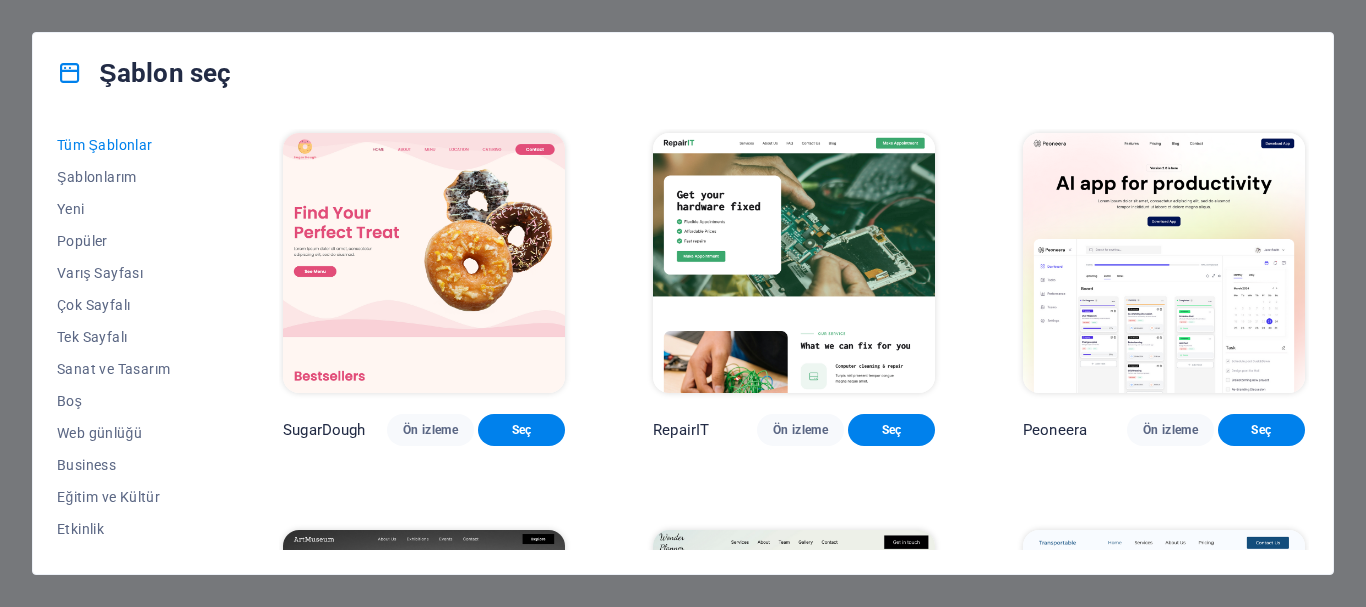 scroll, scrollTop: 0, scrollLeft: 0, axis: both 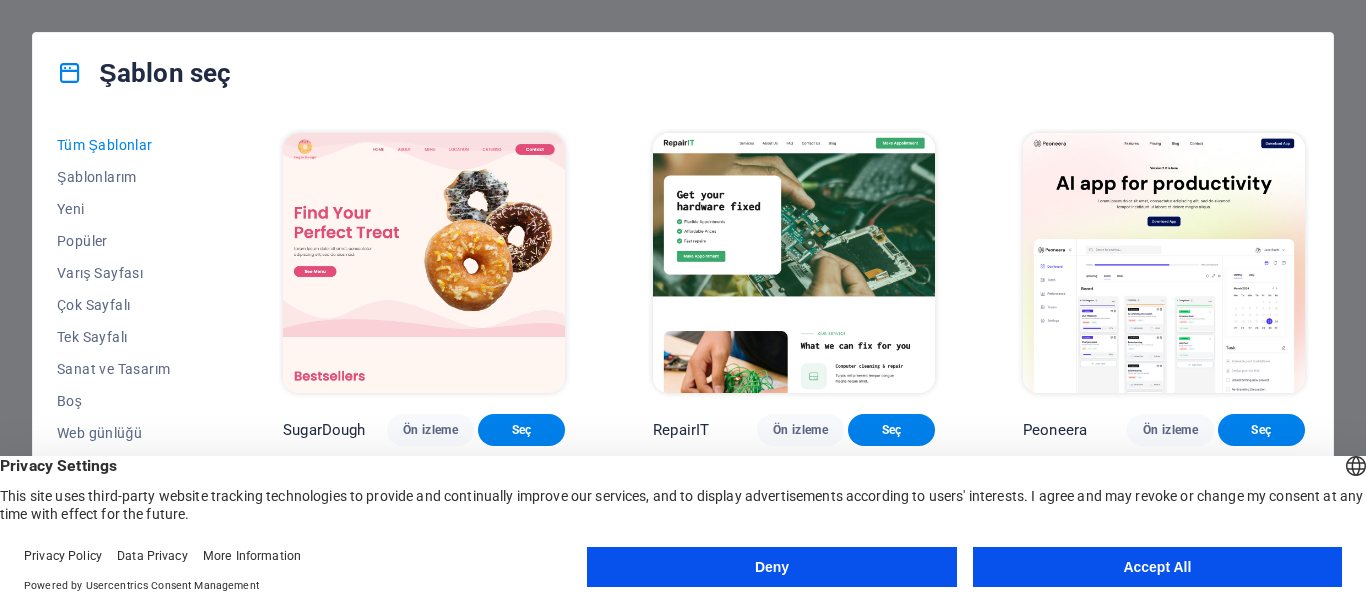 click on "Accept All" at bounding box center (1157, 567) 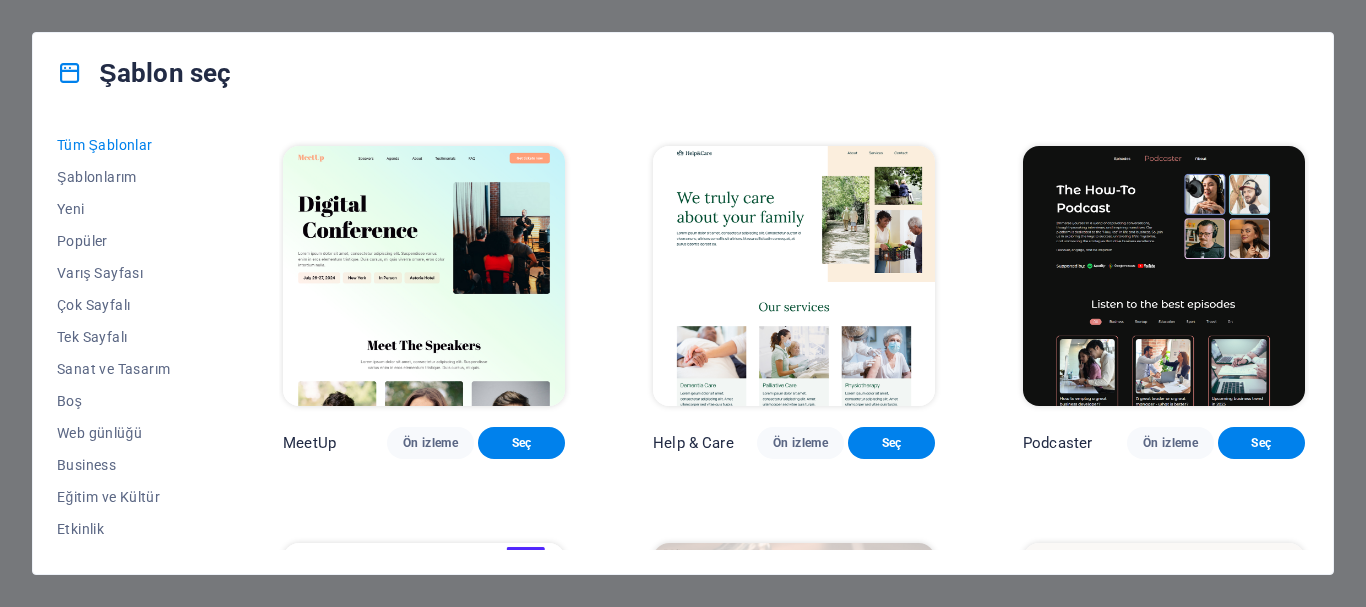 scroll, scrollTop: 1300, scrollLeft: 0, axis: vertical 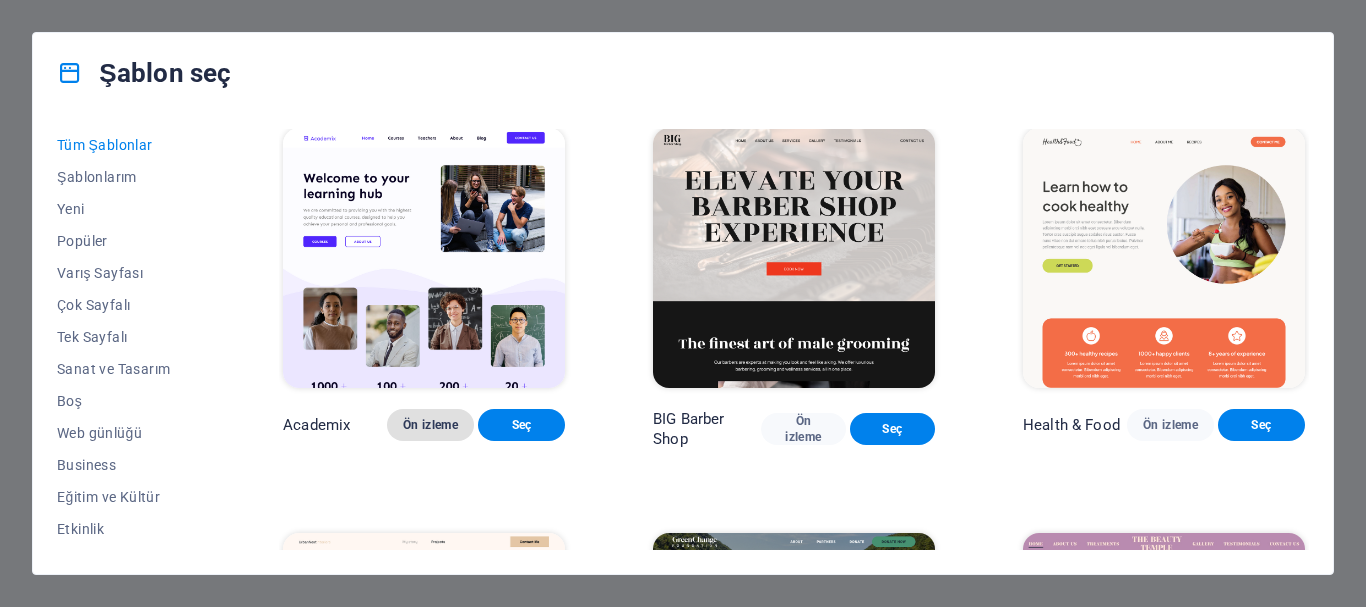 click on "Ön izleme" at bounding box center [430, 425] 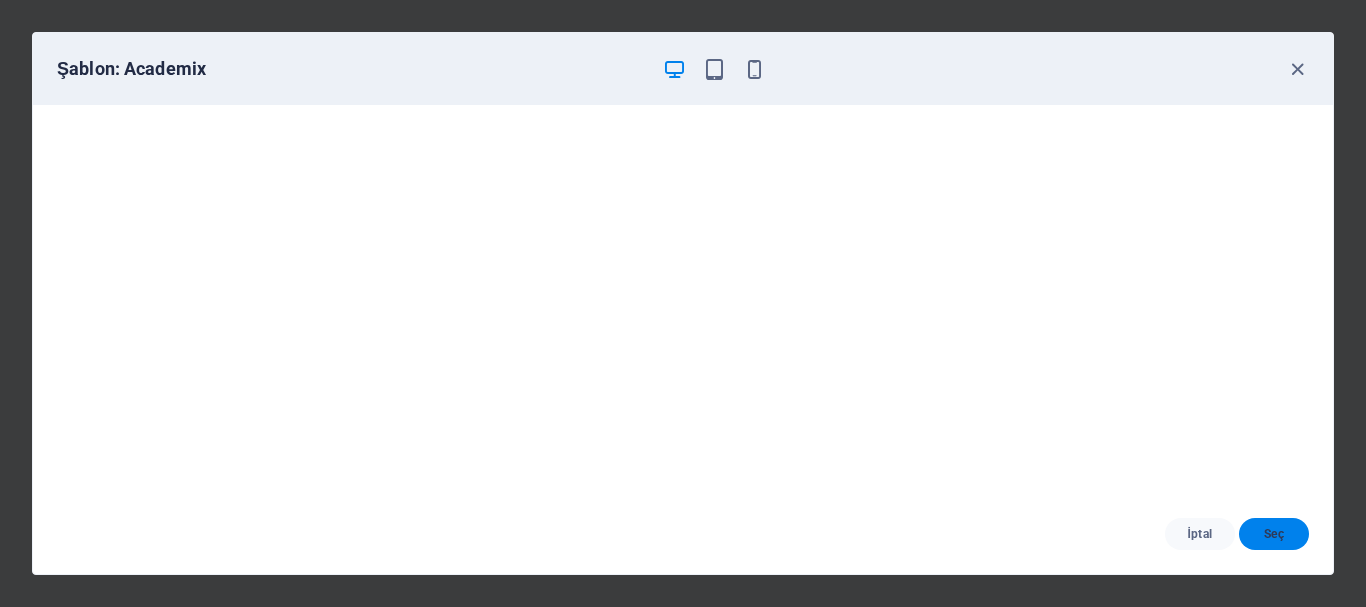click on "Seç" at bounding box center [1274, 534] 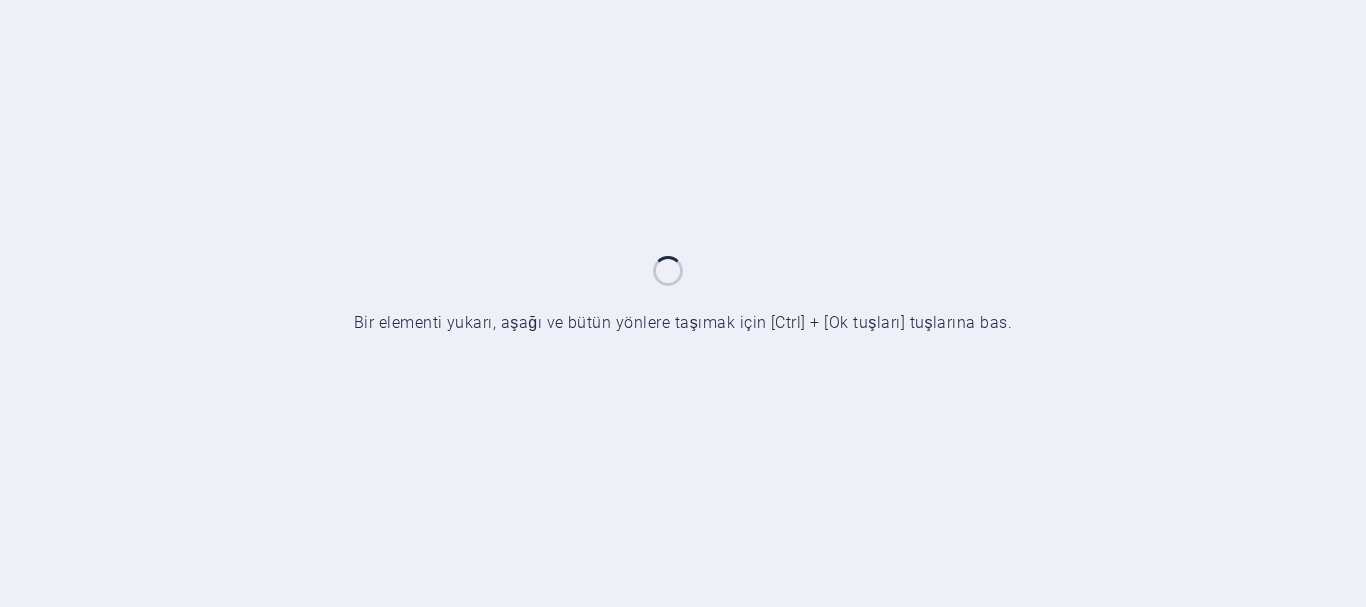 scroll, scrollTop: 0, scrollLeft: 0, axis: both 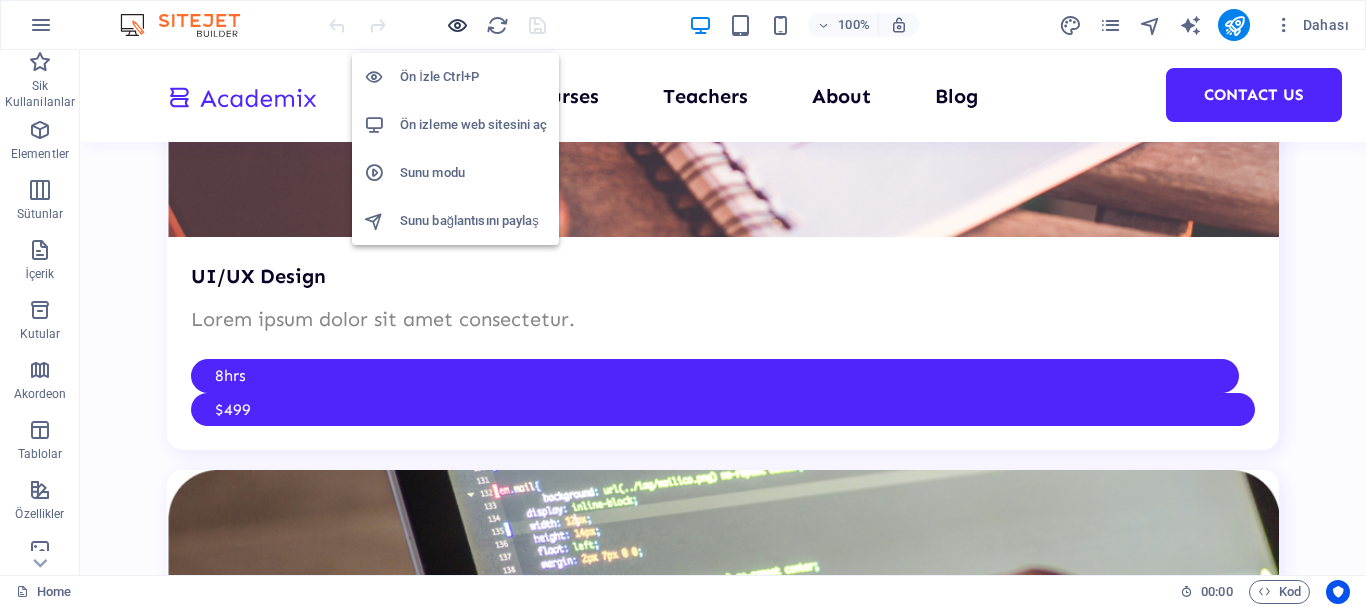 click at bounding box center (457, 25) 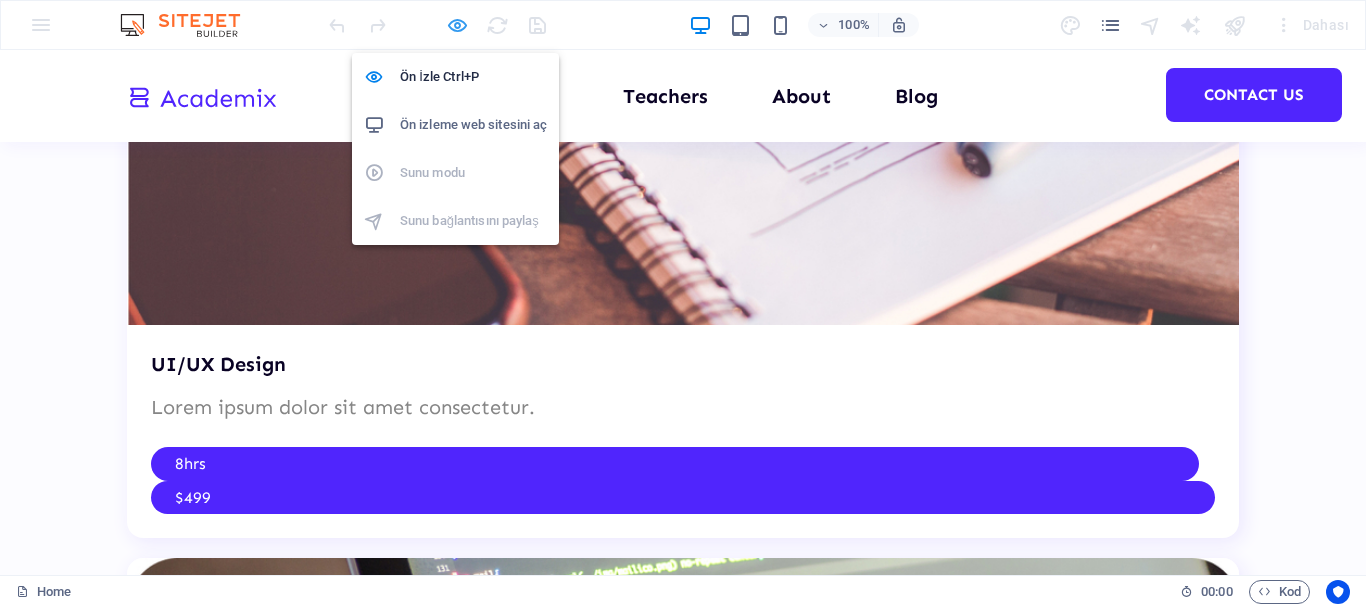 click at bounding box center (457, 25) 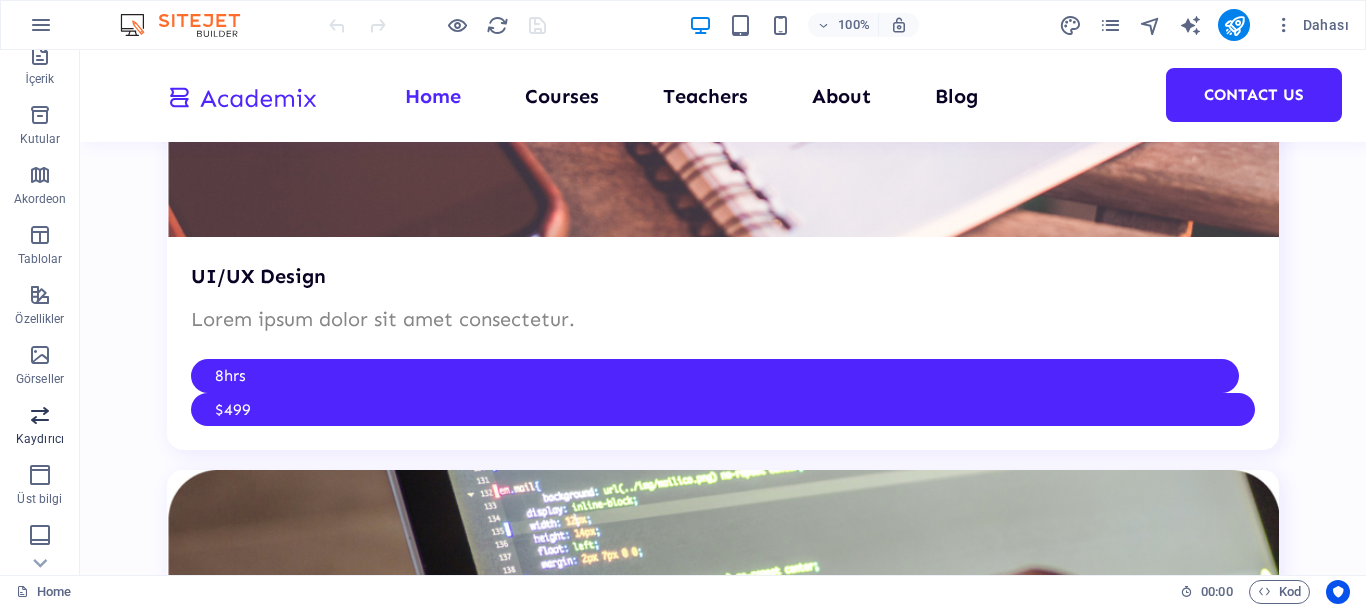 scroll, scrollTop: 200, scrollLeft: 0, axis: vertical 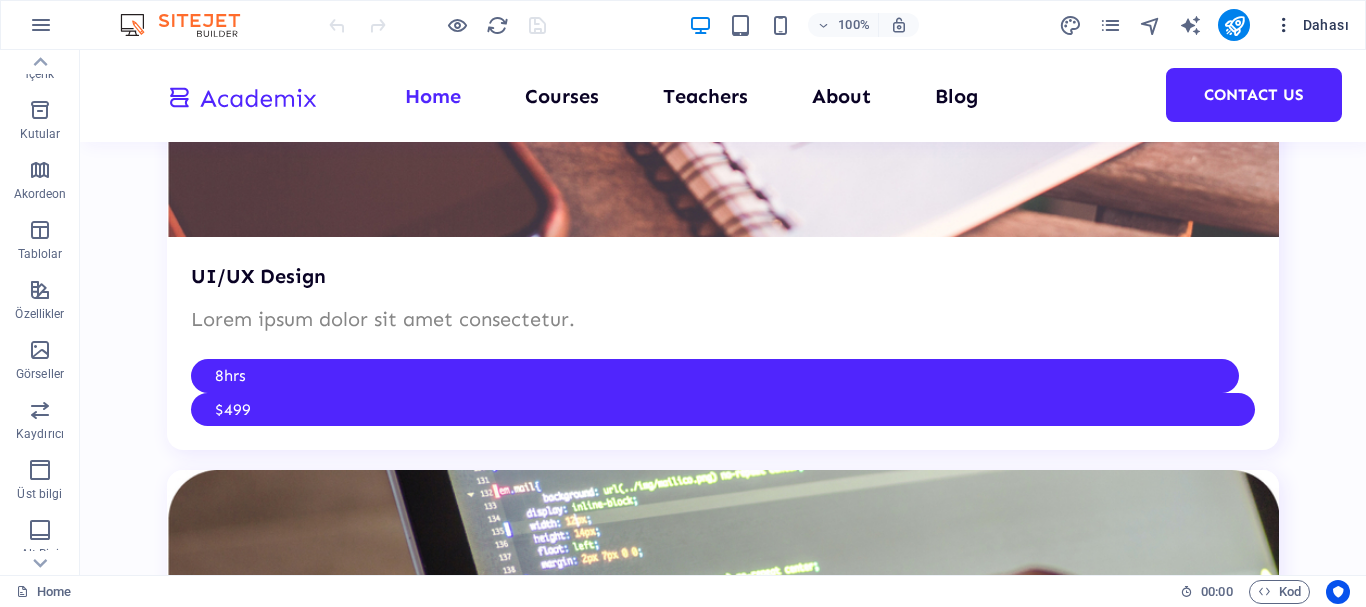click at bounding box center (1284, 25) 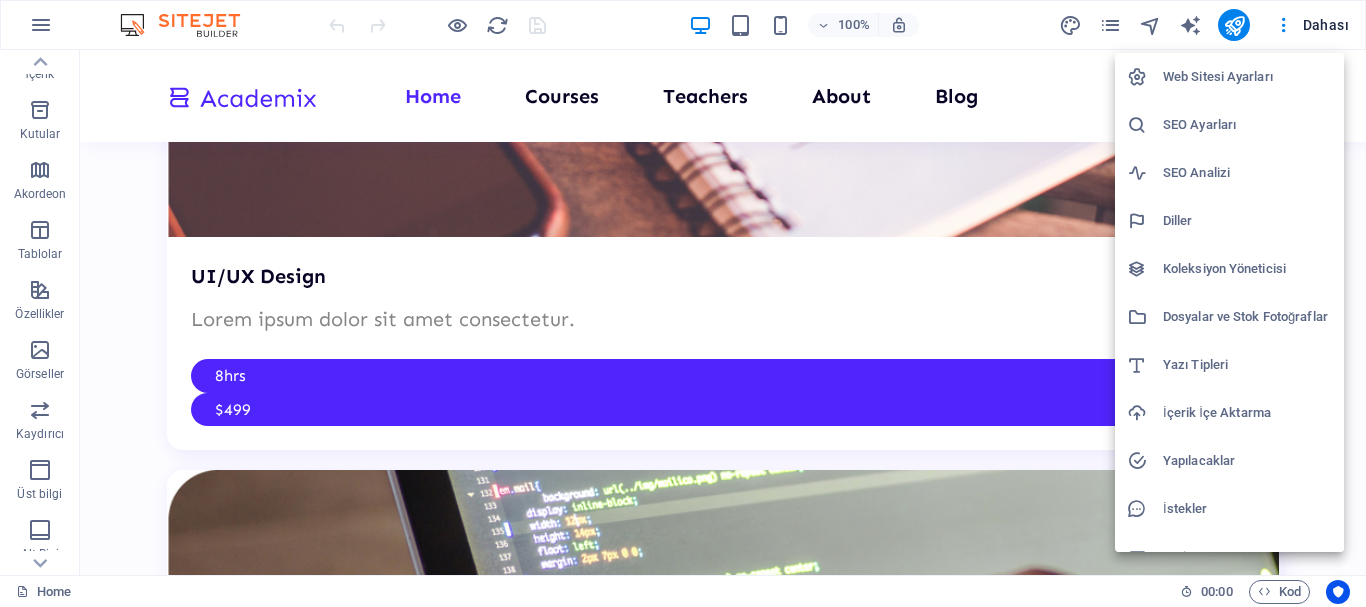 click at bounding box center [683, 303] 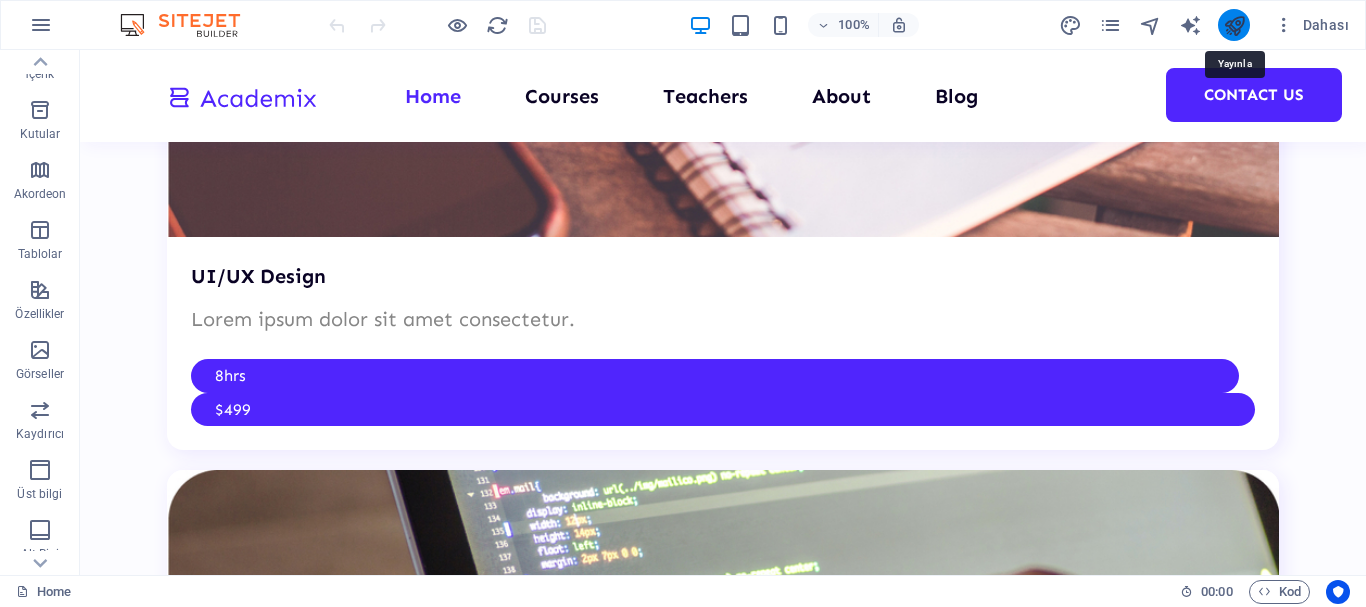 click at bounding box center (1234, 25) 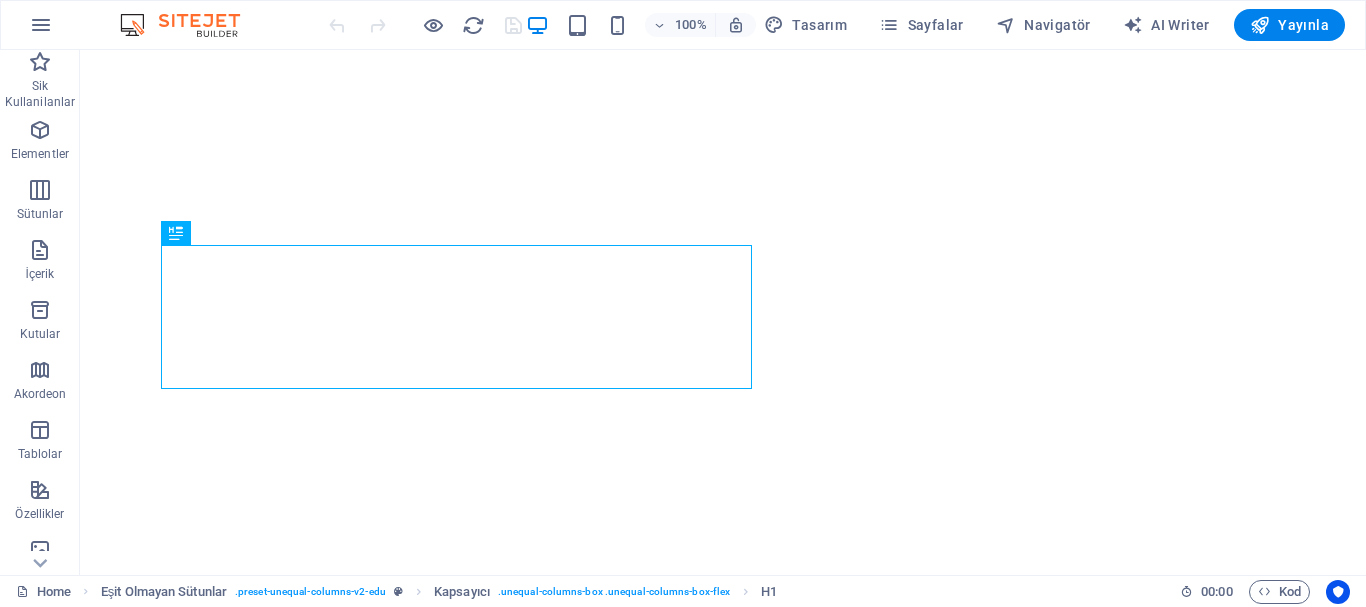 scroll, scrollTop: 0, scrollLeft: 0, axis: both 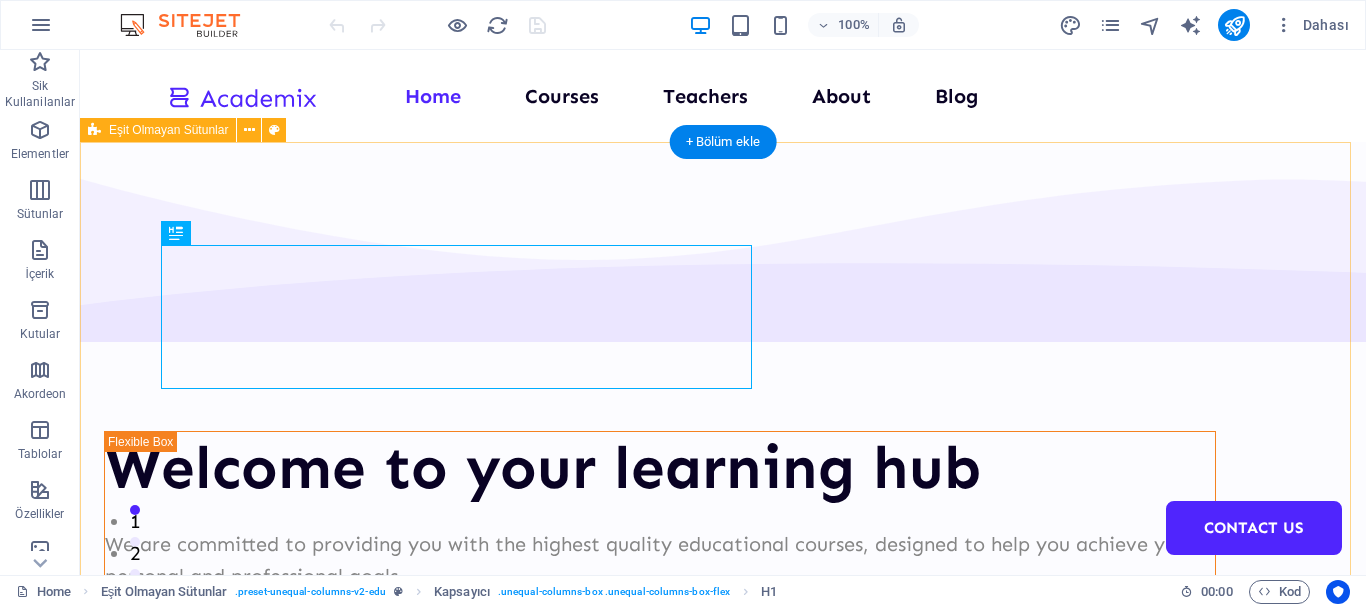 click on "Welcome to your learning hub We are committed to providing you with the highest quality educational courses, designed to help you achieve your personal and professional goals. Courses About Us" at bounding box center (723, 777) 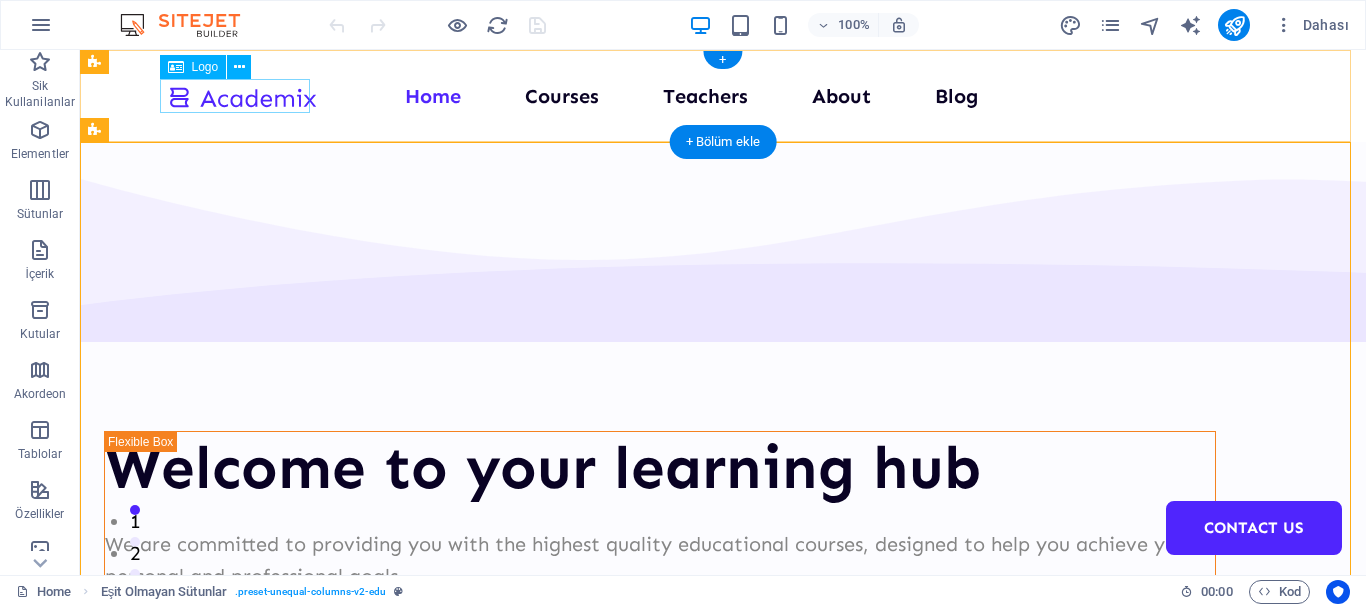 click at bounding box center [242, 96] 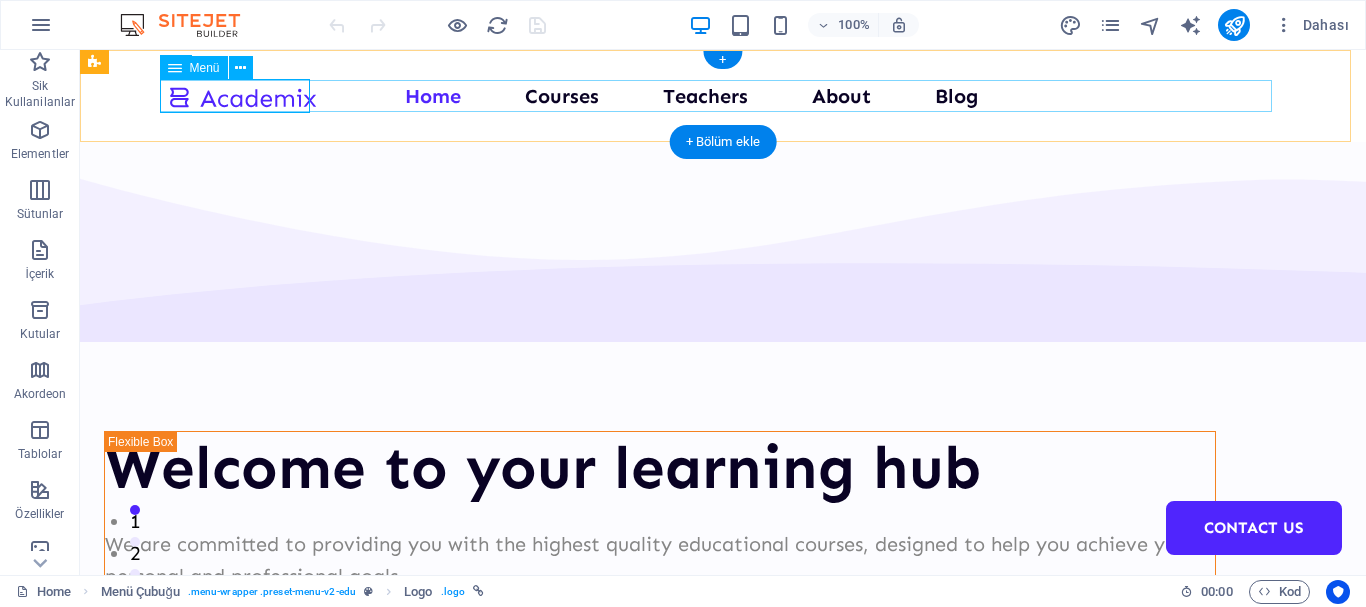 click on "Home Courses Teachers About Blog Contact Us" at bounding box center (723, 96) 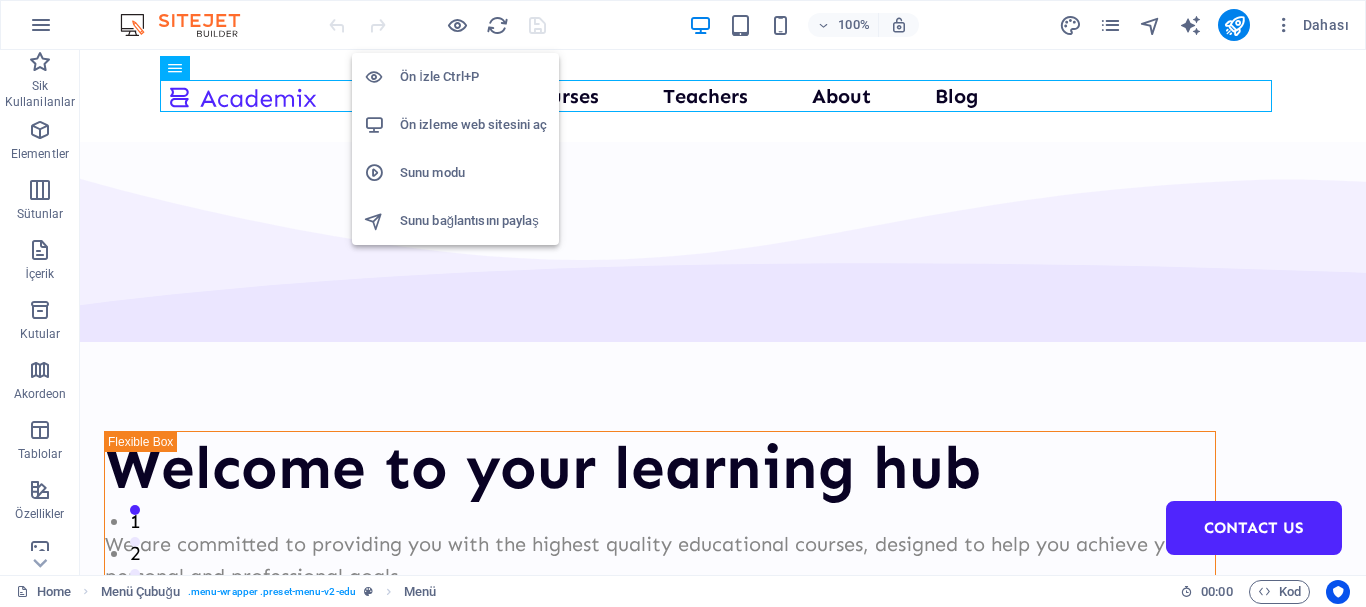 click on "Ön izleme web sitesini aç" at bounding box center [473, 125] 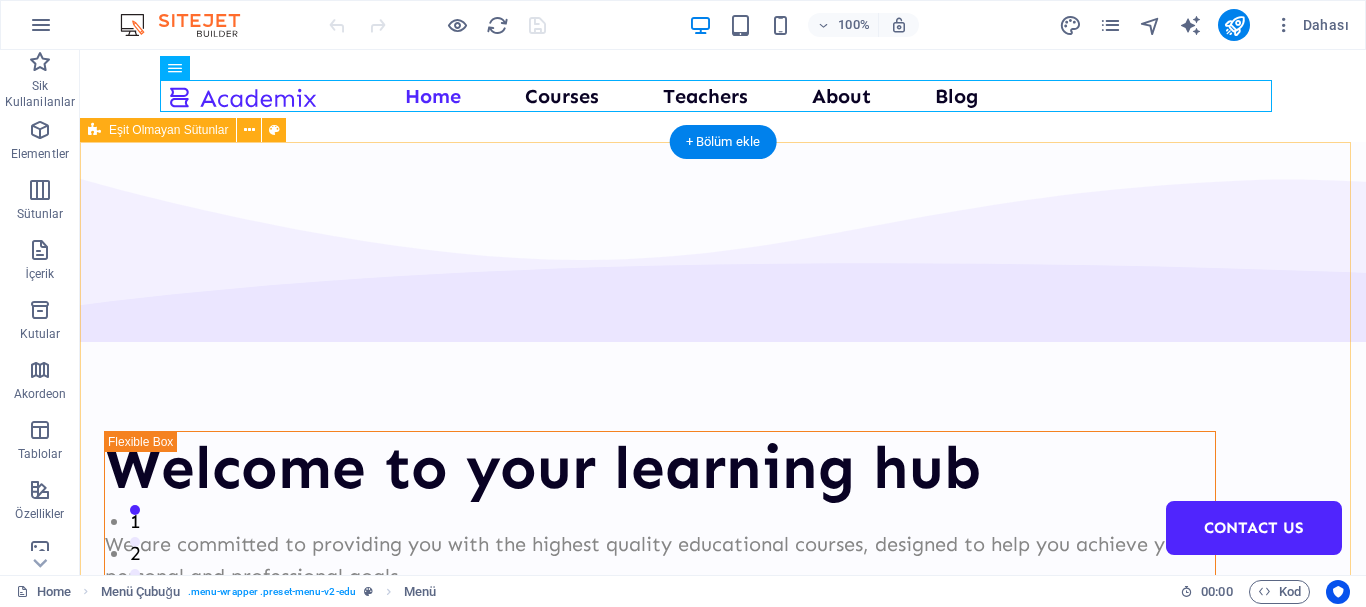 click on "Welcome to your learning hub We are committed to providing you with the highest quality educational courses, designed to help you achieve your personal and professional goals. Courses About Us" at bounding box center [723, 777] 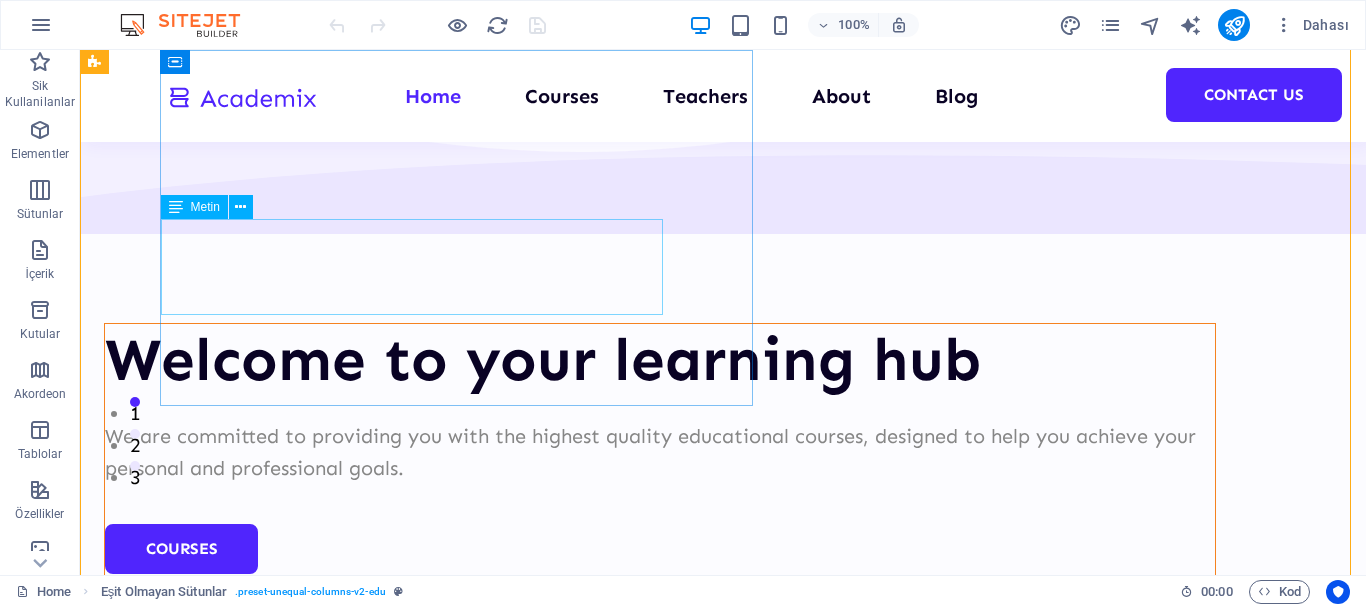 scroll, scrollTop: 0, scrollLeft: 0, axis: both 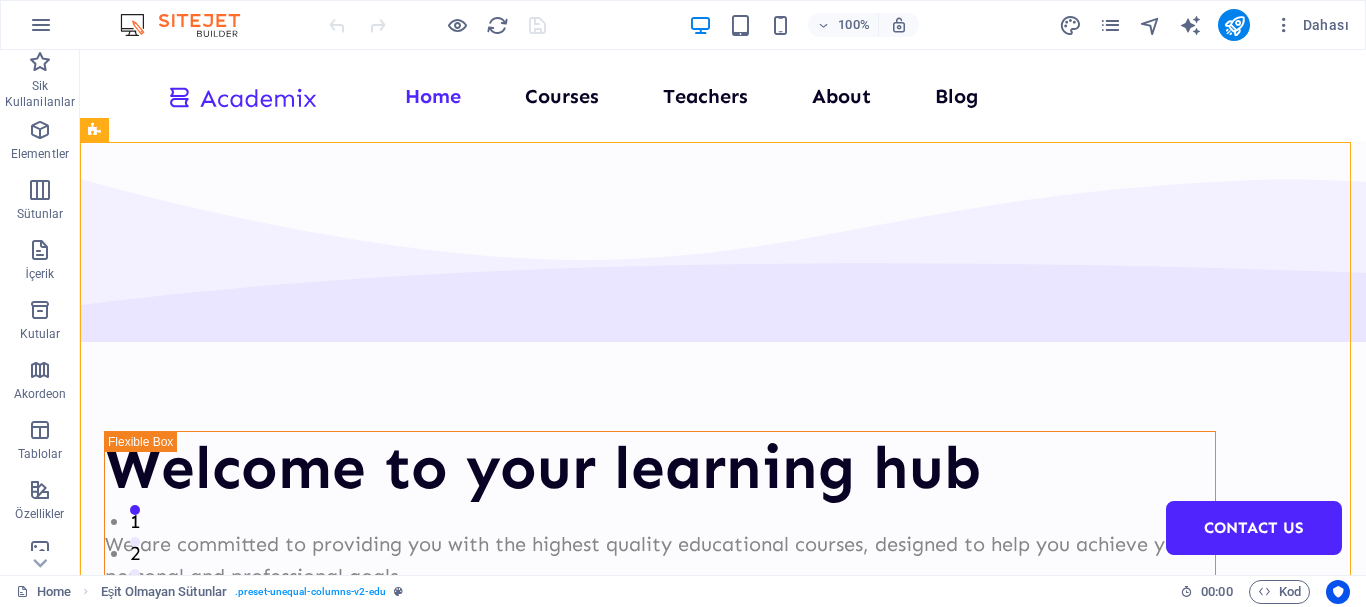 click at bounding box center (190, 25) 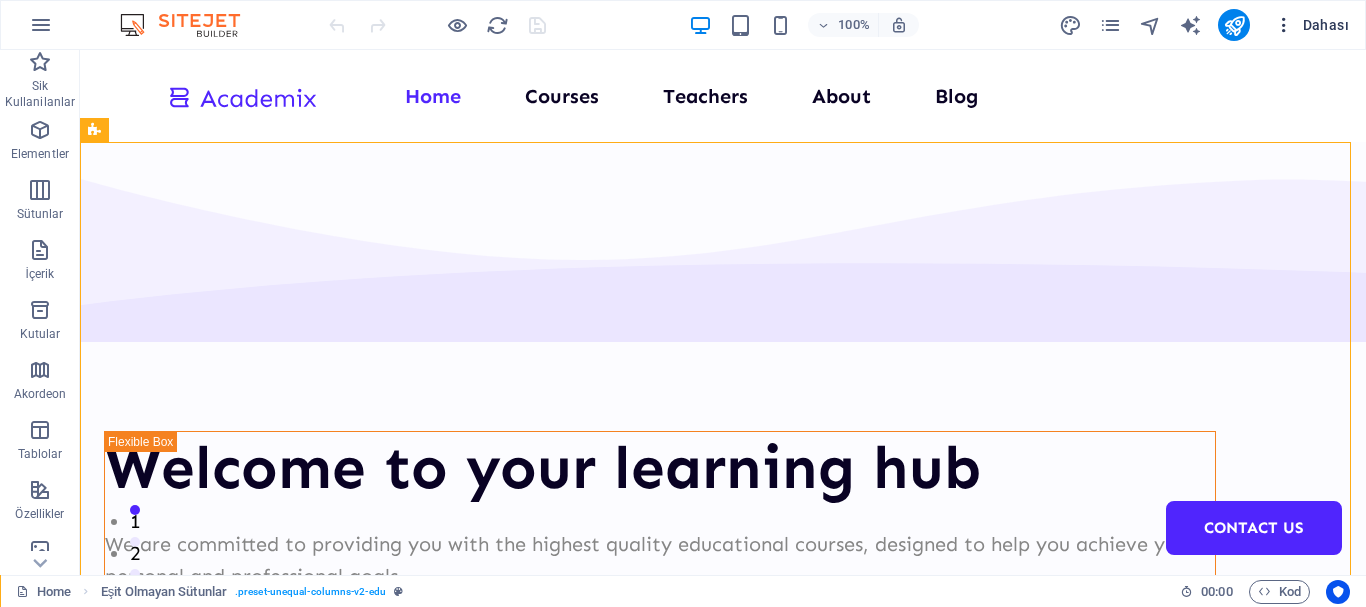click on "Dahası" at bounding box center (1311, 25) 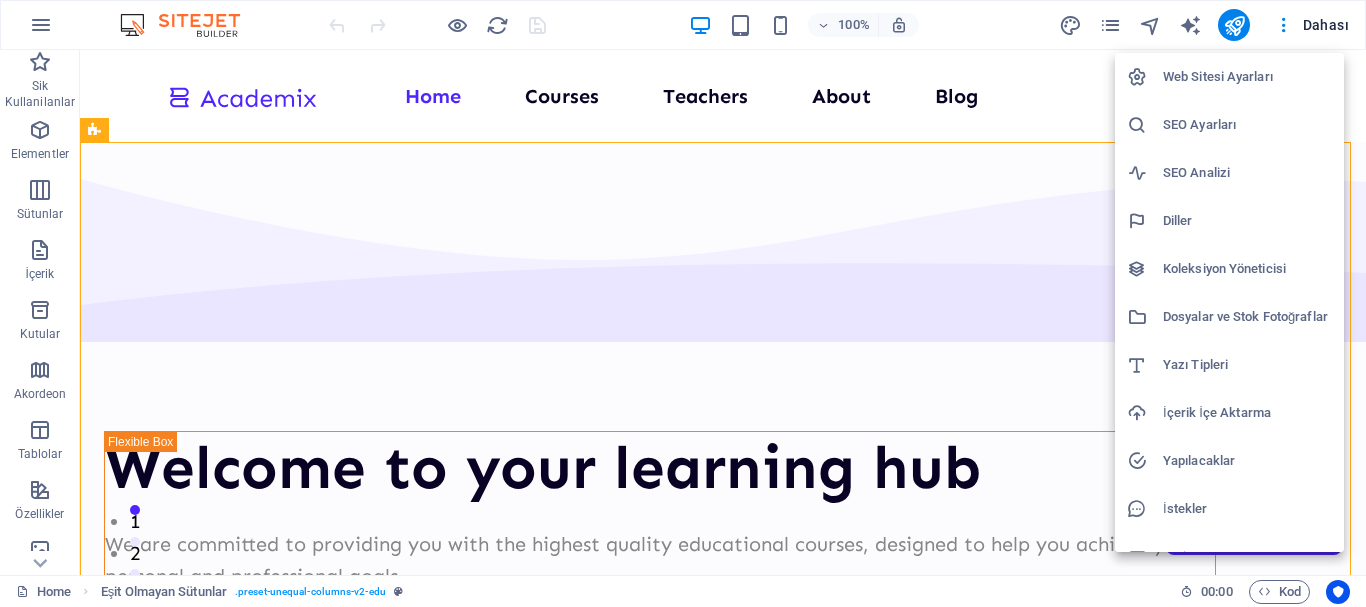 click at bounding box center [683, 303] 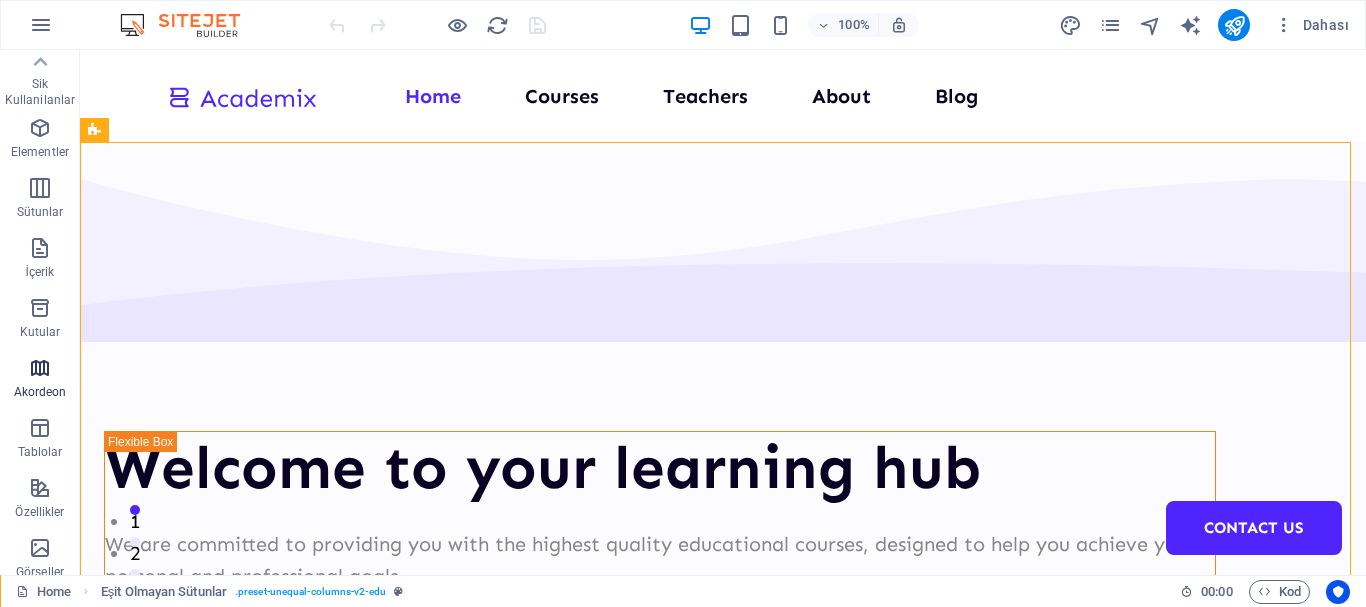 scroll, scrollTop: 0, scrollLeft: 0, axis: both 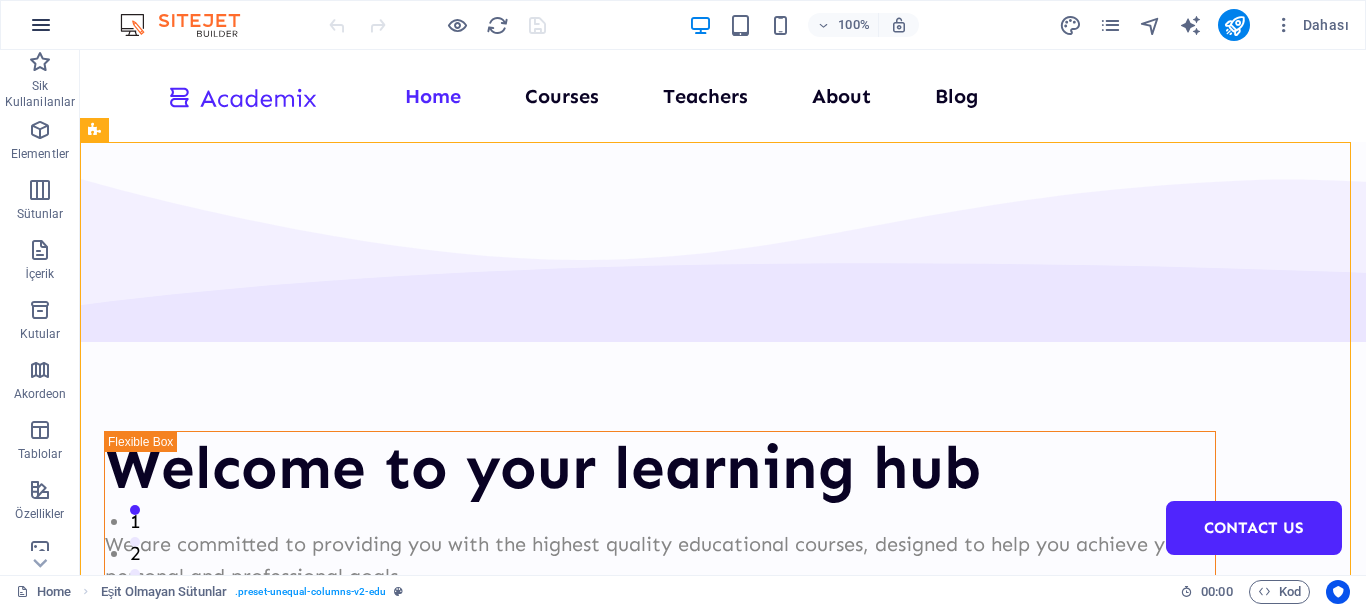 click at bounding box center [41, 25] 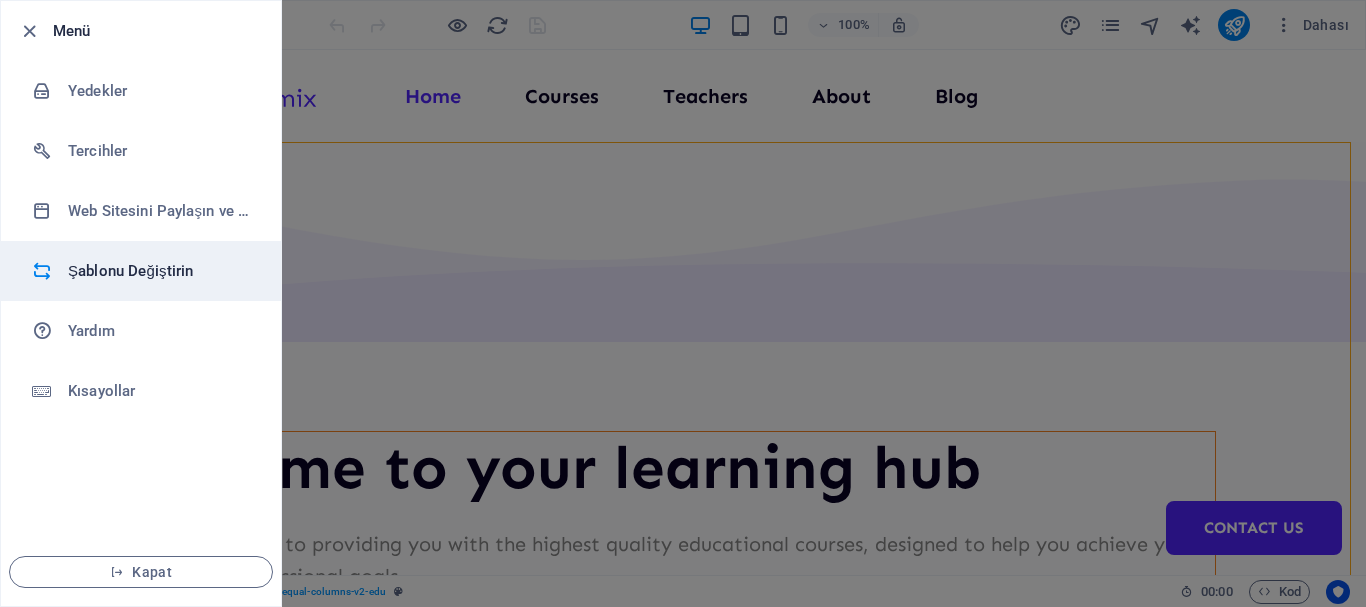 click on "Şablonu Değiştirin" at bounding box center (160, 271) 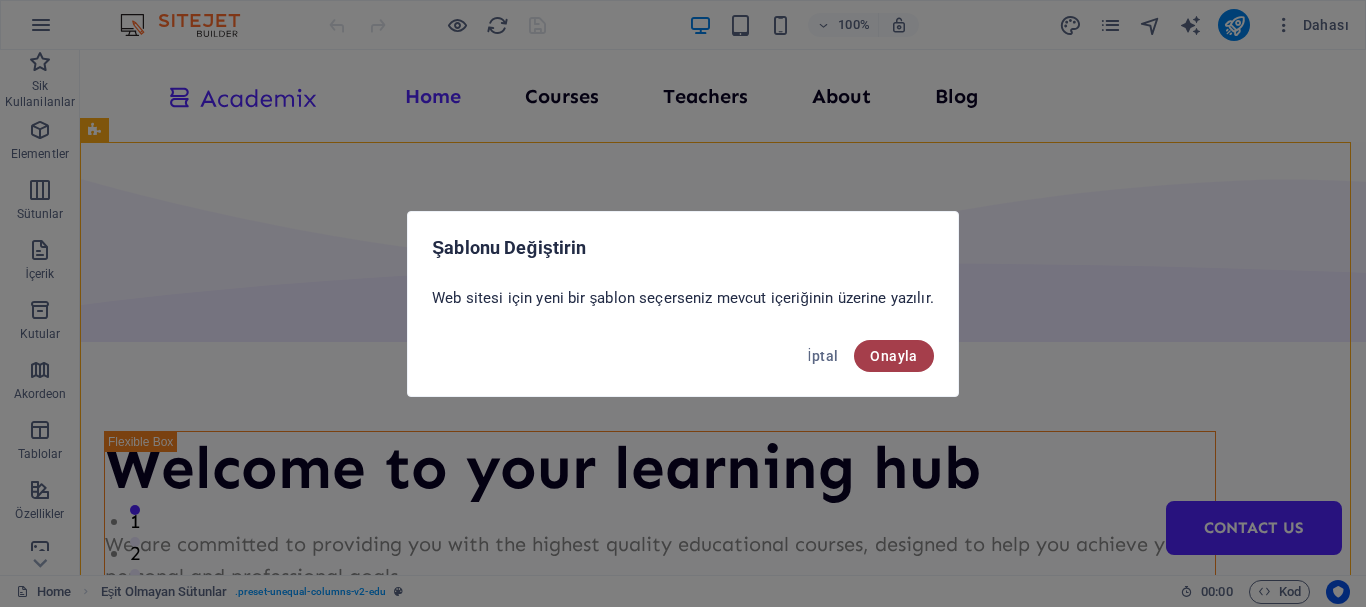 click on "Onayla" at bounding box center (893, 356) 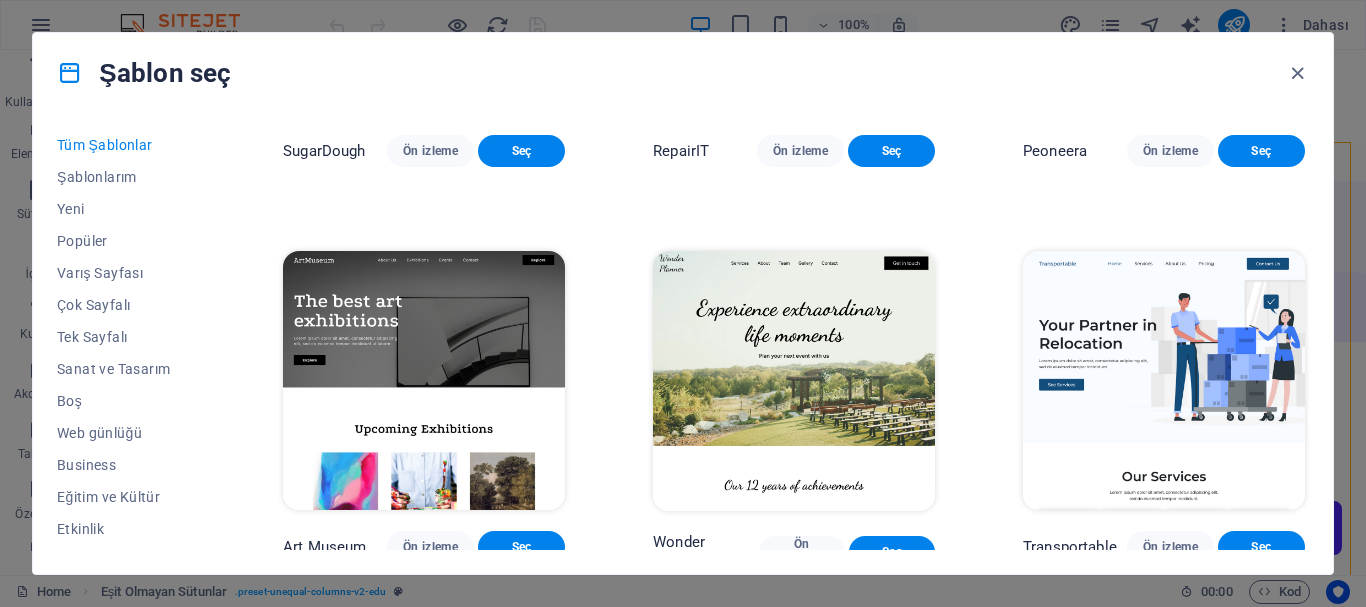 scroll, scrollTop: 500, scrollLeft: 0, axis: vertical 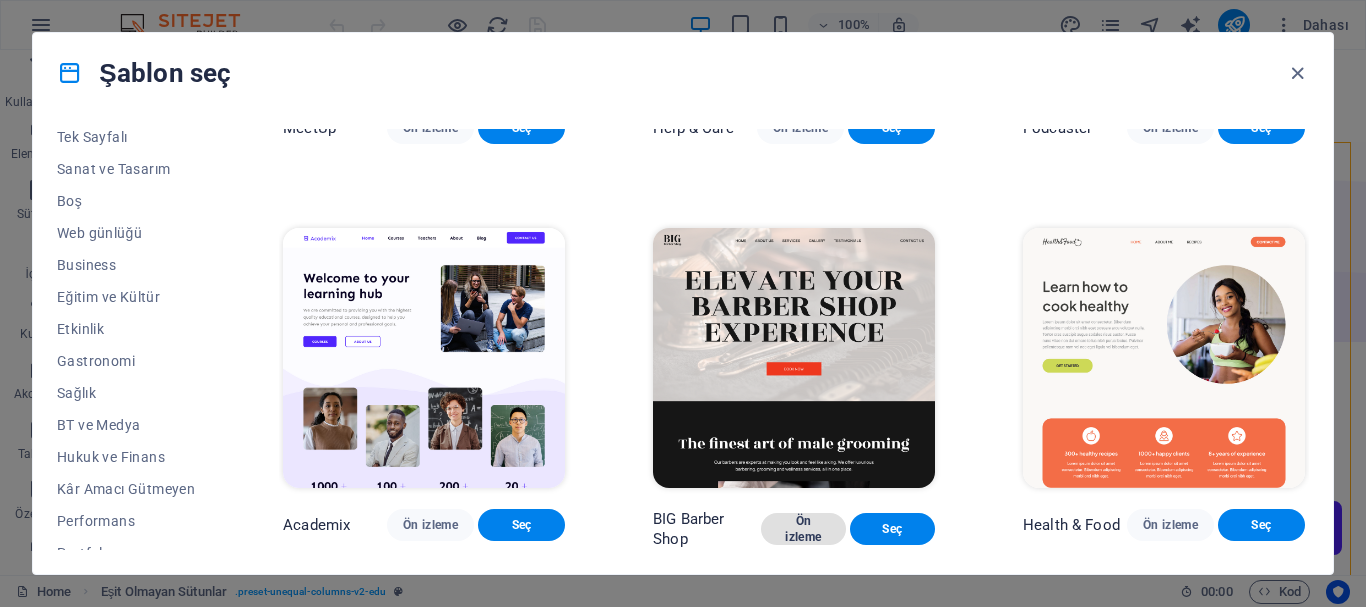 click on "Ön izleme" at bounding box center [803, 529] 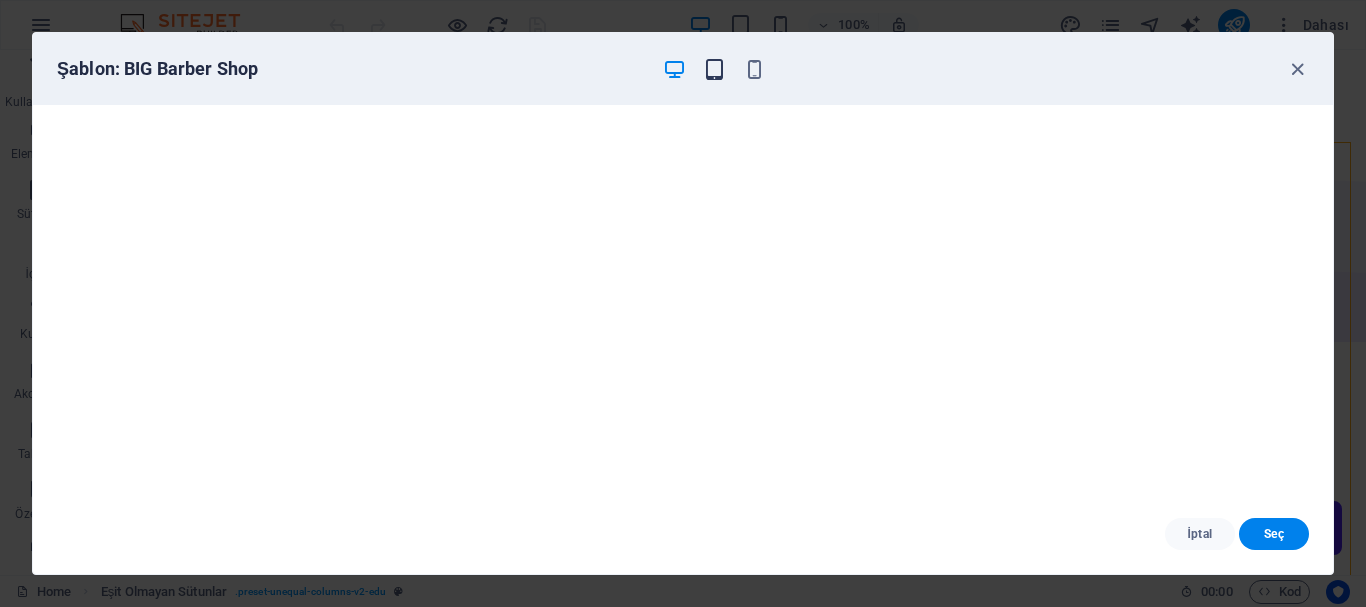 click at bounding box center [714, 69] 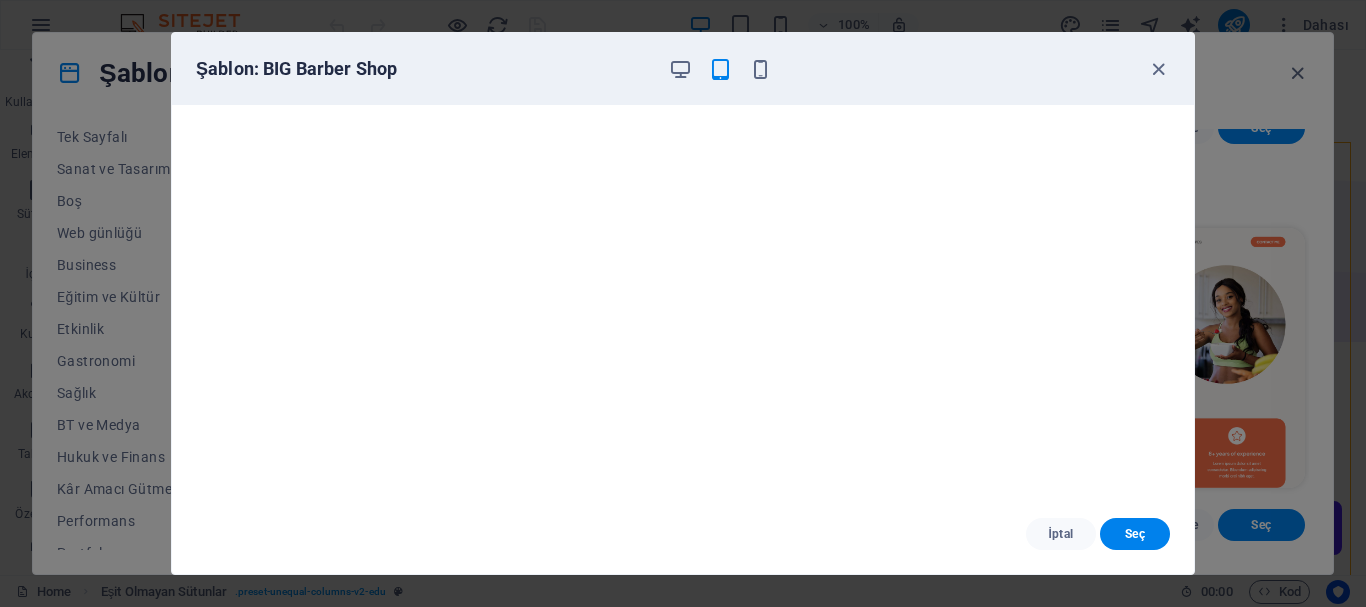 click on "Şablon: BIG Barber Shop" at bounding box center [671, 69] 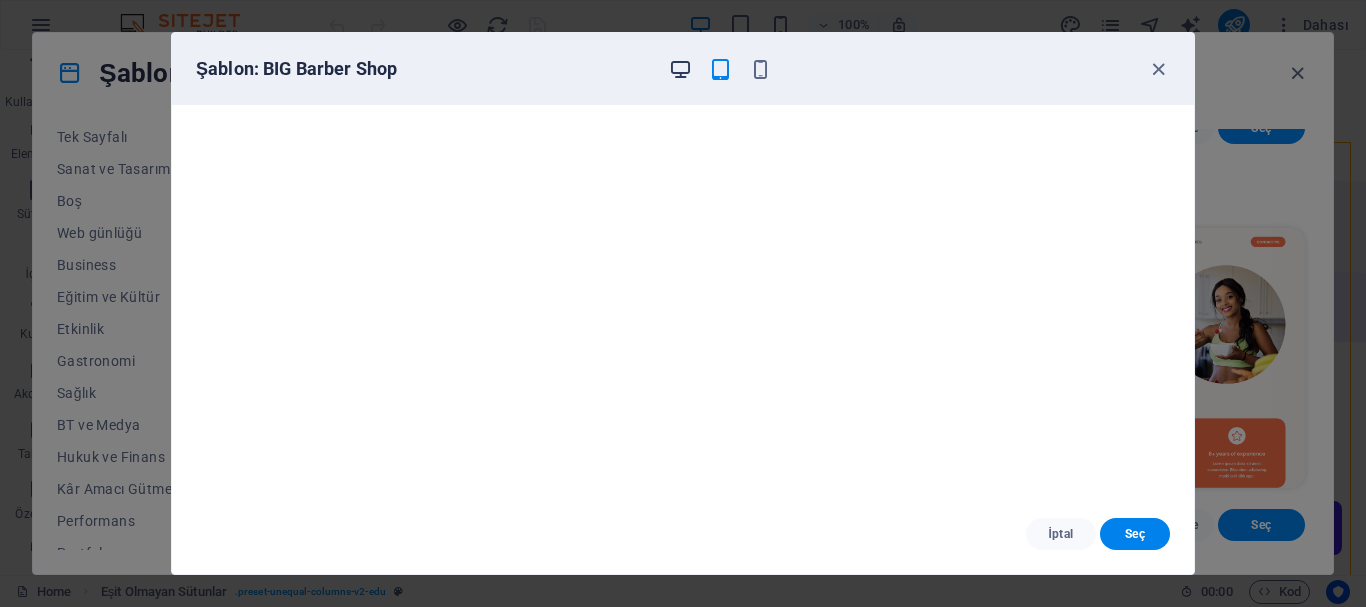 click at bounding box center [680, 69] 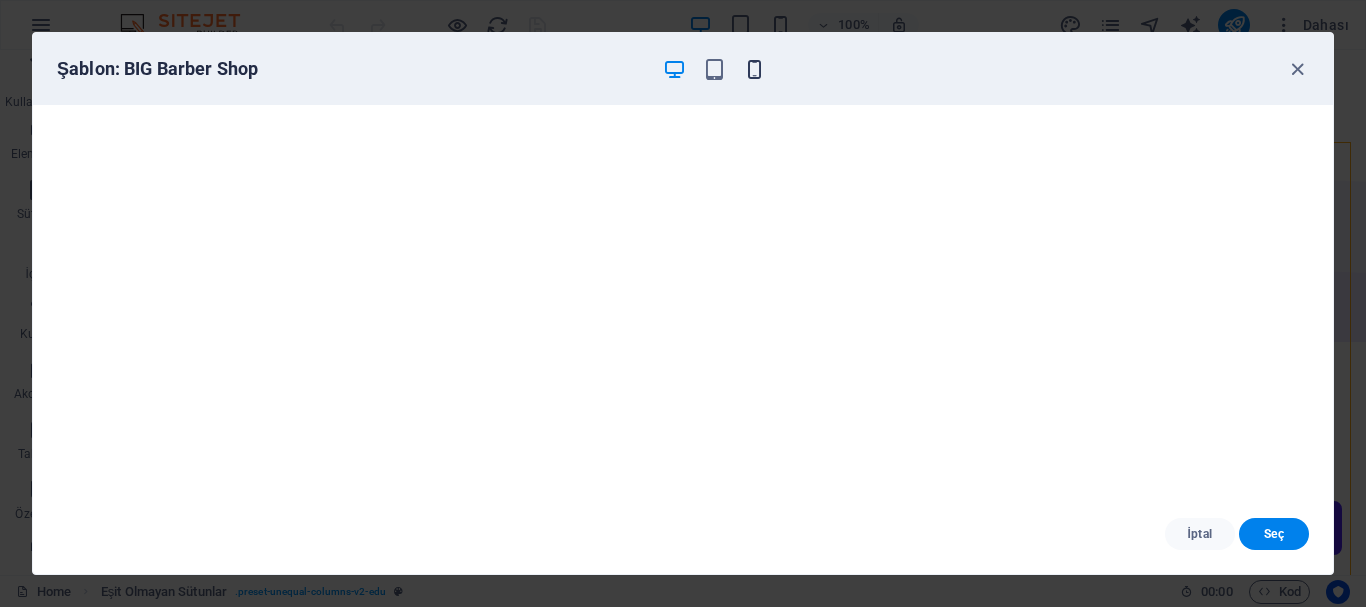 click at bounding box center (754, 69) 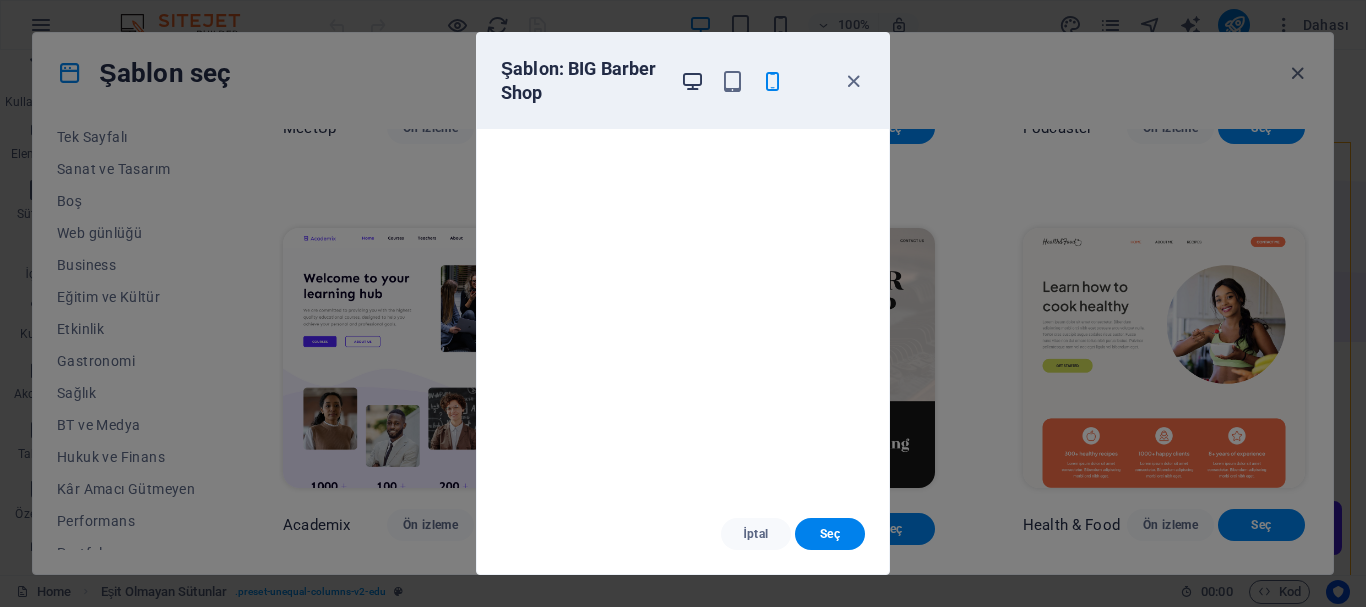 click at bounding box center [692, 81] 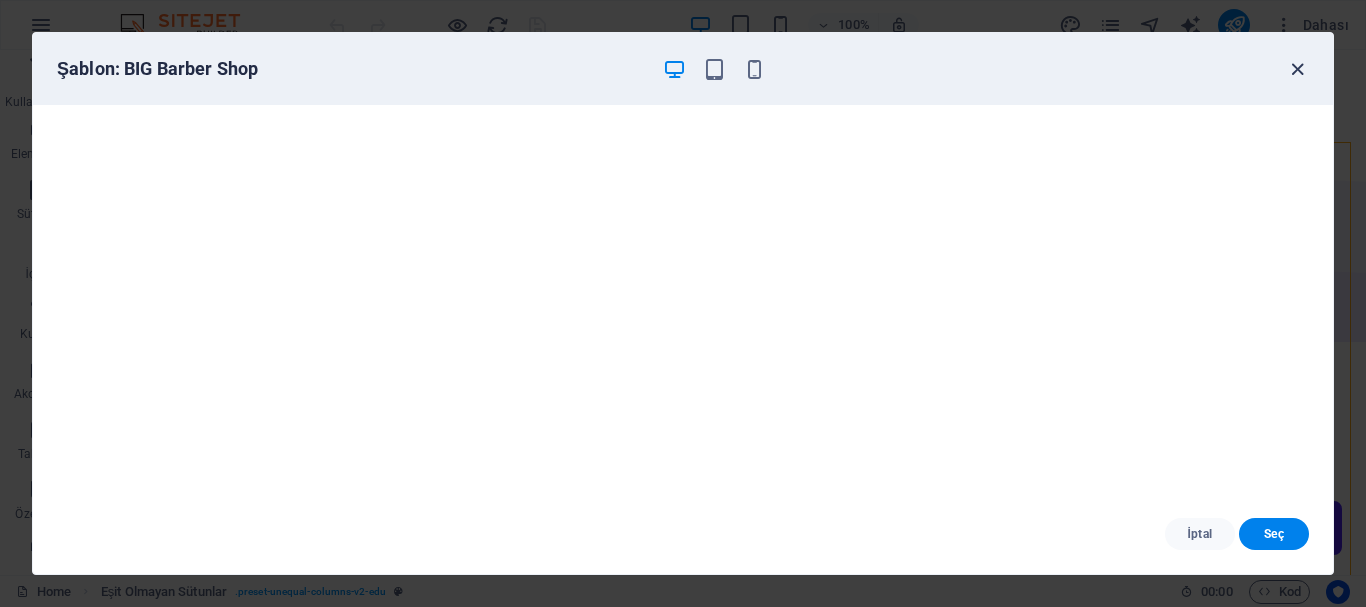 click at bounding box center [1297, 69] 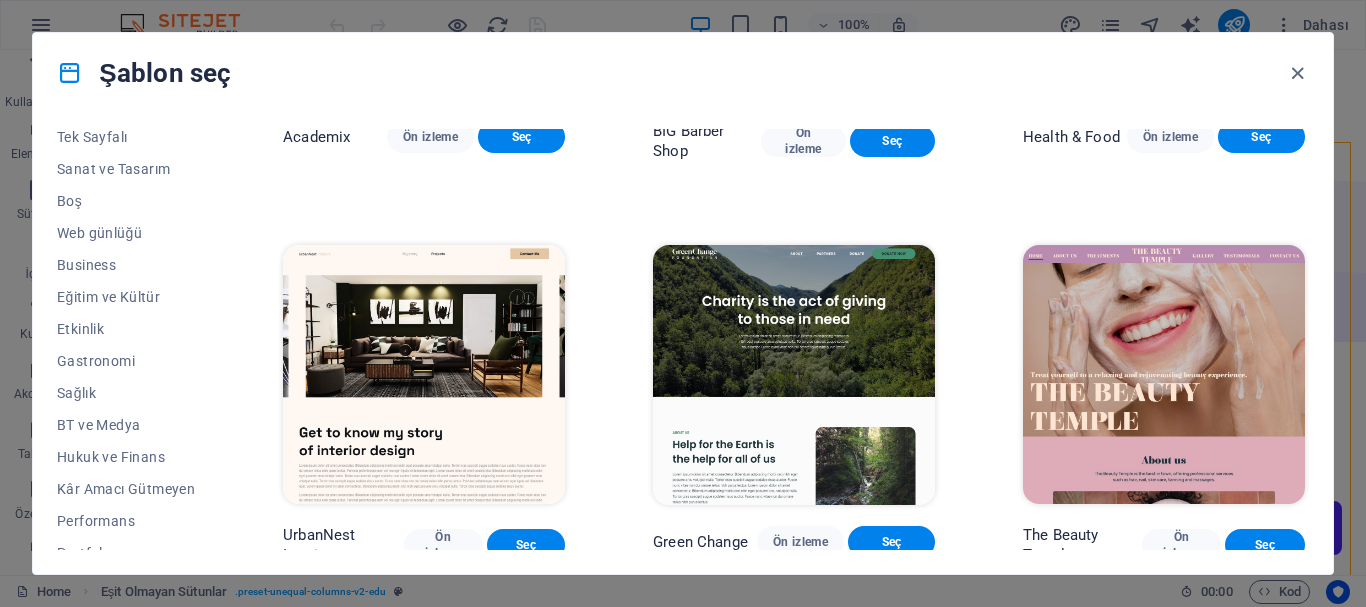 scroll, scrollTop: 1900, scrollLeft: 0, axis: vertical 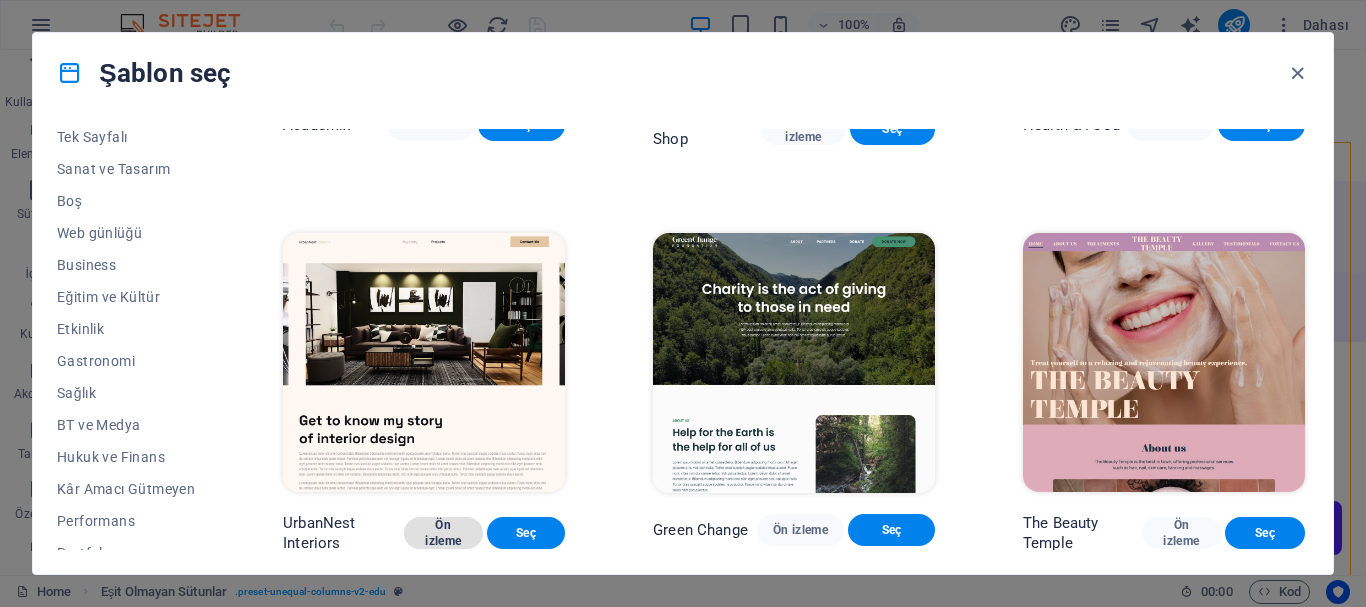 click on "Ön izleme" at bounding box center (443, 533) 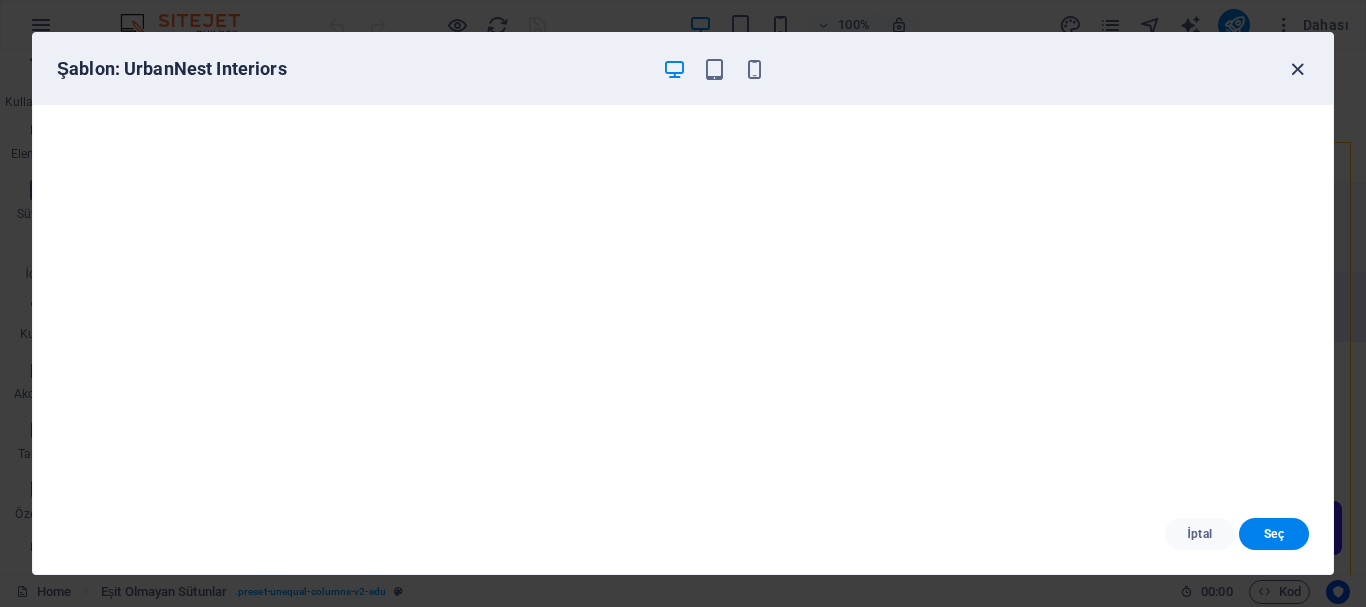 click at bounding box center (1297, 69) 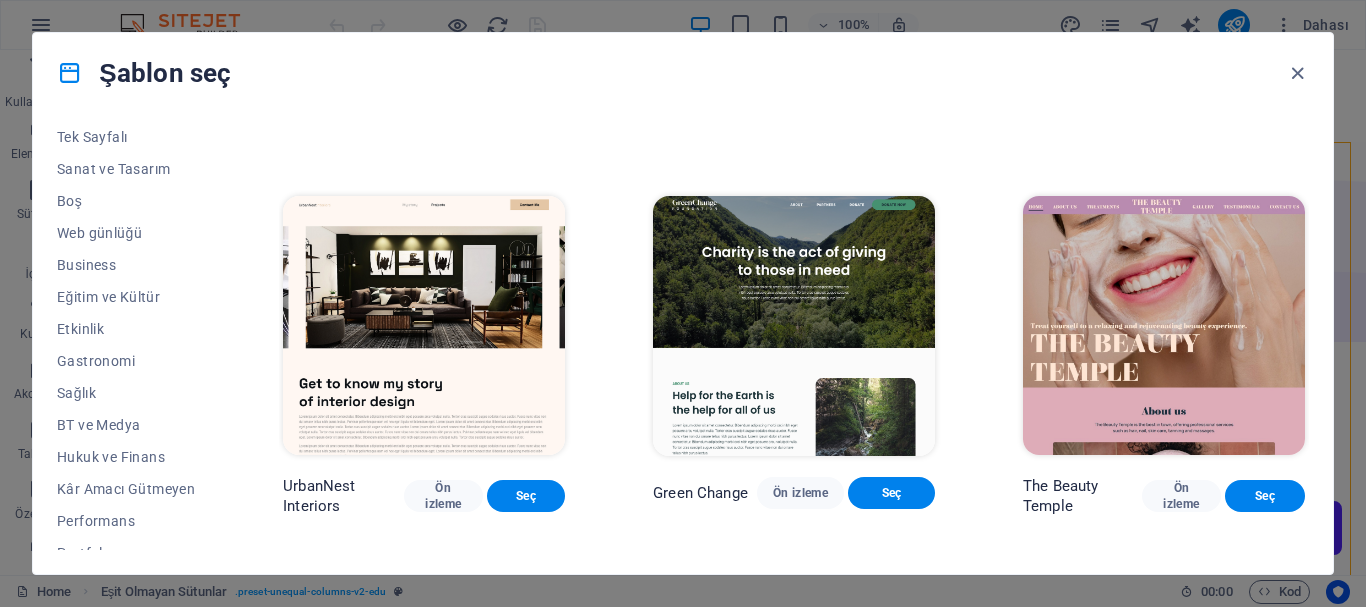 scroll, scrollTop: 1800, scrollLeft: 0, axis: vertical 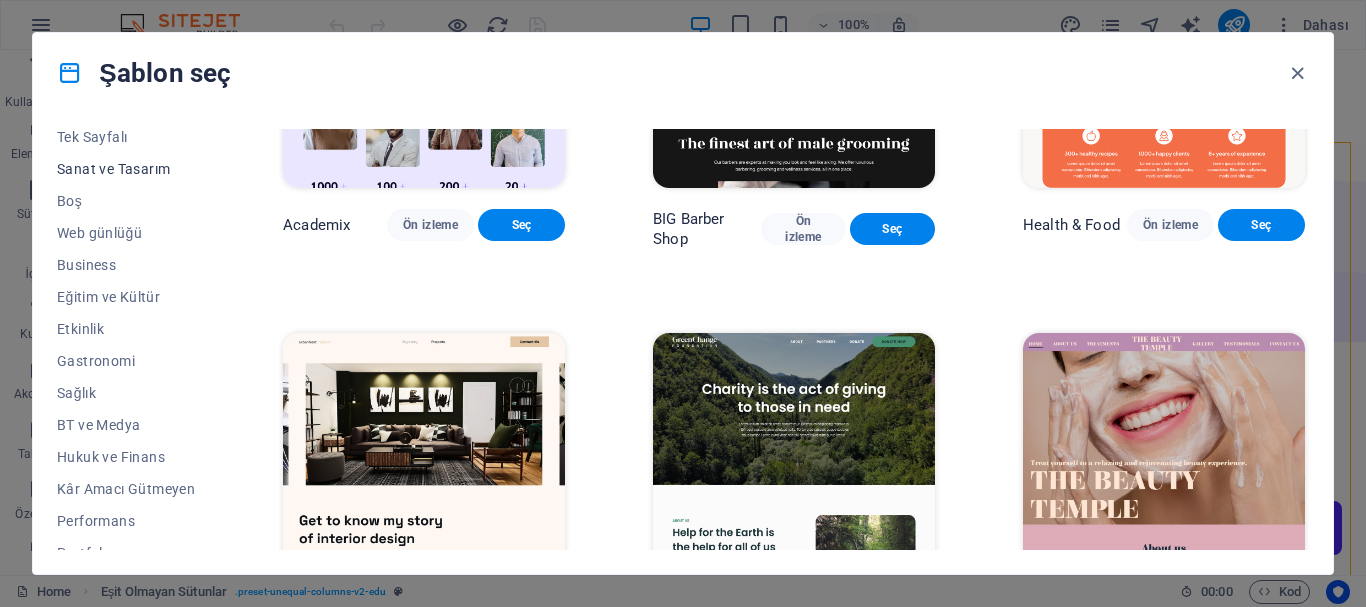 click on "Sanat ve Tasarım" at bounding box center (126, 169) 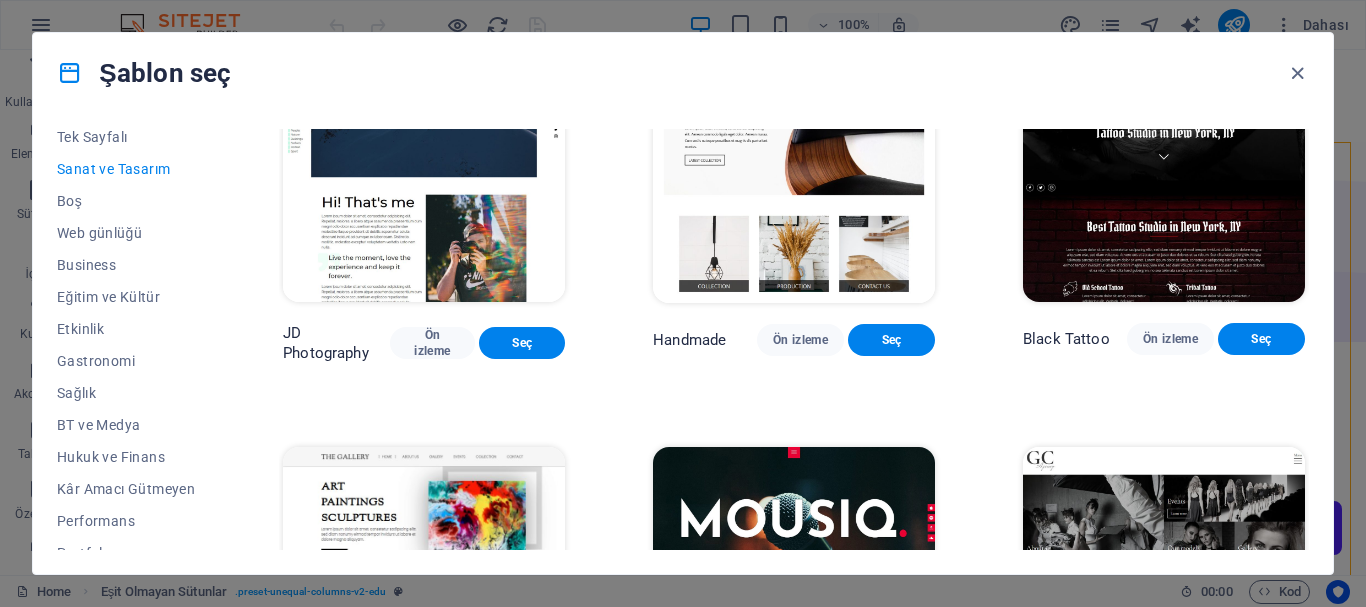 scroll, scrollTop: 700, scrollLeft: 0, axis: vertical 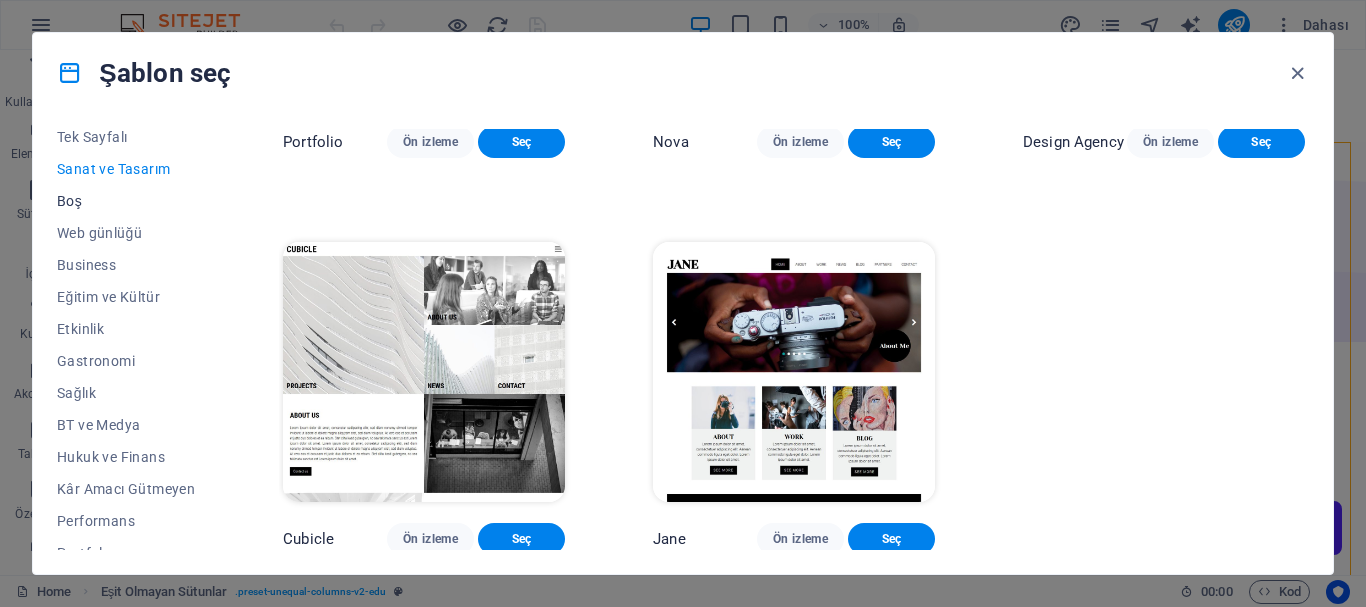 click on "Boş" at bounding box center [126, 201] 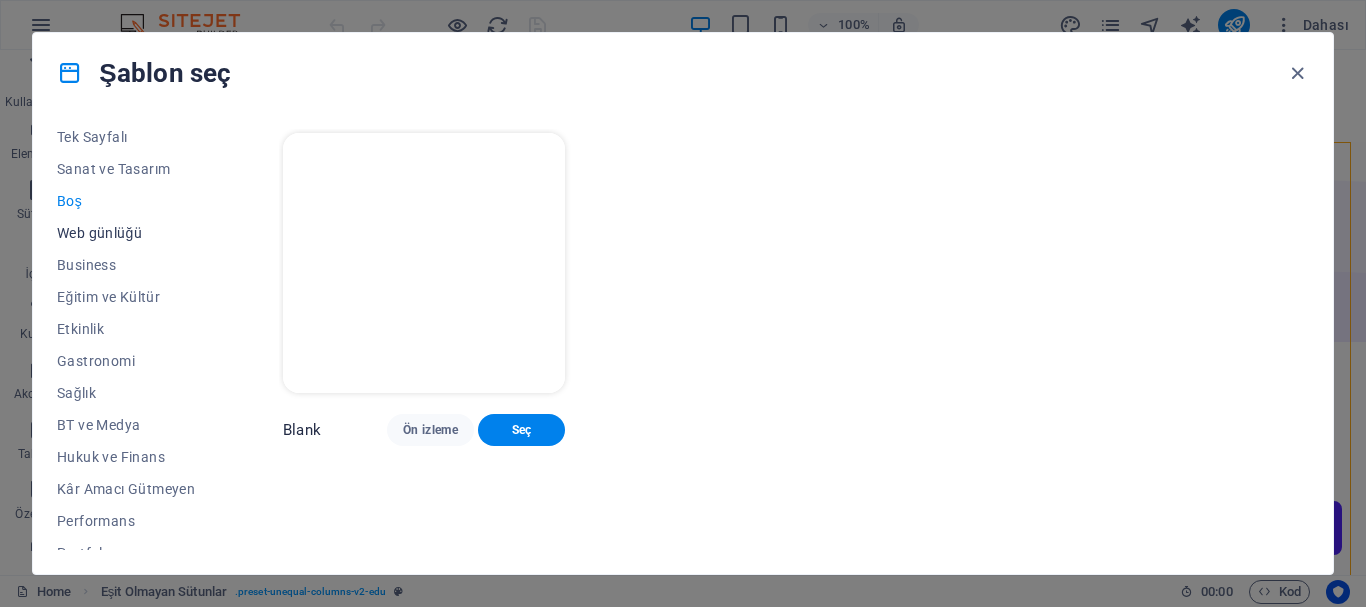click on "Web günlüğü" at bounding box center (126, 233) 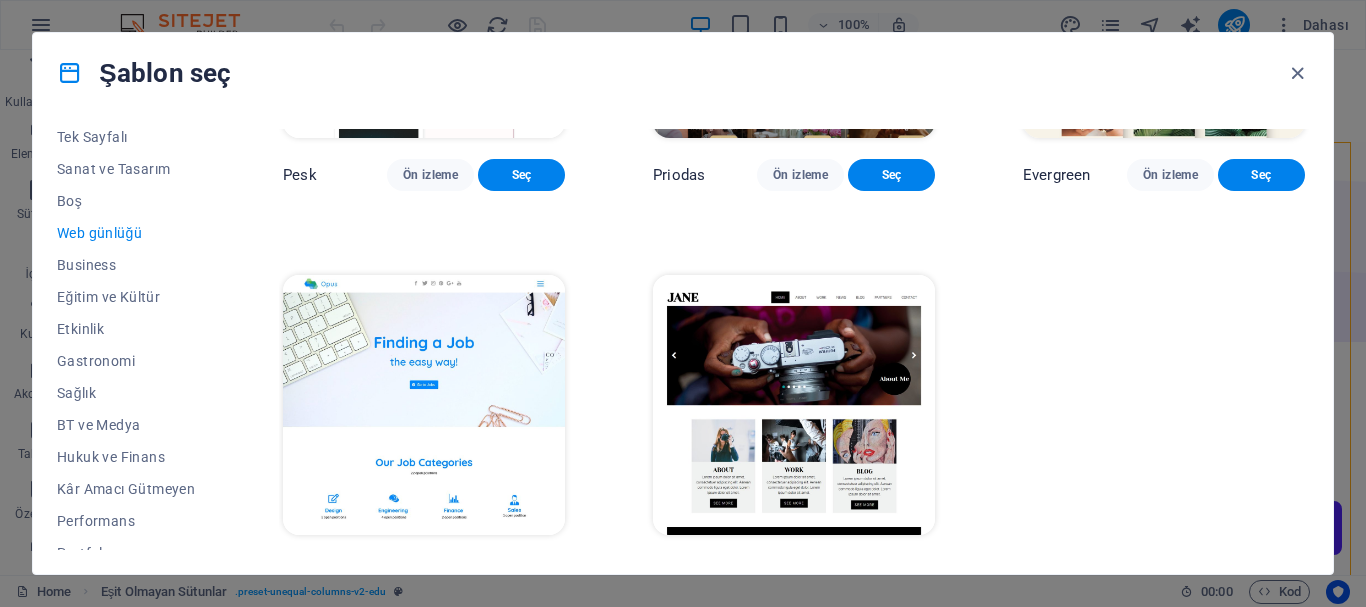 scroll, scrollTop: 2661, scrollLeft: 0, axis: vertical 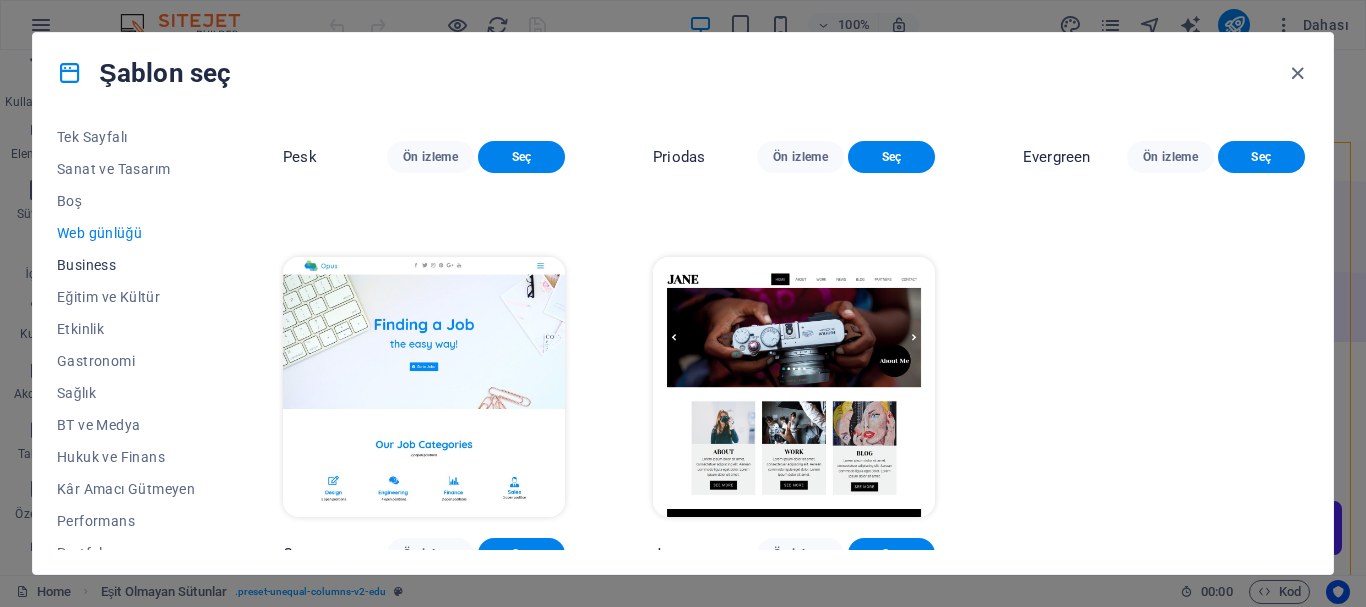 click on "Business" at bounding box center (126, 265) 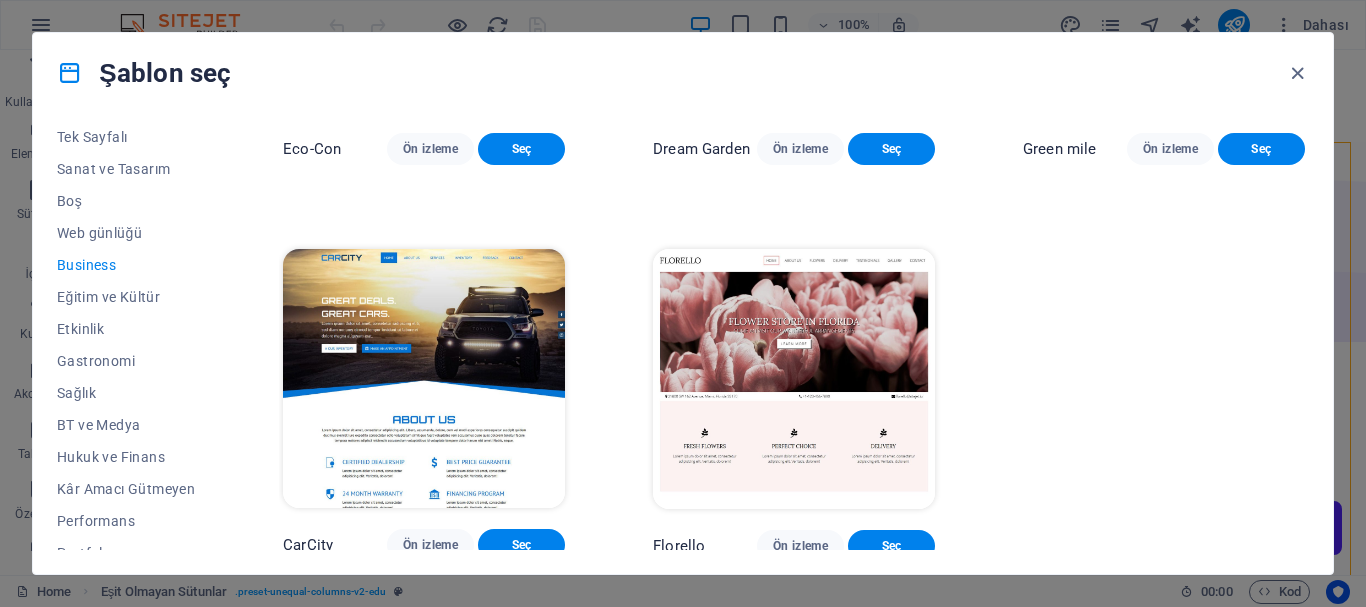 scroll, scrollTop: 288, scrollLeft: 0, axis: vertical 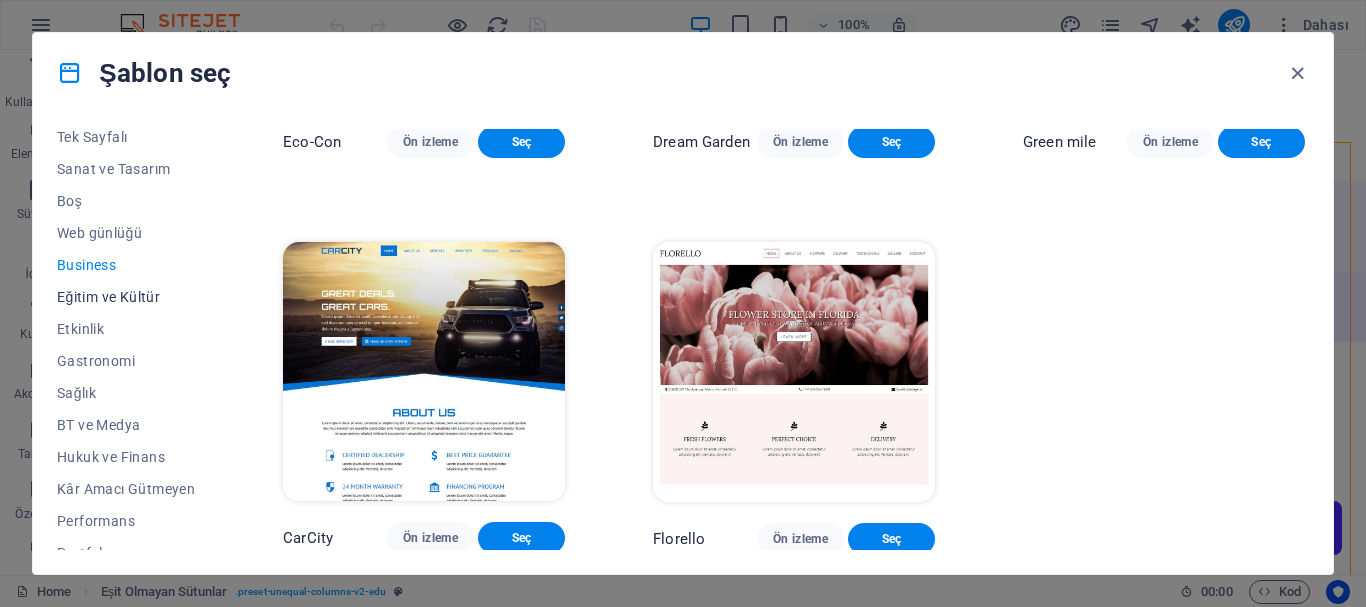 click on "Eğitim ve Kültür" at bounding box center (126, 297) 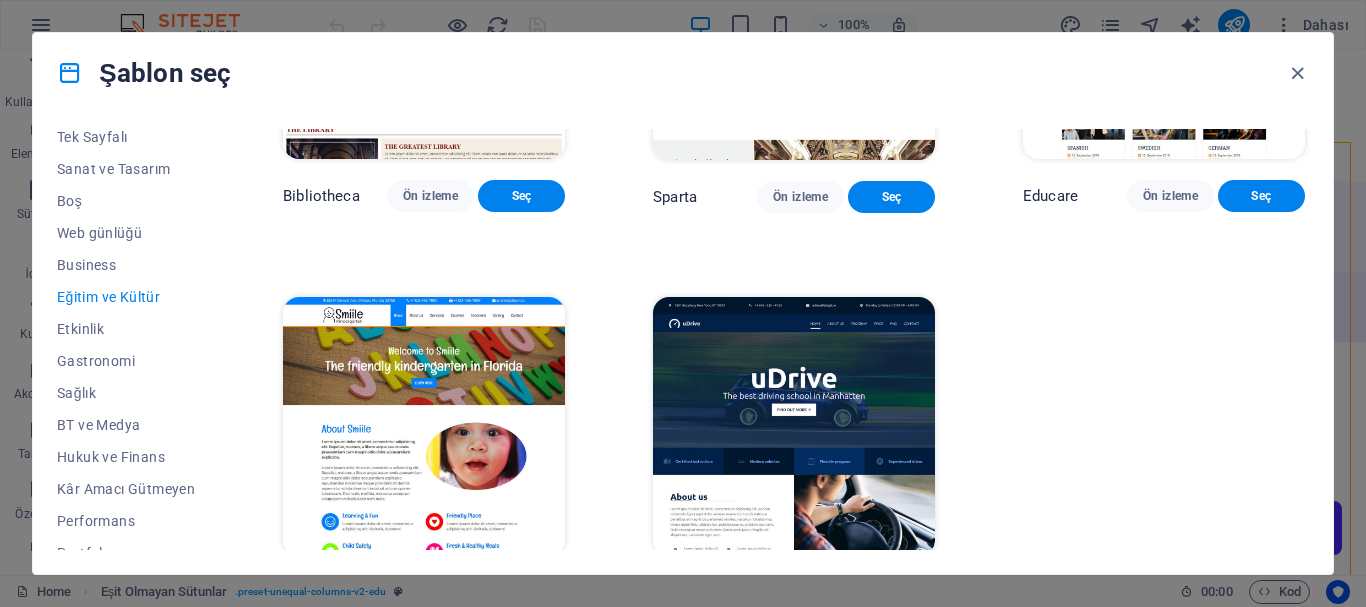 scroll, scrollTop: 682, scrollLeft: 0, axis: vertical 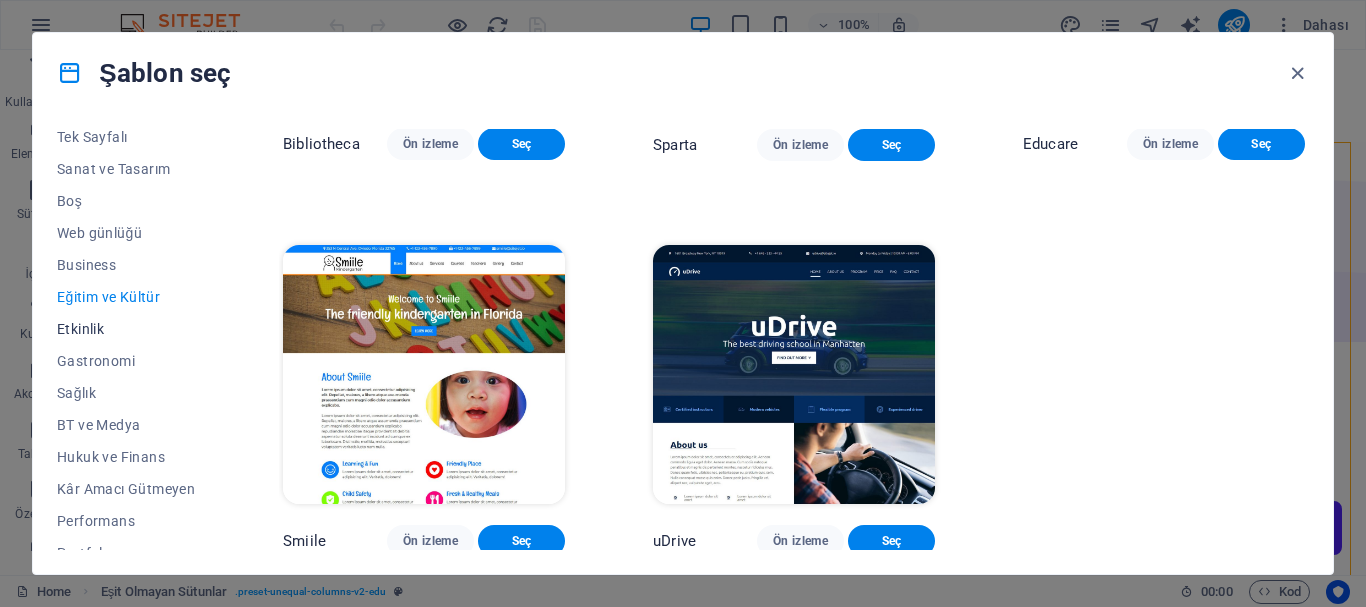 click on "Etkinlik" at bounding box center (126, 329) 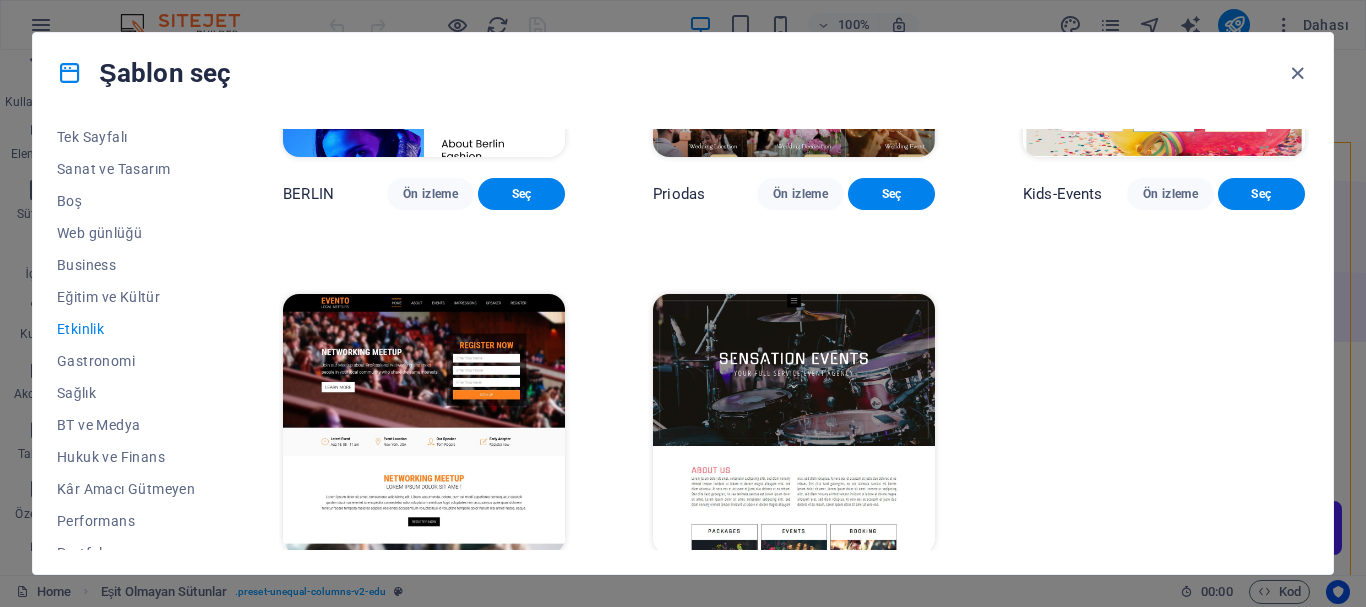scroll, scrollTop: 690, scrollLeft: 0, axis: vertical 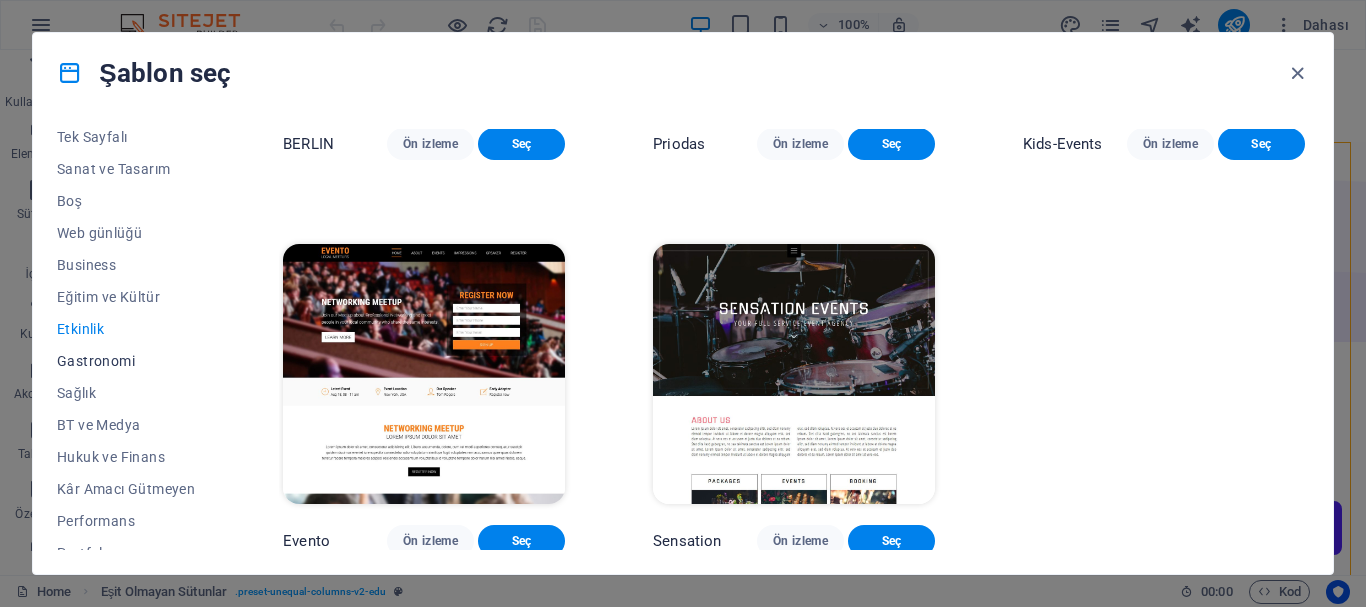 click on "Gastronomi" at bounding box center [126, 361] 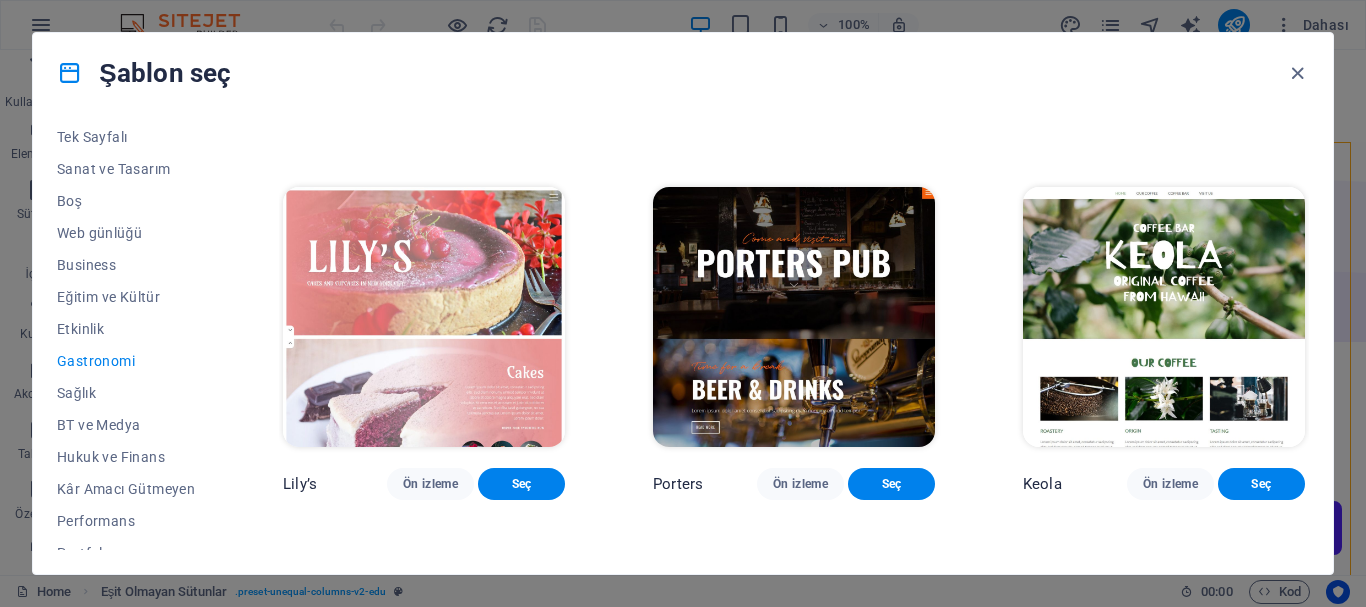 scroll, scrollTop: 1590, scrollLeft: 0, axis: vertical 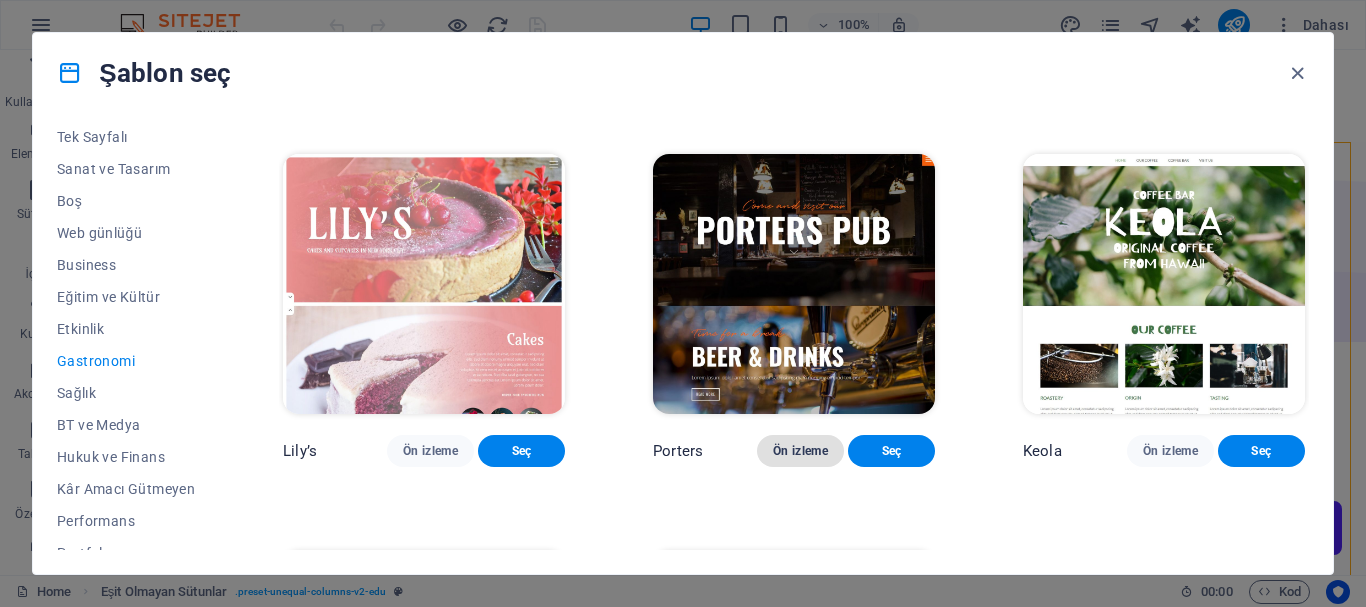 click on "Ön izleme" at bounding box center (800, 451) 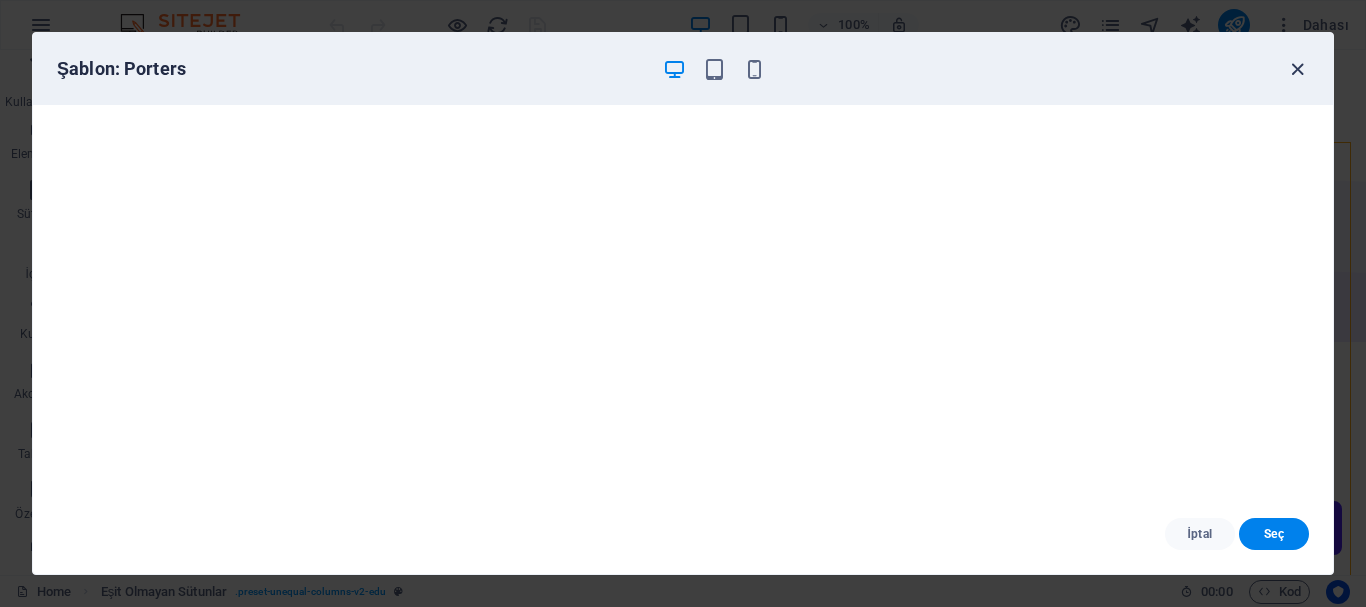 click at bounding box center [1297, 69] 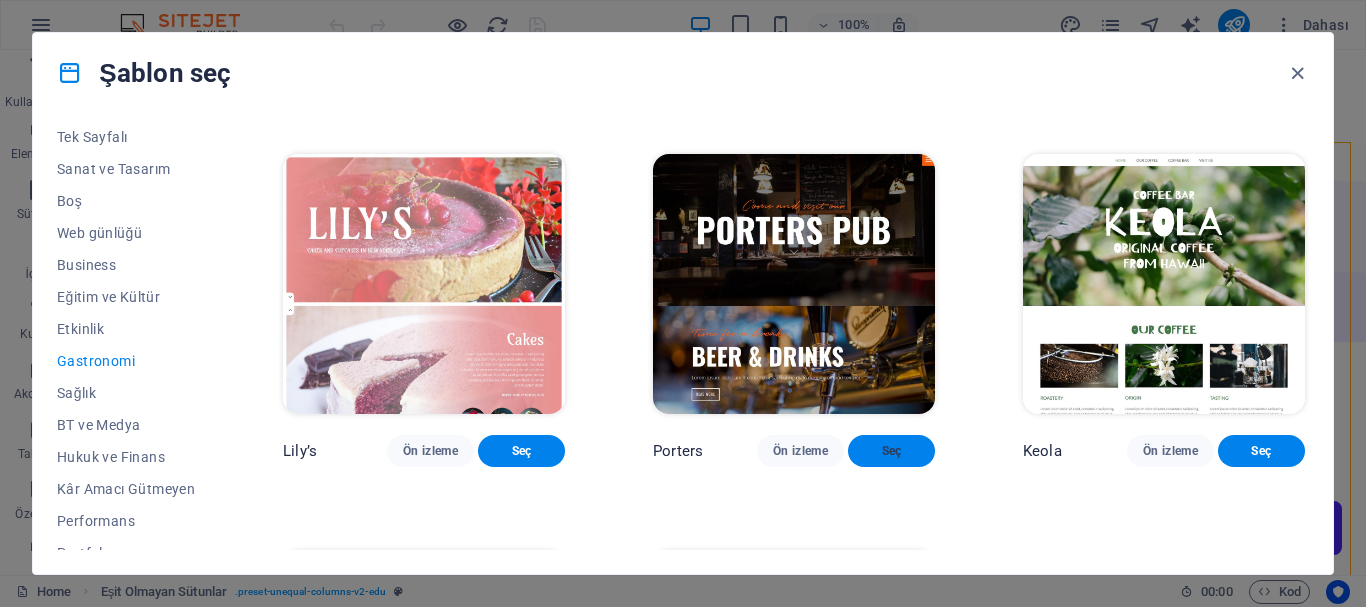 click on "Seç" at bounding box center (891, 451) 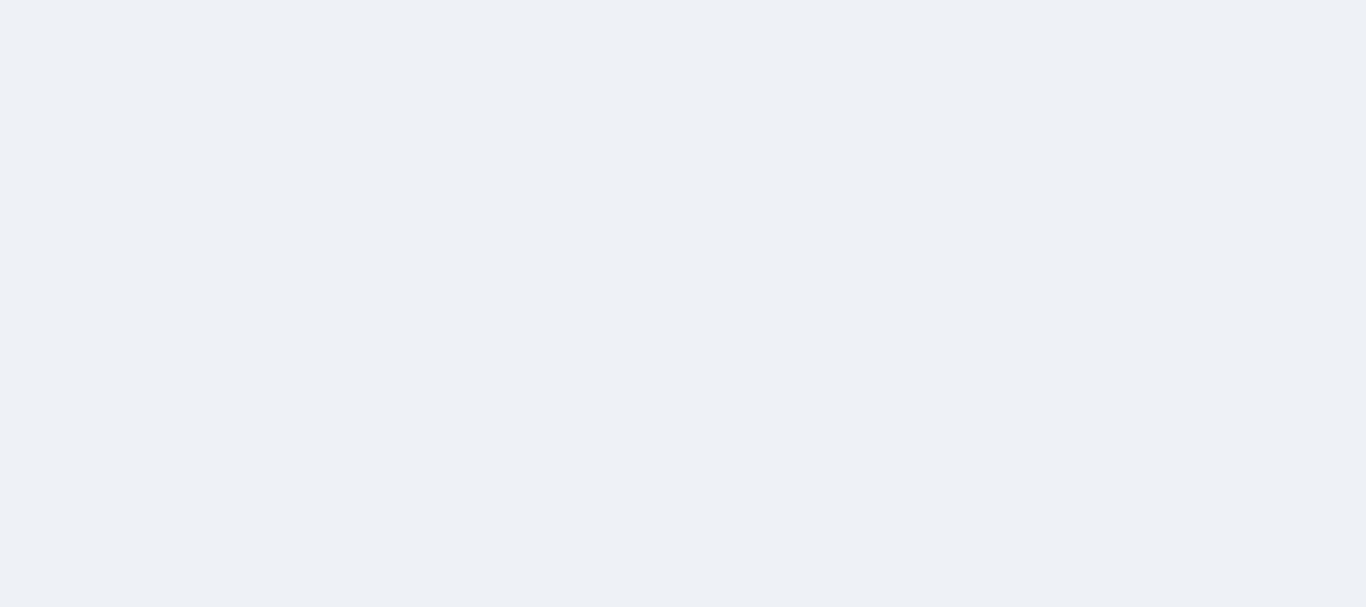 scroll, scrollTop: 0, scrollLeft: 0, axis: both 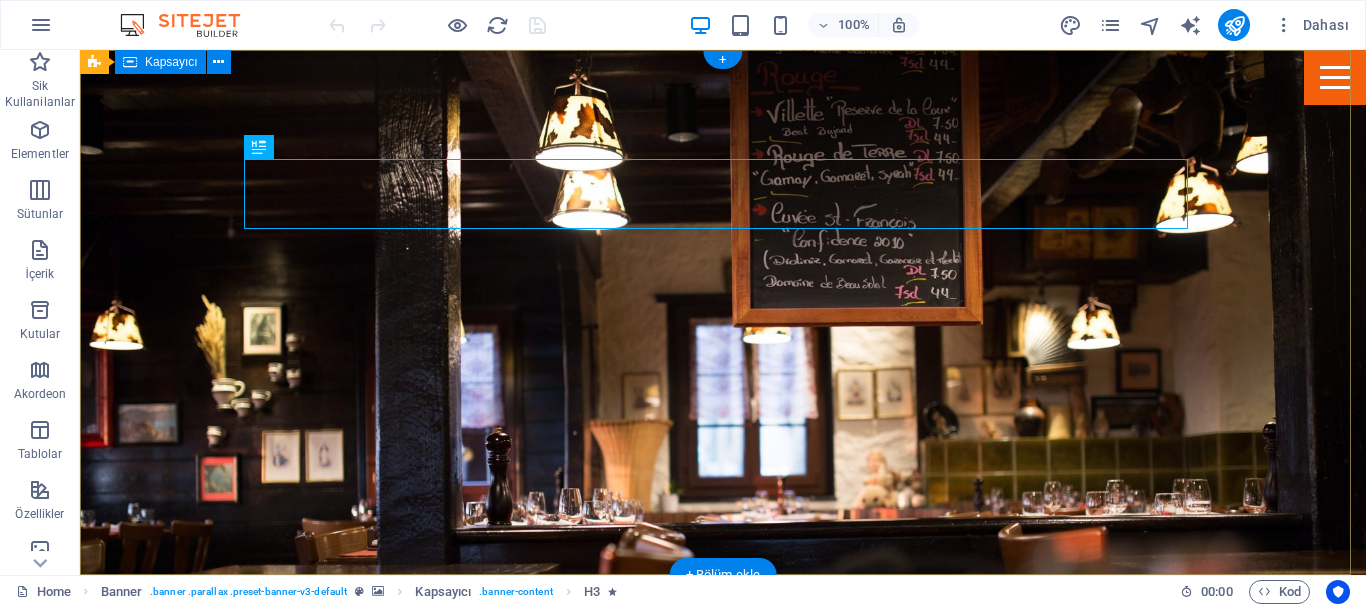 click on "Come and visit our" at bounding box center (723, 824) 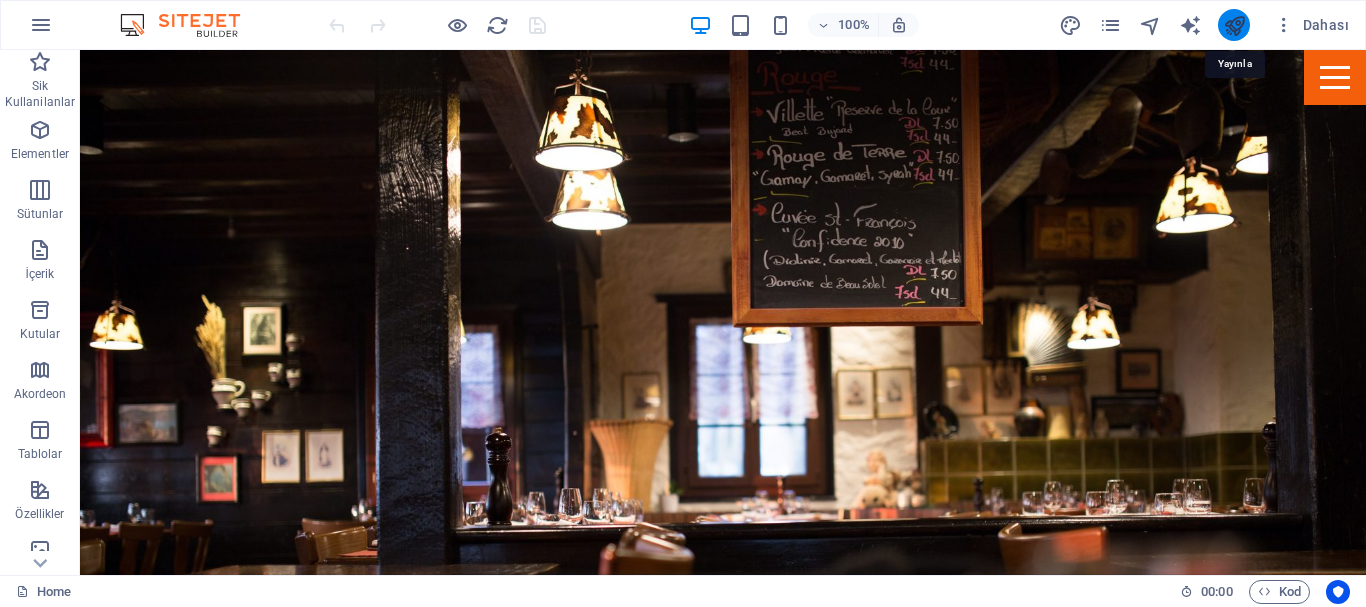 click at bounding box center (1234, 25) 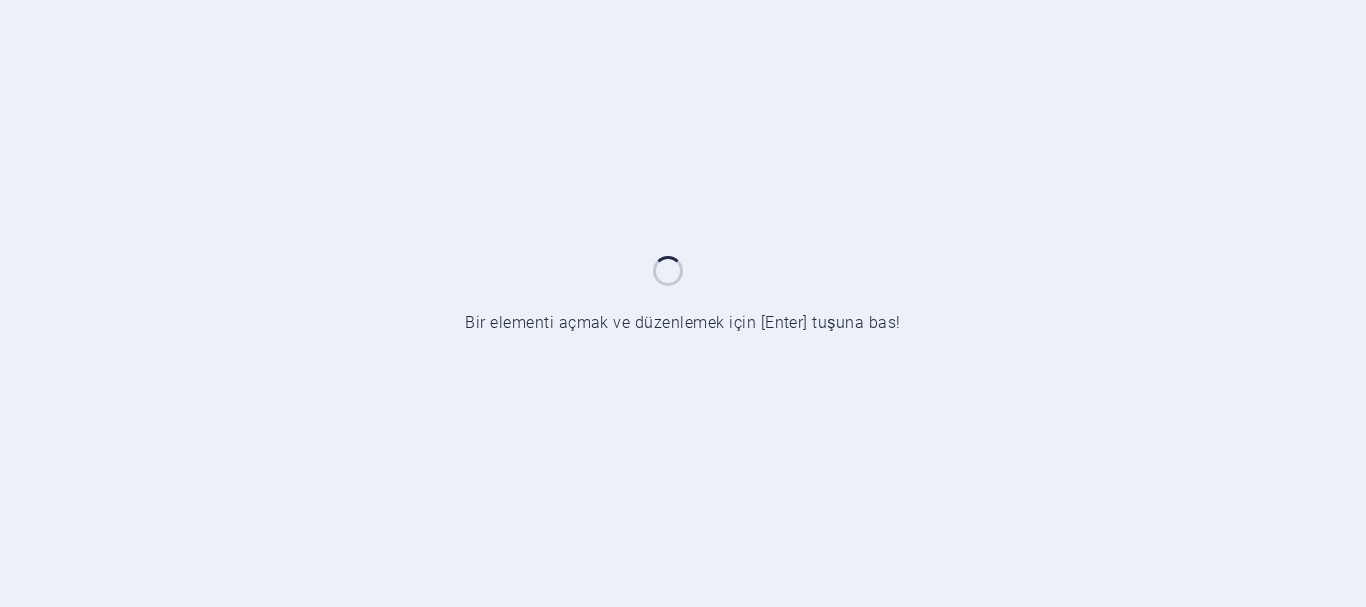 scroll, scrollTop: 0, scrollLeft: 0, axis: both 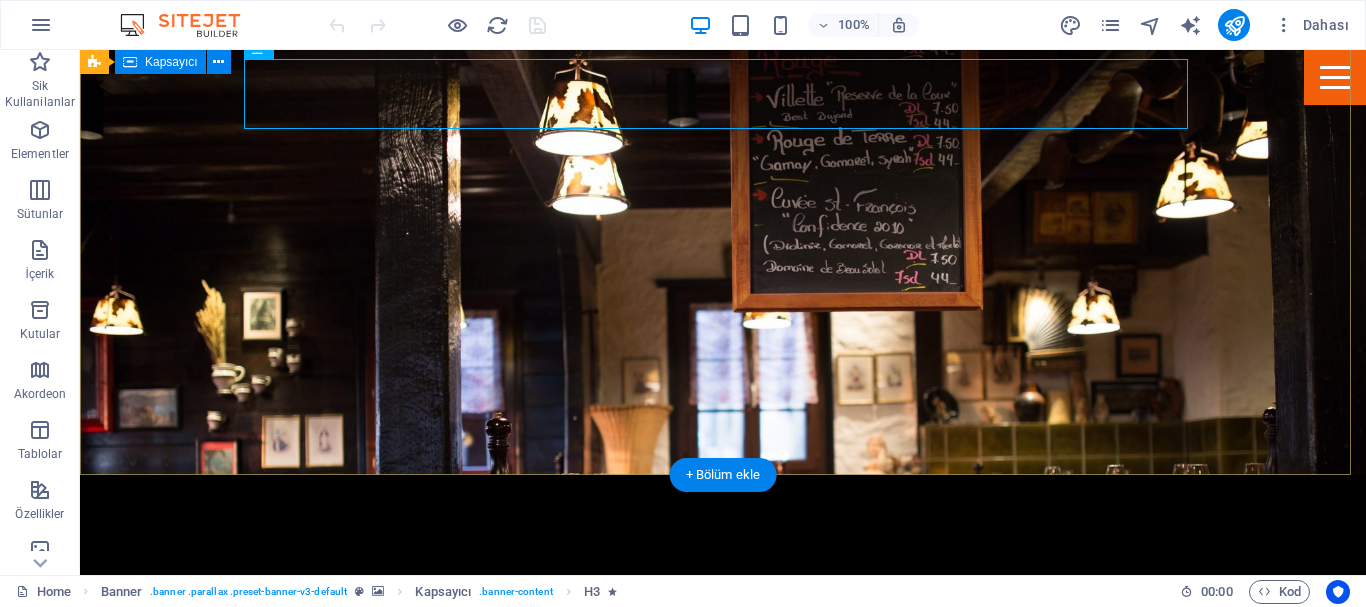 click on "Come and visit our" at bounding box center (723, 724) 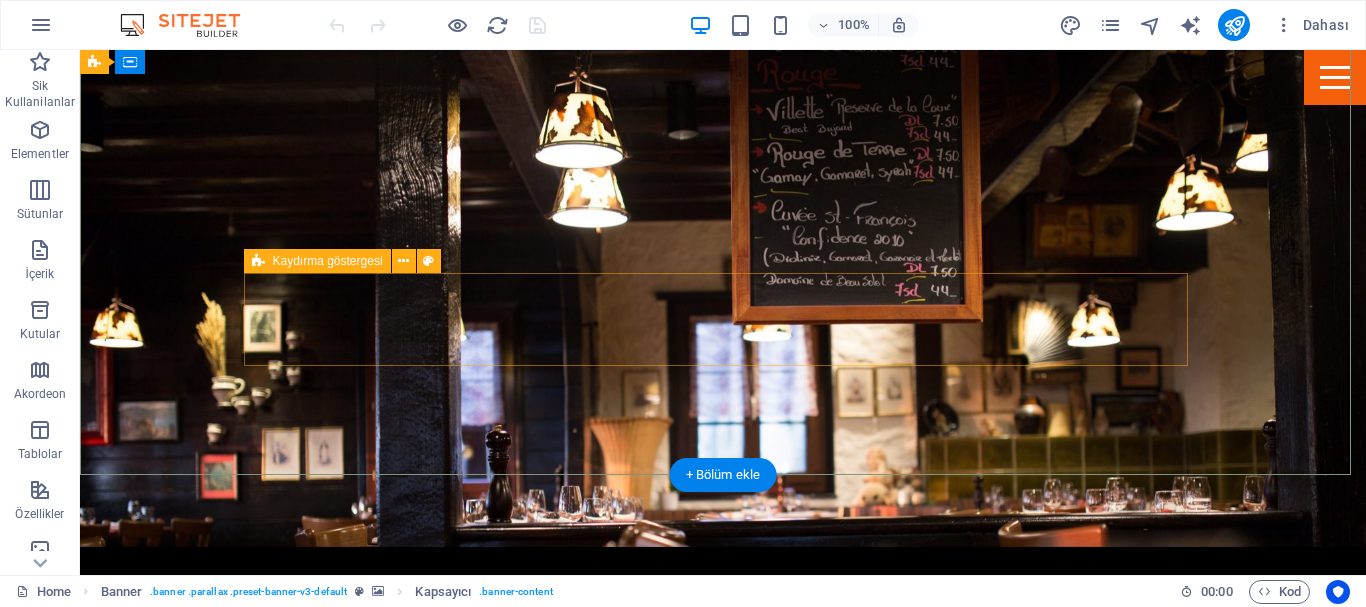 scroll, scrollTop: 0, scrollLeft: 0, axis: both 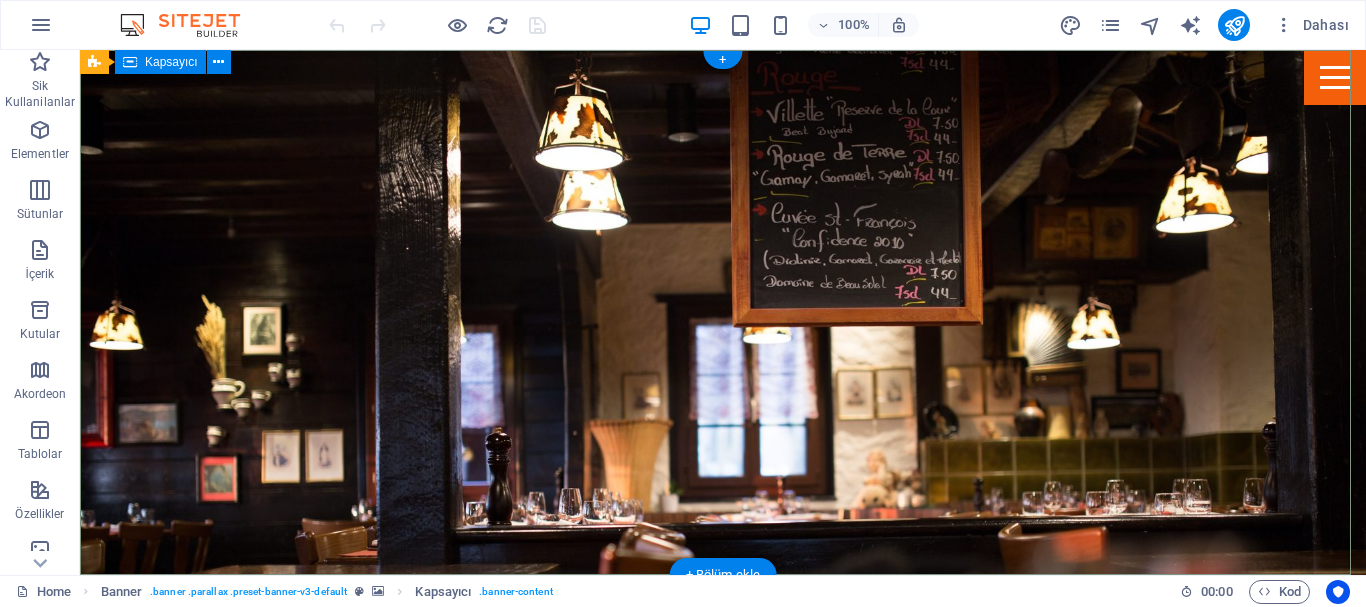 click on "Come and visit our" at bounding box center (723, 824) 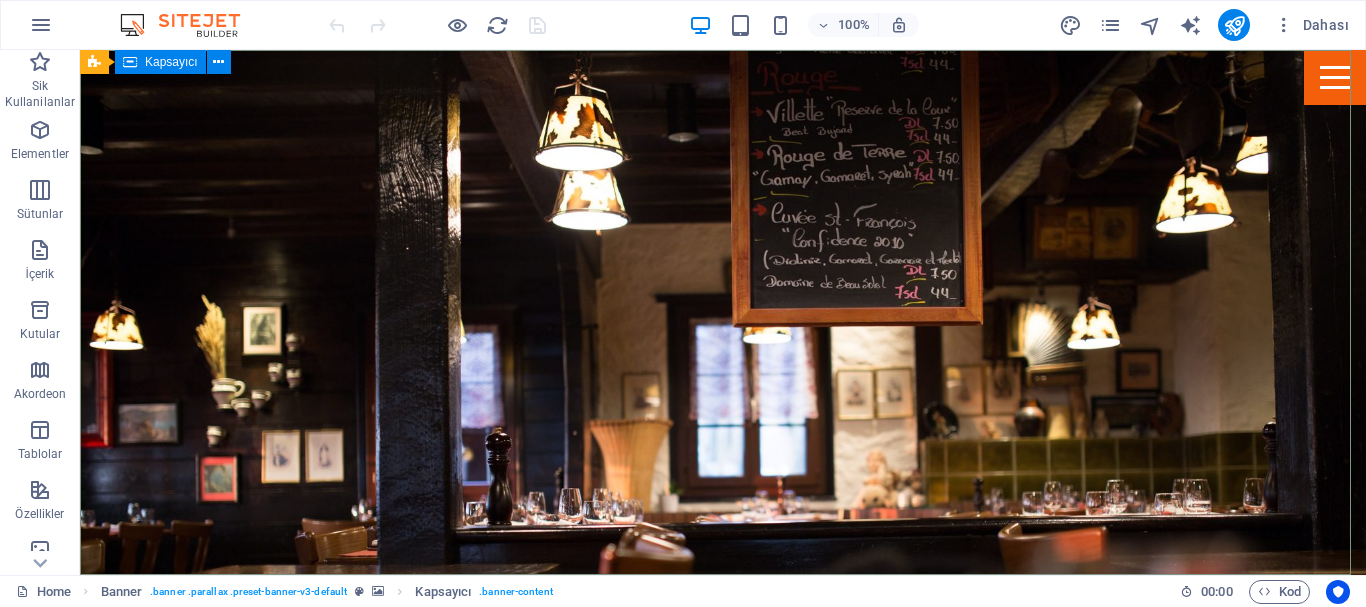 click on "Kapsayıcı" at bounding box center (171, 62) 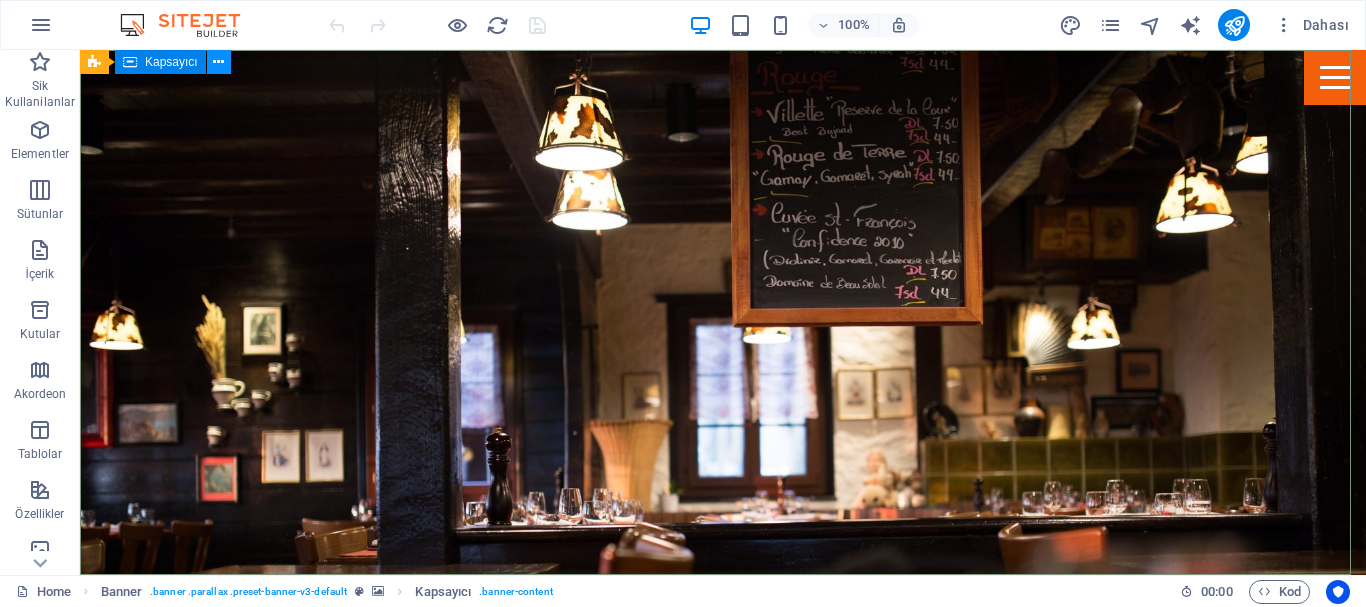 click at bounding box center (218, 62) 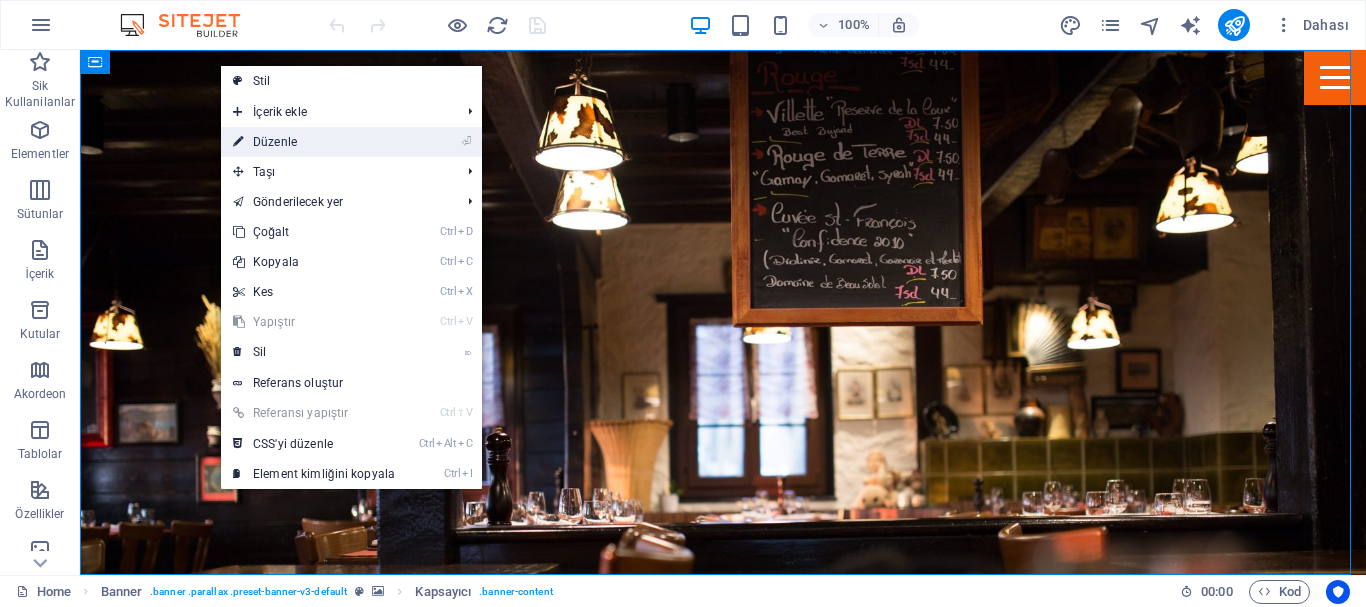 click on "⏎  Düzenle" at bounding box center (314, 142) 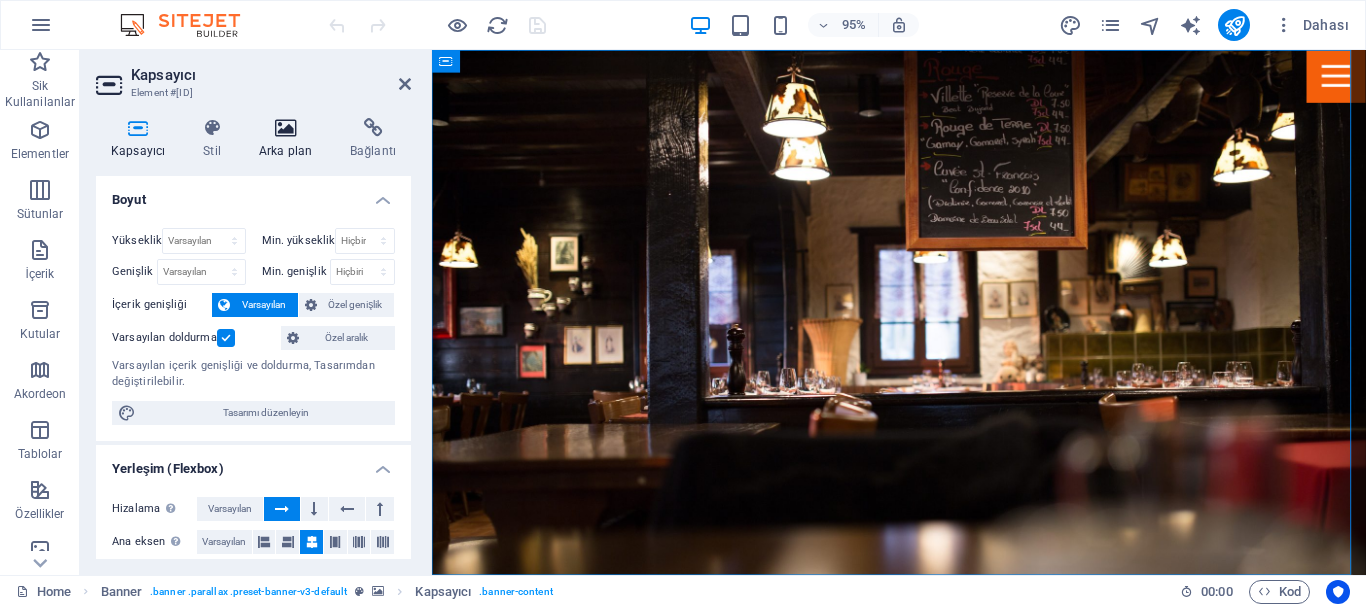 click at bounding box center (285, 128) 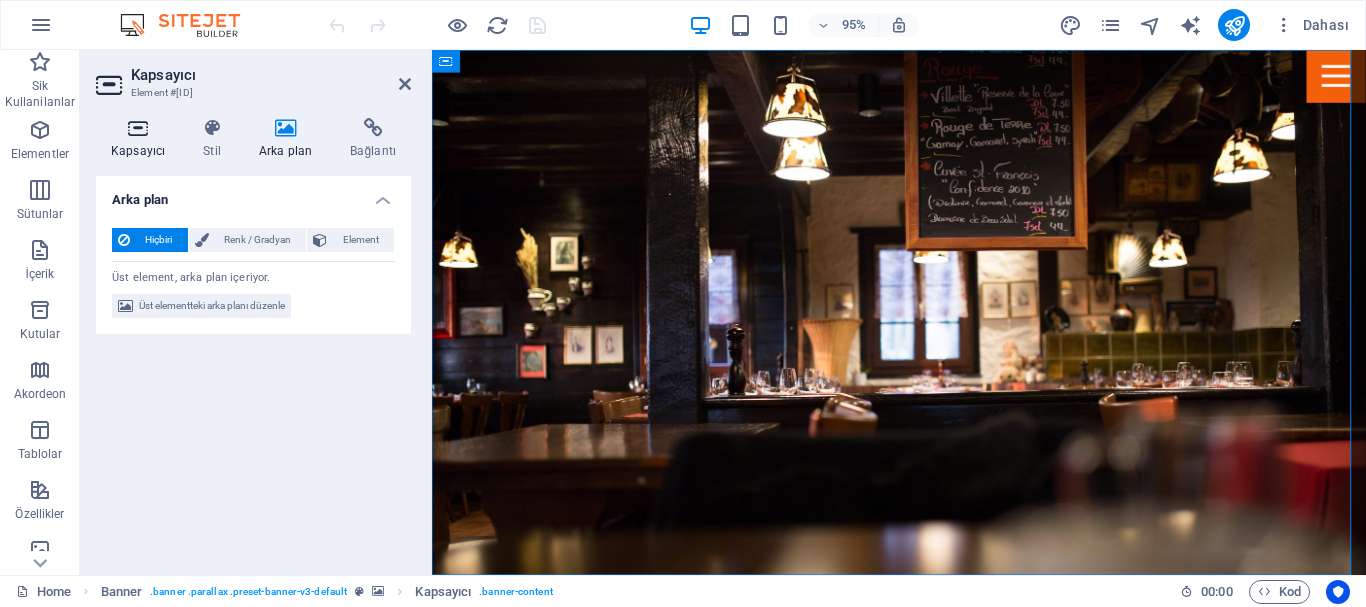 click at bounding box center (138, 128) 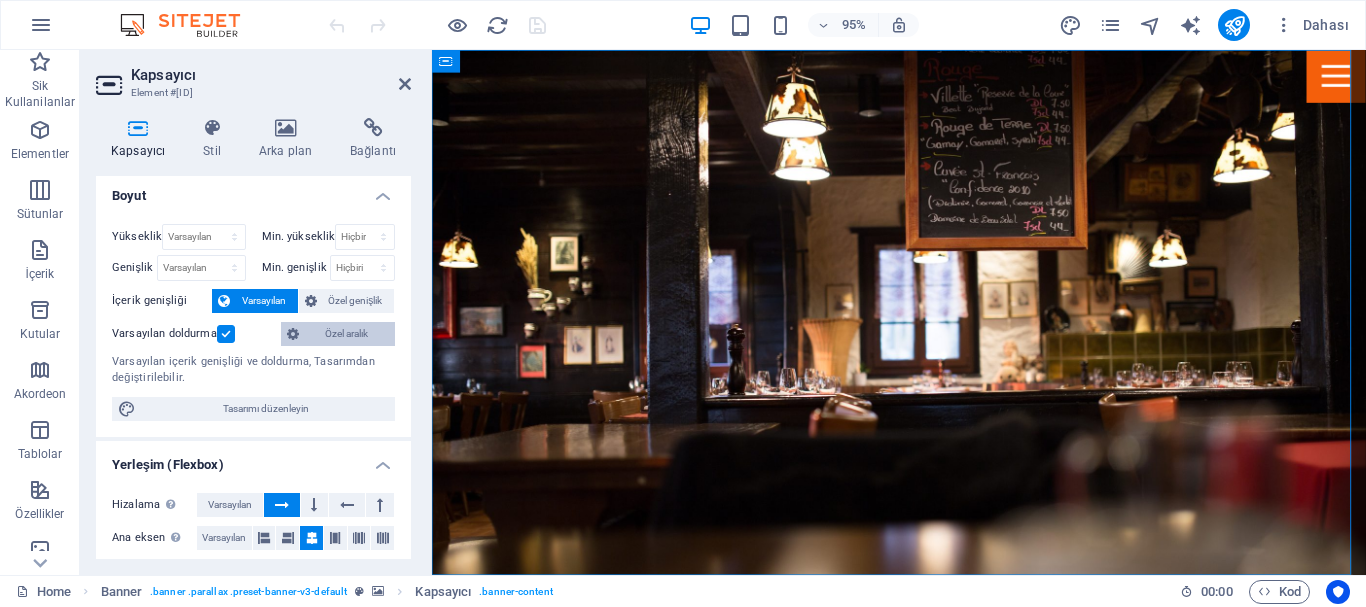 scroll, scrollTop: 0, scrollLeft: 0, axis: both 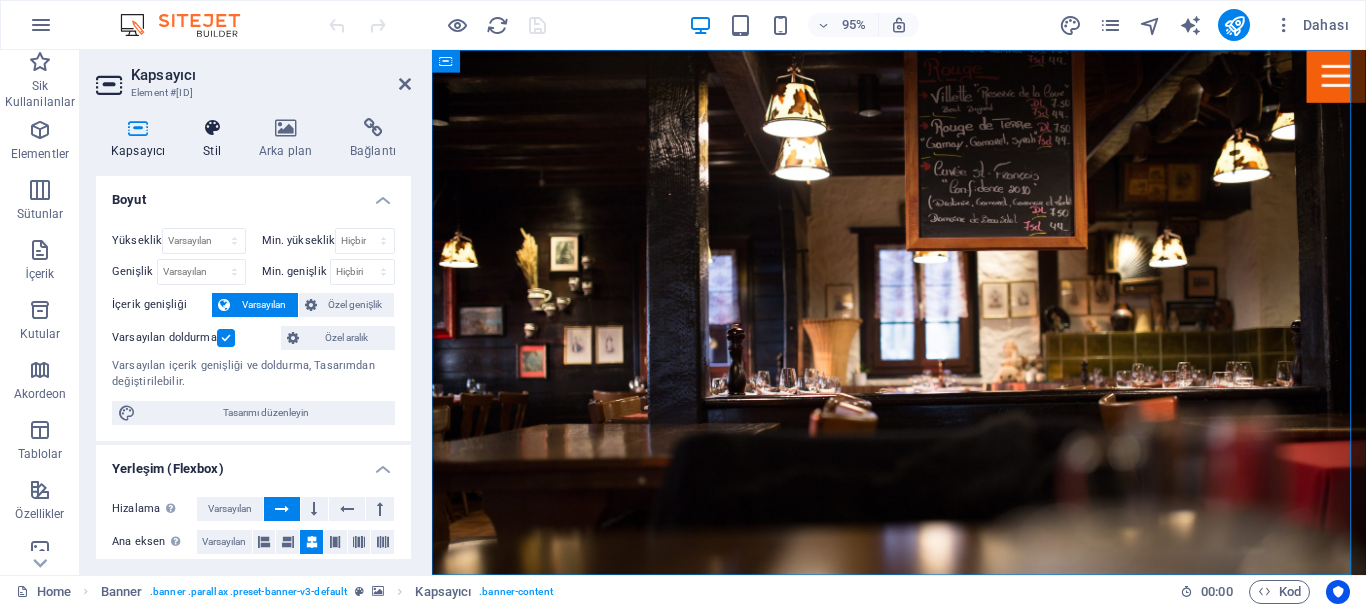 click at bounding box center [212, 128] 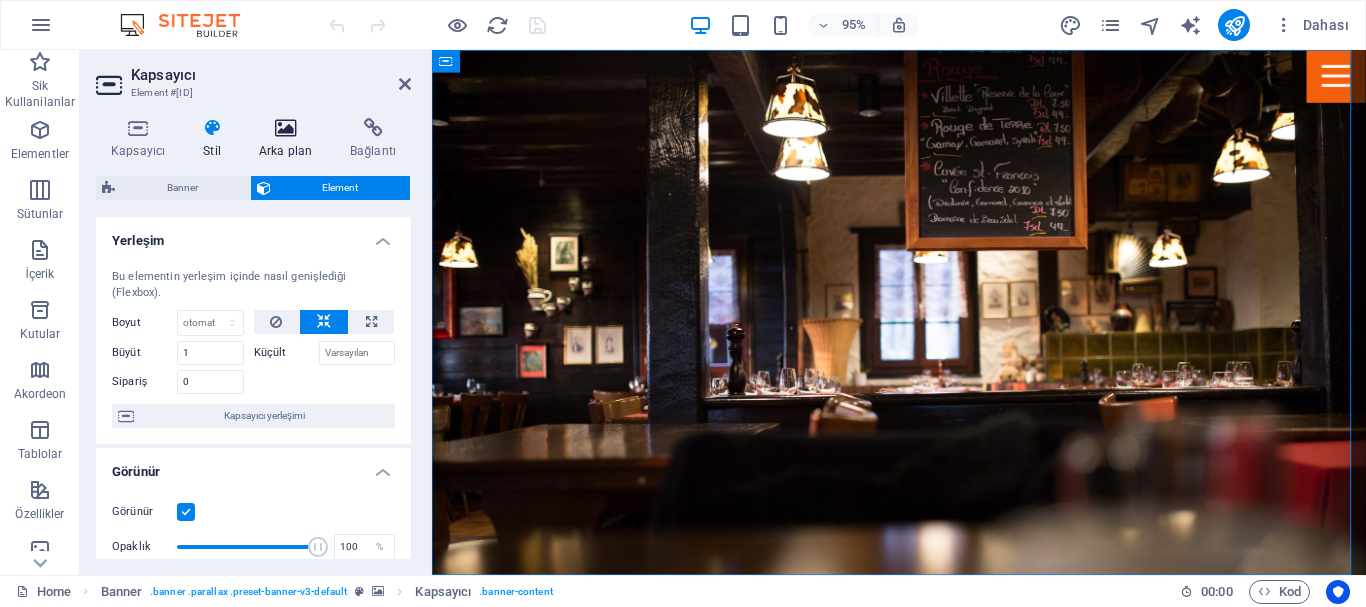 click at bounding box center (285, 128) 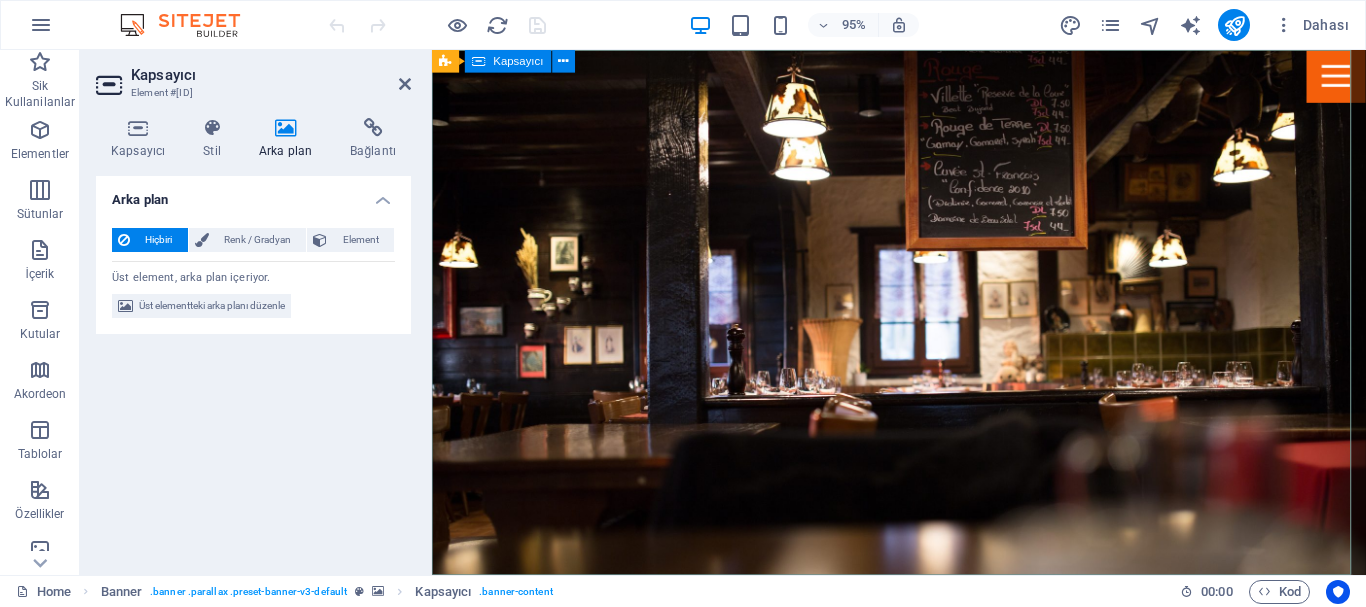 click on "Come and visit our" at bounding box center (923, 824) 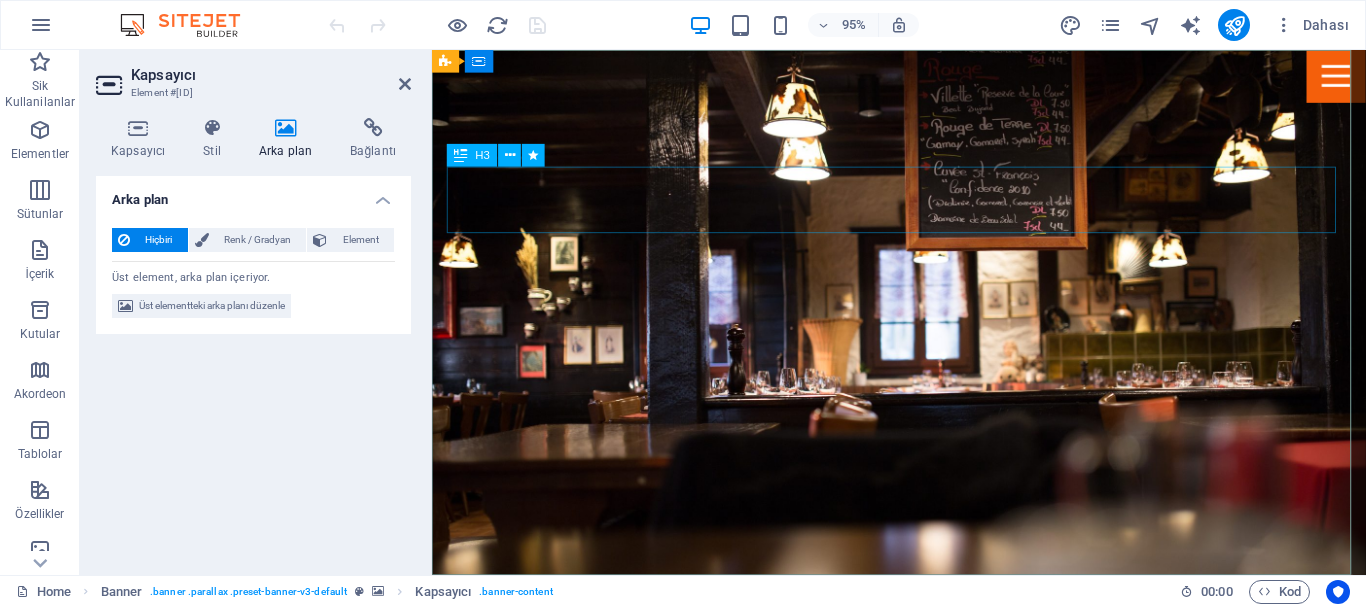 click on "Come and visit our" at bounding box center (924, 706) 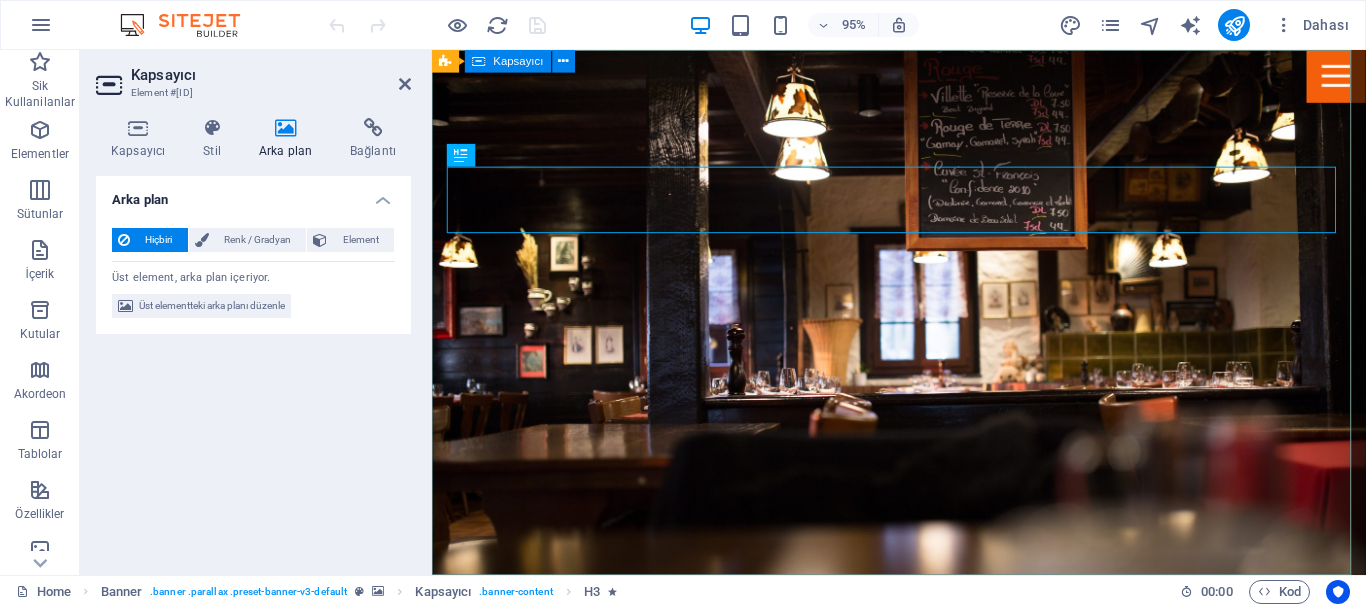 click on "Come and visit our" at bounding box center (923, 824) 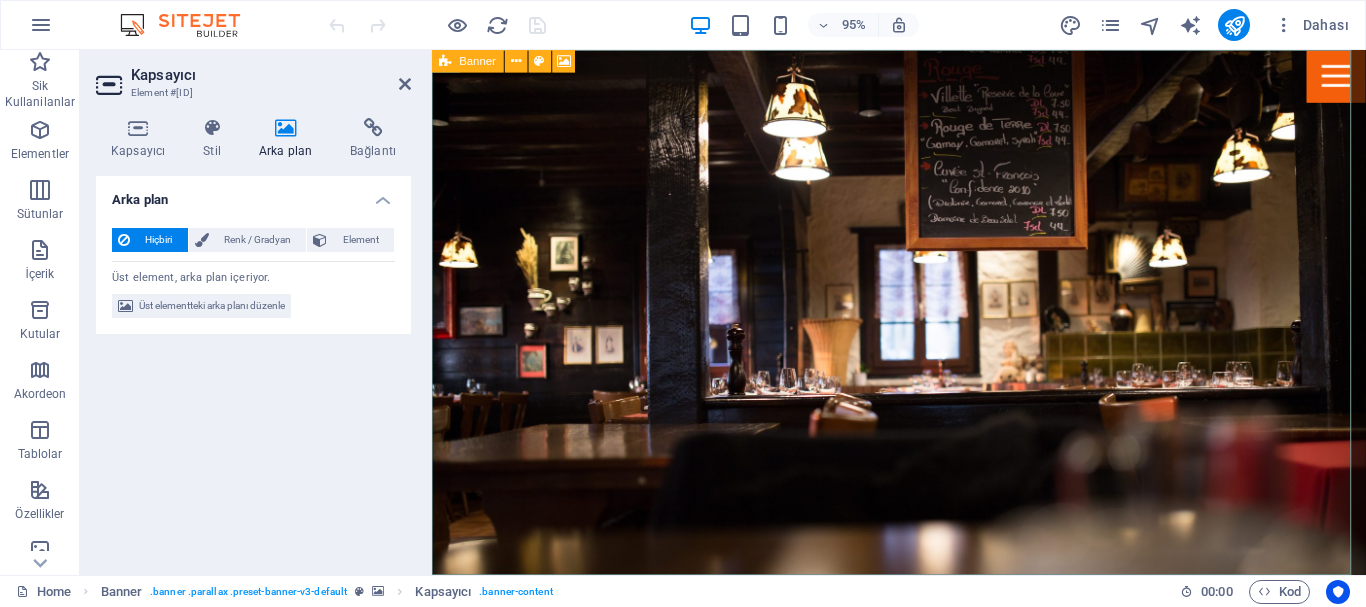 click on "Banner" at bounding box center [478, 61] 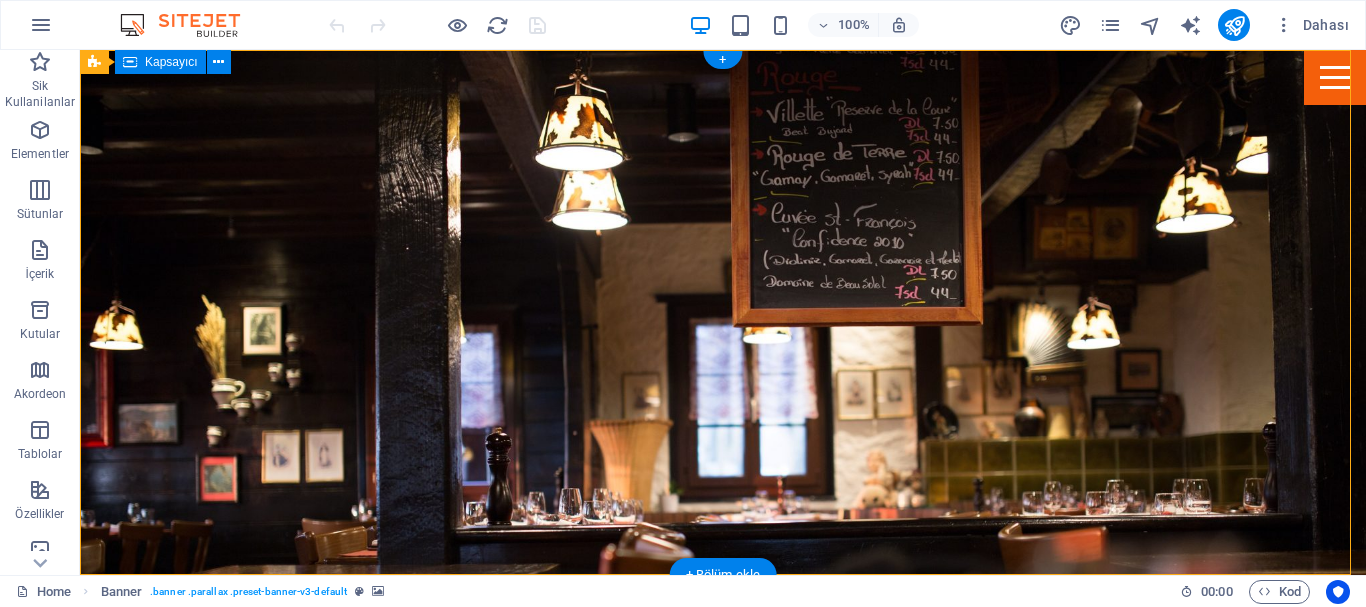 click on "Come and visit our" at bounding box center (723, 824) 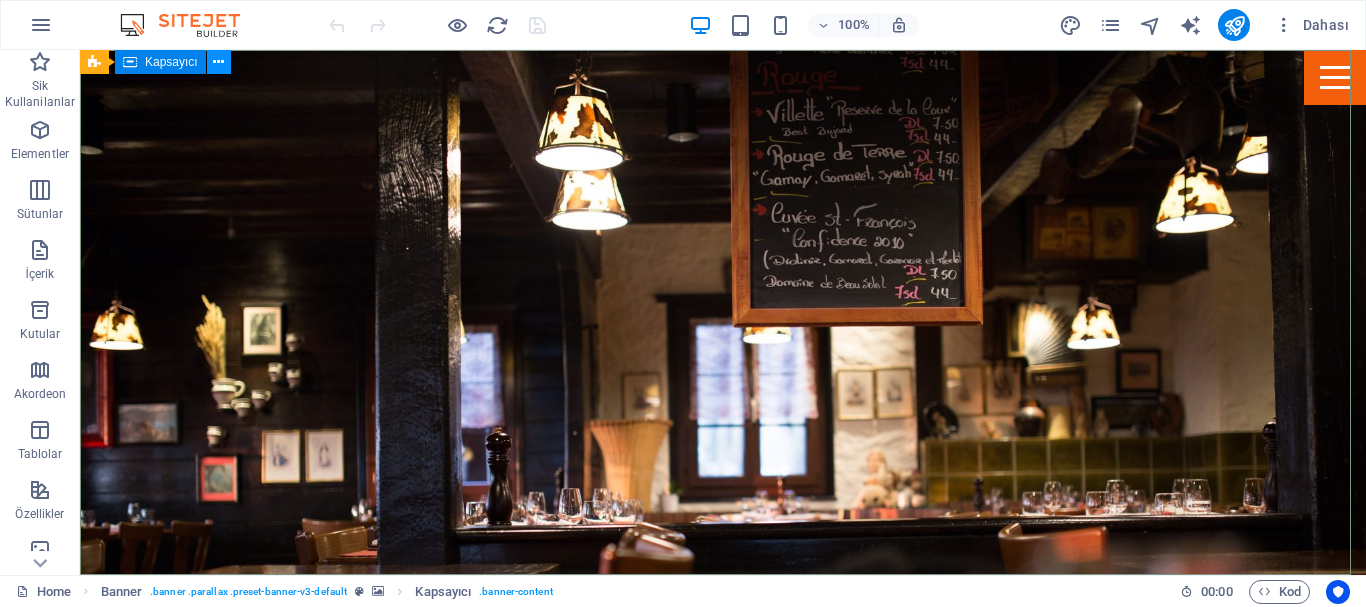 click at bounding box center [218, 62] 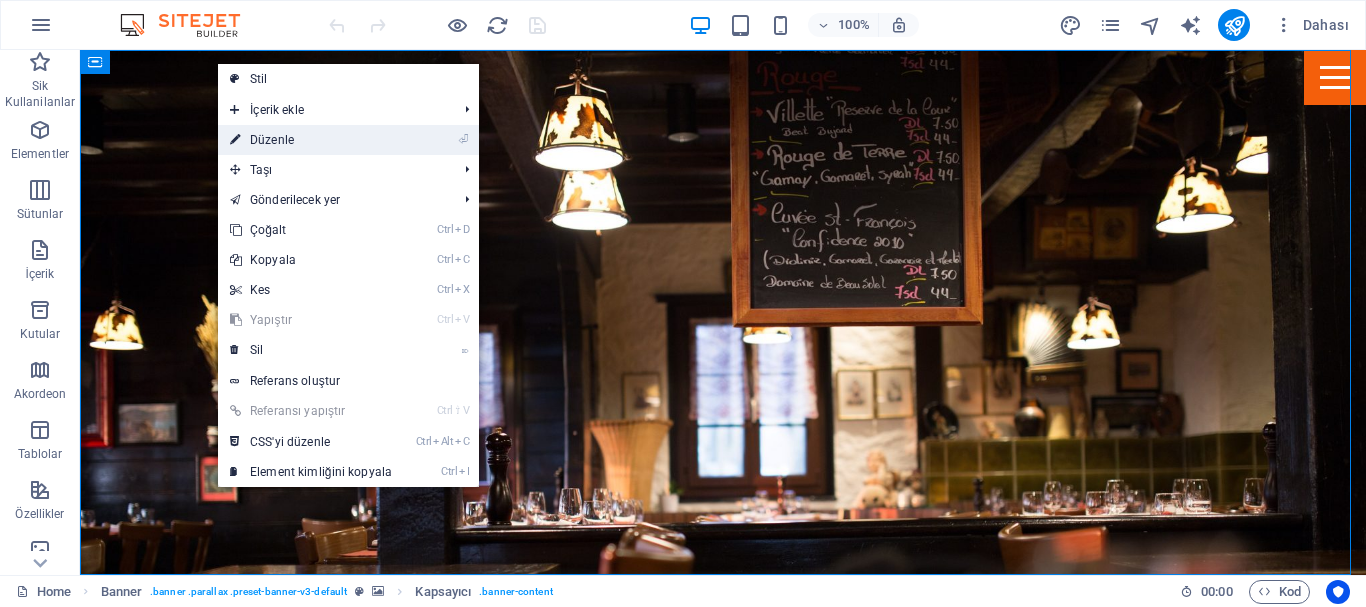 click on "⏎  Düzenle" at bounding box center [311, 140] 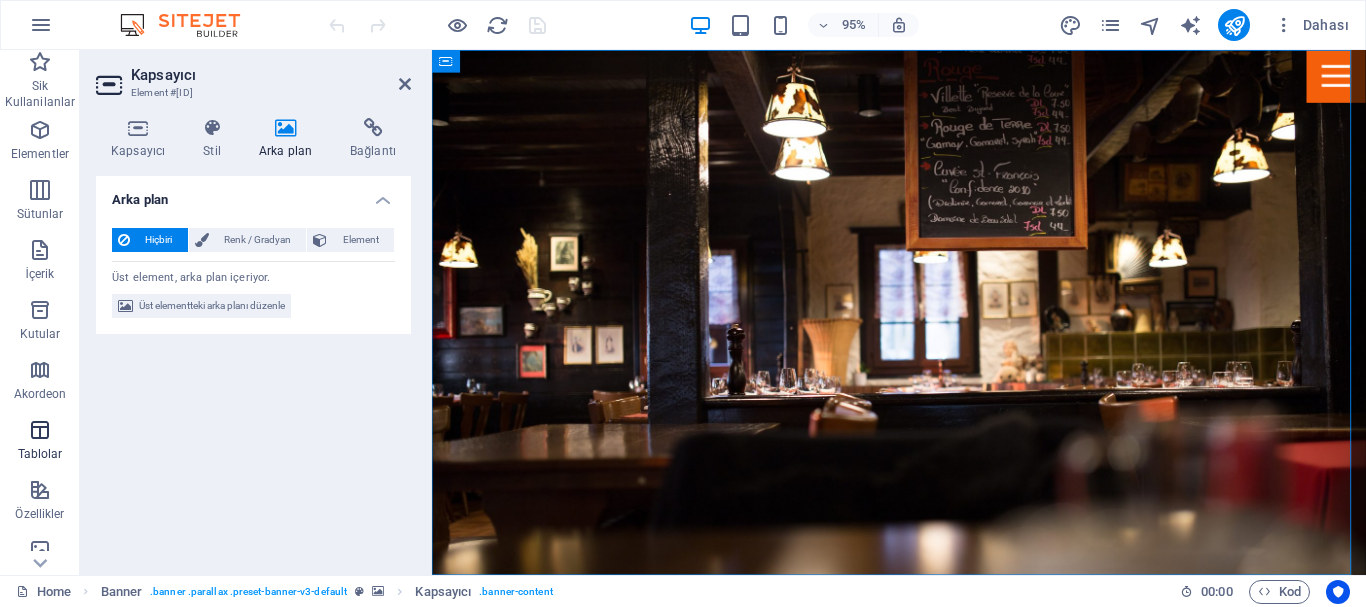 scroll, scrollTop: 200, scrollLeft: 0, axis: vertical 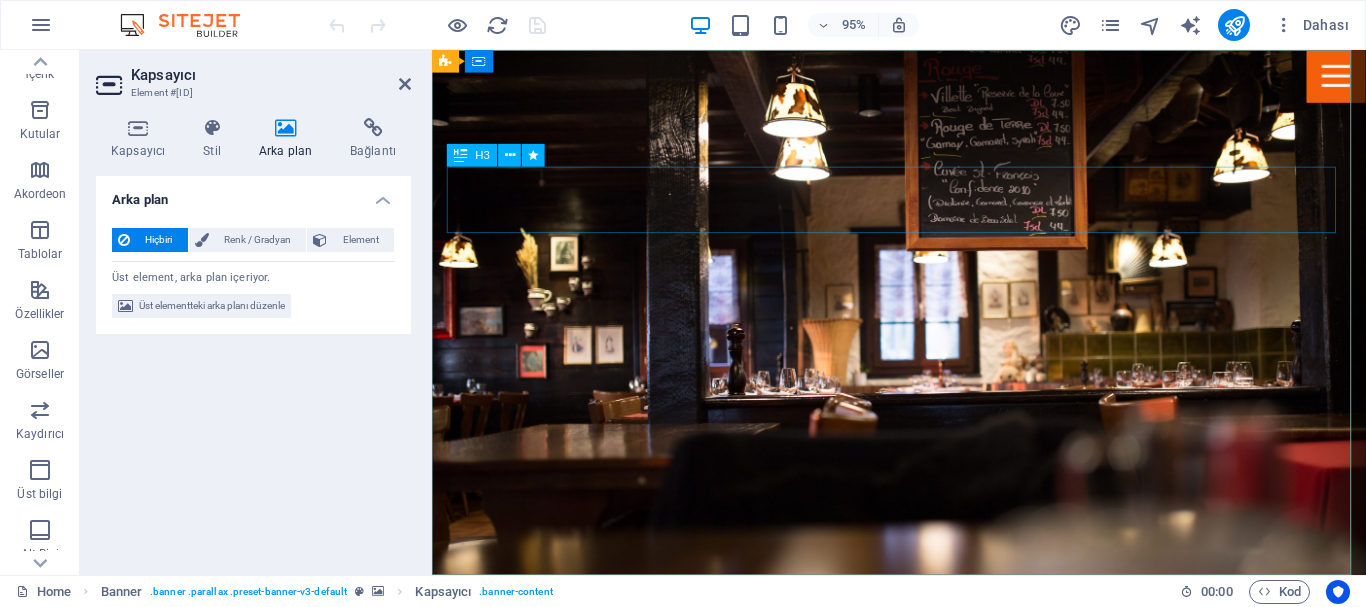 click on "Come and visit our" at bounding box center [924, 706] 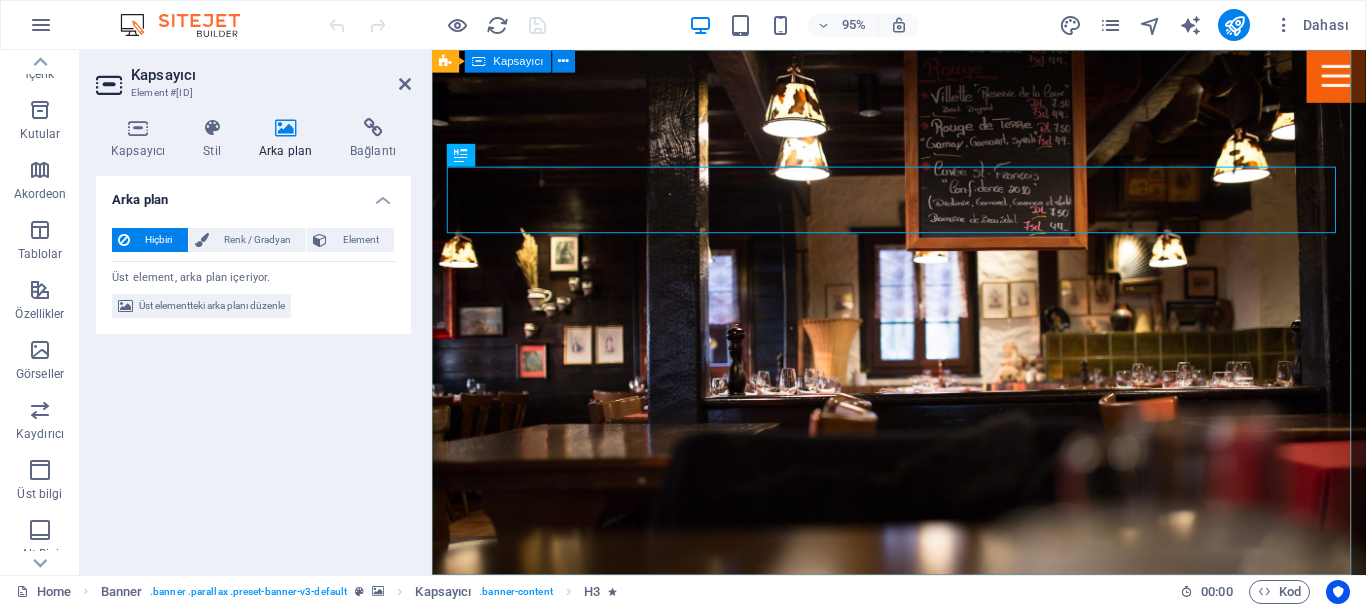 click on "Come and visit our" at bounding box center [923, 824] 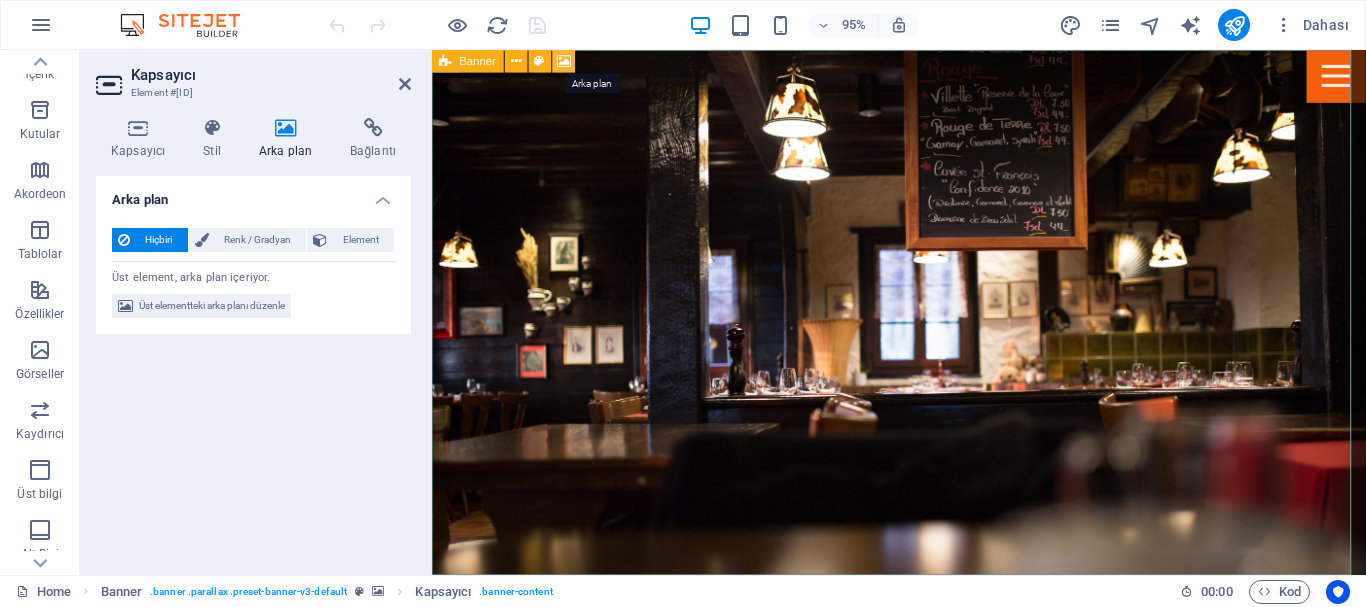 click at bounding box center (564, 61) 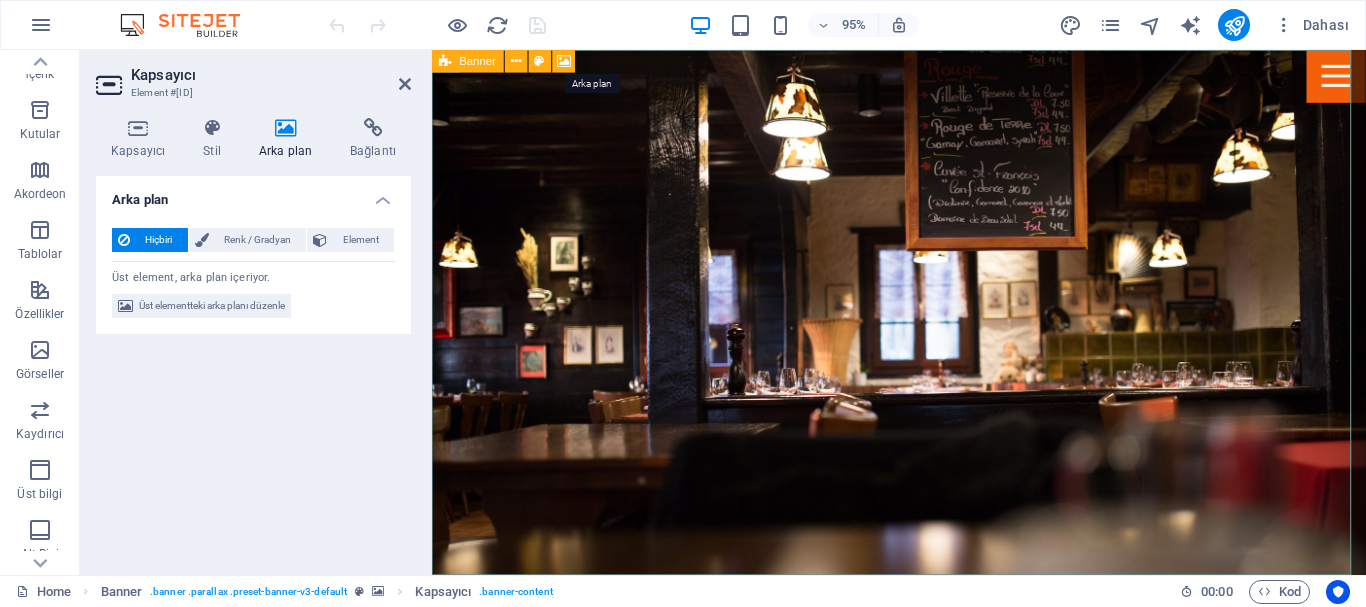 select on "%" 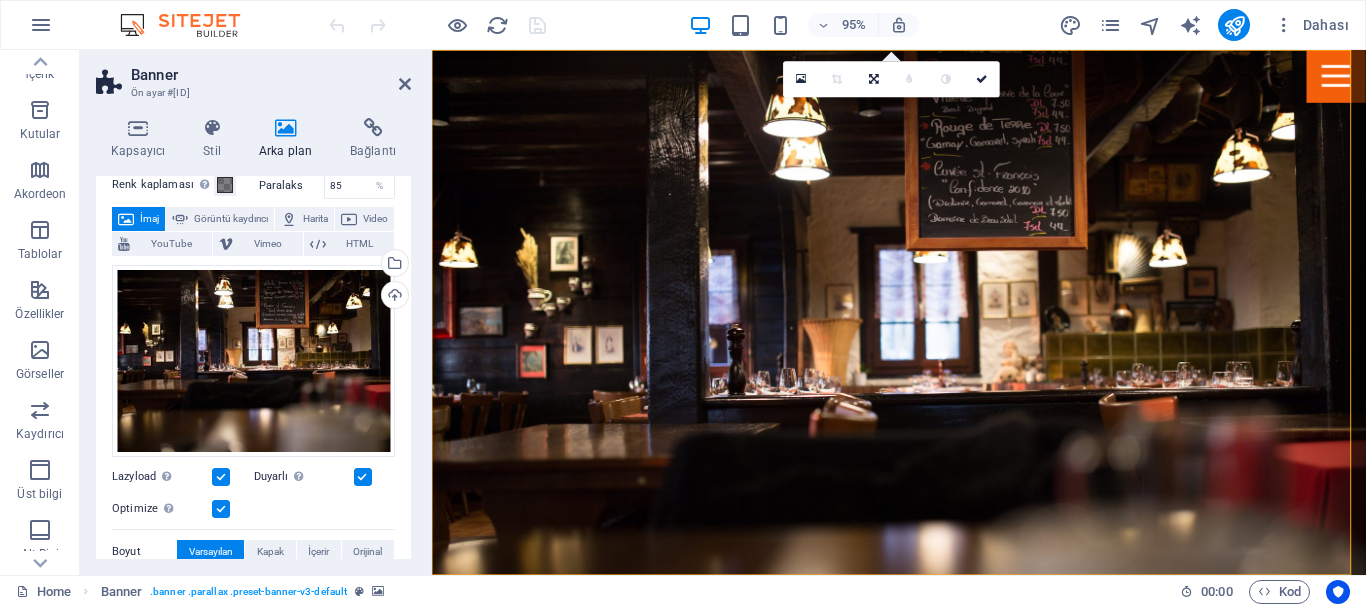 scroll, scrollTop: 200, scrollLeft: 0, axis: vertical 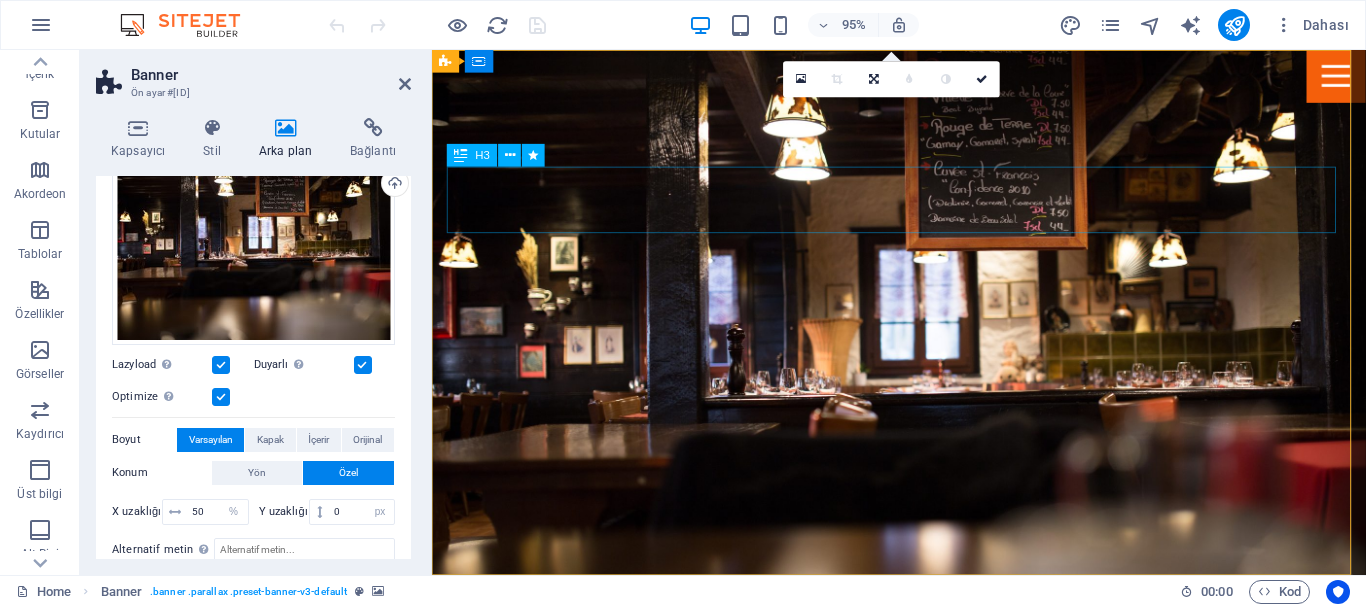 click on "Come and visit our" at bounding box center (924, 706) 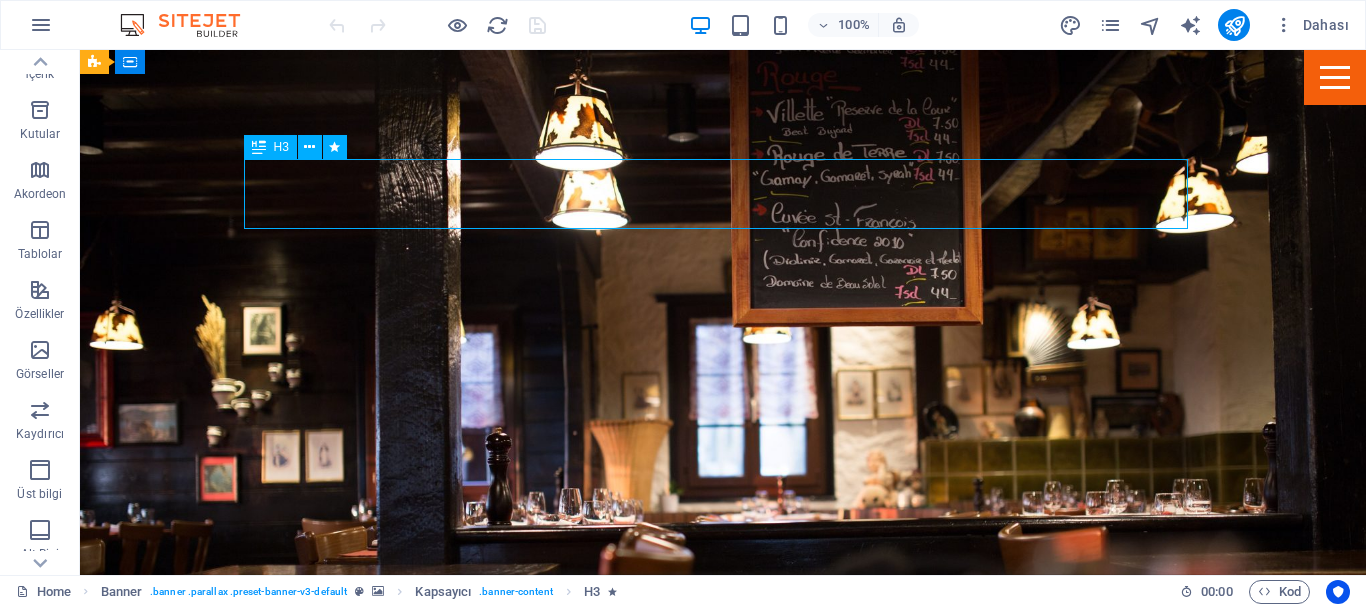 click on "Come and visit our" at bounding box center (723, 706) 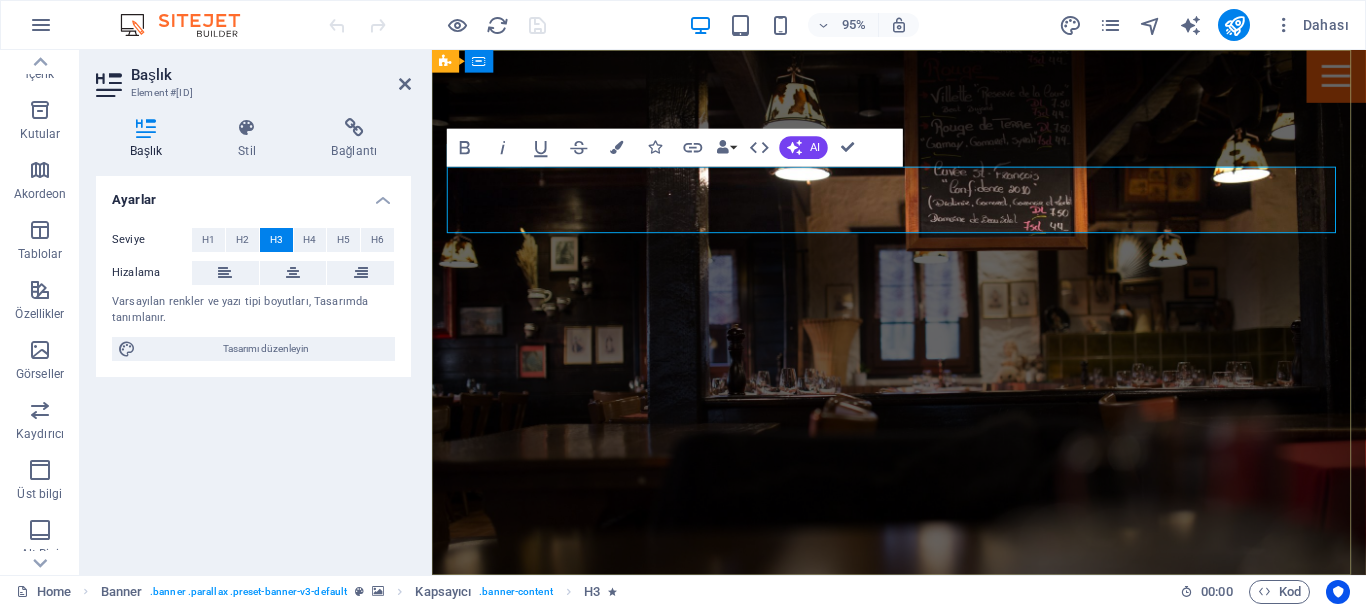 click on "Come and visit our" at bounding box center [924, 706] 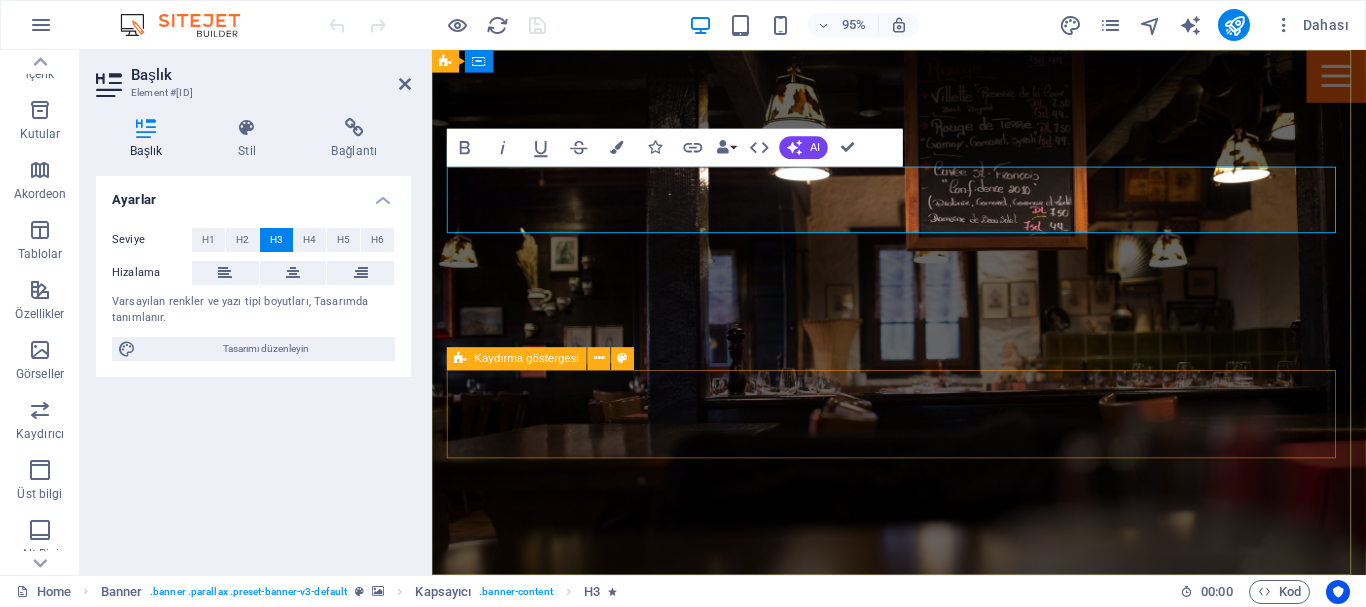 click at bounding box center [924, 959] 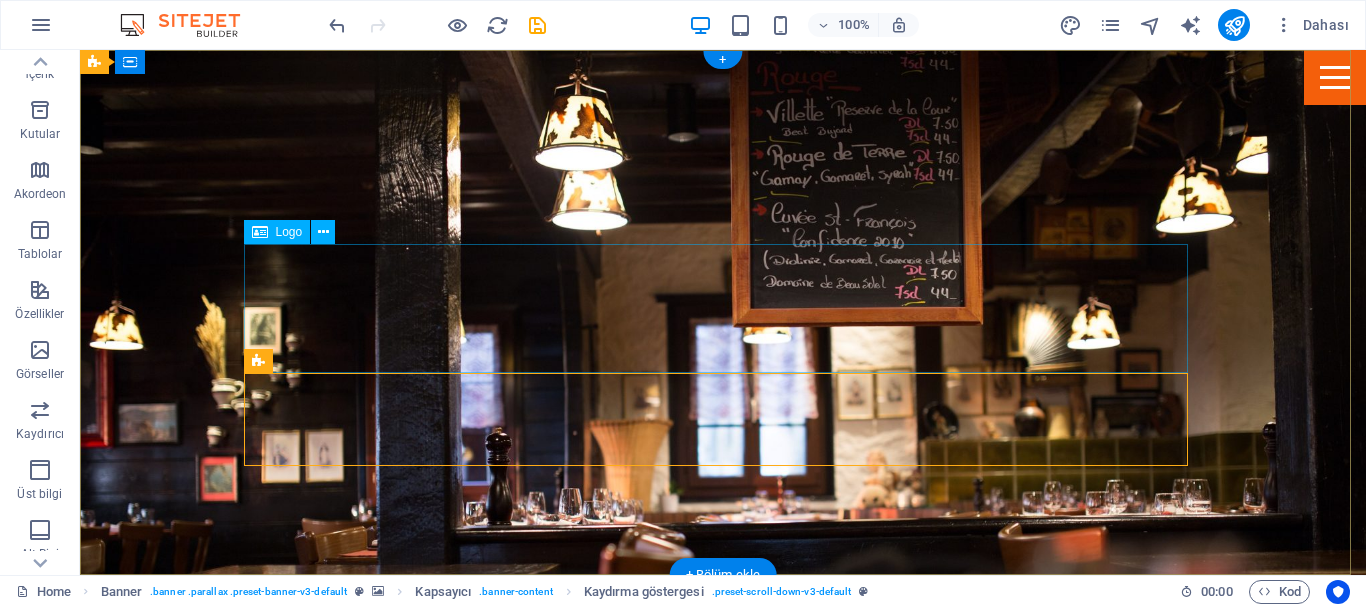 click at bounding box center [723, 820] 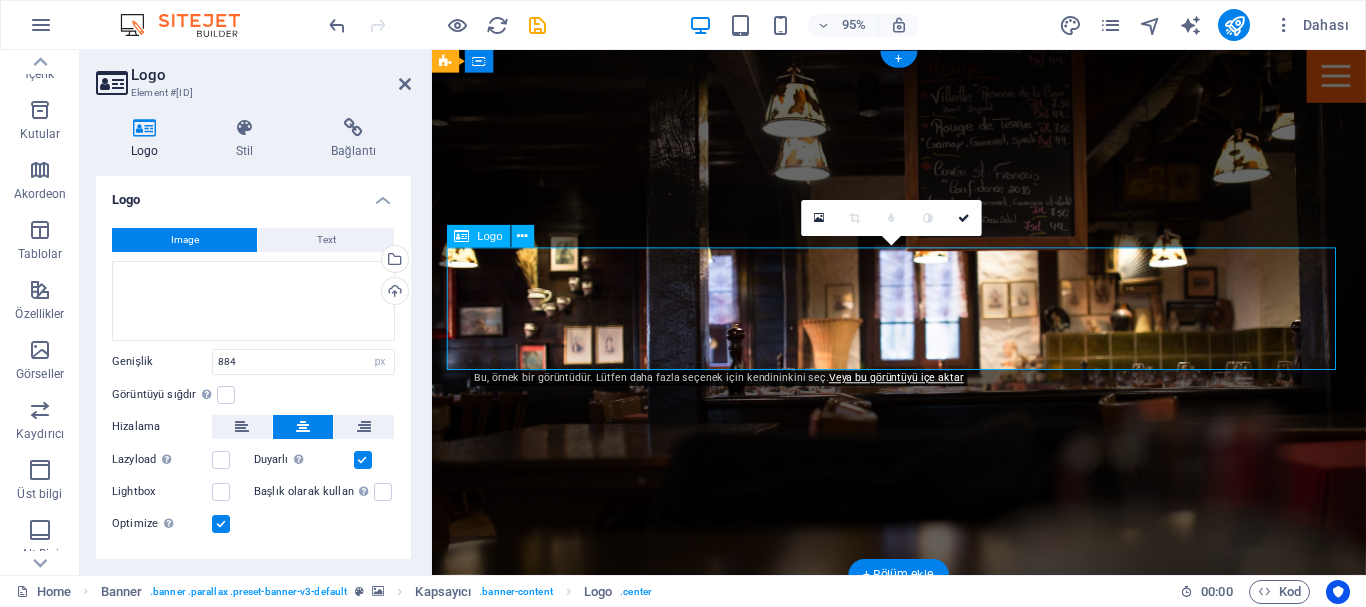 click at bounding box center [924, 820] 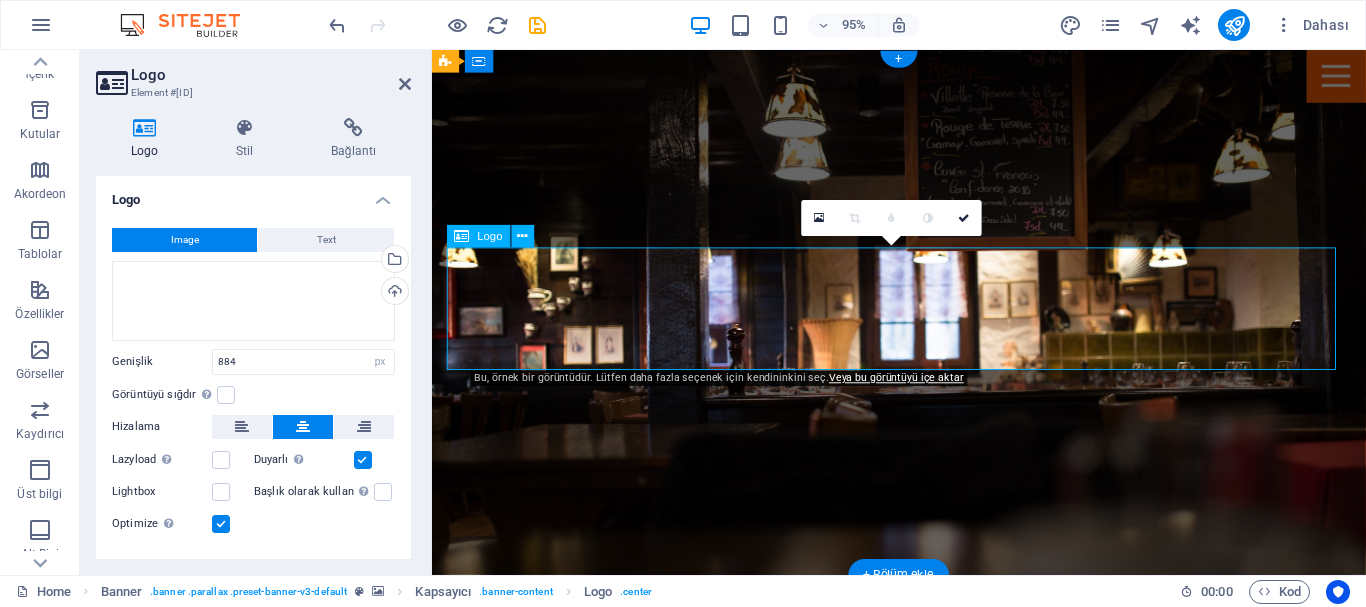 click at bounding box center [924, 820] 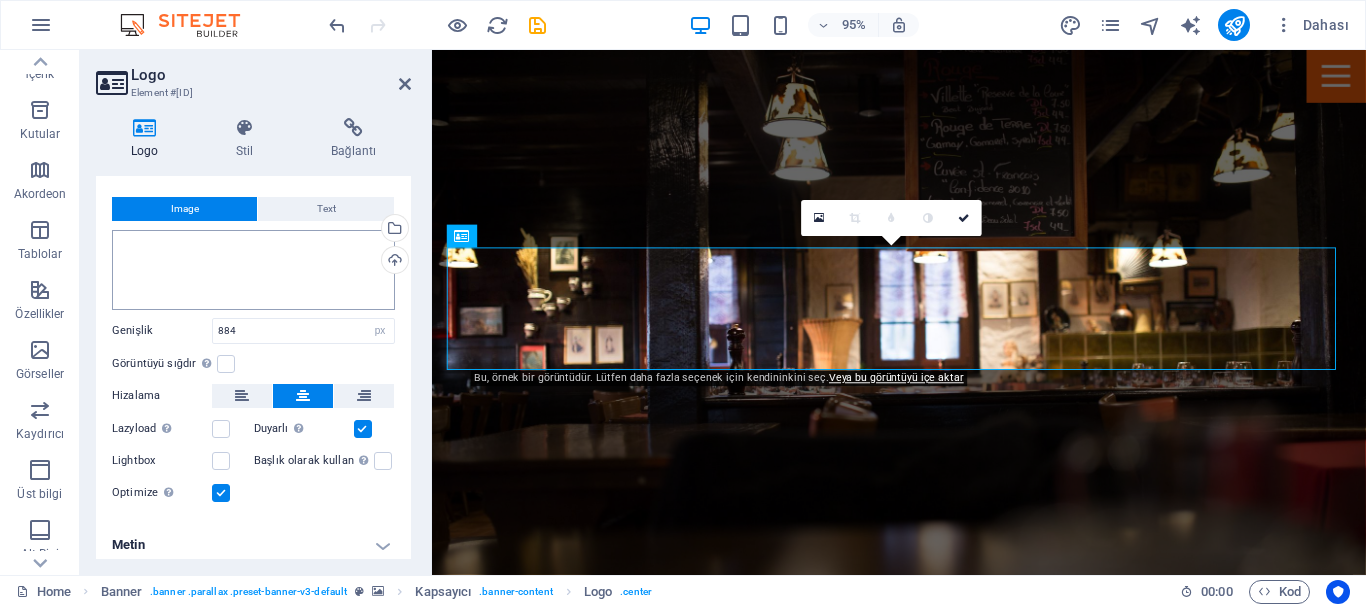 scroll, scrollTop: 41, scrollLeft: 0, axis: vertical 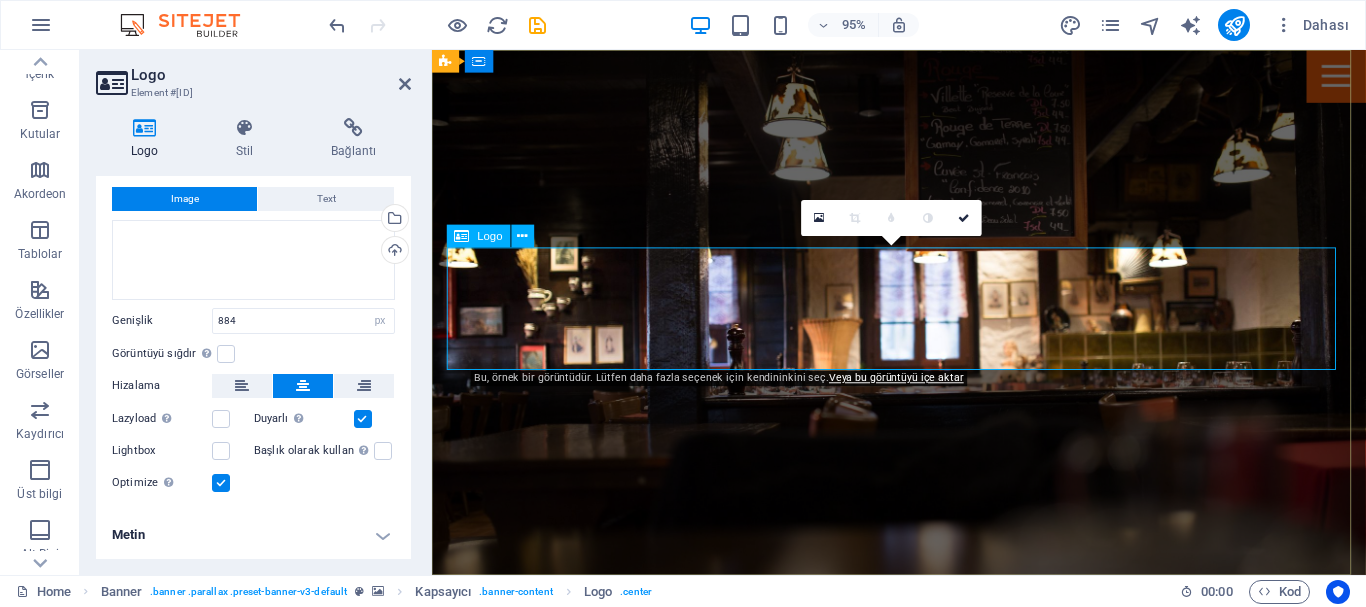 click at bounding box center [924, 820] 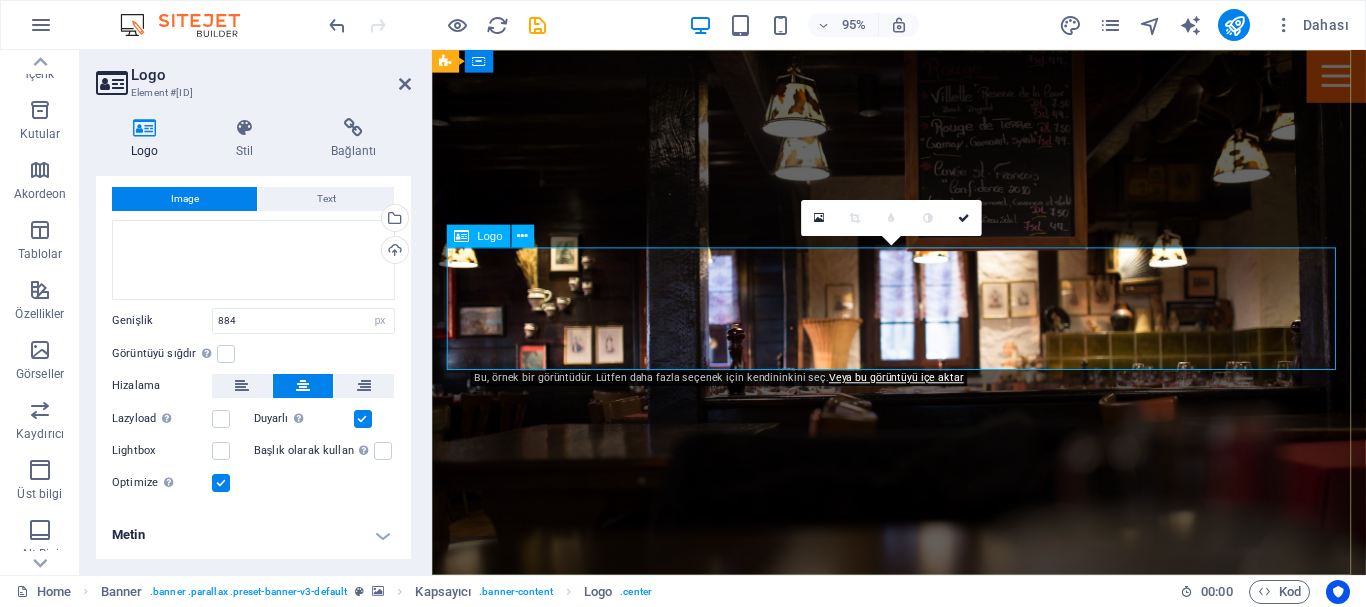 click at bounding box center (924, 820) 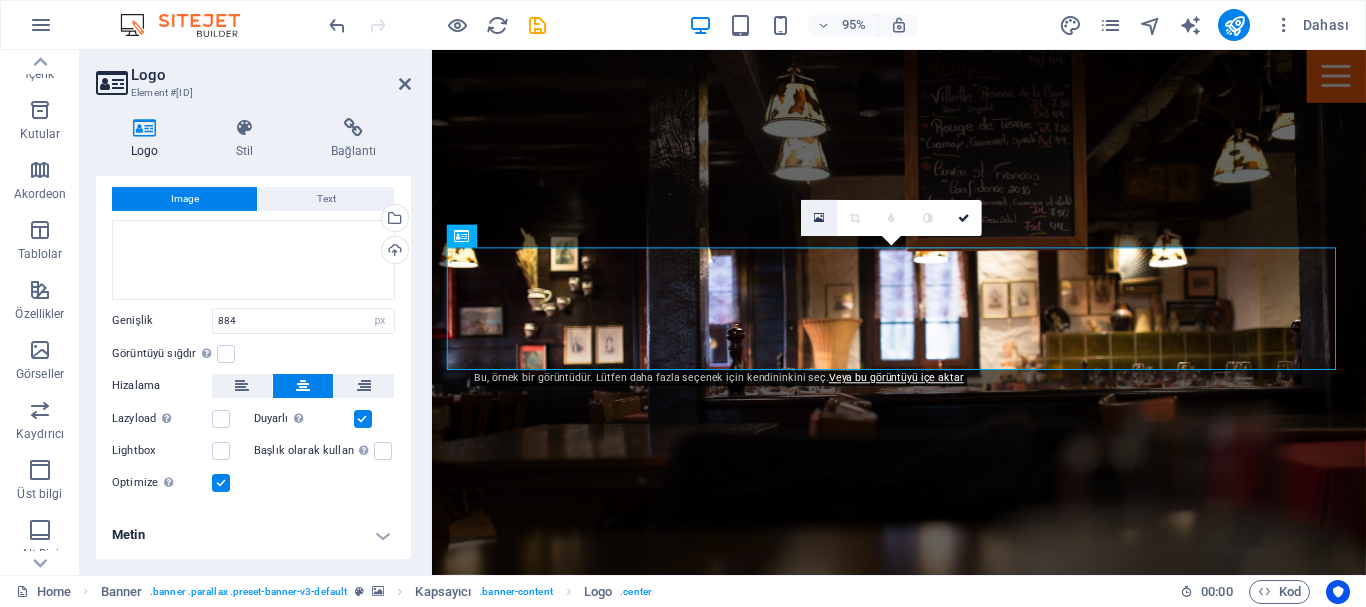 click at bounding box center (819, 218) 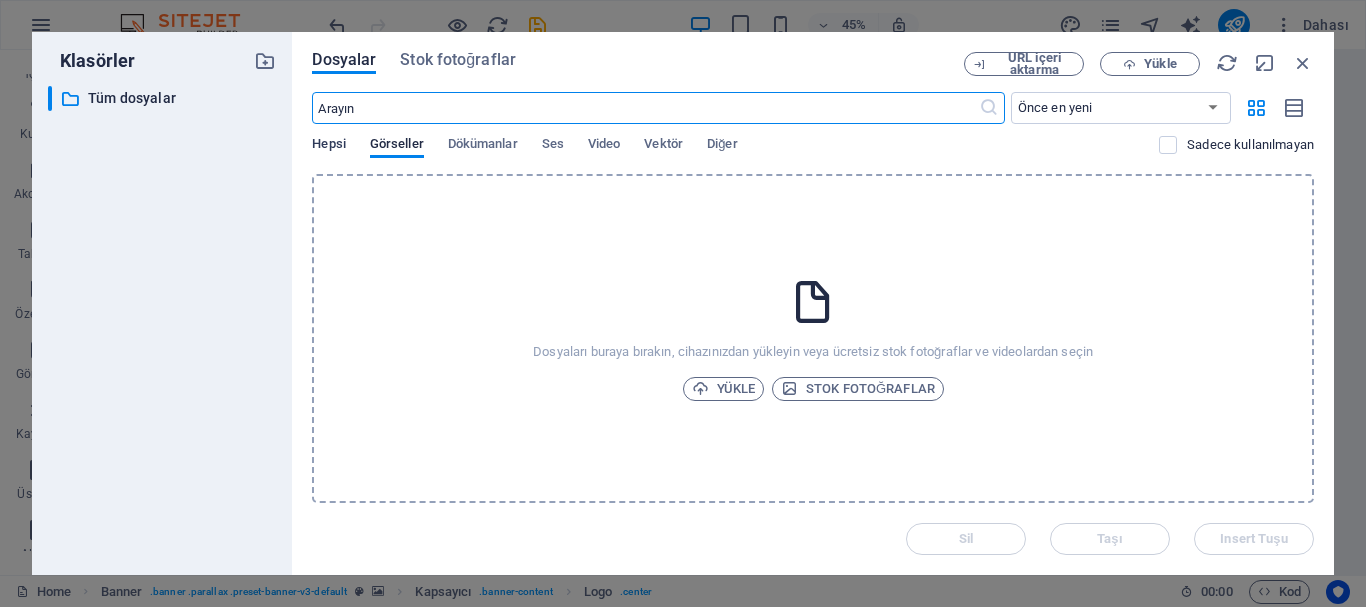 click on "Hepsi" at bounding box center [328, 146] 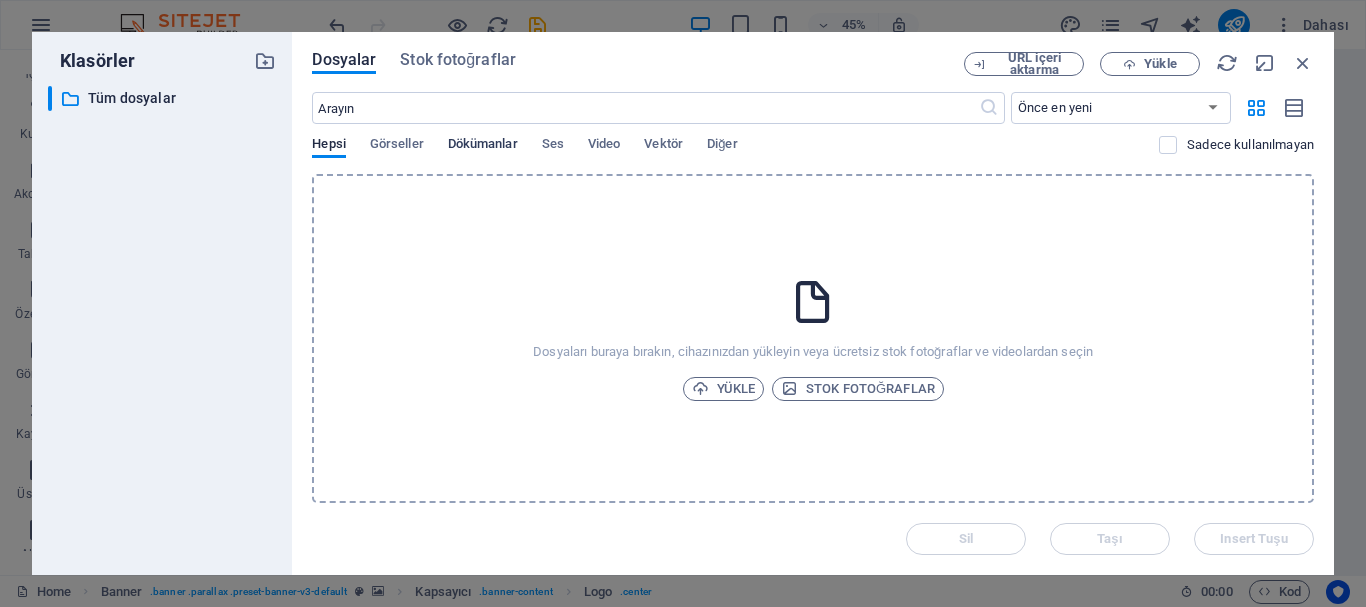 click on "Dökümanlar" at bounding box center (483, 146) 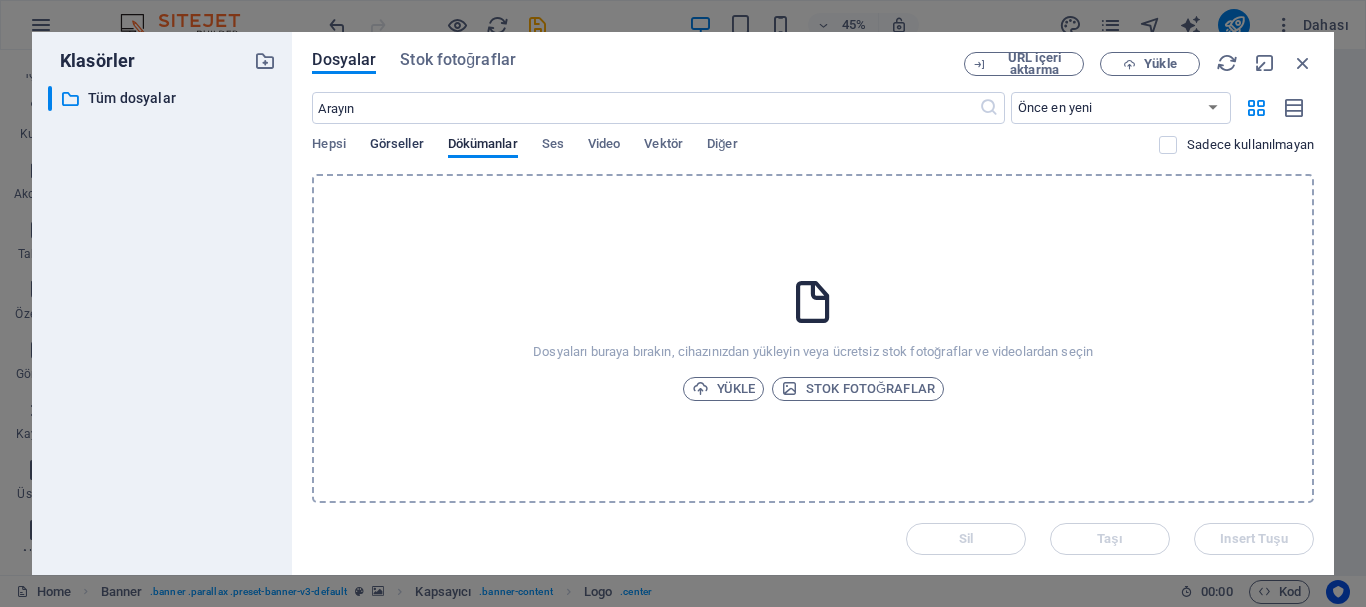 click on "Görseller" at bounding box center (397, 146) 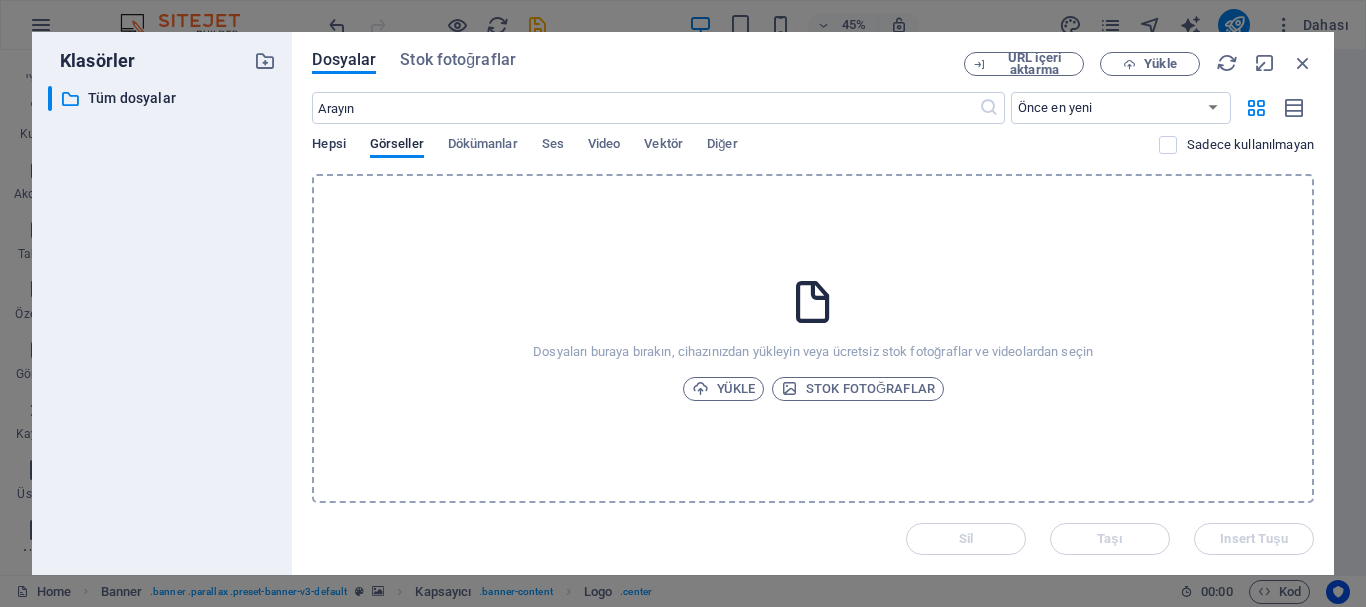 click on "Hepsi" at bounding box center (328, 146) 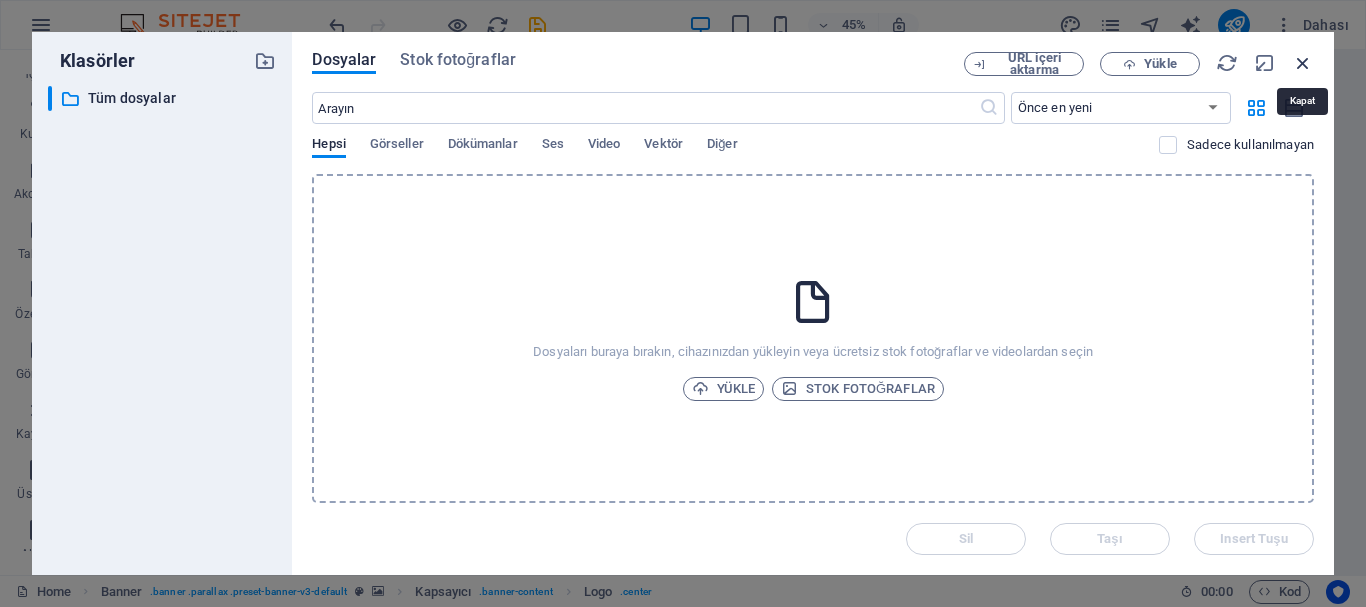 click at bounding box center [1303, 63] 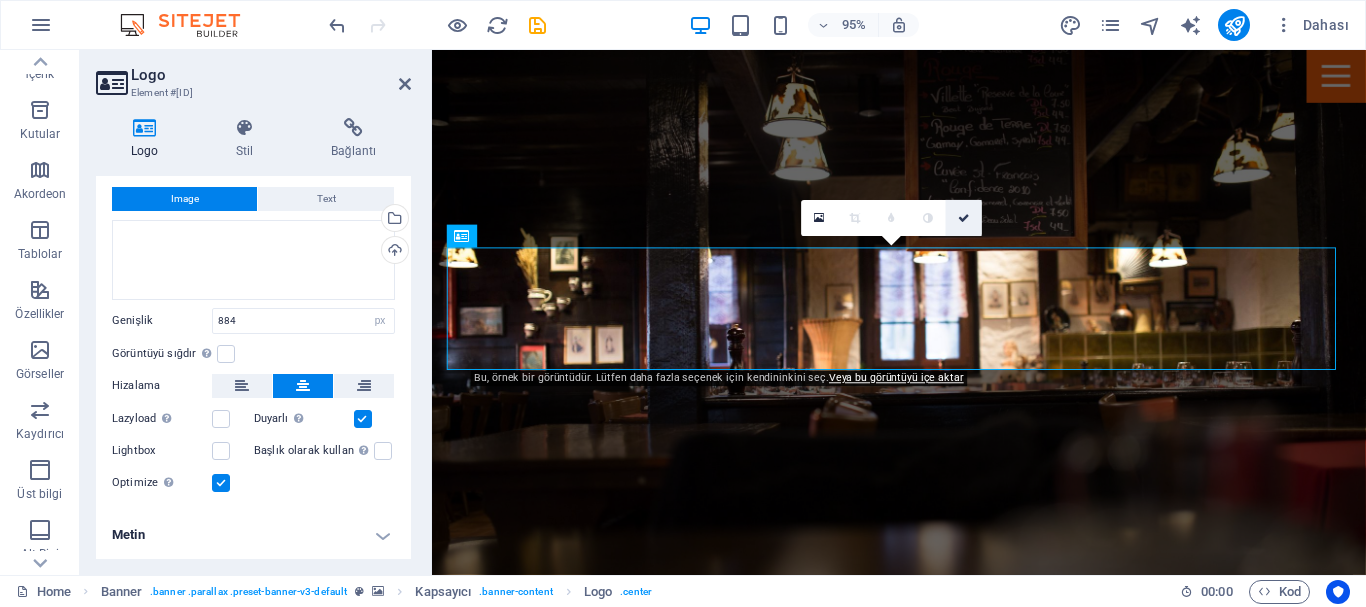 click at bounding box center (964, 218) 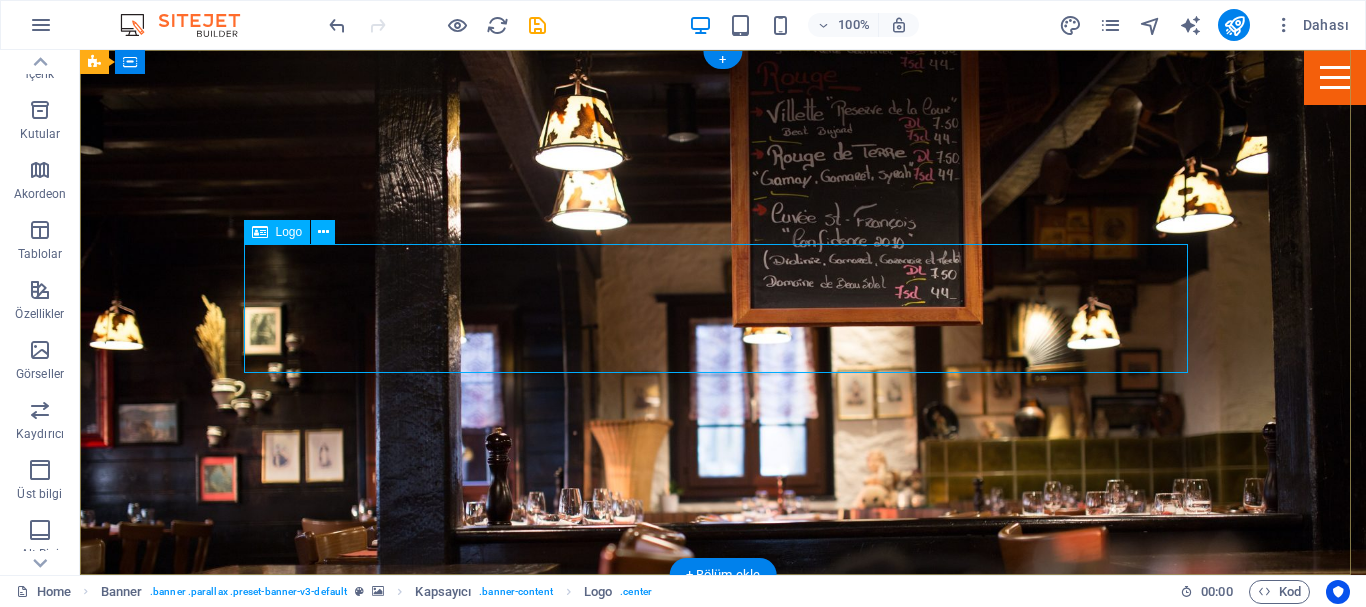 click at bounding box center [723, 820] 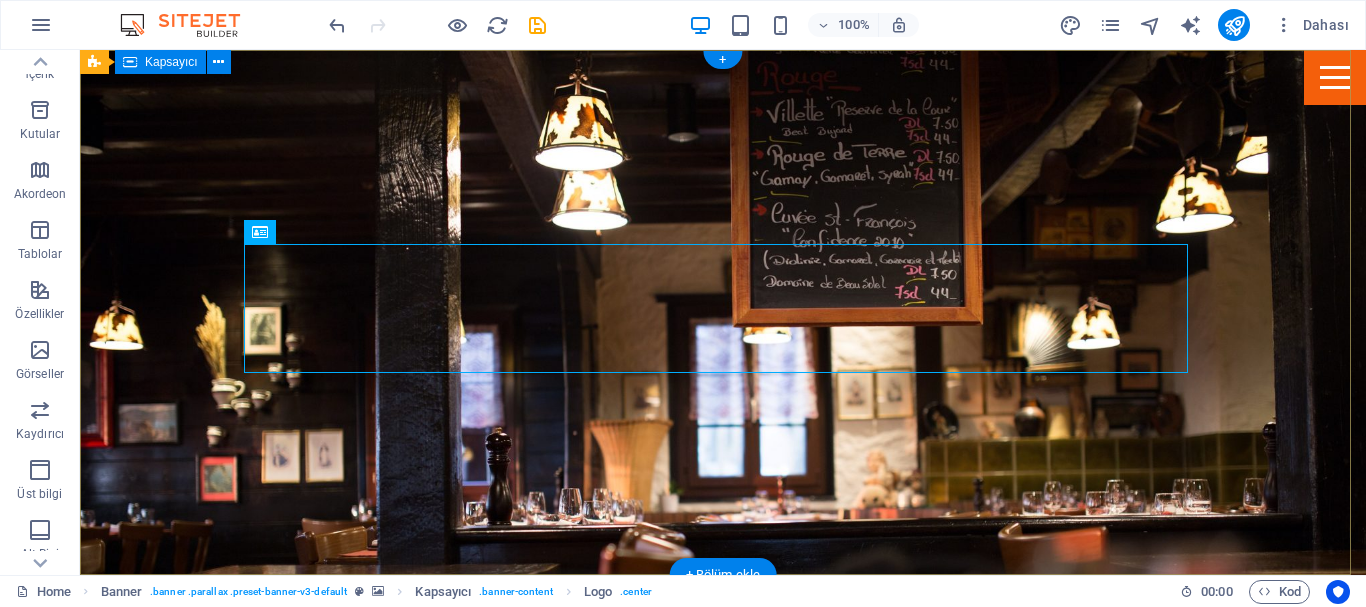 click on "WDSF CALIBBEAN 2025" at bounding box center [723, 824] 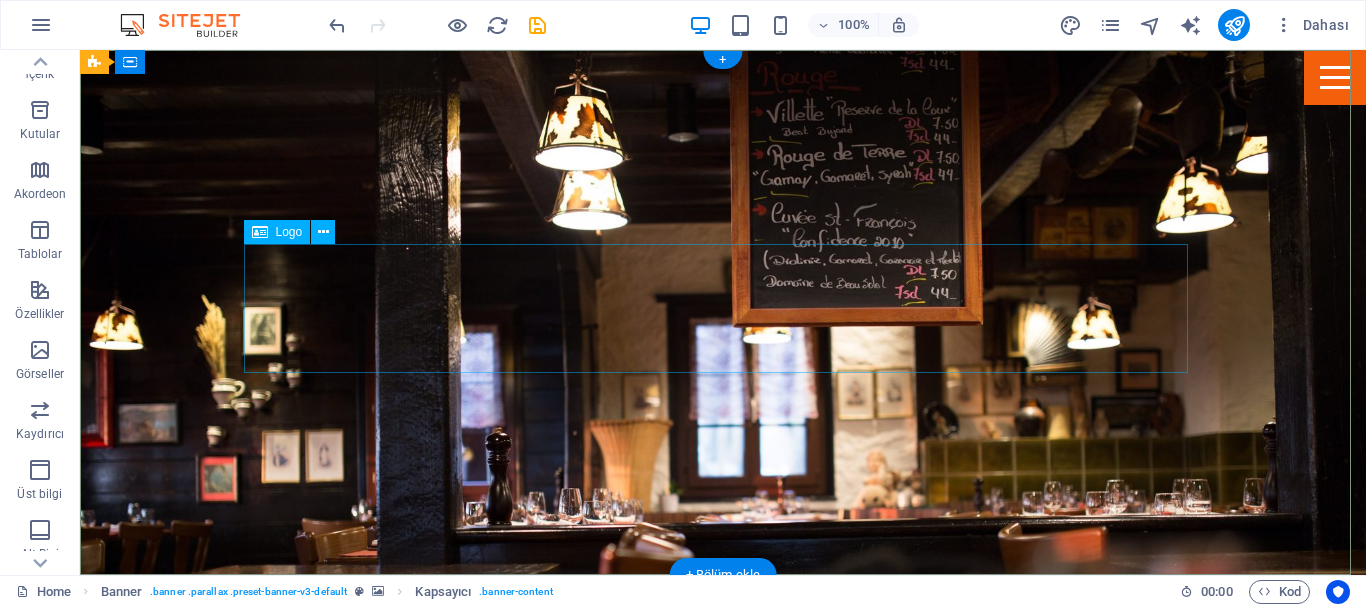 click at bounding box center (723, 820) 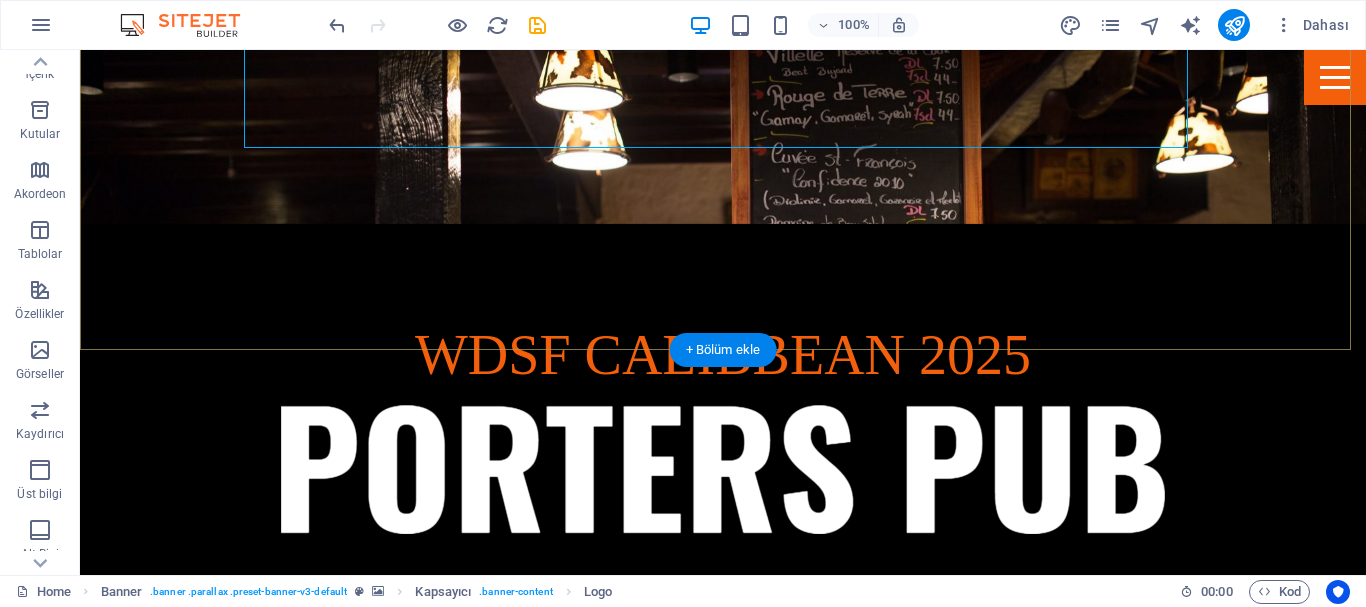 scroll, scrollTop: 400, scrollLeft: 0, axis: vertical 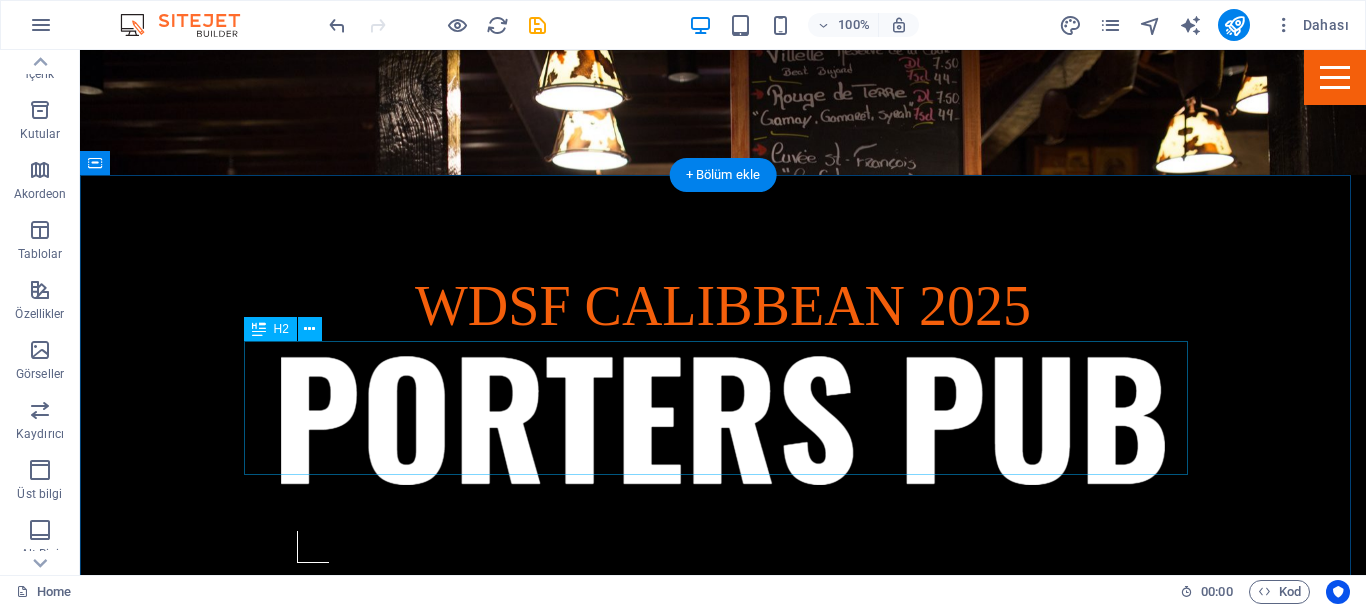 click on "Beer & Drinks" at bounding box center [723, 1436] 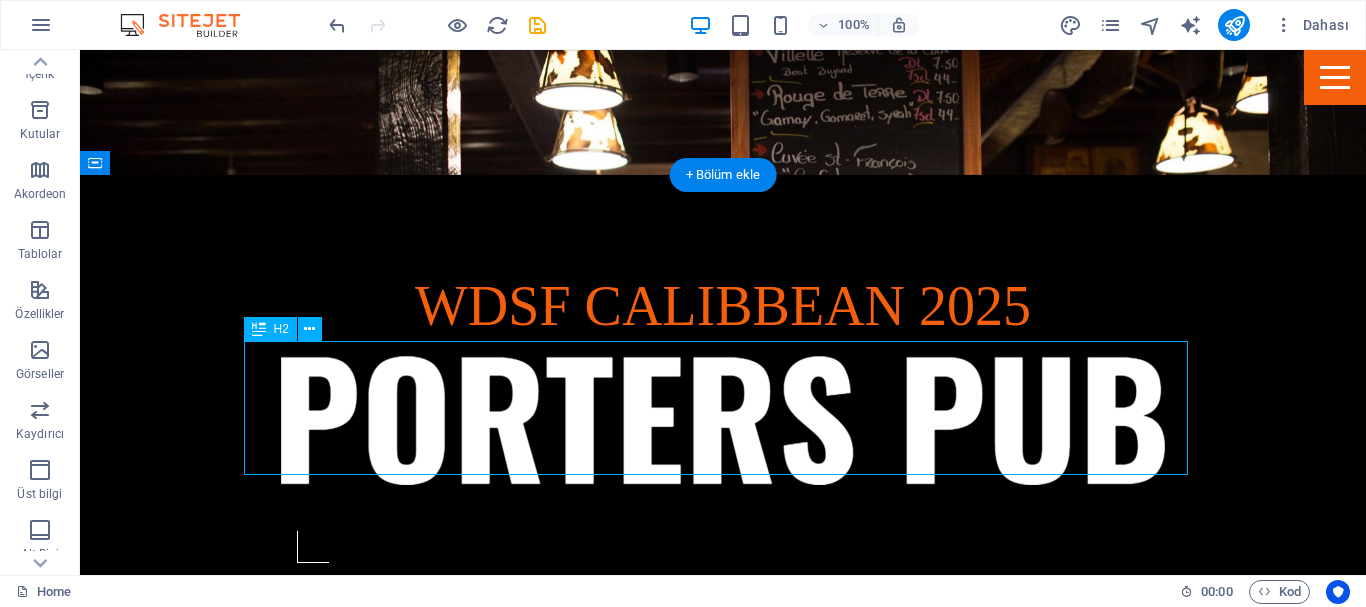 click on "Beer & Drinks" at bounding box center [723, 1436] 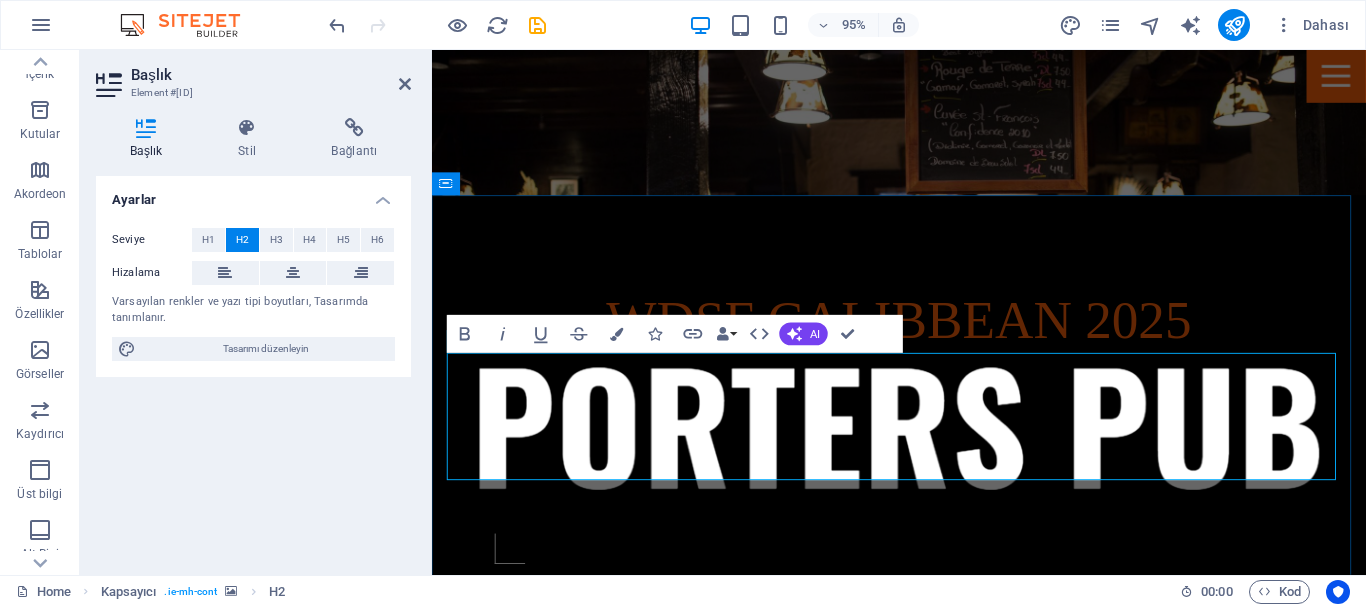 type 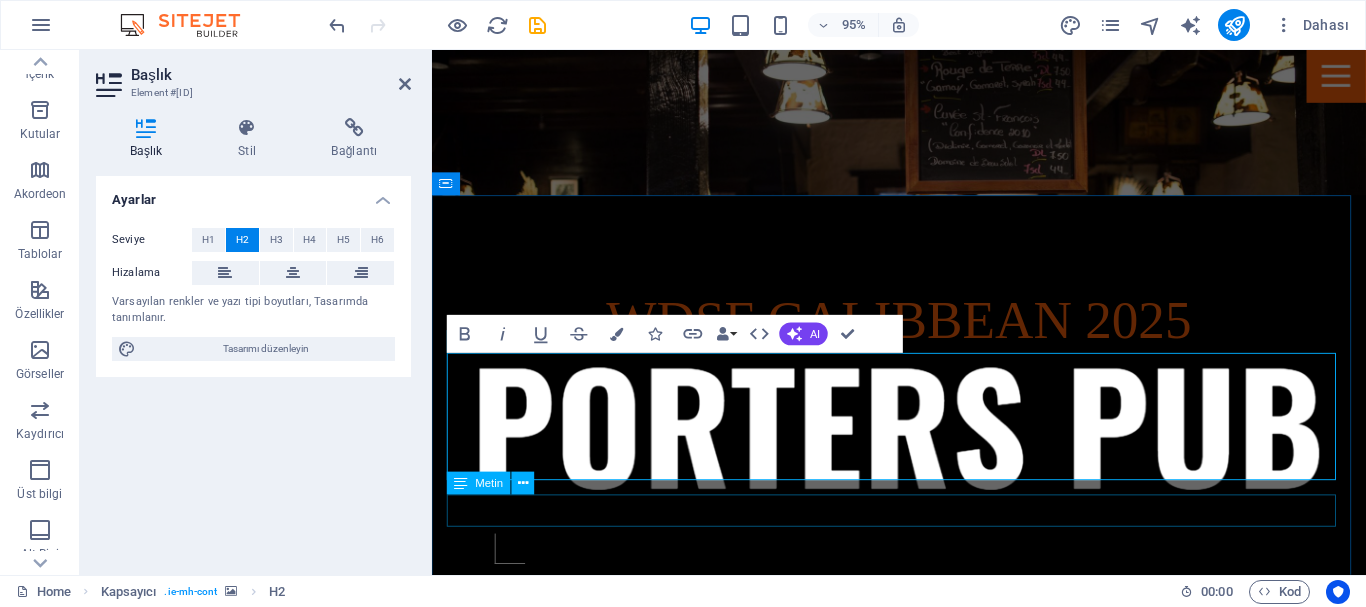 click on "Lorem ipsum dolor amet consetetur sadipscing diam nonumy eirmod tempor." at bounding box center (924, 1563) 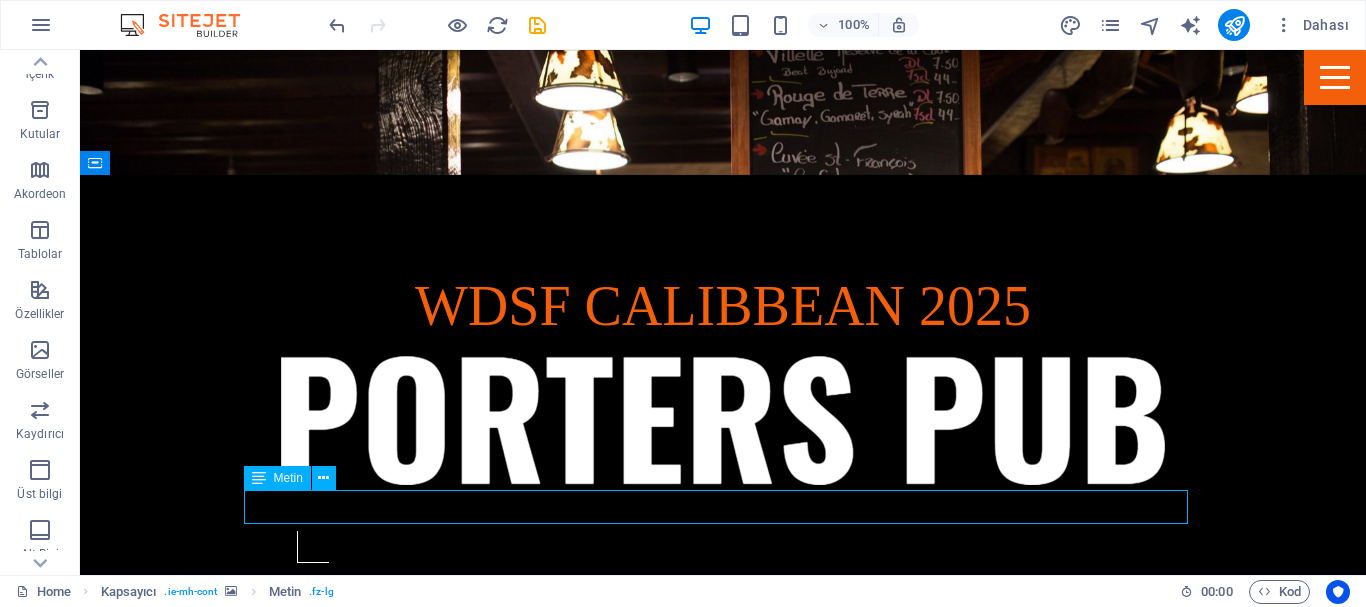 click on "Lorem ipsum dolor amet consetetur sadipscing diam nonumy eirmod tempor." at bounding box center (723, 1535) 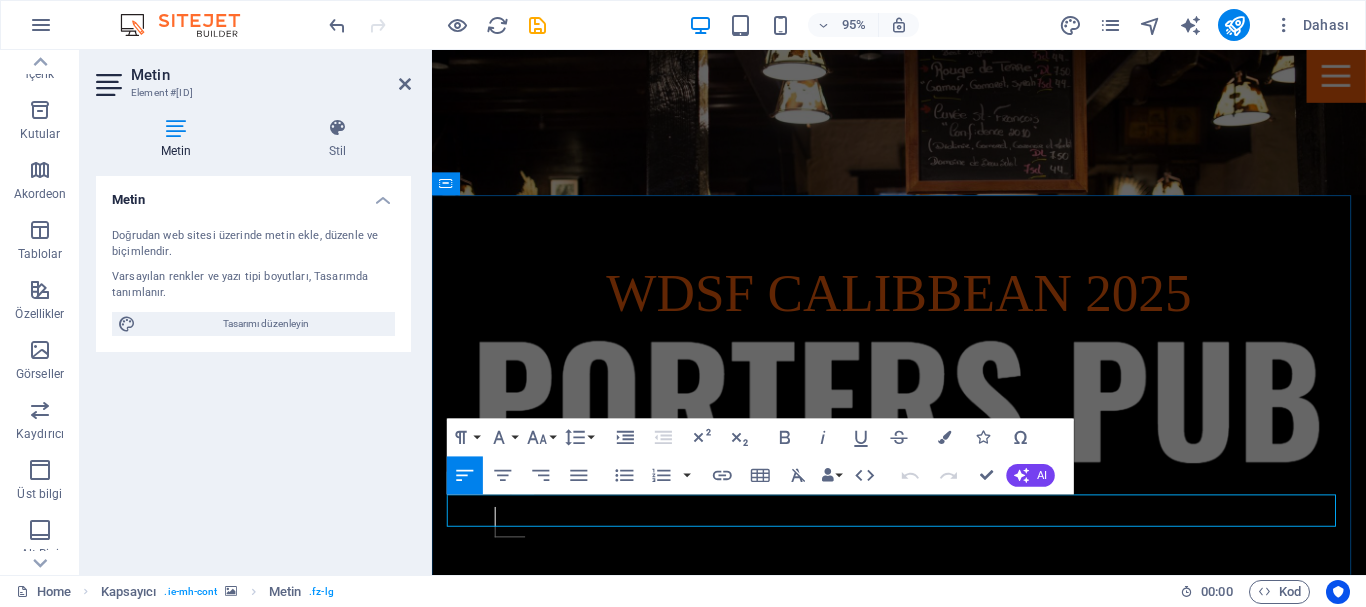click on "Lorem ipsum dolor amet consetetur sadipscing diam nonumy eirmod tempor." at bounding box center (924, 1535) 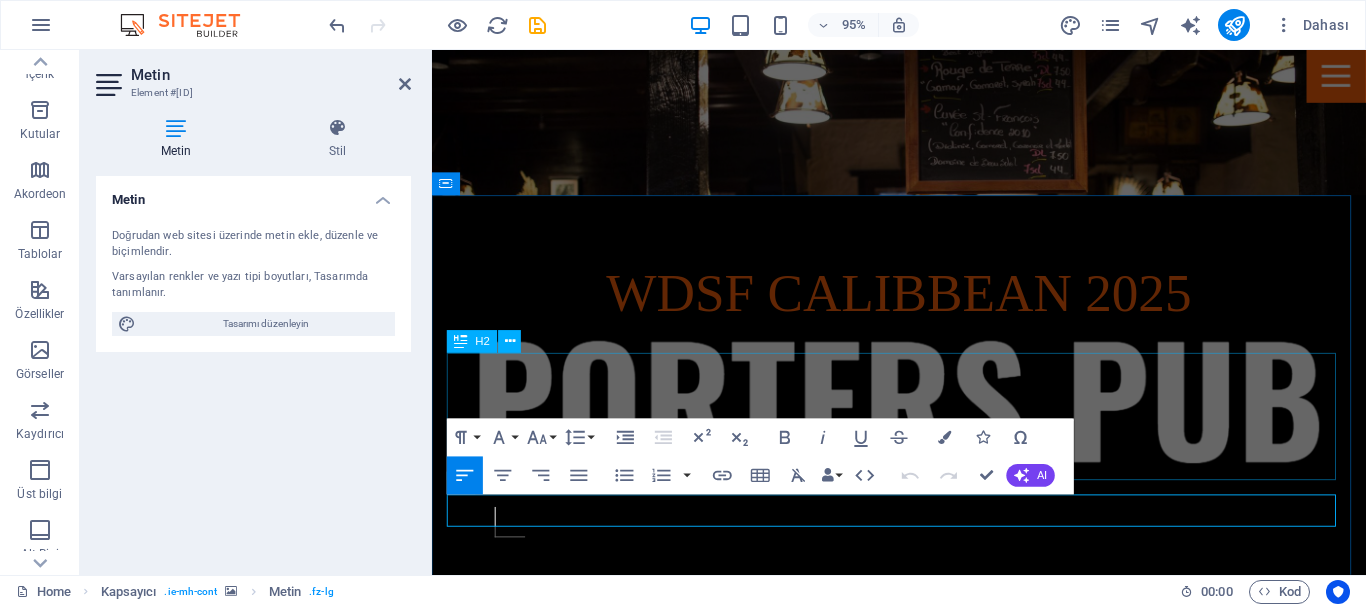 click on "[DATE]" at bounding box center (924, 1436) 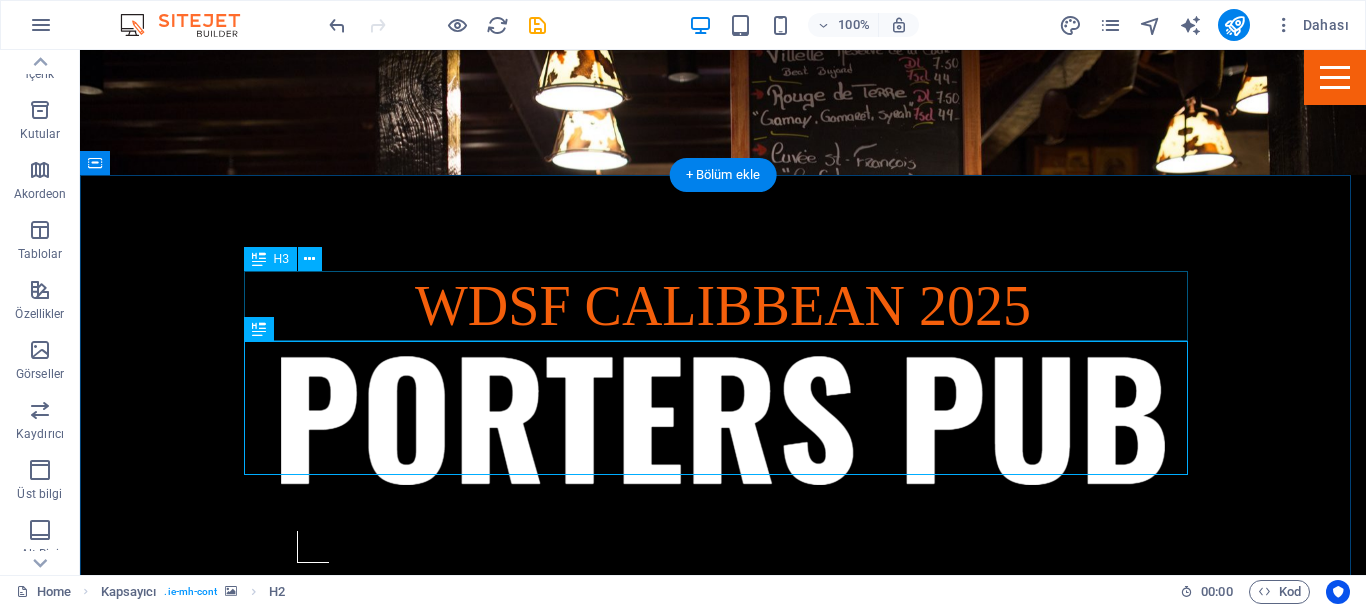 click on "Time for a break" at bounding box center (723, 1334) 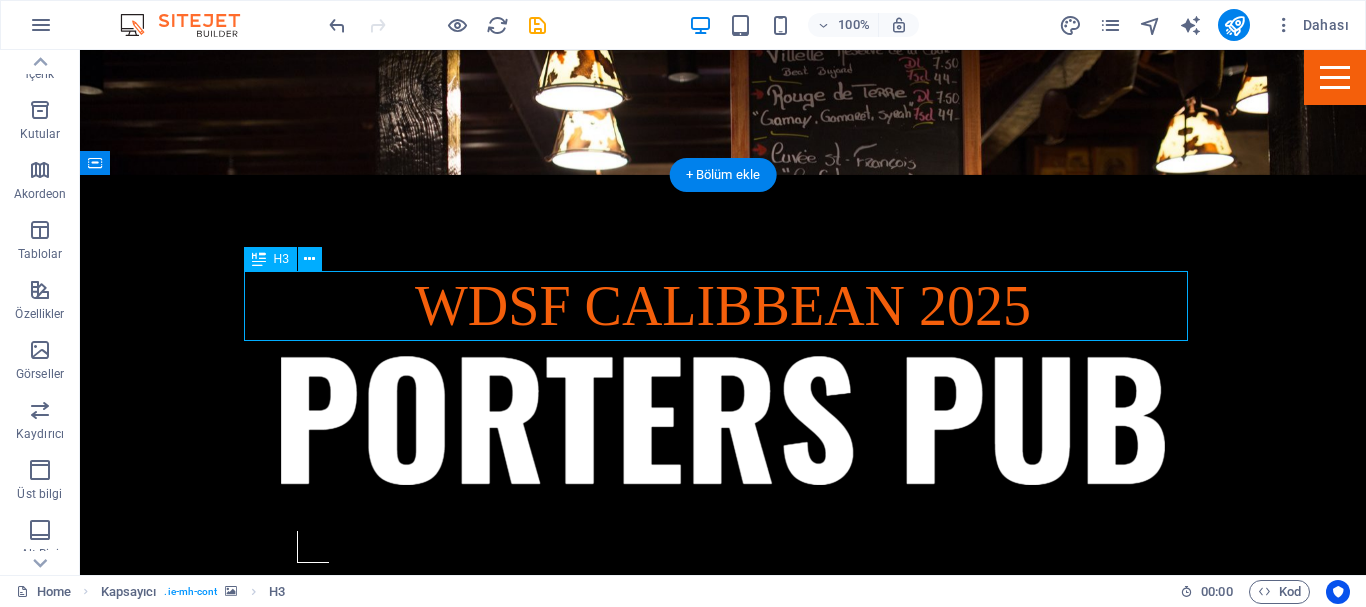 click on "Time for a break" at bounding box center [723, 1334] 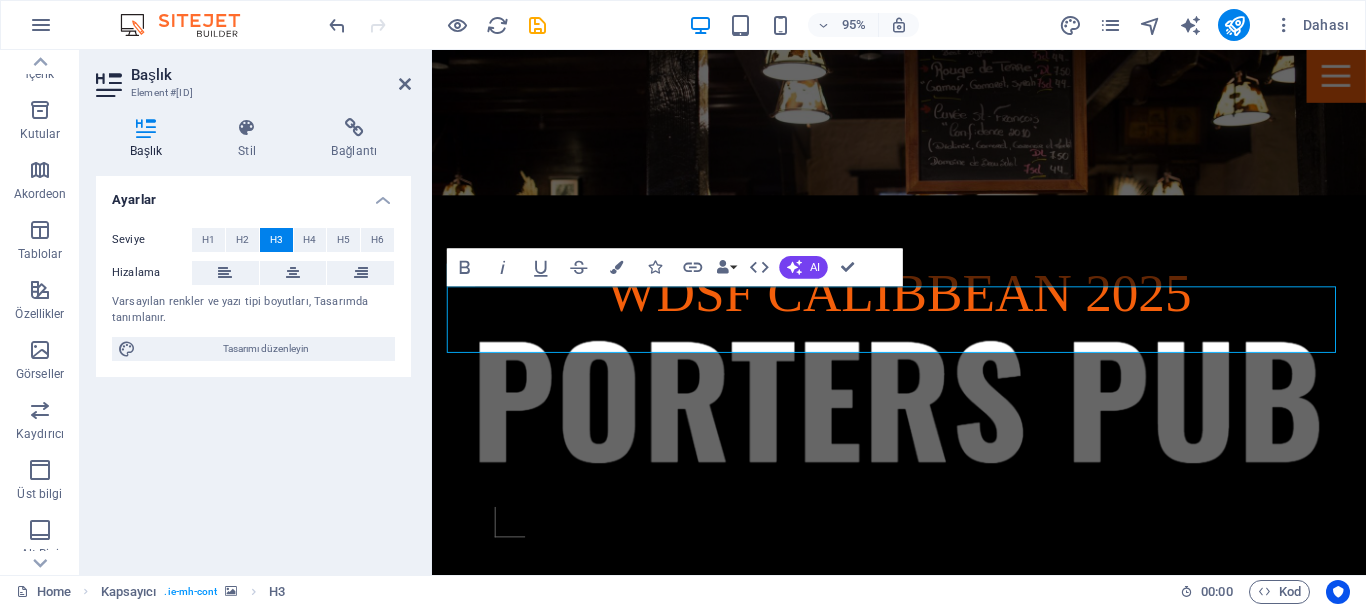 click on "Ayarlar Seviye H1 H2 H3 H4 H5 H6 Hizalama Varsayılan renkler ve yazı tipi boyutları, Tasarımda tanımlanır. Tasarımı düzenleyin" at bounding box center (253, 367) 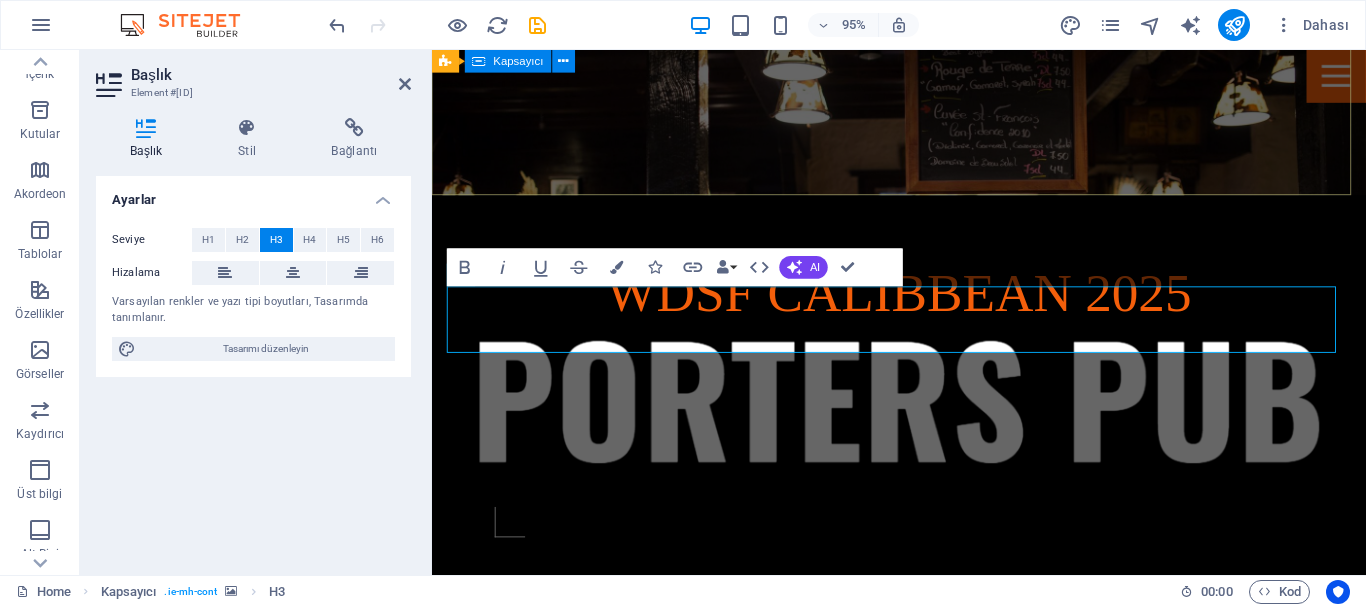 click on "WDSF CALIBBEAN 2025" at bounding box center (923, 424) 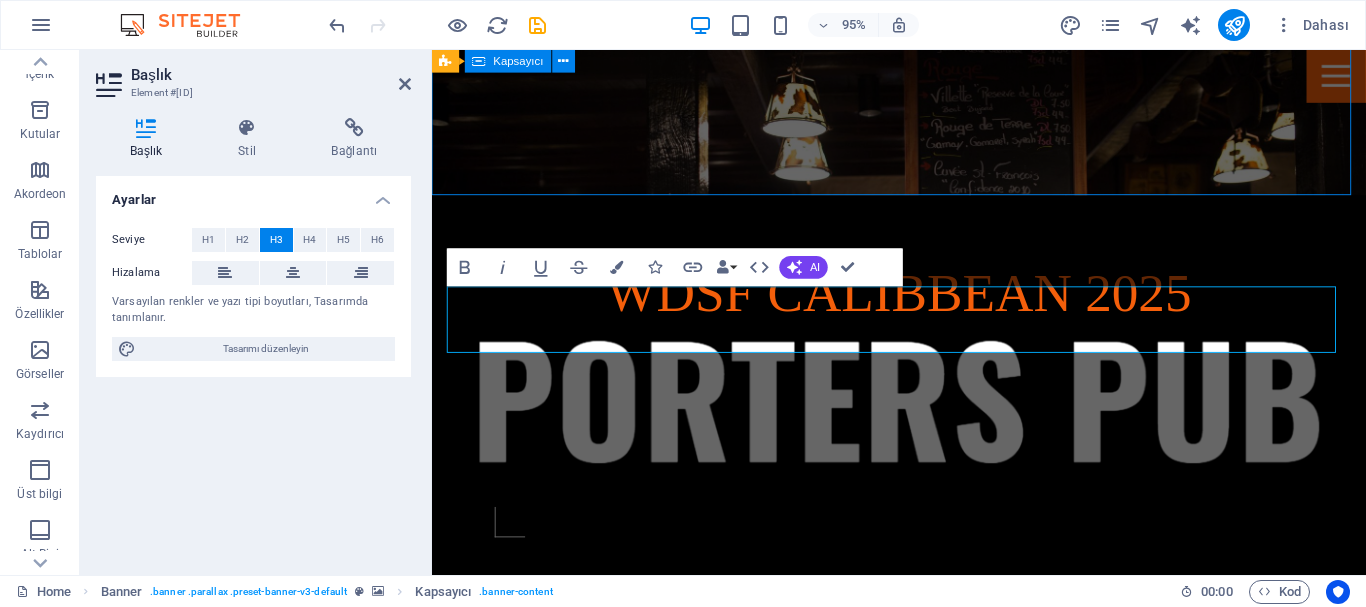 scroll, scrollTop: 0, scrollLeft: 0, axis: both 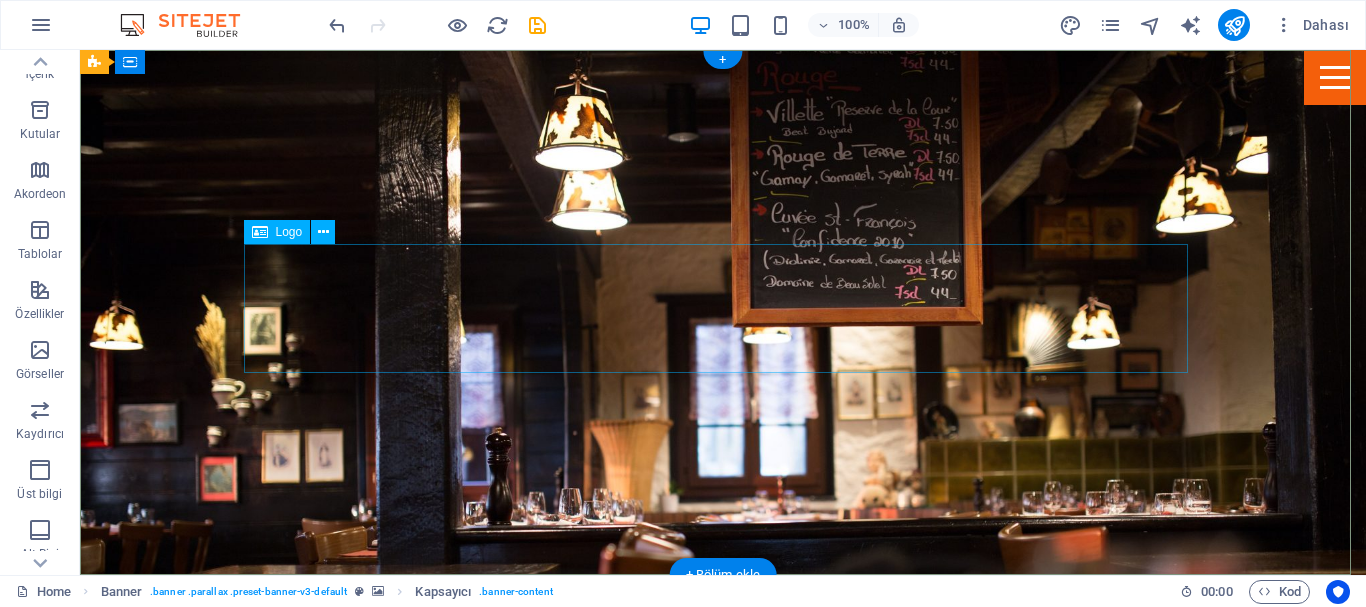 click at bounding box center (723, 820) 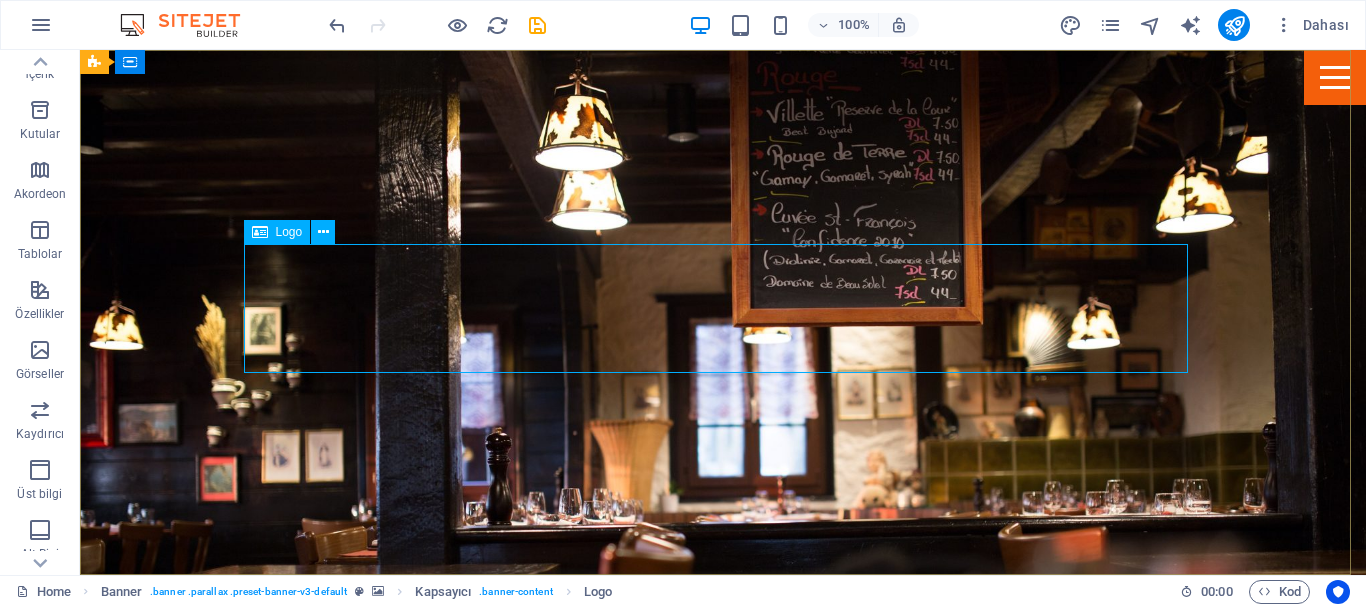 click on "Logo" at bounding box center [289, 232] 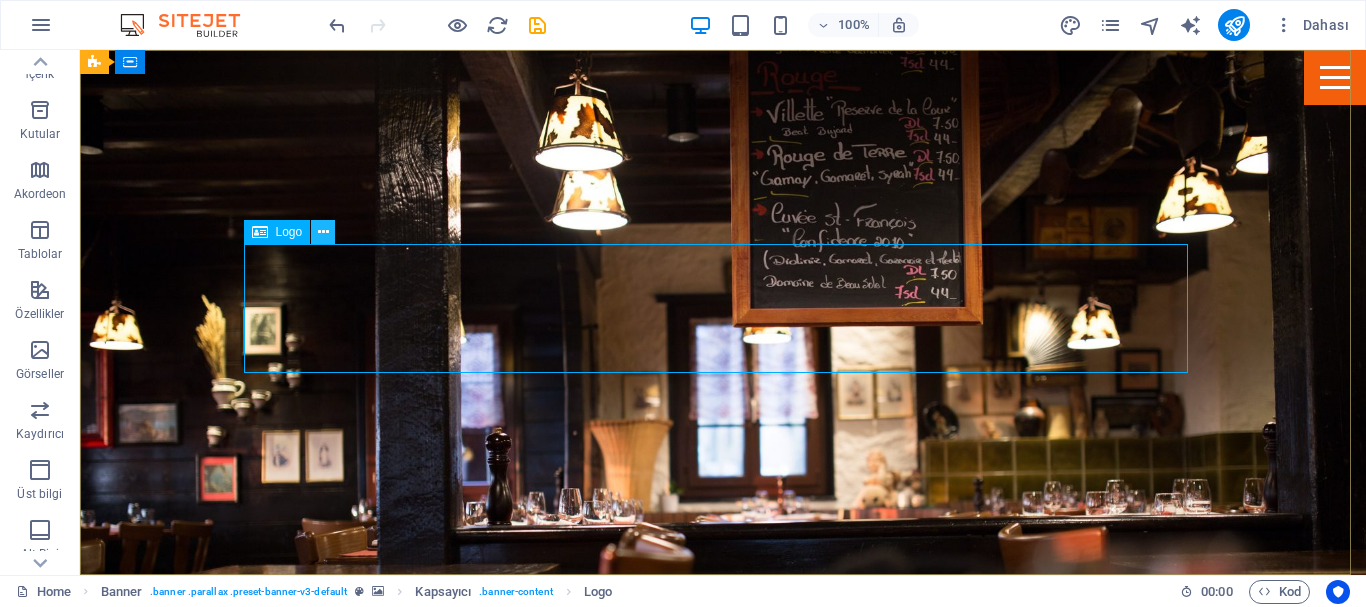 click at bounding box center (323, 232) 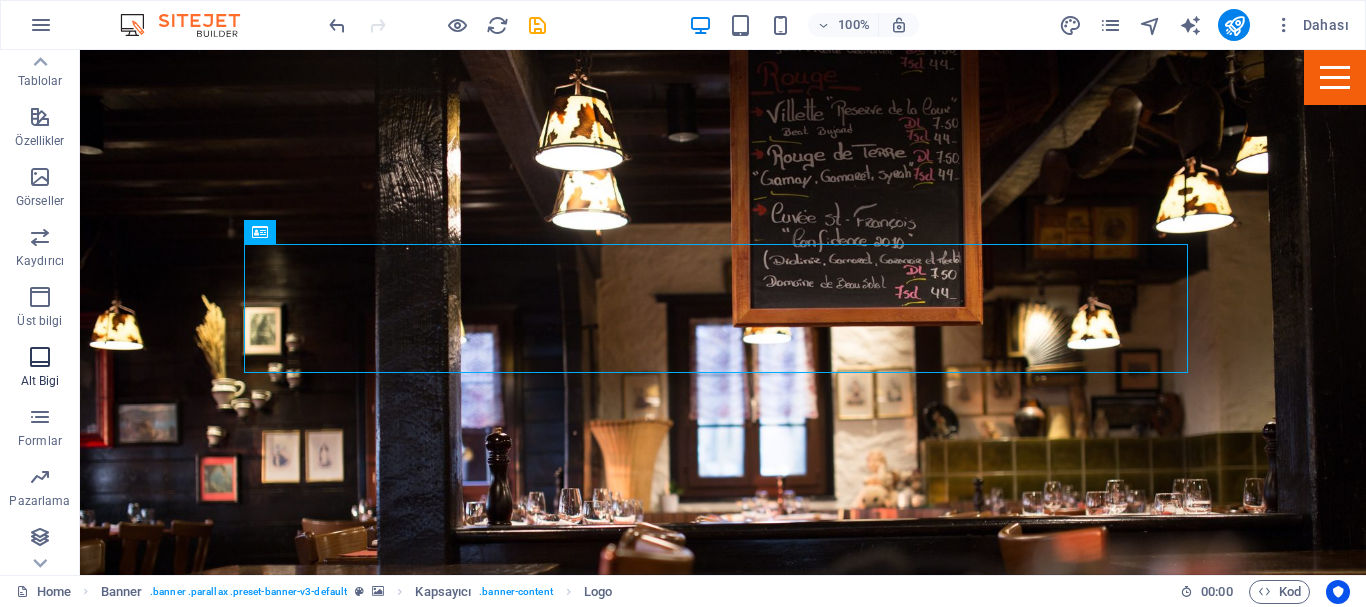 scroll, scrollTop: 375, scrollLeft: 0, axis: vertical 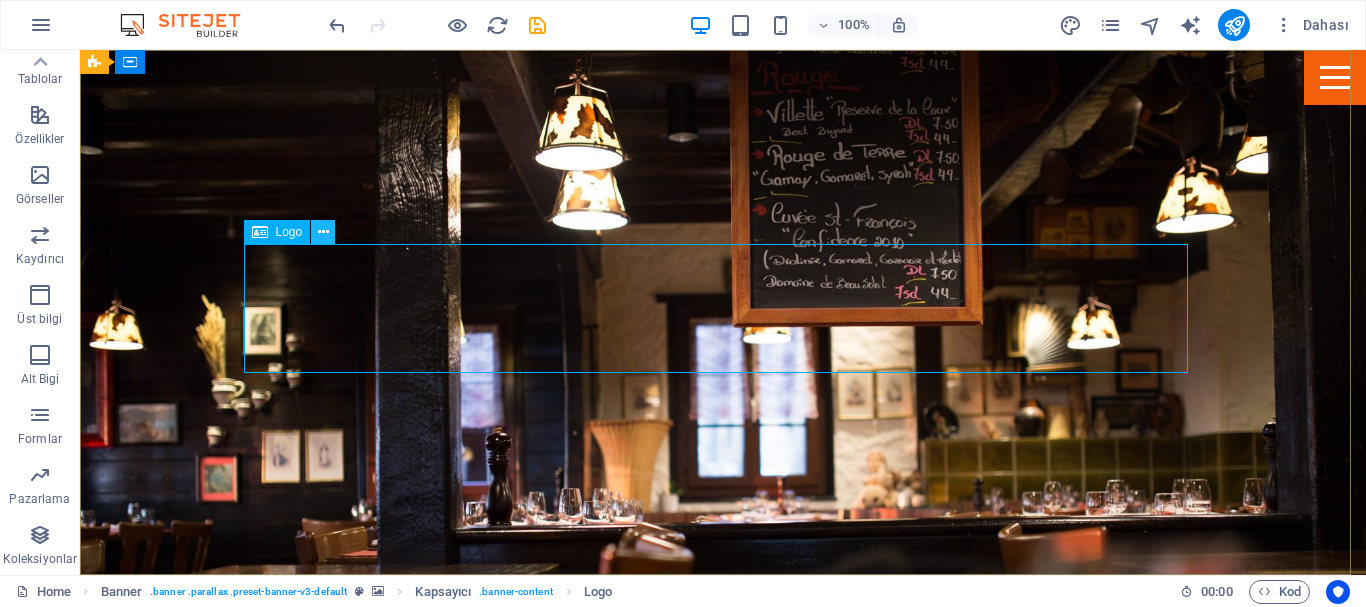 click at bounding box center (323, 232) 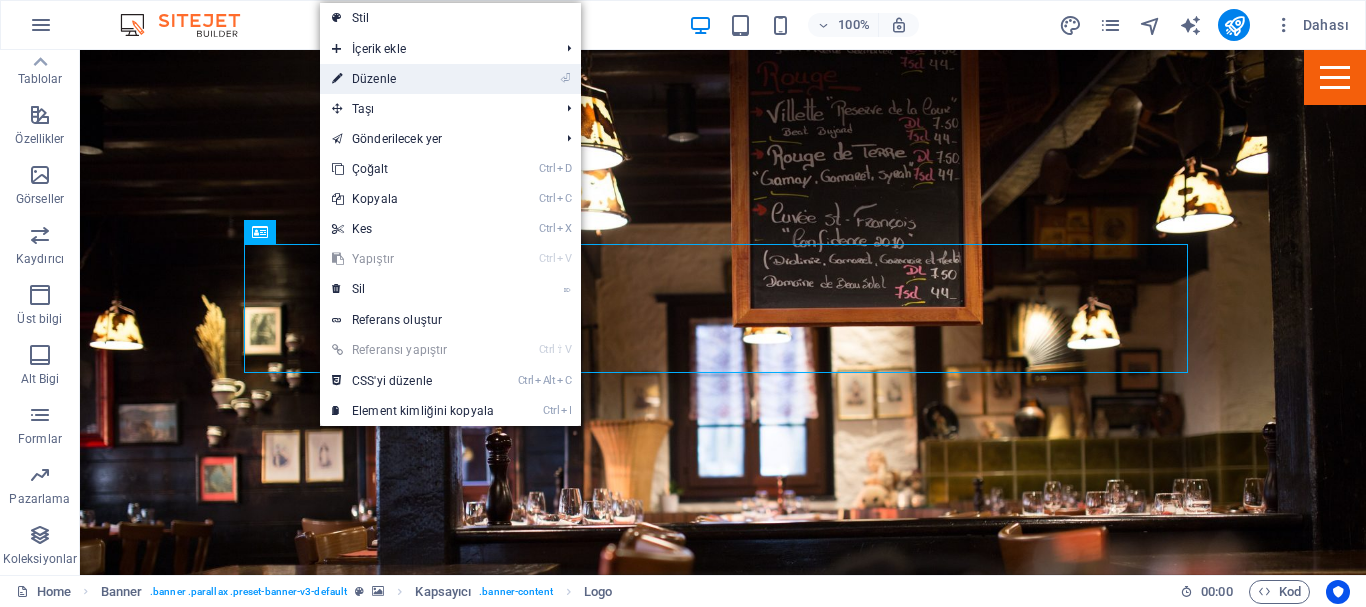 click on "⏎  Düzenle" at bounding box center [413, 79] 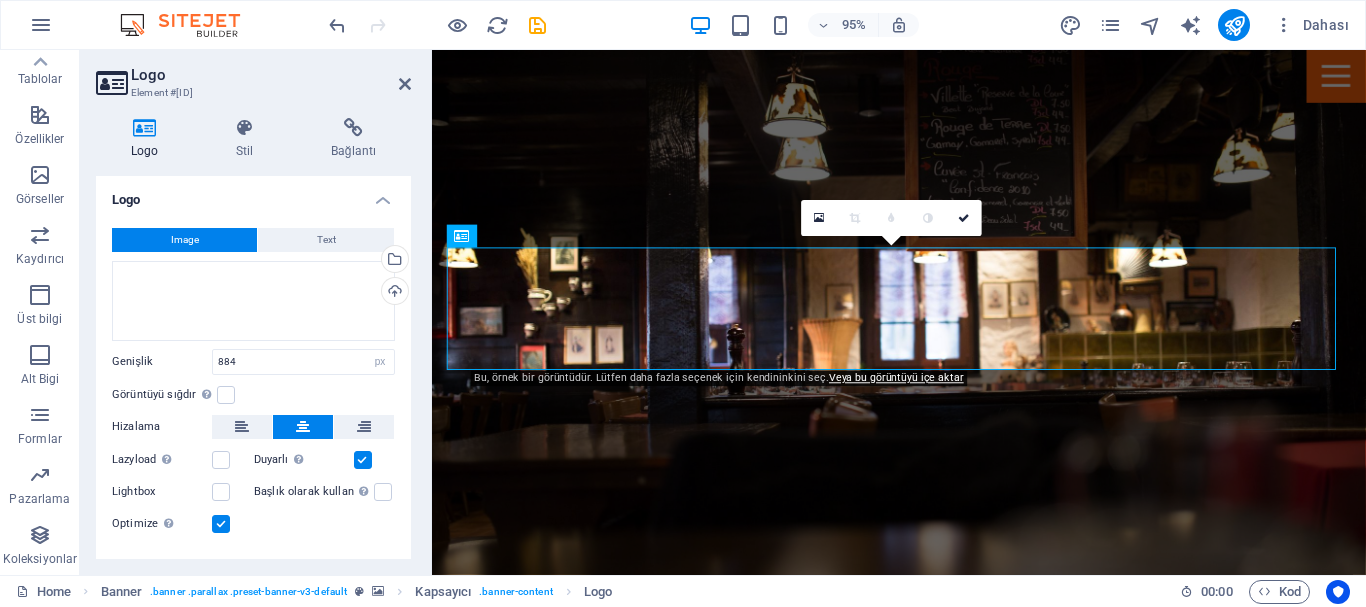 click on "Image" at bounding box center (185, 240) 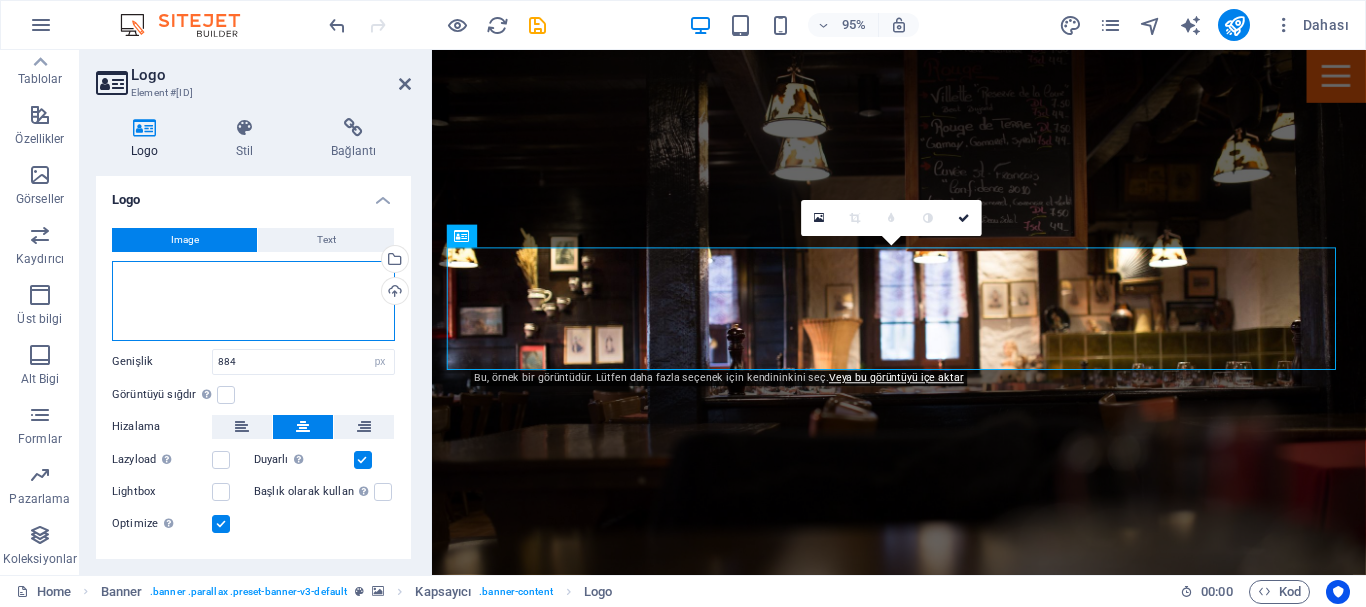 click on "Dosyaları buraya sürükleyin, dosyaları seçmek için tıklayın veya Dosyalardan ya da ücretsiz stok fotoğraf ve videolarımızdan dosyalar seçin" at bounding box center [253, 301] 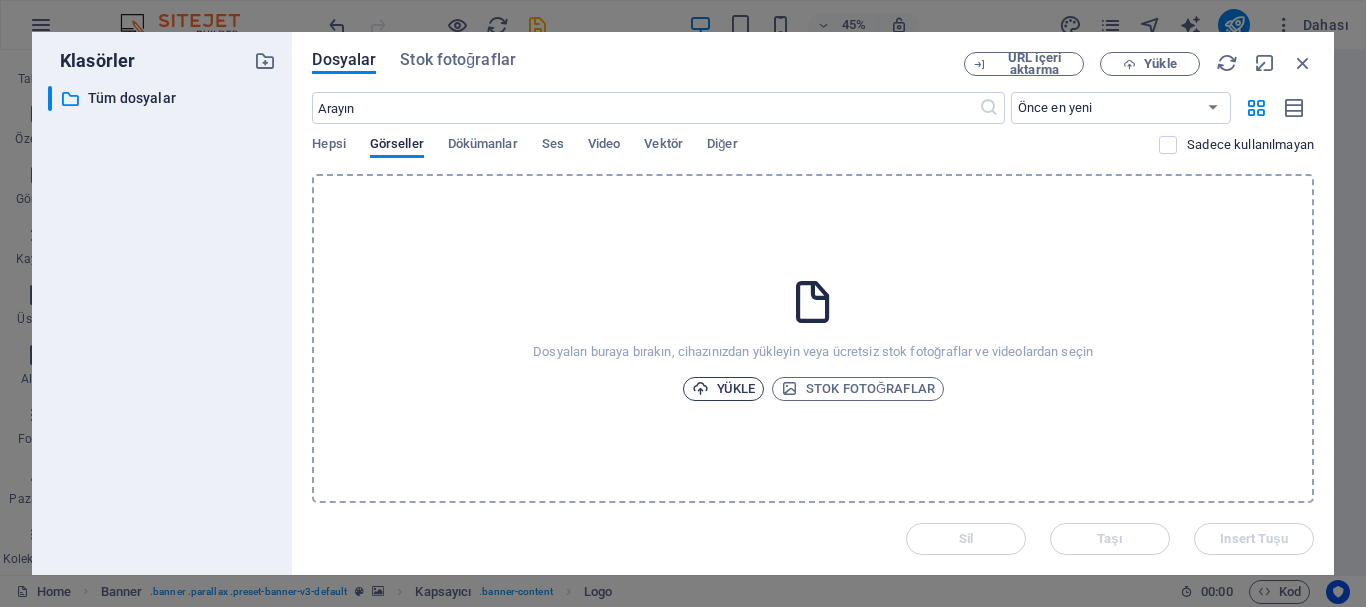 click on "Yükle" at bounding box center (724, 389) 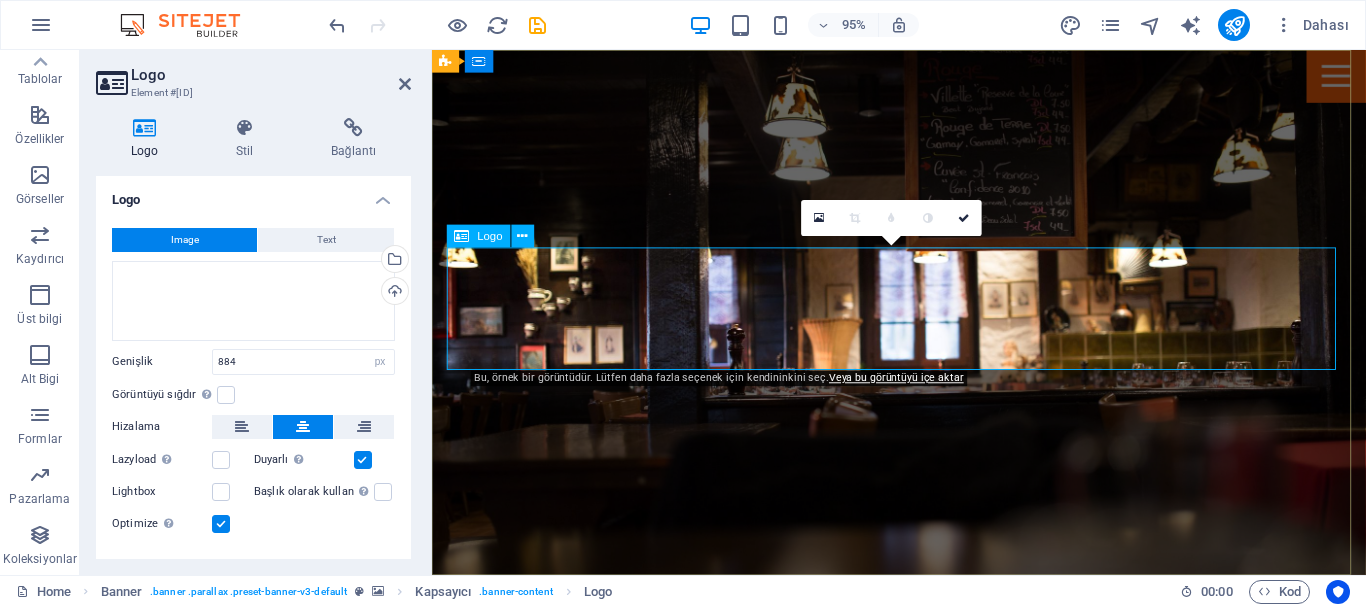 click at bounding box center [924, 820] 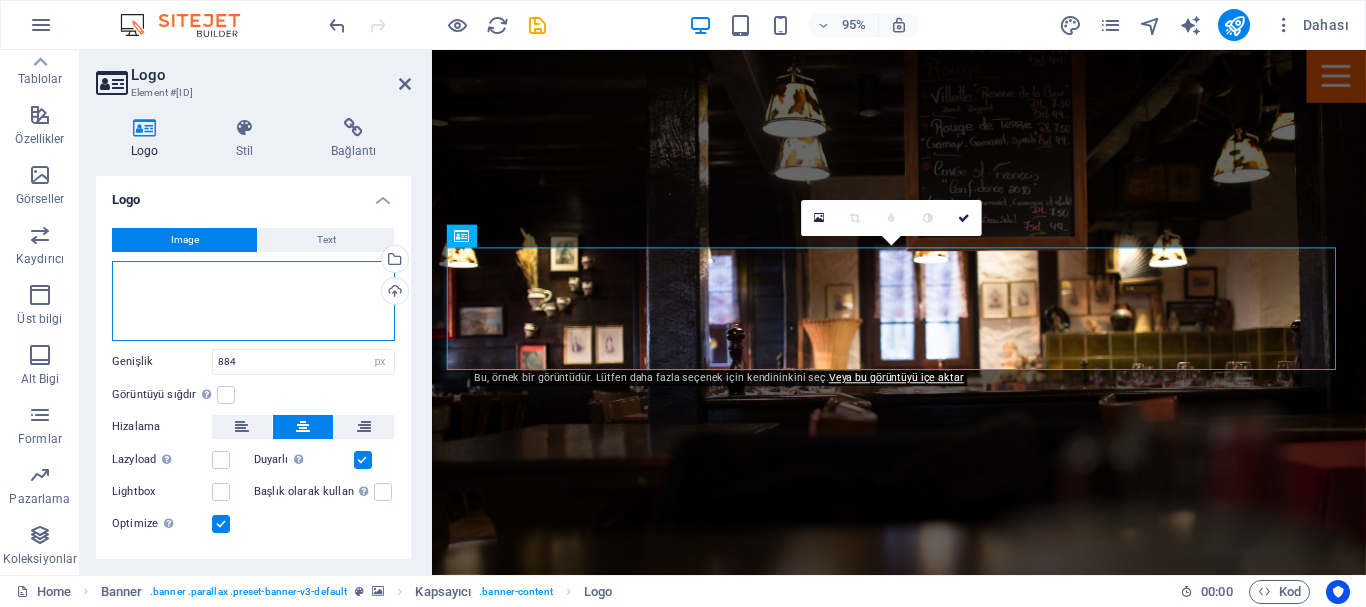 click on "Dosyaları buraya sürükleyin, dosyaları seçmek için tıklayın veya Dosyalardan ya da ücretsiz stok fotoğraf ve videolarımızdan dosyalar seçin" at bounding box center (253, 301) 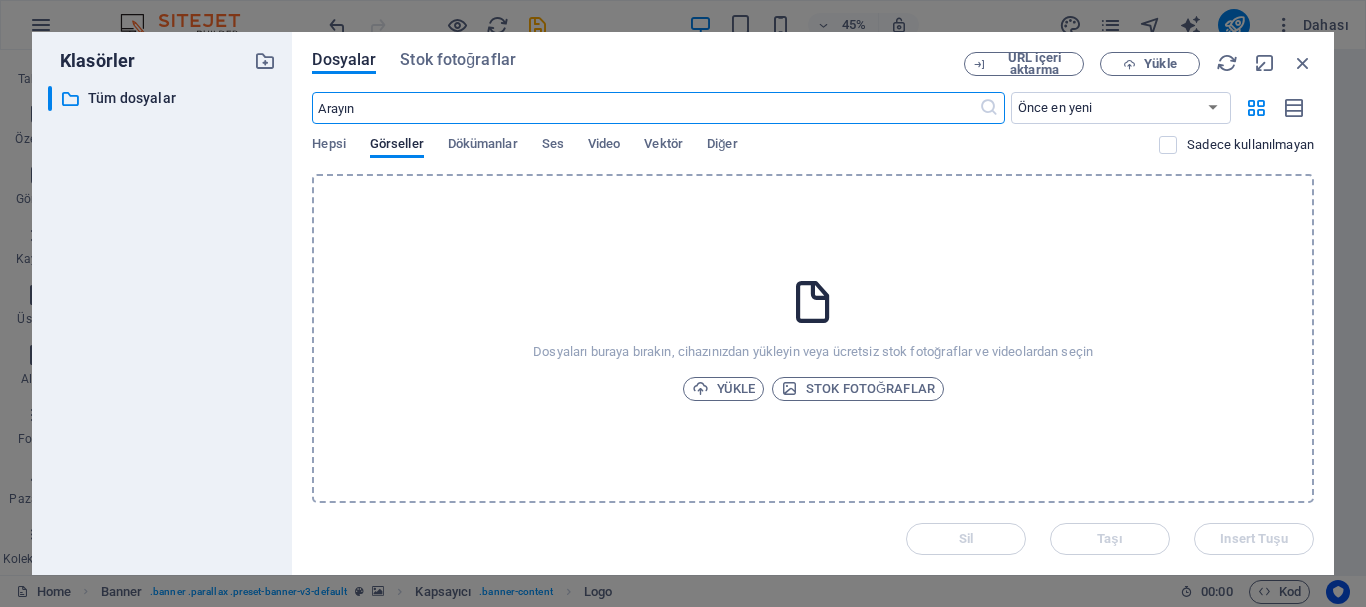 click on "Dosyaları buraya bırakın, cihazınızdan yükleyin veya ücretsiz stok fotoğraflar ve videolardan seçin Yükle Stok fotoğraflar" at bounding box center [813, 338] 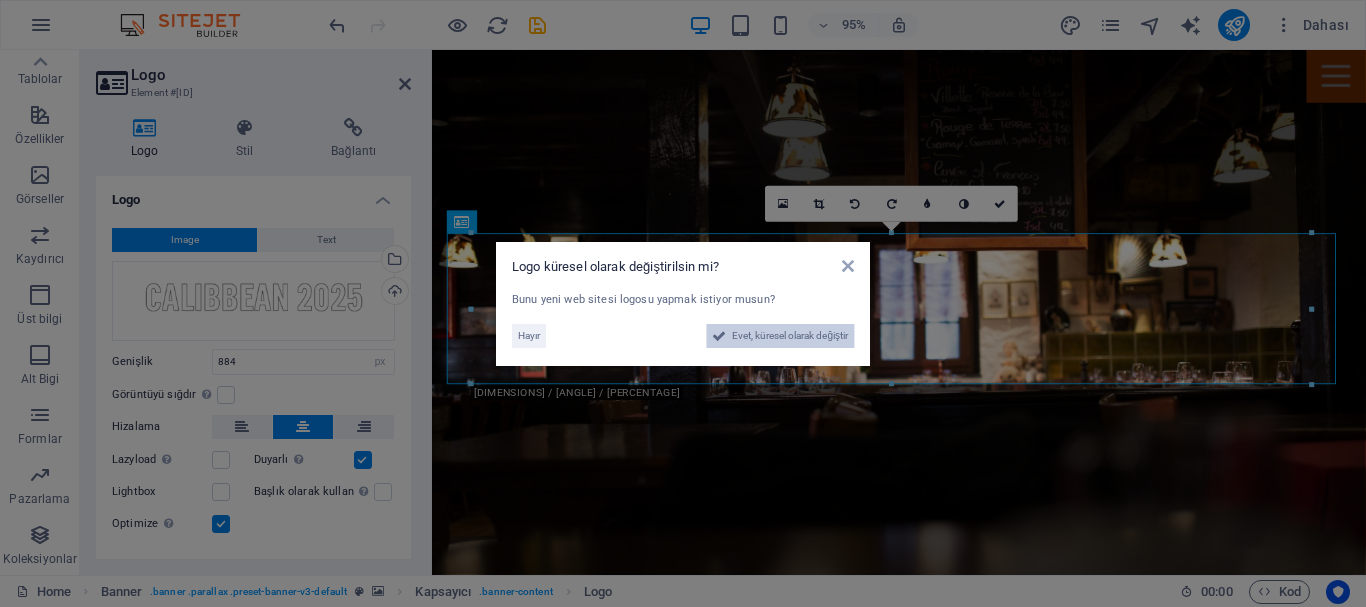 click on "Evet, küresel olarak değiştir" at bounding box center [790, 336] 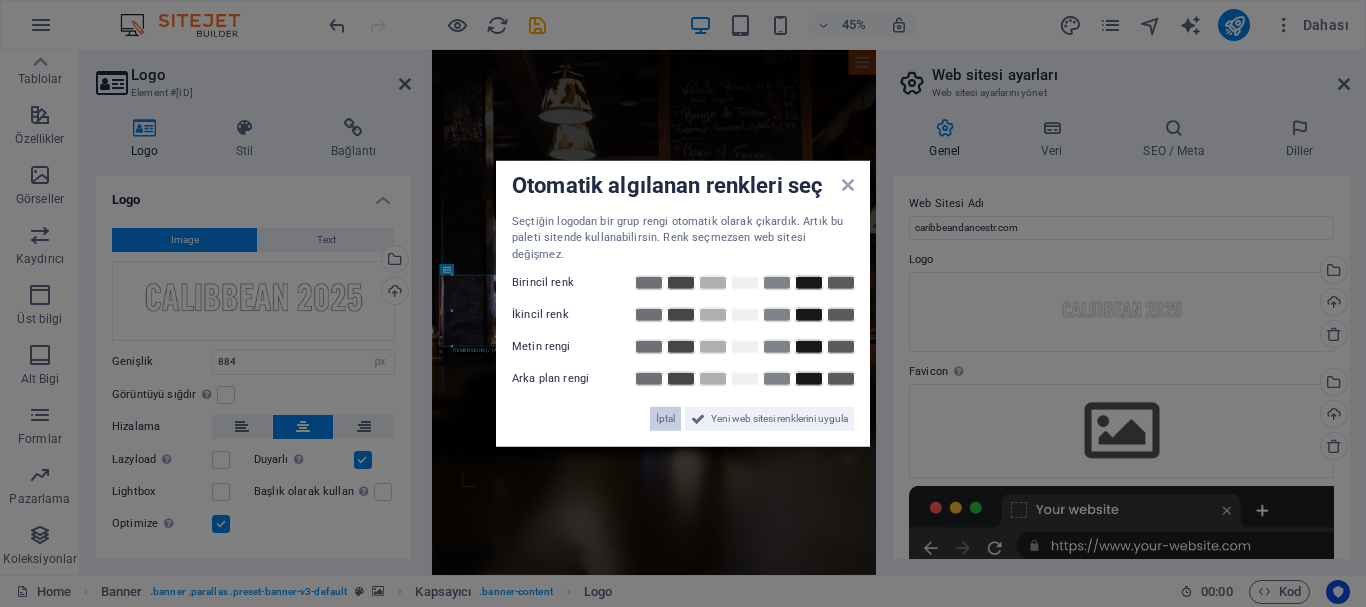 click on "İptal" at bounding box center (665, 419) 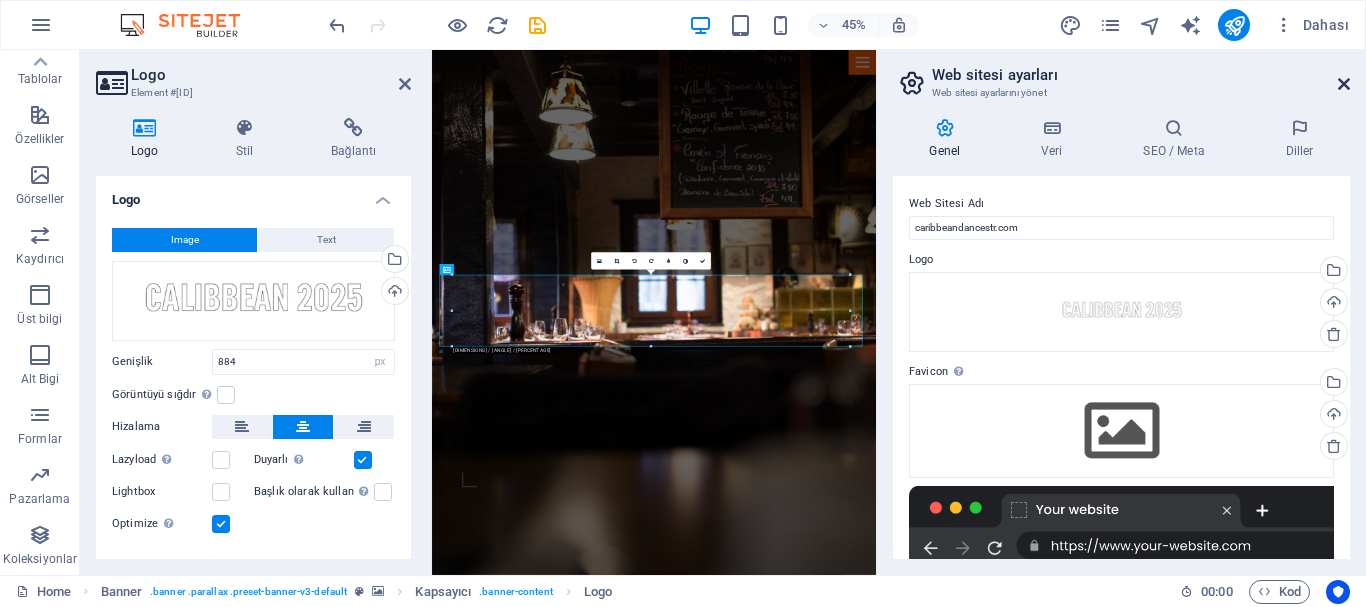 click at bounding box center [1344, 84] 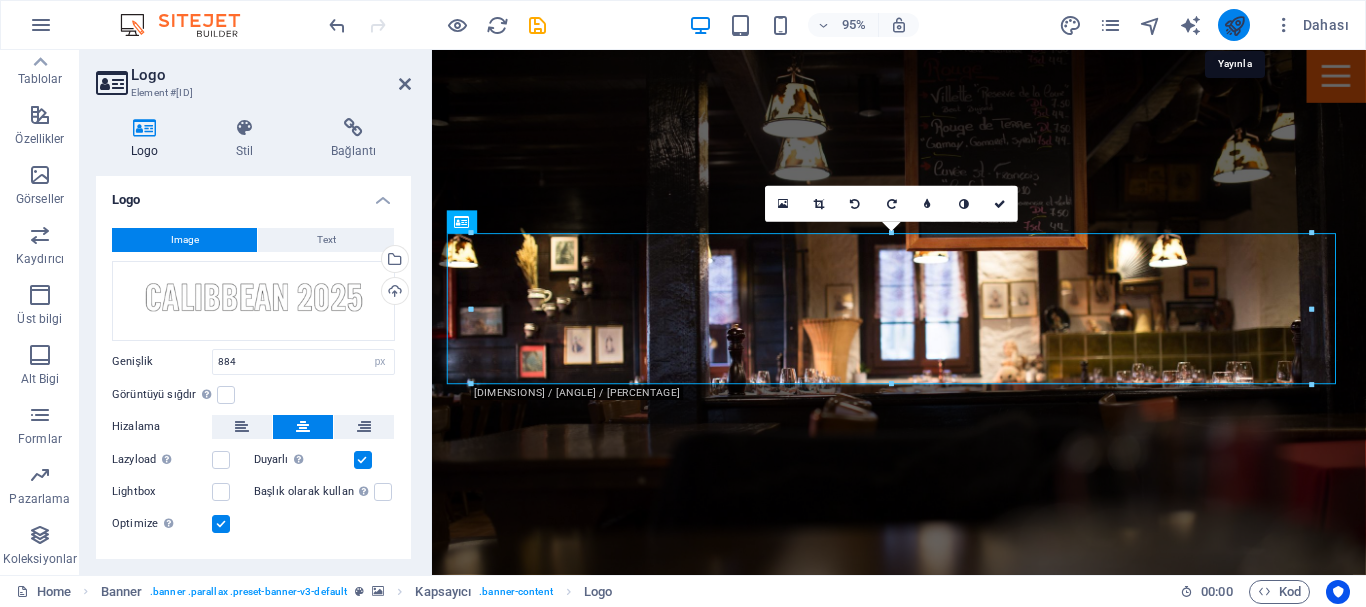 click at bounding box center (1234, 25) 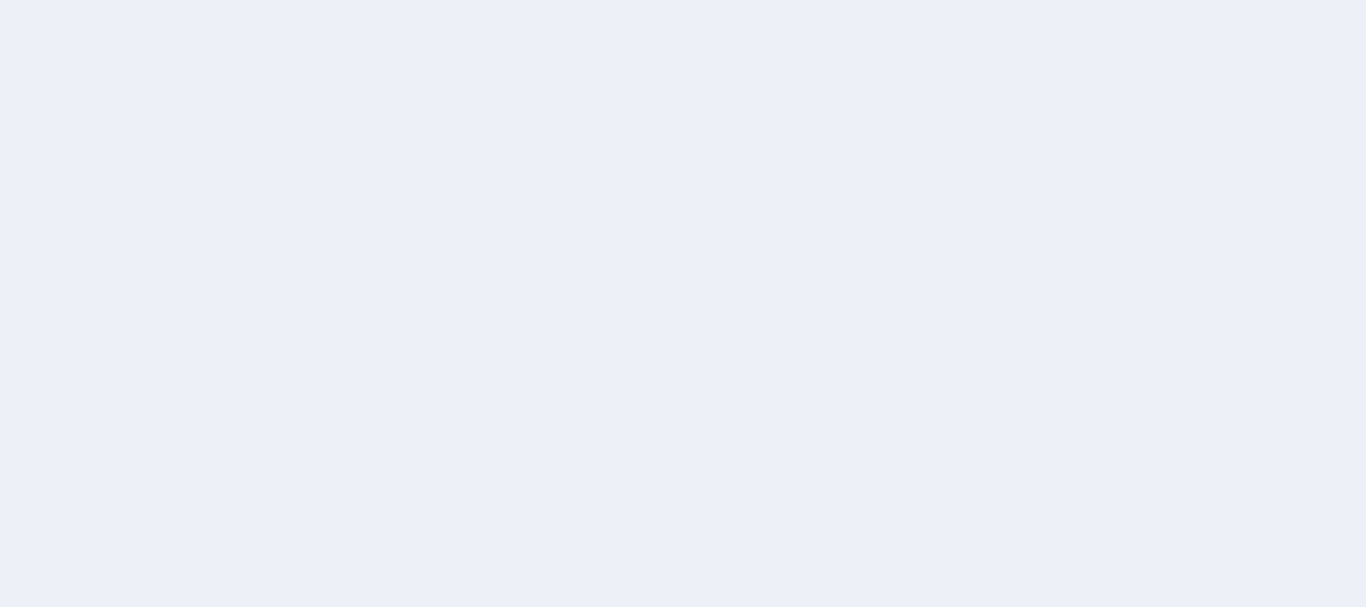 scroll, scrollTop: 0, scrollLeft: 0, axis: both 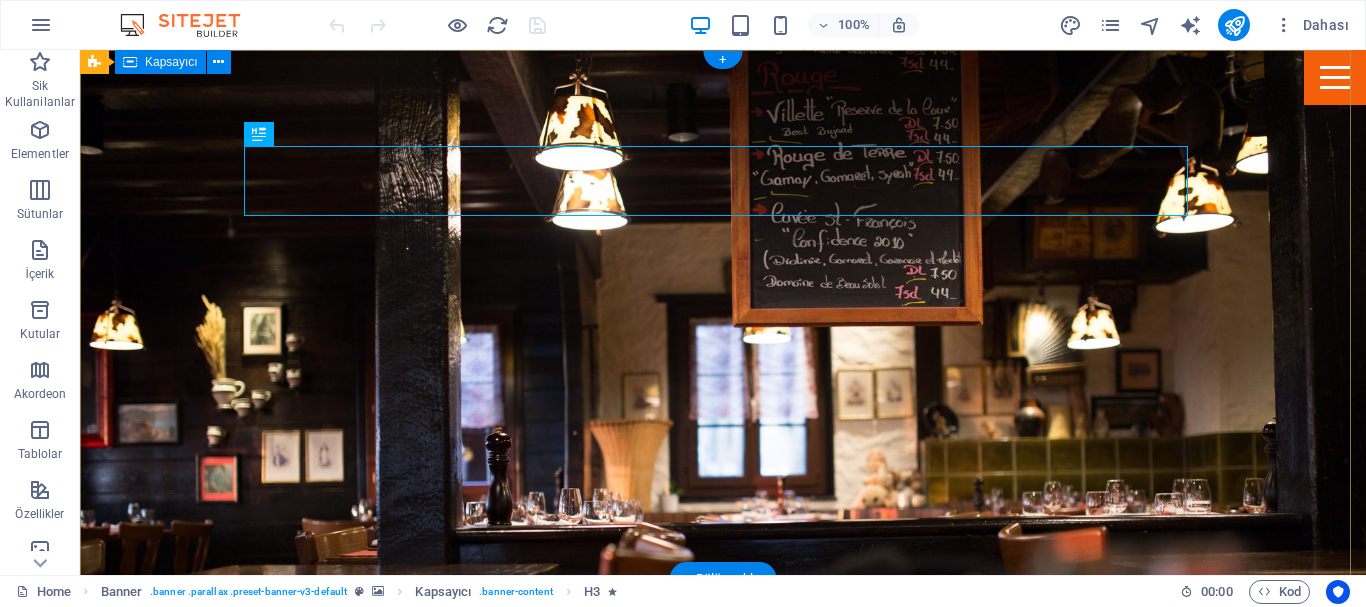 click on "WDSF CALIBBEAN 2025" at bounding box center (723, 840) 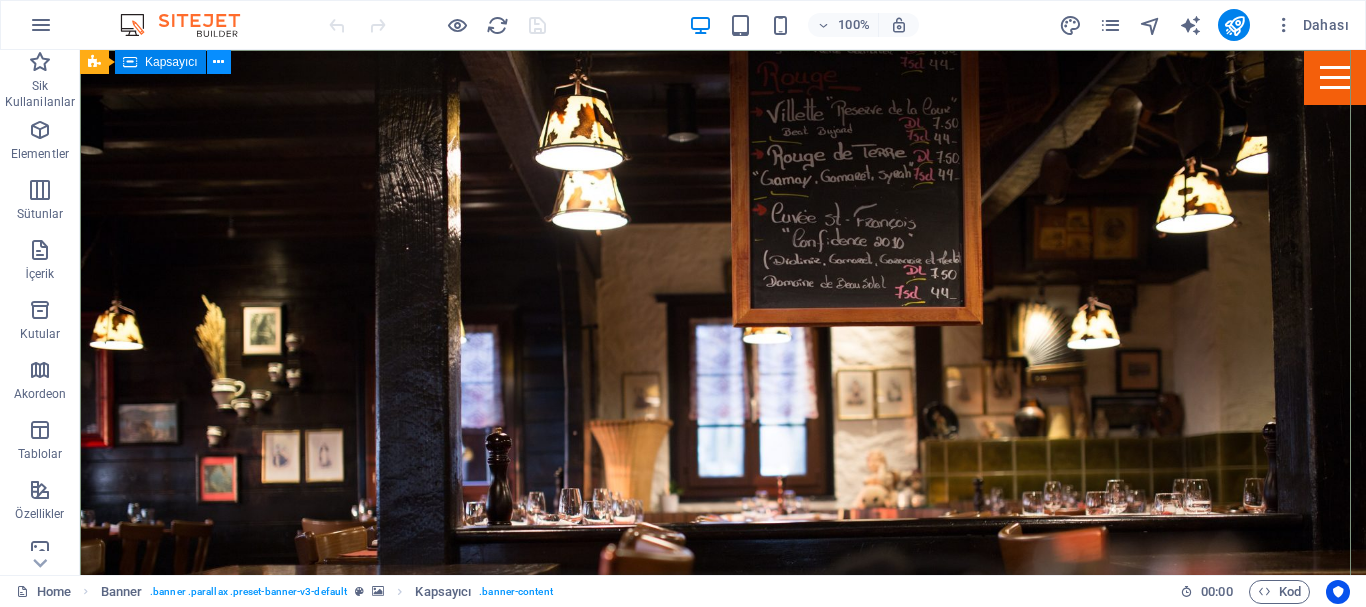 click at bounding box center (218, 62) 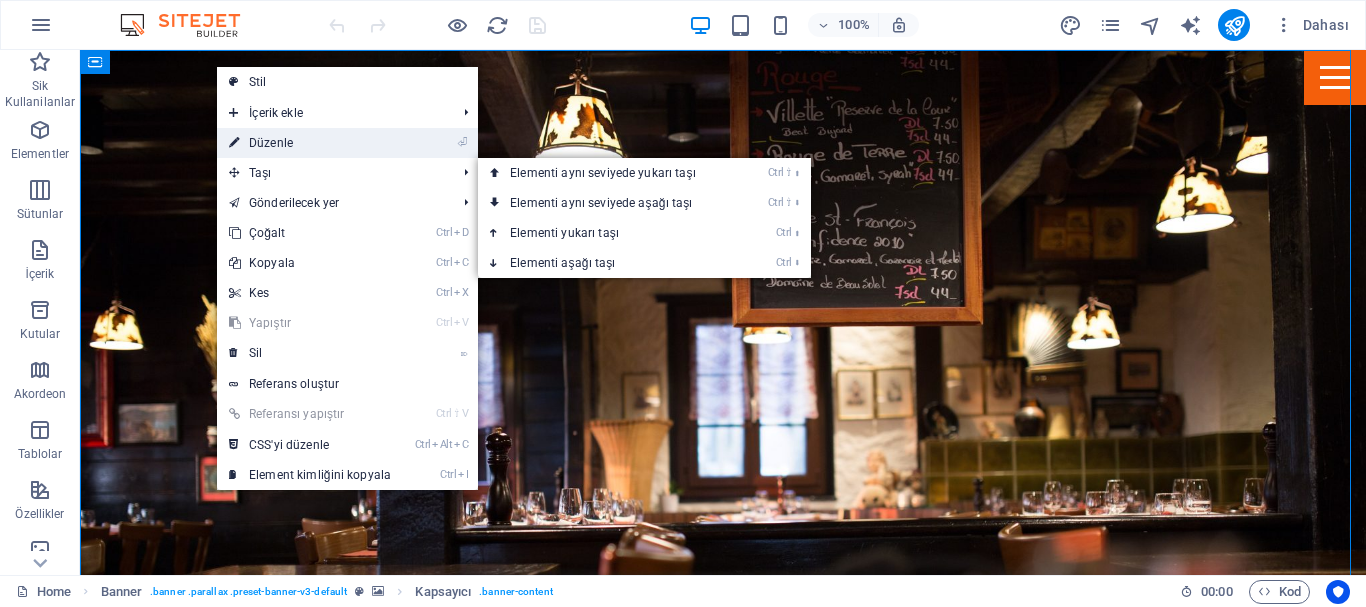 click on "⏎  Düzenle" at bounding box center [310, 143] 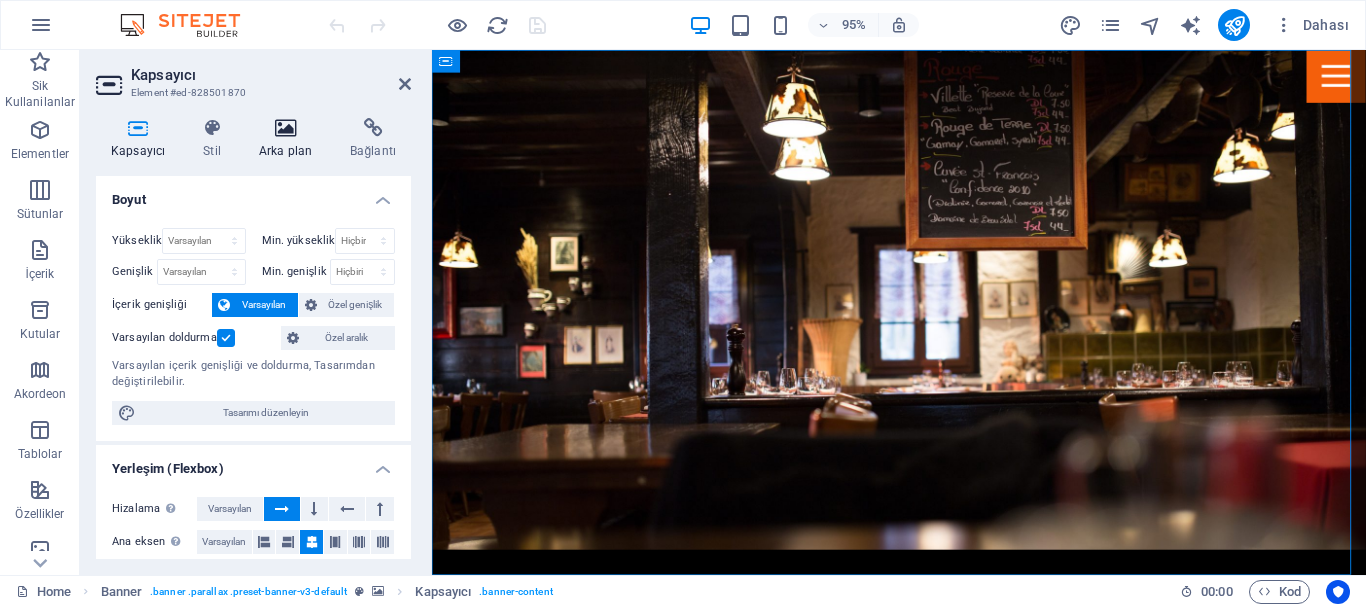 click on "Arka plan" at bounding box center [289, 139] 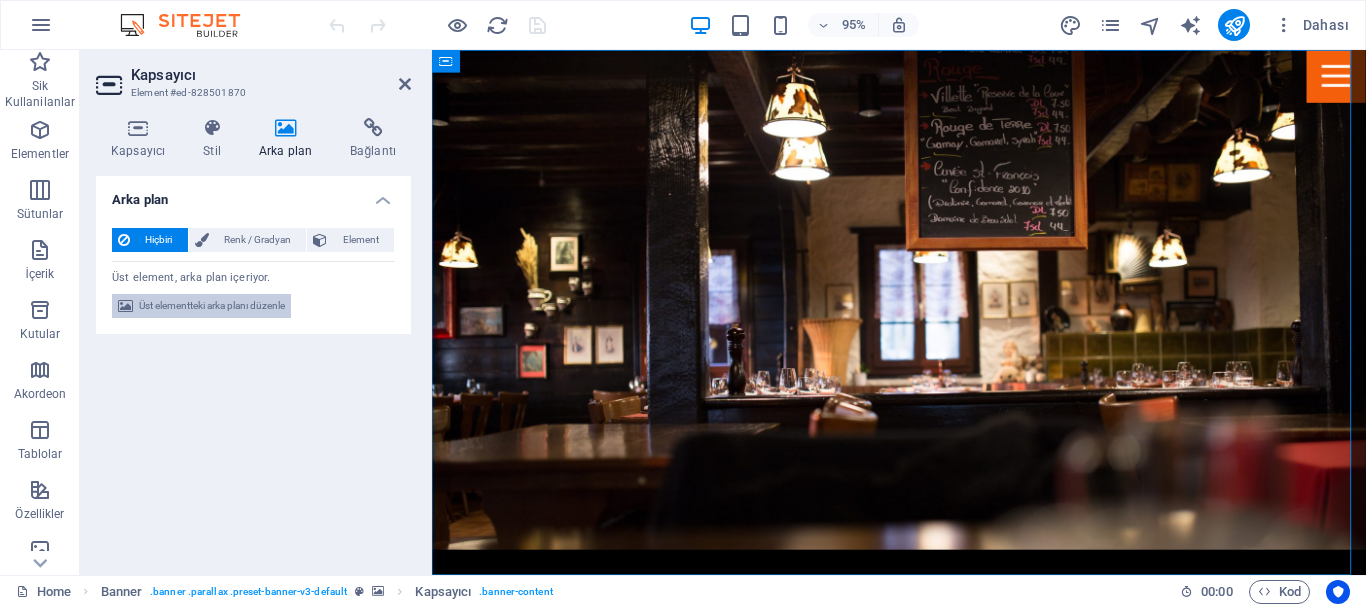 click on "Üst elementteki arka planı düzenle" at bounding box center (212, 306) 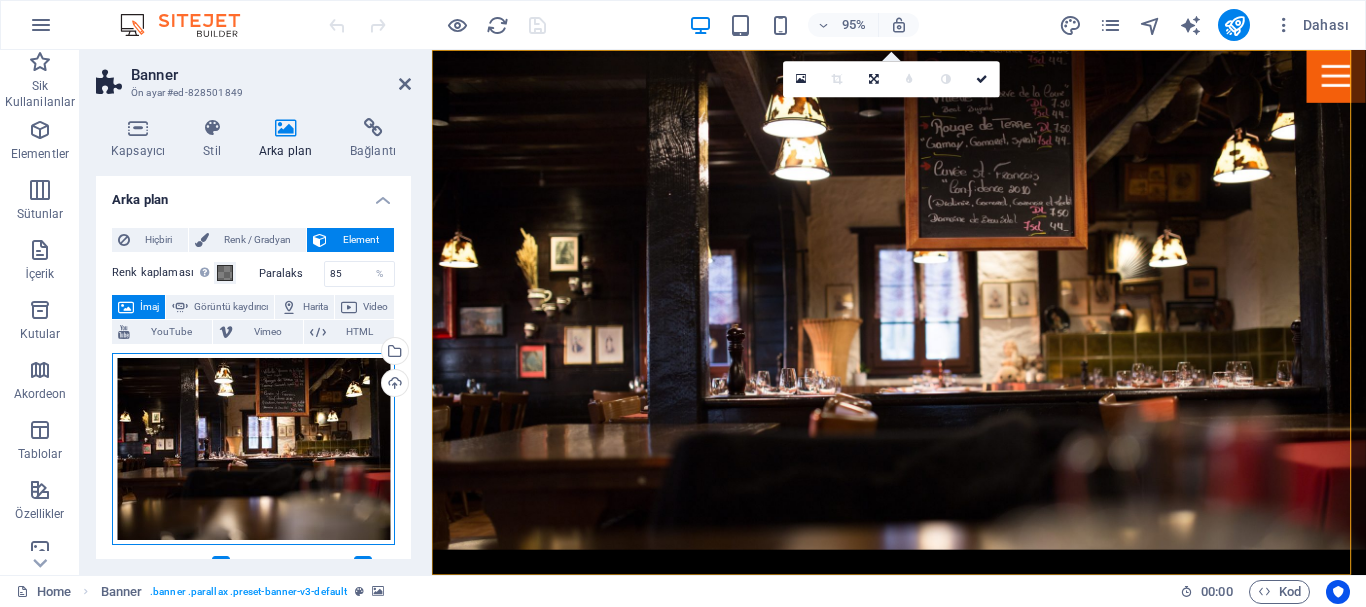 click on "Dosyaları buraya sürükleyin, dosyaları seçmek için tıklayın veya Dosyalardan ya da ücretsiz stok fotoğraf ve videolarımızdan dosyalar seçin" at bounding box center (253, 449) 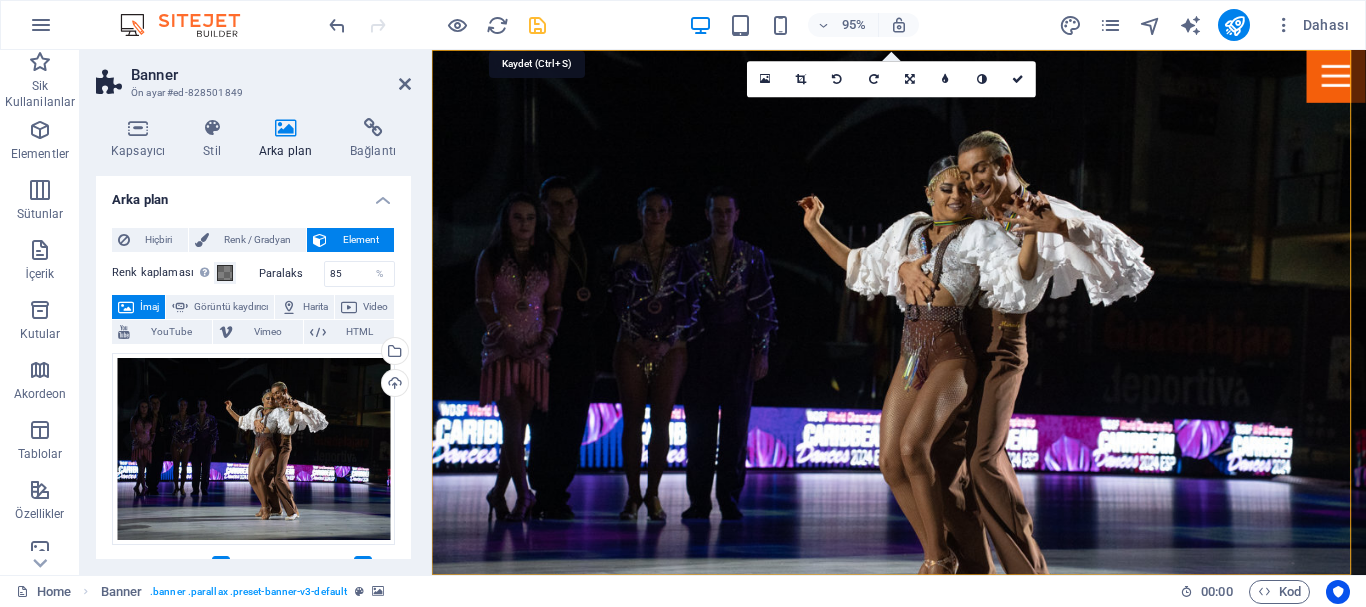 click at bounding box center (537, 25) 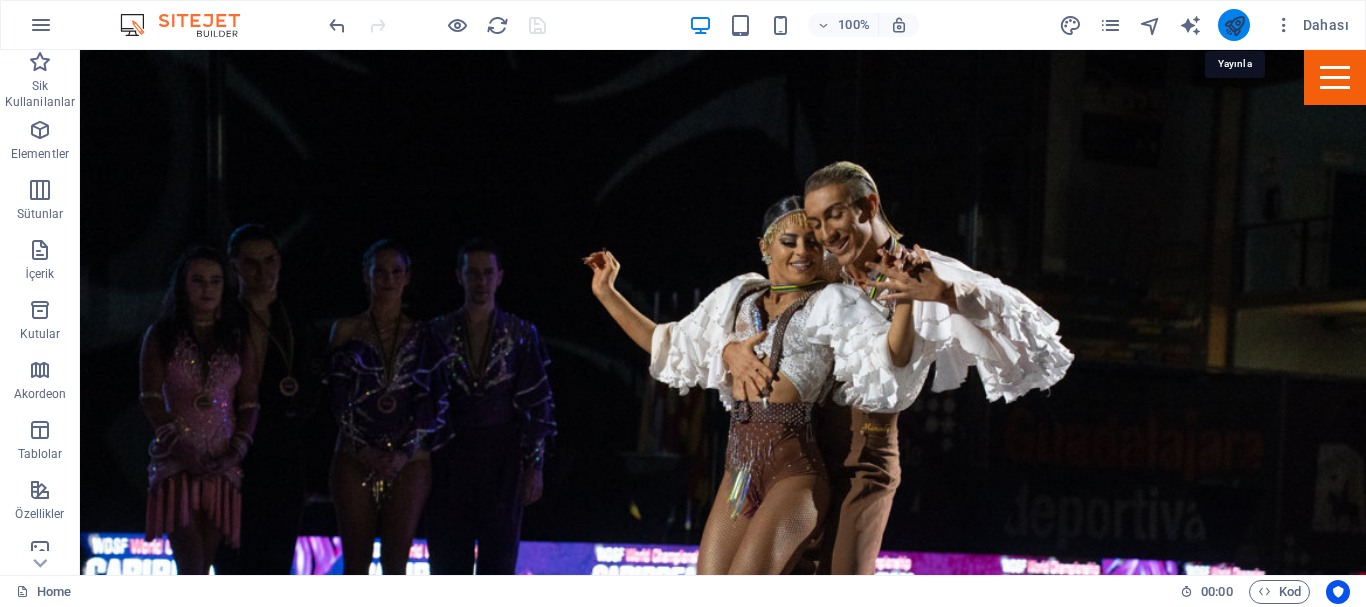 click at bounding box center (1234, 25) 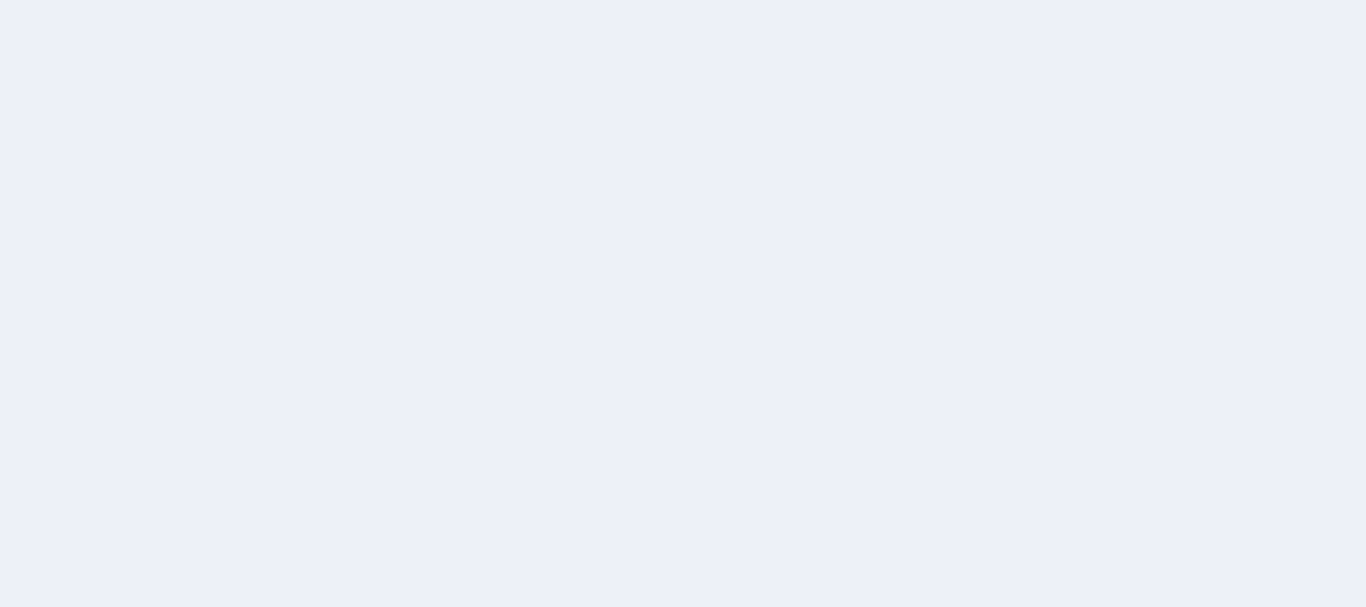 scroll, scrollTop: 0, scrollLeft: 0, axis: both 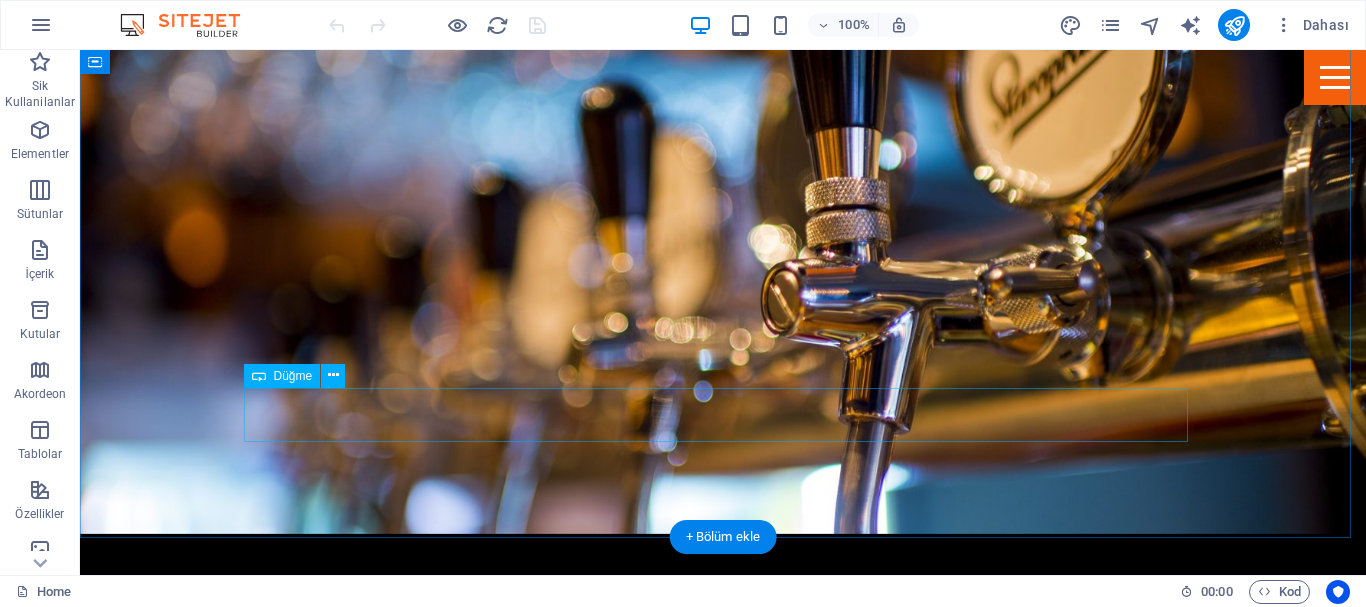 click on "Read more" at bounding box center (723, 1996) 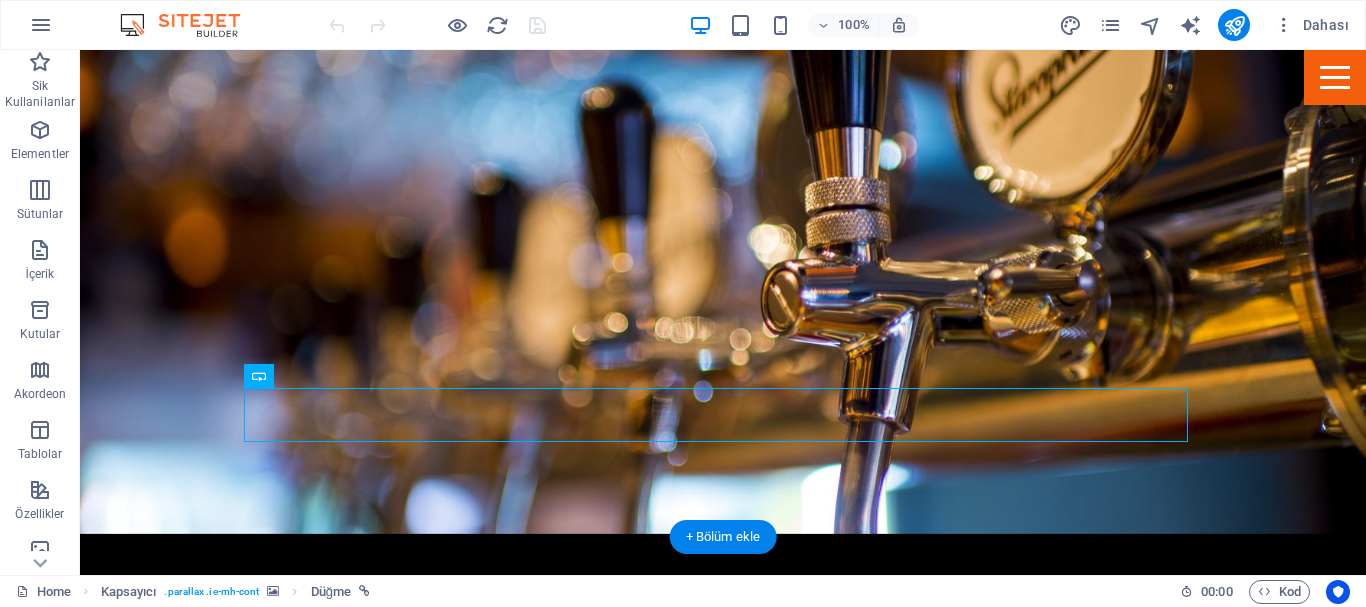 click at bounding box center (723, 1362) 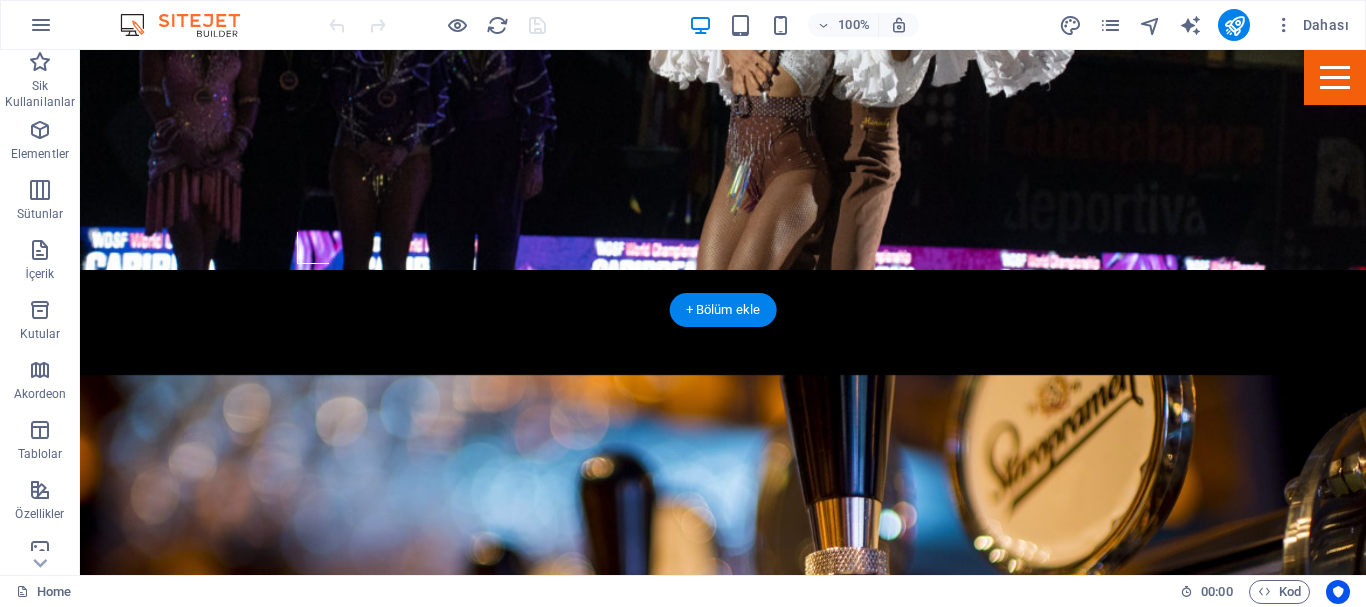 scroll, scrollTop: 800, scrollLeft: 0, axis: vertical 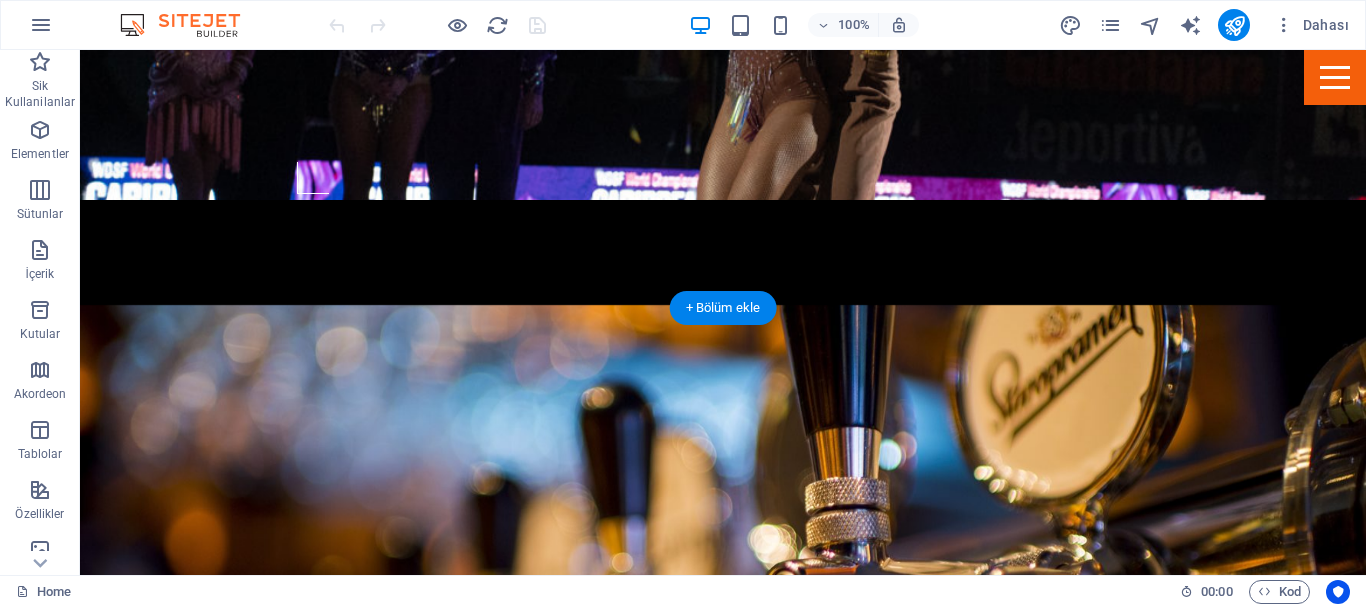 click at bounding box center (723, 1407) 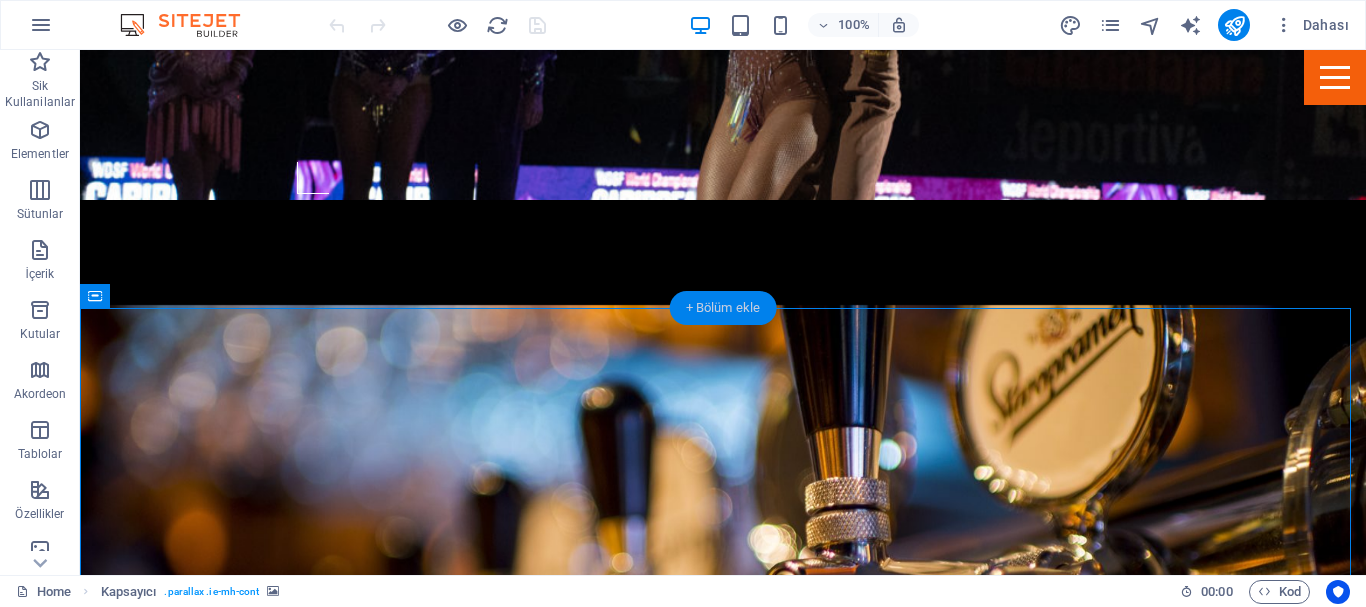 click on "+ Bölüm ekle" at bounding box center (723, 308) 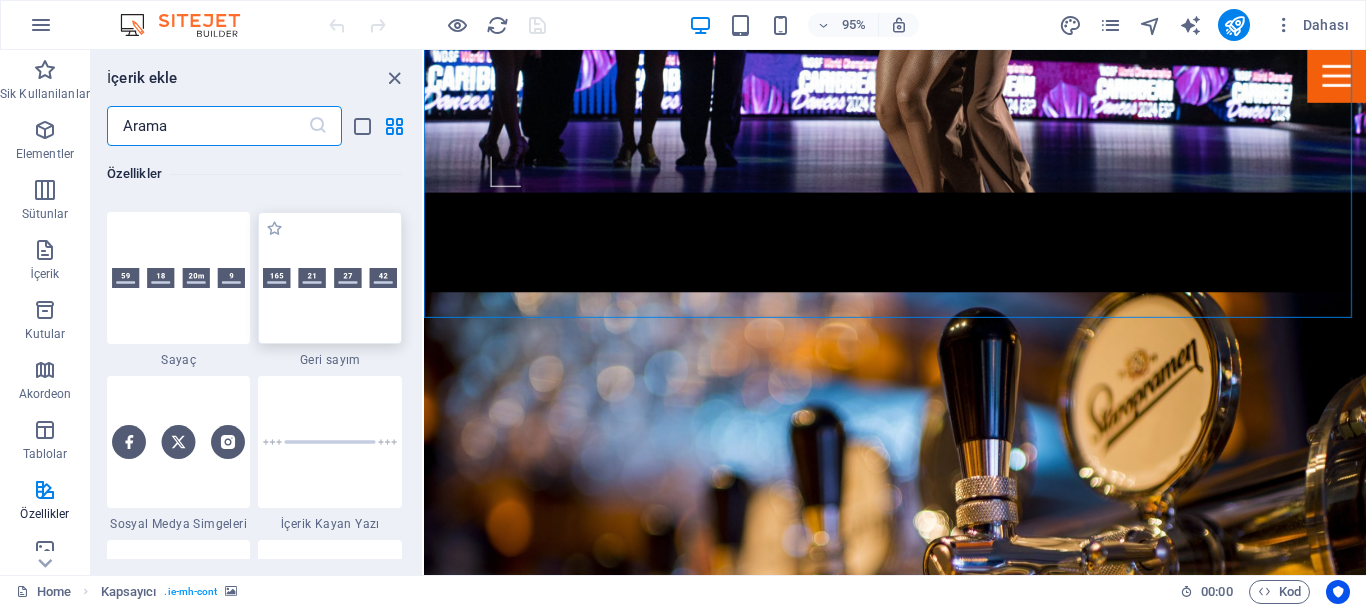 scroll, scrollTop: 8899, scrollLeft: 0, axis: vertical 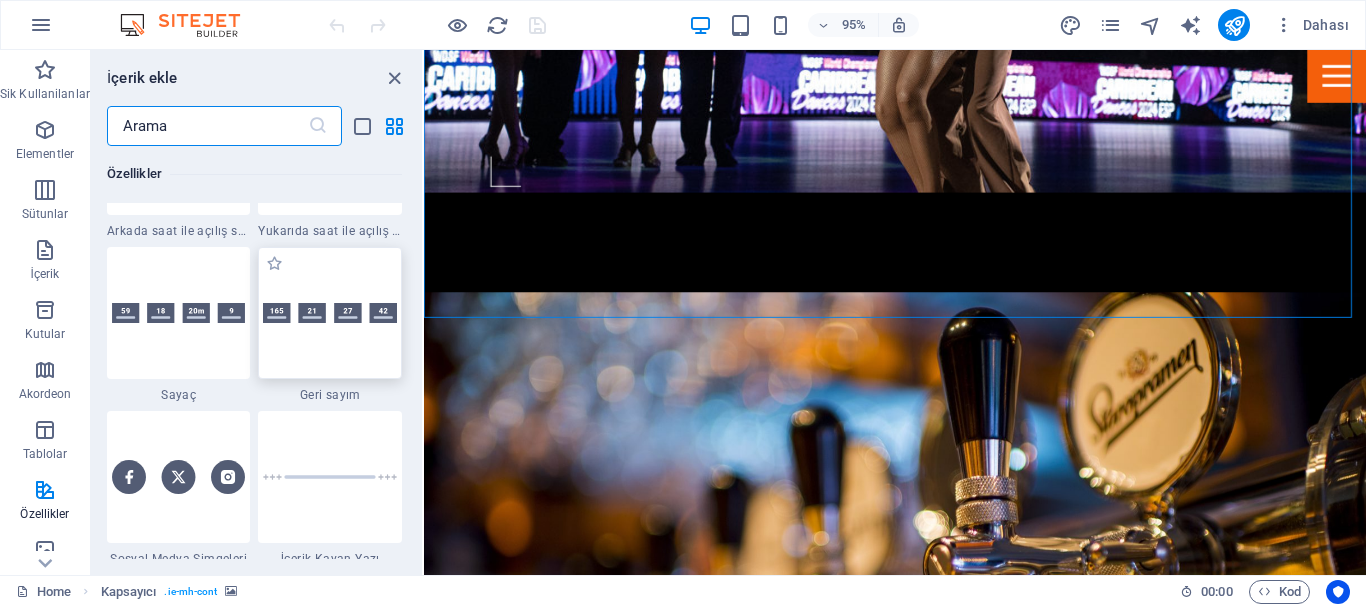 click at bounding box center (330, 313) 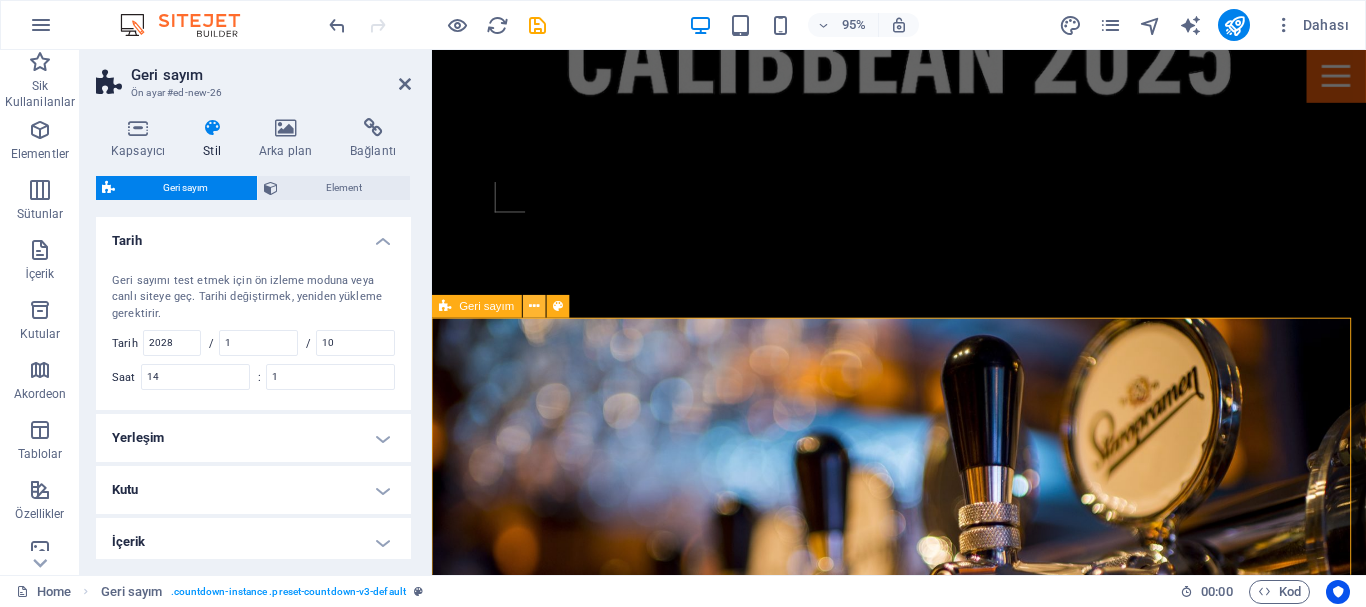 click at bounding box center [534, 307] 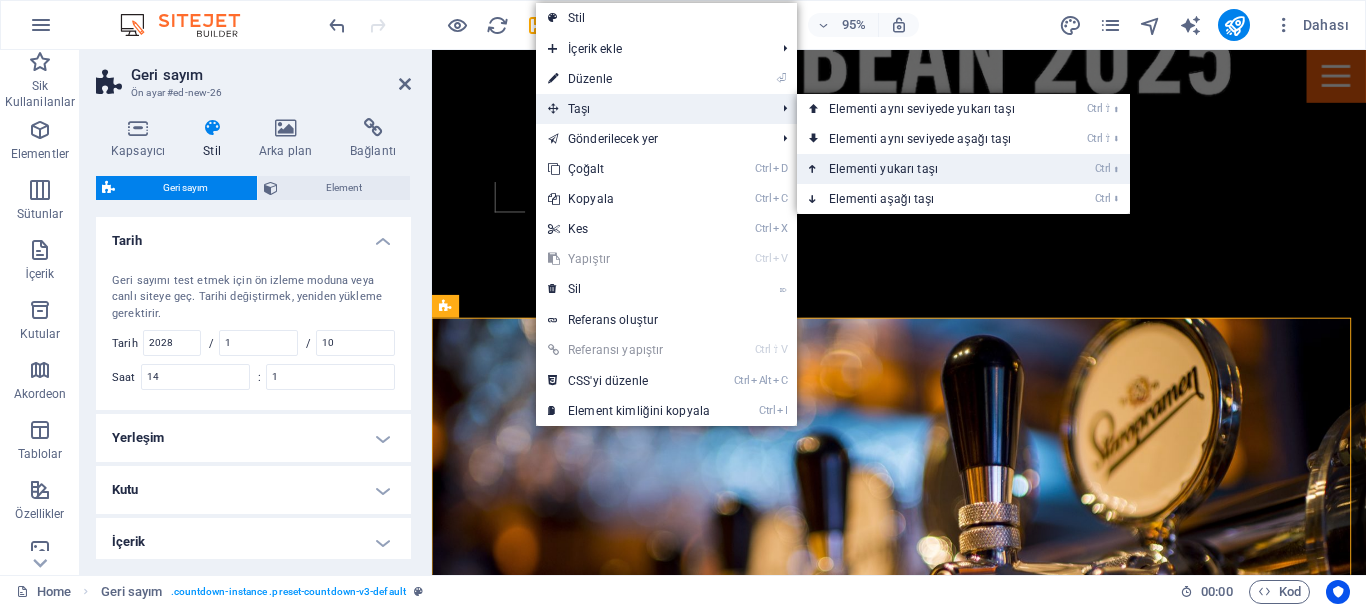 click on "Ctrl ⬆  Elementi yukarı taşı" at bounding box center [926, 169] 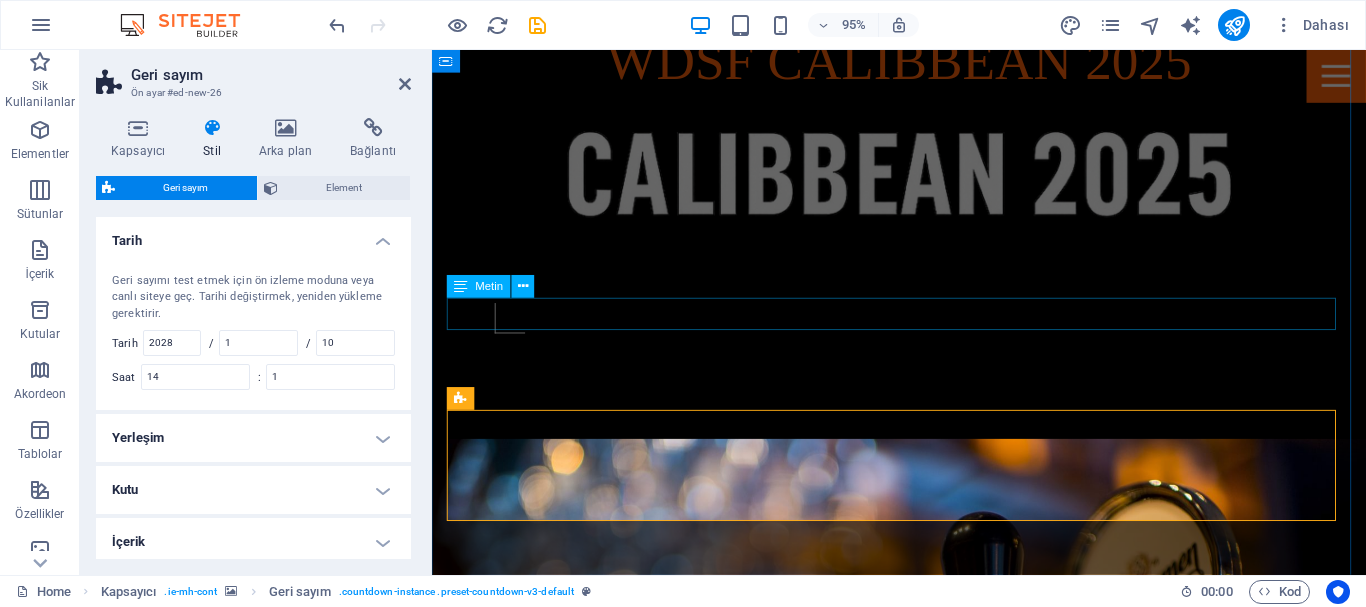 scroll, scrollTop: 700, scrollLeft: 0, axis: vertical 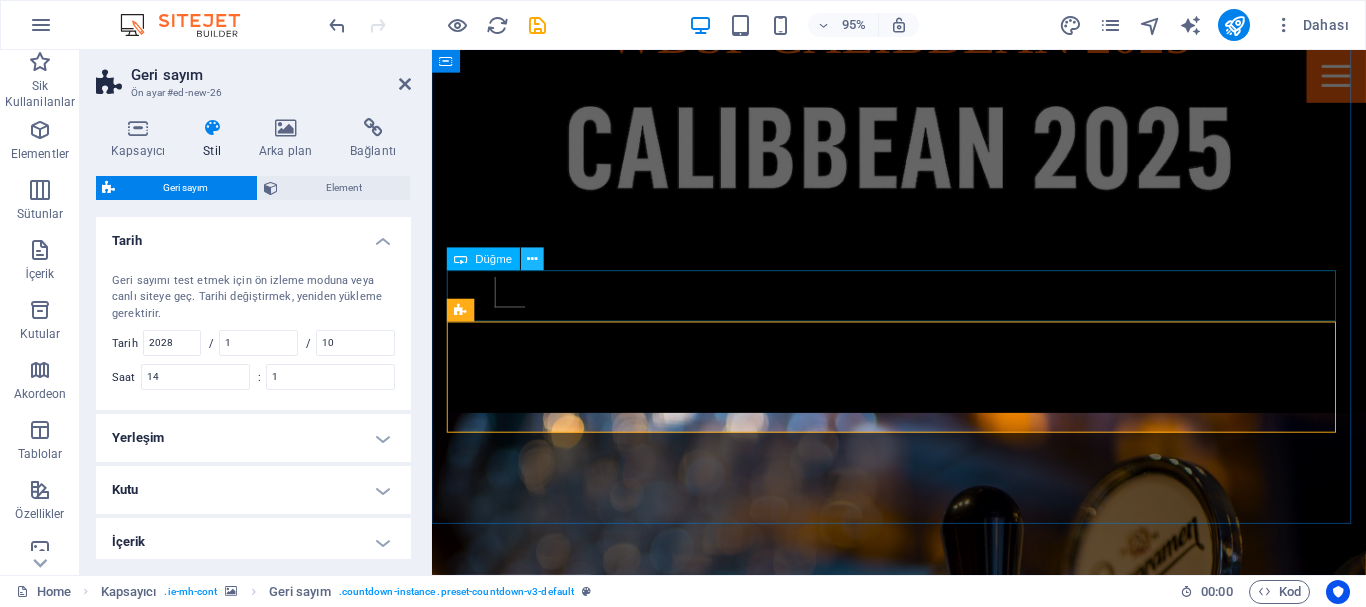 click at bounding box center [532, 259] 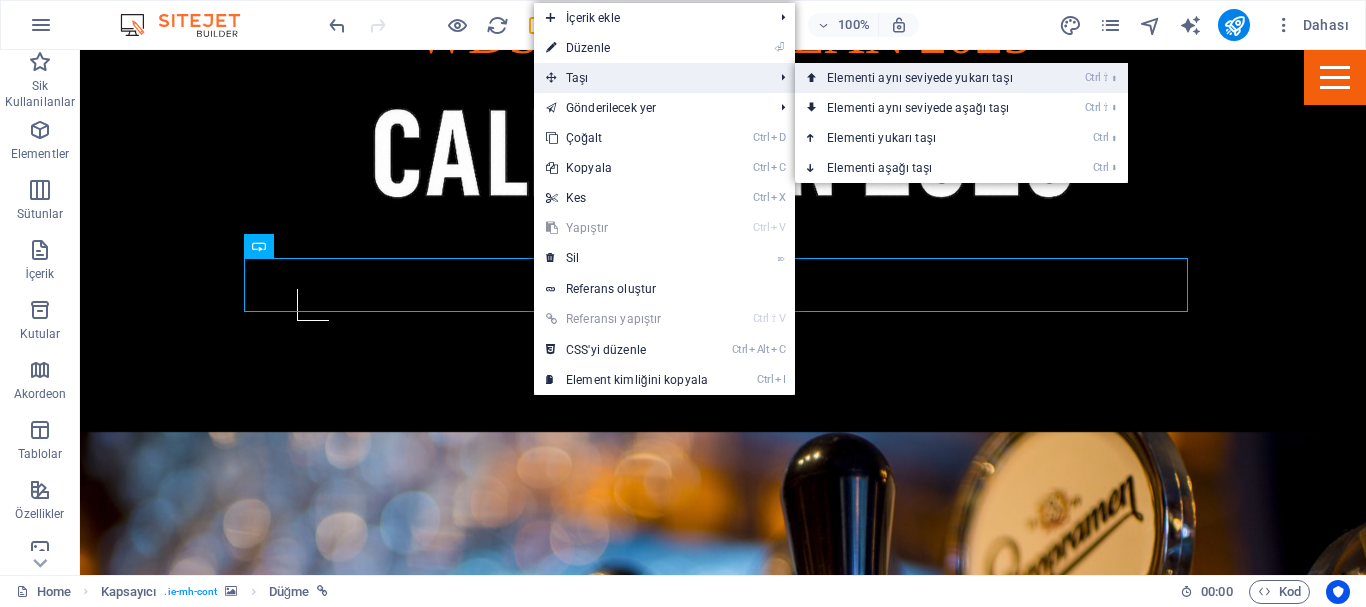 click on "Ctrl ⇧ ⬆  Elementi aynı seviyede yukarı taşı" at bounding box center (924, 78) 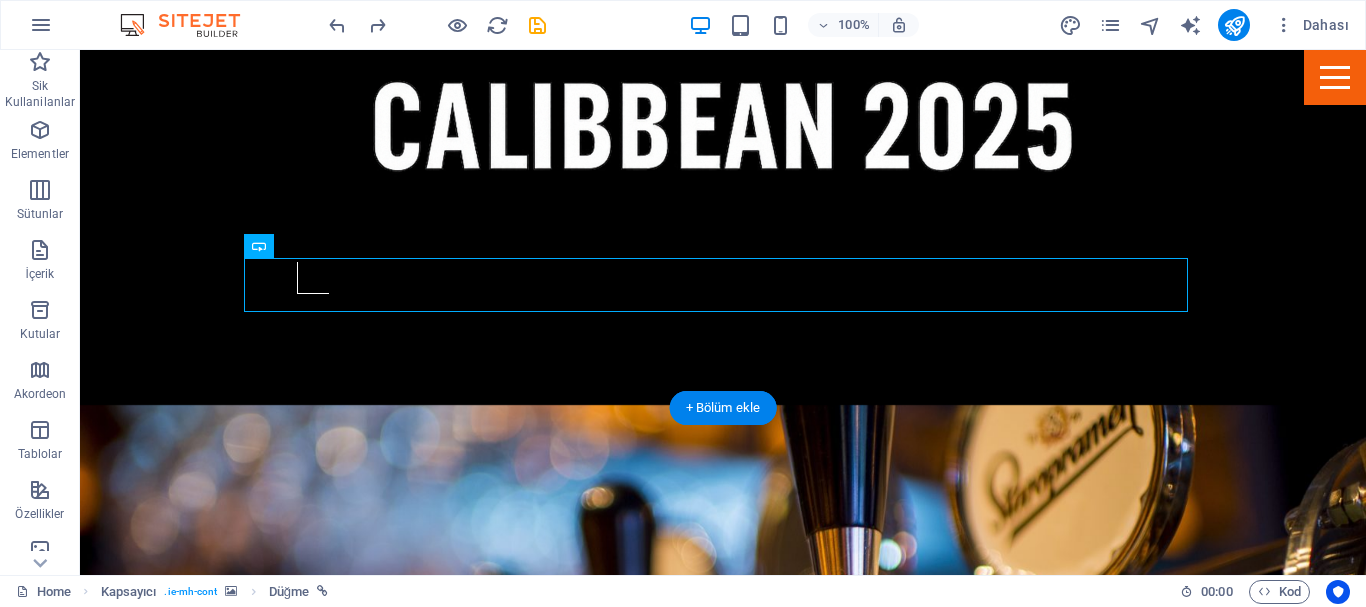 click at bounding box center [723, 669] 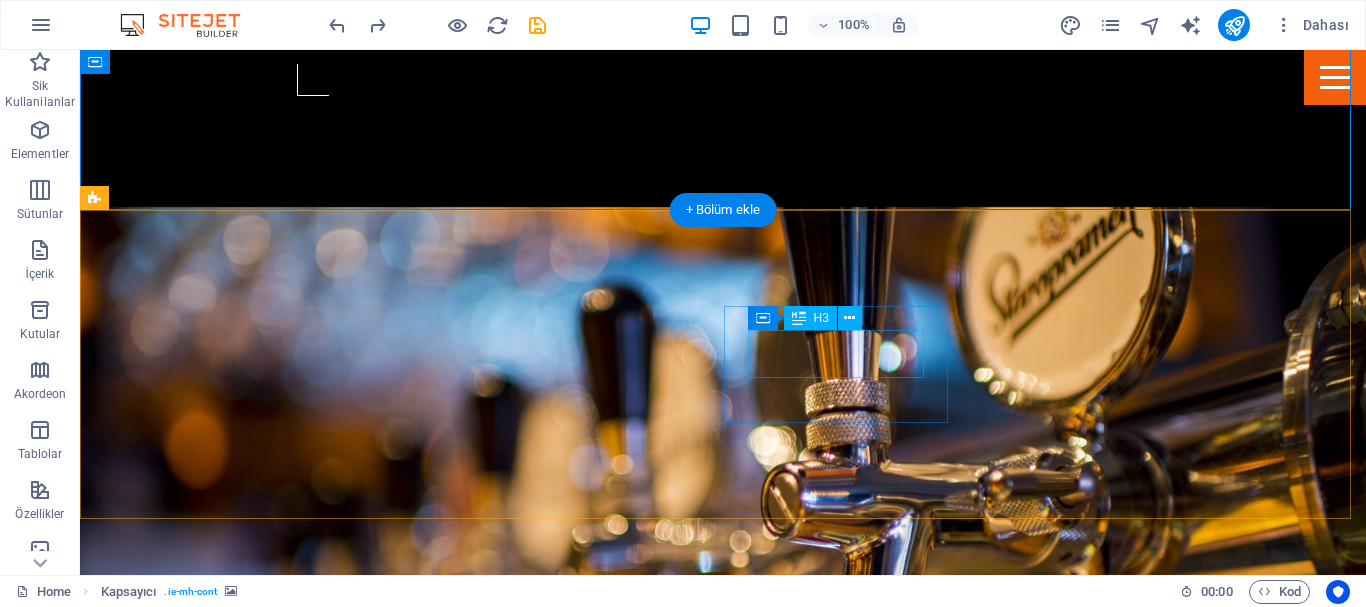 scroll, scrollTop: 900, scrollLeft: 0, axis: vertical 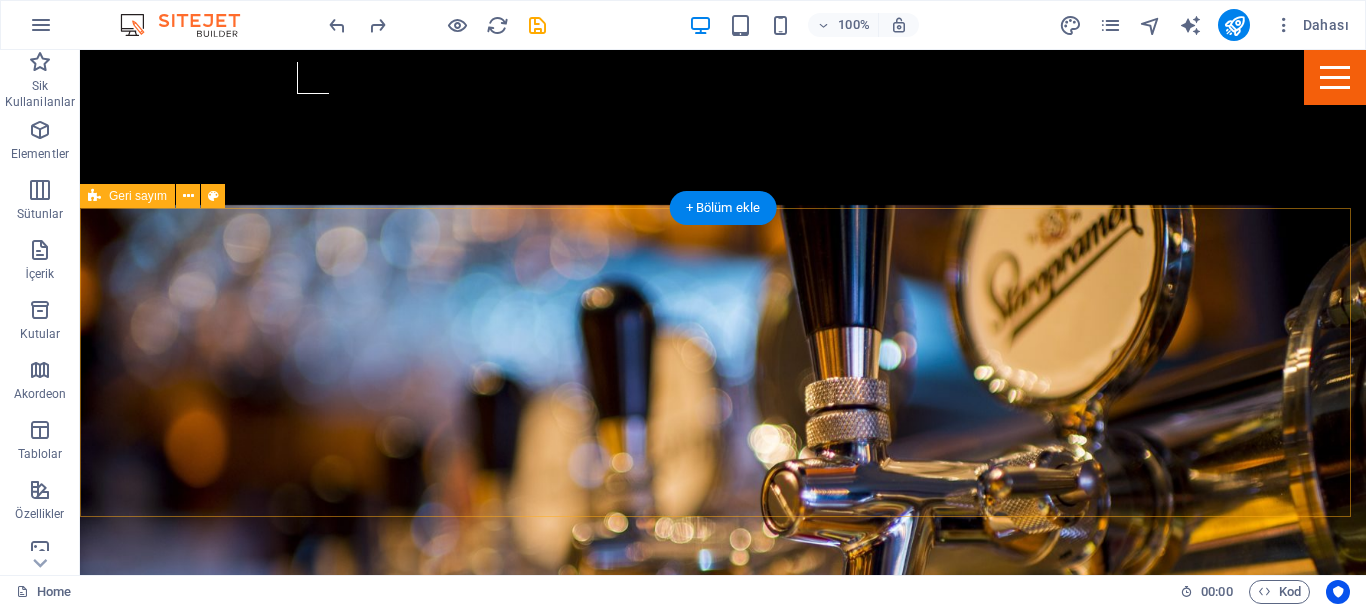 click on "0 Days 0 Hours 0 Minutes 0 Seconds" at bounding box center [723, 1604] 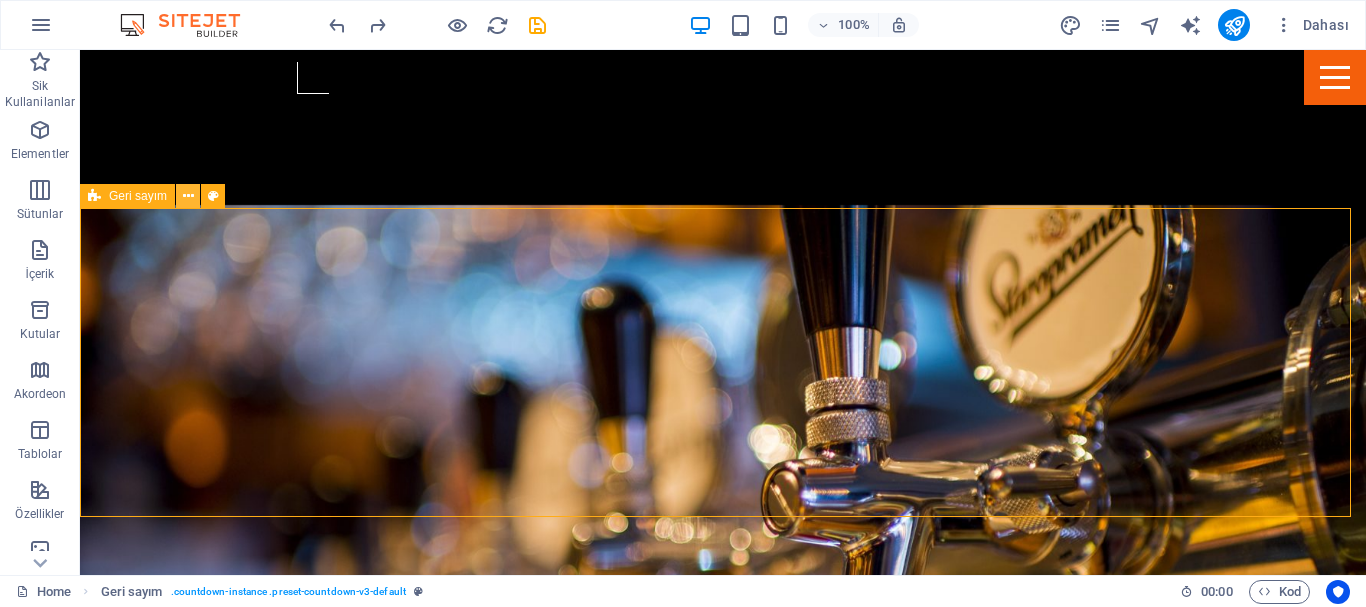 click at bounding box center [188, 196] 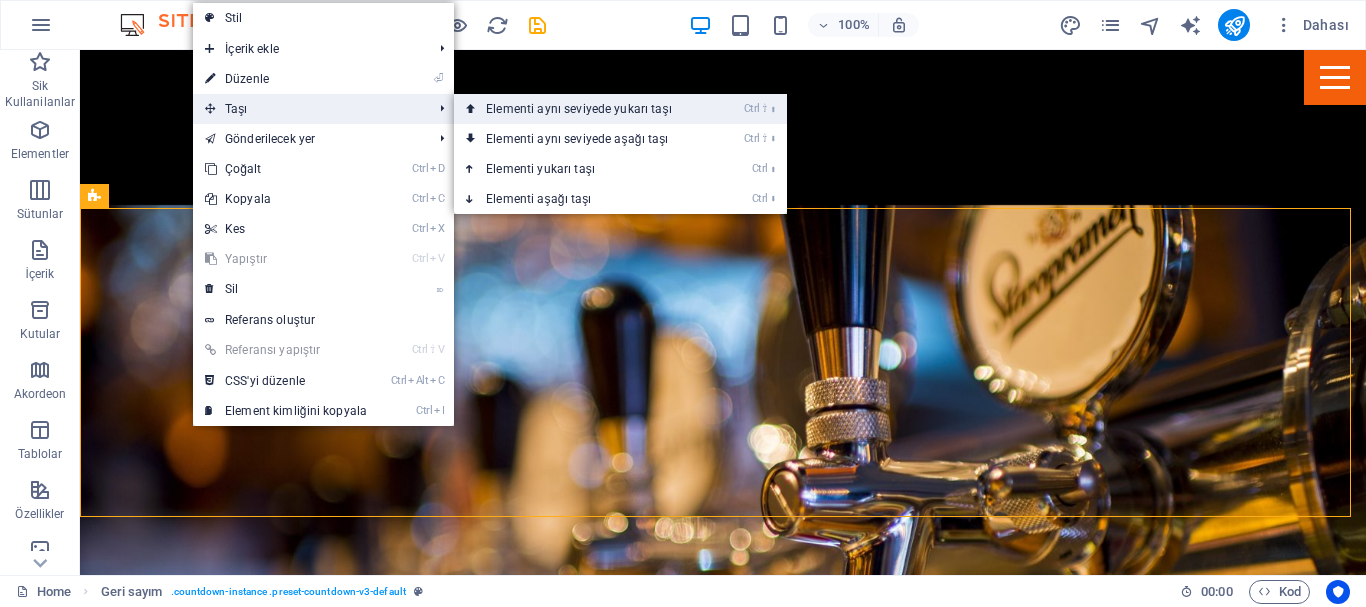 click on "Ctrl ⇧ ⬆  Elementi aynı seviyede yukarı taşı" at bounding box center (583, 109) 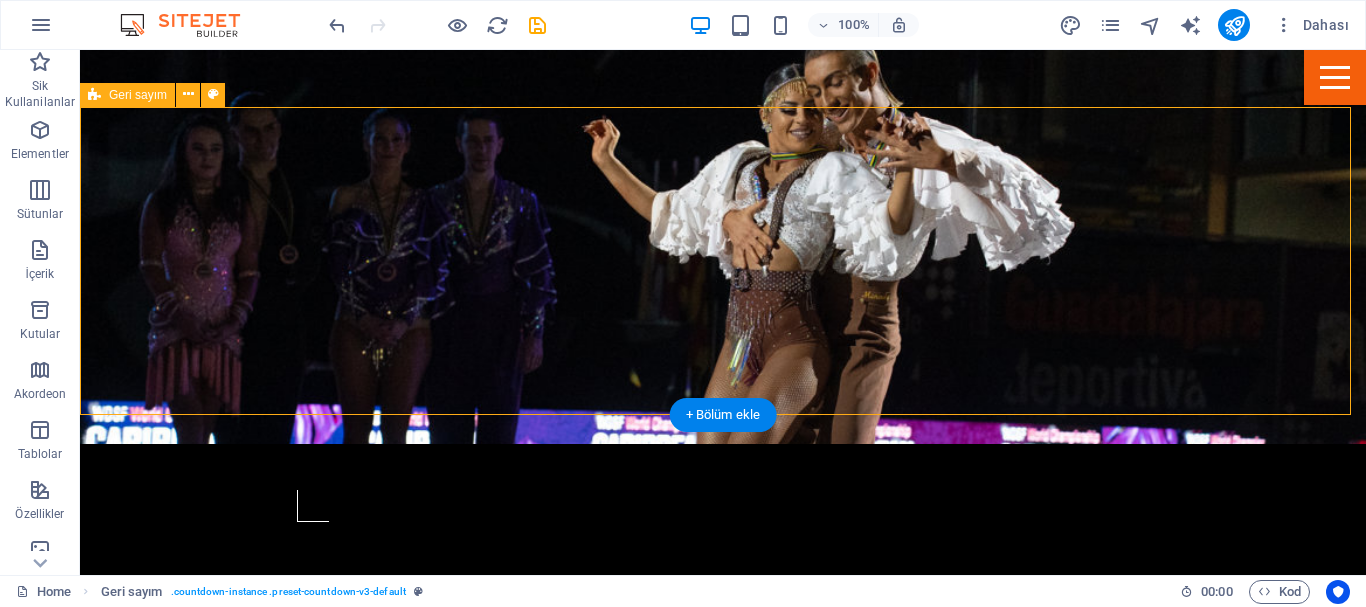 scroll, scrollTop: 500, scrollLeft: 0, axis: vertical 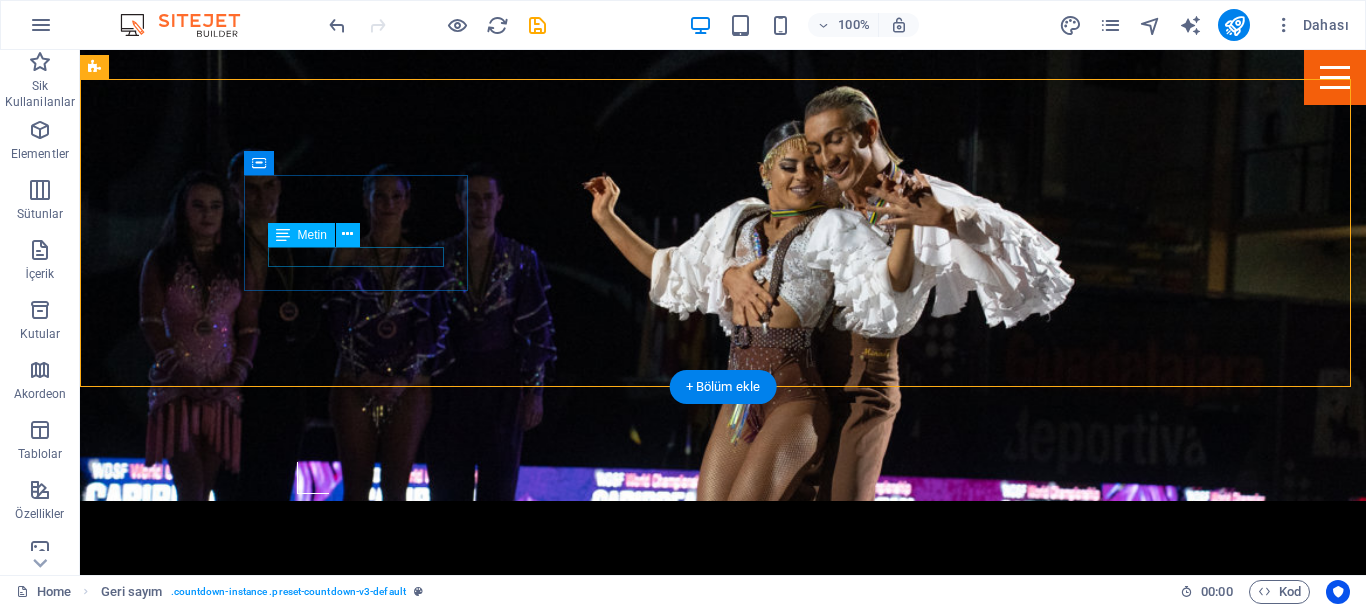 click on "Metin" at bounding box center [320, 235] 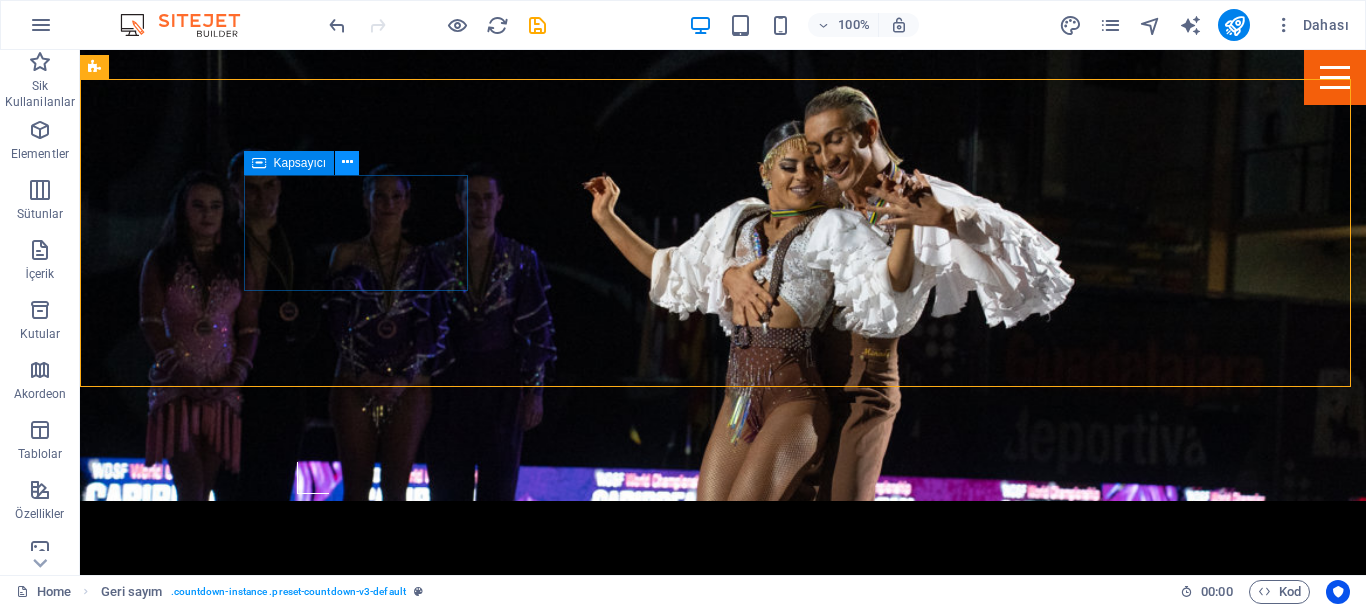 click at bounding box center [347, 162] 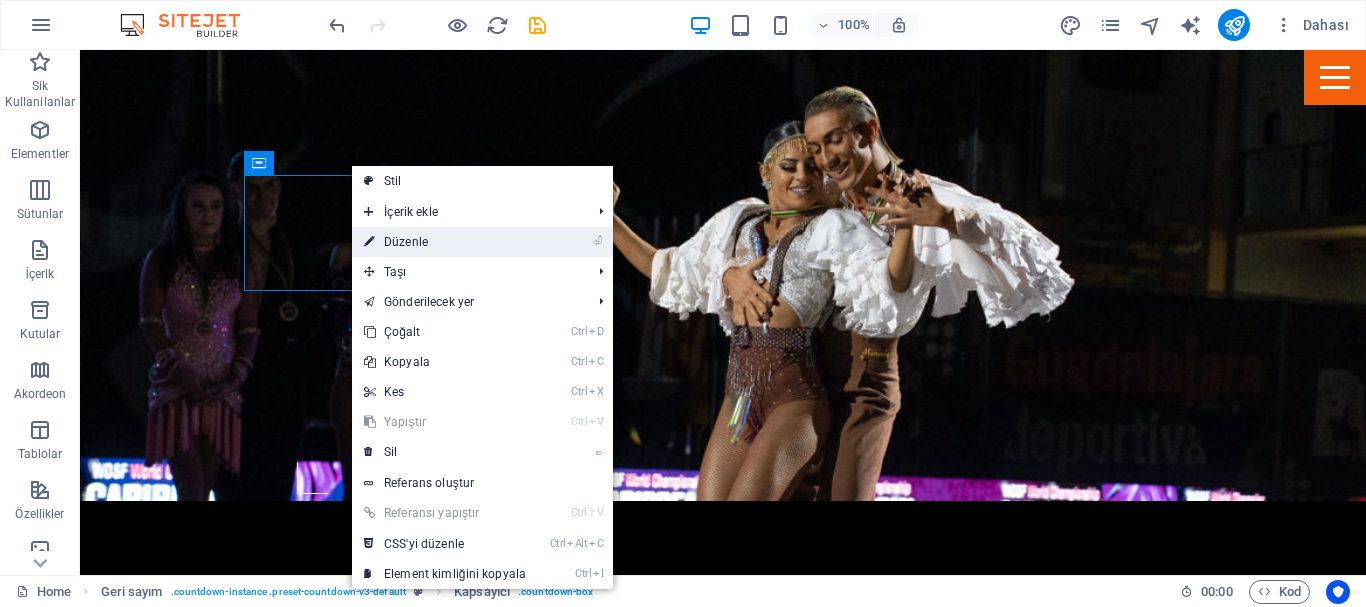 click on "⏎  Düzenle" at bounding box center [445, 242] 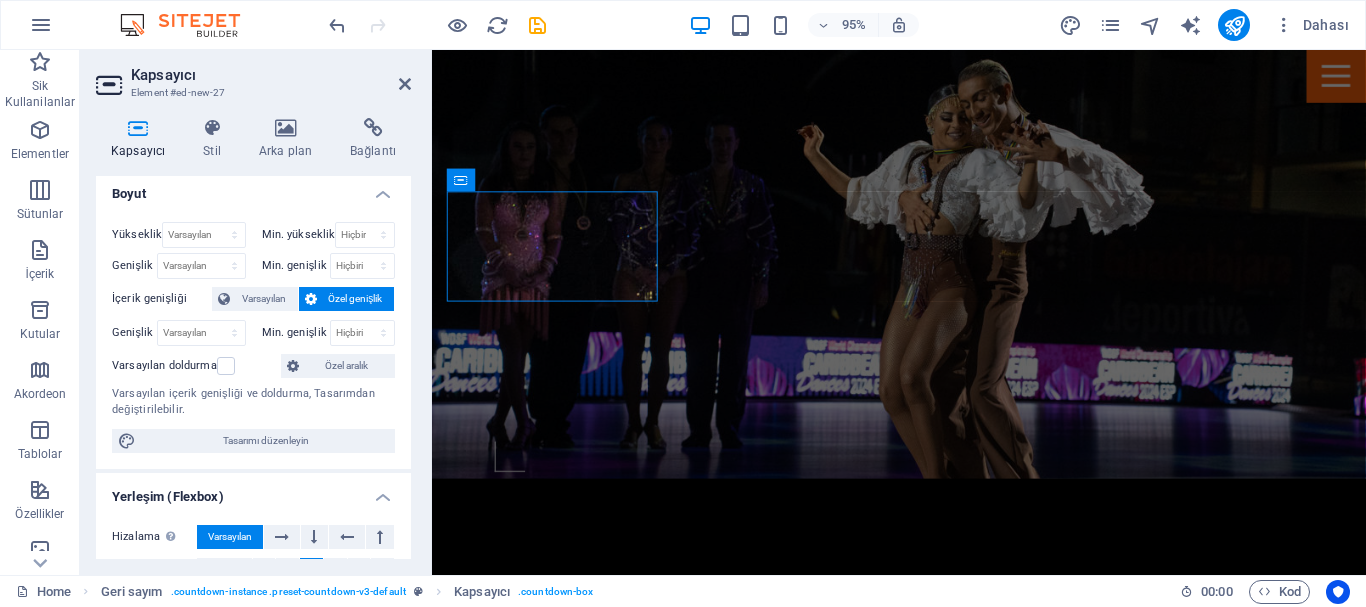 scroll, scrollTop: 0, scrollLeft: 0, axis: both 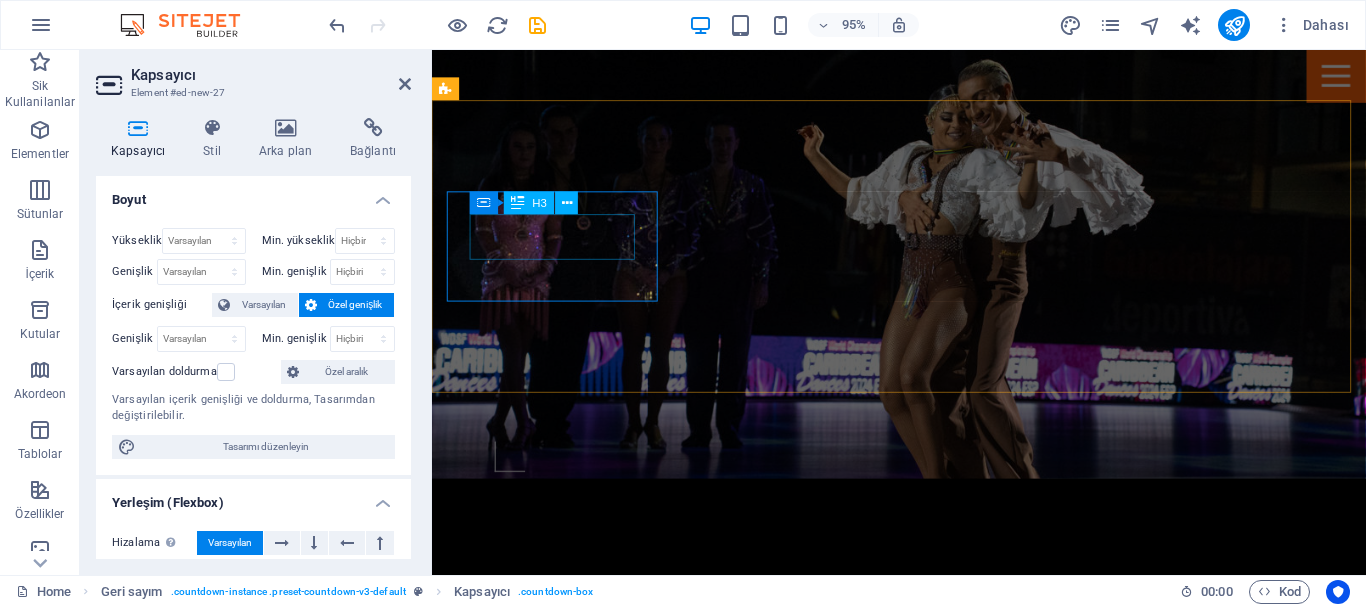 click on "0" at bounding box center (560, 741) 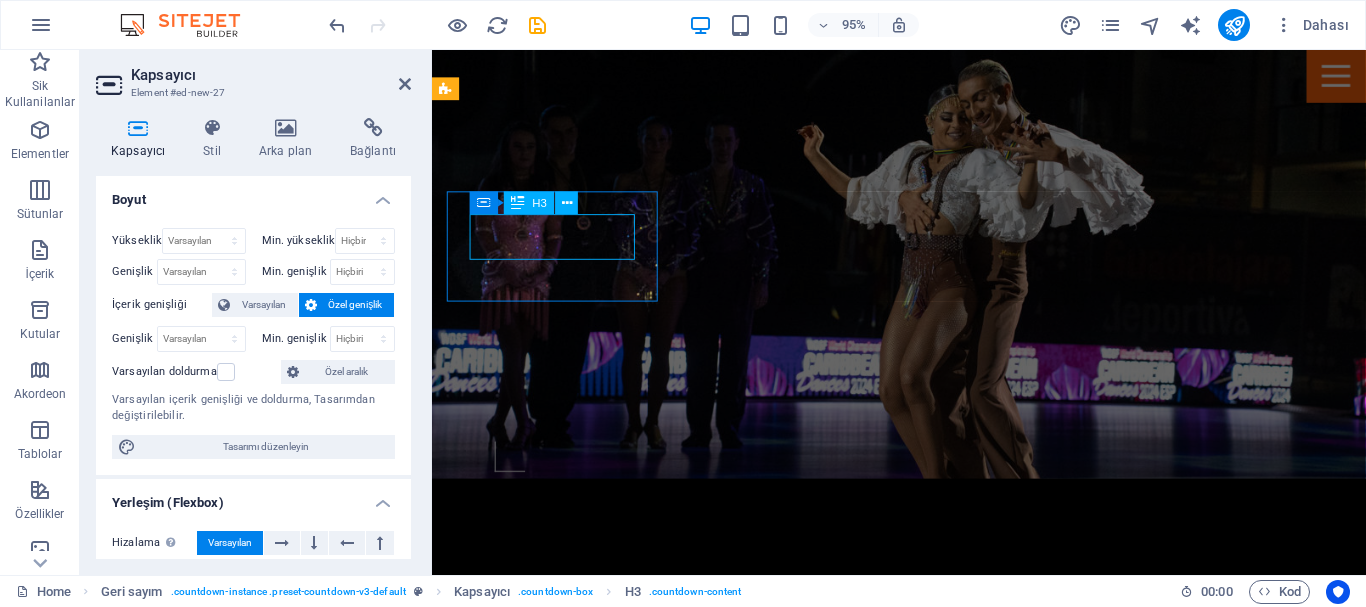 click on "0" at bounding box center (560, 741) 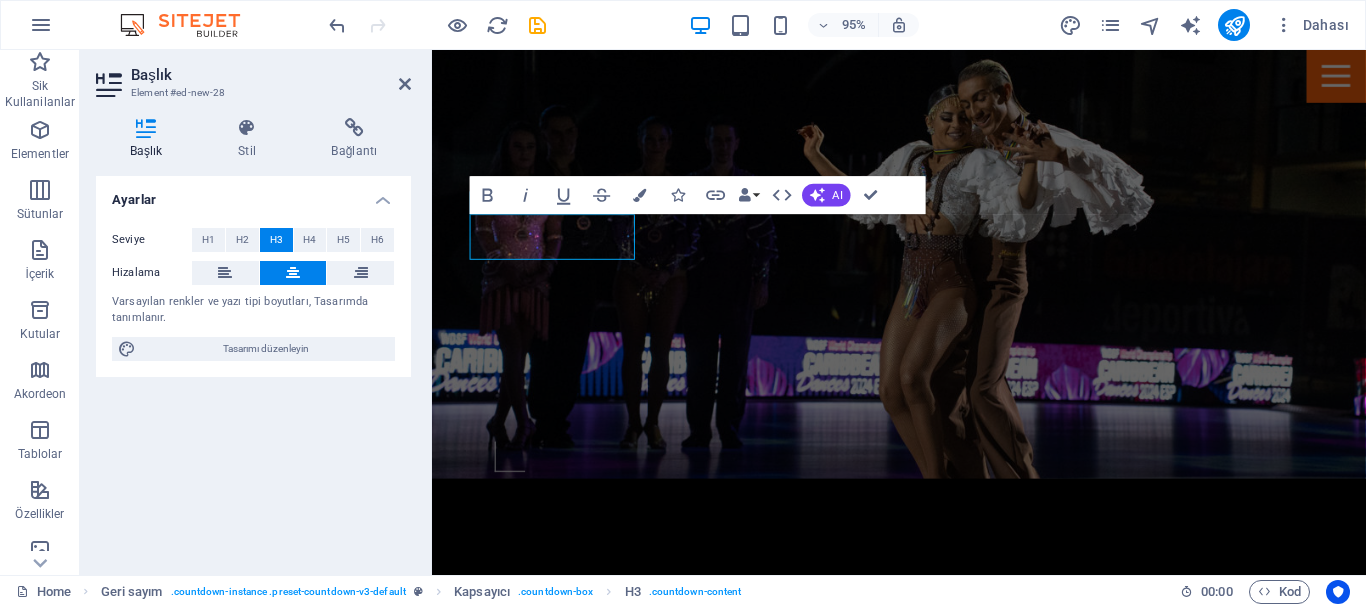 click on "Ayarlar Seviye H1 H2 H3 H4 H5 H6 Hizalama Varsayılan renkler ve yazı tipi boyutları, Tasarımda tanımlanır. Tasarımı düzenleyin" at bounding box center [253, 367] 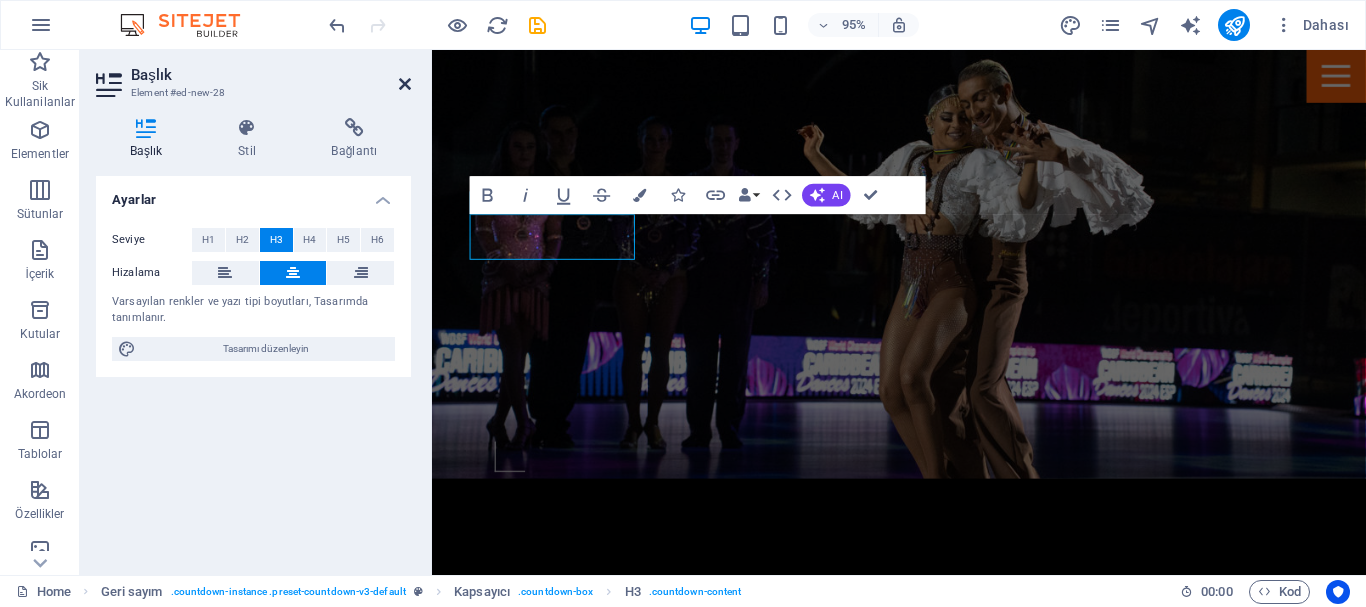 click at bounding box center (405, 84) 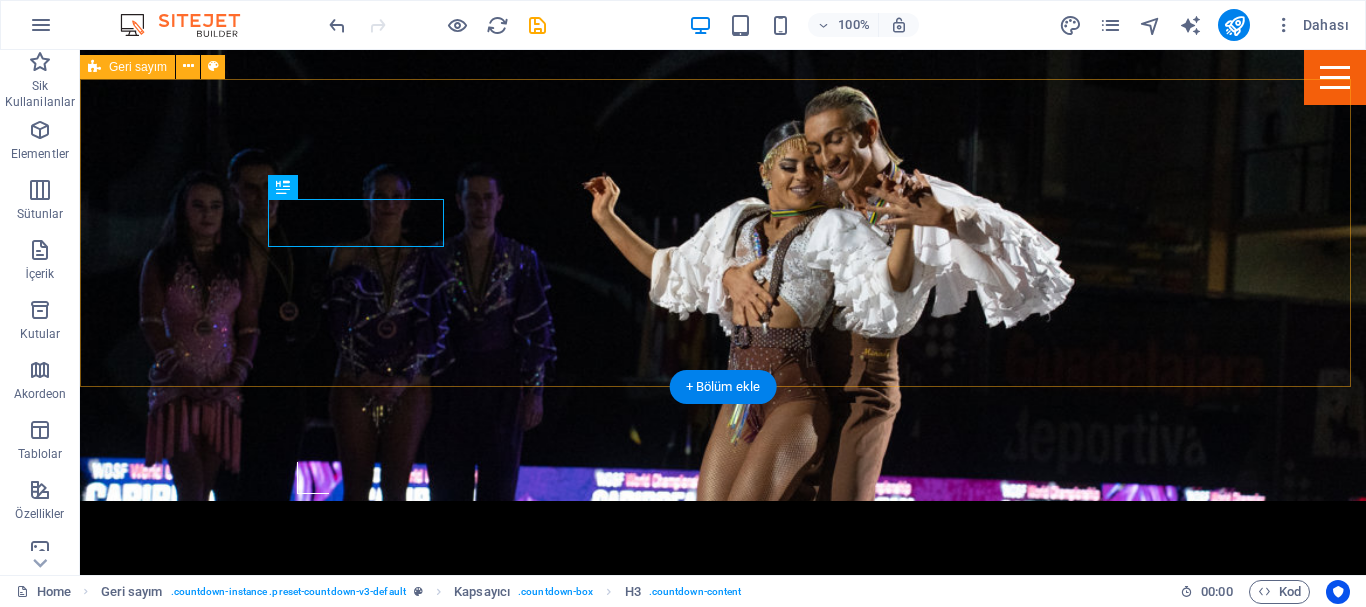 click on "0 Days 0 Hours 0 Minutes 0 Seconds" at bounding box center [723, 946] 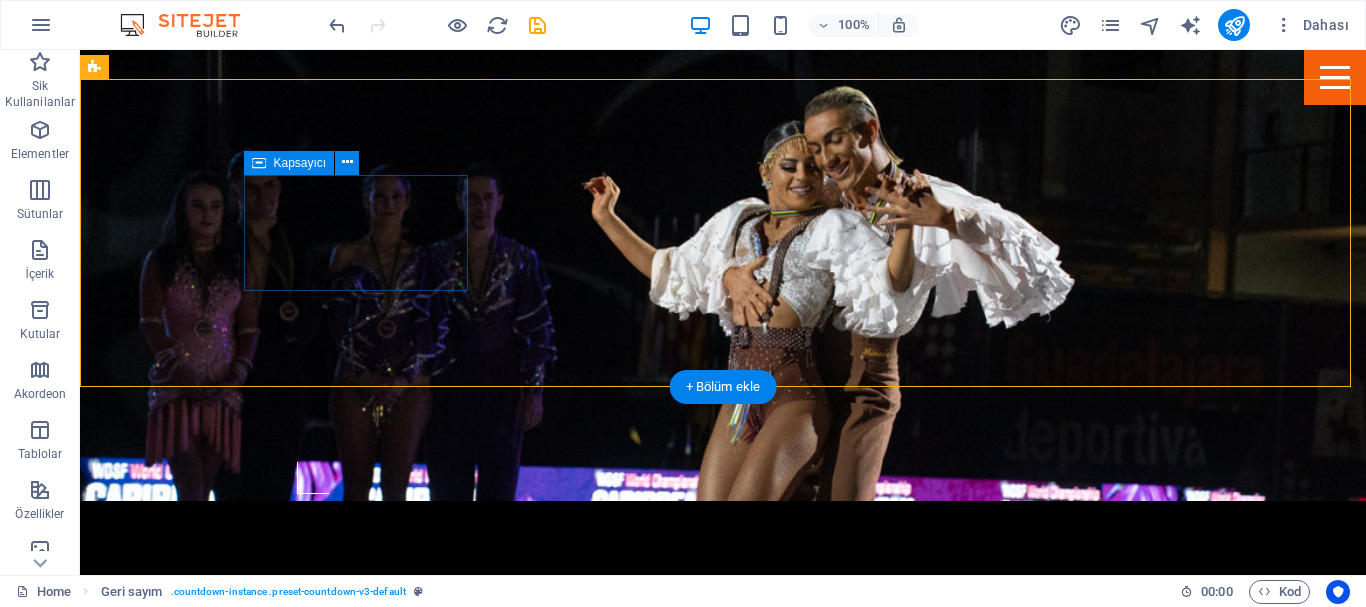 click on "0 Days" at bounding box center [208, 759] 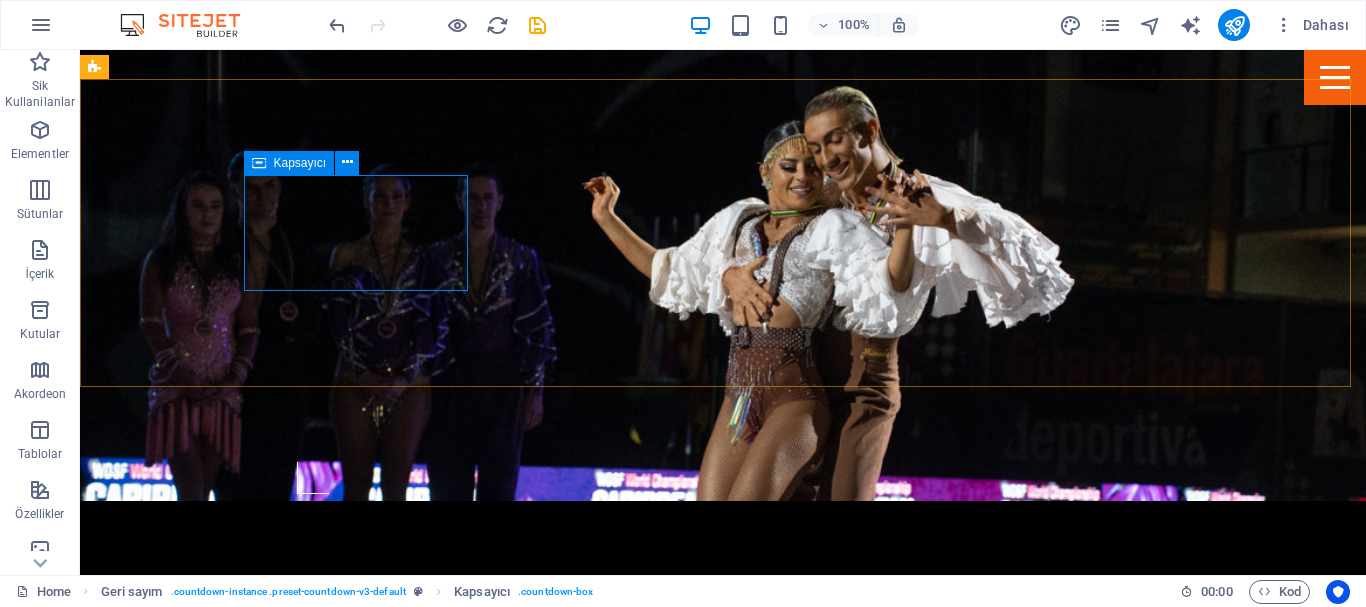 click on "Kapsayıcı" at bounding box center [300, 163] 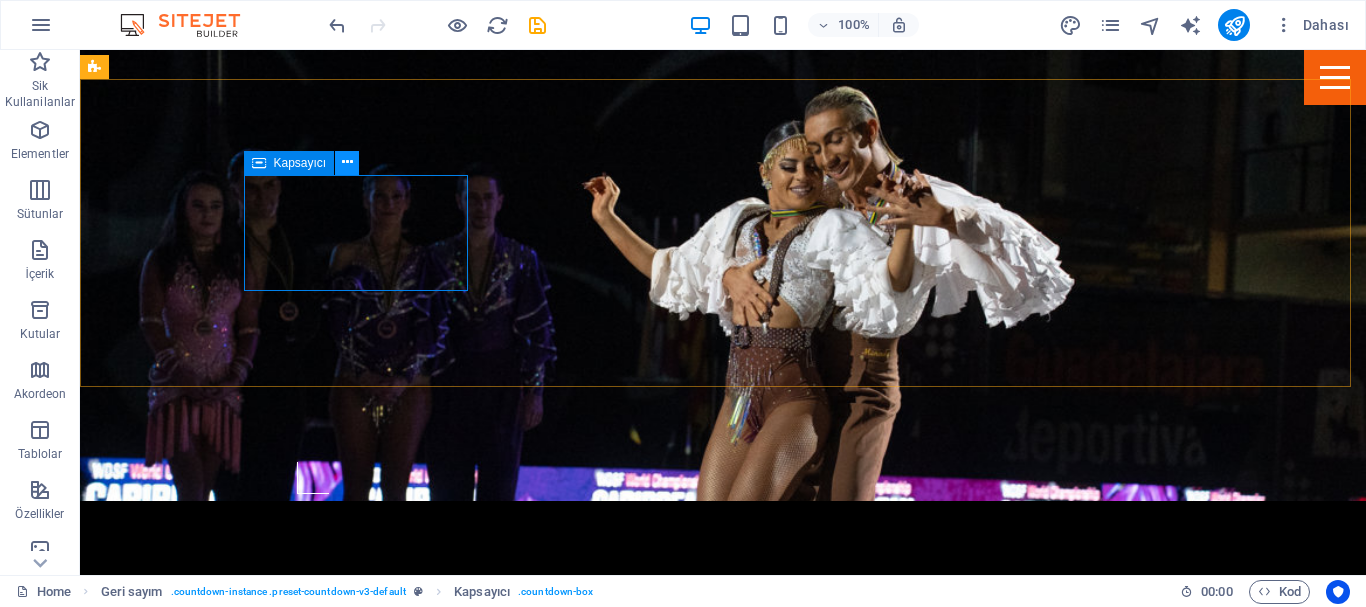 click at bounding box center (347, 162) 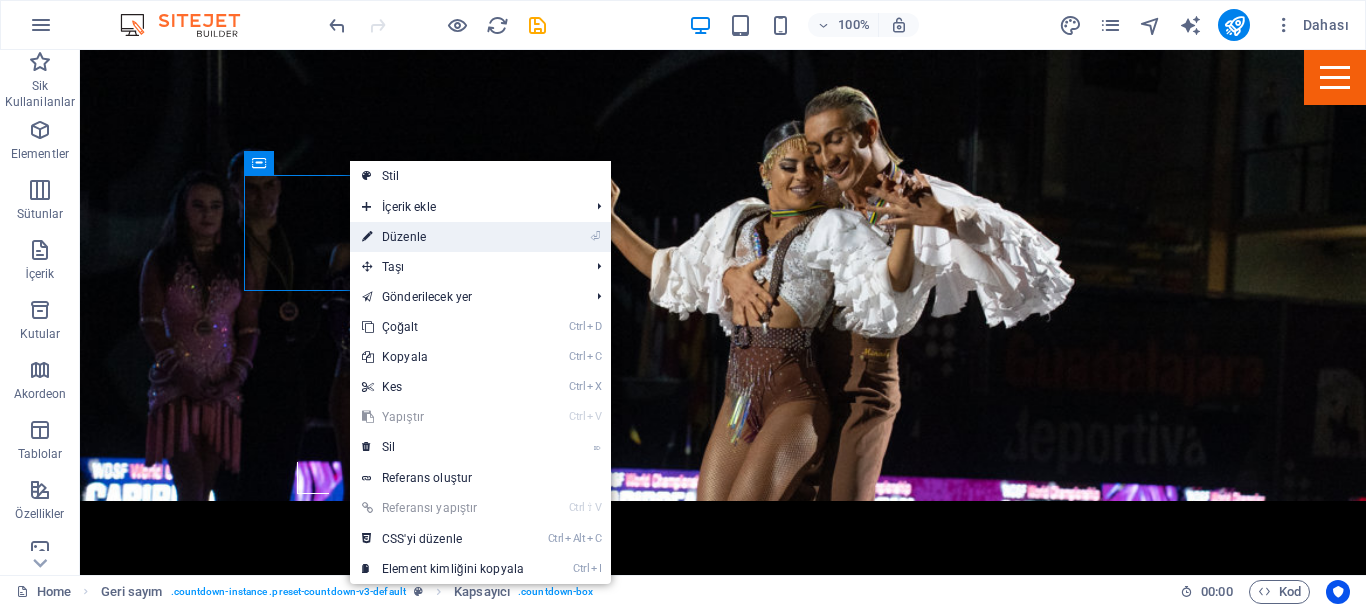 click on "⏎  Düzenle" at bounding box center [443, 237] 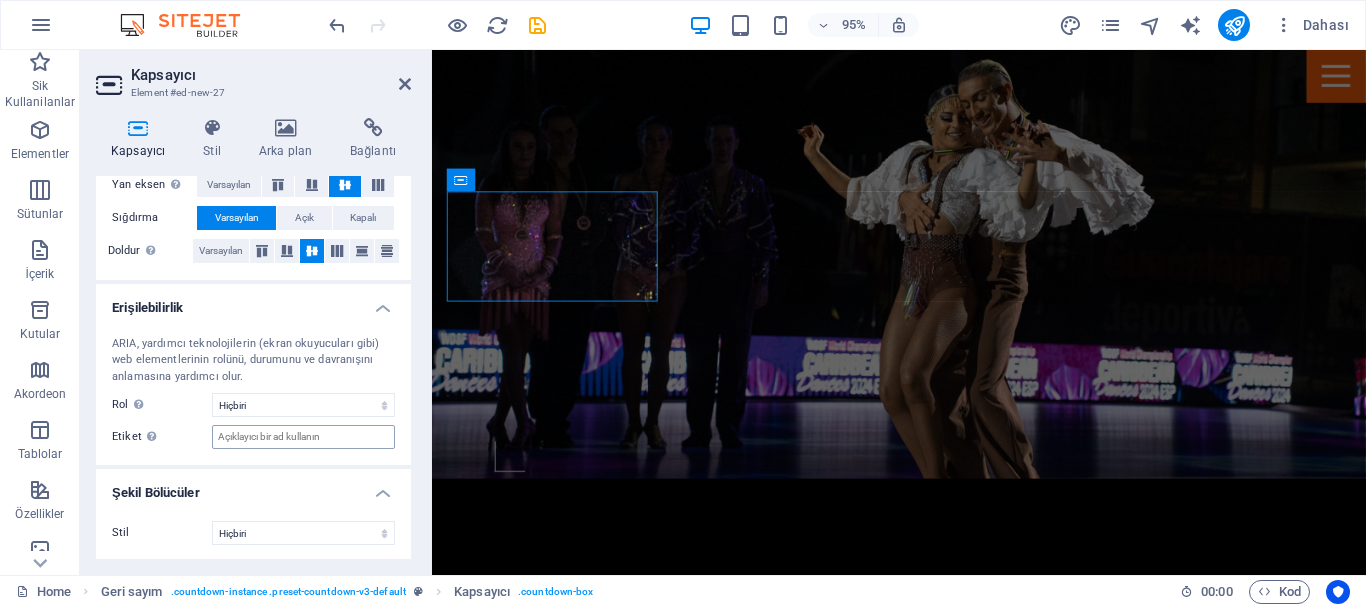 scroll, scrollTop: 426, scrollLeft: 0, axis: vertical 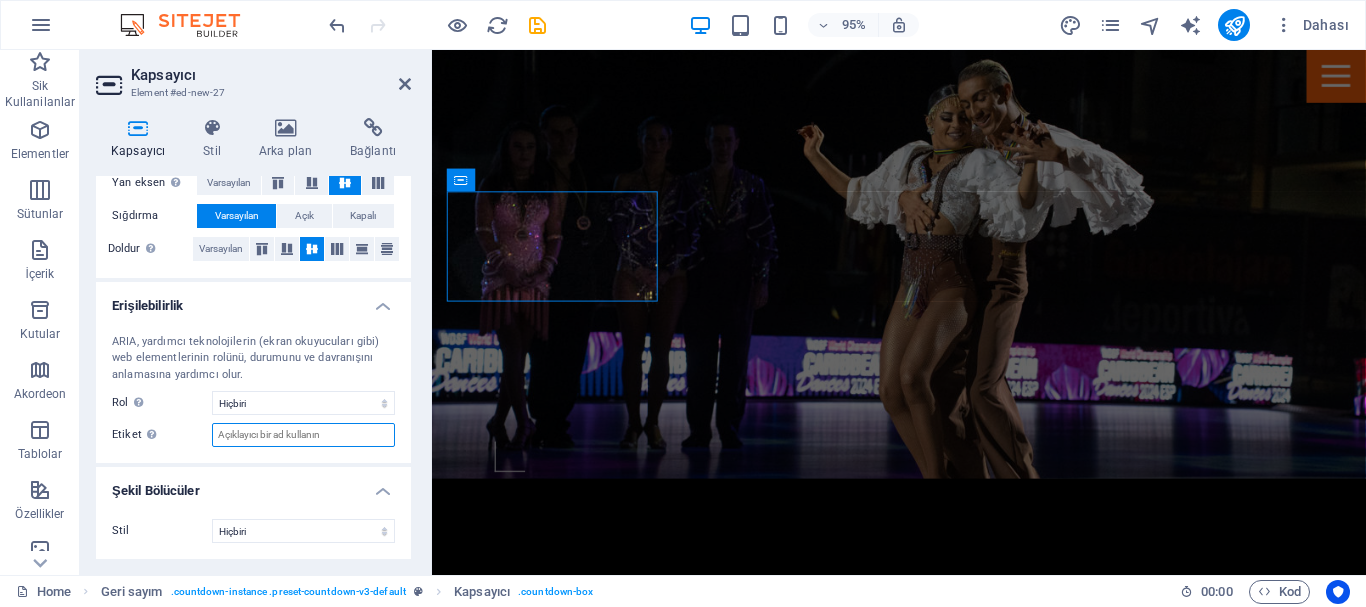 click on "Etiket Anlaşılır olmayan elementler için açık ve tanımlayıcı bir ad sağlamak amacıyla  ARIA etiketini  kullanın." at bounding box center (303, 435) 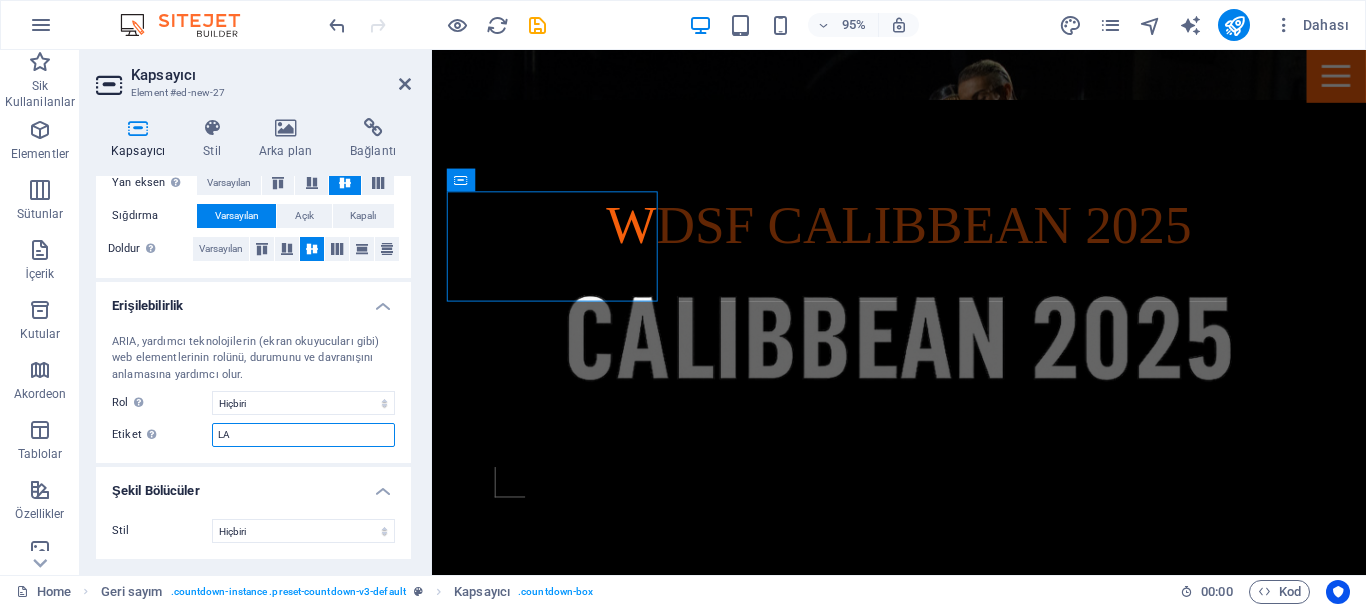 type on "L" 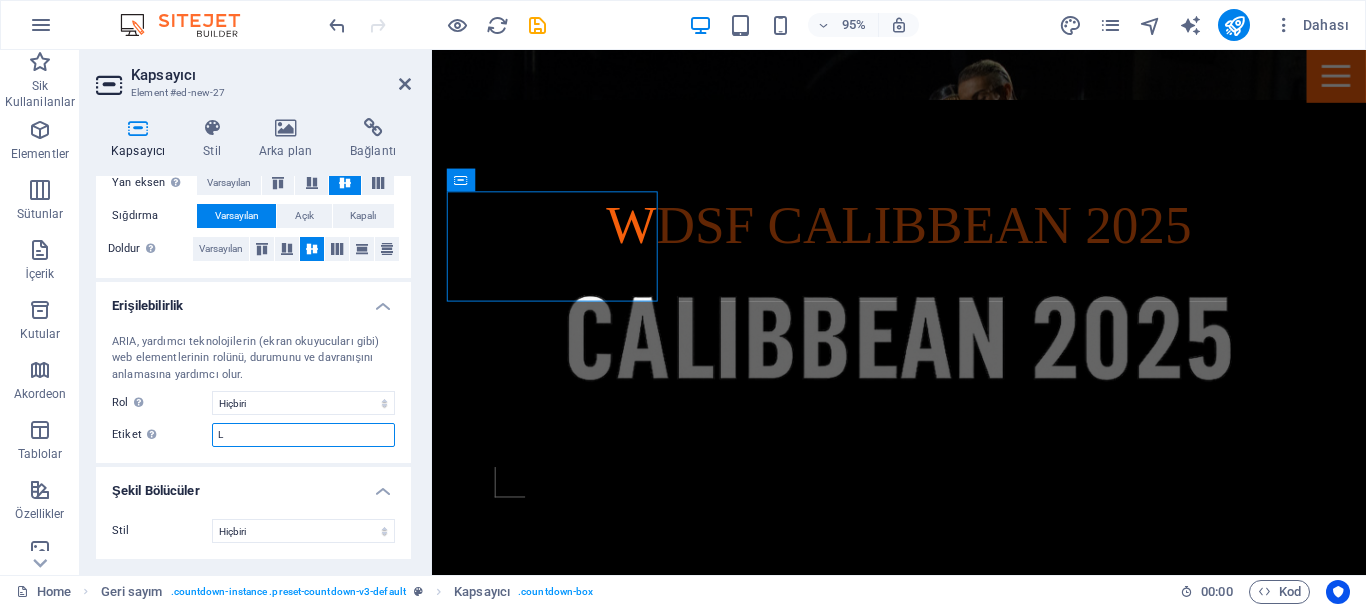 type 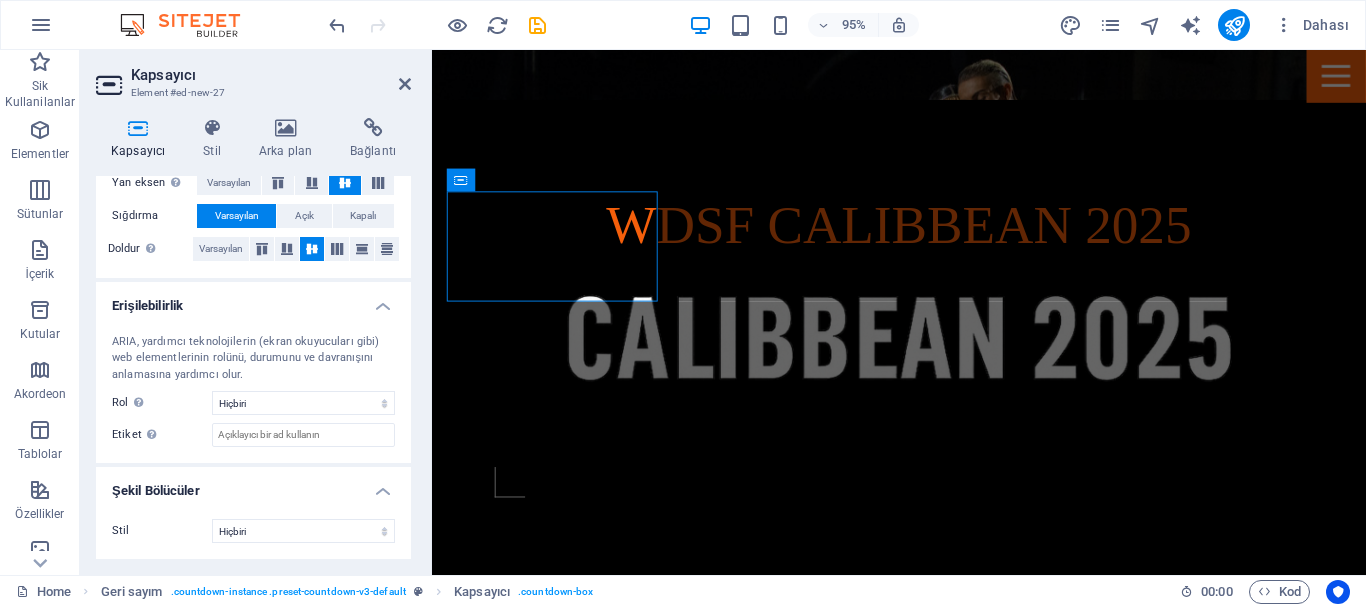 click on "ARIA, yardımcı teknolojilerin (ekran okuyucuları gibi) web elementlerinin rolünü, durumunu ve davranışını anlamasına yardımcı olur. Rol ARIA rolü bir elementin amacını tanımlar.  Tüm açıklamaları ve önerileri burada bulabilirsiniz . Hiçbiri Alert Alt Bigi Article Banner Comment Complementary Dialog Marquee Presentation Region Section Separator Status Timer Üst bilgi Etiket Anlaşılır olmayan elementler için açık ve tanımlayıcı bir ad sağlamak amacıyla  ARIA etiketini  kullanın." at bounding box center [253, 391] 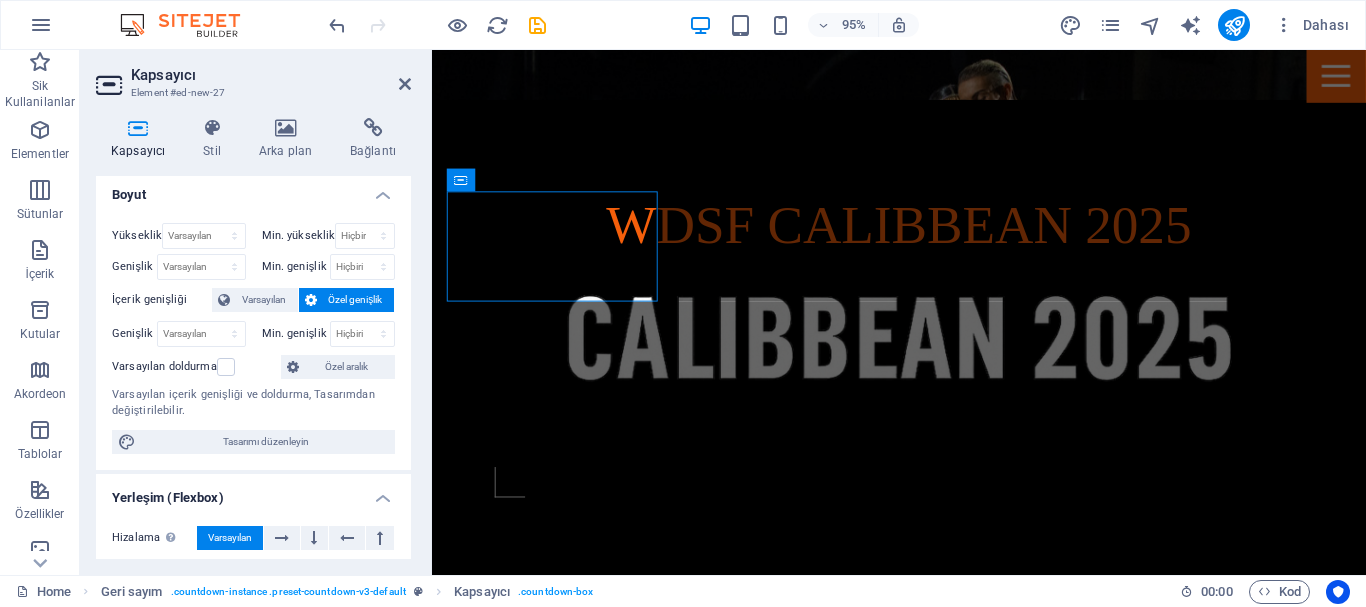 scroll, scrollTop: 0, scrollLeft: 0, axis: both 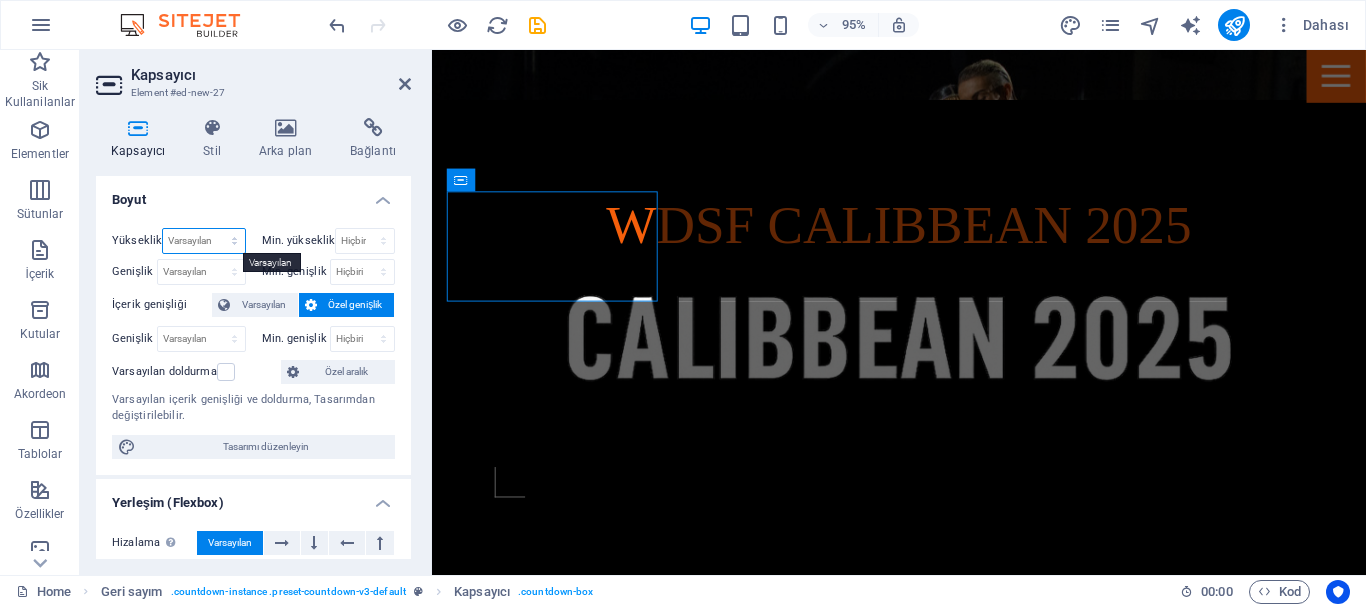 click on "Varsayılan px rem % vh vw" at bounding box center [203, 241] 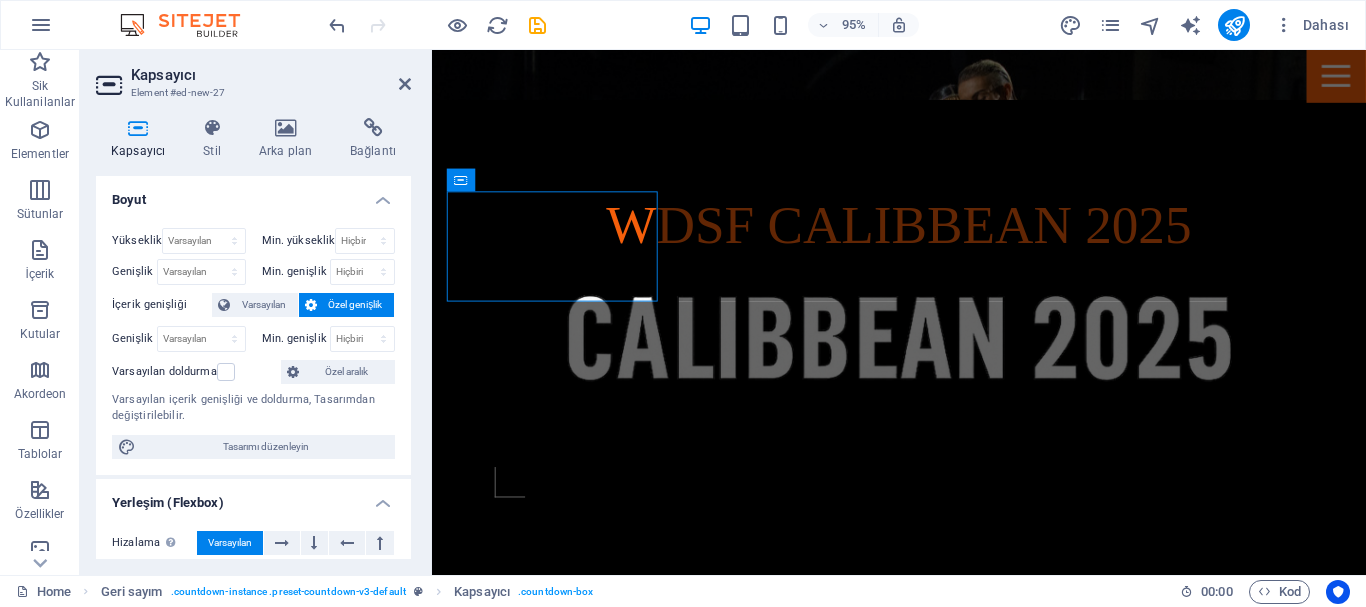 click on "Yükseklik Varsayılan px rem % vh vw Min. yükseklik Hiçbiri px rem % vh vw Genişlik Varsayılan px rem % em vh vw Min. genişlik Hiçbiri px rem % vh vw İçerik genişliği Varsayılan Özel genişlik Genişlik Varsayılan px rem % em vh vw Min. genişlik Hiçbiri px rem % vh vw Varsayılan doldurma Özel aralık Varsayılan içerik genişliği ve doldurma, Tasarımdan değiştirilebilir. Tasarımı düzenleyin" at bounding box center [253, 343] 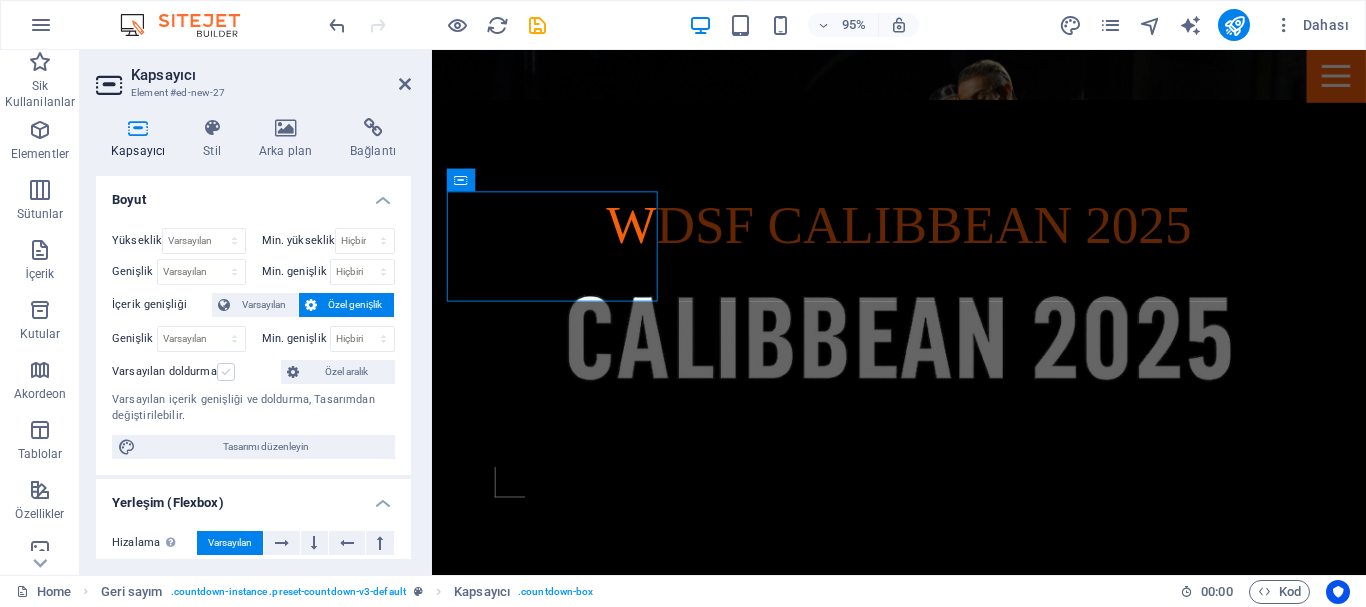 drag, startPoint x: 226, startPoint y: 373, endPoint x: 174, endPoint y: 385, distance: 53.366657 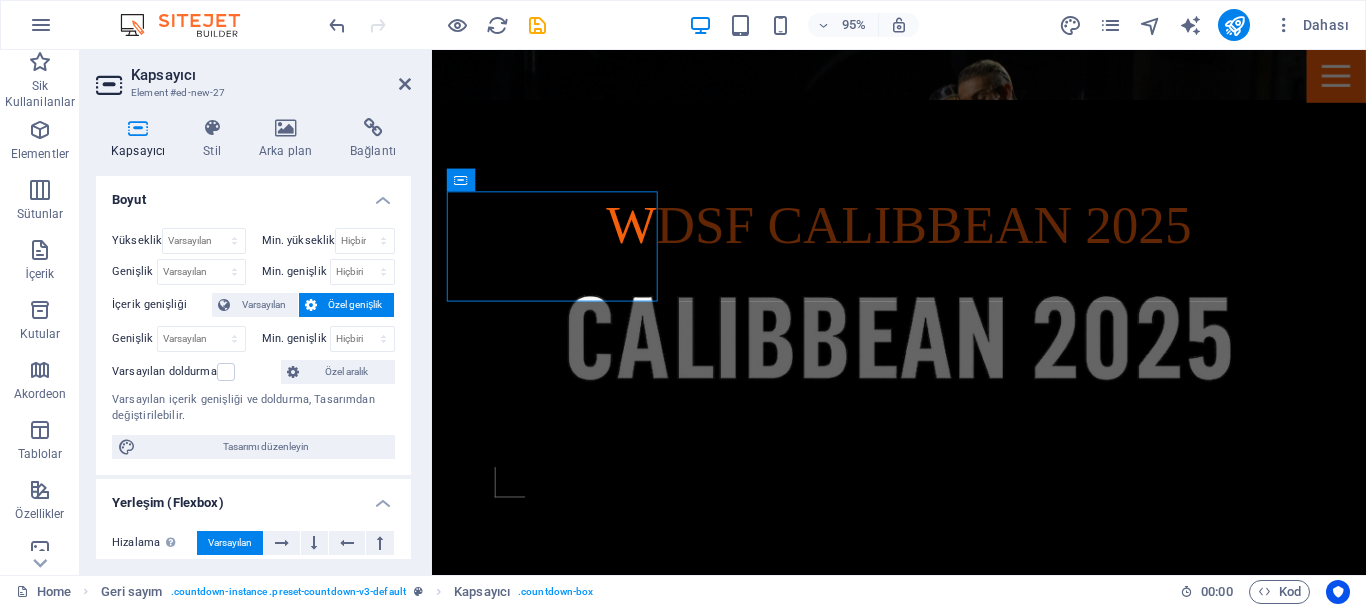 click at bounding box center (226, 372) 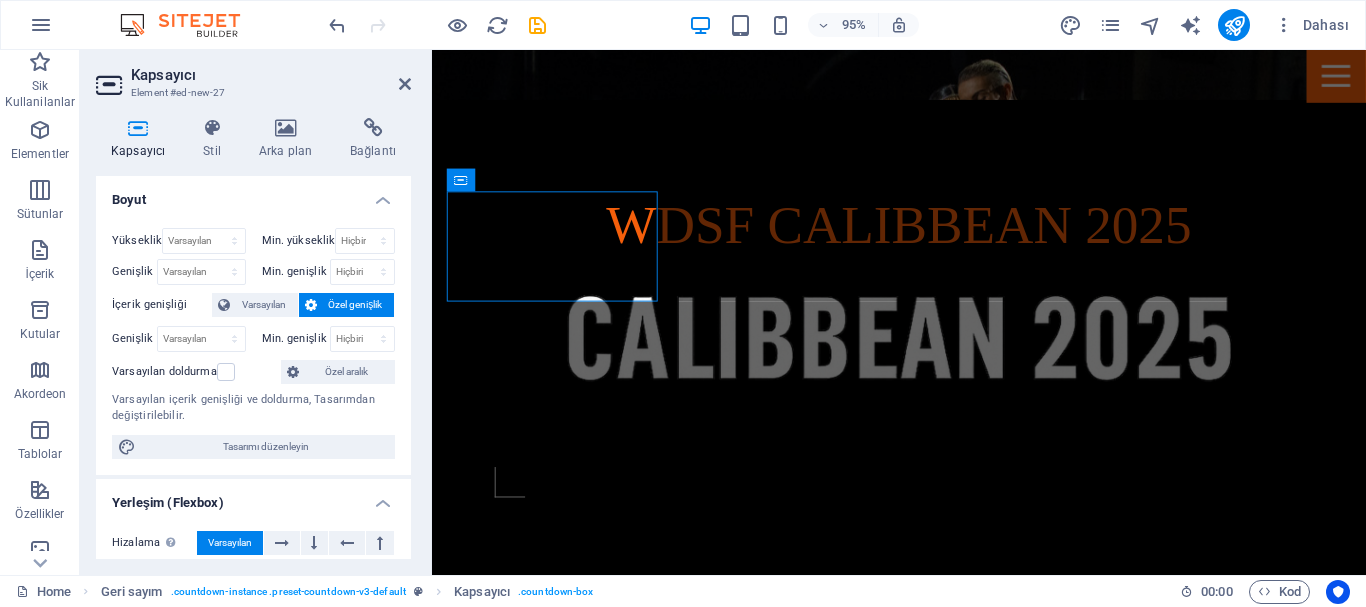 click on "Varsayılan doldurma" at bounding box center (0, 0) 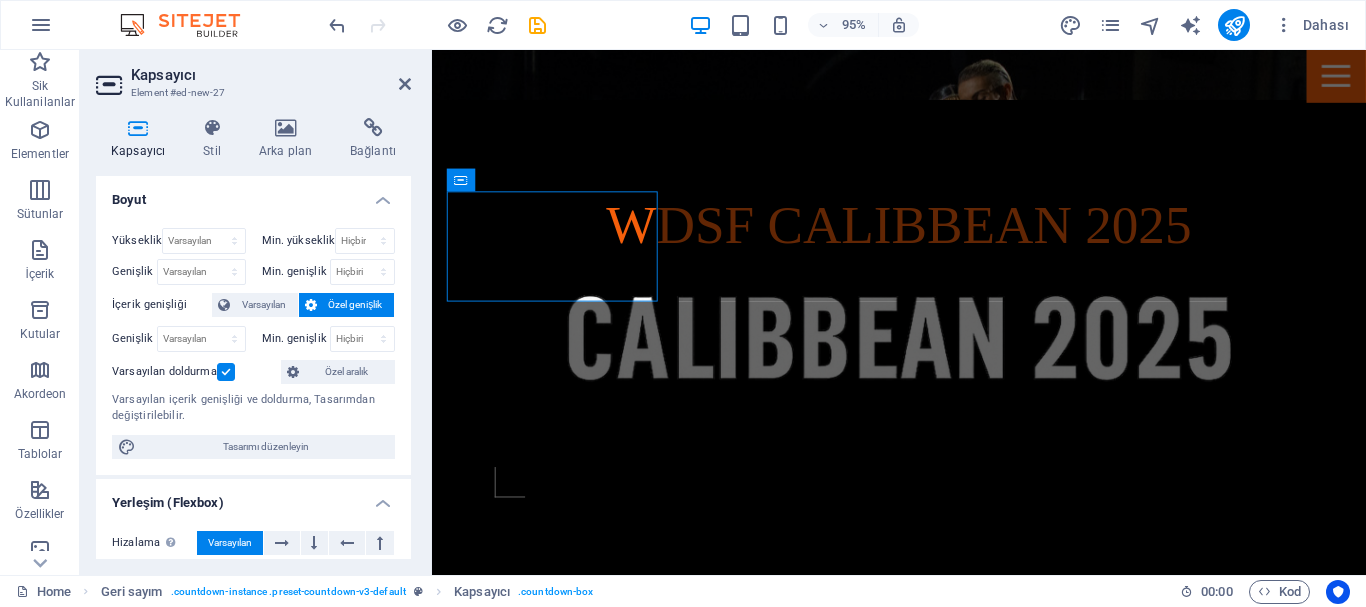 click at bounding box center (226, 372) 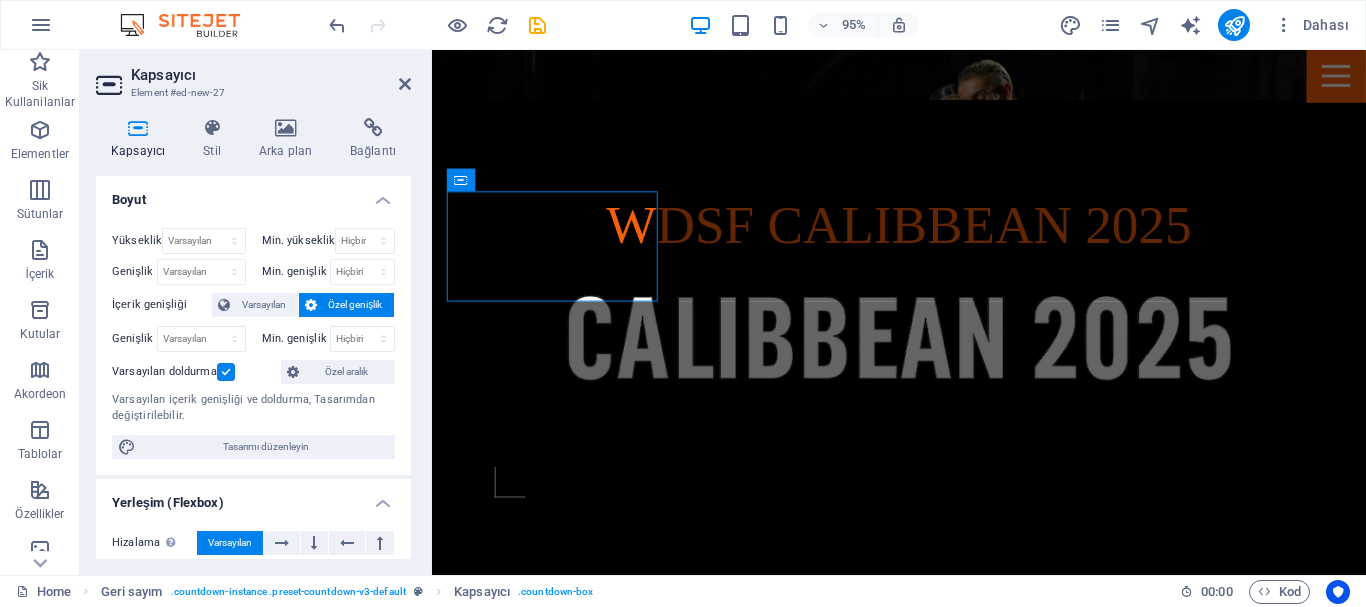 click on "Varsayılan doldurma" at bounding box center (0, 0) 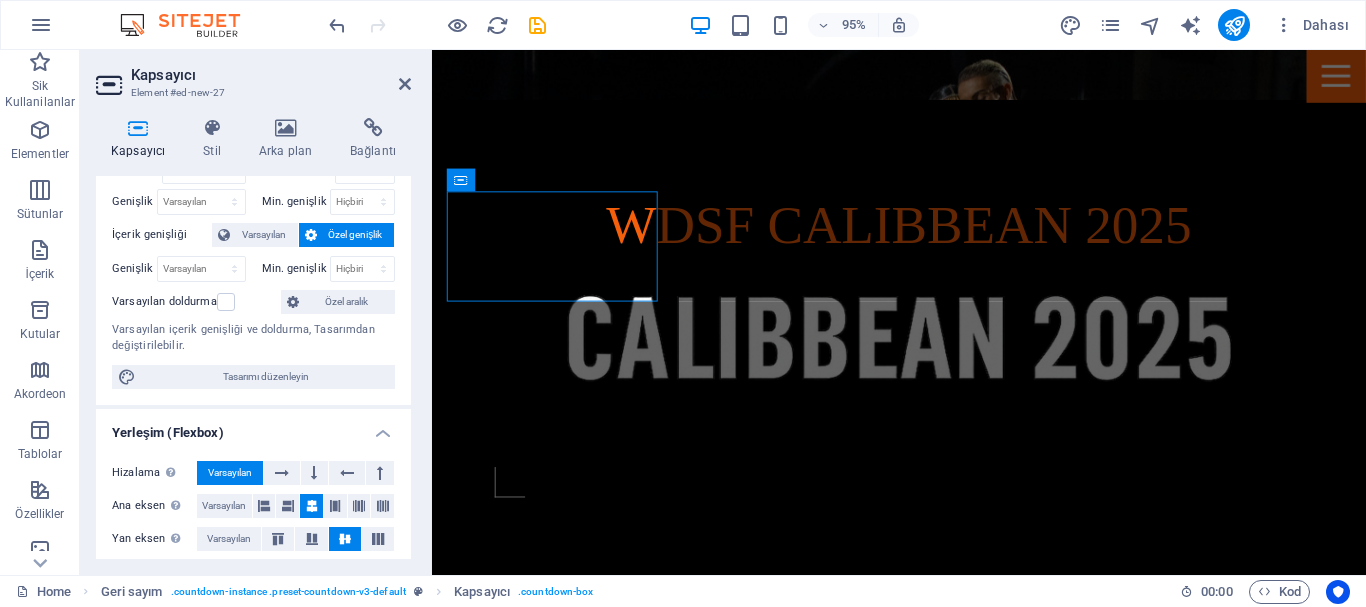 scroll, scrollTop: 100, scrollLeft: 0, axis: vertical 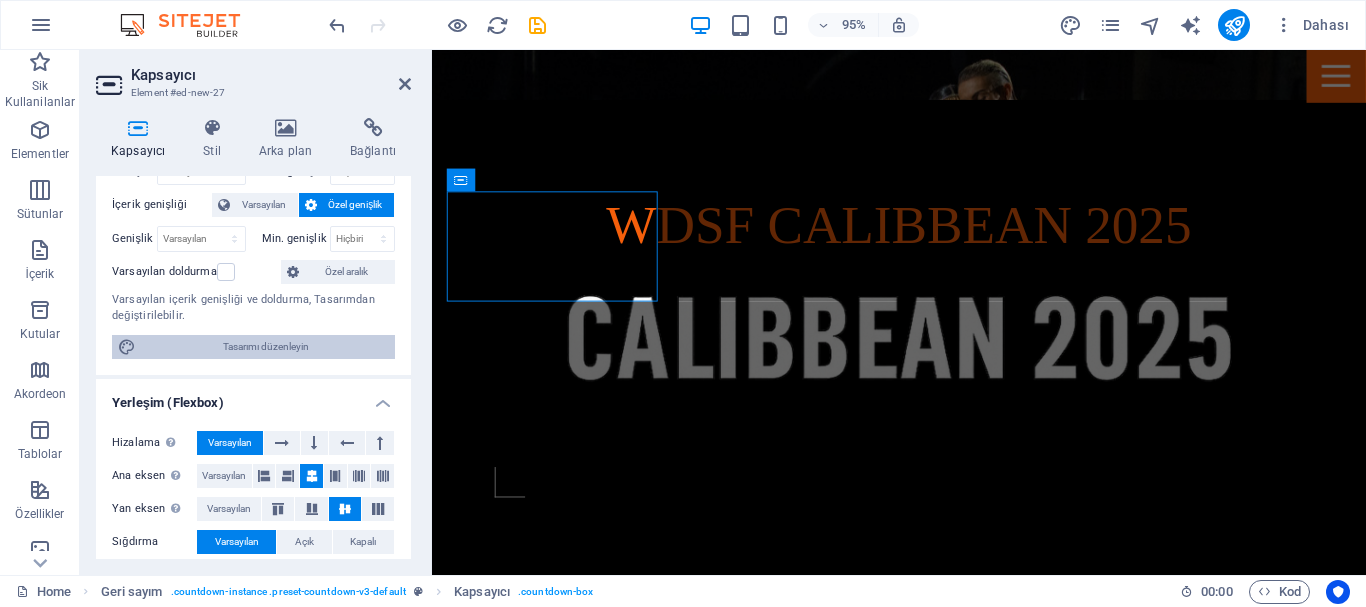 click on "Tasarımı düzenleyin" at bounding box center [265, 347] 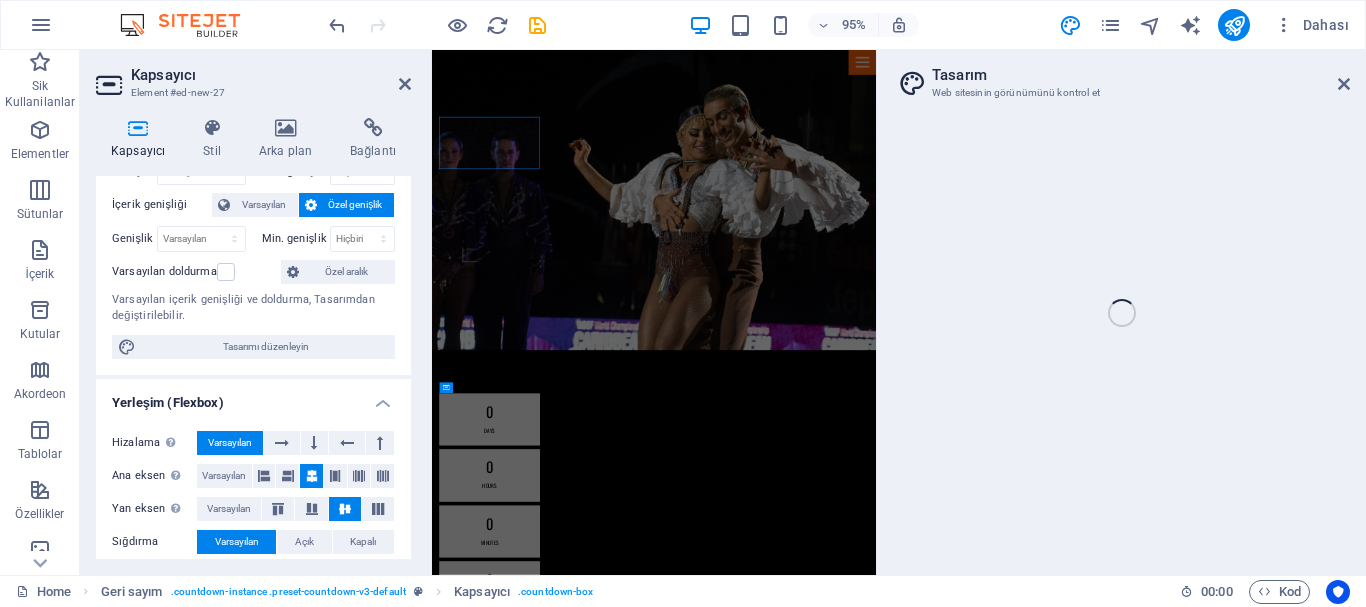 select on "rem" 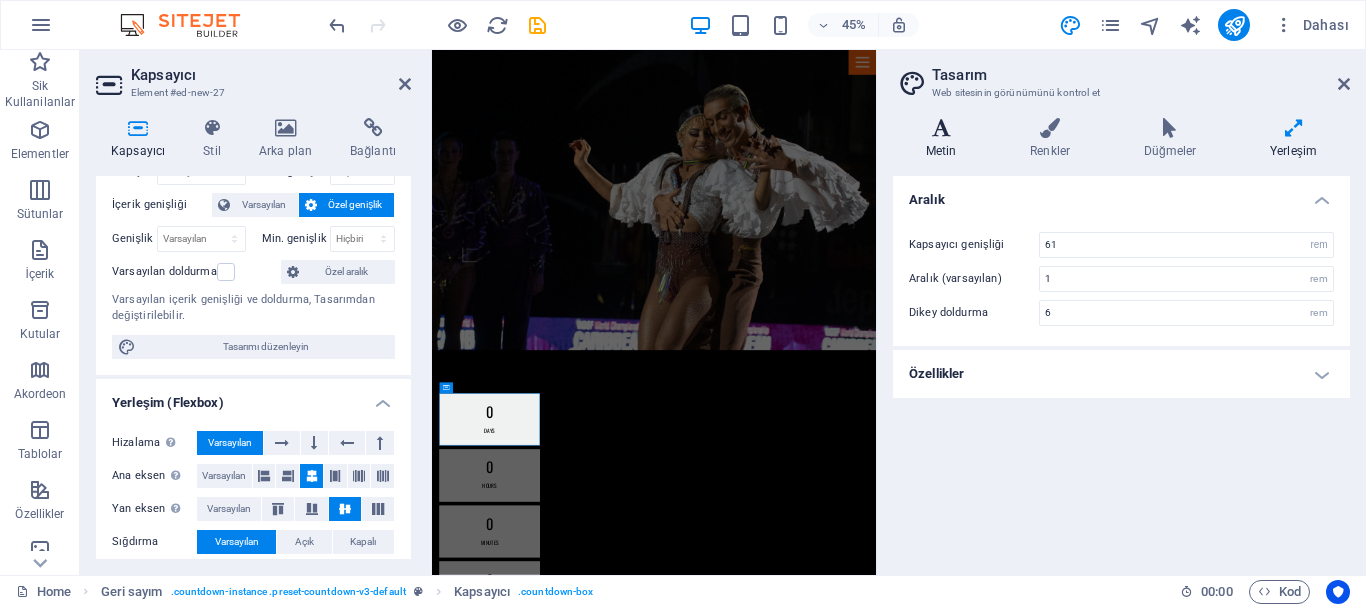 click on "Metin" at bounding box center (945, 139) 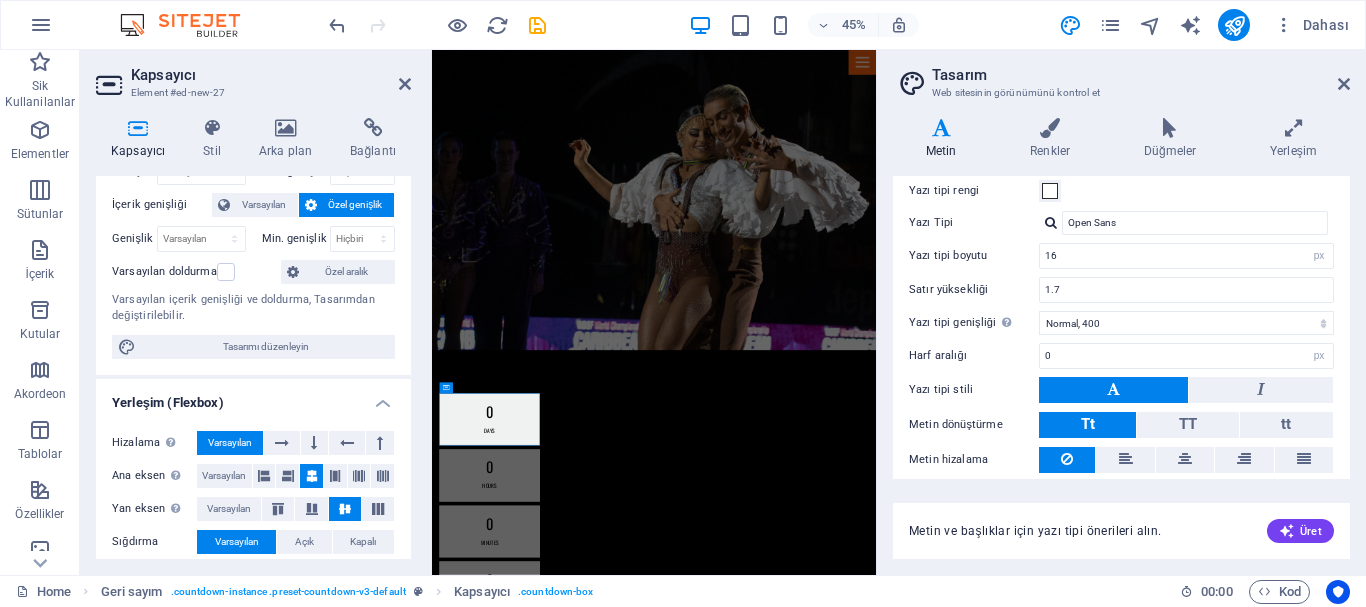 scroll, scrollTop: 0, scrollLeft: 0, axis: both 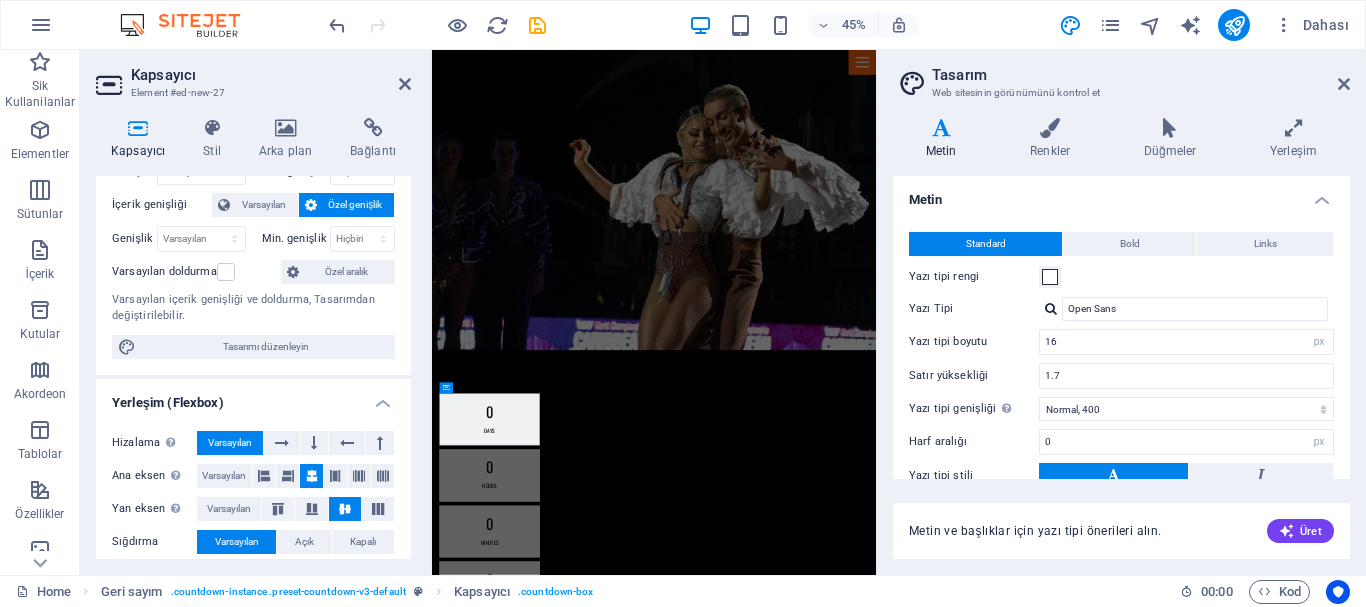 click on "Tasarım" at bounding box center (1141, 75) 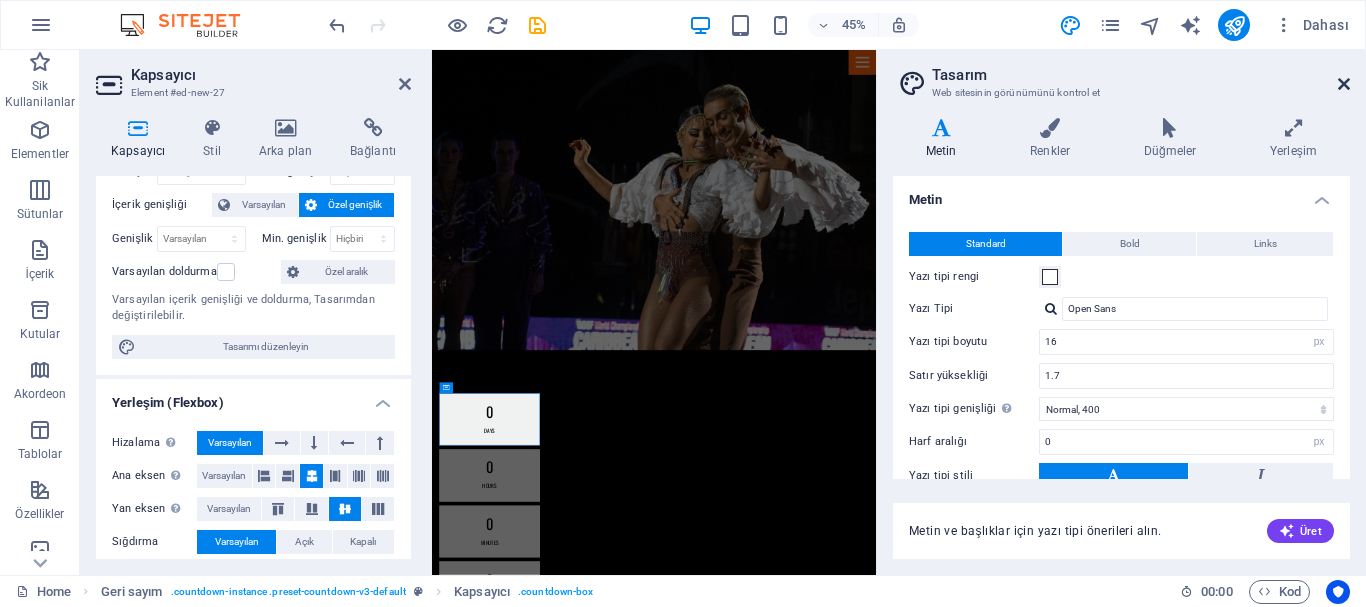 click at bounding box center [1344, 84] 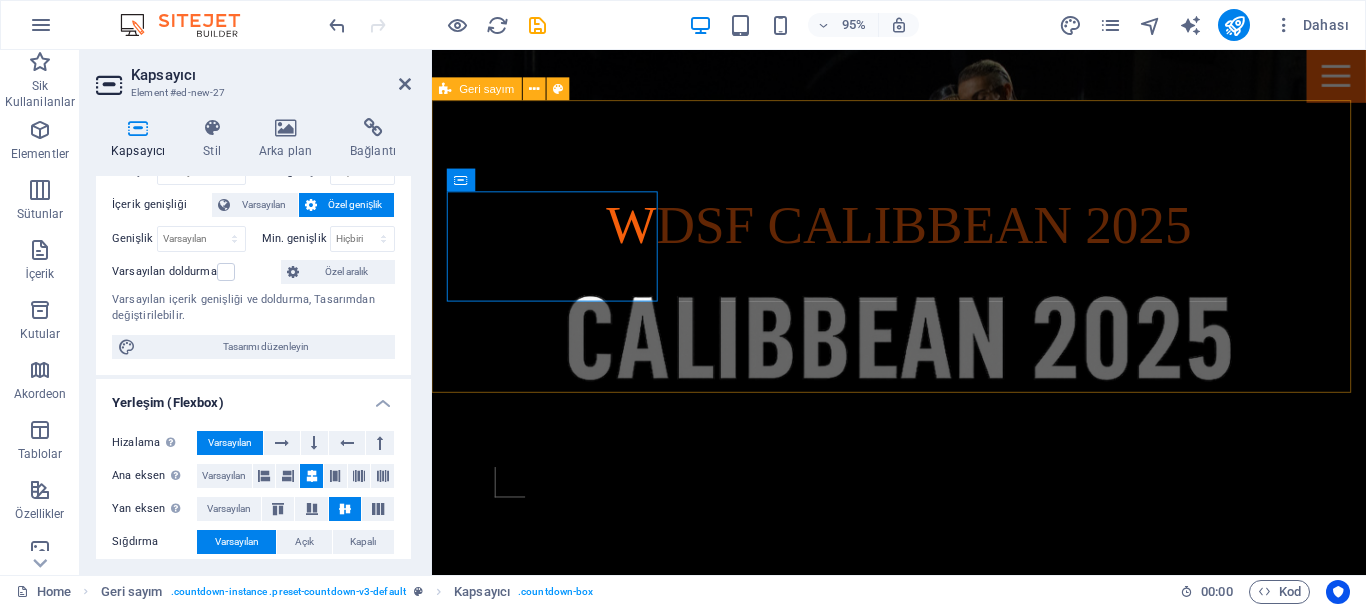 click on "Geri sayım" at bounding box center (487, 88) 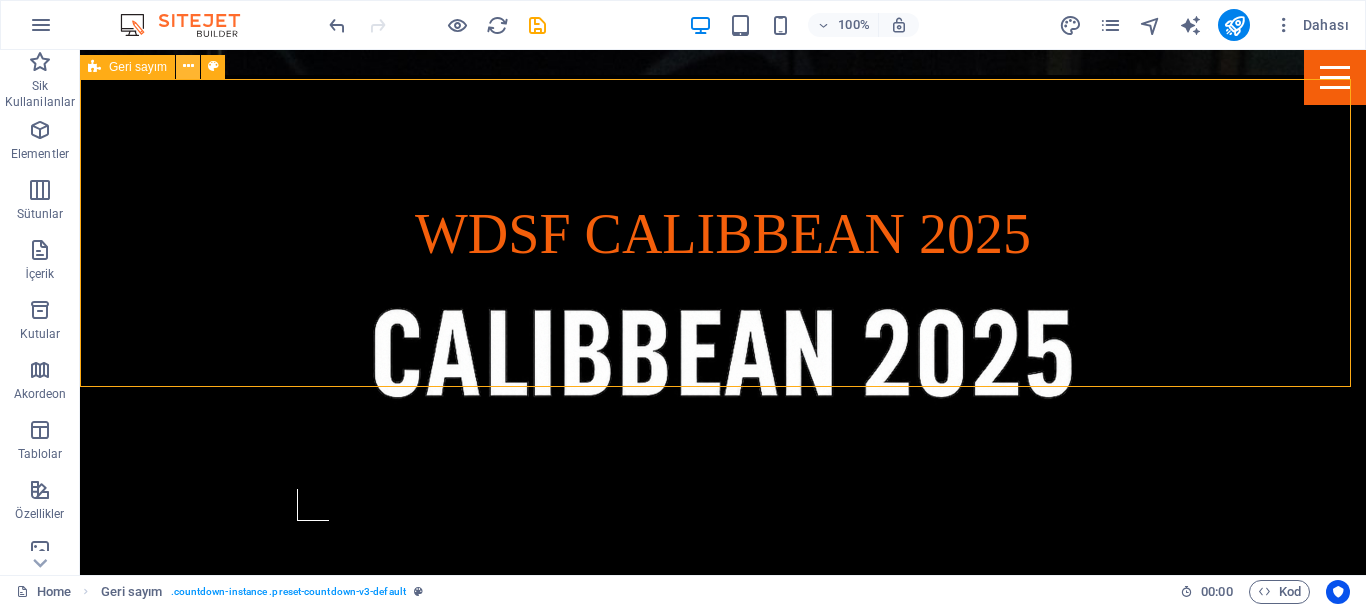 click at bounding box center [188, 66] 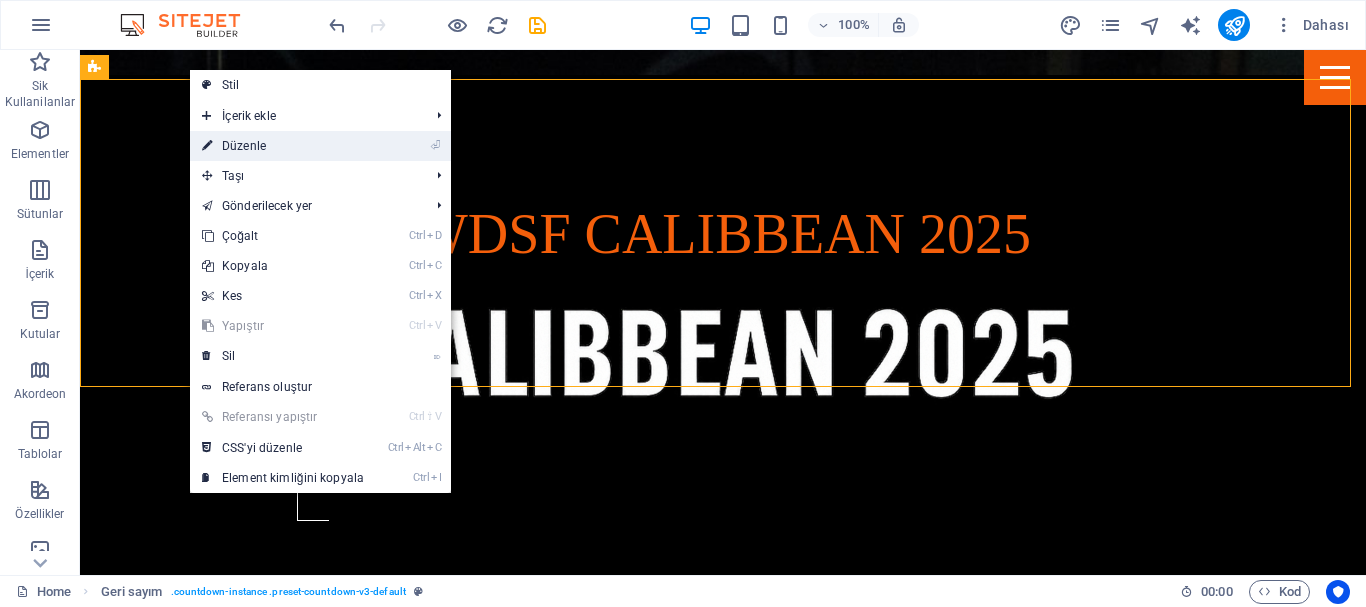 click on "⏎  Düzenle" at bounding box center (283, 146) 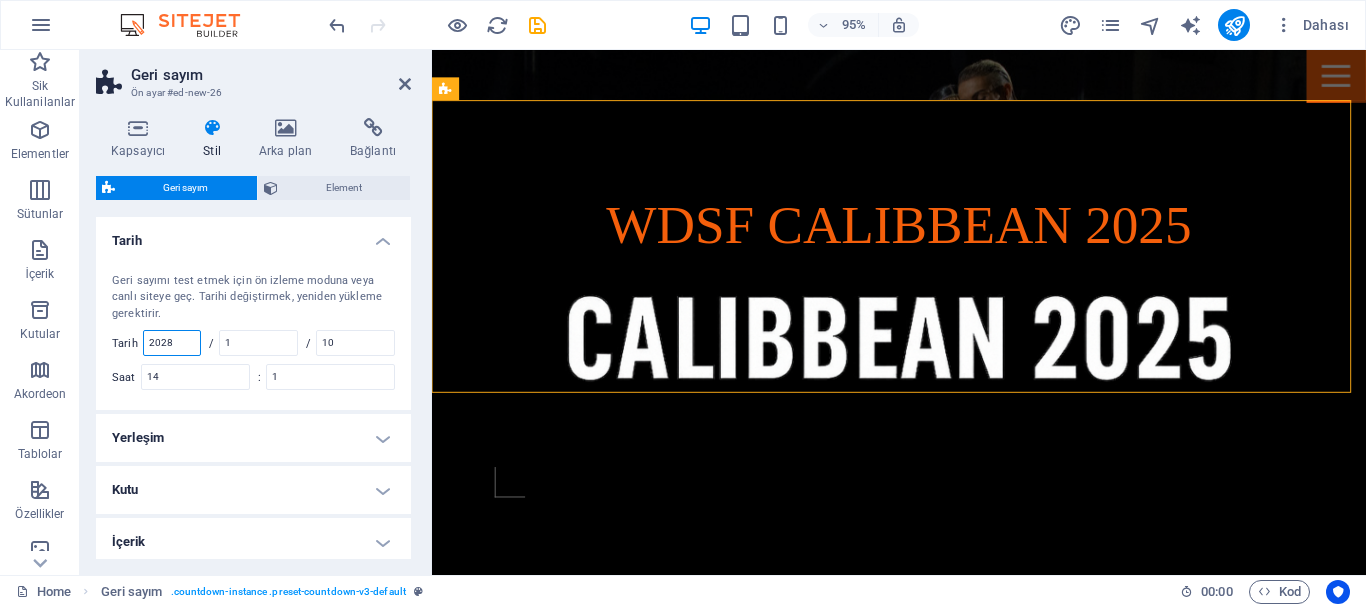 click on "2028" at bounding box center (172, 343) 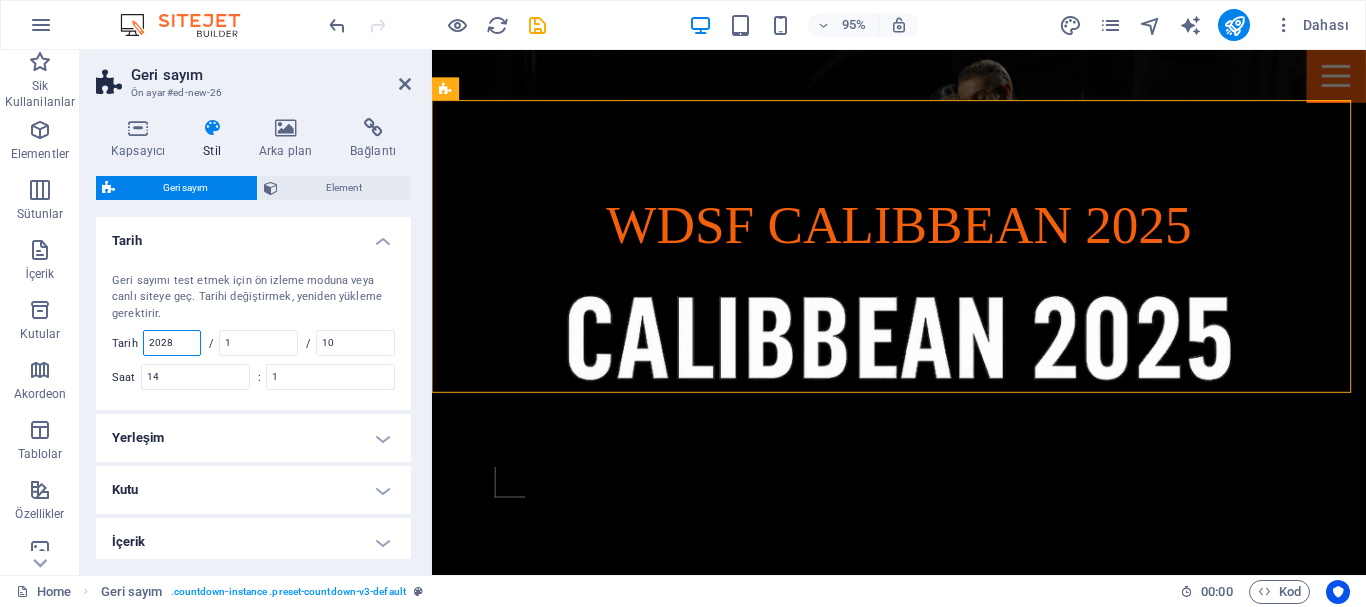 click on "2028" at bounding box center (172, 343) 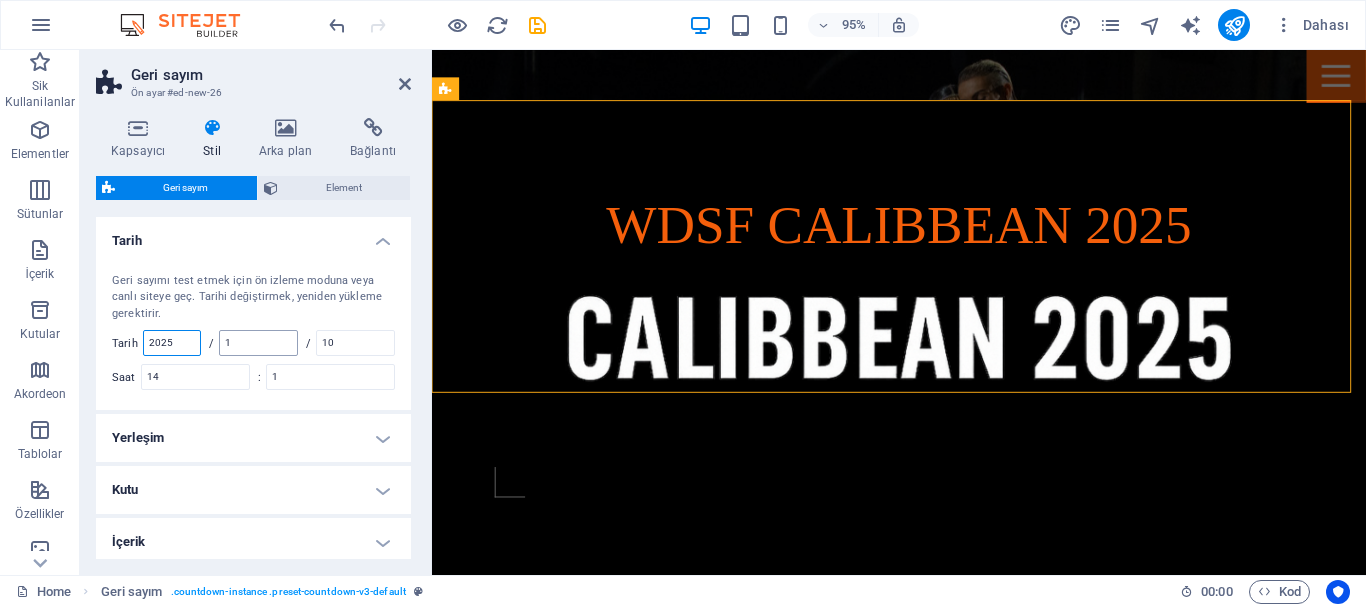 type on "2025" 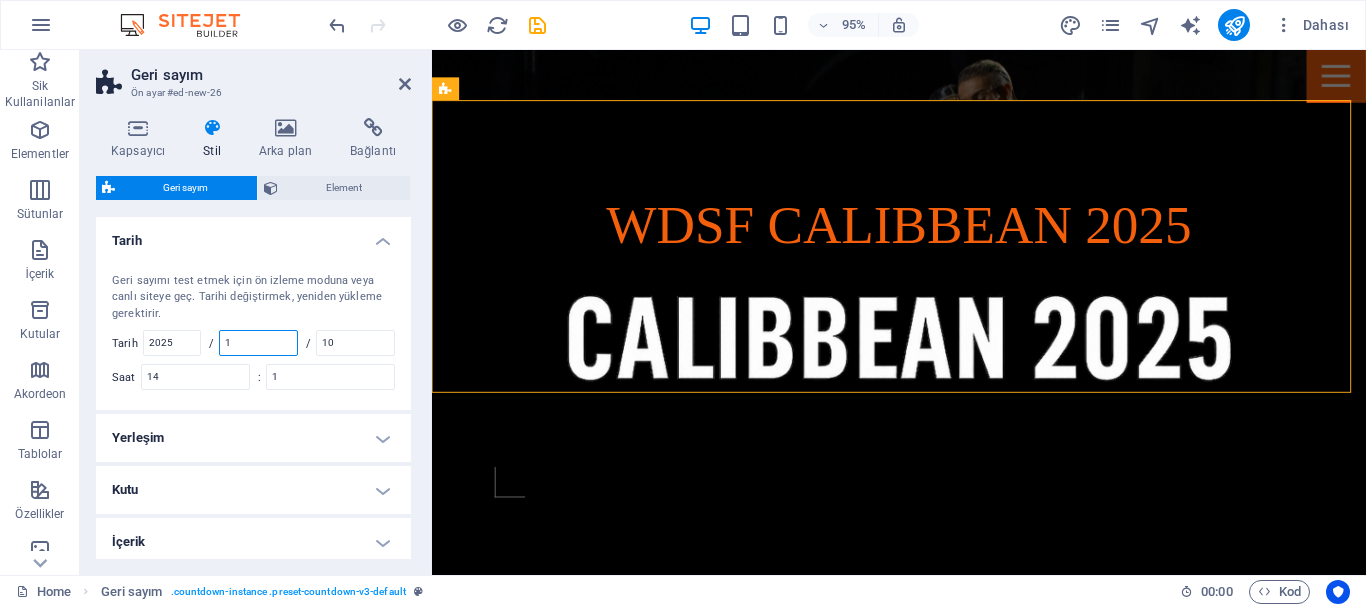 click on "1" at bounding box center (258, 343) 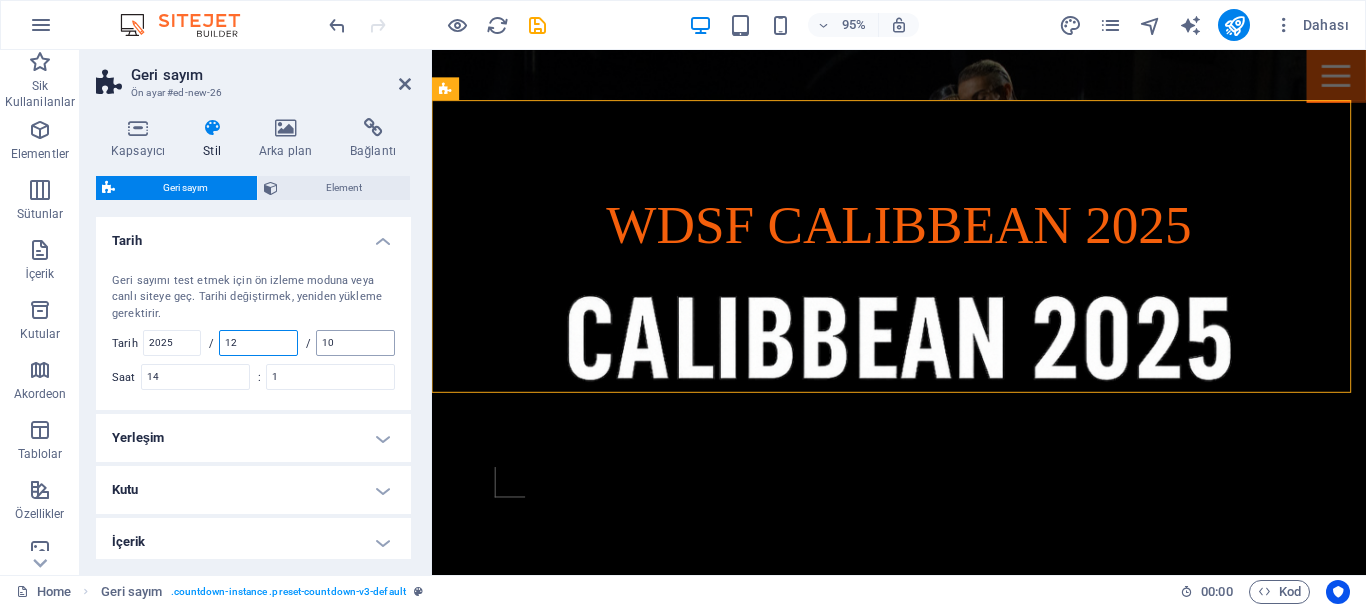 type on "12" 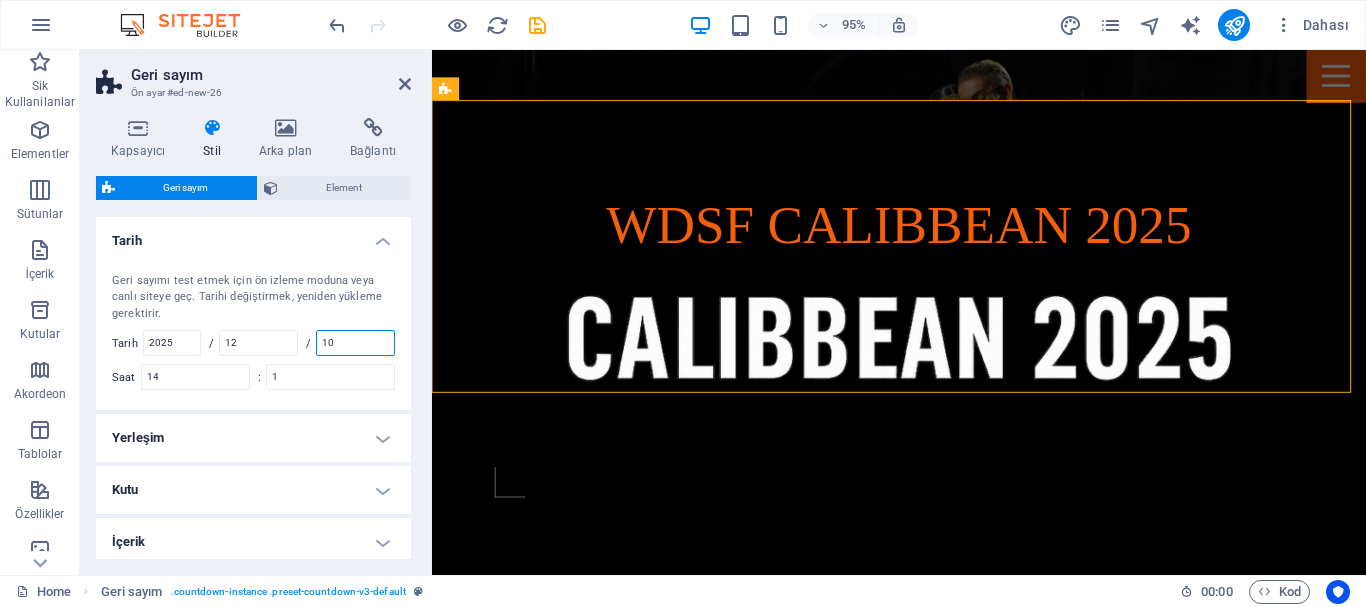 click on "10" at bounding box center [355, 343] 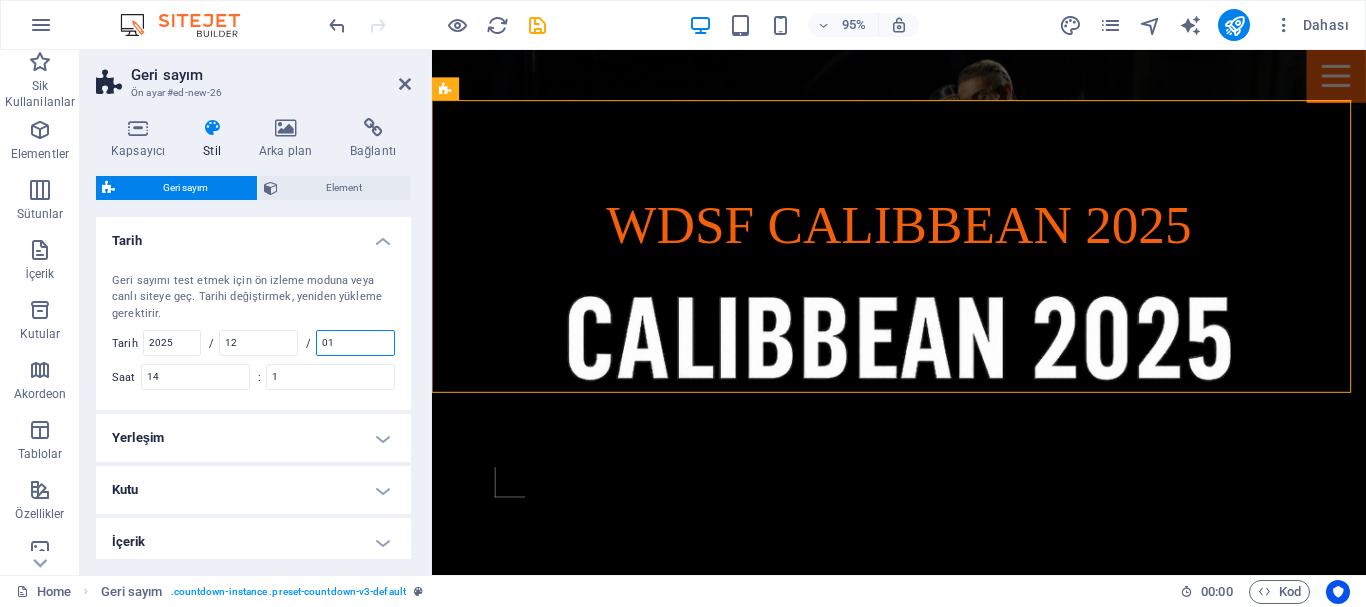type on "01" 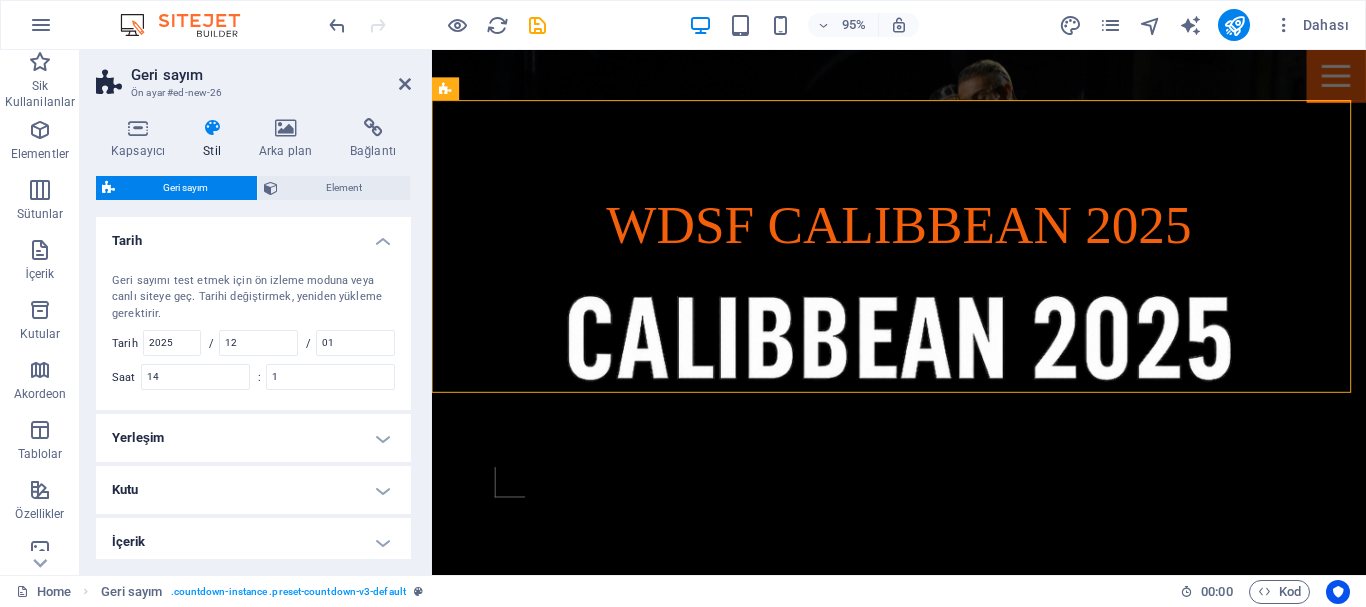 click on "Geri sayım Element Yerleşim Bu elementin yerleşim içinde nasıl genişlediği (Flexbox). Boyut Varsayılan otomatik px % 1/1 1/2 1/3 1/4 1/5 1/6 1/7 1/8 1/9 1/10 Büyüt Küçült Sipariş Kapsayıcı yerleşimi Görünür Görünür Opaklık 100 % Taşma Boşluk Kenar boşluğu Varsayılan otomatik px % rem vw vh Özel Özel otomatik px % rem vw vh otomatik px % rem vw vh otomatik px % rem vw vh otomatik px % rem vw vh Doldurma Varsayılan px rem % vh vw Özel Özel px rem % vh vw px rem % vh vw px rem % vh vw px rem % vh vw Kenarlık Stil              - Genişlik 1 otomatik px rem % vh vw Özel Özel 1 otomatik px rem % vh vw 1 otomatik px rem % vh vw 1 otomatik px rem % vh vw 1 otomatik px rem % vh vw  - Renk Yuvarlak köşeler Arka plan kaplaması ve arka plan görsellerinde yuvarlak köşelerin görünebilmesi adına taşma gizli olmalıdır Varsayılan px rem % vh vw Özel Özel px rem % vh vw px rem % vh vw px rem % vh vw px rem % vh vw Gölge Varsayılan Hiçbiri Dış İç Renk 0 px rem" at bounding box center (253, 367) 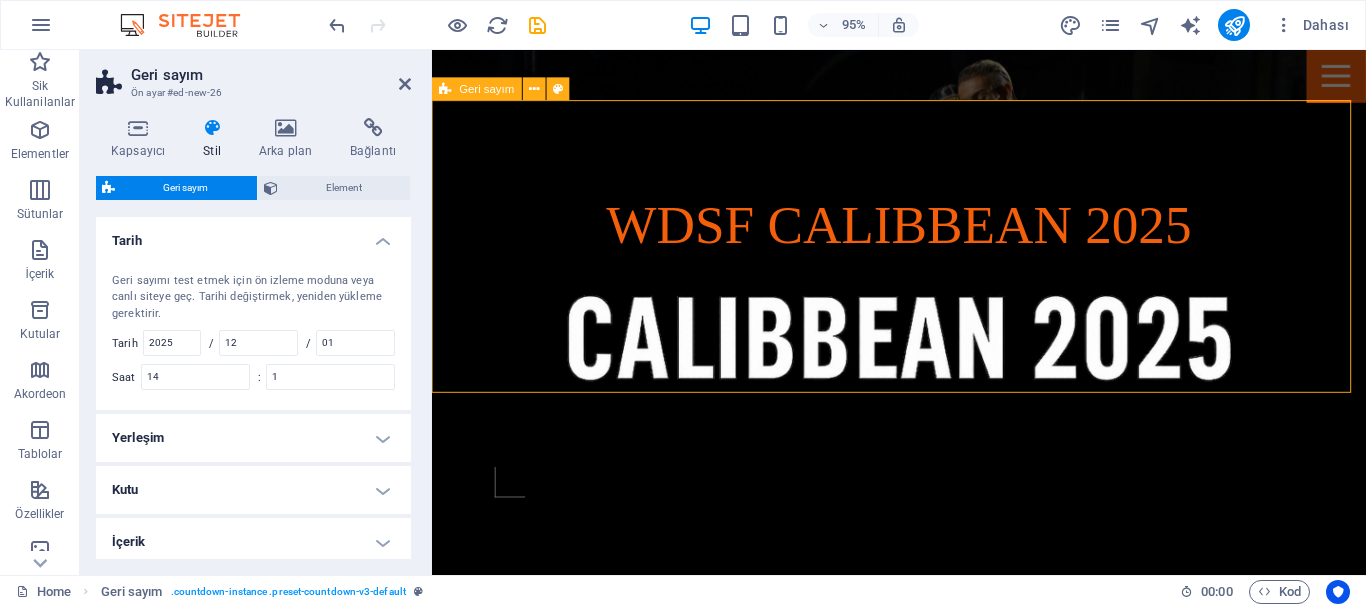 click on "0 Days 0 Hours 0 Minutes 0 Seconds" at bounding box center [923, 973] 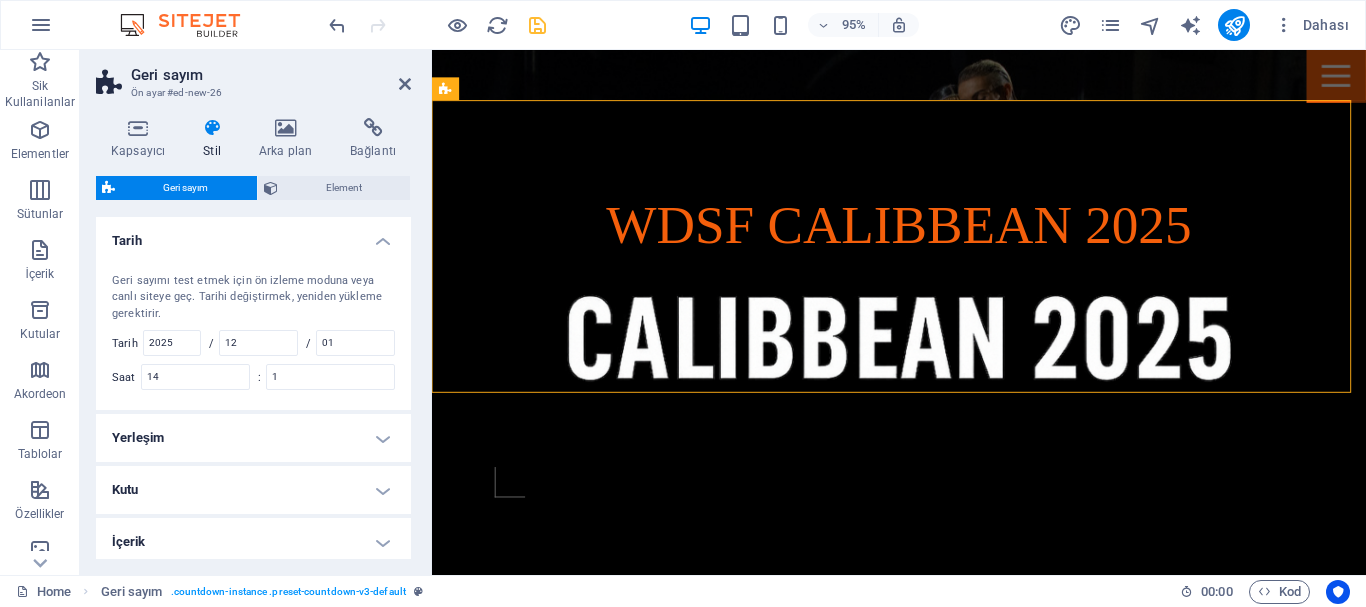 click at bounding box center [537, 25] 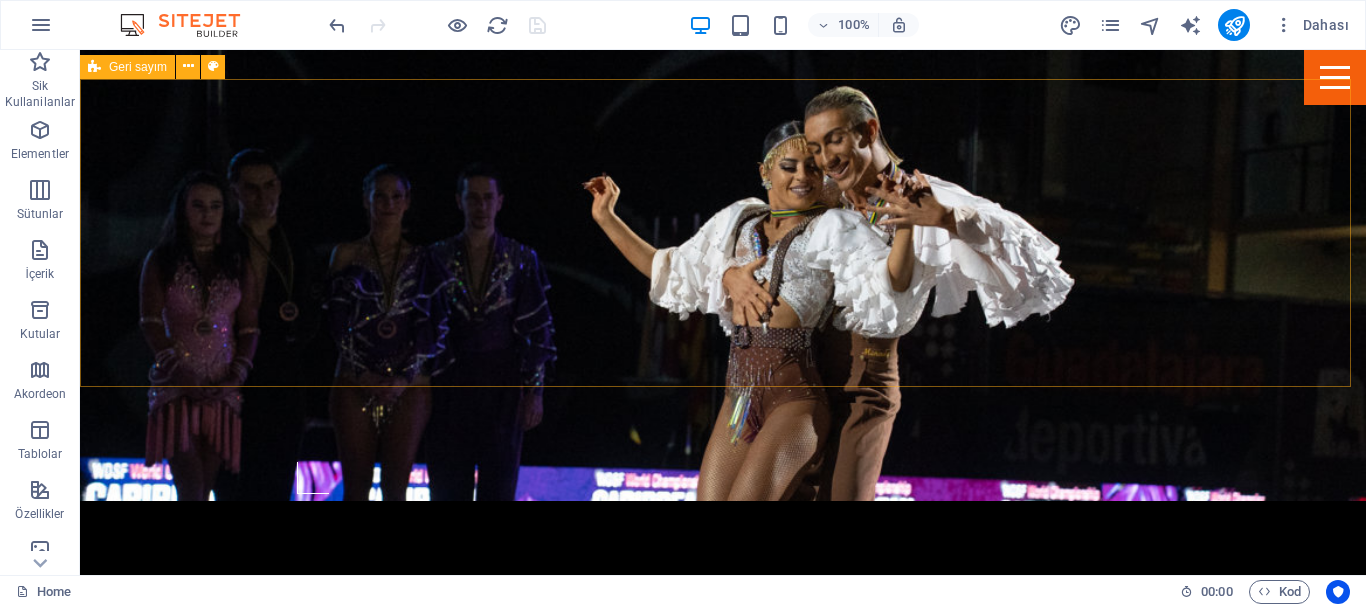 click on "Geri sayım" at bounding box center (127, 67) 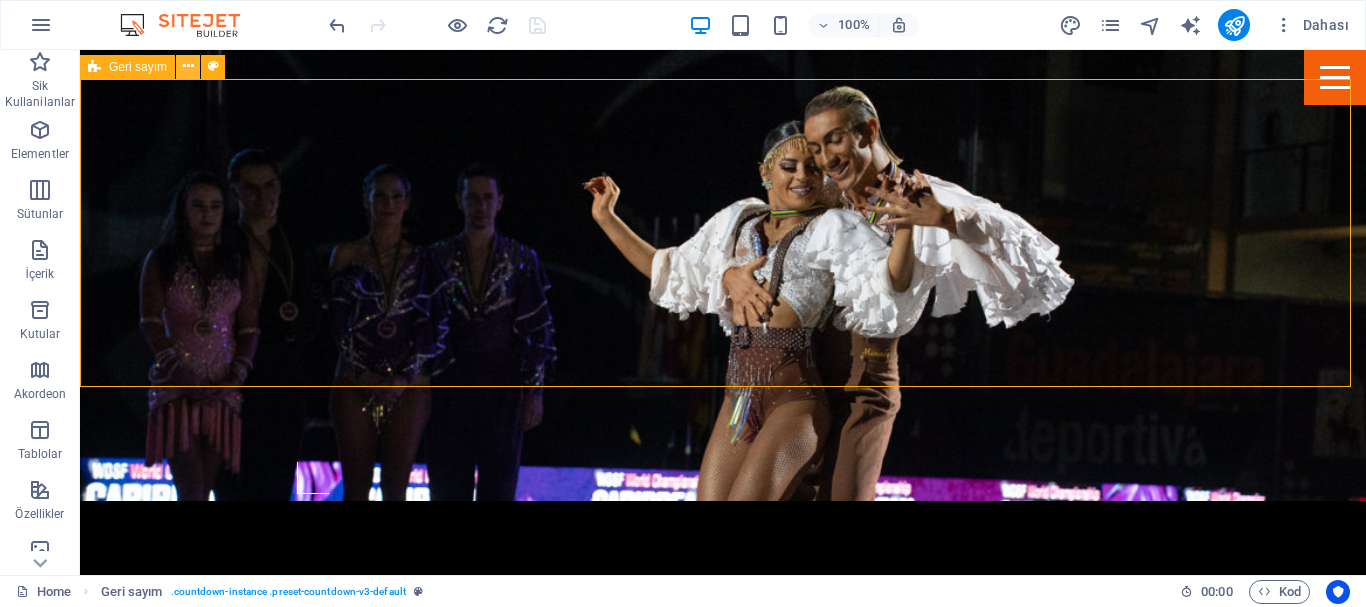 click at bounding box center (188, 66) 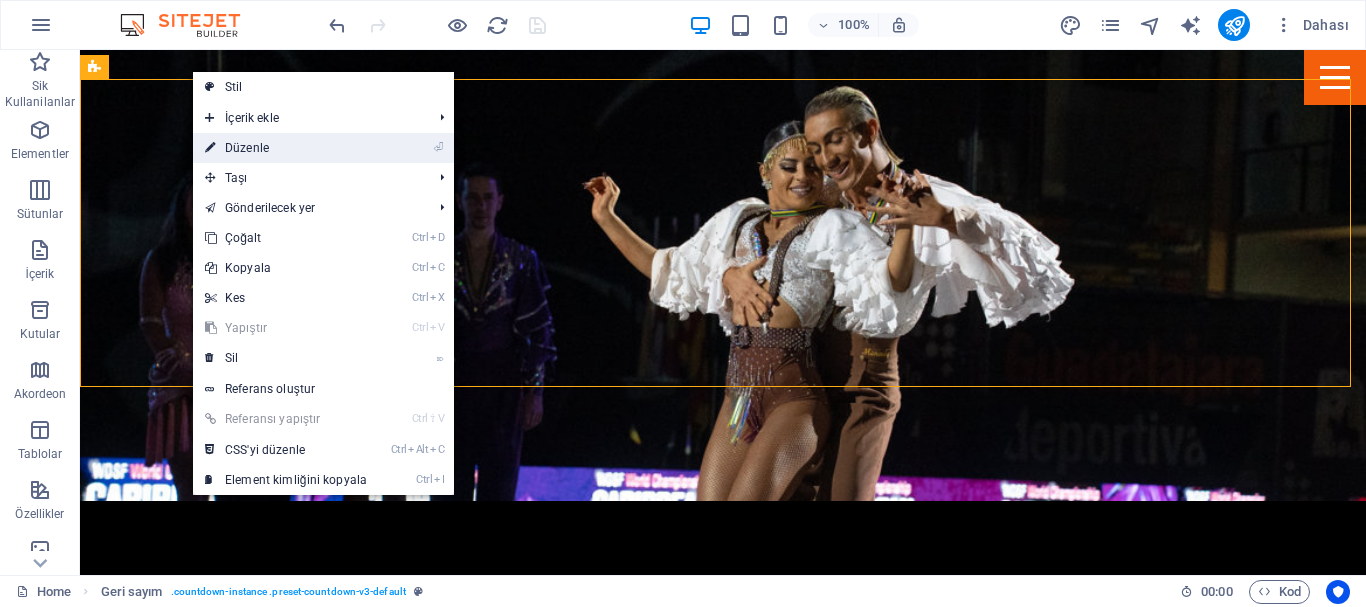 click on "⏎  Düzenle" at bounding box center [286, 148] 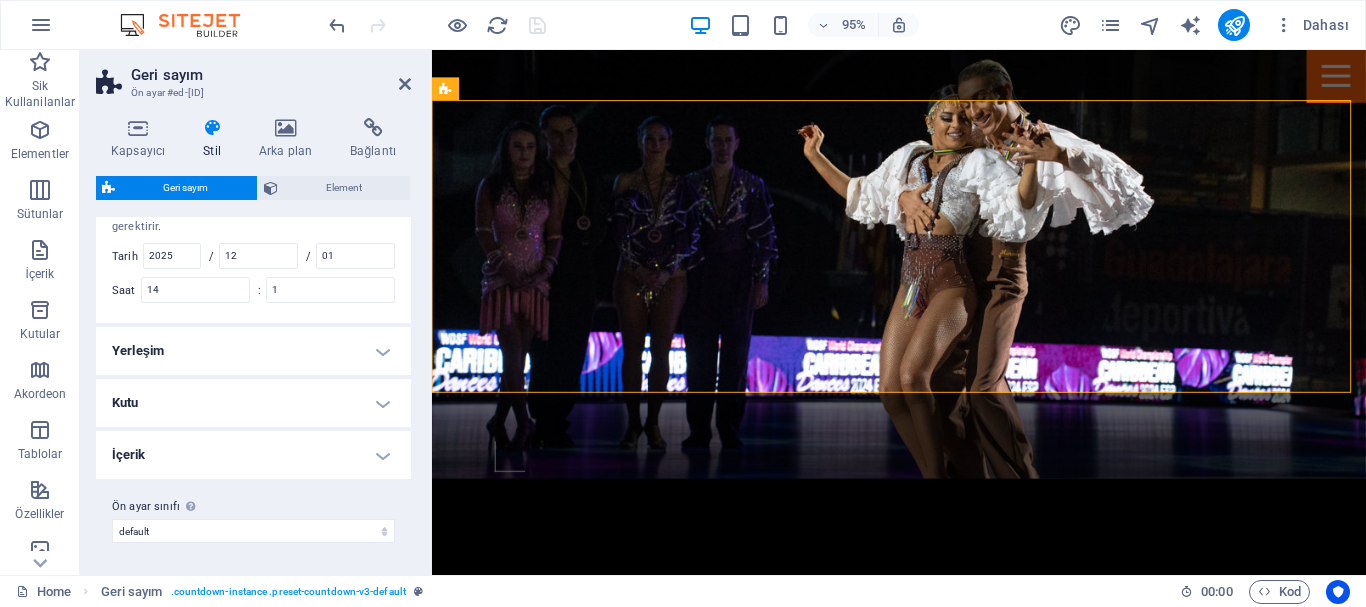 scroll, scrollTop: 0, scrollLeft: 0, axis: both 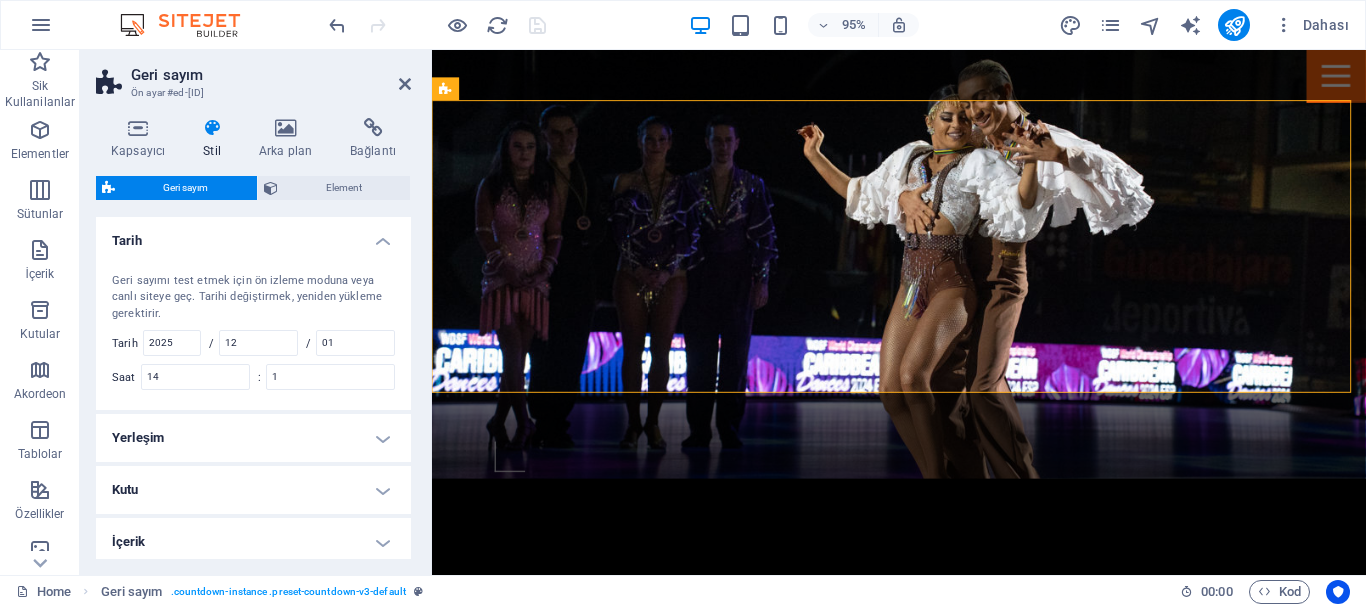 click at bounding box center (437, 25) 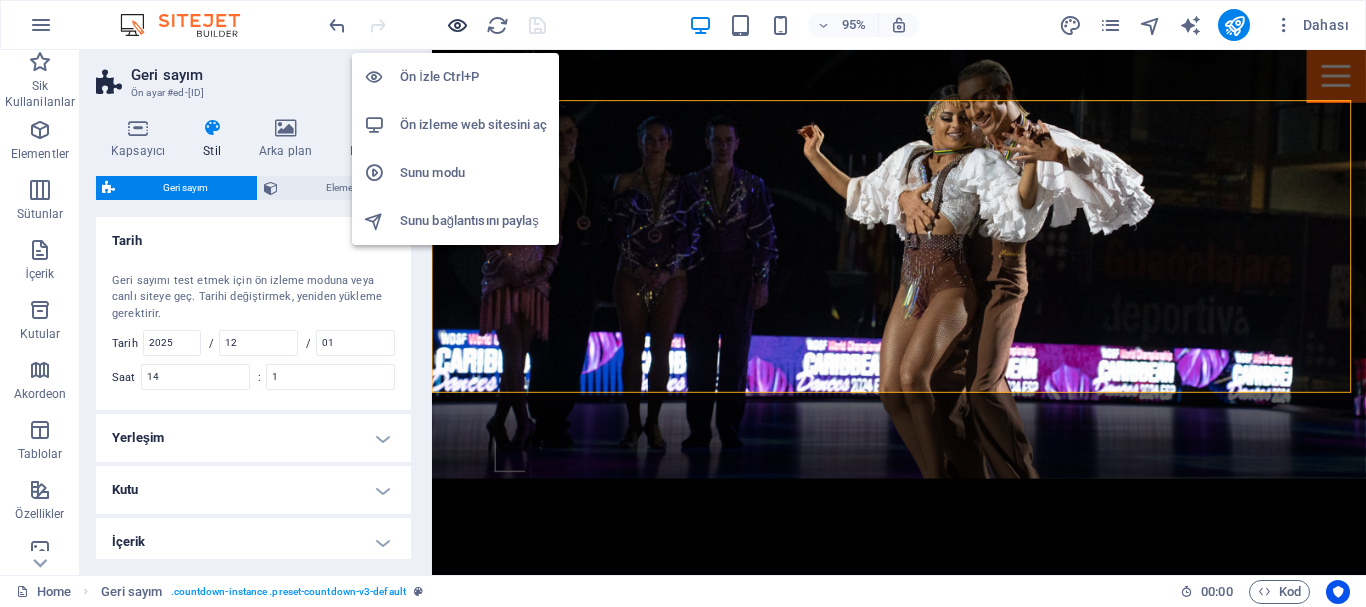click at bounding box center (457, 25) 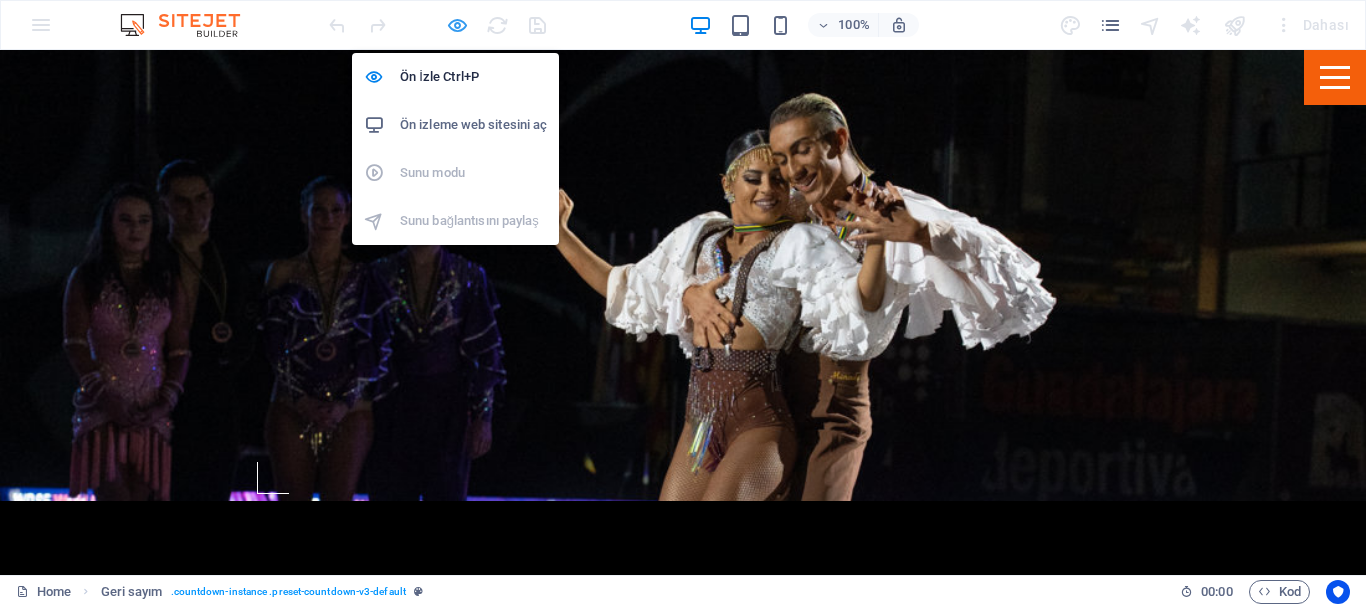 click at bounding box center [457, 25] 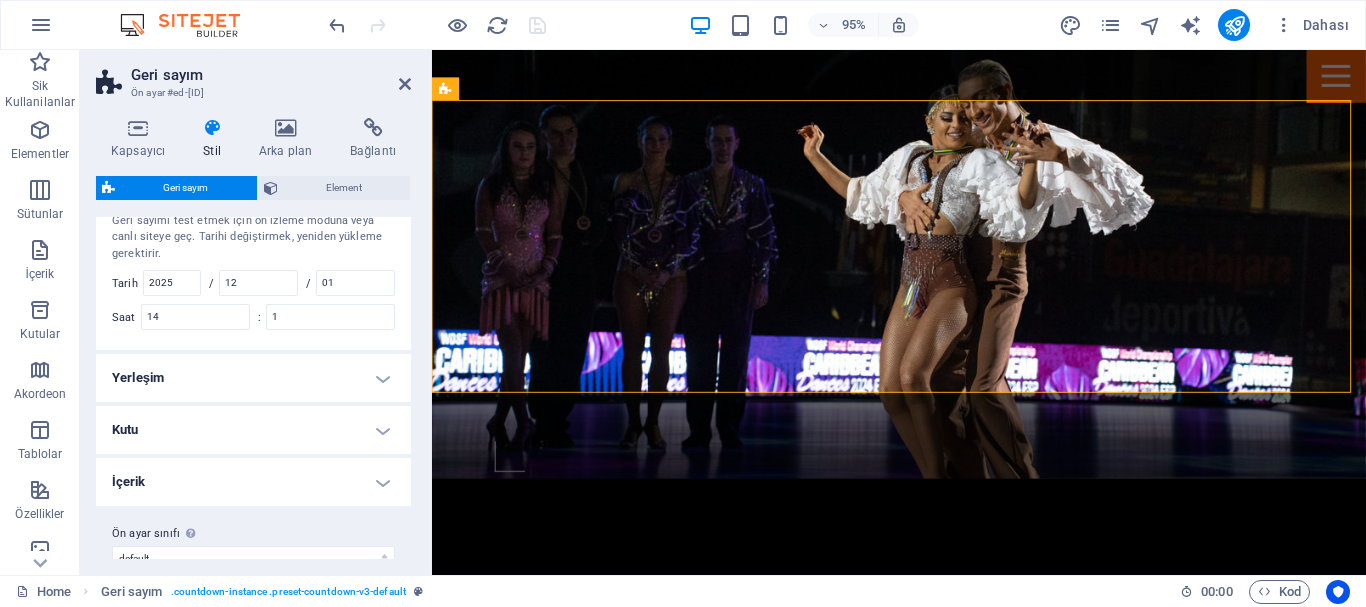 scroll, scrollTop: 87, scrollLeft: 0, axis: vertical 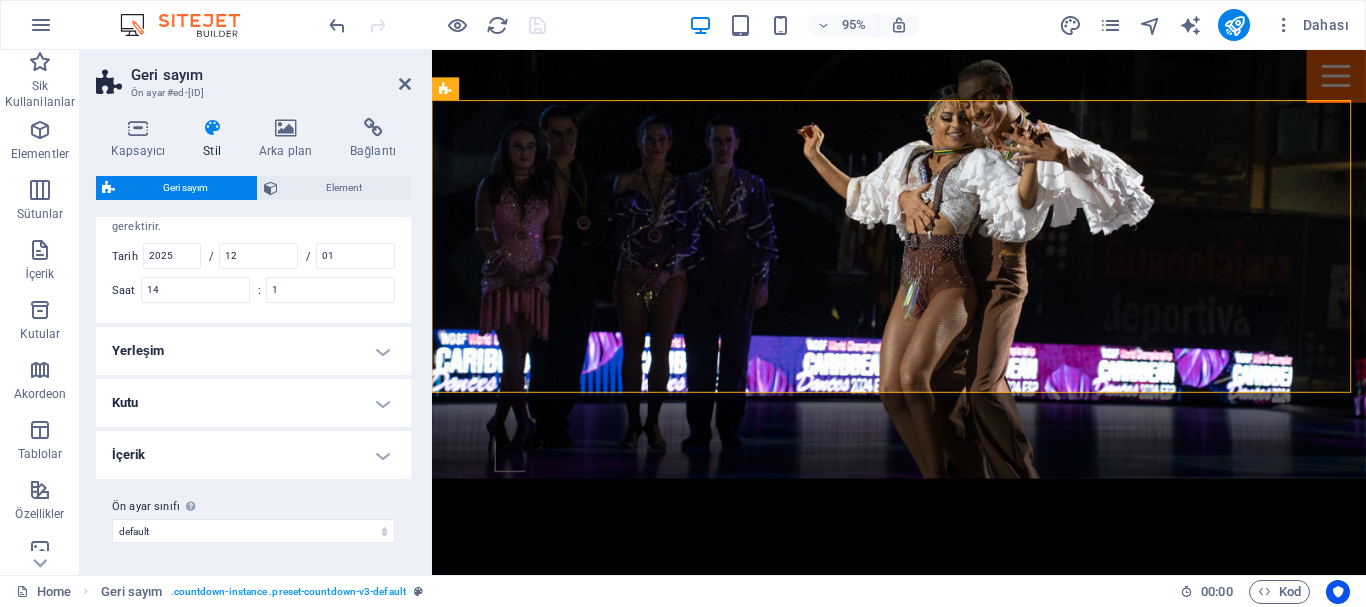 click on "Yerleşim" at bounding box center (253, 351) 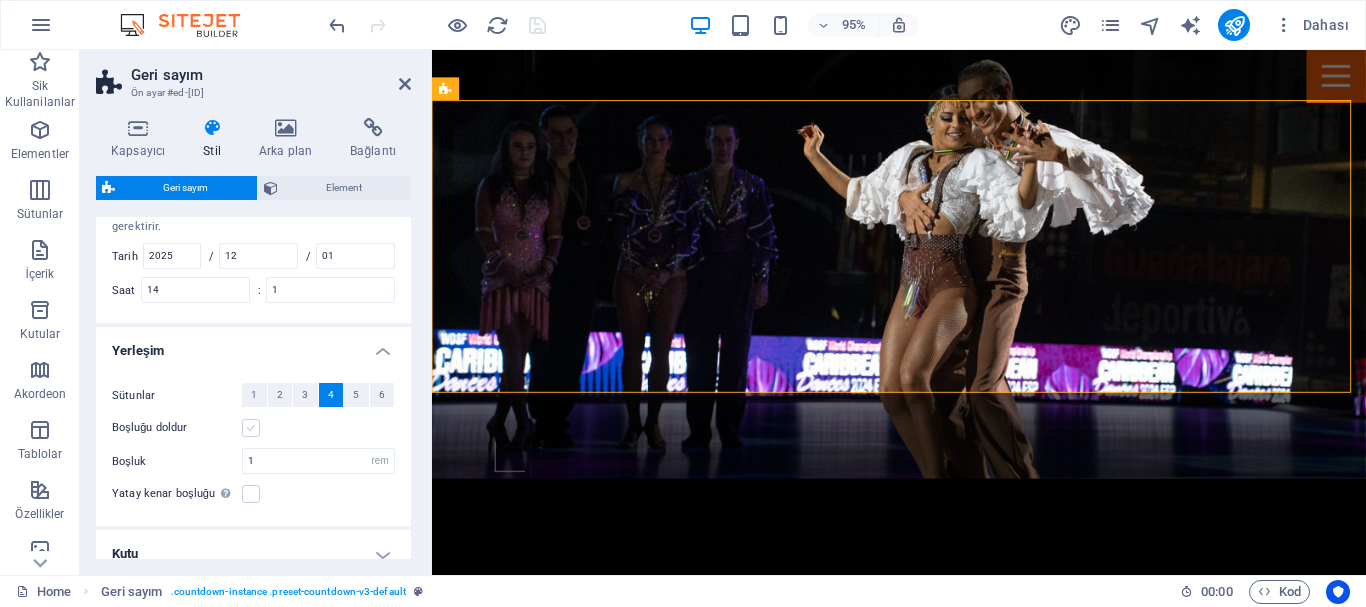 click at bounding box center [251, 428] 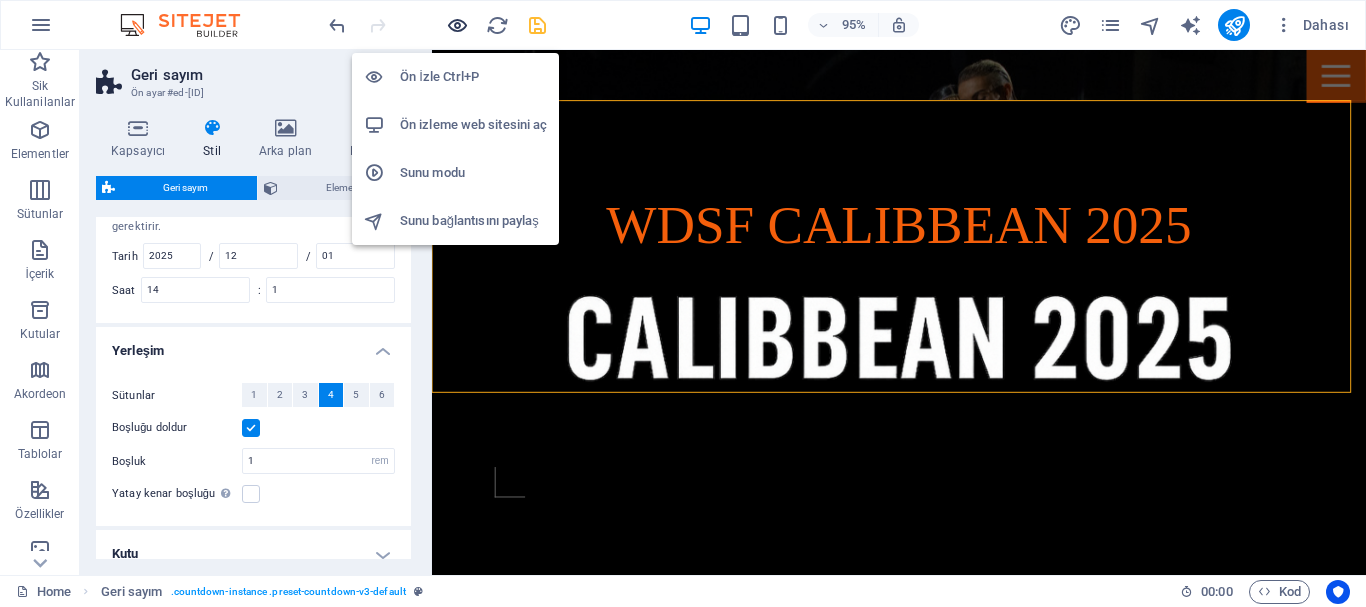click at bounding box center (457, 25) 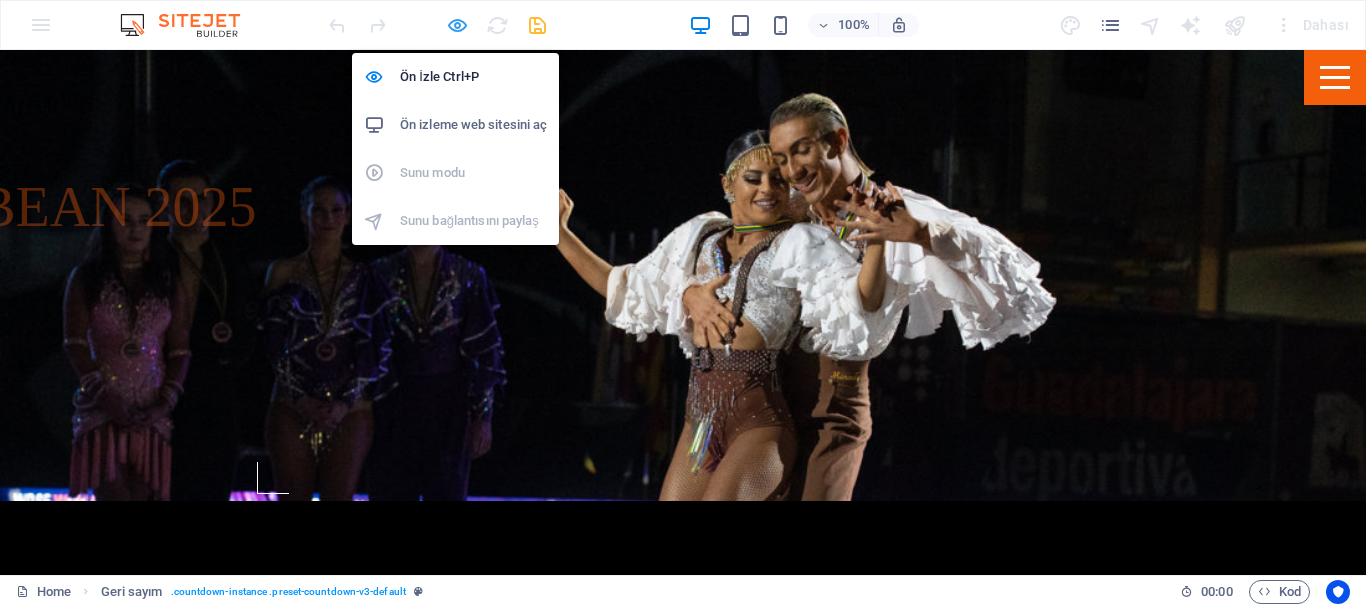 click at bounding box center [457, 25] 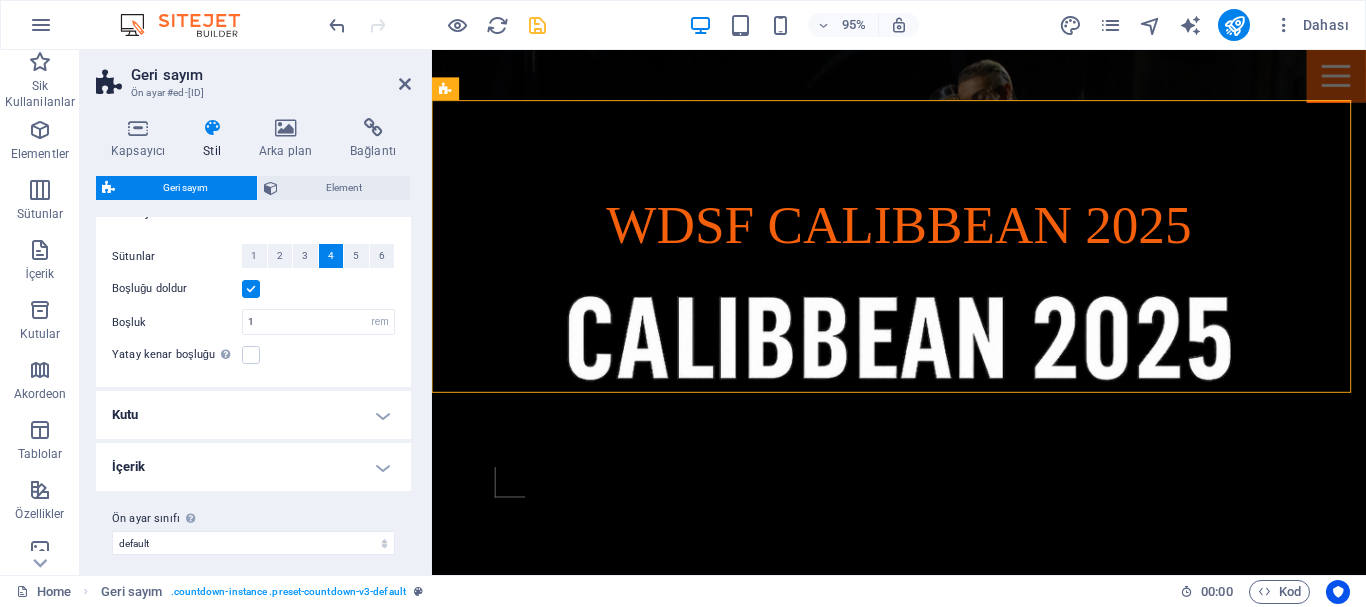 scroll, scrollTop: 238, scrollLeft: 0, axis: vertical 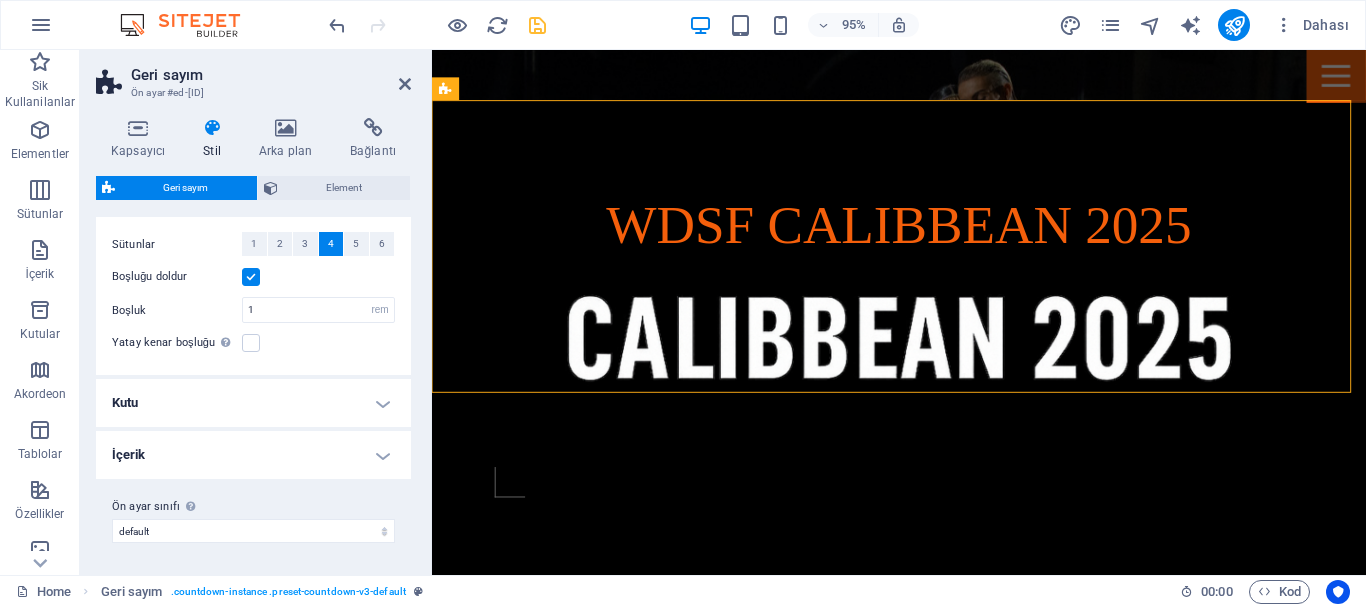 click on "Kutu" at bounding box center [253, 403] 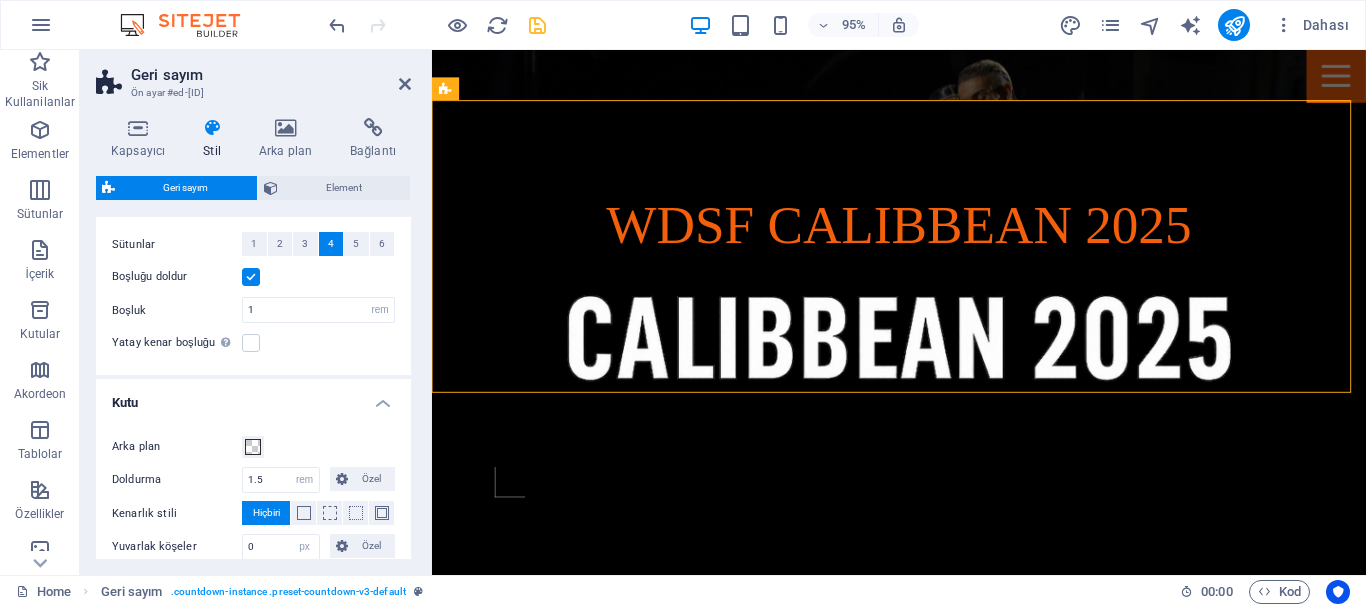 scroll, scrollTop: 338, scrollLeft: 0, axis: vertical 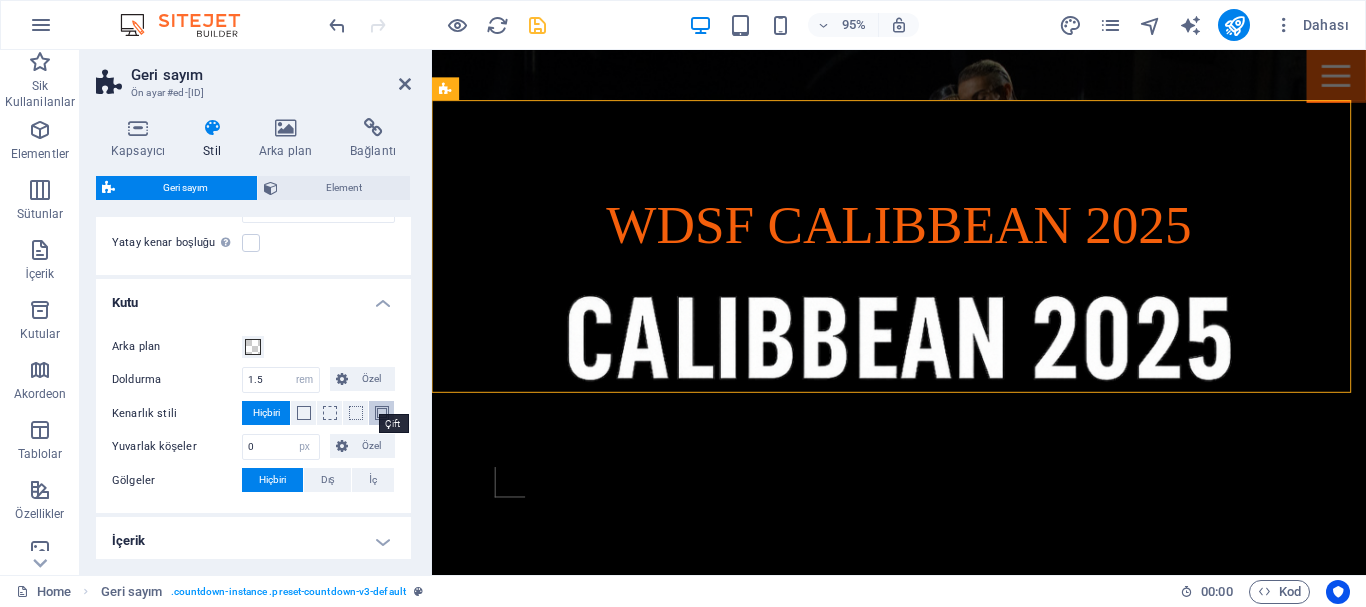click at bounding box center (382, 413) 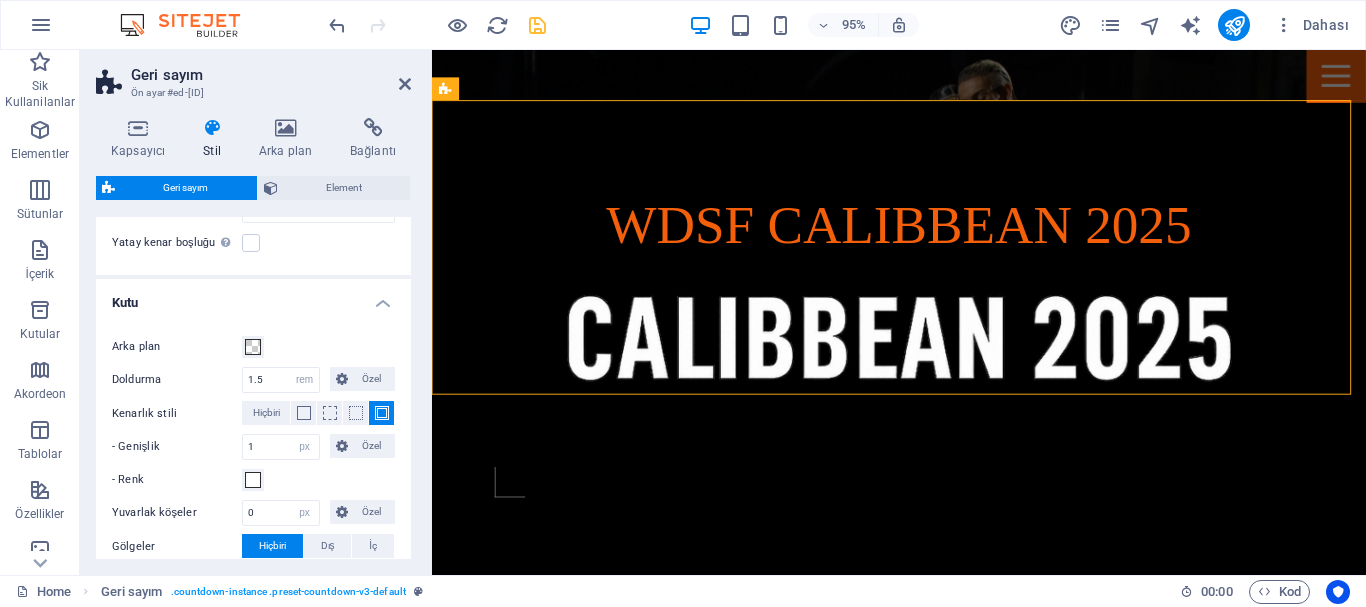 click at bounding box center [382, 413] 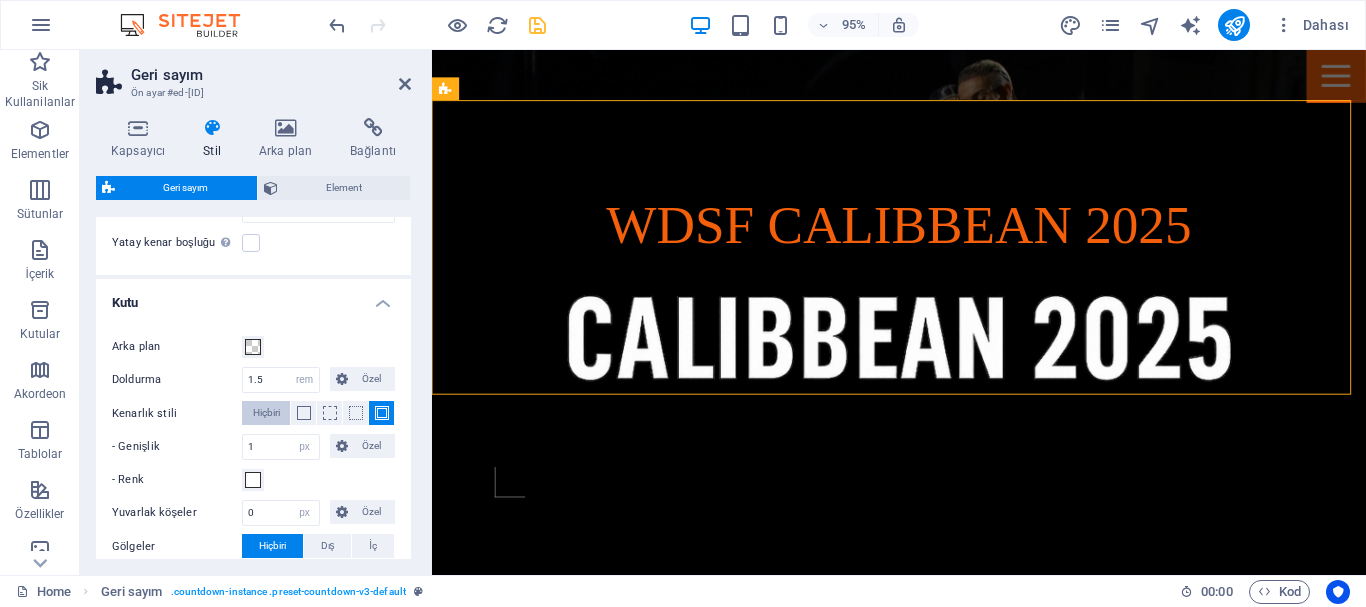 click on "Hiçbiri" at bounding box center (266, 413) 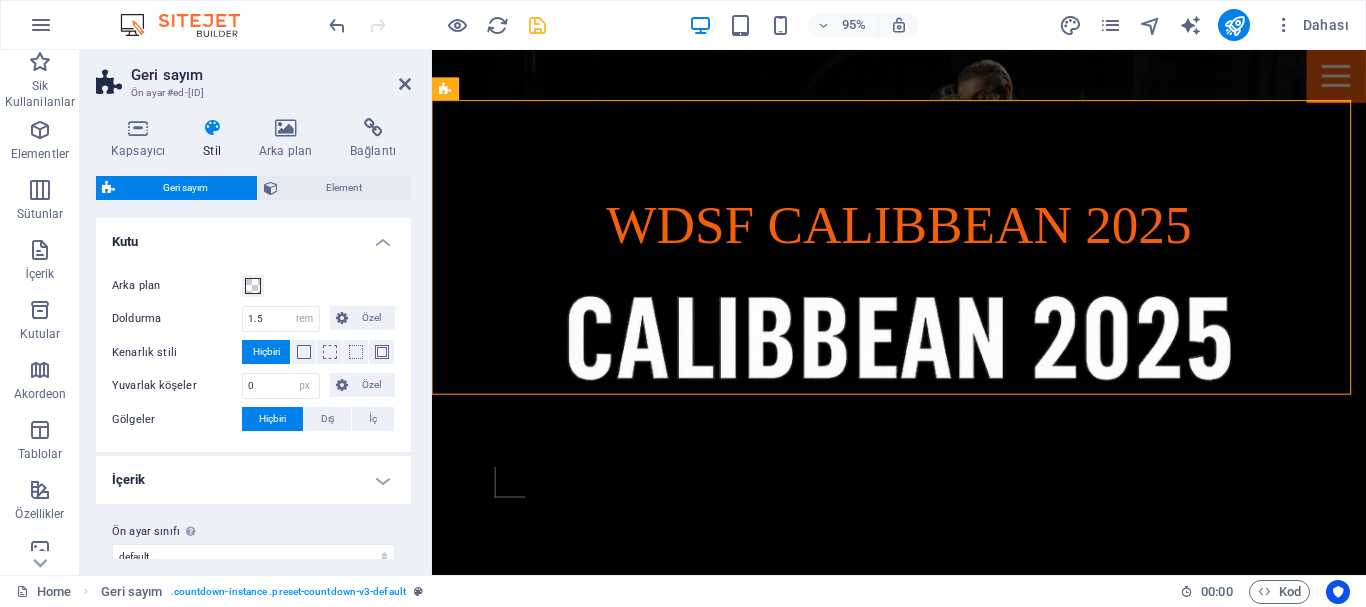 scroll, scrollTop: 424, scrollLeft: 0, axis: vertical 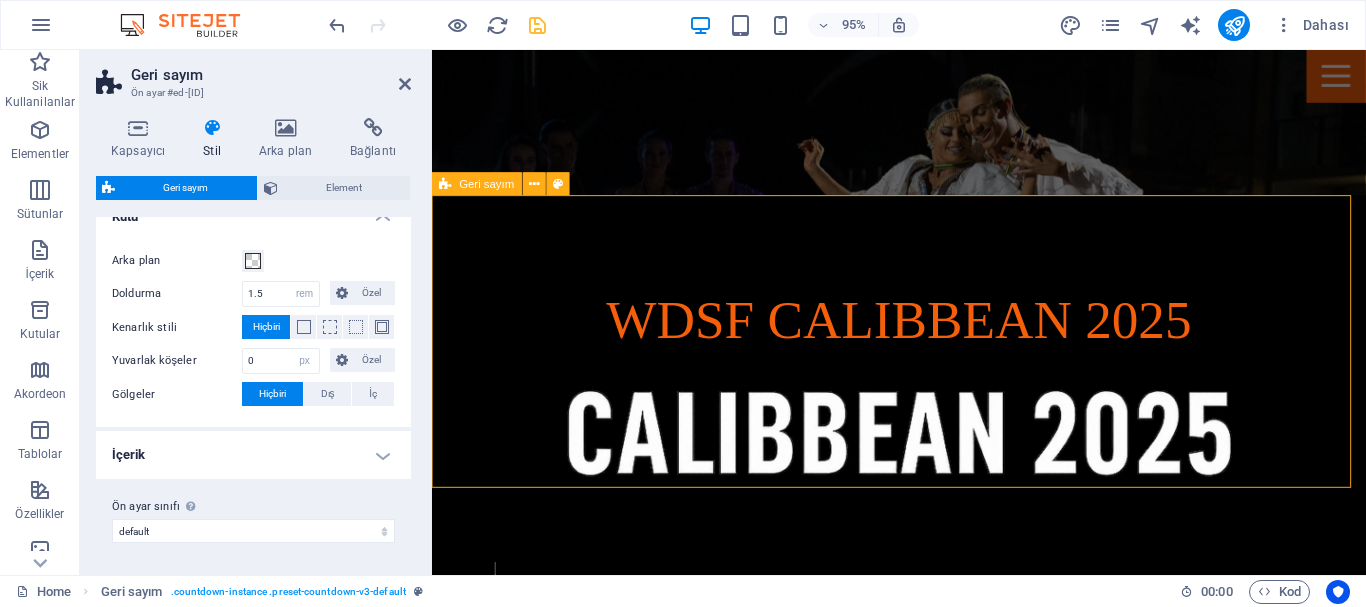 click on "0 Days 0 Hours 0 Minutes 0 Seconds" at bounding box center [923, 1073] 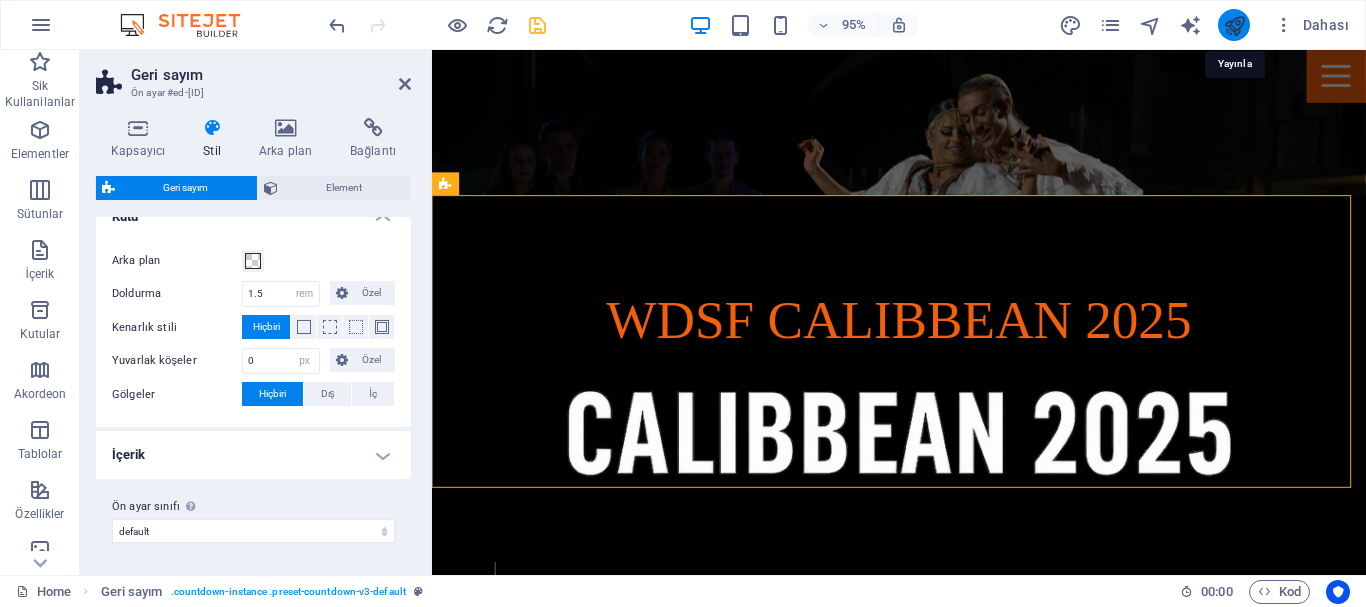click at bounding box center (1234, 25) 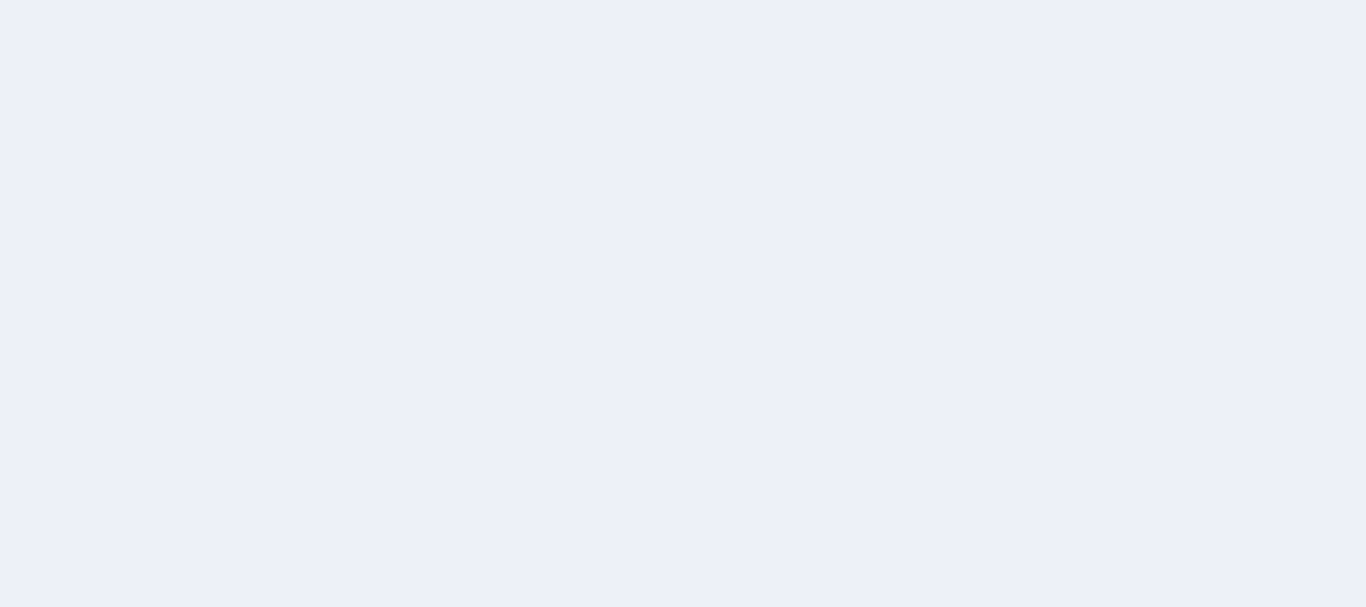scroll, scrollTop: 0, scrollLeft: 0, axis: both 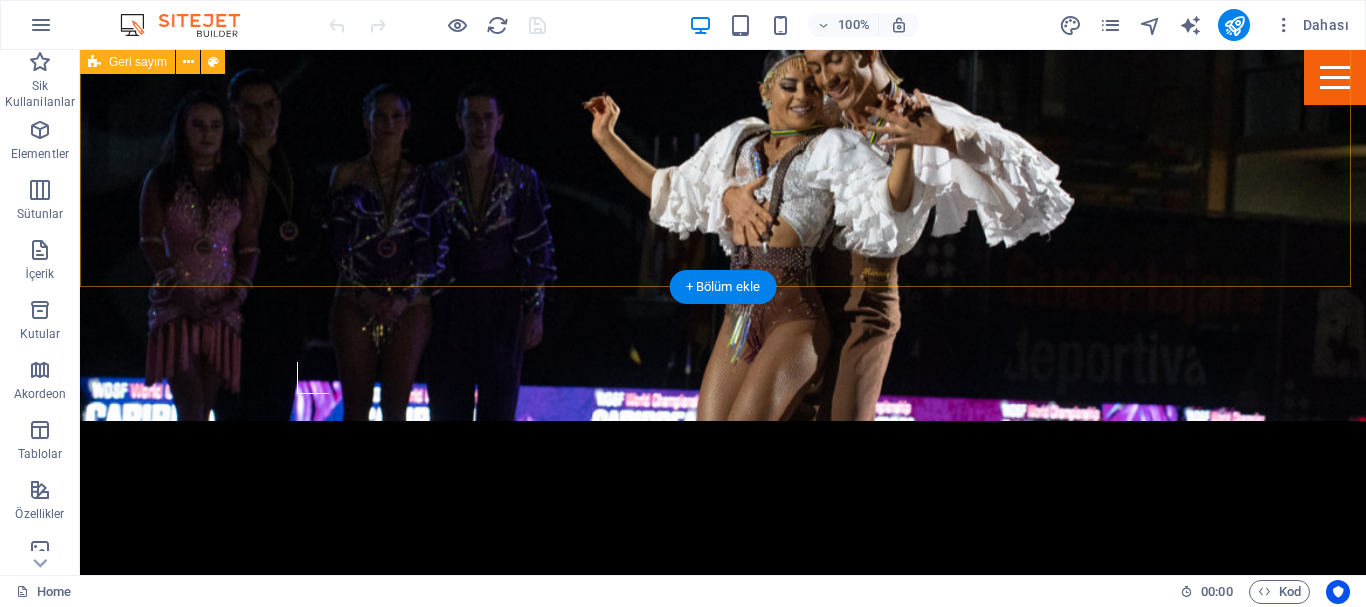 click on "0 Days 0 Hours 0 Minutes 0 Seconds" at bounding box center [723, 846] 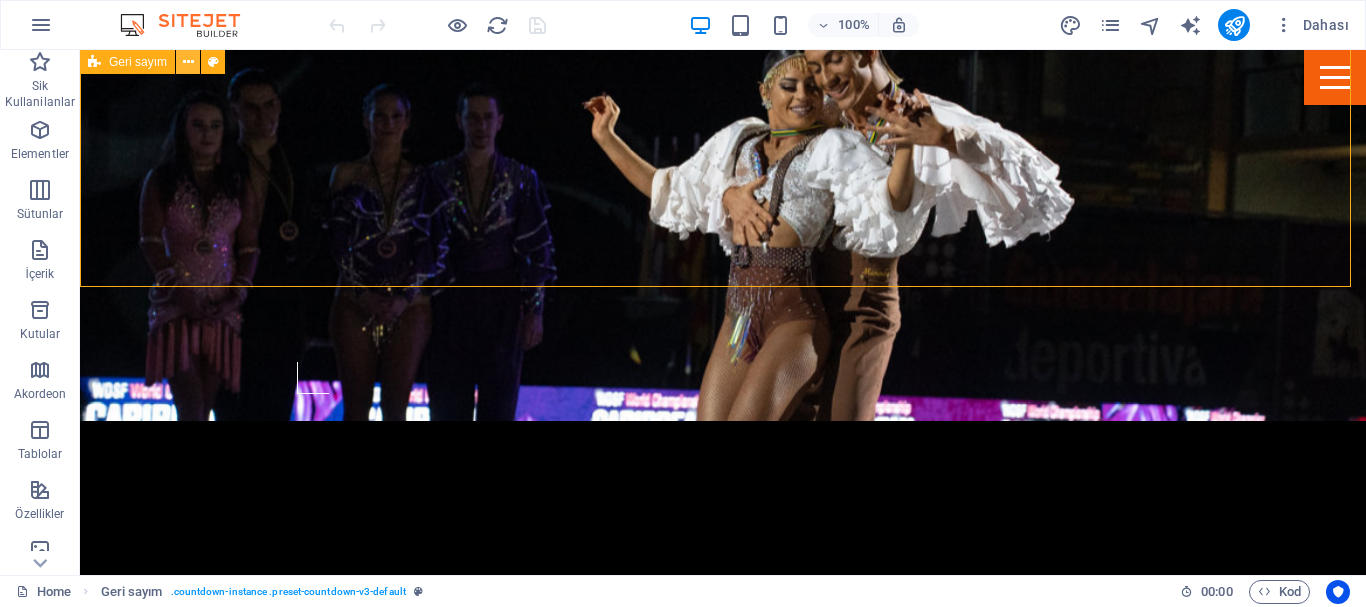 click at bounding box center (188, 62) 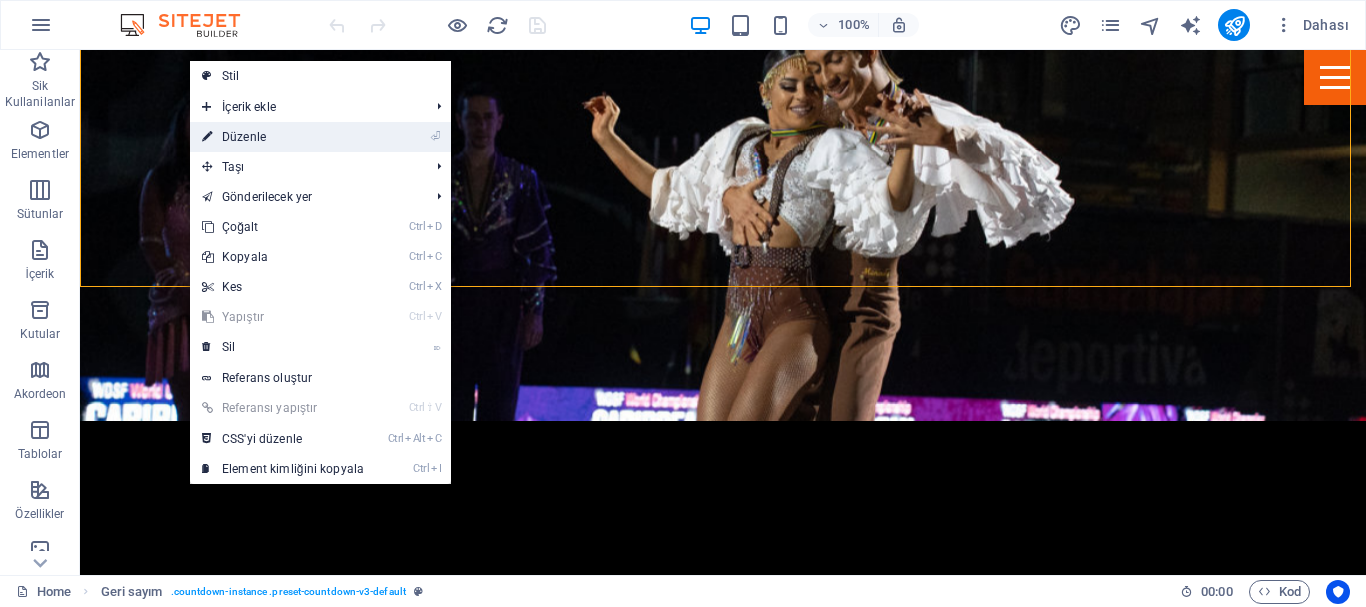 click on "⏎  Düzenle" at bounding box center (320, 137) 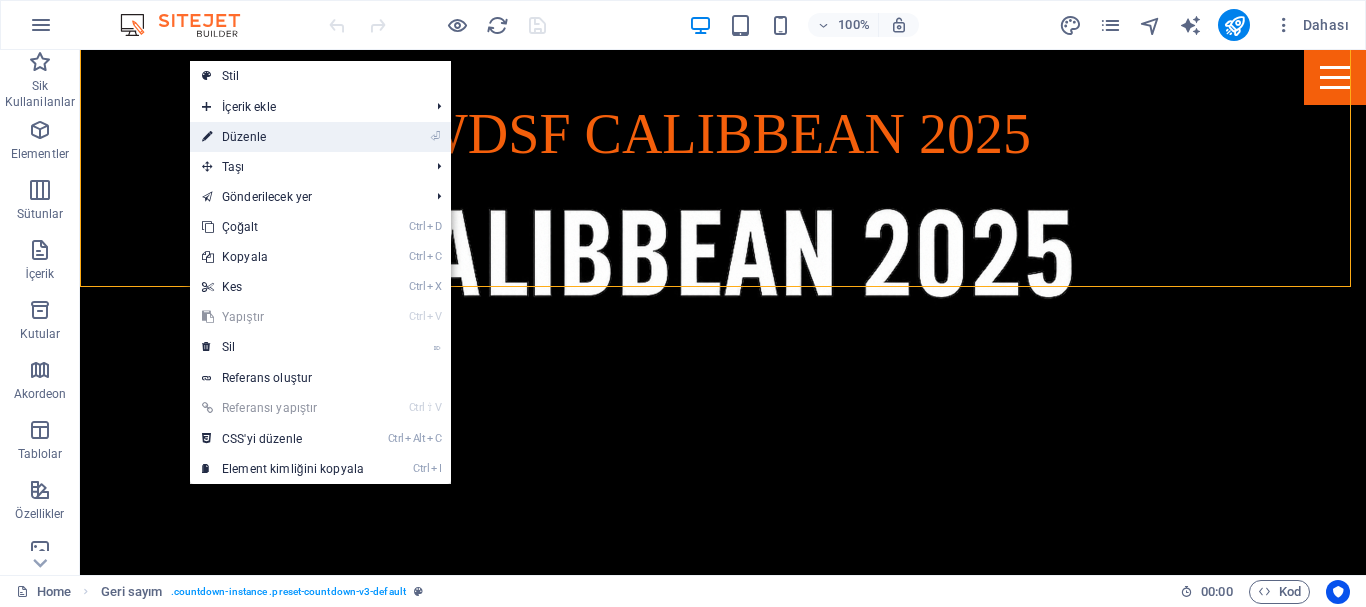 select on "timer" 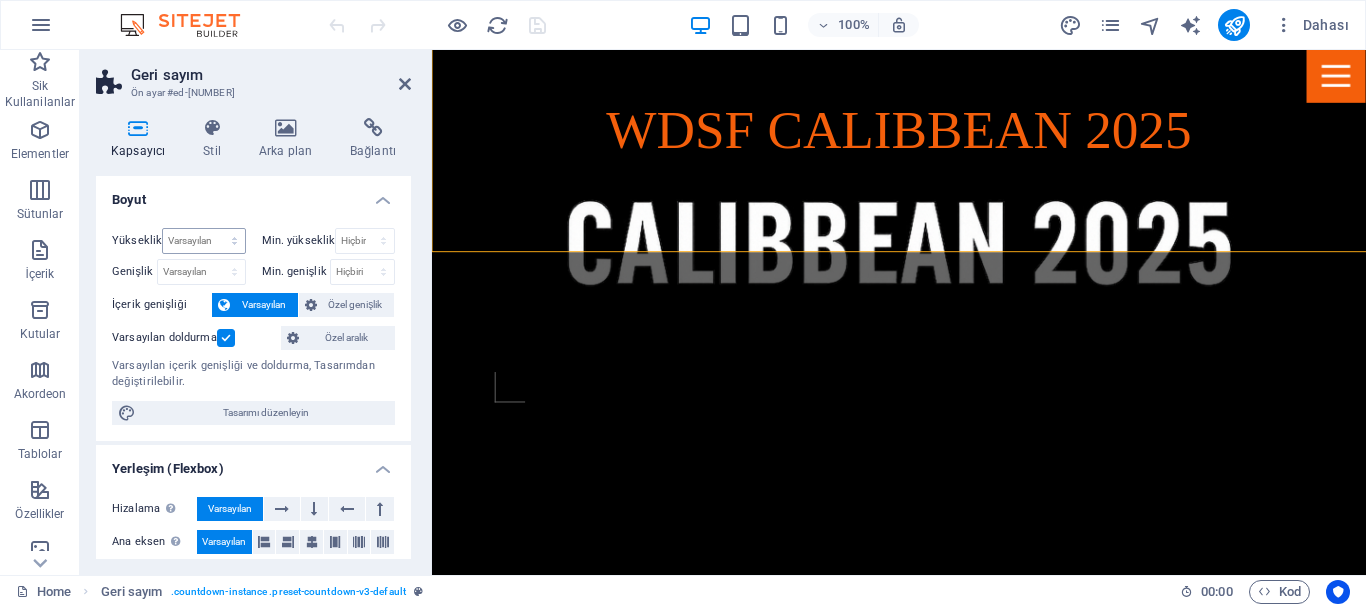 scroll, scrollTop: 624, scrollLeft: 0, axis: vertical 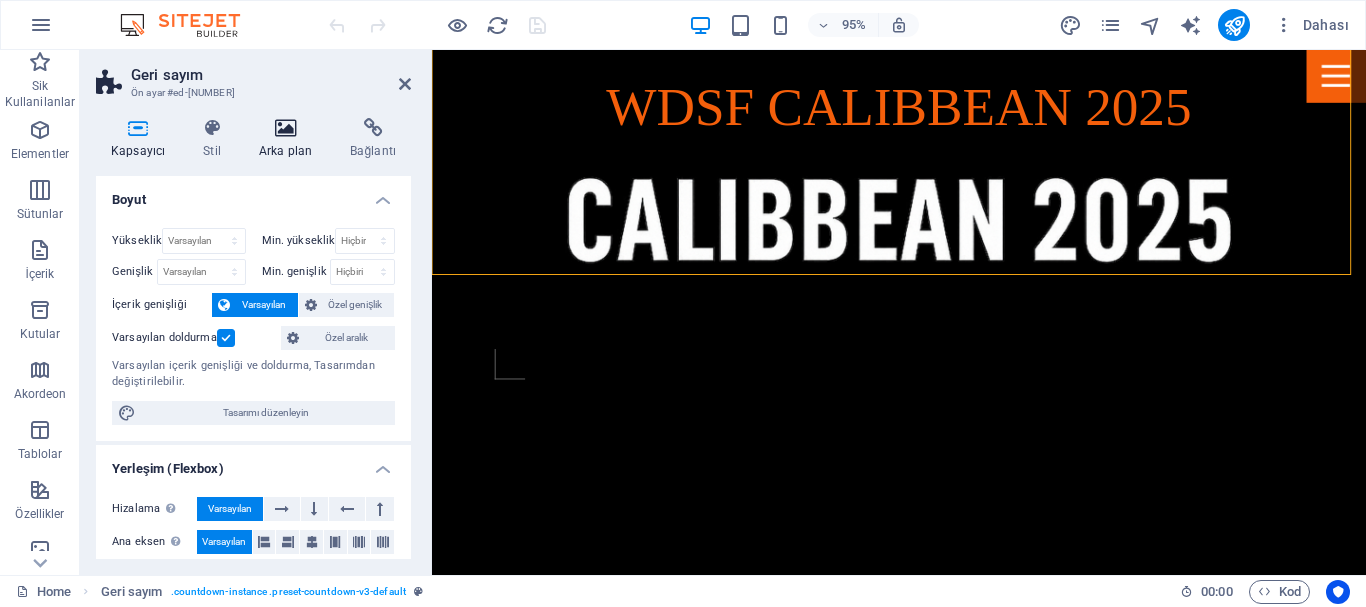 click on "Arka plan" at bounding box center (289, 139) 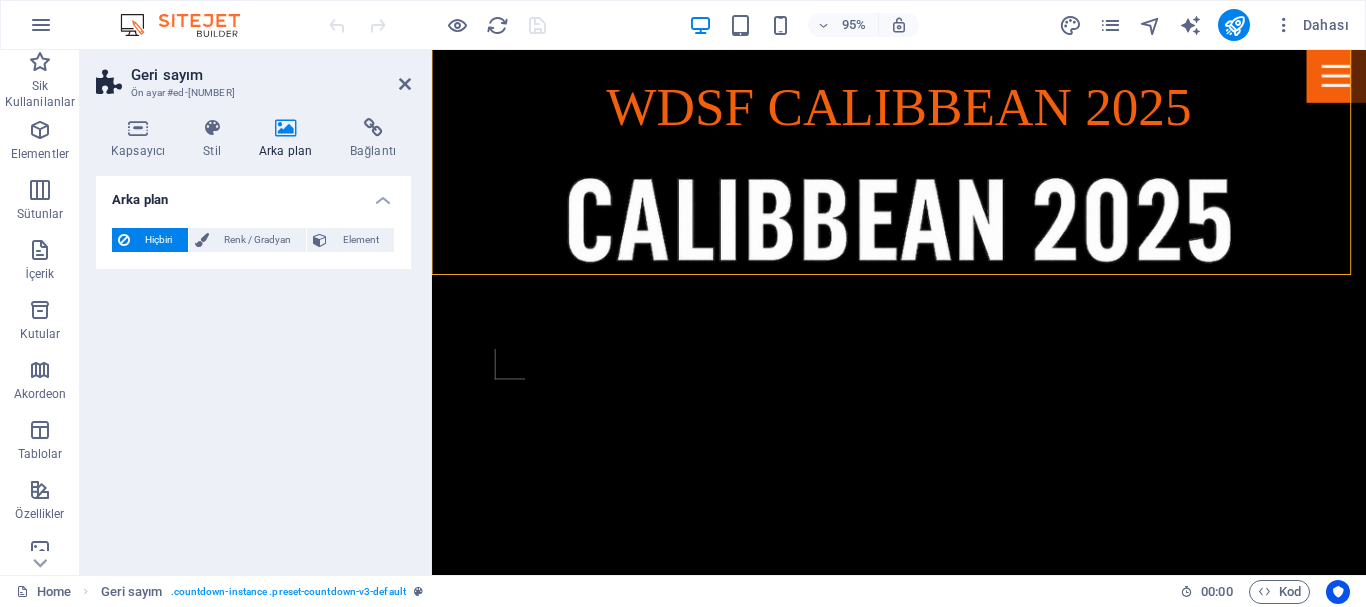 click on "Hiçbiri" at bounding box center [159, 240] 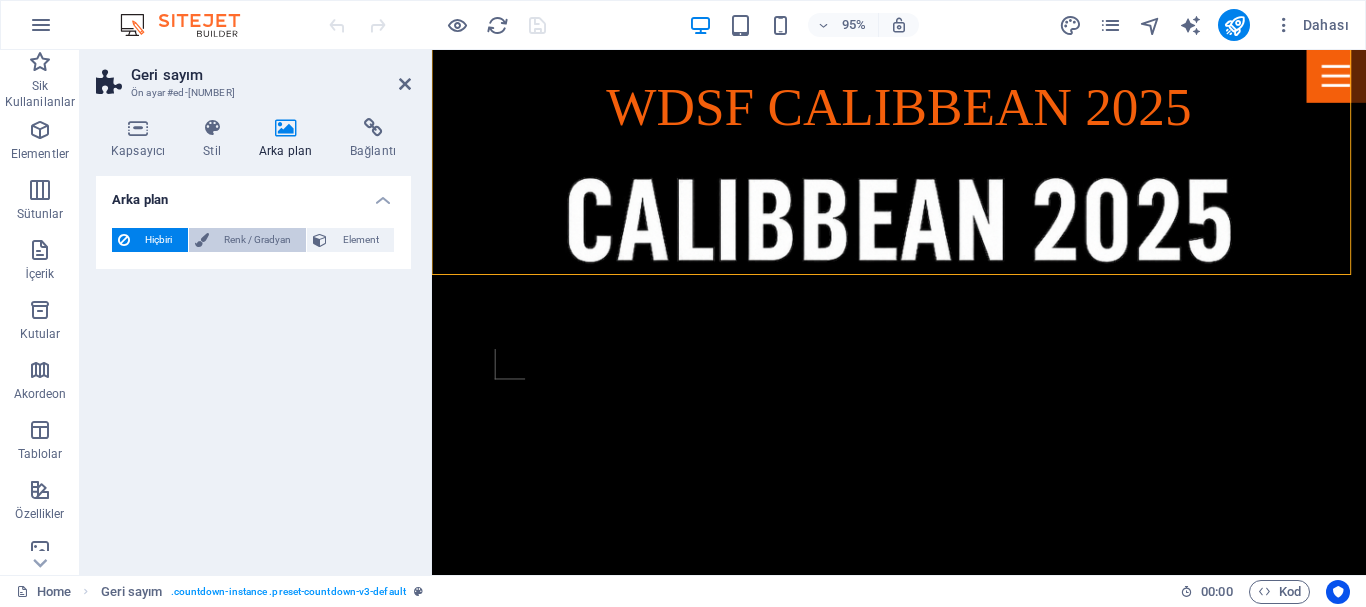 click on "Renk / Gradyan" at bounding box center (258, 240) 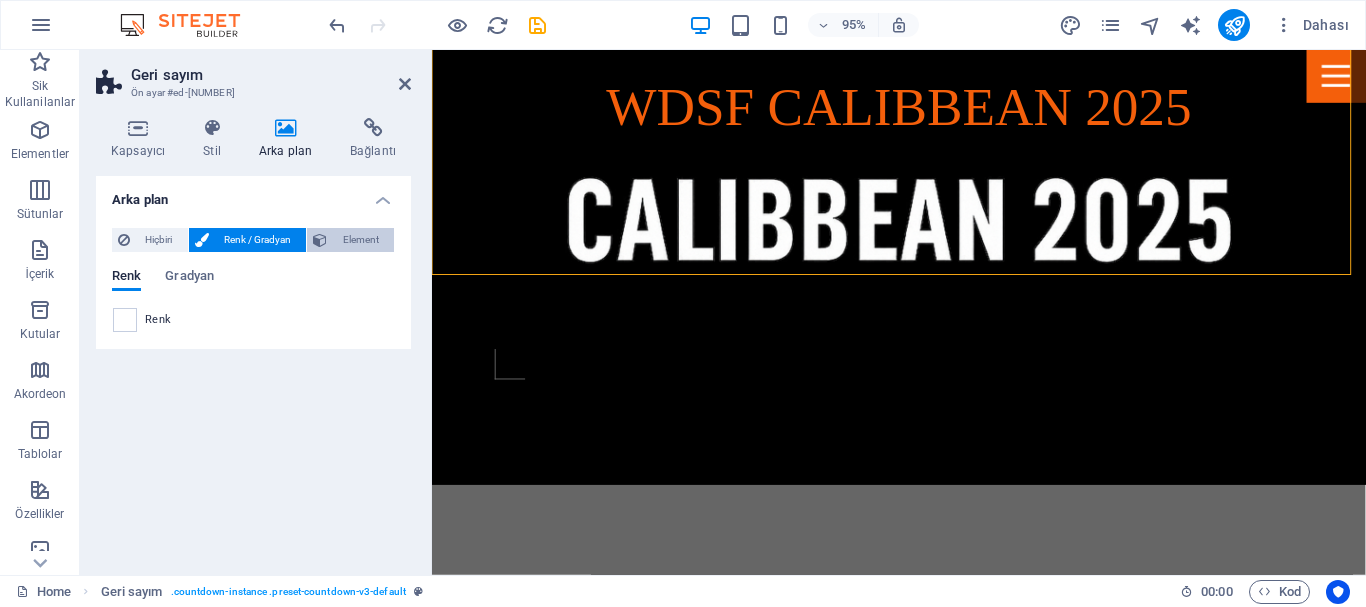 click on "Element" at bounding box center [360, 240] 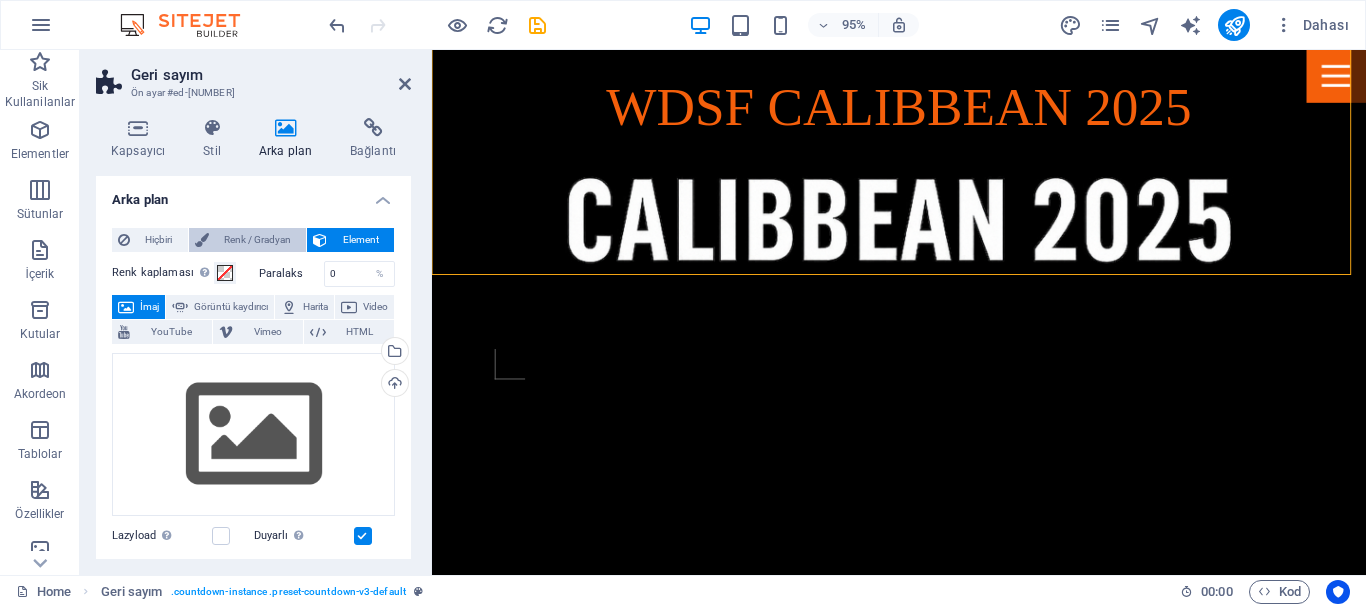 click on "Renk / Gradyan" at bounding box center (258, 240) 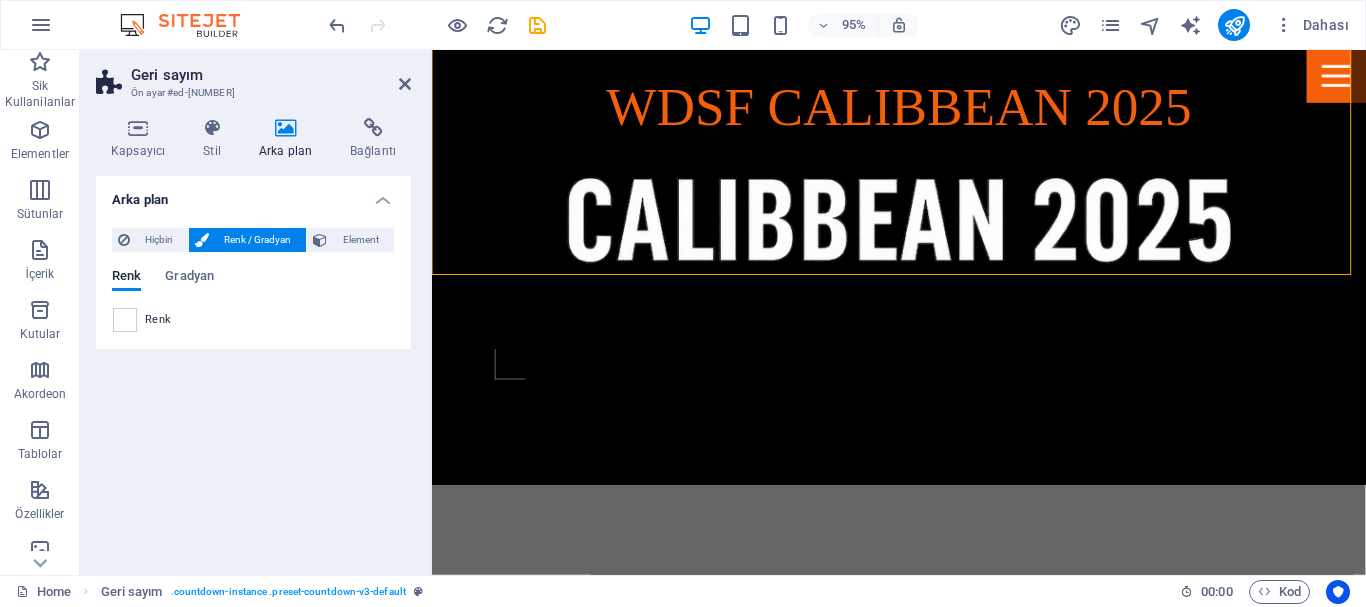 click on "Hiçbiri Renk / Gradyan Element Arka planı tam genişliğe genişlet Renk kaplaması Renklendireceğin arka planın üzerine bir kaplama yerleştirir Paralaks 0 % İmaj Görüntü kaydırıcı Harita Video YouTube Vimeo HTML Dosyaları buraya sürükleyin, dosyaları seçmek için tıklayın veya Dosyalardan ya da ücretsiz stok fotoğraf ve videolarımızdan dosyalar seçin Dosya yöneticisinden, stok fotoğraflardan dosyalar seçin veya dosya(lar) yükleyin Yükle Lazyload Sayfa yüklendikten sonra görüntülerin yüklenmesi, sayfa hızını artırır. Duyarlı Retina görüntüsünü ve akıllı telefon için optimize edilmiş boyutları otomatik olarak yükle. Optimize Görseller, sayfa hızını iyileştirmek için sıkıştırılmıştır. Boyut Varsayılan Kapak İçerir Orijinal Tekrarla Varsayılan Konum Yön Özel X uzaklığı 50 px rem % vh vw Y uzaklığı 50 px rem % vh vw Alternatif metin Görüntü açıklaması Paragraph Format Normal Heading 1 Heading 2 Heading 3 Heading 4 Heading 5 Code 8" at bounding box center [253, 280] 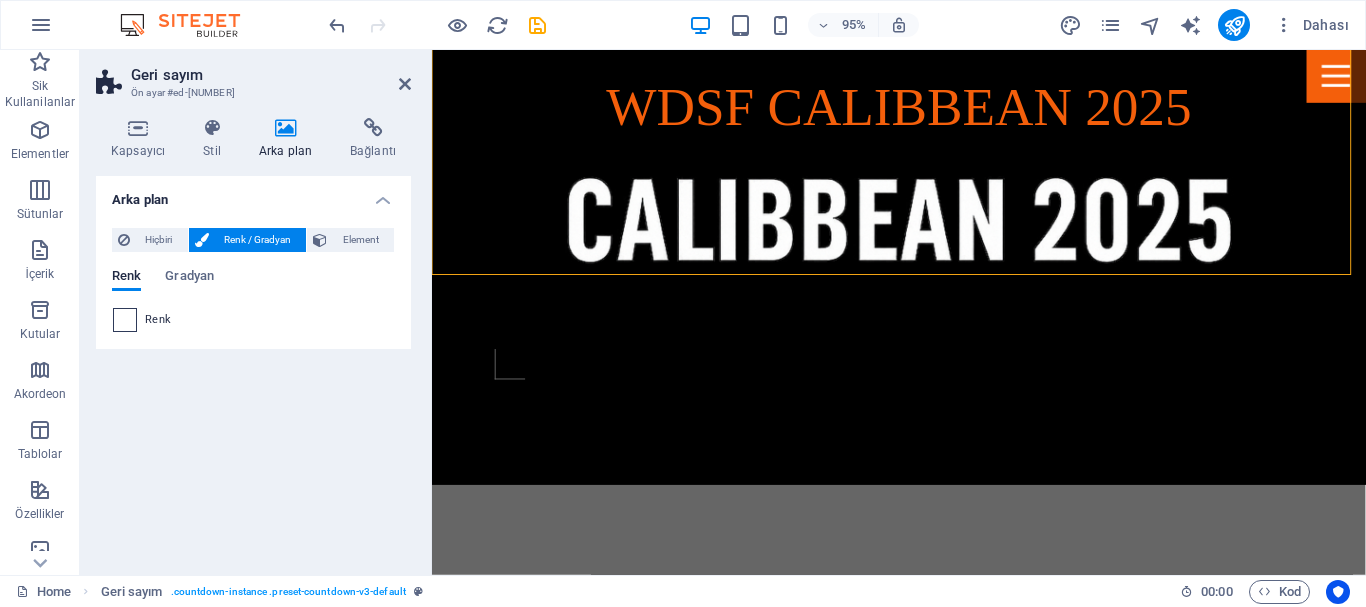 click at bounding box center (125, 320) 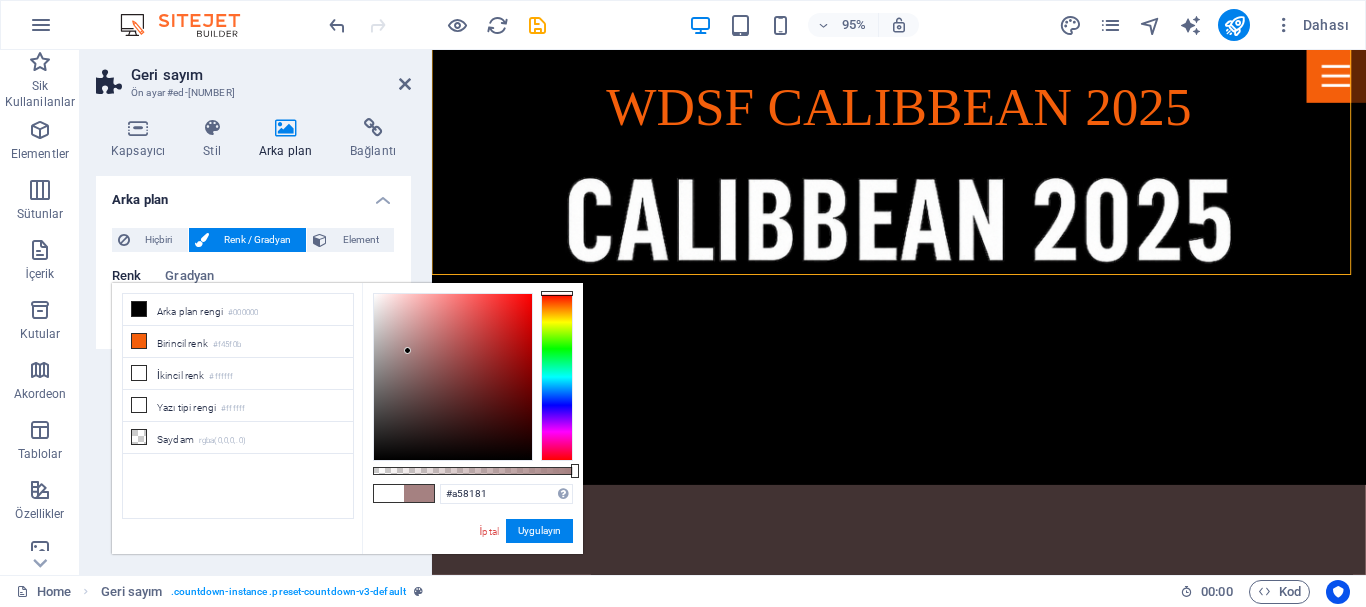 drag, startPoint x: 416, startPoint y: 335, endPoint x: 408, endPoint y: 351, distance: 17.888544 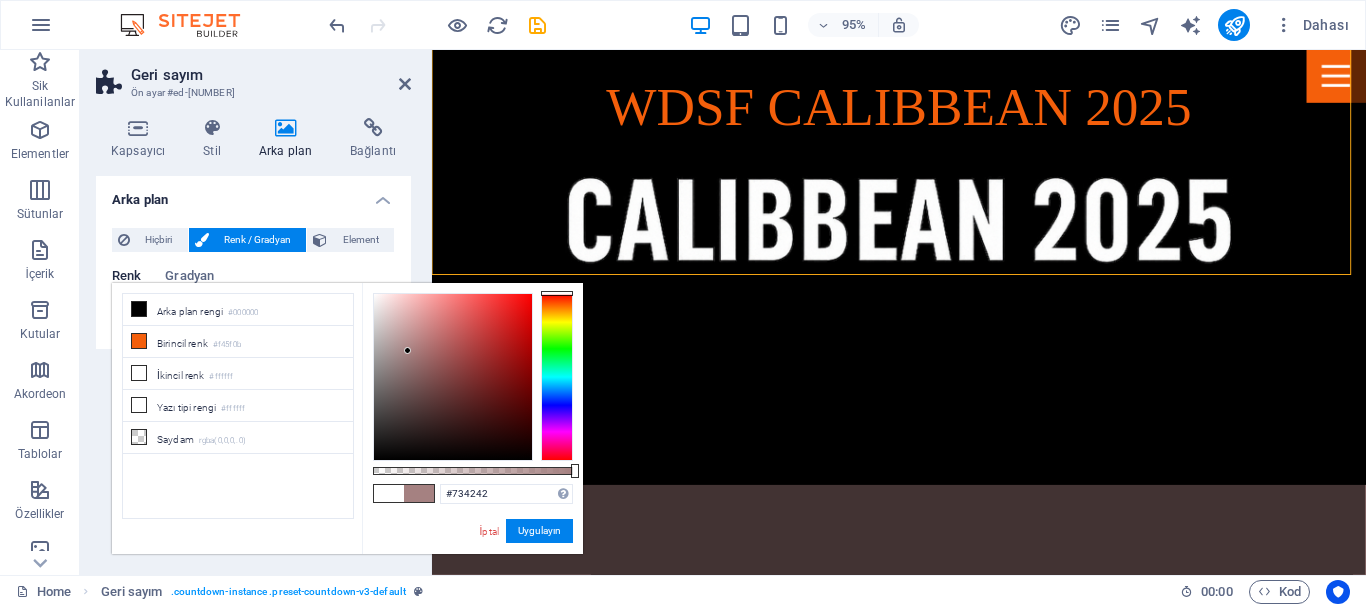 click at bounding box center [453, 377] 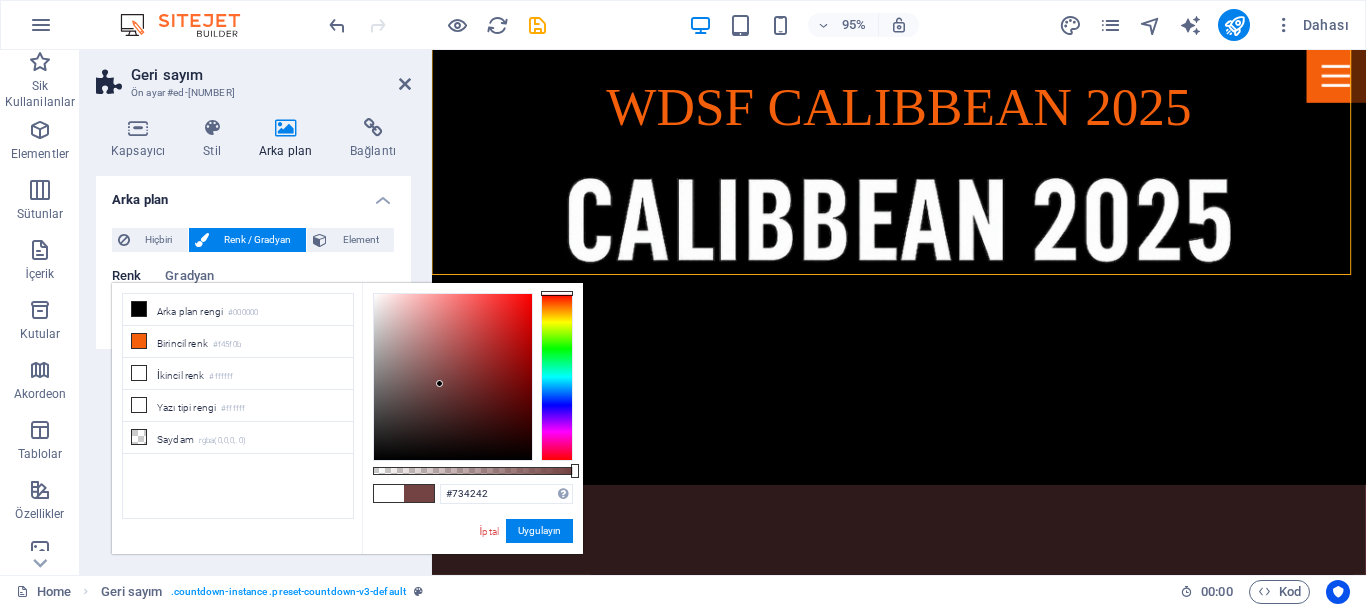 type on "#aa2020" 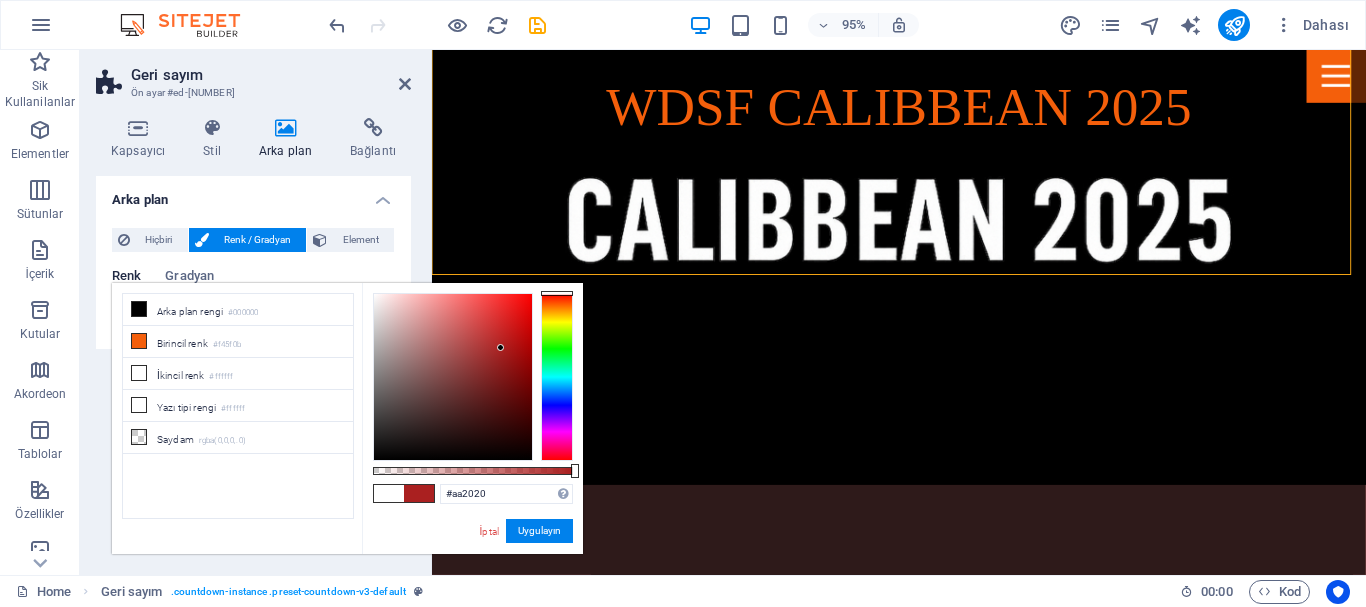 click at bounding box center [453, 377] 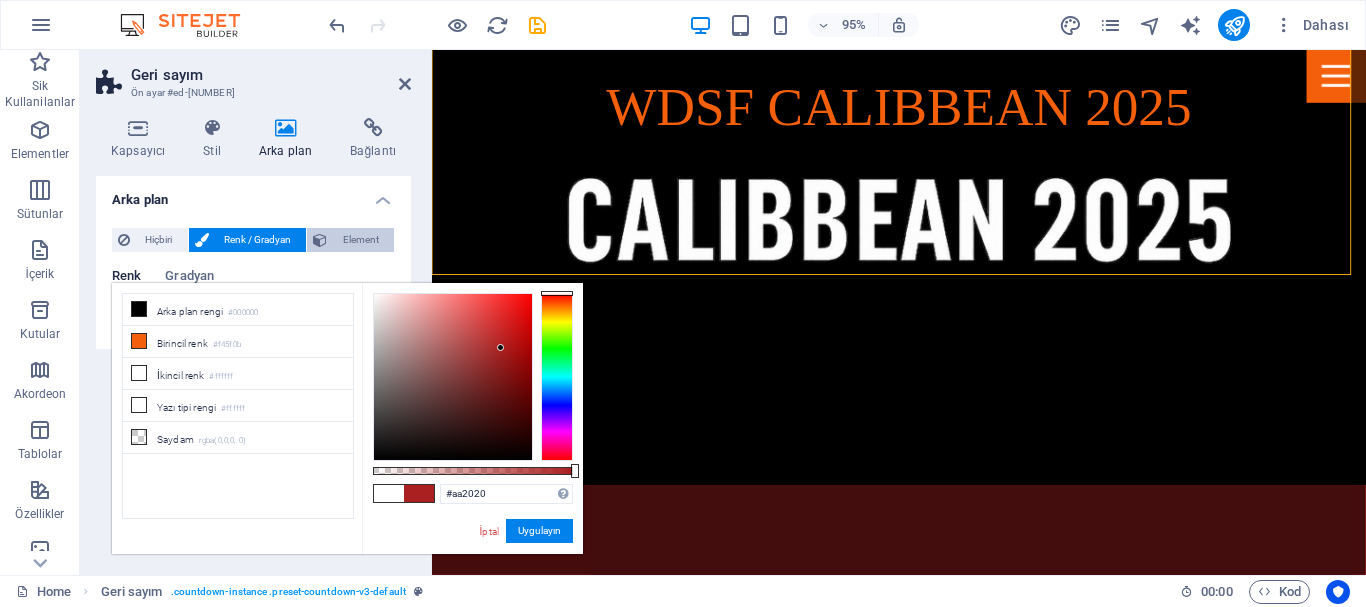 click at bounding box center [320, 240] 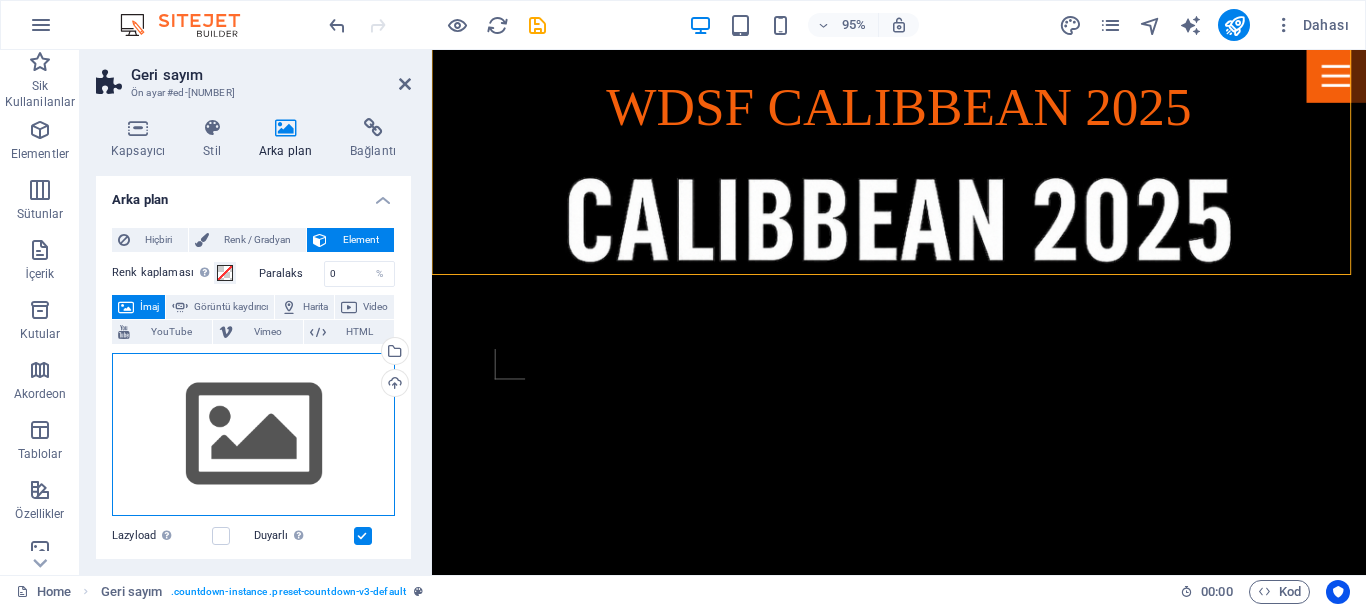 click on "Dosyaları buraya sürükleyin, dosyaları seçmek için tıklayın veya Dosyalardan ya da ücretsiz stok fotoğraf ve videolarımızdan dosyalar seçin" at bounding box center [253, 435] 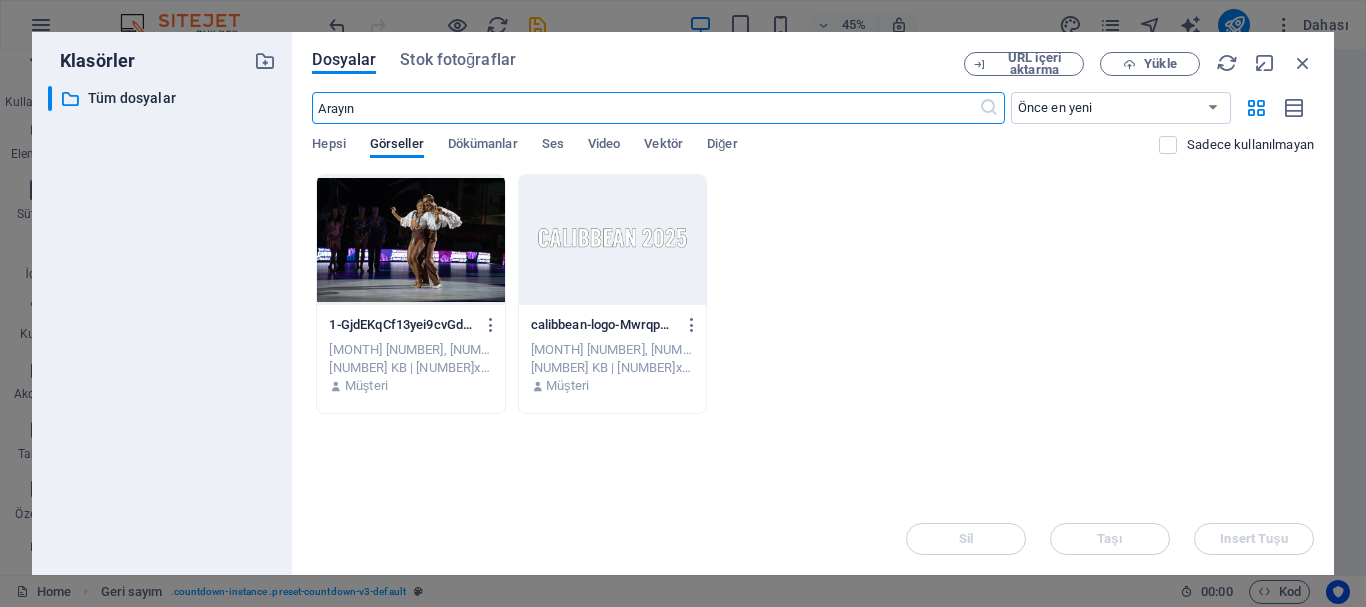 scroll, scrollTop: 1238, scrollLeft: 0, axis: vertical 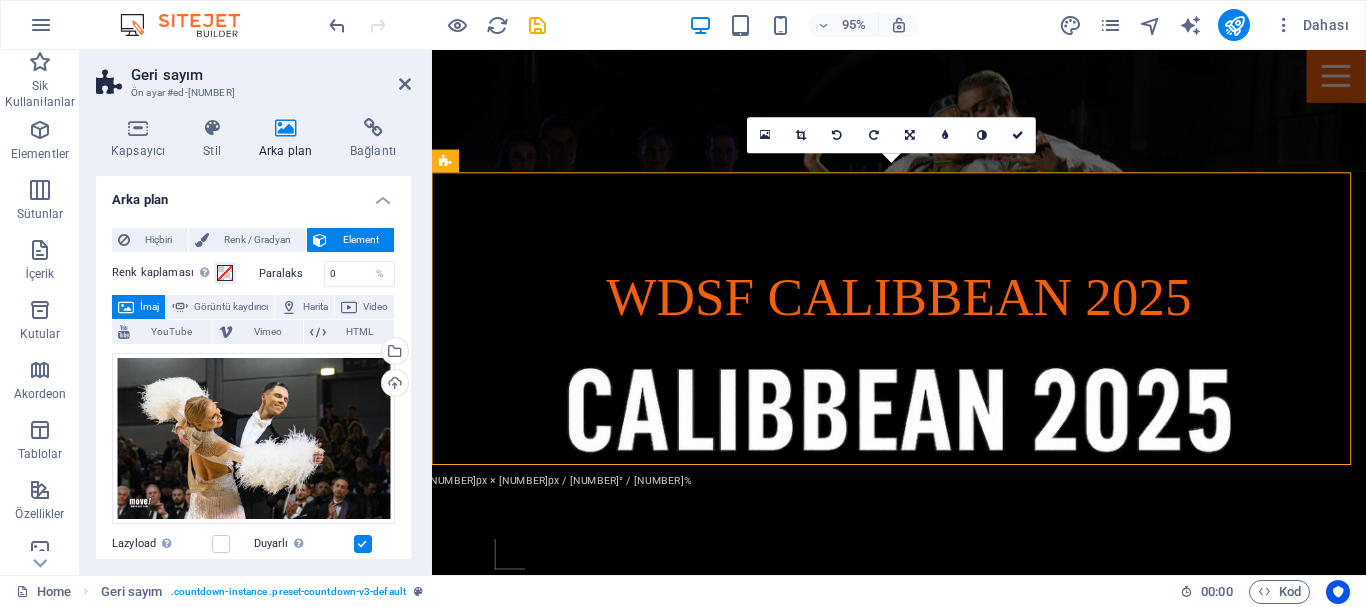 click at bounding box center (923, 862) 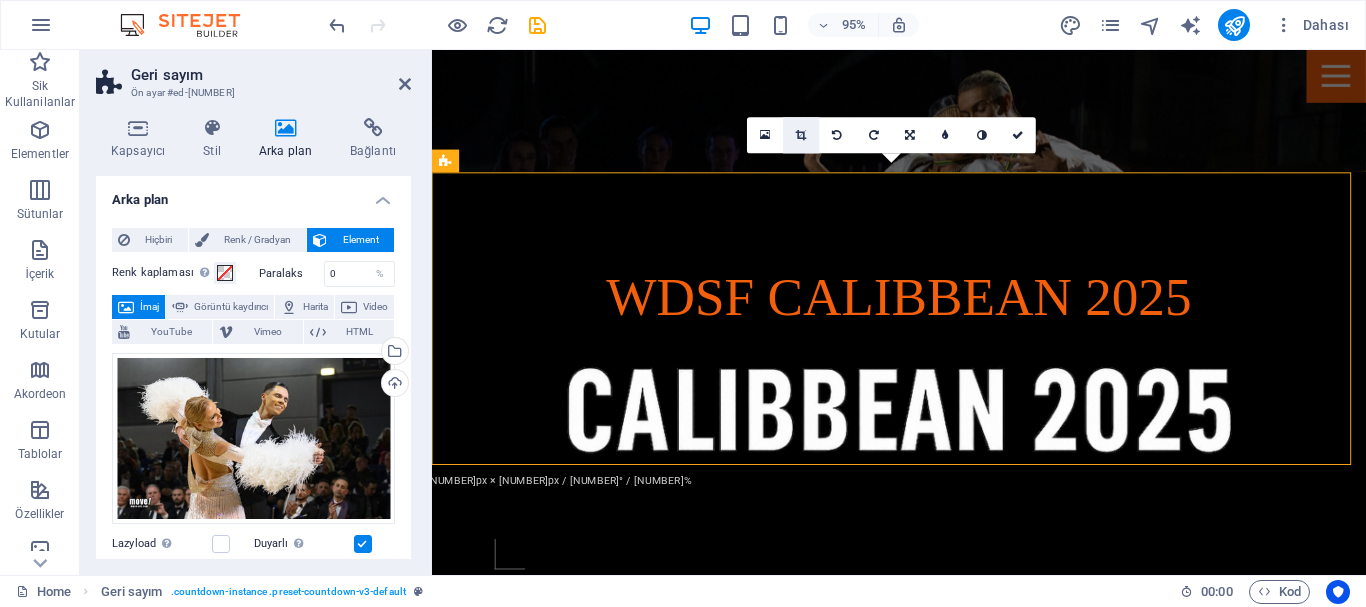click at bounding box center [801, 135] 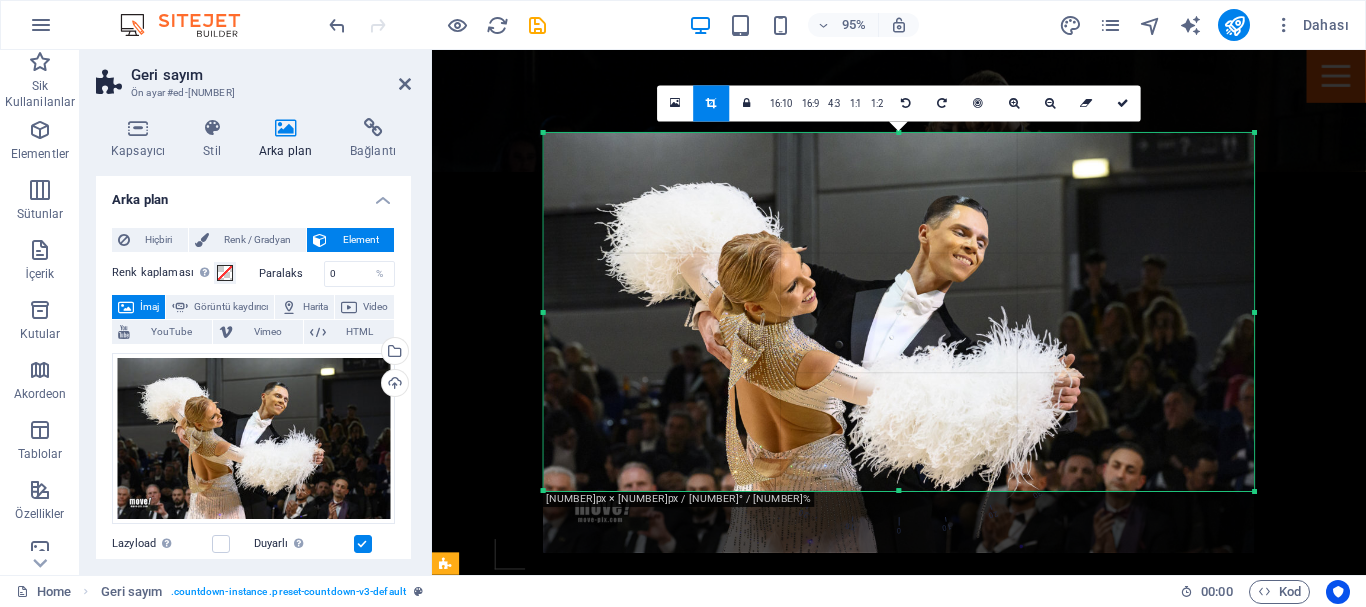drag, startPoint x: 899, startPoint y: 522, endPoint x: 913, endPoint y: 457, distance: 66.4906 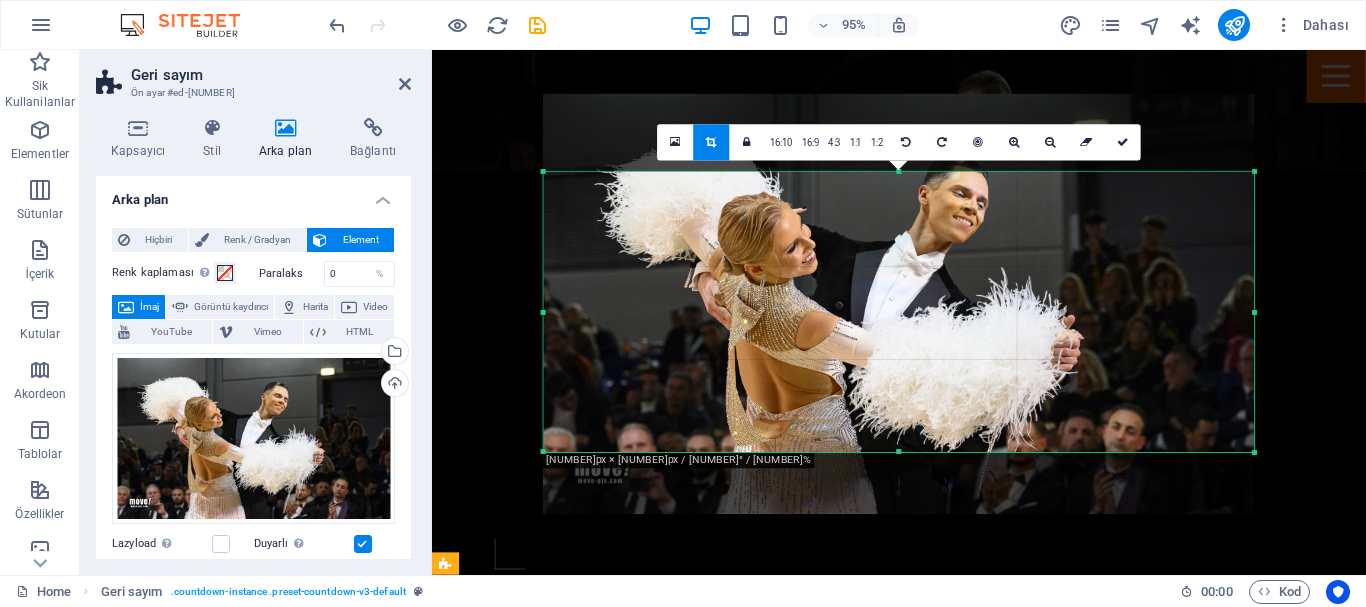 drag, startPoint x: 898, startPoint y: 131, endPoint x: 899, endPoint y: 213, distance: 82.006096 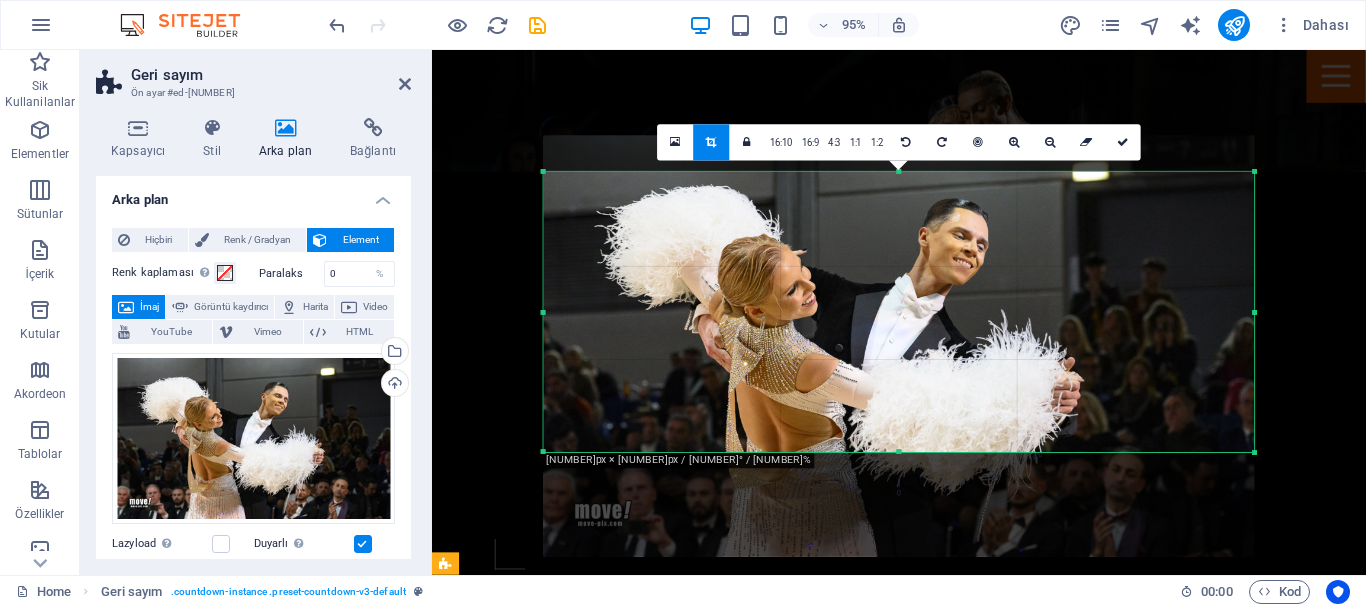 drag, startPoint x: 914, startPoint y: 264, endPoint x: 915, endPoint y: 304, distance: 40.012497 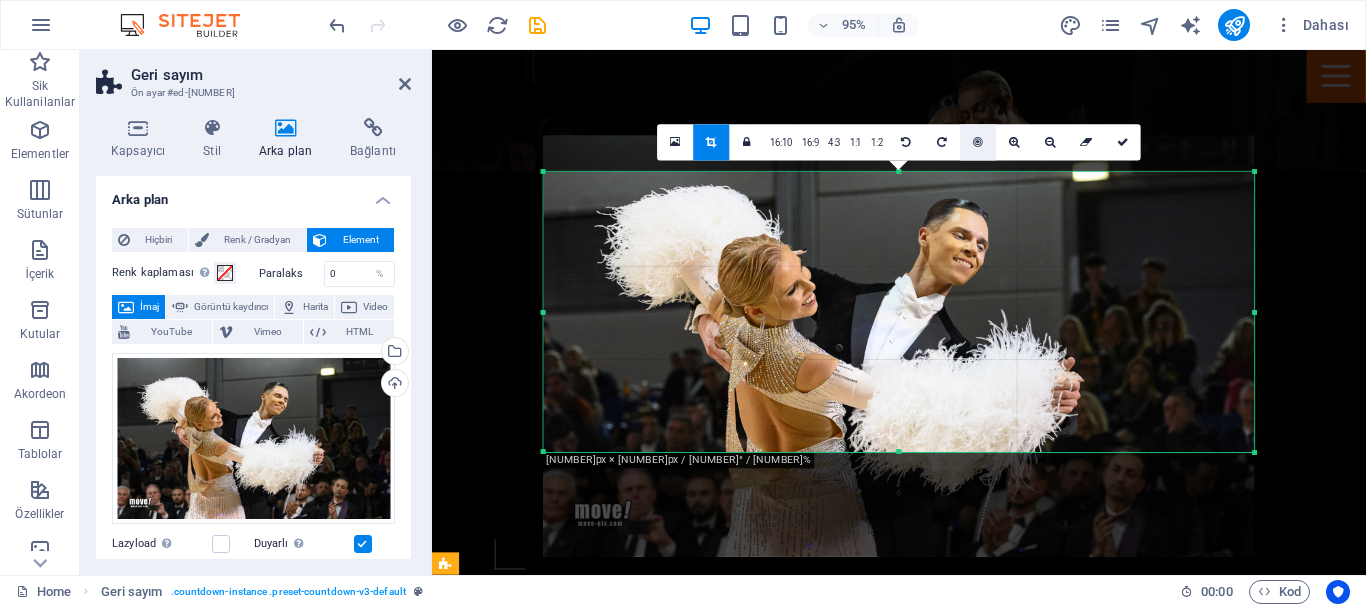 click at bounding box center [979, 142] 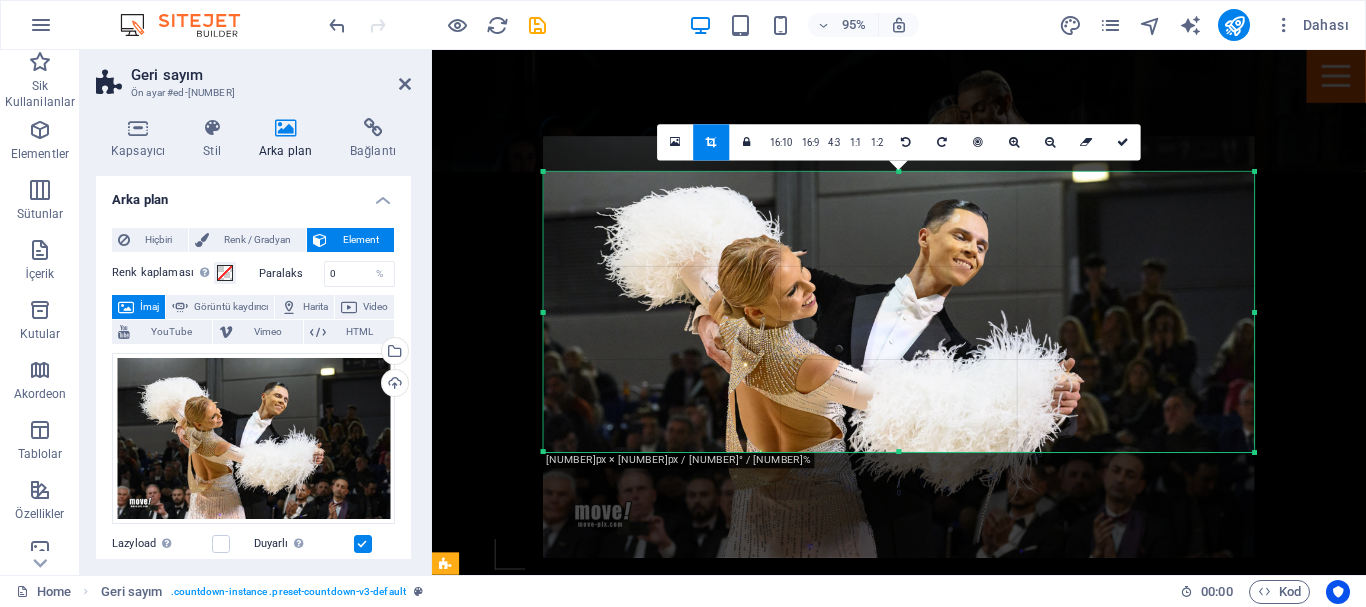 drag, startPoint x: 999, startPoint y: 265, endPoint x: 1000, endPoint y: 297, distance: 32.01562 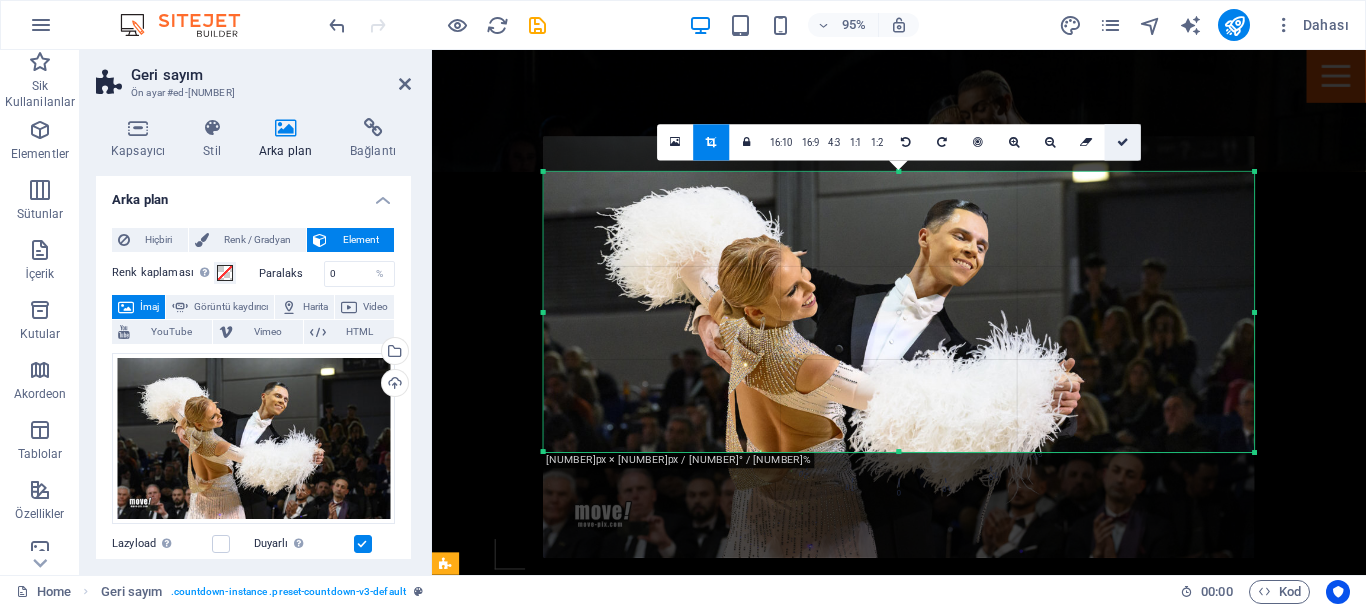 click at bounding box center (1123, 142) 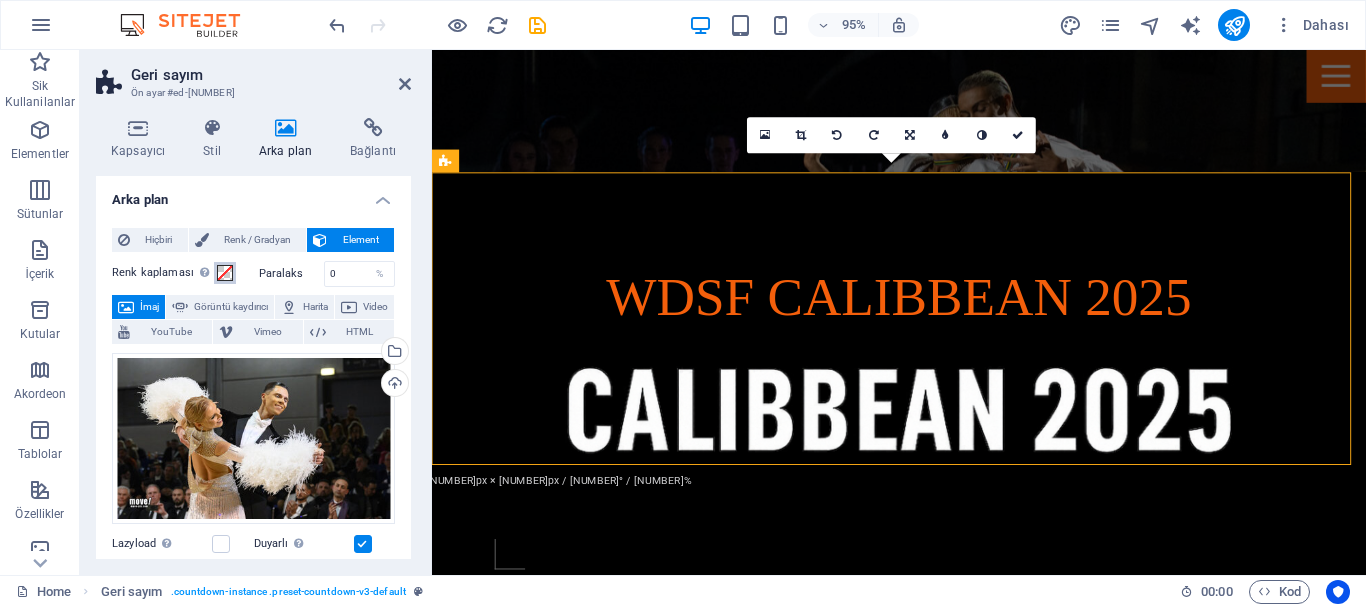 click at bounding box center (225, 273) 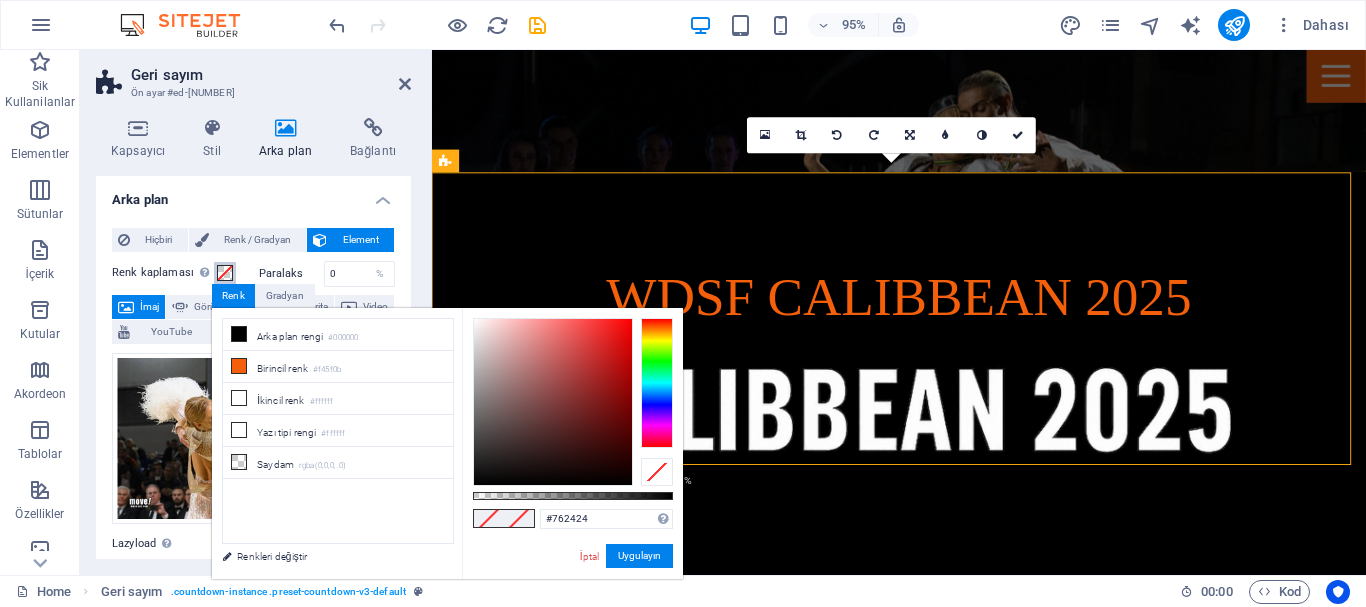 type on "#762525" 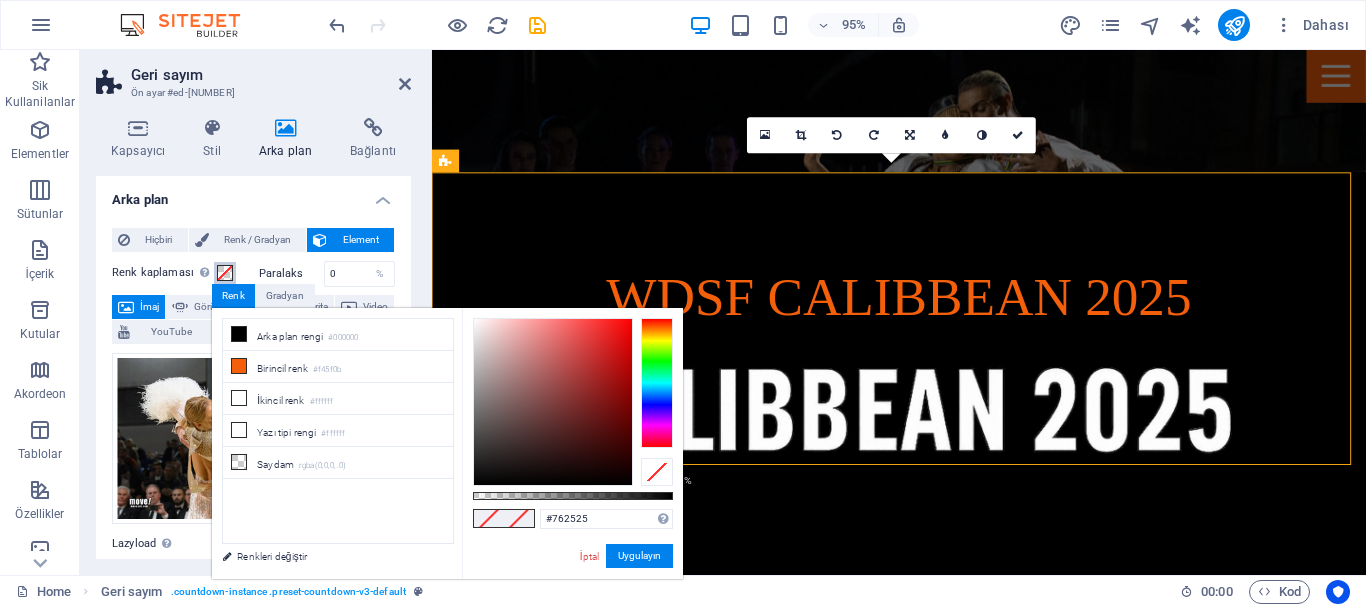 click at bounding box center (553, 402) 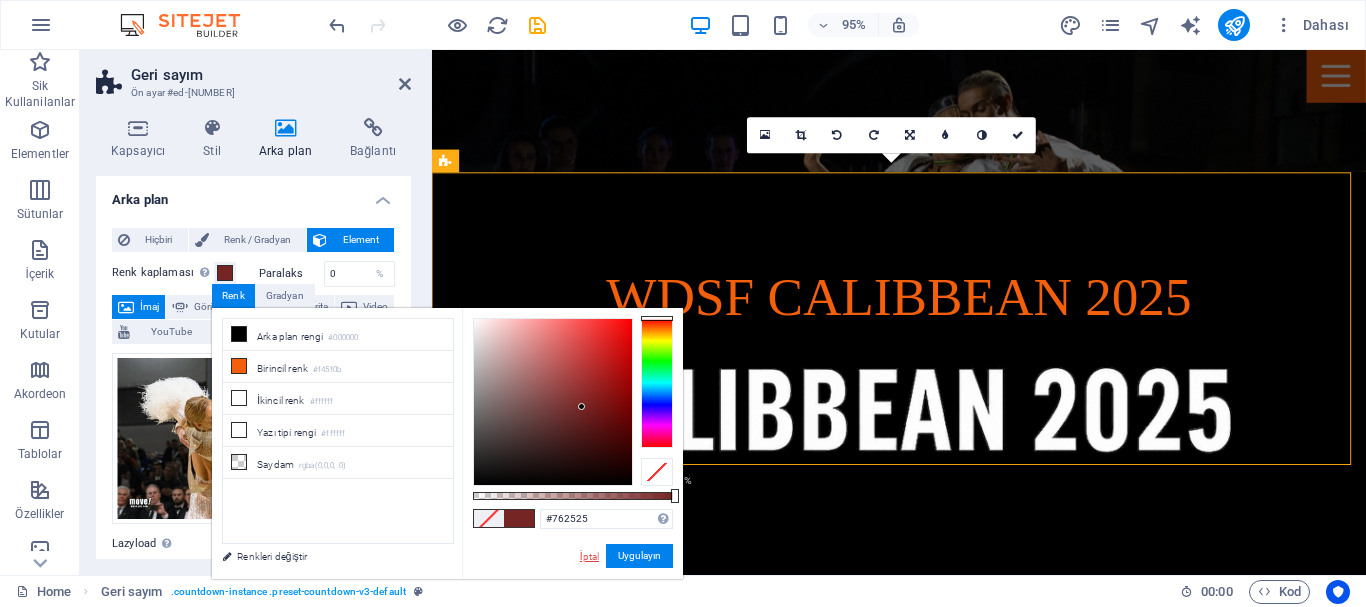 click on "İptal" at bounding box center (589, 556) 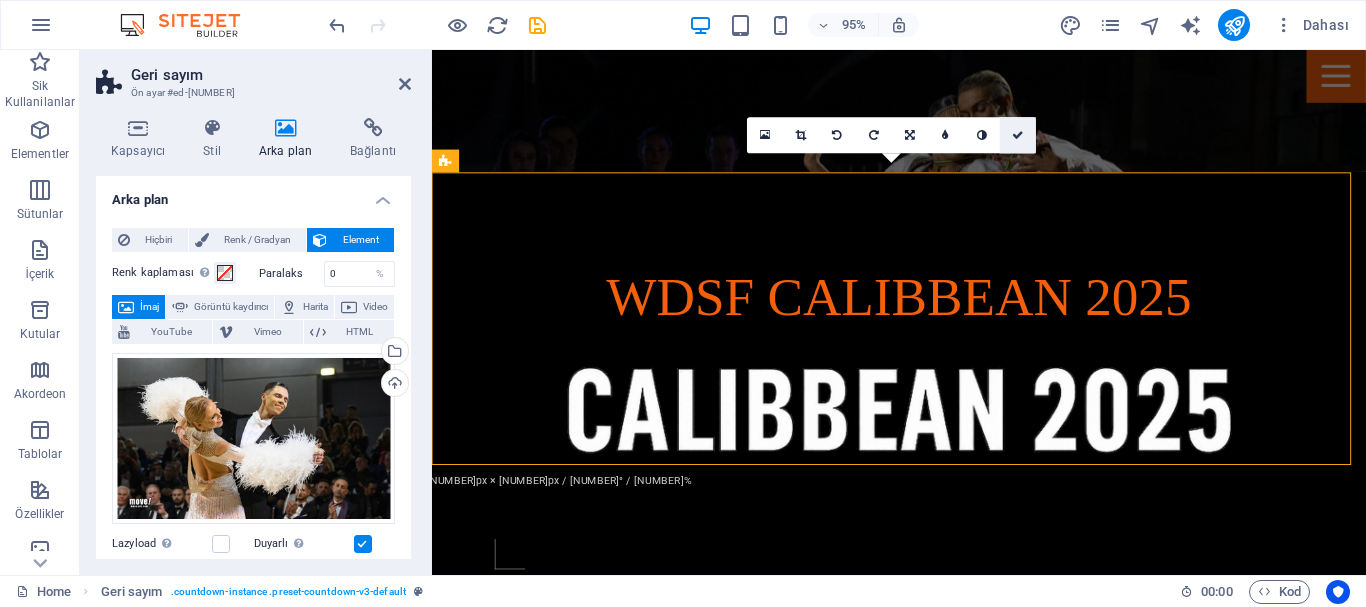 click at bounding box center (1018, 135) 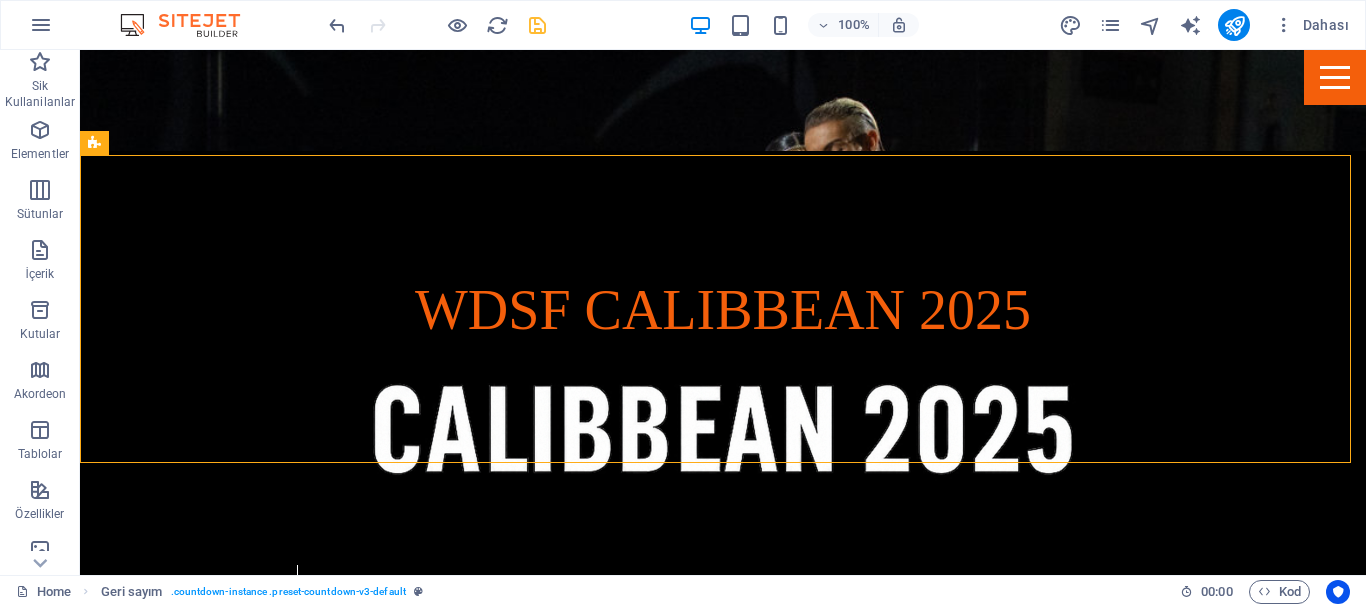 click at bounding box center (537, 25) 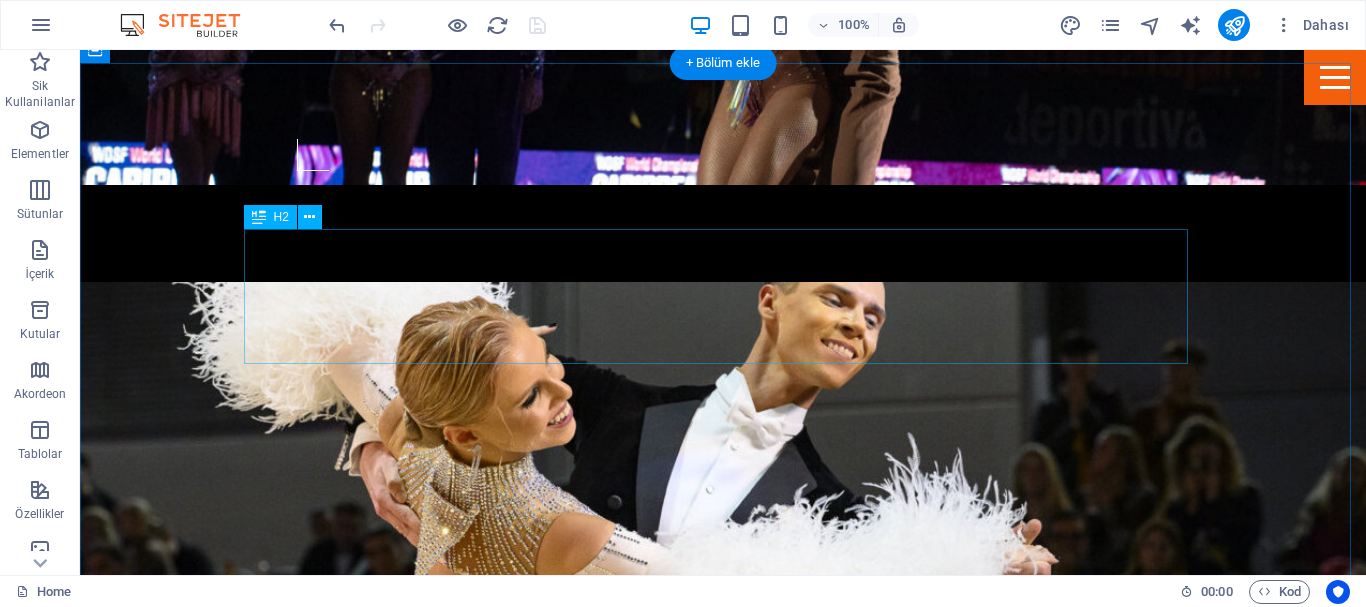 scroll, scrollTop: 824, scrollLeft: 0, axis: vertical 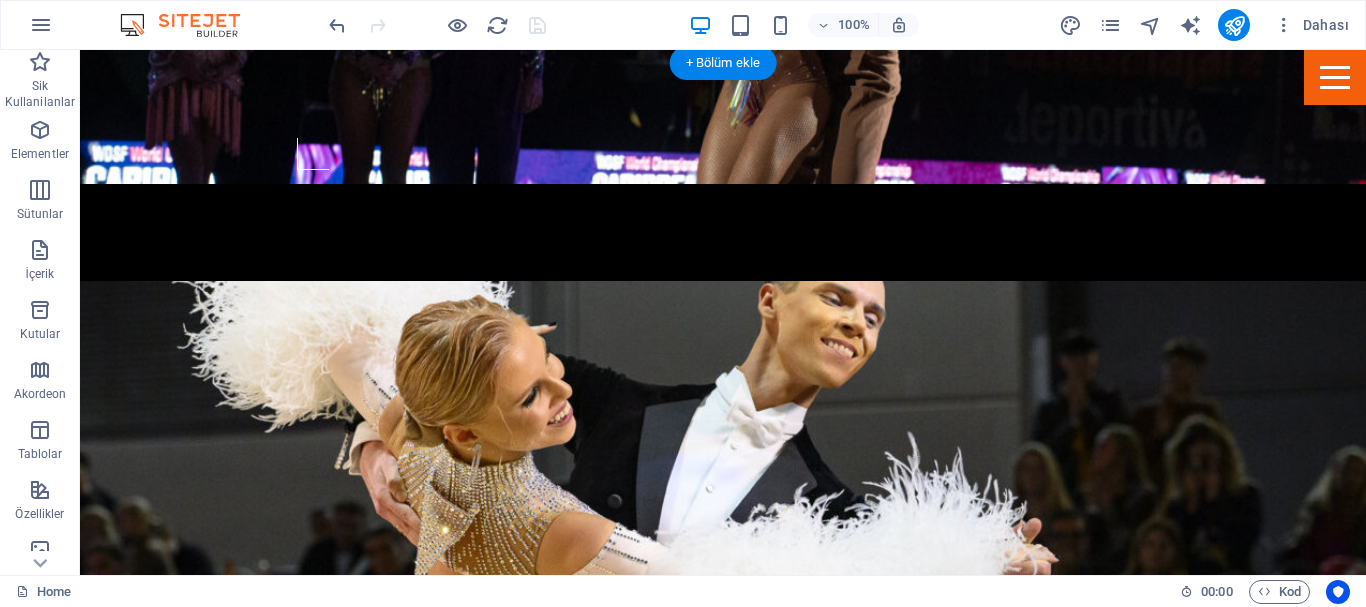 click at bounding box center (723, 1534) 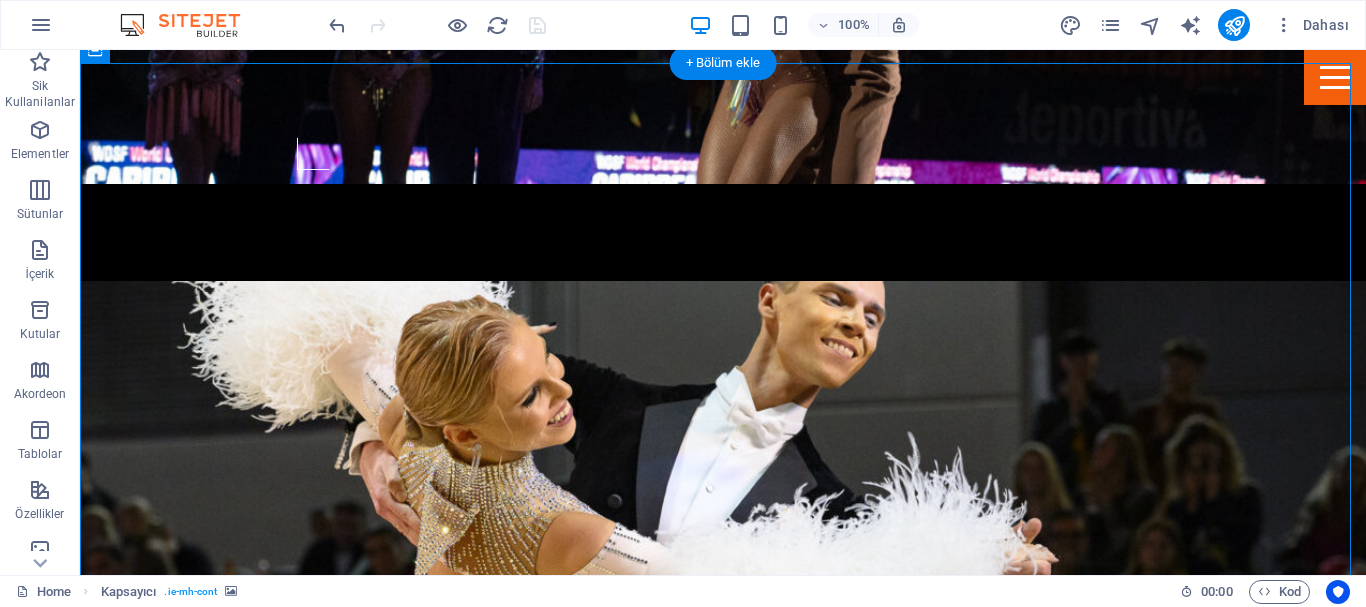 click at bounding box center [723, 1534] 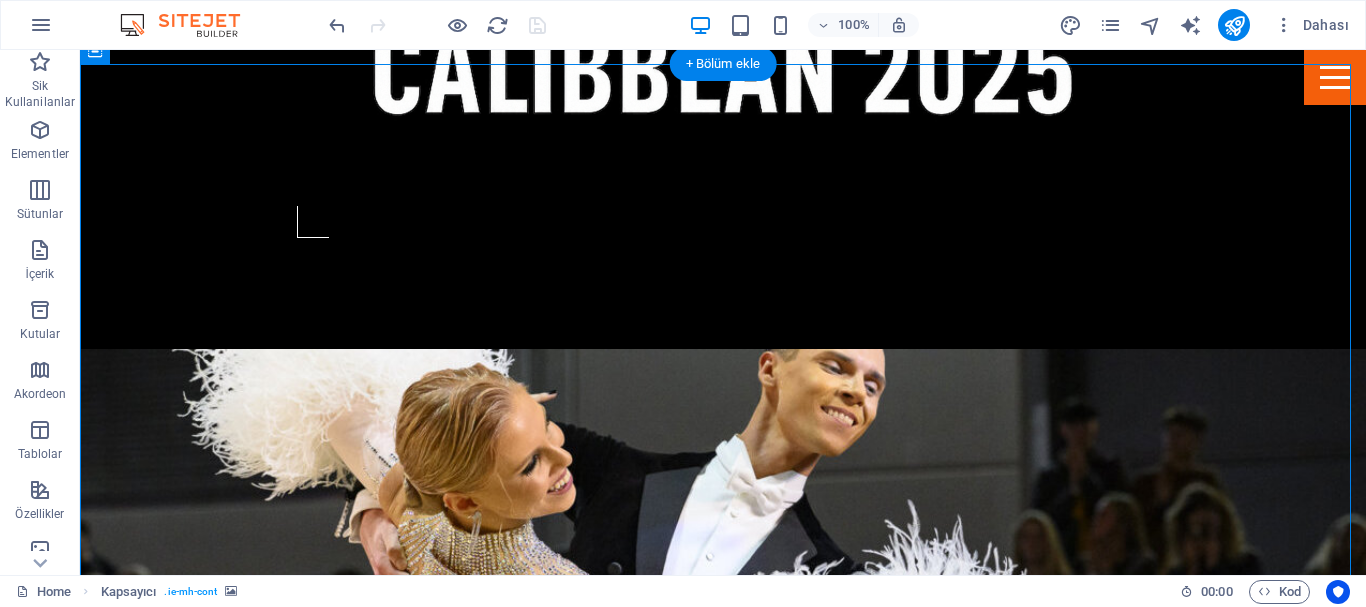 scroll, scrollTop: 724, scrollLeft: 0, axis: vertical 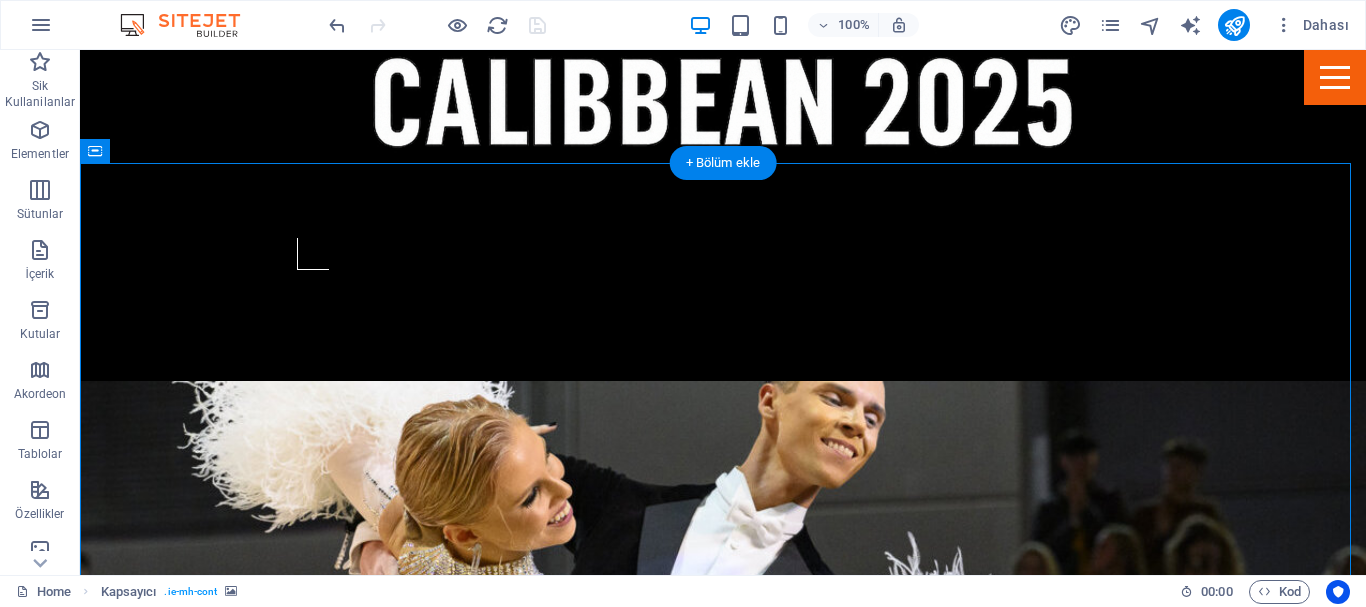click at bounding box center [723, 1634] 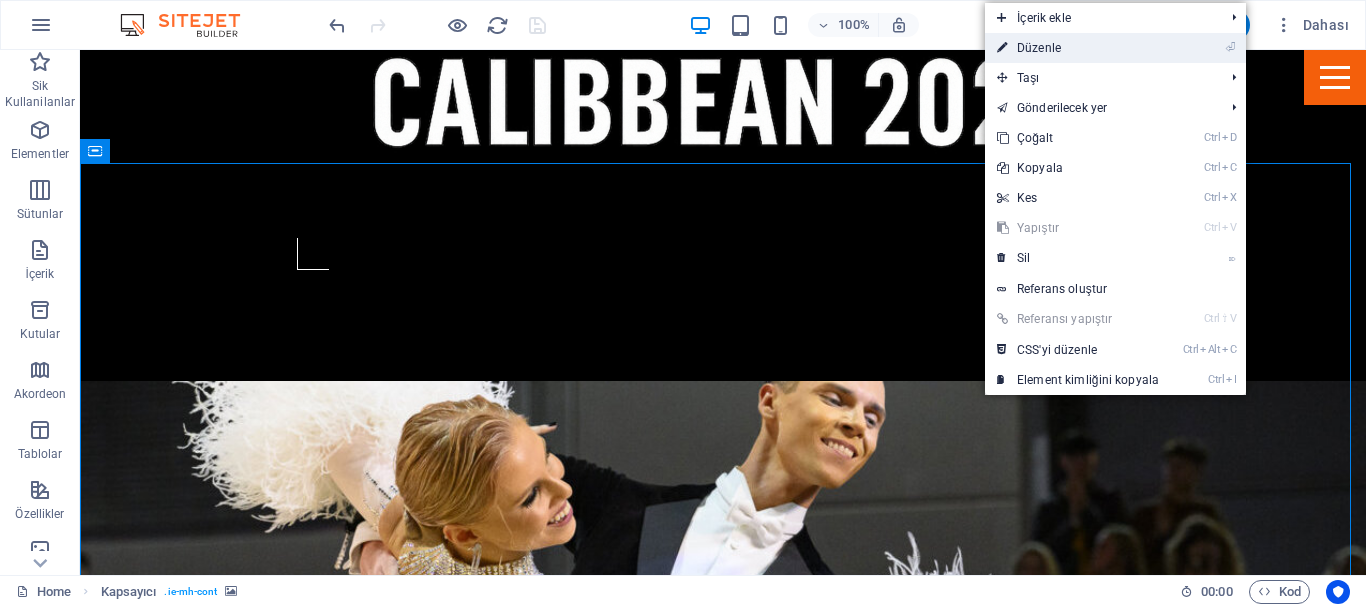 click on "⏎  Düzenle" at bounding box center [1078, 48] 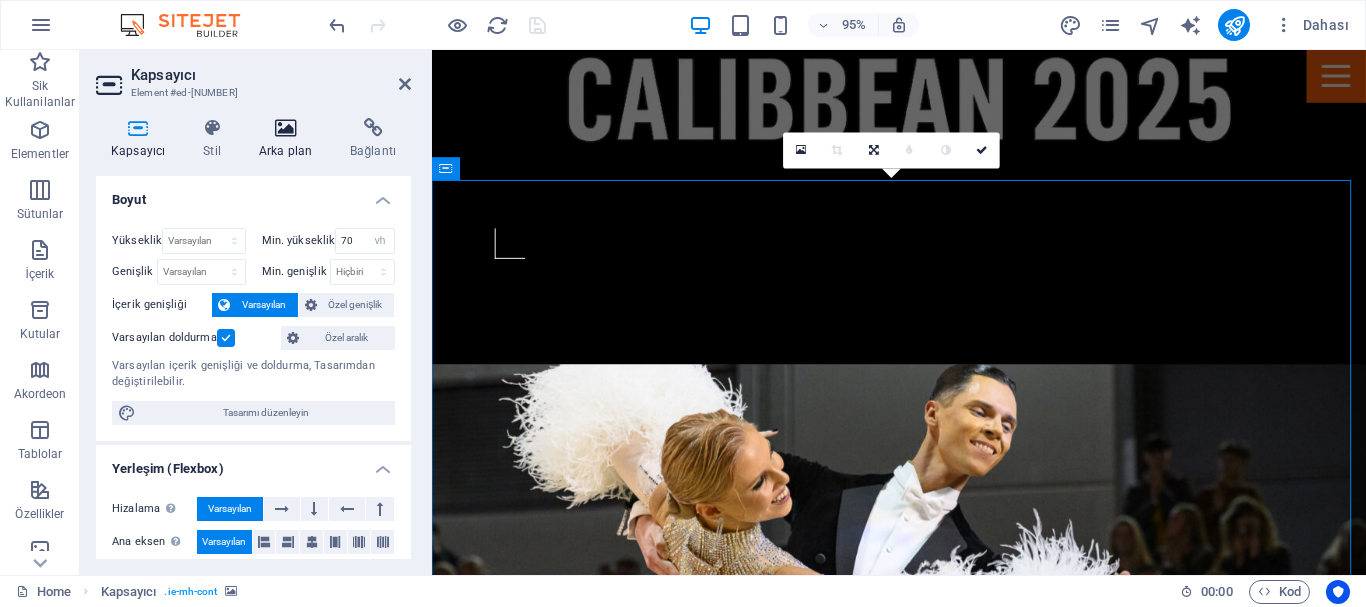 click at bounding box center (285, 128) 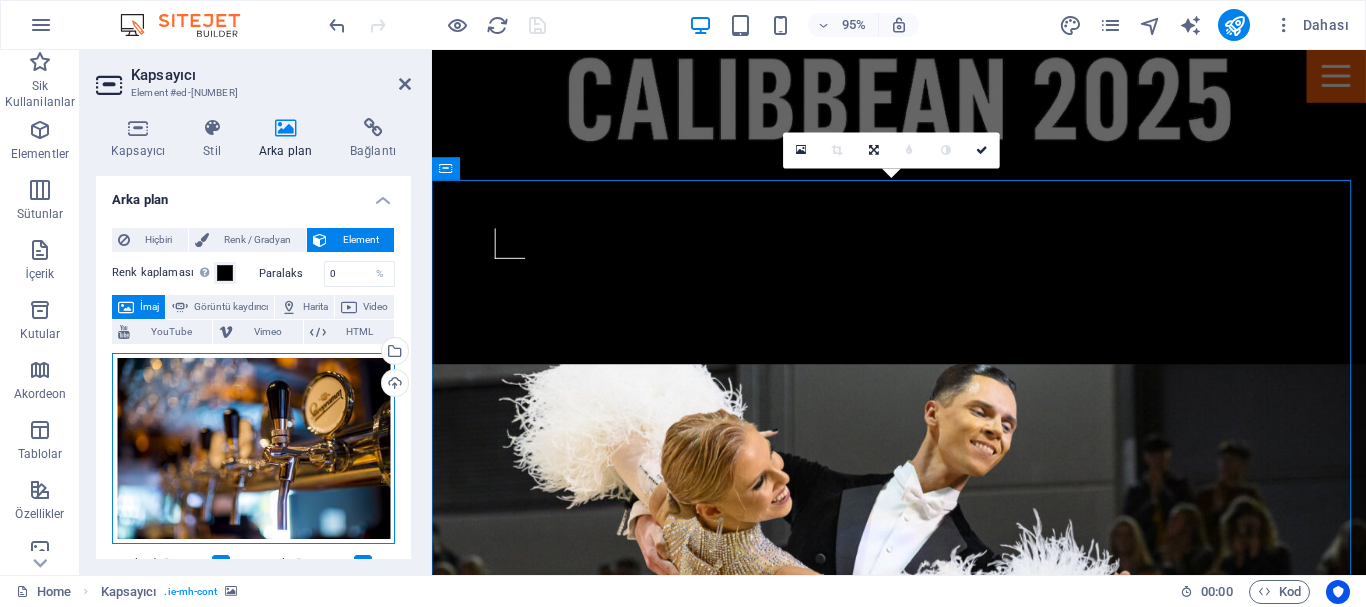 click on "Dosyaları buraya sürükleyin, dosyaları seçmek için tıklayın veya Dosyalardan ya da ücretsiz stok fotoğraf ve videolarımızdan dosyalar seçin" at bounding box center (253, 449) 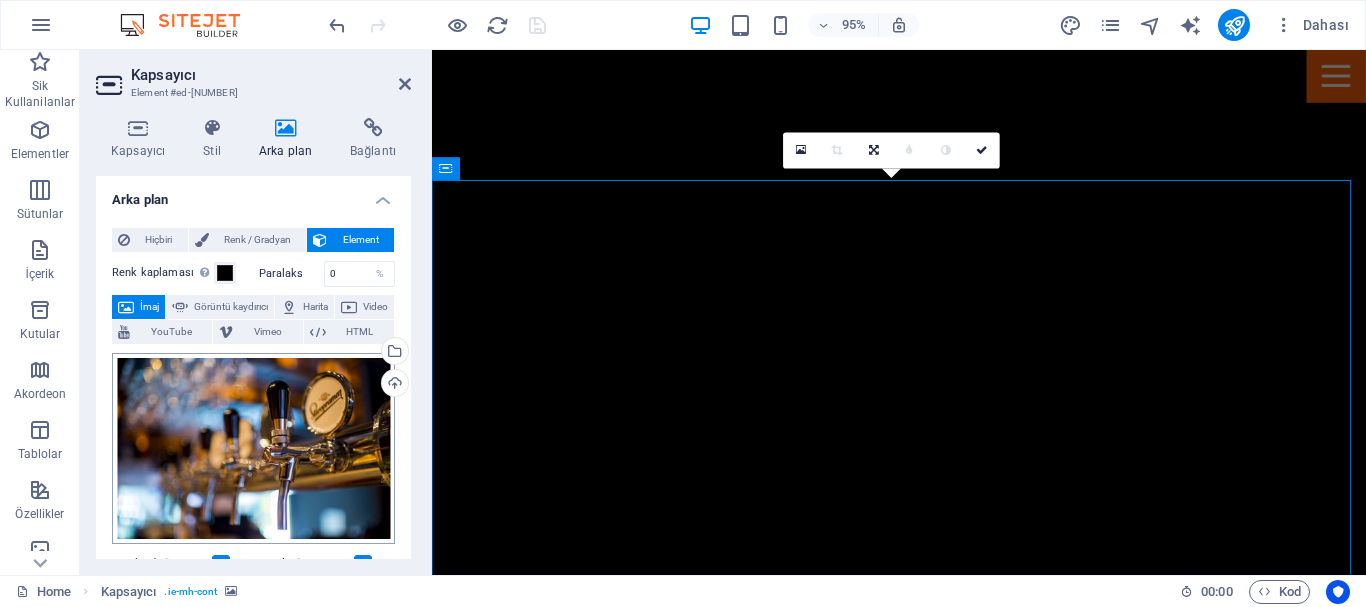 scroll, scrollTop: 1338, scrollLeft: 0, axis: vertical 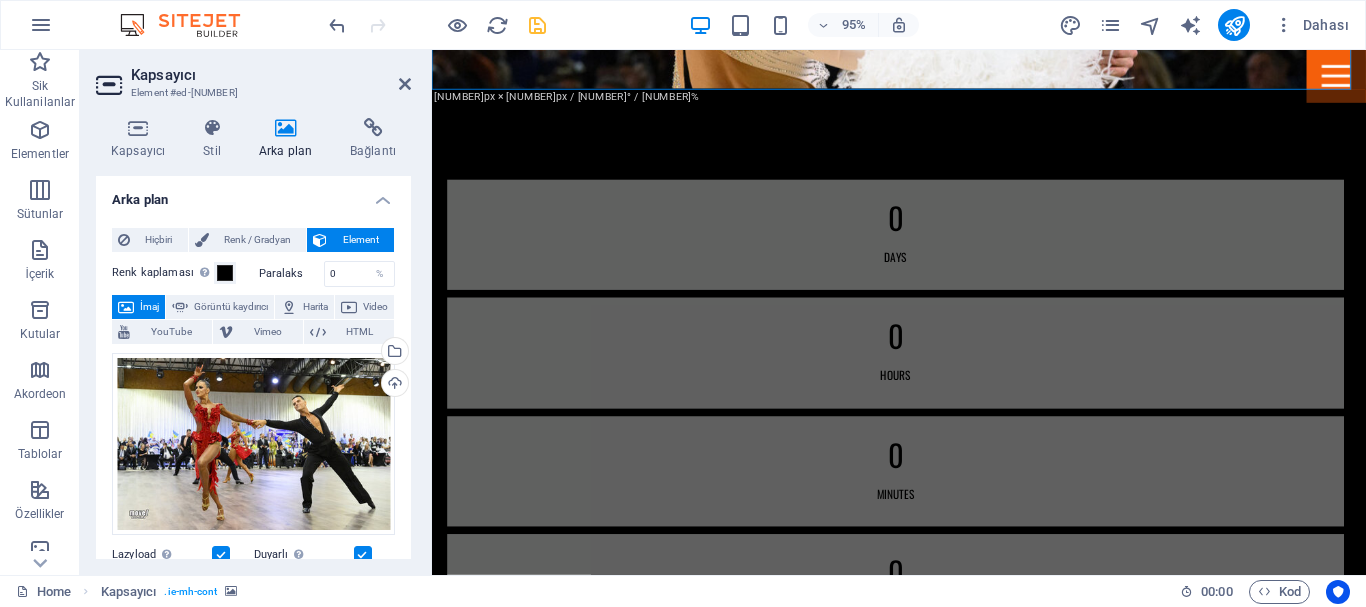 click at bounding box center [923, 2376] 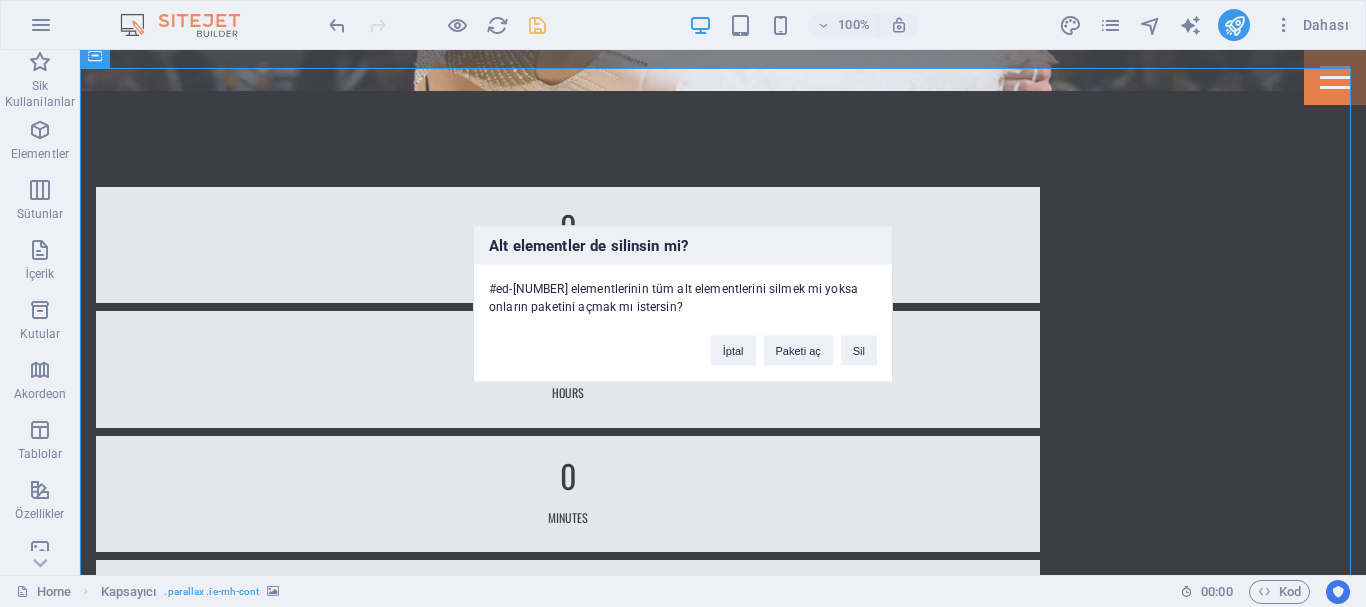 click on "Alt elementler de silinsin mi? #ed-828501753 elementlerinin tüm alt elementlerini silmek mi yoksa onların paketini açmak mı istersin? İptal Paketi aç Sil" at bounding box center [683, 303] 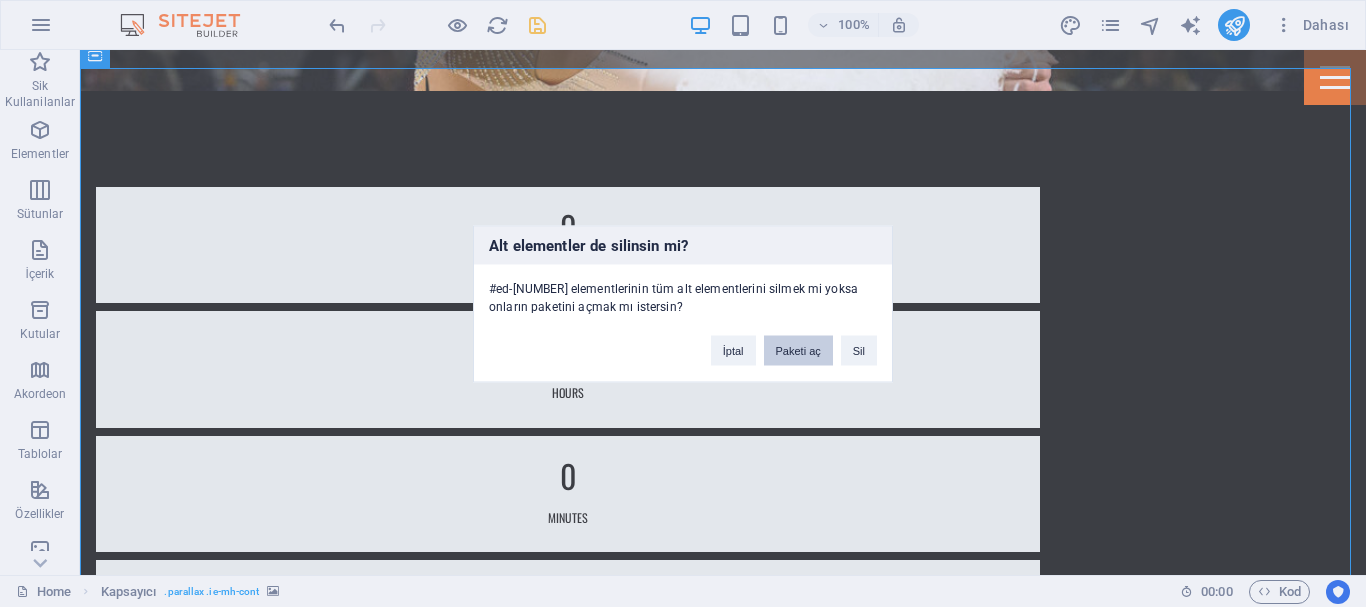 click on "Paketi aç" at bounding box center [798, 350] 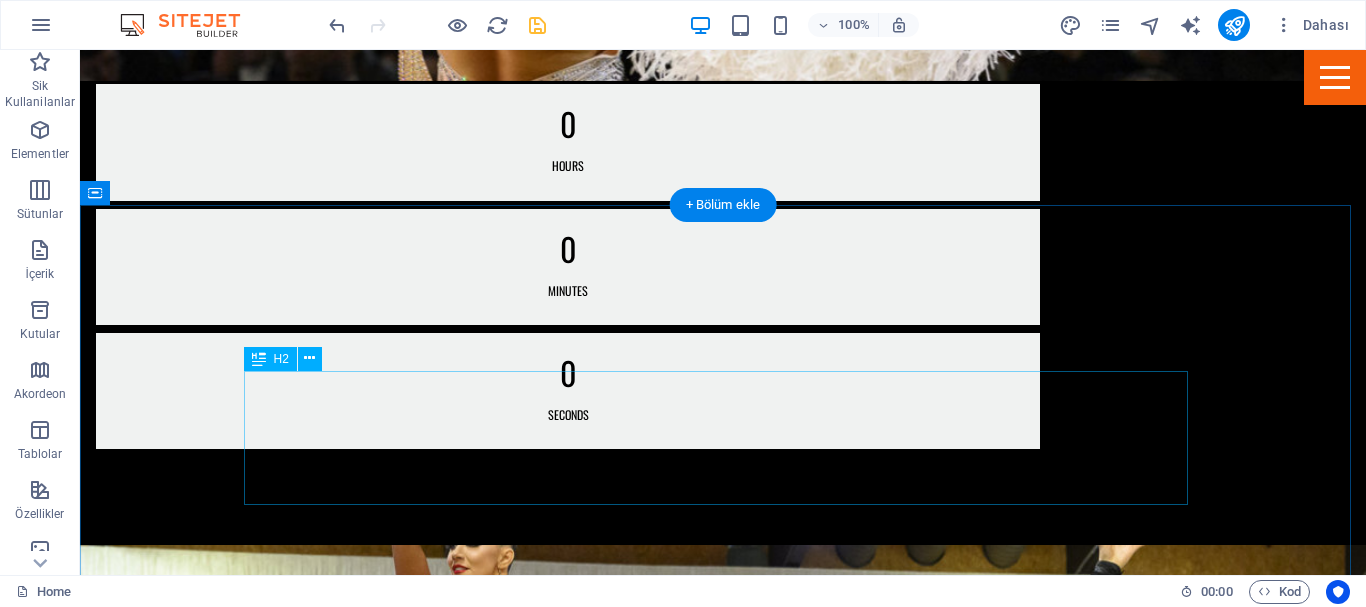 scroll, scrollTop: 1249, scrollLeft: 0, axis: vertical 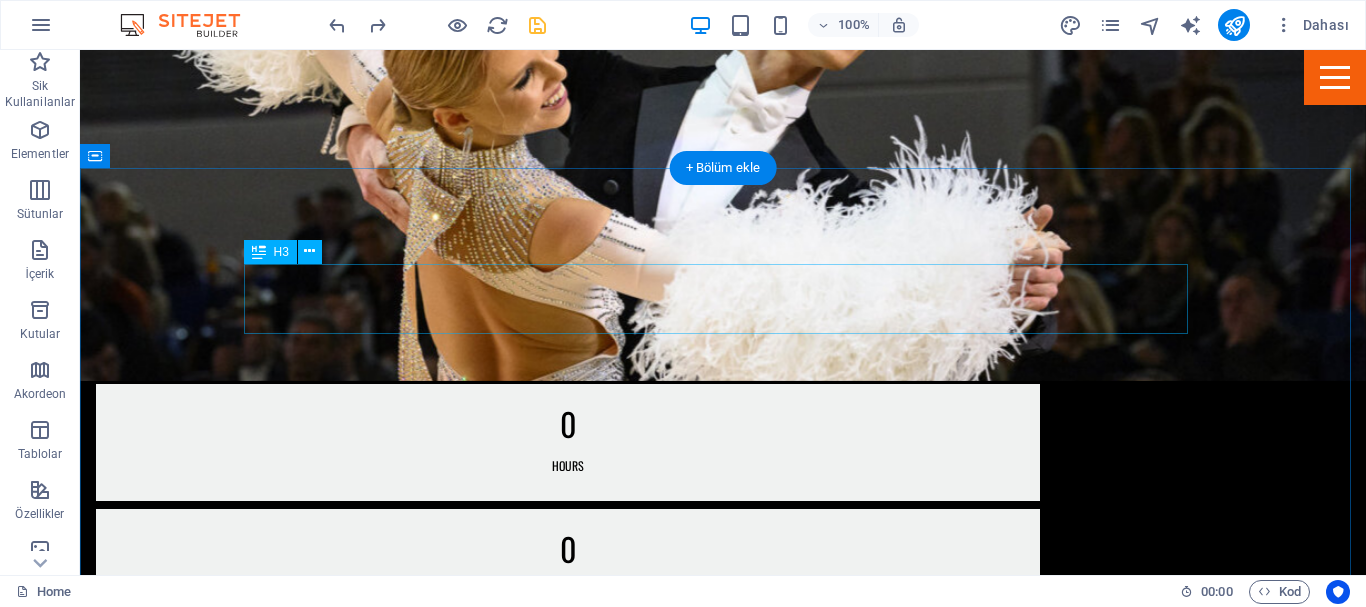 click on "Delicious dishes" at bounding box center [723, 2830] 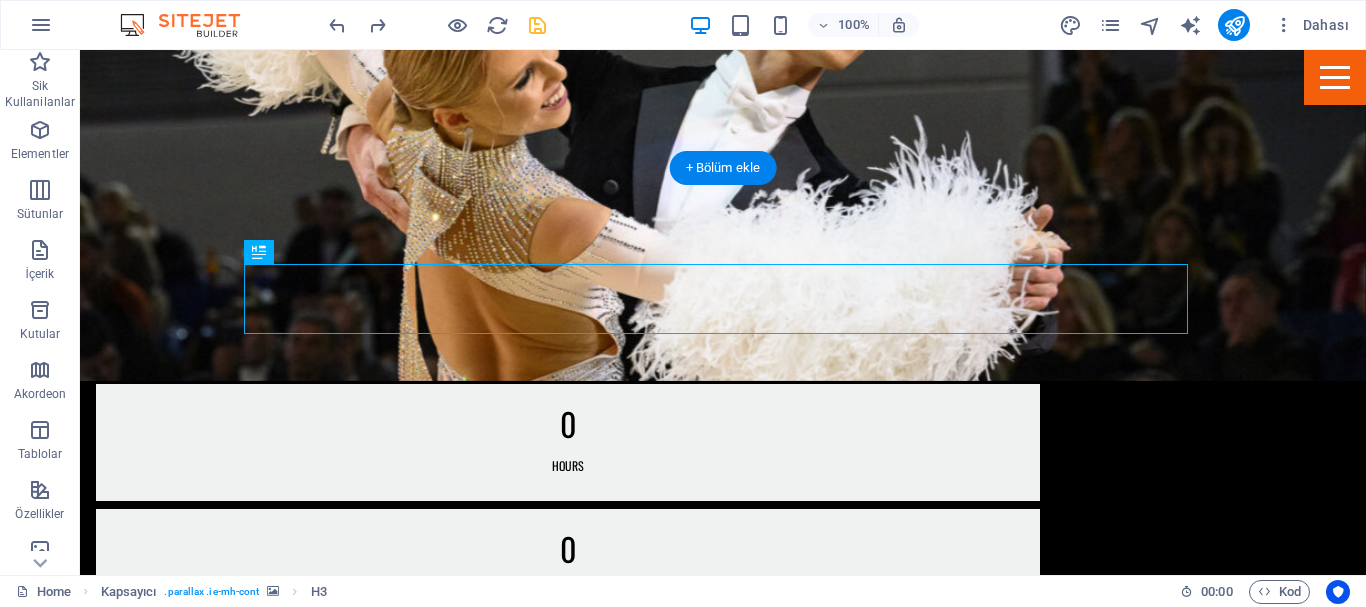 click at bounding box center (723, 2336) 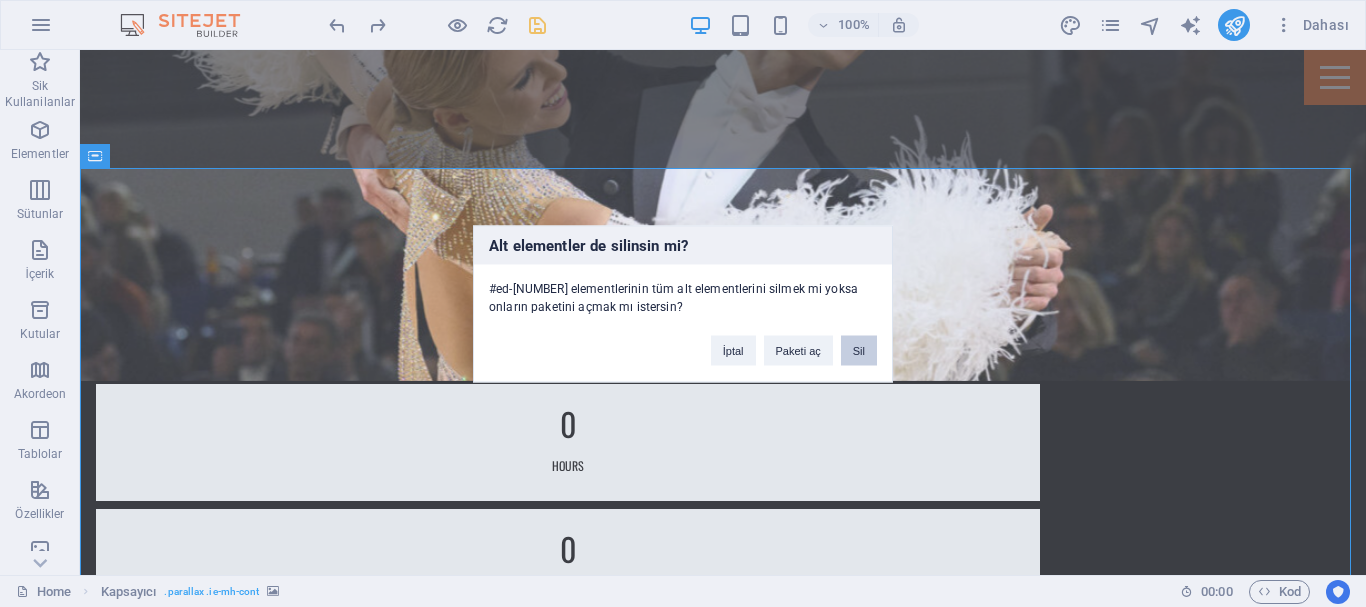 click on "Sil" at bounding box center (859, 350) 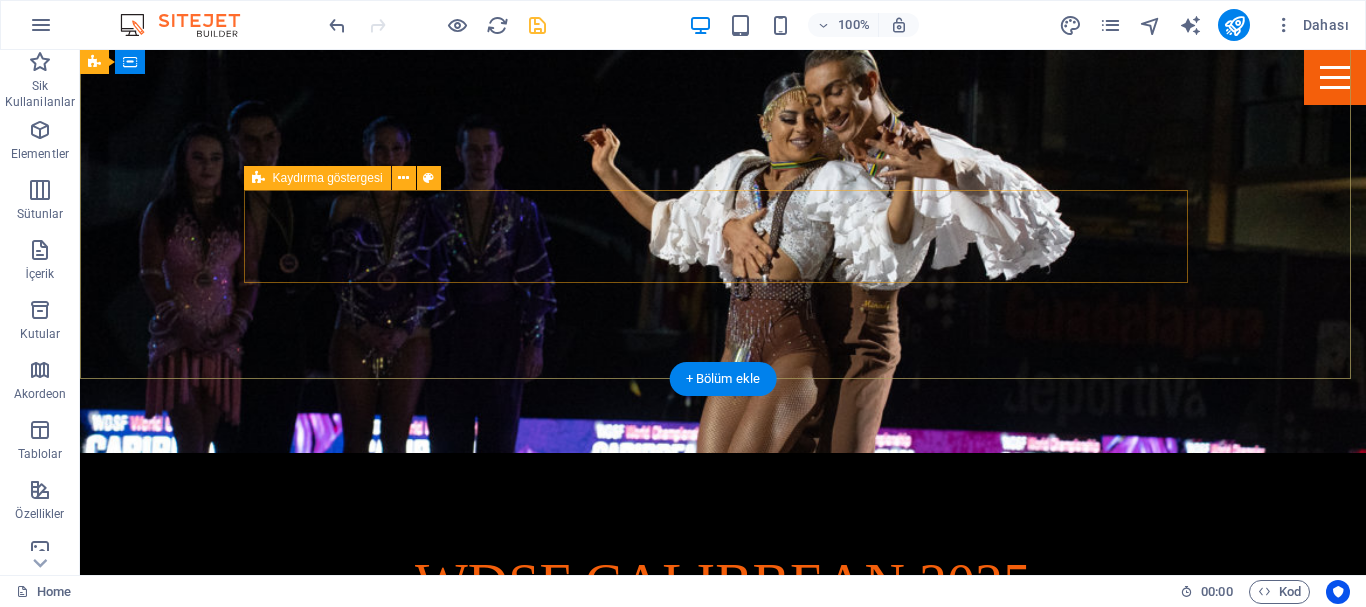 scroll, scrollTop: 0, scrollLeft: 0, axis: both 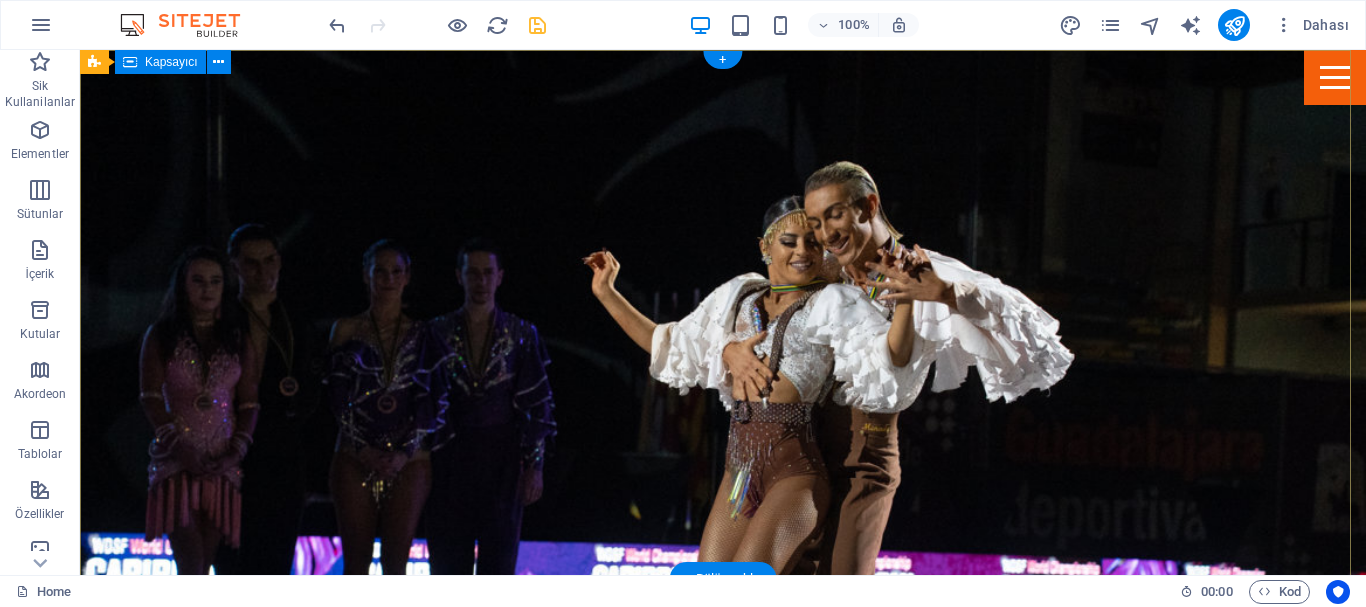click on "WDSF CALIBBEAN 2025" at bounding box center (723, 840) 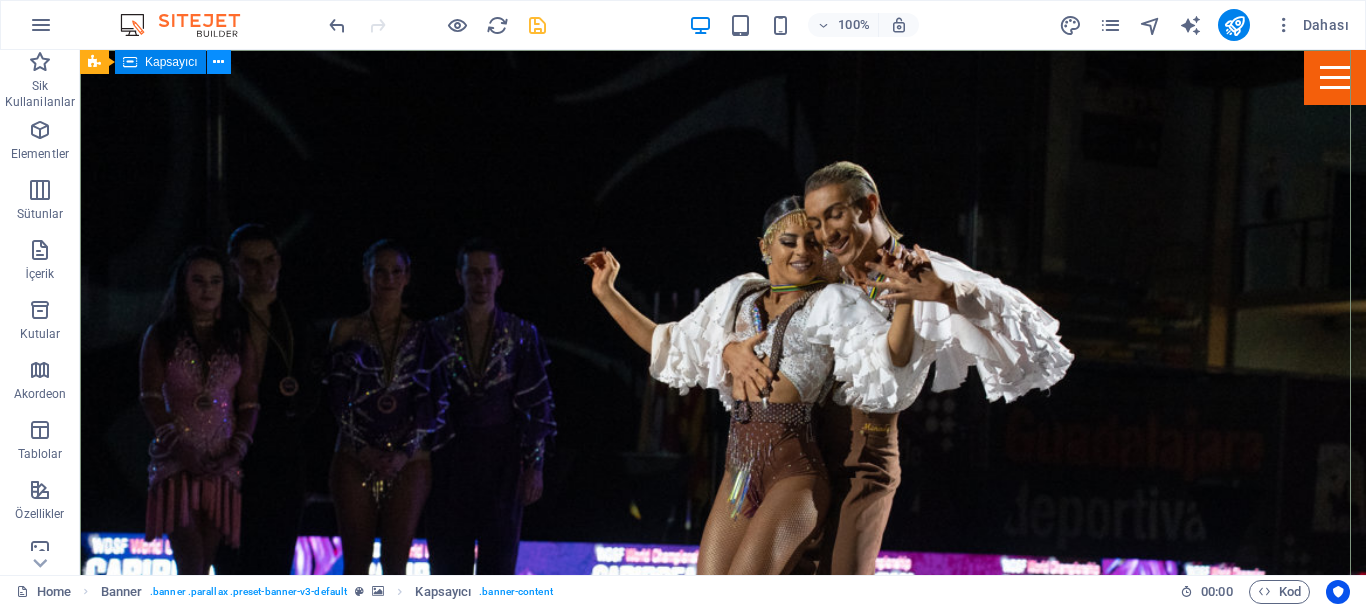 click at bounding box center [218, 62] 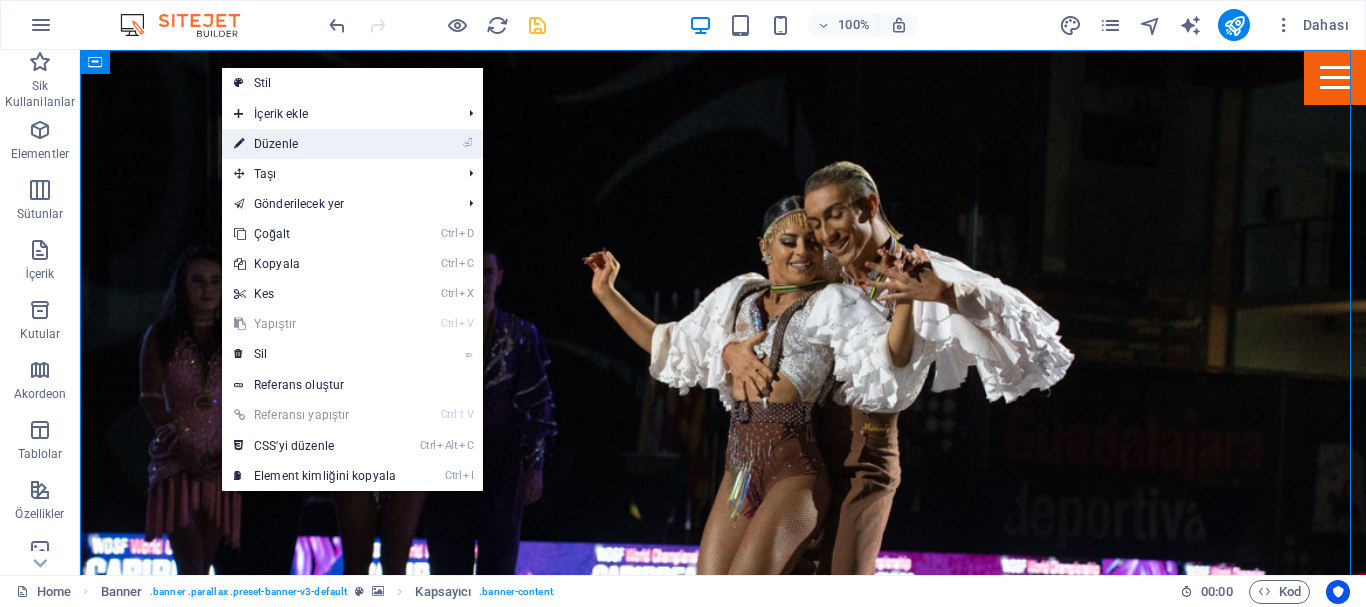 click on "⏎  Düzenle" at bounding box center [315, 144] 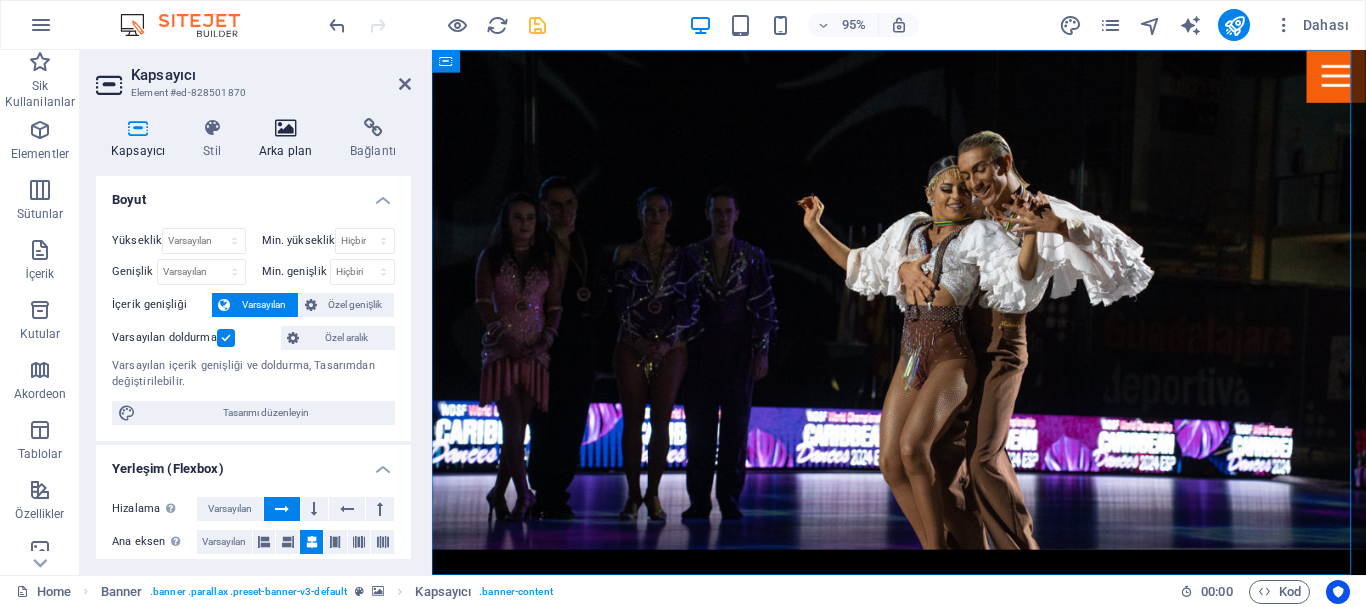 click at bounding box center [285, 128] 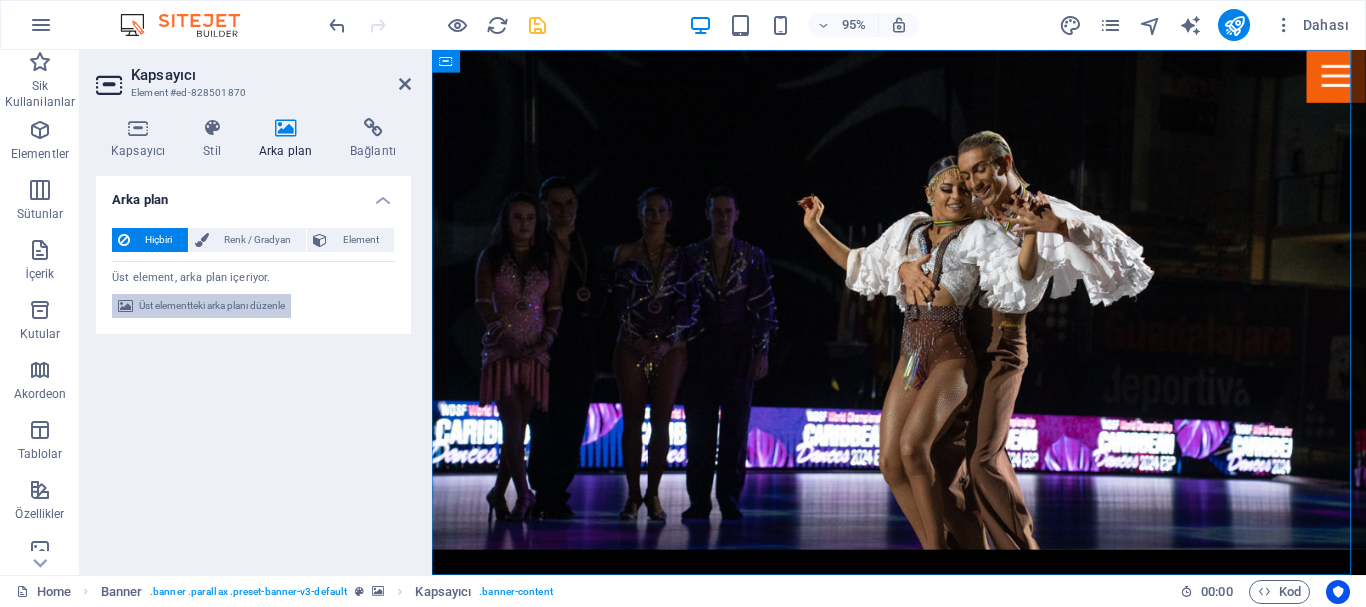 click on "Üst elementteki arka planı düzenle" at bounding box center (212, 306) 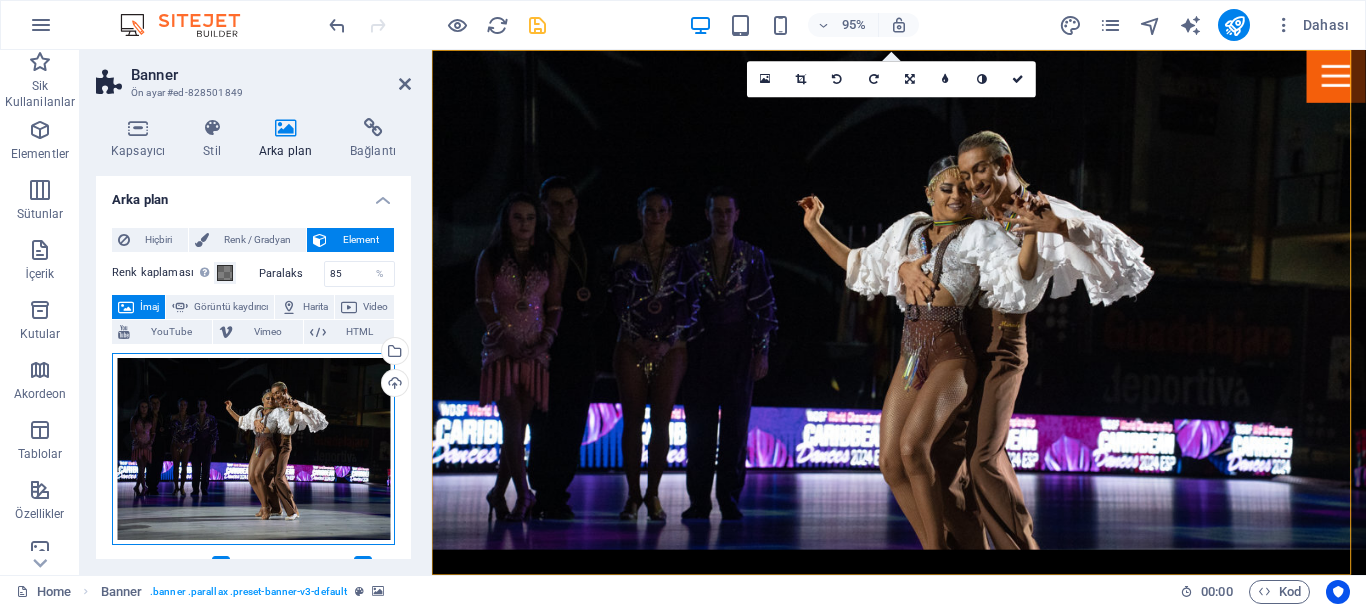 click on "Dosyaları buraya sürükleyin, dosyaları seçmek için tıklayın veya Dosyalardan ya da ücretsiz stok fotoğraf ve videolarımızdan dosyalar seçin" at bounding box center (253, 449) 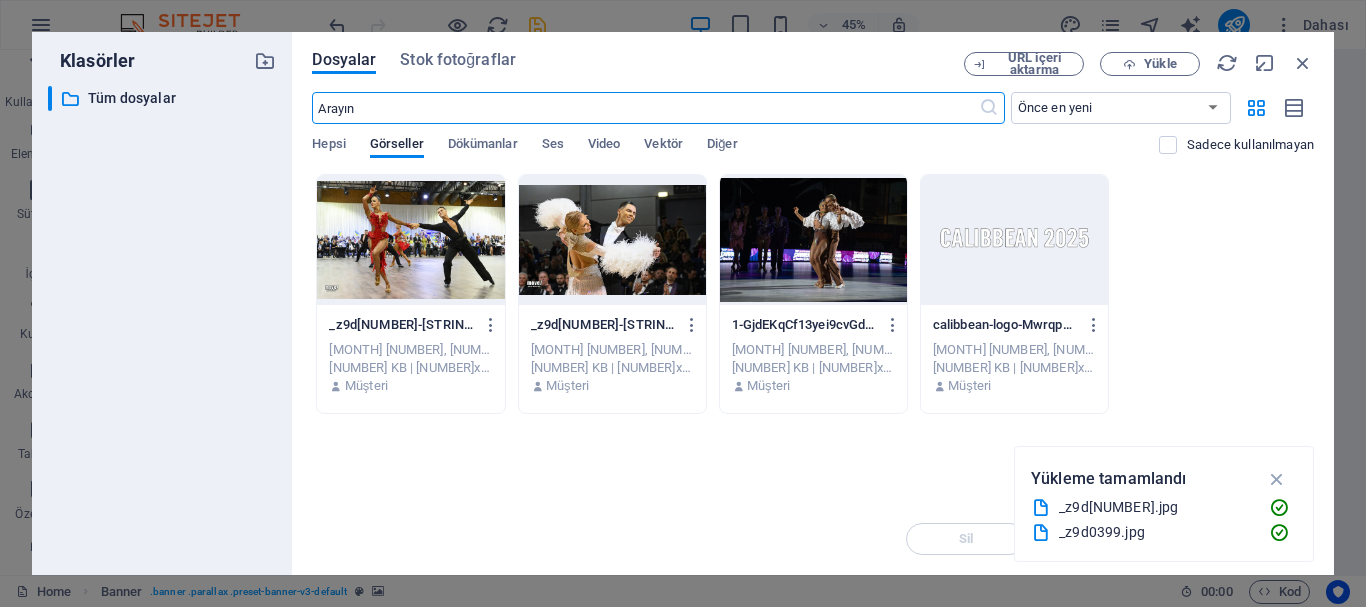 click at bounding box center [410, 240] 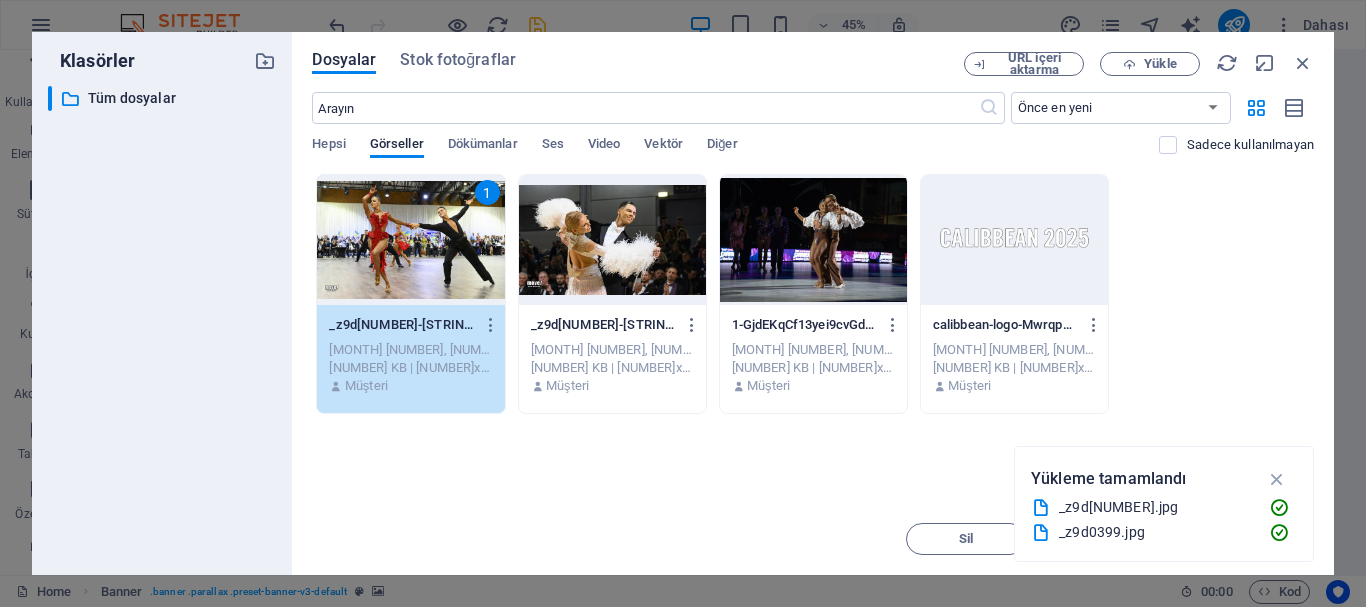 click on "1" at bounding box center (410, 240) 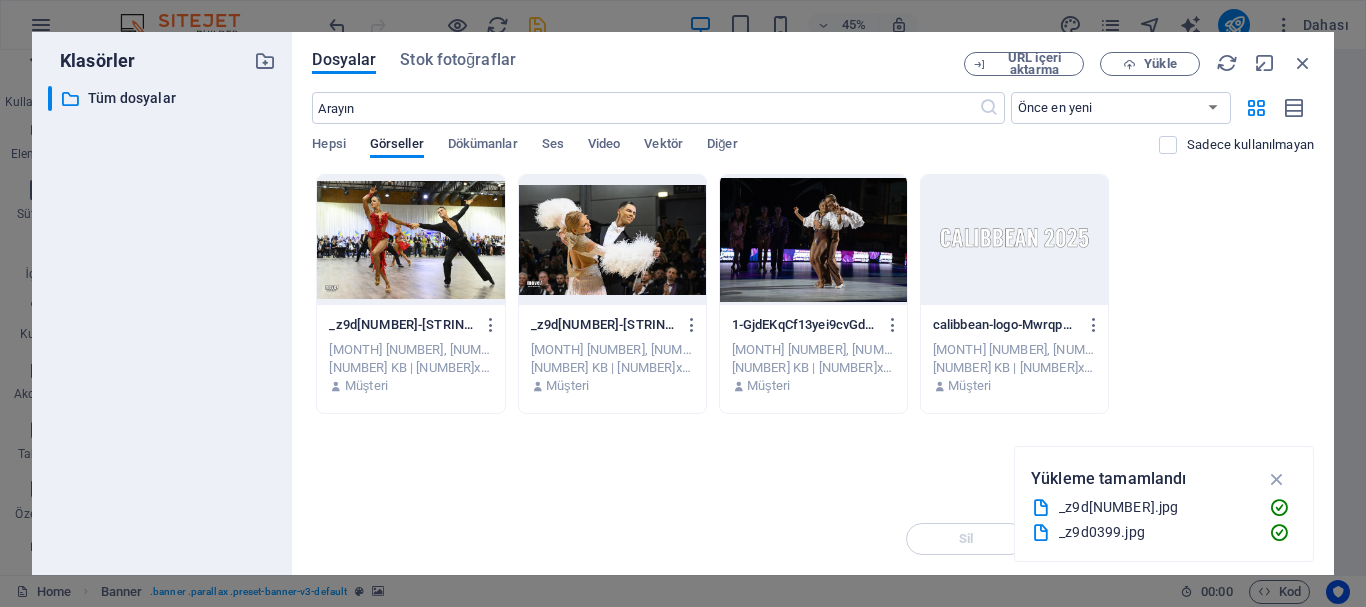 click at bounding box center (410, 240) 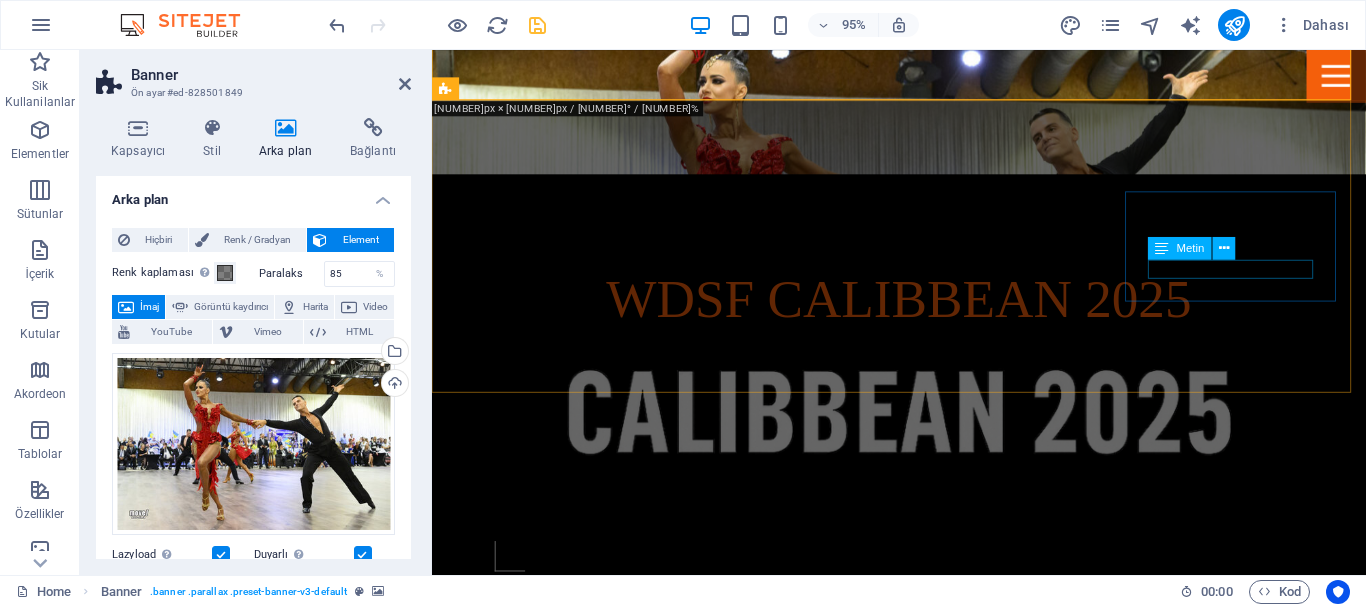 scroll, scrollTop: 500, scrollLeft: 0, axis: vertical 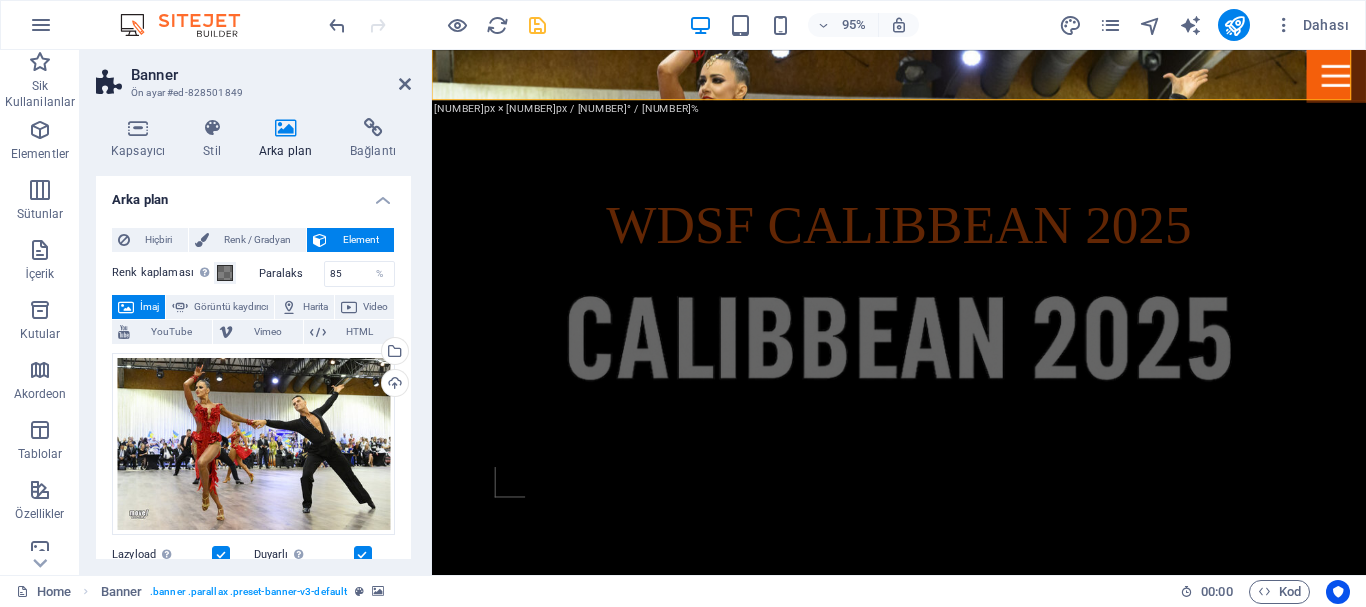 click at bounding box center [923, 786] 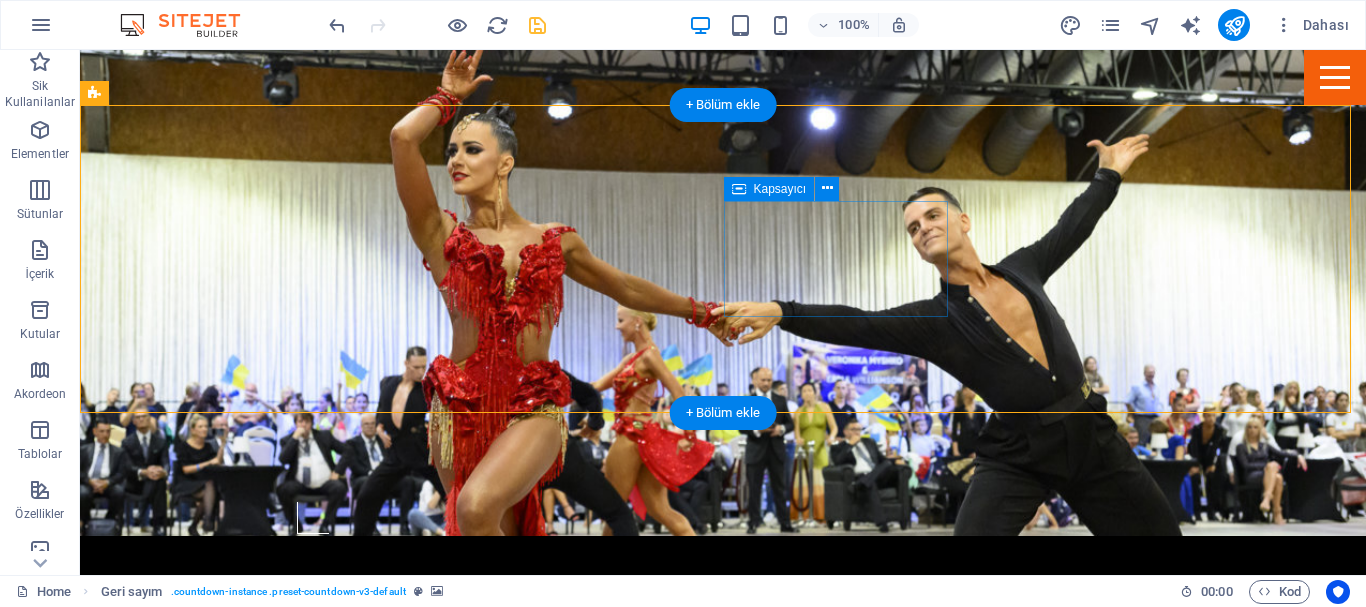 scroll, scrollTop: 400, scrollLeft: 0, axis: vertical 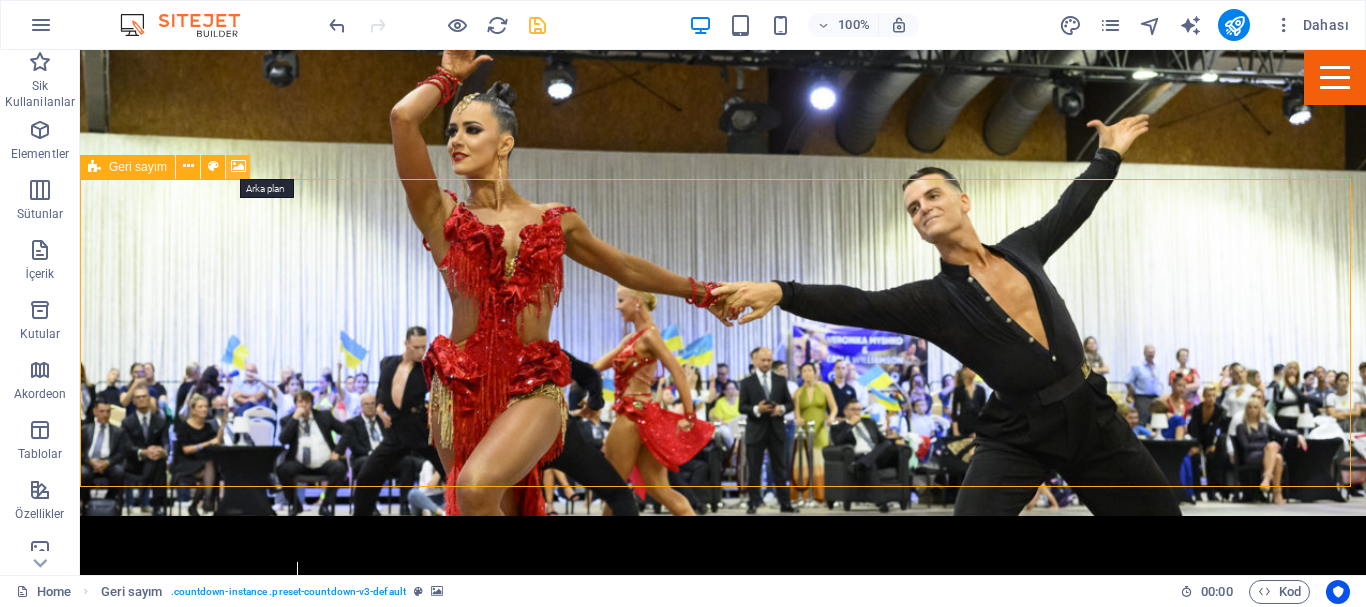 click at bounding box center [238, 166] 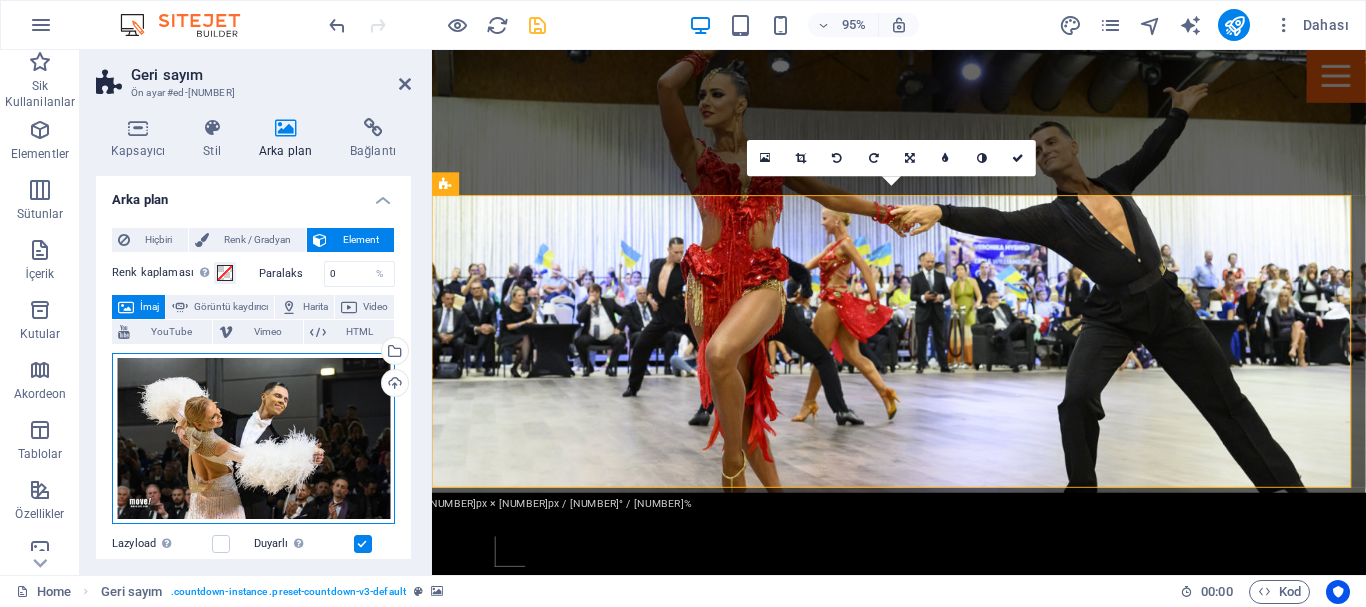 click on "Dosyaları buraya sürükleyin, dosyaları seçmek için tıklayın veya Dosyalardan ya da ücretsiz stok fotoğraf ve videolarımızdan dosyalar seçin" at bounding box center (253, 438) 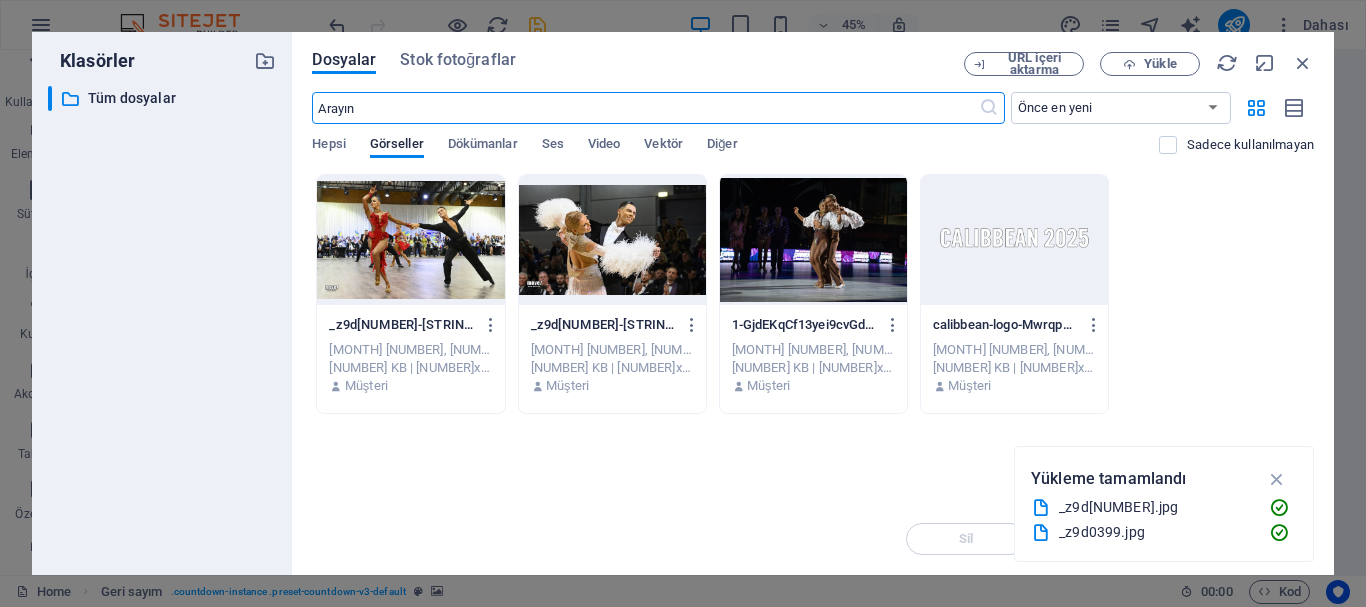 click at bounding box center (1014, 240) 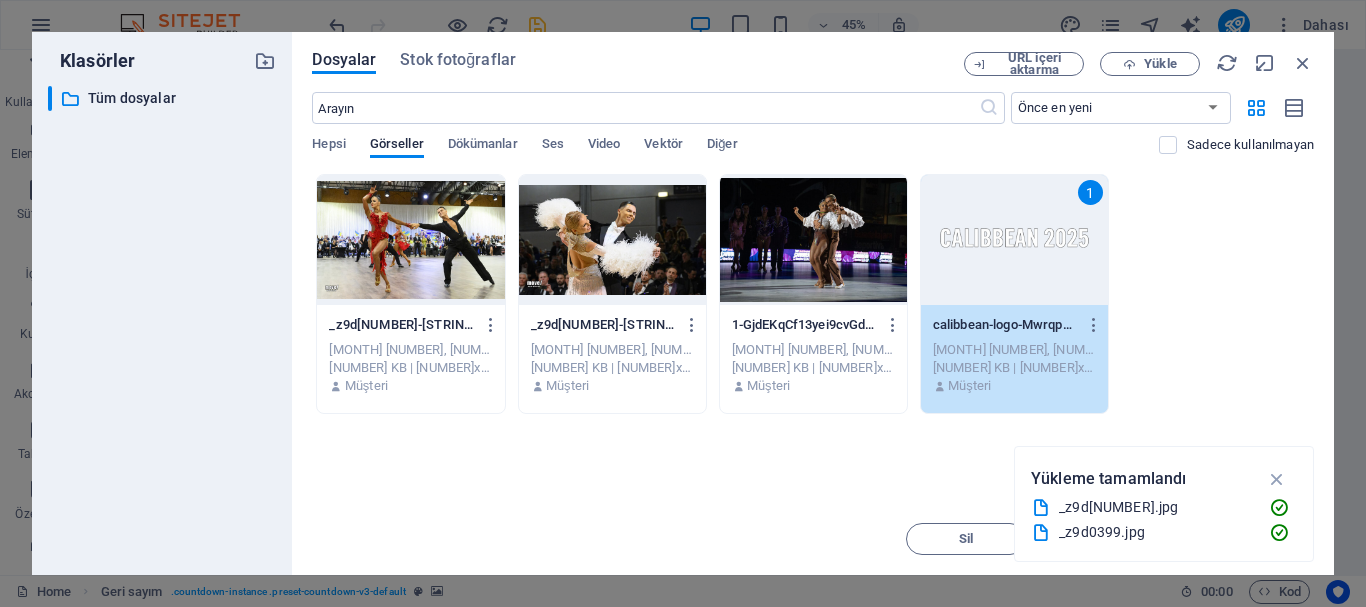 click on "1" at bounding box center (1014, 240) 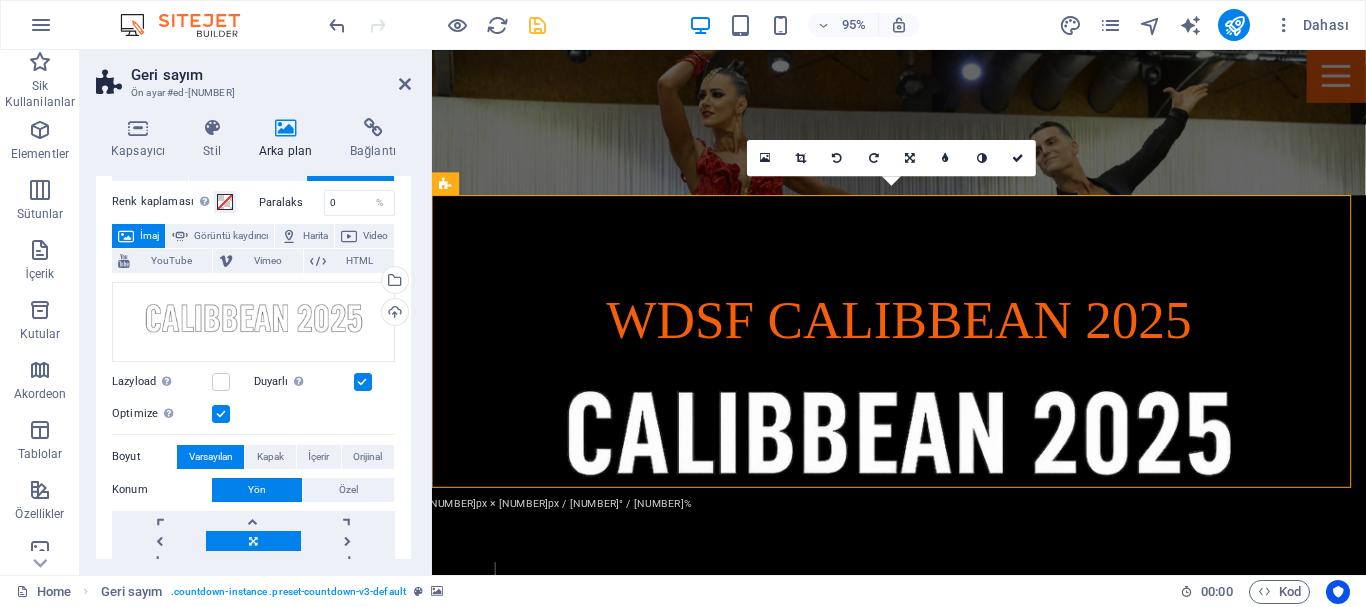 scroll, scrollTop: 100, scrollLeft: 0, axis: vertical 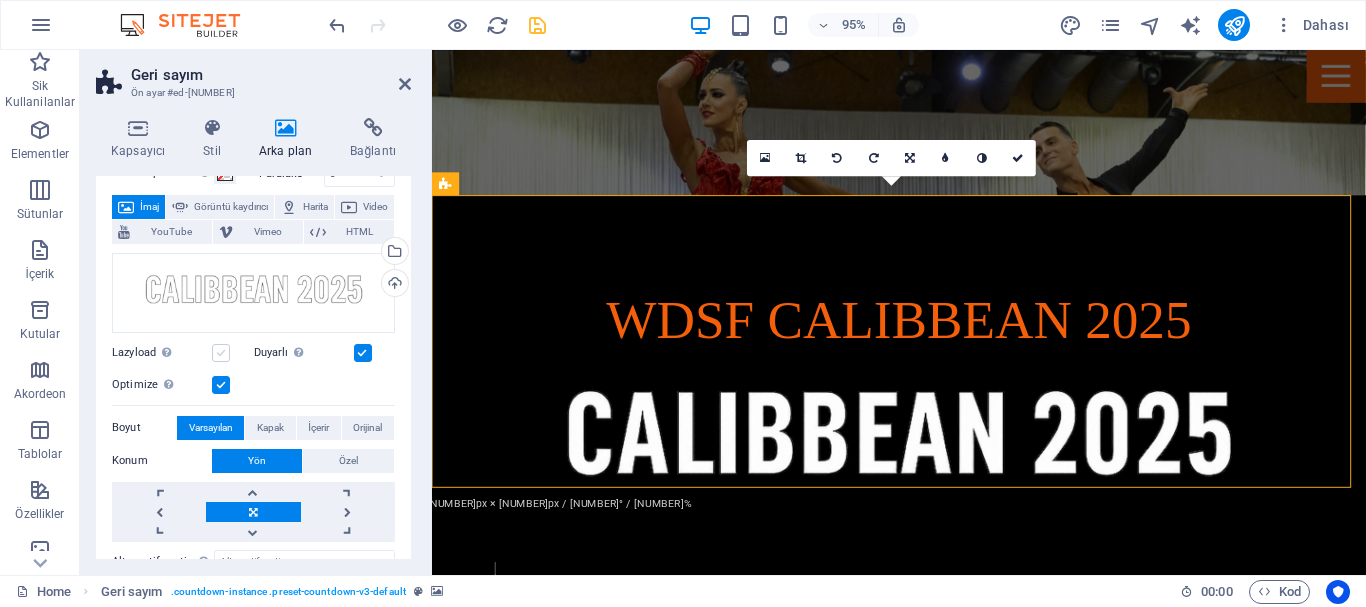 click at bounding box center (221, 353) 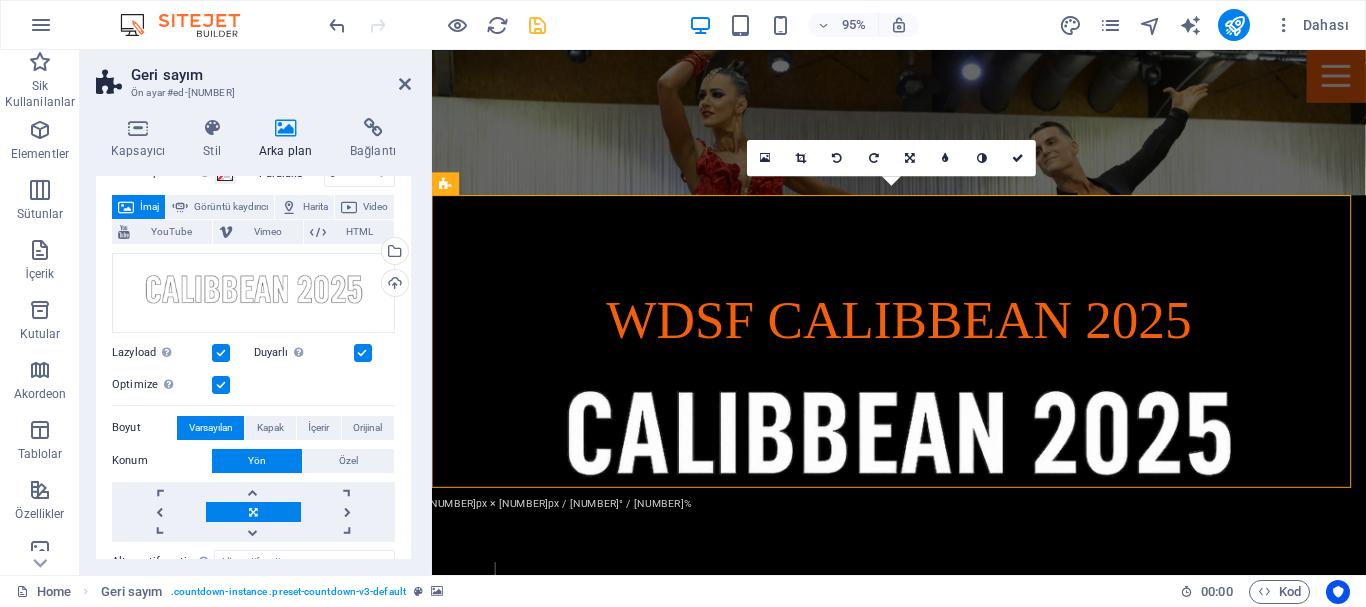 scroll, scrollTop: 200, scrollLeft: 0, axis: vertical 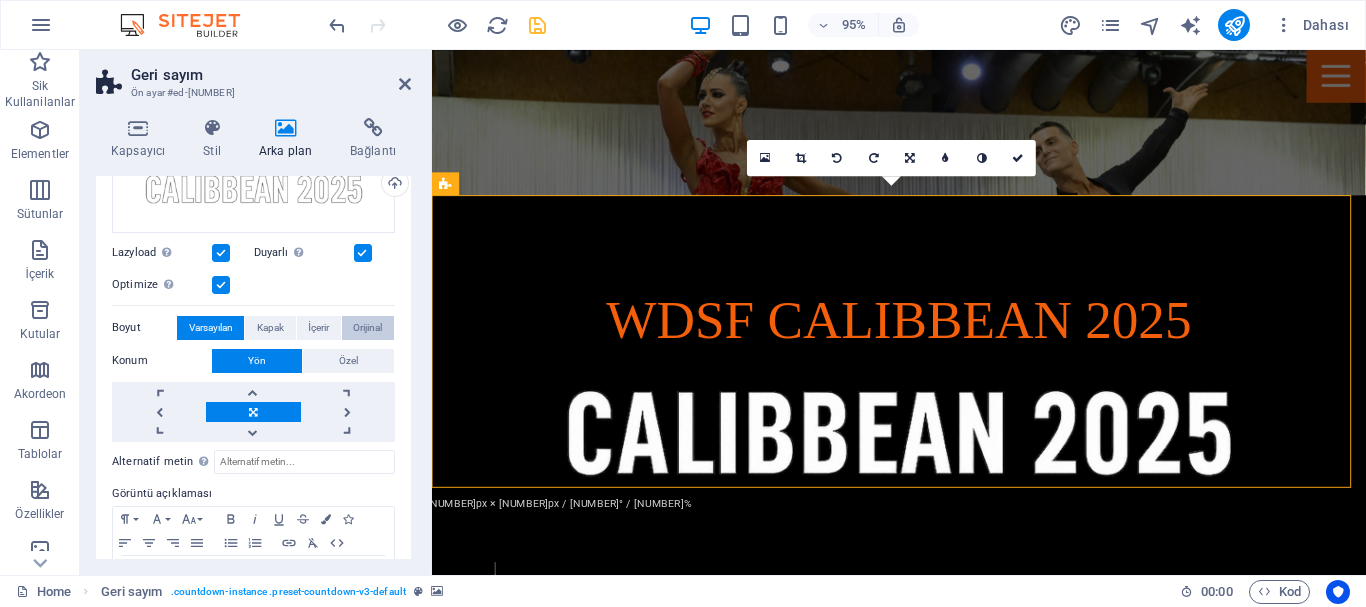 click on "Orijinal" at bounding box center [367, 328] 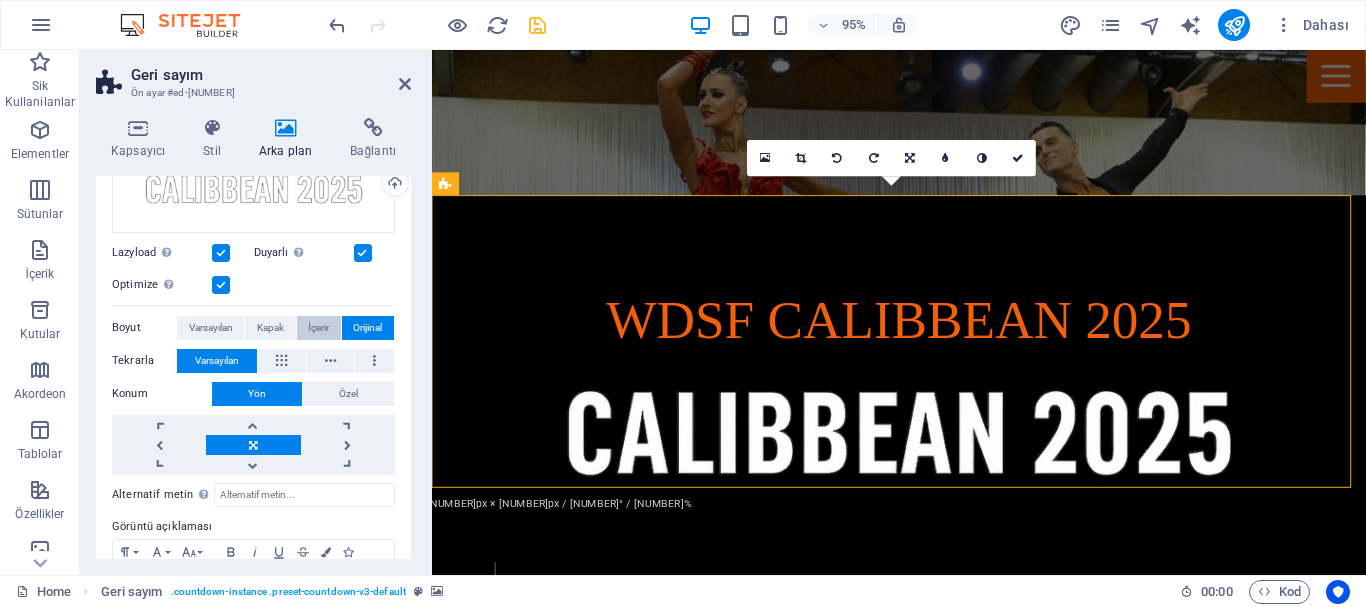 click on "İçerir" at bounding box center (318, 328) 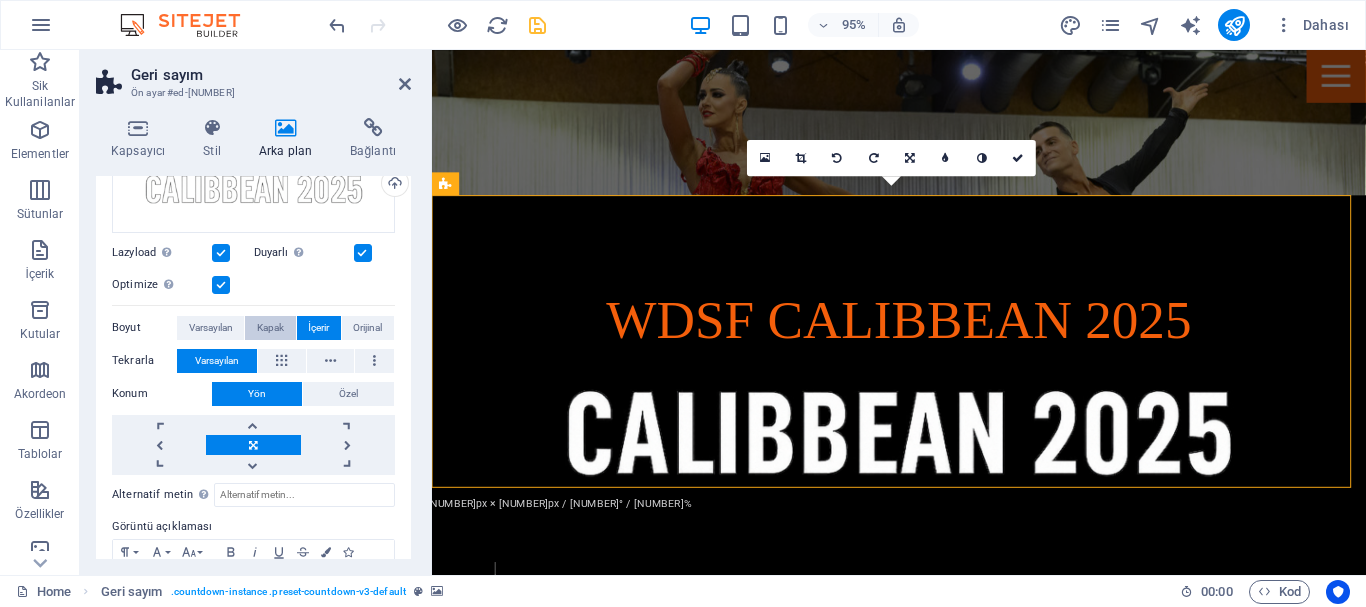 click on "Kapak" at bounding box center (270, 328) 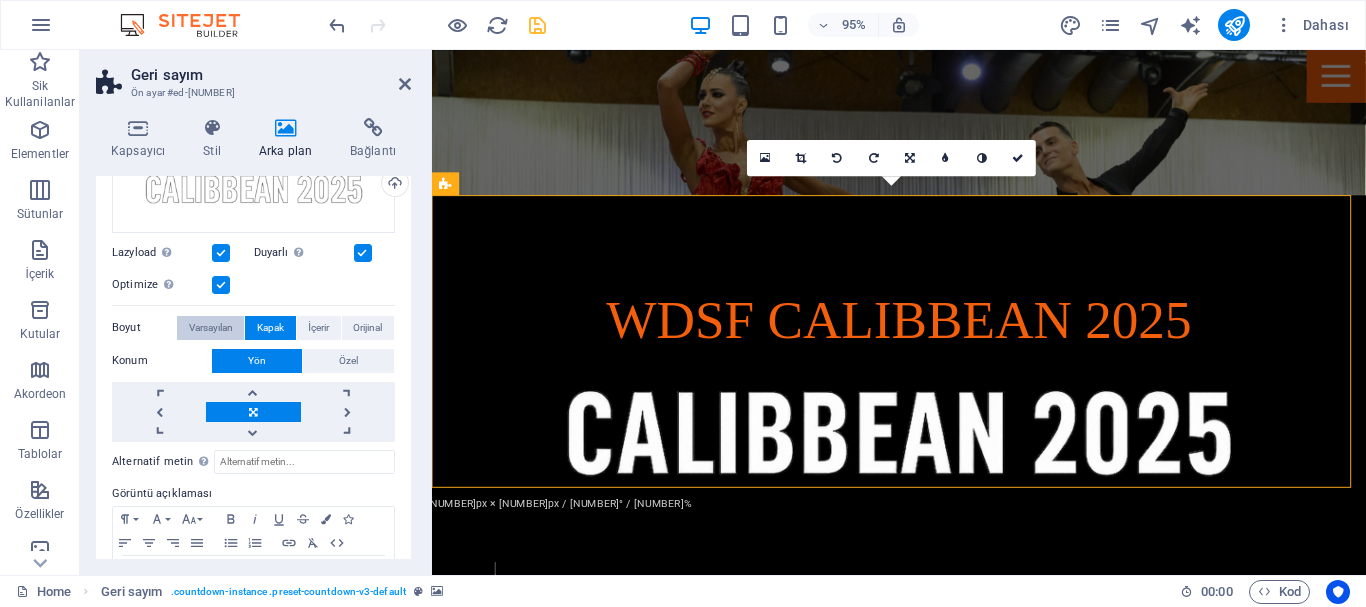 click on "Varsayılan" at bounding box center (211, 328) 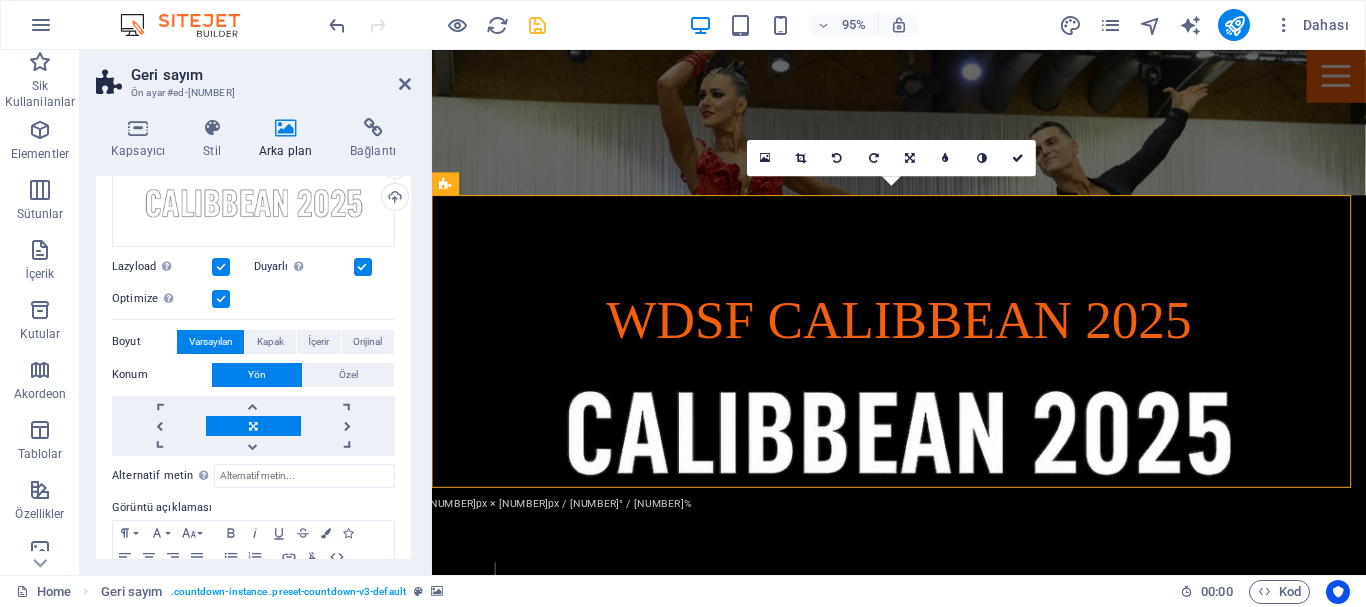 scroll, scrollTop: 75, scrollLeft: 0, axis: vertical 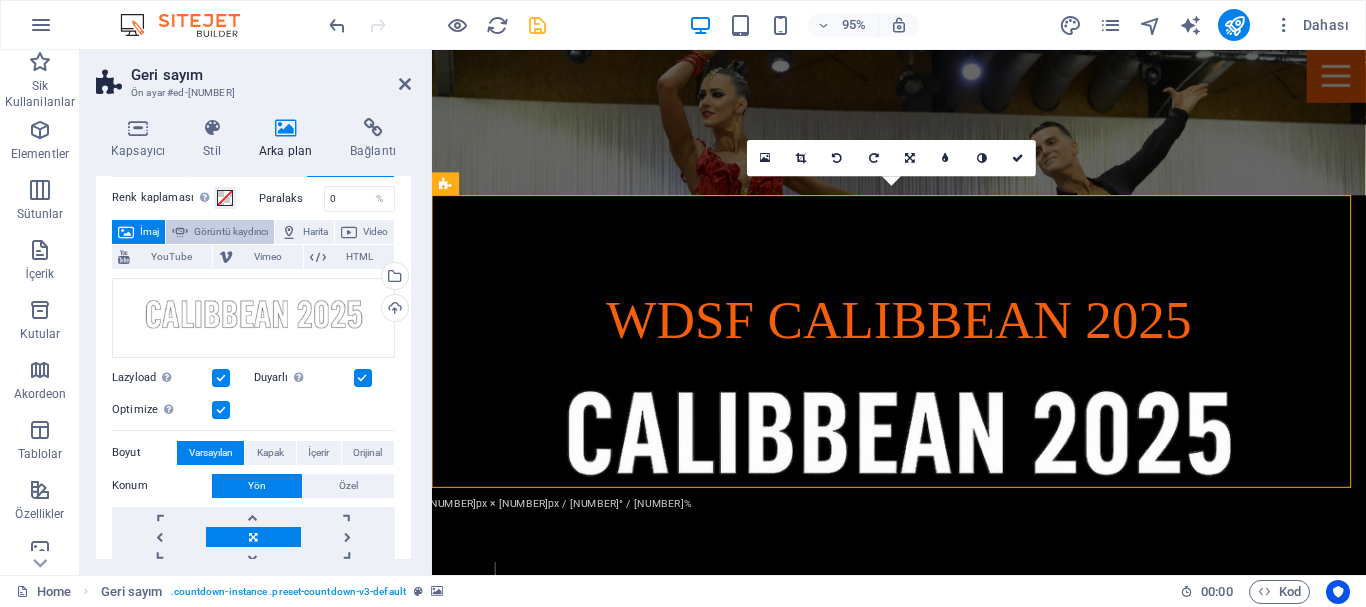 click on "Görüntü kaydırıcı" at bounding box center (231, 232) 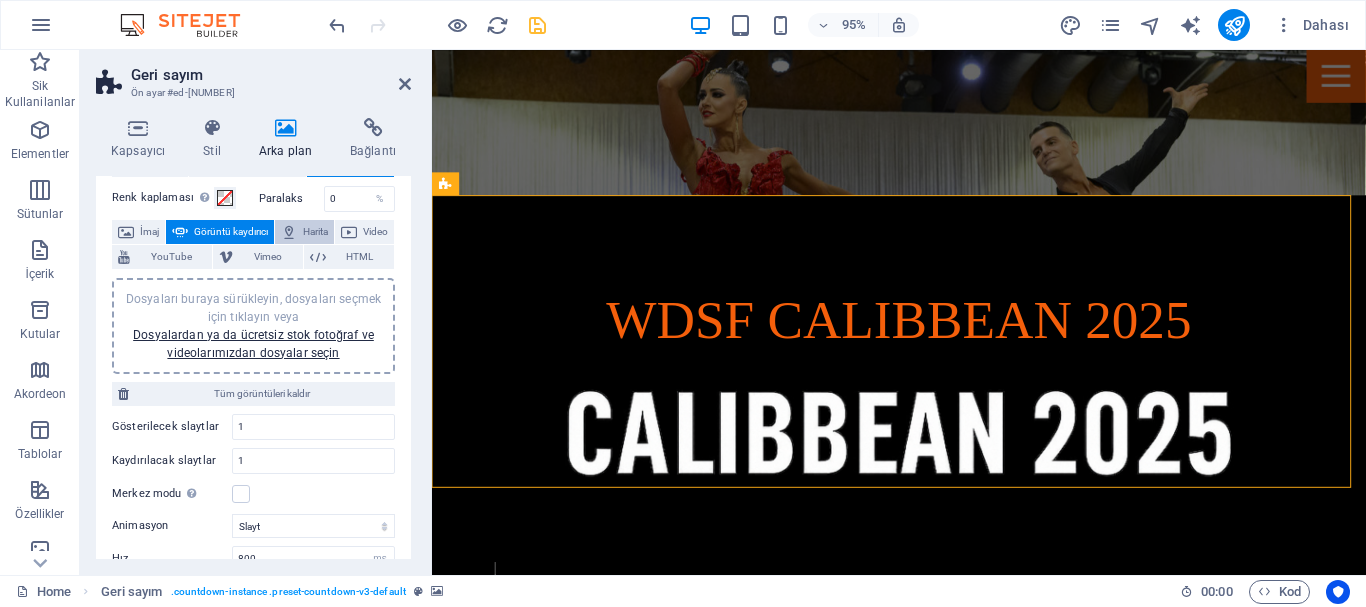 click on "Harita" at bounding box center (315, 232) 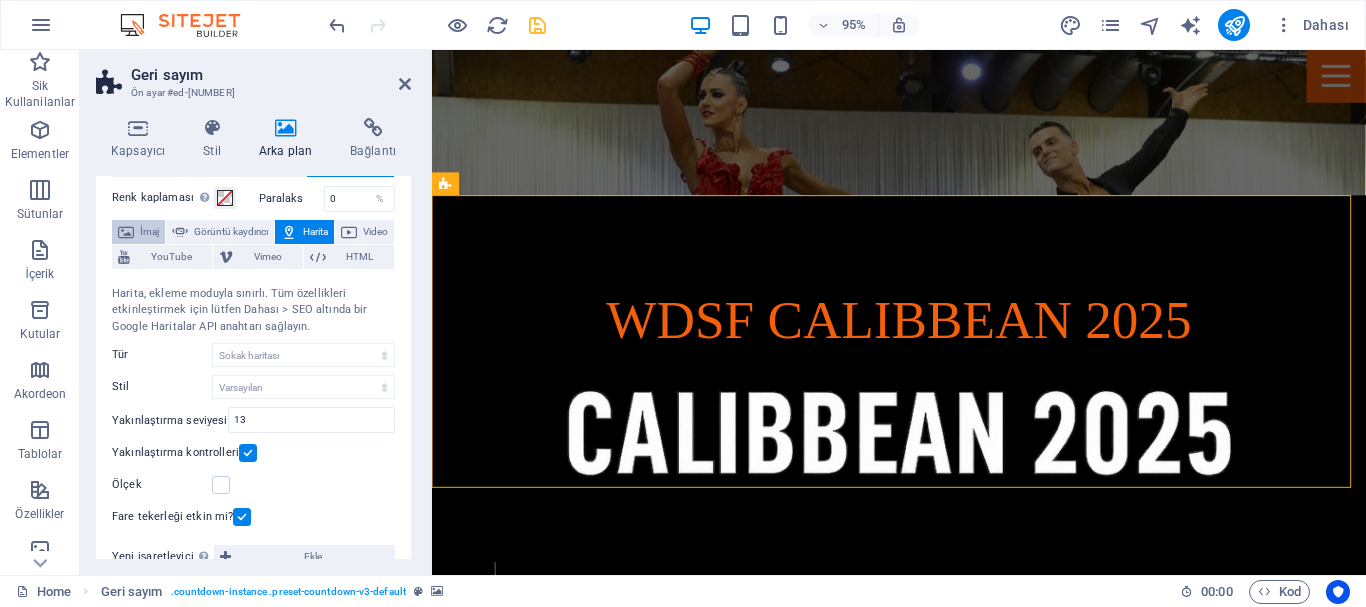click at bounding box center [126, 232] 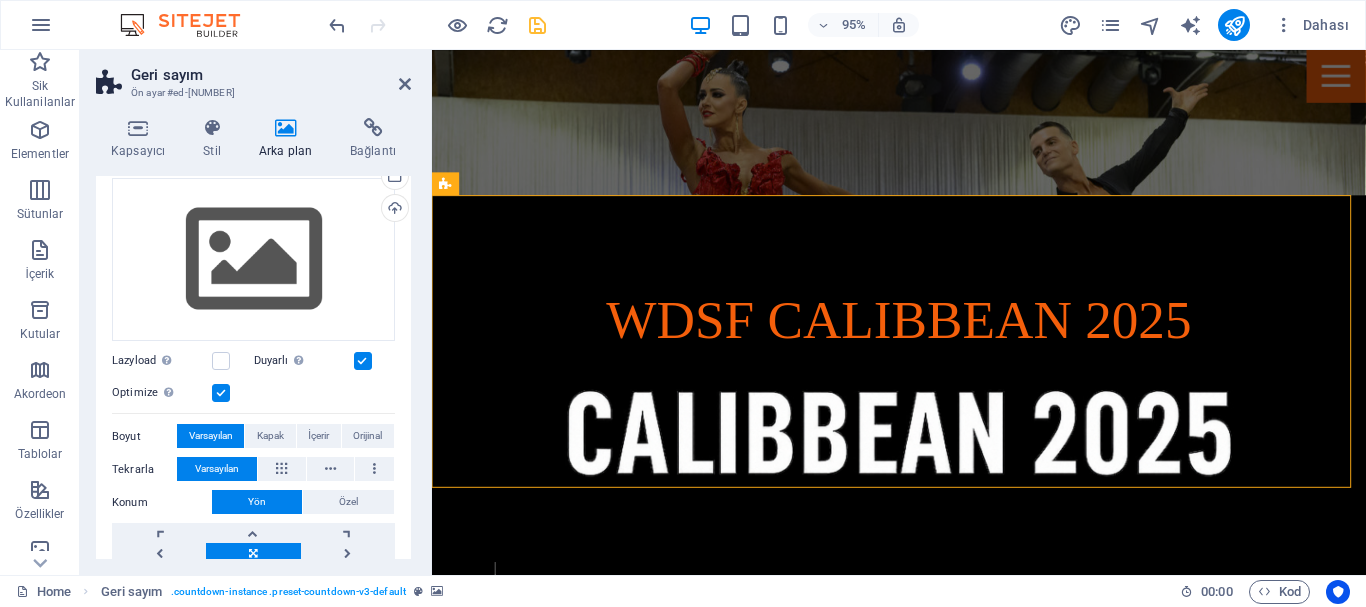 scroll, scrollTop: 200, scrollLeft: 0, axis: vertical 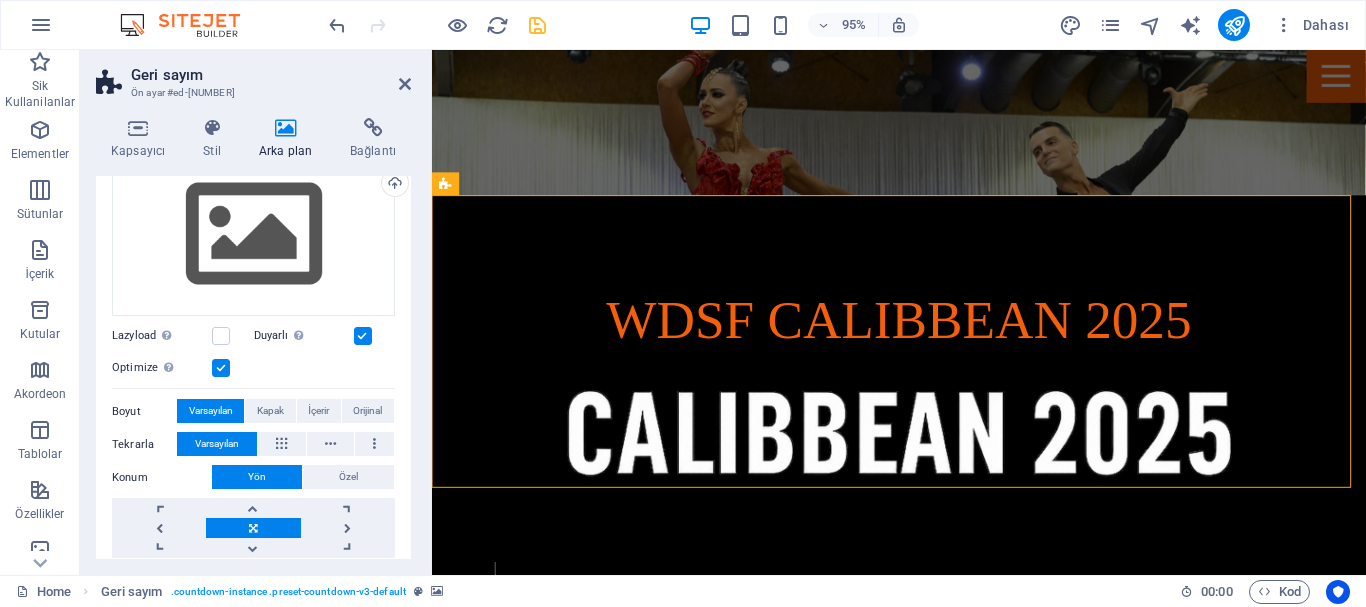 click at bounding box center [363, 336] 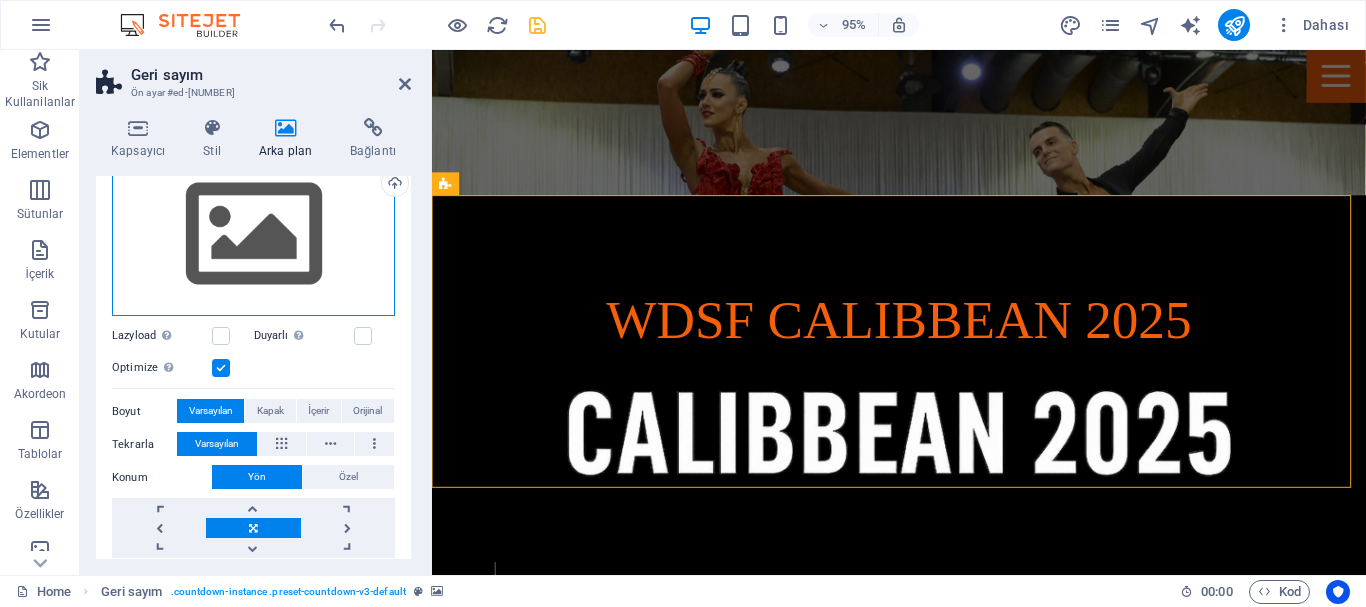 click on "Dosyaları buraya sürükleyin, dosyaları seçmek için tıklayın veya Dosyalardan ya da ücretsiz stok fotoğraf ve videolarımızdan dosyalar seçin" at bounding box center [253, 235] 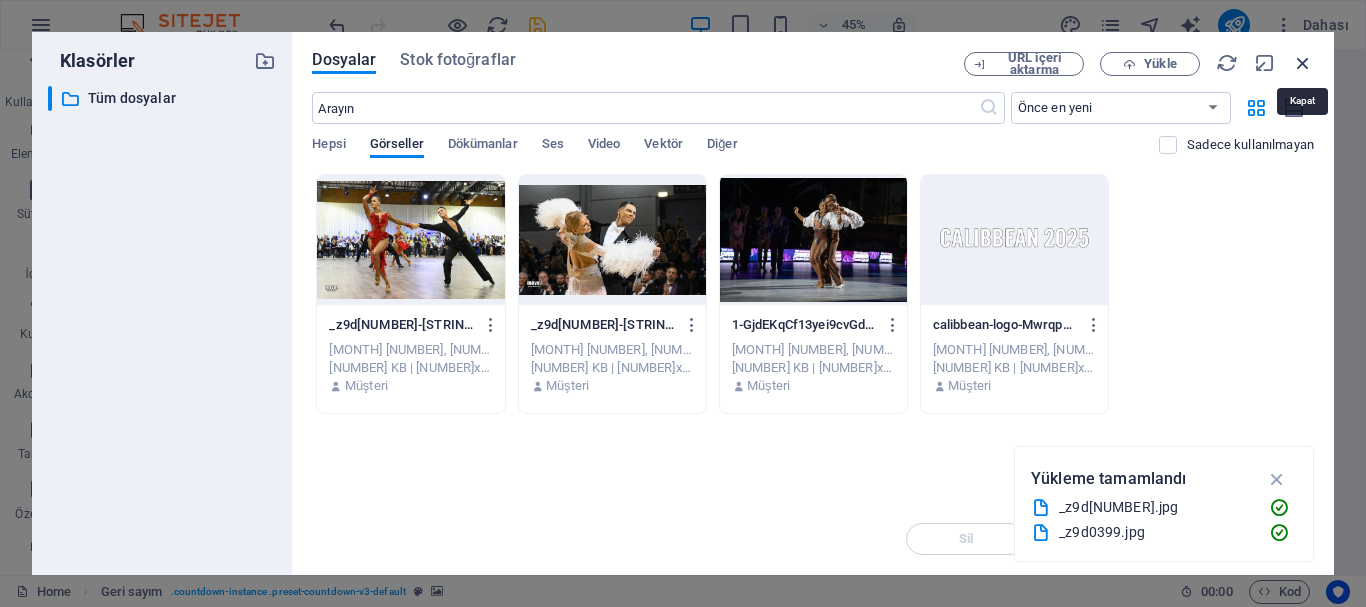 drag, startPoint x: 1299, startPoint y: 62, endPoint x: 209, endPoint y: 213, distance: 1100.4094 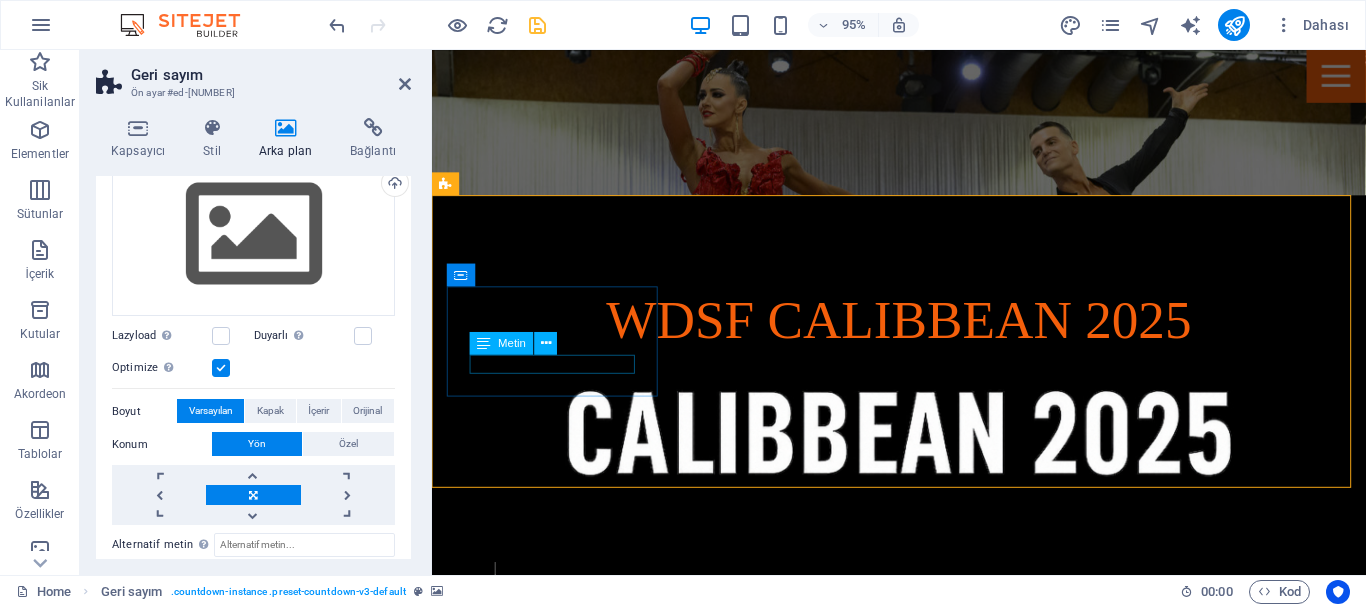 click on "Days" at bounding box center (920, 1218) 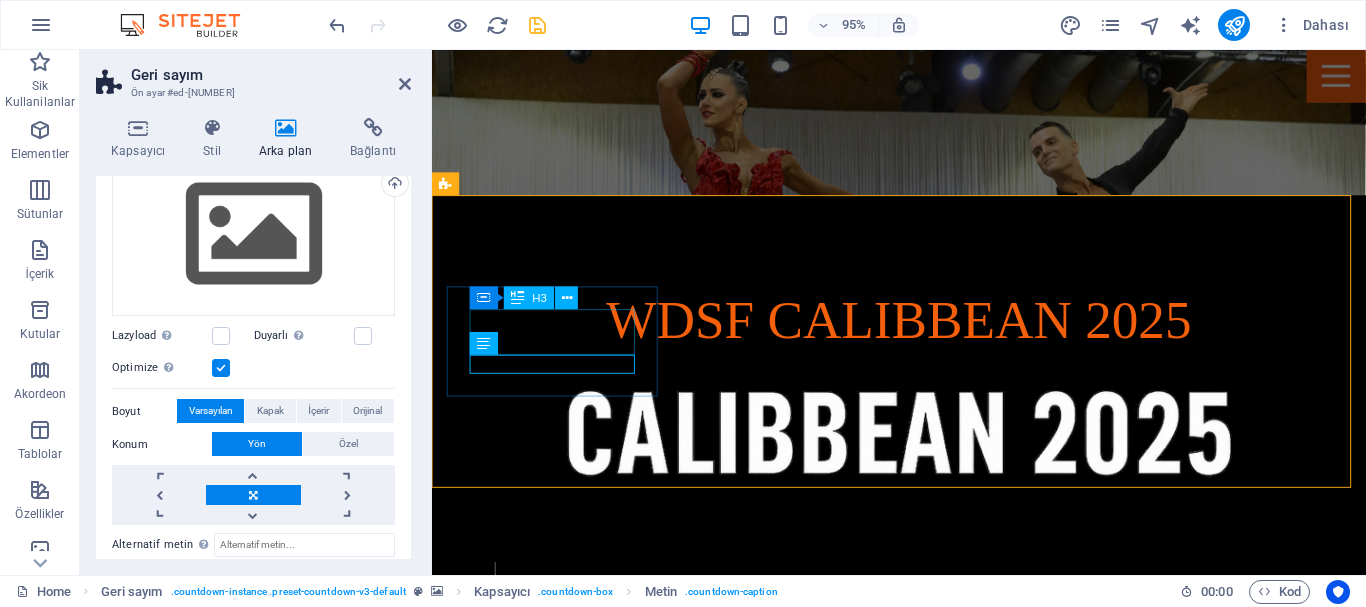 click on "0 Days" at bounding box center [920, 1194] 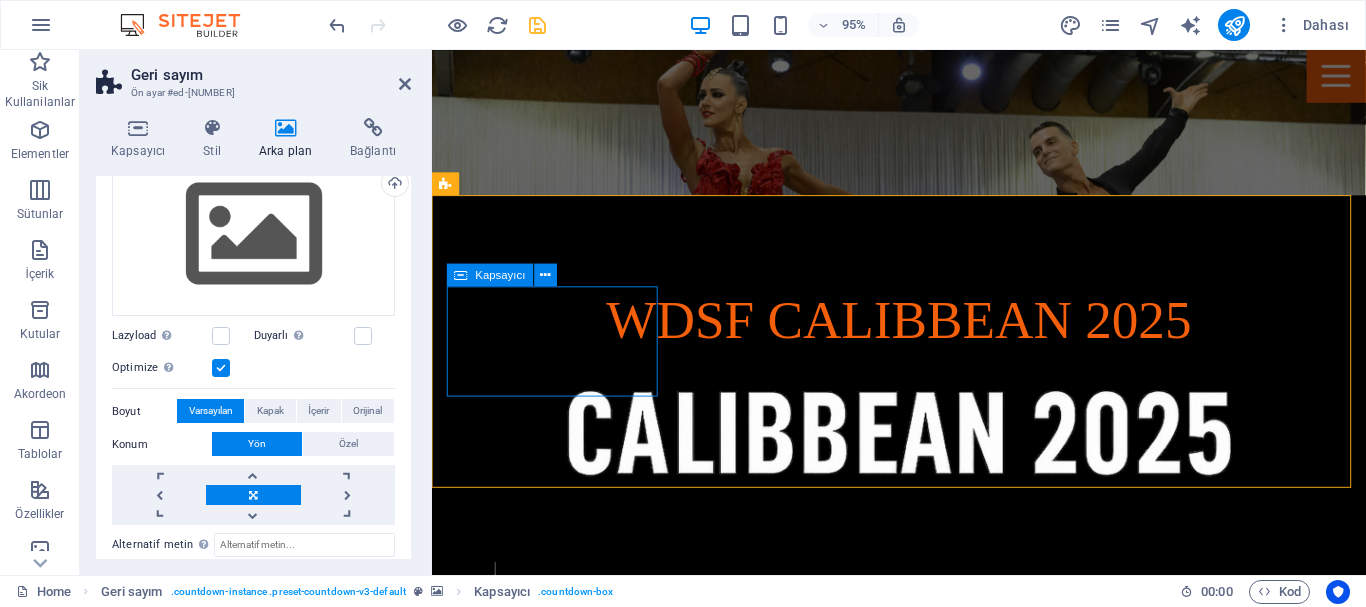 click on "Kapsayıcı" at bounding box center (501, 274) 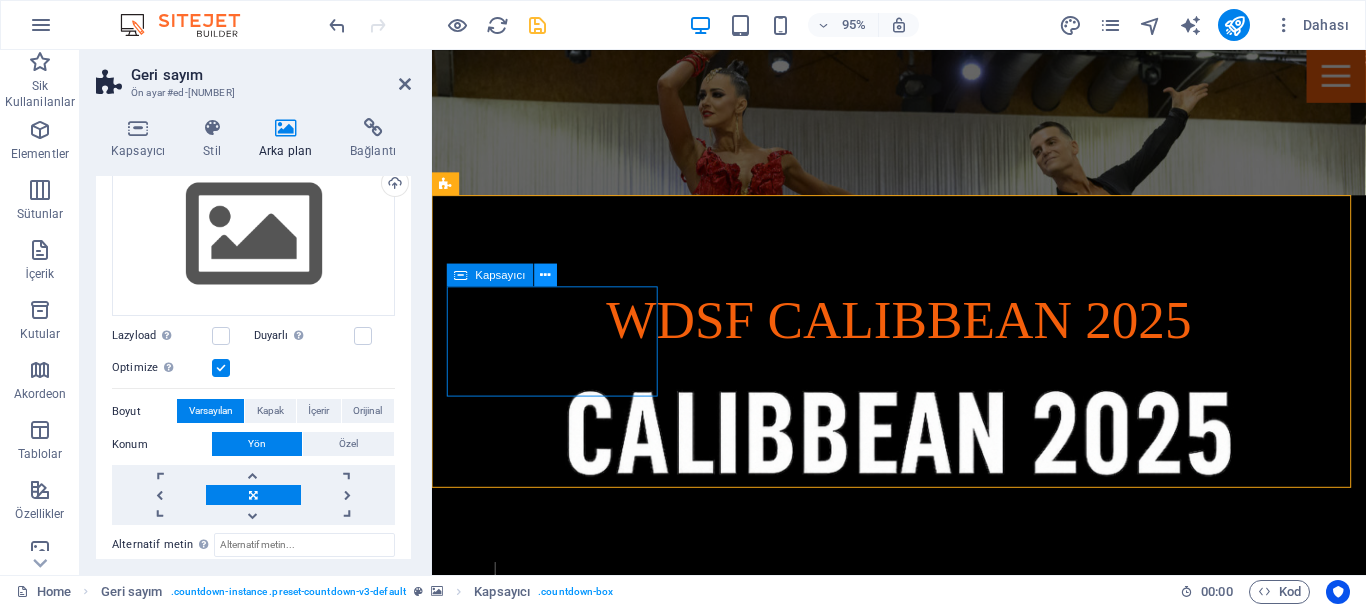 click at bounding box center (545, 275) 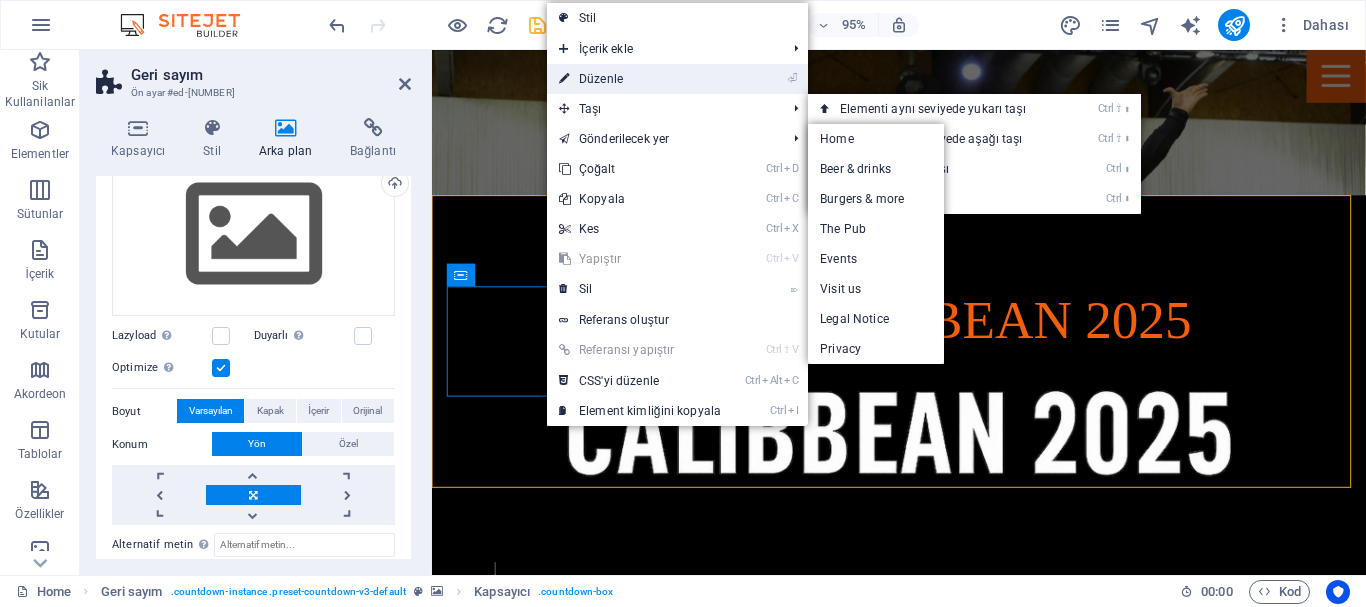 click on "⏎  Düzenle" at bounding box center (640, 79) 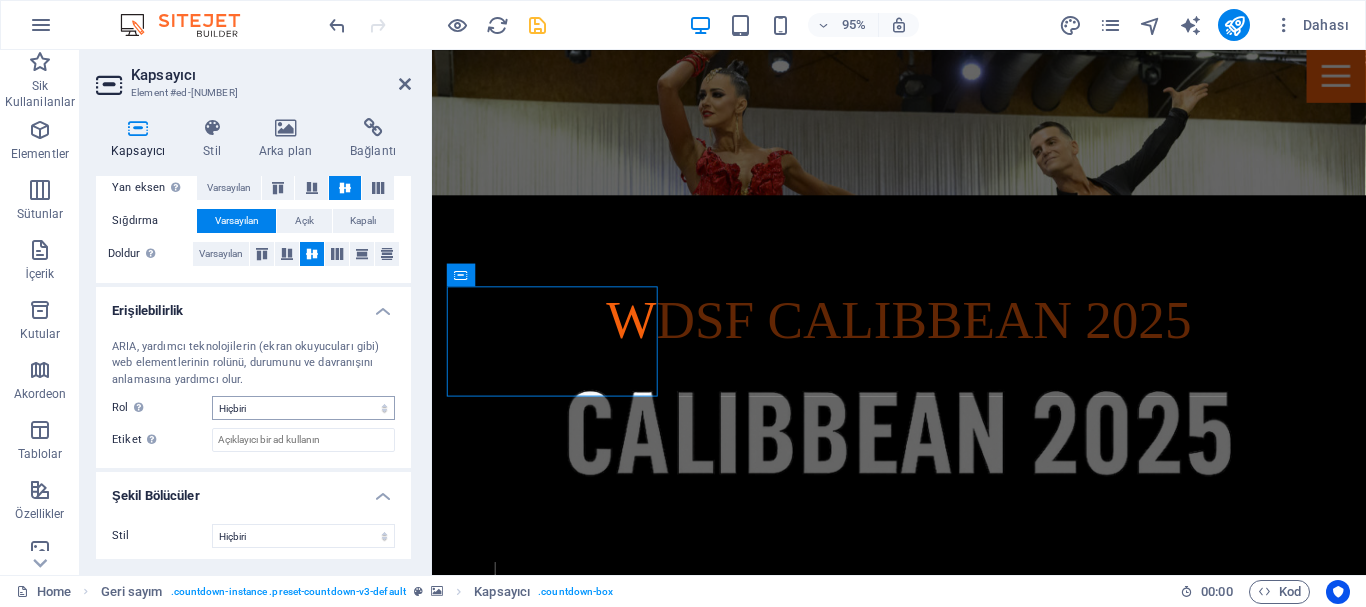 scroll, scrollTop: 426, scrollLeft: 0, axis: vertical 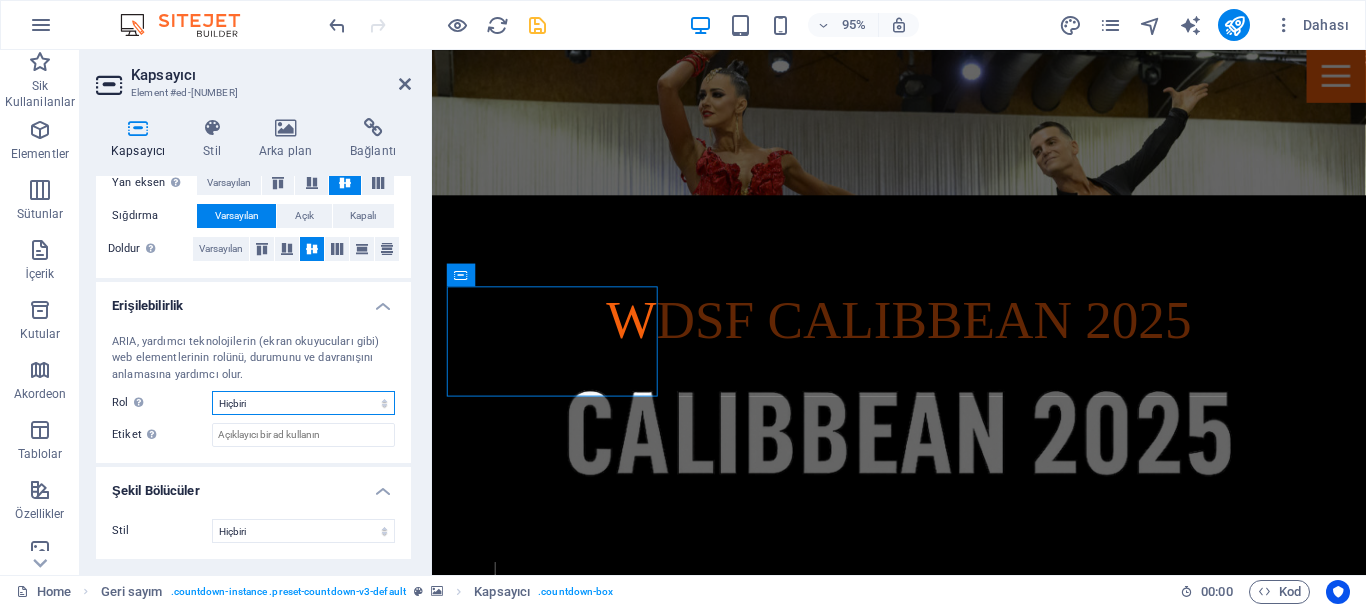 click on "Hiçbiri Alert Alt Bigi Article Banner Comment Complementary Dialog Marquee Presentation Region Section Separator Status Timer Üst bilgi" at bounding box center [303, 403] 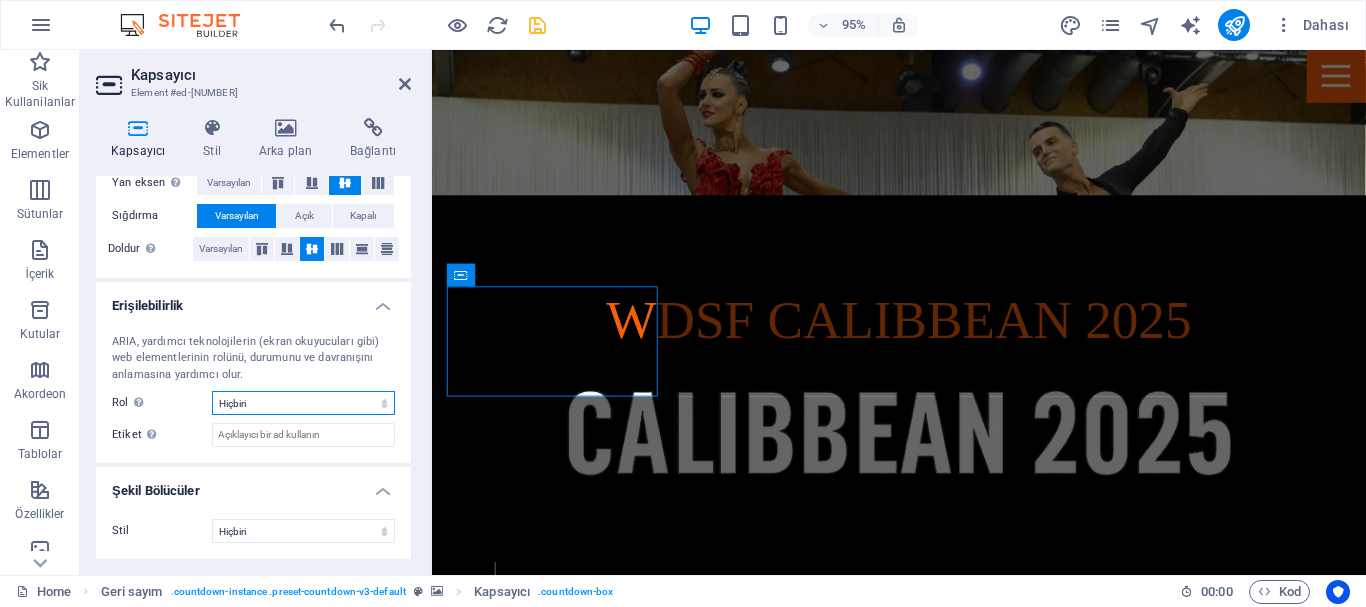 click on "Hiçbiri Alert Alt Bigi Article Banner Comment Complementary Dialog Marquee Presentation Region Section Separator Status Timer Üst bilgi" at bounding box center [303, 403] 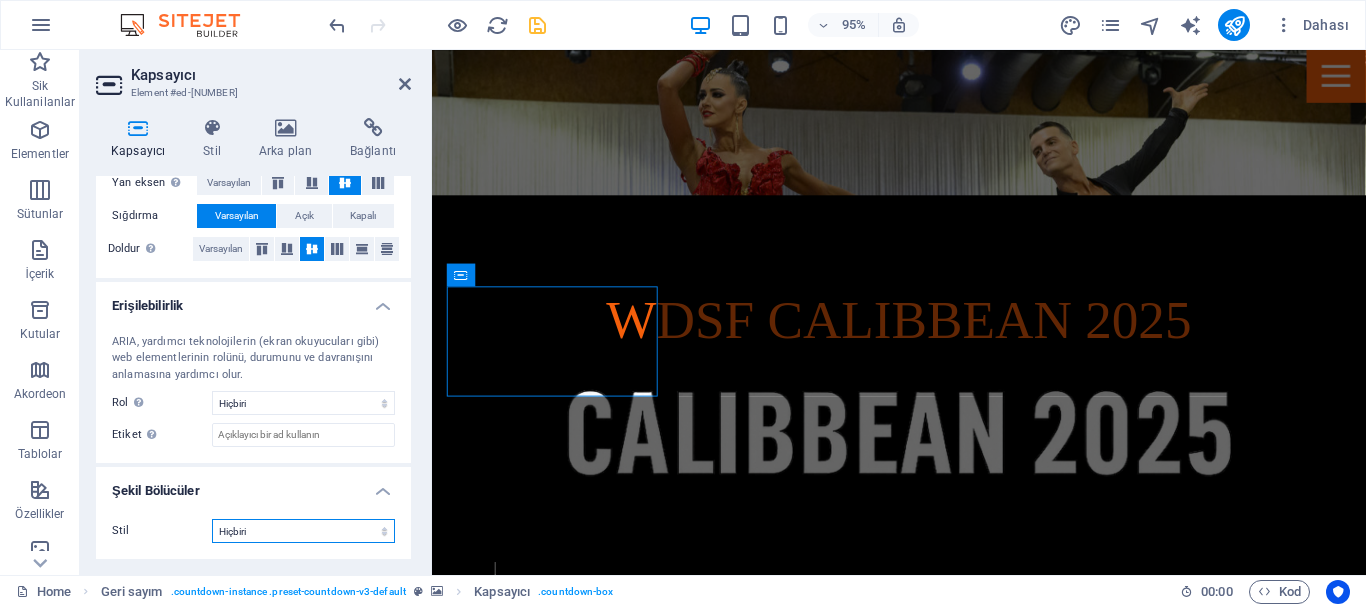 click on "Hiçbiri Üçgen Kare Çapraz Çokgen 1 Çokgen 2 Zikzak Çoklu Zikzaklar Dalgalar Çoklu Dalgalar Yarım Daire Daire Daire Gölge Bloklar Altıgenler Bulutlar Çoklu Bulutlar Yelpaze Piramitler Kitap Boya Akıntısı Ateş Parçalanmış Kağıt Ok" at bounding box center (303, 531) 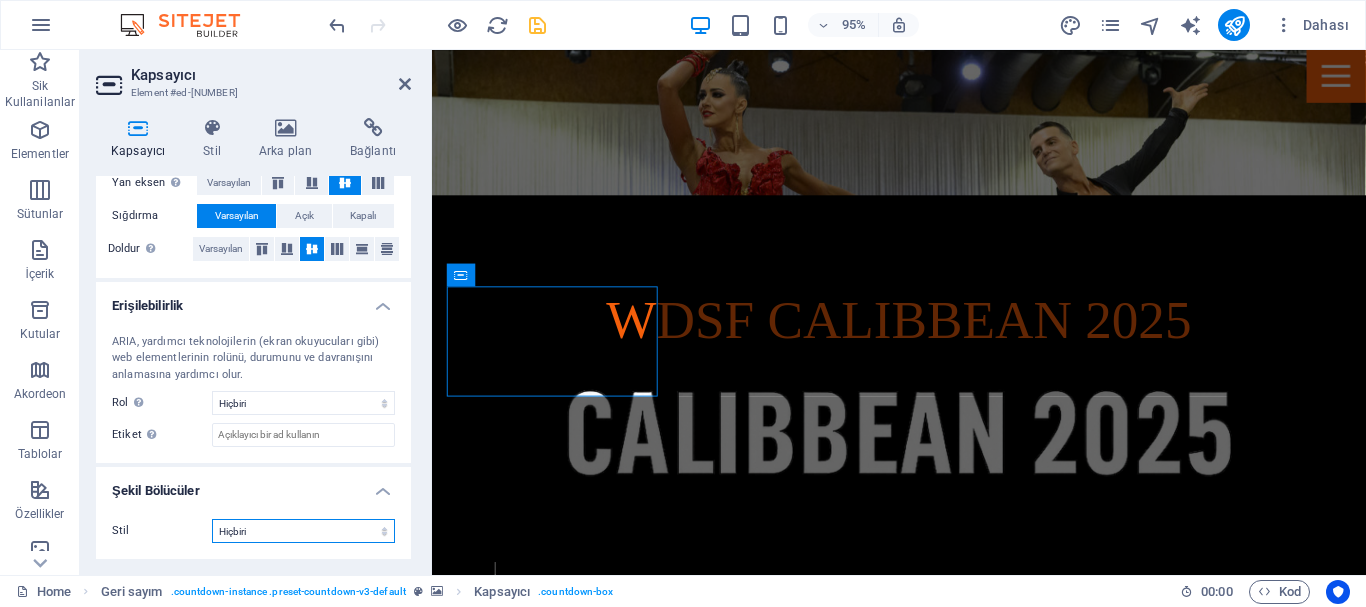 select on "circle-shadow" 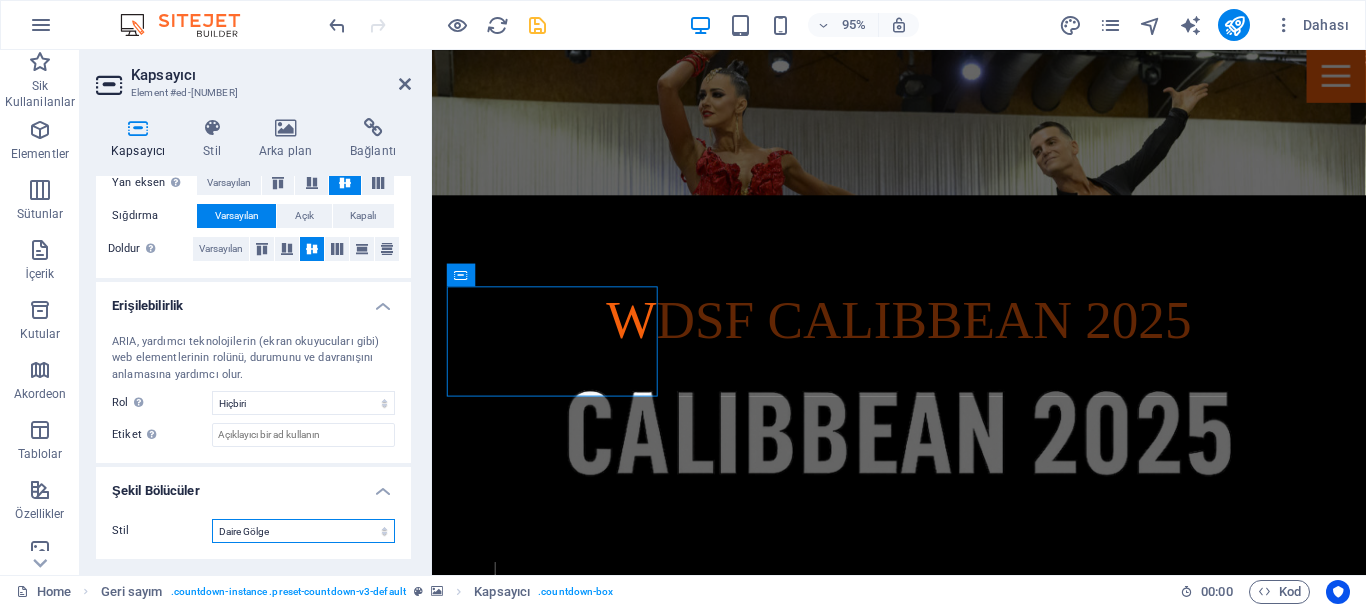 click on "Hiçbiri Üçgen Kare Çapraz Çokgen 1 Çokgen 2 Zikzak Çoklu Zikzaklar Dalgalar Çoklu Dalgalar Yarım Daire Daire Daire Gölge Bloklar Altıgenler Bulutlar Çoklu Bulutlar Yelpaze Piramitler Kitap Boya Akıntısı Ateş Parçalanmış Kağıt Ok" at bounding box center [303, 531] 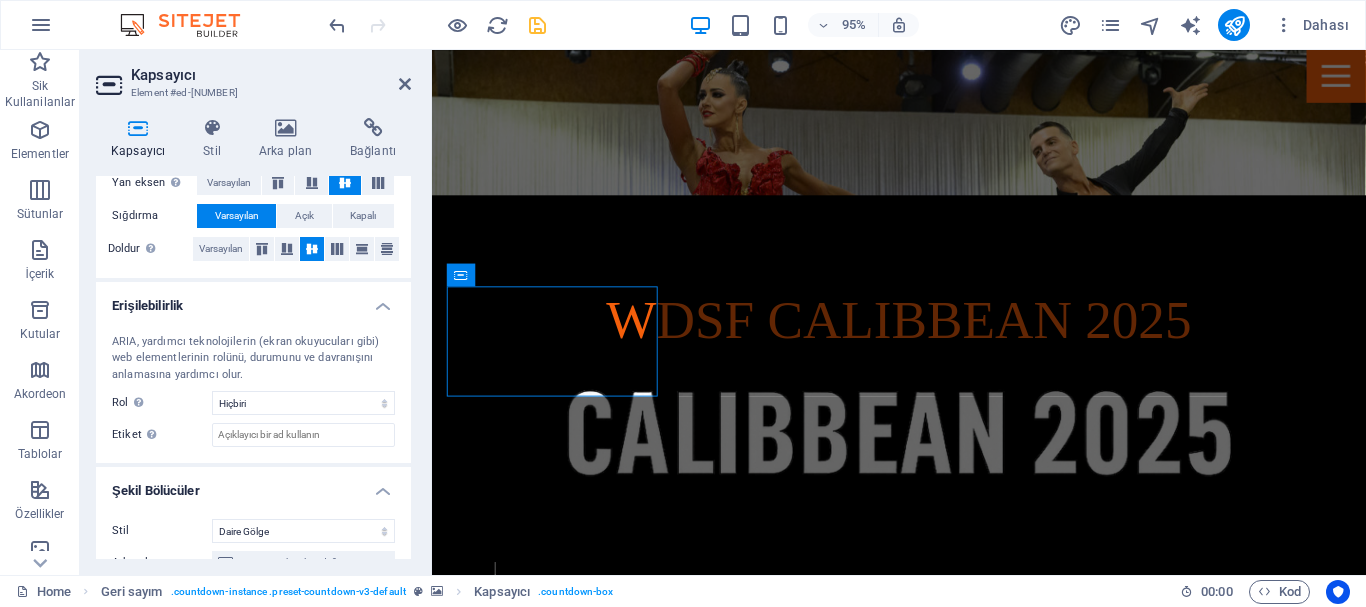 click on "Hours" at bounding box center [920, 1445] 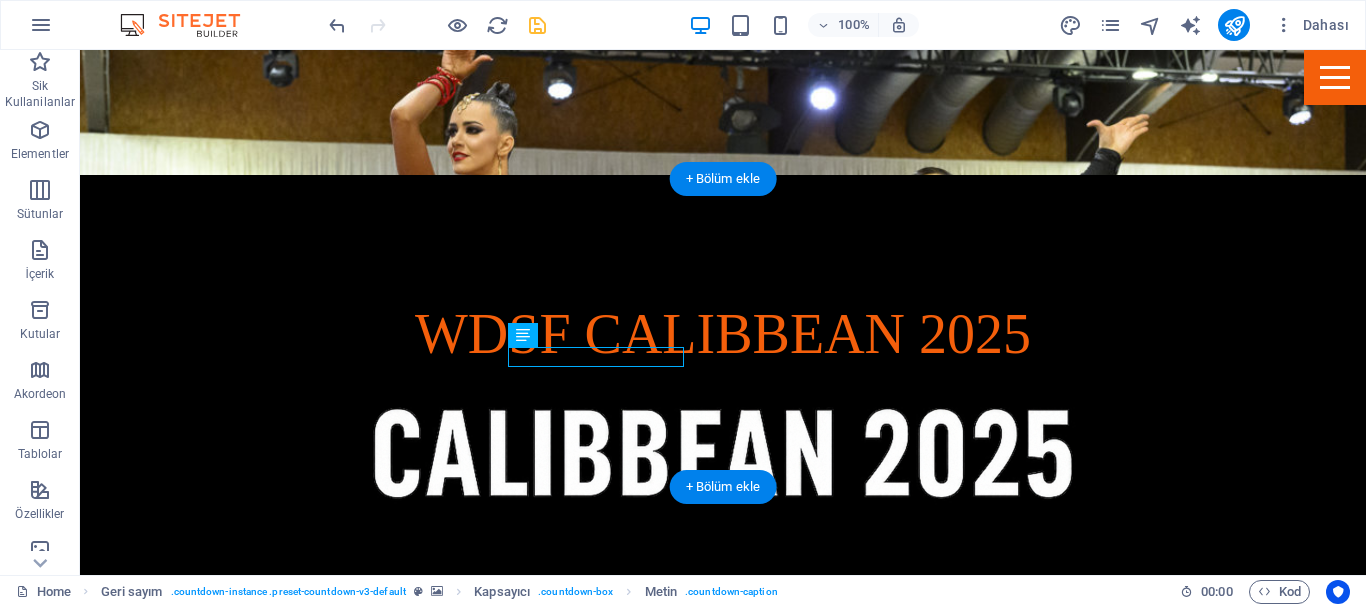 click at bounding box center (723, 886) 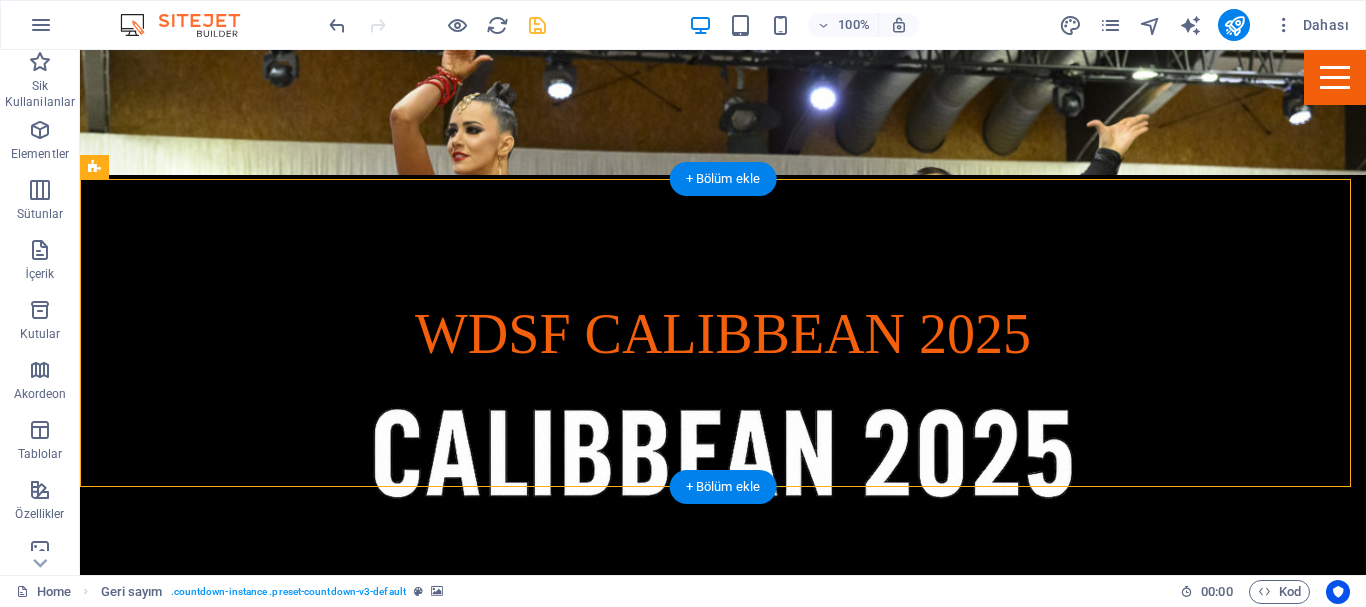 click on "0 Days" at bounding box center [568, 1245] 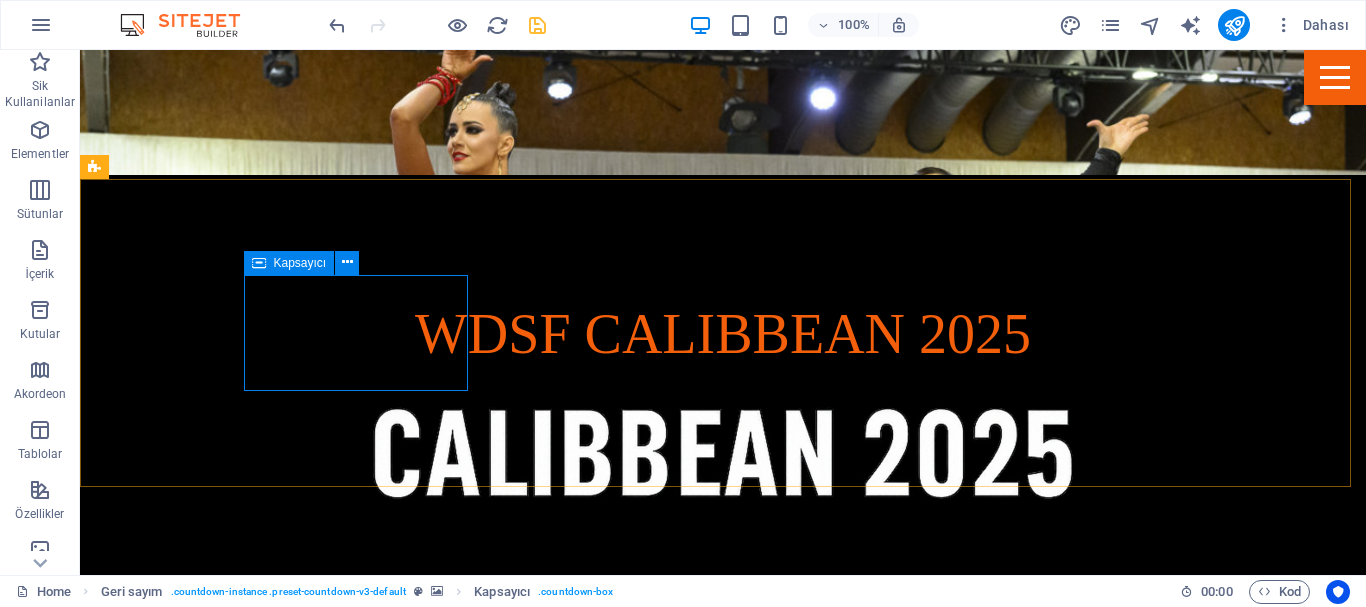 click on "Kapsayıcı" at bounding box center [289, 263] 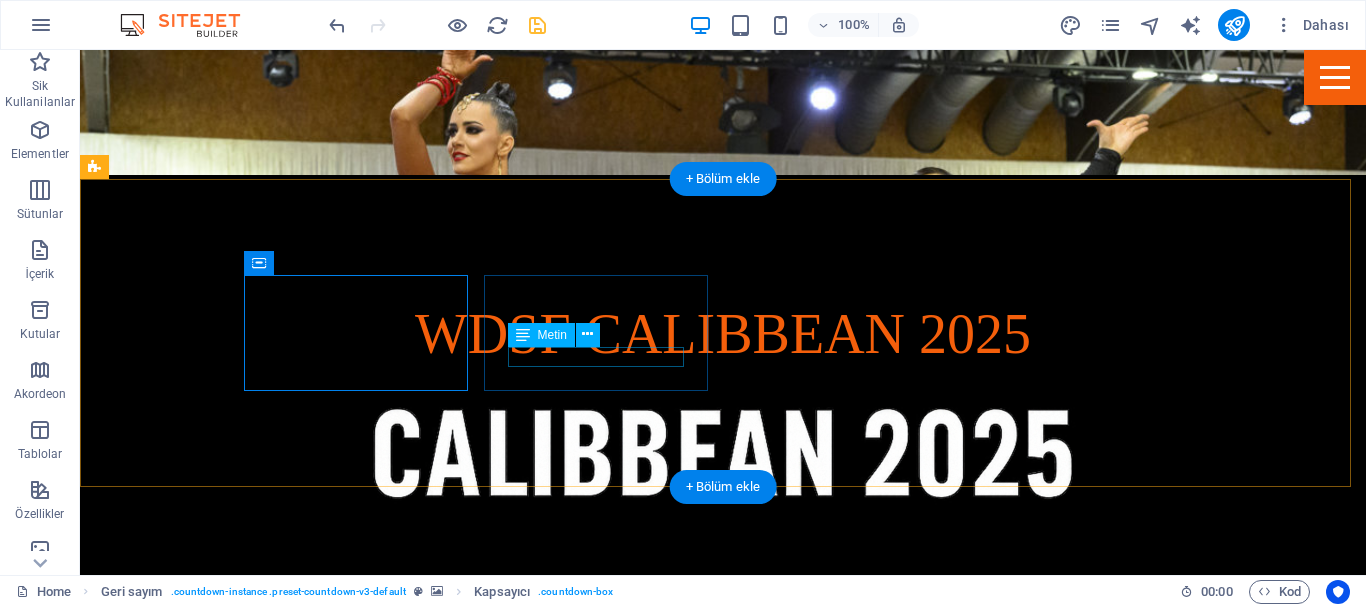 click on "Hours" at bounding box center (568, 1445) 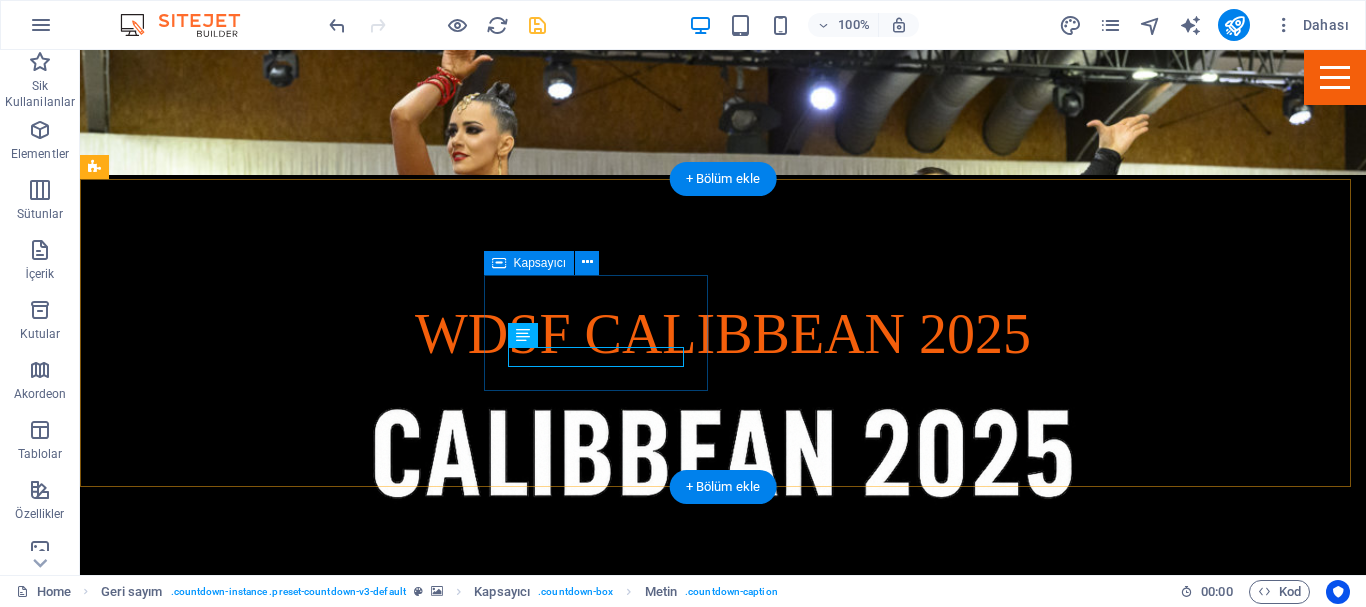 click on "0 Hours" at bounding box center (568, 1421) 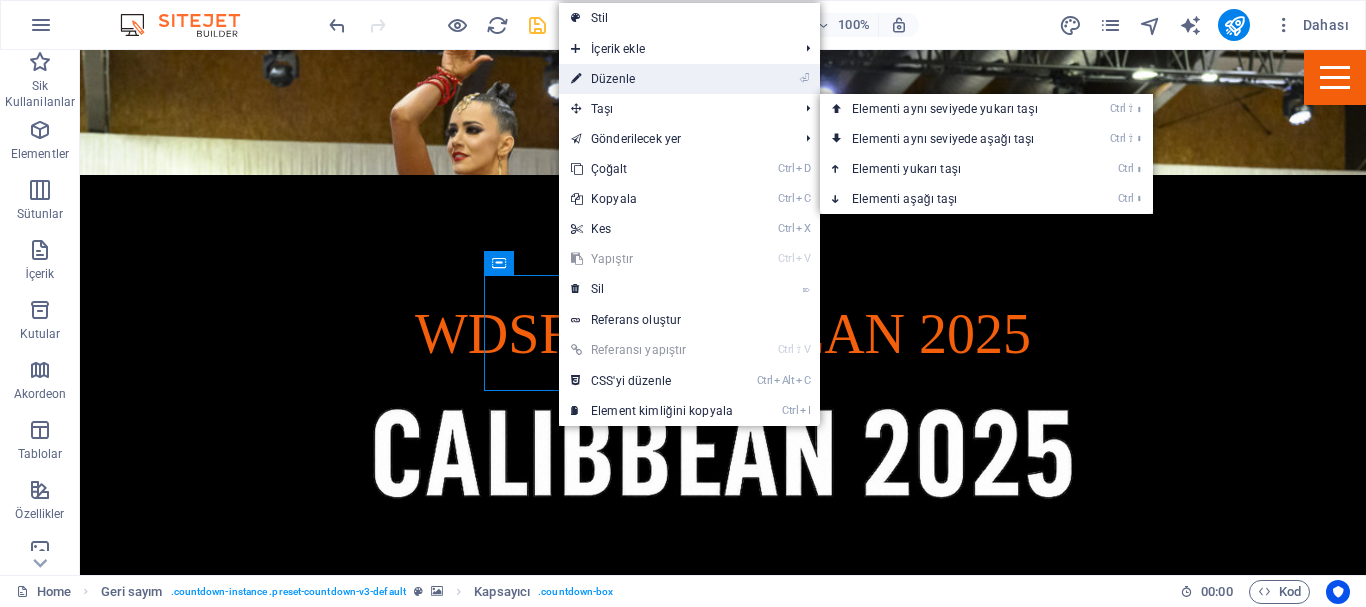 drag, startPoint x: 611, startPoint y: 80, endPoint x: 184, endPoint y: 33, distance: 429.57886 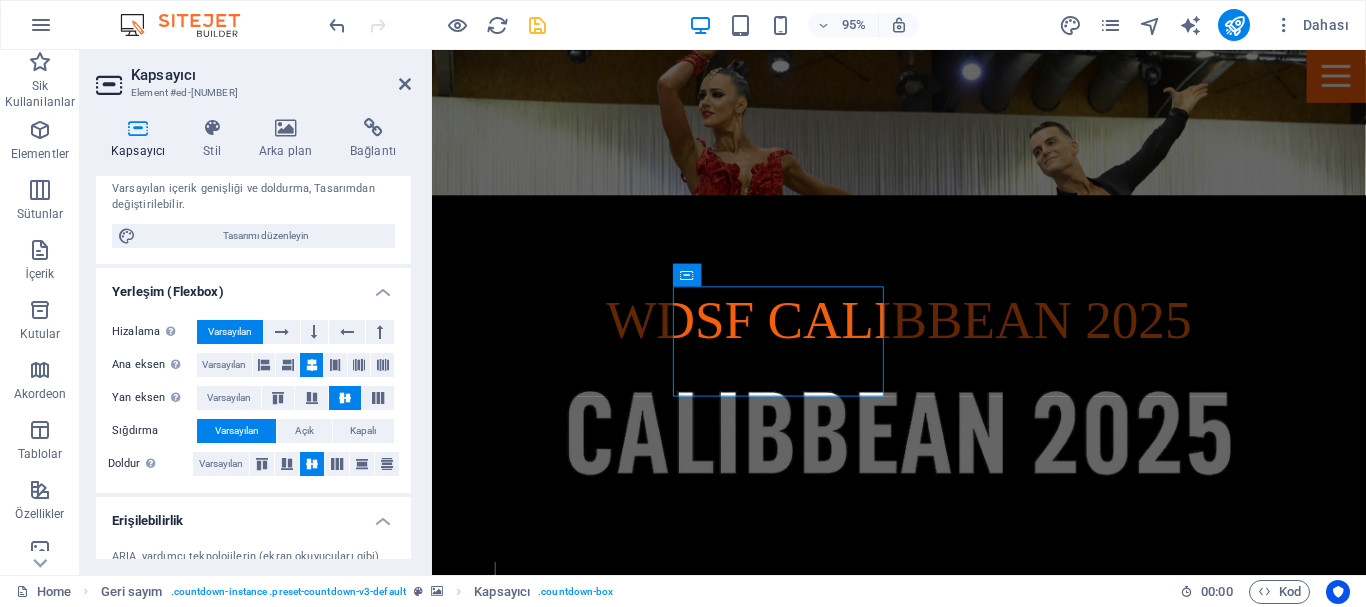 scroll, scrollTop: 426, scrollLeft: 0, axis: vertical 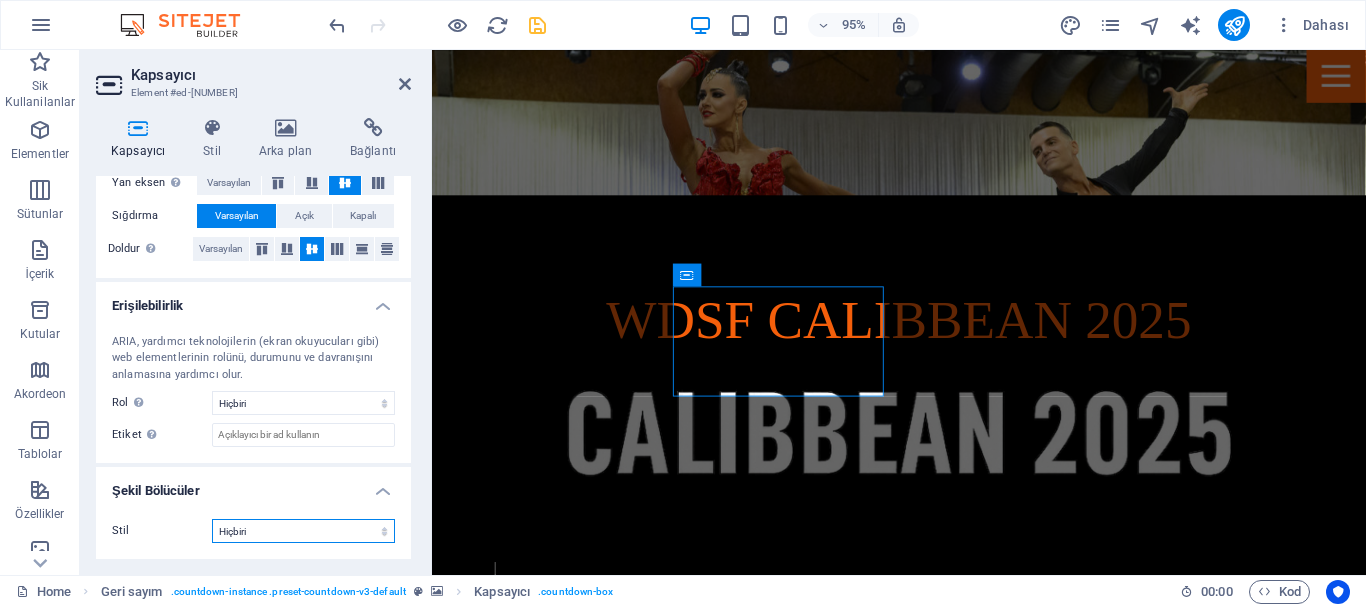 click on "Hiçbiri Üçgen Kare Çapraz Çokgen 1 Çokgen 2 Zikzak Çoklu Zikzaklar Dalgalar Çoklu Dalgalar Yarım Daire Daire Daire Gölge Bloklar Altıgenler Bulutlar Çoklu Bulutlar Yelpaze Piramitler Kitap Boya Akıntısı Ateş Parçalanmış Kağıt Ok" at bounding box center [303, 531] 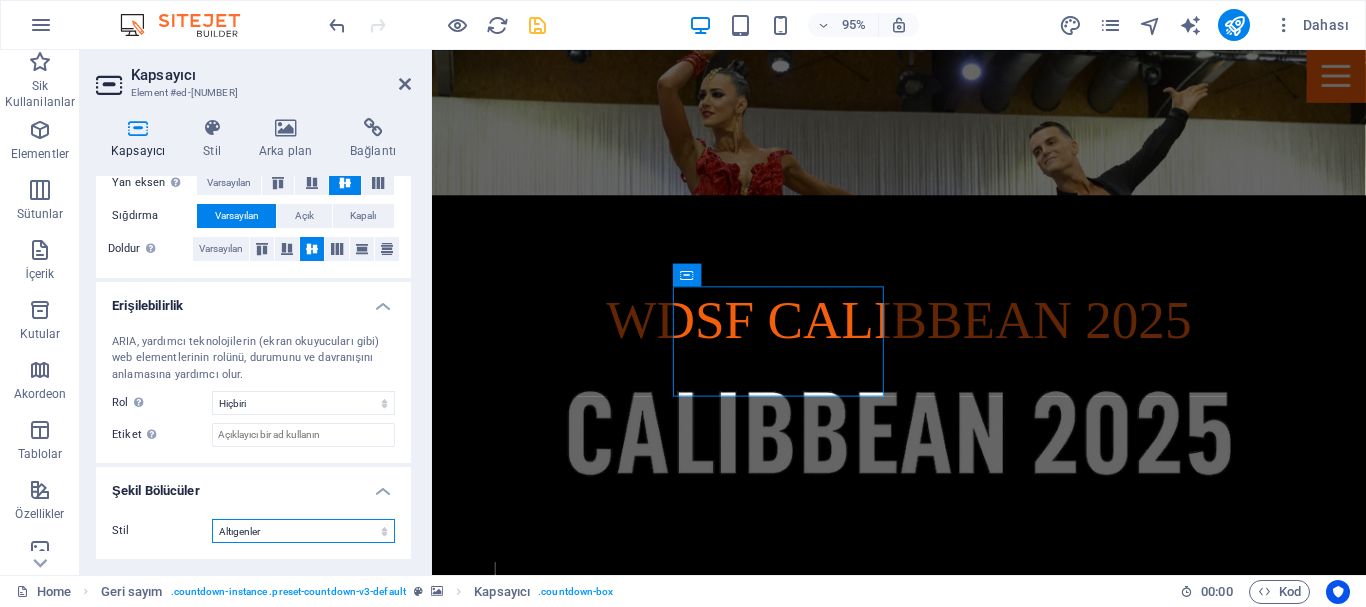 click on "Hiçbiri Üçgen Kare Çapraz Çokgen 1 Çokgen 2 Zikzak Çoklu Zikzaklar Dalgalar Çoklu Dalgalar Yarım Daire Daire Daire Gölge Bloklar Altıgenler Bulutlar Çoklu Bulutlar Yelpaze Piramitler Kitap Boya Akıntısı Ateş Parçalanmış Kağıt Ok" at bounding box center [303, 531] 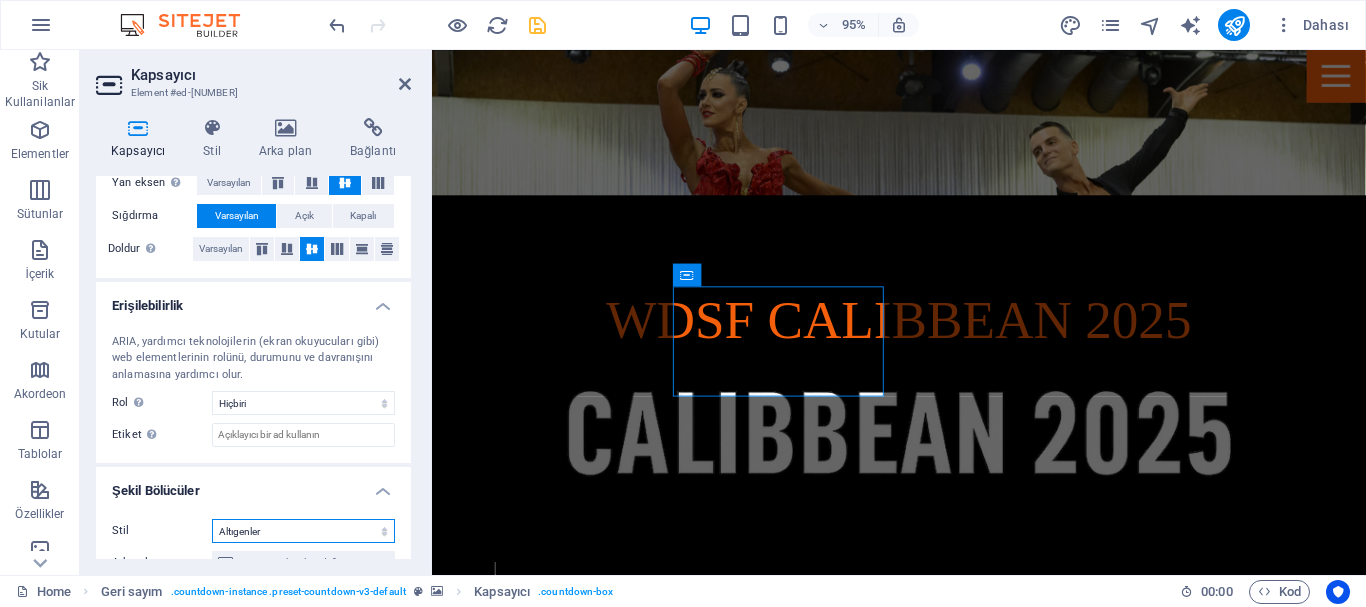 click on "Hiçbiri Üçgen Kare Çapraz Çokgen 1 Çokgen 2 Zikzak Çoklu Zikzaklar Dalgalar Çoklu Dalgalar Yarım Daire Daire Daire Gölge Bloklar Altıgenler Bulutlar Çoklu Bulutlar Yelpaze Piramitler Kitap Boya Akıntısı Ateş Parçalanmış Kağıt Ok" at bounding box center (303, 531) 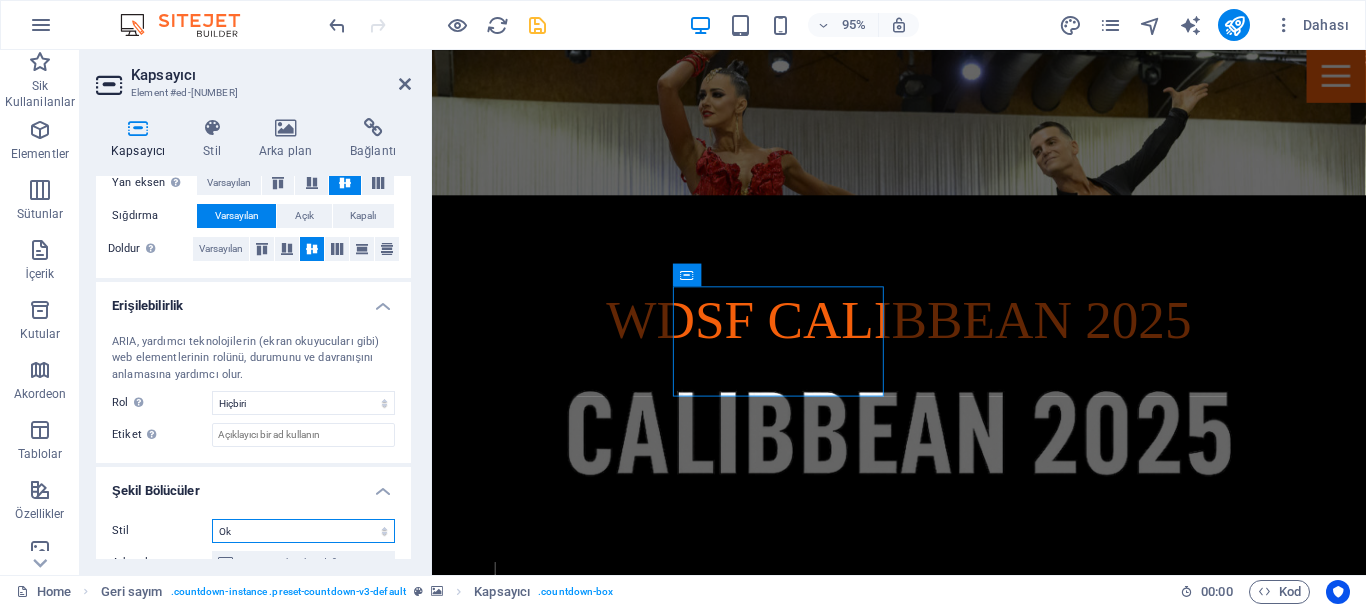 click on "Hiçbiri Üçgen Kare Çapraz Çokgen 1 Çokgen 2 Zikzak Çoklu Zikzaklar Dalgalar Çoklu Dalgalar Yarım Daire Daire Daire Gölge Bloklar Altıgenler Bulutlar Çoklu Bulutlar Yelpaze Piramitler Kitap Boya Akıntısı Ateş Parçalanmış Kağıt Ok" at bounding box center (303, 531) 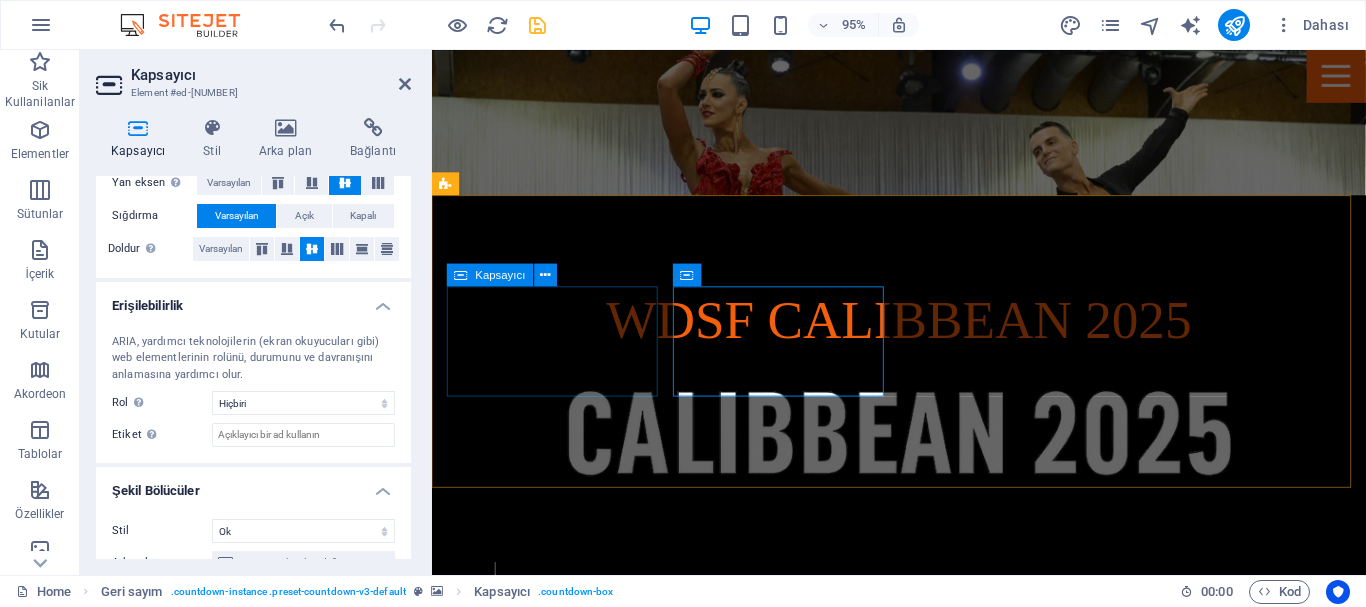 click on "0 Days" at bounding box center (920, 1245) 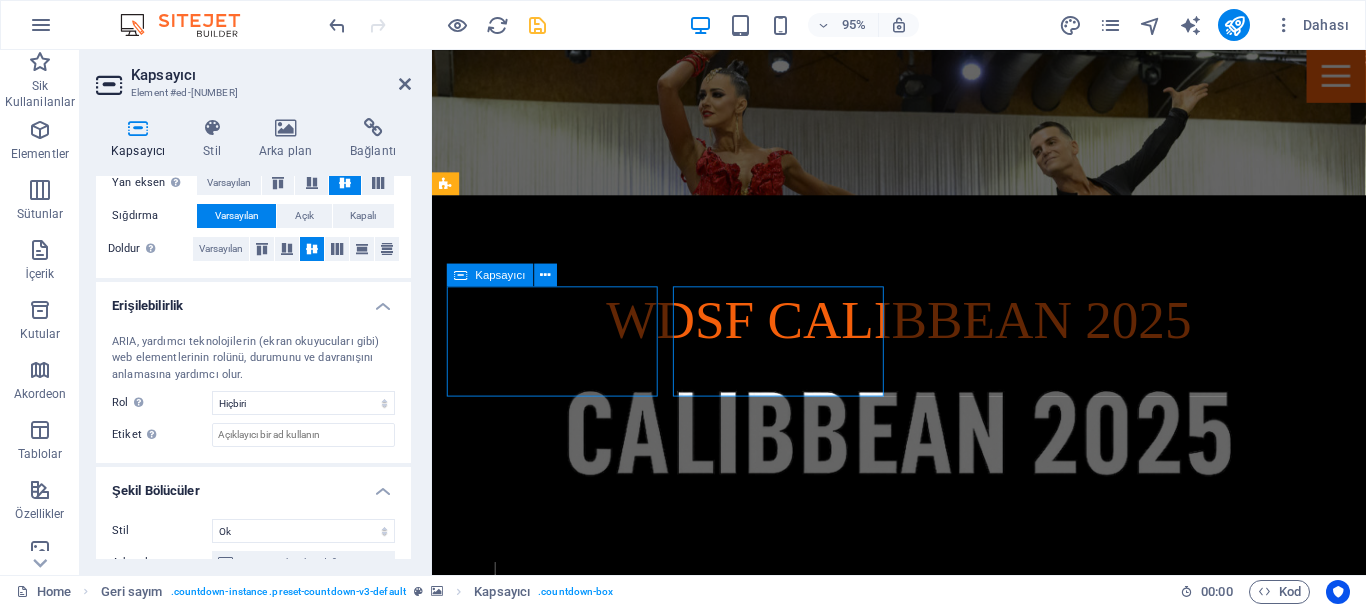 click on "0 Hours" at bounding box center (920, 1477) 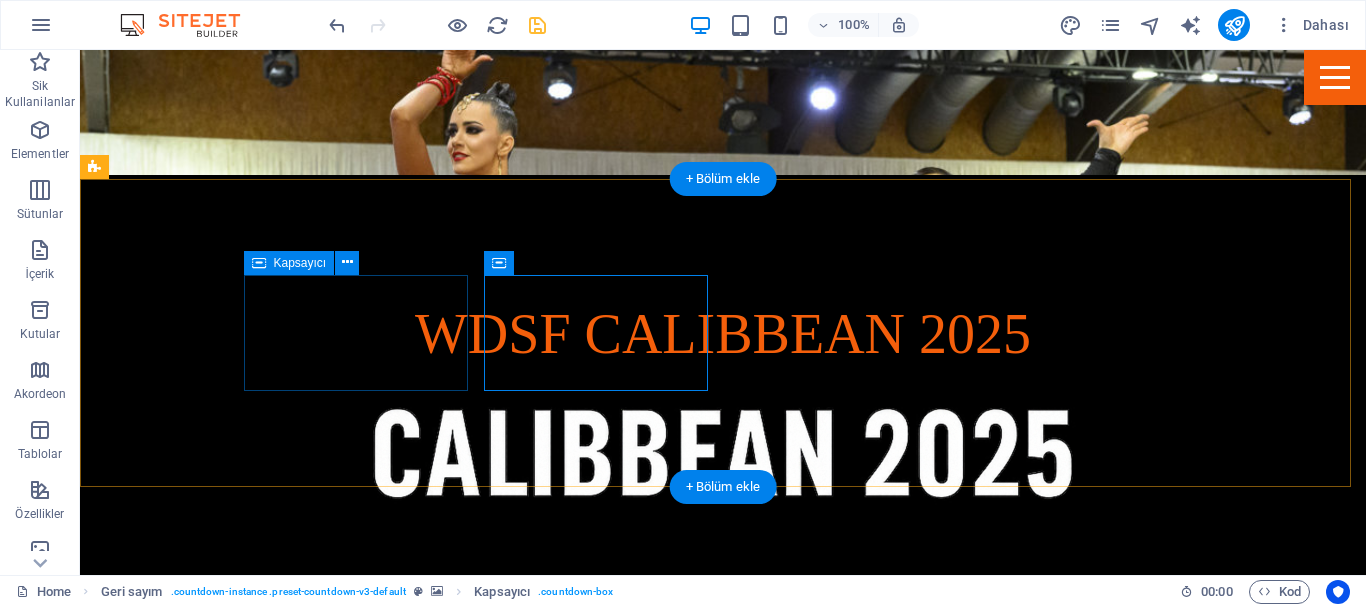 click on "0 Days" at bounding box center (568, 1245) 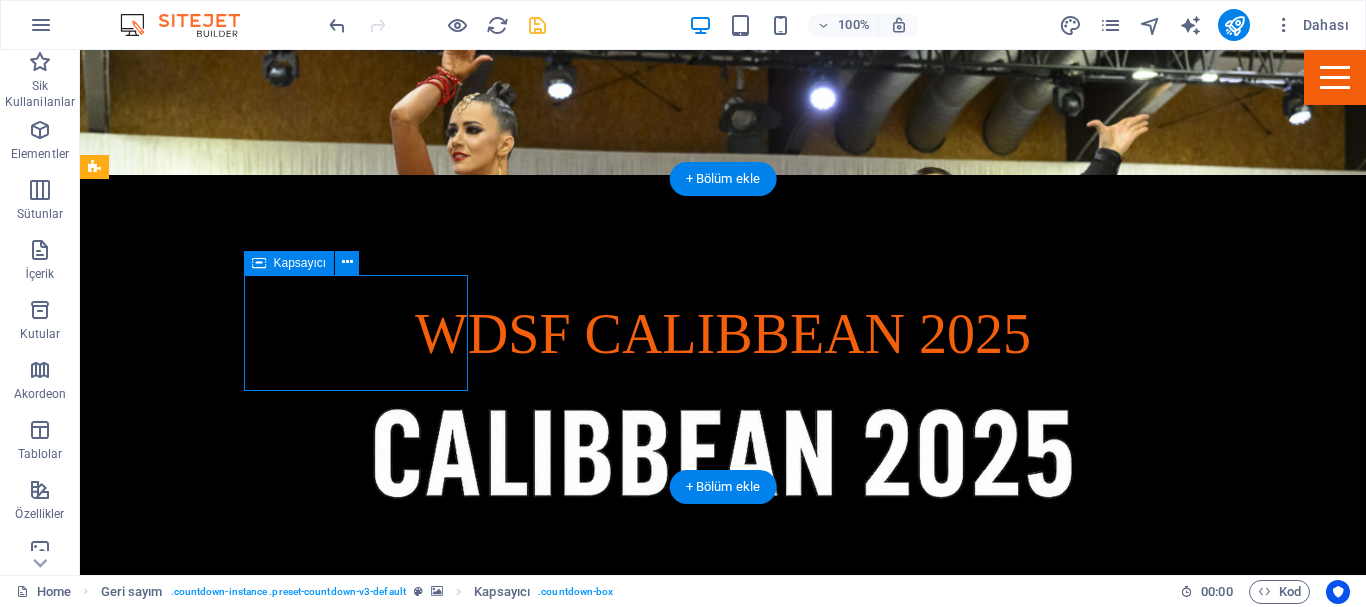 click on "0 Days" at bounding box center (568, 1245) 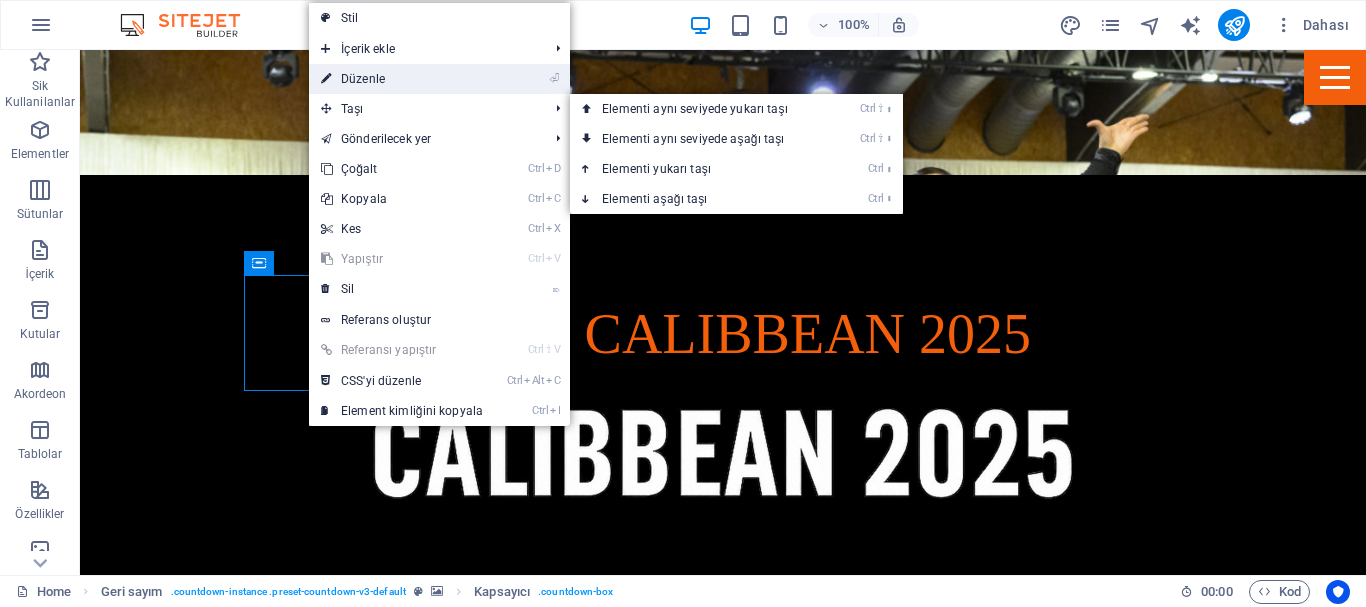 click on "⏎  Düzenle" at bounding box center [402, 79] 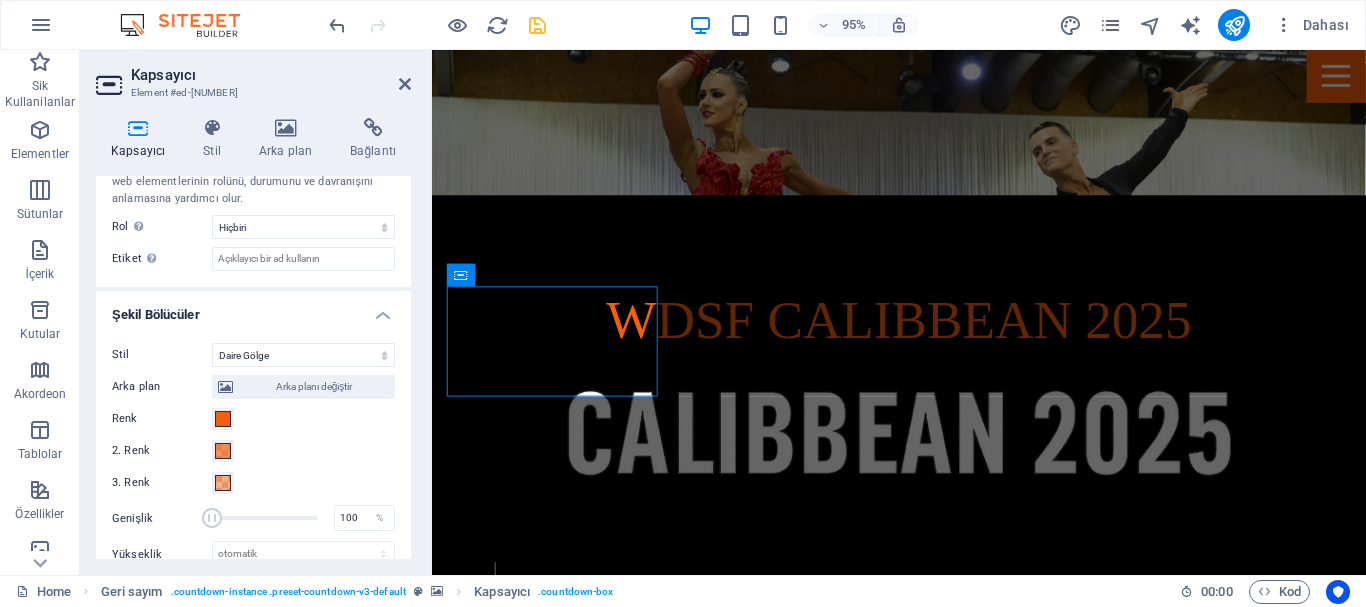 scroll, scrollTop: 697, scrollLeft: 0, axis: vertical 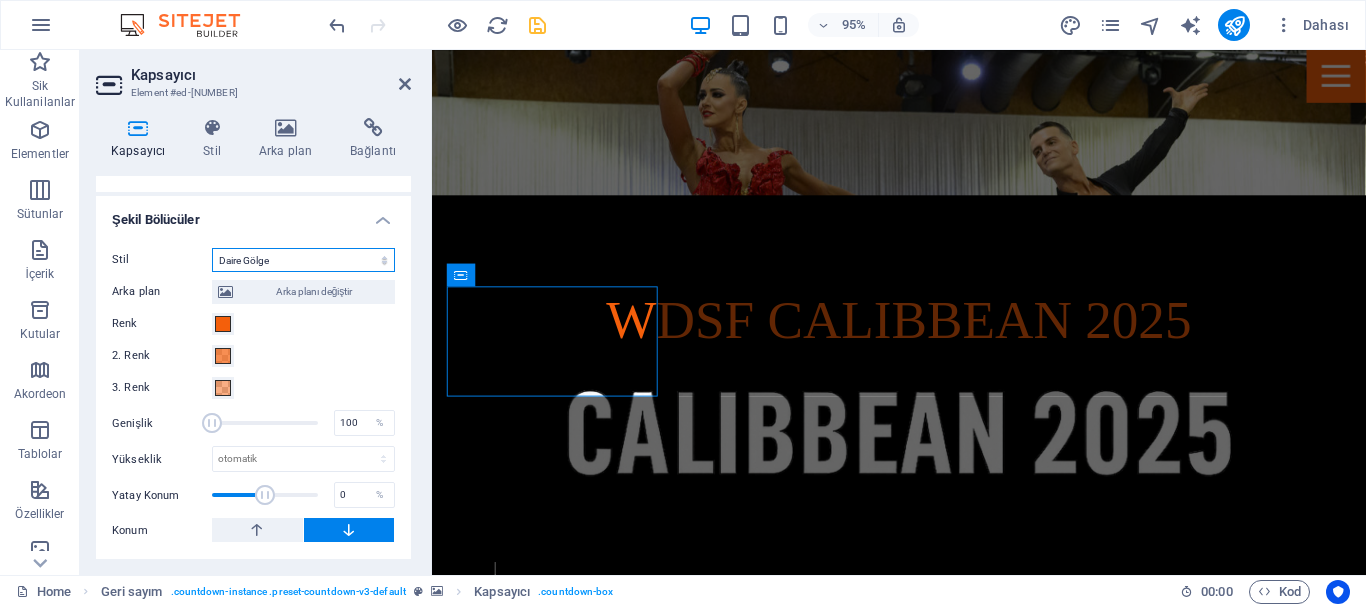 click on "Hiçbiri Üçgen Kare Çapraz Çokgen 1 Çokgen 2 Zikzak Çoklu Zikzaklar Dalgalar Çoklu Dalgalar Yarım Daire Daire Daire Gölge Bloklar Altıgenler Bulutlar Çoklu Bulutlar Yelpaze Piramitler Kitap Boya Akıntısı Ateş Parçalanmış Kağıt Ok" at bounding box center [303, 260] 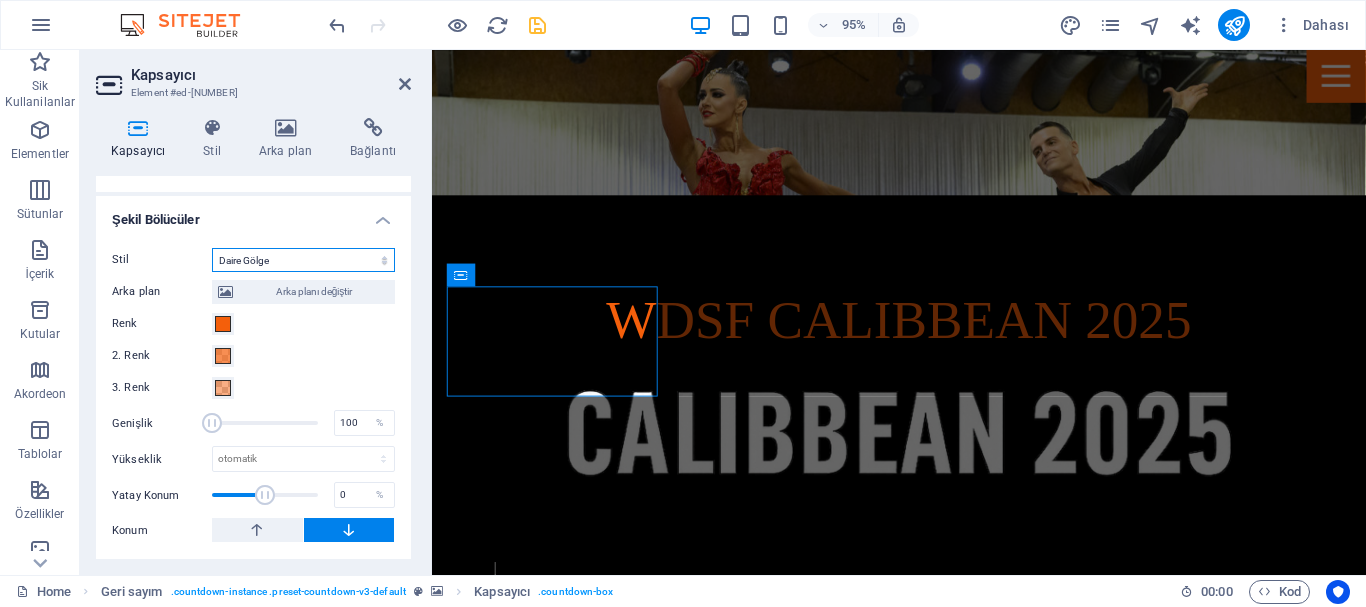 select on "arrow" 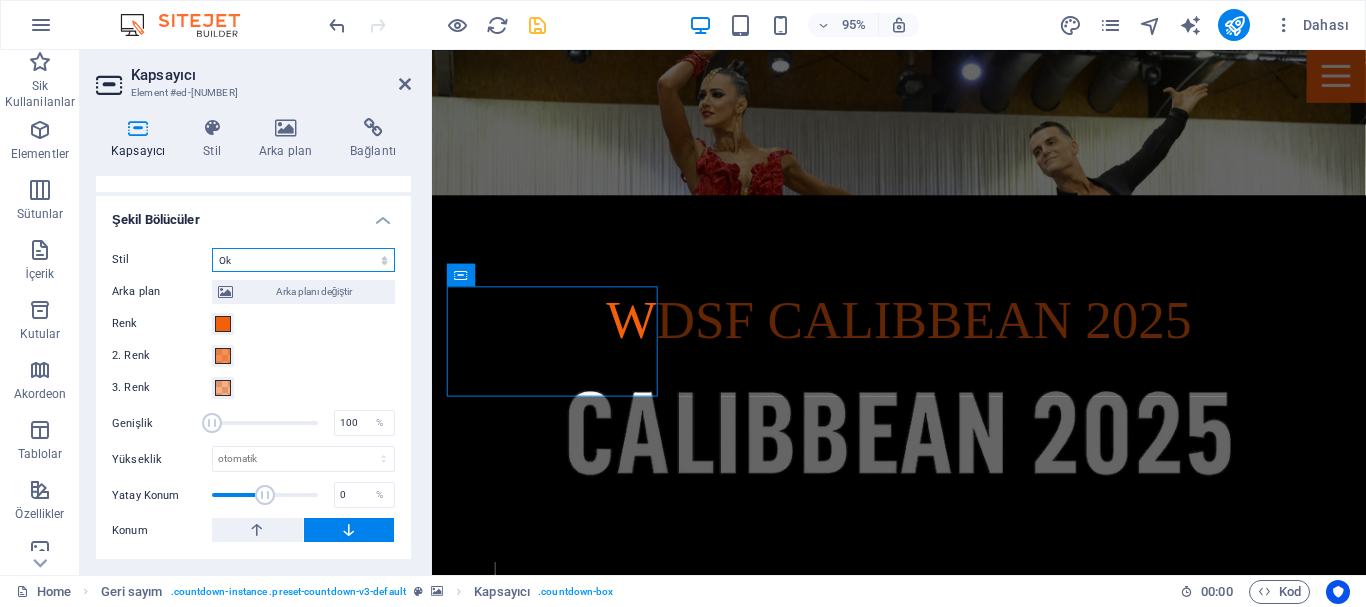 click on "Hiçbiri Üçgen Kare Çapraz Çokgen 1 Çokgen 2 Zikzak Çoklu Zikzaklar Dalgalar Çoklu Dalgalar Yarım Daire Daire Daire Gölge Bloklar Altıgenler Bulutlar Çoklu Bulutlar Yelpaze Piramitler Kitap Boya Akıntısı Ateş Parçalanmış Kağıt Ok" at bounding box center (303, 260) 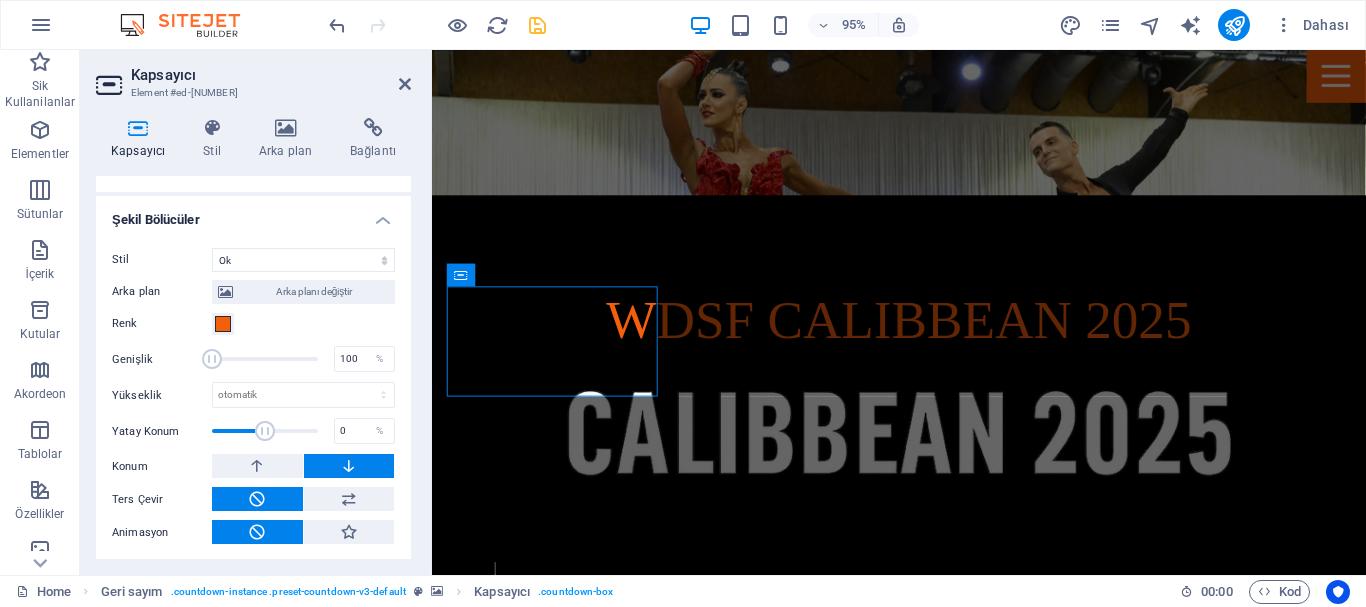 click on "Kapsayıcı Stil Arka plan Bağlantı Boyut Yükseklik Varsayılan px rem % vh vw Min. yükseklik Hiçbiri px rem % vh vw Genişlik Varsayılan px rem % em vh vw Min. genişlik Hiçbiri px rem % vh vw İçerik genişliği Varsayılan Özel genişlik Genişlik Varsayılan px rem % em vh vw Min. genişlik Hiçbiri px rem % vh vw Varsayılan doldurma Özel aralık Varsayılan içerik genişliği ve doldurma, Tasarımdan değiştirilebilir. Tasarımı düzenleyin Yerleşim (Flexbox) Hizalama Esnek yönü belirler. Varsayılan Ana eksen Elementlerin bu kapsayıcının içindeki ana eksen boyunca nasıl davranması gerektiğini belirle (içeriği doğrula). Varsayılan Yan eksen Kapsayıcının içindeki elementin dikey yönünü kontrol et (öğeleri hizala). Varsayılan Sığdırma Varsayılan Açık Kapalı Doldur Birkaç satır boyunca y ekseni üzerindeki elementlerin mesafelerini ve yönünü kontrol eder (içeriği hizala). Varsayılan Erişilebilirlik Rol . Hiçbiri Alert Alt Bigi Article %" at bounding box center [253, 338] 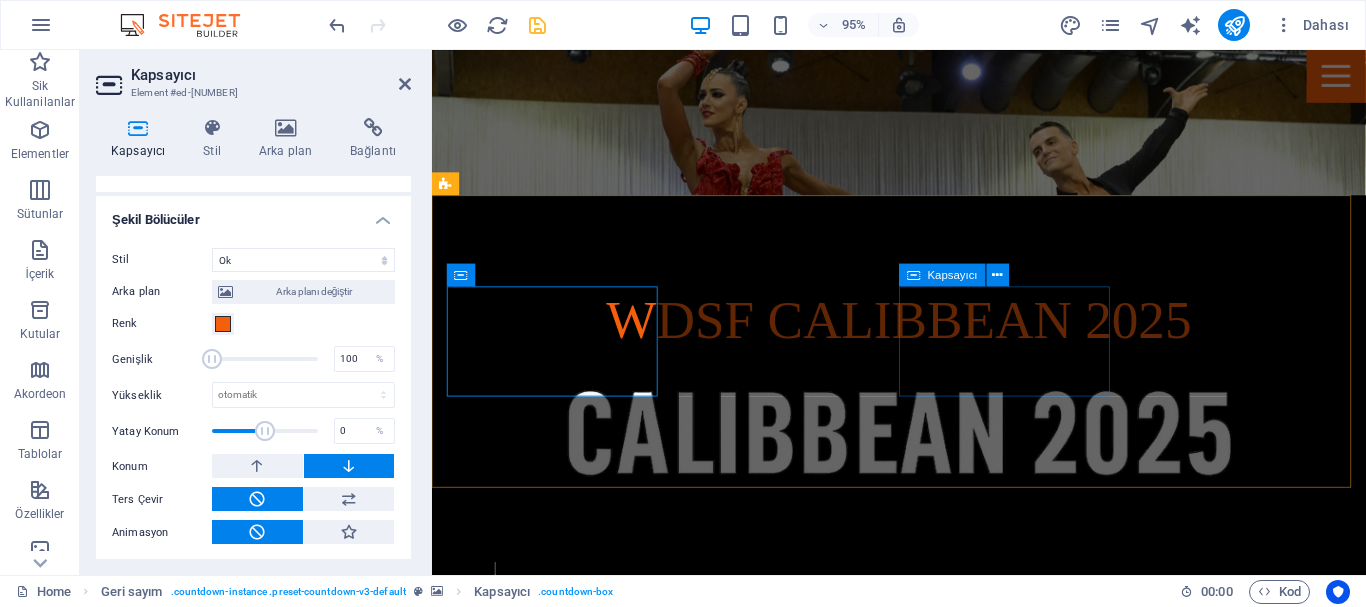 click on "0 Minutes" at bounding box center [920, 1667] 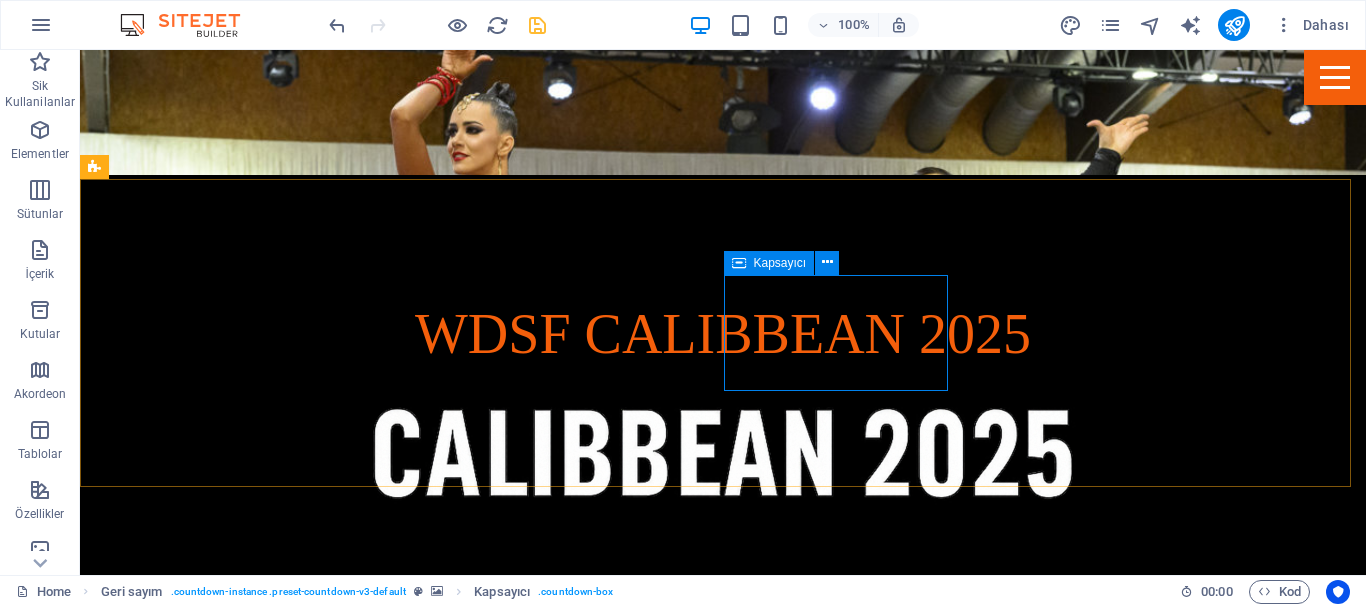 click at bounding box center (739, 263) 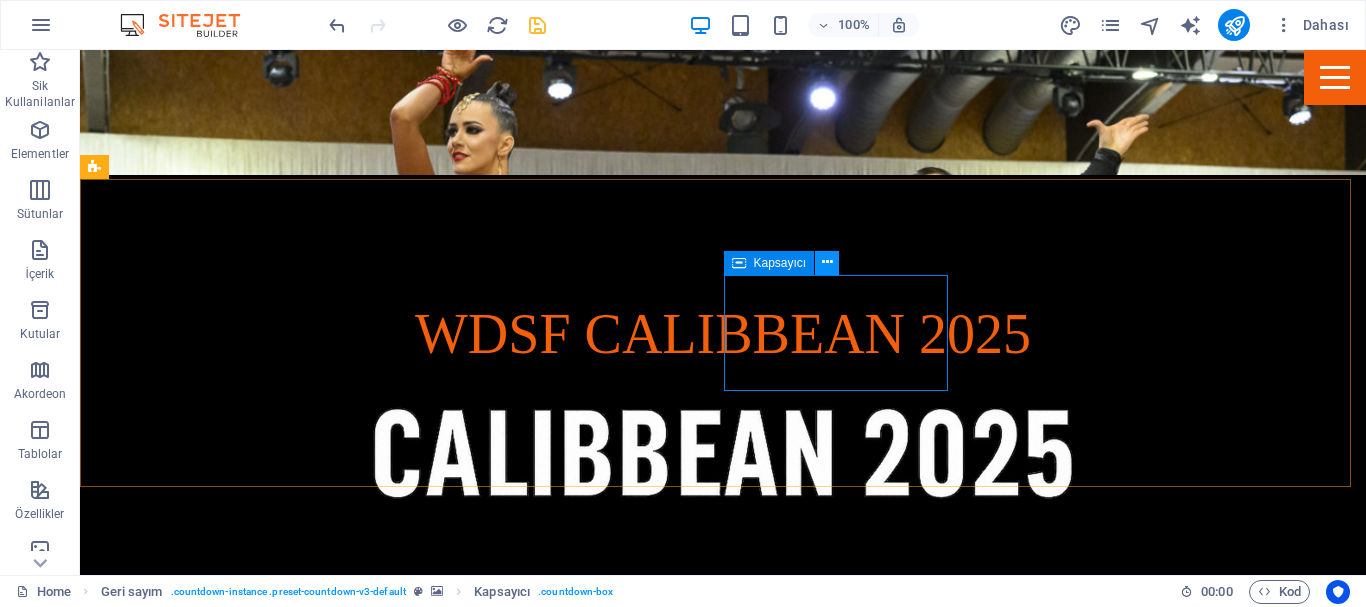 click at bounding box center (827, 262) 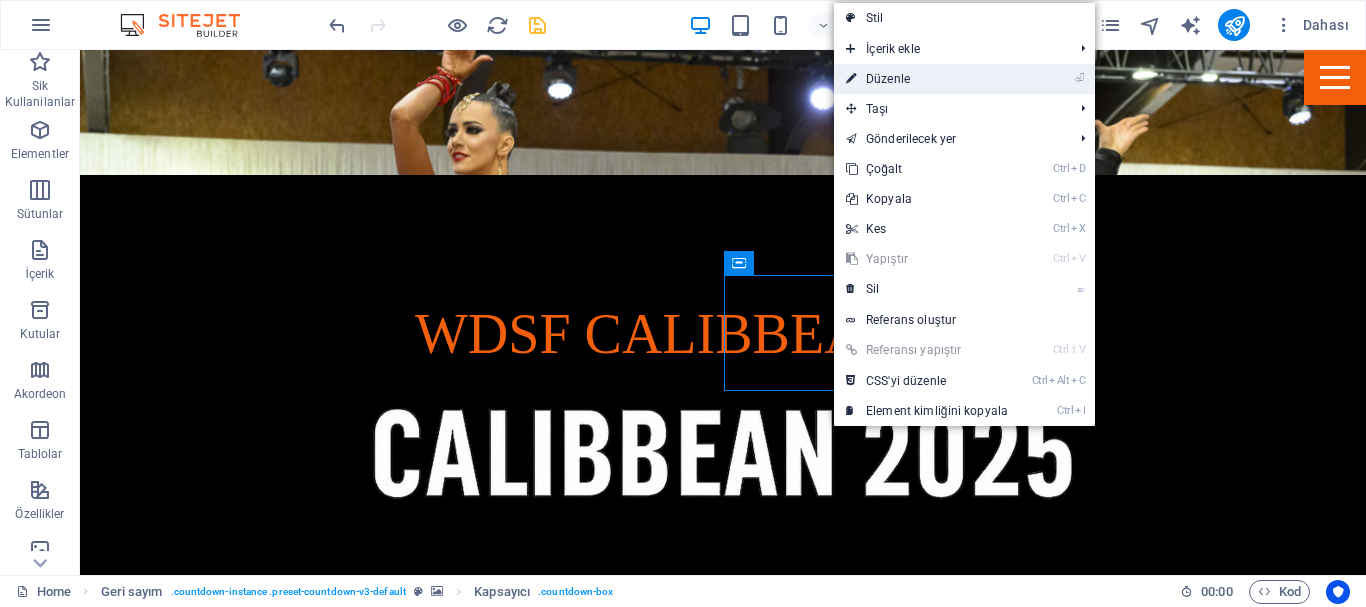 drag, startPoint x: 897, startPoint y: 81, endPoint x: 454, endPoint y: 55, distance: 443.76233 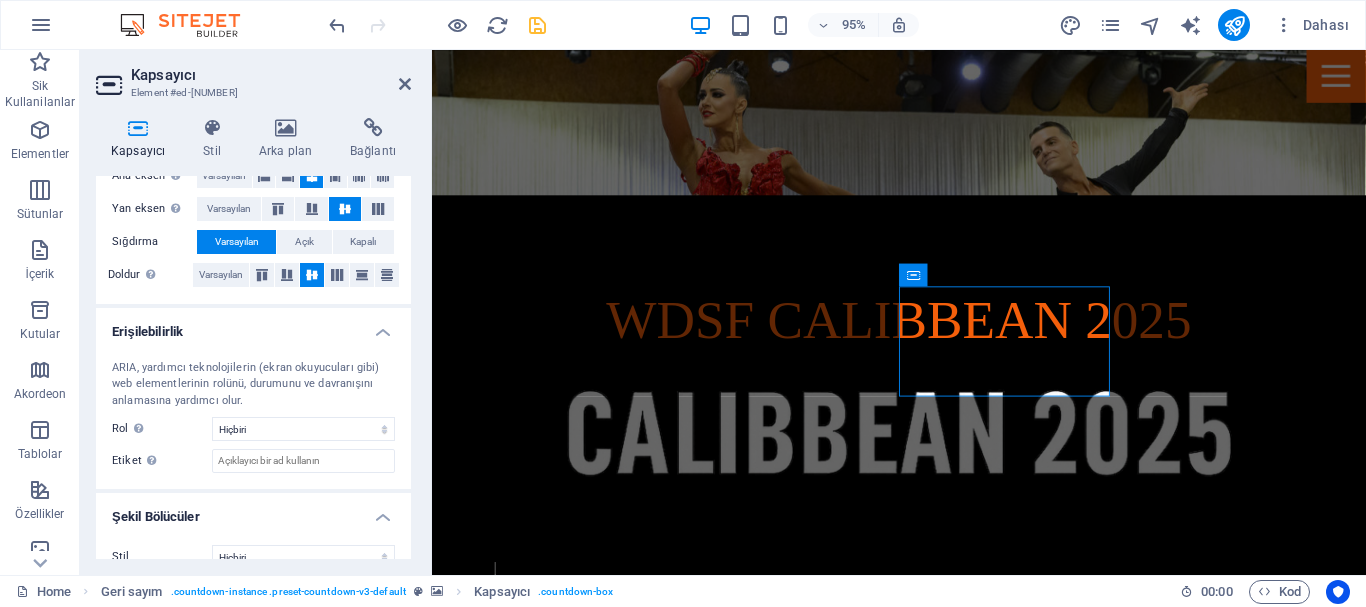 scroll, scrollTop: 426, scrollLeft: 0, axis: vertical 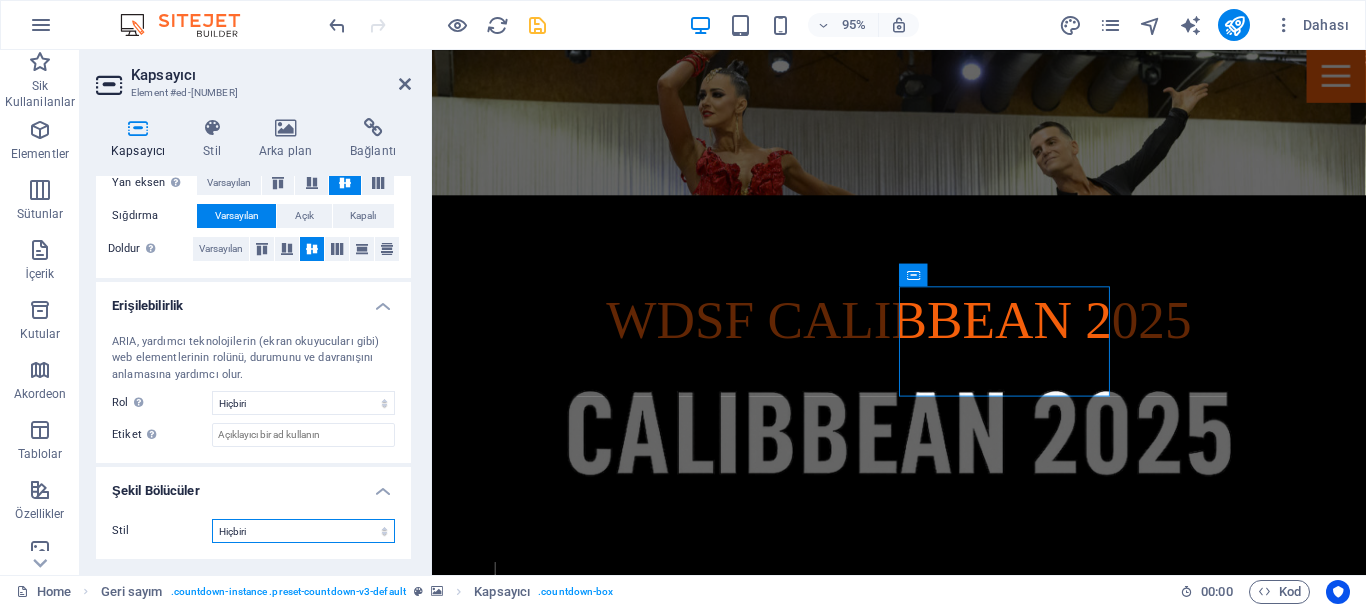 click on "Hiçbiri Üçgen Kare Çapraz Çokgen 1 Çokgen 2 Zikzak Çoklu Zikzaklar Dalgalar Çoklu Dalgalar Yarım Daire Daire Daire Gölge Bloklar Altıgenler Bulutlar Çoklu Bulutlar Yelpaze Piramitler Kitap Boya Akıntısı Ateş Parçalanmış Kağıt Ok" at bounding box center (303, 531) 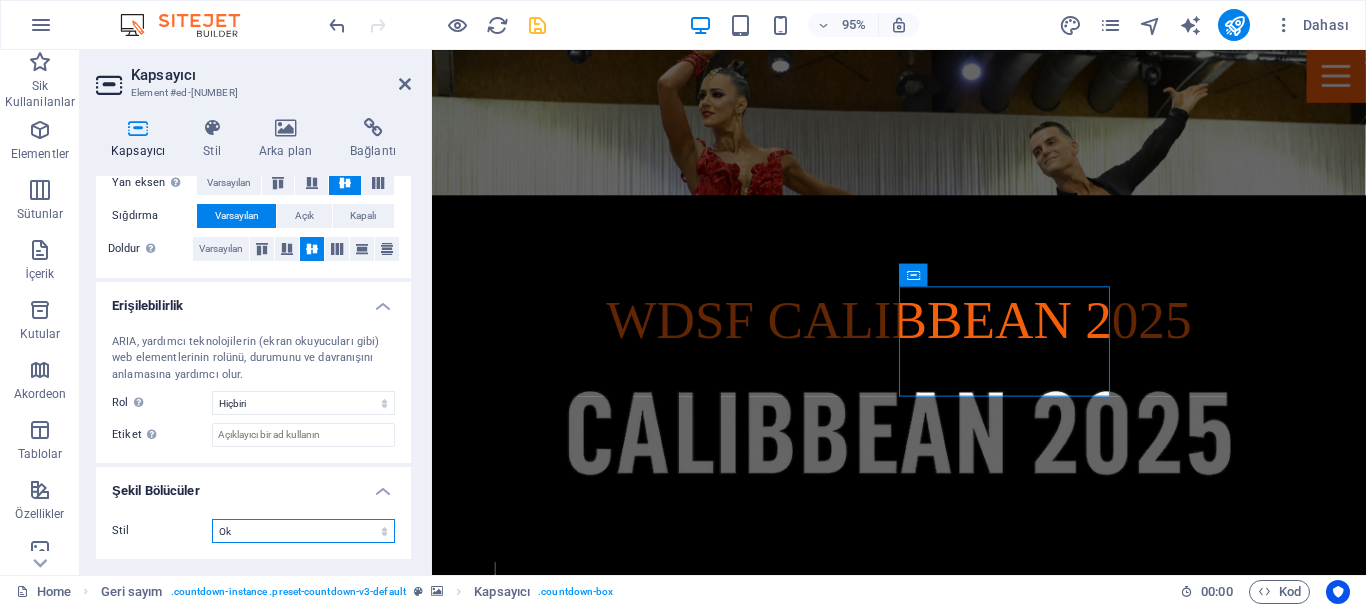 click on "Hiçbiri Üçgen Kare Çapraz Çokgen 1 Çokgen 2 Zikzak Çoklu Zikzaklar Dalgalar Çoklu Dalgalar Yarım Daire Daire Daire Gölge Bloklar Altıgenler Bulutlar Çoklu Bulutlar Yelpaze Piramitler Kitap Boya Akıntısı Ateş Parçalanmış Kağıt Ok" at bounding box center (303, 531) 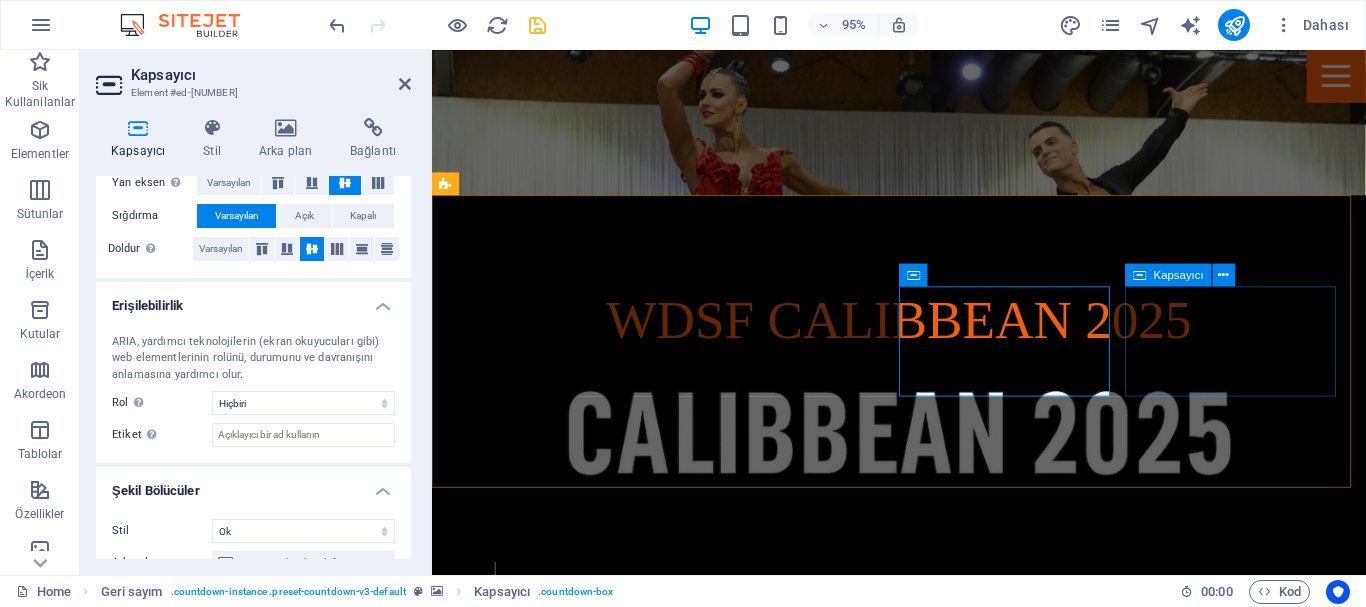 click on "0 Seconds" at bounding box center [920, 1903] 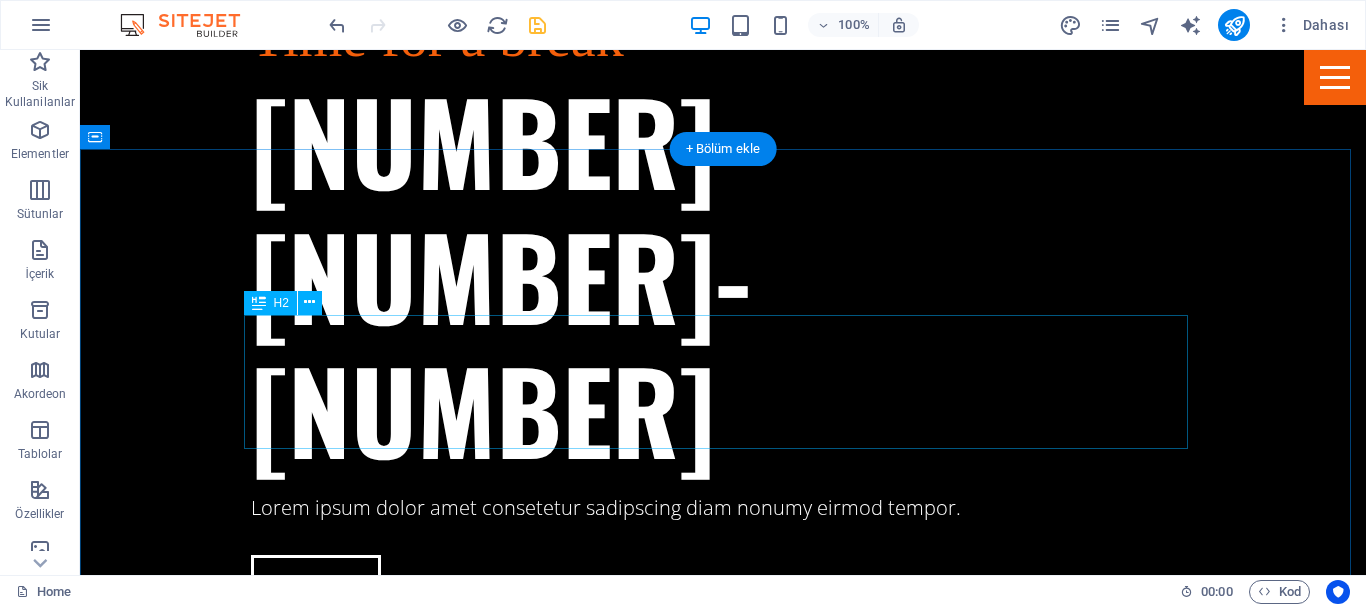 scroll, scrollTop: 2553, scrollLeft: 0, axis: vertical 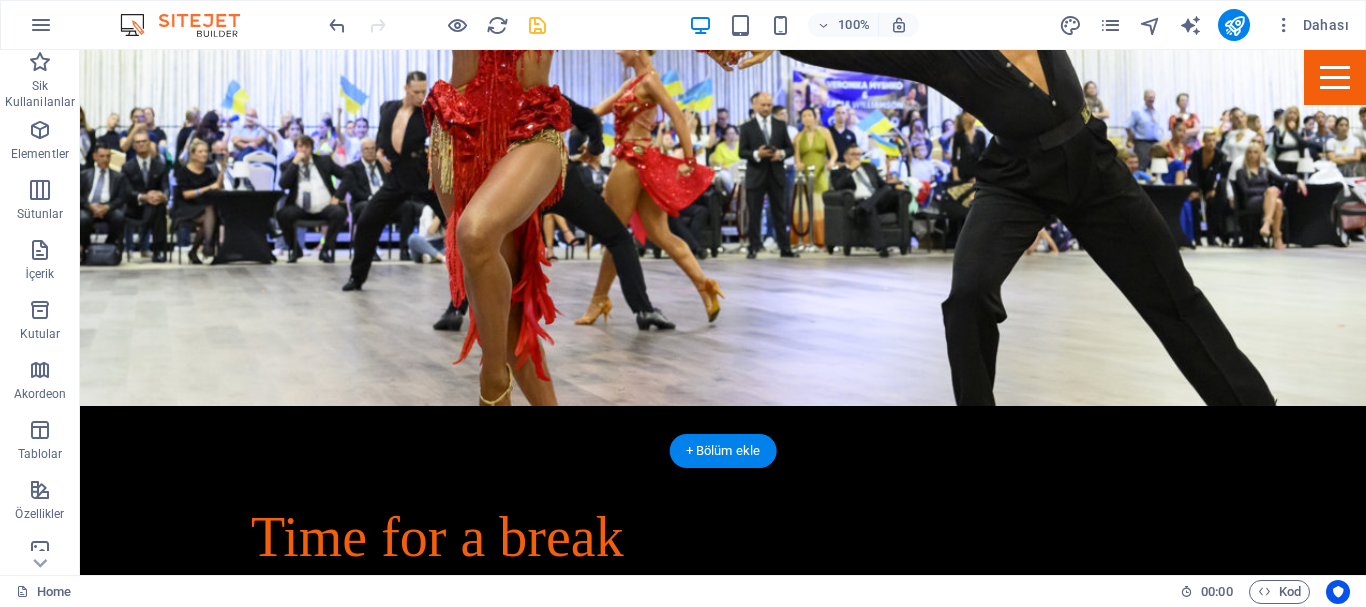 click at bounding box center (723, 3582) 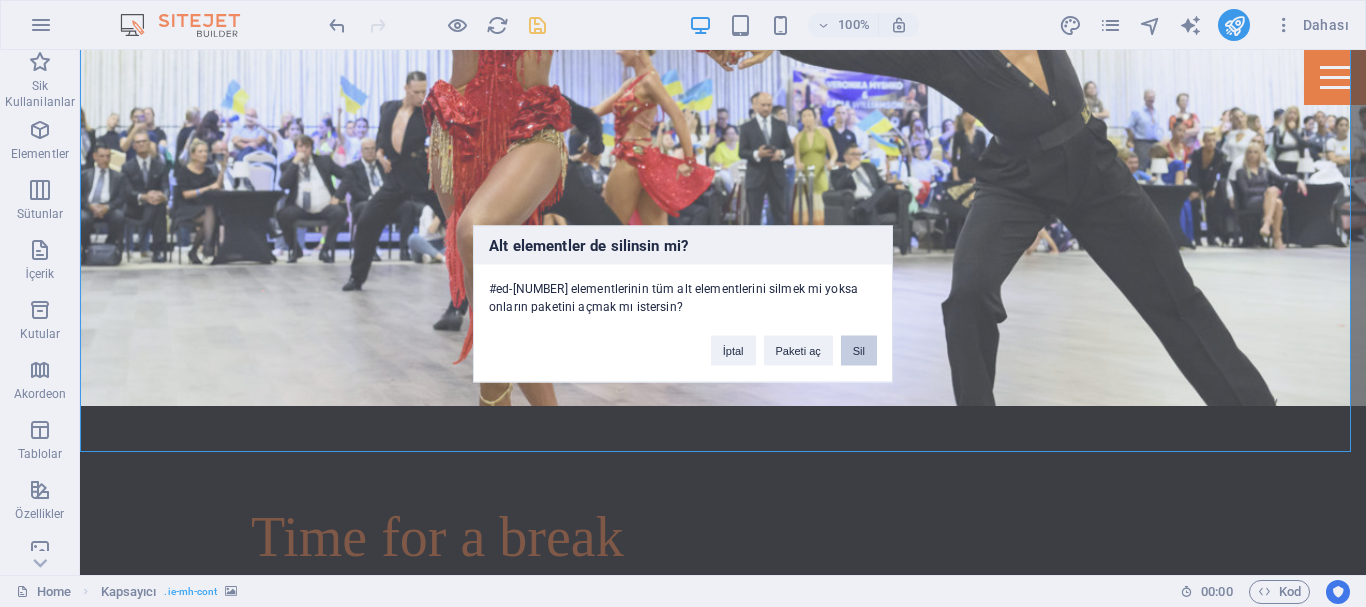 click on "Sil" at bounding box center [859, 350] 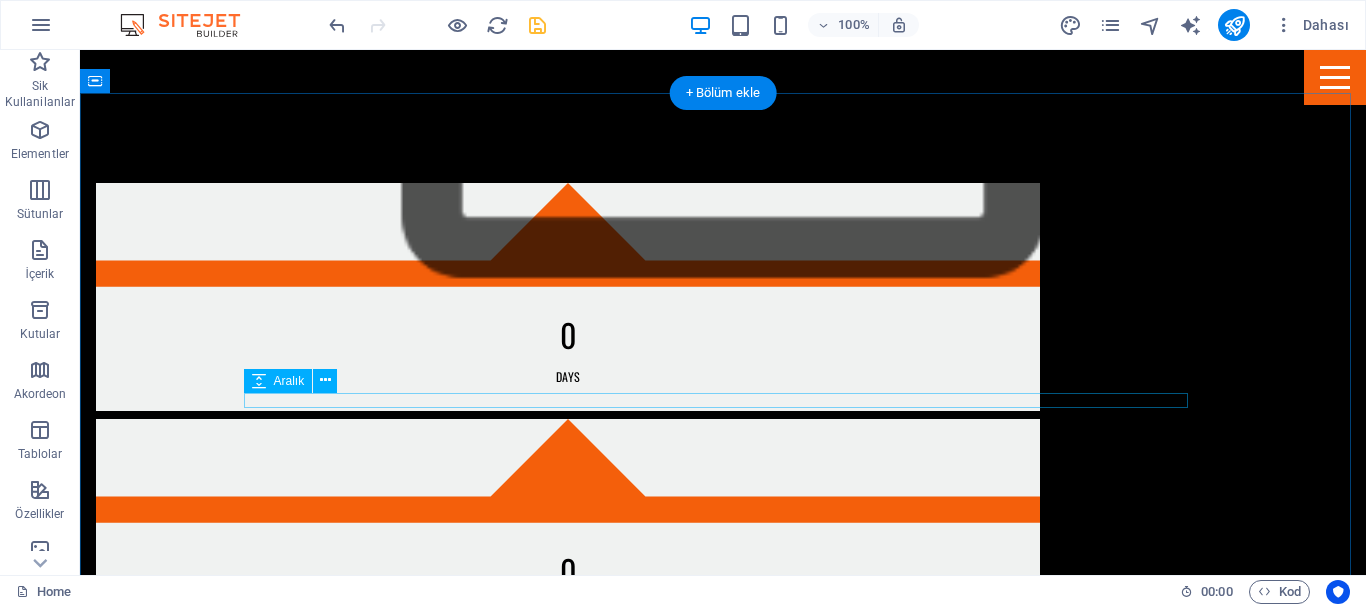 scroll, scrollTop: 1324, scrollLeft: 0, axis: vertical 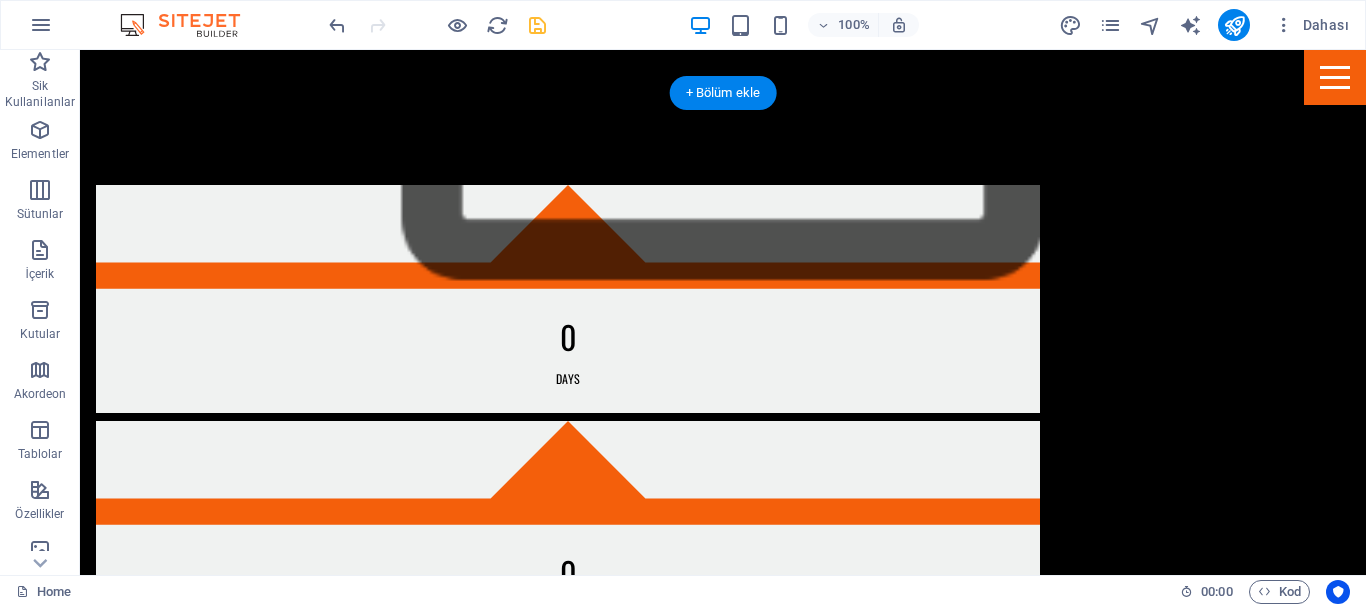 click at bounding box center (723, 2698) 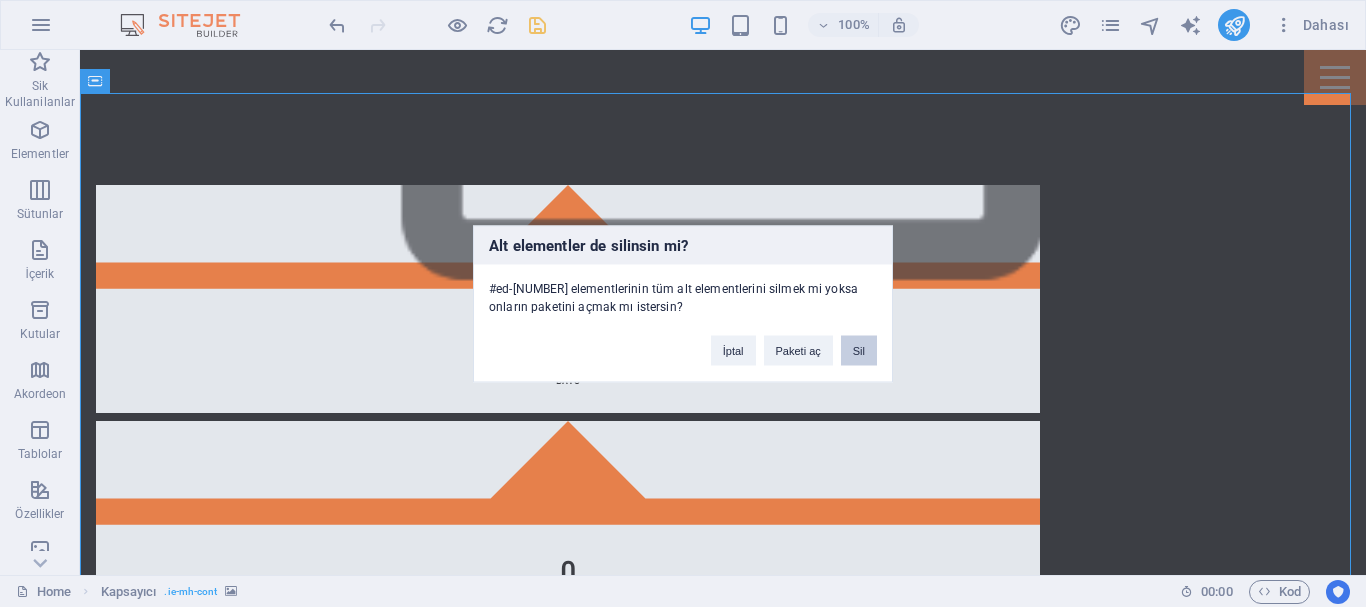 click on "Sil" at bounding box center [859, 350] 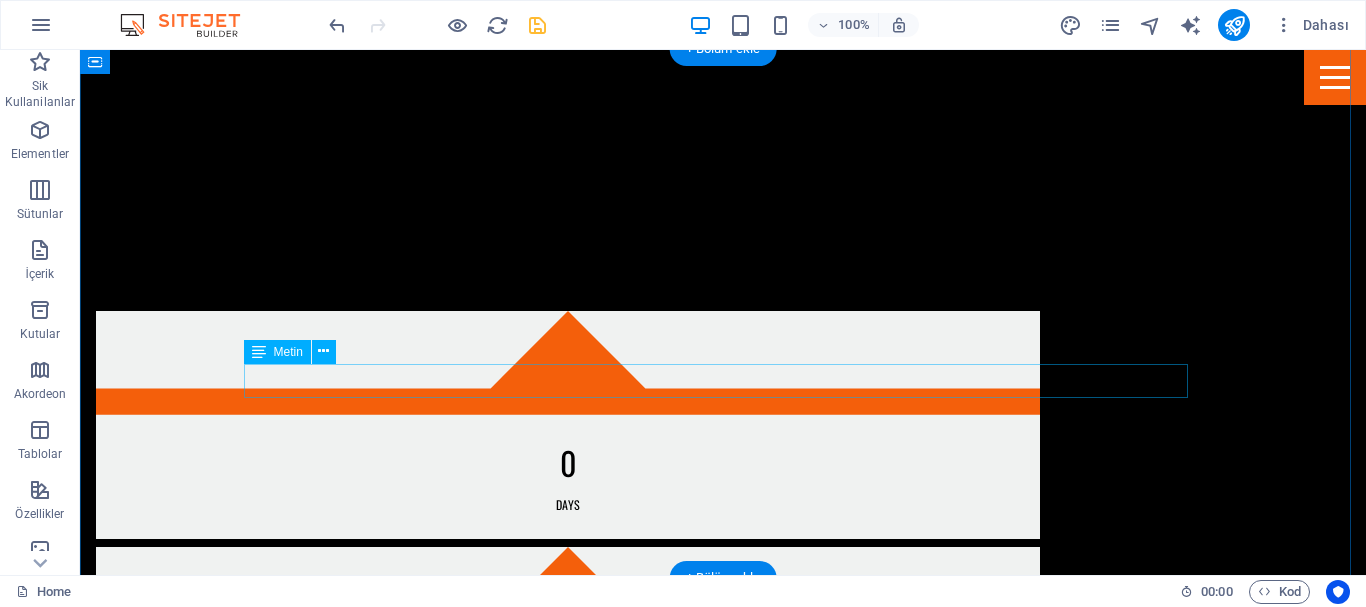 scroll, scrollTop: 1194, scrollLeft: 0, axis: vertical 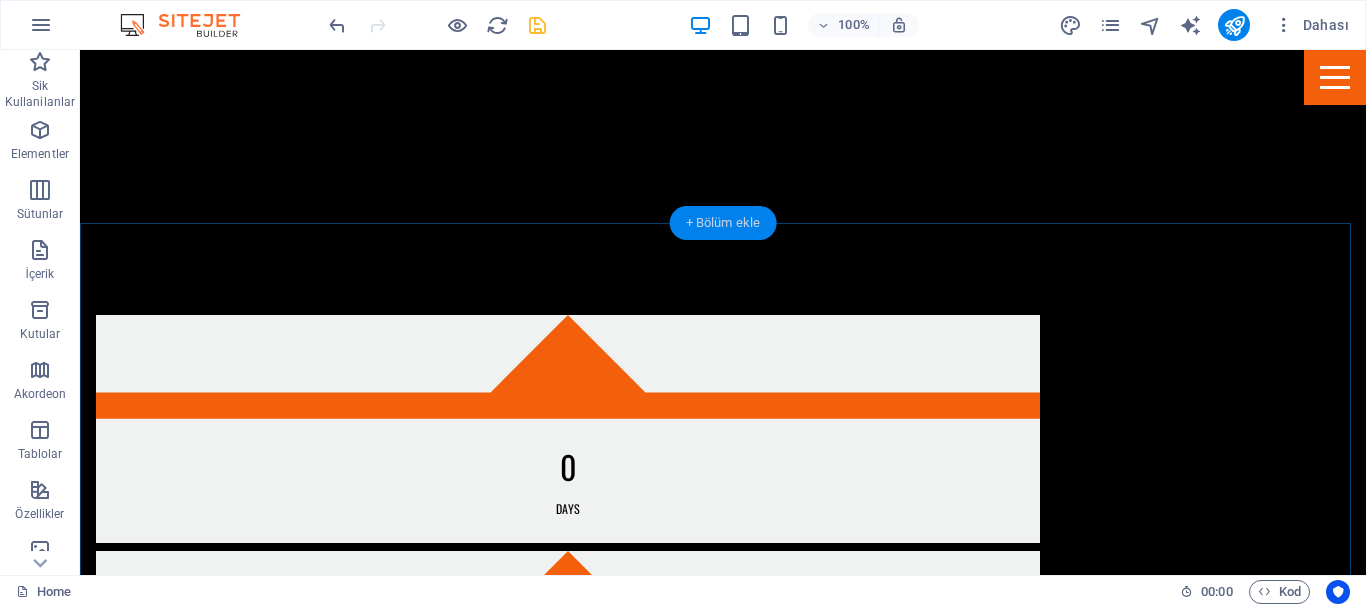 drag, startPoint x: 719, startPoint y: 220, endPoint x: 203, endPoint y: 215, distance: 516.02423 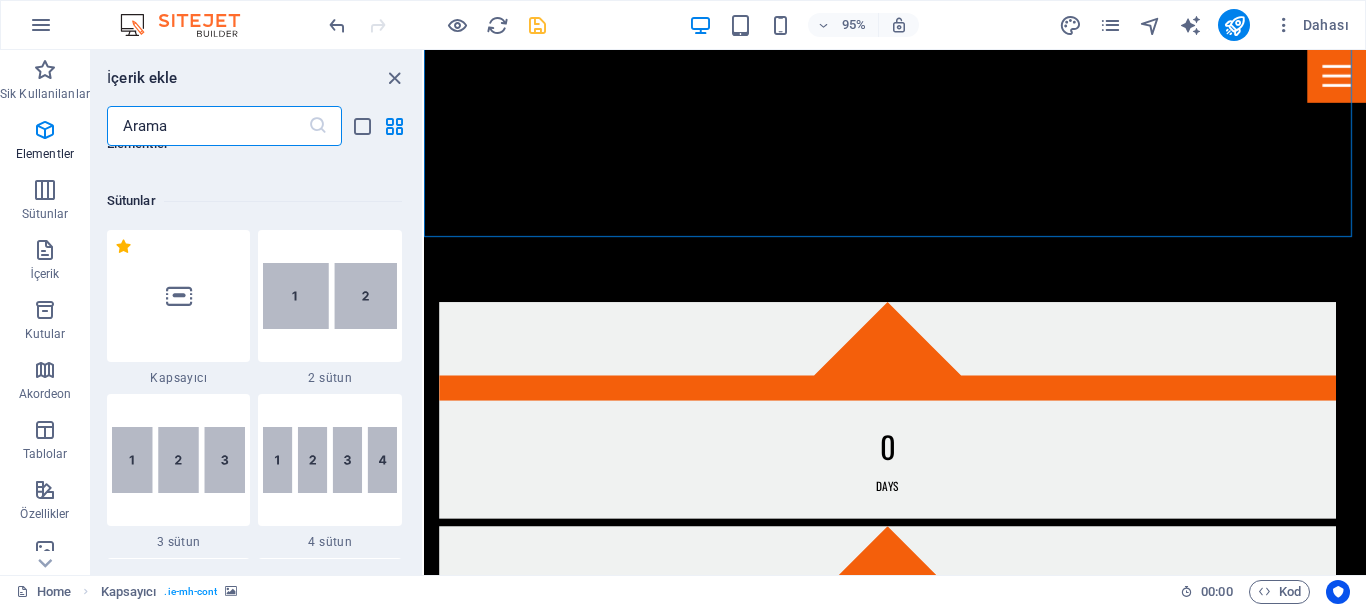 scroll, scrollTop: 999, scrollLeft: 0, axis: vertical 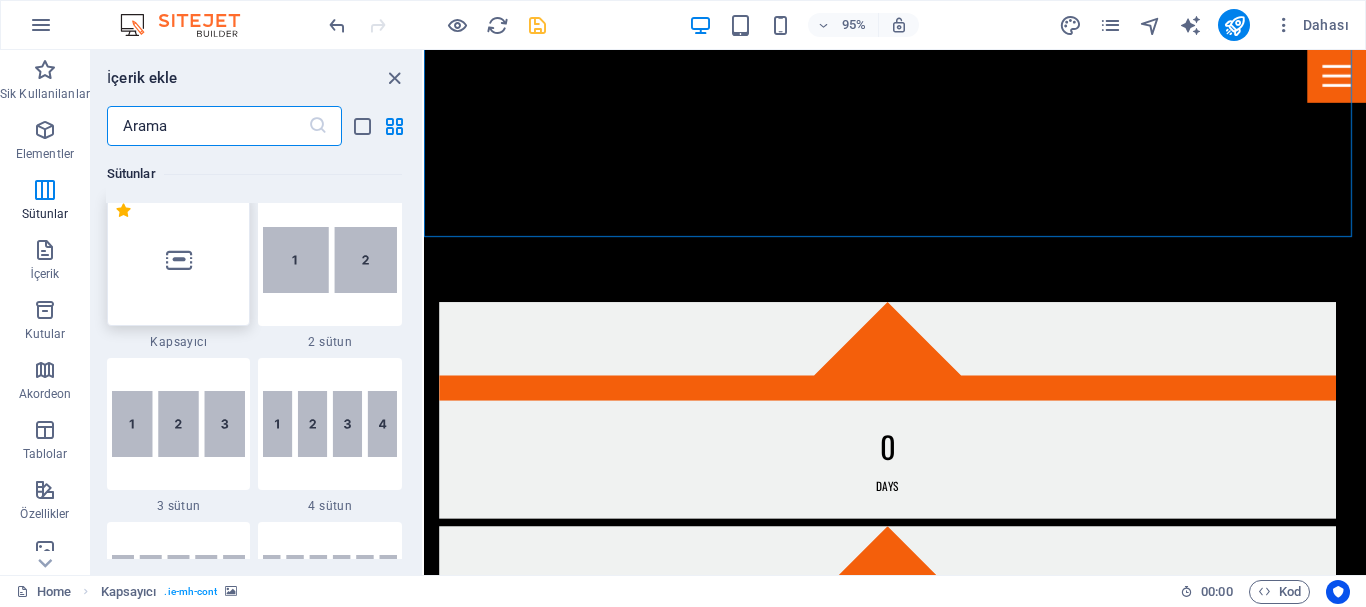 click at bounding box center [179, 260] 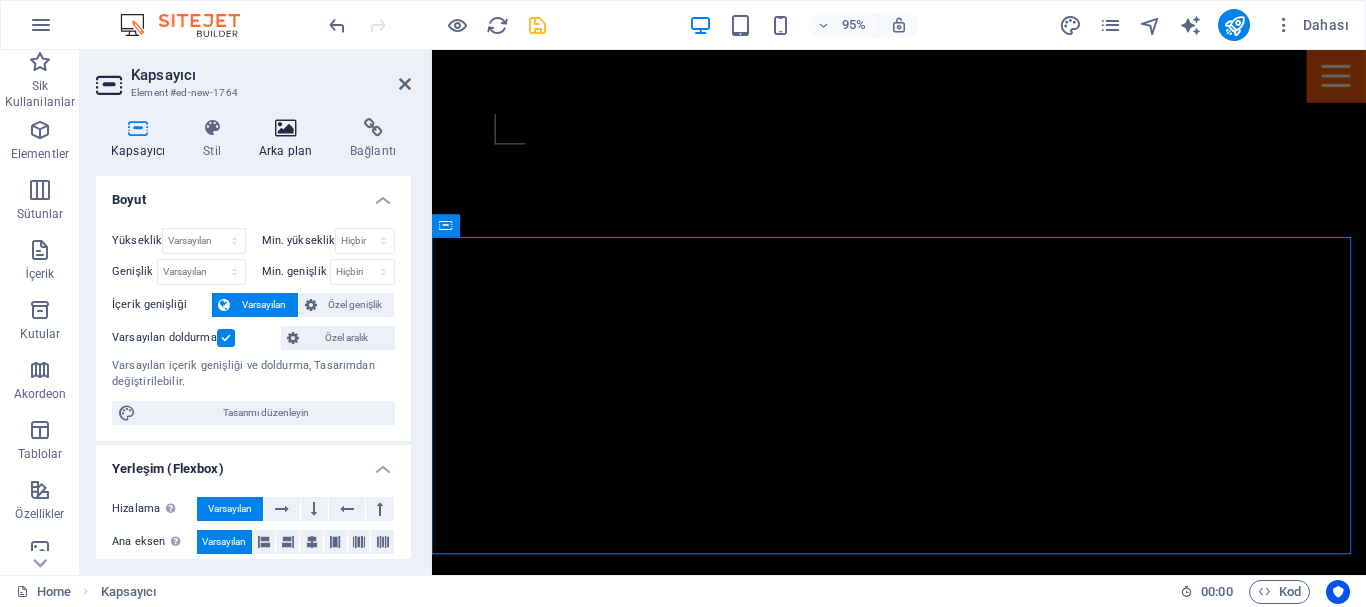 click on "Arka plan" at bounding box center (289, 139) 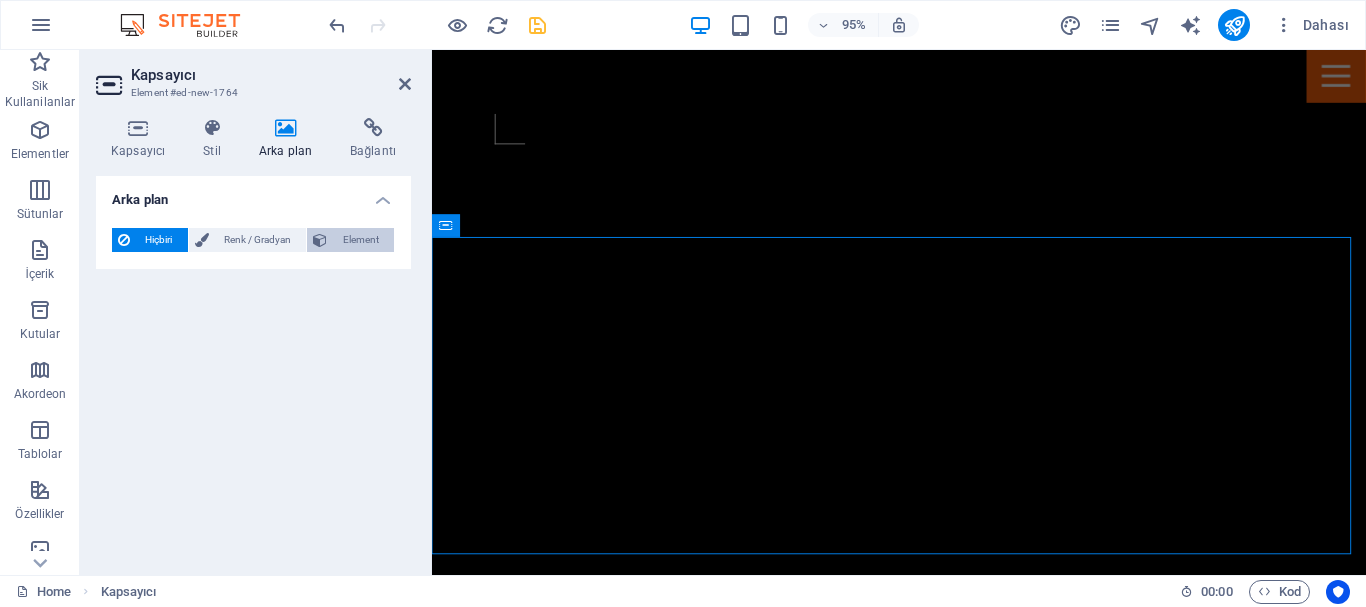 click on "Element" at bounding box center [360, 240] 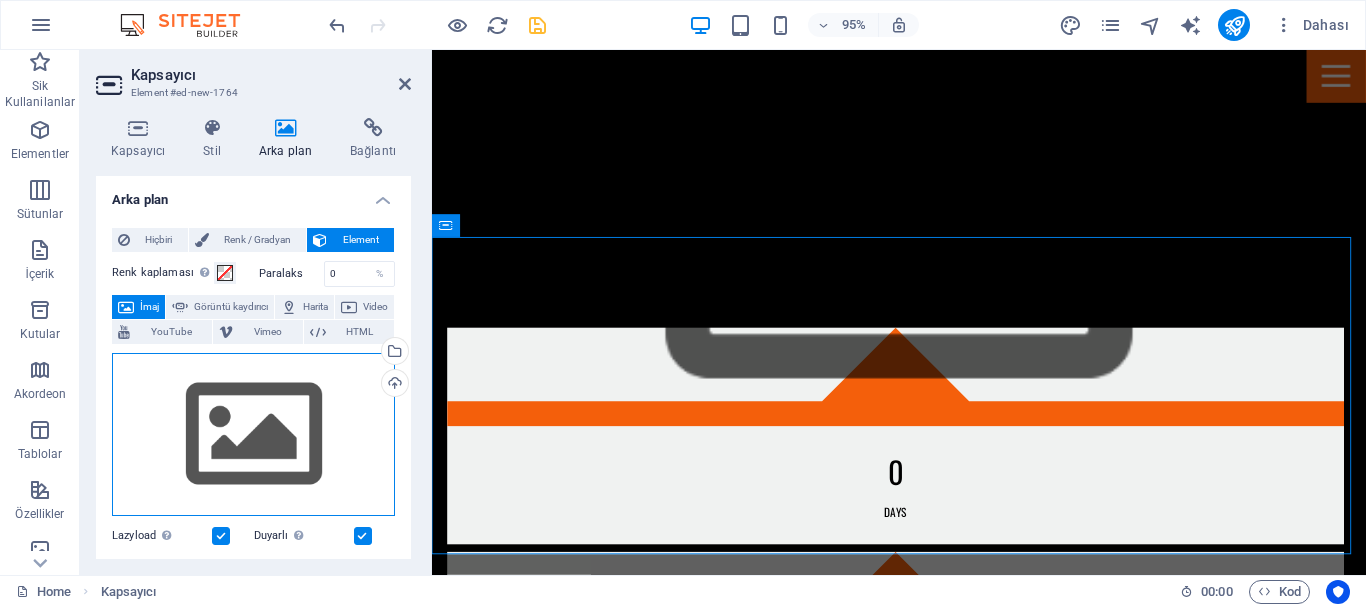 click on "Dosyaları buraya sürükleyin, dosyaları seçmek için tıklayın veya Dosyalardan ya da ücretsiz stok fotoğraf ve videolarımızdan dosyalar seçin" at bounding box center [253, 435] 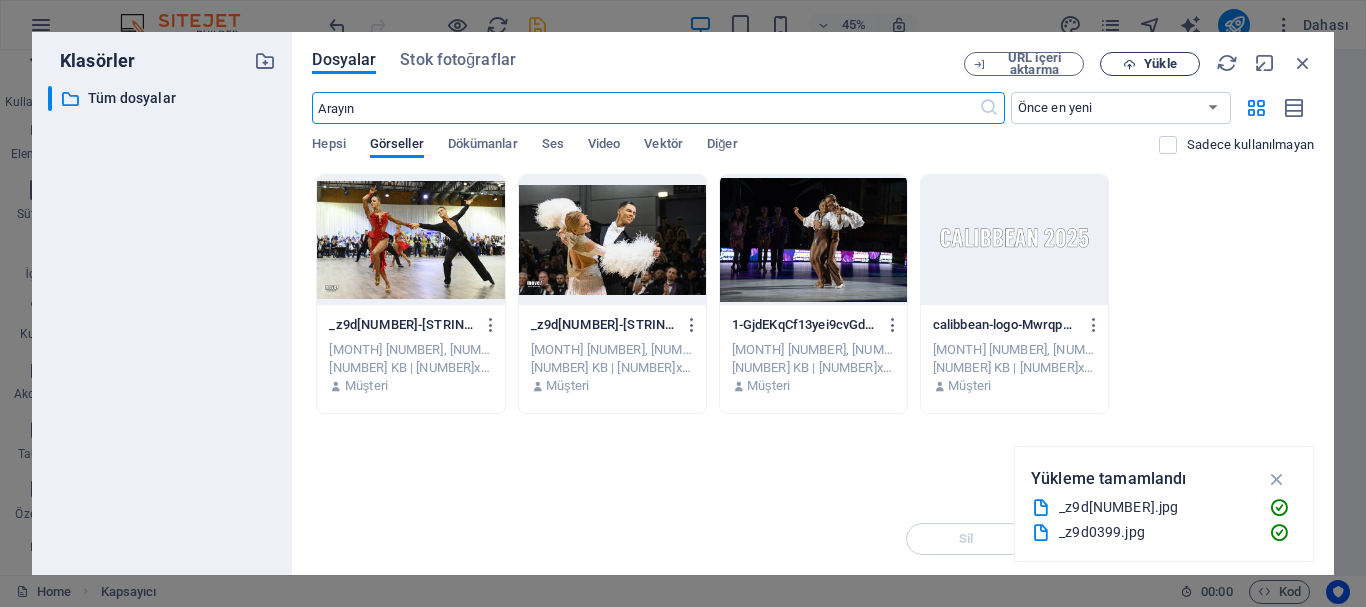 click at bounding box center [1129, 64] 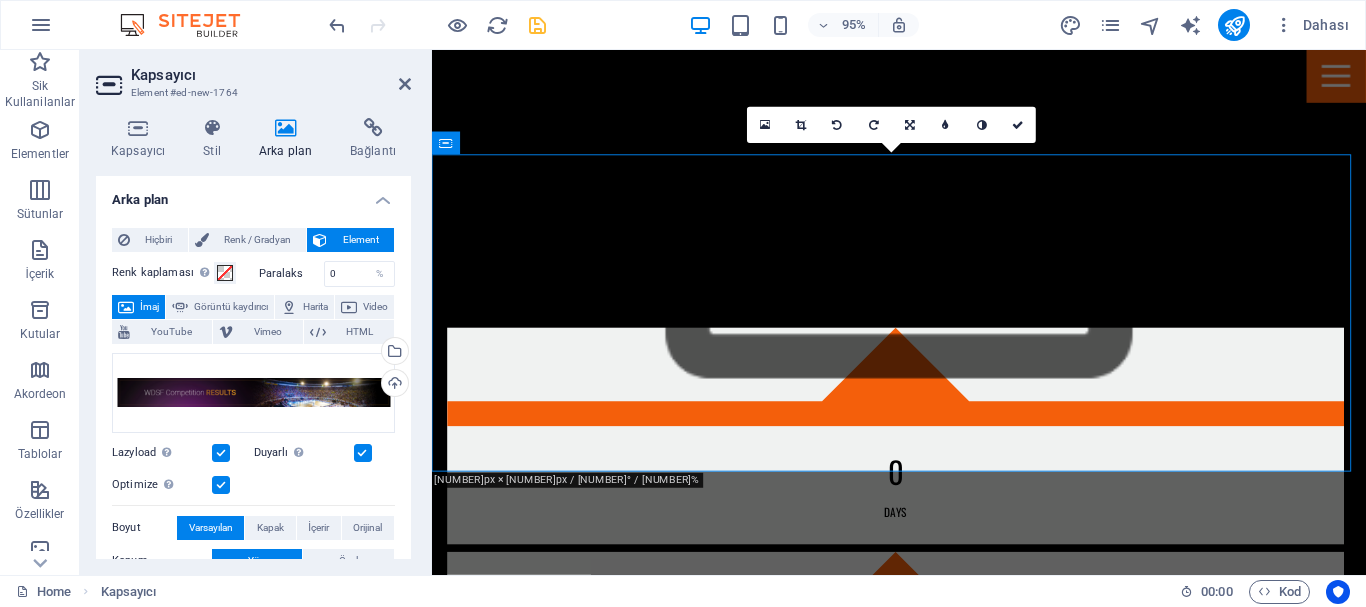 scroll, scrollTop: 1281, scrollLeft: 0, axis: vertical 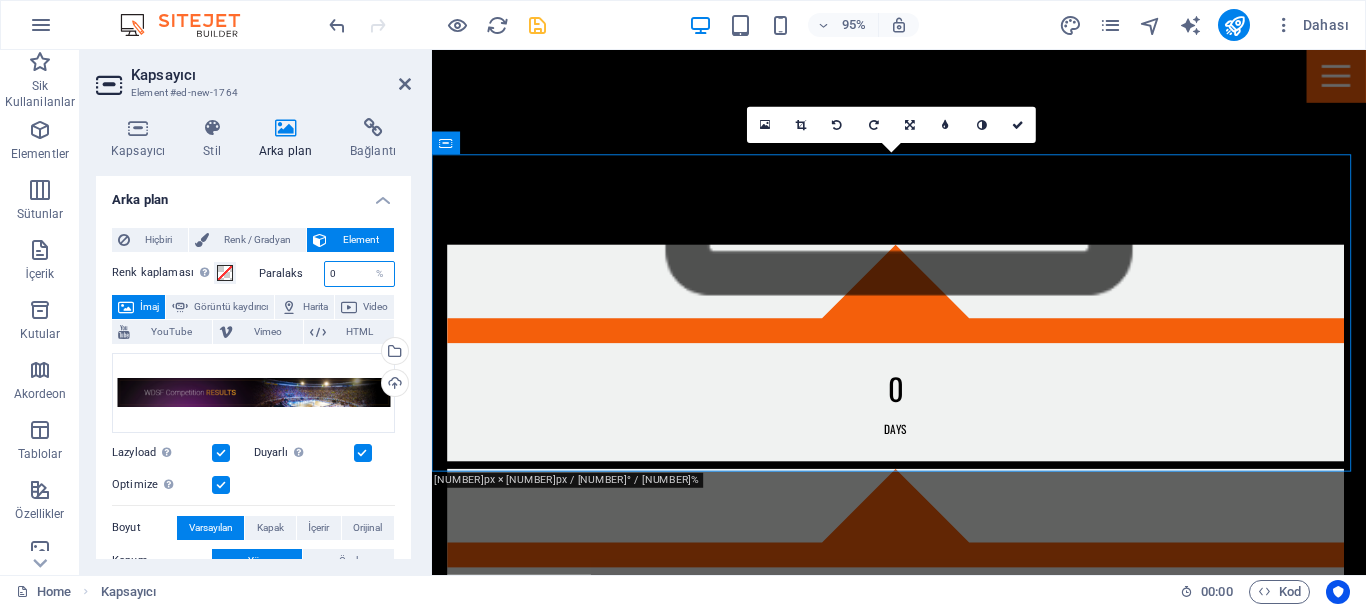 click on "0" at bounding box center [360, 274] 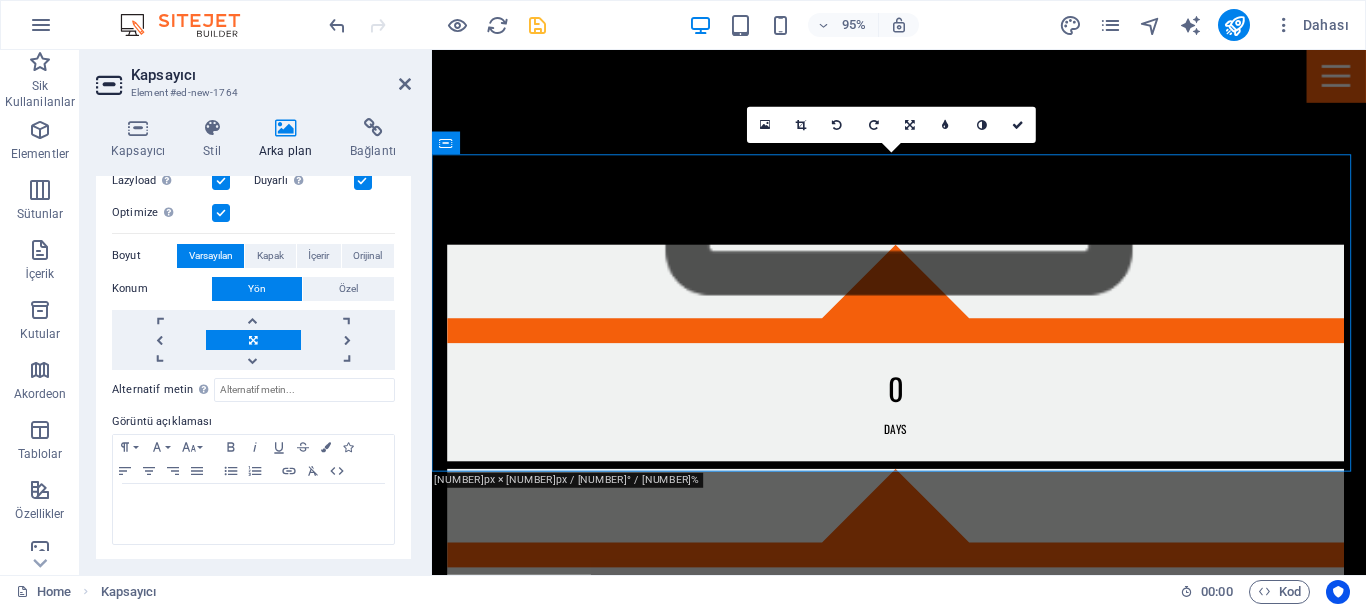 scroll, scrollTop: 275, scrollLeft: 0, axis: vertical 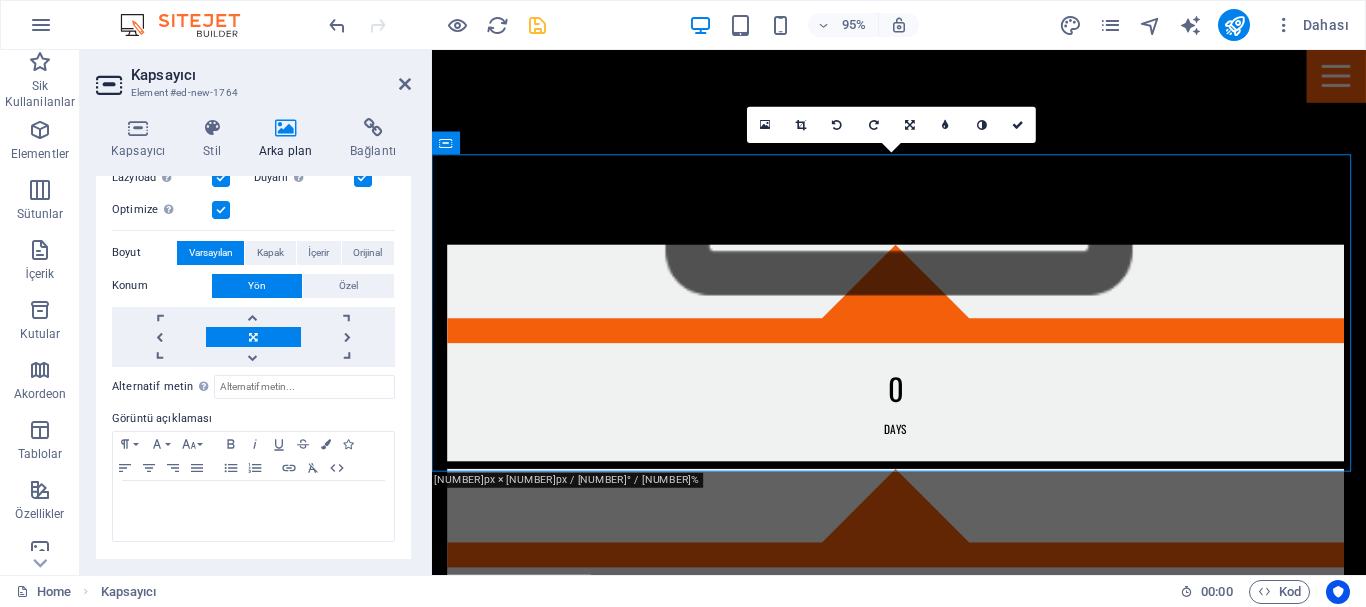 click at bounding box center (253, 337) 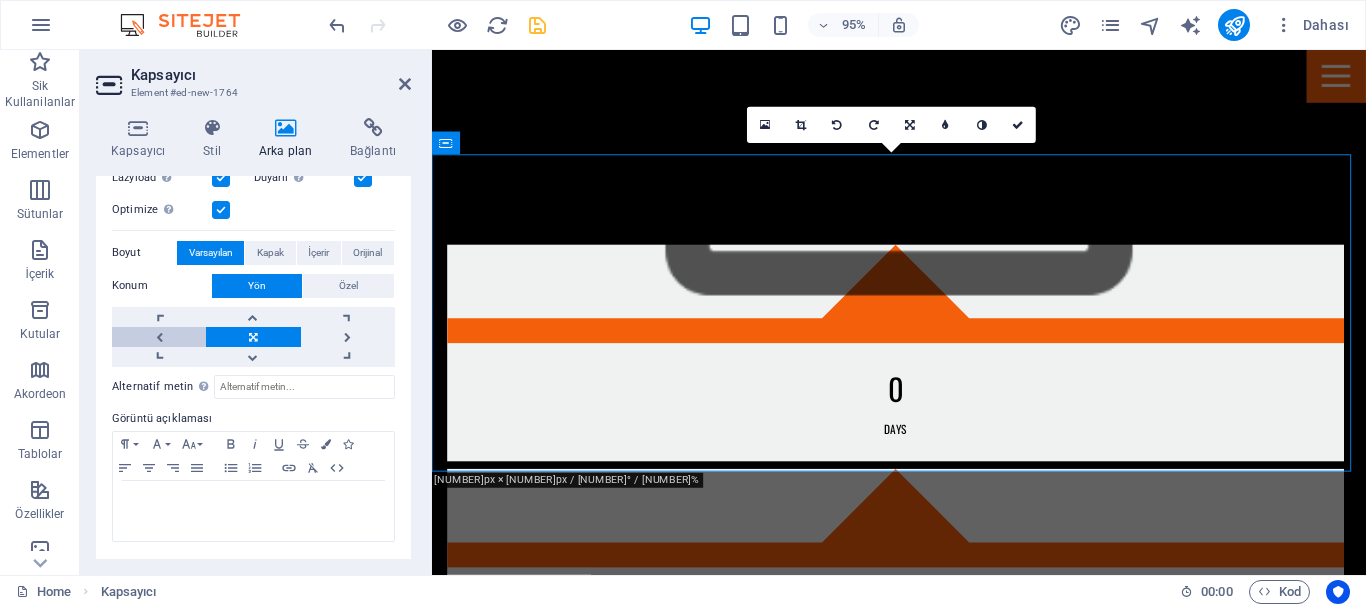 click at bounding box center [159, 337] 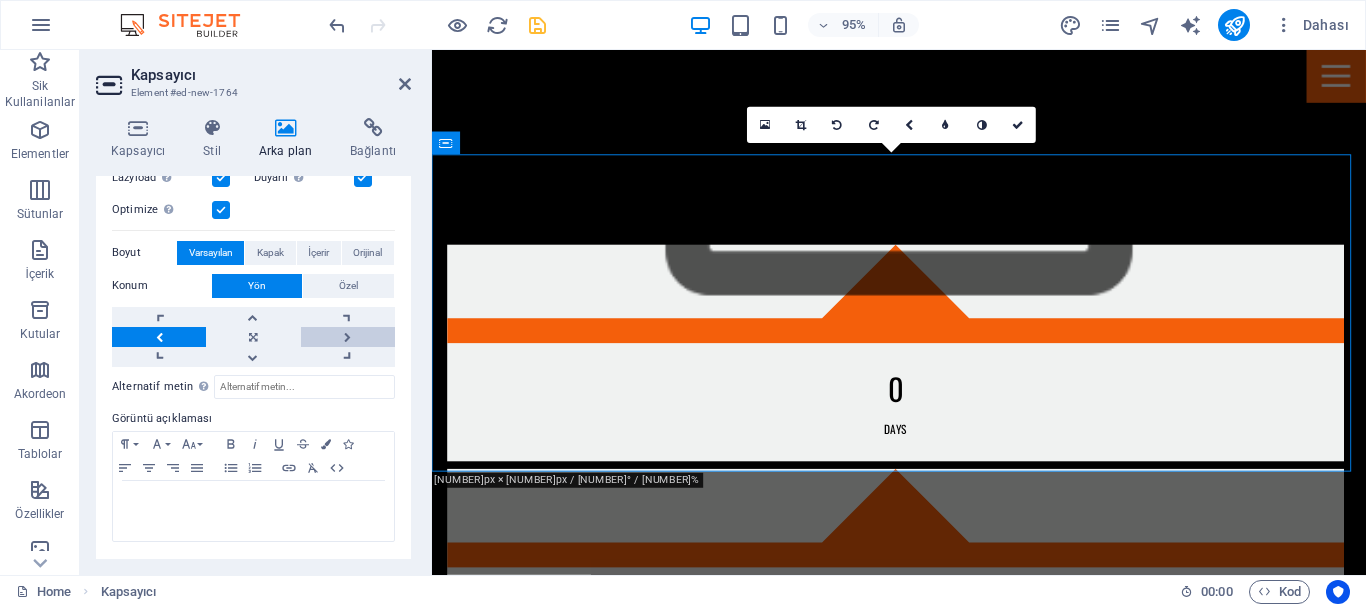 click at bounding box center (348, 337) 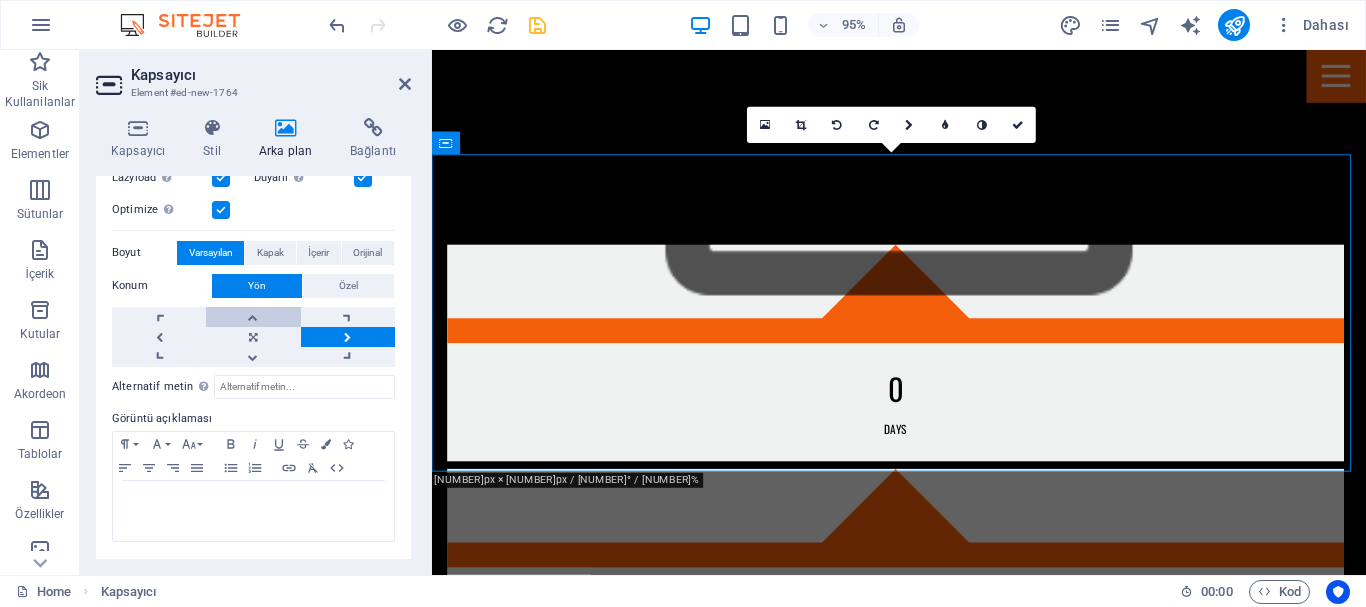 click at bounding box center (253, 317) 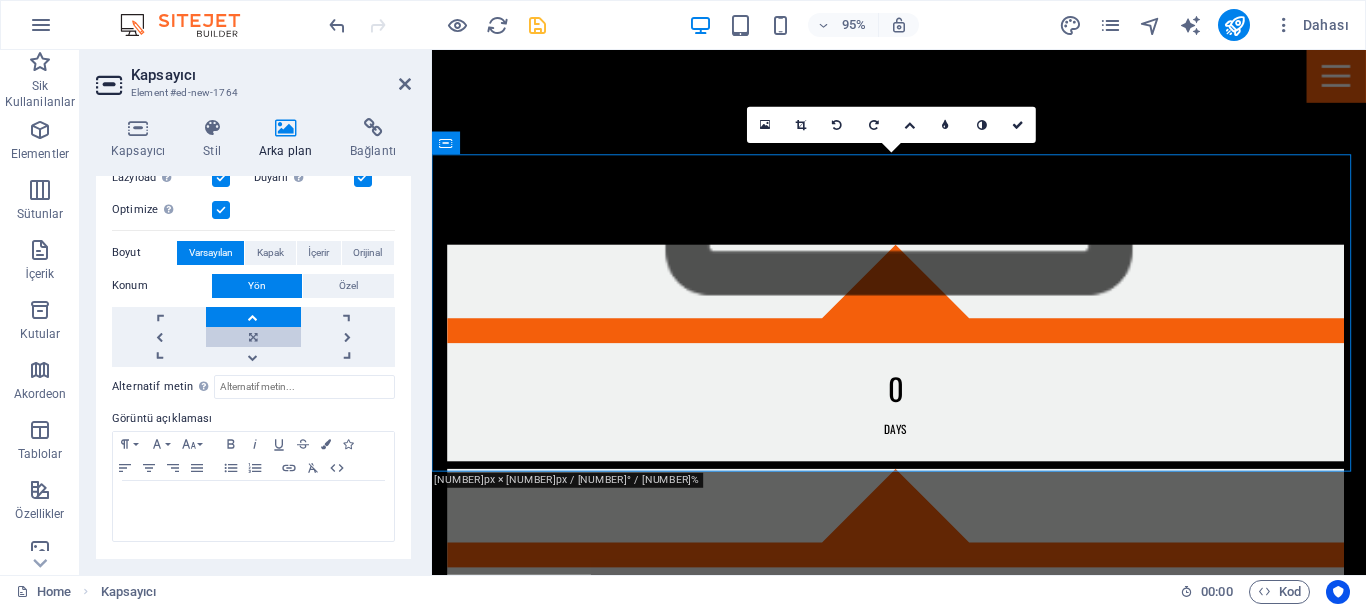 click at bounding box center (253, 337) 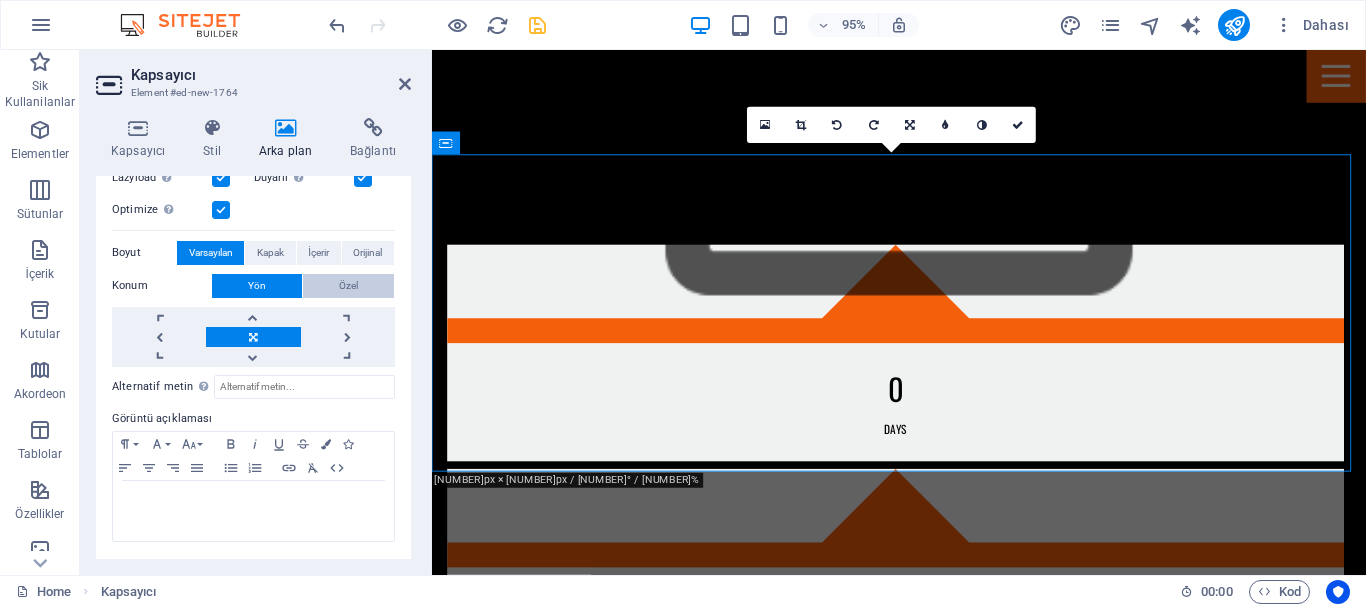 click on "Özel" at bounding box center [348, 286] 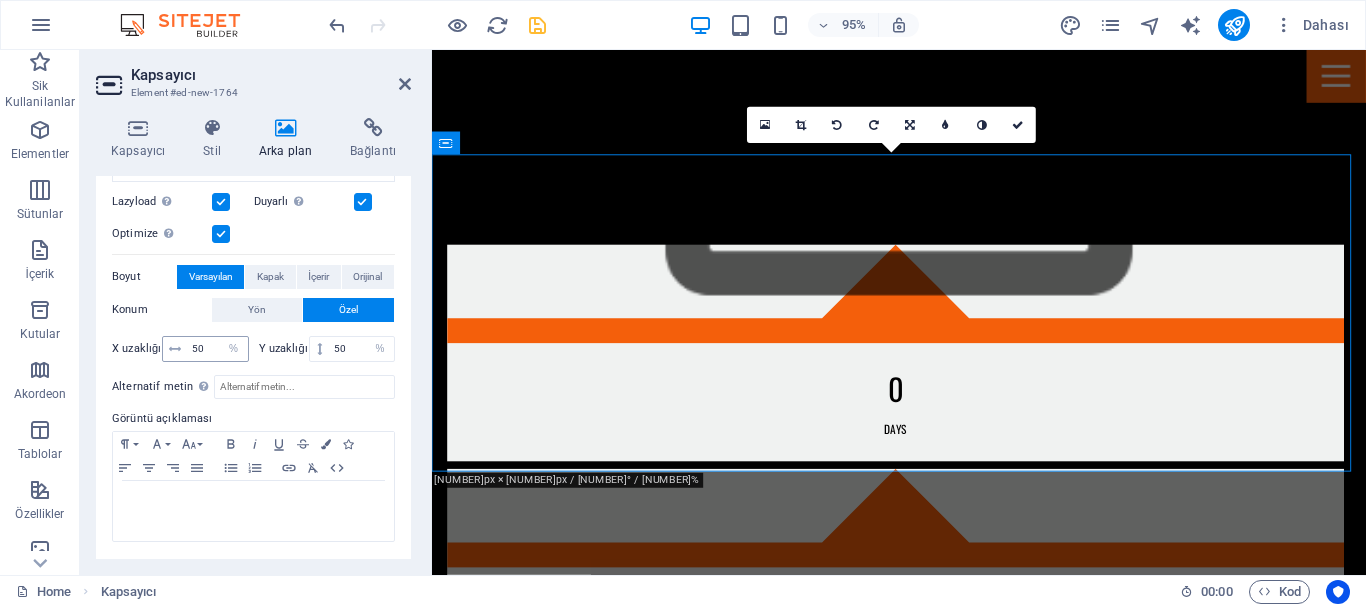 click at bounding box center (175, 349) 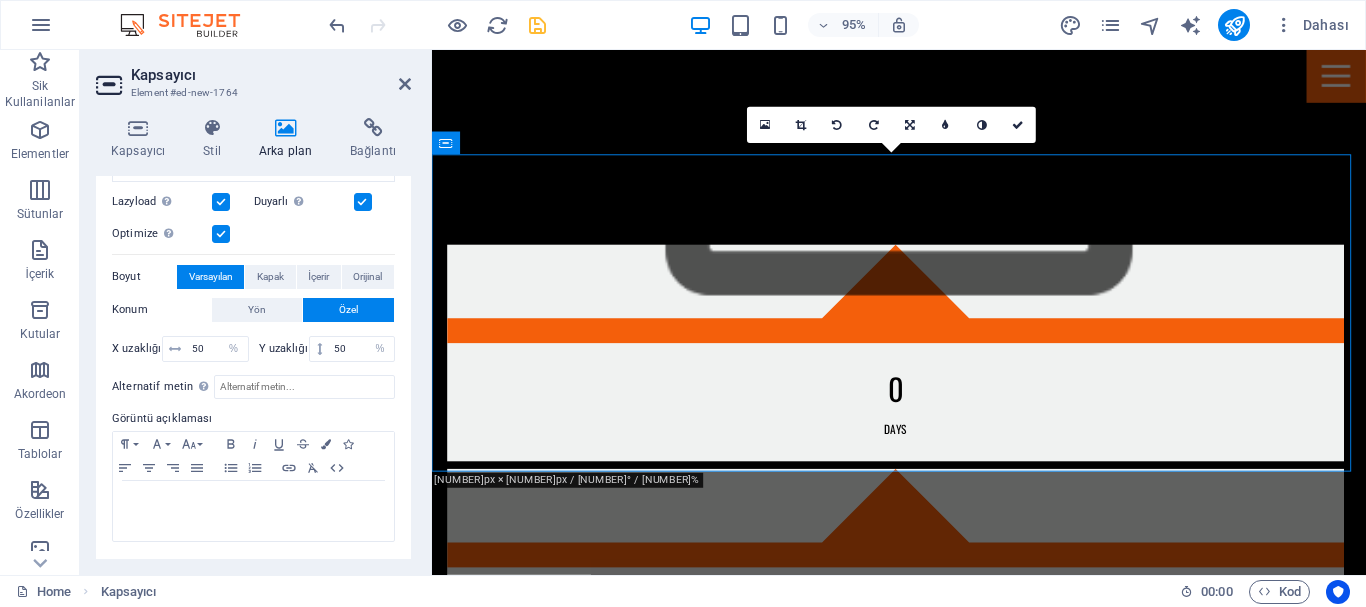 drag, startPoint x: 174, startPoint y: 350, endPoint x: 136, endPoint y: 355, distance: 38.327538 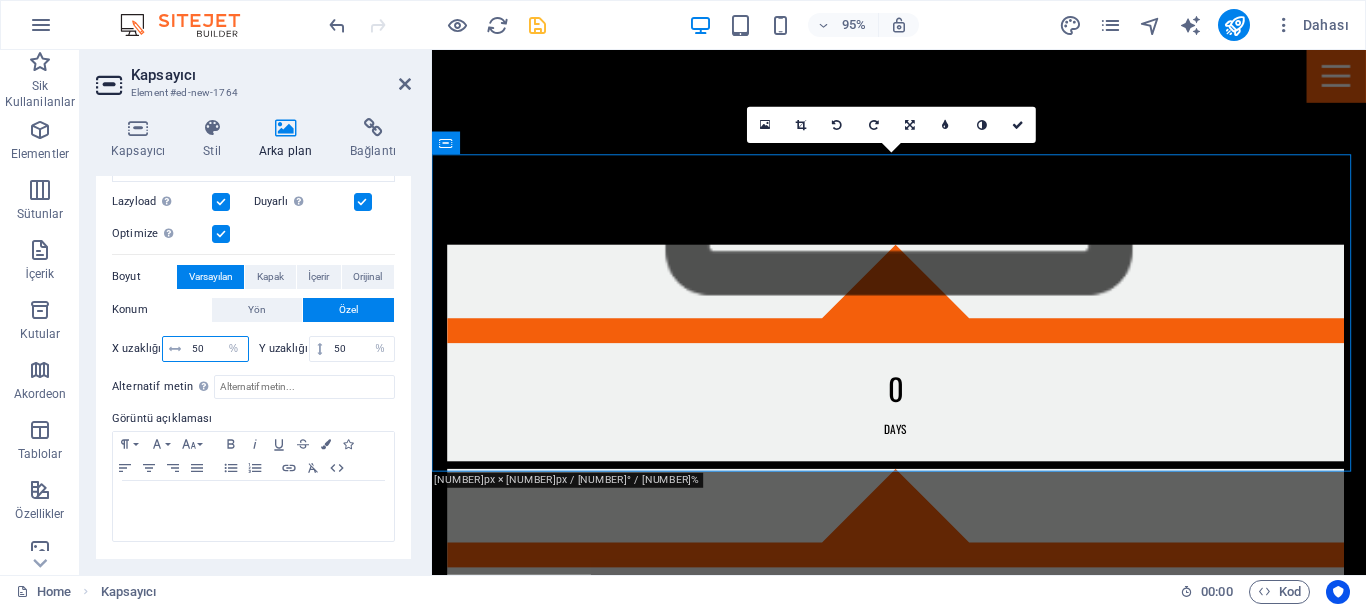 click on "50" at bounding box center (217, 349) 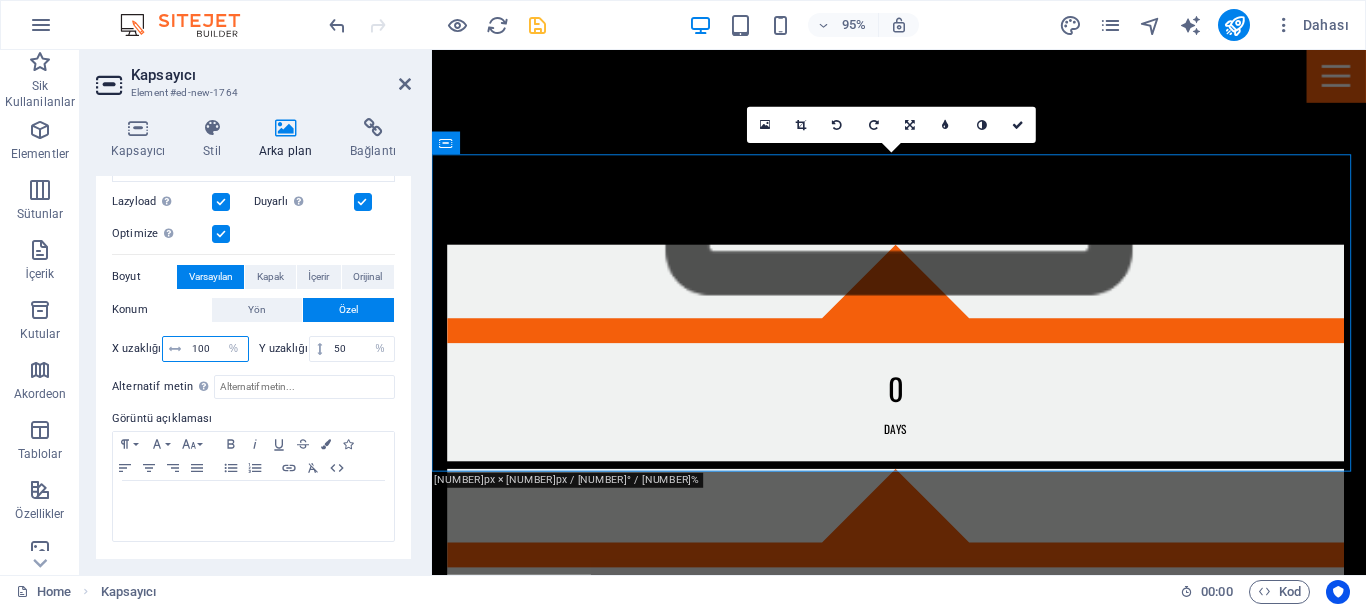 type on "100" 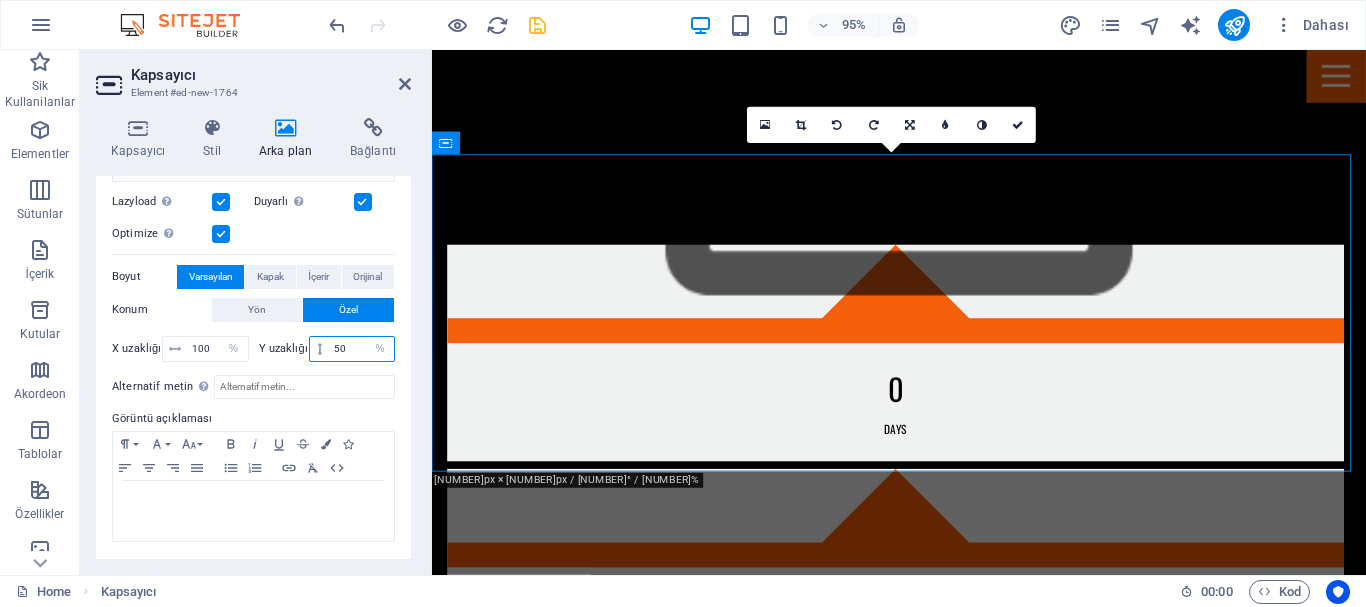 click on "50" at bounding box center (361, 349) 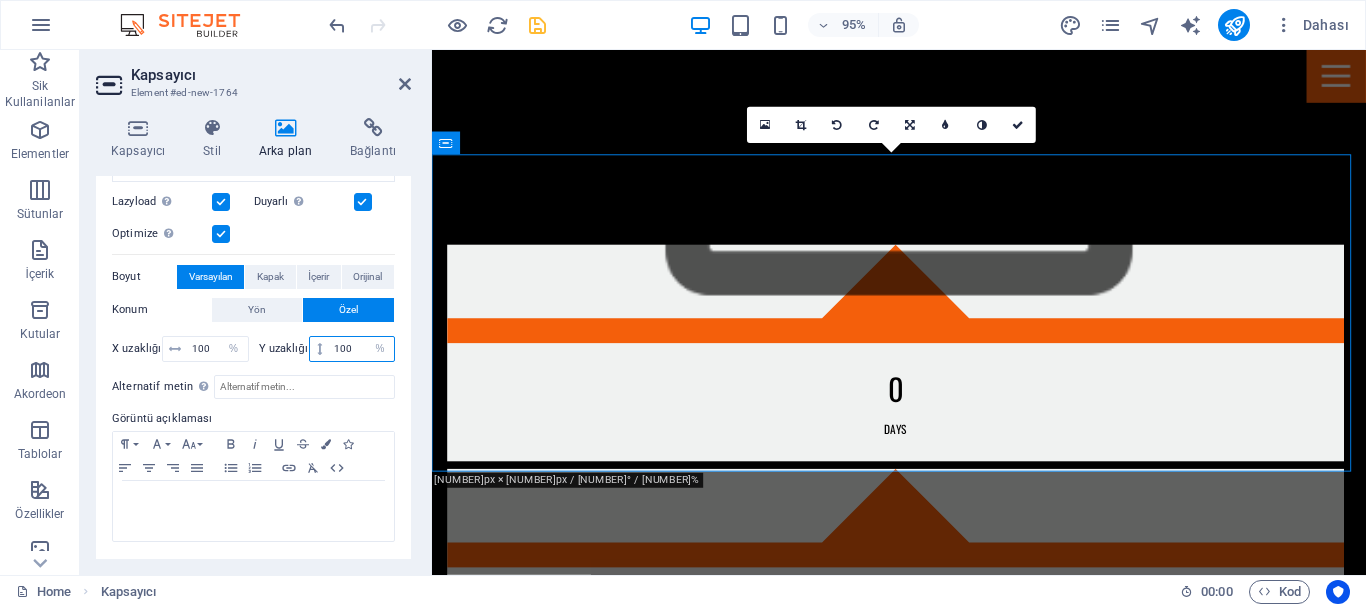 click on "100" at bounding box center [361, 349] 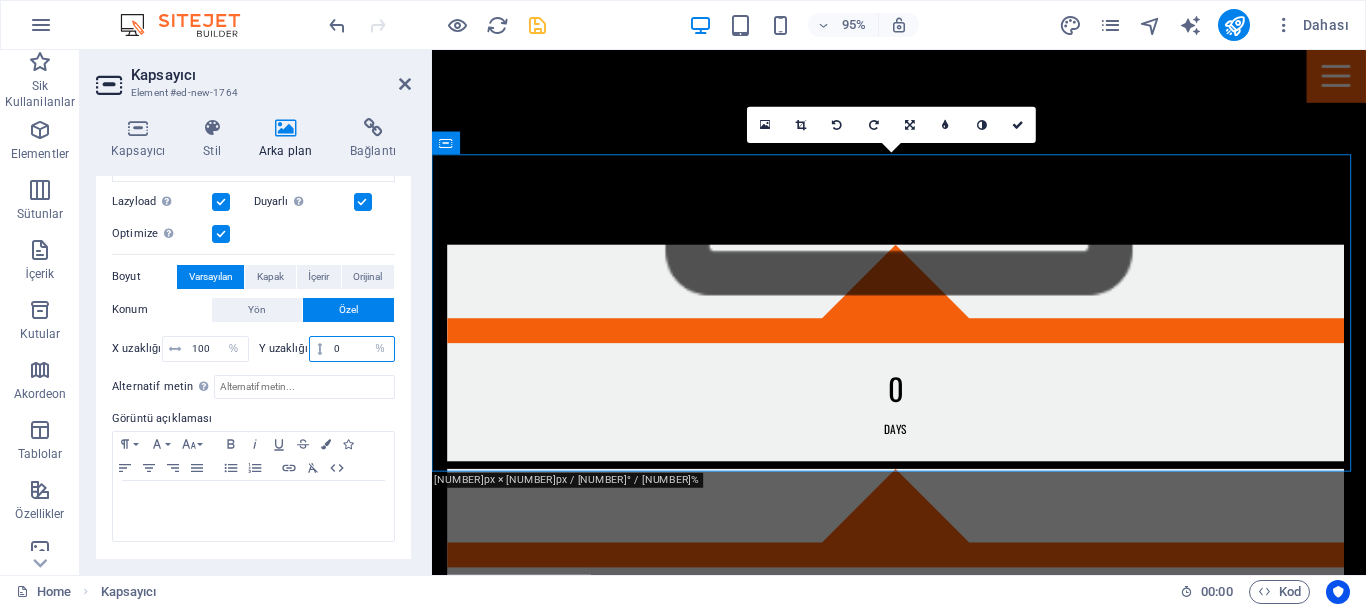 type on "0" 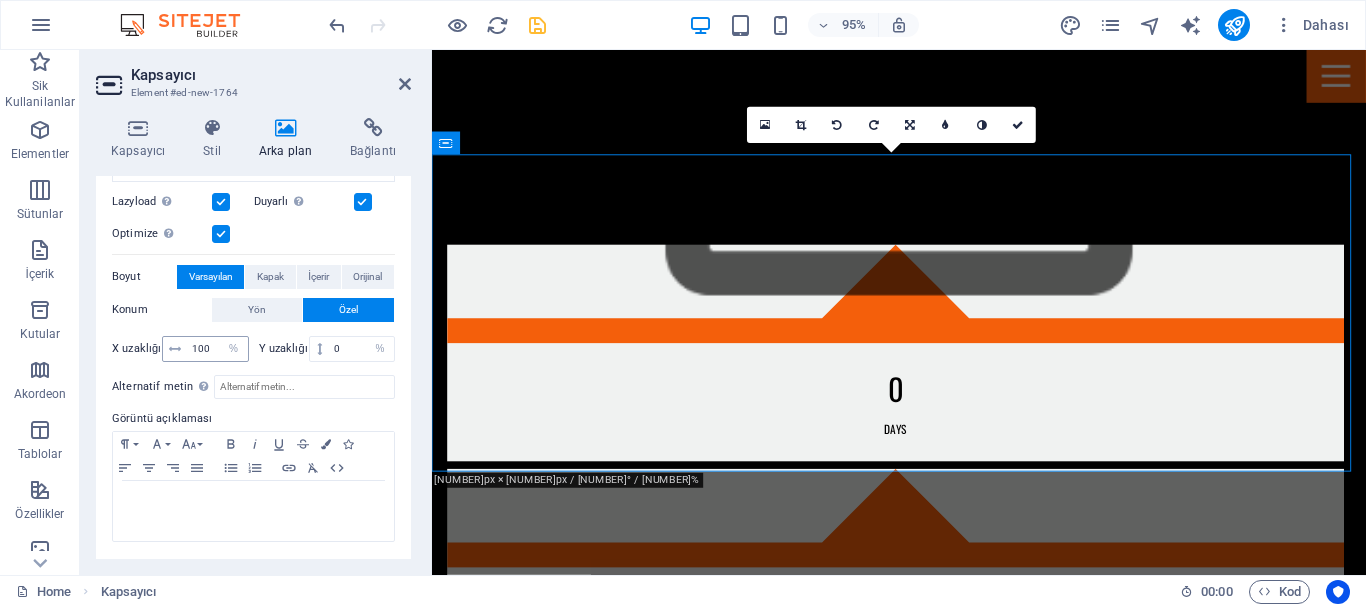 click at bounding box center (175, 349) 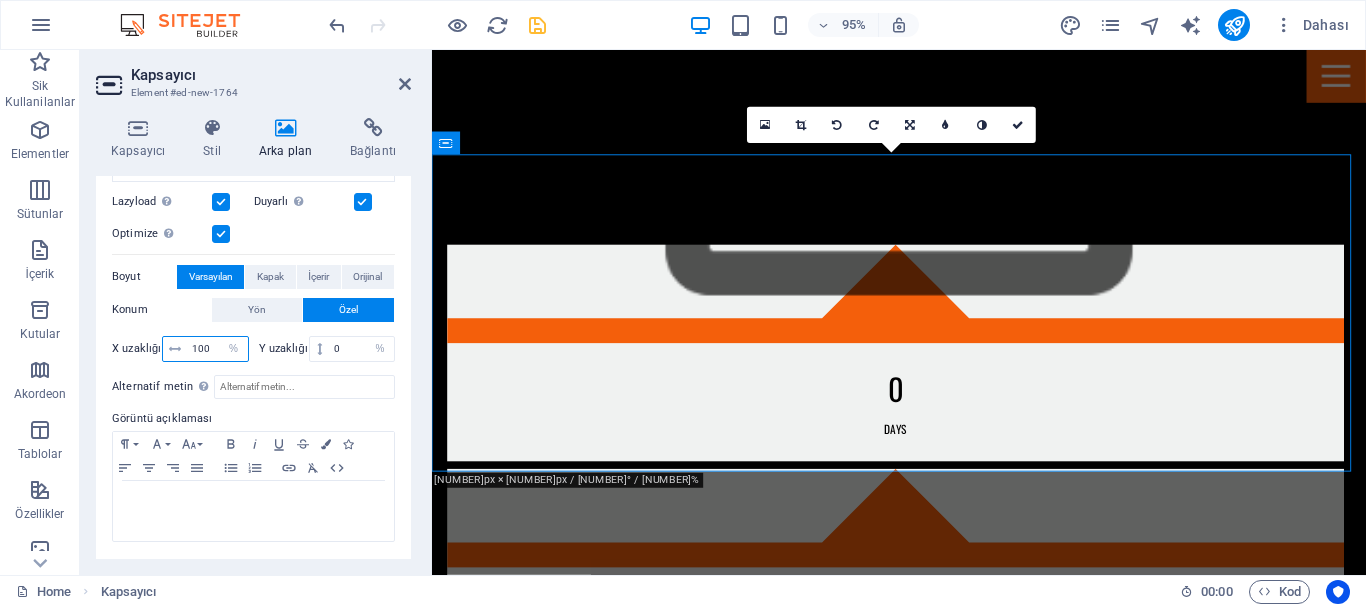 click on "100" at bounding box center (217, 349) 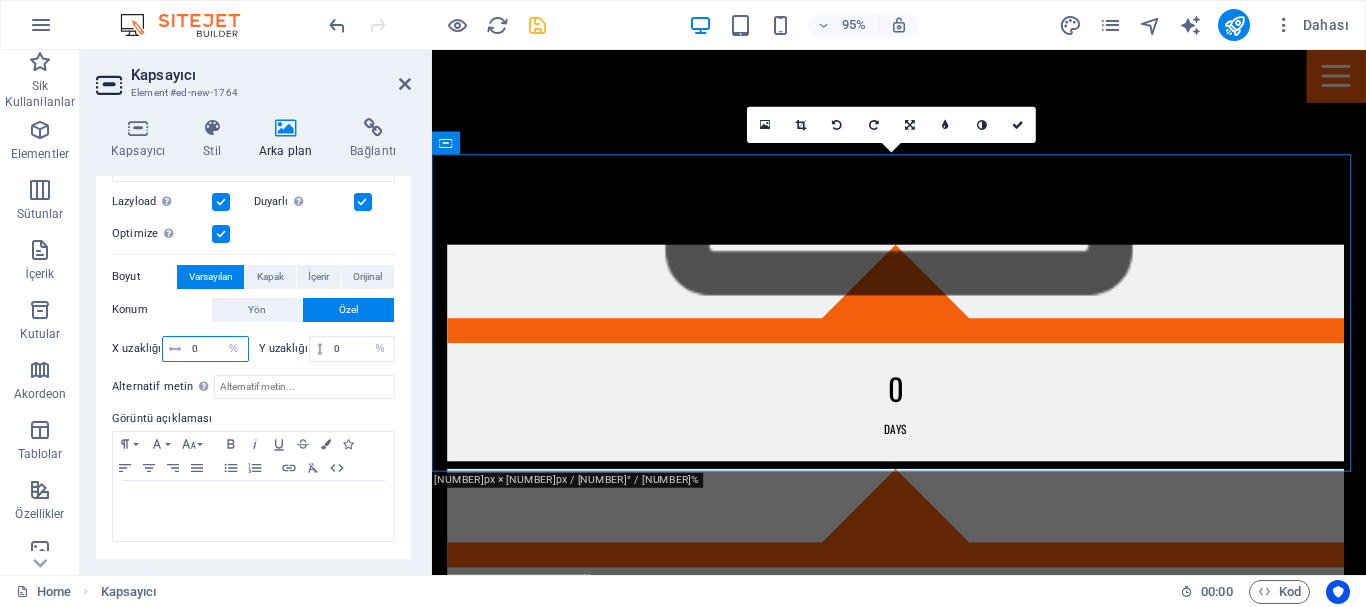 type on "0" 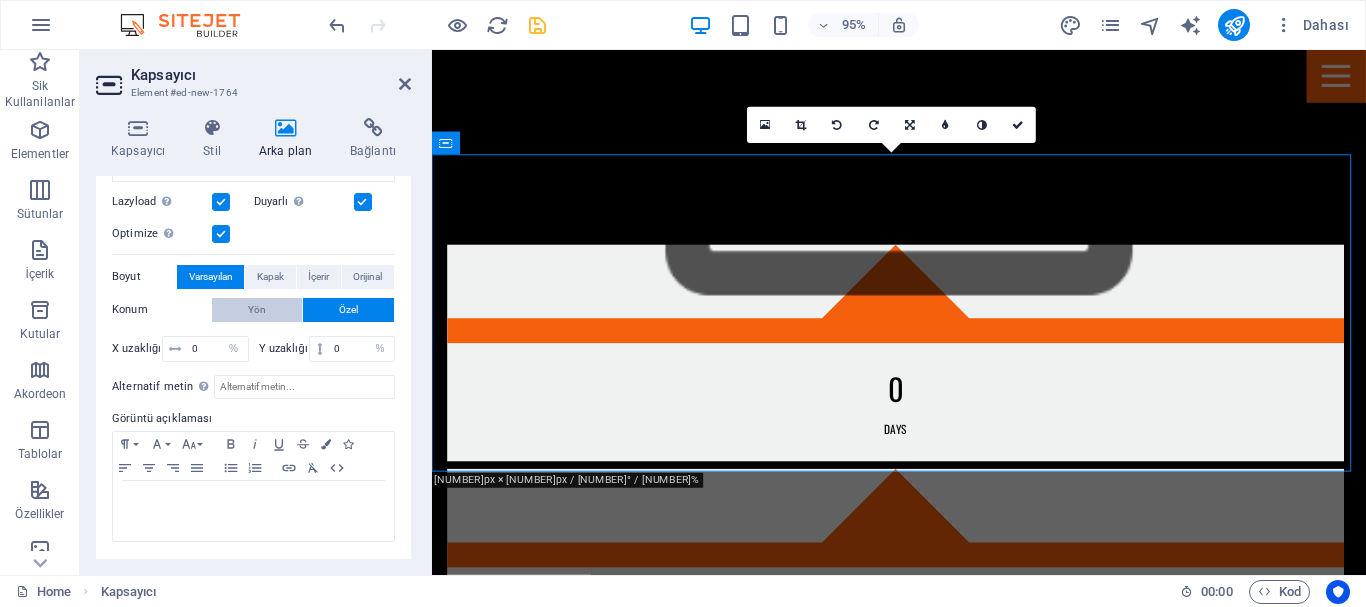 click on "Yön" at bounding box center [257, 310] 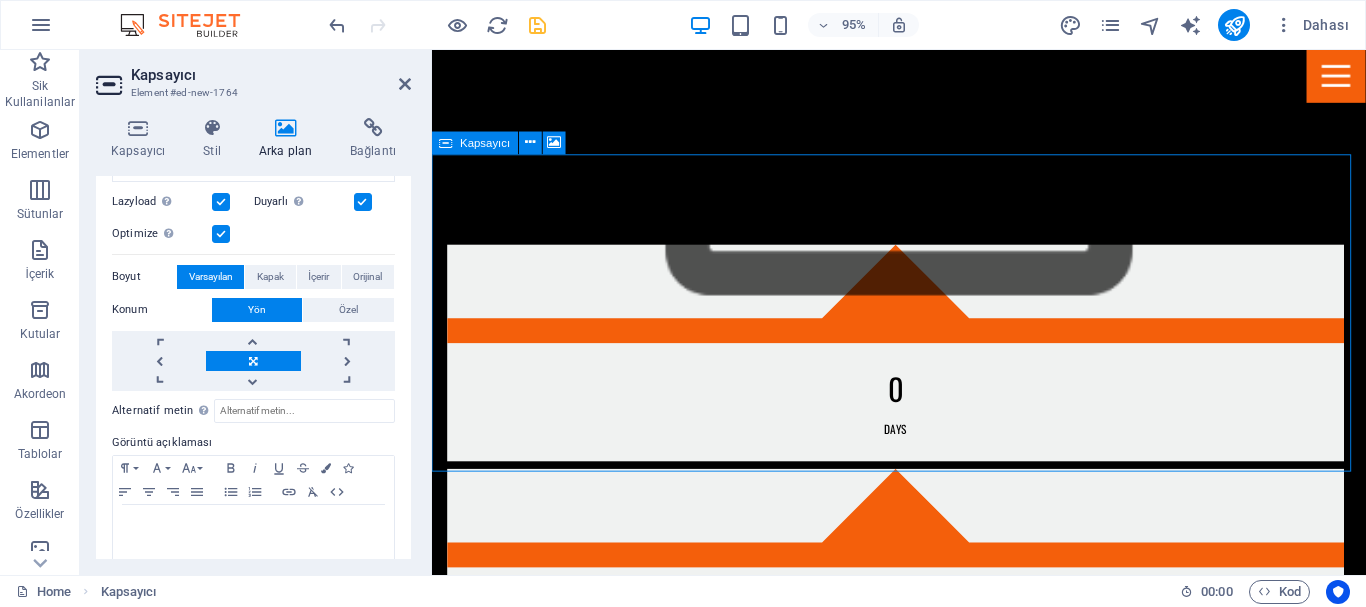 drag, startPoint x: 918, startPoint y: 340, endPoint x: 891, endPoint y: 344, distance: 27.294687 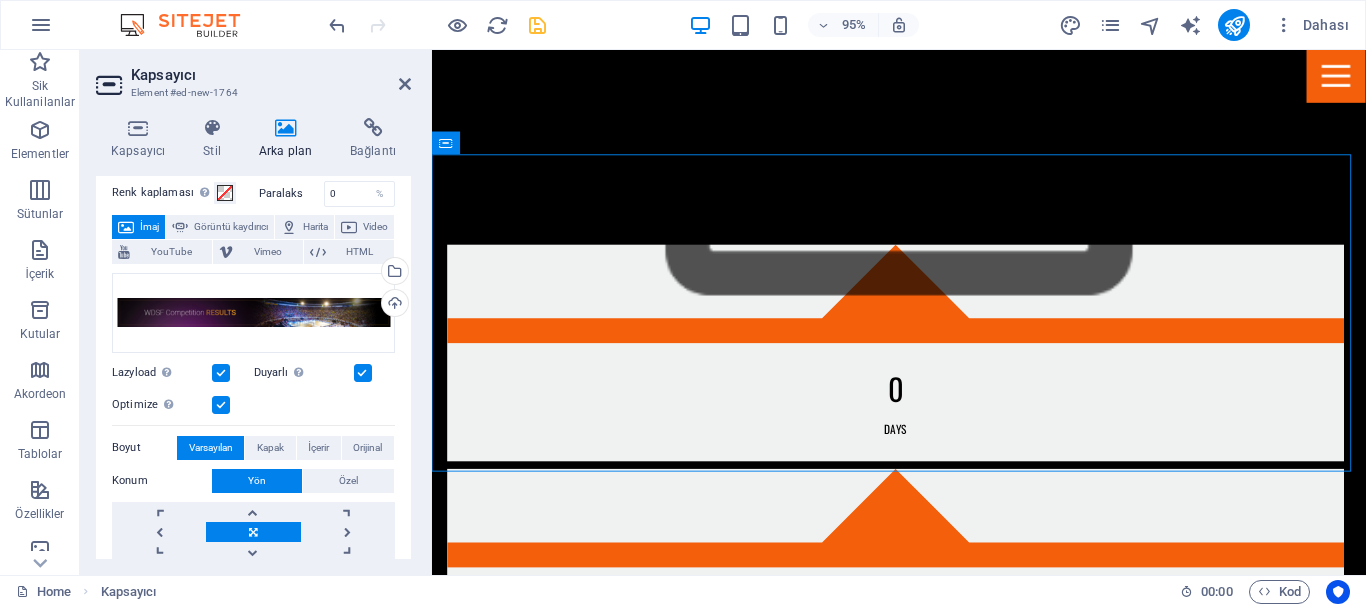 scroll, scrollTop: 51, scrollLeft: 0, axis: vertical 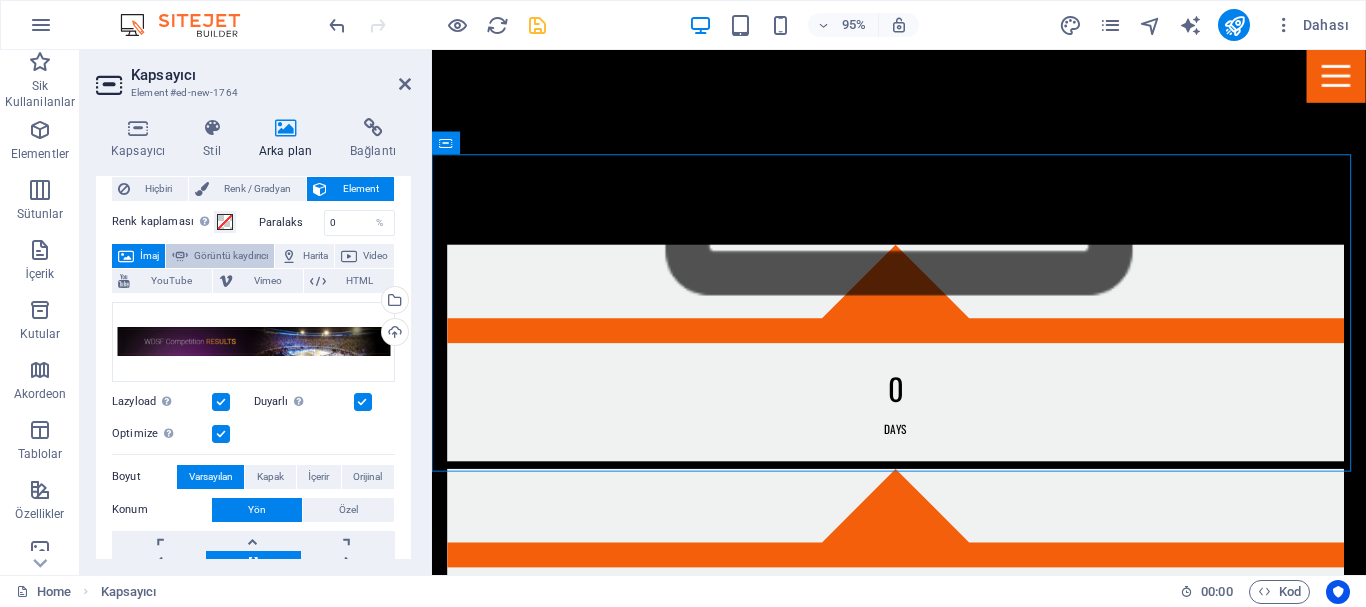 click on "Görüntü kaydırıcı" at bounding box center [231, 256] 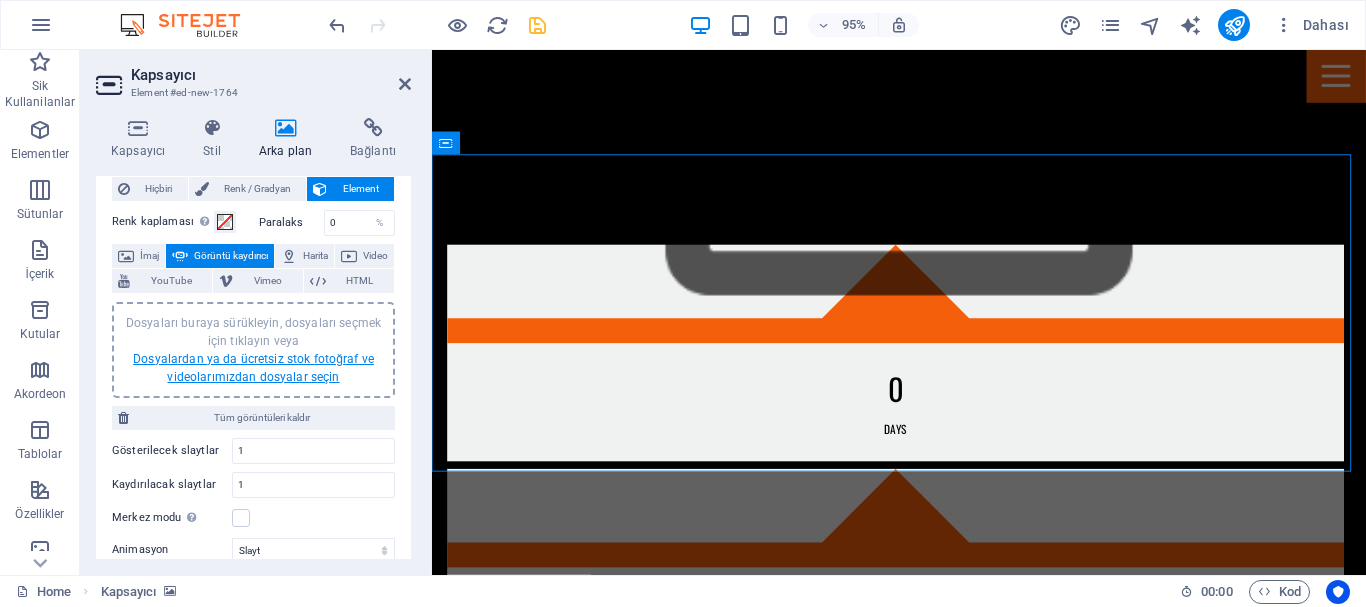 click on "Dosyalardan ya da ücretsiz stok fotoğraf ve videolarımızdan dosyalar seçin" at bounding box center [253, 368] 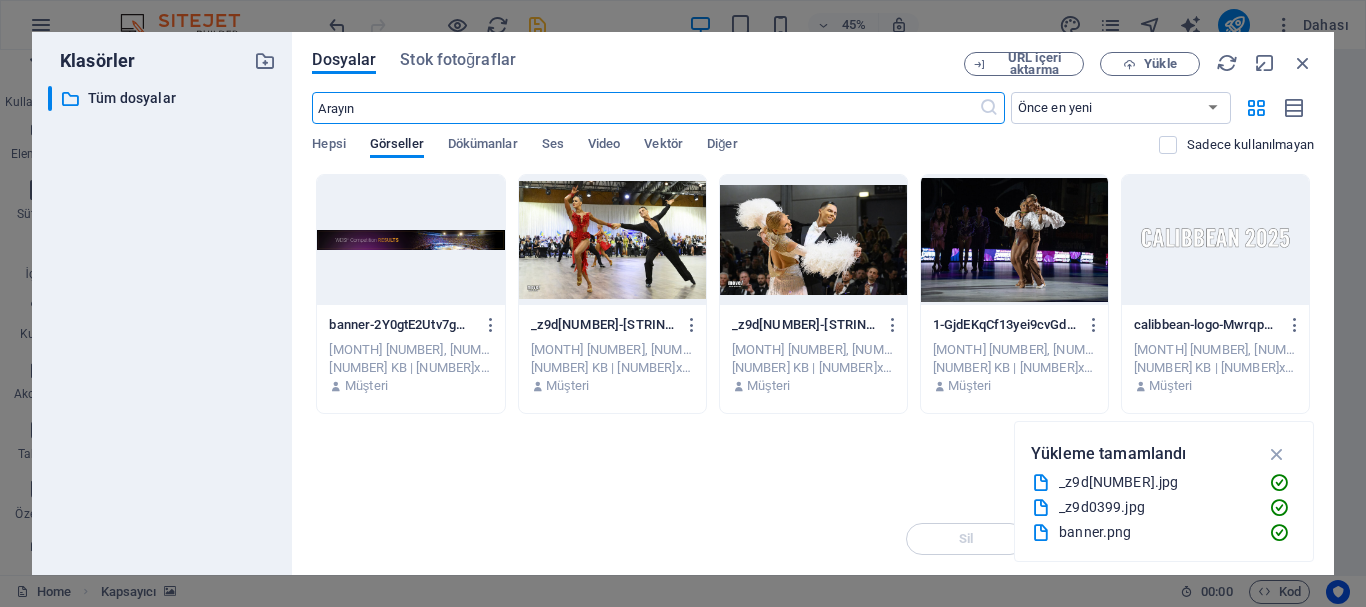 click at bounding box center [410, 240] 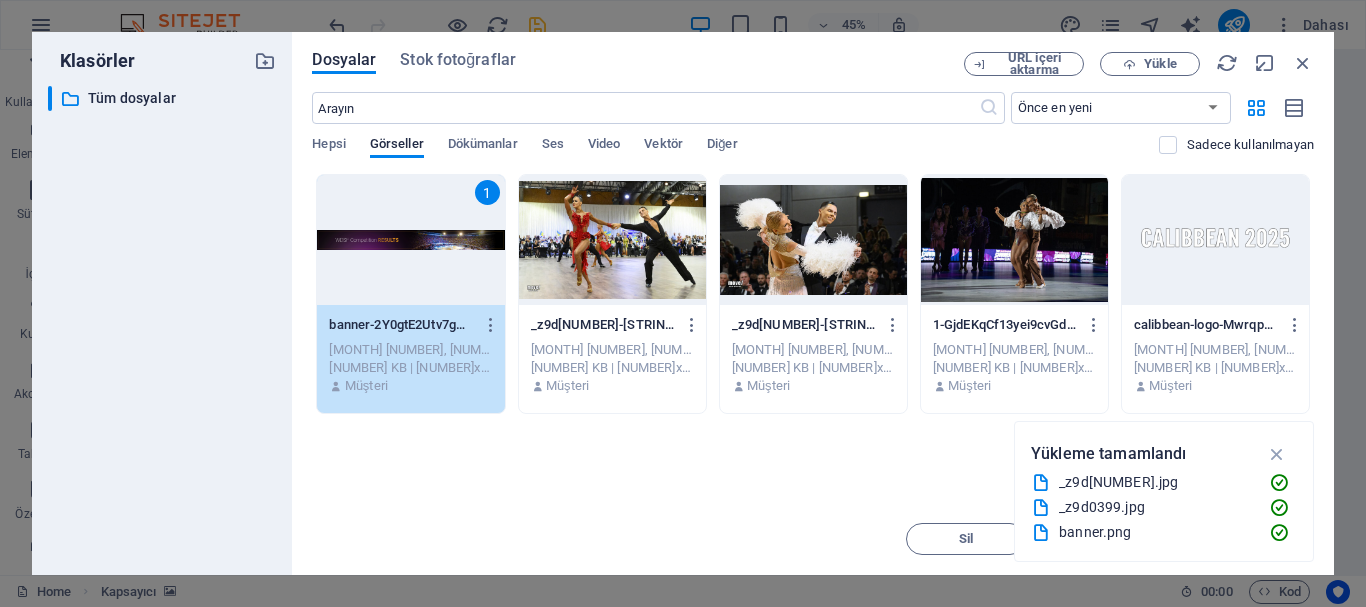 click on "1" at bounding box center (410, 240) 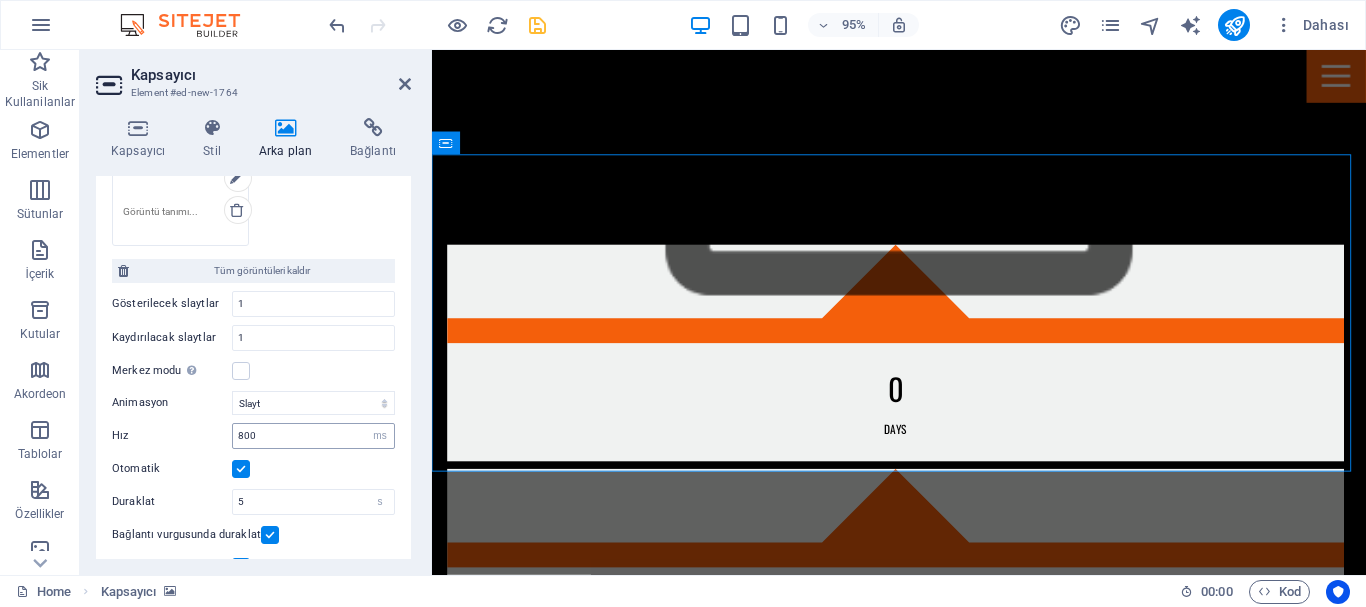 scroll, scrollTop: 351, scrollLeft: 0, axis: vertical 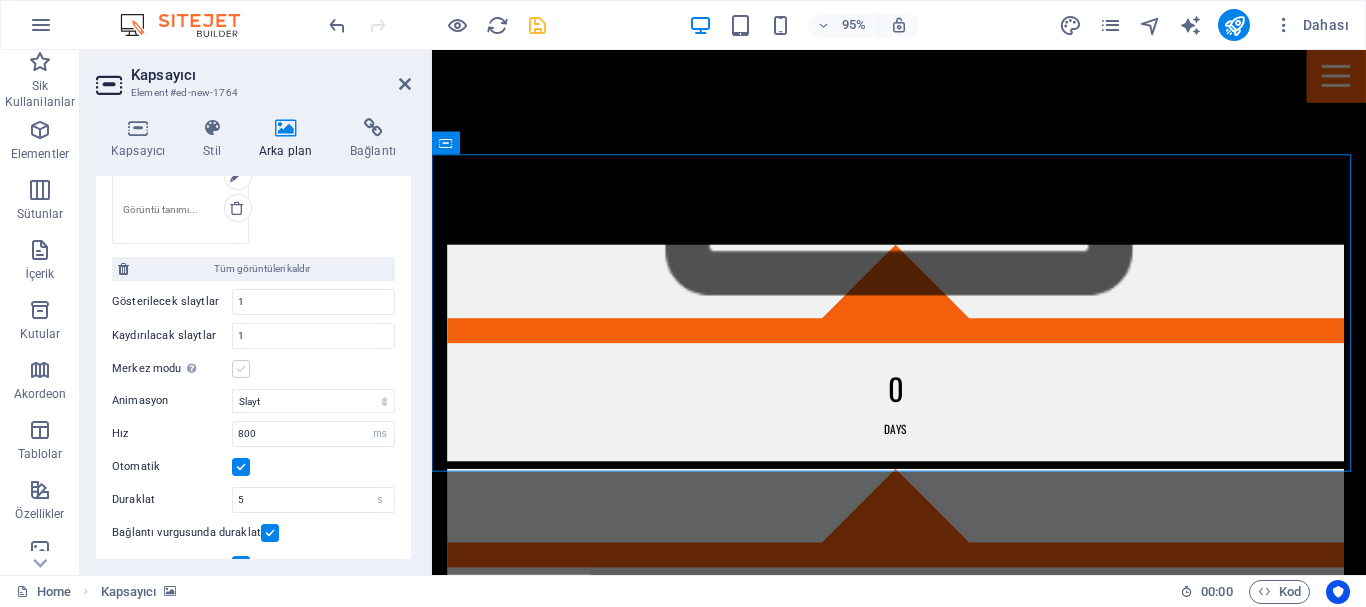 click at bounding box center (241, 369) 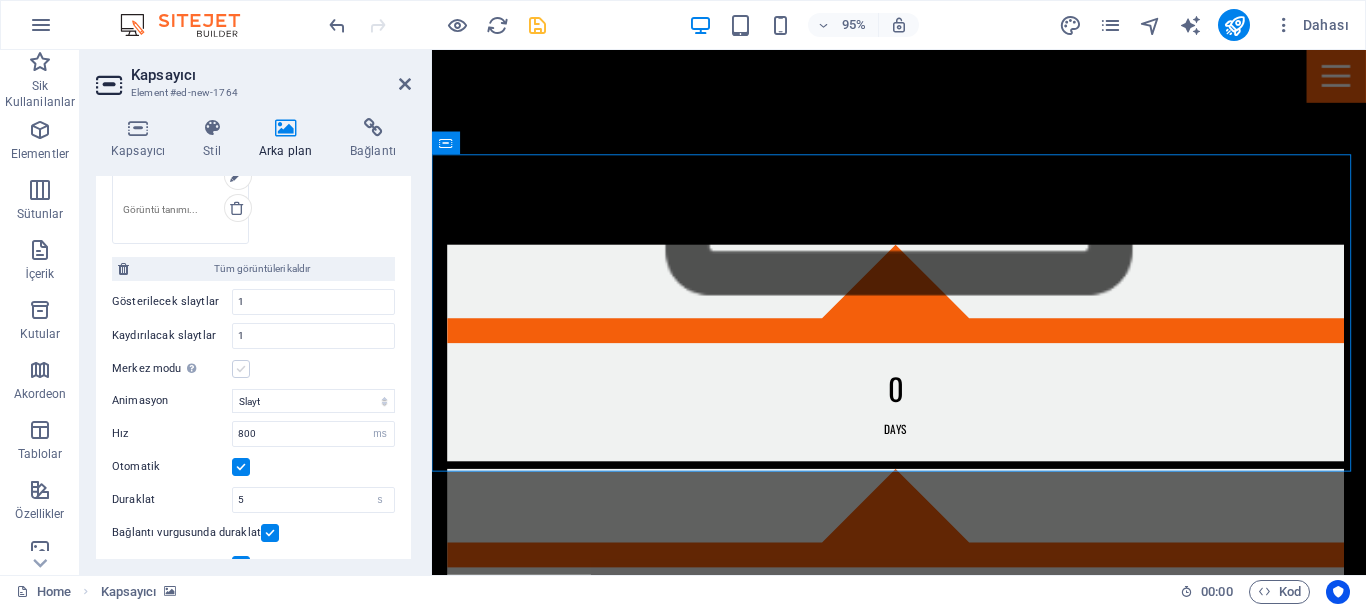 click on "Merkez modu Kısmen önceki/sonraki slaytla ortalanmış görünümü etkinleştirir. Tek sayılı "Gösterilecek slaytlar" sayılarıyla kullan." at bounding box center (0, 0) 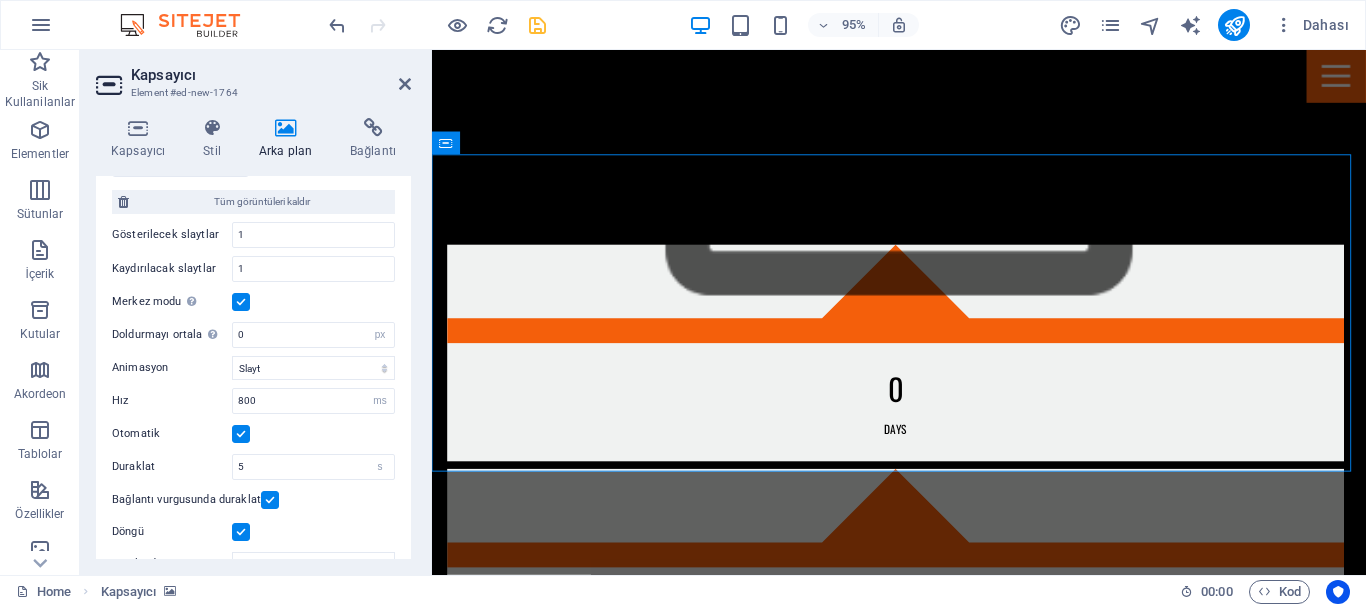 scroll, scrollTop: 451, scrollLeft: 0, axis: vertical 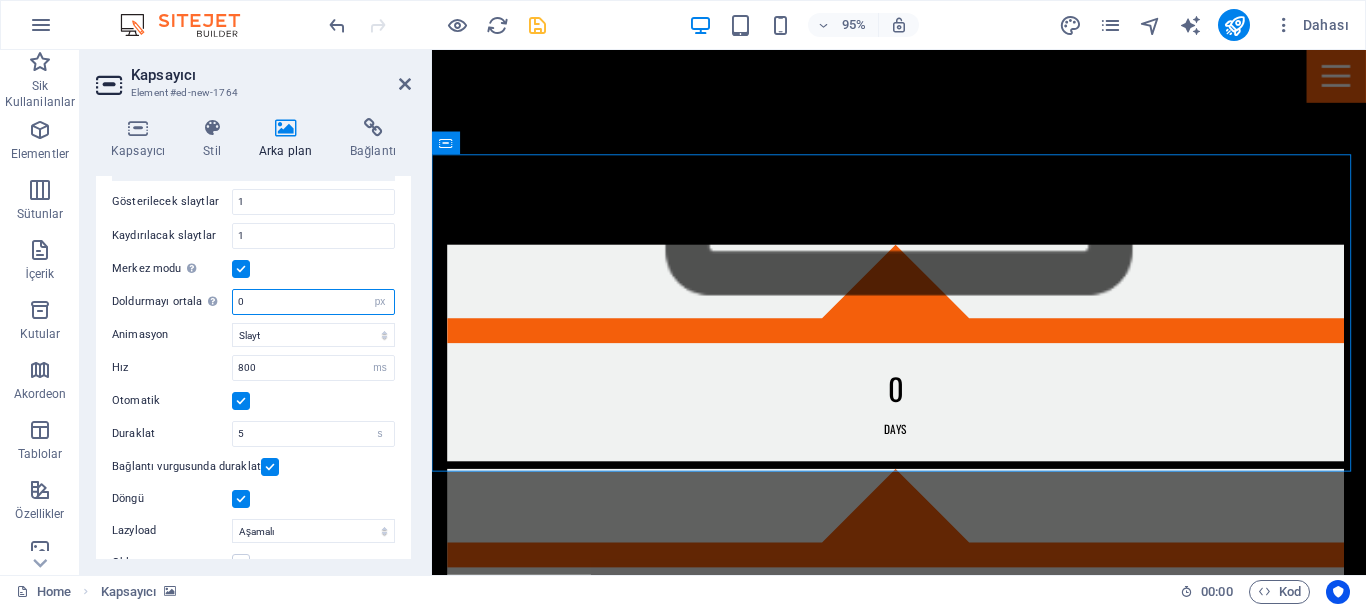 click on "0" at bounding box center (313, 302) 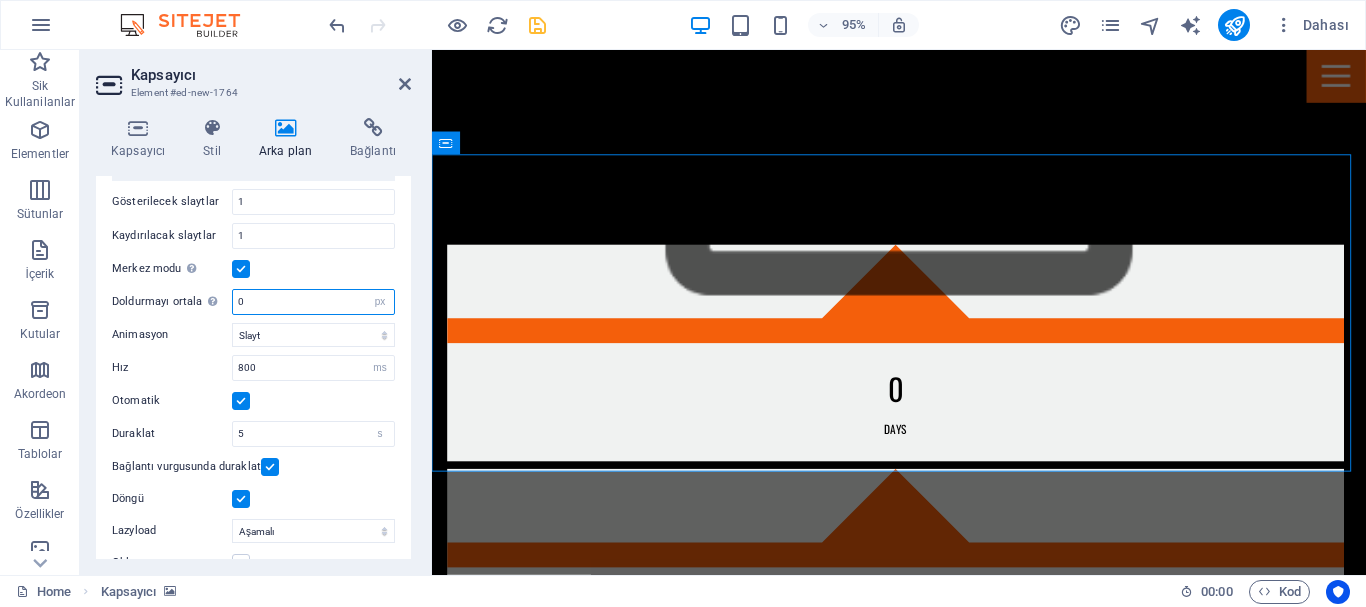 click on "0" at bounding box center (313, 302) 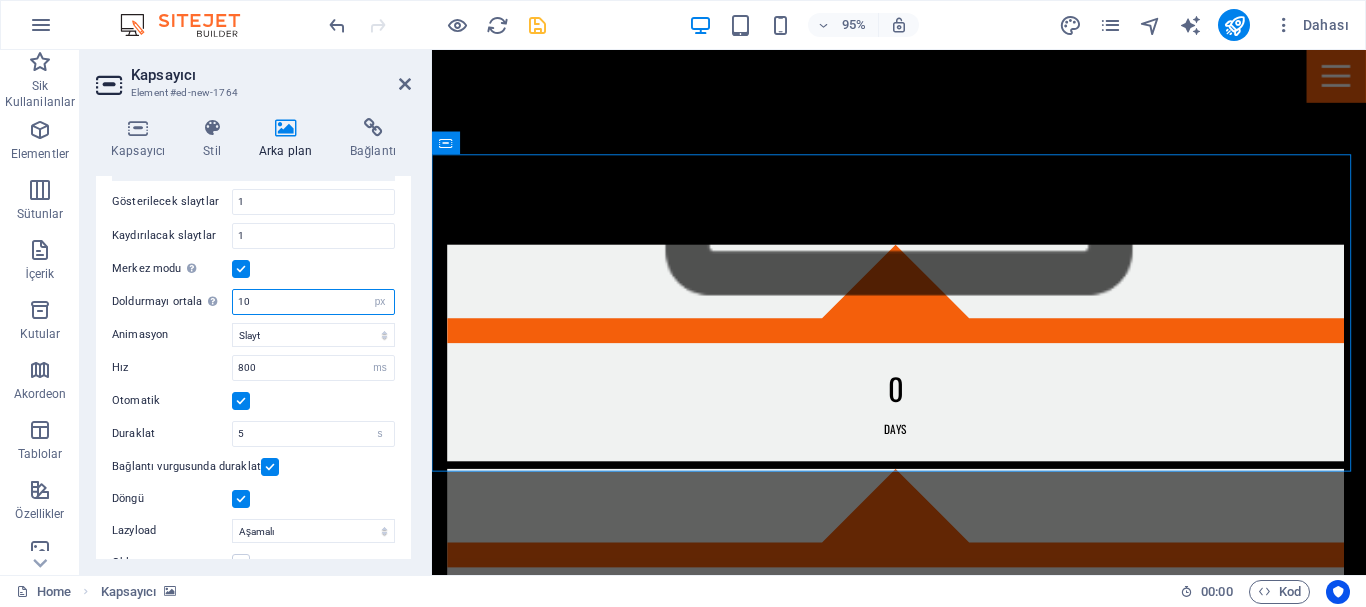 click on "10" at bounding box center (313, 302) 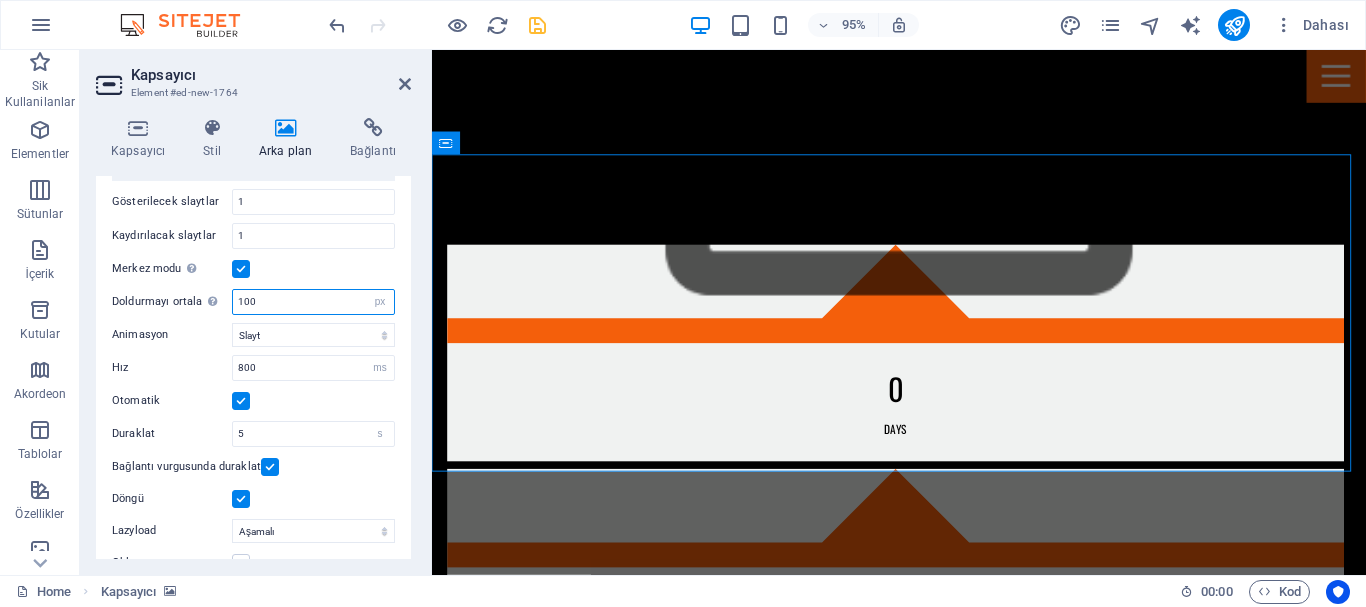click on "100" at bounding box center (313, 302) 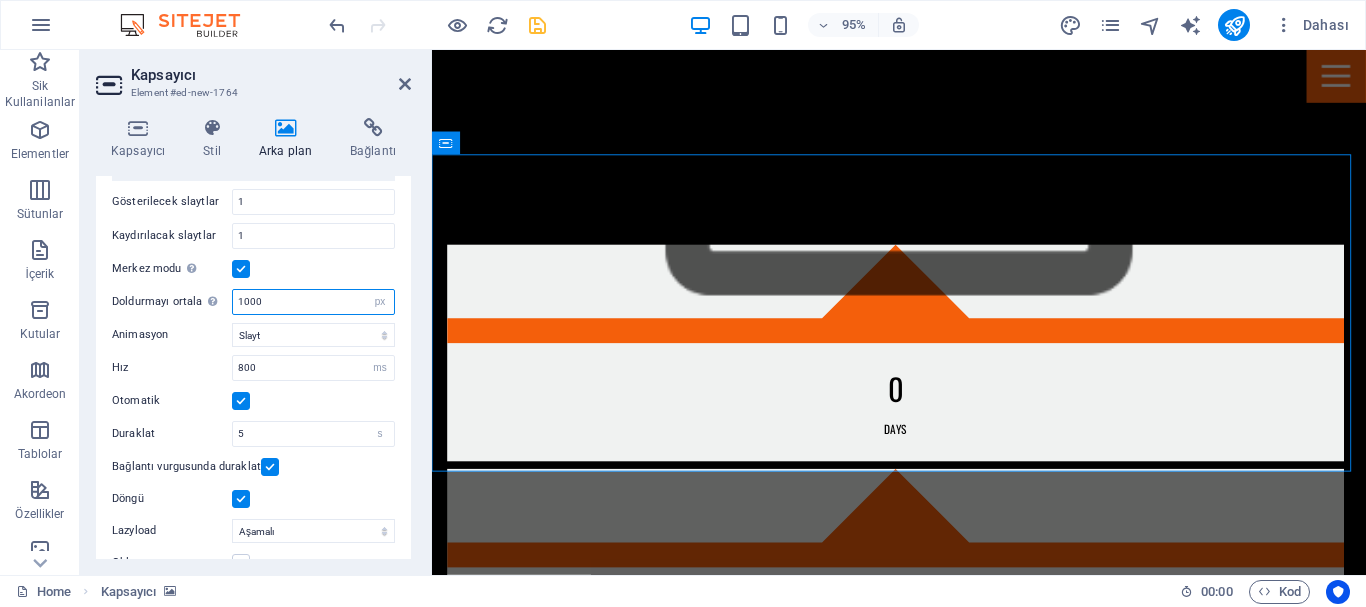 type on "1000" 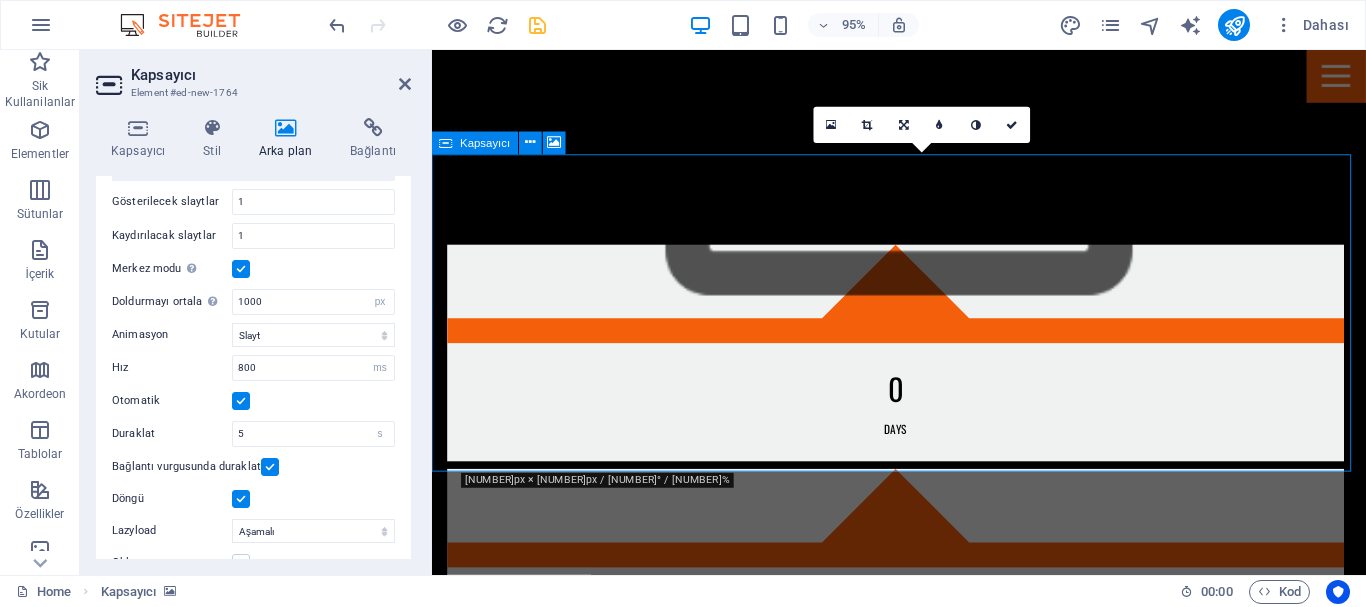 drag, startPoint x: 589, startPoint y: 295, endPoint x: 484, endPoint y: 300, distance: 105.11898 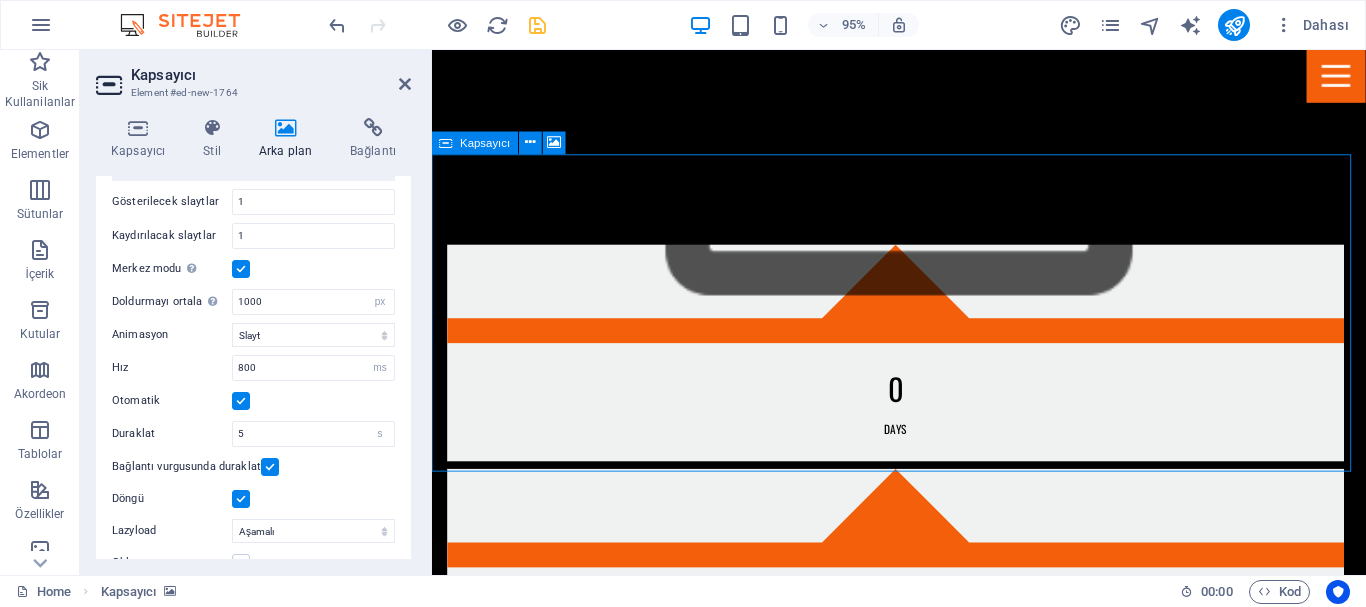drag, startPoint x: 525, startPoint y: 347, endPoint x: 478, endPoint y: 347, distance: 47 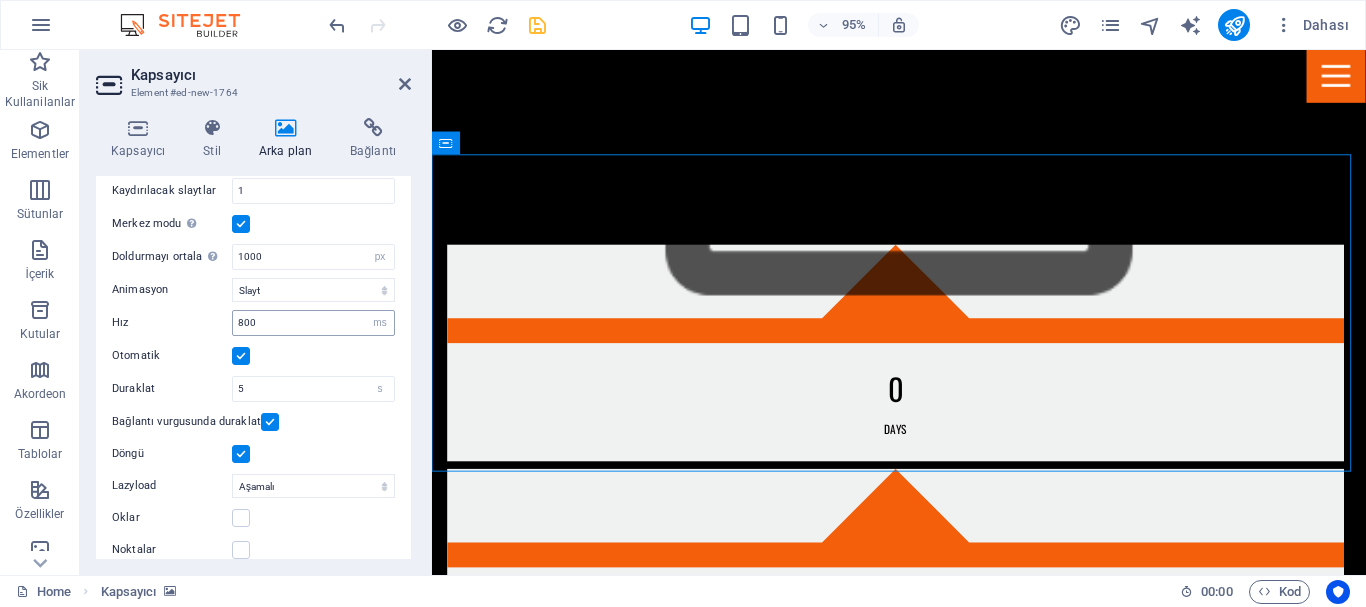 scroll, scrollTop: 515, scrollLeft: 0, axis: vertical 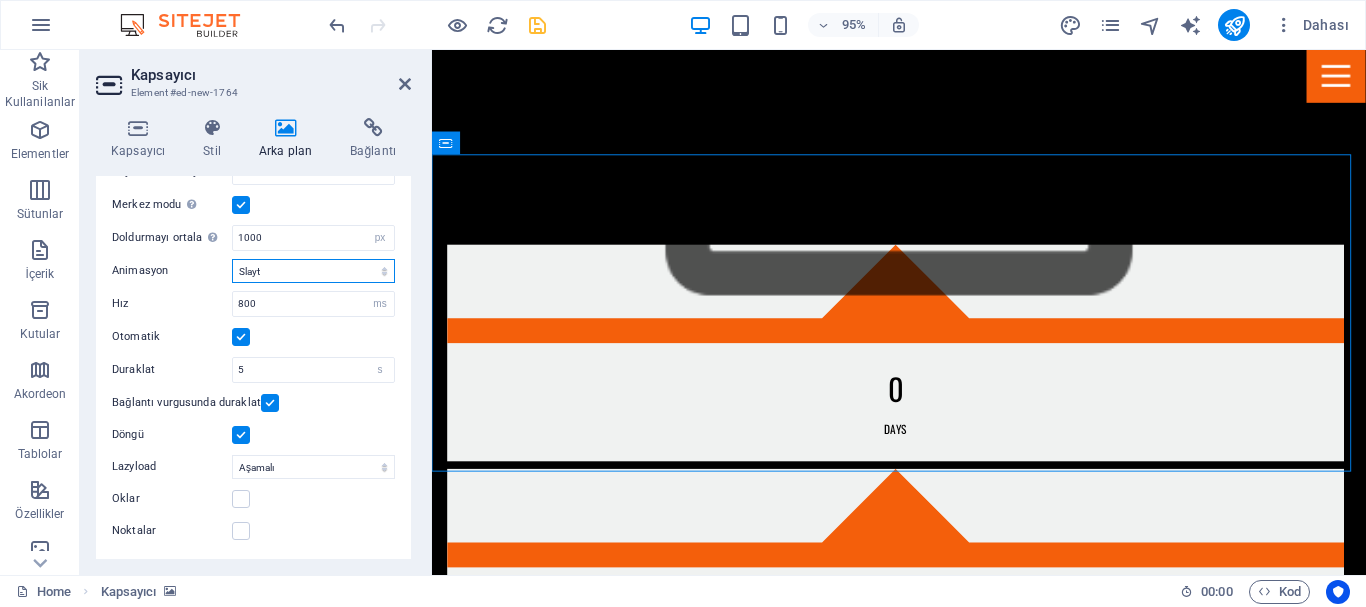 click on "Slayt Solma" at bounding box center [313, 271] 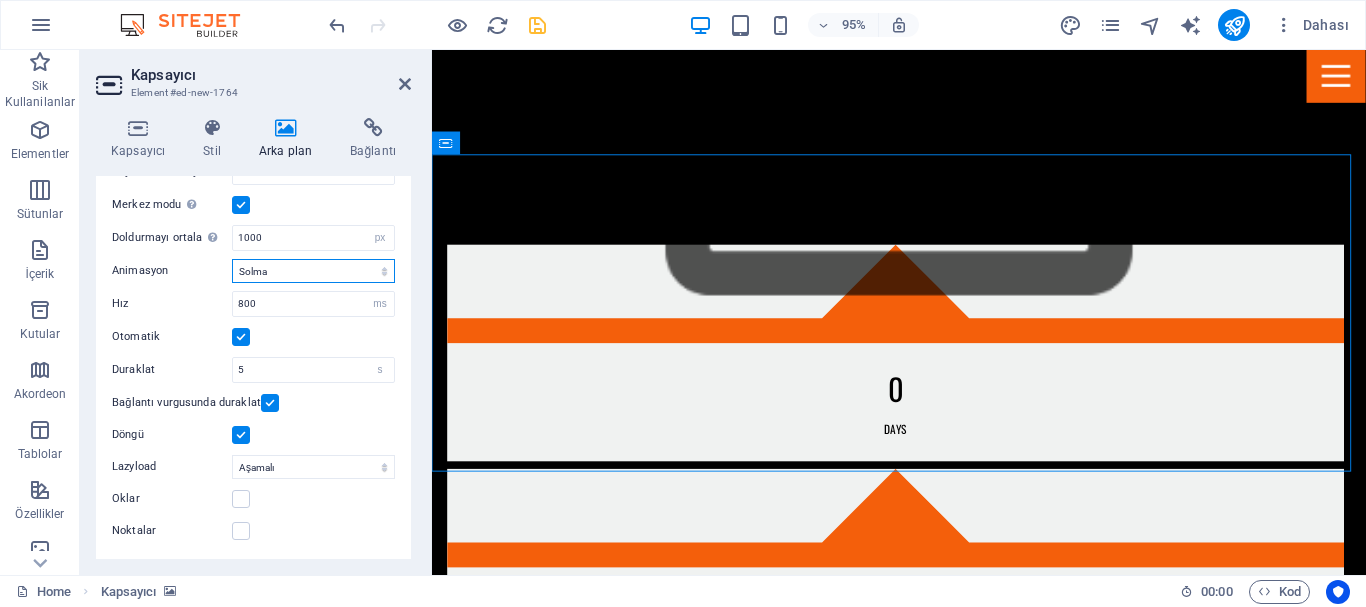 click on "Slayt Solma" at bounding box center (313, 271) 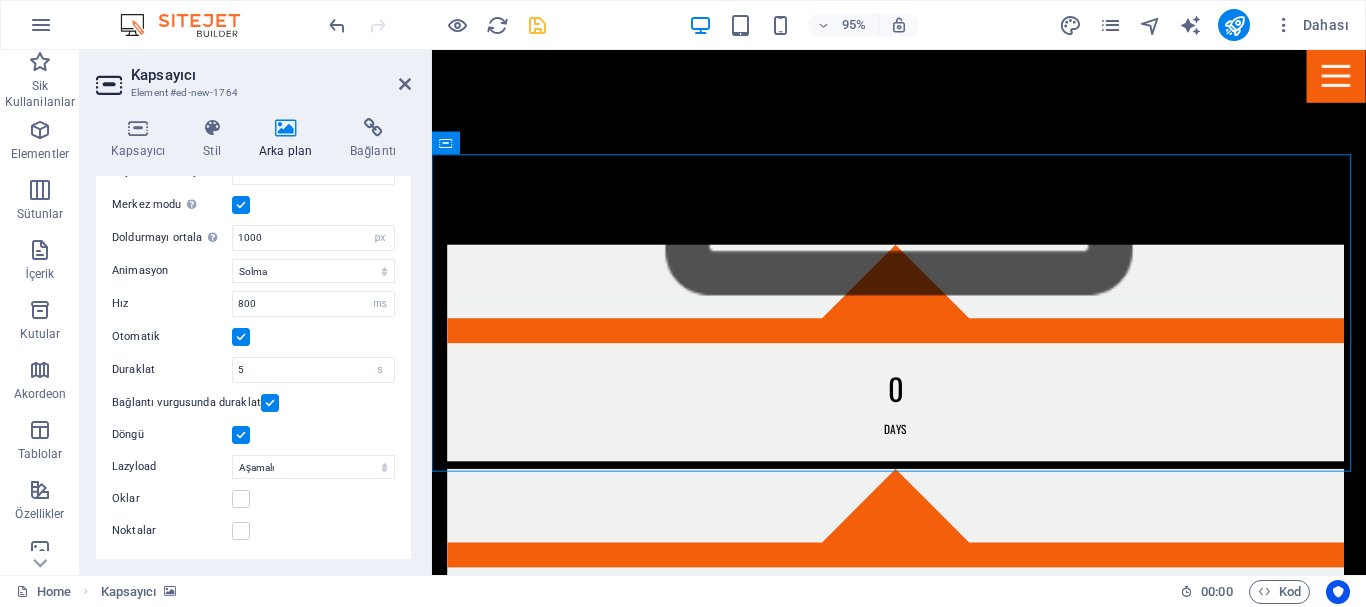 click at bounding box center (241, 337) 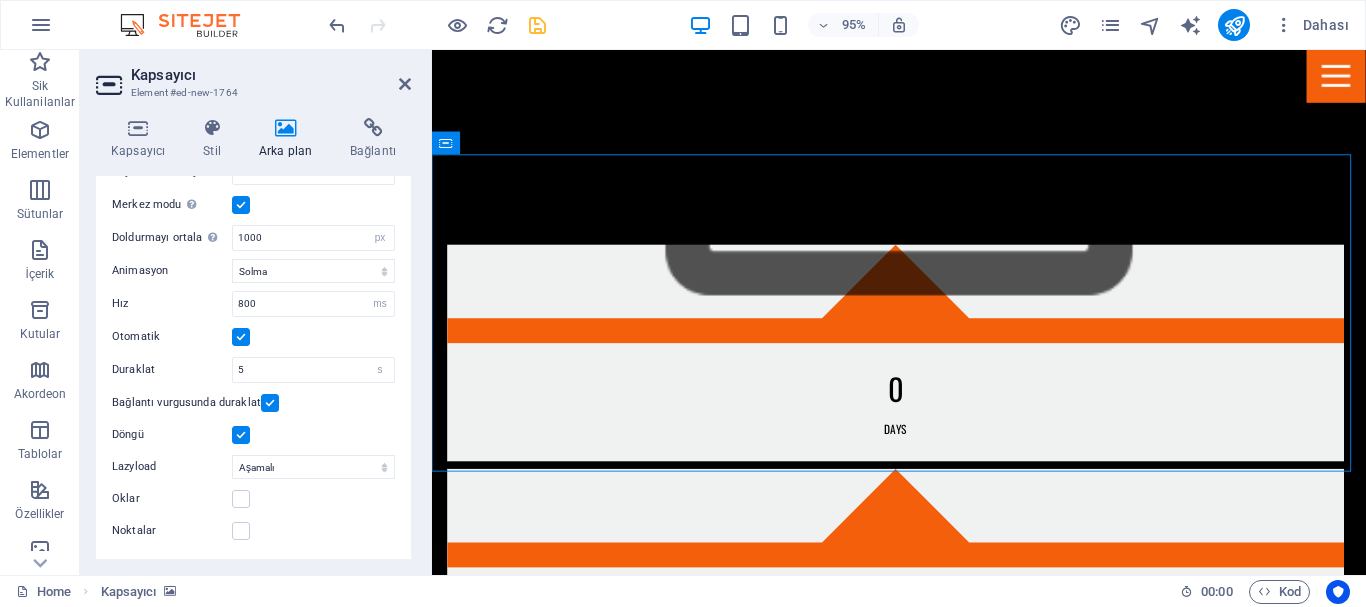 click on "Otomatik" at bounding box center (0, 0) 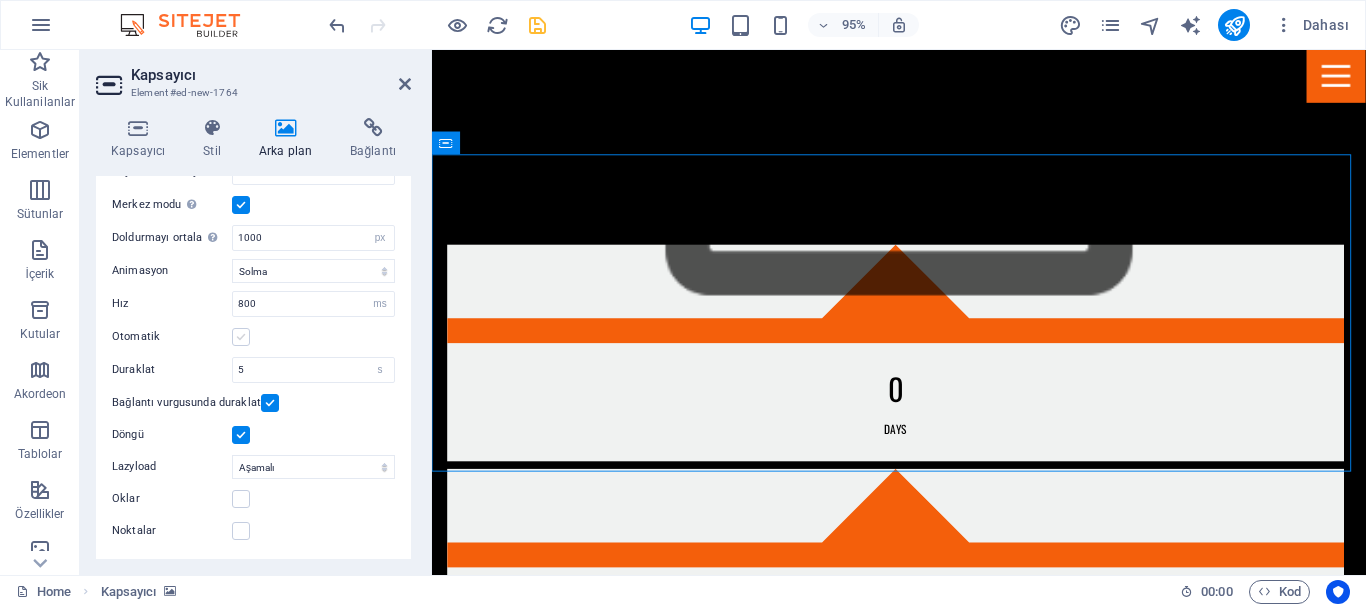 click at bounding box center (241, 337) 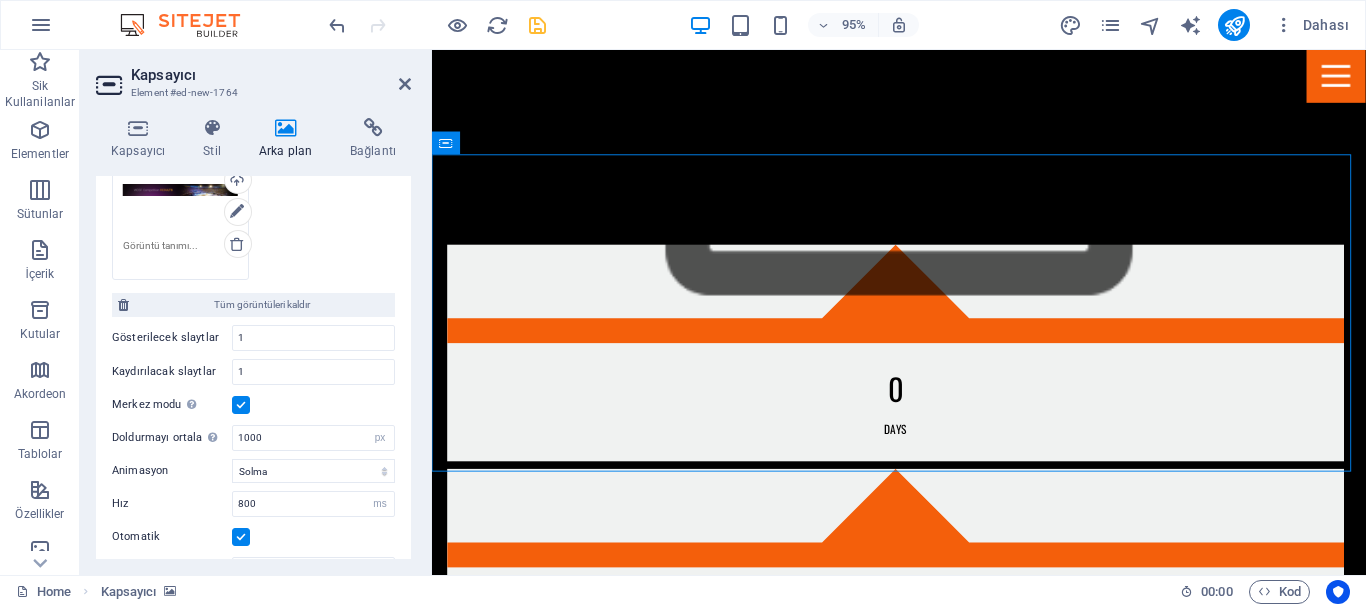 scroll, scrollTop: 115, scrollLeft: 0, axis: vertical 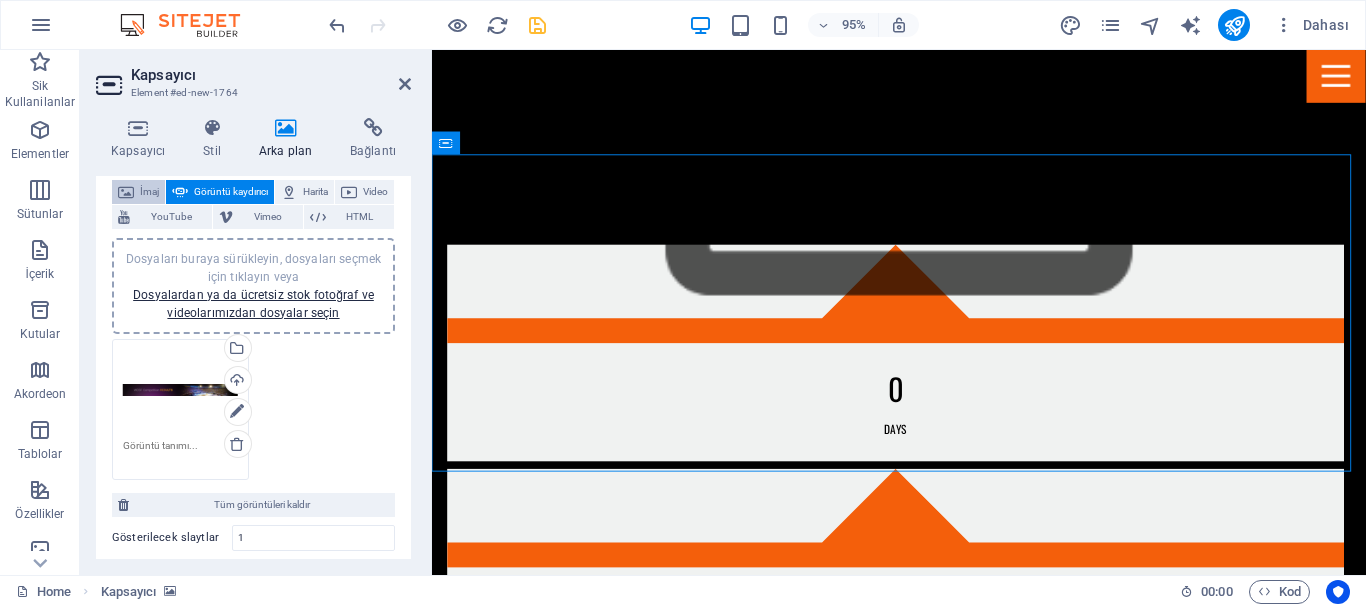 click on "İmaj" at bounding box center (149, 192) 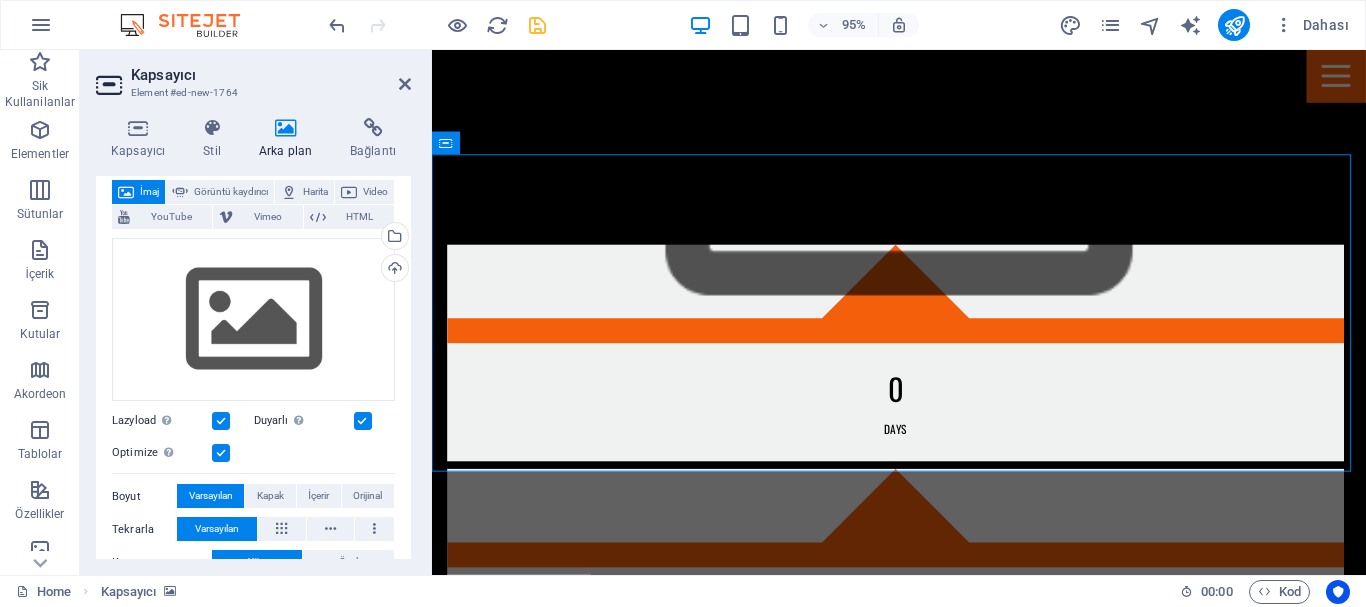 scroll, scrollTop: 0, scrollLeft: 0, axis: both 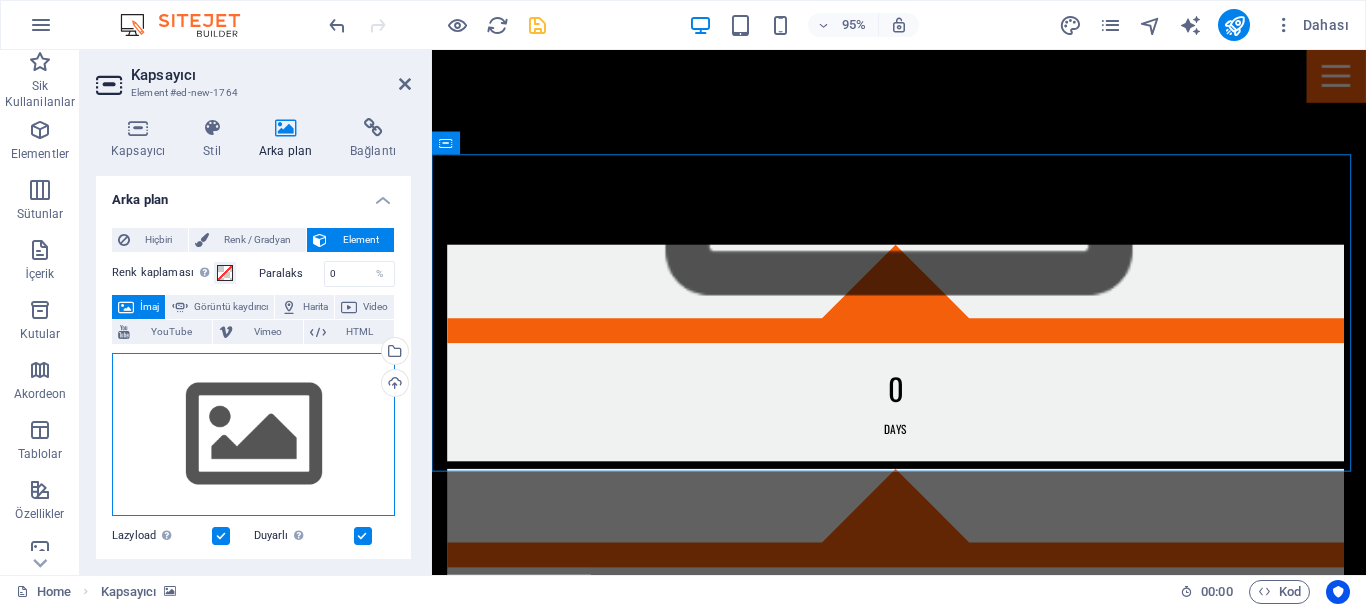 click on "Dosyaları buraya sürükleyin, dosyaları seçmek için tıklayın veya Dosyalardan ya da ücretsiz stok fotoğraf ve videolarımızdan dosyalar seçin" at bounding box center [253, 435] 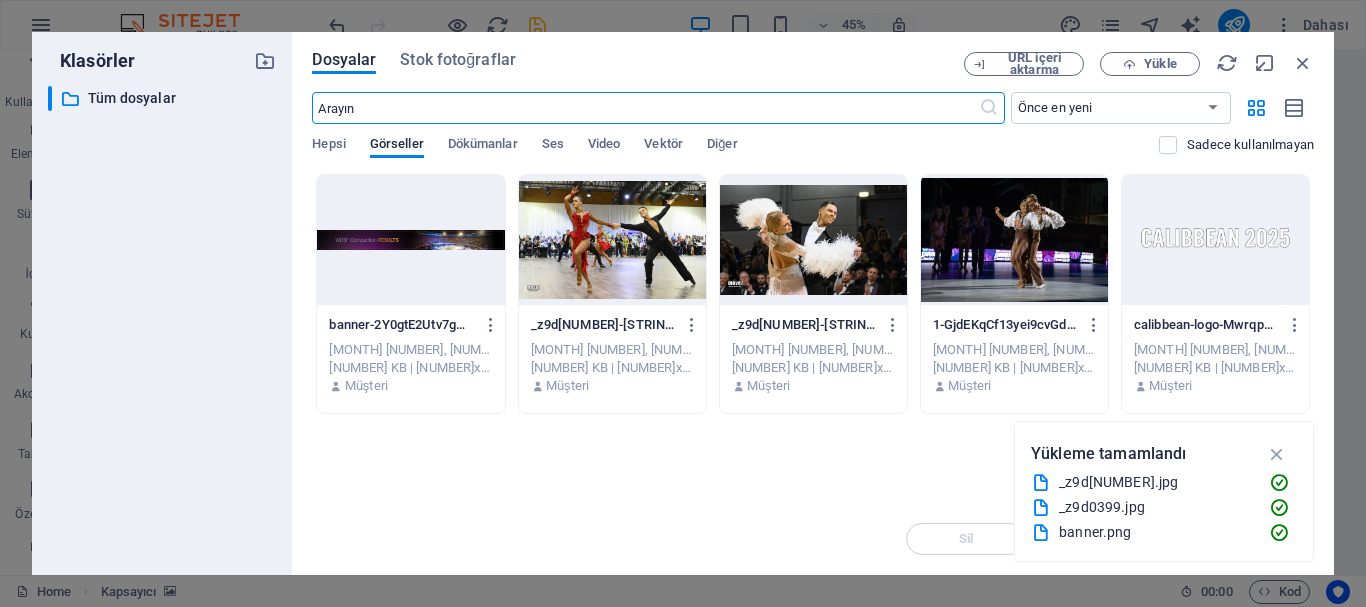 click at bounding box center [410, 240] 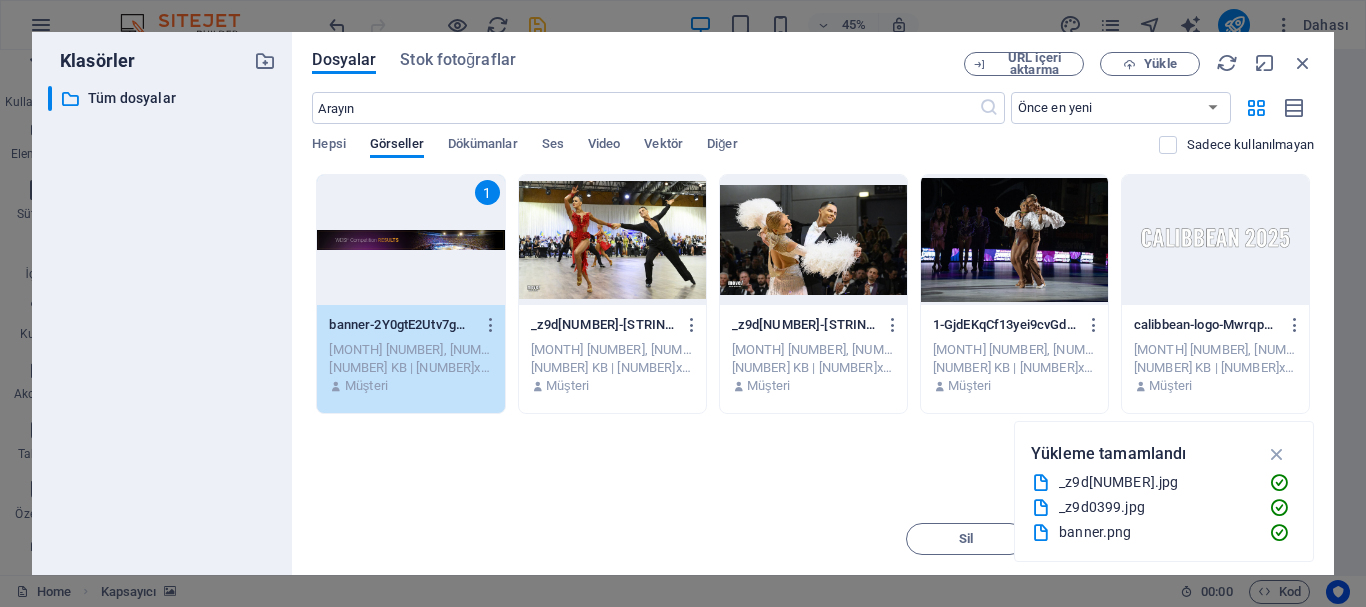 click on "1" at bounding box center [410, 240] 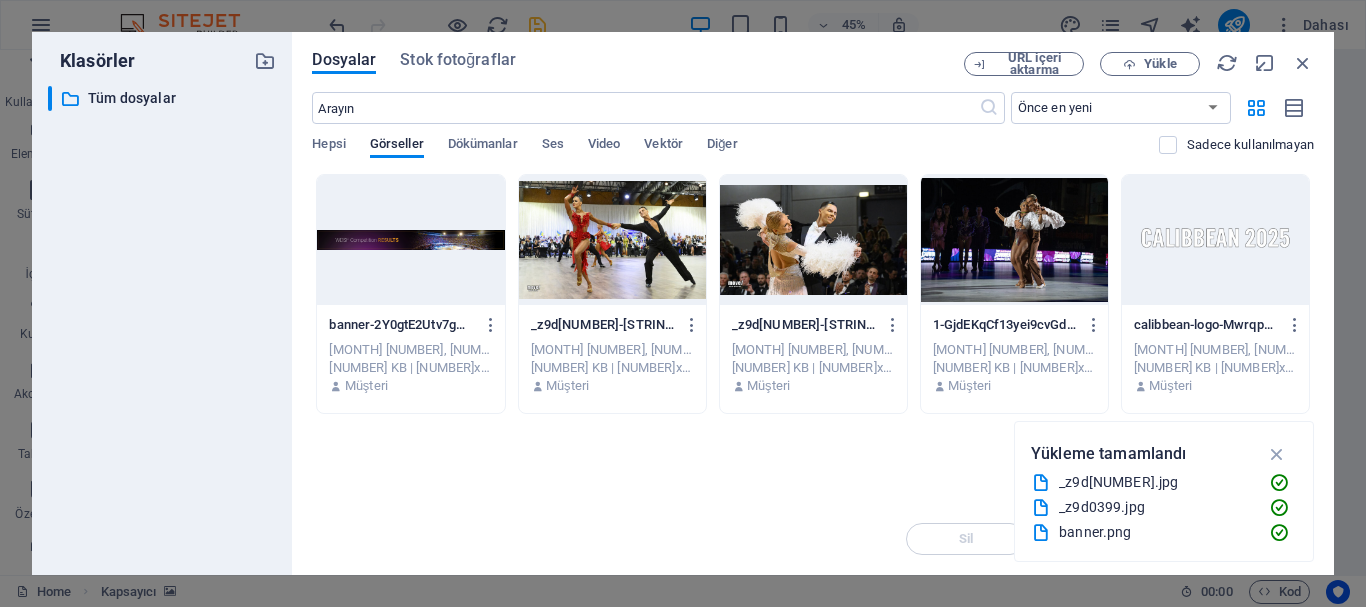 click at bounding box center (410, 240) 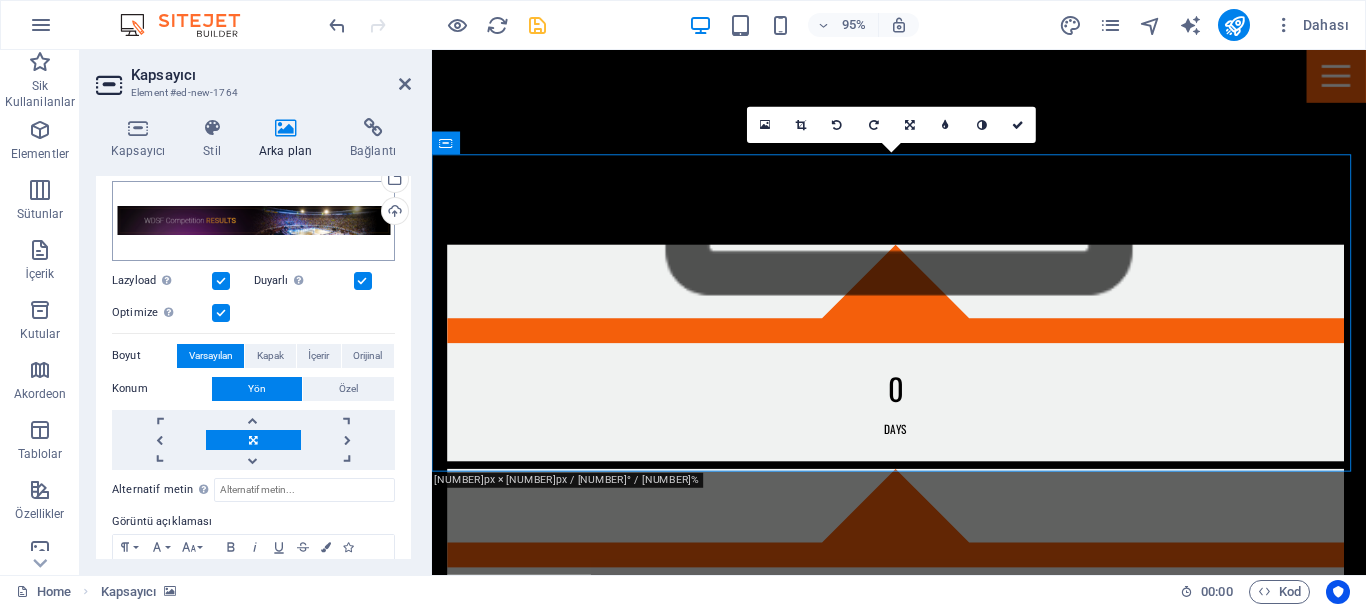 scroll, scrollTop: 200, scrollLeft: 0, axis: vertical 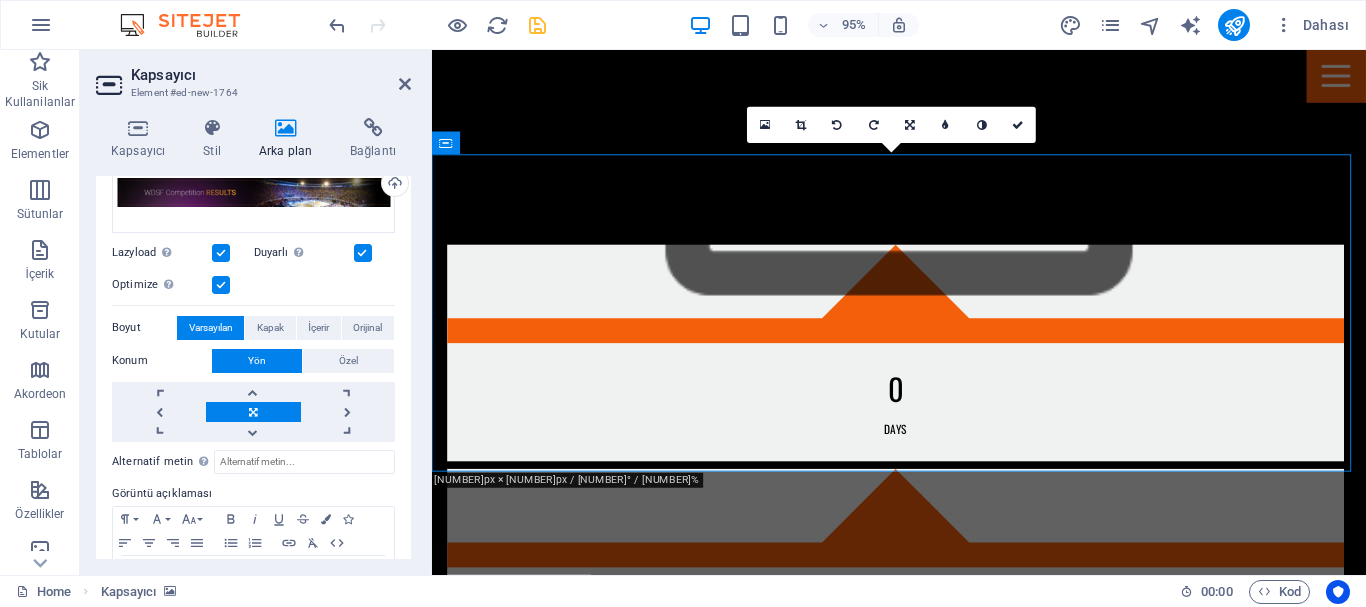 click at bounding box center (221, 285) 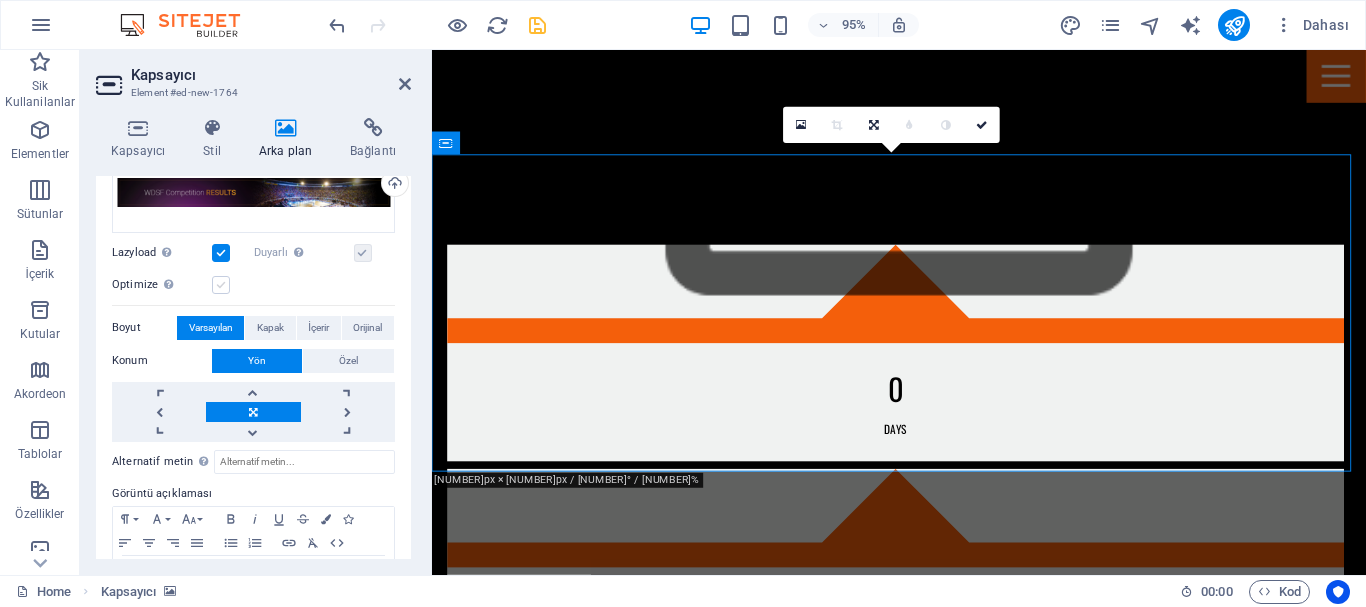 click at bounding box center (221, 285) 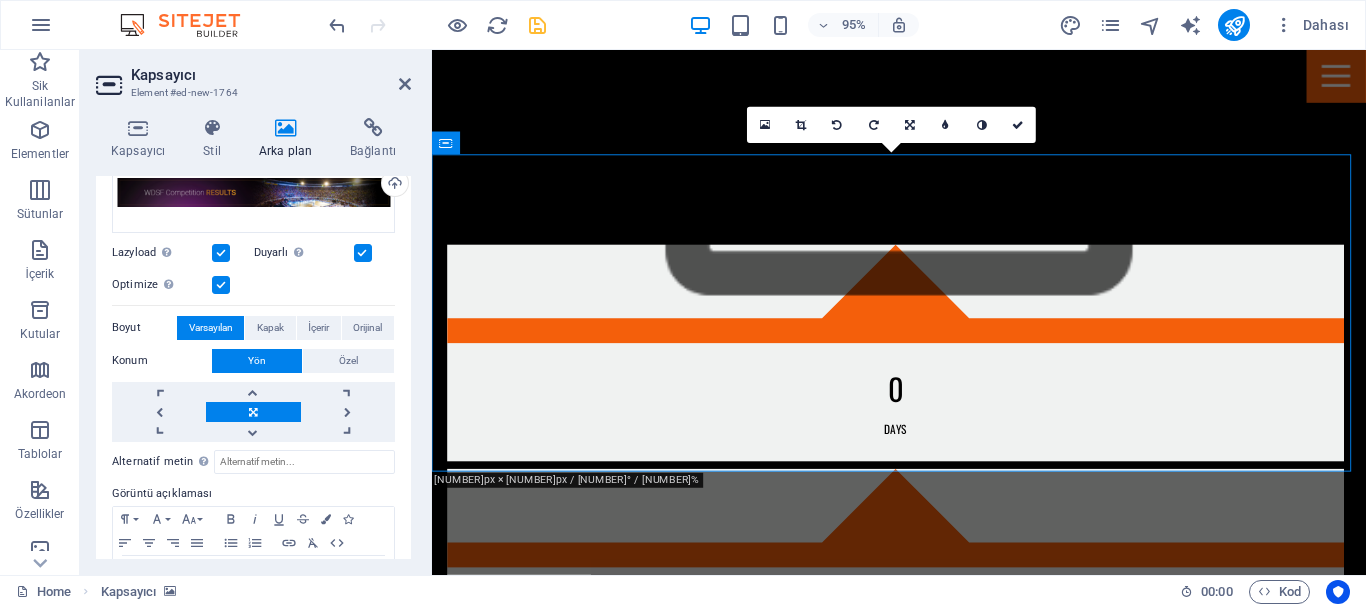scroll, scrollTop: 275, scrollLeft: 0, axis: vertical 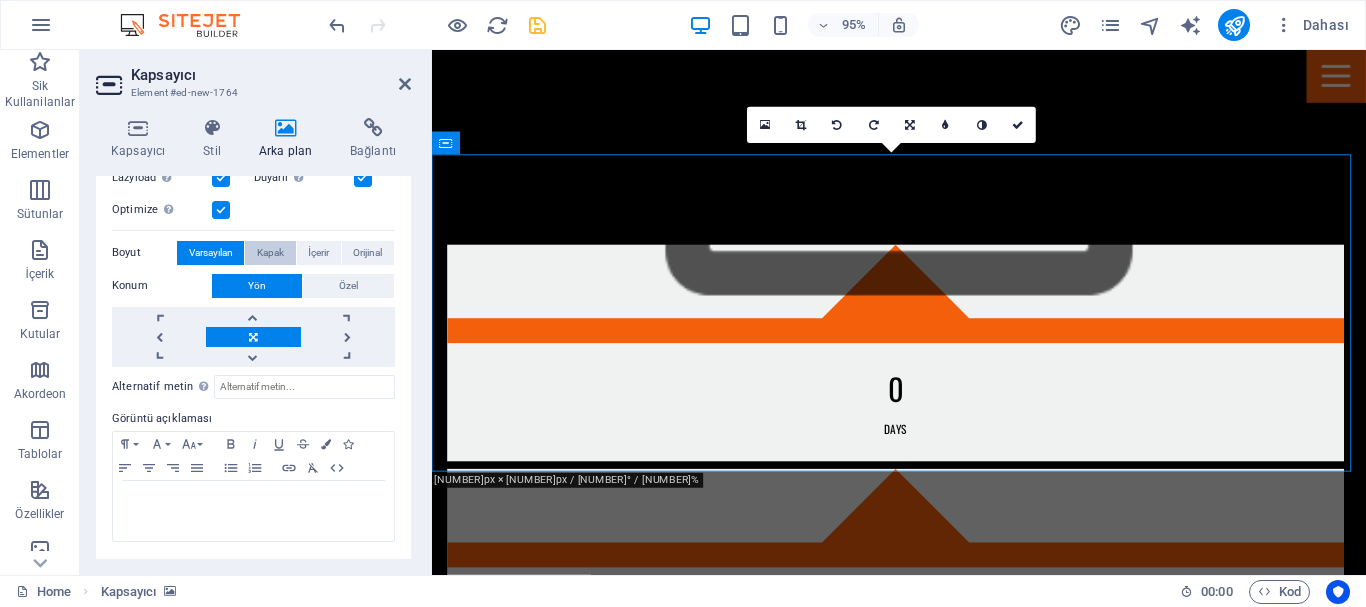 click on "Kapak" at bounding box center (270, 253) 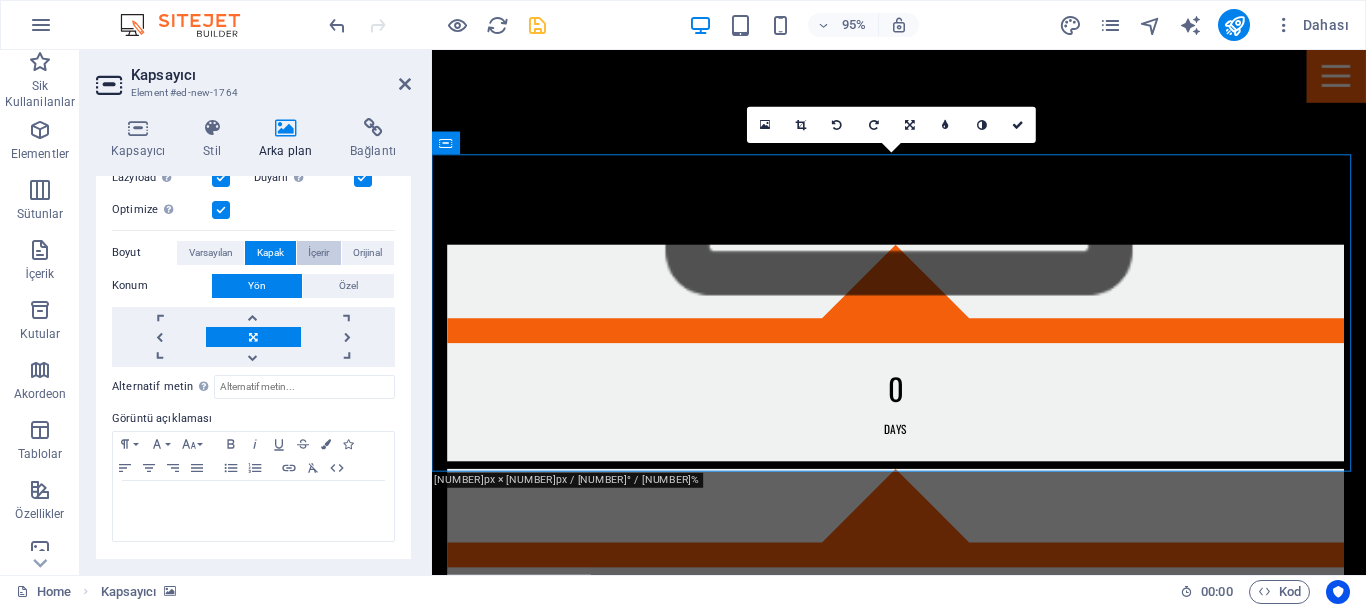click on "İçerir" at bounding box center [318, 253] 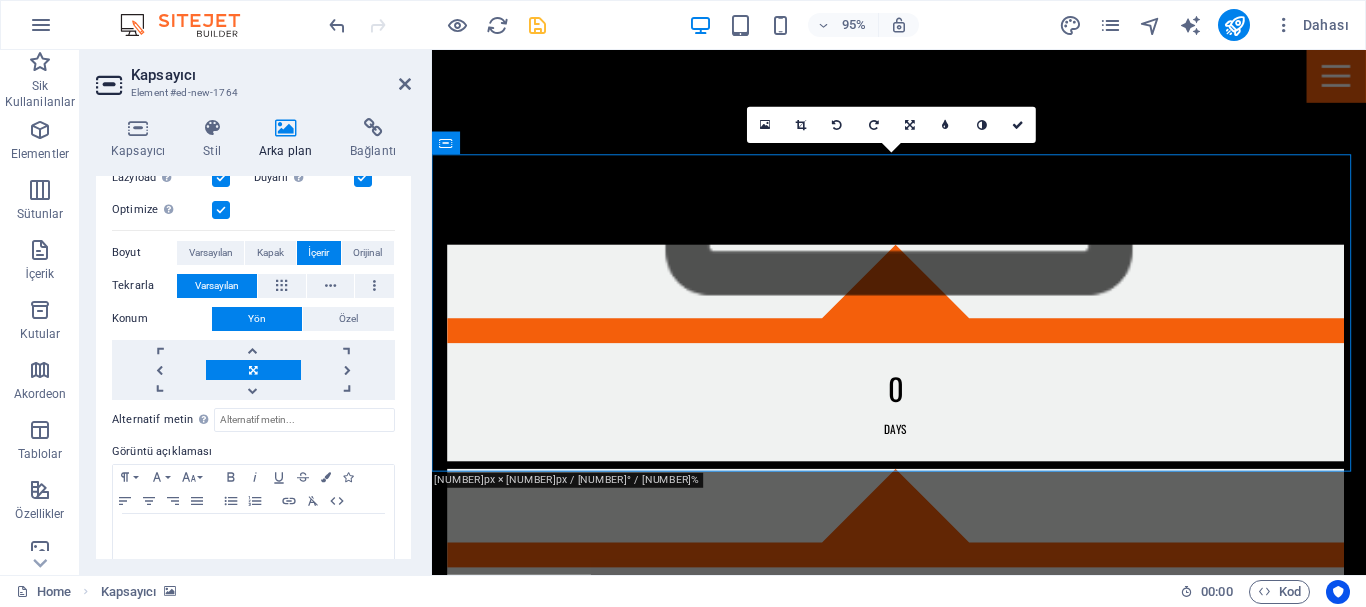 click at bounding box center (923, 2671) 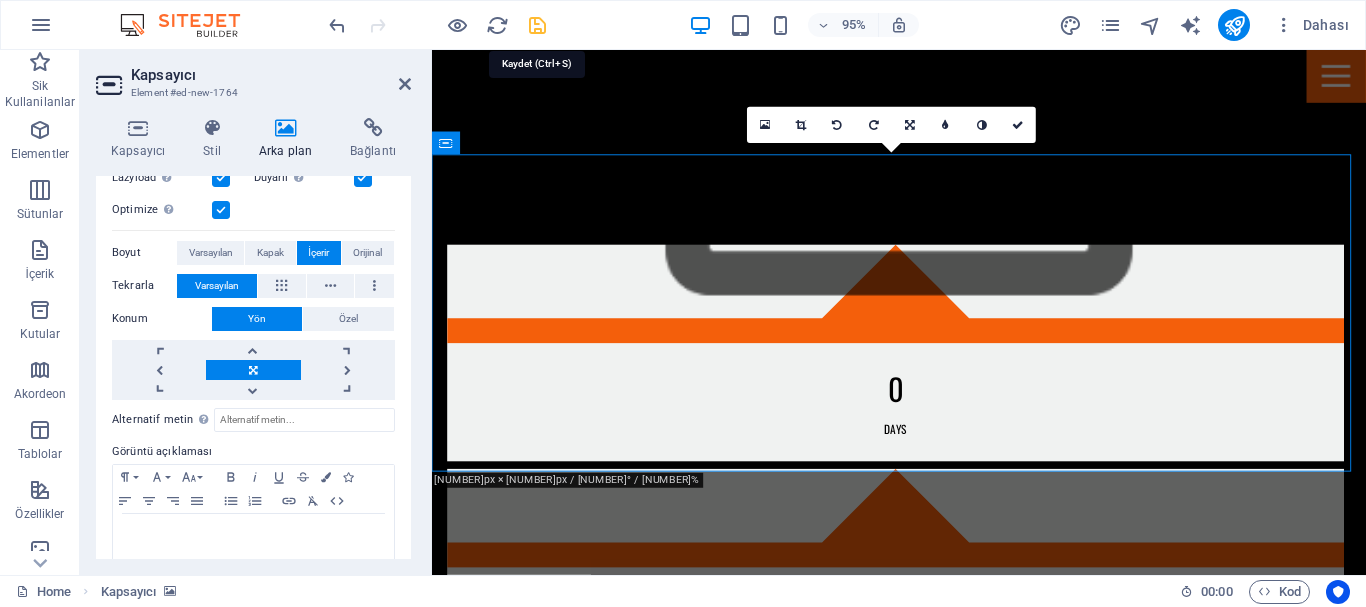 click at bounding box center [537, 25] 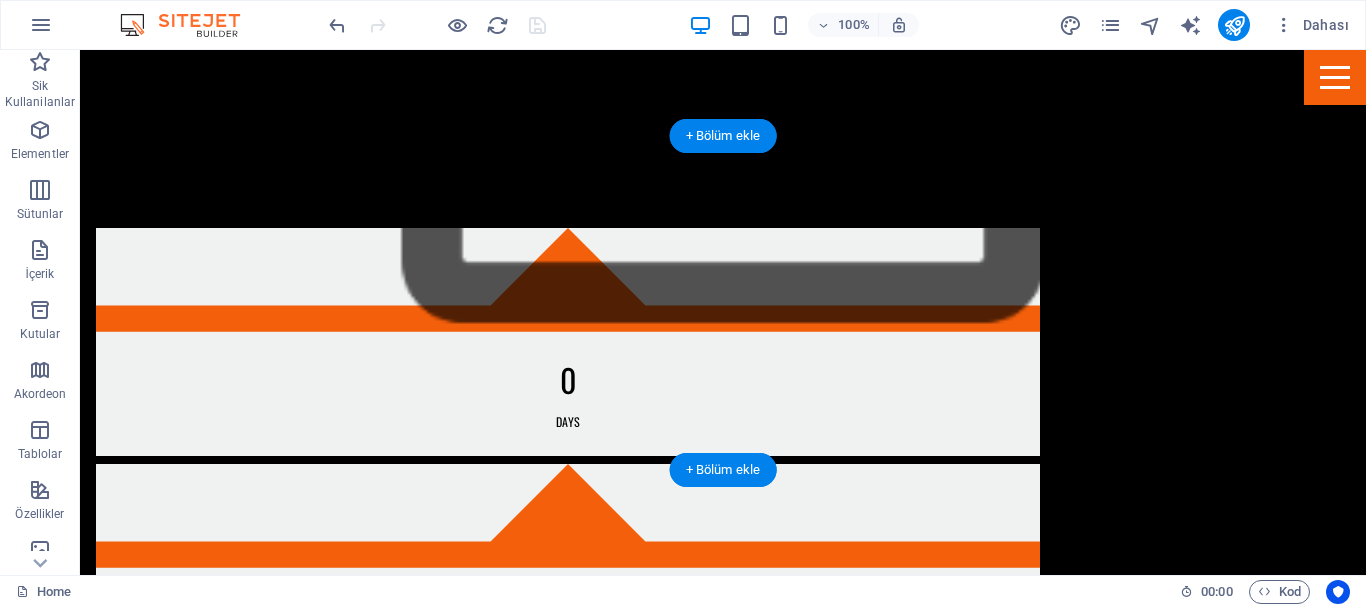 click at bounding box center (723, 2644) 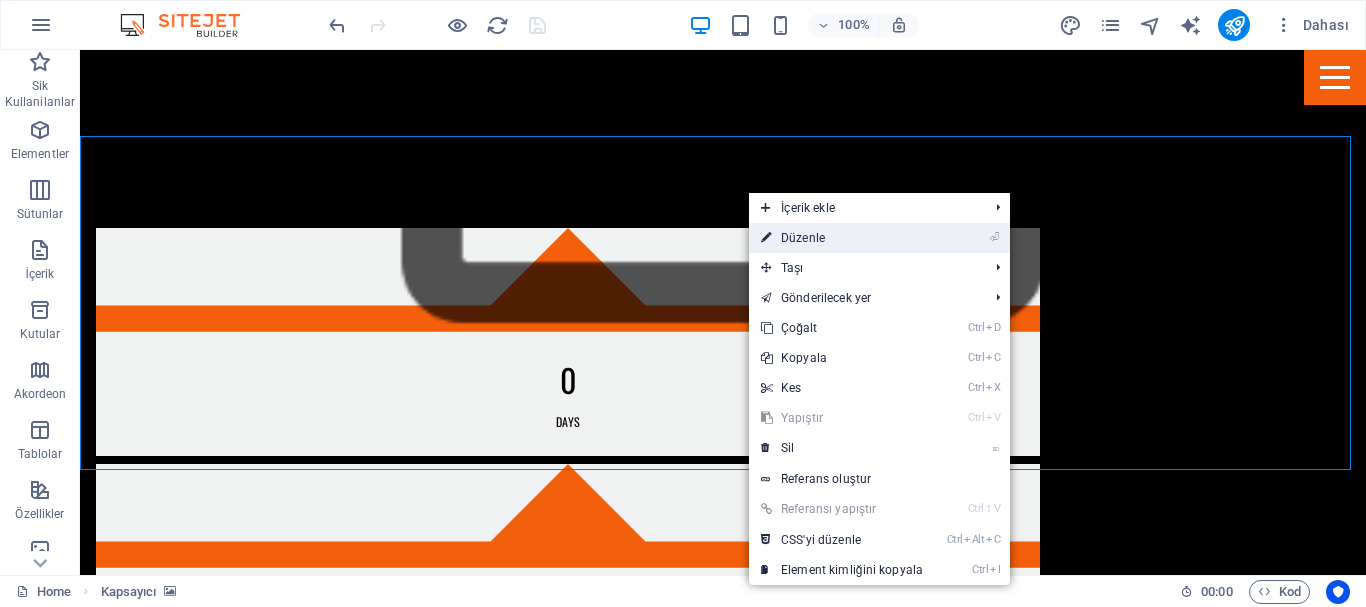 click on "⏎  Düzenle" at bounding box center [842, 238] 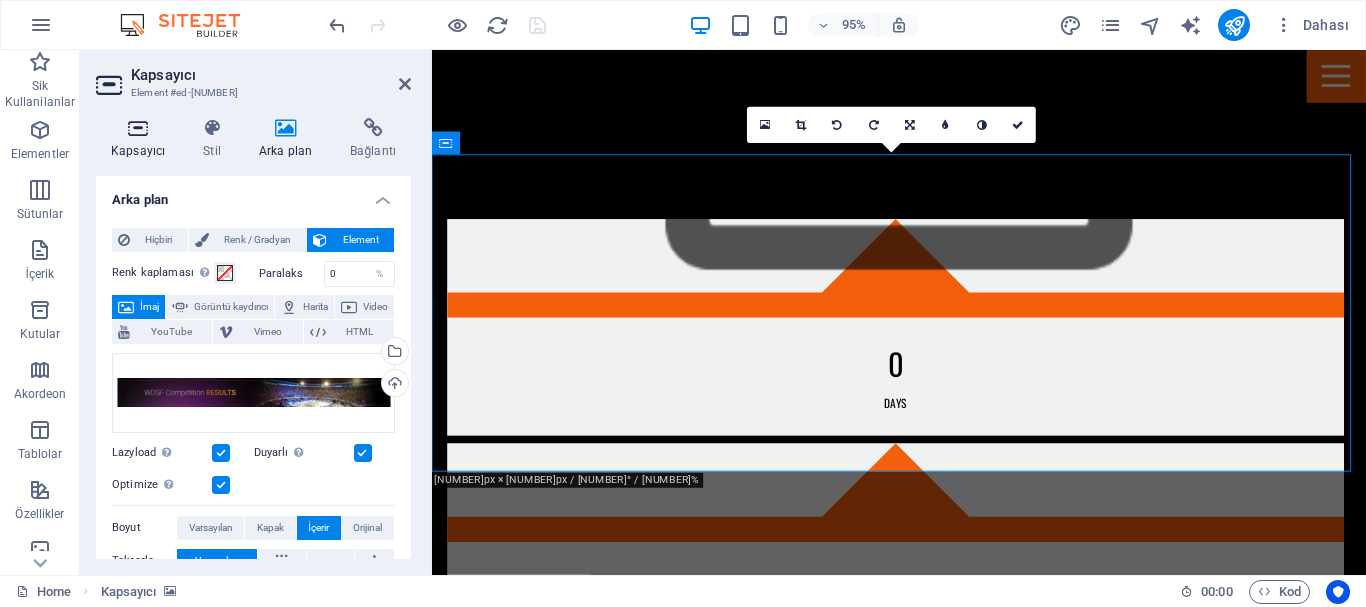 click at bounding box center [138, 128] 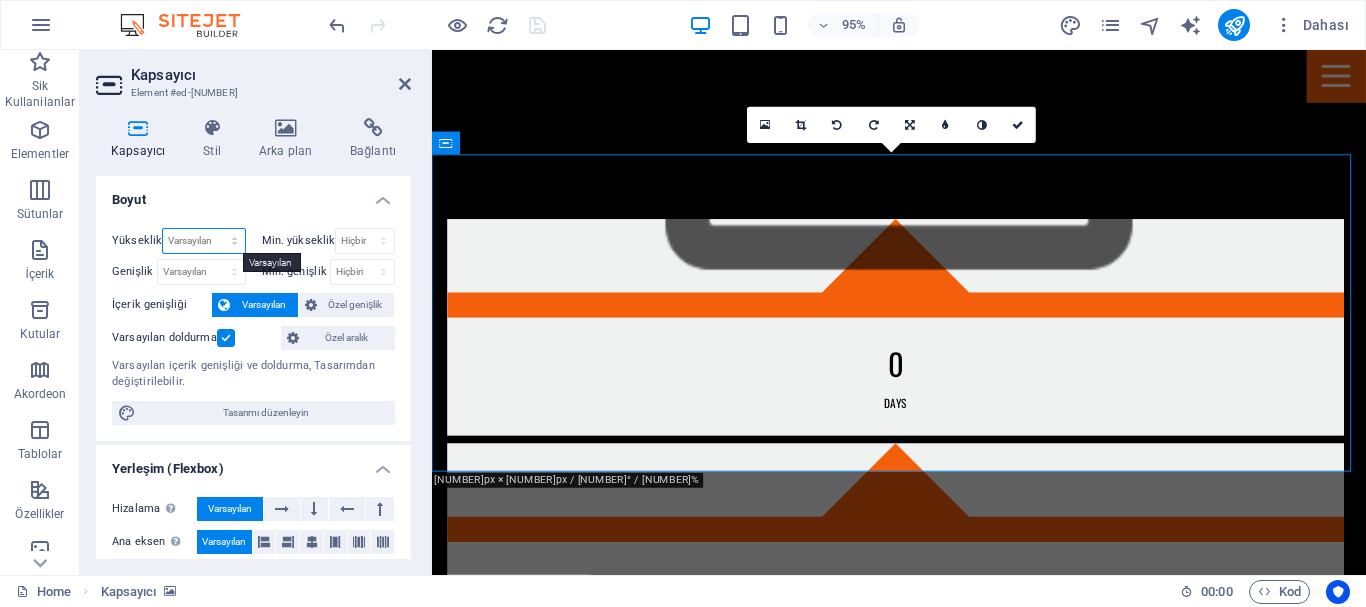 click on "Varsayılan px rem % vh vw" at bounding box center (203, 241) 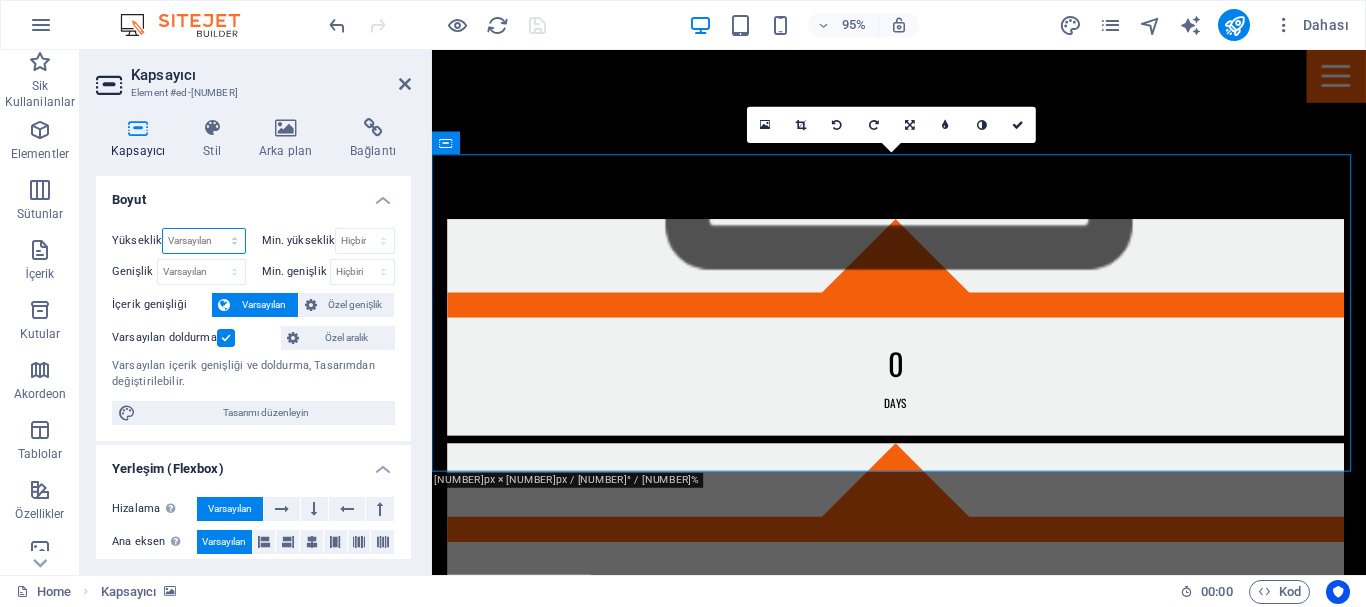 click on "Varsayılan px rem % vh vw" at bounding box center [203, 241] 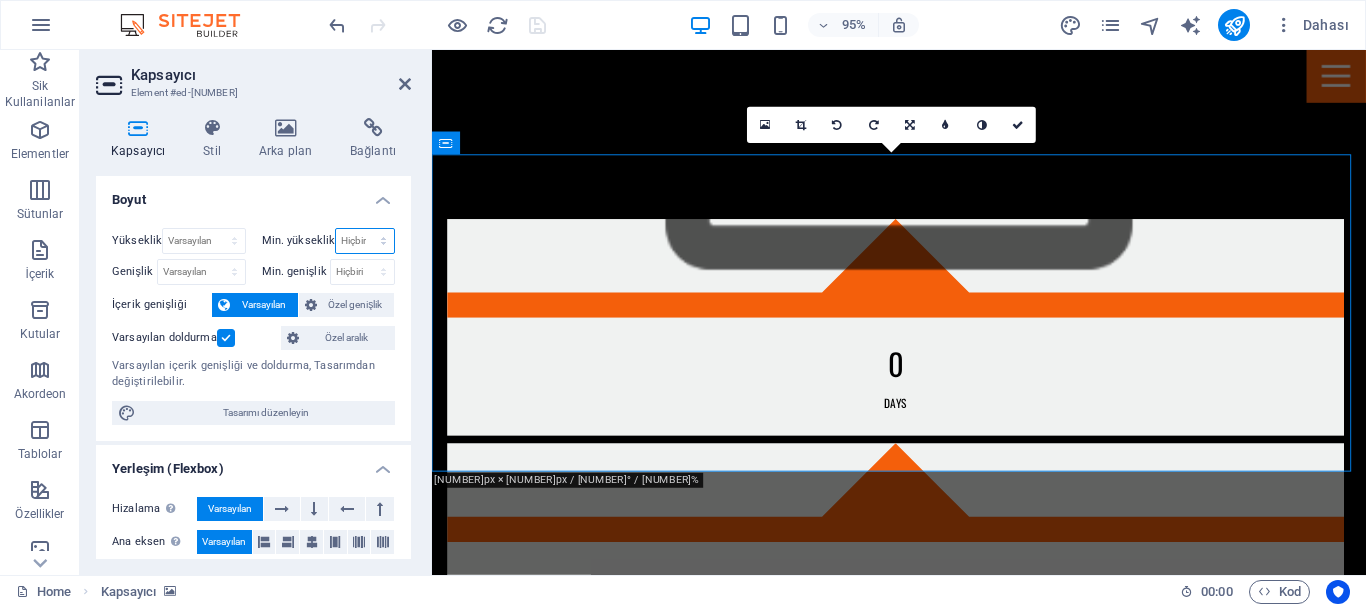click on "Hiçbiri px rem % vh vw" at bounding box center (365, 241) 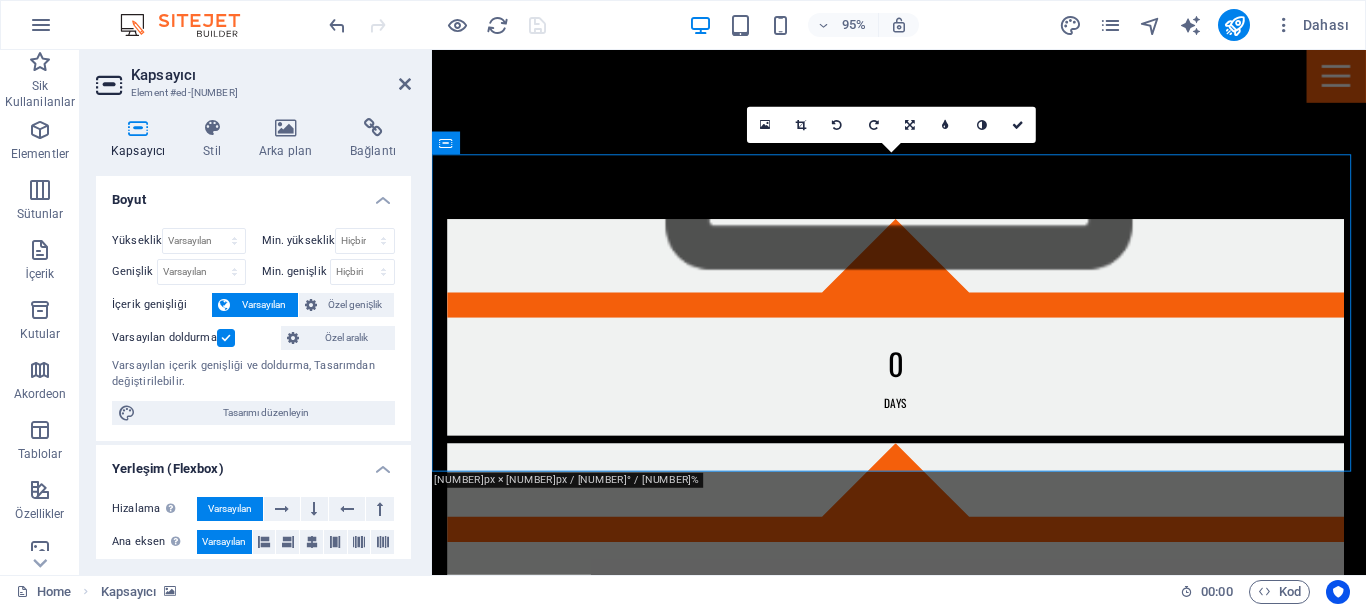 click on "Boyut" at bounding box center [253, 194] 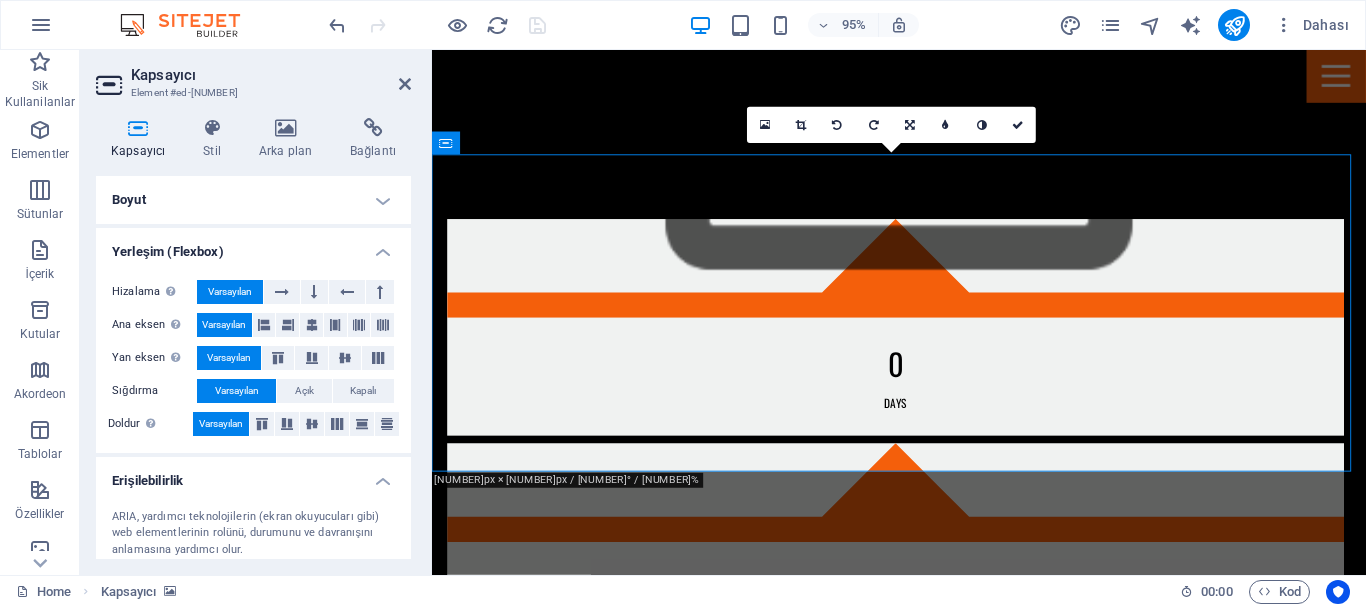 click on "Boyut" at bounding box center [253, 200] 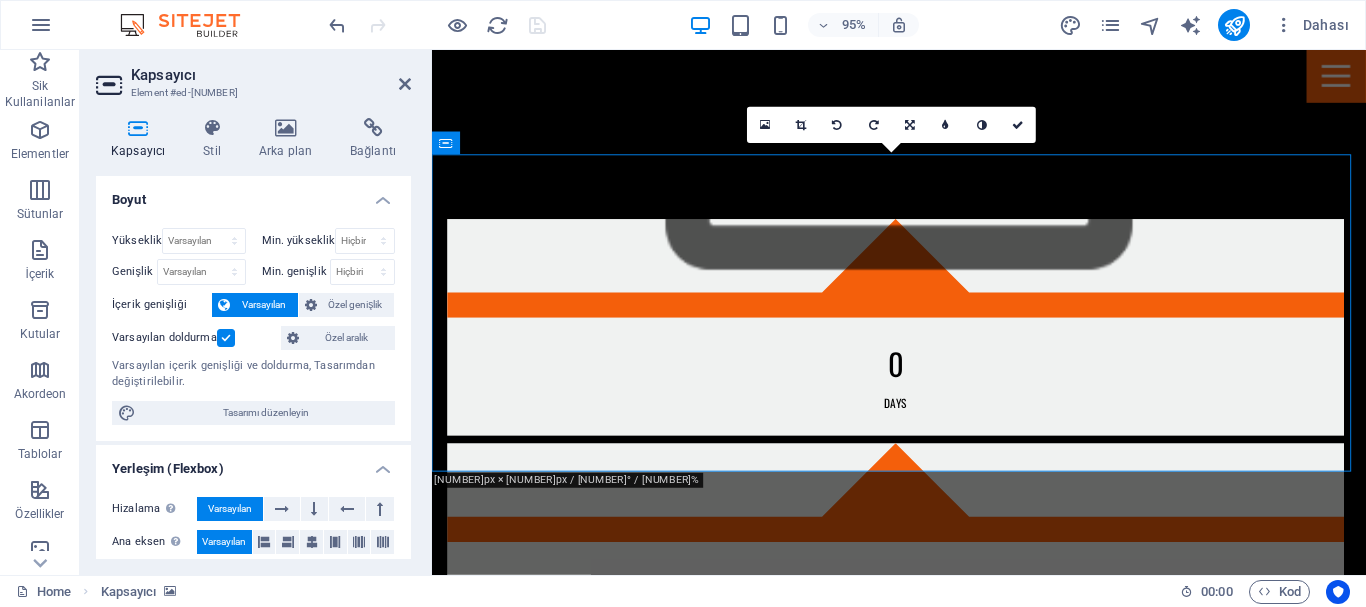 click on "Varsayılan" at bounding box center (264, 305) 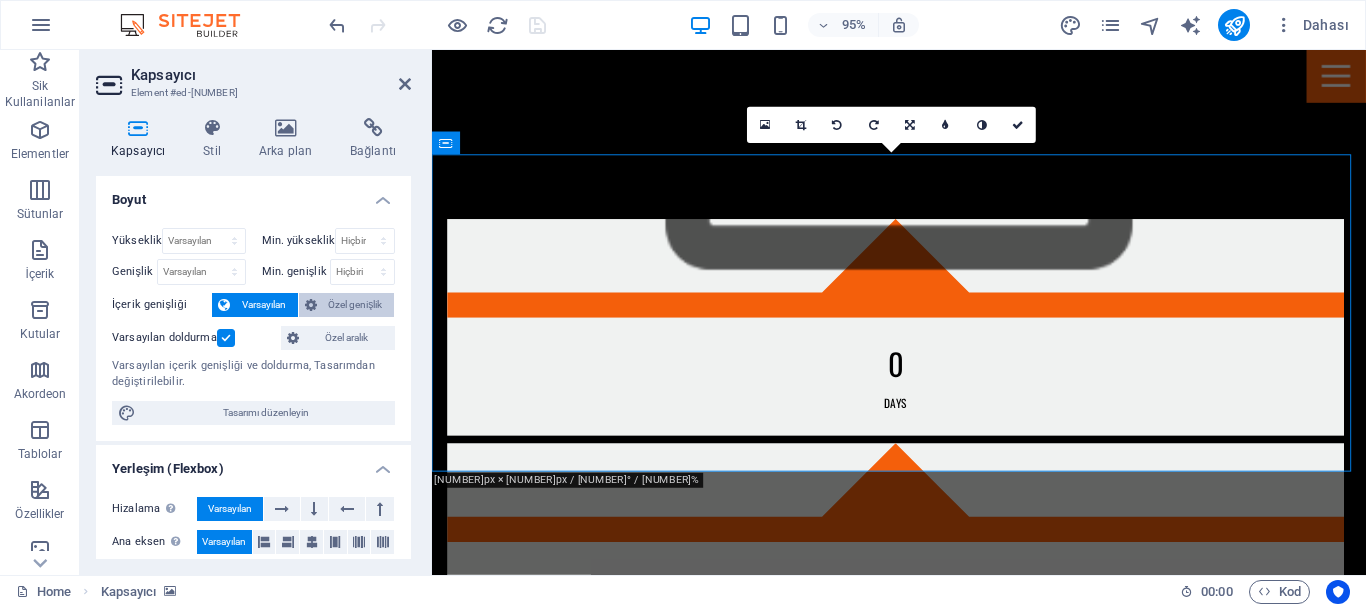 click on "Özel genişlik" at bounding box center (356, 305) 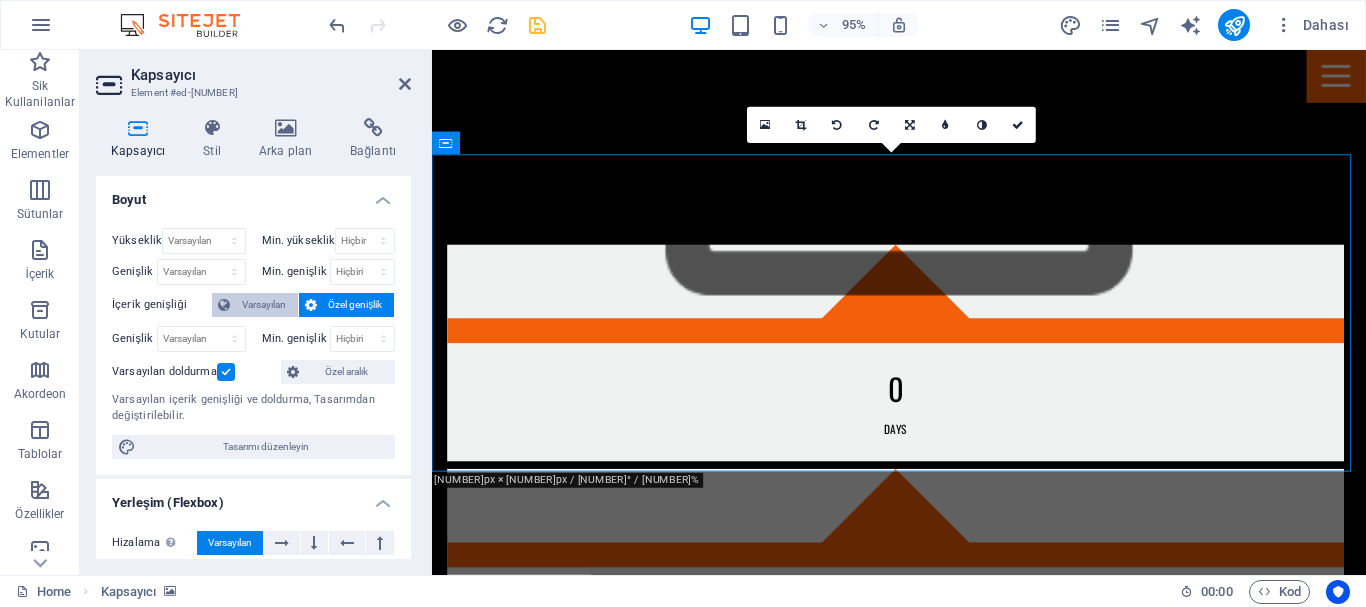 click on "Varsayılan" at bounding box center [264, 305] 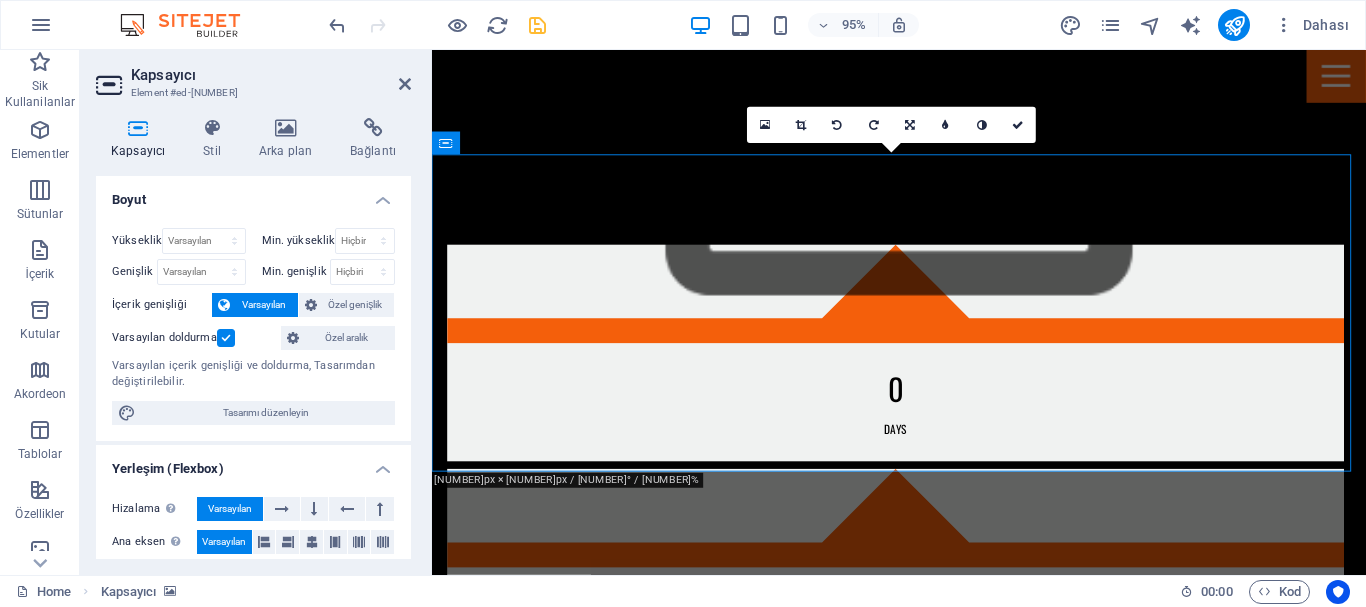 click at bounding box center [226, 338] 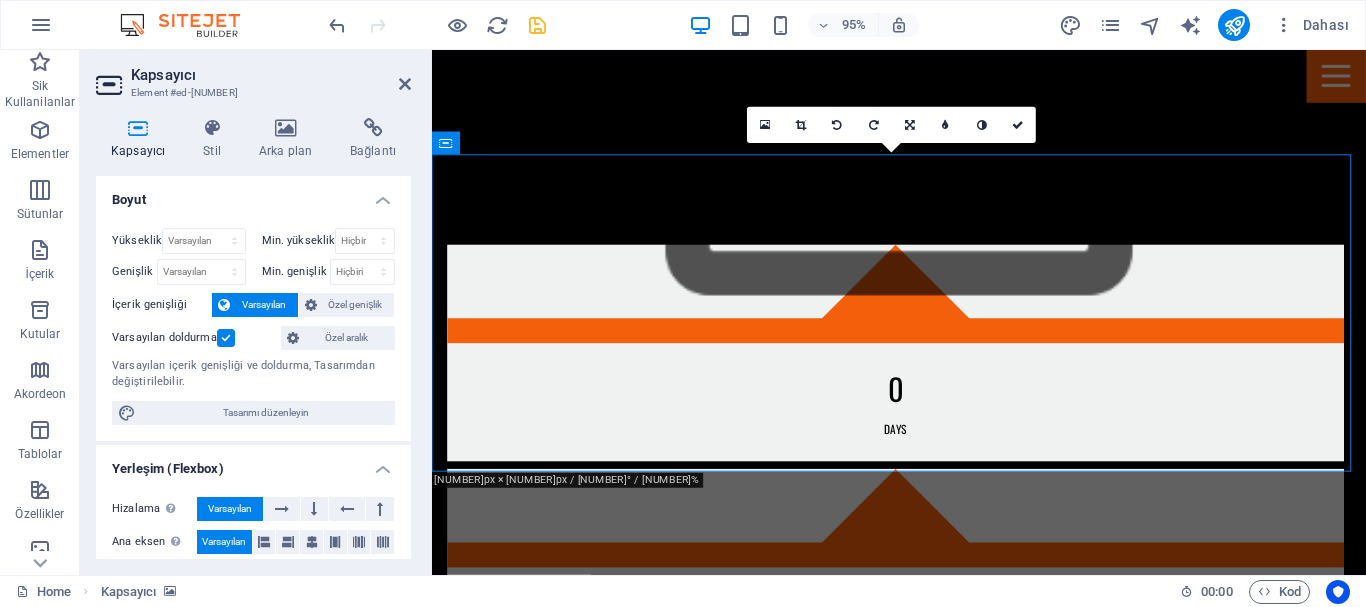 click on "Varsayılan doldurma" at bounding box center (0, 0) 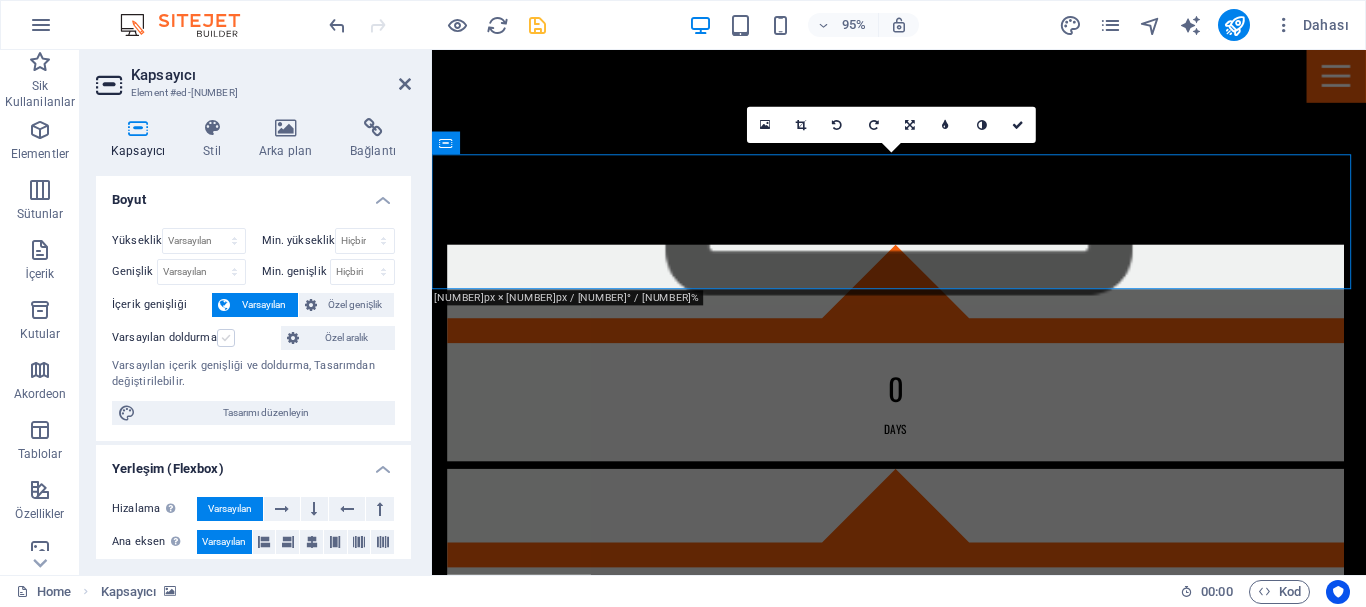 click at bounding box center (226, 338) 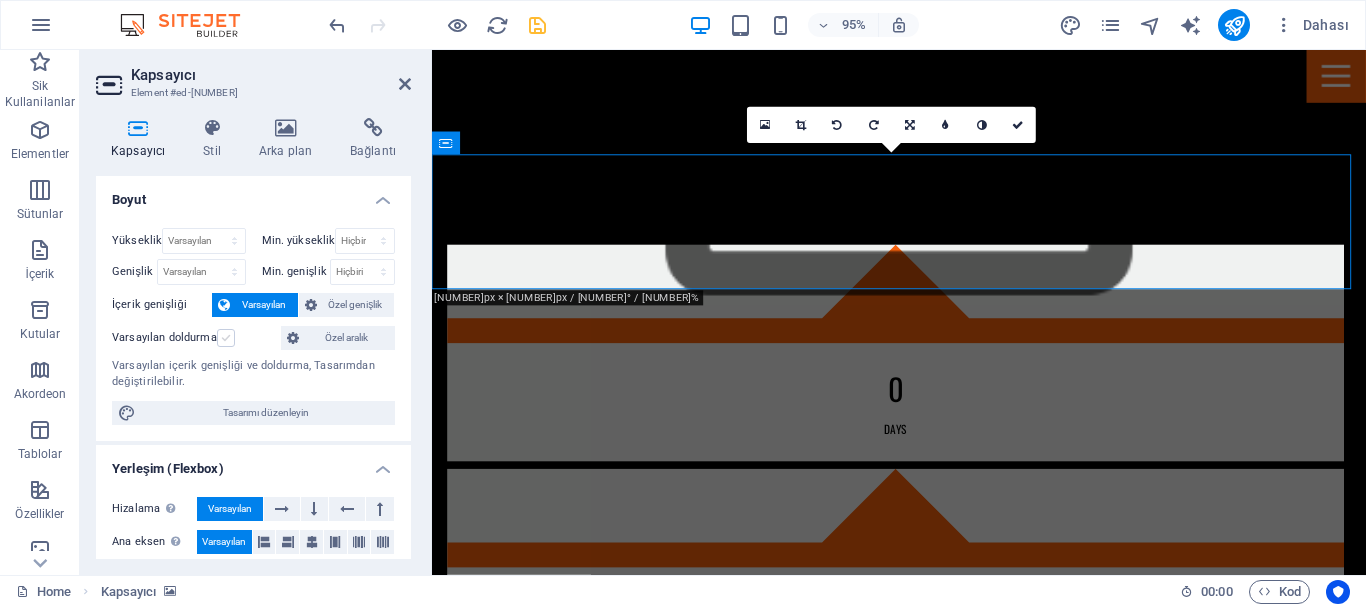 click on "Varsayılan doldurma" at bounding box center (0, 0) 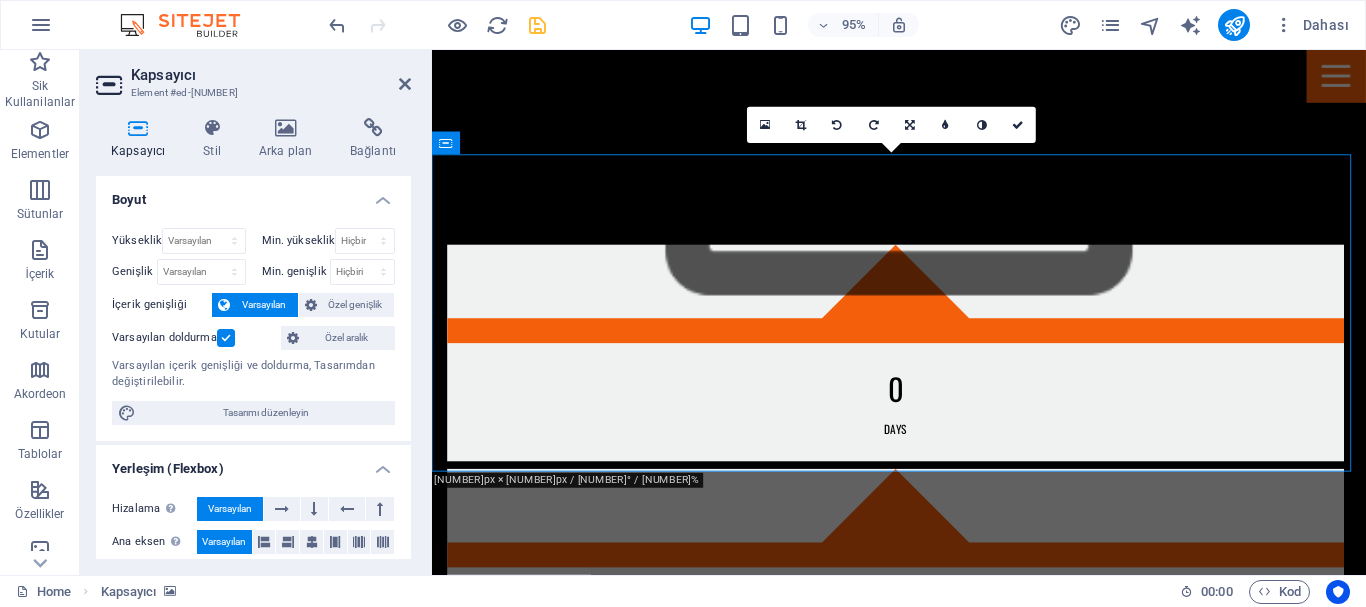 click at bounding box center [226, 338] 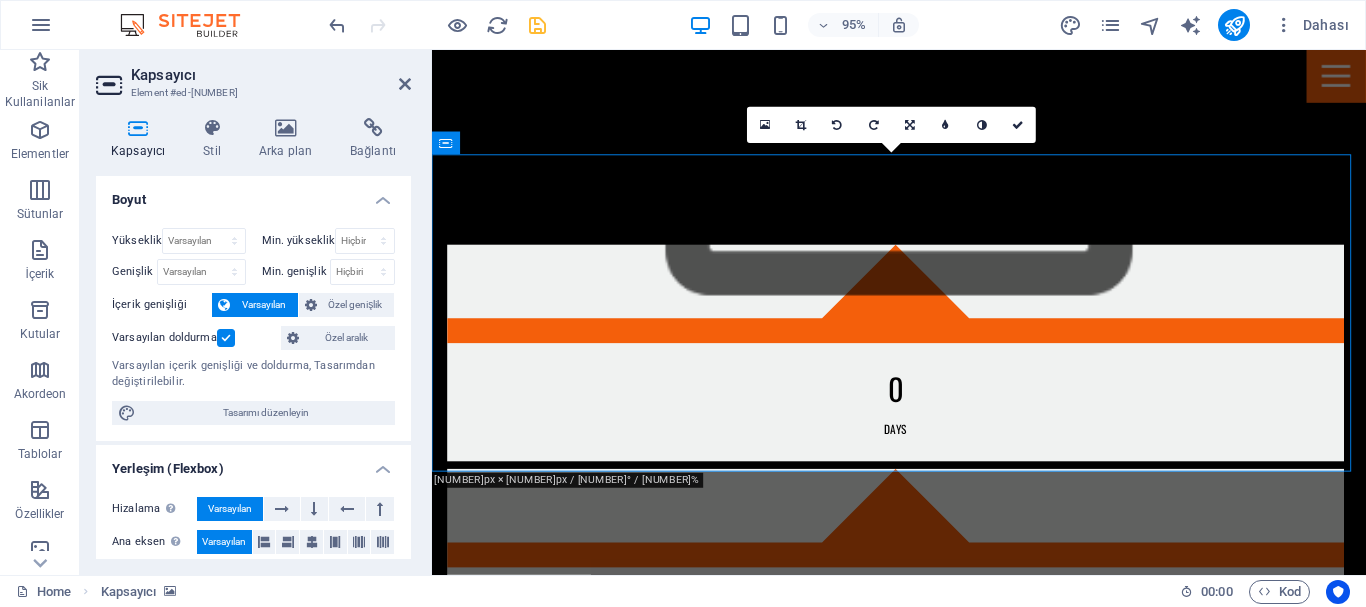click on "Varsayılan doldurma" at bounding box center [0, 0] 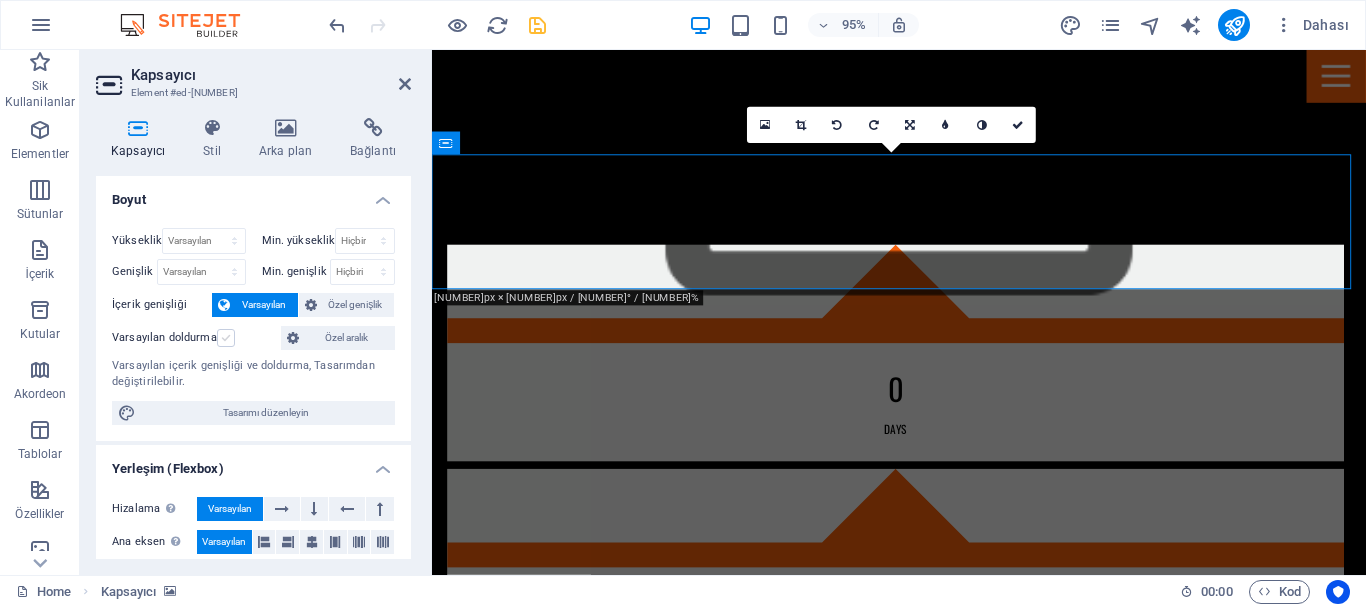 click at bounding box center (226, 338) 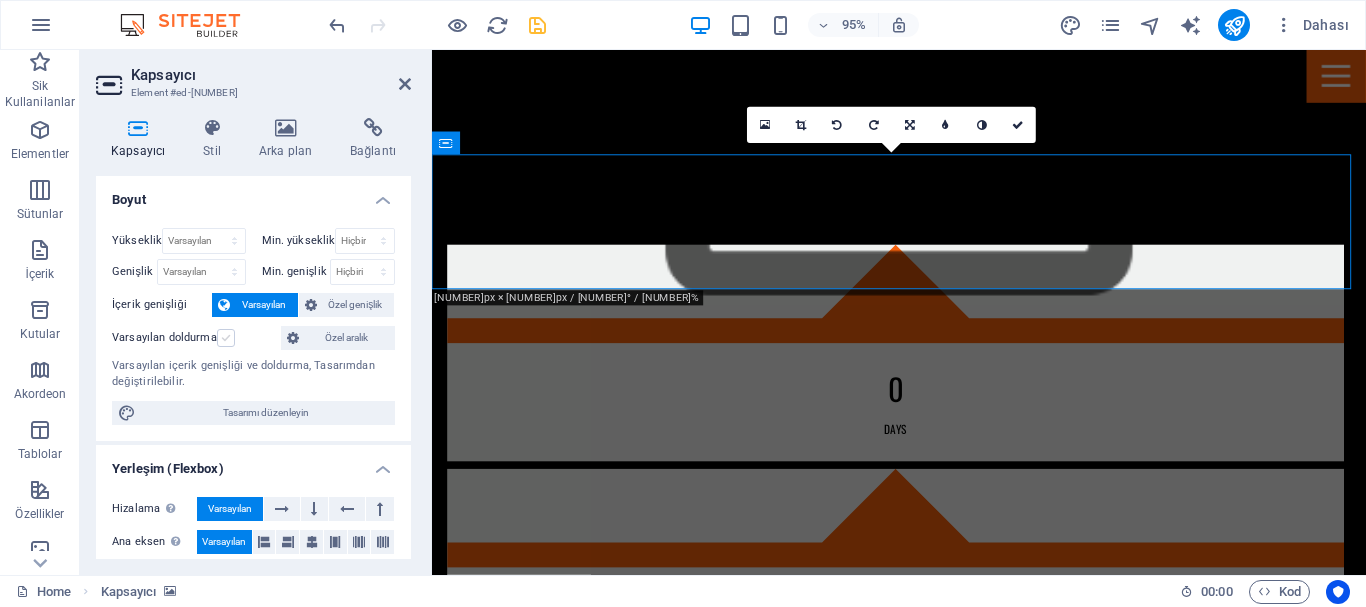 click on "Varsayılan doldurma" at bounding box center (0, 0) 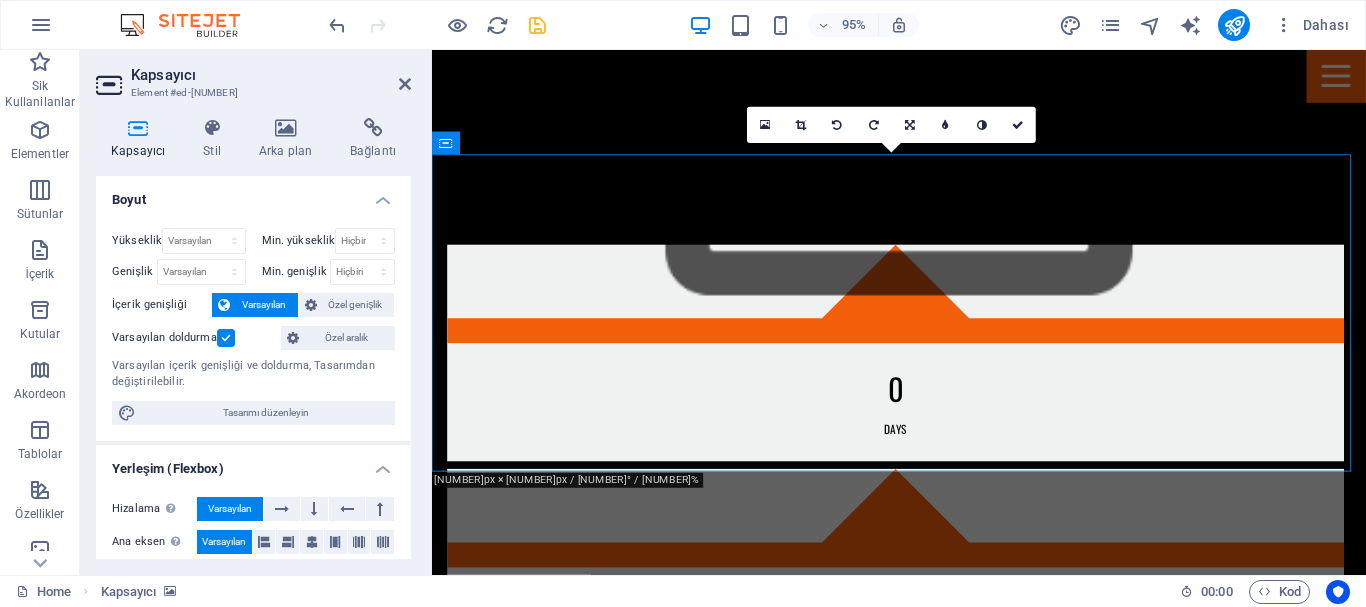 click at bounding box center [226, 338] 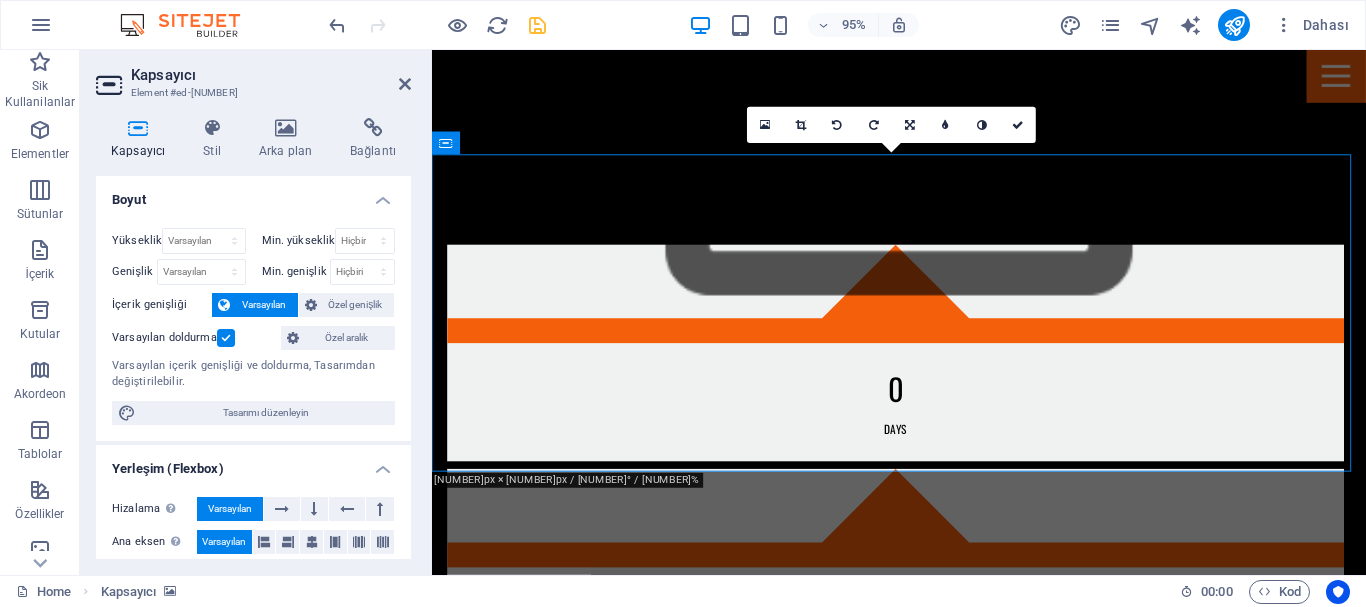 click on "Varsayılan doldurma" at bounding box center [0, 0] 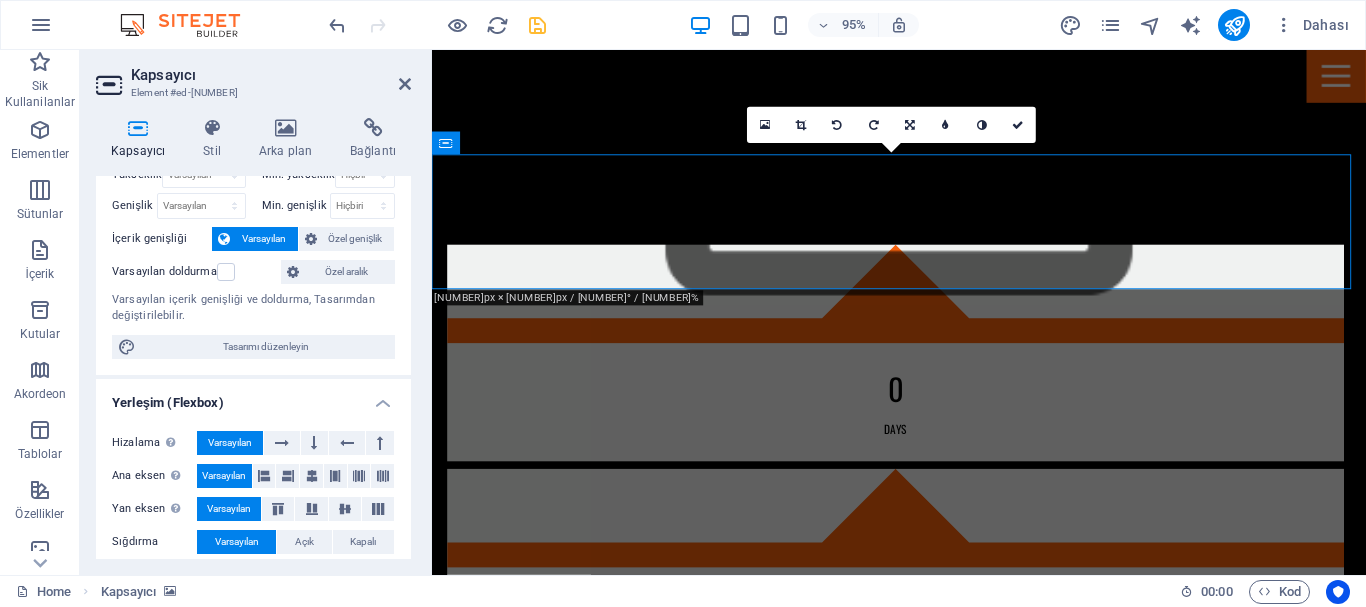 scroll, scrollTop: 100, scrollLeft: 0, axis: vertical 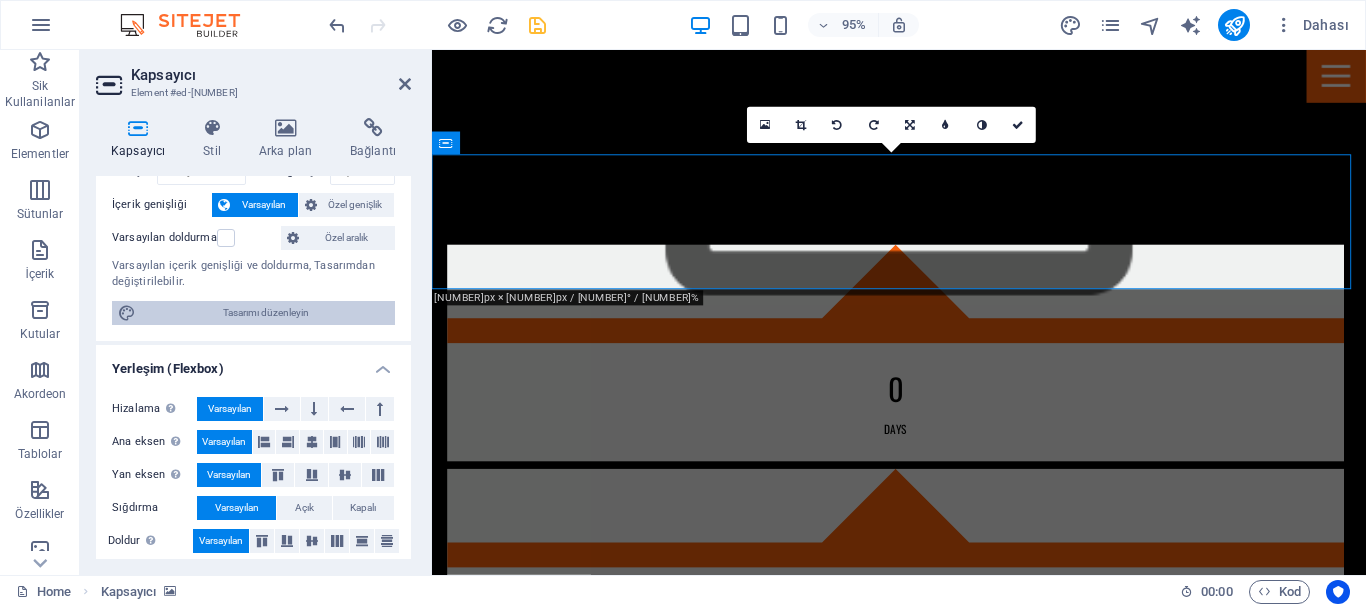 click on "Tasarımı düzenleyin" at bounding box center [265, 313] 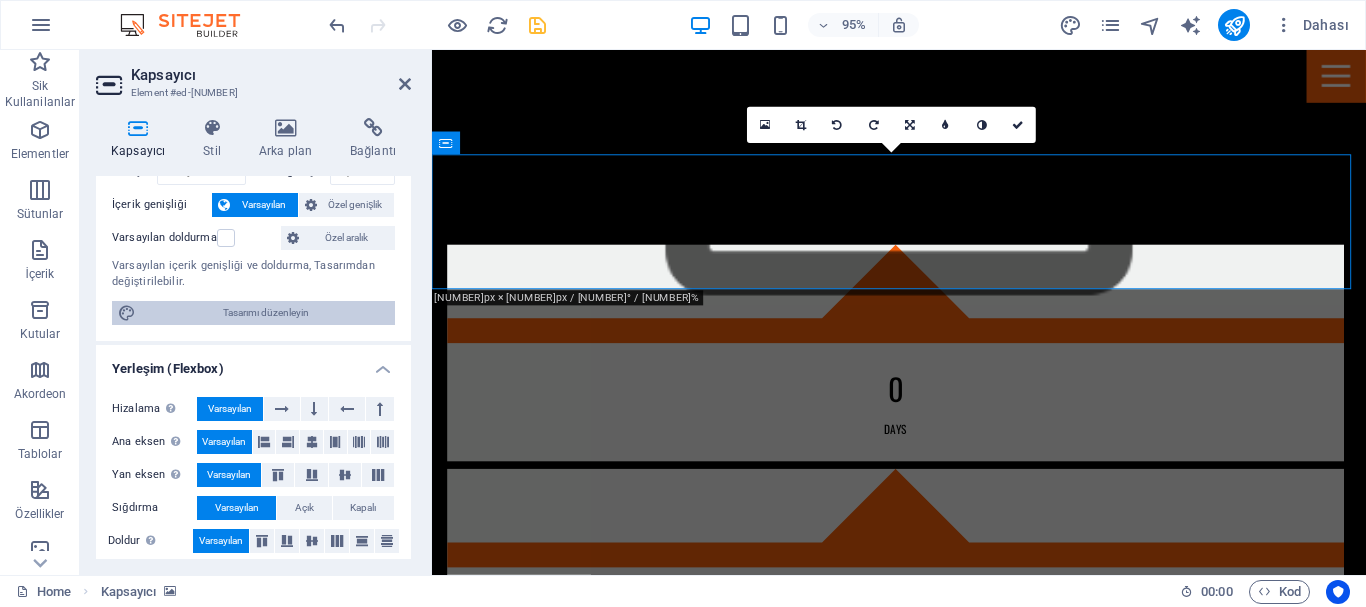 select on "px" 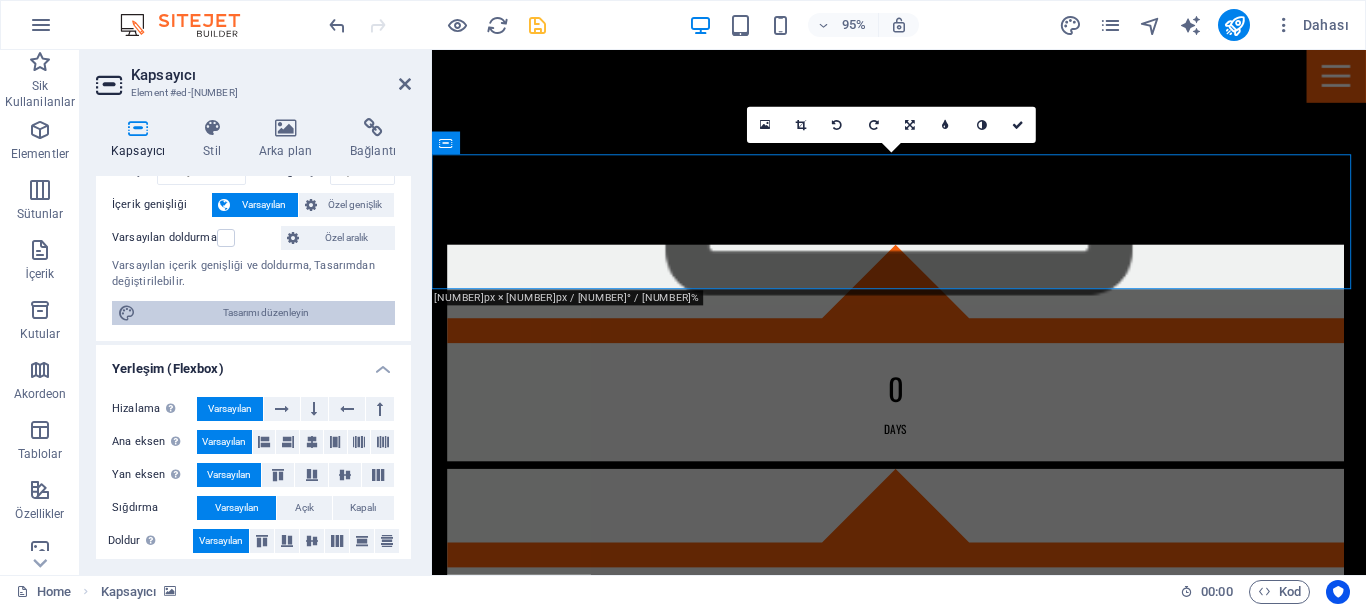 select on "400" 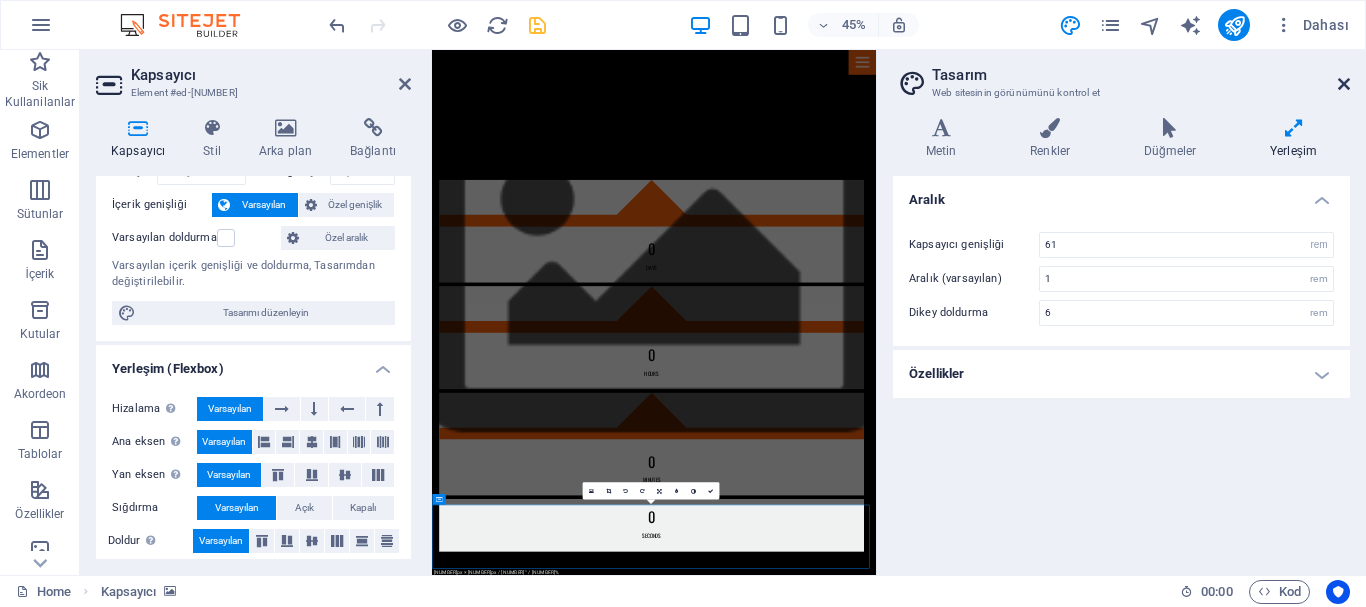 click at bounding box center (1344, 84) 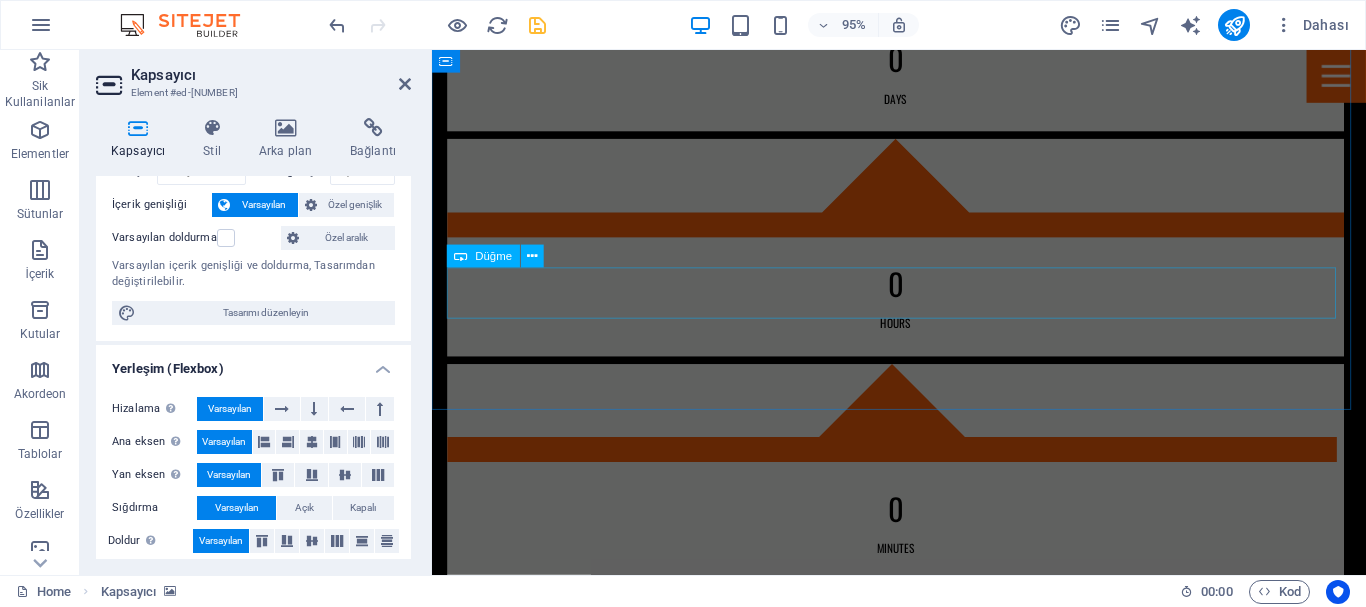 scroll, scrollTop: 1685, scrollLeft: 0, axis: vertical 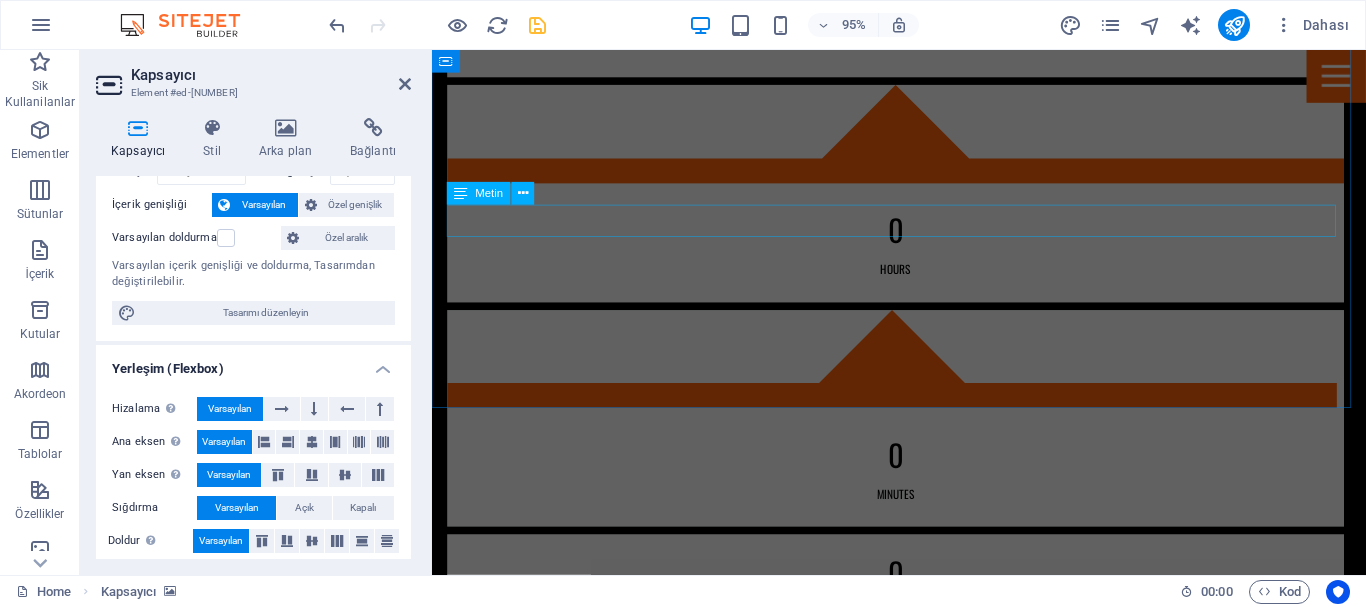 click on "Lorem ipsum dolor amet consetetur sadipscing diam nonumy eirmod tempor." at bounding box center (924, 3266) 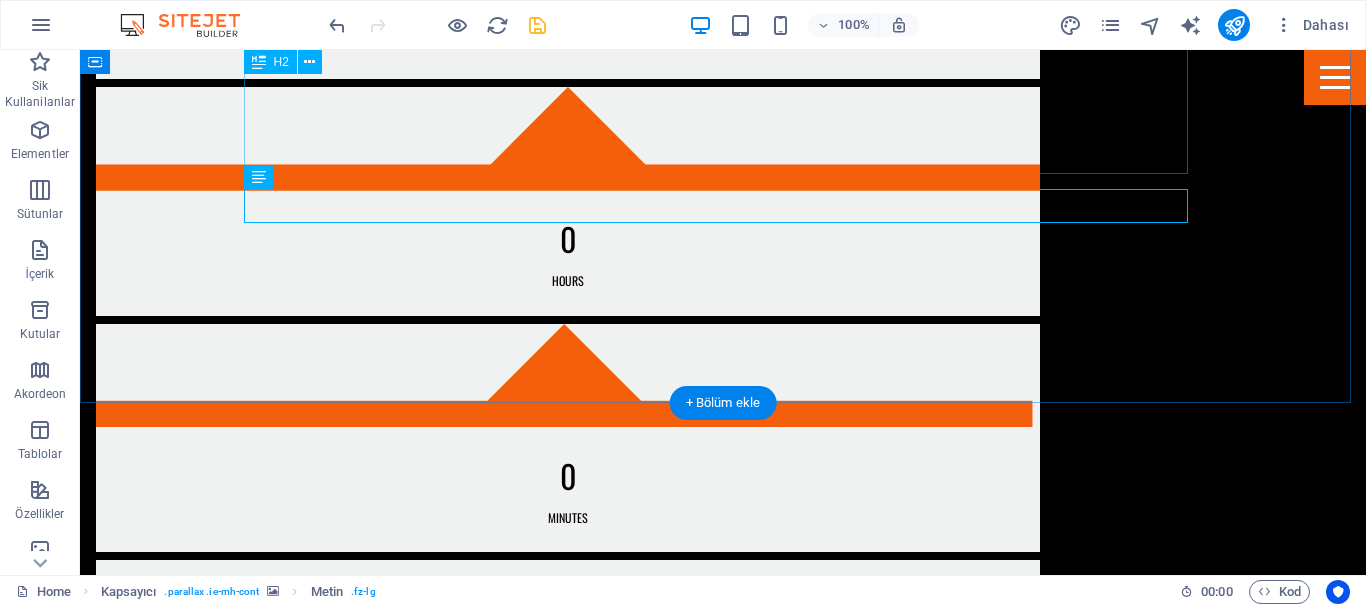 click on "The Pub" at bounding box center (723, 3167) 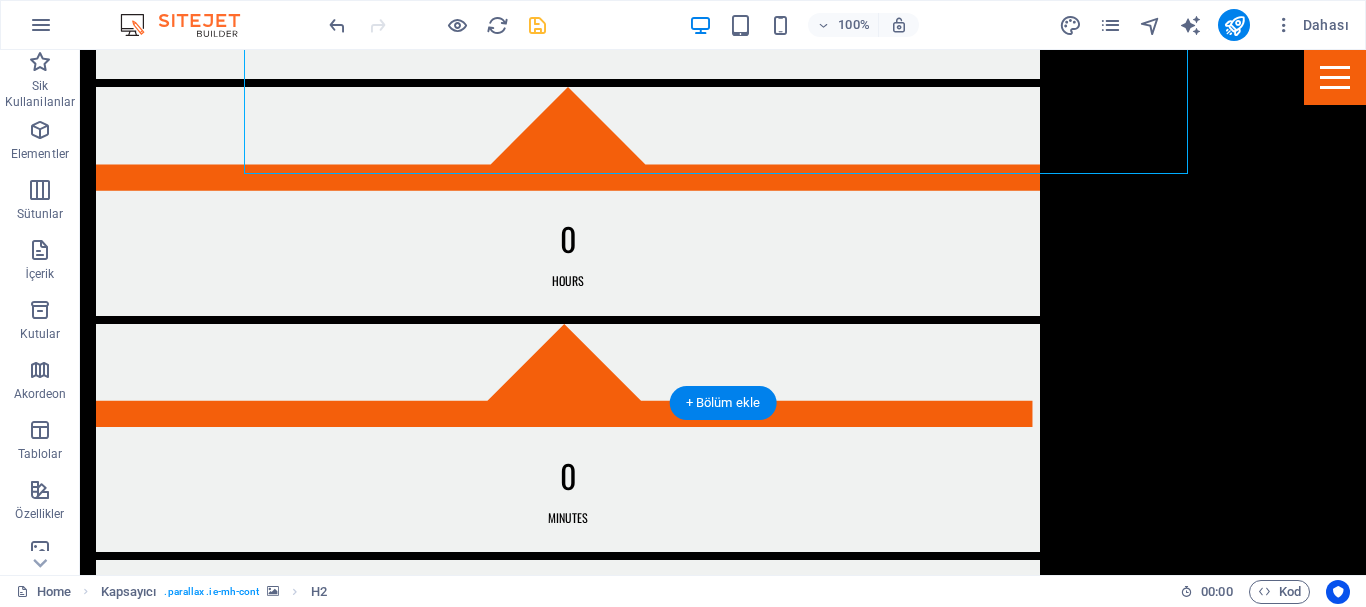 click at bounding box center (723, 2646) 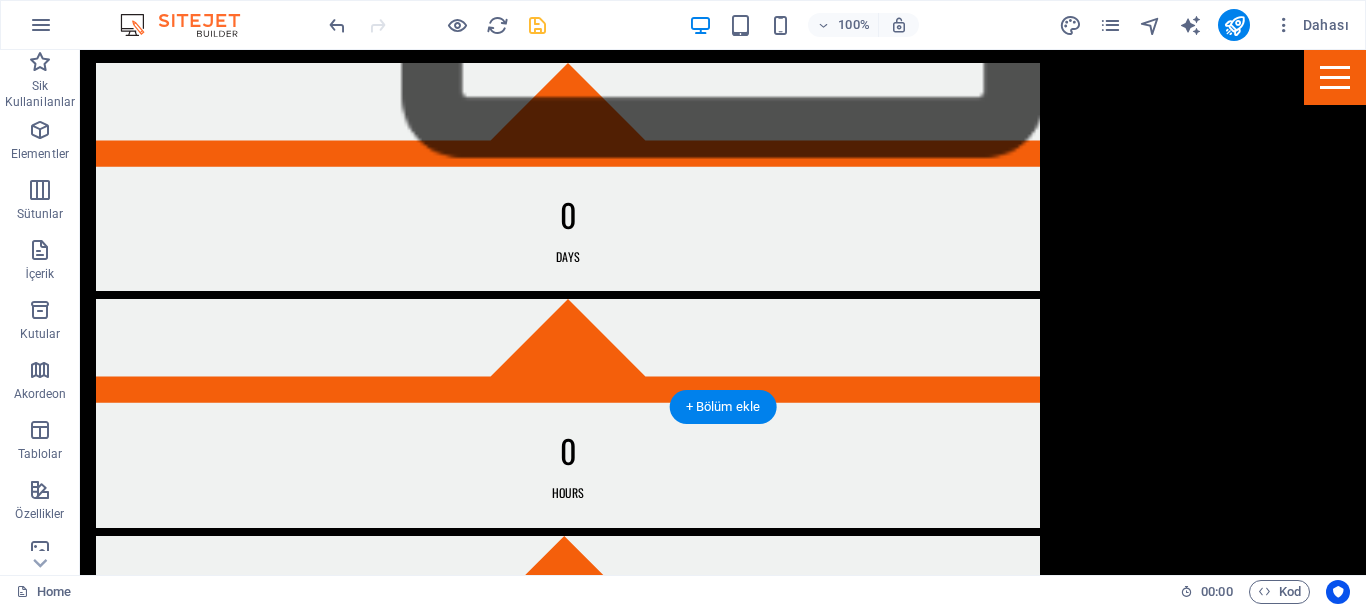 scroll, scrollTop: 1336, scrollLeft: 0, axis: vertical 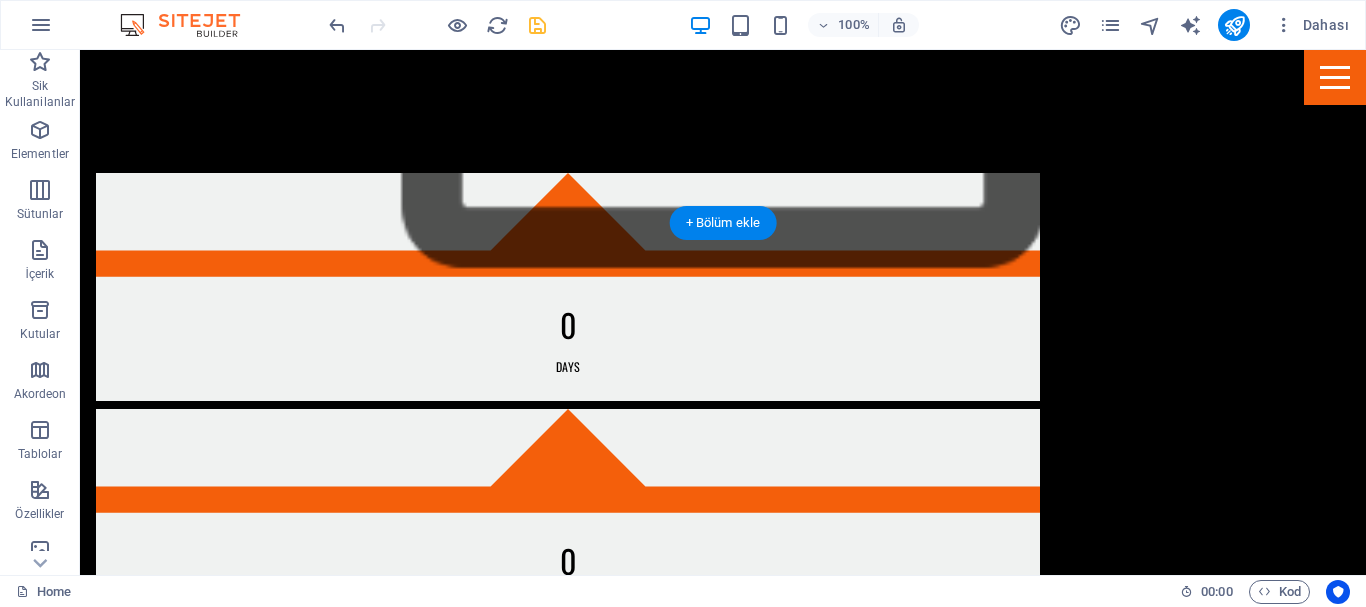 click at bounding box center (723, 2822) 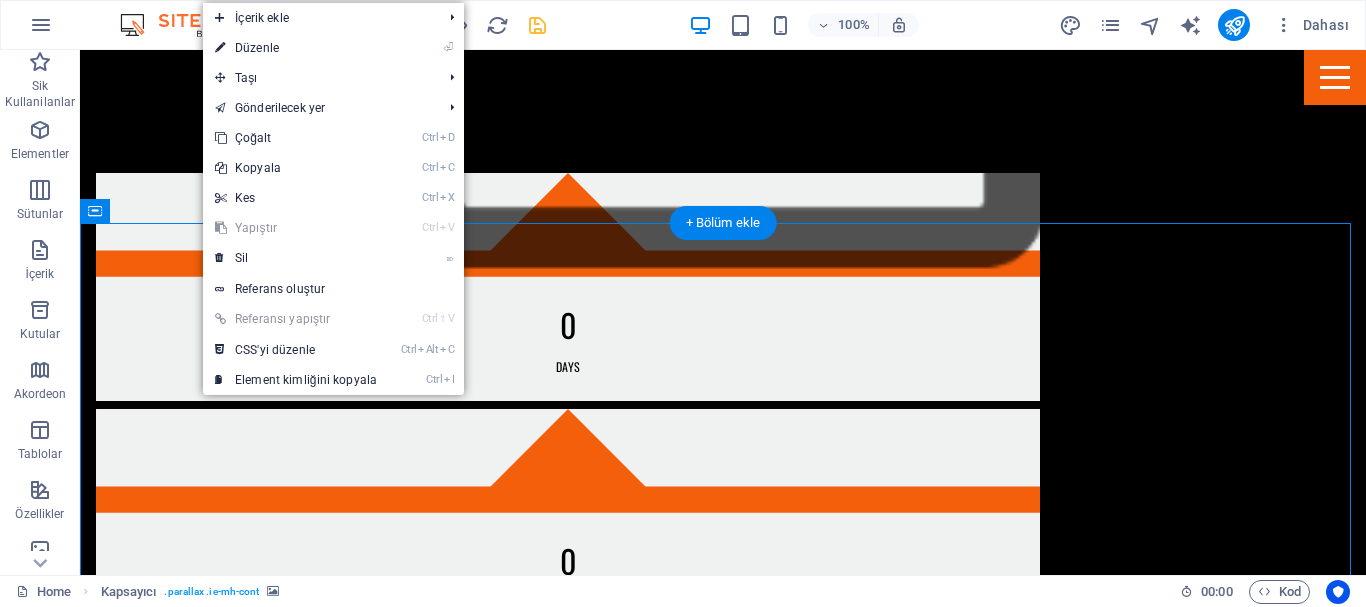 click at bounding box center (723, 2822) 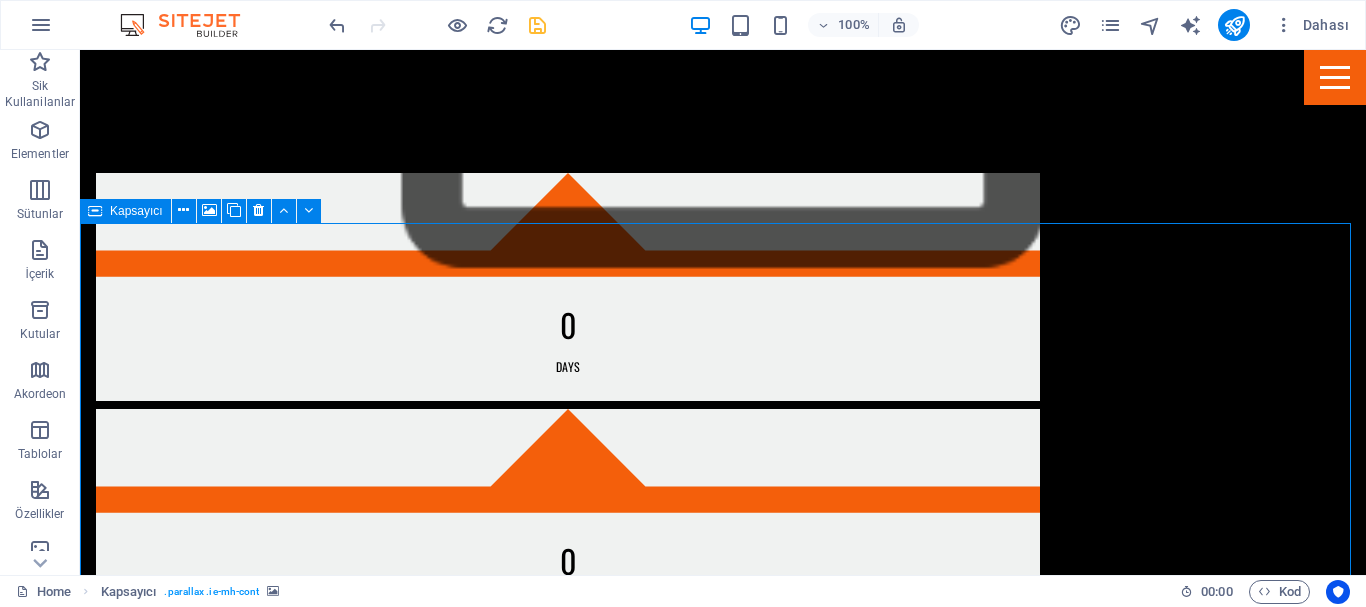 click at bounding box center [95, 211] 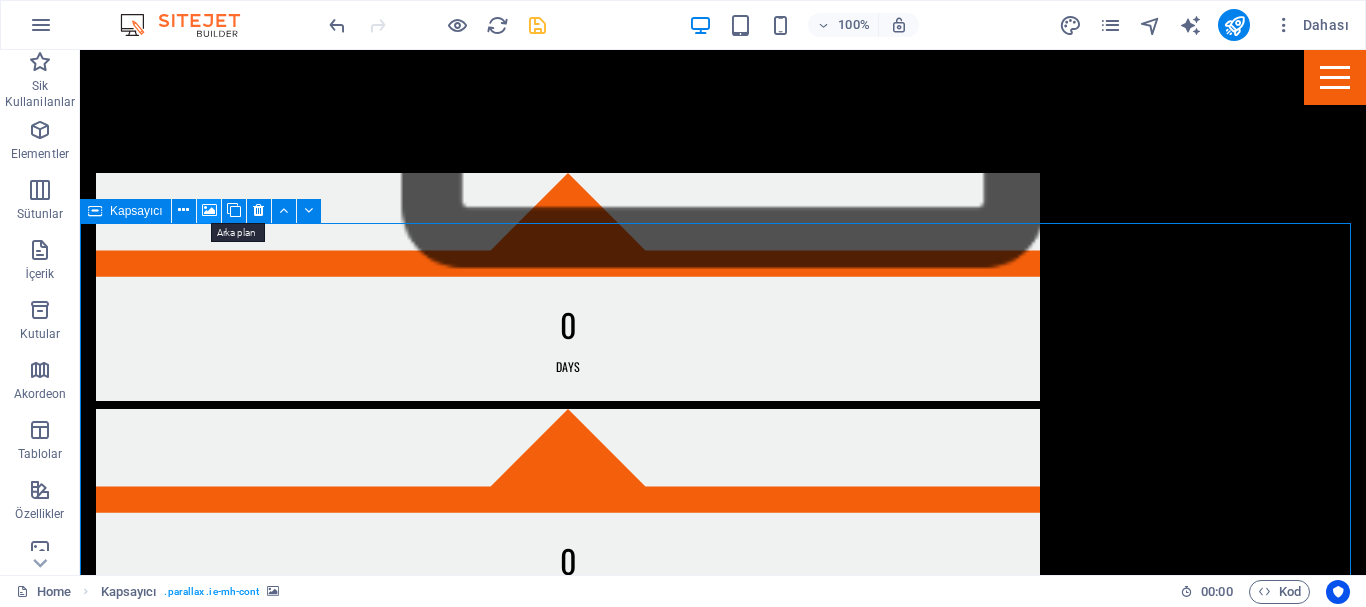 click at bounding box center [209, 210] 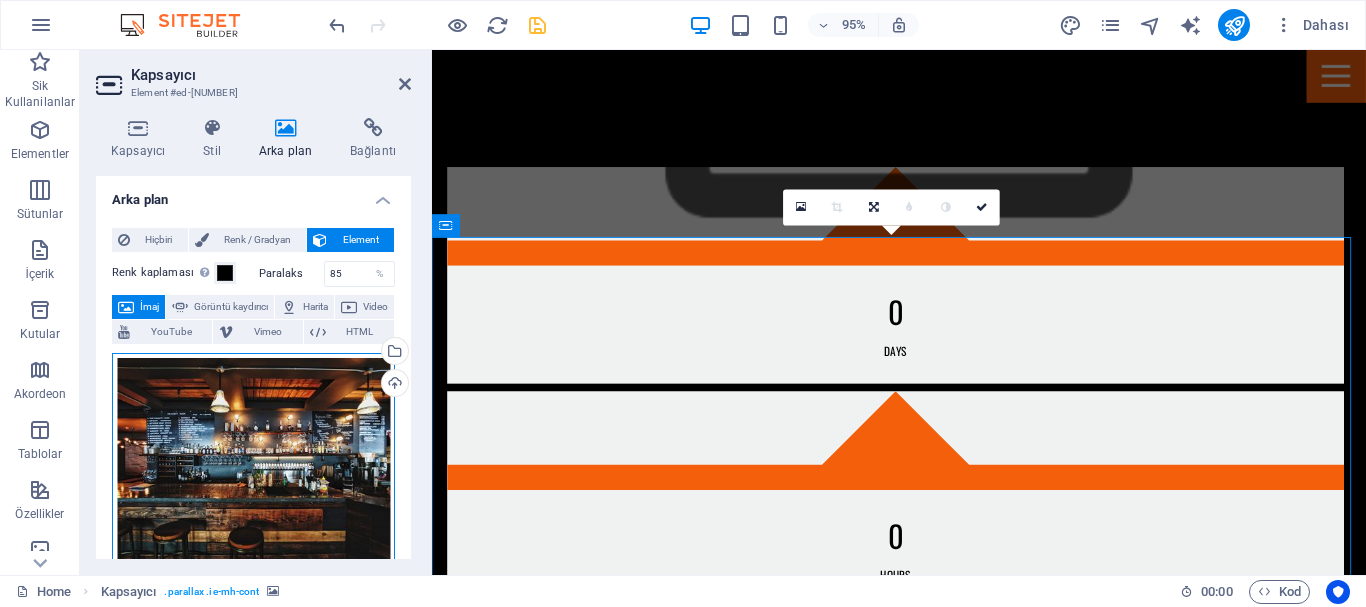 click on "Dosyaları buraya sürükleyin, dosyaları seçmek için tıklayın veya Dosyalardan ya da ücretsiz stok fotoğraf ve videolarımızdan dosyalar seçin" at bounding box center (253, 460) 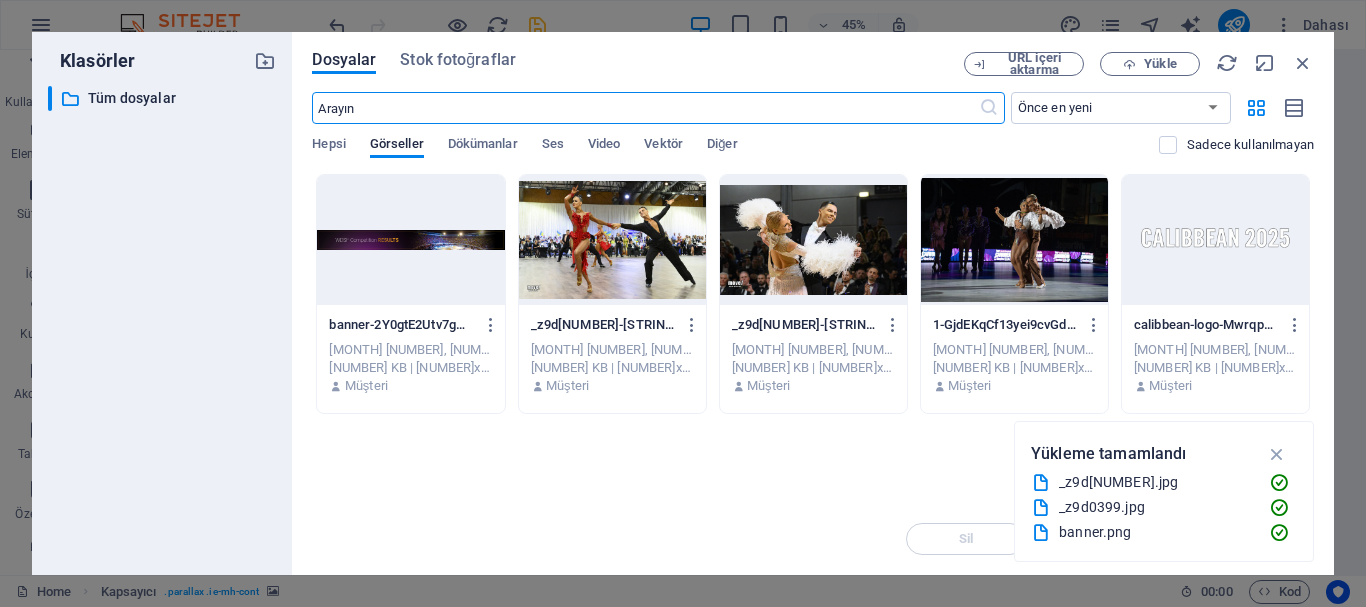 click at bounding box center (1014, 240) 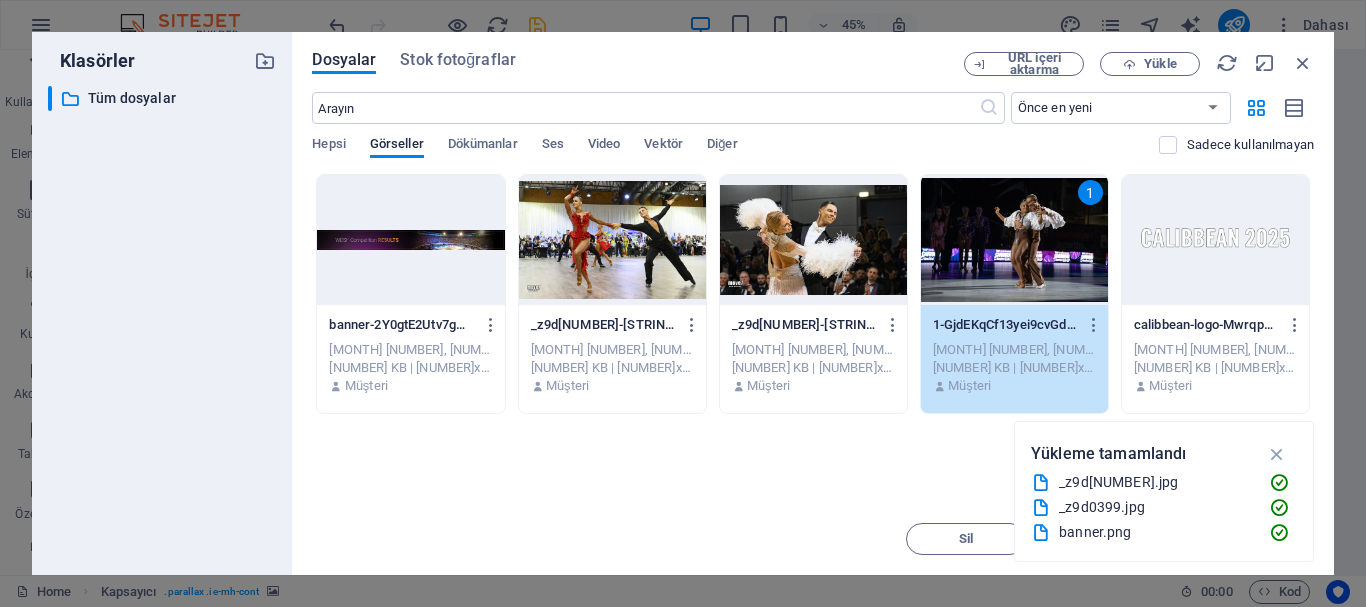 click on "1" at bounding box center [1014, 240] 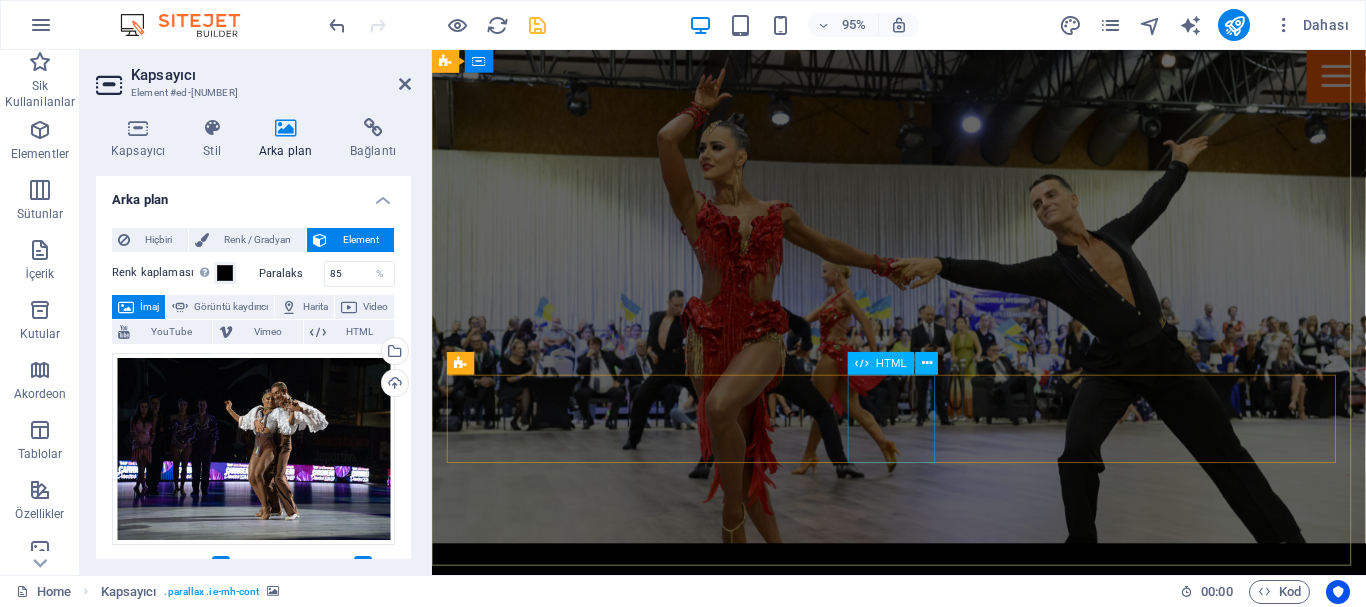scroll, scrollTop: 0, scrollLeft: 0, axis: both 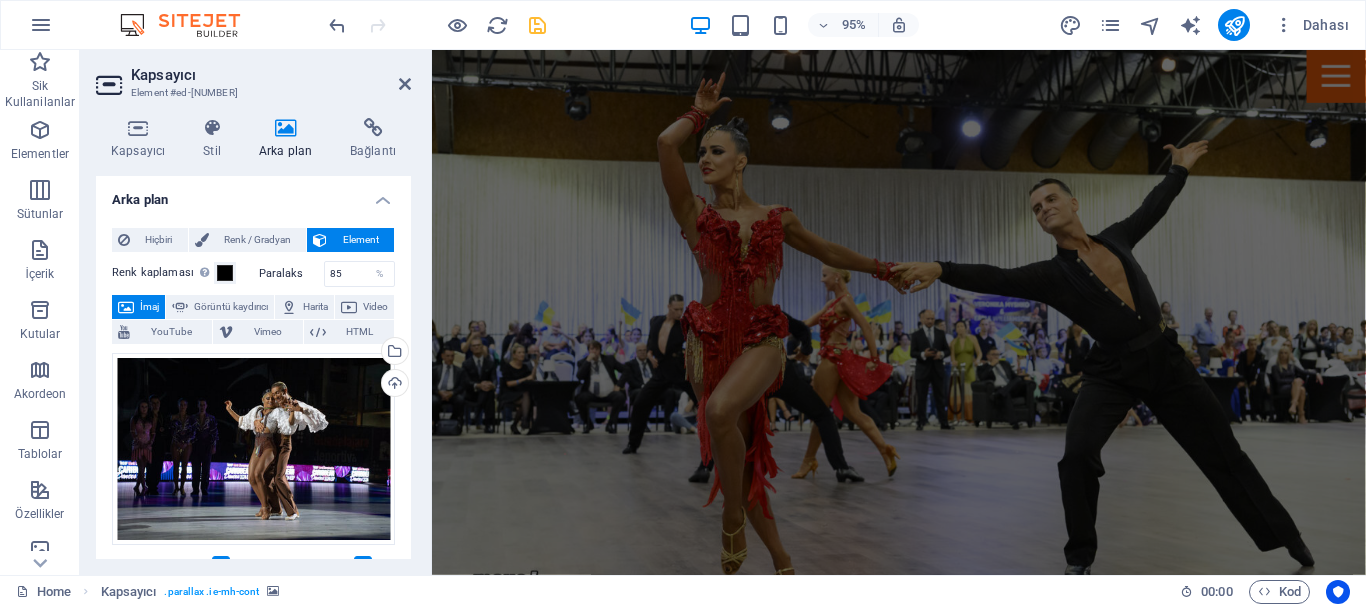 click at bounding box center (537, 25) 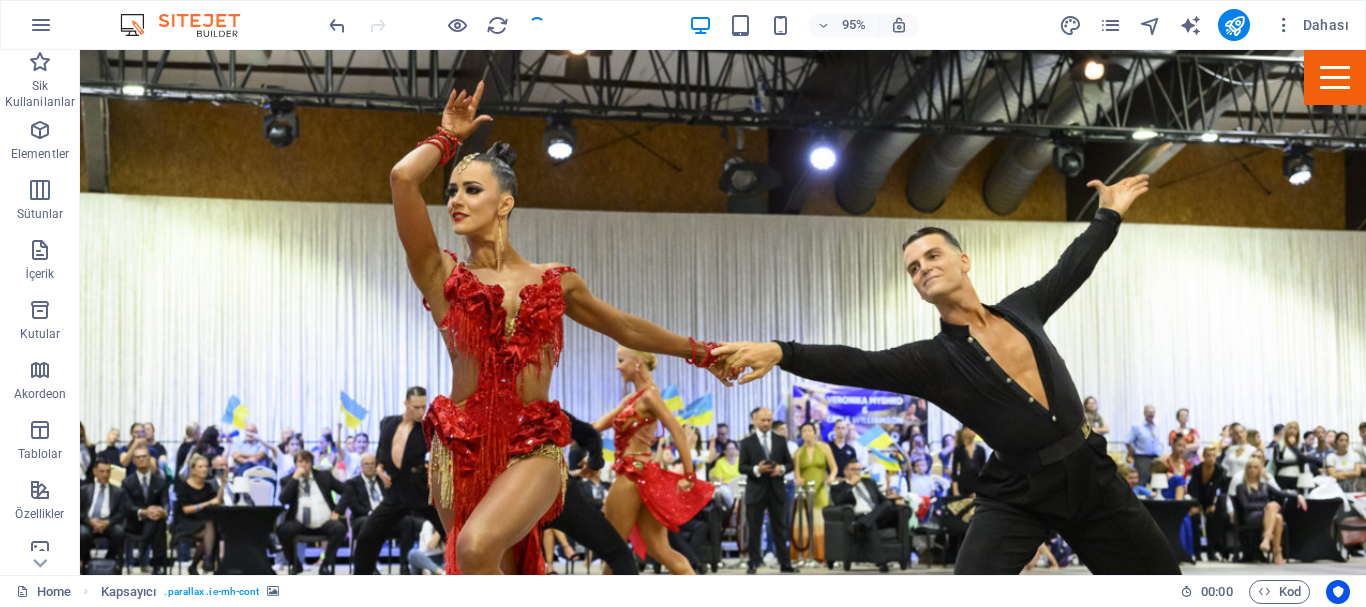 scroll, scrollTop: 1511, scrollLeft: 0, axis: vertical 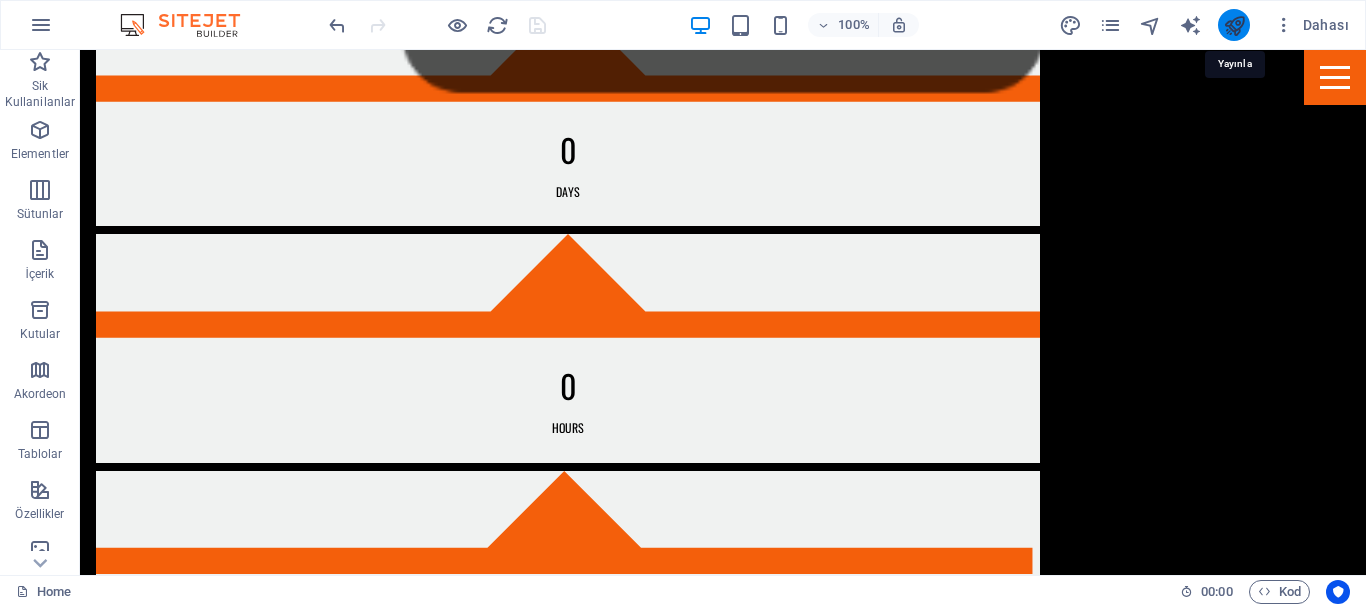click at bounding box center (1234, 25) 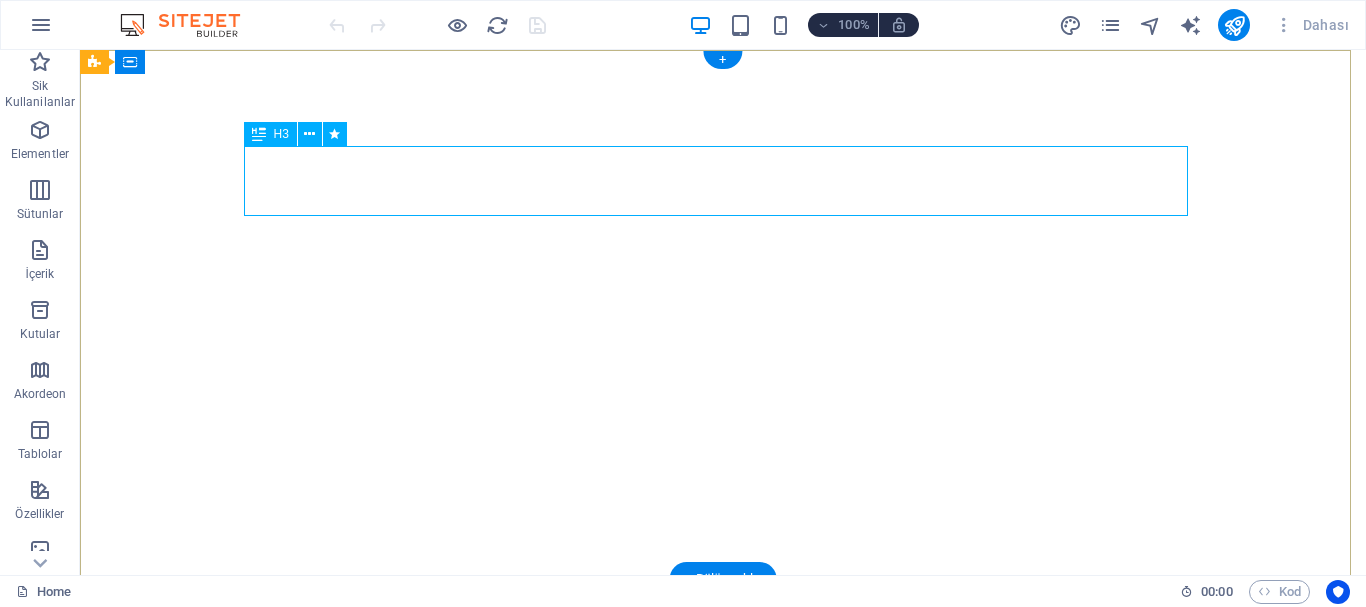 scroll, scrollTop: 0, scrollLeft: 0, axis: both 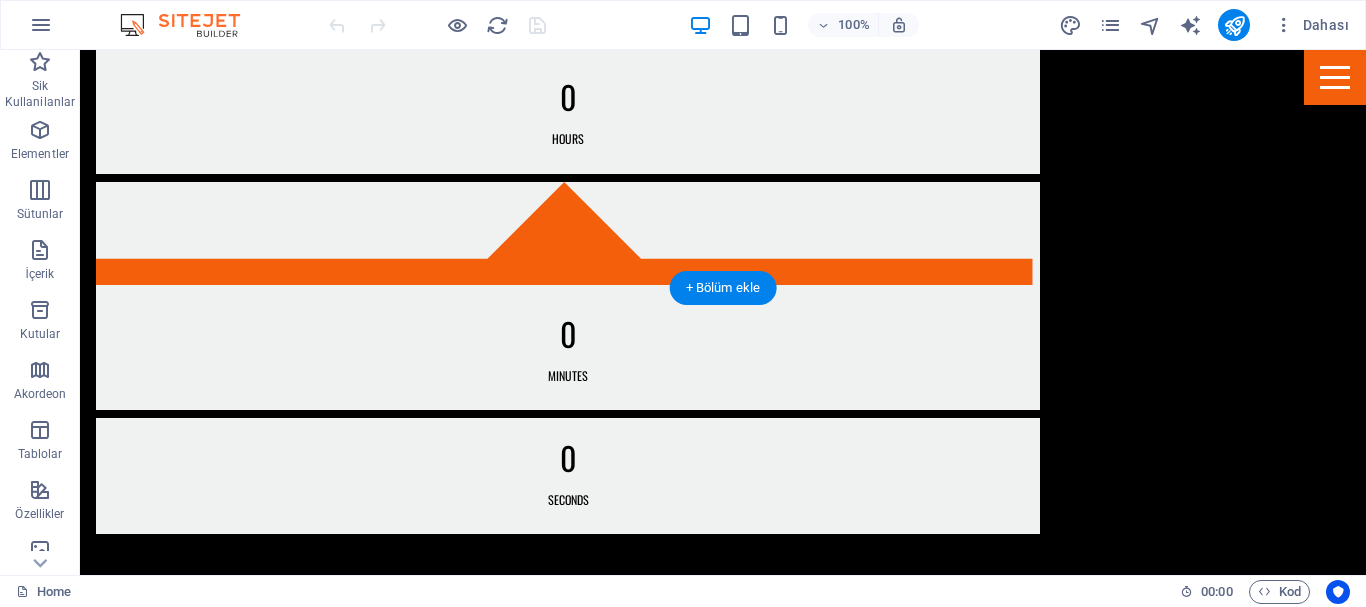 click at bounding box center [723, 2484] 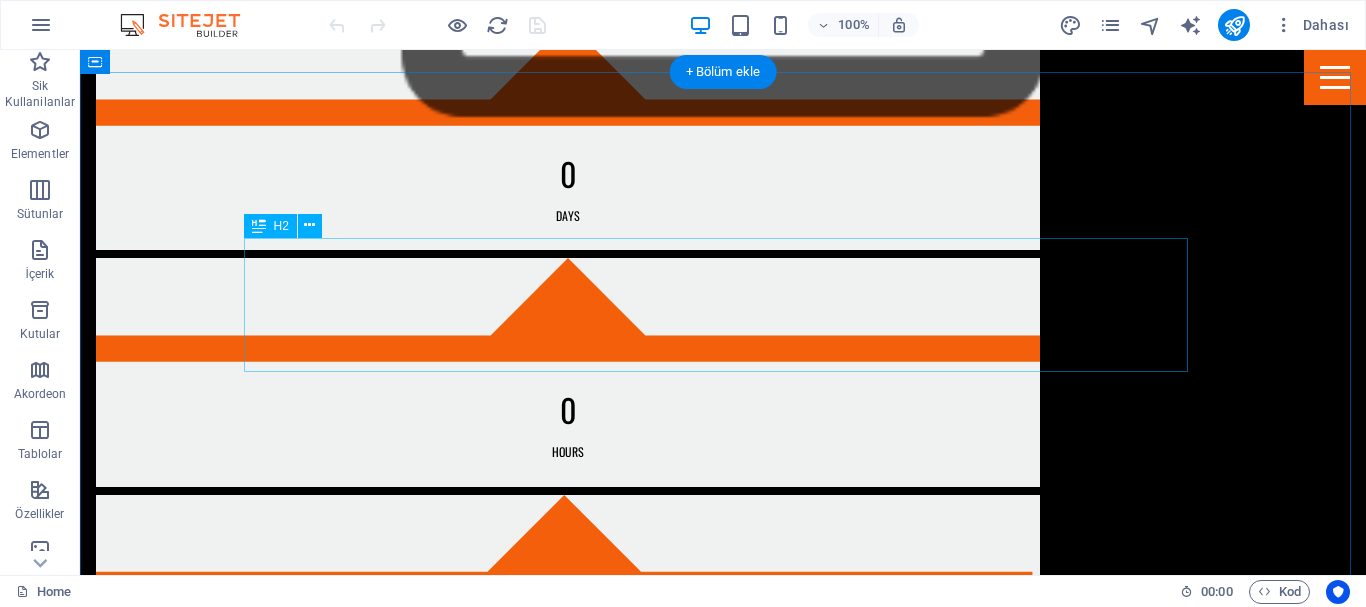scroll, scrollTop: 1436, scrollLeft: 0, axis: vertical 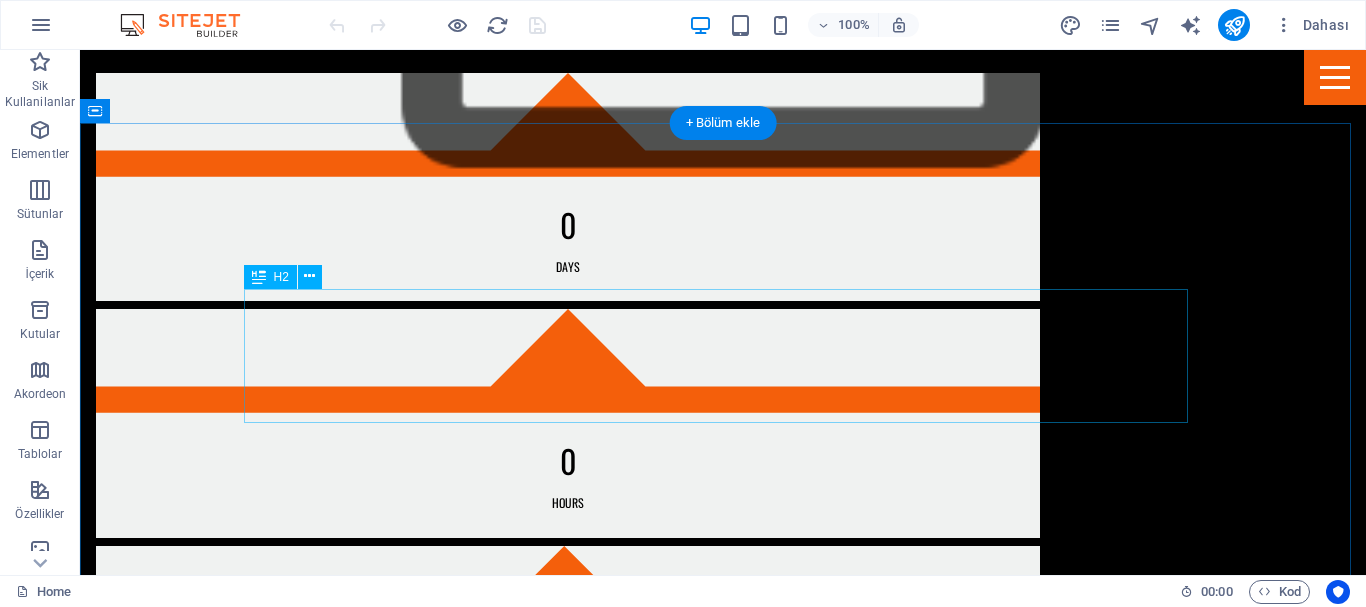 click on "The Pub" at bounding box center [723, 3096] 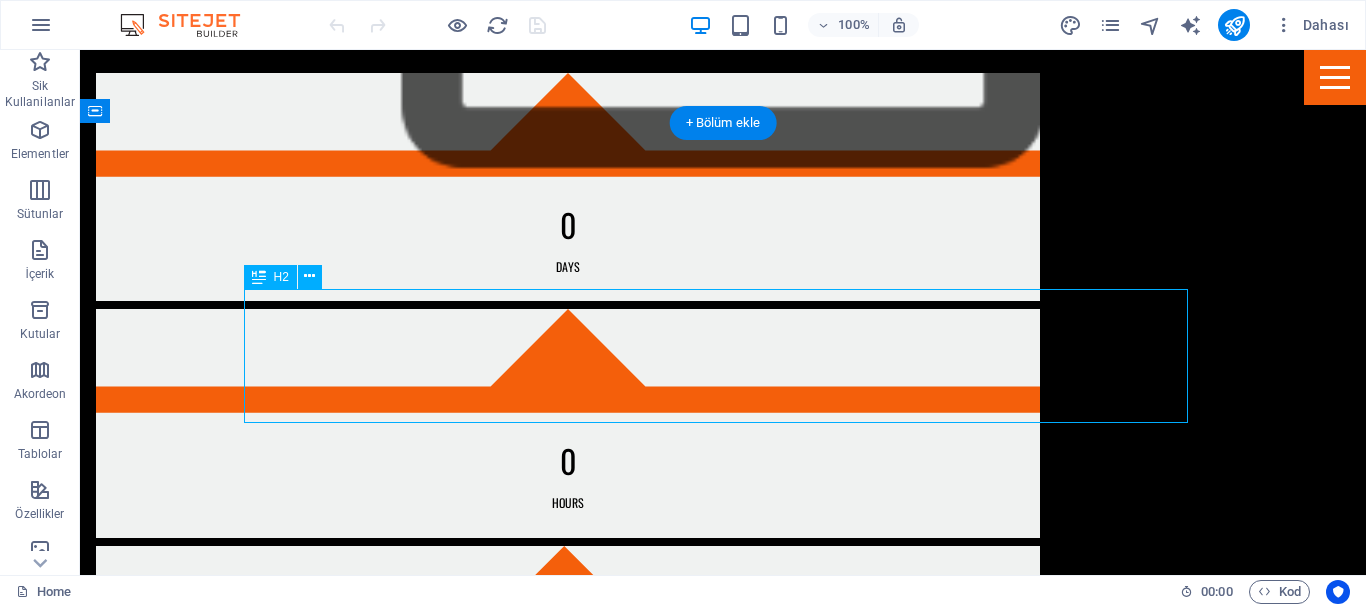 click on "The Pub" at bounding box center (723, 3096) 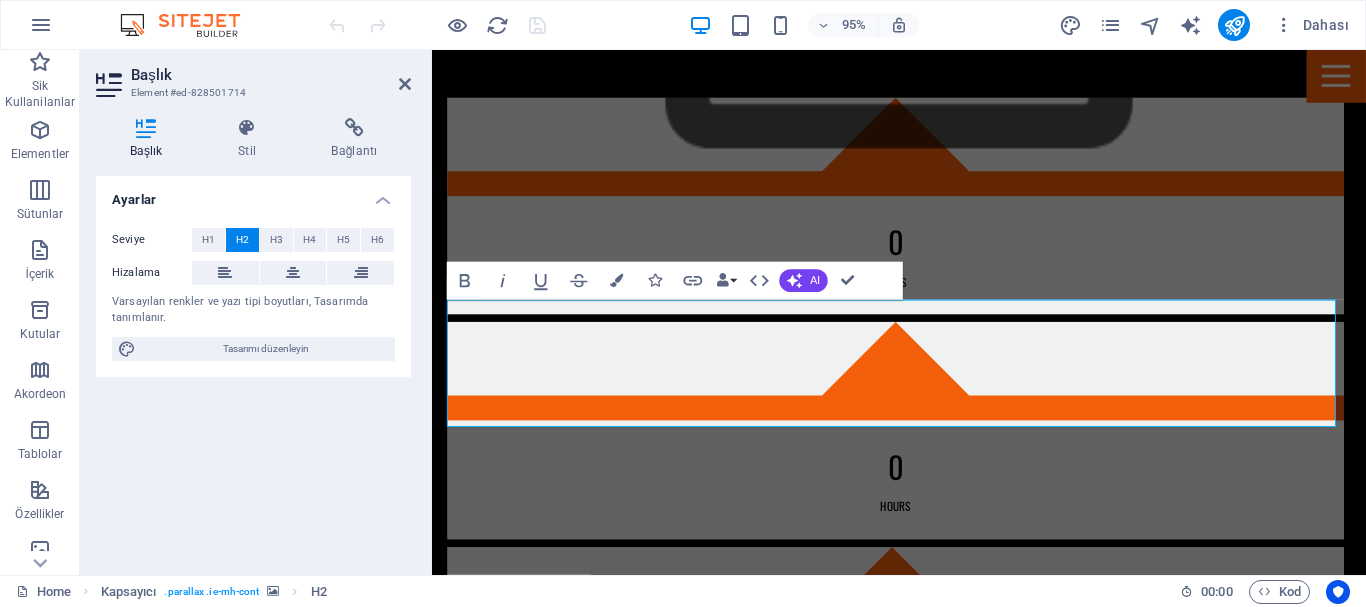 click at bounding box center (923, 2640) 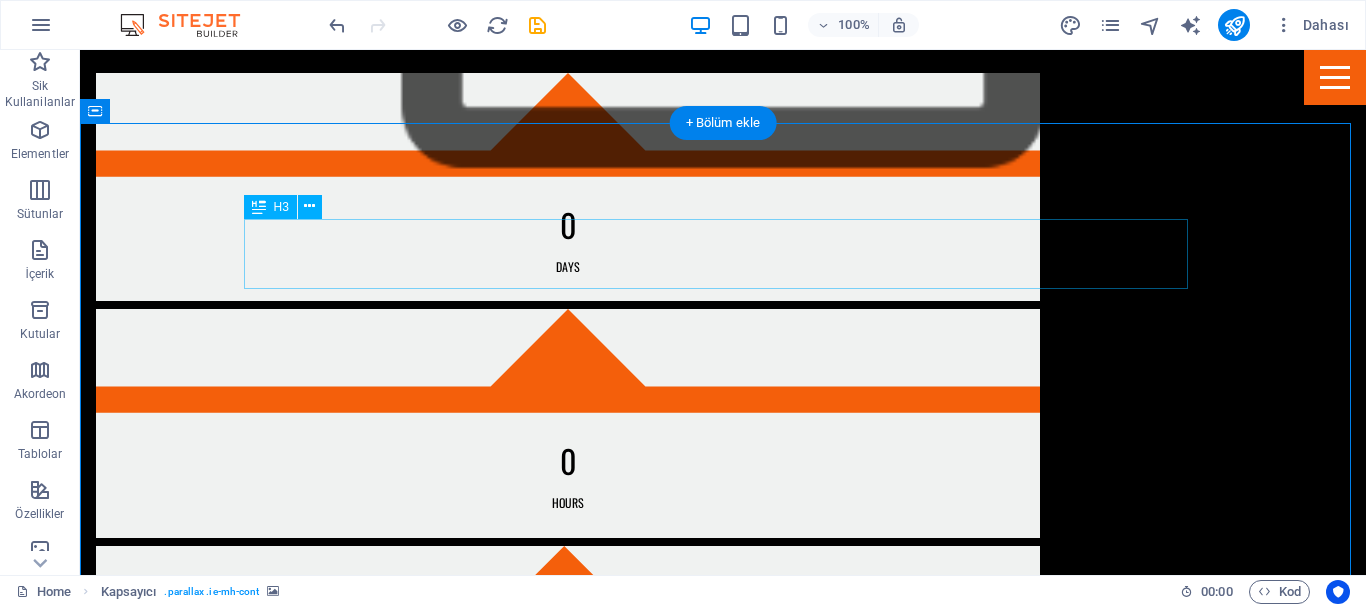 click on "Enjoy our offers" at bounding box center (723, 2994) 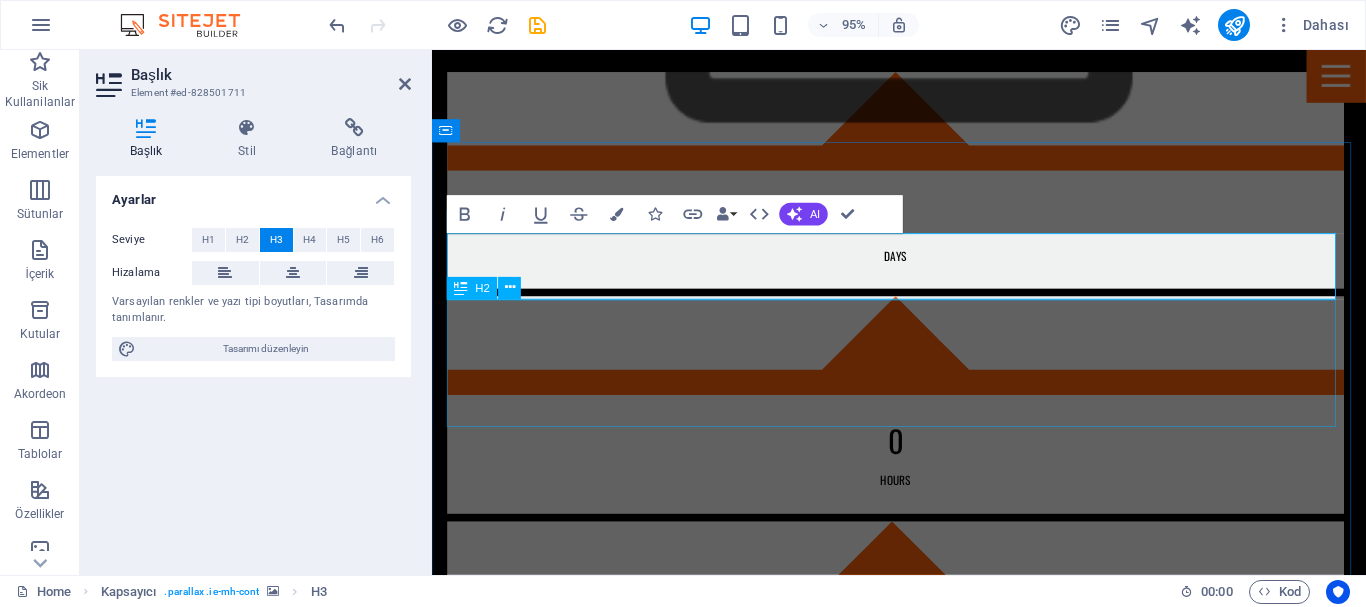 click on "Event Guide" at bounding box center [924, 3096] 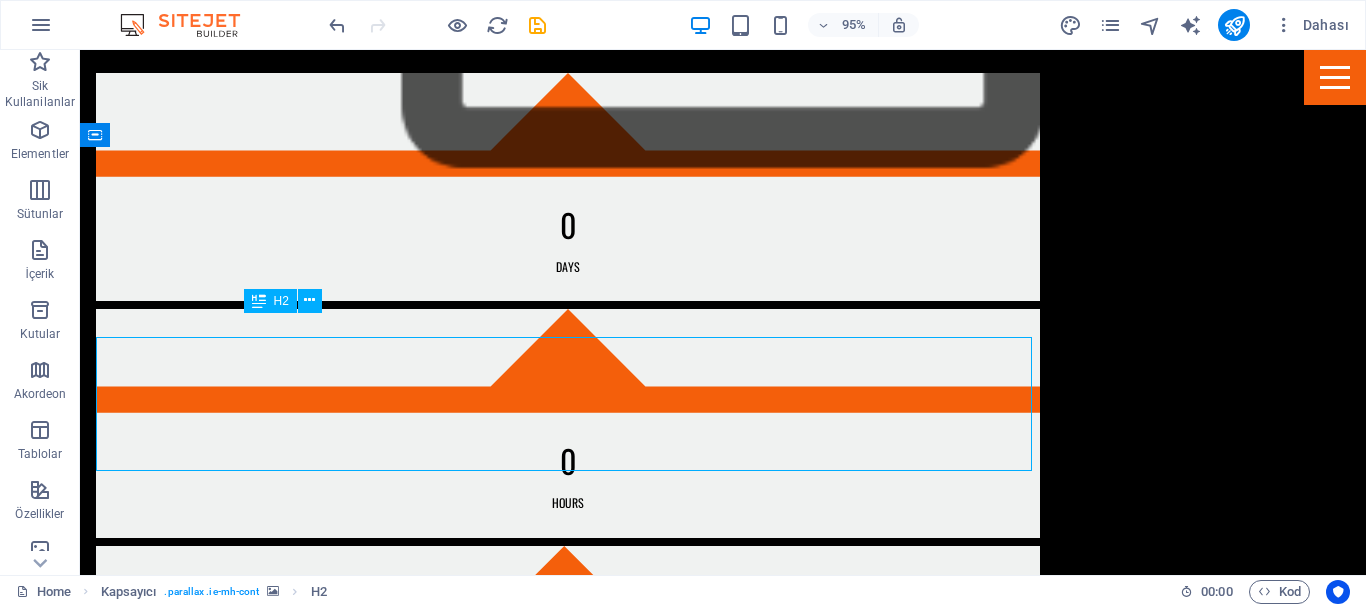 scroll, scrollTop: 1412, scrollLeft: 0, axis: vertical 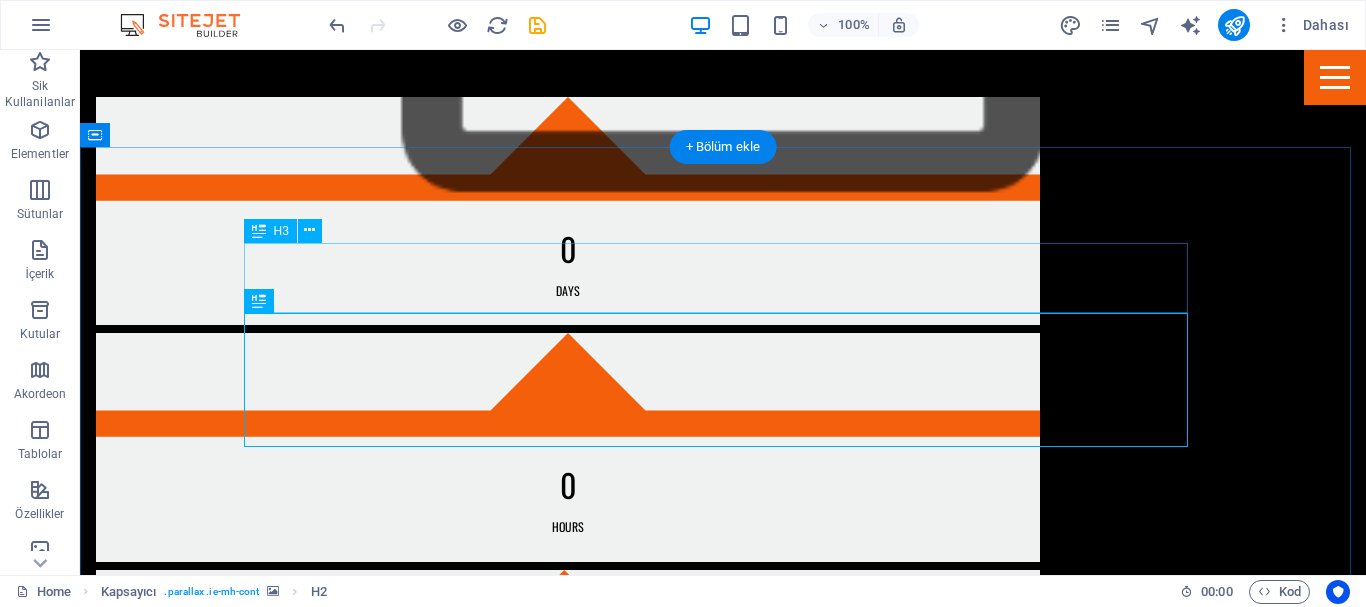 click on "Enjoy our offers" at bounding box center (723, 3018) 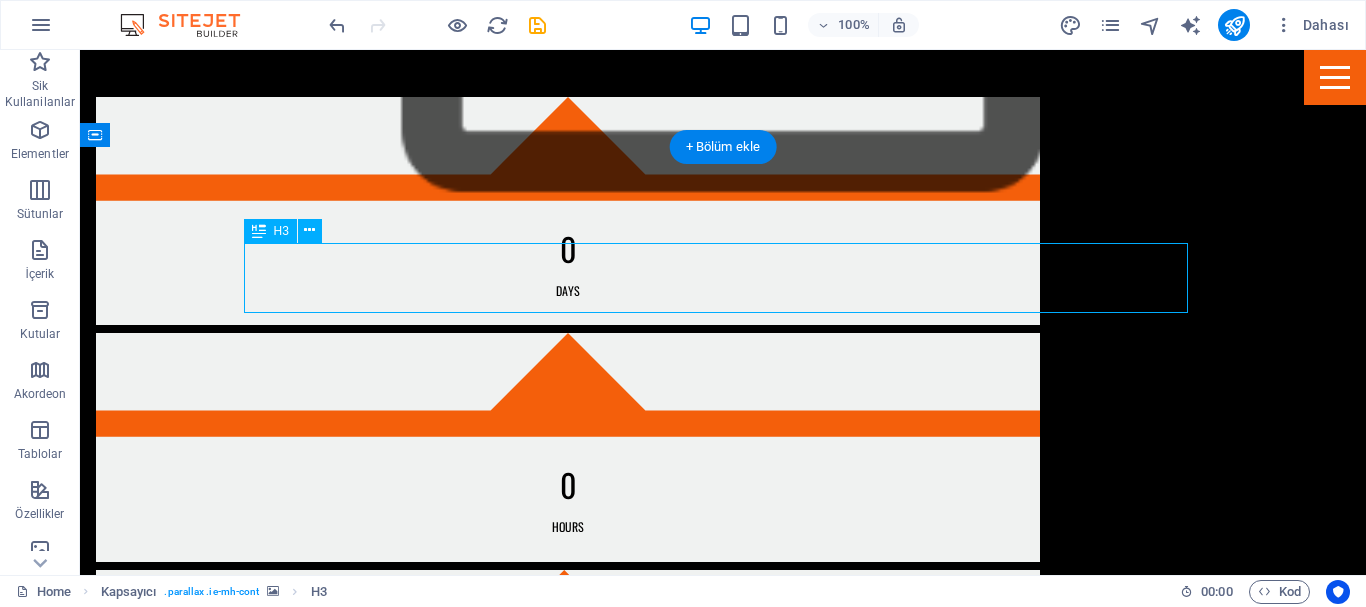 click on "Enjoy our offers" at bounding box center (723, 3018) 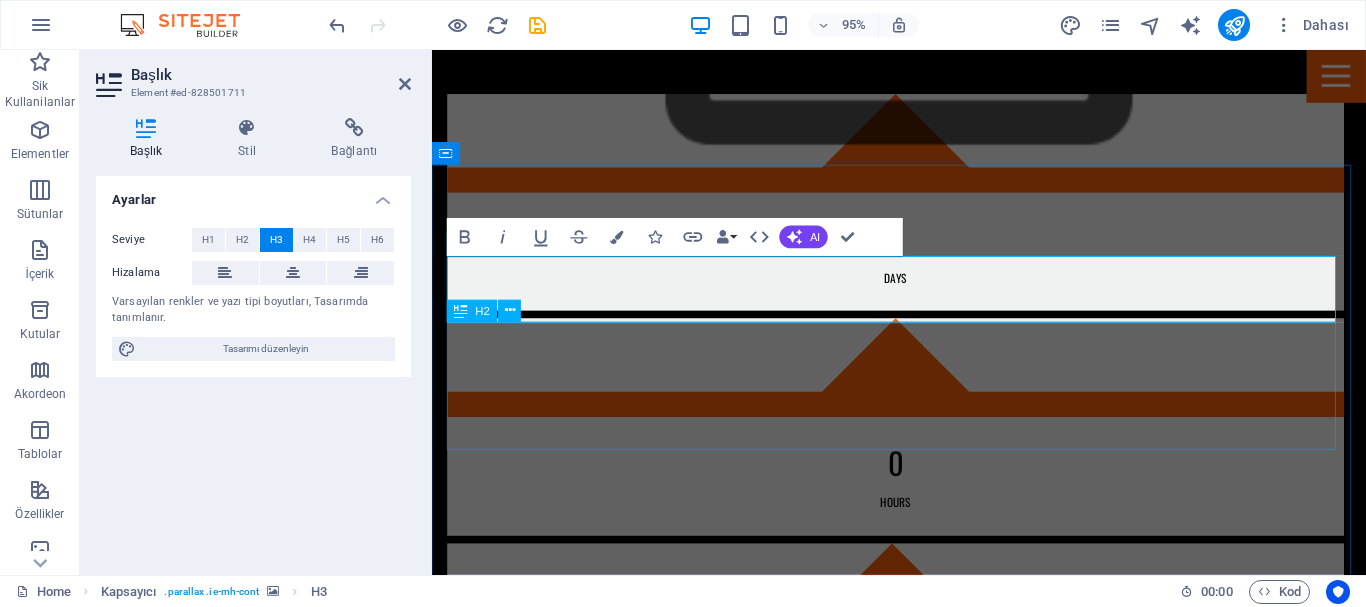 click on "Event Guide" at bounding box center [924, 3120] 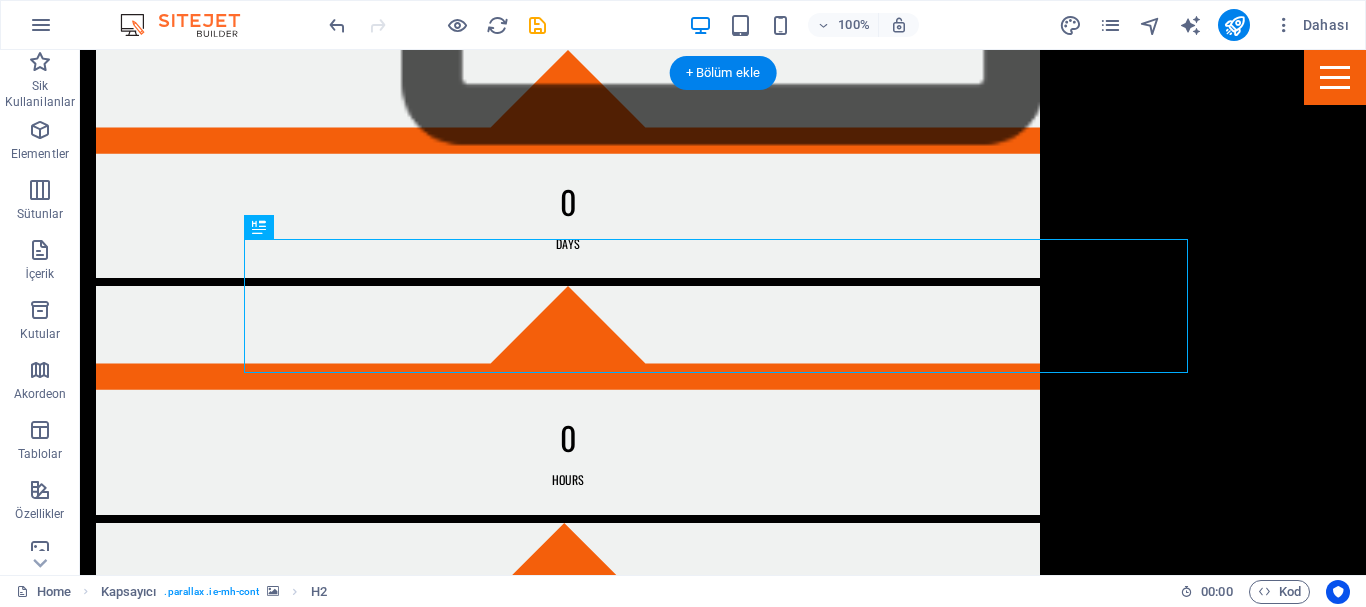 scroll, scrollTop: 1488, scrollLeft: 0, axis: vertical 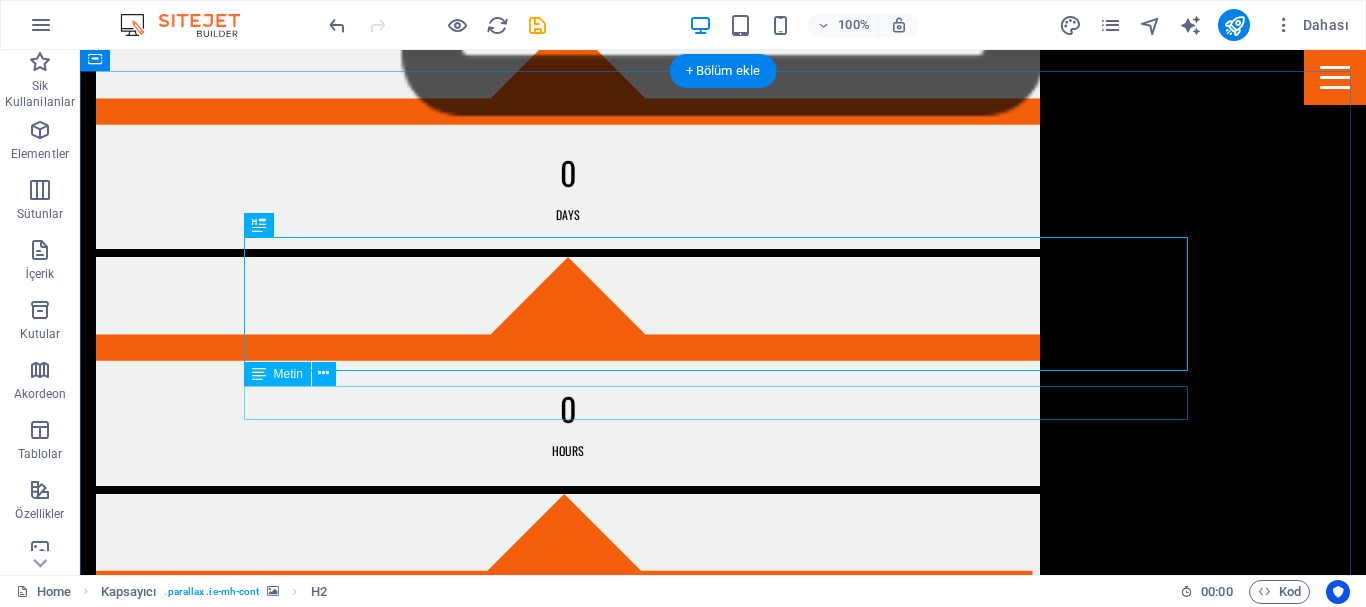 click on "Lorem ipsum dolor amet consetetur sadipscing diam nonumy eirmod tempor." at bounding box center (723, 3143) 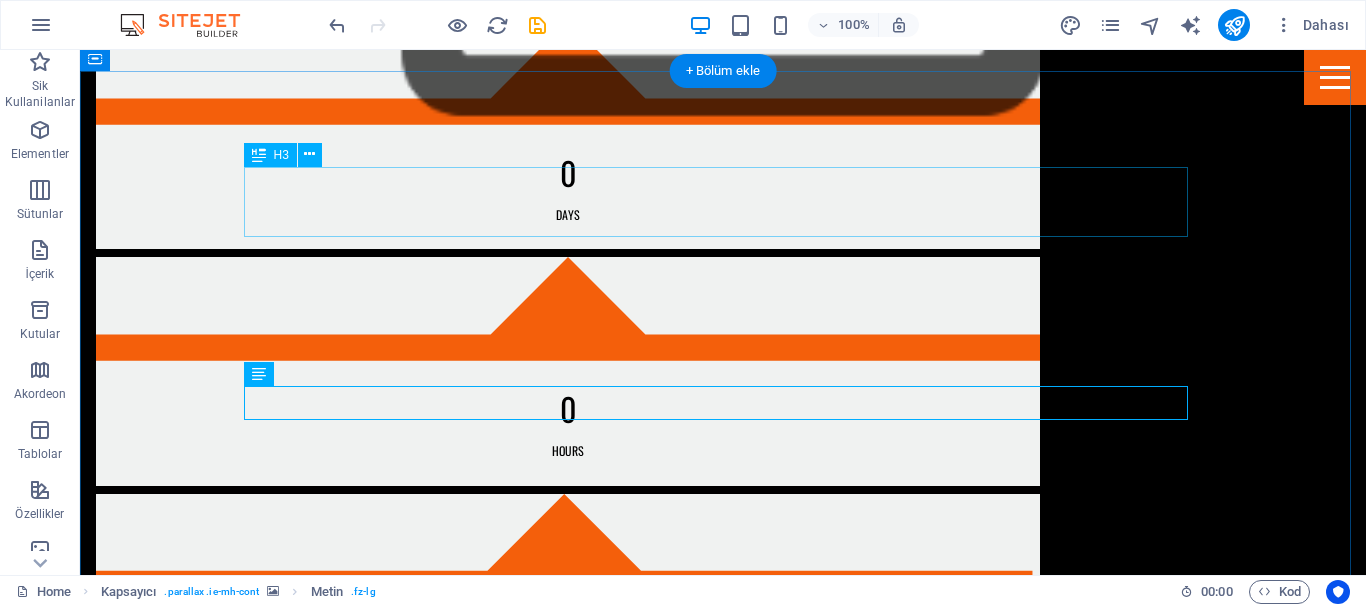 click on "Enjoy our offers" at bounding box center [723, 2942] 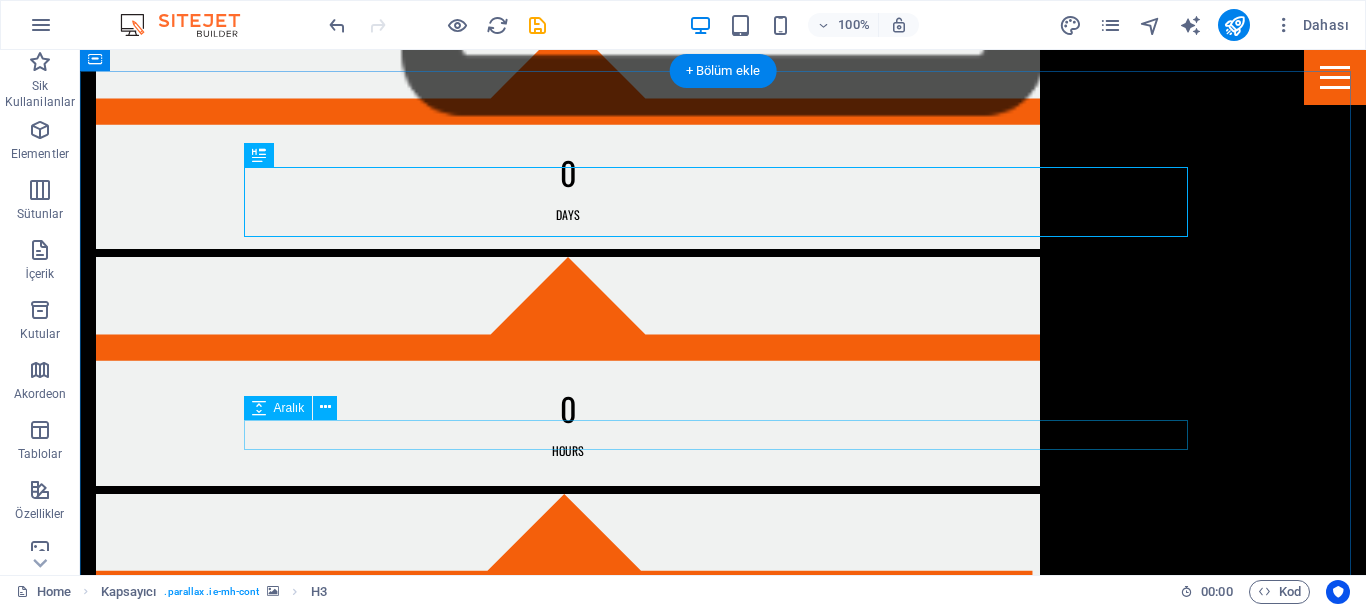 click at bounding box center (723, 3175) 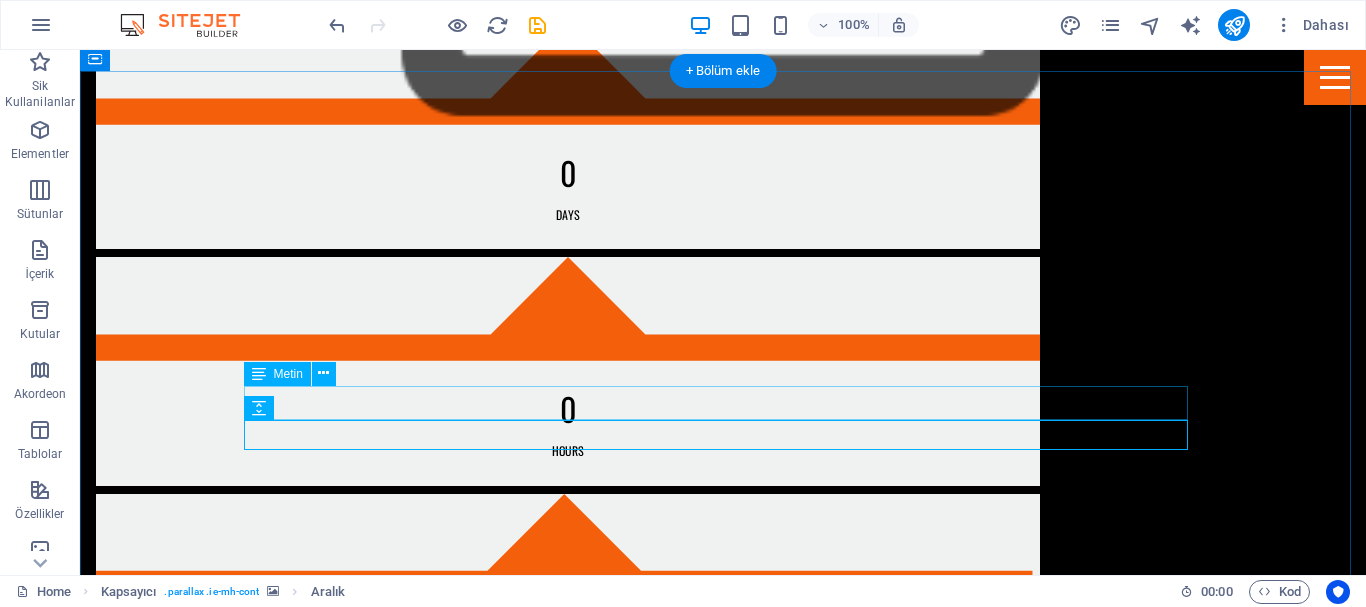 click on "Lorem ipsum dolor amet consetetur sadipscing diam nonumy eirmod tempor." at bounding box center [723, 3143] 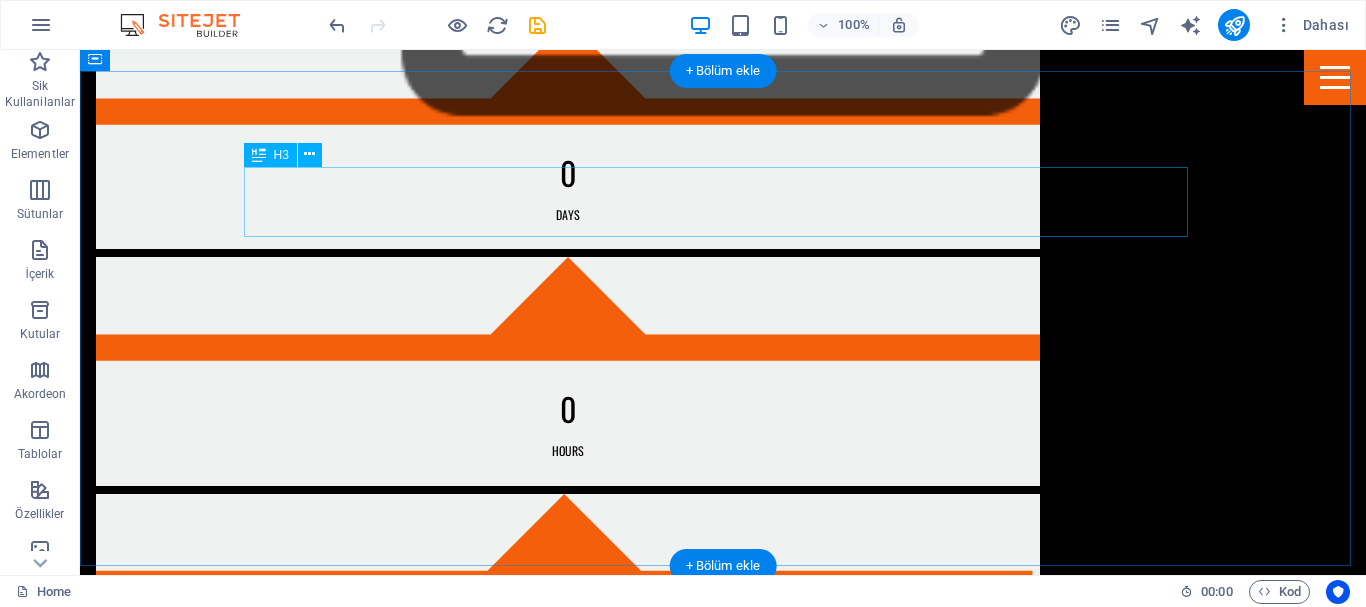 click on "Enjoy our offers" at bounding box center (723, 2937) 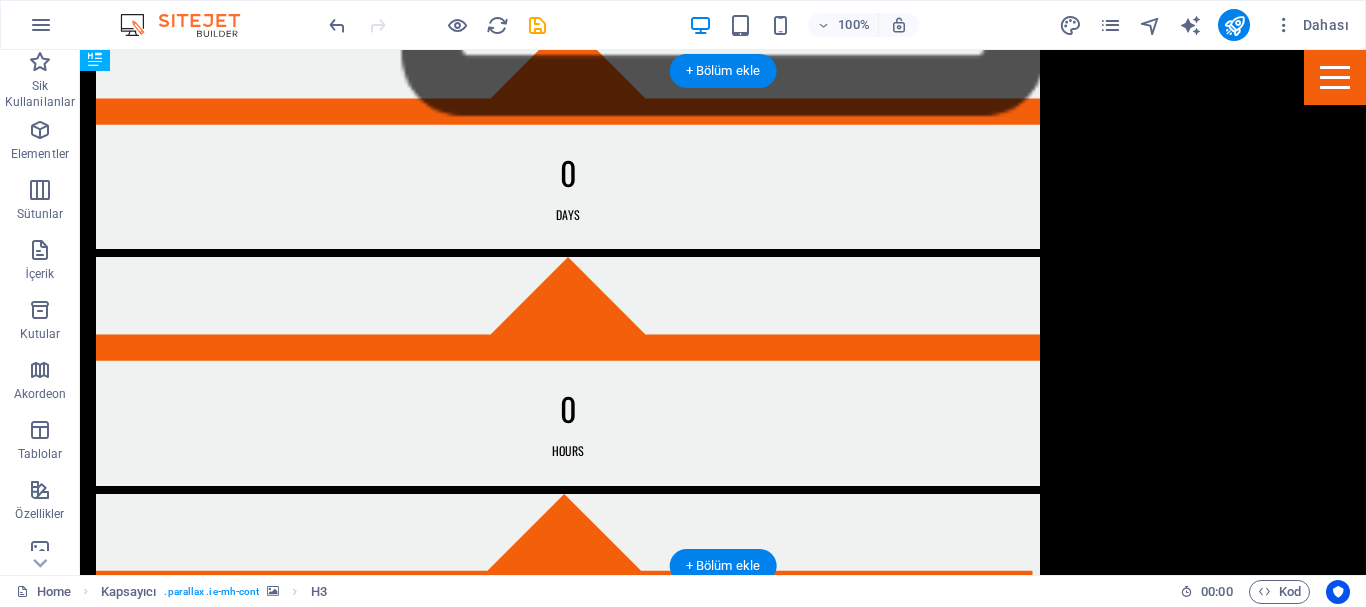 drag, startPoint x: 464, startPoint y: 208, endPoint x: 468, endPoint y: 338, distance: 130.06152 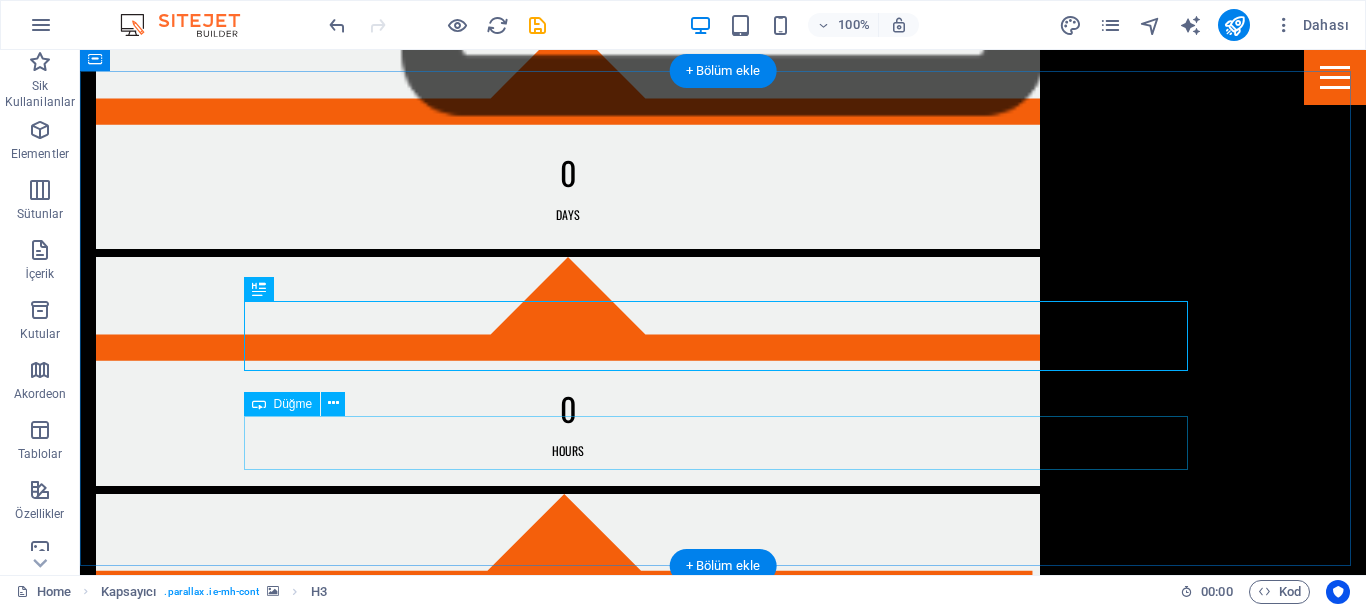 click on "Read more" at bounding box center (723, 3188) 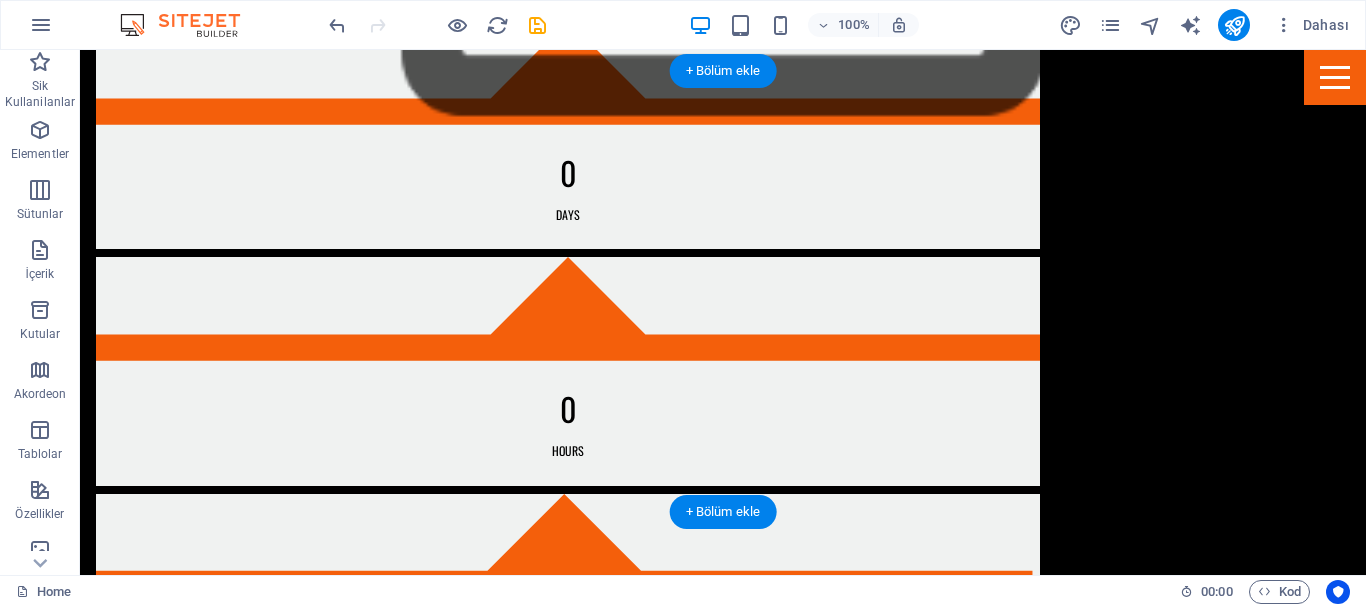 click at bounding box center [723, 2547] 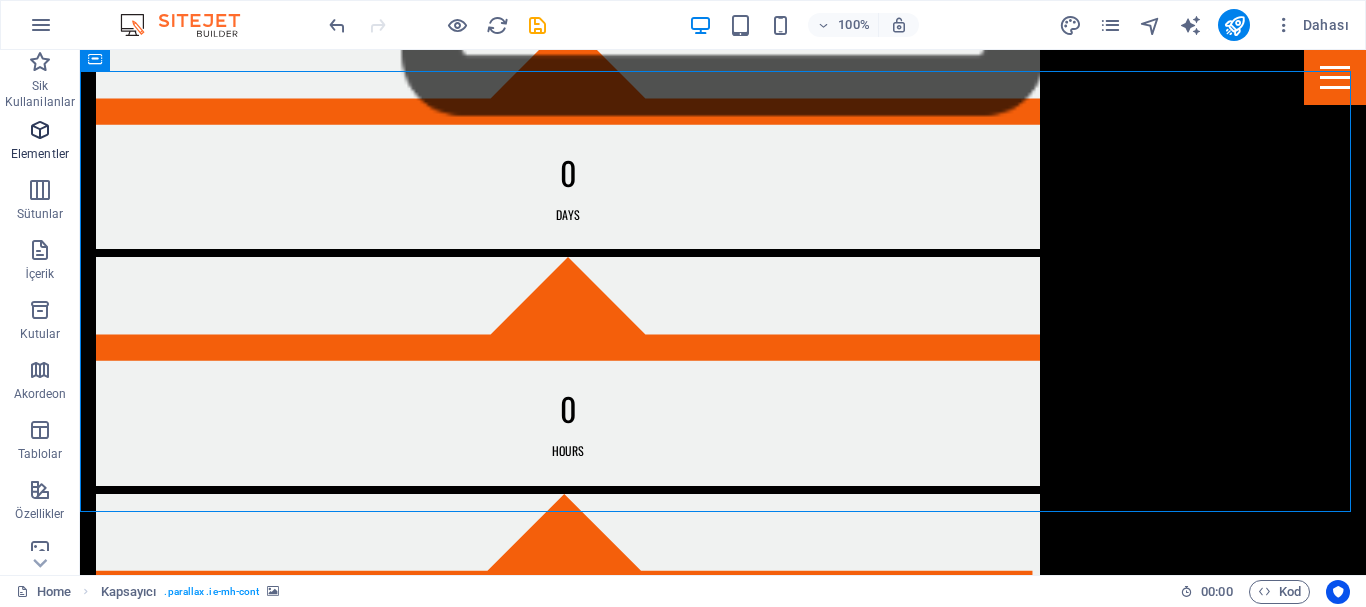 click on "Elementler" at bounding box center (40, 154) 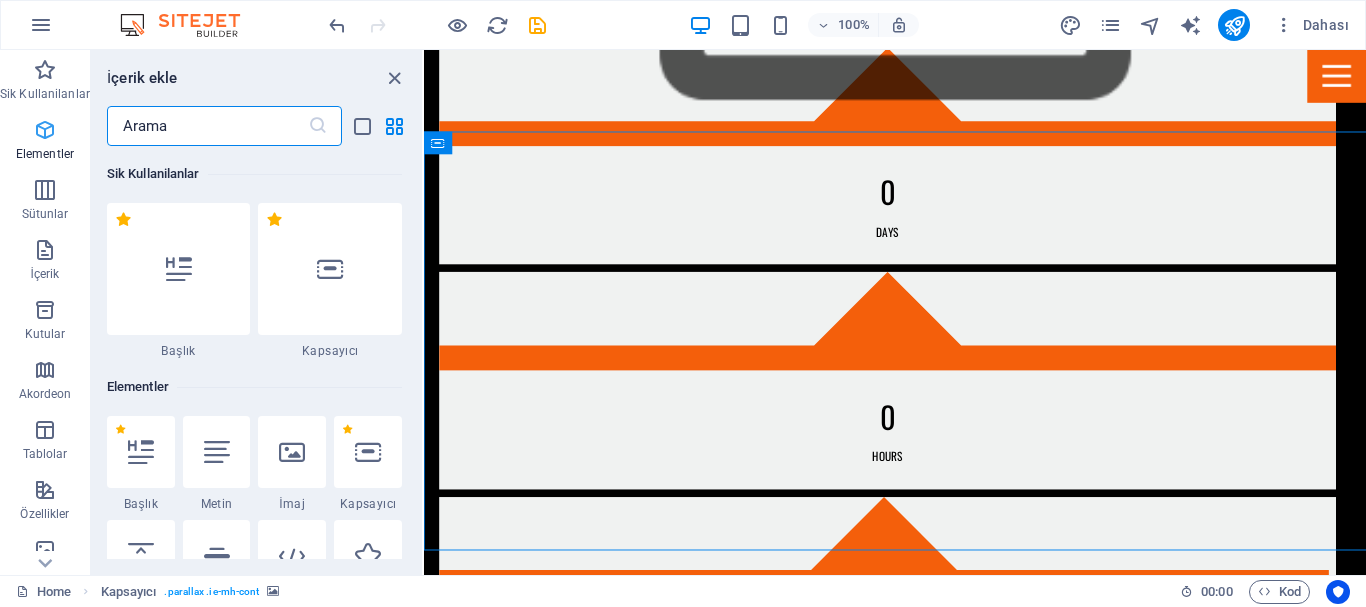 scroll, scrollTop: 1423, scrollLeft: 0, axis: vertical 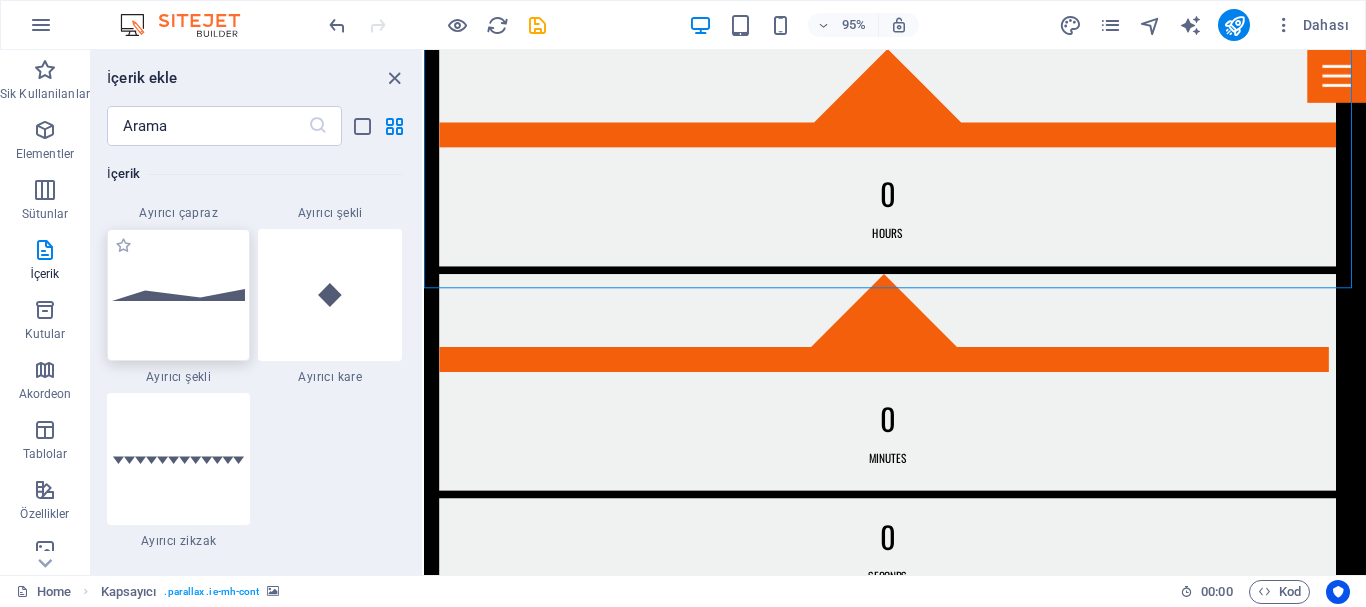 click at bounding box center [179, 295] 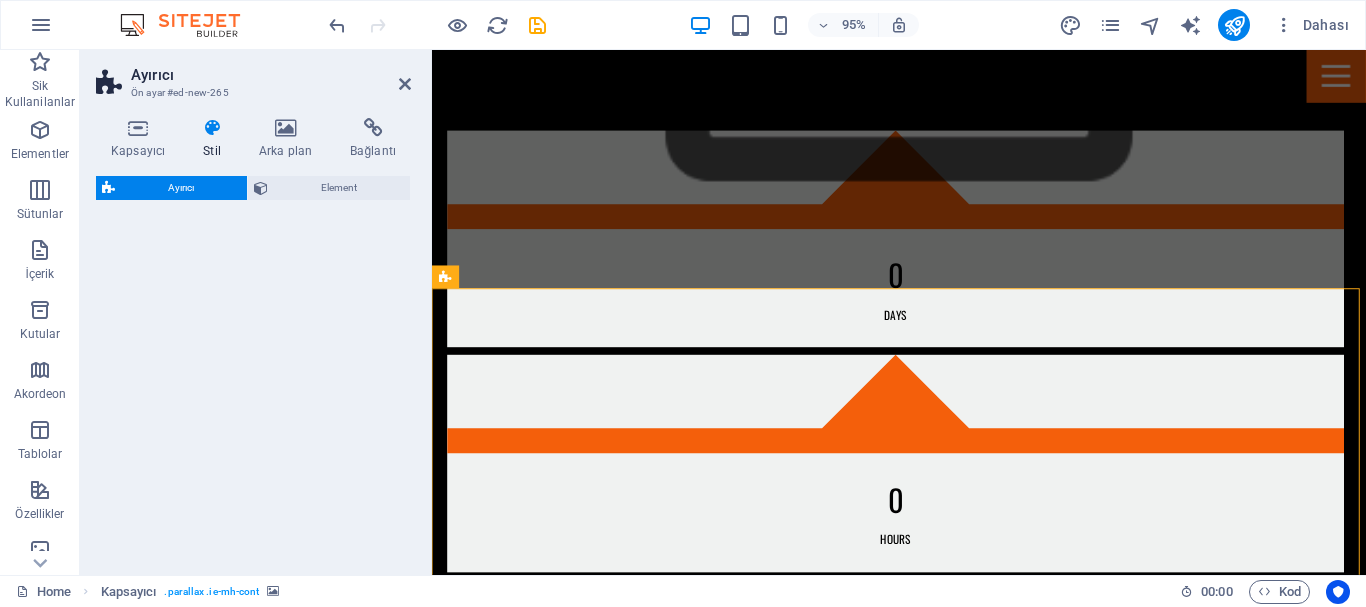 select on "polygon2" 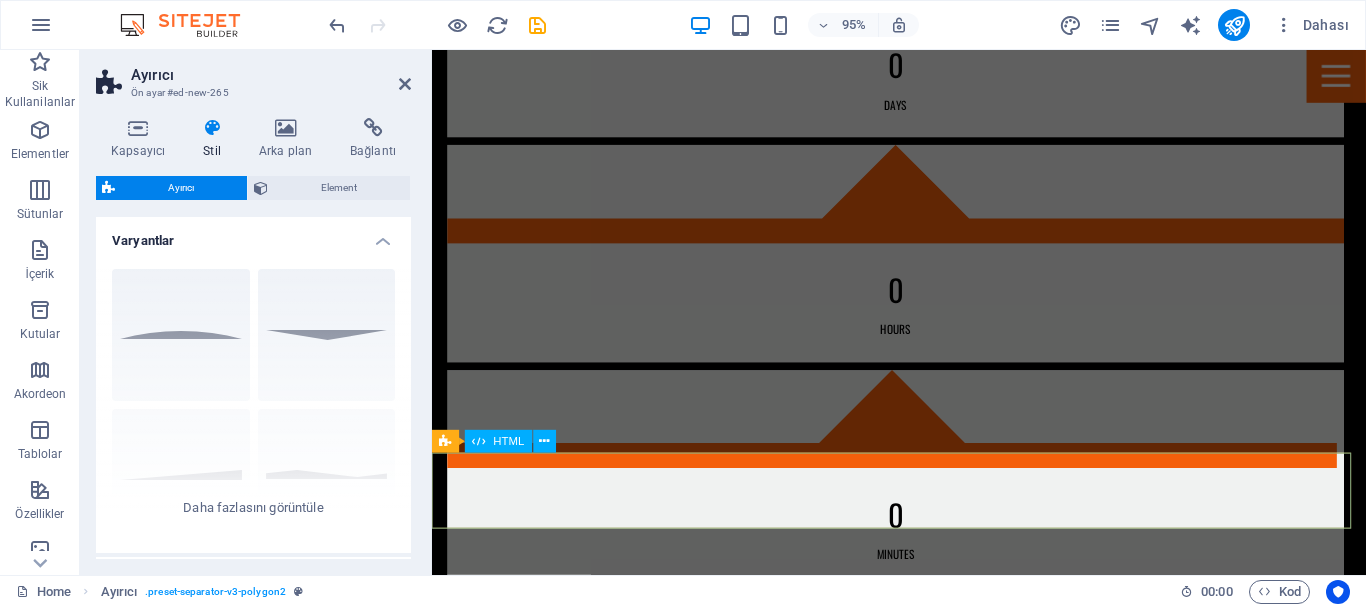 scroll, scrollTop: 1623, scrollLeft: 0, axis: vertical 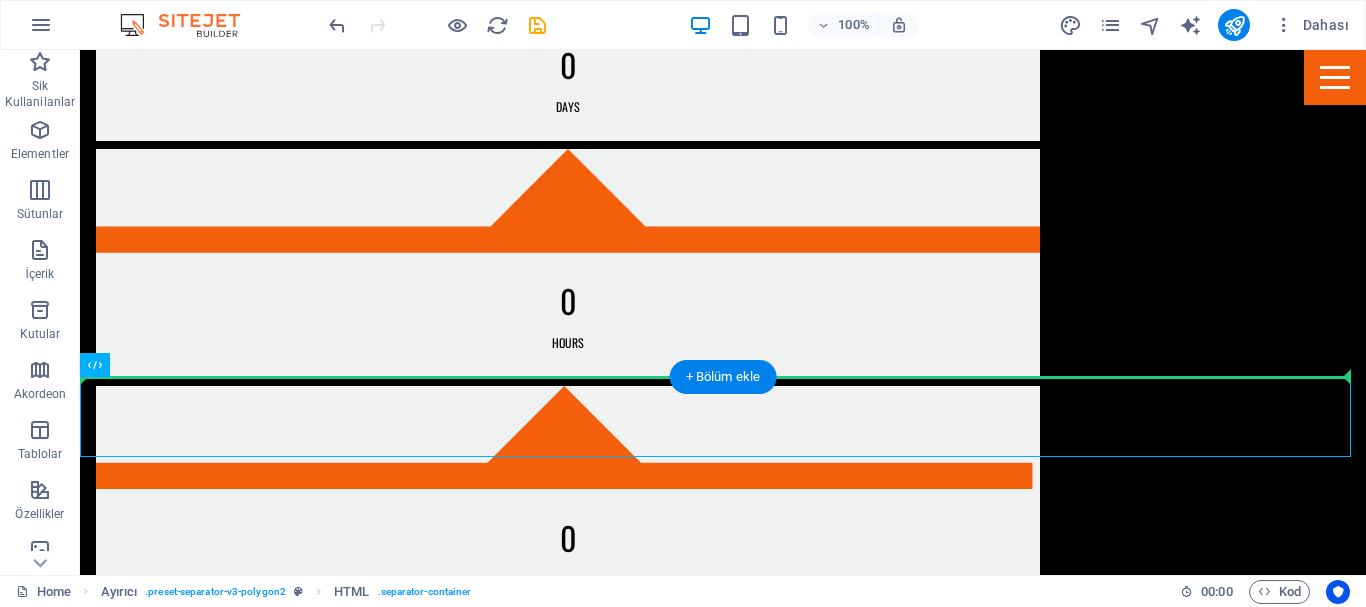 drag, startPoint x: 504, startPoint y: 466, endPoint x: 854, endPoint y: 344, distance: 370.65347 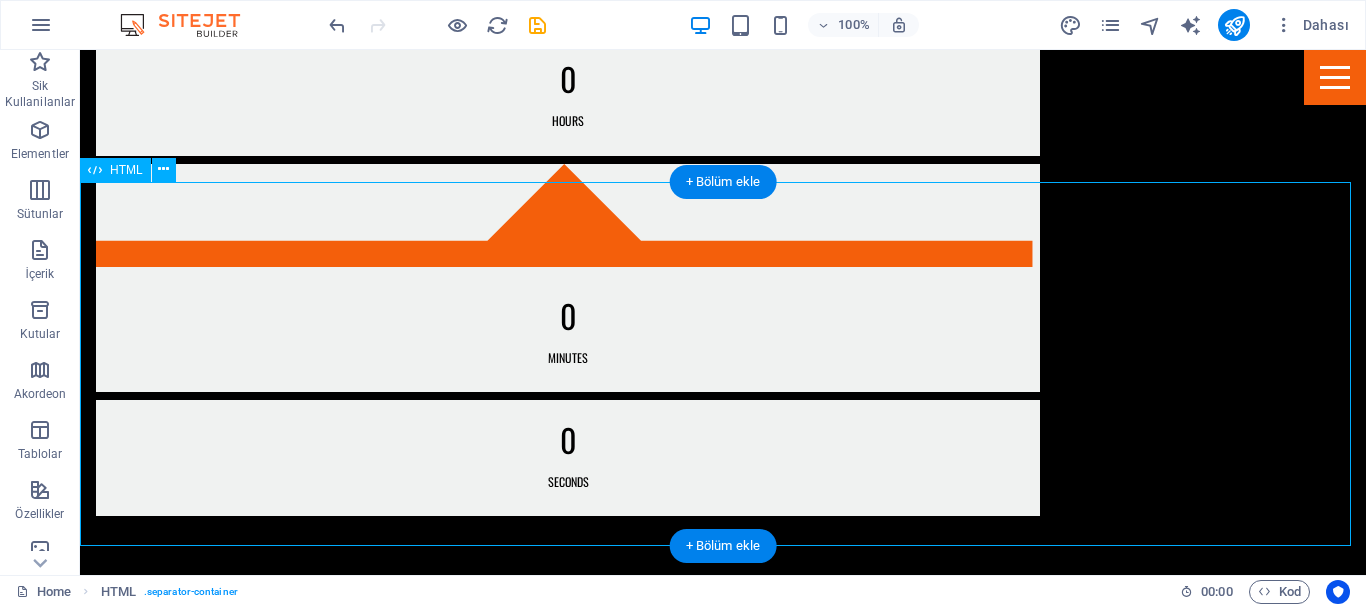 scroll, scrollTop: 1823, scrollLeft: 0, axis: vertical 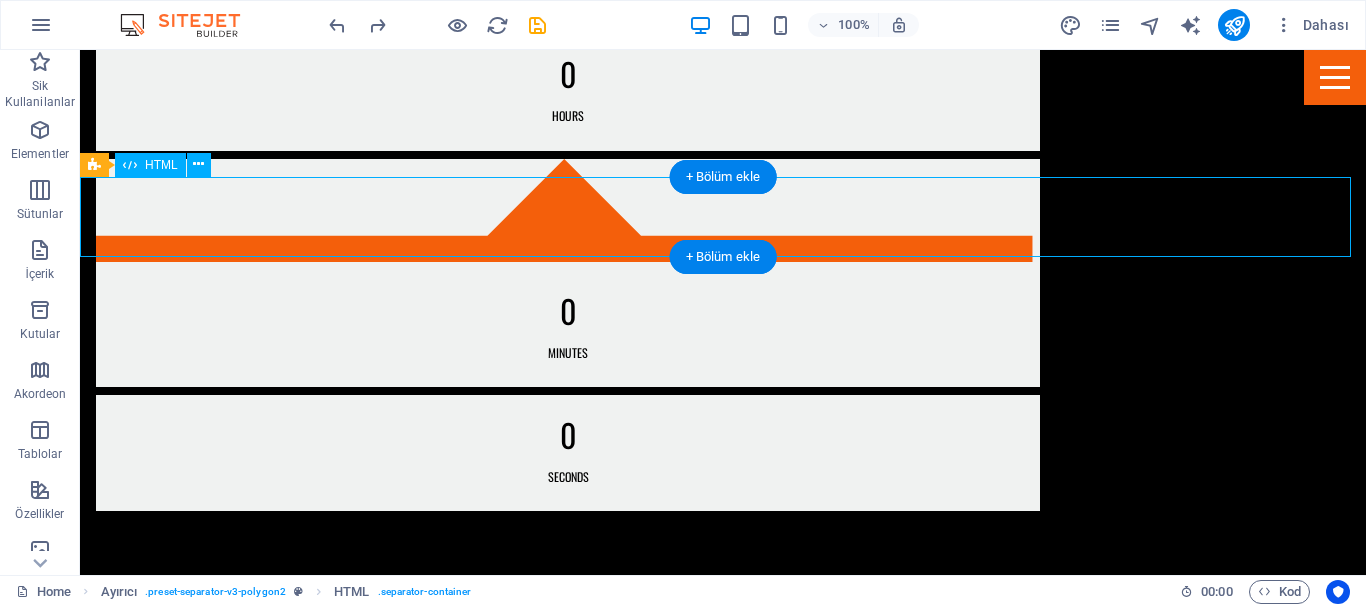 click at bounding box center [723, 2944] 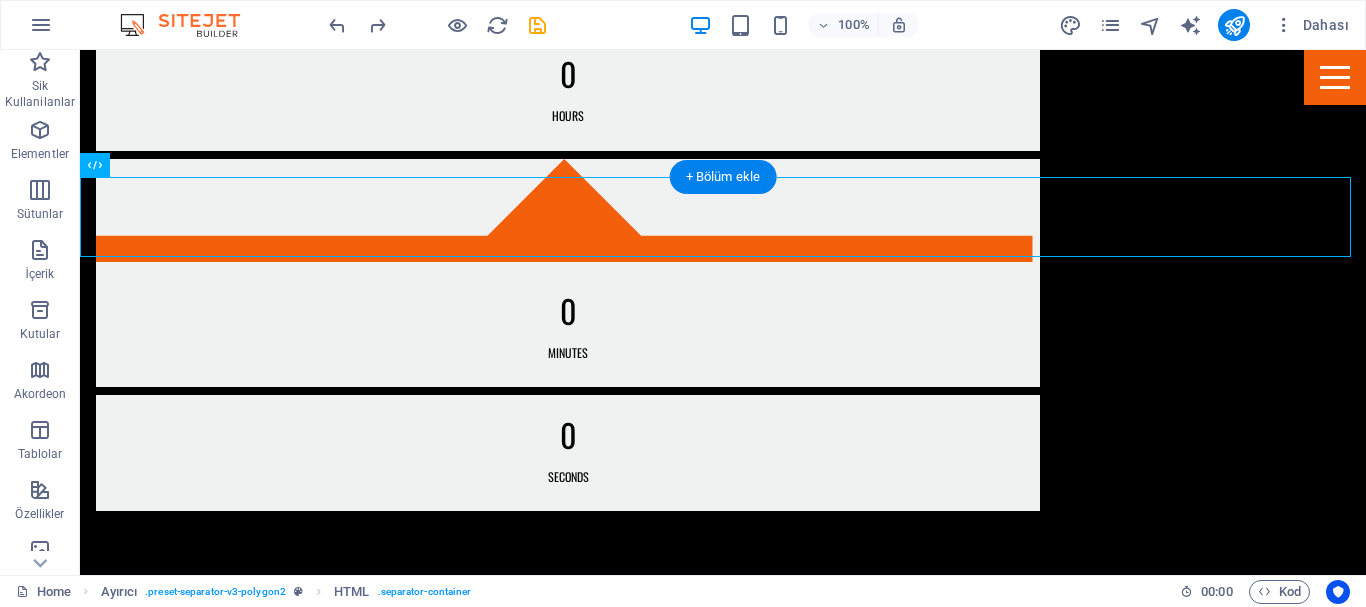 click at bounding box center [723, 2212] 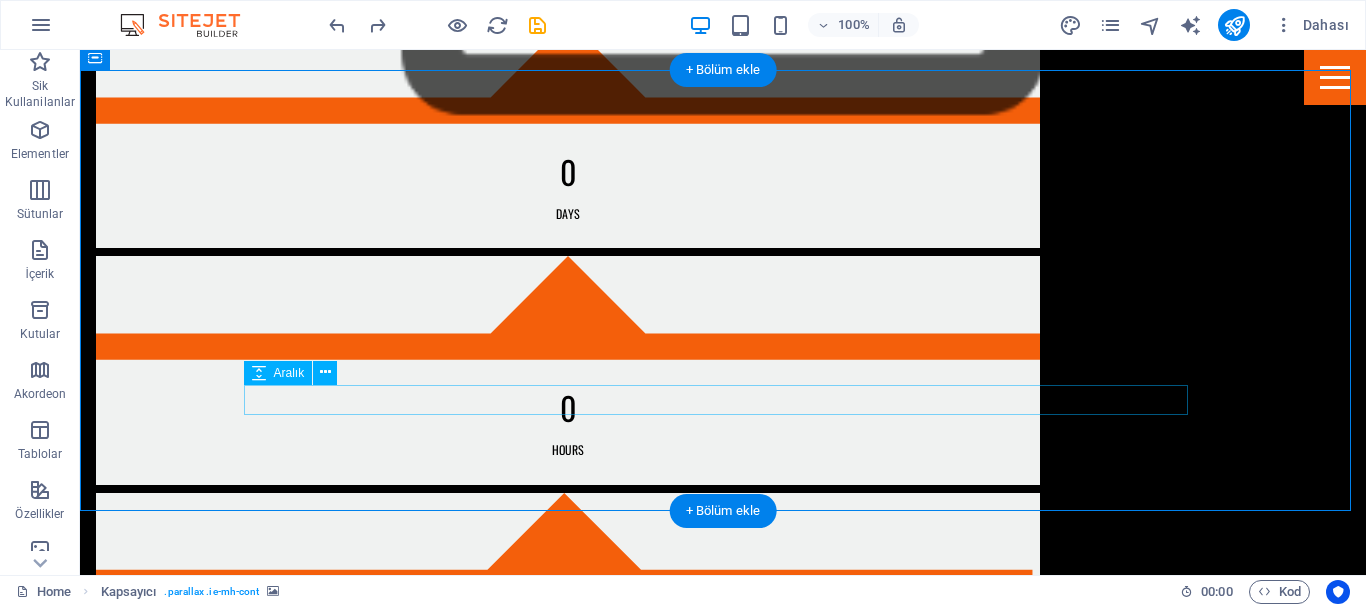 scroll, scrollTop: 1523, scrollLeft: 0, axis: vertical 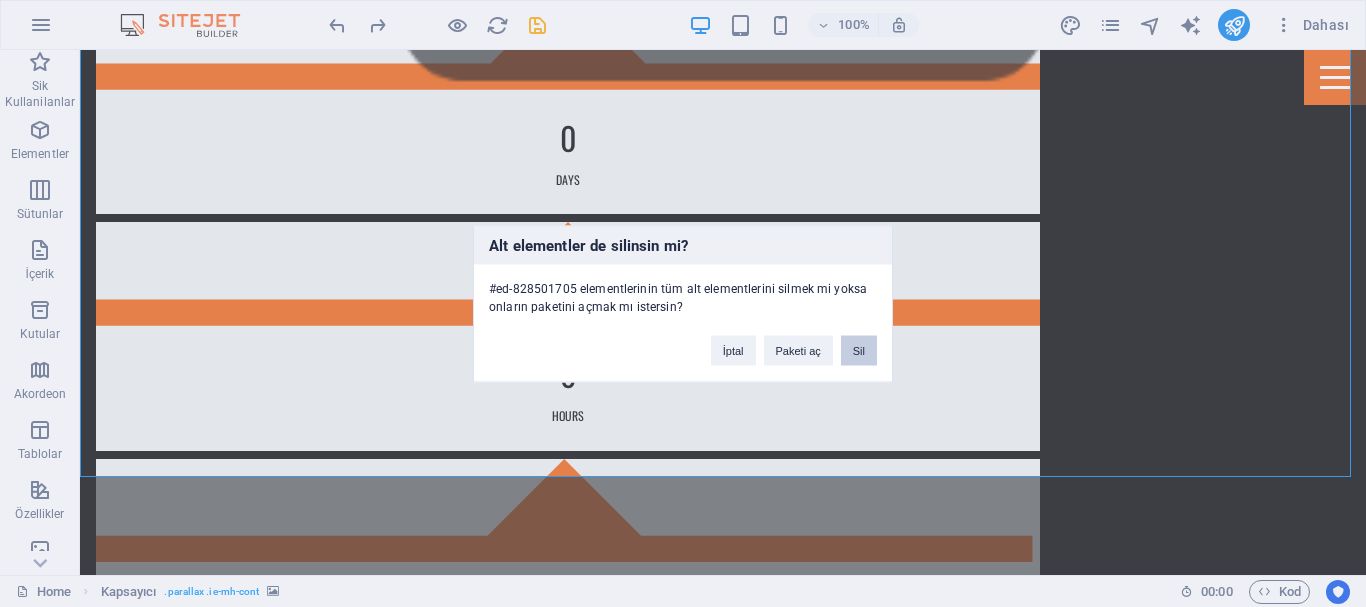 drag, startPoint x: 855, startPoint y: 350, endPoint x: 771, endPoint y: 304, distance: 95.77056 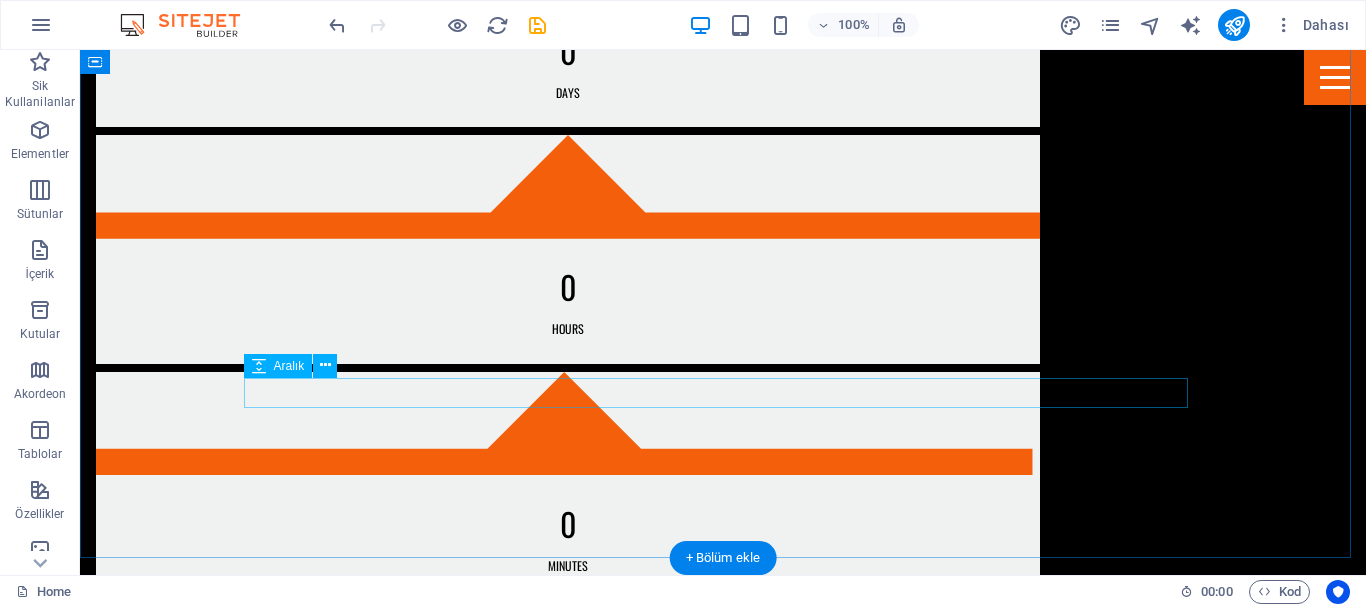 scroll, scrollTop: 1687, scrollLeft: 0, axis: vertical 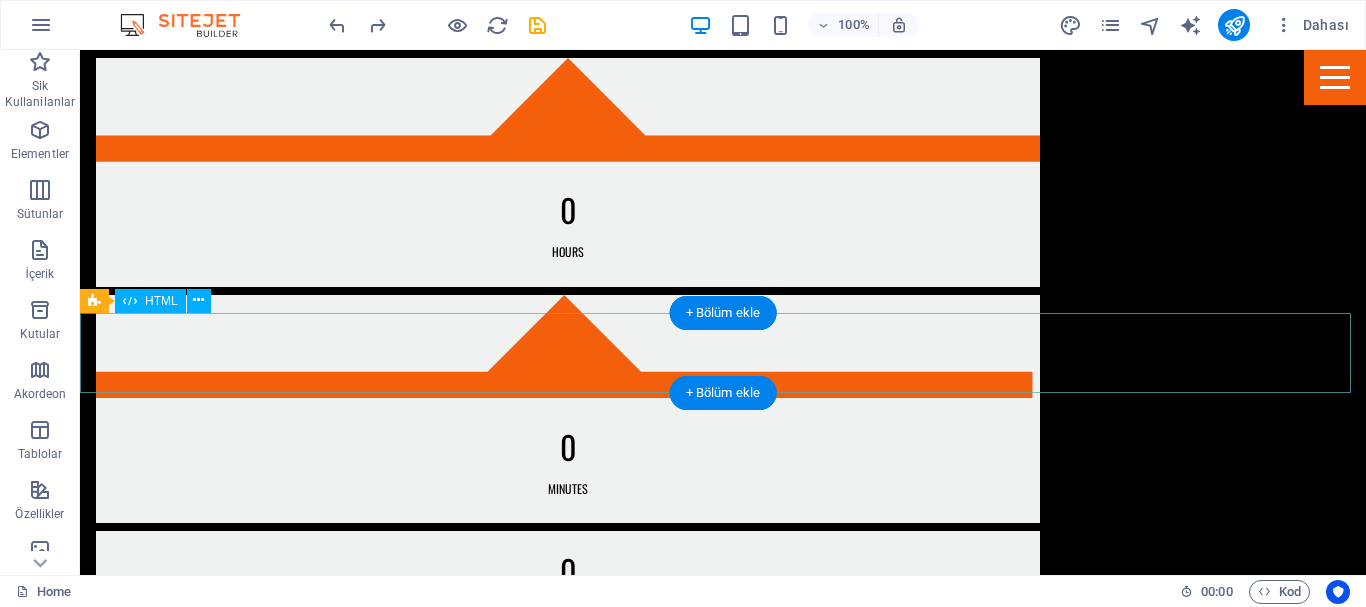 click at bounding box center (723, 3080) 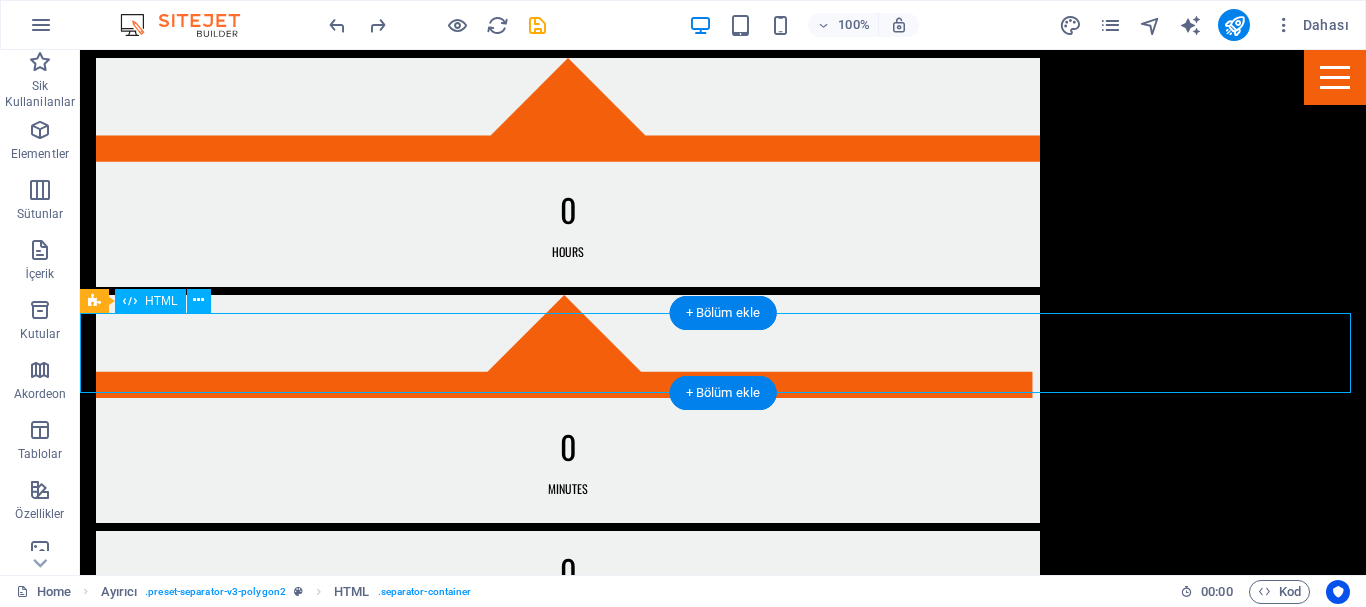 click at bounding box center (723, 3080) 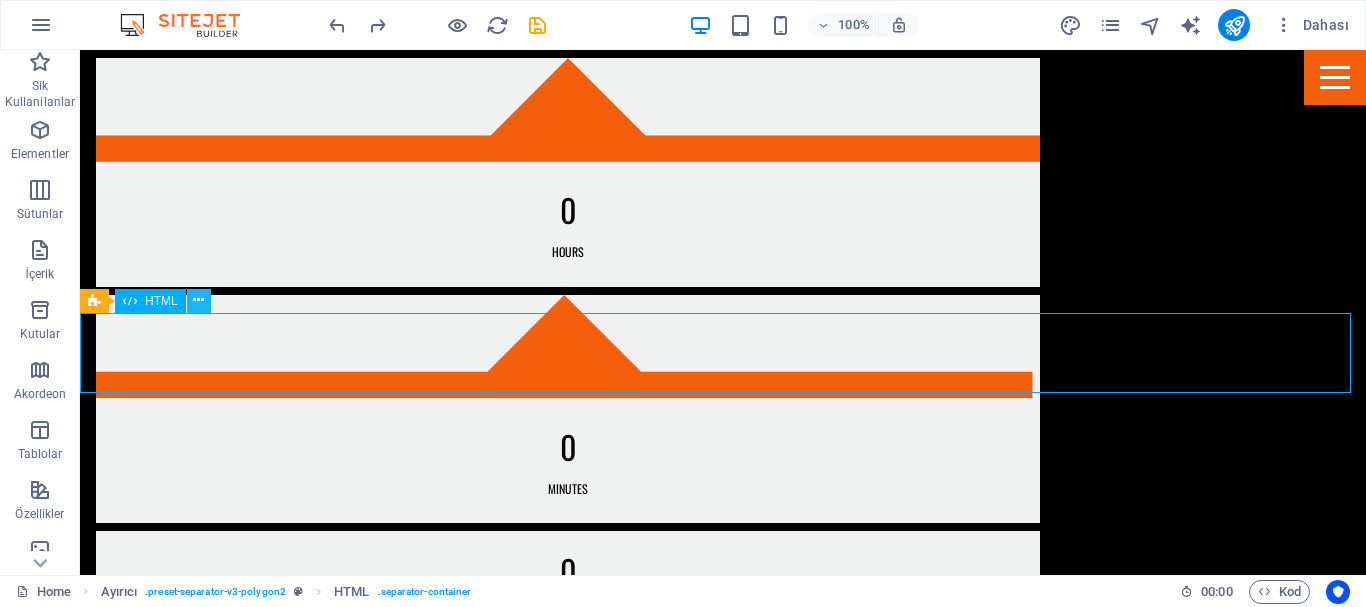 click at bounding box center [199, 301] 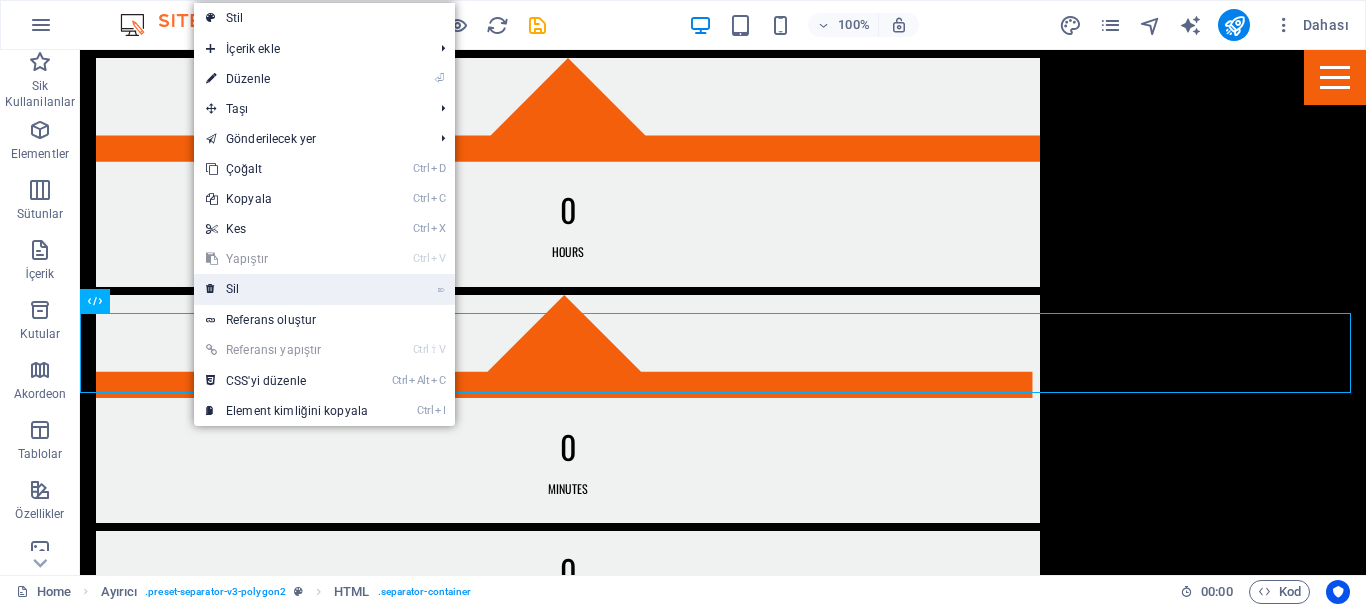 click on "⌦  Sil" at bounding box center (287, 289) 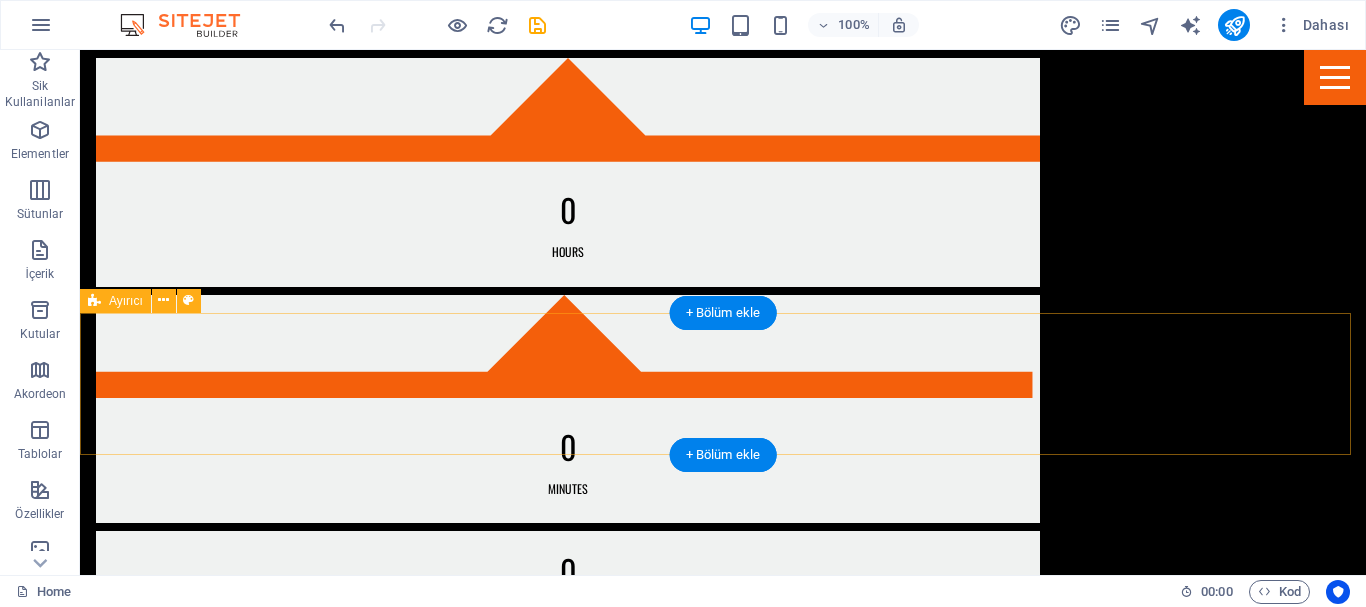 click on "Element ekle" at bounding box center [663, 3141] 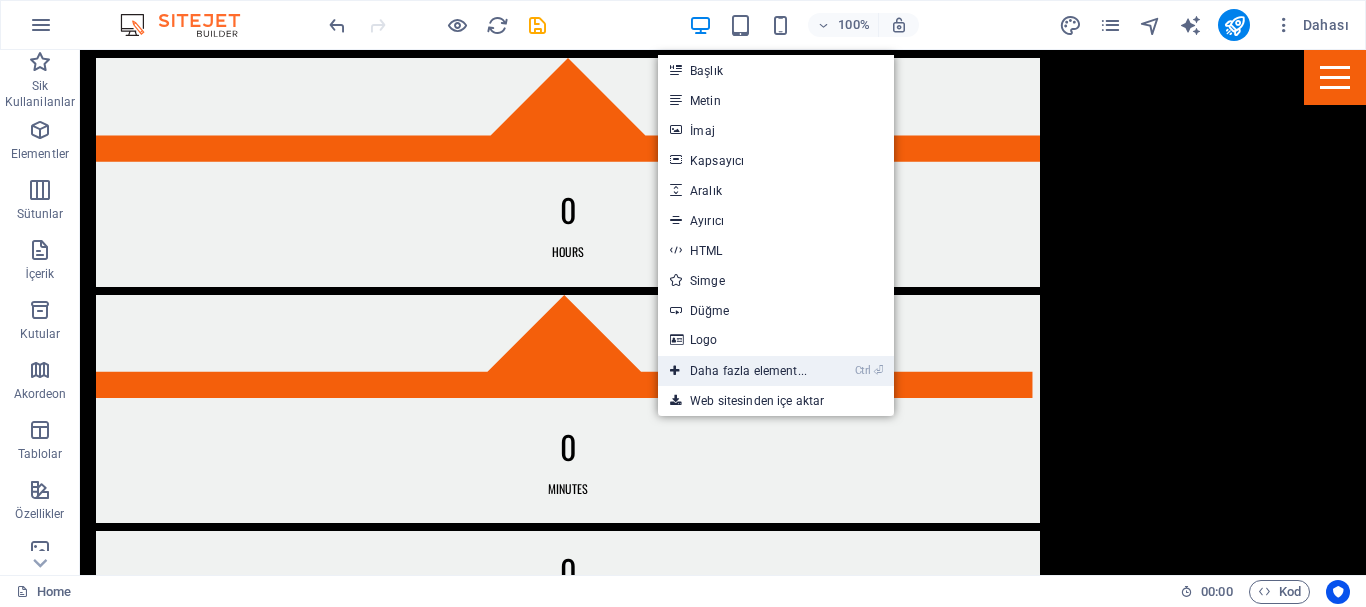 click on "Ctrl ⏎  Daha fazla element..." at bounding box center (738, 371) 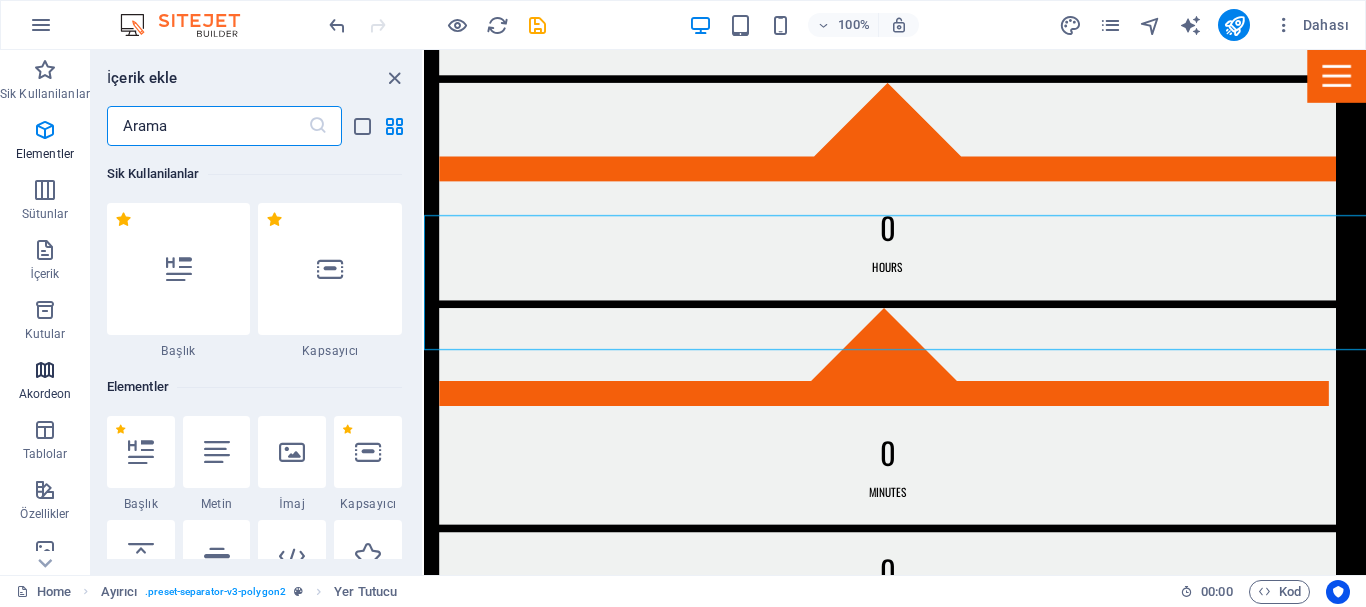 scroll, scrollTop: 1776, scrollLeft: 0, axis: vertical 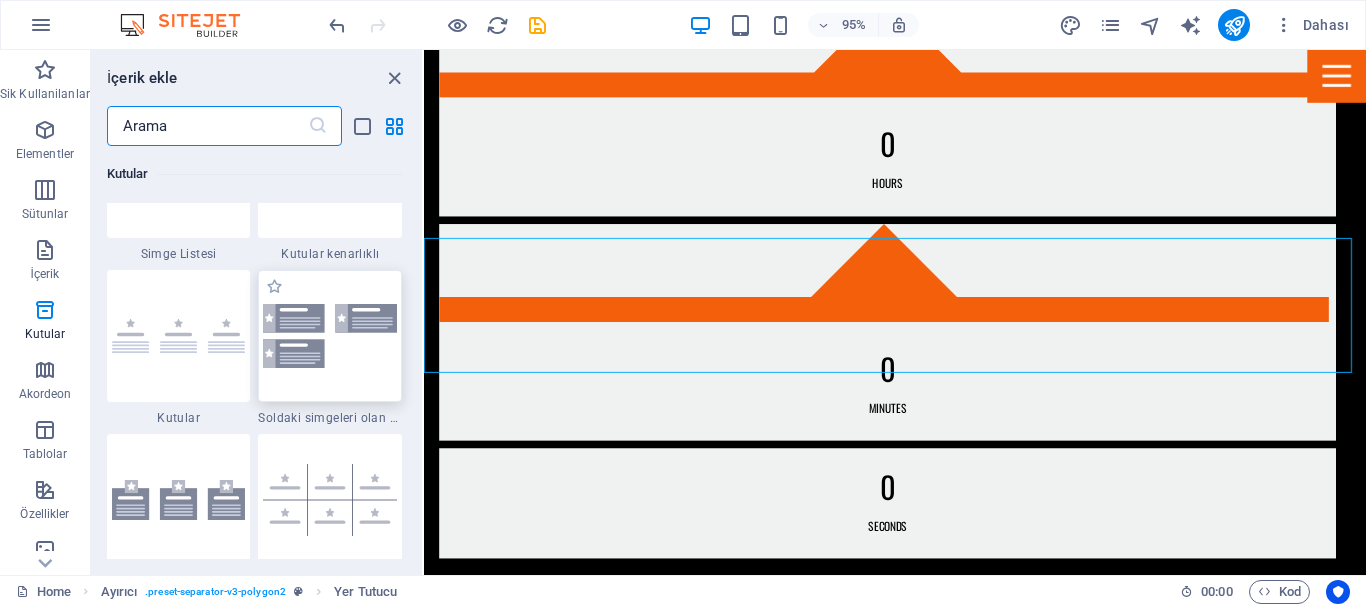 click at bounding box center [330, 336] 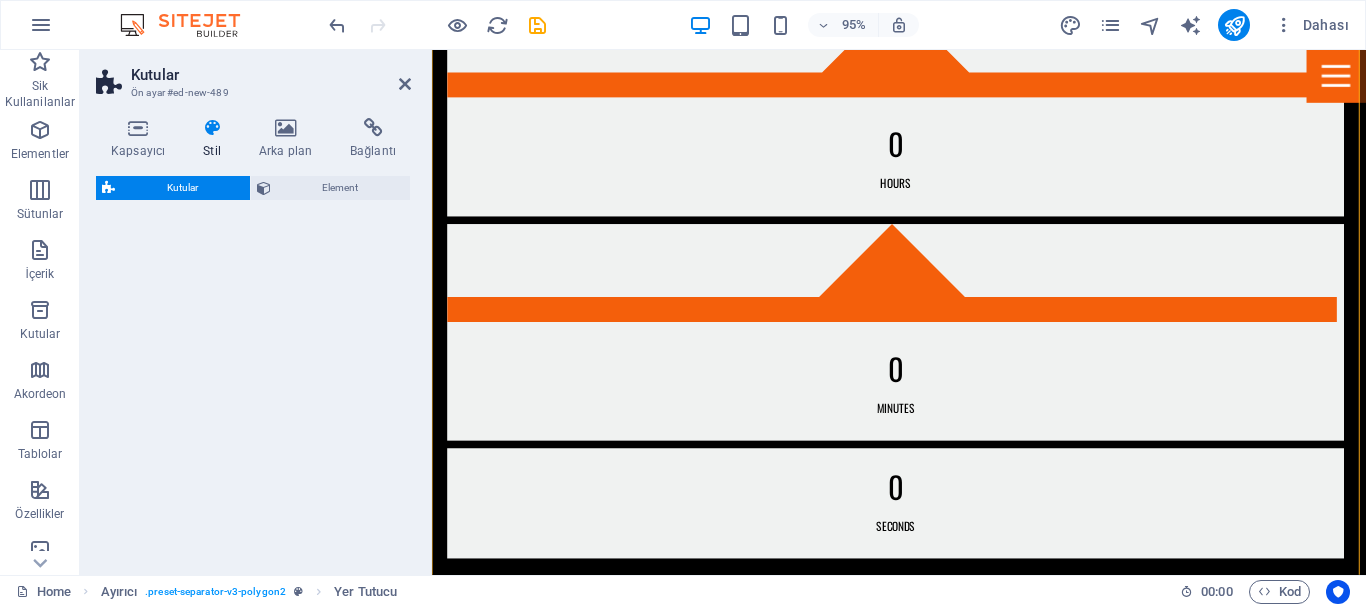 select on "rem" 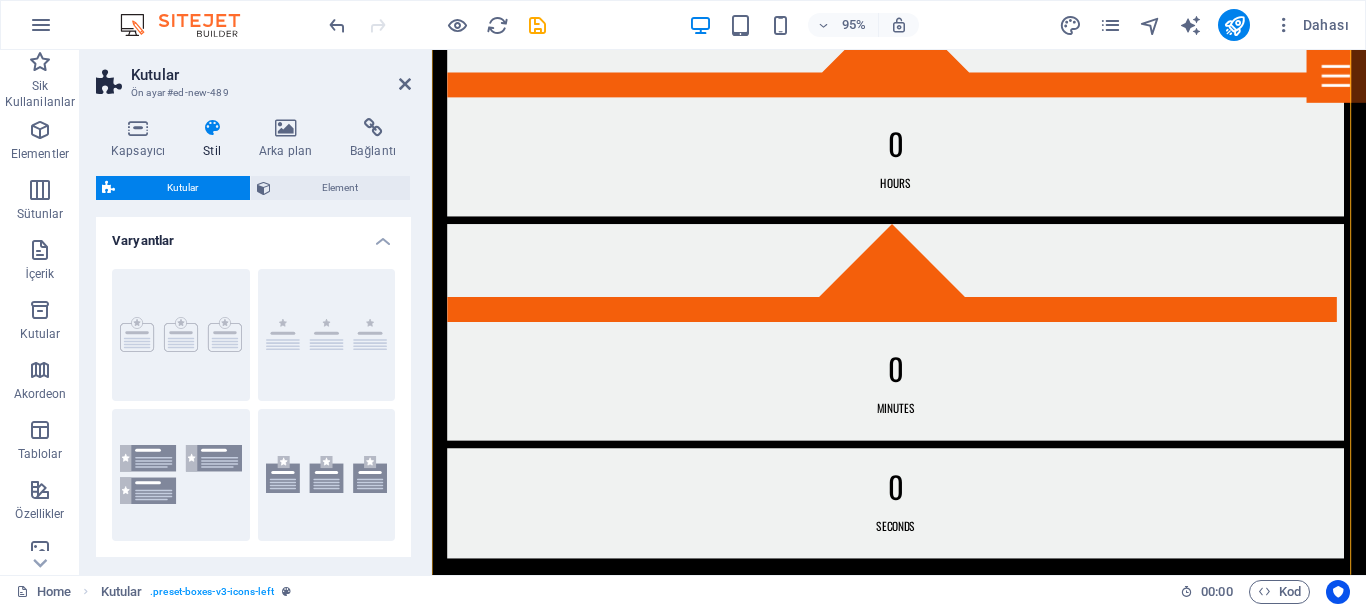scroll, scrollTop: 2155, scrollLeft: 0, axis: vertical 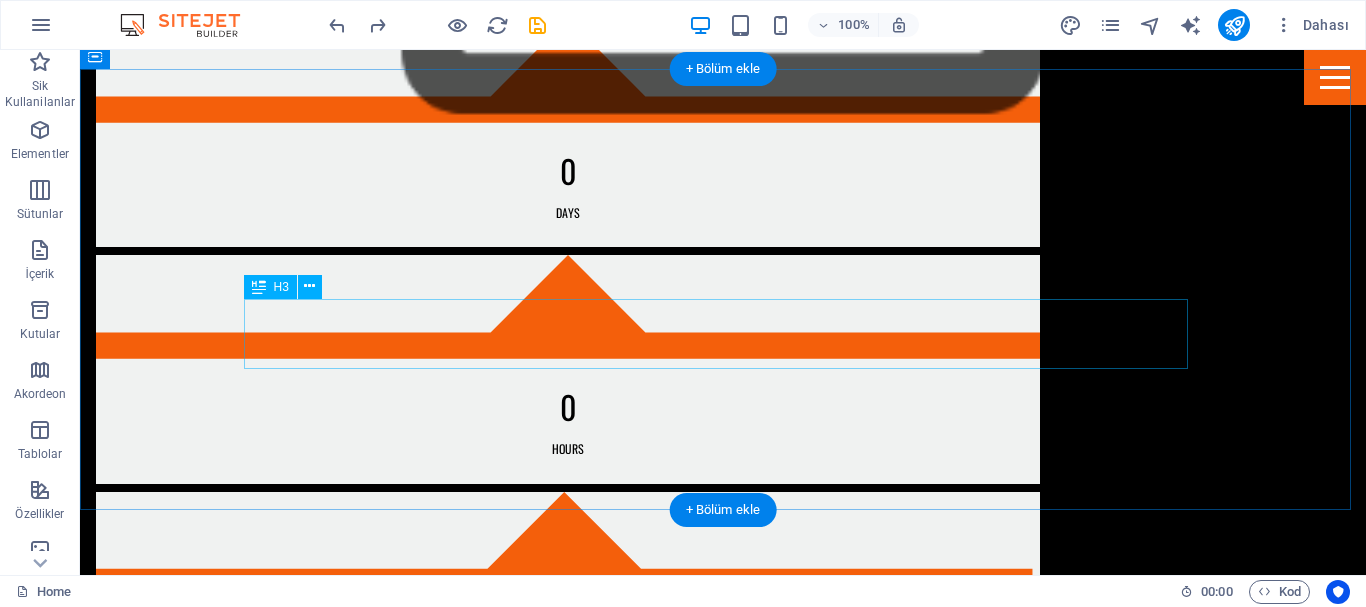 click on "Enjoy our offers" at bounding box center (723, 3061) 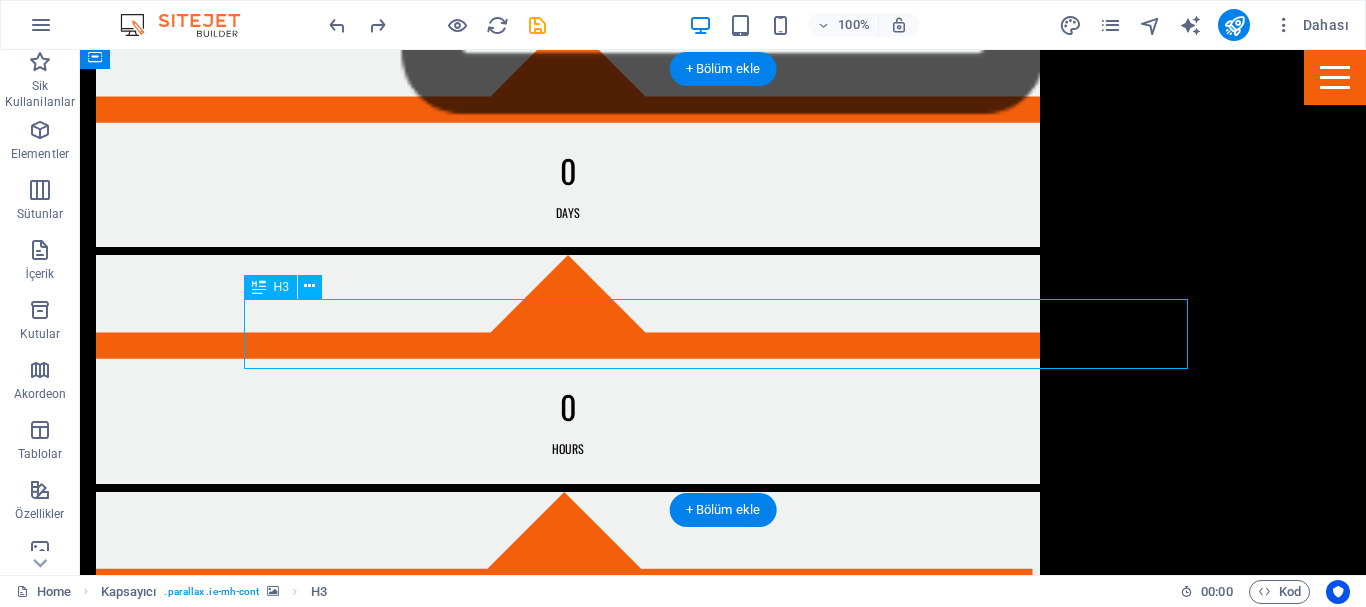 click on "Enjoy our offers" at bounding box center [723, 3061] 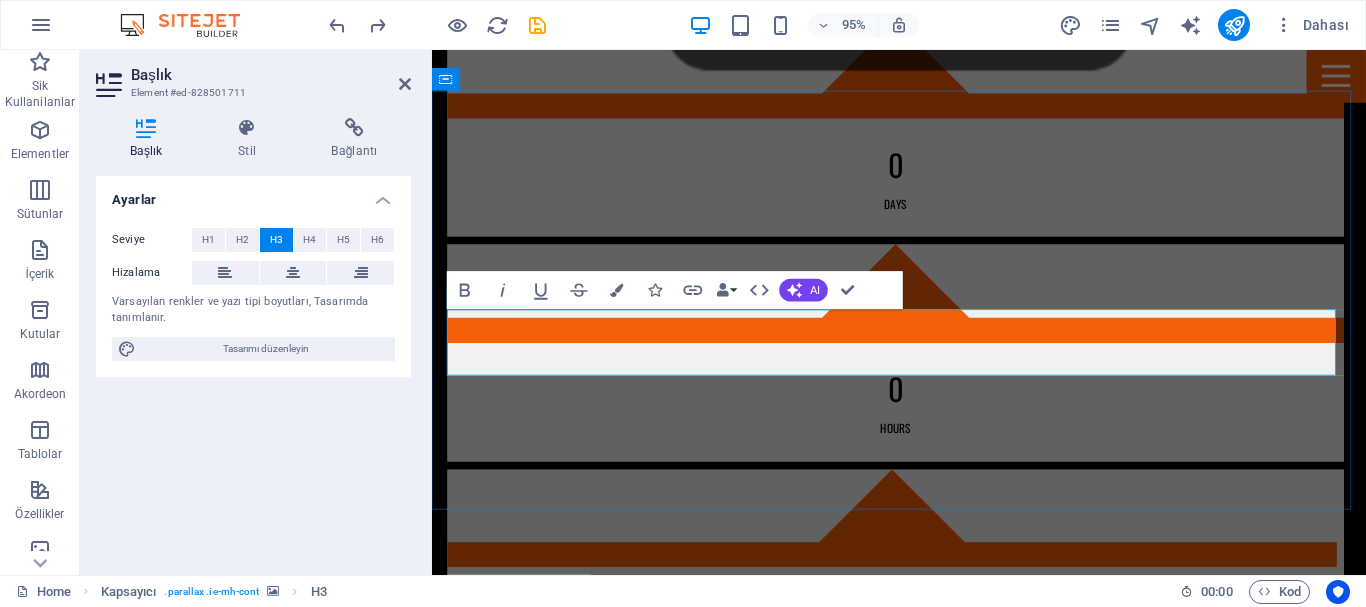 click on "Enjoy our offers" at bounding box center (924, 3061) 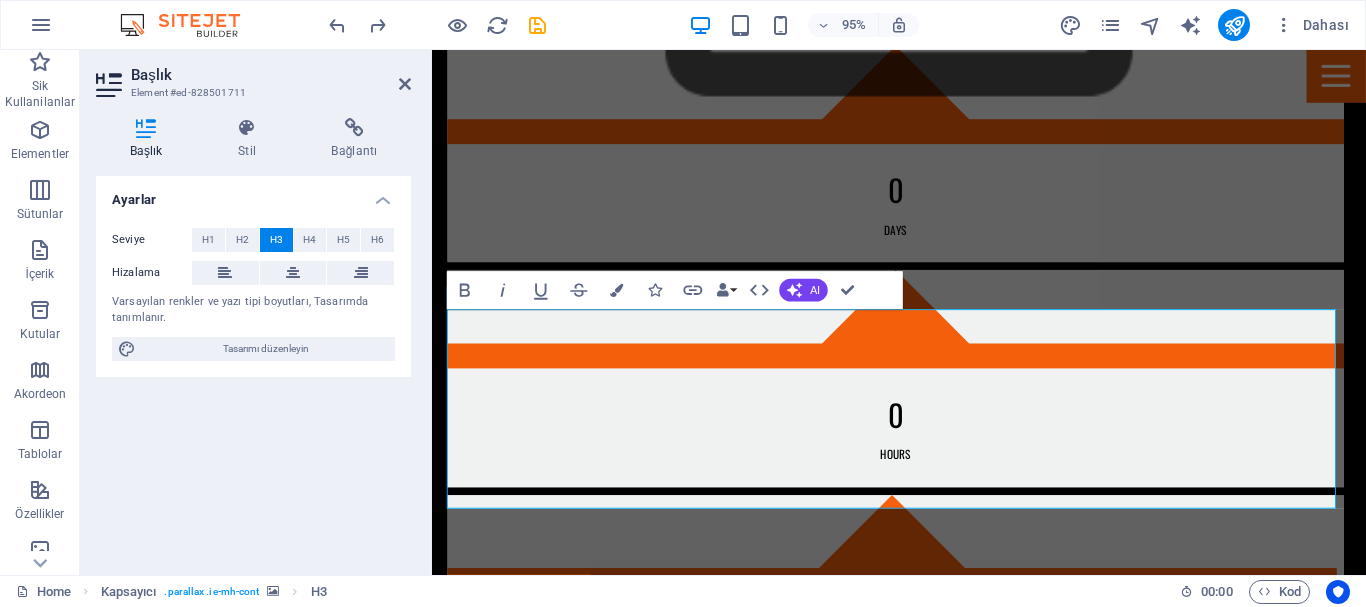 click at bounding box center (923, 2552) 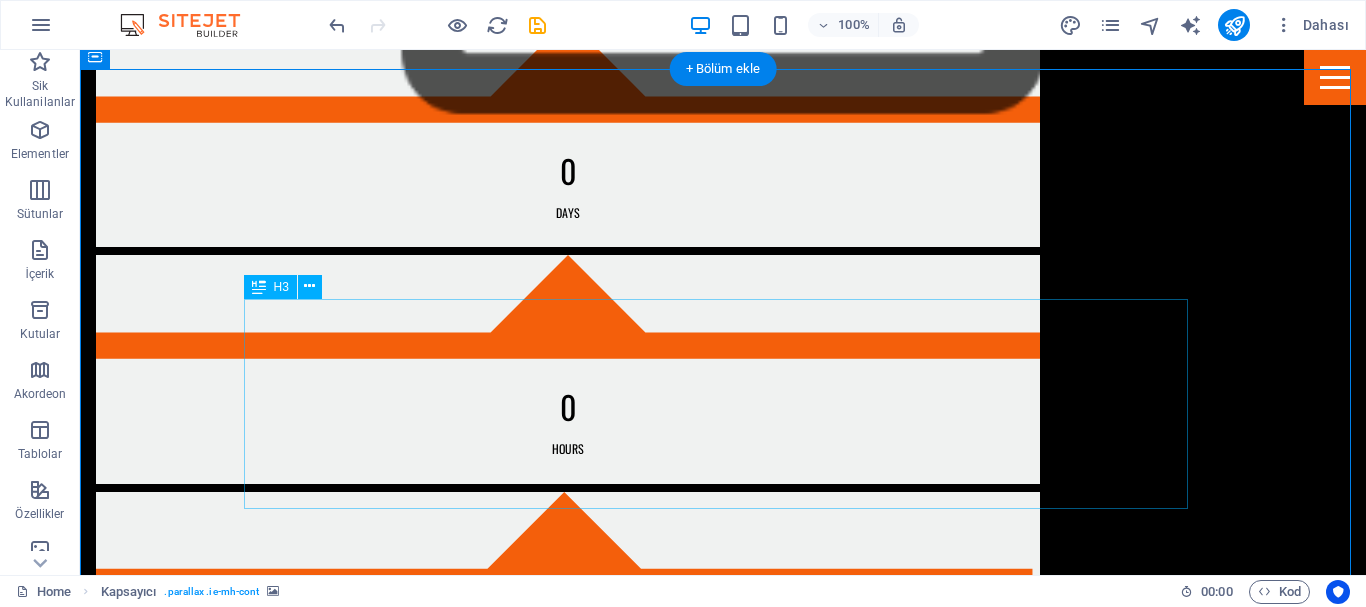 click on ""From competition schedule to workshops, everything you need for WDSF Calibbean [YEAR] is here!"" at bounding box center (723, 3152) 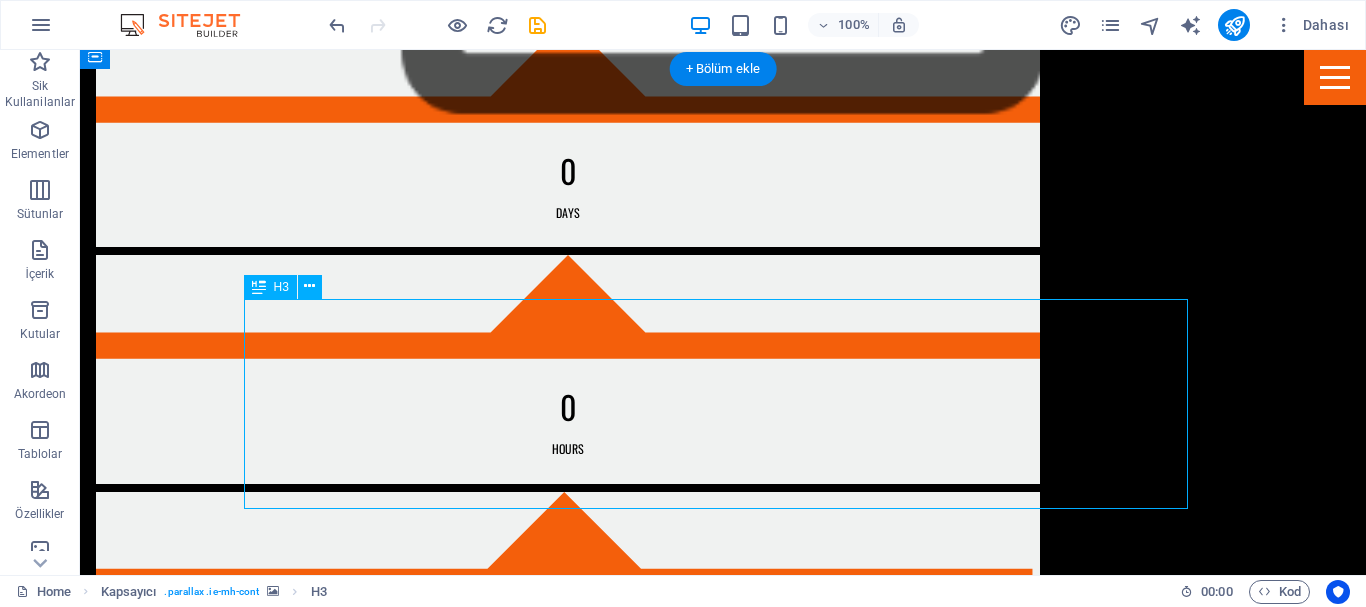 click on ""From competition schedule to workshops, everything you need for WDSF Calibbean [YEAR] is here!"" at bounding box center [723, 3152] 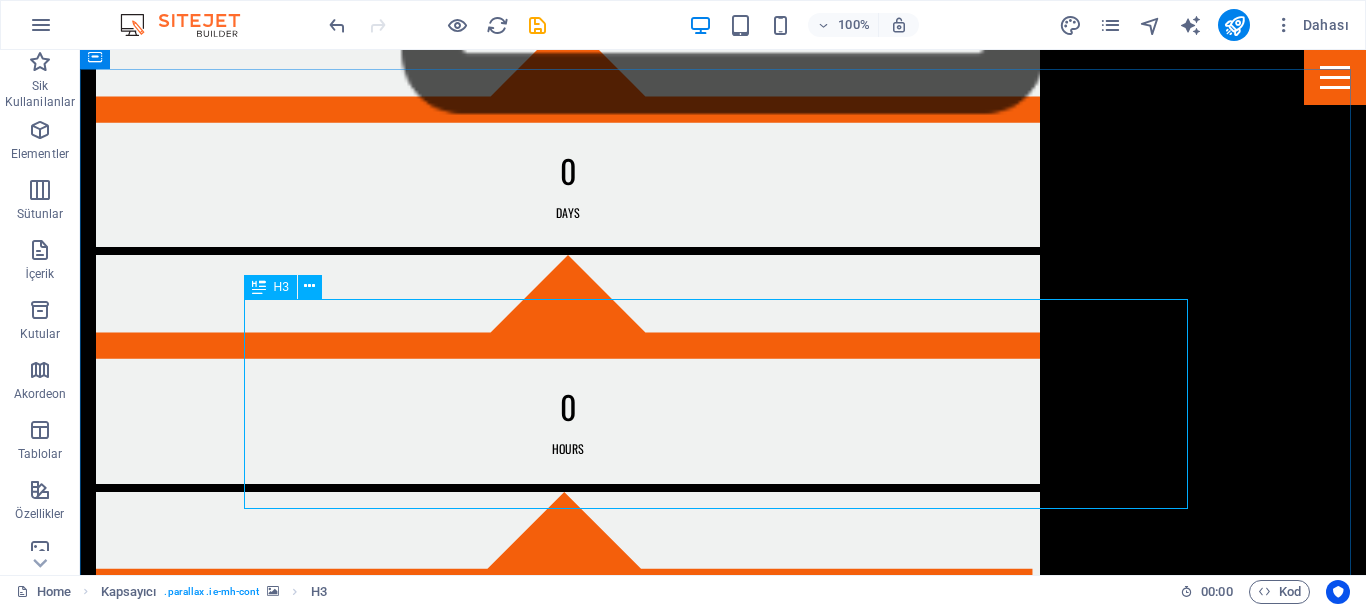 click on "H3" at bounding box center (281, 287) 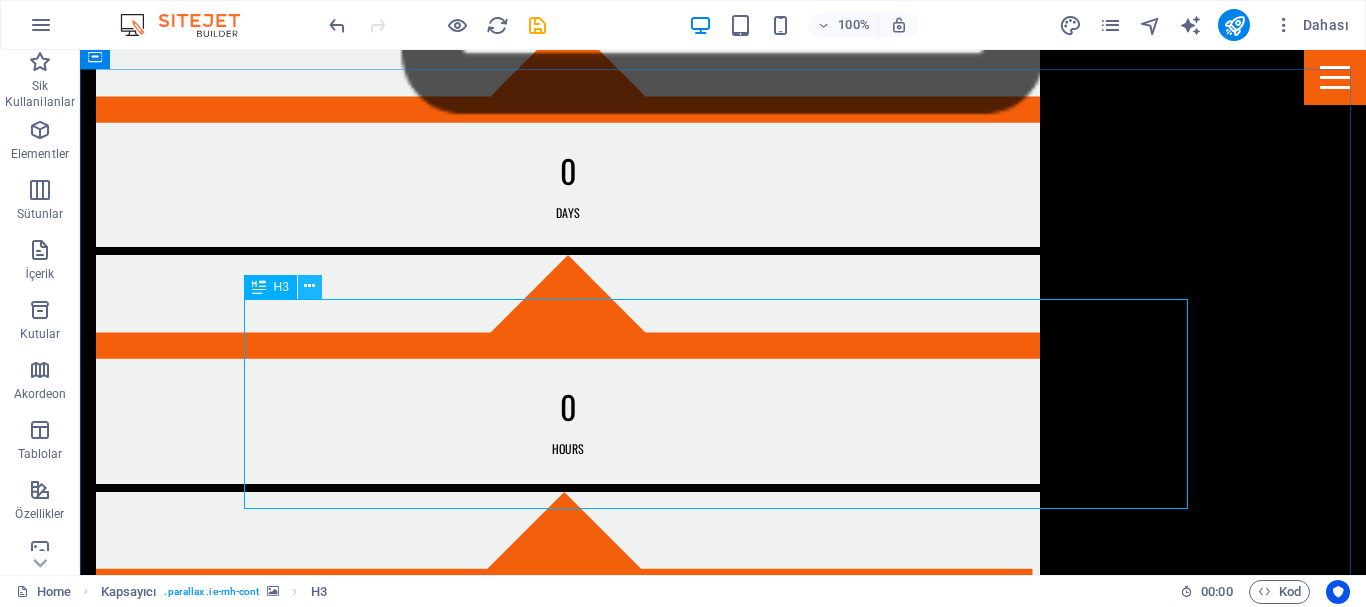 click at bounding box center [309, 286] 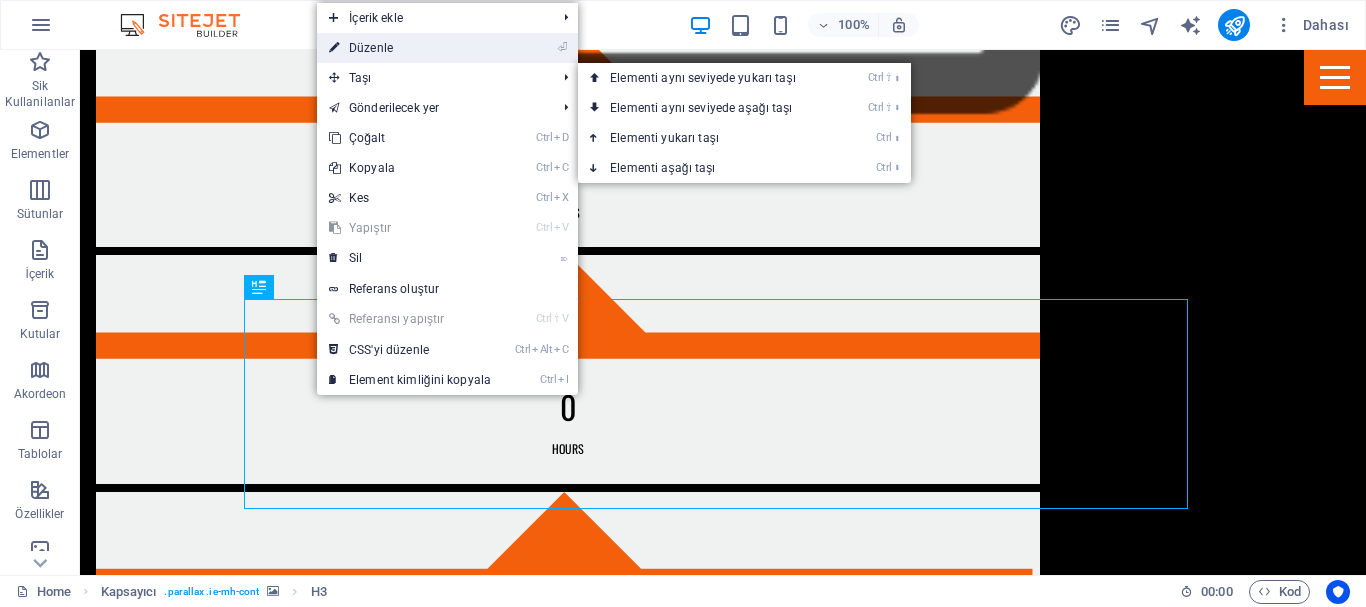 click on "⏎  Düzenle" at bounding box center (410, 48) 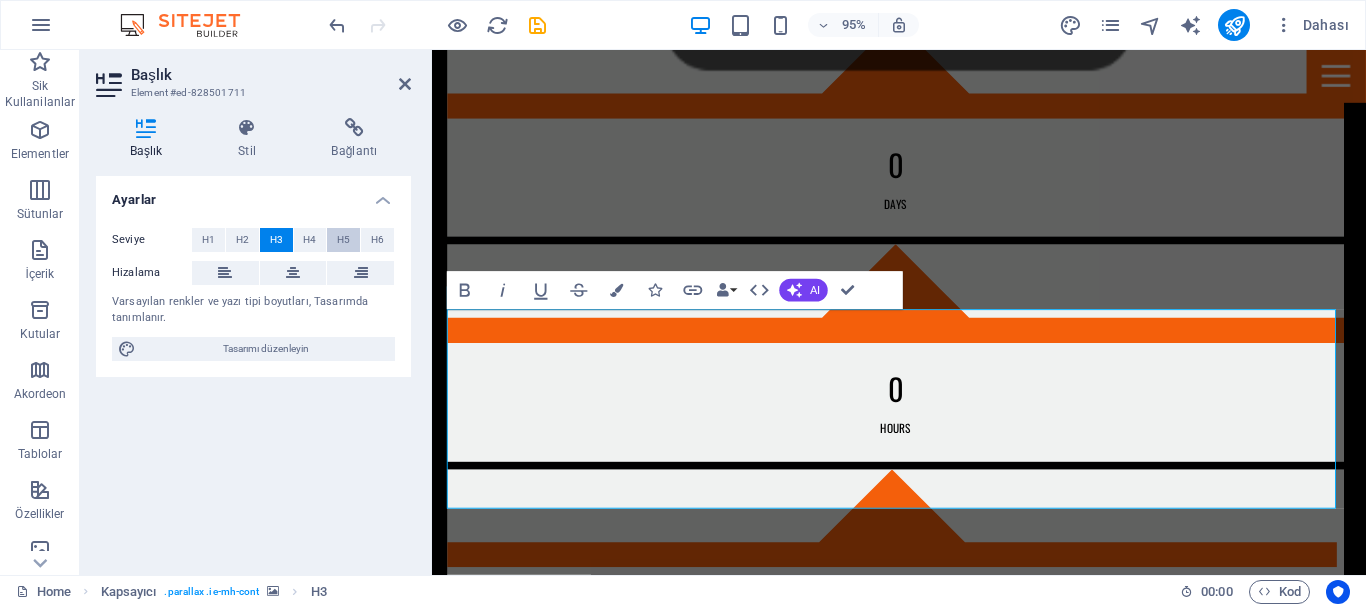 click on "H5" at bounding box center [343, 240] 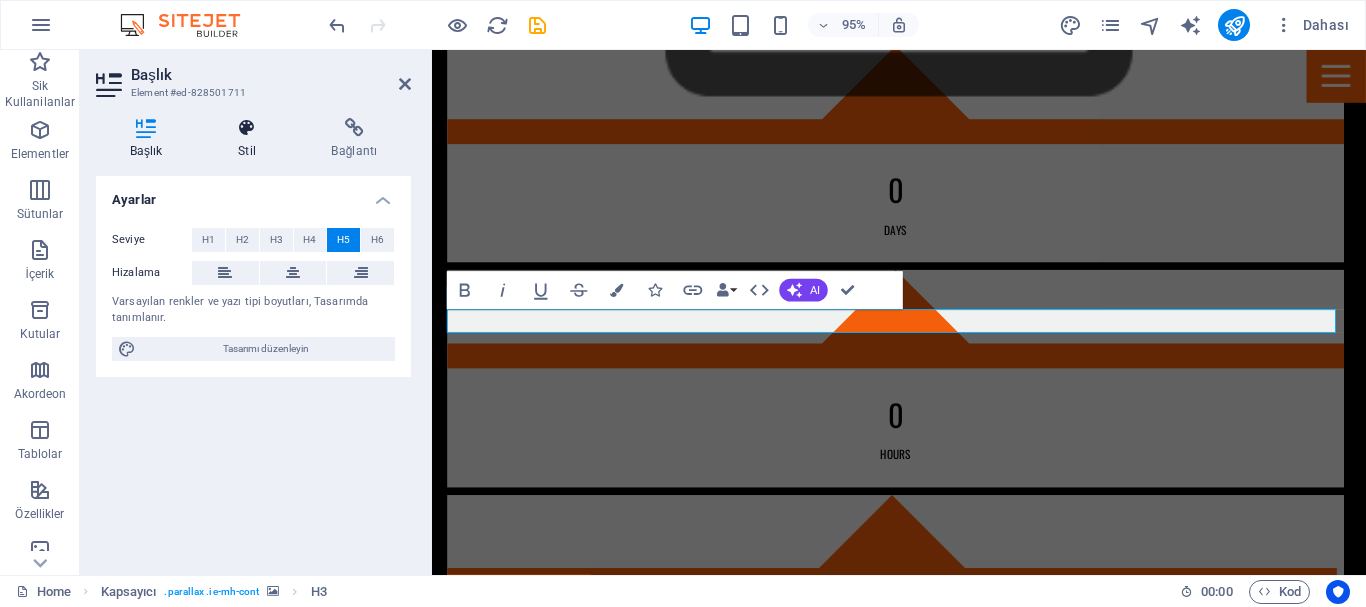 click on "Stil" at bounding box center (250, 139) 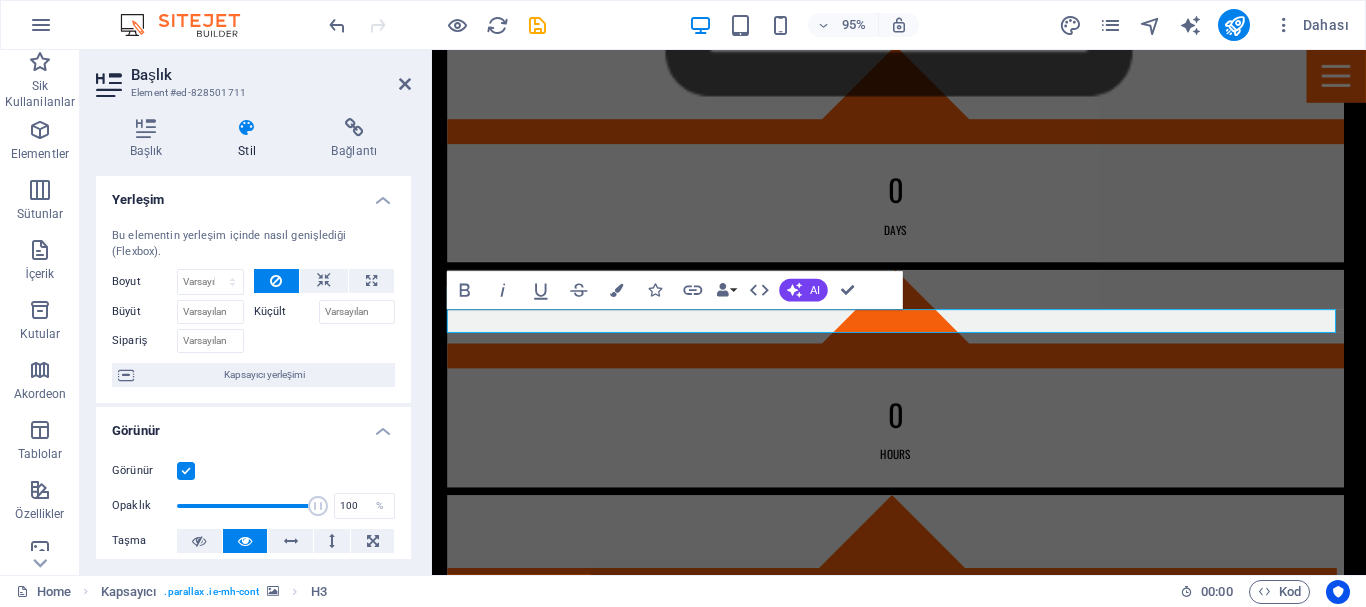 click at bounding box center [923, 2586] 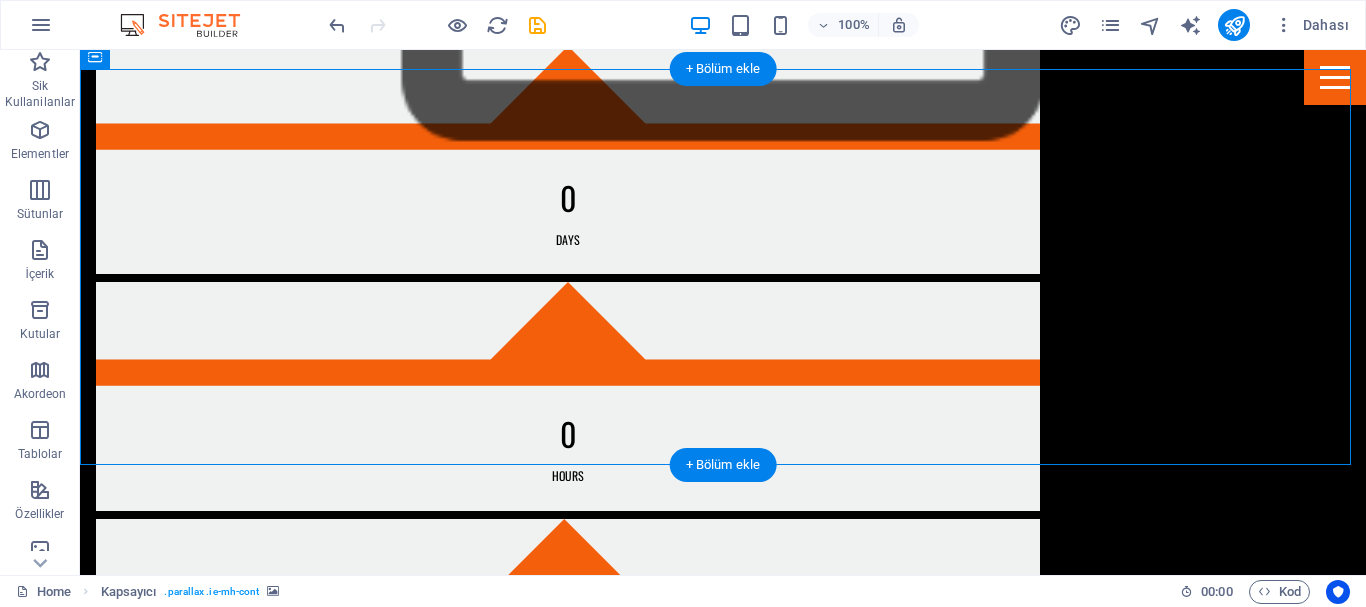 click at bounding box center [723, 2572] 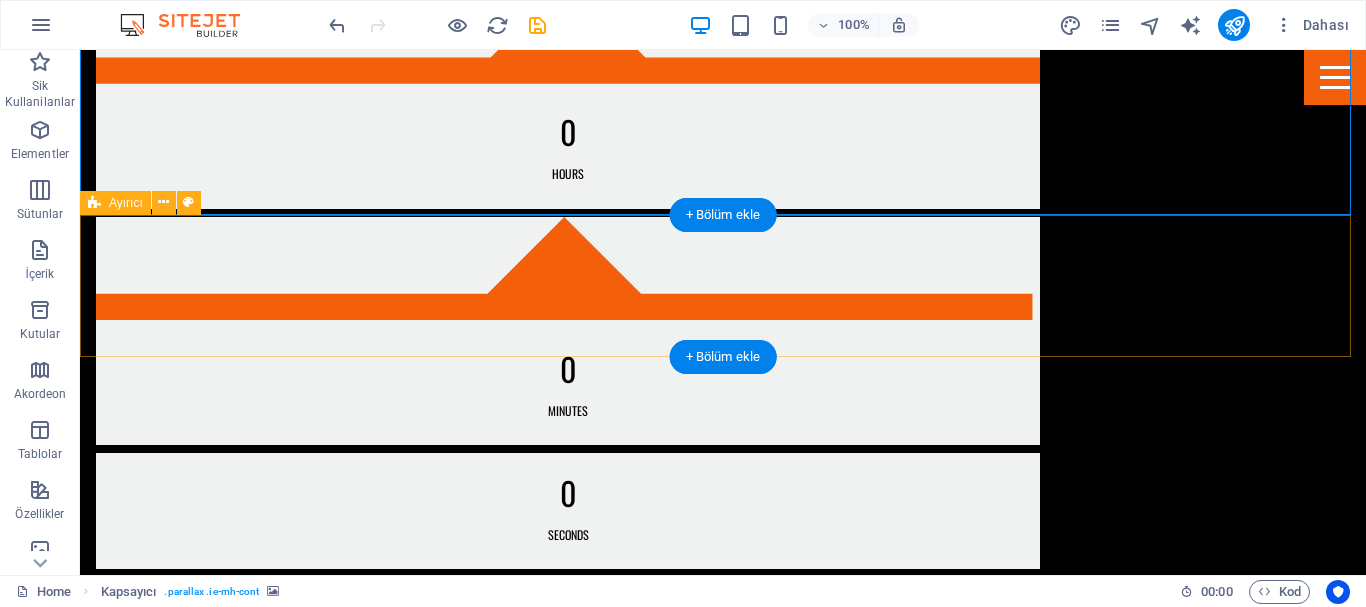 scroll, scrollTop: 1790, scrollLeft: 0, axis: vertical 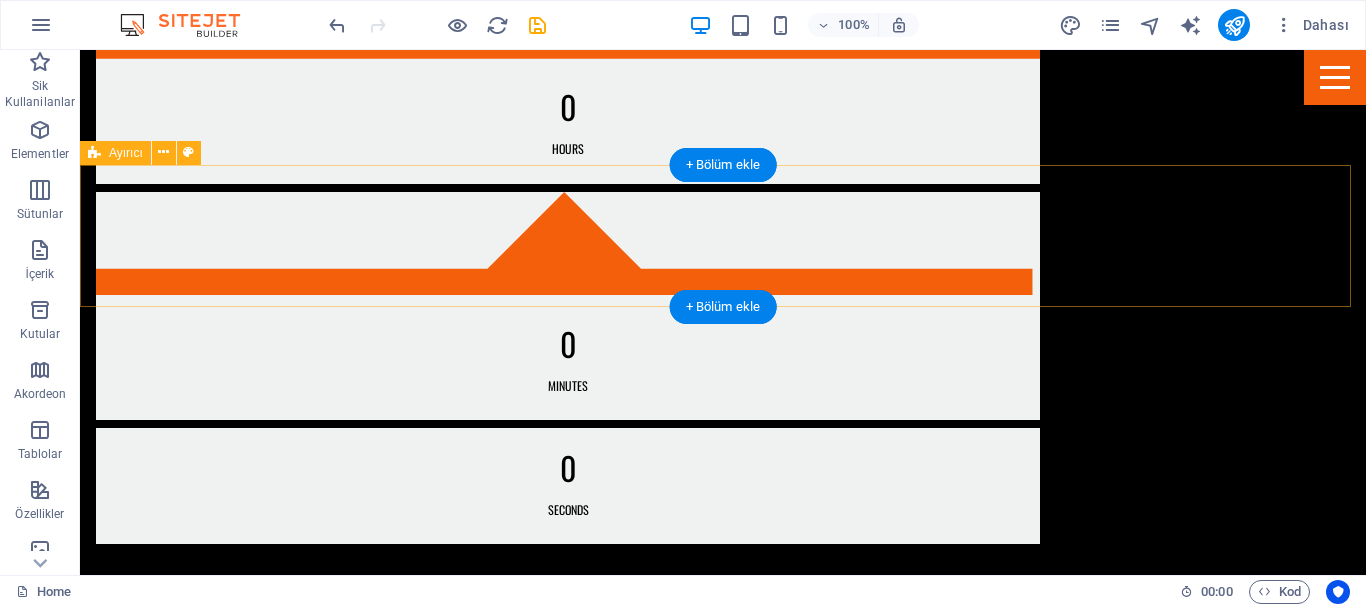 click on "İçeriği buraya bırak veya  Element ekle  Panoyu yapıştır" at bounding box center [723, 2956] 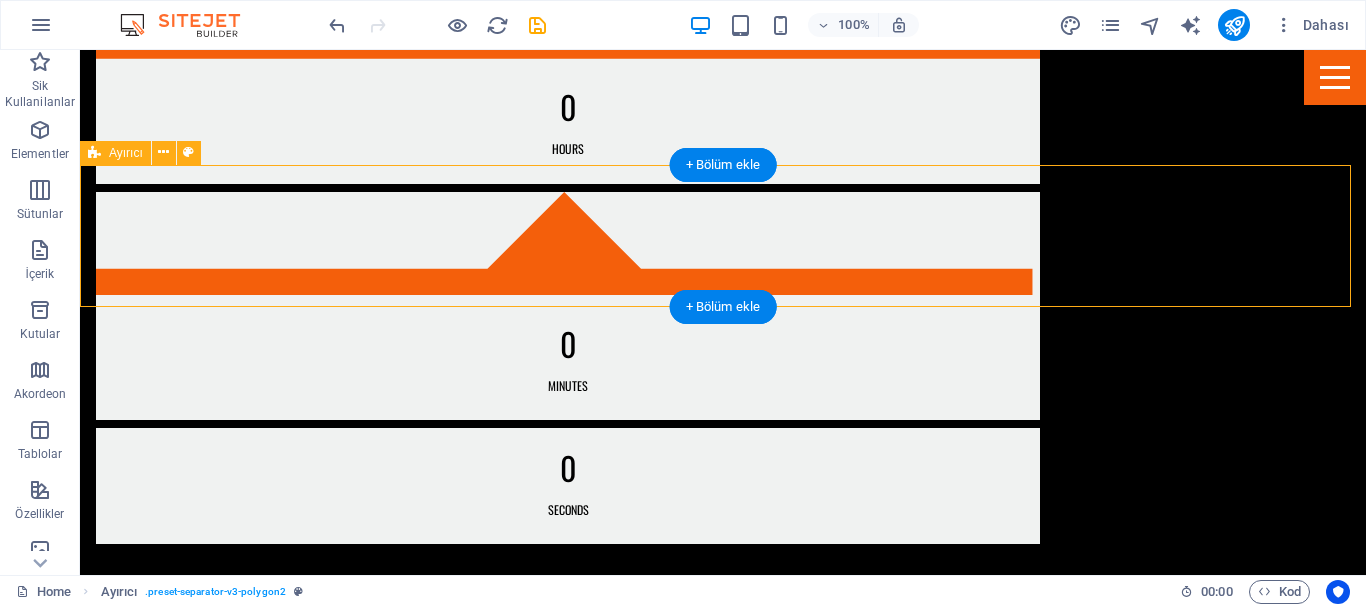 click on "Element ekle" at bounding box center [663, 2986] 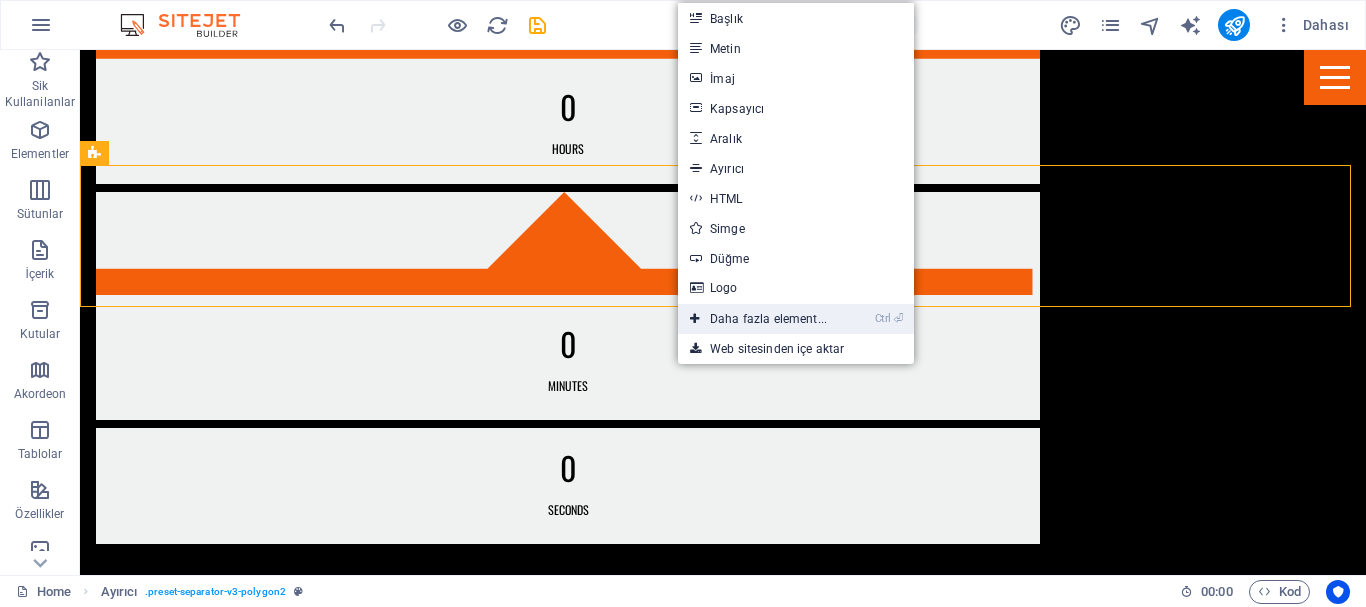 click on "Ctrl ⏎  Daha fazla element..." at bounding box center [758, 319] 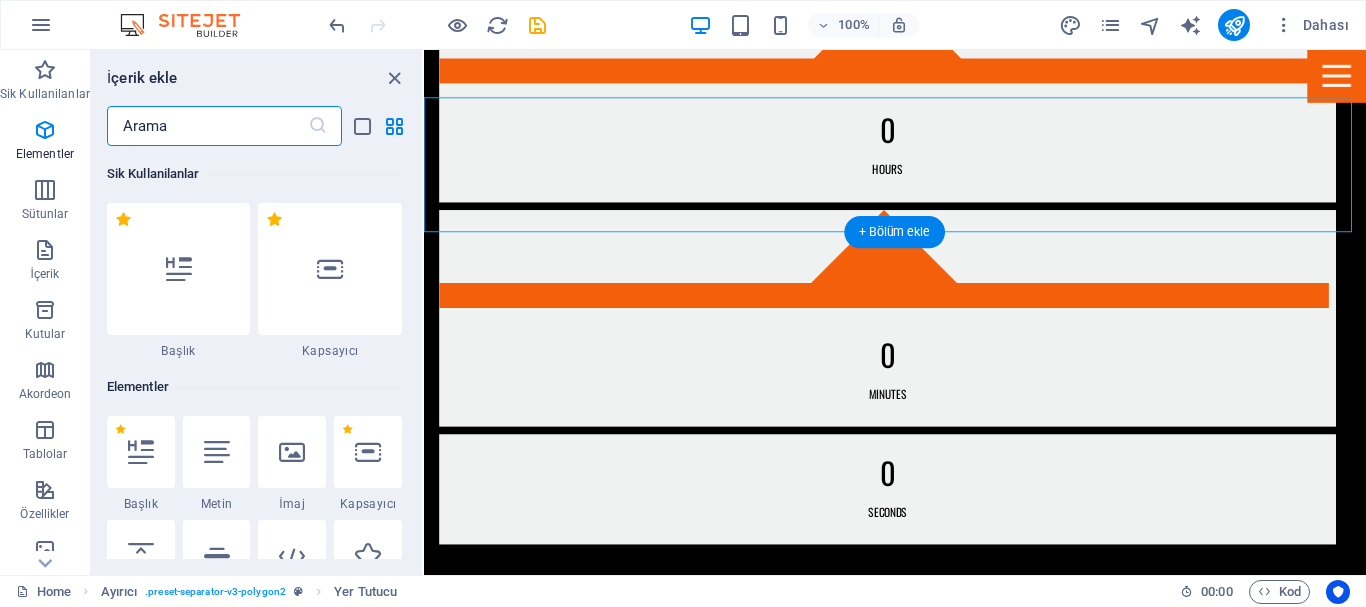scroll, scrollTop: 1879, scrollLeft: 0, axis: vertical 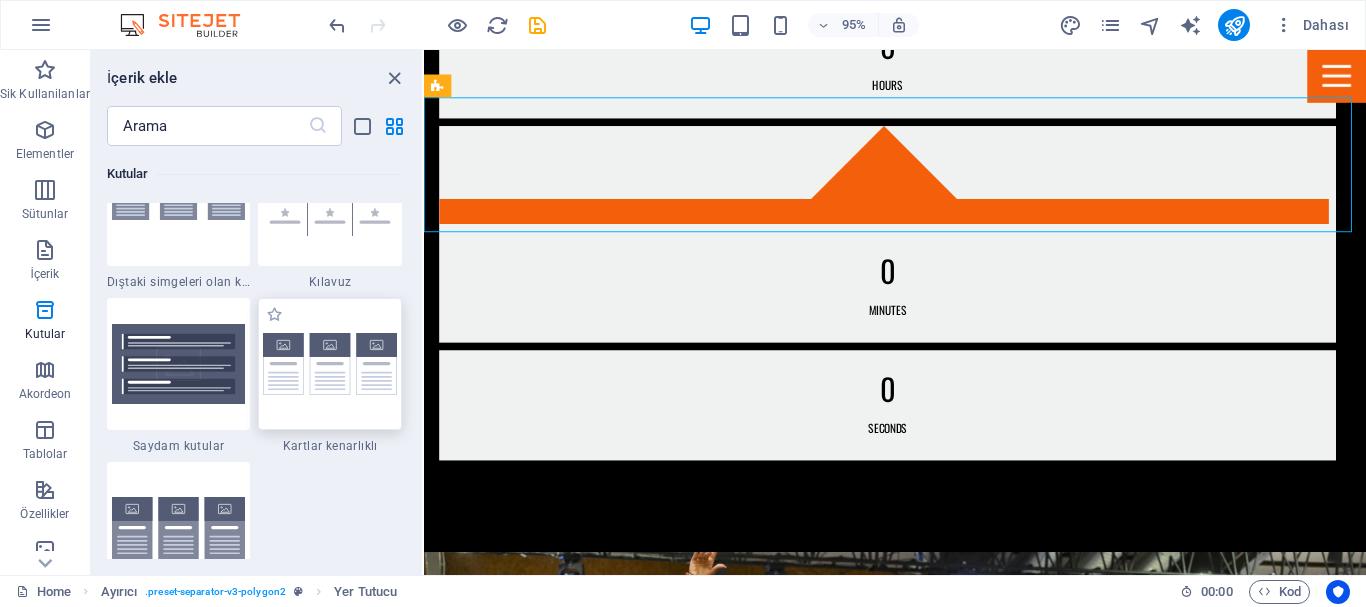 click at bounding box center [330, 364] 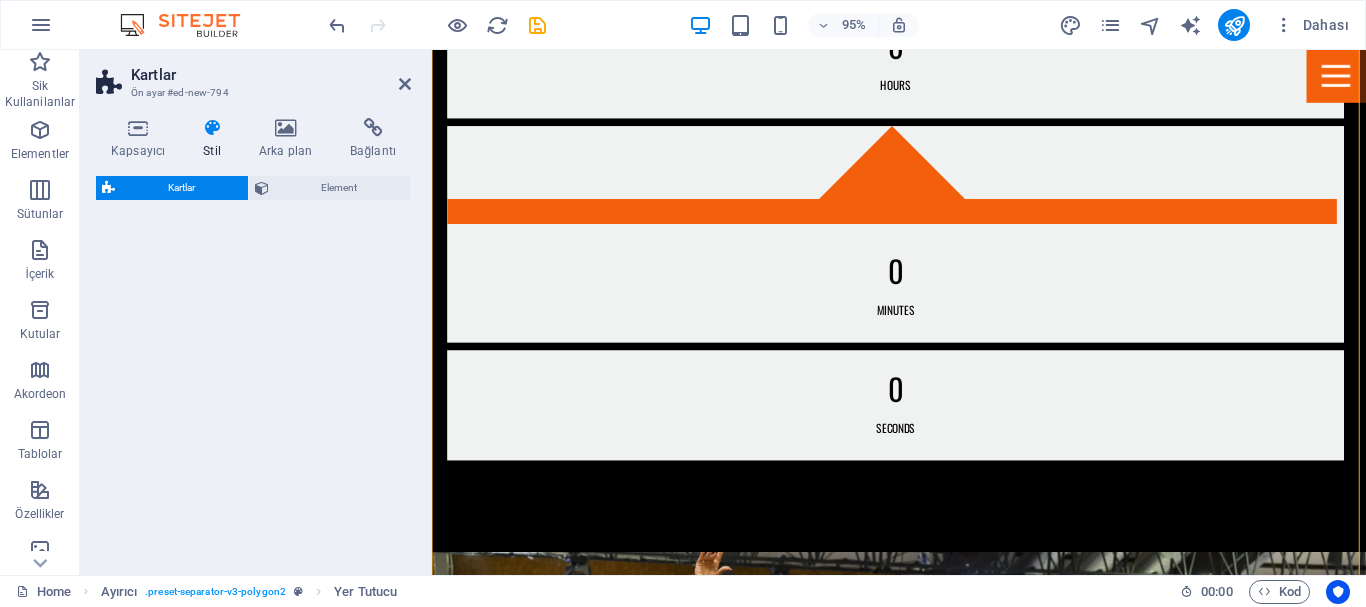 select on "rem" 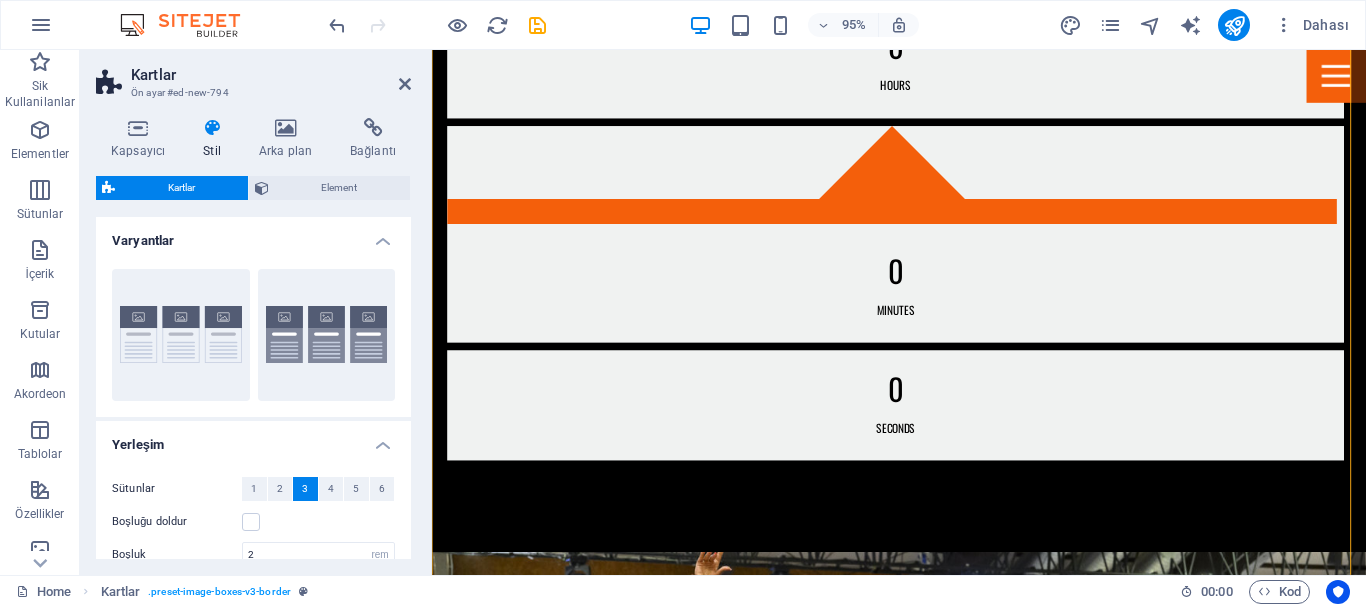 scroll, scrollTop: 2077, scrollLeft: 0, axis: vertical 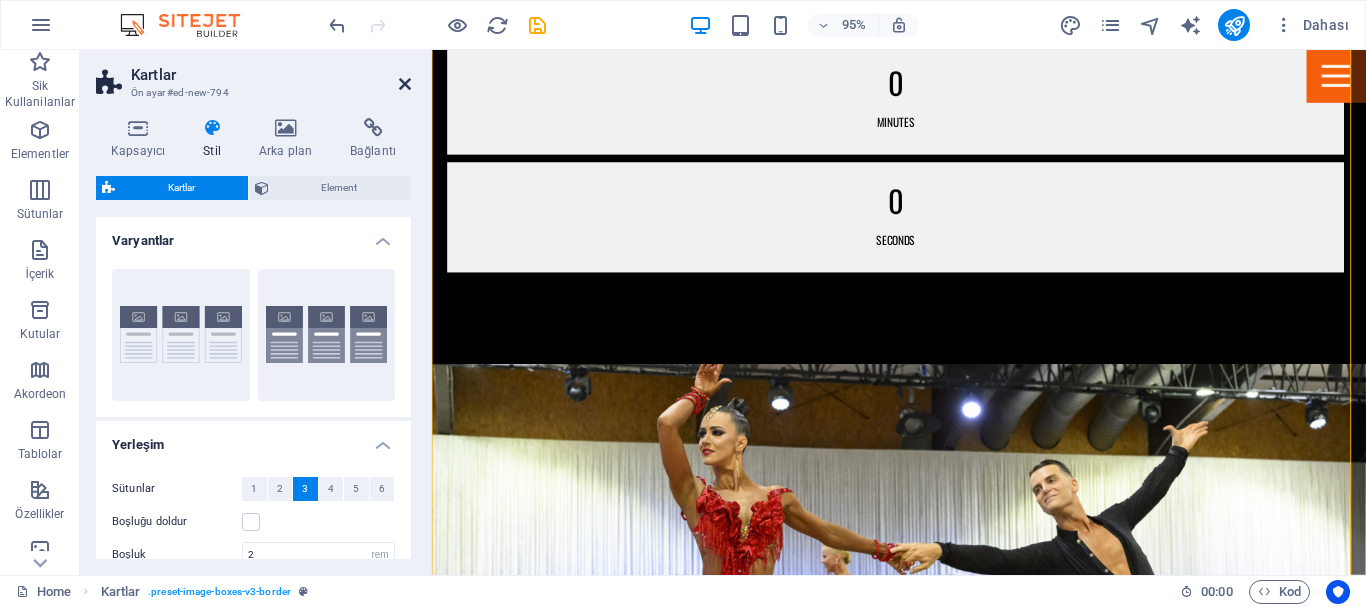 click at bounding box center [405, 84] 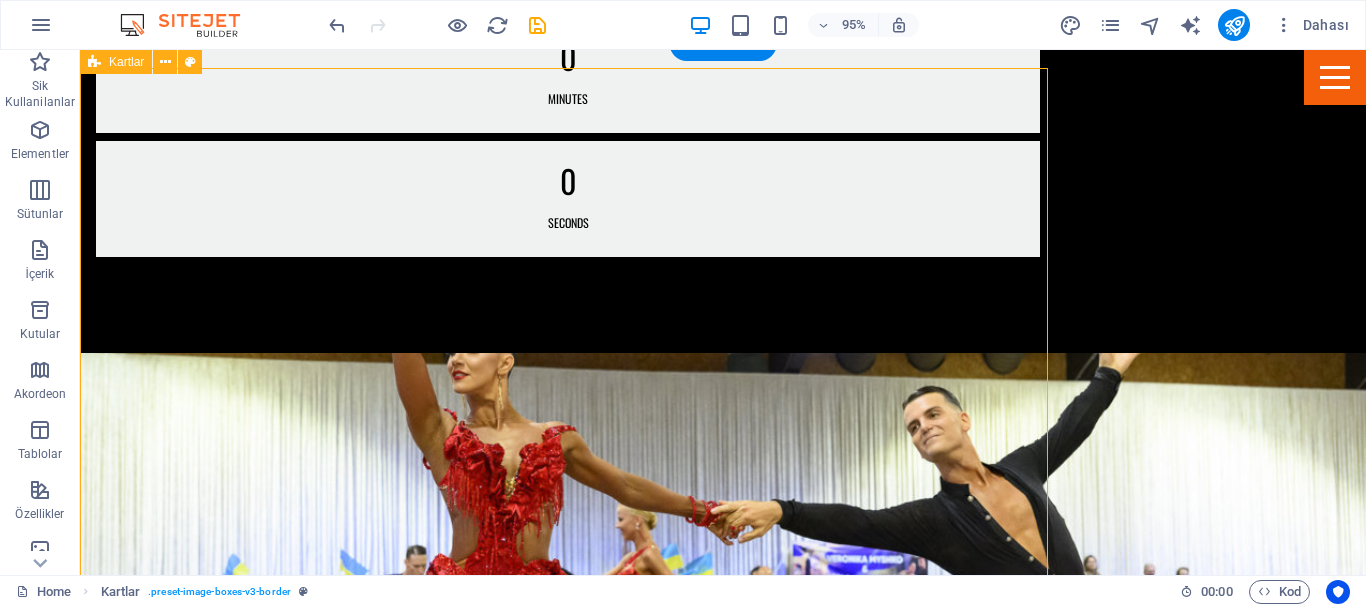 scroll, scrollTop: 2053, scrollLeft: 0, axis: vertical 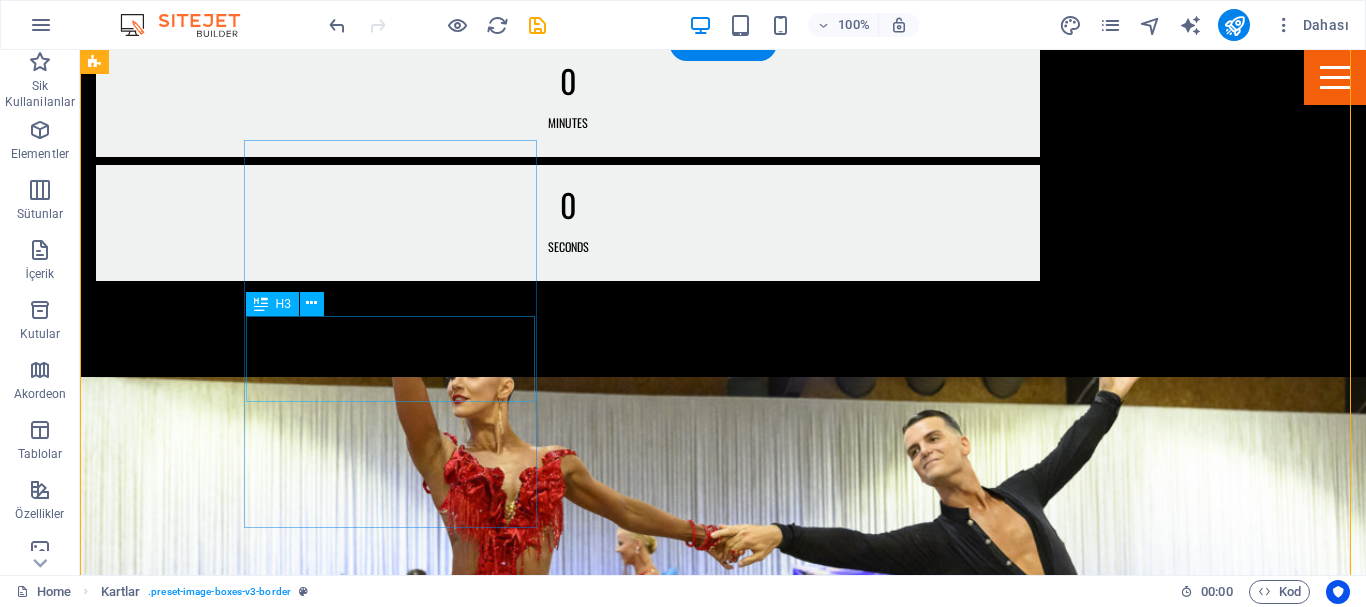 click on "Headline" at bounding box center (242, 3079) 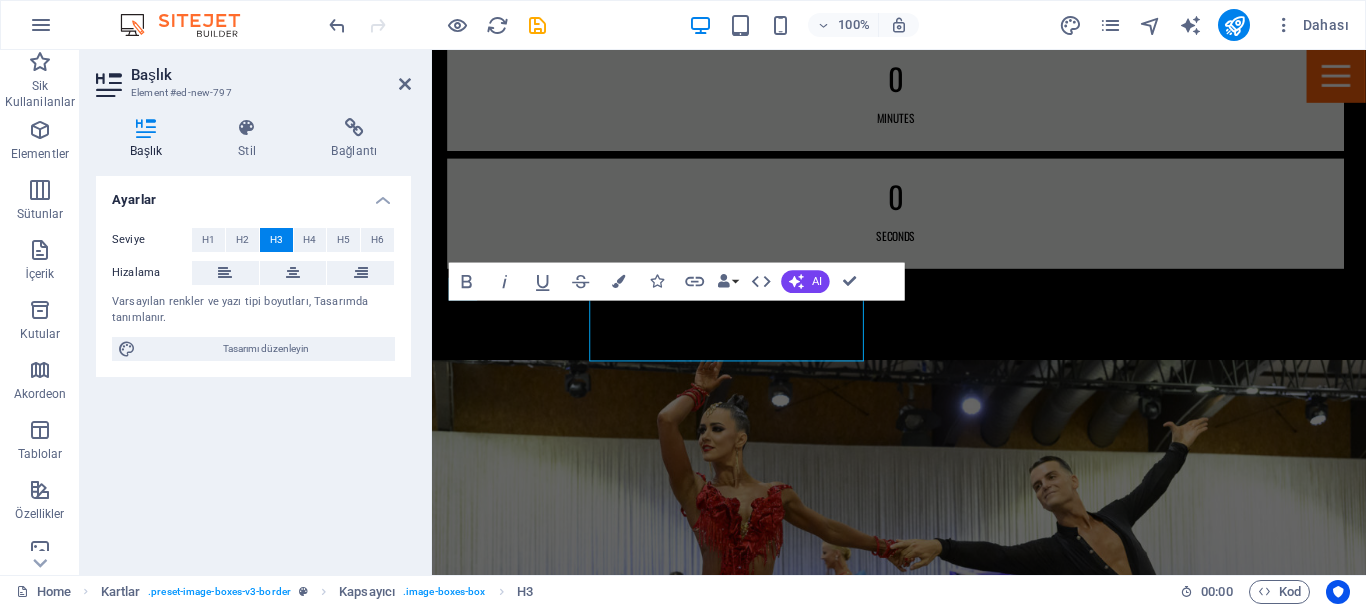 click on "Seviye H1 H2 H3 H4 H5 H6 Hizalama Varsayılan renkler ve yazı tipi boyutları, Tasarımda tanımlanır. Tasarımı düzenleyin" at bounding box center [253, 294] 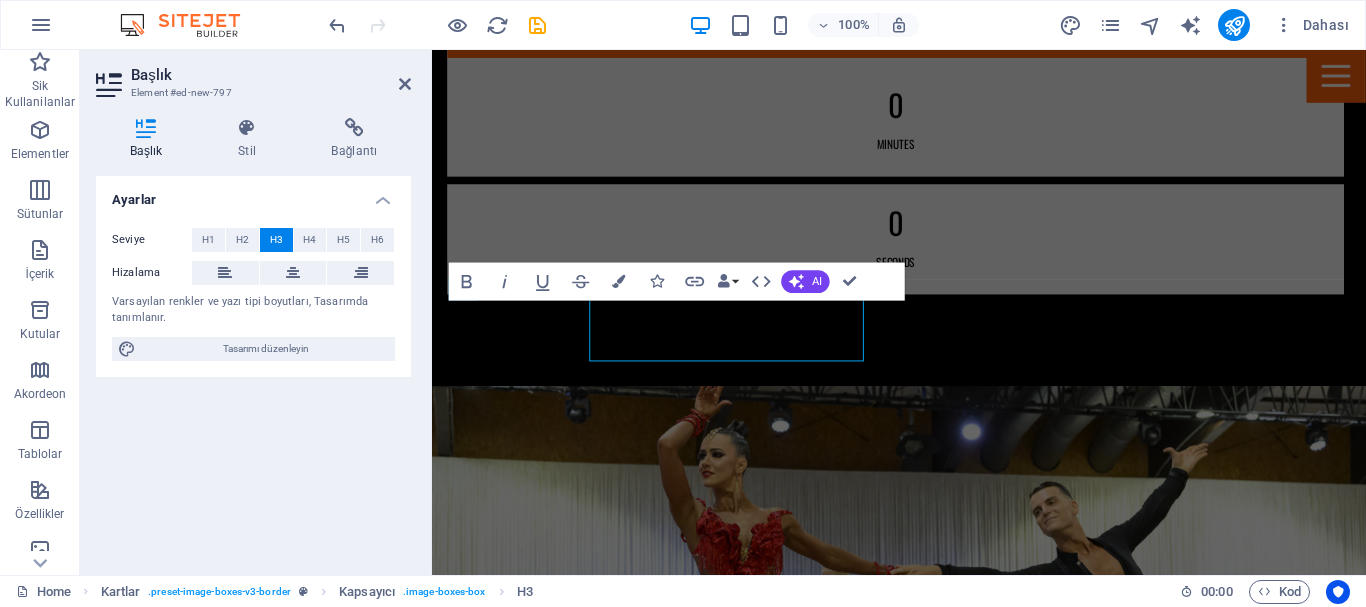 scroll, scrollTop: 2077, scrollLeft: 0, axis: vertical 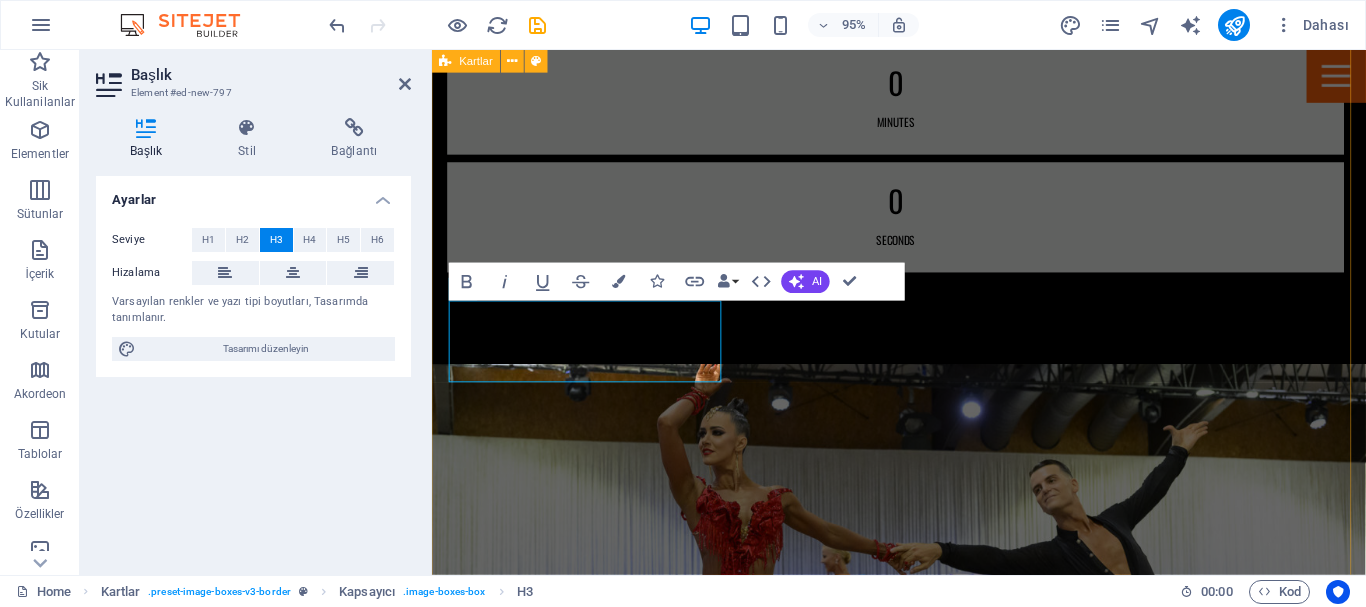 click on "Headline Lorem ipsum dolor sit amet, consectetuer adipiscing elit. Aenean commodo ligula eget dolor. Lorem ipsum dolor sit amet. Headline Lorem ipsum dolor sit amet, consectetuer adipiscing elit. Aenean commodo ligula eget dolor. Lorem ipsum dolor sit amet. Headline Lorem ipsum dolor sit amet, consectetuer adipiscing elit. Aenean commodo ligula eget dolor. Lorem ipsum dolor sit amet." at bounding box center (923, 3486) 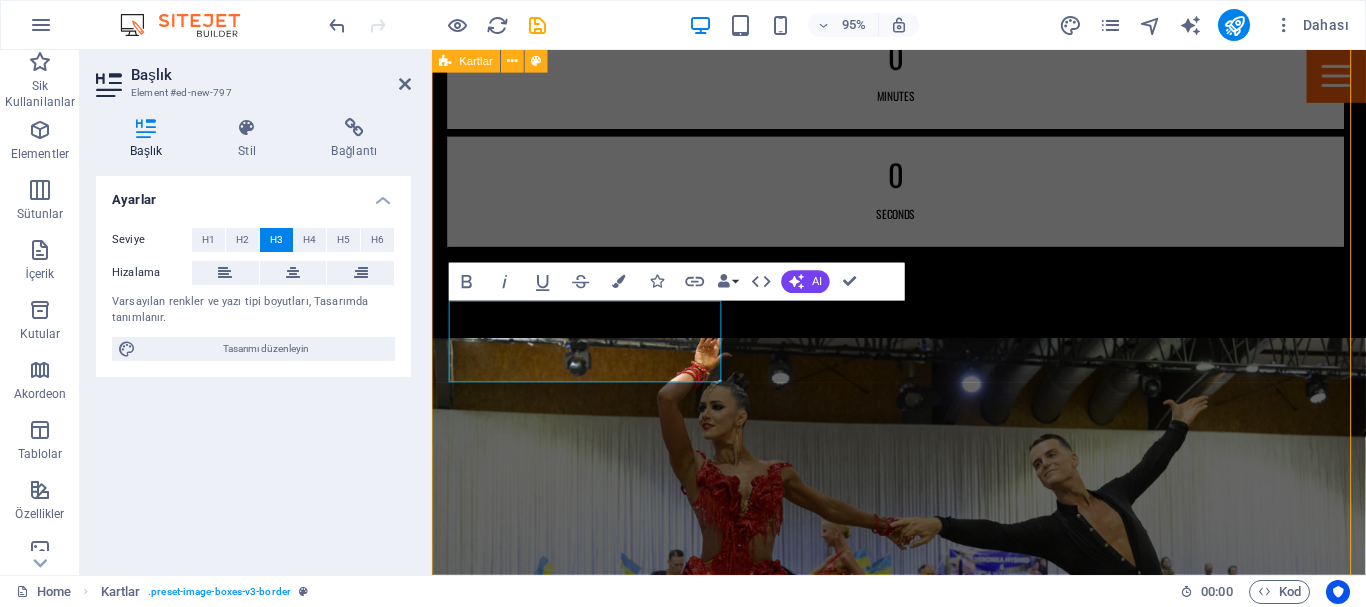 scroll, scrollTop: 2053, scrollLeft: 0, axis: vertical 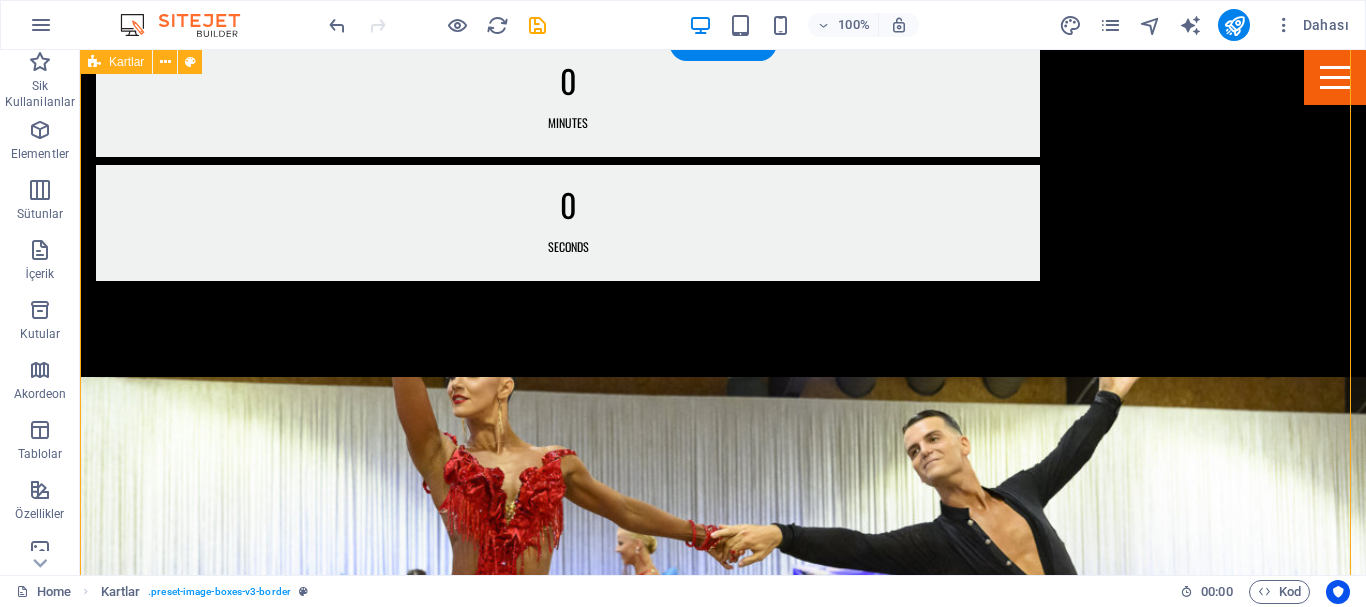 click on "Headline Lorem ipsum dolor sit amet, consectetuer adipiscing elit. Aenean commodo ligula eget dolor. Lorem ipsum dolor sit amet. Headline Lorem ipsum dolor sit amet, consectetuer adipiscing elit. Aenean commodo ligula eget dolor. Lorem ipsum dolor sit amet. Headline Lorem ipsum dolor sit amet, consectetuer adipiscing elit. Aenean commodo ligula eget dolor. Lorem ipsum dolor sit amet." at bounding box center (723, 3459) 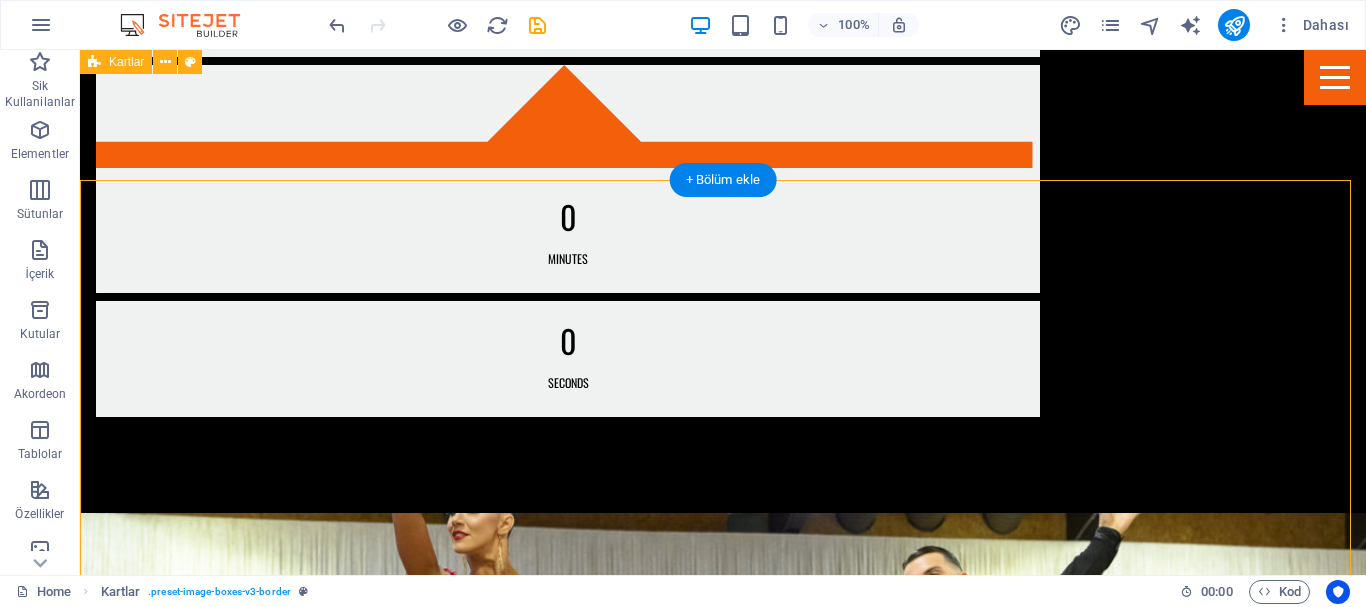 scroll, scrollTop: 1653, scrollLeft: 0, axis: vertical 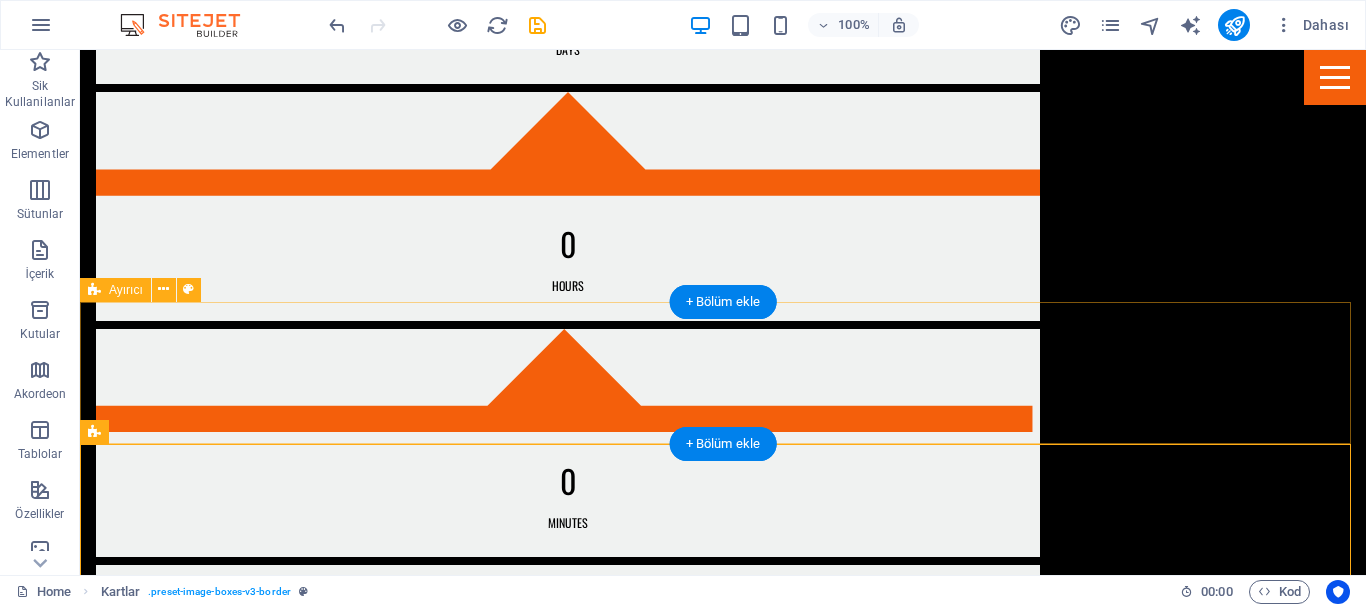 click on "İçeriği buraya bırak veya  Element ekle  Panoyu yapıştır" at bounding box center [723, 3093] 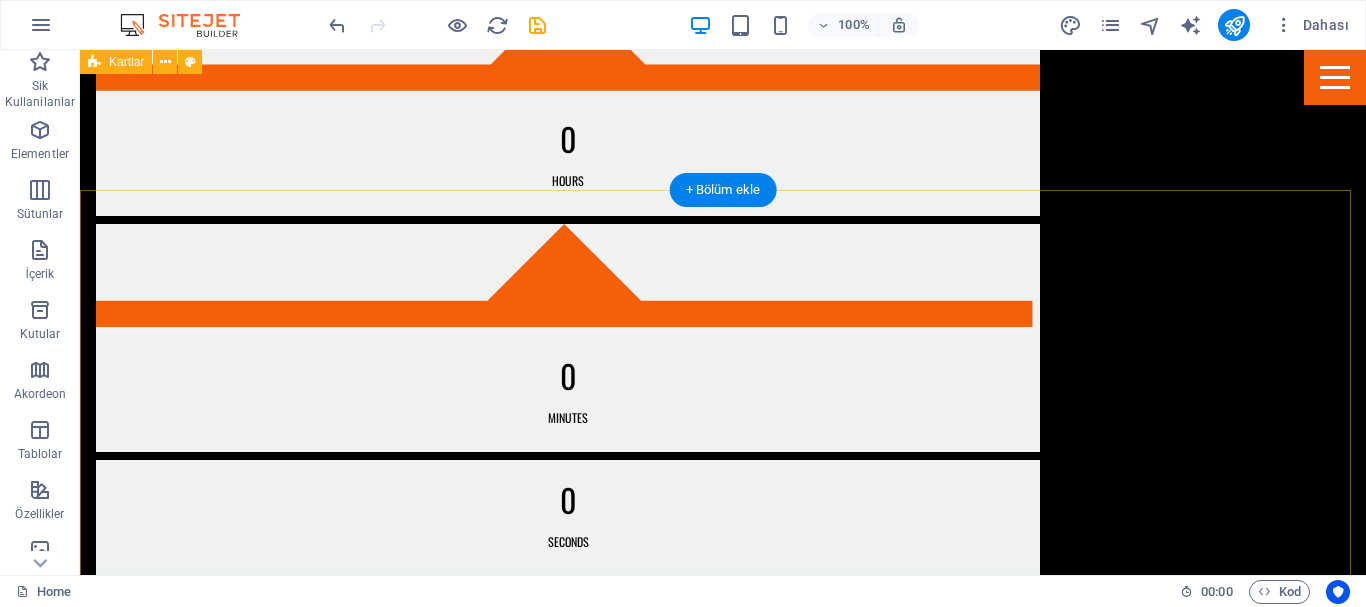 scroll, scrollTop: 1753, scrollLeft: 0, axis: vertical 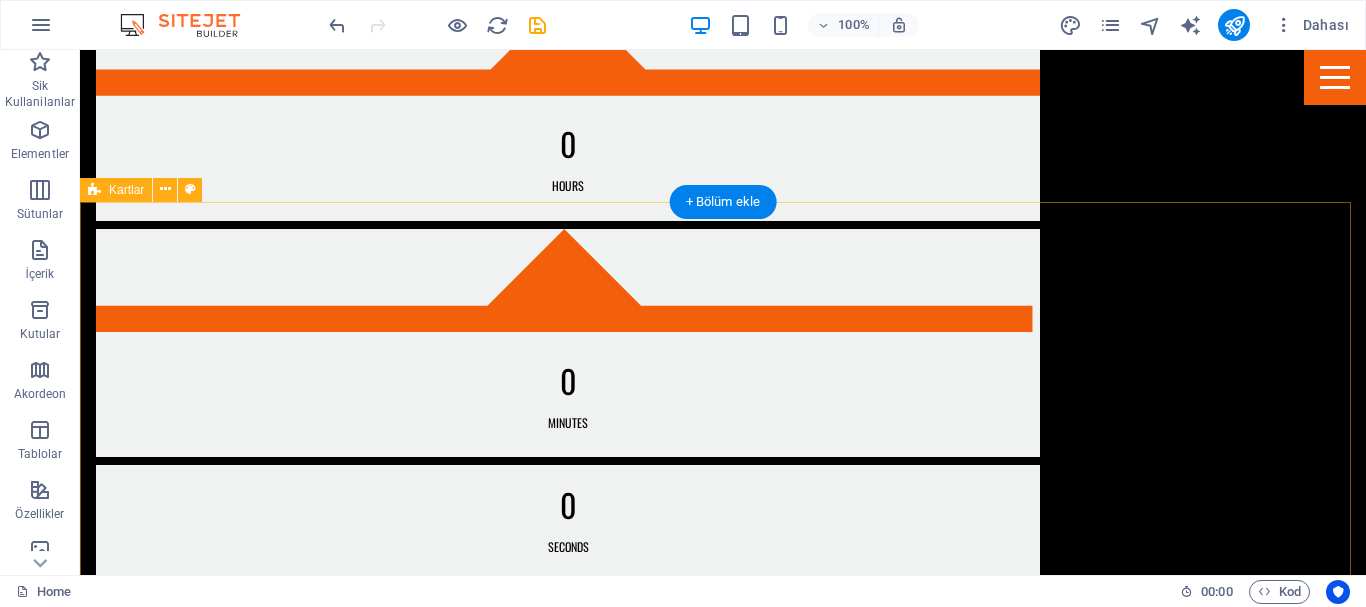click on "Headline Lorem ipsum dolor sit amet, consectetuer adipiscing elit. Aenean commodo ligula eget dolor. Lorem ipsum dolor sit amet. Headline Lorem ipsum dolor sit amet, consectetuer adipiscing elit. Aenean commodo ligula eget dolor. Lorem ipsum dolor sit amet. Headline Lorem ipsum dolor sit amet, consectetuer adipiscing elit. Aenean commodo ligula eget dolor. Lorem ipsum dolor sit amet." at bounding box center [723, 3617] 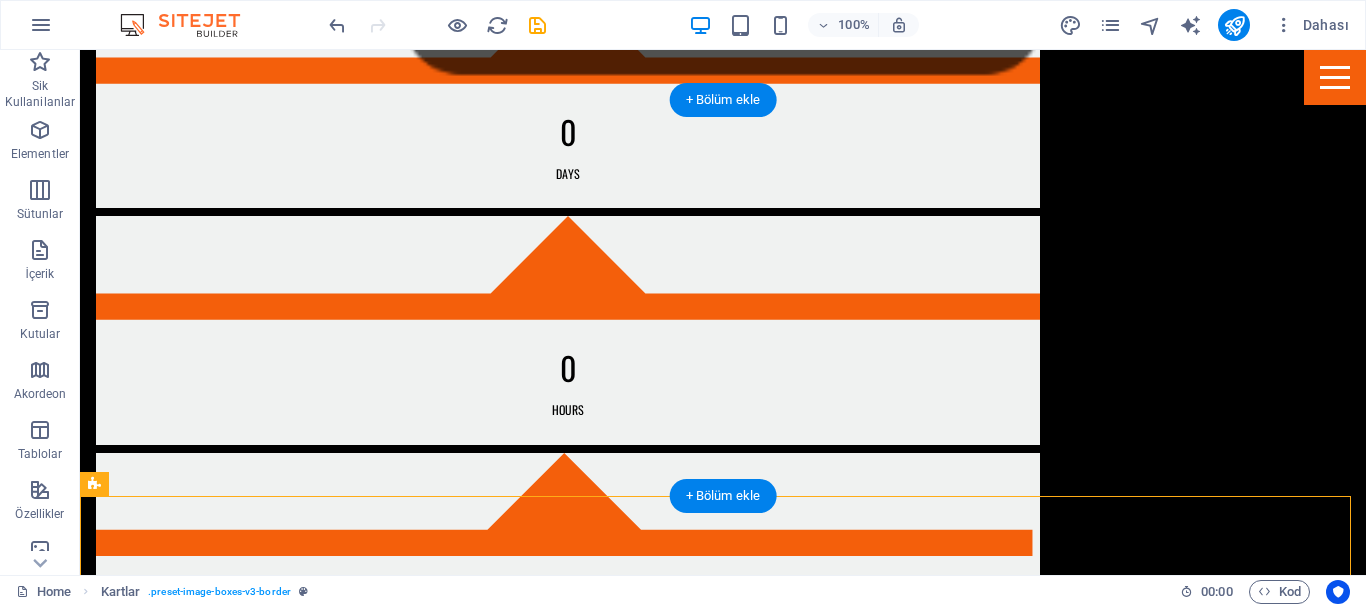 scroll, scrollTop: 1753, scrollLeft: 0, axis: vertical 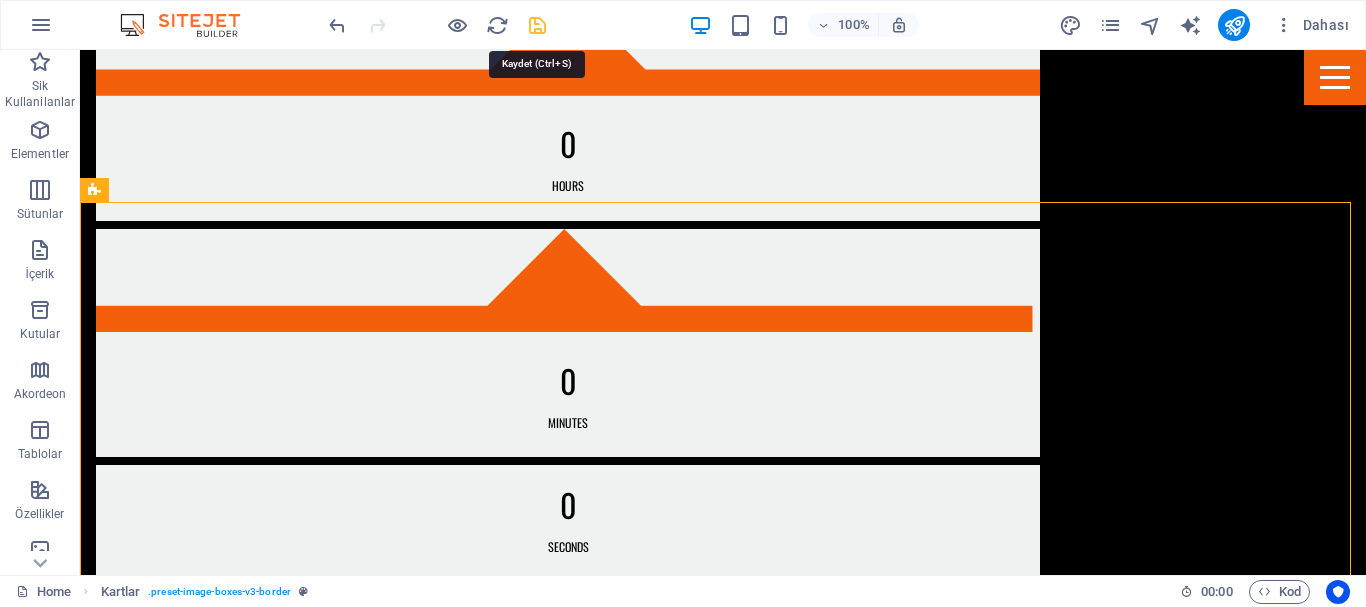 click at bounding box center (537, 25) 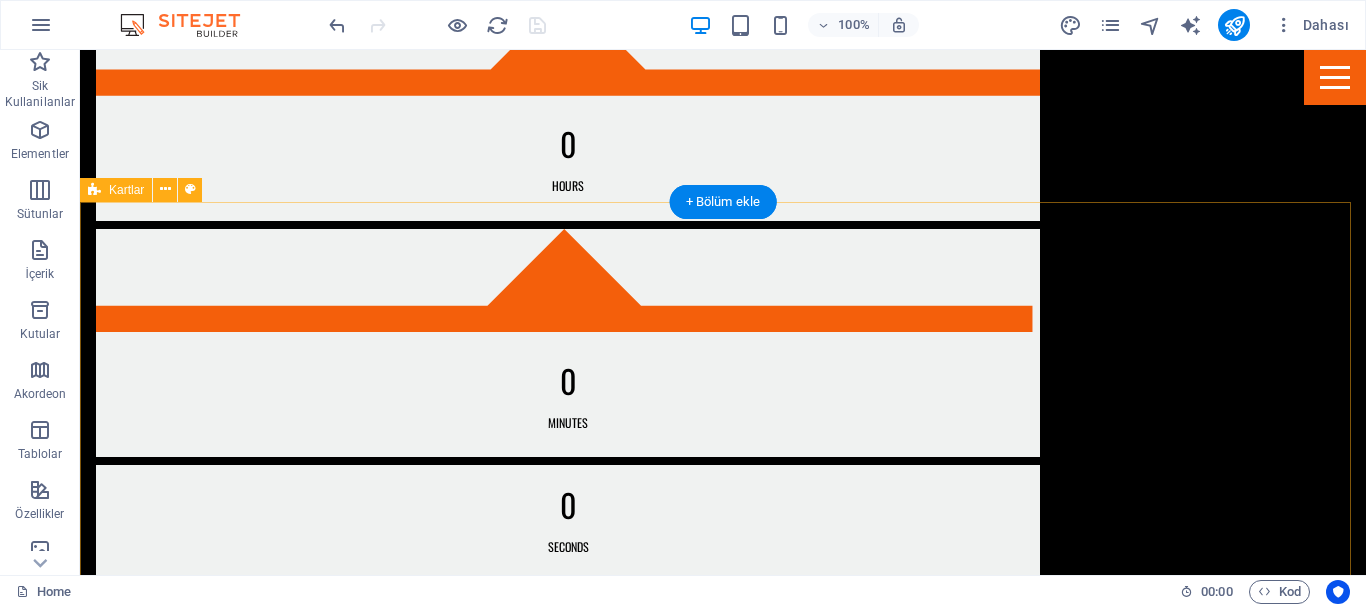 click on "Headline Lorem ipsum dolor sit amet, consectetuer adipiscing elit. Aenean commodo ligula eget dolor. Lorem ipsum dolor sit amet. Headline Lorem ipsum dolor sit amet, consectetuer adipiscing elit. Aenean commodo ligula eget dolor. Lorem ipsum dolor sit amet. Headline Lorem ipsum dolor sit amet, consectetuer adipiscing elit. Aenean commodo ligula eget dolor. Lorem ipsum dolor sit amet." at bounding box center (723, 3617) 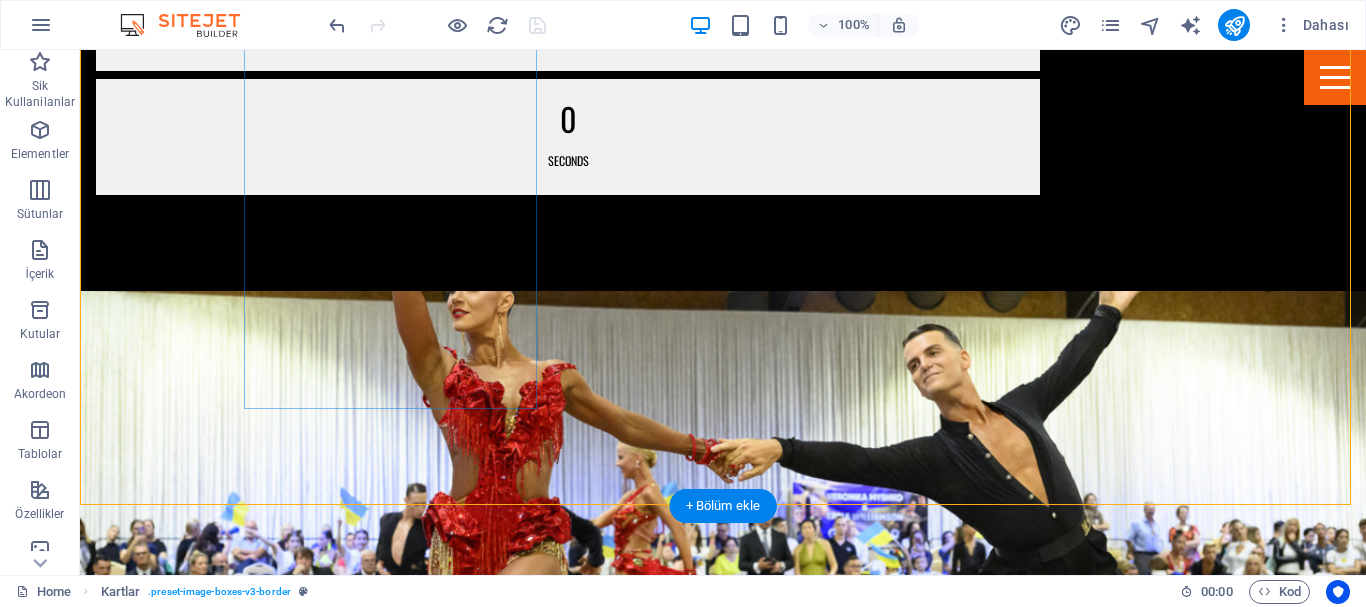 scroll, scrollTop: 2153, scrollLeft: 0, axis: vertical 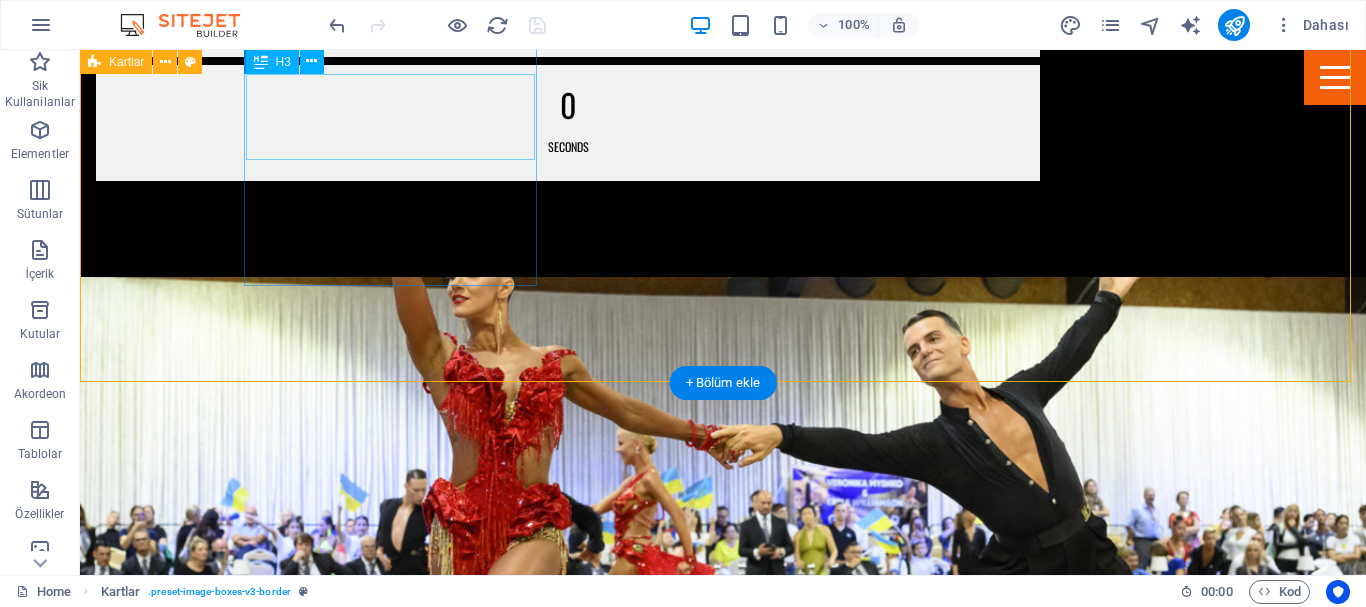 click on "Headline" at bounding box center (242, 2837) 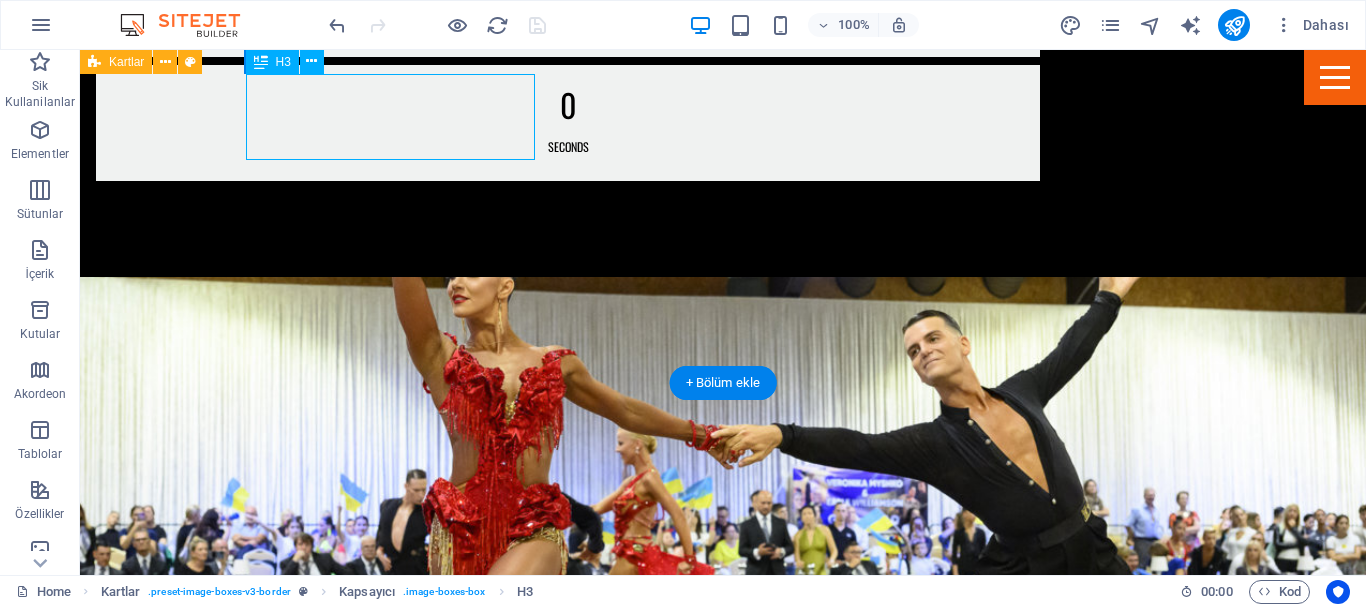 click on "Headline" at bounding box center [242, 2837] 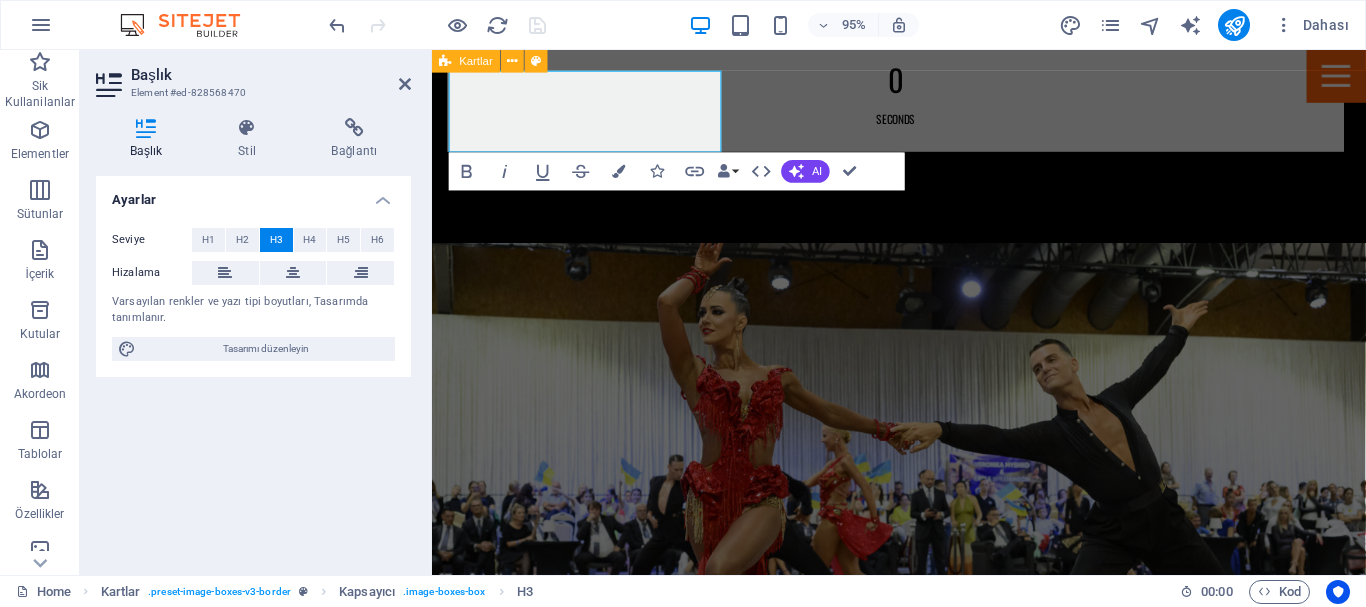 click on "Başlık Stil Bağlantı Ayarlar Seviye H1 H2 H3 H4 H5 H6 Hizalama Varsayılan renkler ve yazı tipi boyutları, Tasarımda tanımlanır. Tasarımı düzenleyin Kartlar Element Yerleşim Bu elementin yerleşim içinde nasıl genişlediği (Flexbox). Boyut Varsayılan otomatik px % 1/1 1/2 1/3 1/4 1/5 1/6 1/7 1/8 1/9 1/10 Büyüt Küçült Sipariş Kapsayıcı yerleşimi Görünür Görünür Opaklık 100 % Taşma Boşluk Kenar boşluğu Varsayılan otomatik px % rem vw vh Özel Özel otomatik px % rem vw vh otomatik px % rem vw vh otomatik px % rem vw vh otomatik px % rem vw vh Doldurma Varsayılan px rem % vh vw Özel Özel px rem % vh vw px rem % vh vw px rem % vh vw px rem % vh vw Kenarlık Stil              - Genişlik 1 otomatik px rem % vh vw Özel Özel 1 otomatik px rem % vh vw 1 otomatik px rem % vh vw 1 otomatik px rem % vh vw 1 otomatik px rem % vh vw  - Renk Yuvarlak köşeler Varsayılan px rem % vh vw Özel Özel px rem % vh vw px rem % vh vw px rem % vh vw px rem % vh vw Gölge Dış" at bounding box center (253, 338) 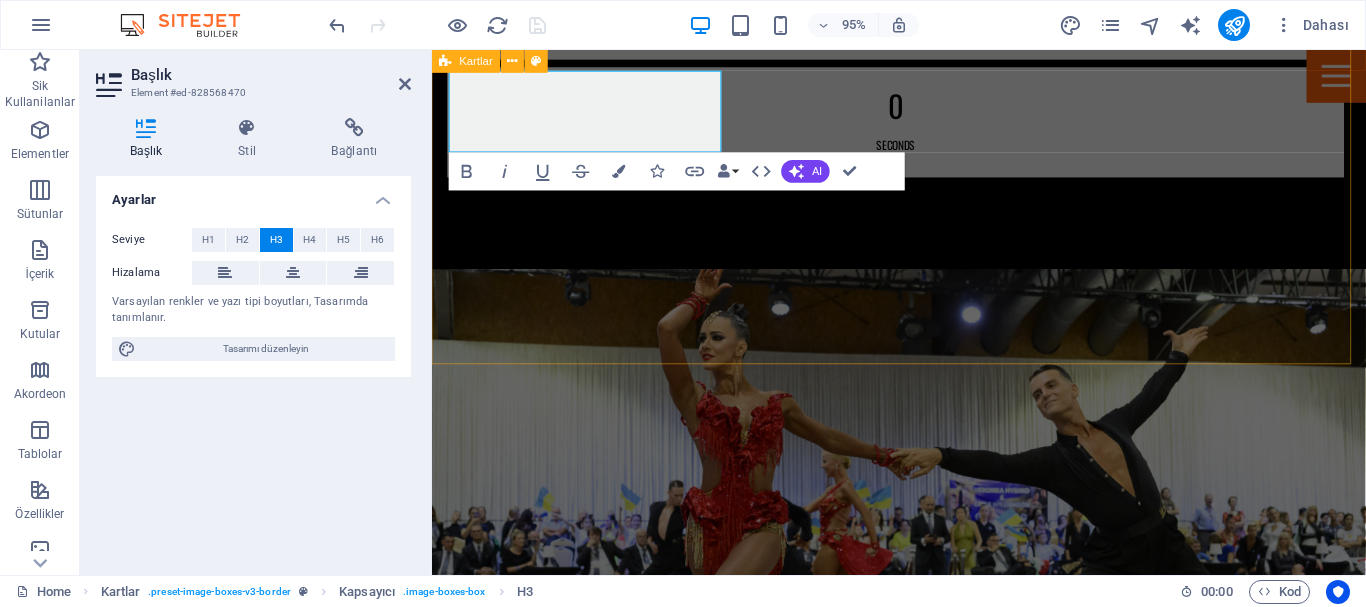 click on "Headline Lorem ipsum dolor sit amet, consectetuer adipiscing elit. Aenean commodo ligula eget dolor. Lorem ipsum dolor sit amet. Headline Lorem ipsum dolor sit amet, consectetuer adipiscing elit. Aenean commodo ligula eget dolor. Lorem ipsum dolor sit amet. Headline Lorem ipsum dolor sit amet, consectetuer adipiscing elit. Aenean commodo ligula eget dolor. Lorem ipsum dolor sit amet." at bounding box center (923, 3244) 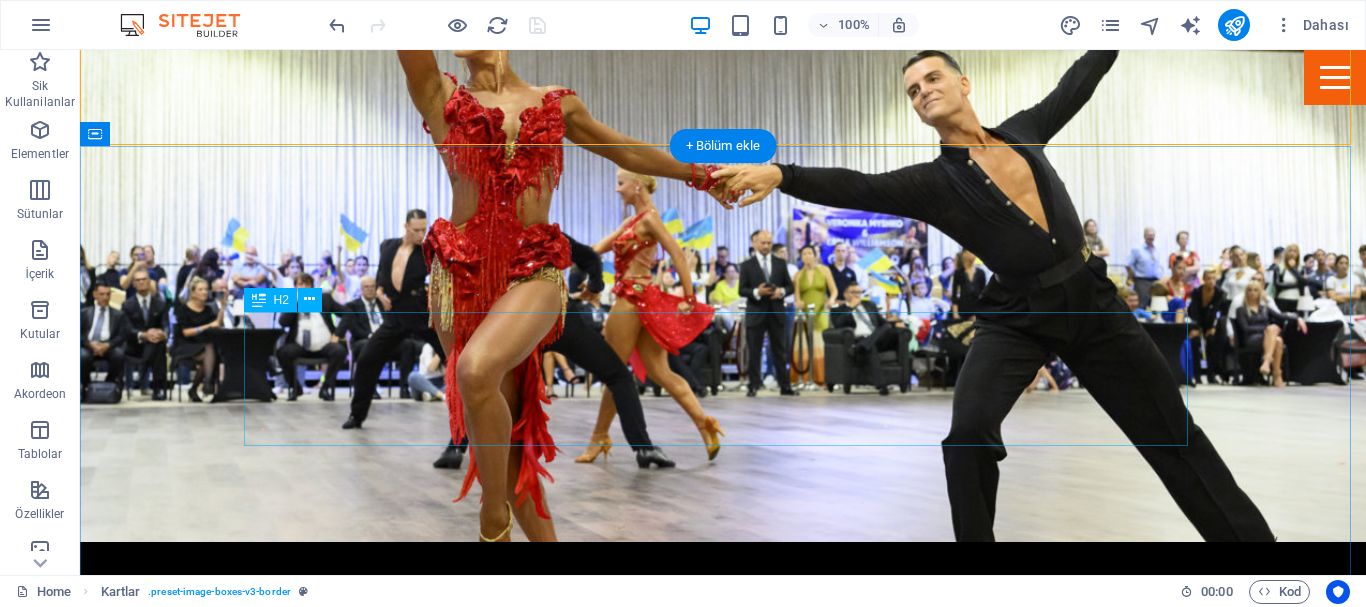 scroll, scrollTop: 2453, scrollLeft: 0, axis: vertical 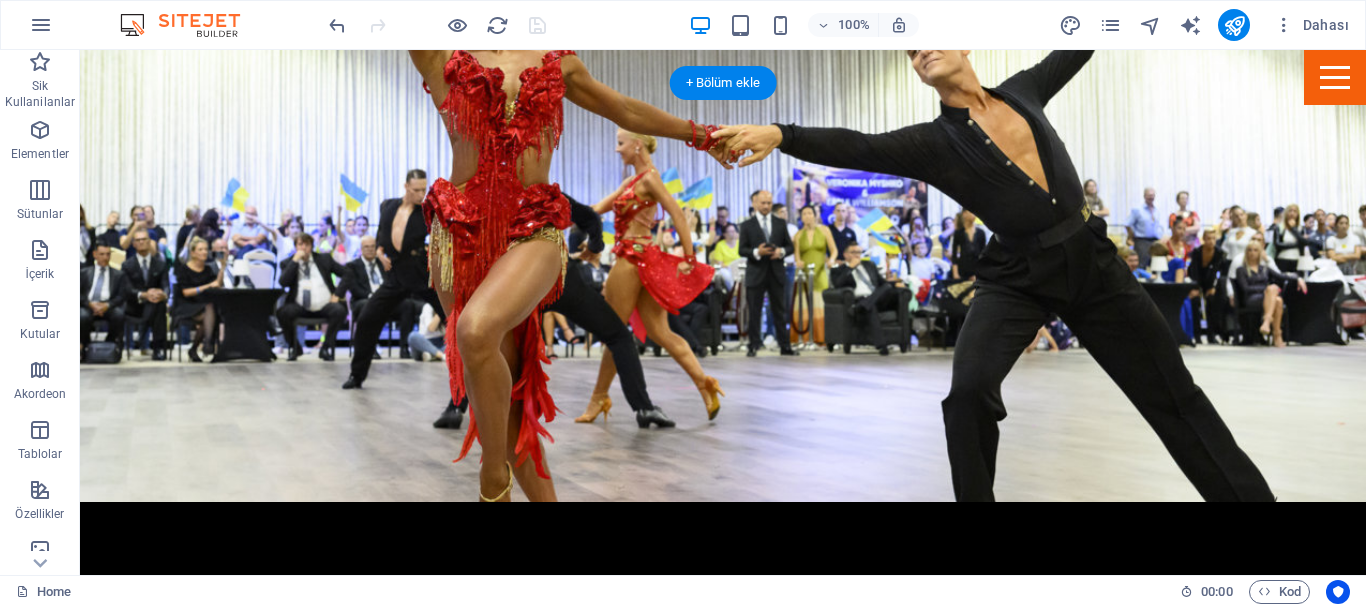 click at bounding box center [723, 3847] 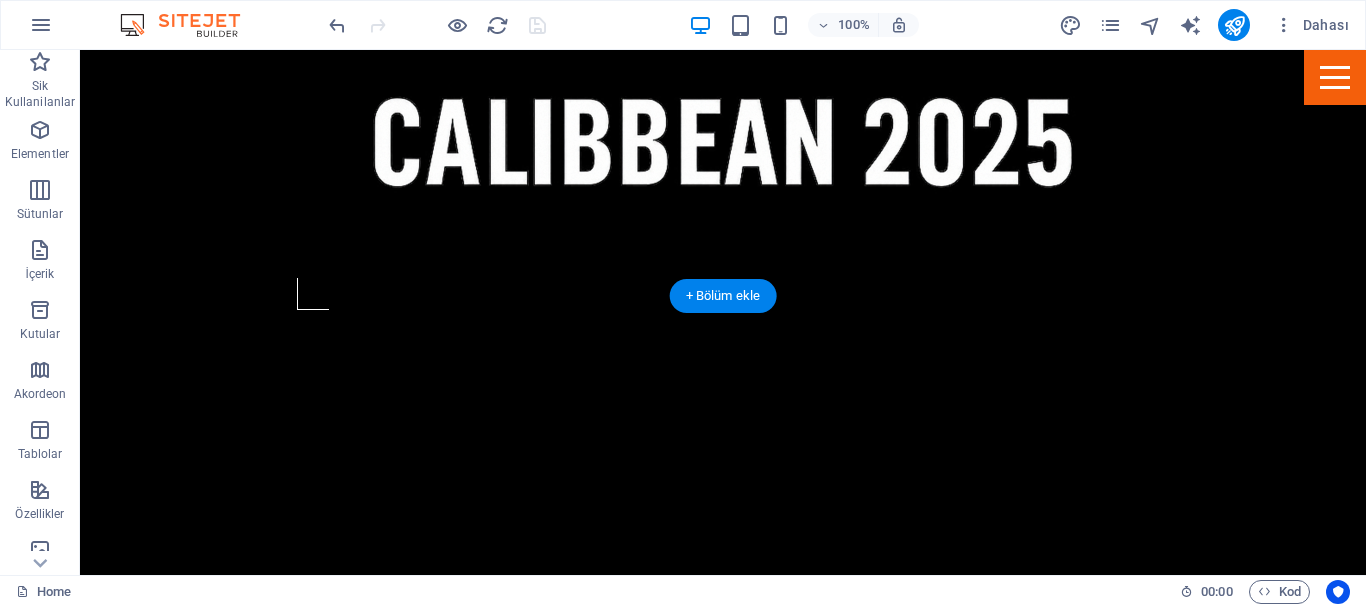 scroll, scrollTop: 784, scrollLeft: 0, axis: vertical 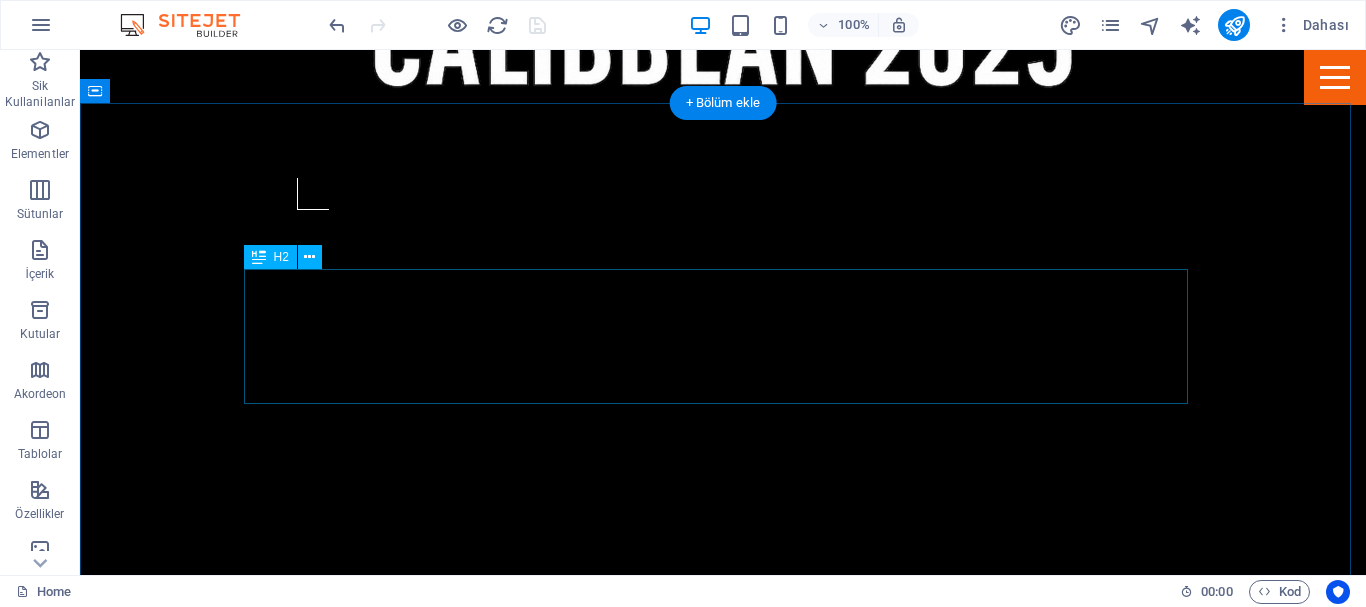 click on "01-01-2026" at bounding box center [723, 2408] 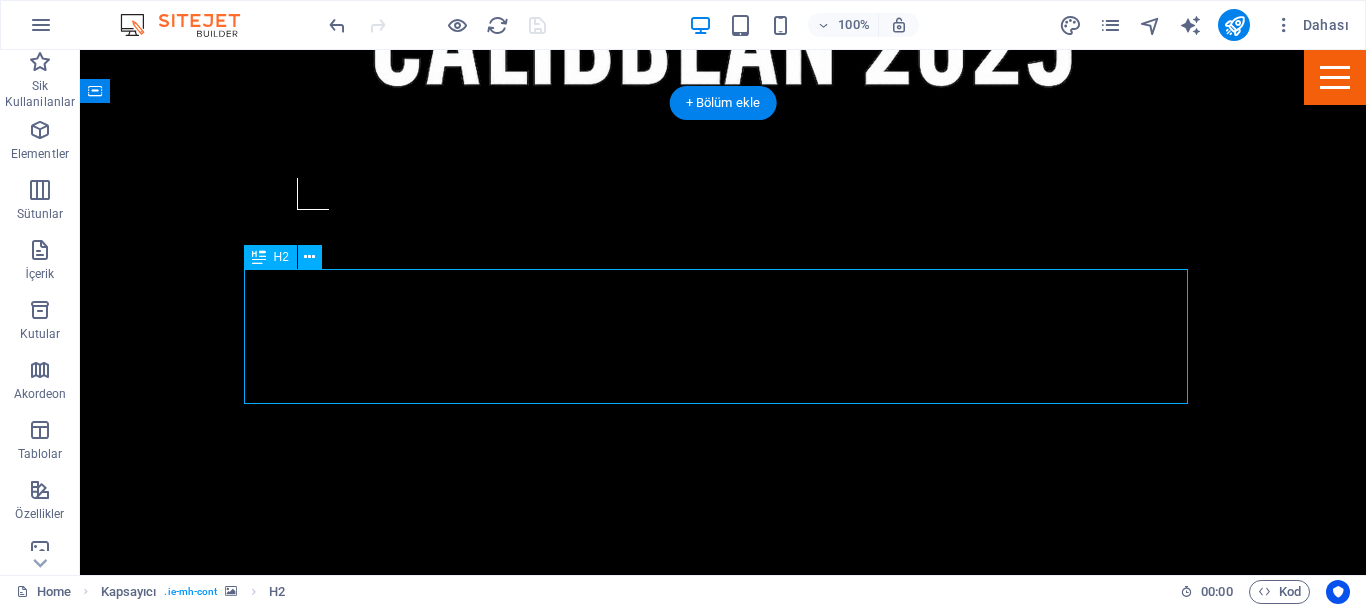 click on "01-01-2026" at bounding box center [723, 2408] 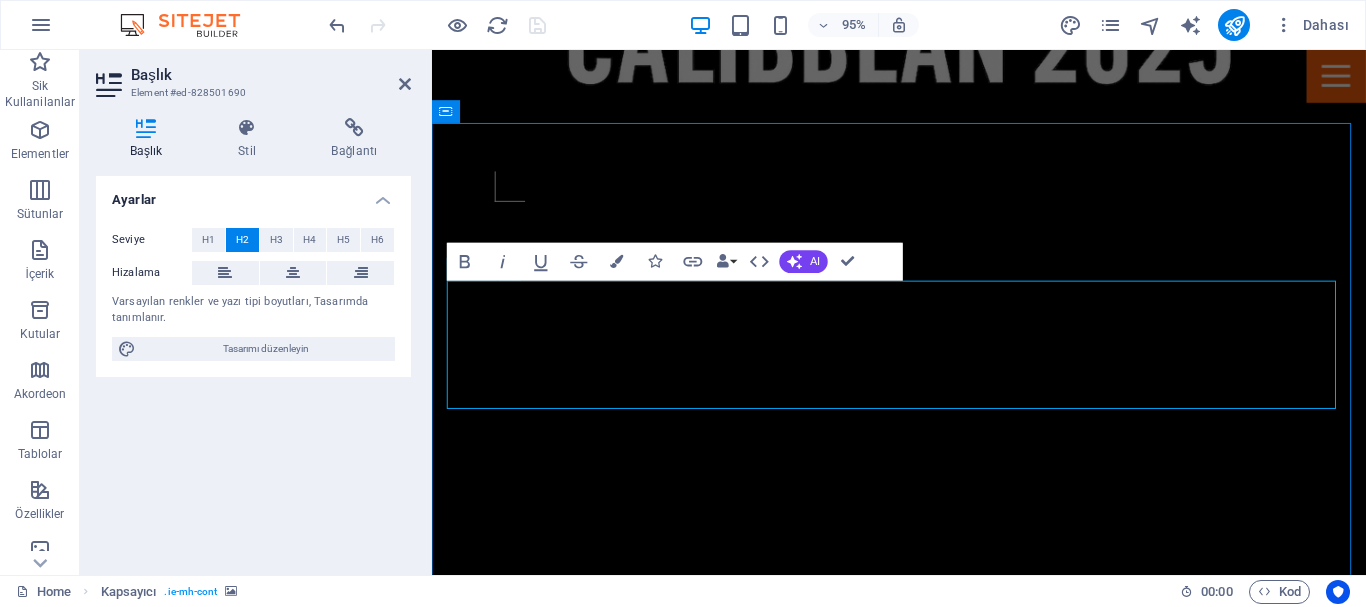 scroll, scrollTop: 760, scrollLeft: 0, axis: vertical 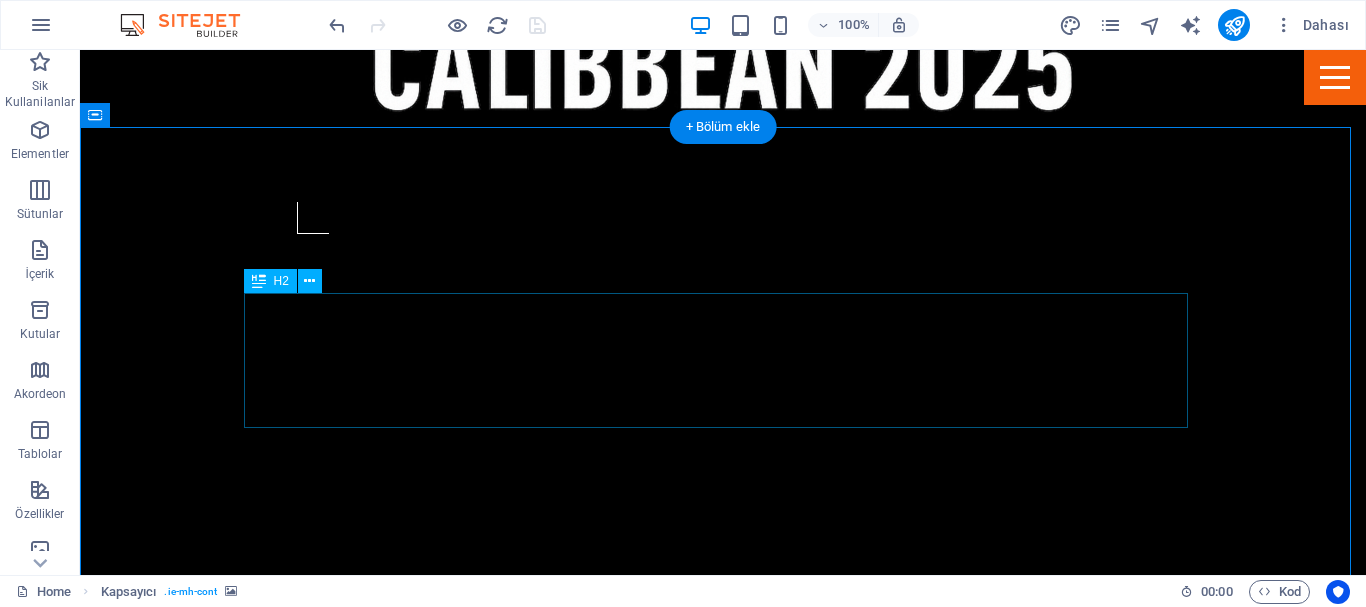 click on "01-01-2026" at bounding box center [723, 2432] 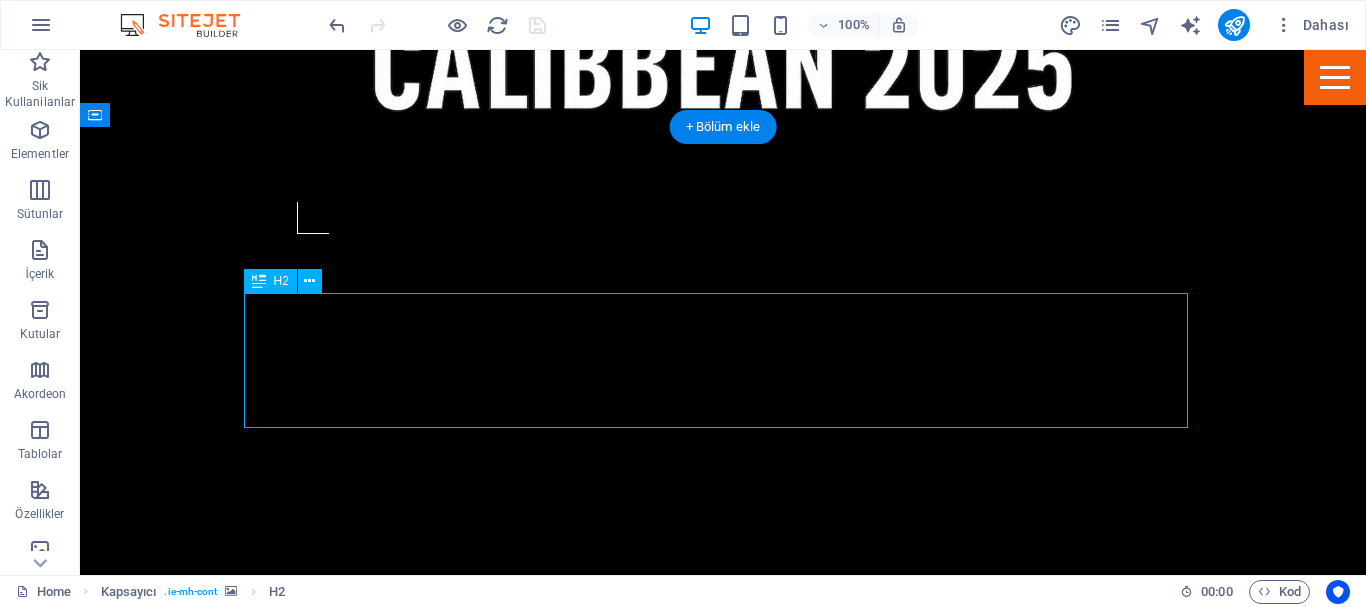 click on "01-01-2026" at bounding box center (723, 2432) 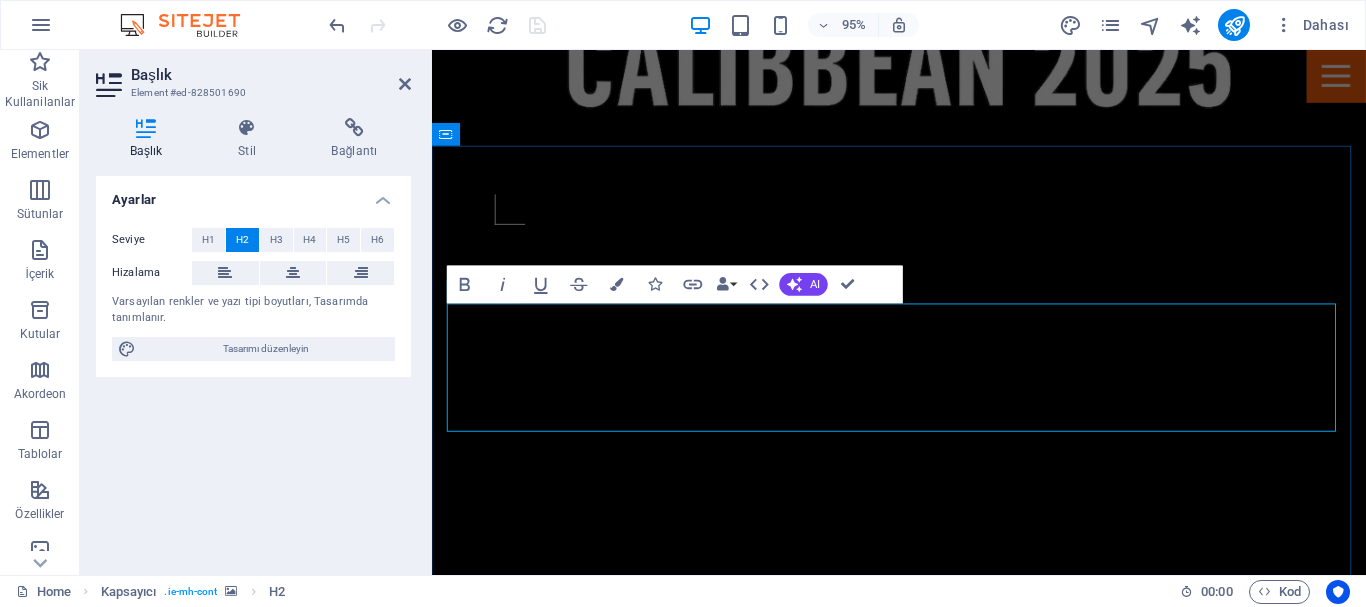 click on "01-01-2026" at bounding box center (924, 2432) 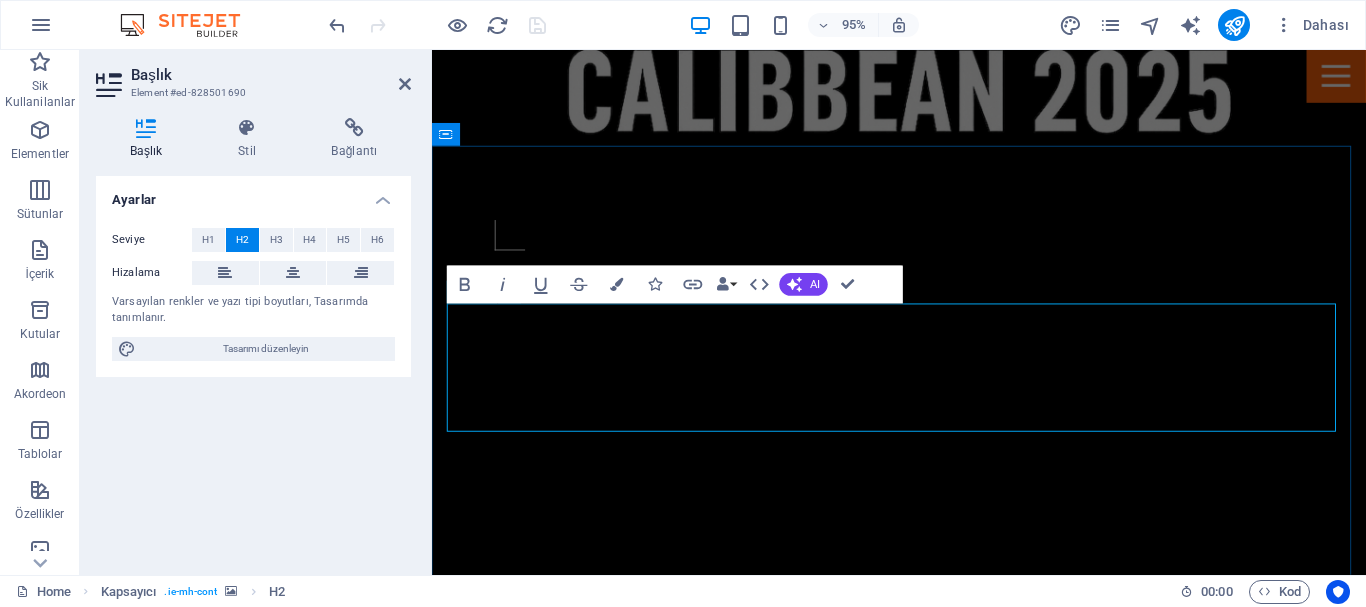 type 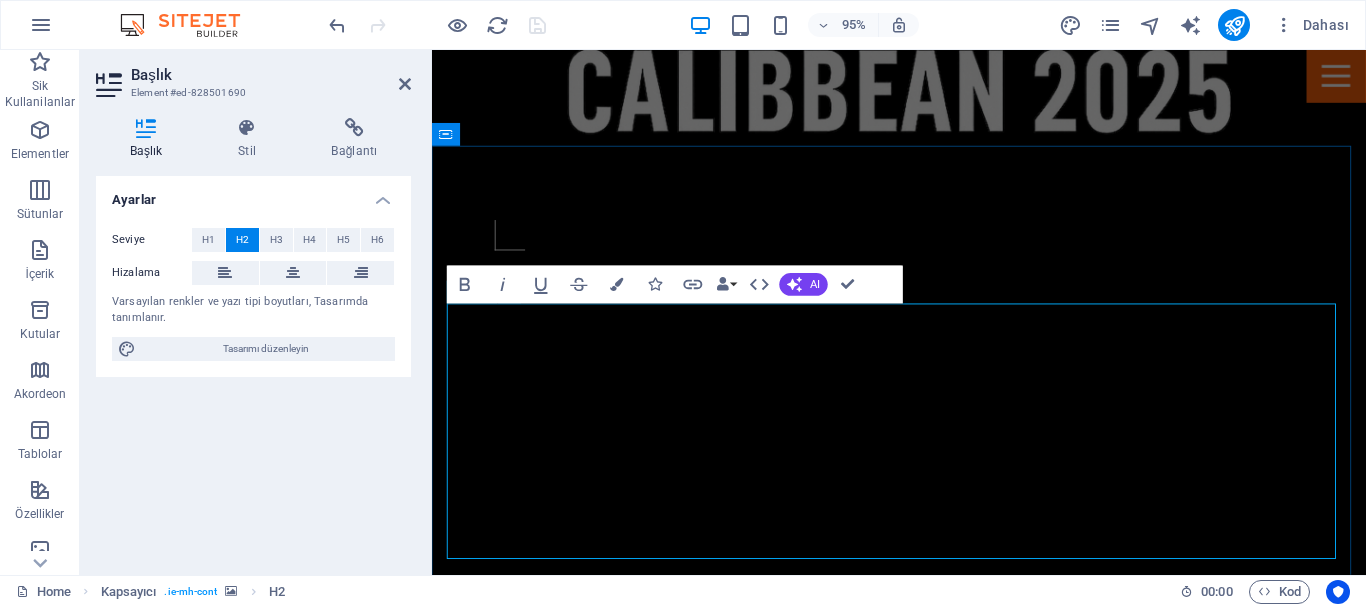click on "04-5-6 december-2026" at bounding box center [924, 2594] 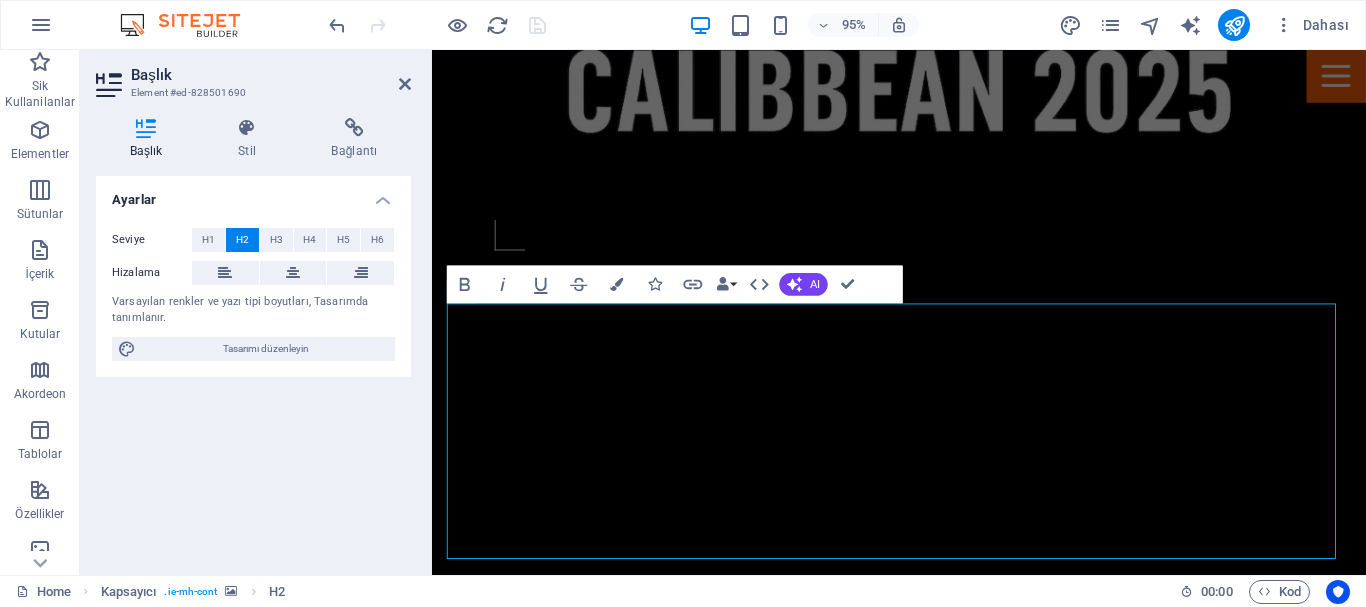 click at bounding box center (923, 2029) 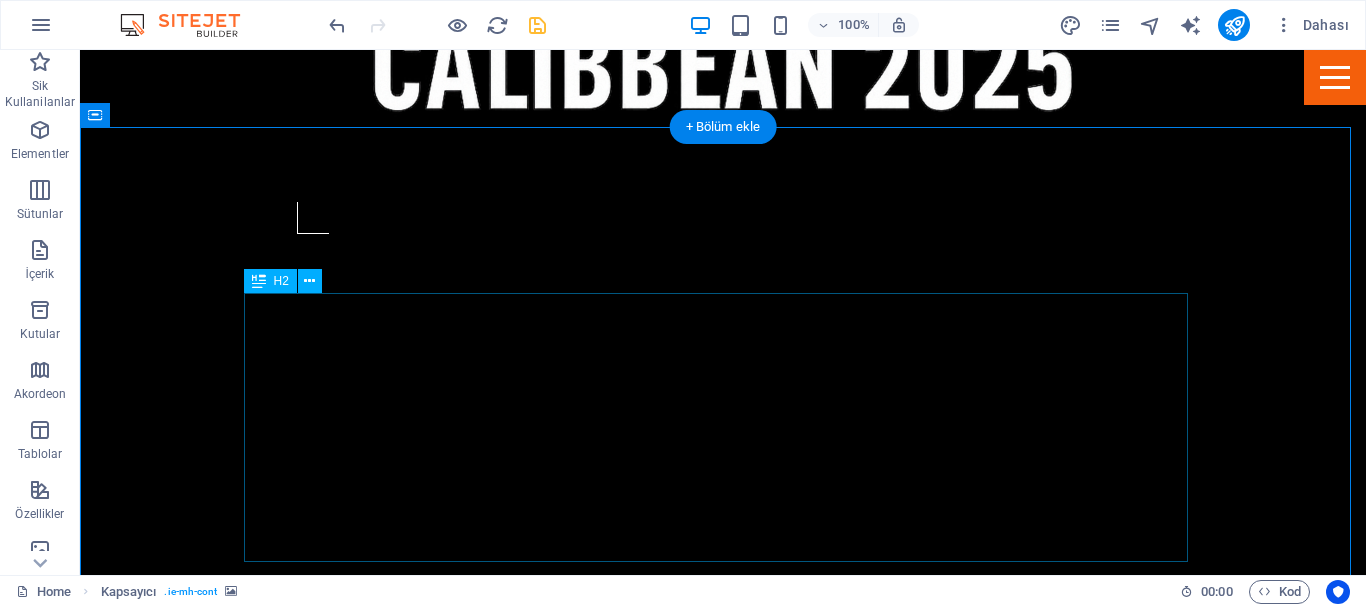click on "04-5-6 december-2025" at bounding box center [723, 2567] 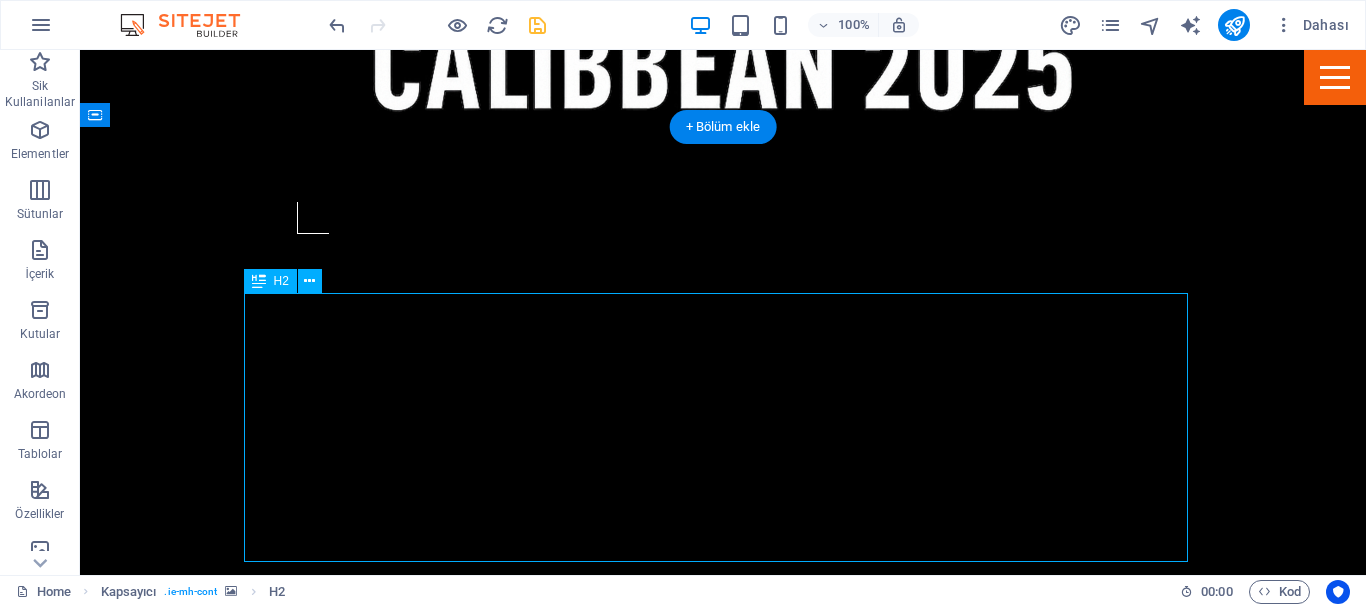 click on "04-5-6 december-2025" at bounding box center [723, 2567] 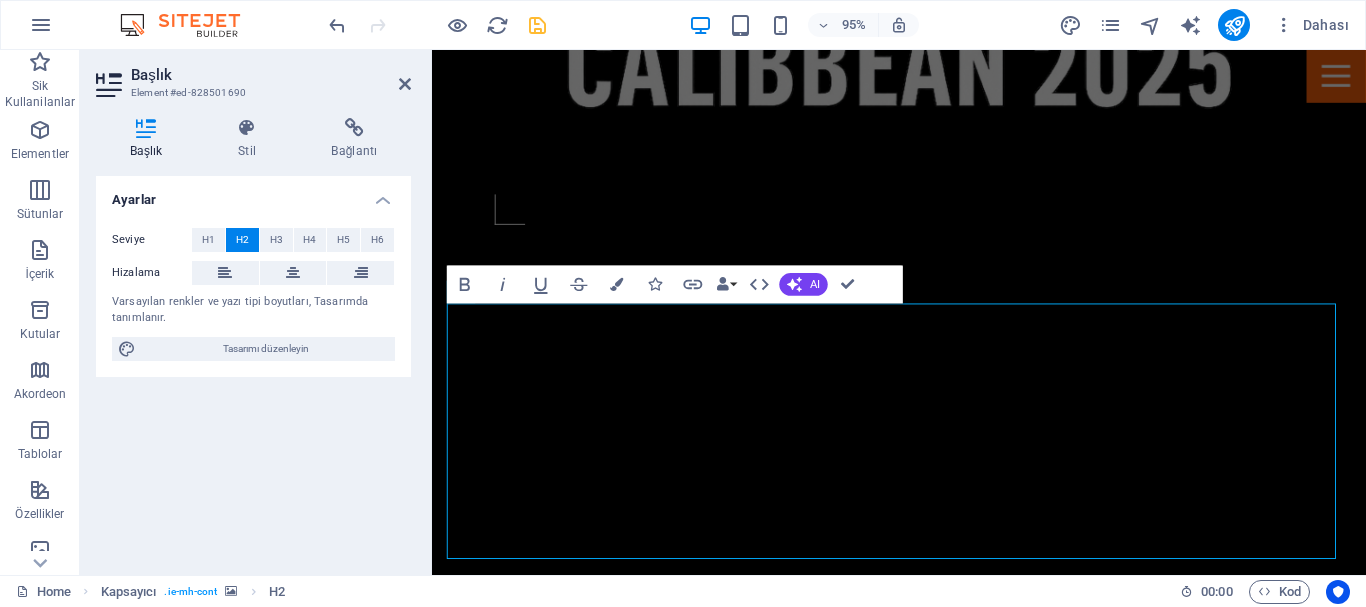 click at bounding box center [429, 312] 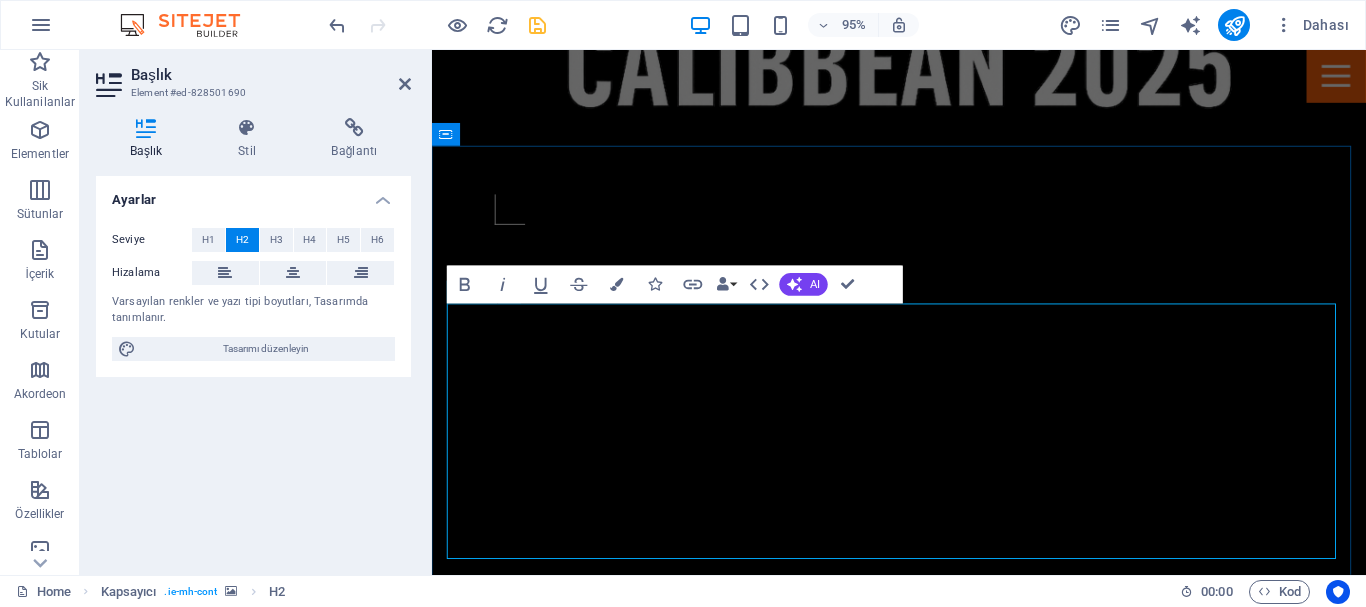 click on "04-5-6 december-2025" at bounding box center [924, 2567] 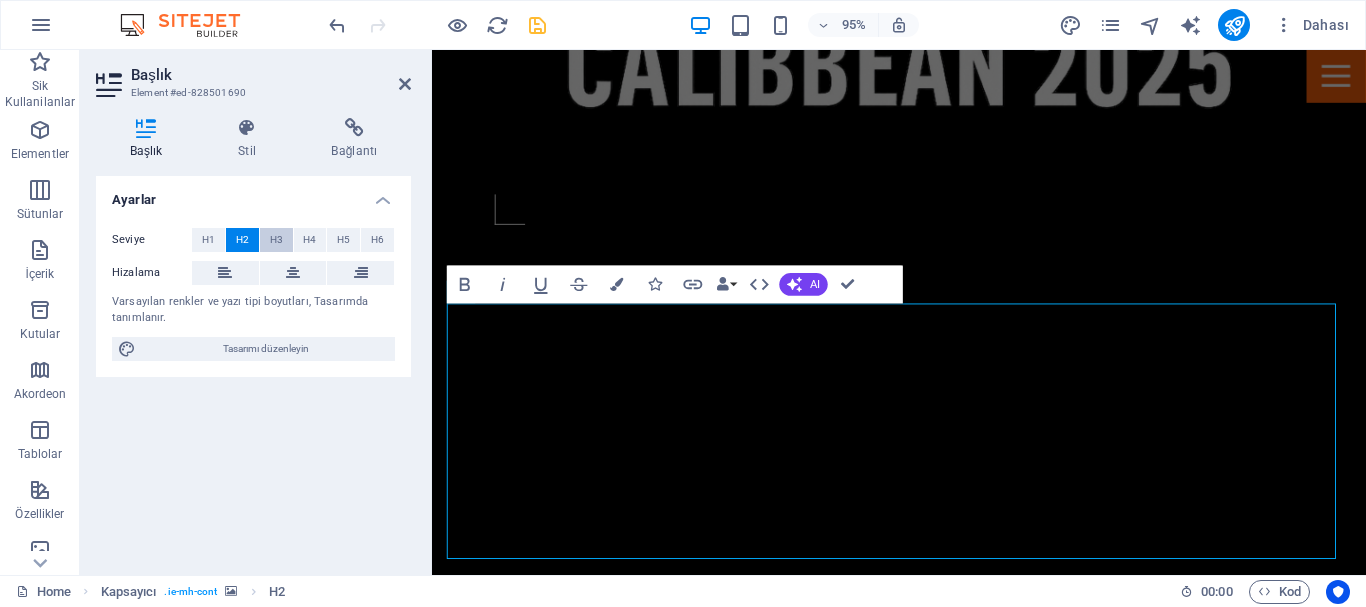 click on "H3" at bounding box center (276, 240) 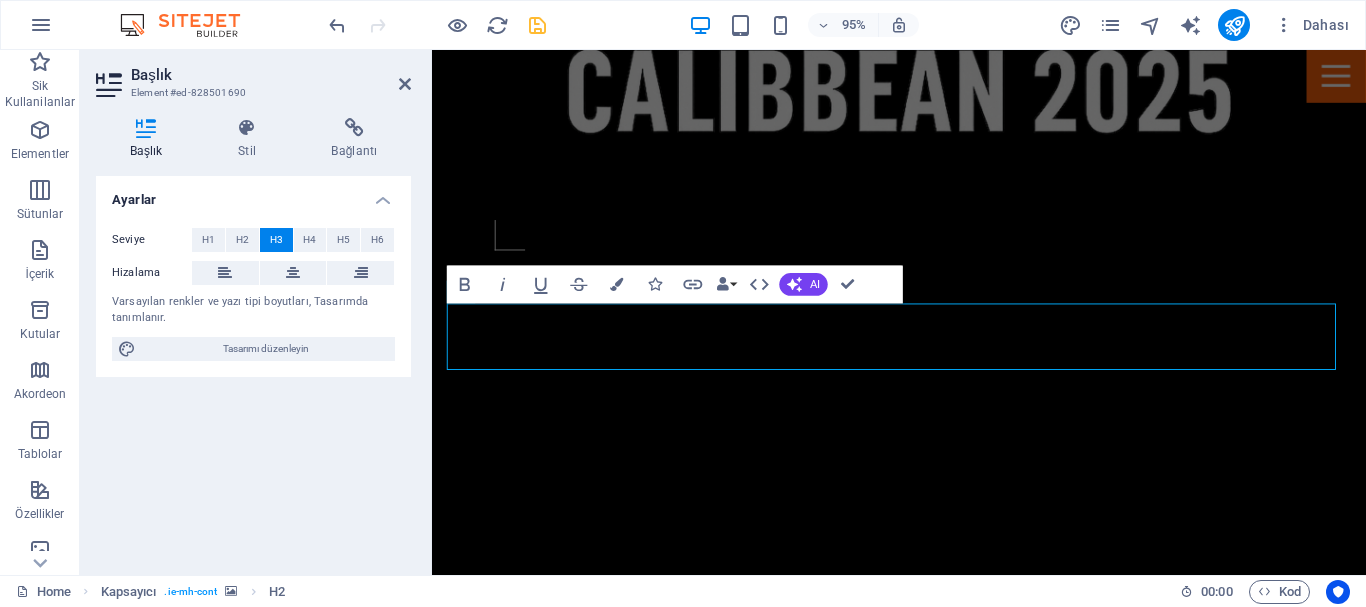 type 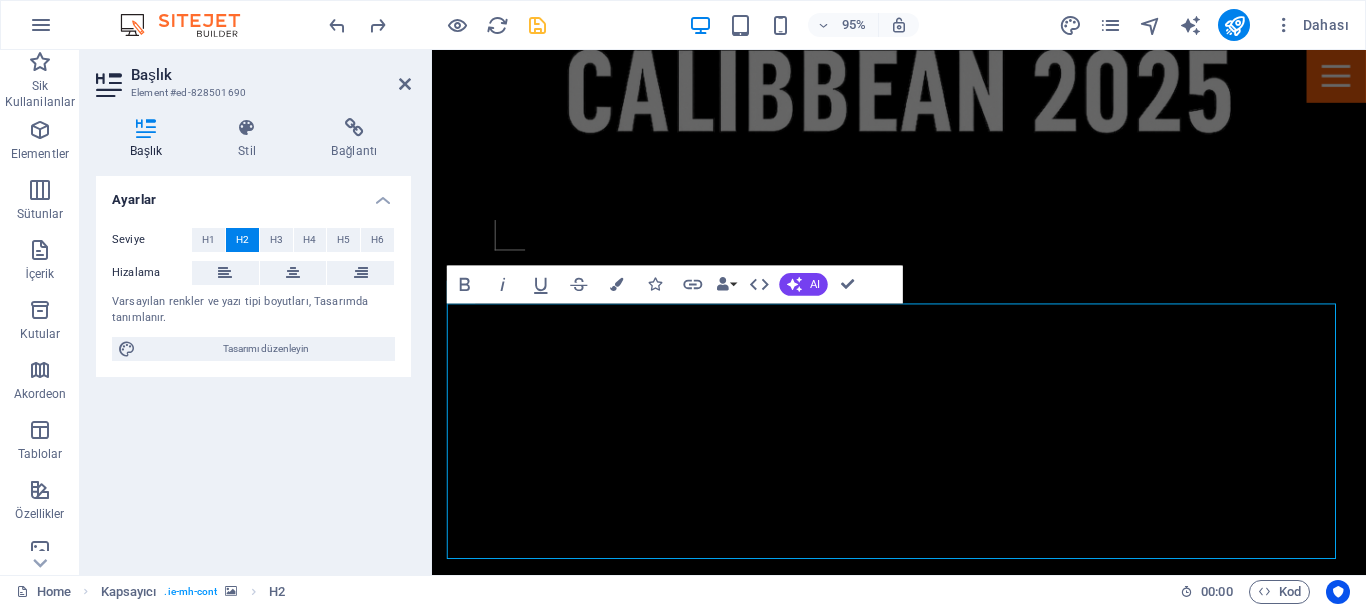 click on "Ayarlar Seviye H1 H2 H3 H4 H5 H6 Hizalama Varsayılan renkler ve yazı tipi boyutları, Tasarımda tanımlanır. Tasarımı düzenleyin" at bounding box center [253, 367] 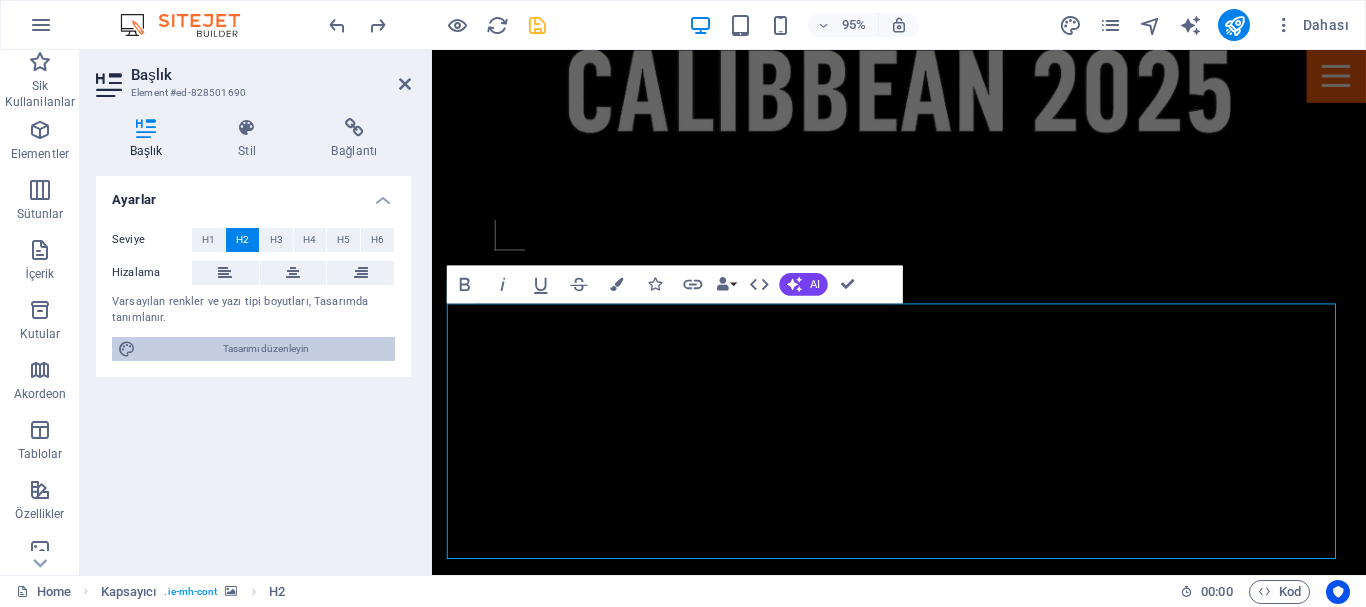 click on "Tasarımı düzenleyin" at bounding box center [265, 349] 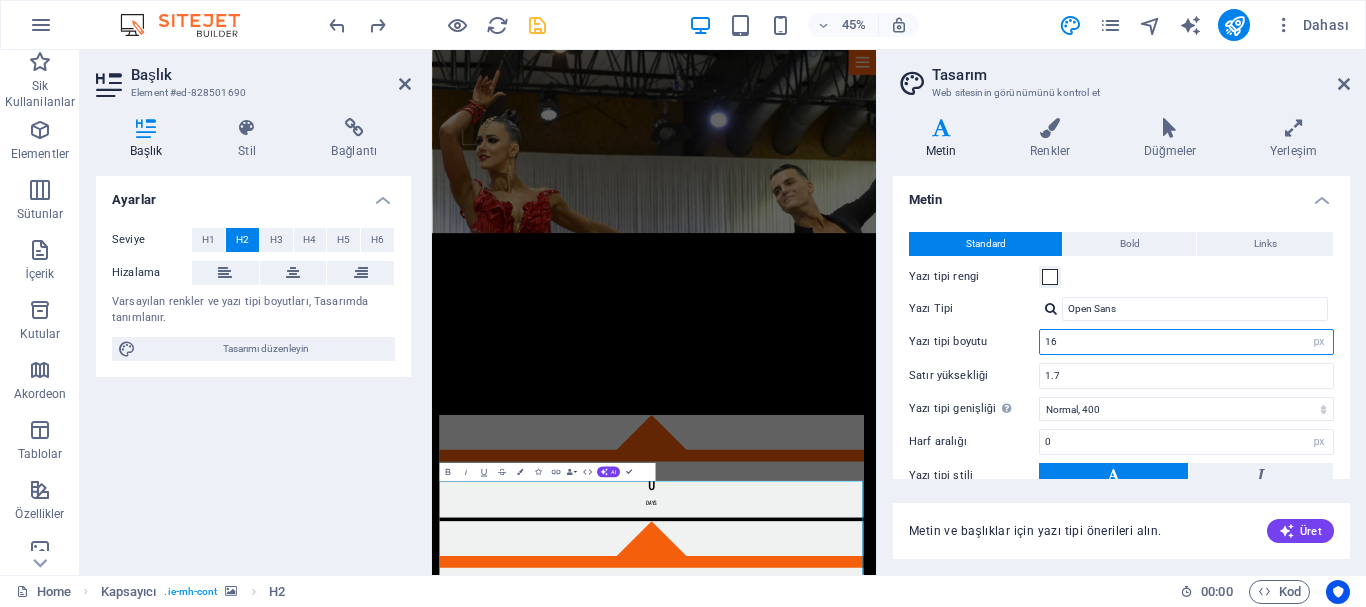 click on "16" at bounding box center (1186, 342) 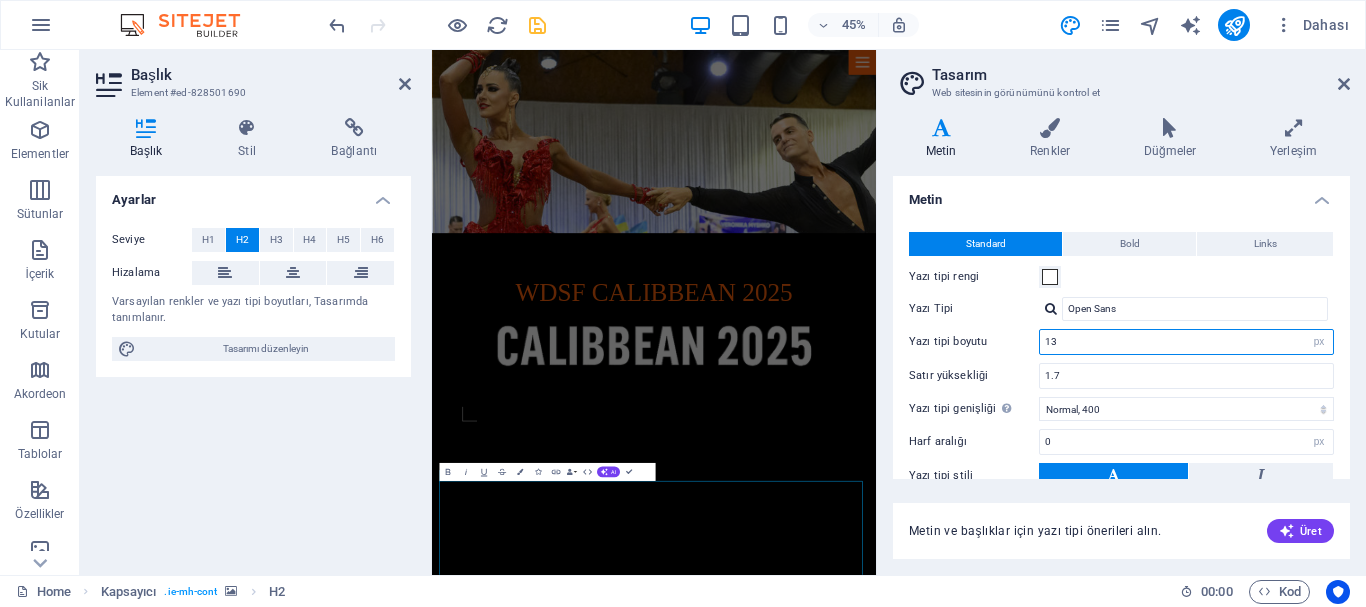 drag, startPoint x: 1072, startPoint y: 344, endPoint x: 1050, endPoint y: 343, distance: 22.022715 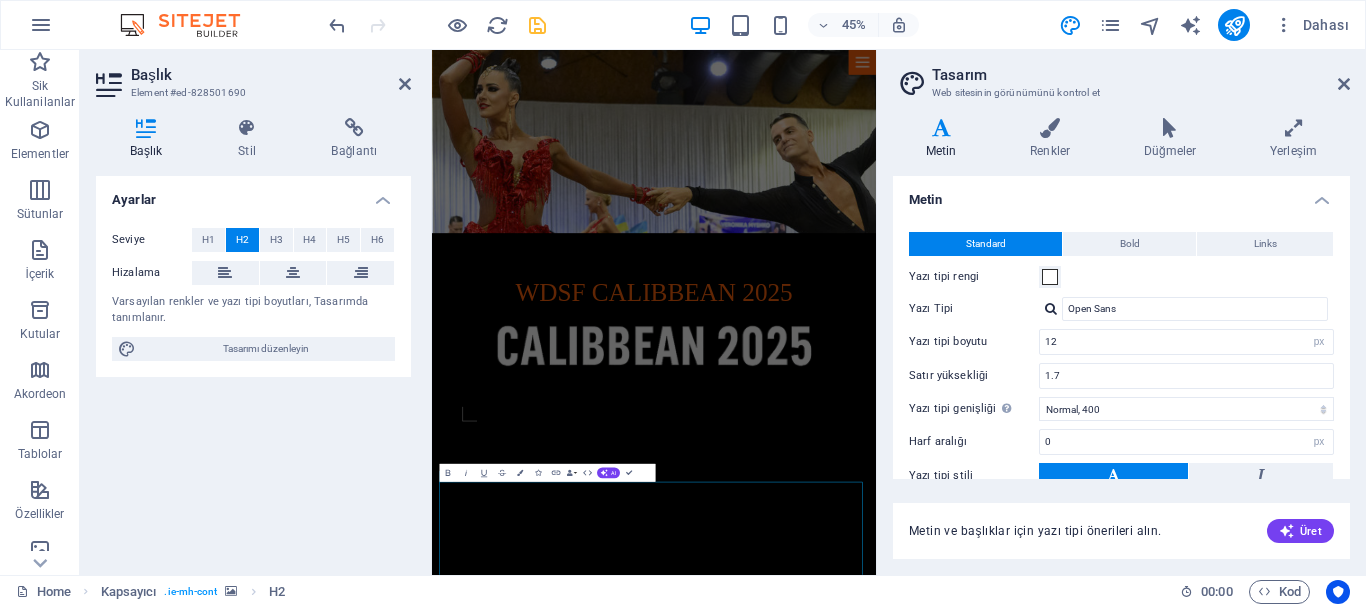 click on "Yazı tipi boyutu 12 rem px" at bounding box center (1121, 342) 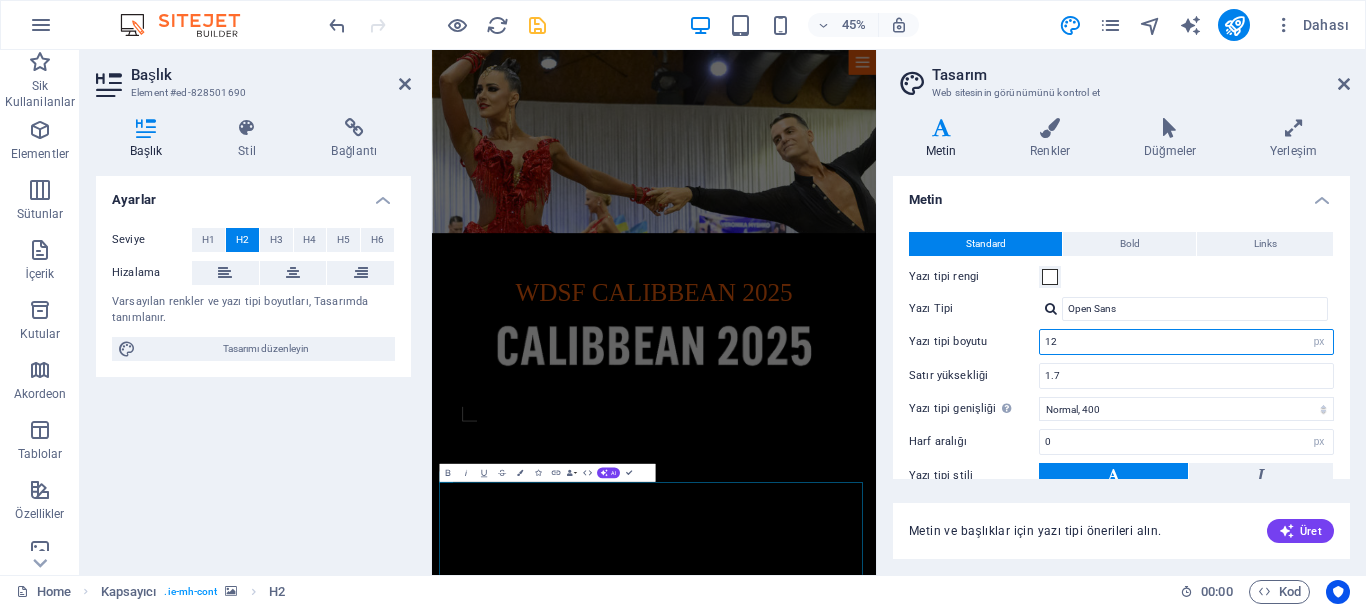 click on "12" at bounding box center (1186, 342) 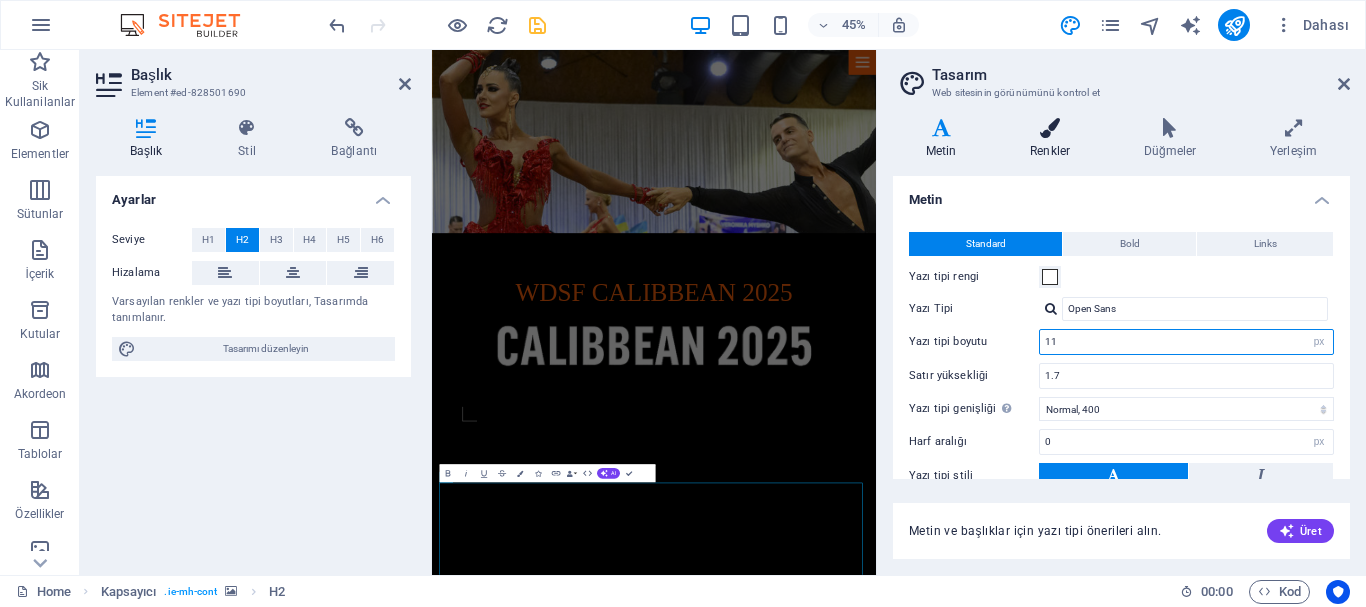 type on "11" 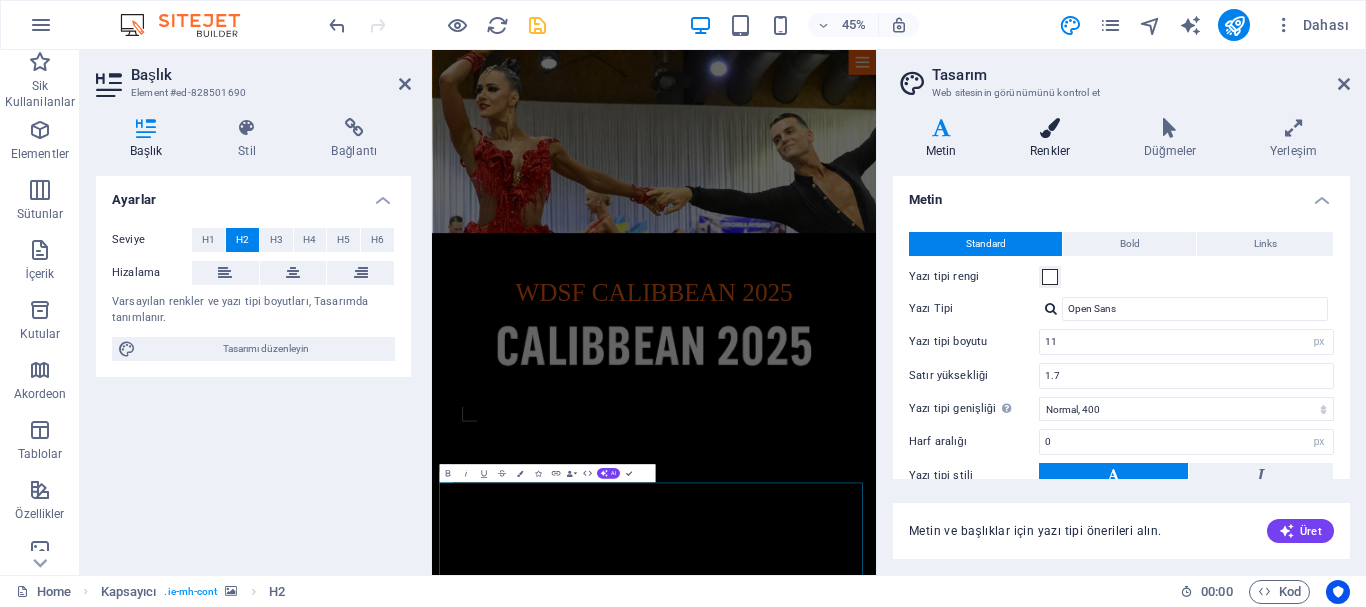 click on "Renkler" at bounding box center [1054, 139] 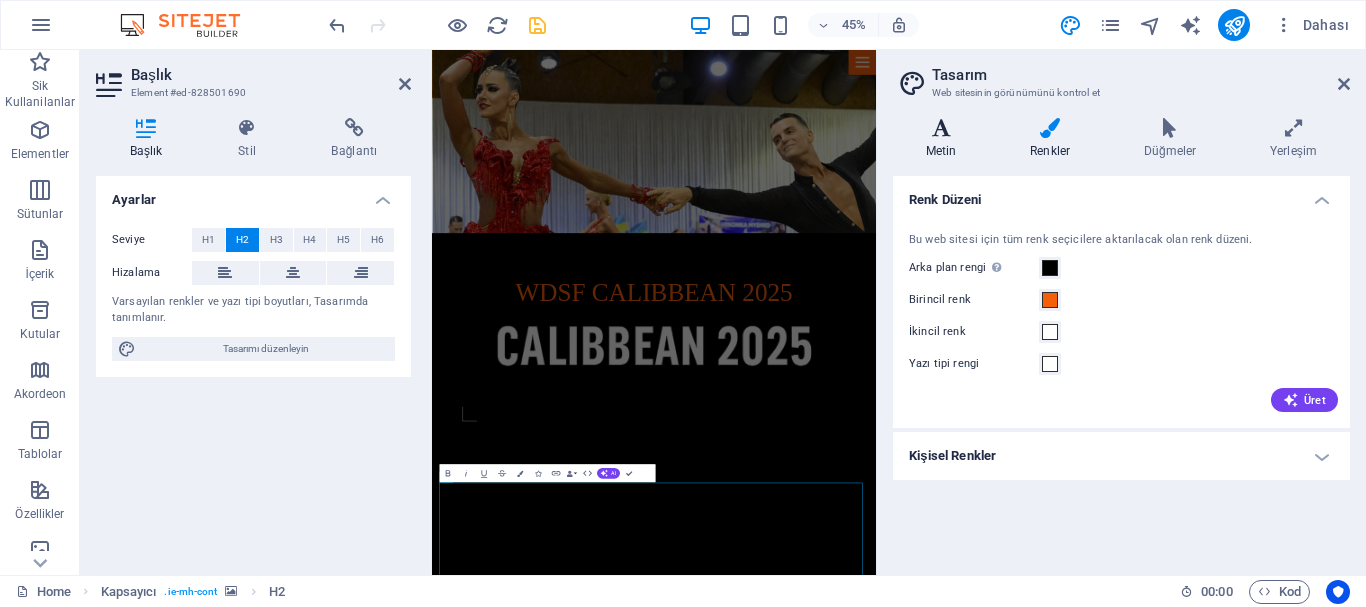 click at bounding box center (941, 128) 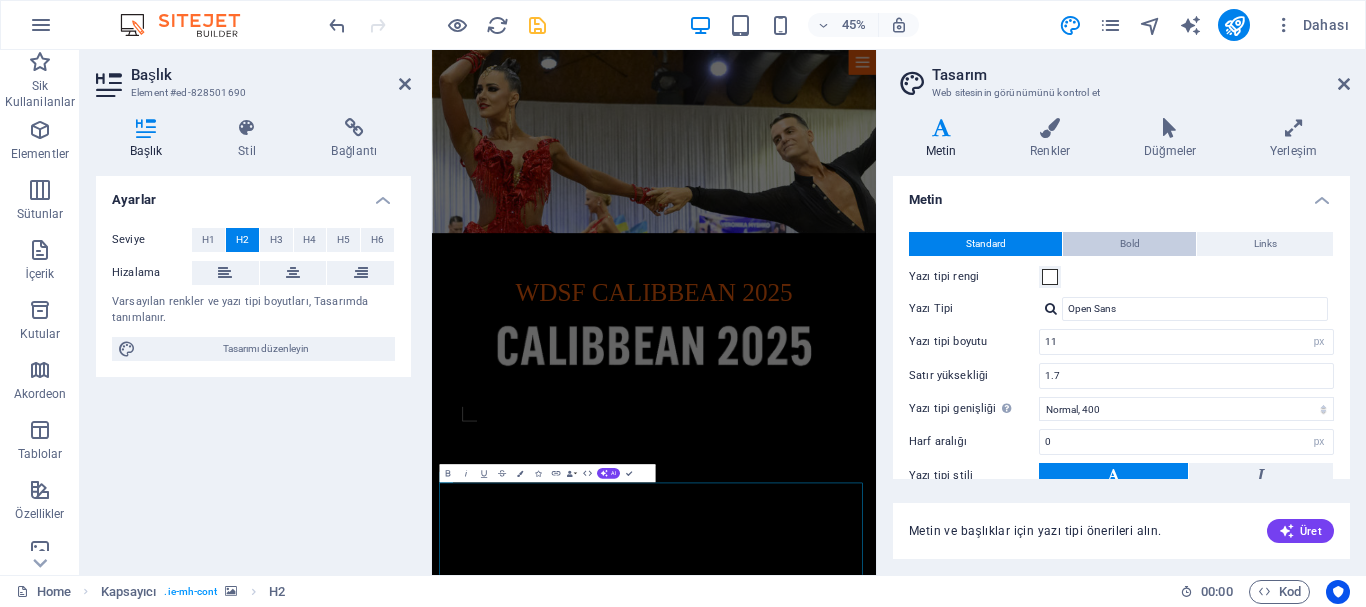 click on "Bold" at bounding box center (1130, 244) 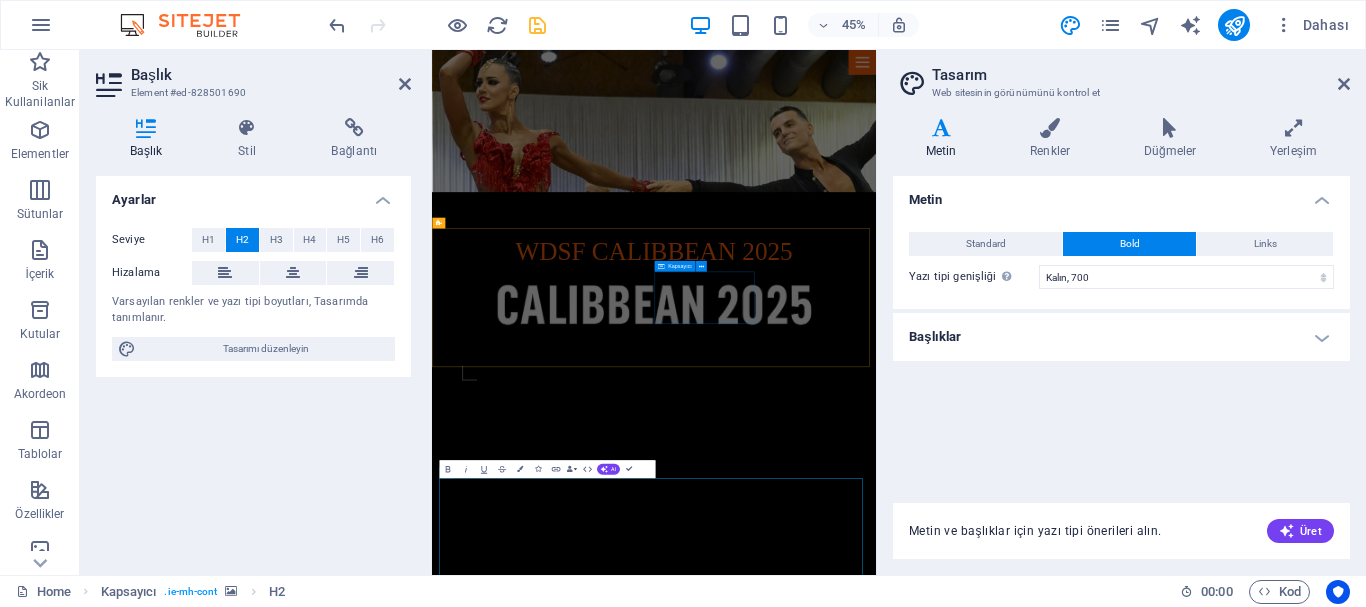 scroll, scrollTop: 860, scrollLeft: 0, axis: vertical 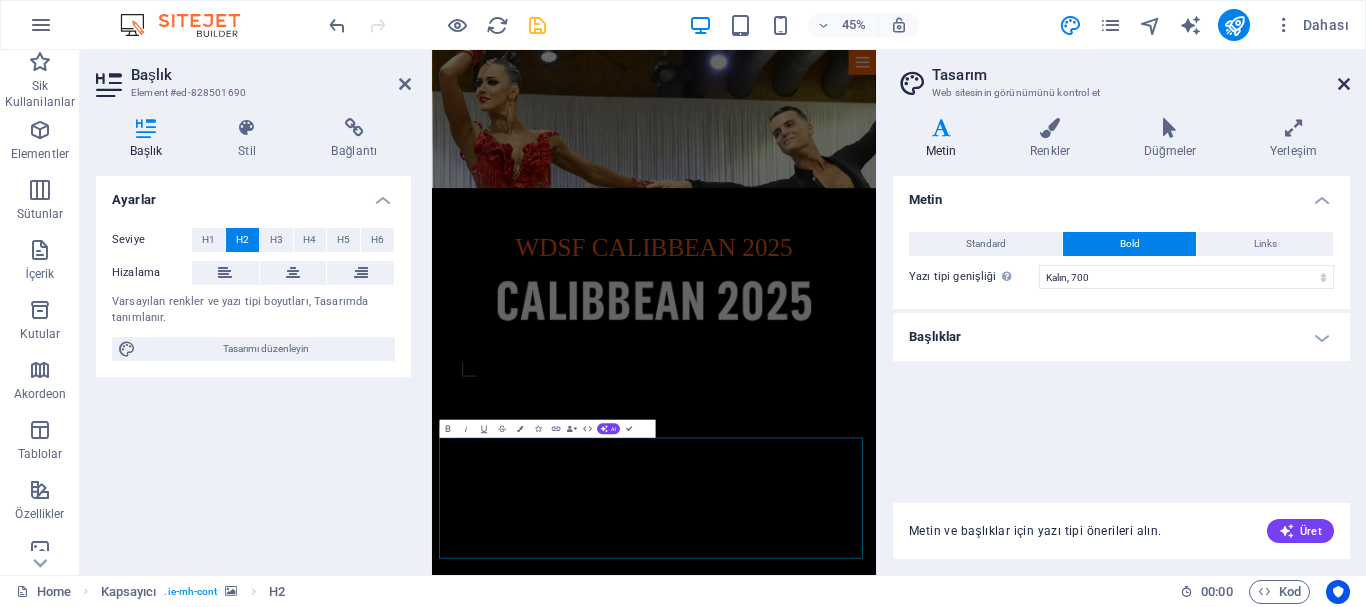 drag, startPoint x: 1337, startPoint y: 87, endPoint x: 952, endPoint y: 38, distance: 388.10565 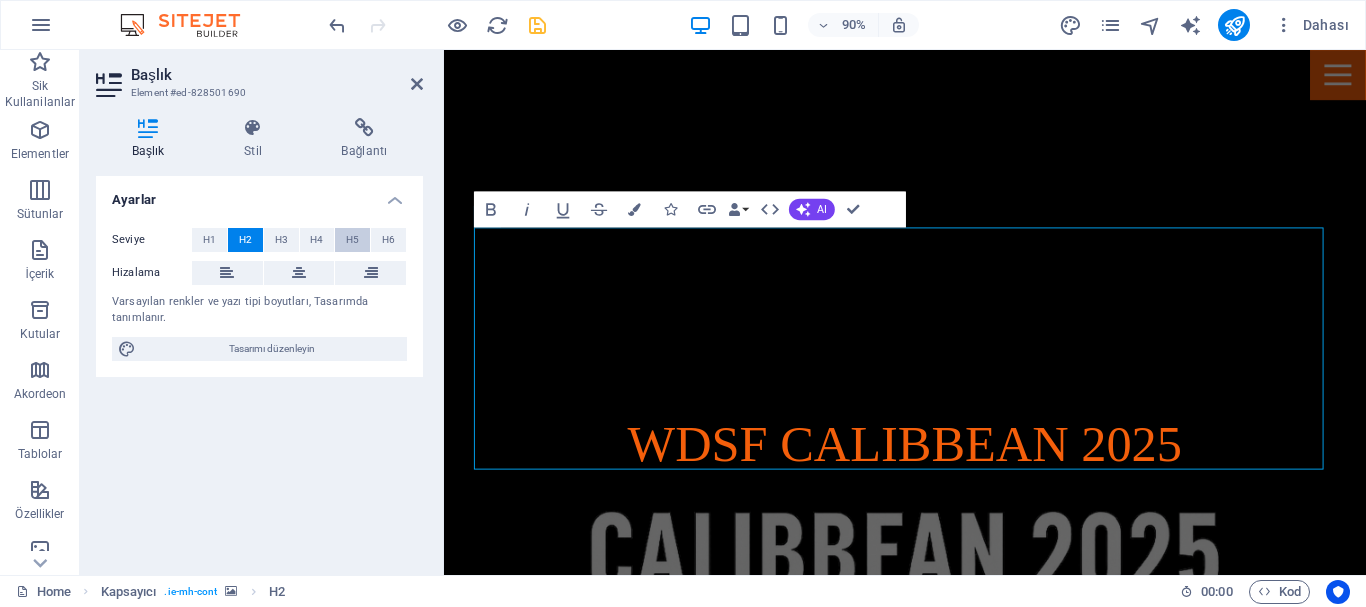 drag, startPoint x: 430, startPoint y: 225, endPoint x: 336, endPoint y: 232, distance: 94.26028 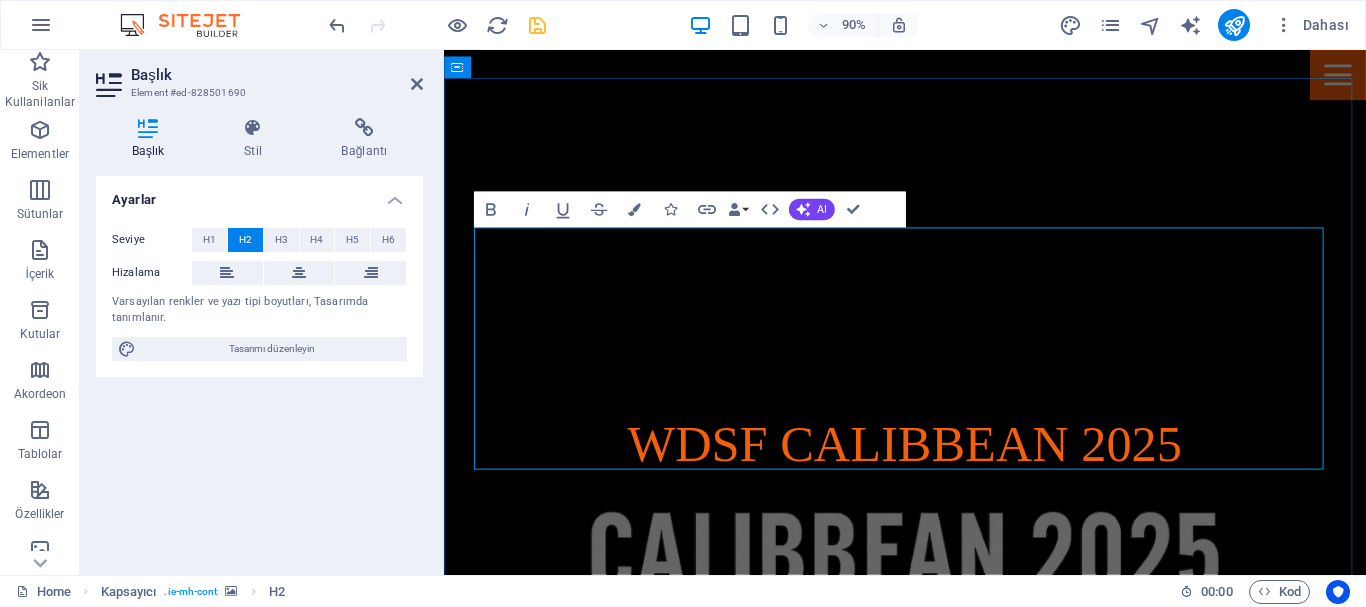 click on "04-5-6 december-2025" at bounding box center [956, 3254] 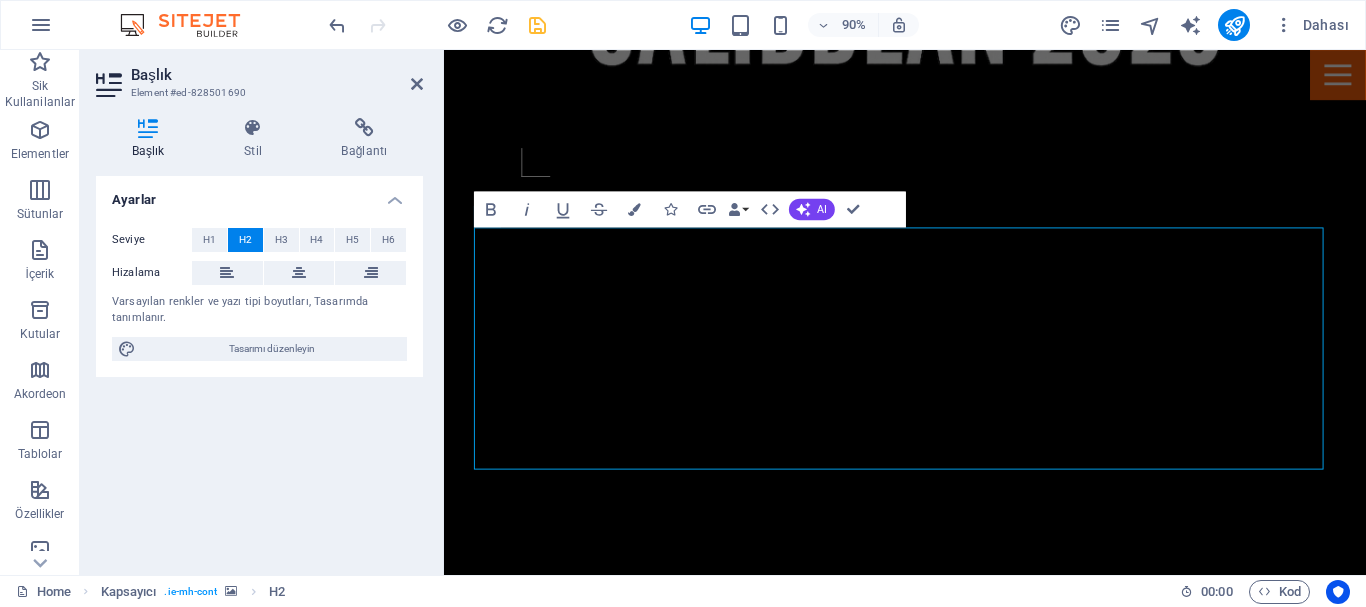 click at bounding box center (956, 1948) 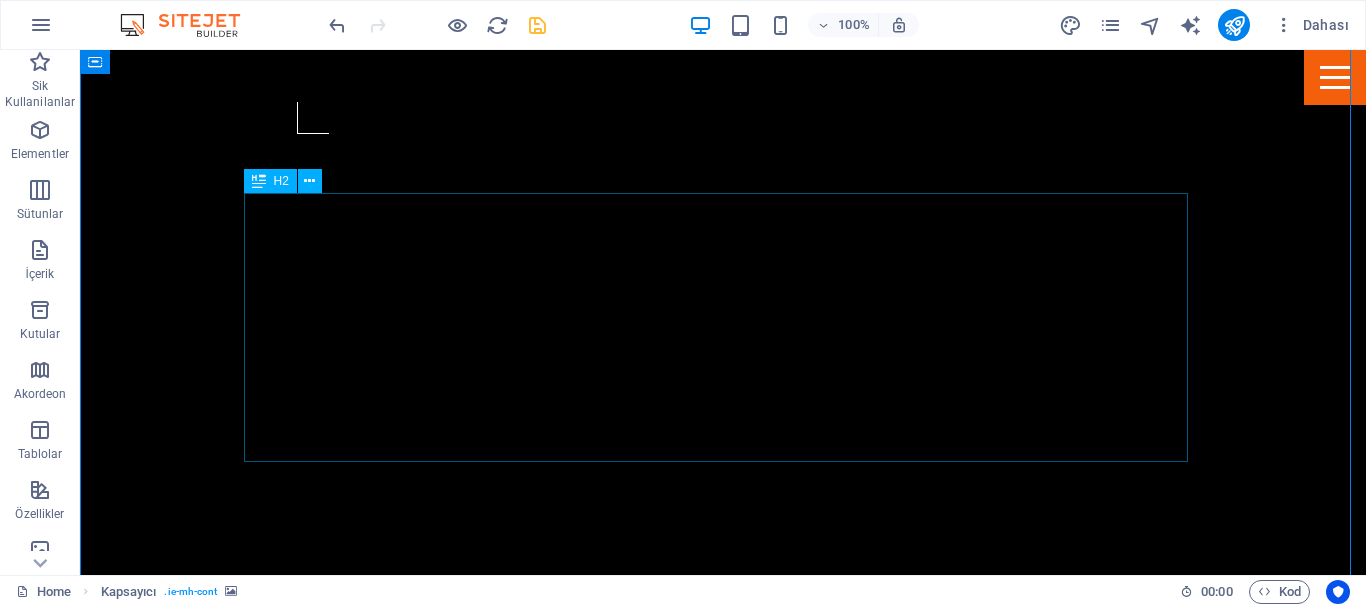 click on "04-5-6 [MONTH]-25" at bounding box center [723, 2452] 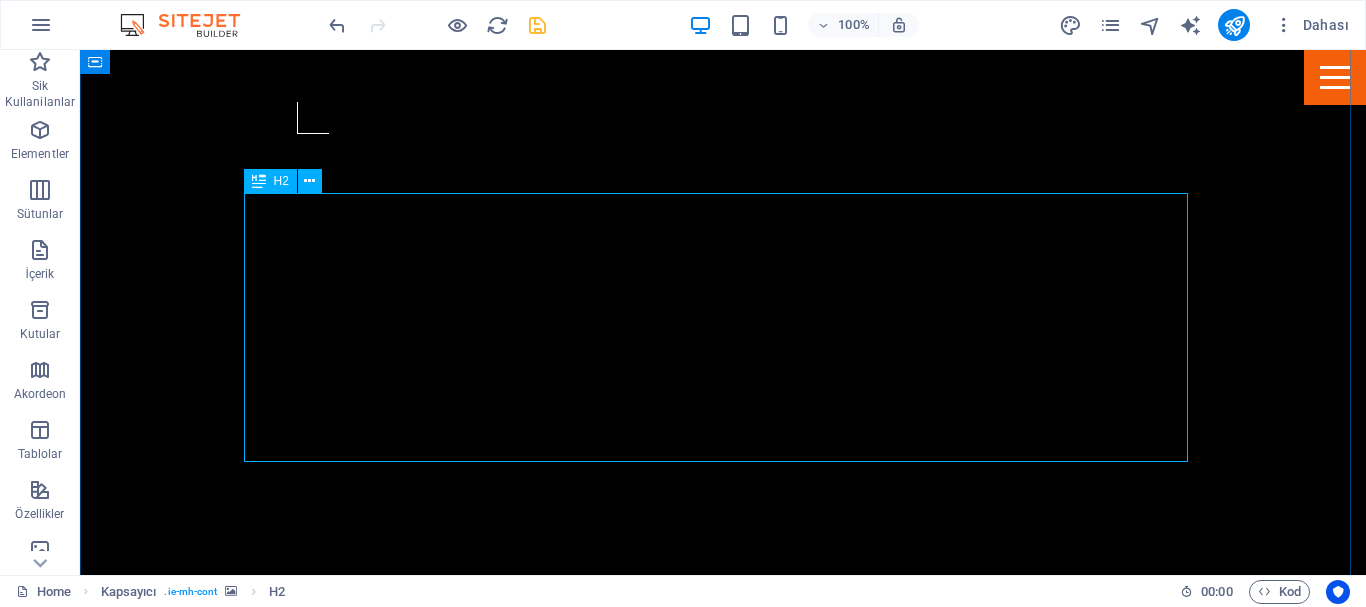 click on "H2" at bounding box center [281, 181] 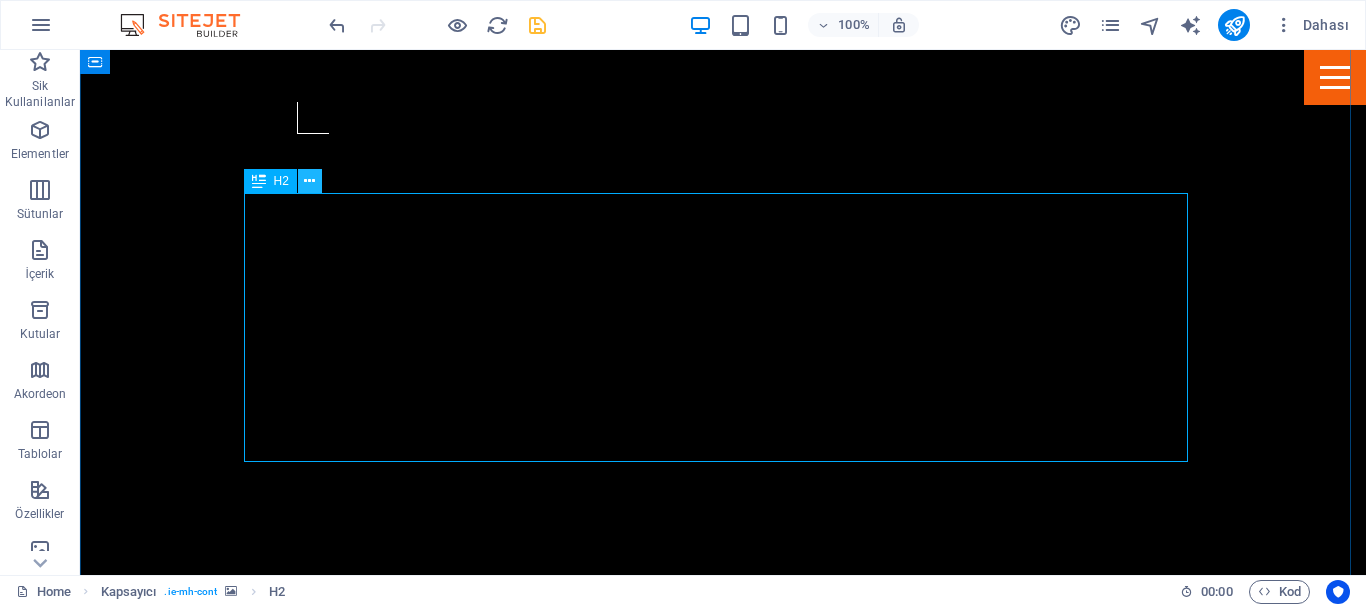 click at bounding box center (309, 181) 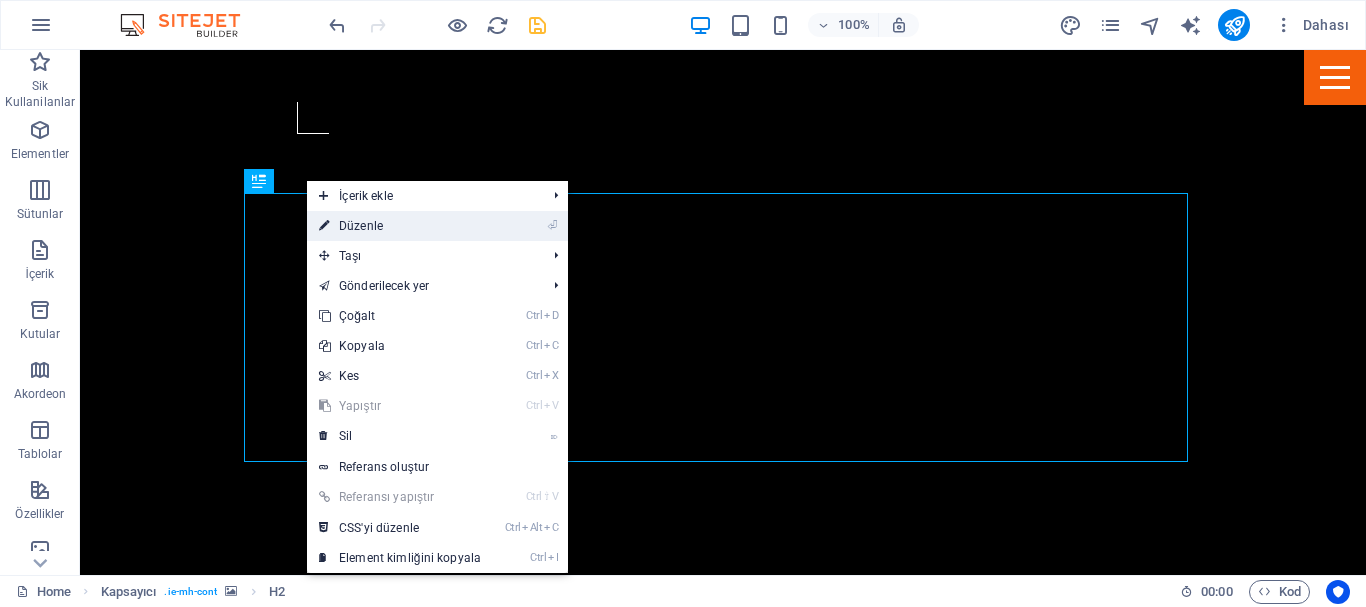 click on "⏎  Düzenle" at bounding box center [400, 226] 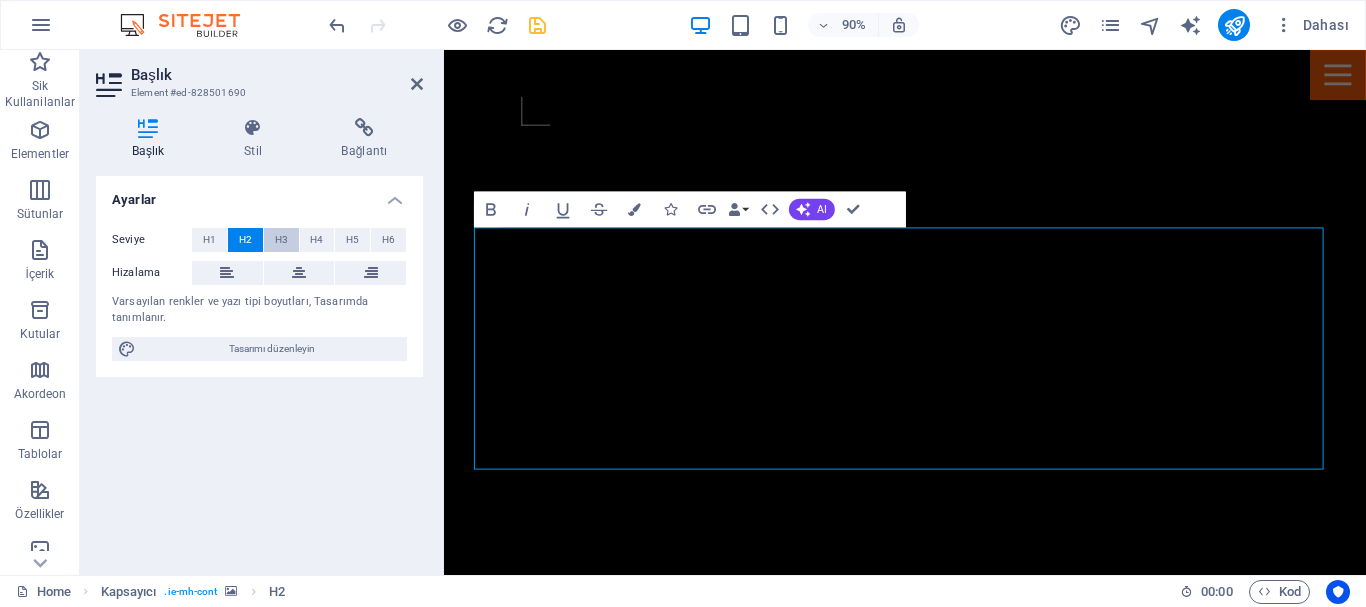 click on "H3" at bounding box center [281, 240] 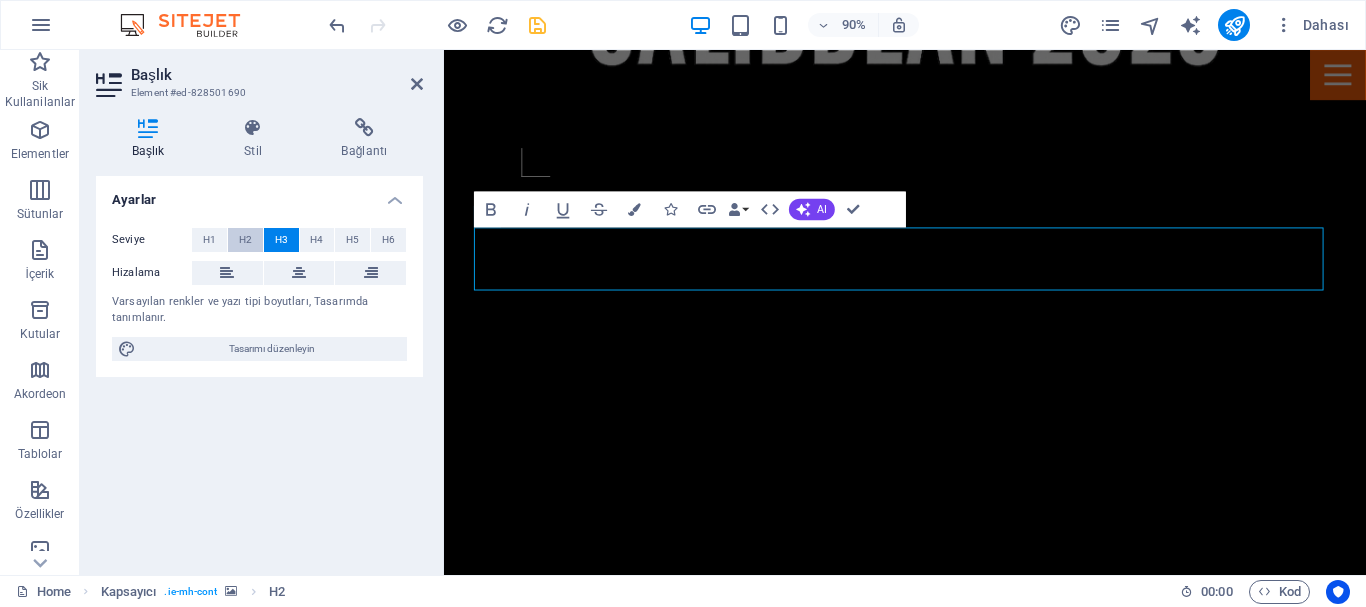 type 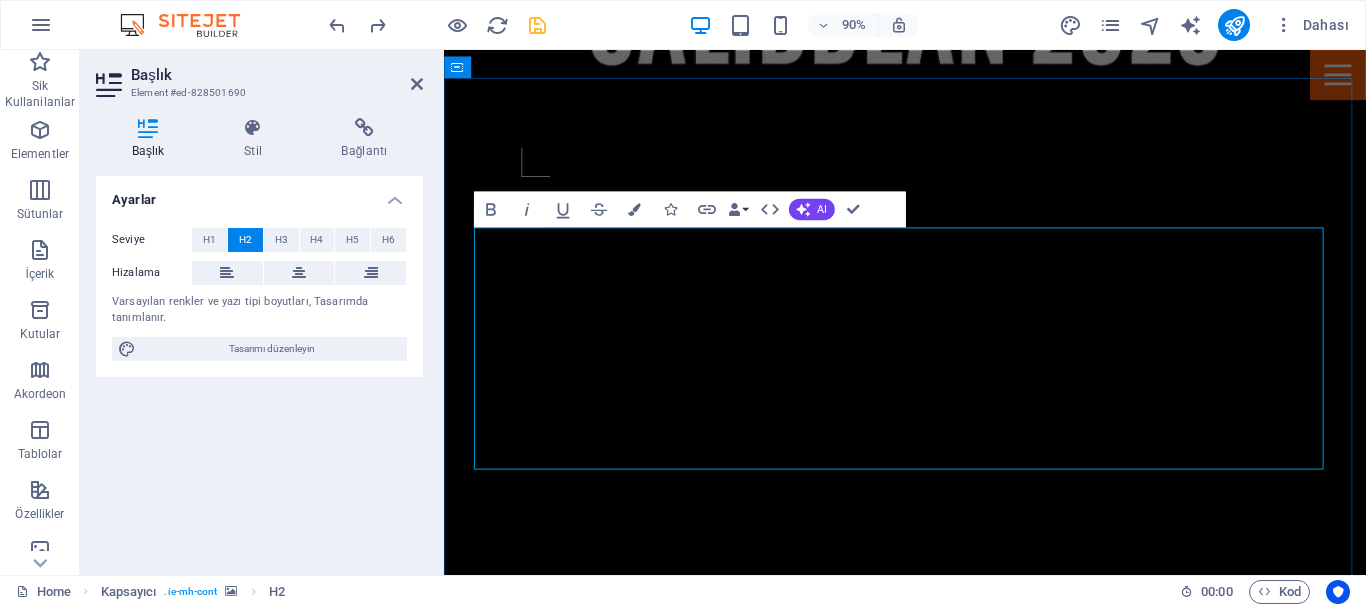 click on "04-5-6 [MONTH]-25" at bounding box center [956, 2509] 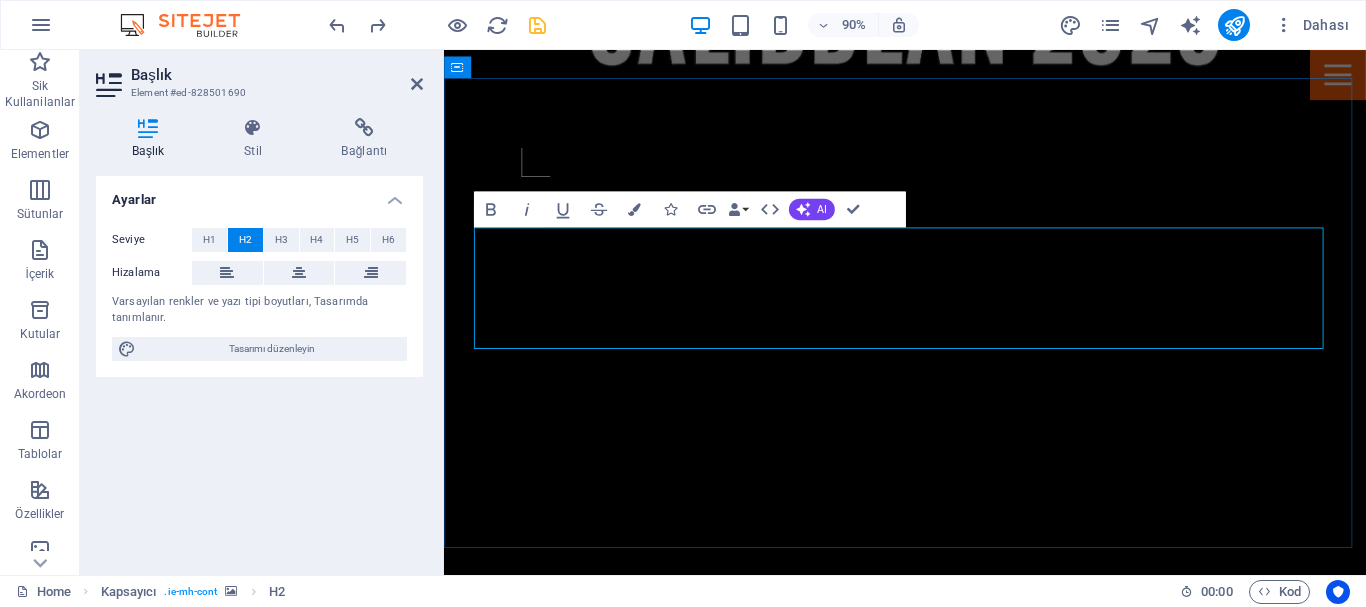 type 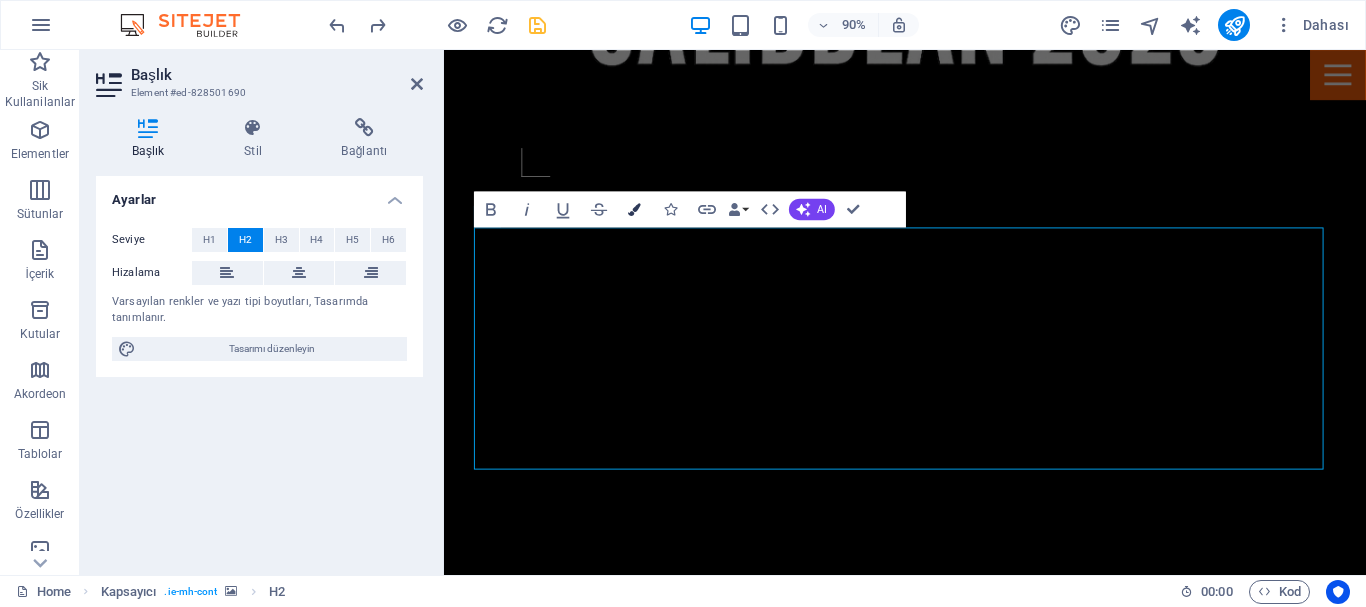 click at bounding box center (634, 209) 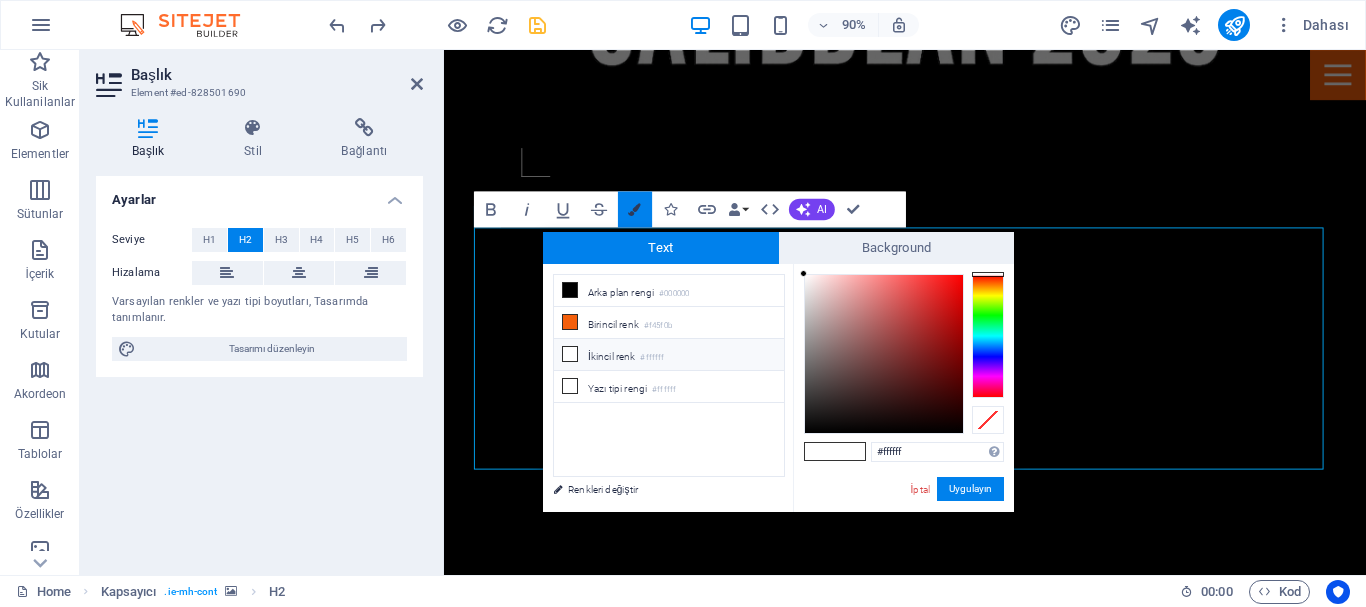 click at bounding box center (634, 209) 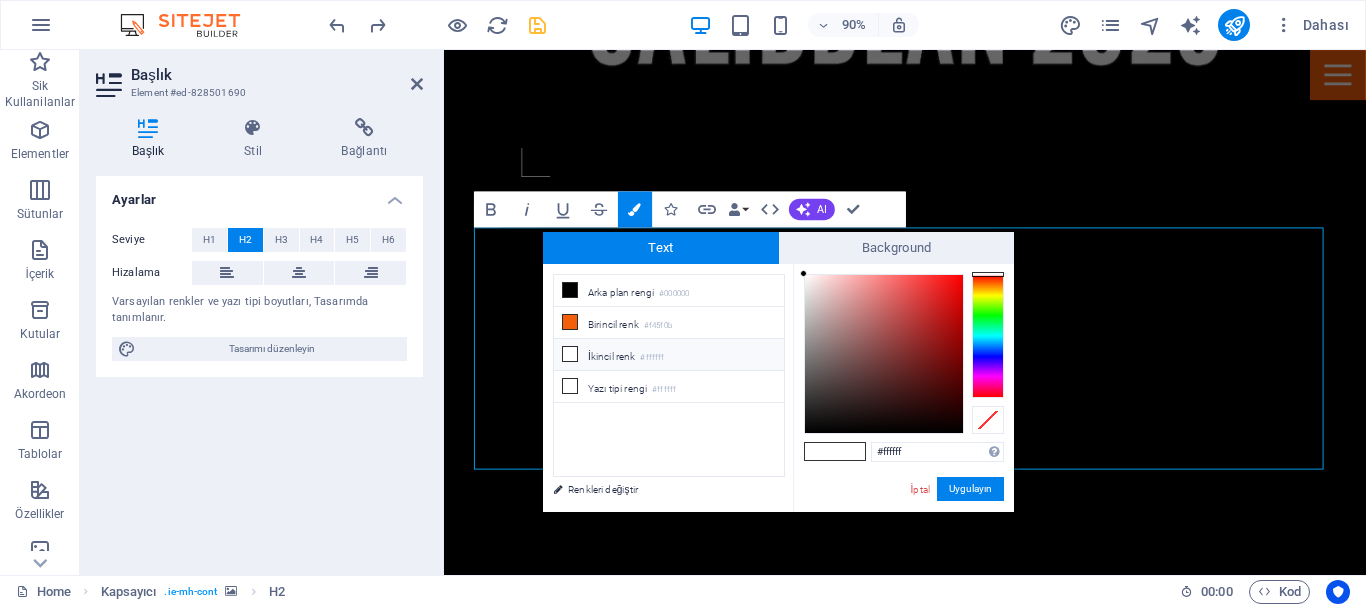 click on "Bold Italic Underline Strikethrough Colors Icons Link Data Bindings Firma İlk ad Soyad Sokak Posta Kodu Şehir E-posta Telefon Cep Fax Özel alan 1 Özel alan 2 Özel alan 3 Özel alan 4 Özel alan 5 Özel alan 6 HTML AI Geliştir Kısalt Uzat İmlayı ve dil bilgisini düzelt Şu dile çevir: İngilizce Metin üret Confirm (Ctrl+⏎)" at bounding box center [689, 210] 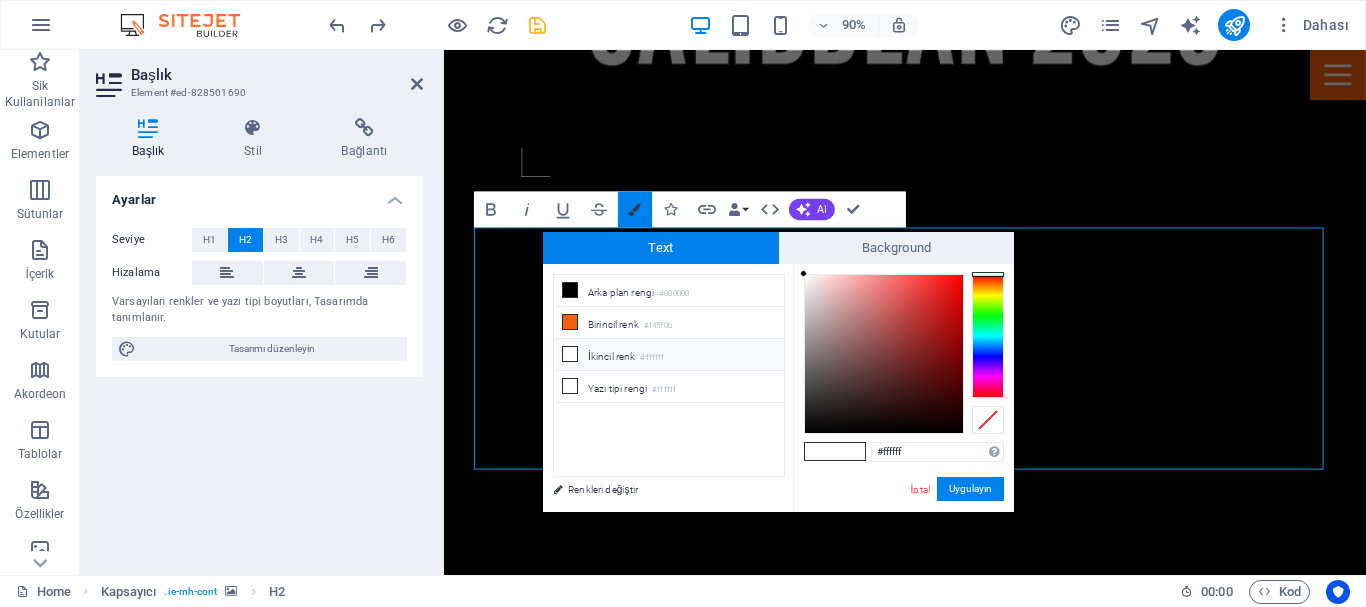 click at bounding box center [634, 209] 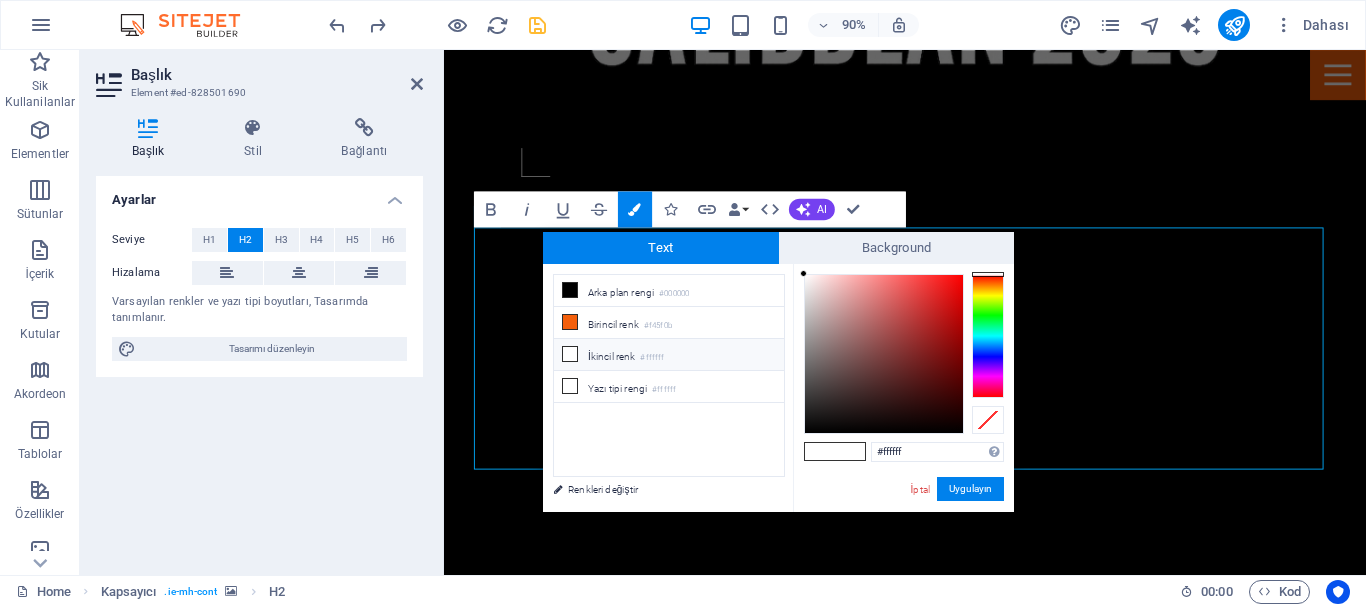 click on "Ayarlar" at bounding box center [259, 194] 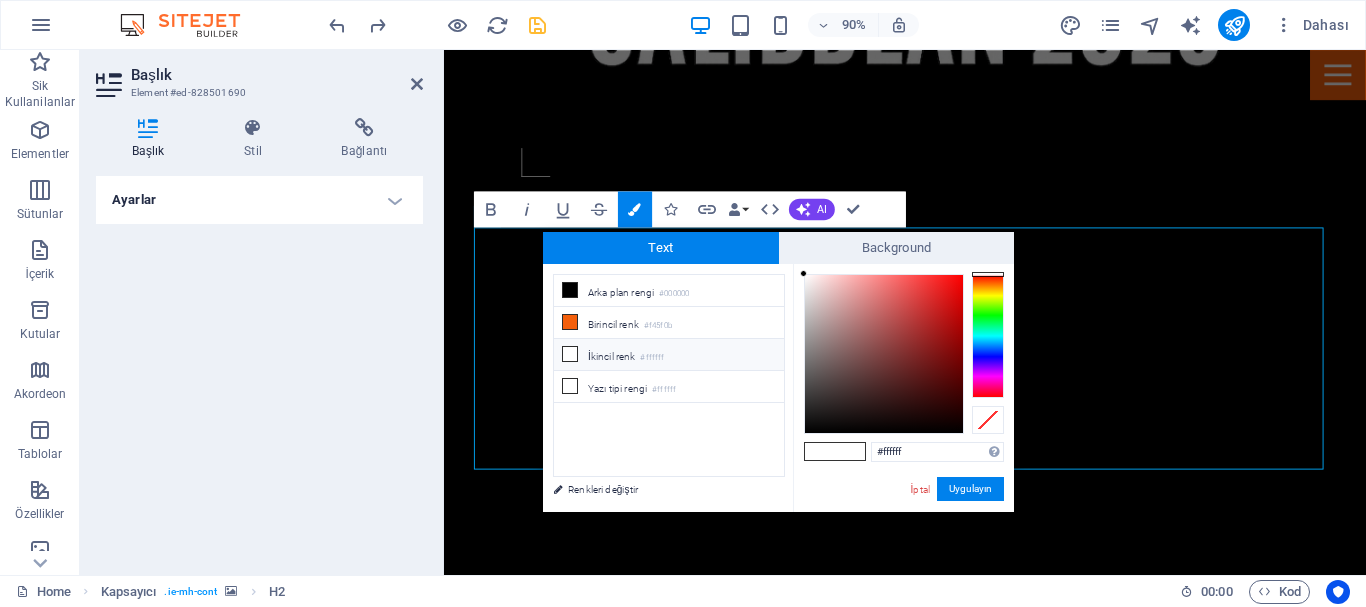 click on "Ayarlar" at bounding box center [259, 200] 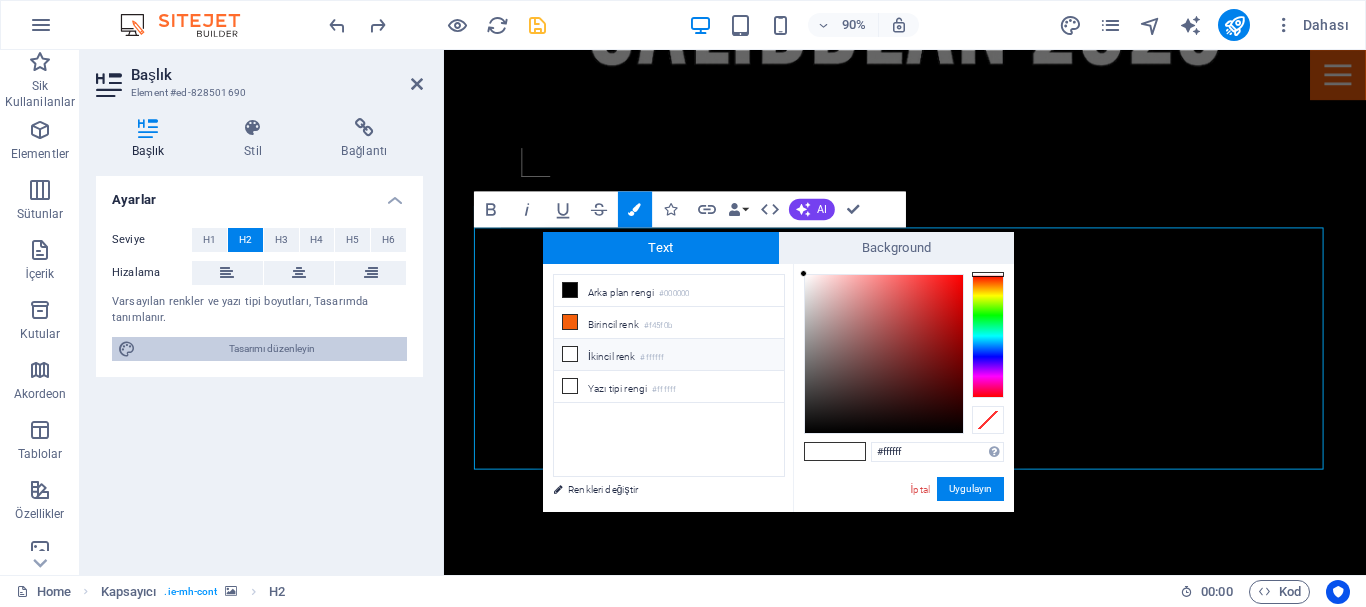click on "Tasarımı düzenleyin" at bounding box center [271, 349] 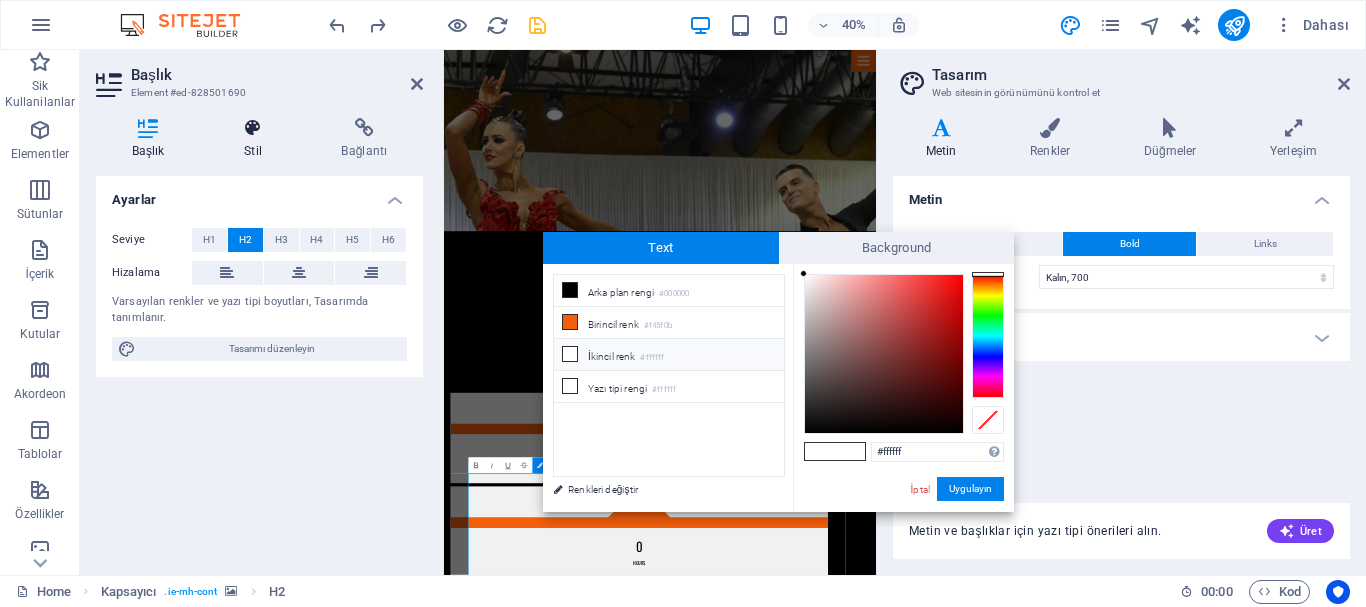 click at bounding box center (252, 128) 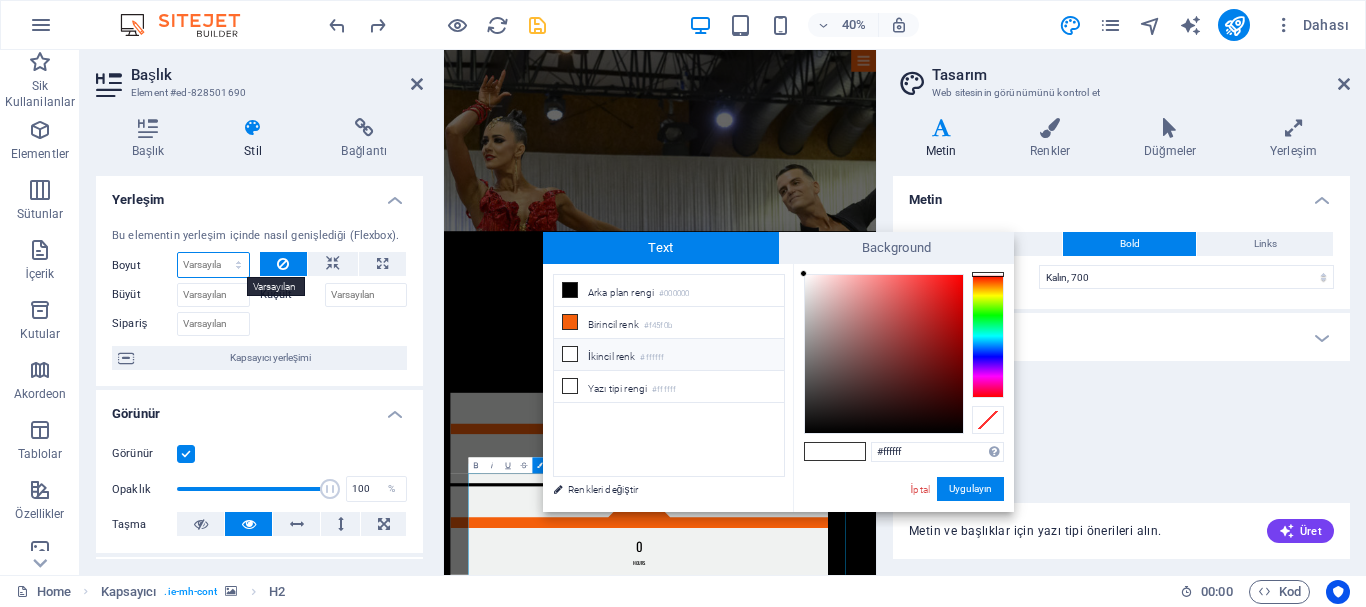 click on "Varsayılan otomatik px % 1/1 1/2 1/3 1/4 1/5 1/6 1/7 1/8 1/9 1/10" at bounding box center (213, 265) 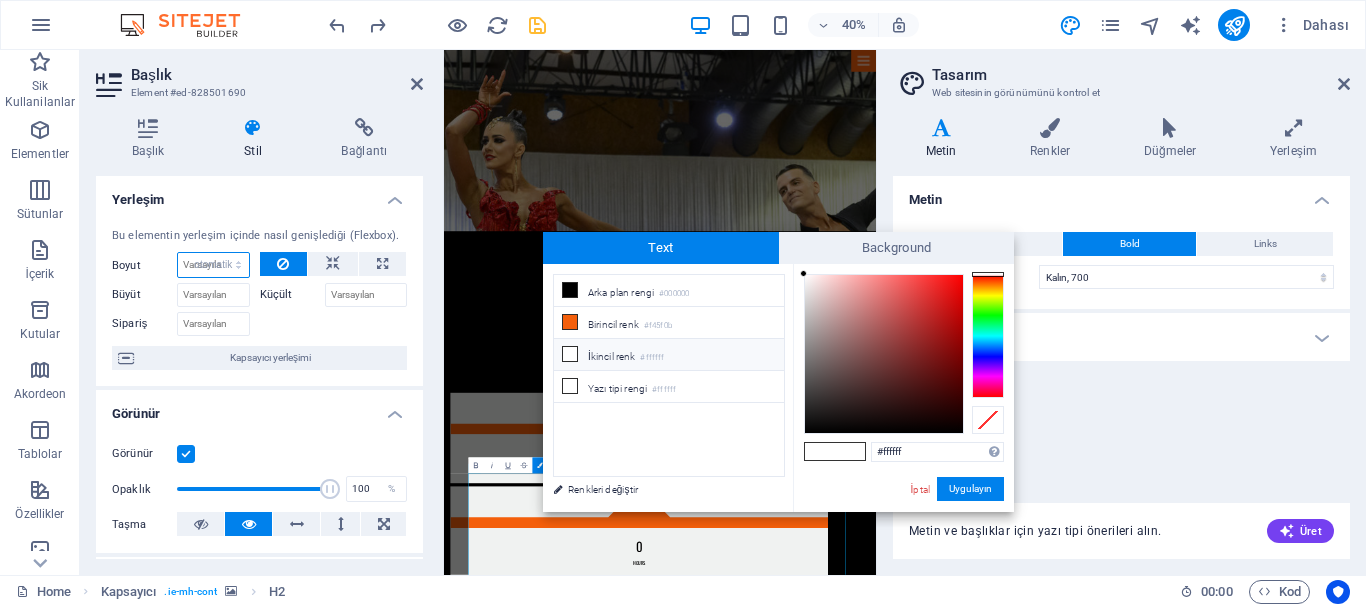 click on "Varsayılan otomatik px % 1/1 1/2 1/3 1/4 1/5 1/6 1/7 1/8 1/9 1/10" at bounding box center [213, 265] 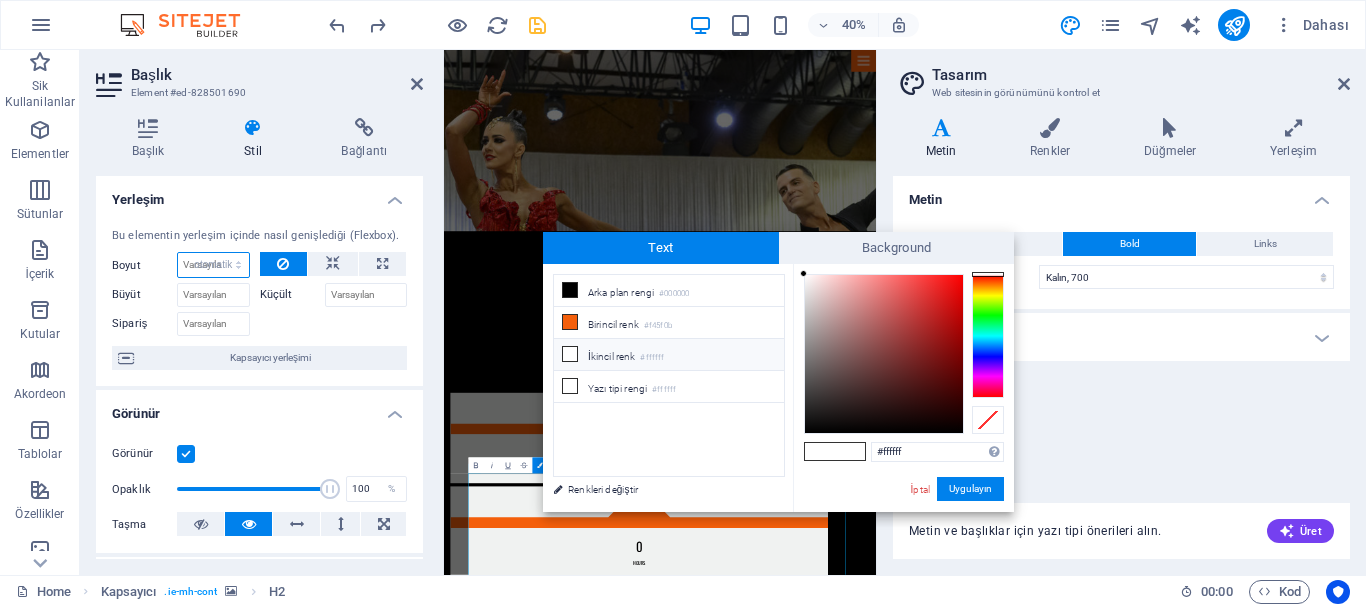 select on "DISABLED_OPTION_VALUE" 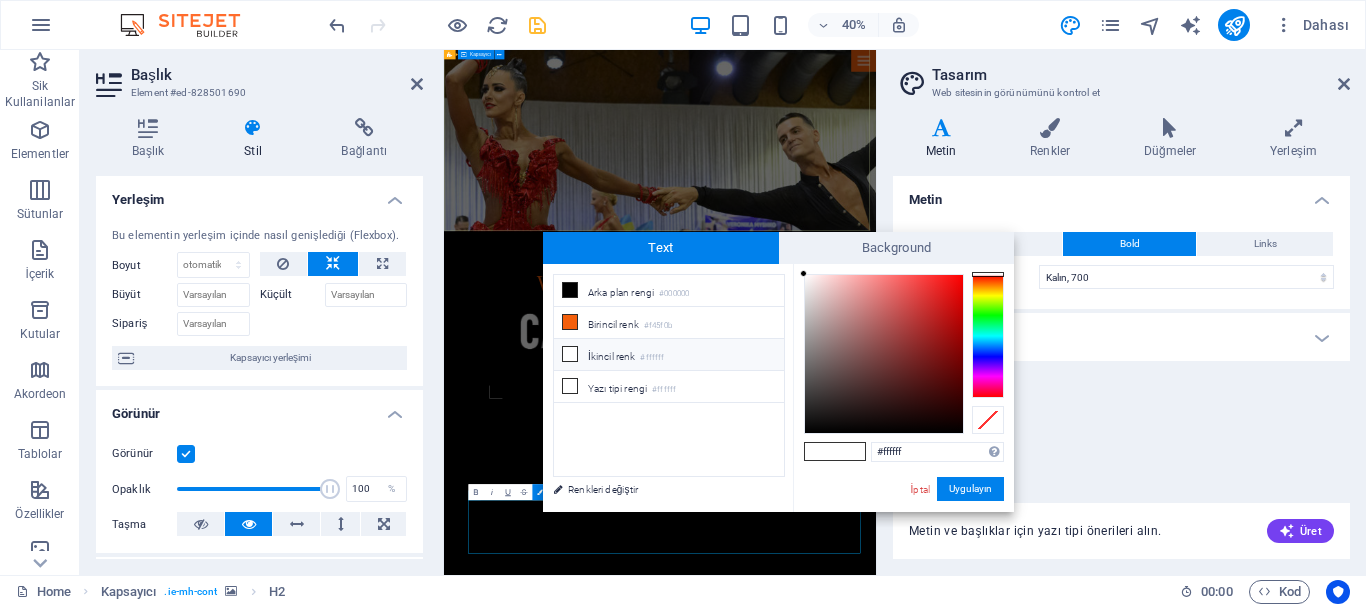 click on "WDSF CALIBBEAN 2025" at bounding box center (984, 767) 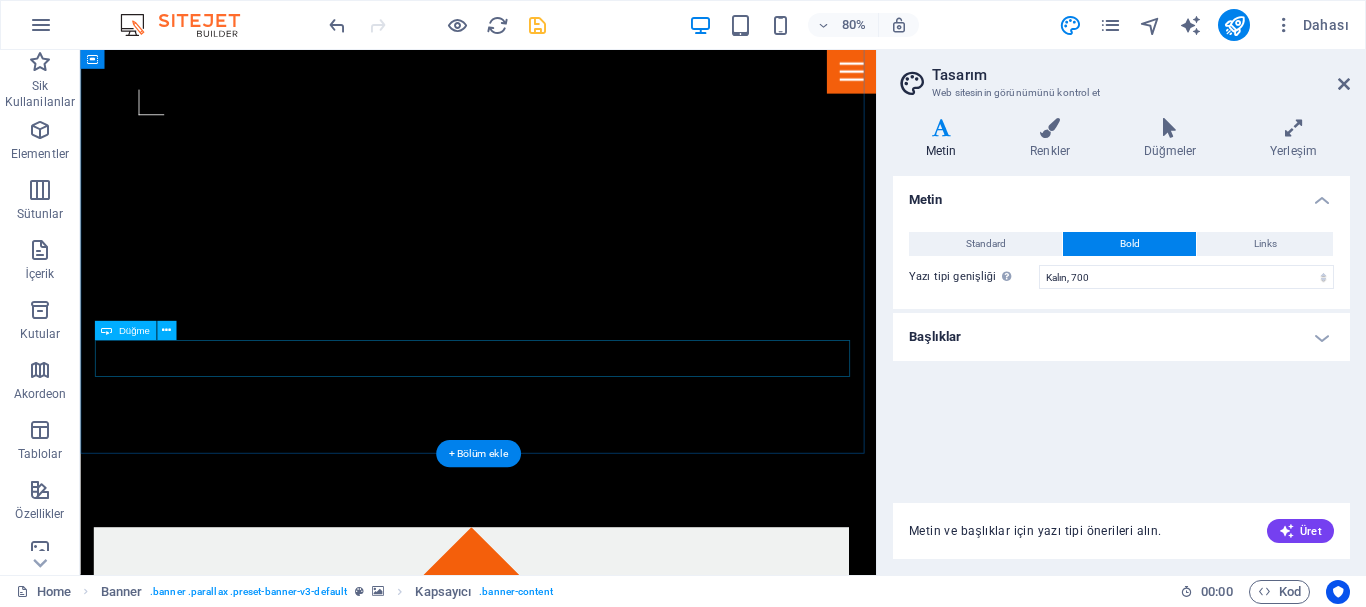 scroll, scrollTop: 1000, scrollLeft: 0, axis: vertical 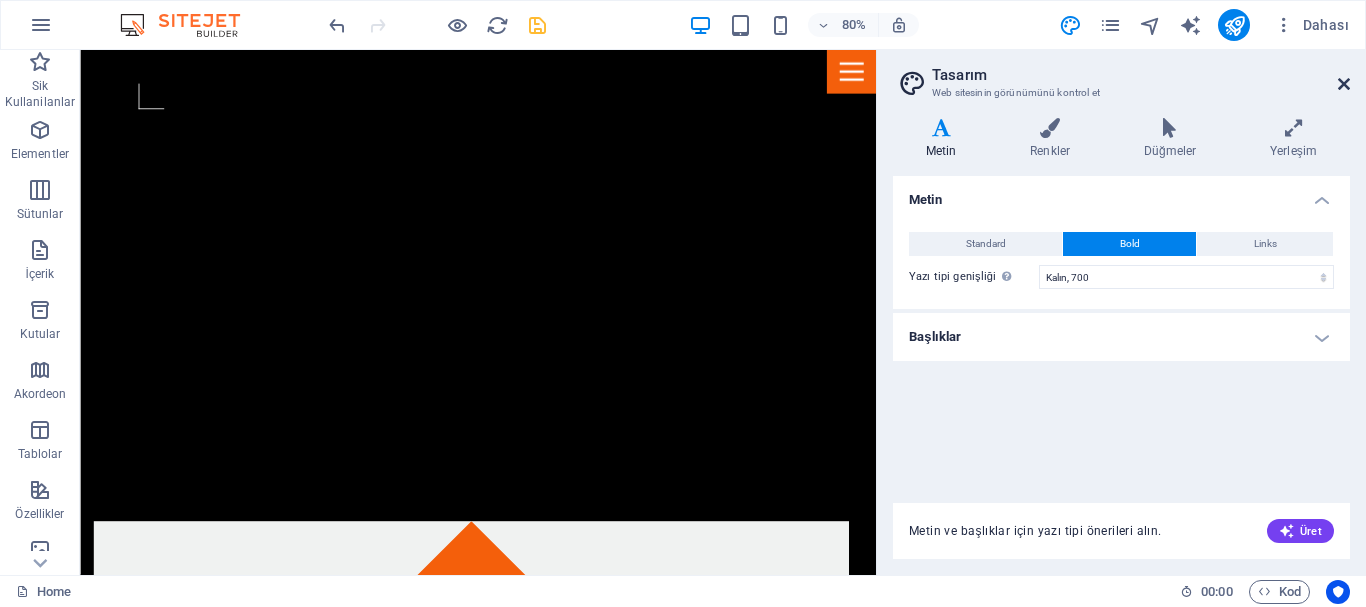 click at bounding box center (1344, 84) 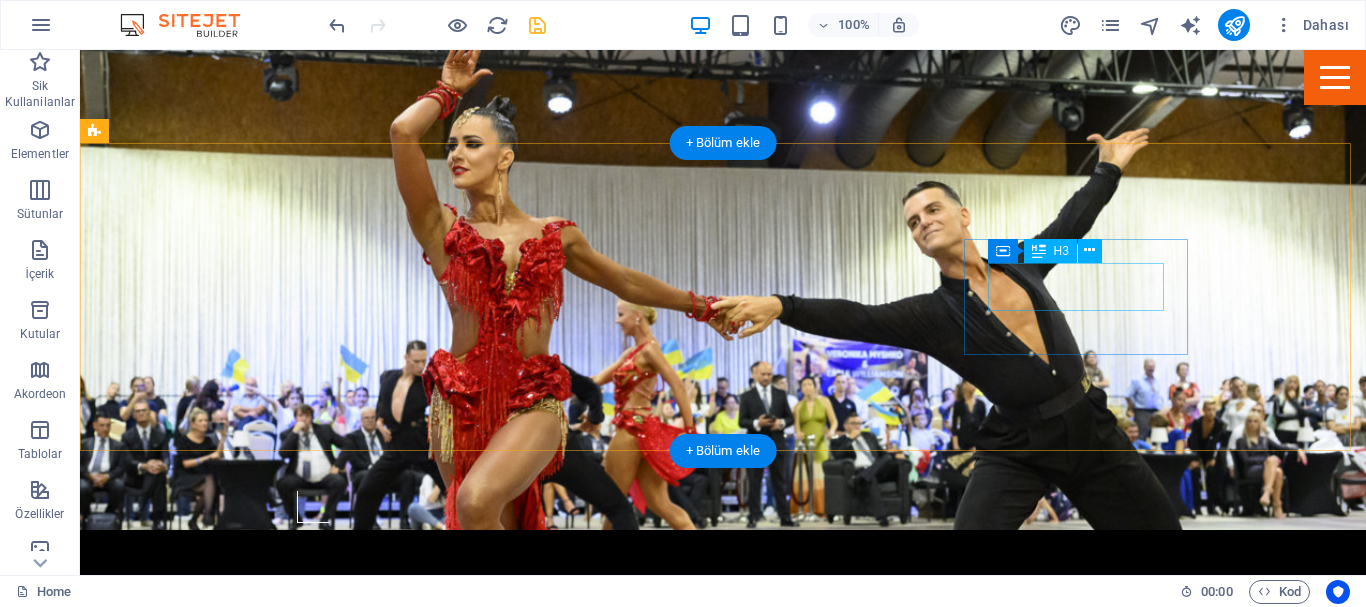 scroll, scrollTop: 500, scrollLeft: 0, axis: vertical 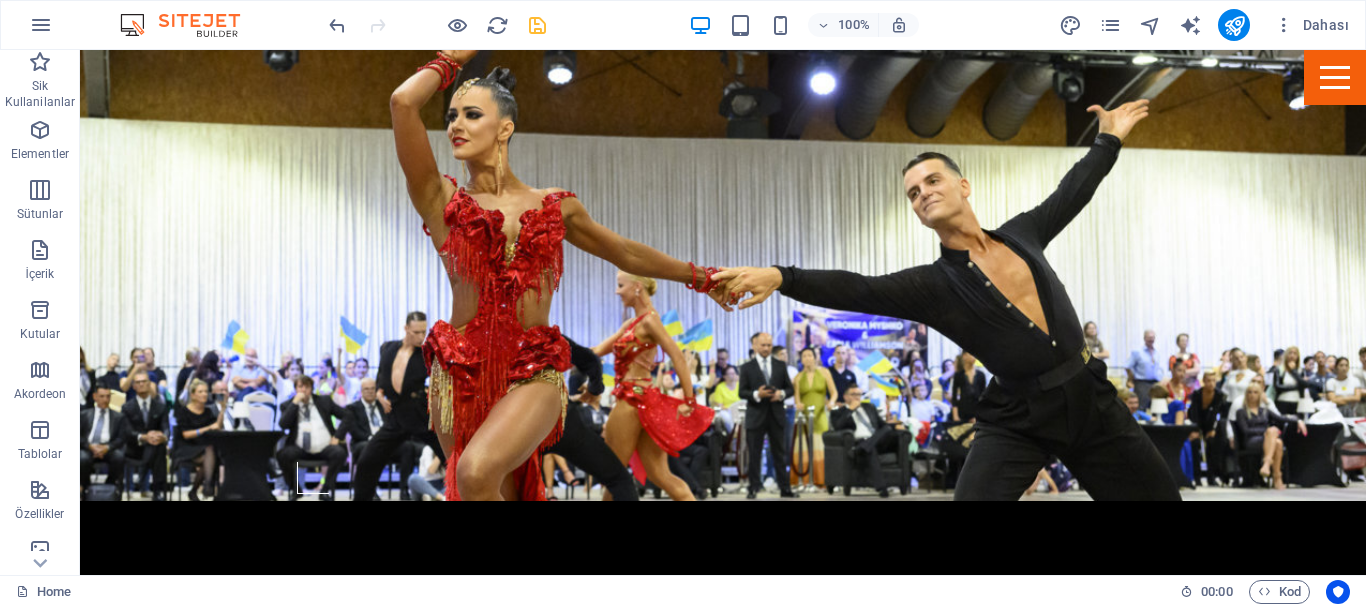 click at bounding box center [537, 25] 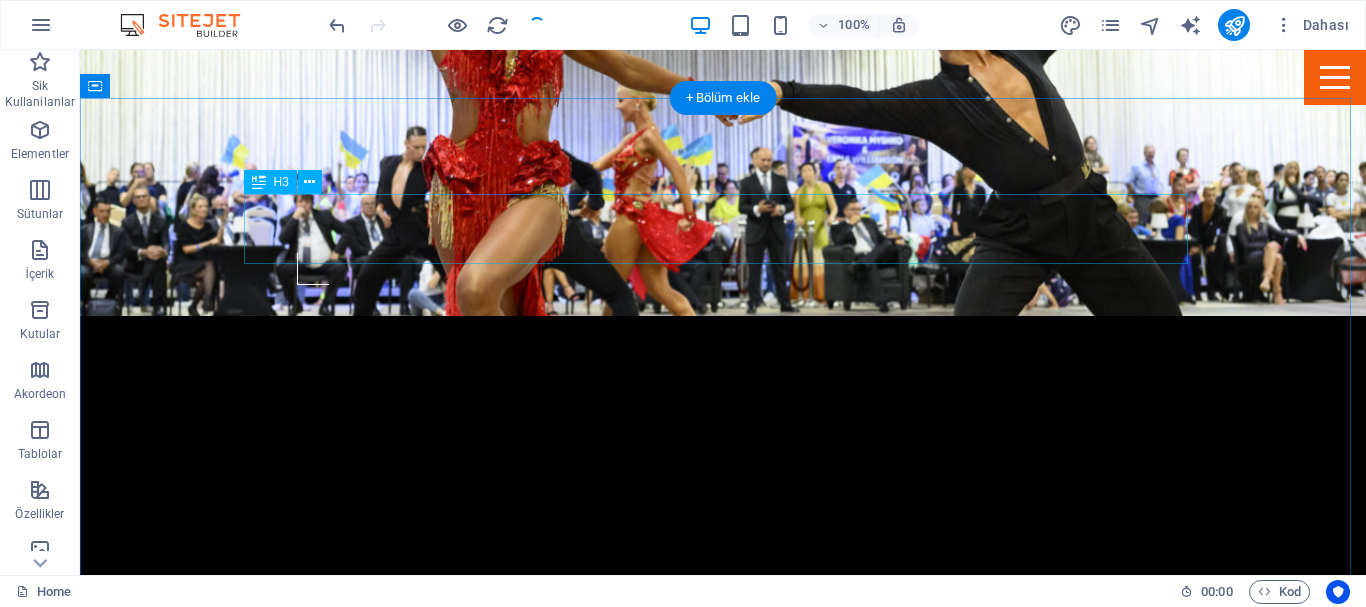 scroll, scrollTop: 800, scrollLeft: 0, axis: vertical 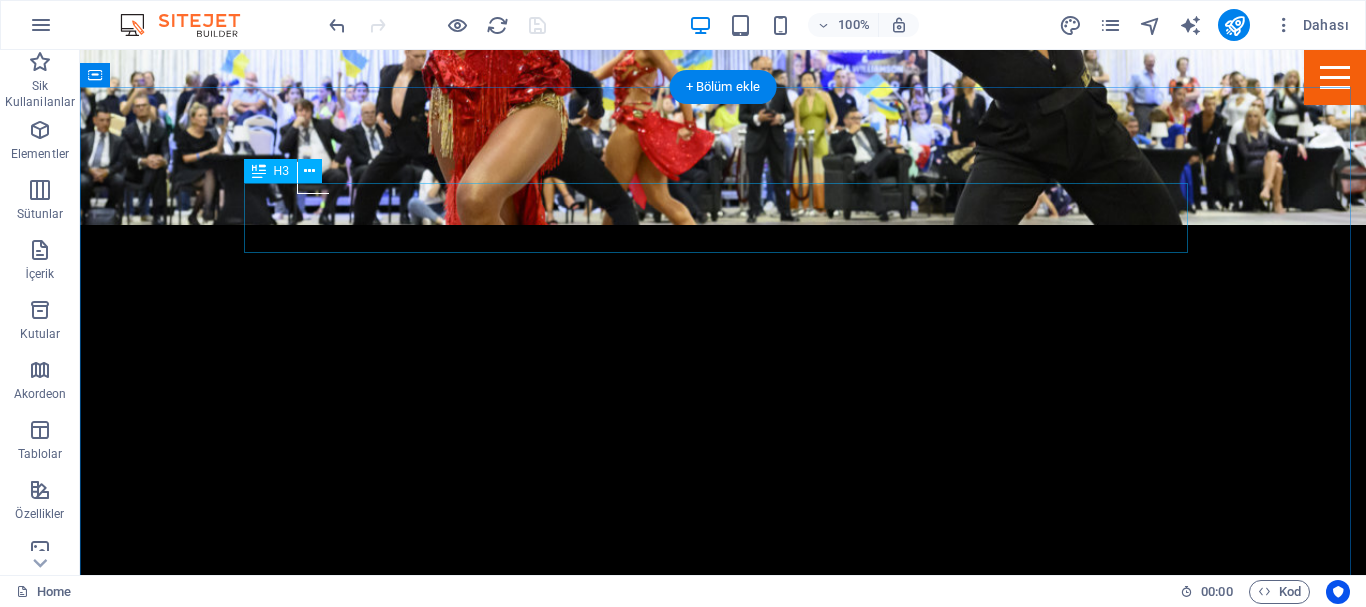 click on "Time for a break" at bounding box center (723, 2276) 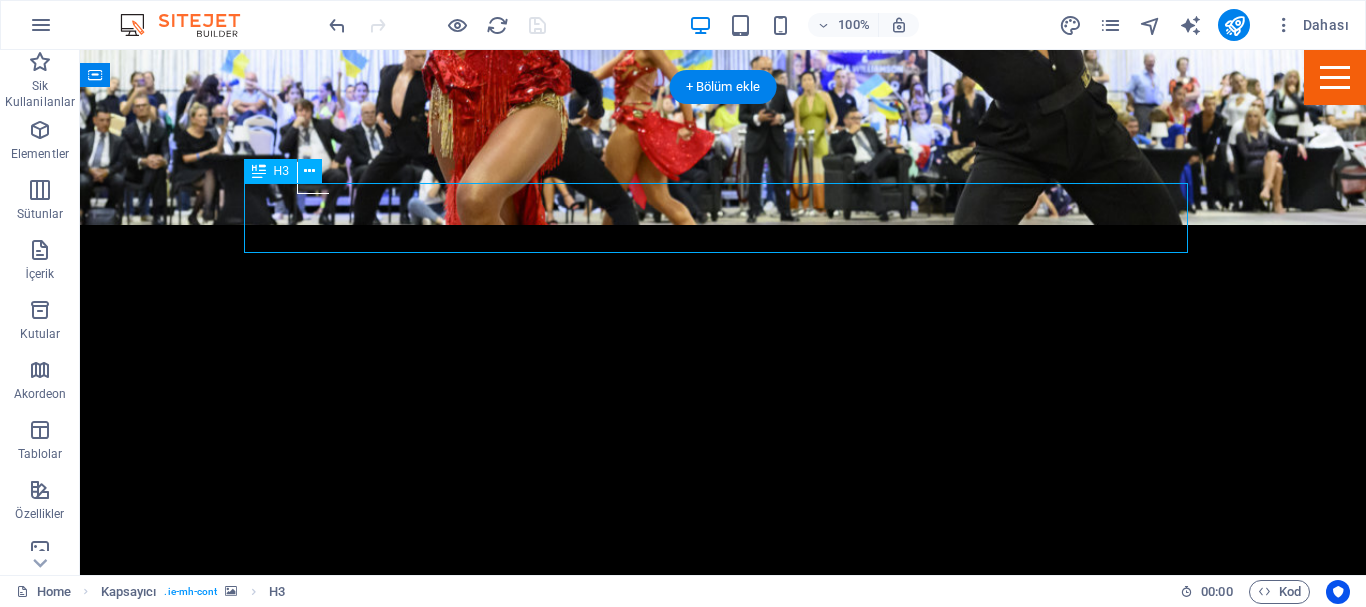 click on "Time for a break" at bounding box center (723, 2276) 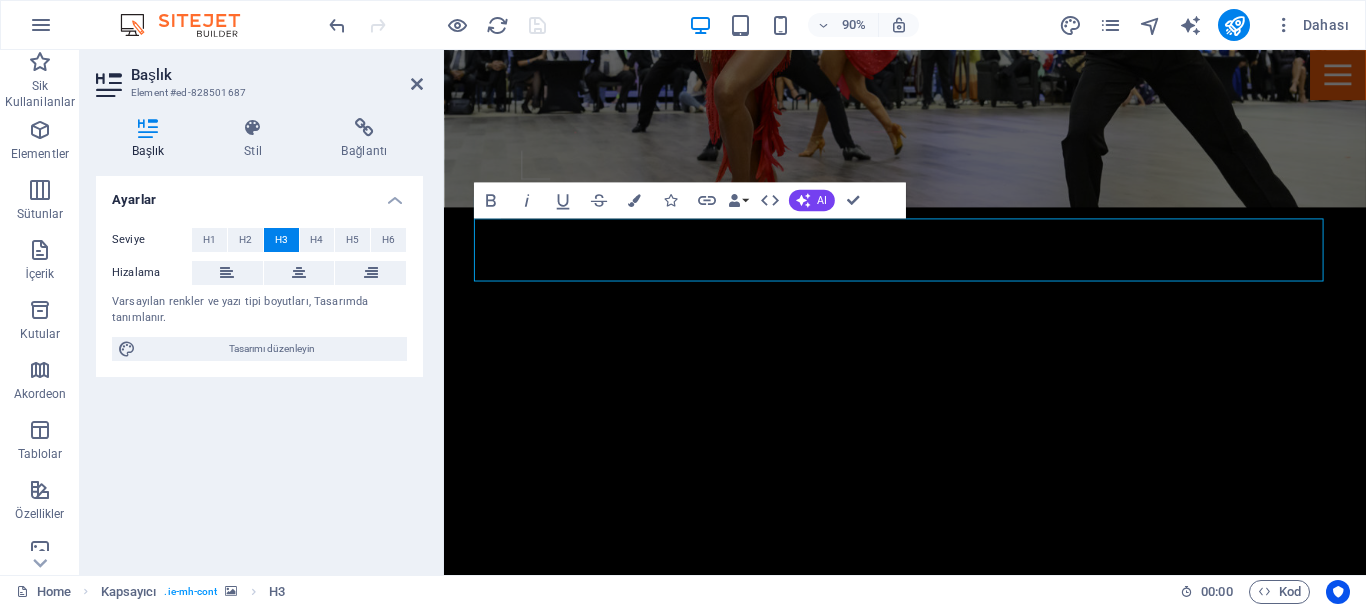 click on "Ayarlar Seviye H1 H2 H3 H4 H5 H6 Hizalama Varsayılan renkler ve yazı tipi boyutları, Tasarımda tanımlanır. Tasarımı düzenleyin" at bounding box center [259, 367] 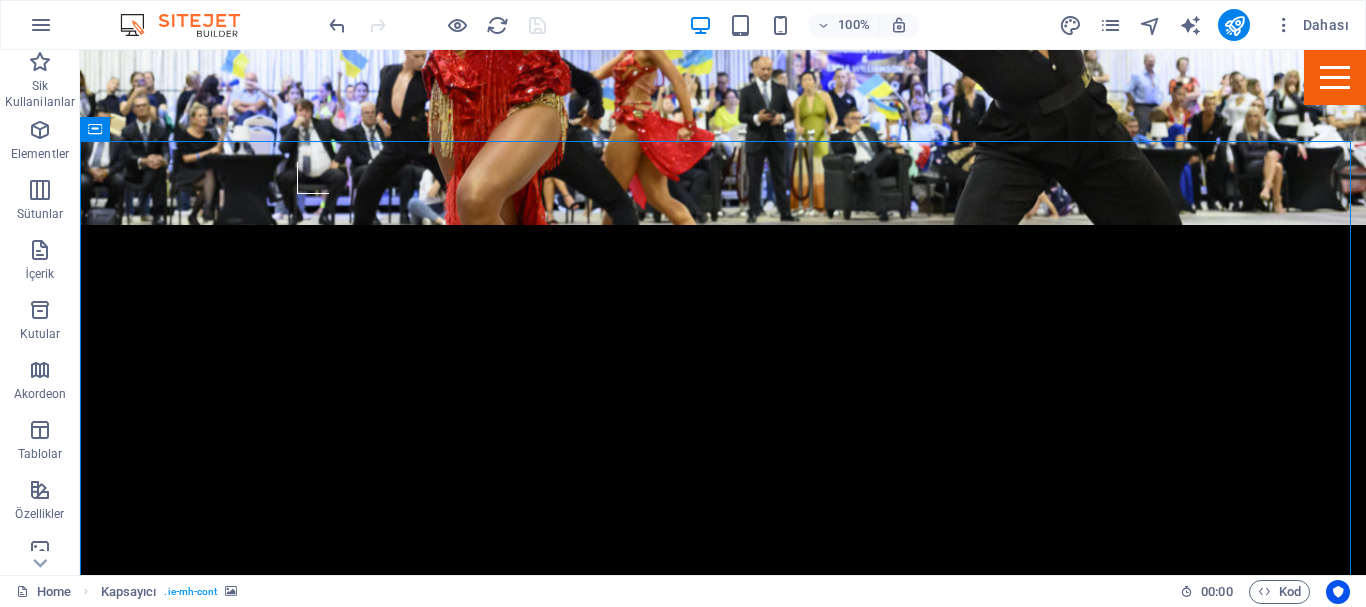 scroll, scrollTop: 746, scrollLeft: 0, axis: vertical 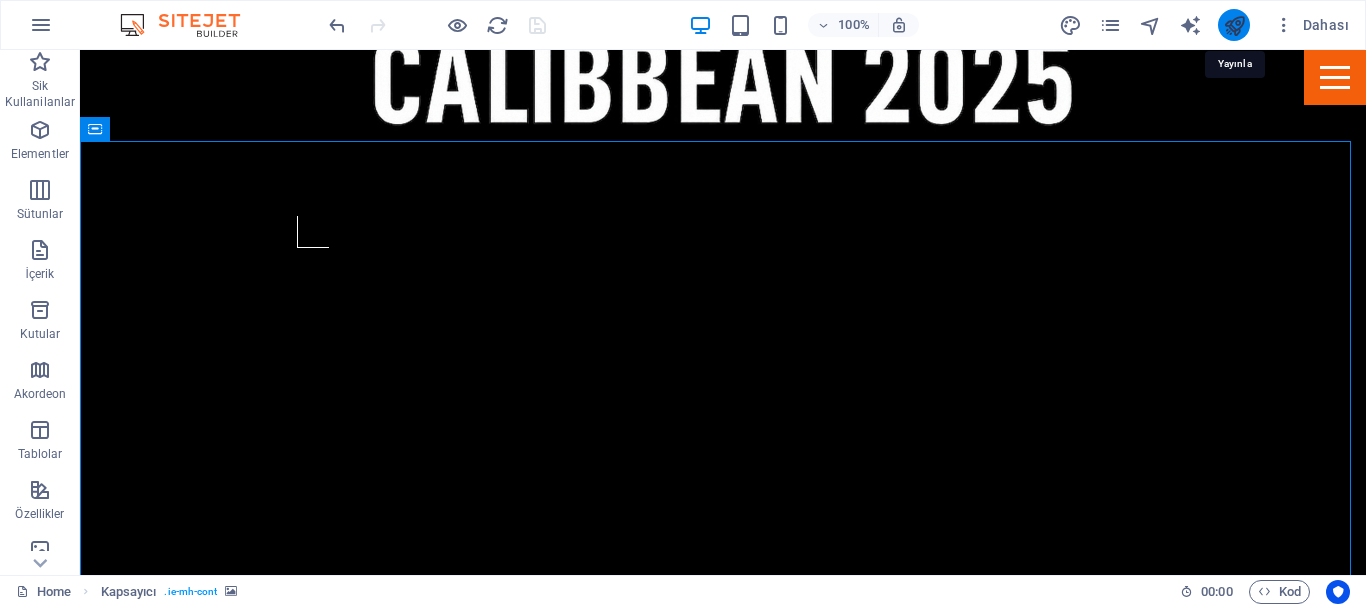 click at bounding box center (1234, 25) 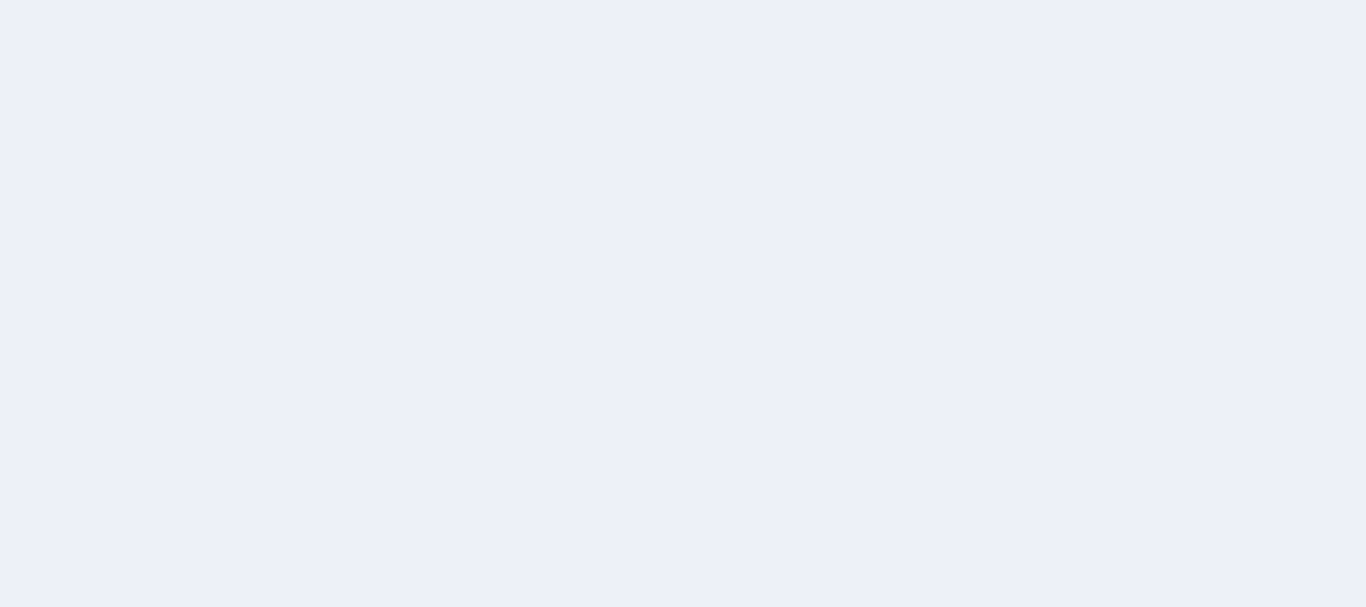 scroll, scrollTop: 0, scrollLeft: 0, axis: both 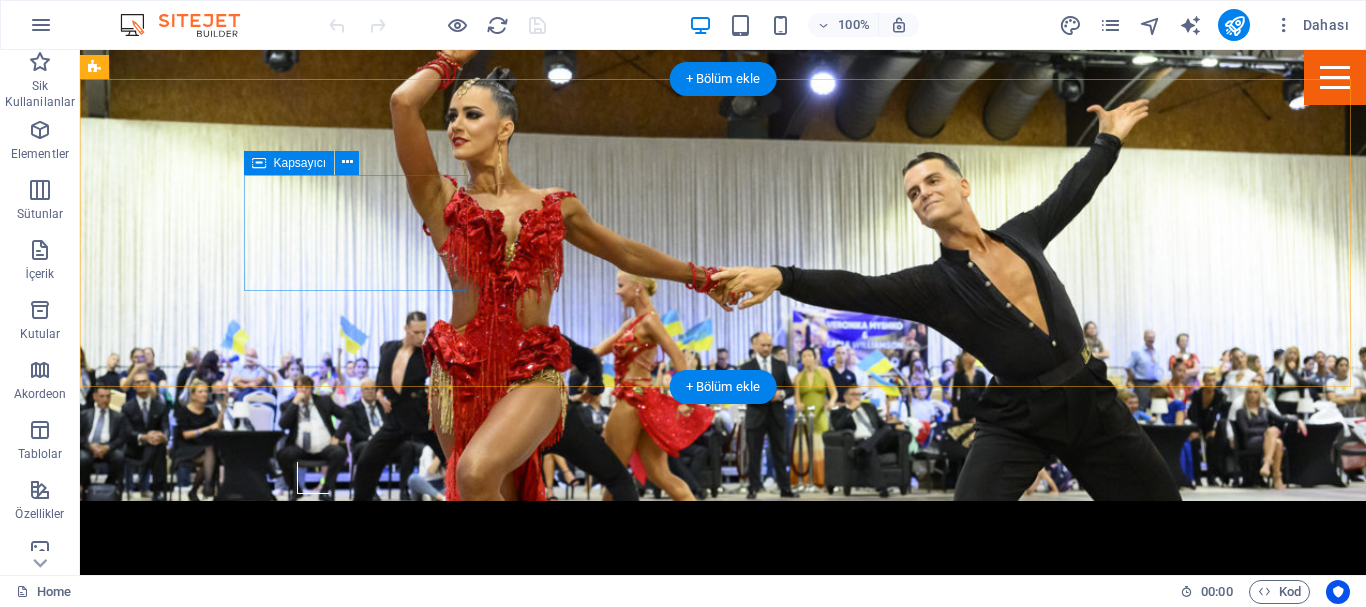 click on "0 Days" at bounding box center (568, 1122) 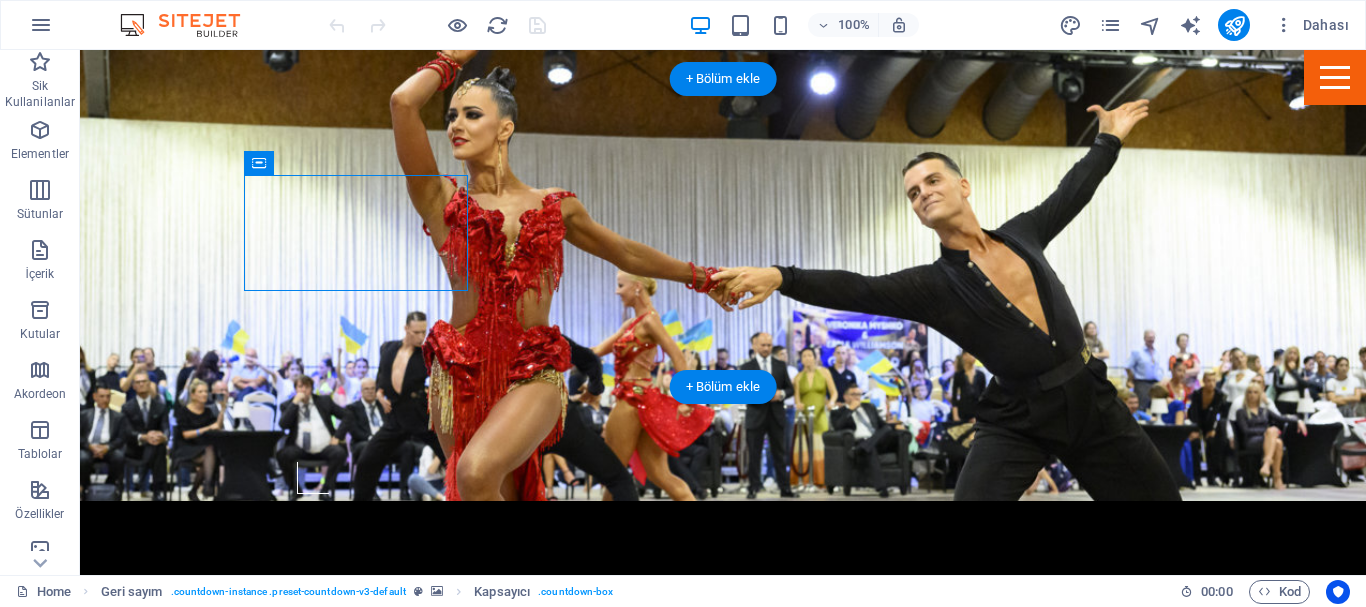 click at bounding box center [723, 759] 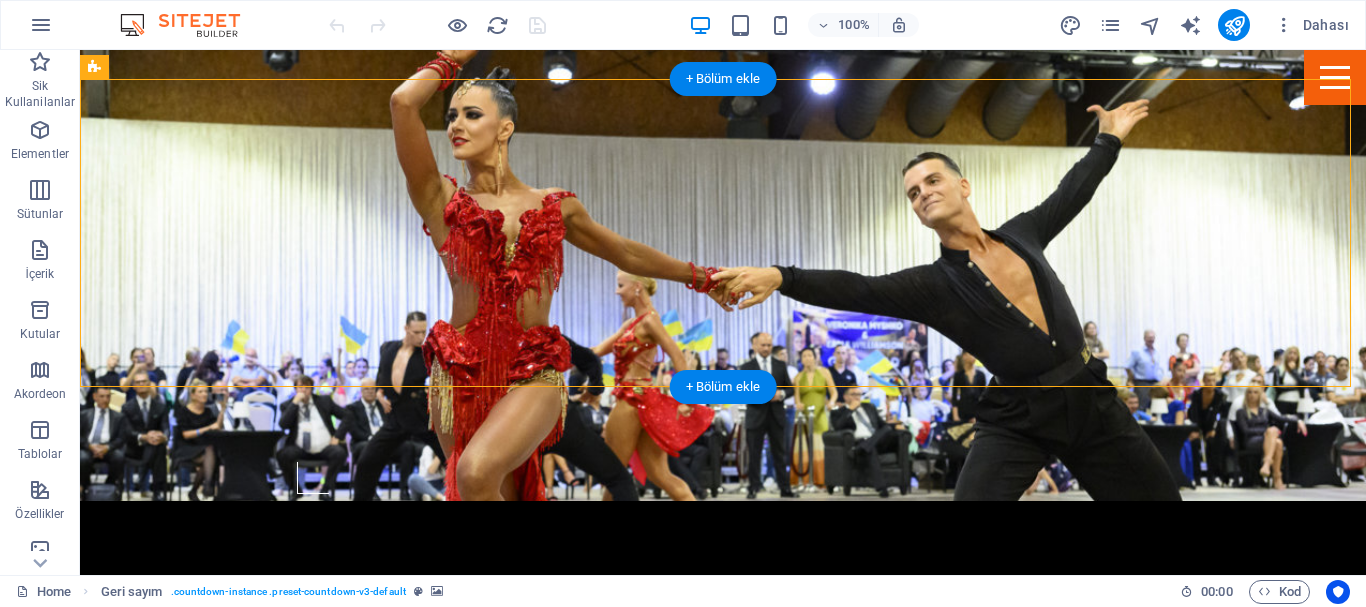 click at bounding box center [723, 759] 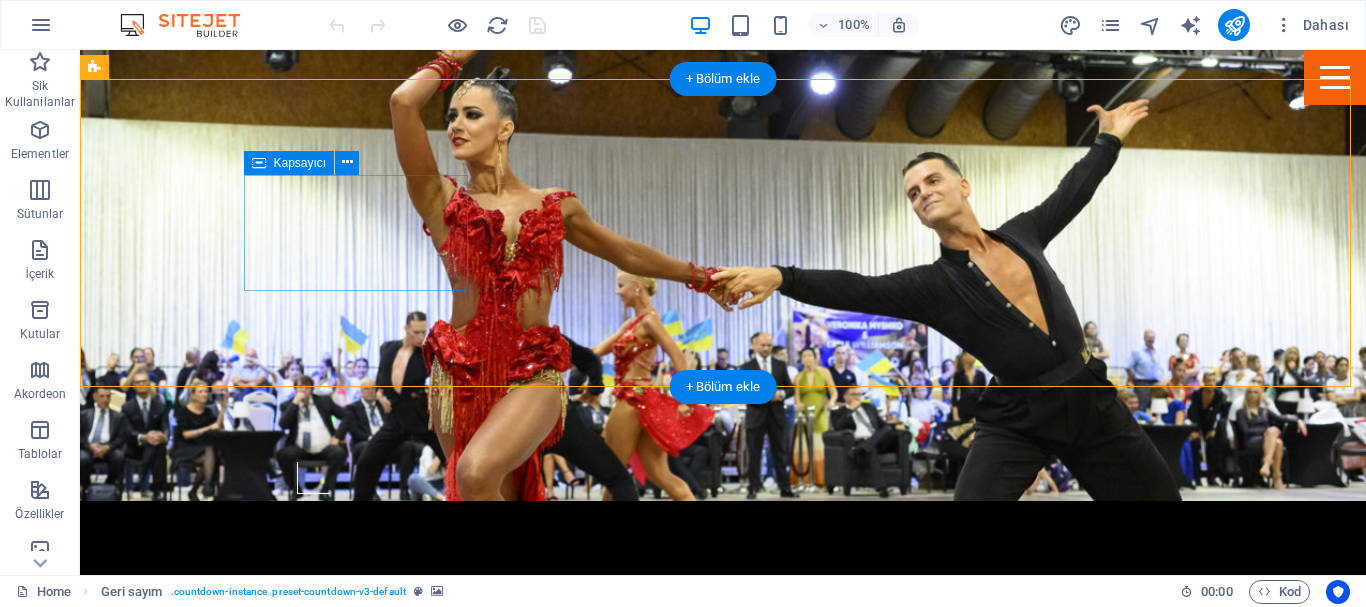 click on "0 Days" at bounding box center (568, 1122) 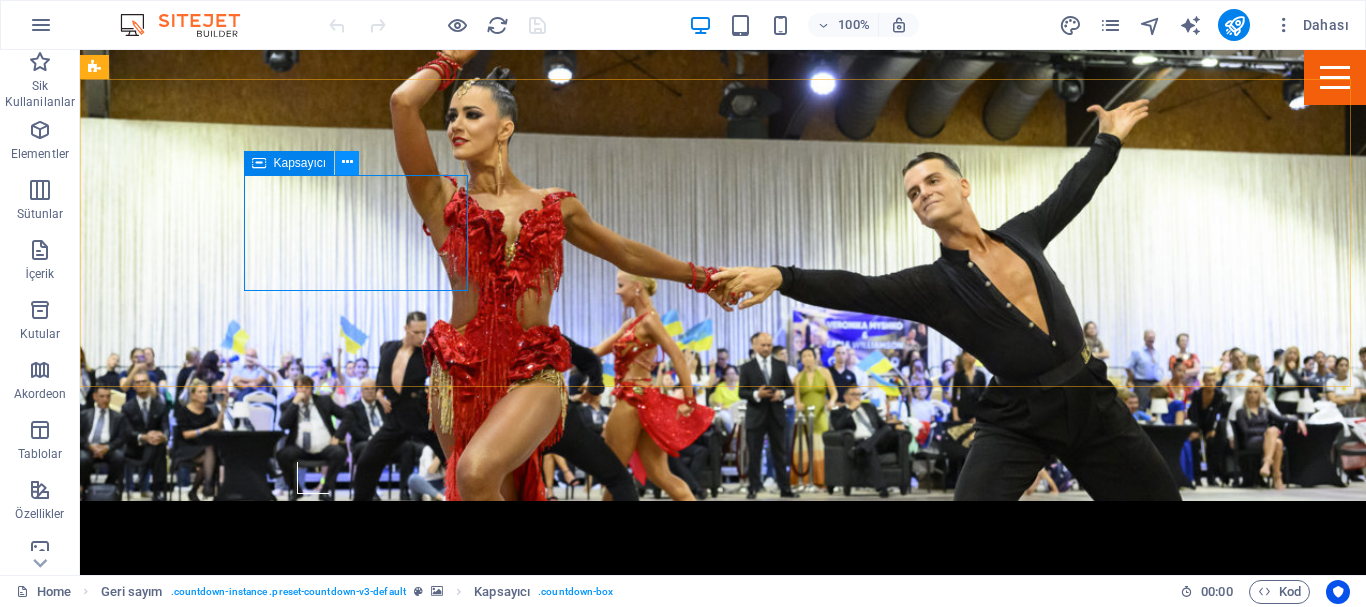 click at bounding box center (347, 162) 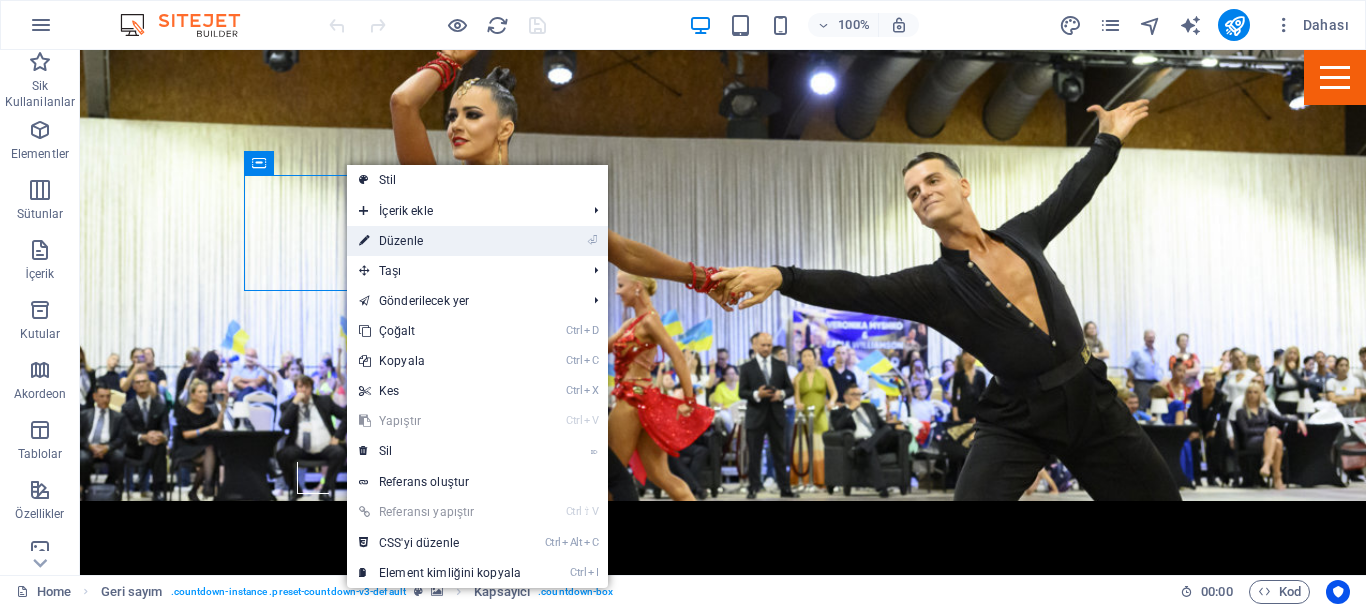 click on "⏎  Düzenle" at bounding box center [440, 241] 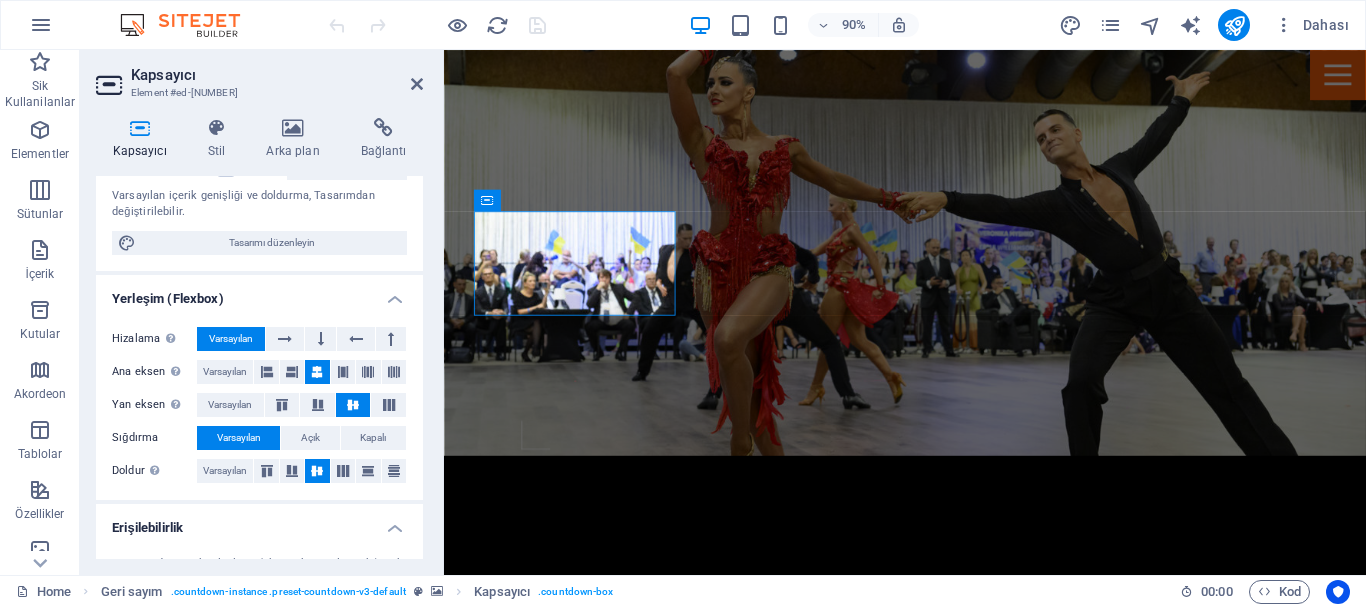 scroll, scrollTop: 199, scrollLeft: 0, axis: vertical 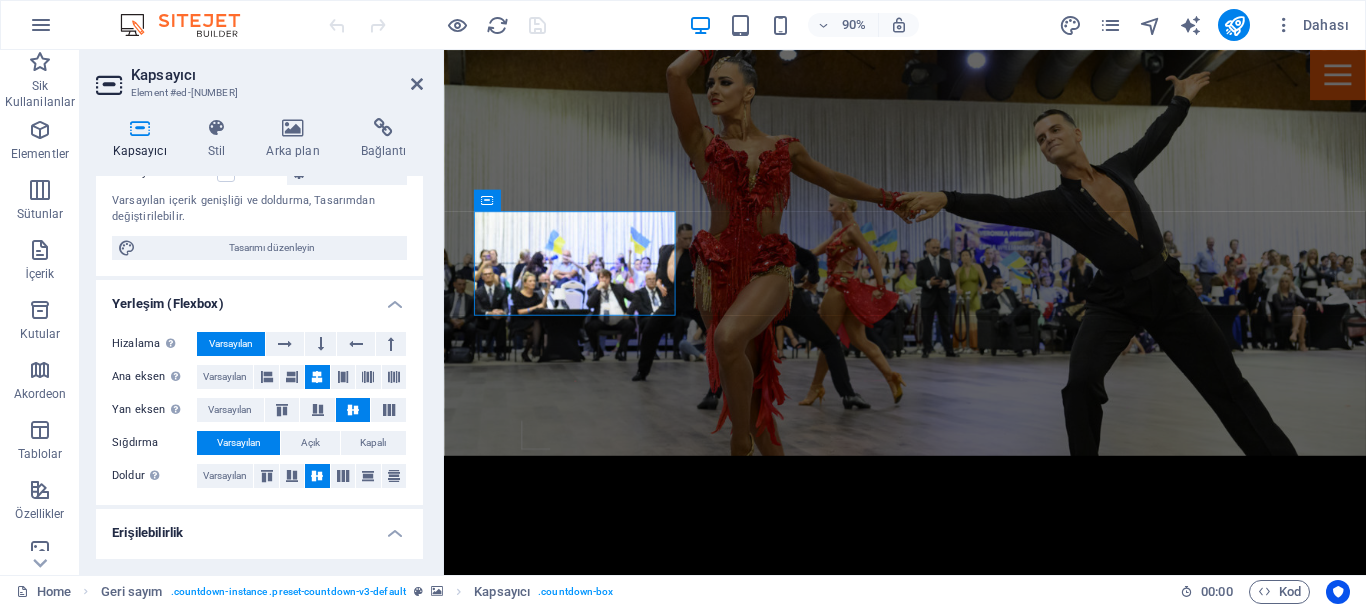click at bounding box center (956, 759) 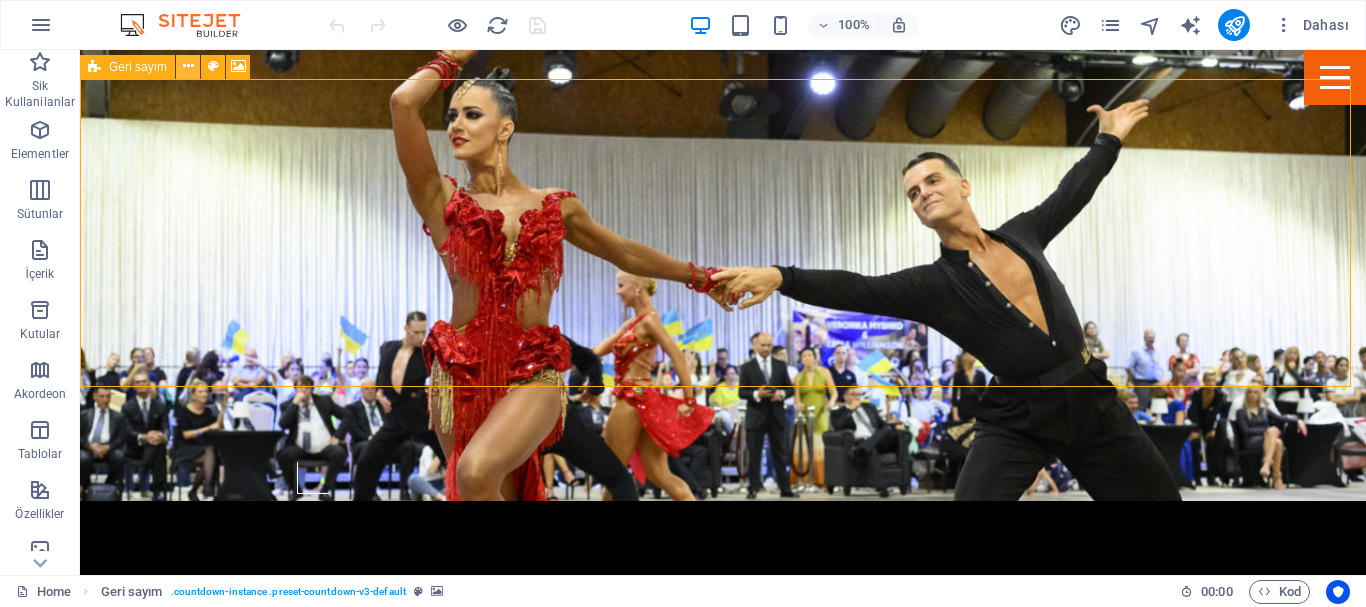 click at bounding box center (188, 66) 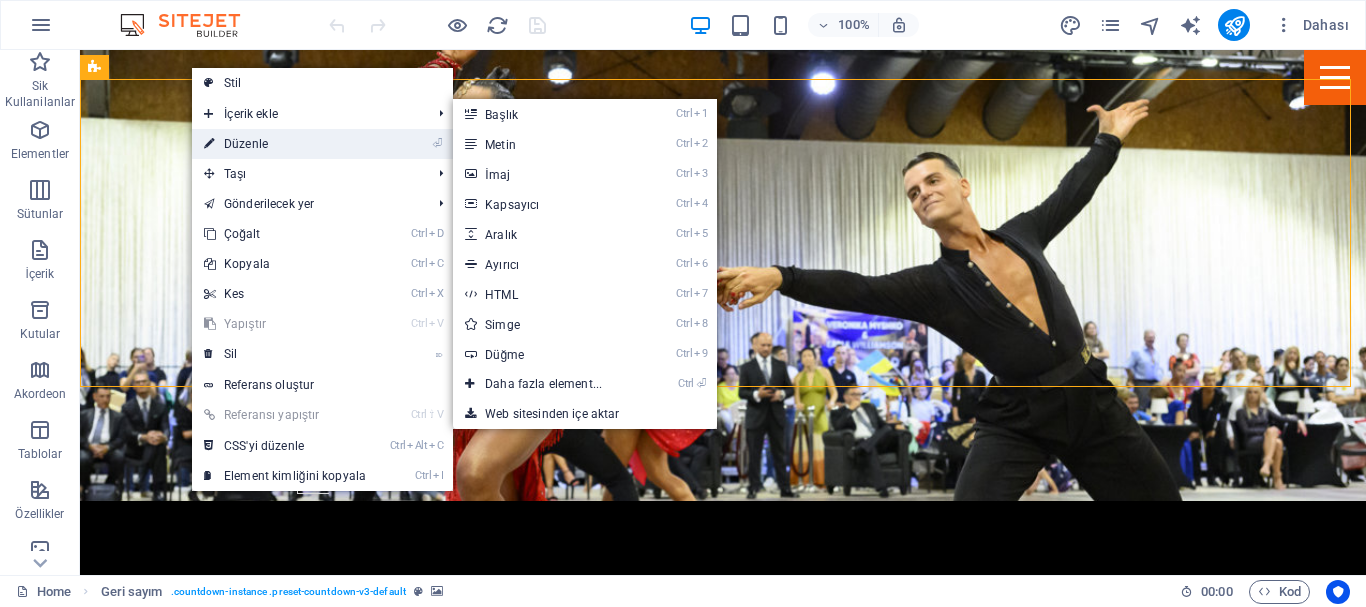click on "⏎  Düzenle" at bounding box center (285, 144) 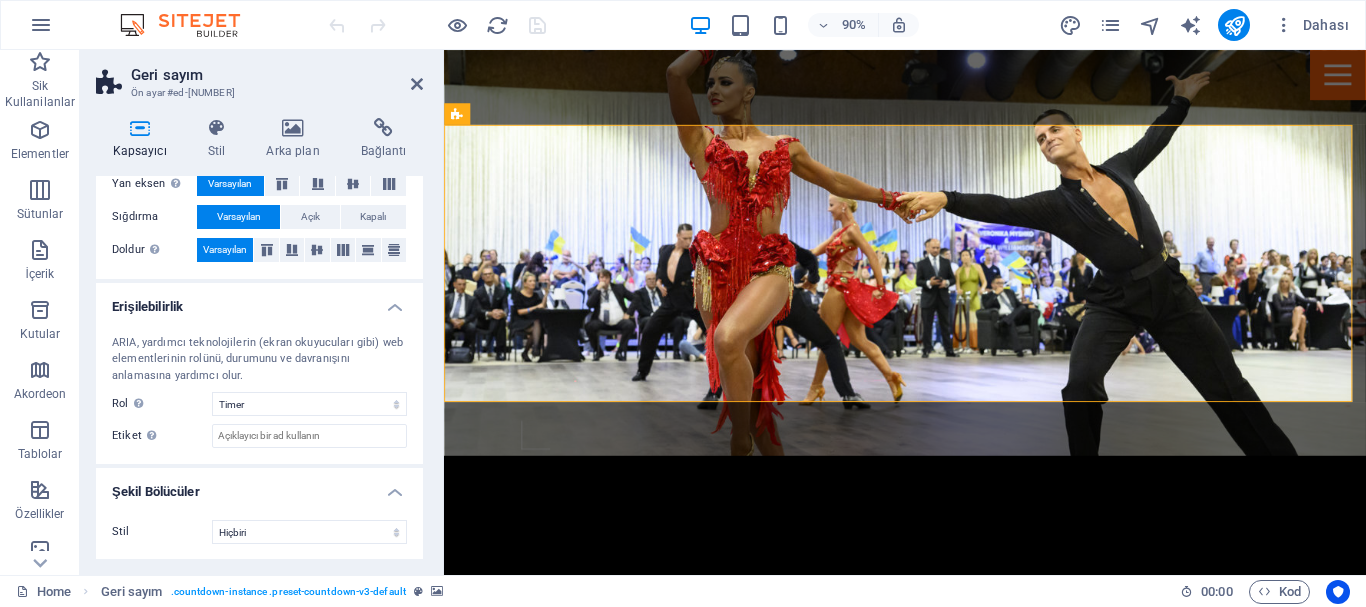 scroll, scrollTop: 392, scrollLeft: 0, axis: vertical 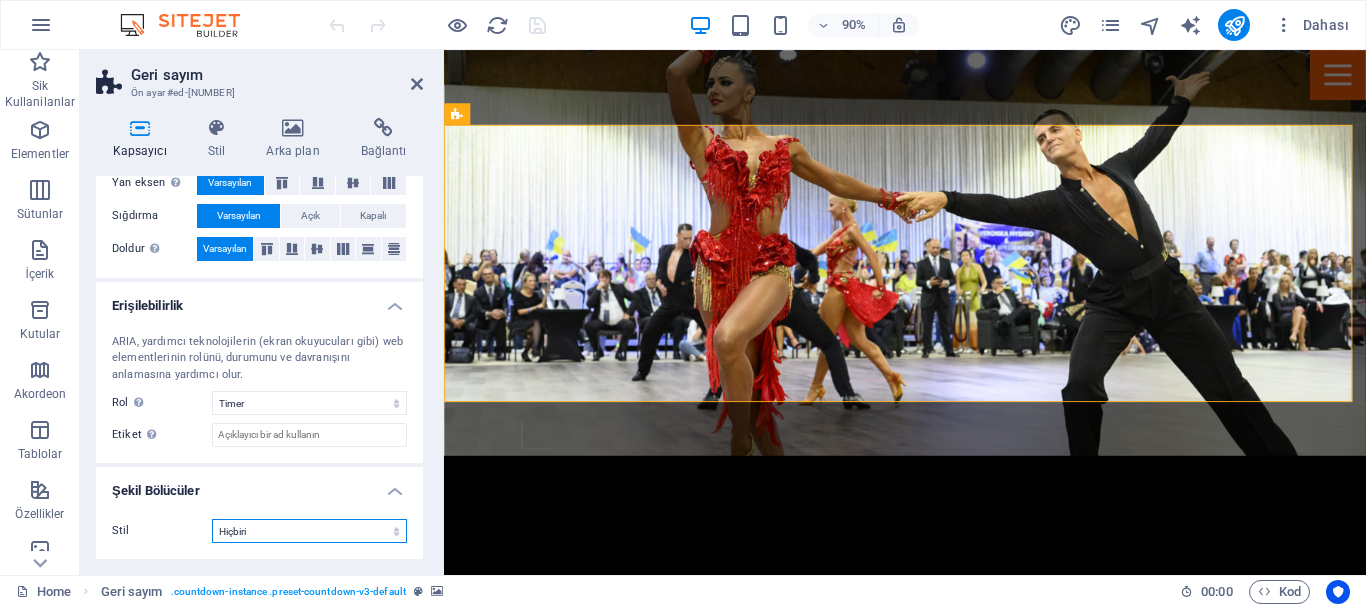 click on "Hiçbiri Üçgen Kare Çapraz Çokgen 1 Çokgen 2 Zikzak Çoklu Zikzaklar Dalgalar Çoklu Dalgalar Yarım Daire Daire Daire Gölge Bloklar Altıgenler Bulutlar Çoklu Bulutlar Yelpaze Piramitler Kitap Boya Akıntısı Ateş Parçalanmış Kağıt Ok" at bounding box center [309, 531] 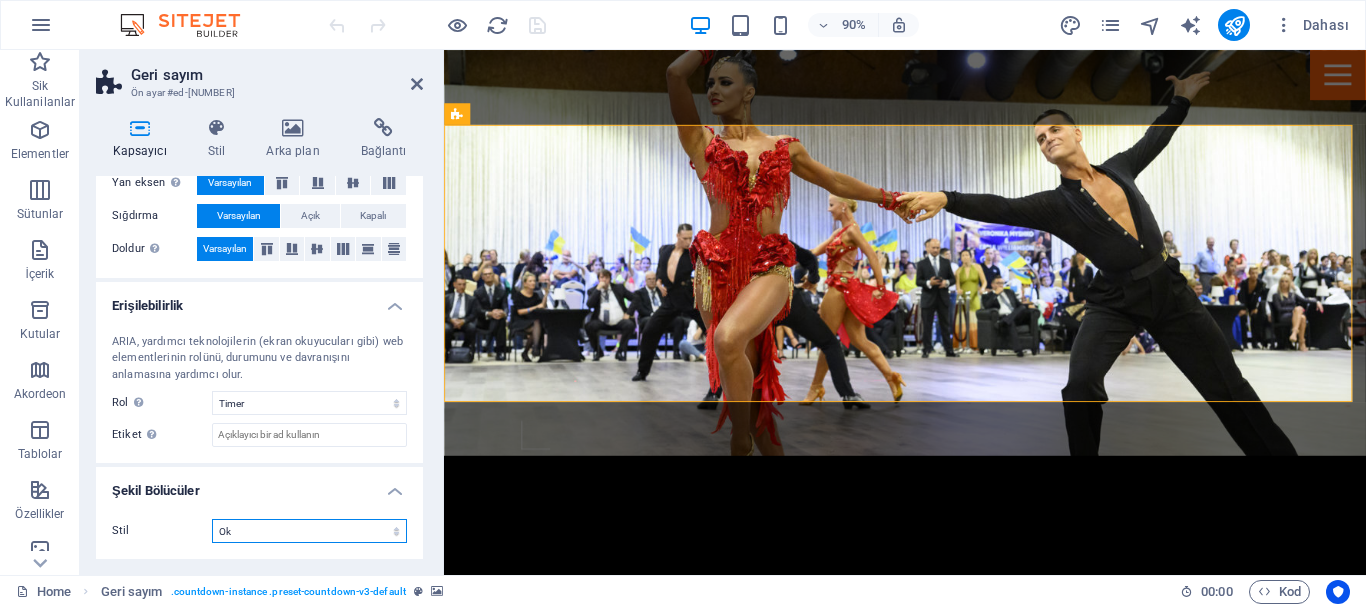 click on "Hiçbiri Üçgen Kare Çapraz Çokgen 1 Çokgen 2 Zikzak Çoklu Zikzaklar Dalgalar Çoklu Dalgalar Yarım Daire Daire Daire Gölge Bloklar Altıgenler Bulutlar Çoklu Bulutlar Yelpaze Piramitler Kitap Boya Akıntısı Ateş Parçalanmış Kağıt Ok" at bounding box center (309, 531) 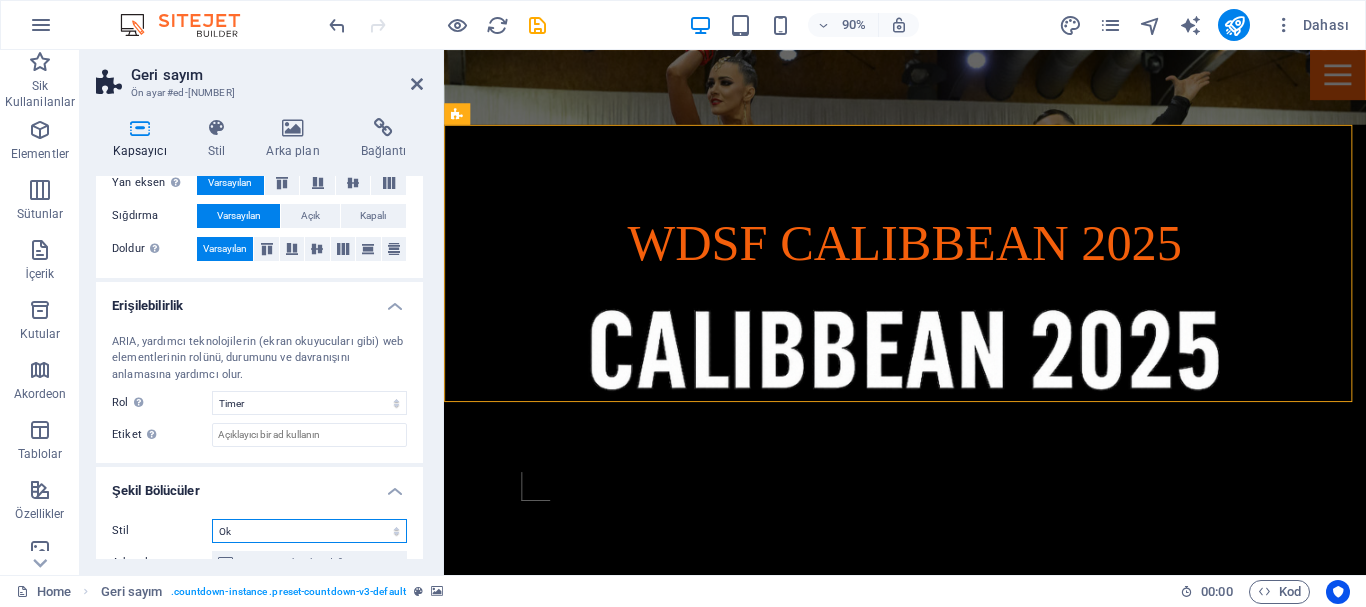 click on "Hiçbiri Üçgen Kare Çapraz Çokgen 1 Çokgen 2 Zikzak Çoklu Zikzaklar Dalgalar Çoklu Dalgalar Yarım Daire Daire Daire Gölge Bloklar Altıgenler Bulutlar Çoklu Bulutlar Yelpaze Piramitler Kitap Boya Akıntısı Ateş Parçalanmış Kağıt Ok" at bounding box center [309, 531] 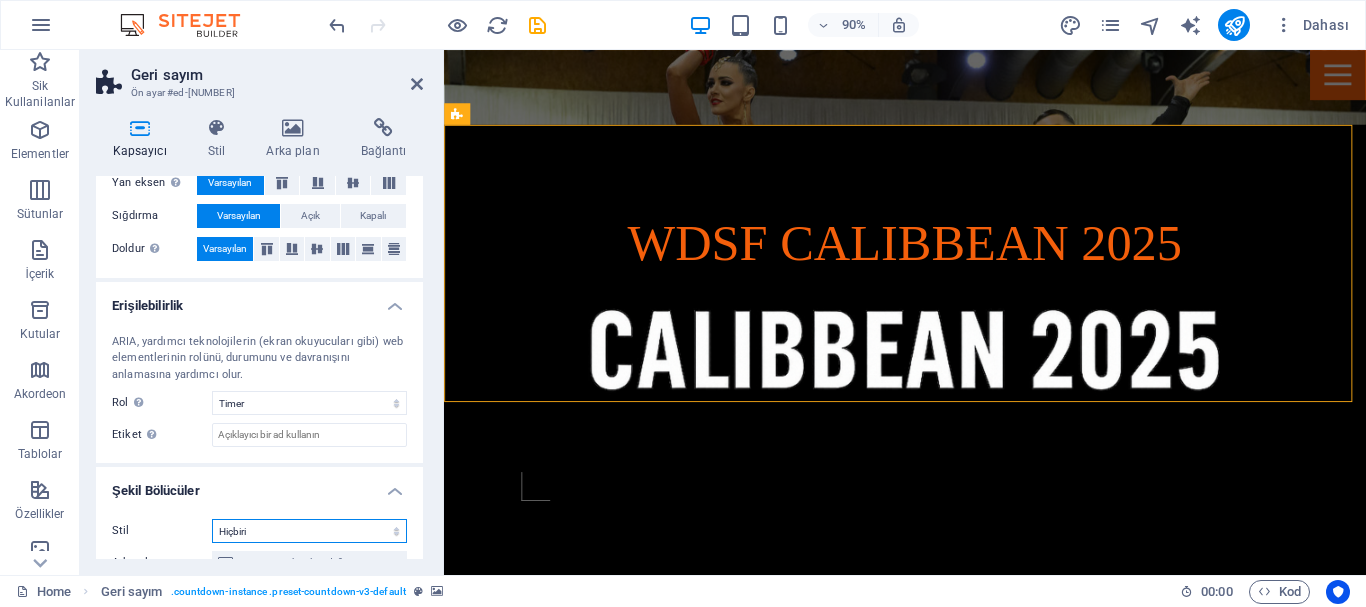 click on "Hiçbiri Üçgen Kare Çapraz Çokgen 1 Çokgen 2 Zikzak Çoklu Zikzaklar Dalgalar Çoklu Dalgalar Yarım Daire Daire Daire Gölge Bloklar Altıgenler Bulutlar Çoklu Bulutlar Yelpaze Piramitler Kitap Boya Akıntısı Ateş Parçalanmış Kağıt Ok" at bounding box center [309, 531] 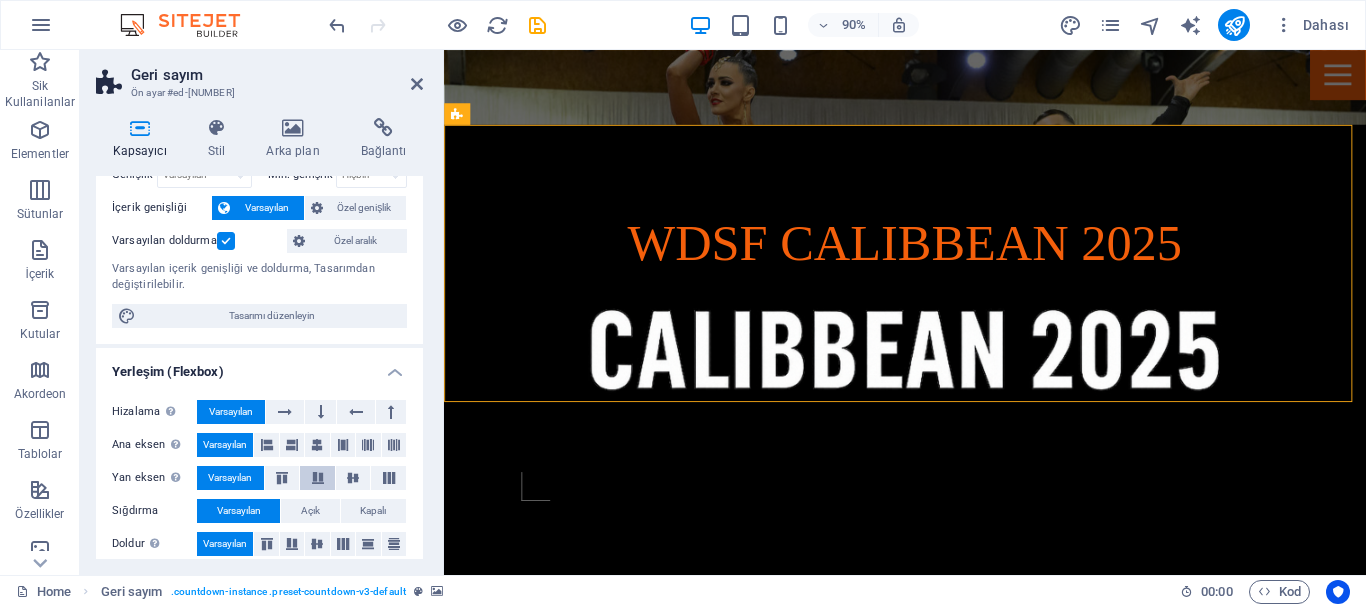 scroll, scrollTop: 92, scrollLeft: 0, axis: vertical 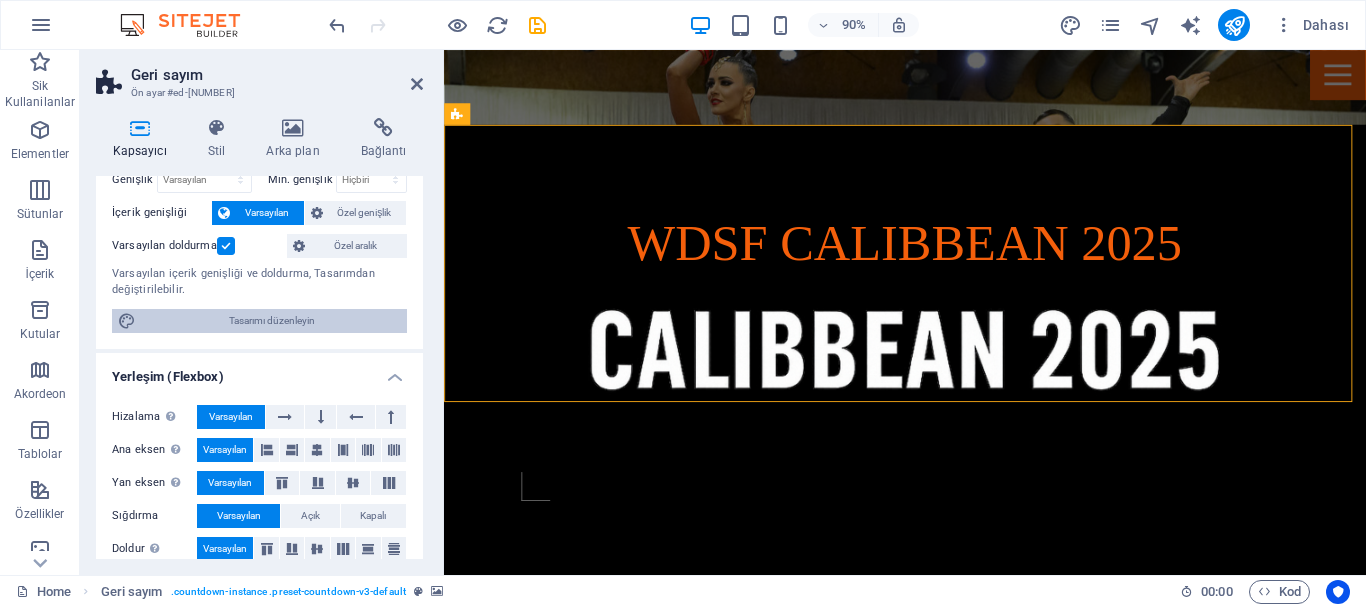 click on "Tasarımı düzenleyin" at bounding box center [271, 321] 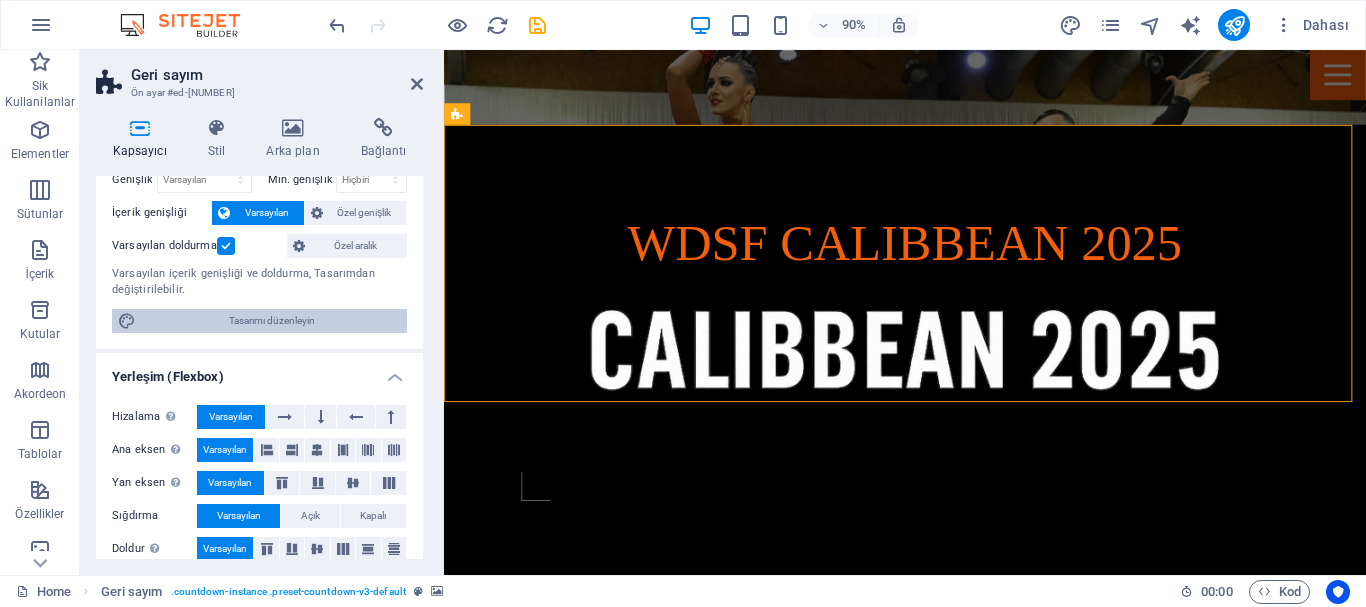 select on "rem" 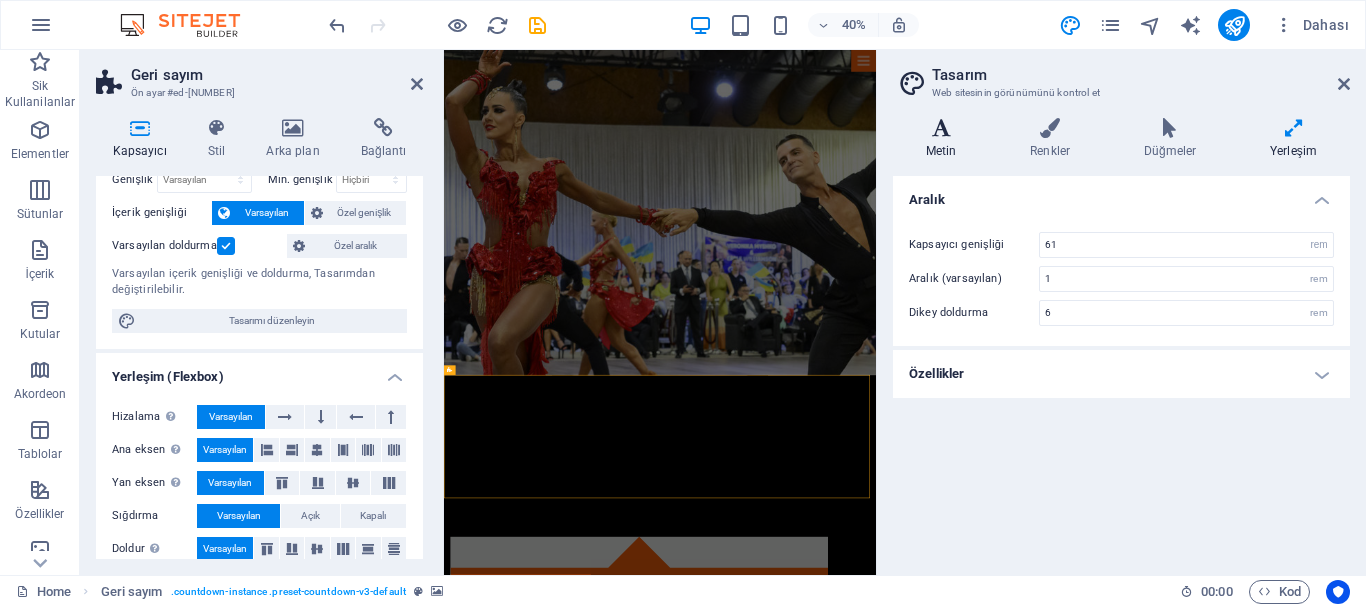 click at bounding box center [941, 128] 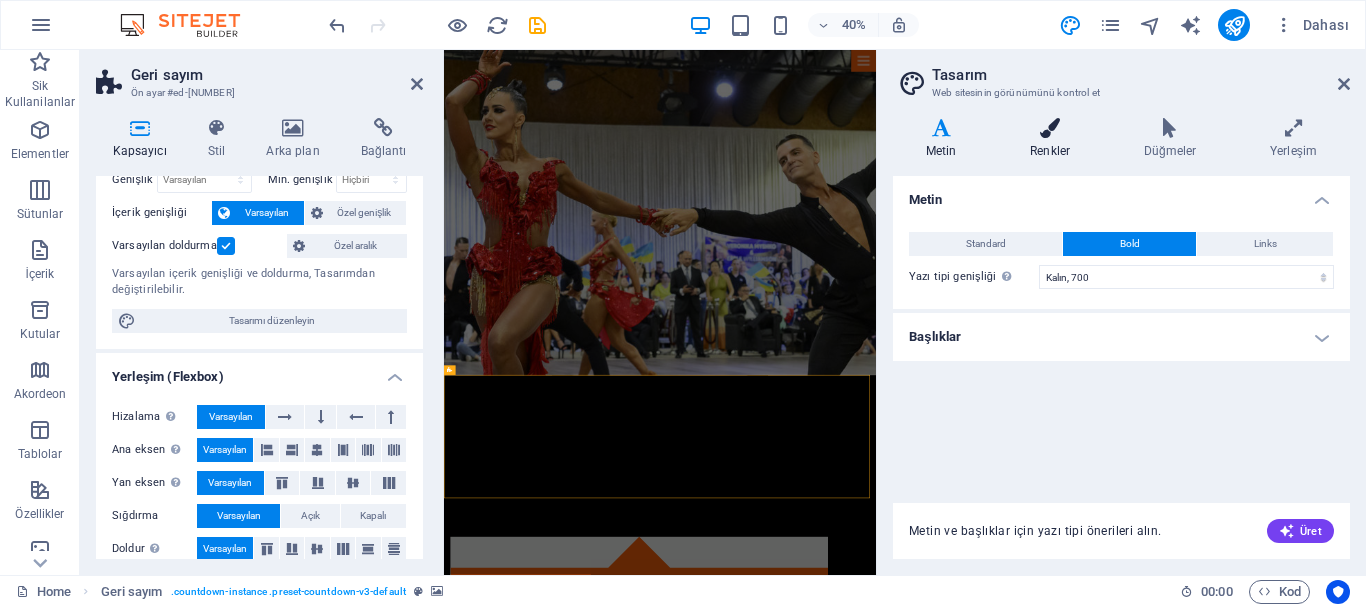 click on "Renkler" at bounding box center [1054, 139] 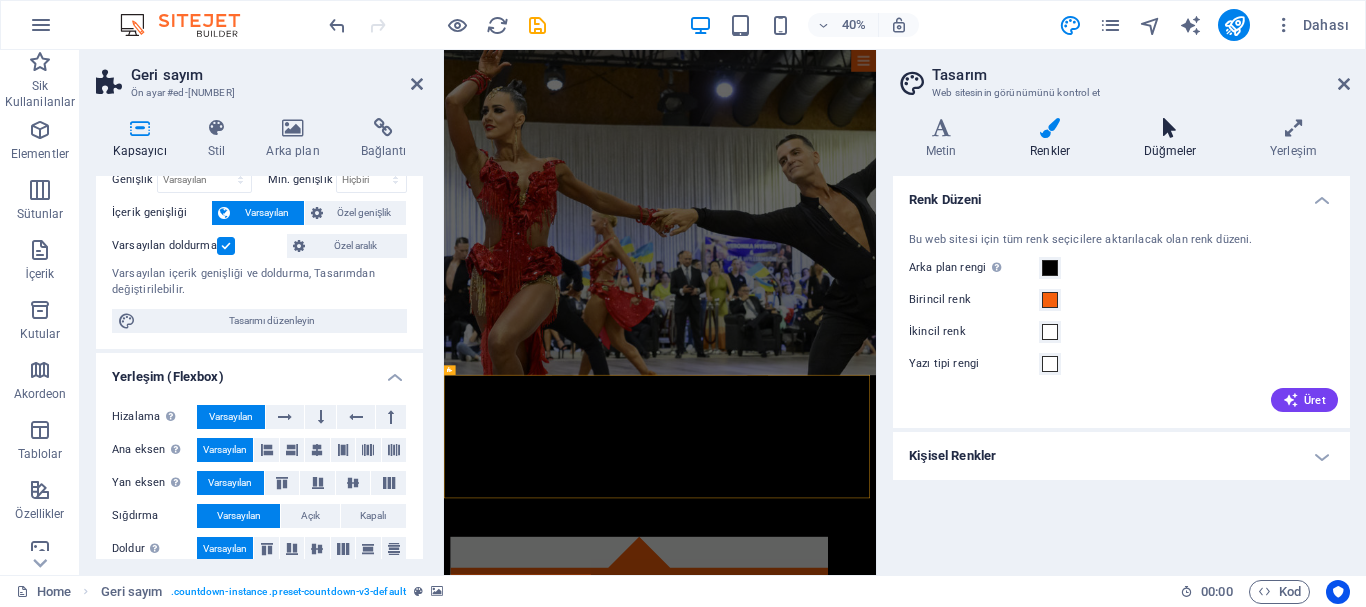 click on "Düğmeler" at bounding box center [1174, 139] 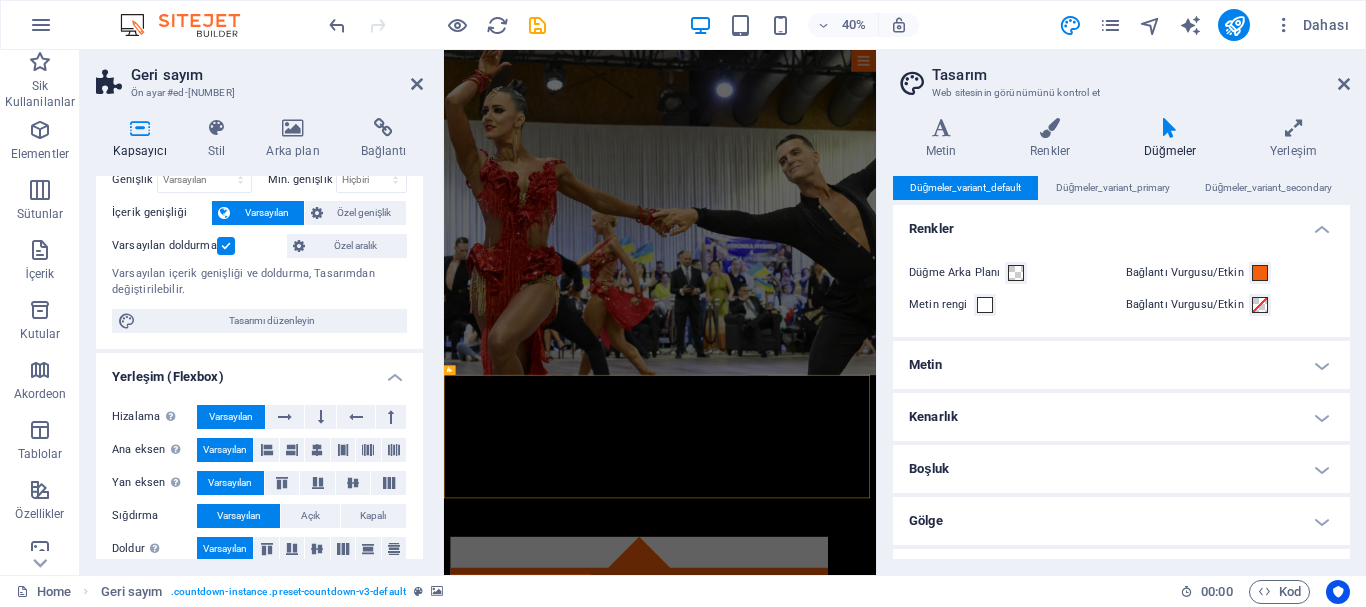 scroll, scrollTop: 90, scrollLeft: 0, axis: vertical 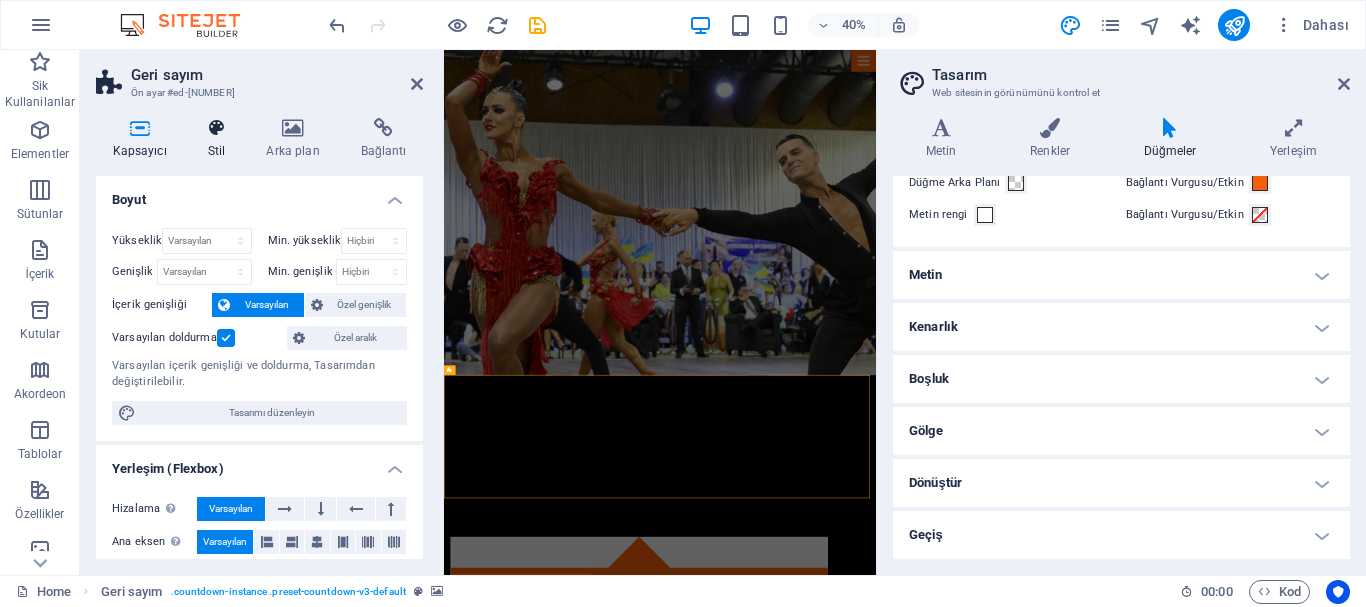 click at bounding box center [216, 128] 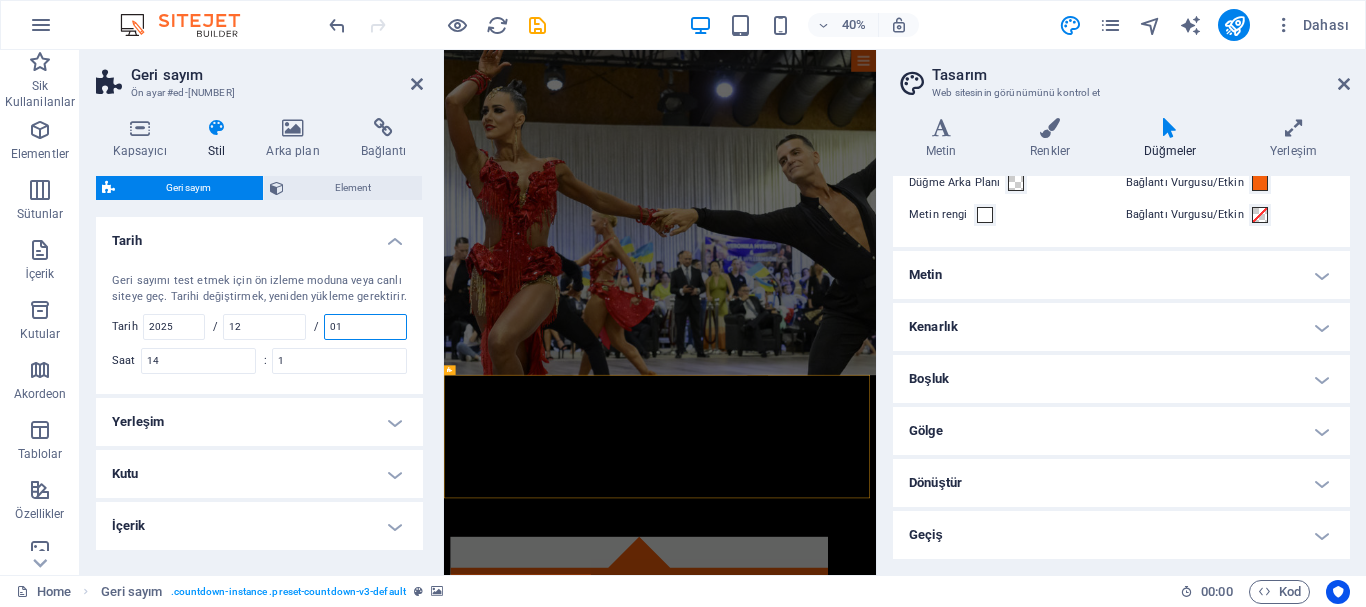 click on "01" at bounding box center (365, 327) 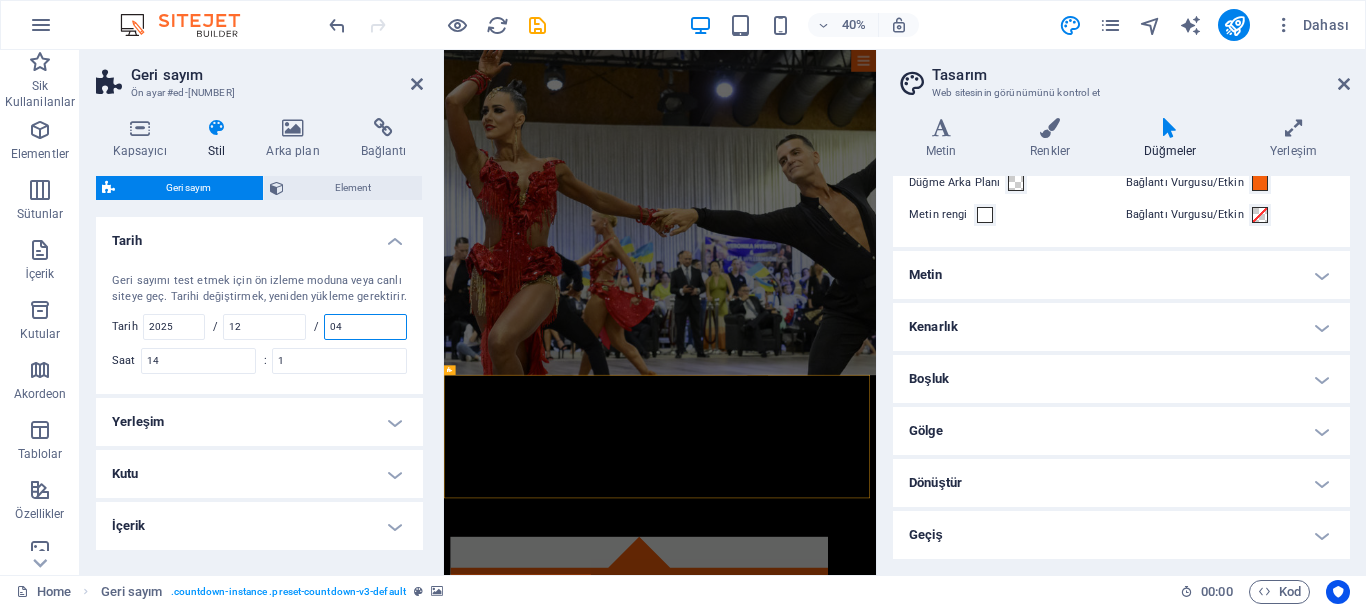 type on "04" 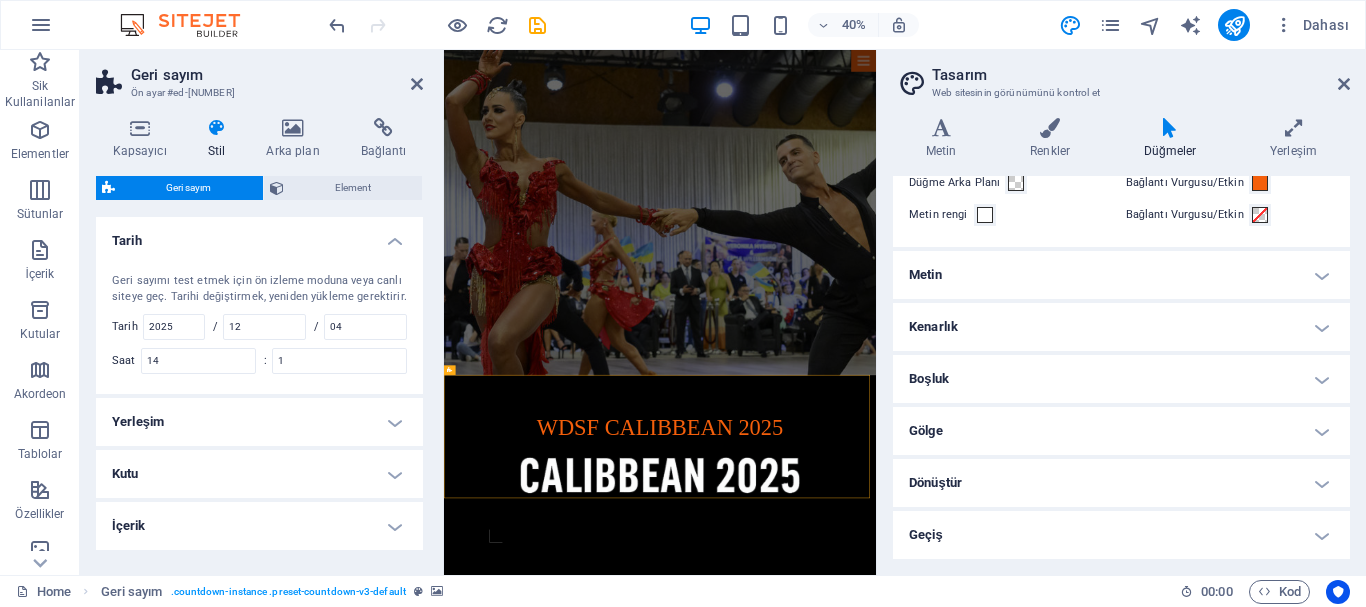 click on "Yerleşim" at bounding box center [259, 422] 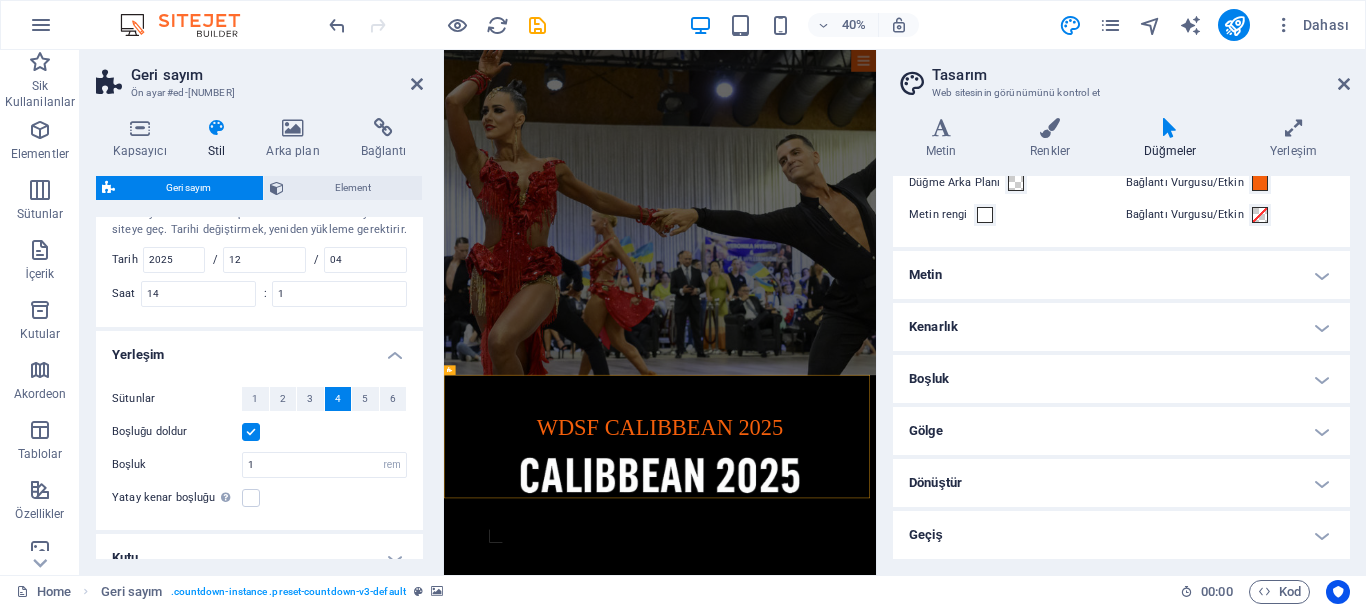 scroll, scrollTop: 100, scrollLeft: 0, axis: vertical 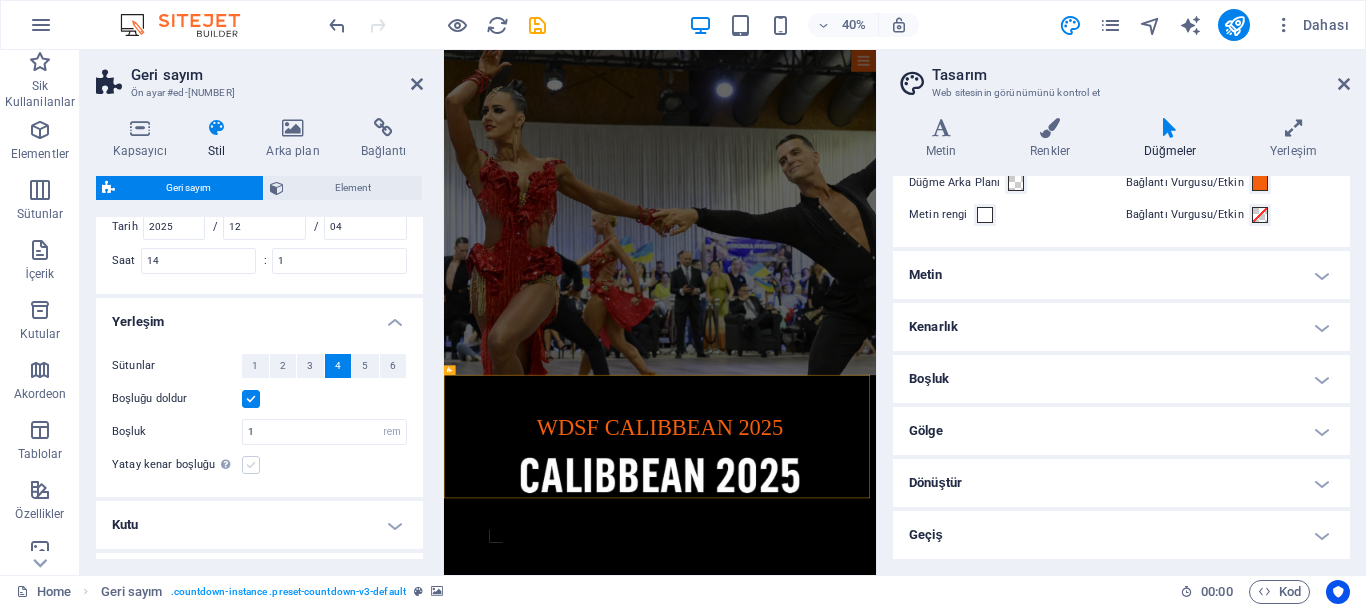 click at bounding box center (251, 465) 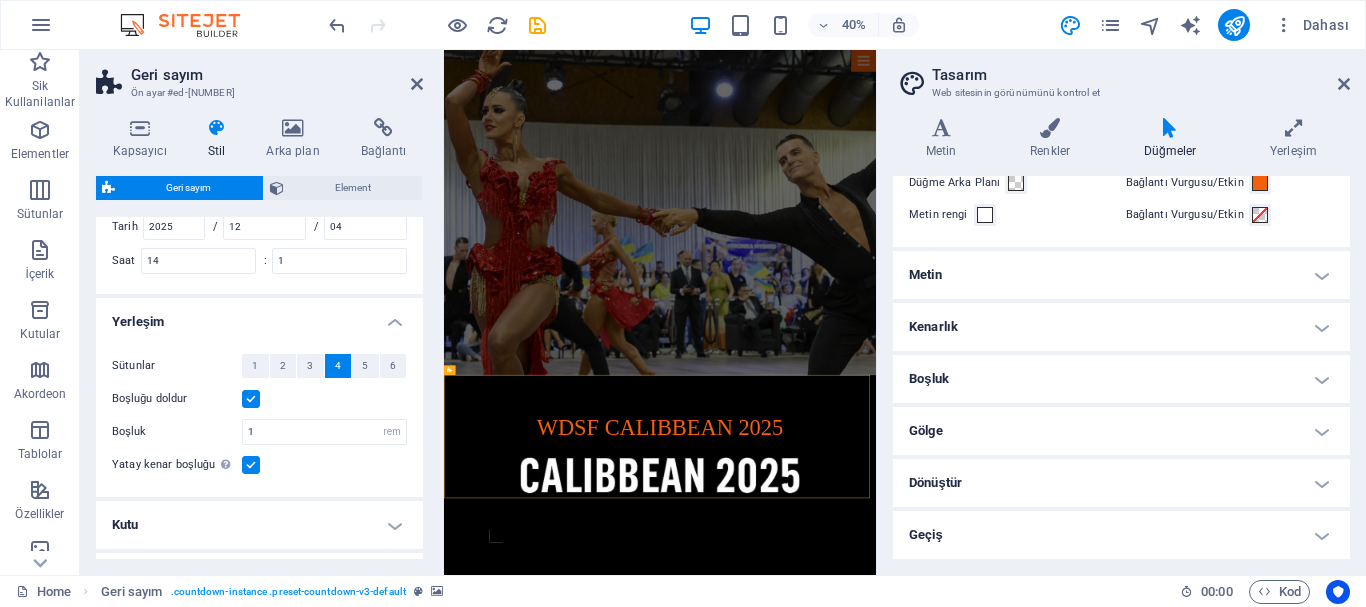 click at bounding box center (251, 465) 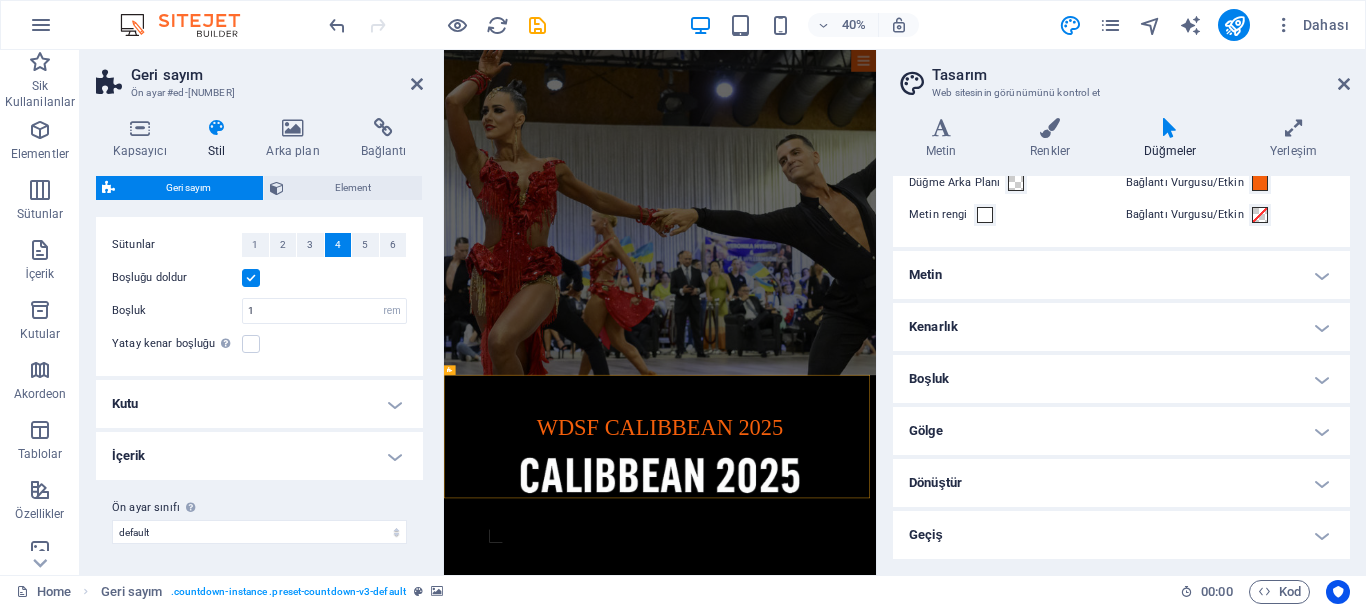 scroll, scrollTop: 222, scrollLeft: 0, axis: vertical 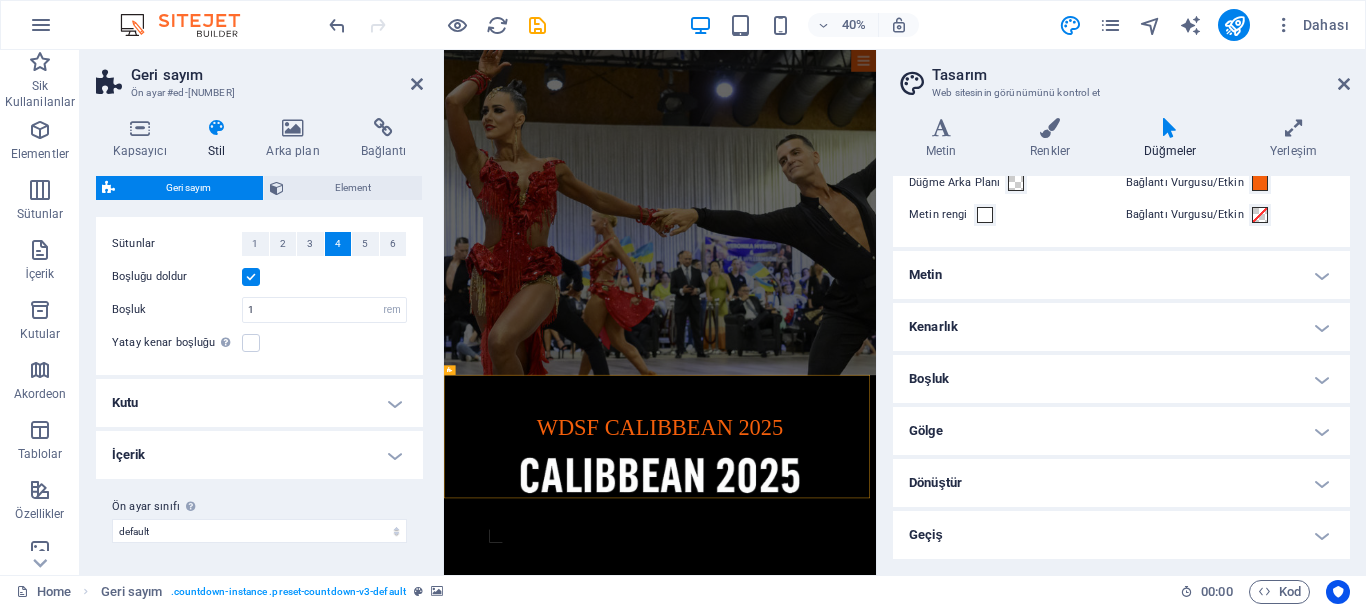 click on "Kutu" at bounding box center [259, 403] 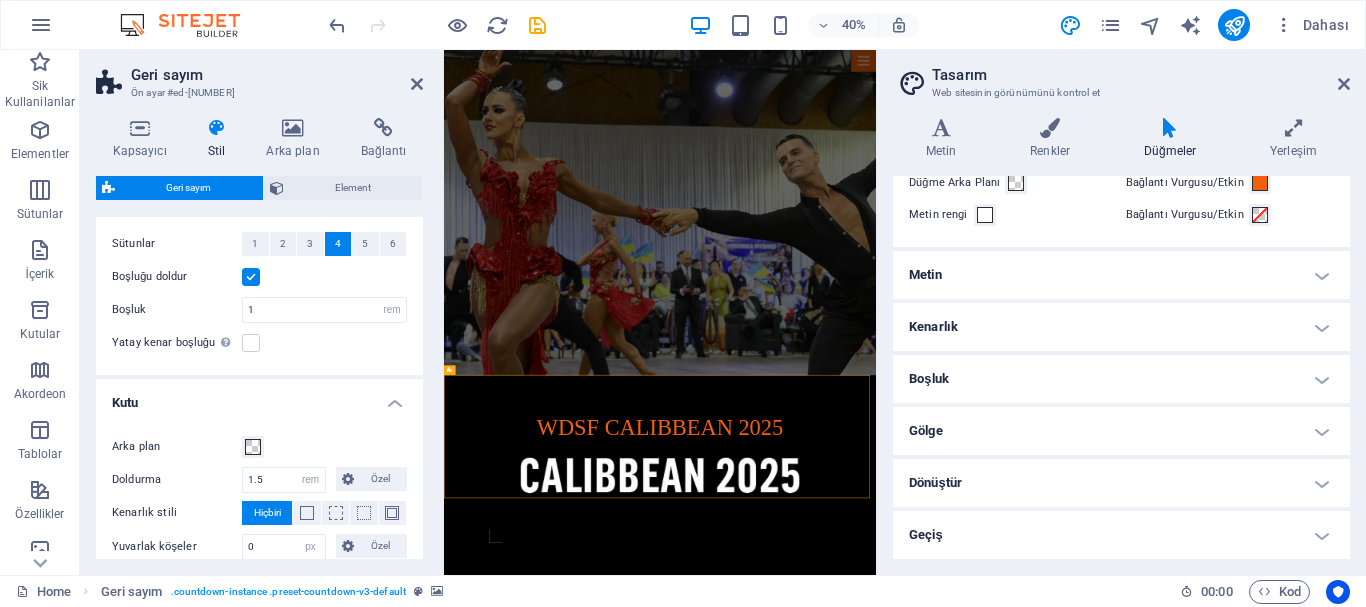 scroll, scrollTop: 322, scrollLeft: 0, axis: vertical 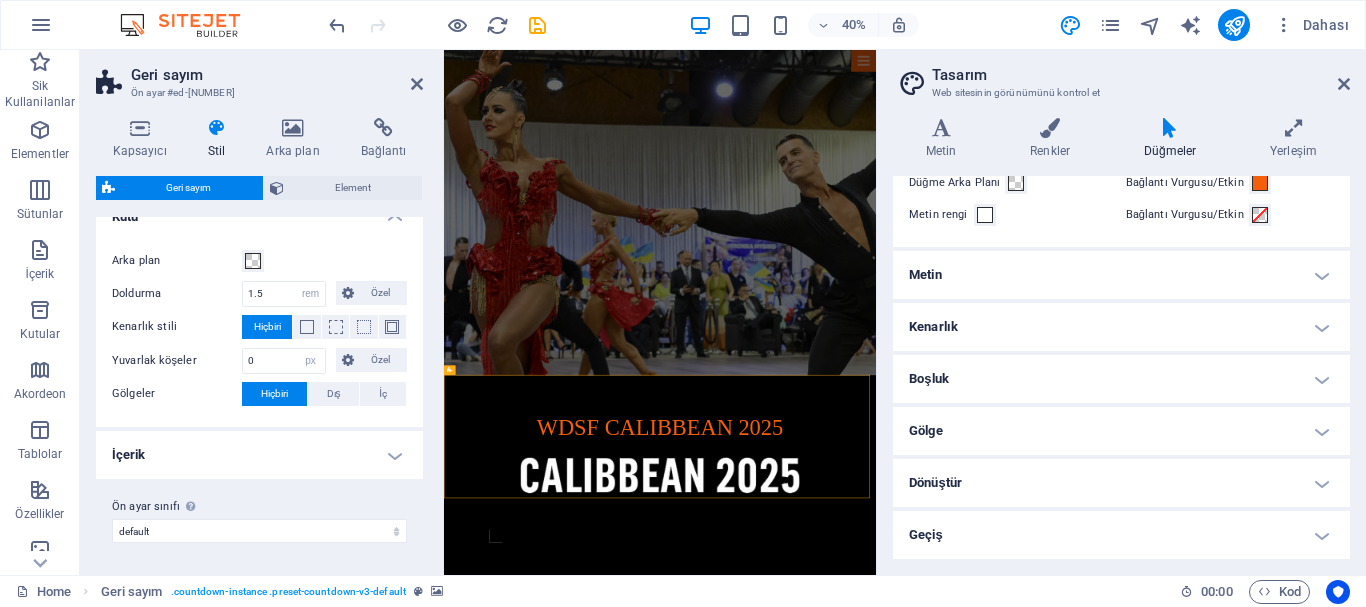 click on "İçerik" at bounding box center (259, 455) 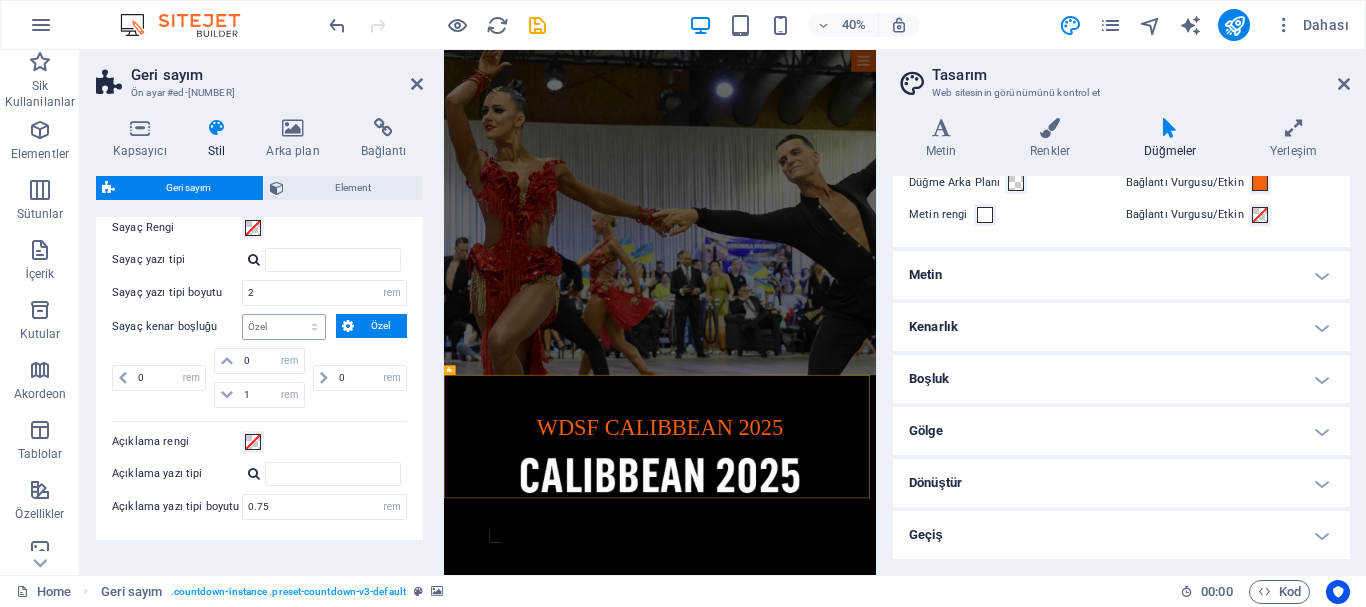 scroll, scrollTop: 708, scrollLeft: 0, axis: vertical 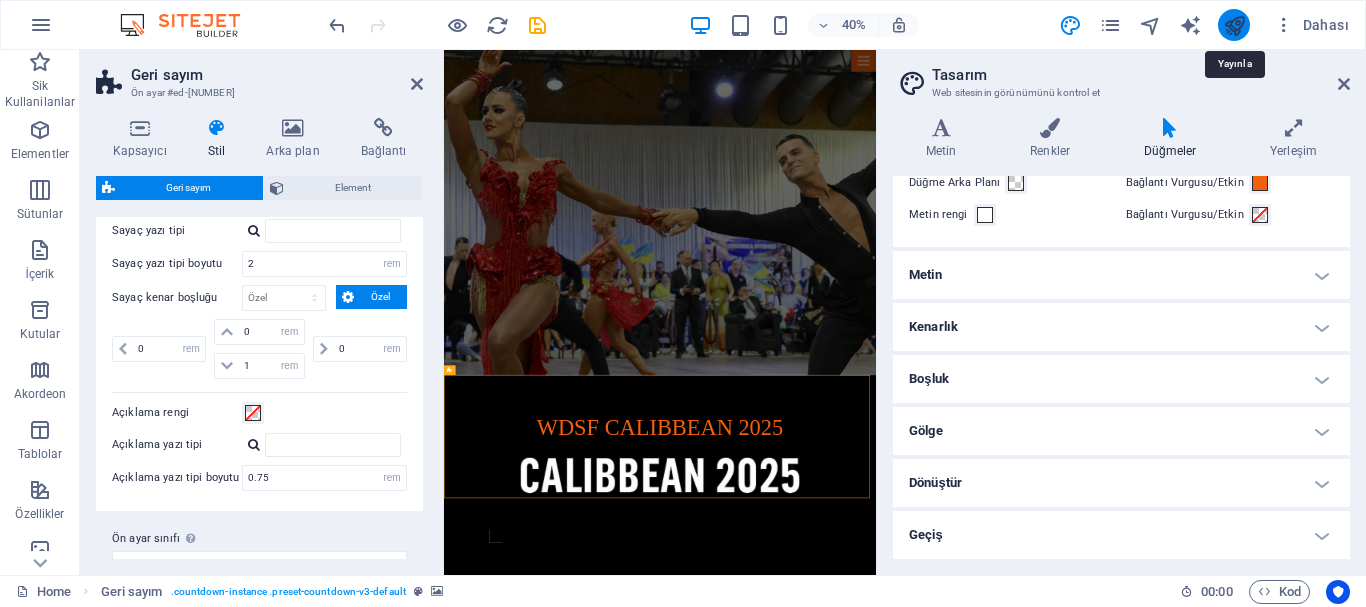 click at bounding box center [1234, 25] 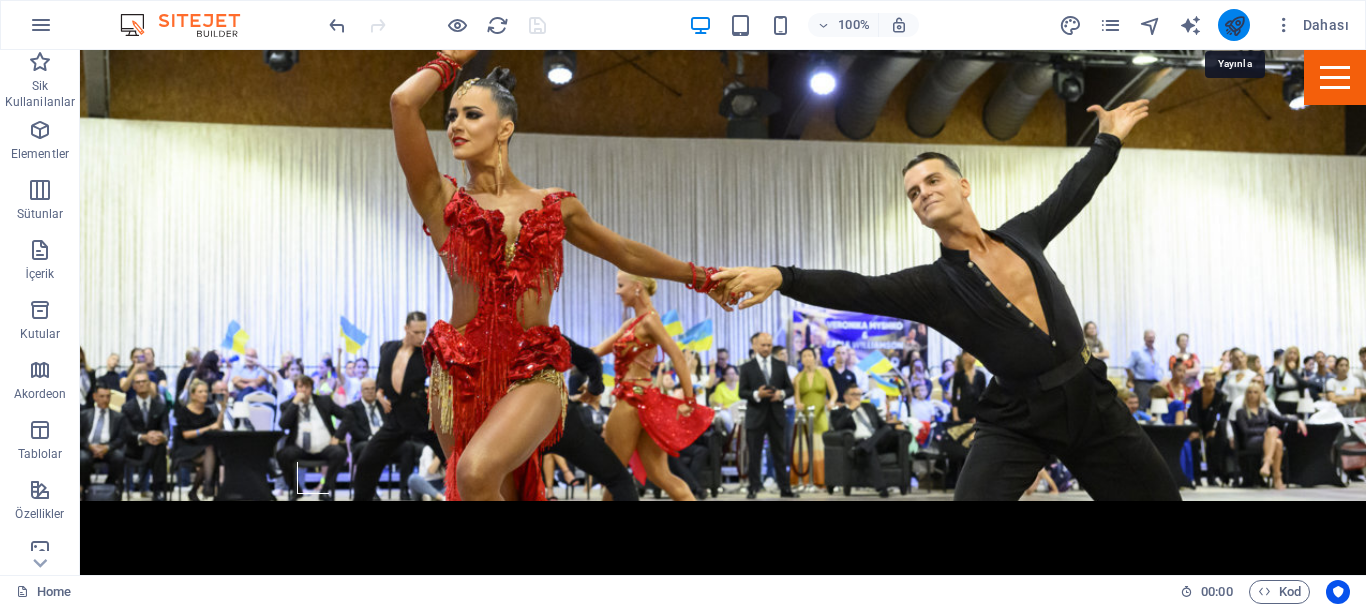 click at bounding box center [1234, 25] 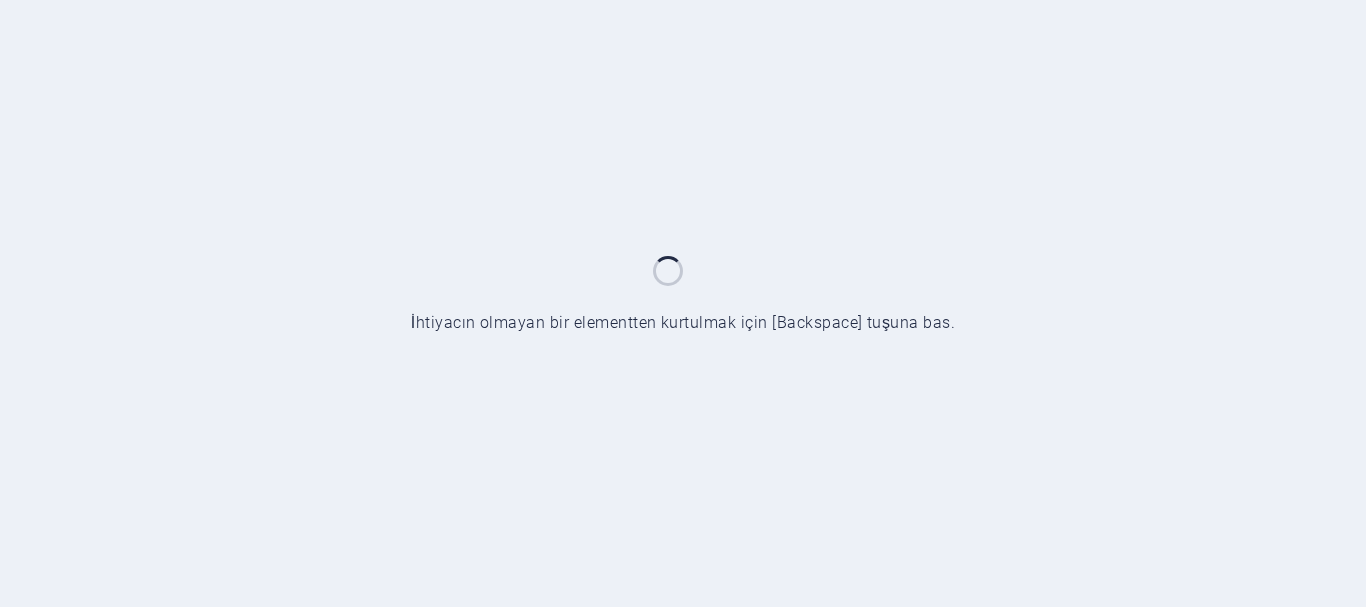 scroll, scrollTop: 0, scrollLeft: 0, axis: both 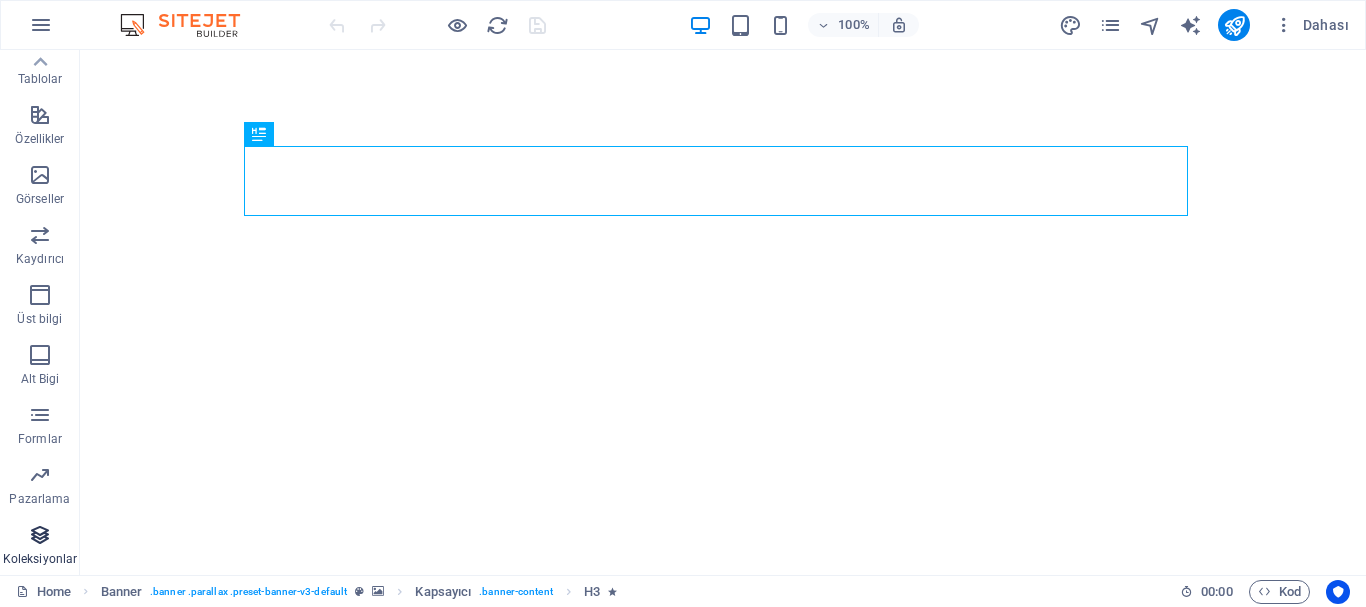 click at bounding box center (40, 535) 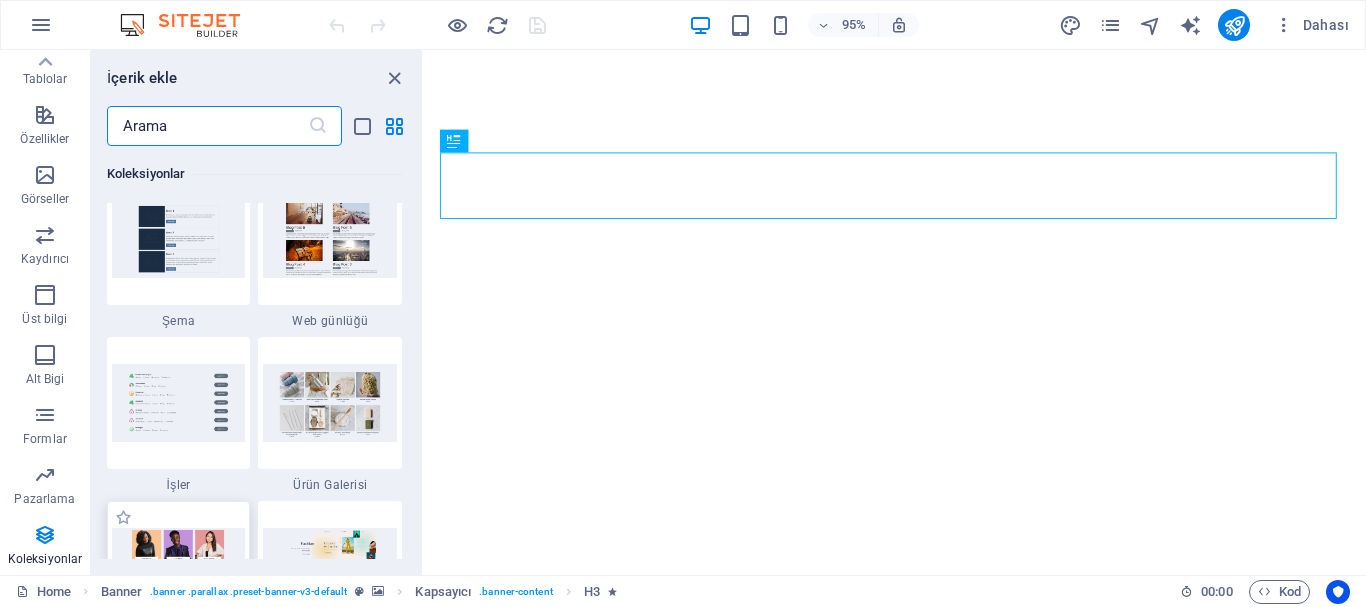 scroll, scrollTop: 18606, scrollLeft: 0, axis: vertical 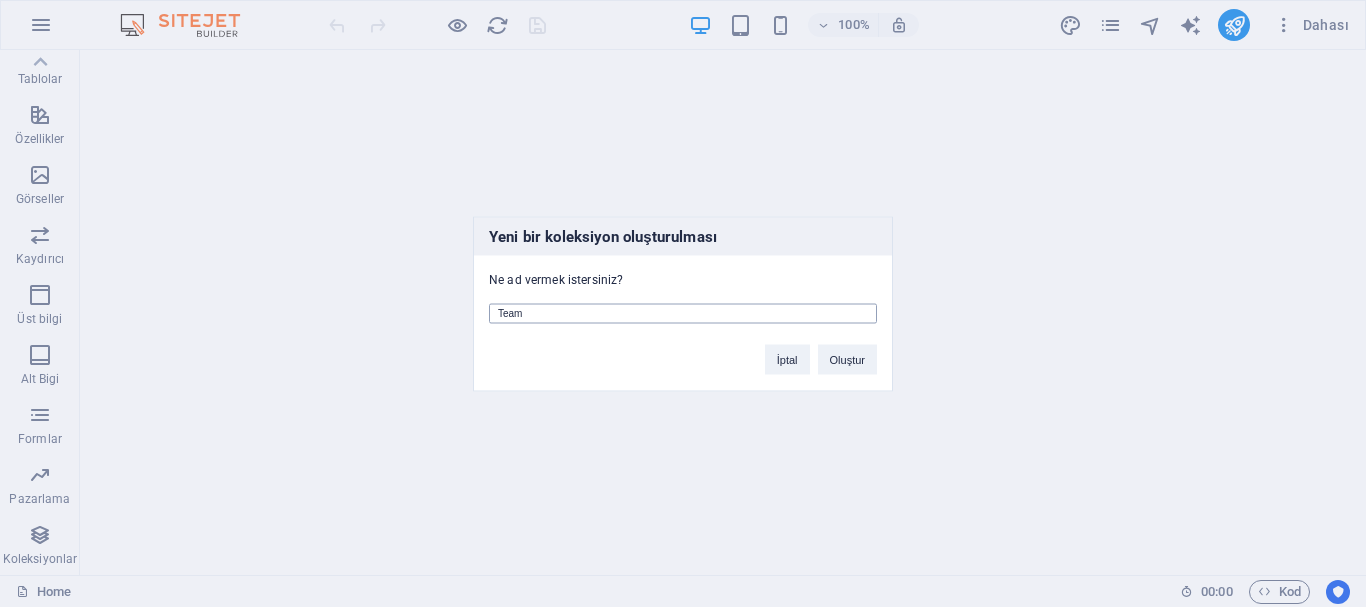 click on "Team" at bounding box center (683, 313) 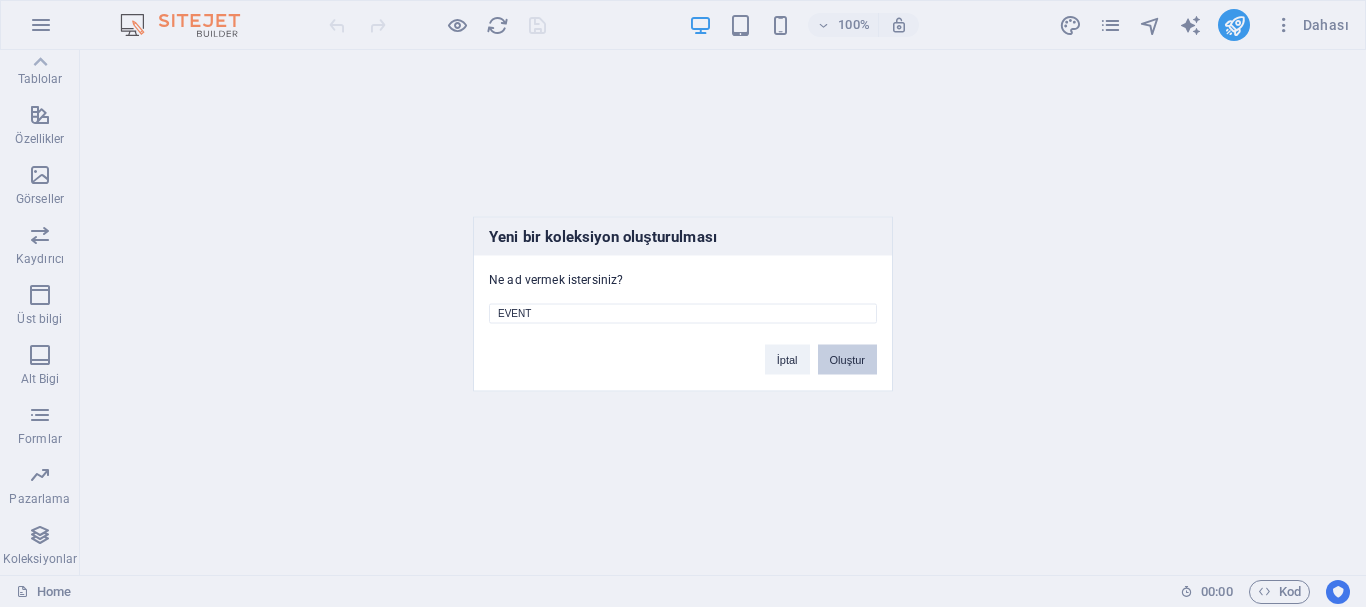 type on "EVENT" 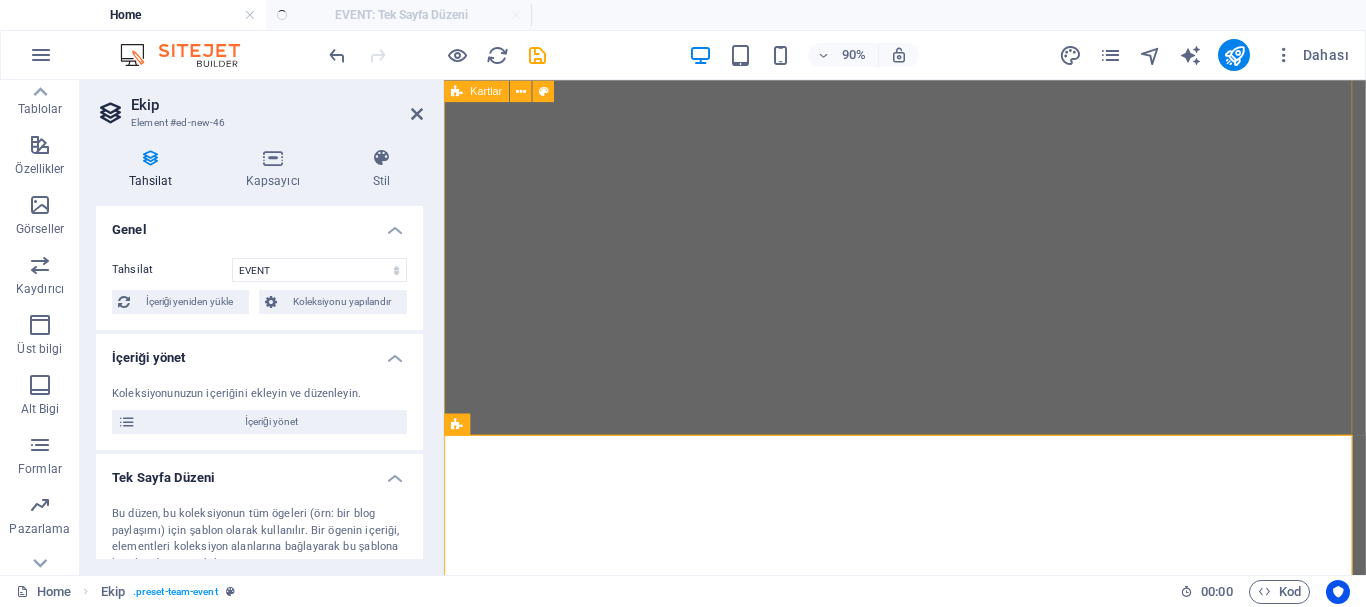 select on "createdAt_DESC" 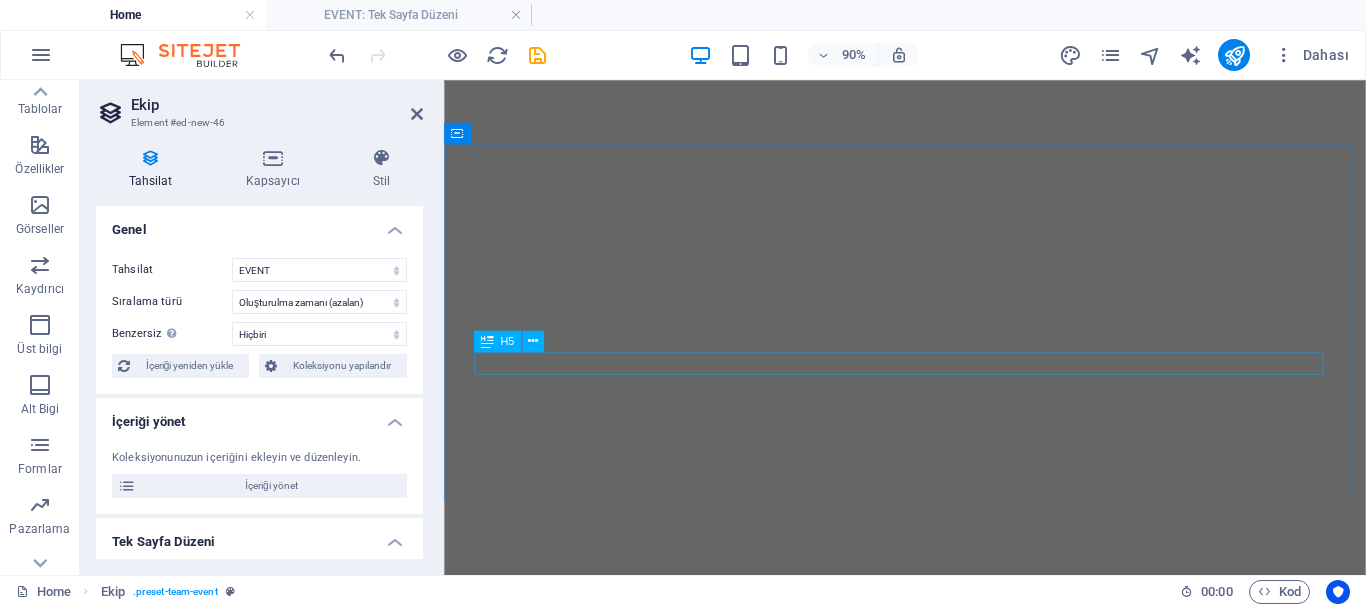 scroll, scrollTop: 0, scrollLeft: 0, axis: both 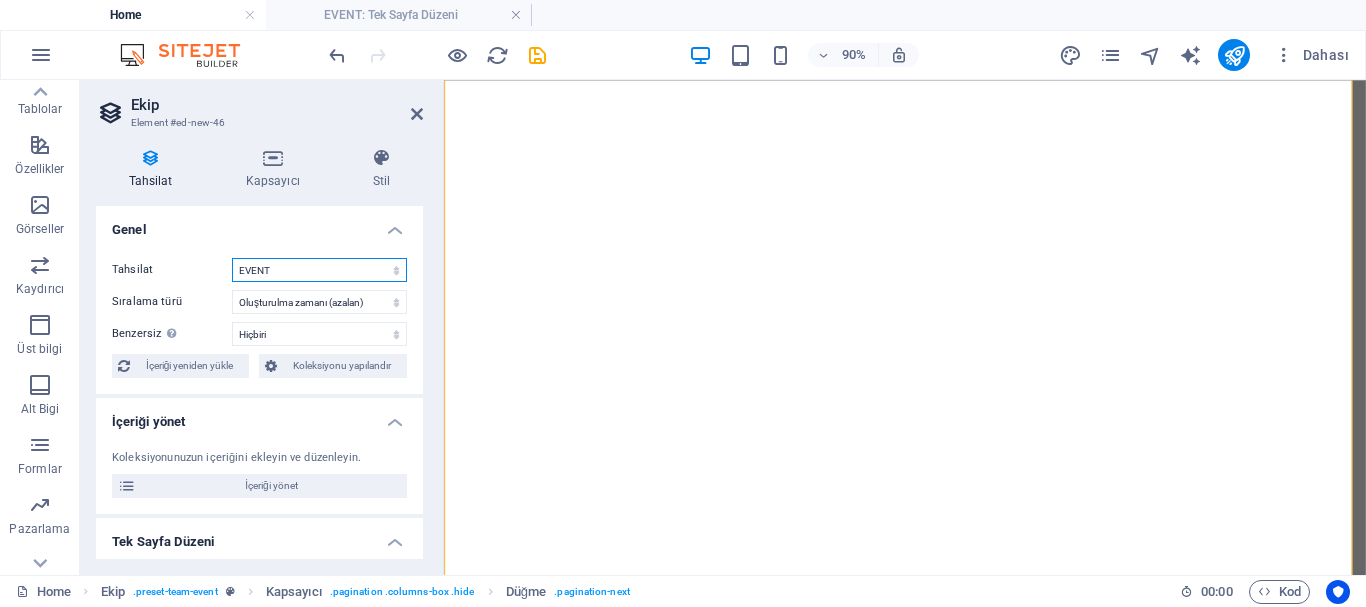 click on "EVENT" at bounding box center [319, 270] 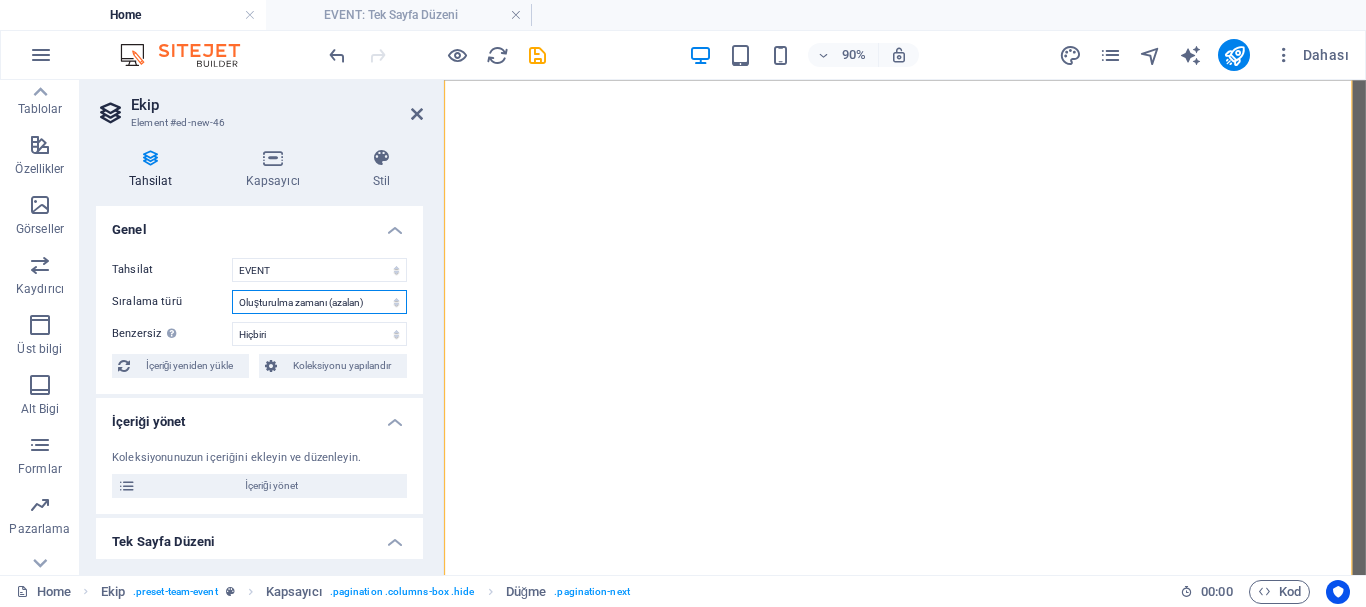 click on "Oluşturulma zamanı (artan) Oluşturulma zamanı (azalan) Güncellenme zamanı (artan) Güncellenme zamanı (azalan) Name (artan) Name (azalan) Slug (artan) Slug (azalan) İş Başlığı (artan) İş Başlığı (azalan) Hayat Felsefesi (artan) Hayat Felsefesi (azalan) Random" at bounding box center [319, 302] 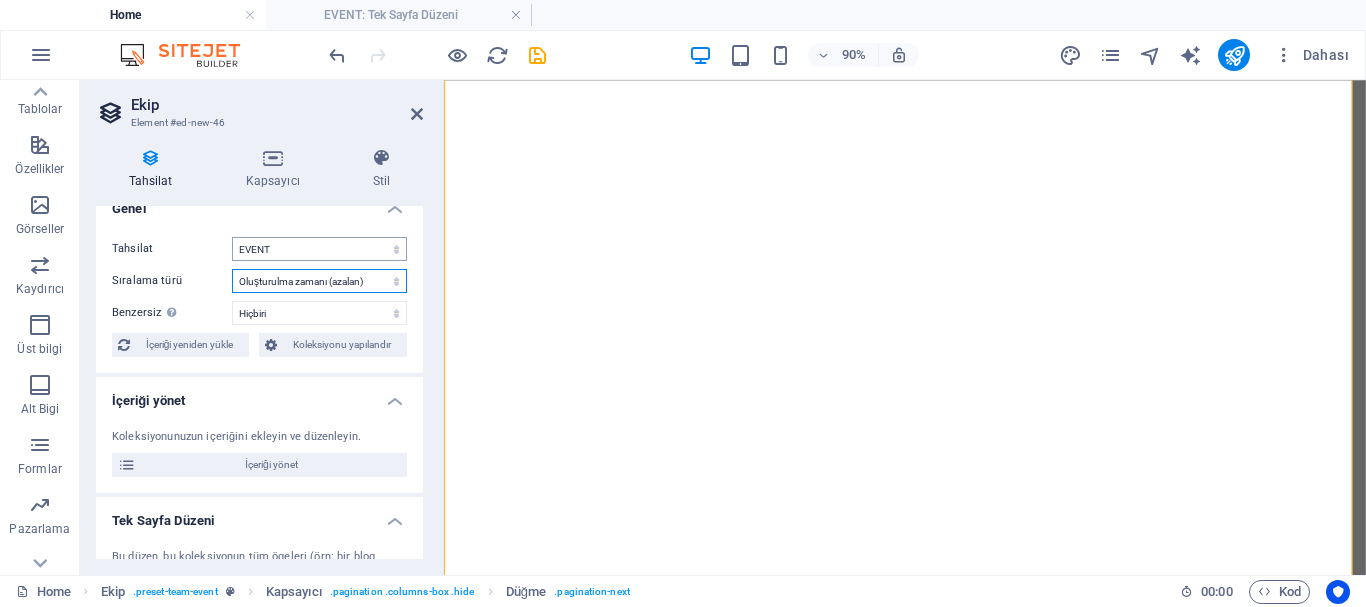 scroll, scrollTop: 0, scrollLeft: 0, axis: both 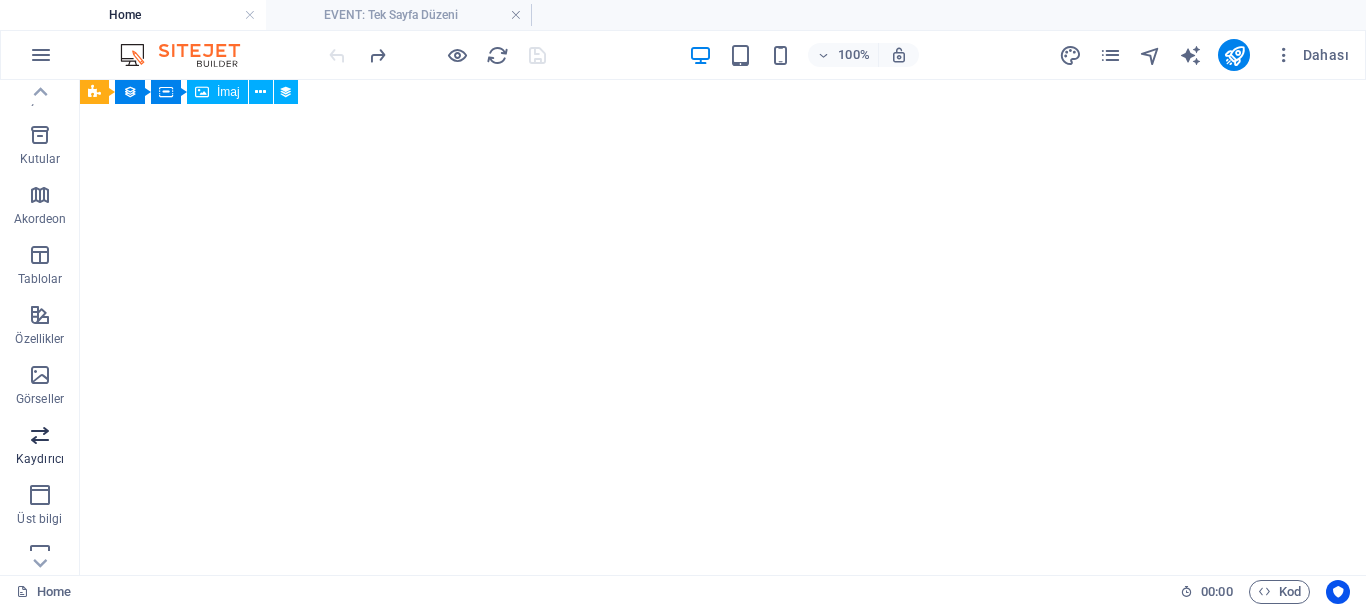 click at bounding box center (40, 435) 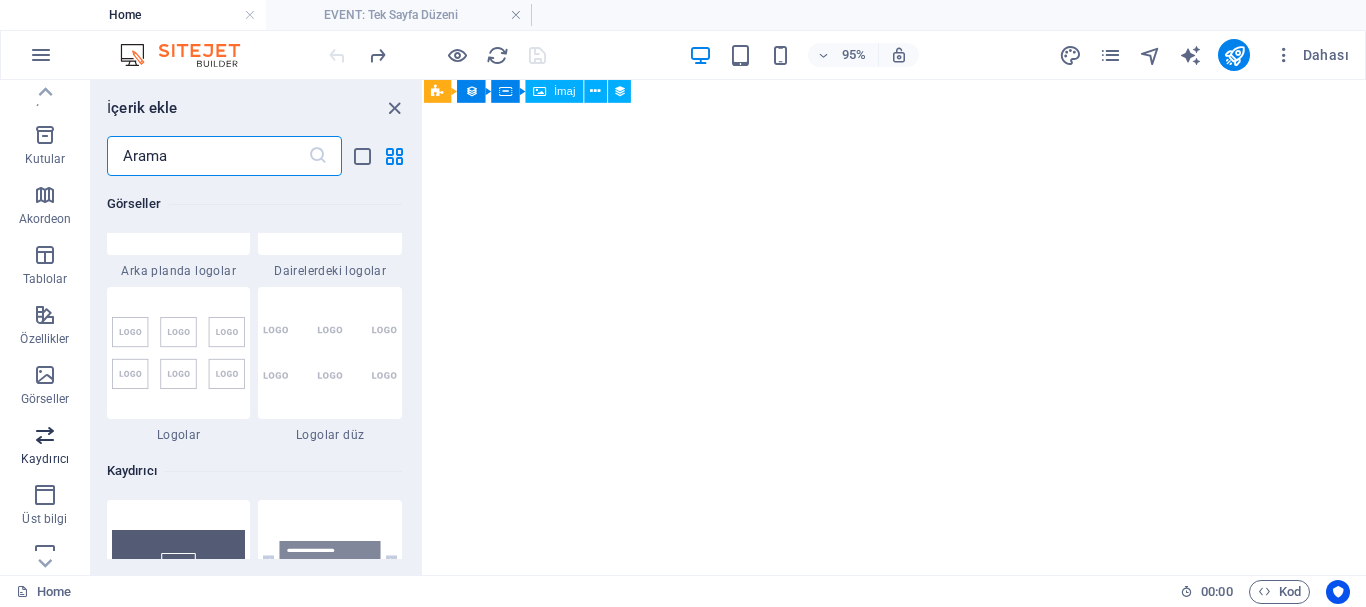 scroll, scrollTop: 11337, scrollLeft: 0, axis: vertical 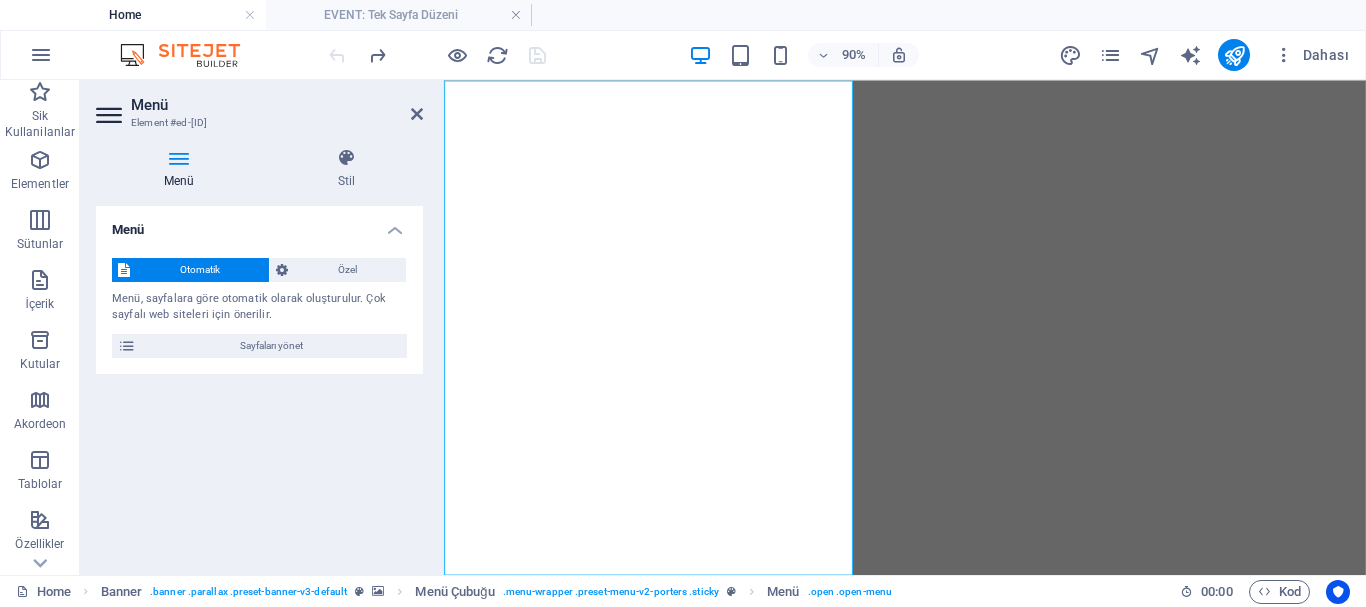 click on "Menü" at bounding box center (183, 169) 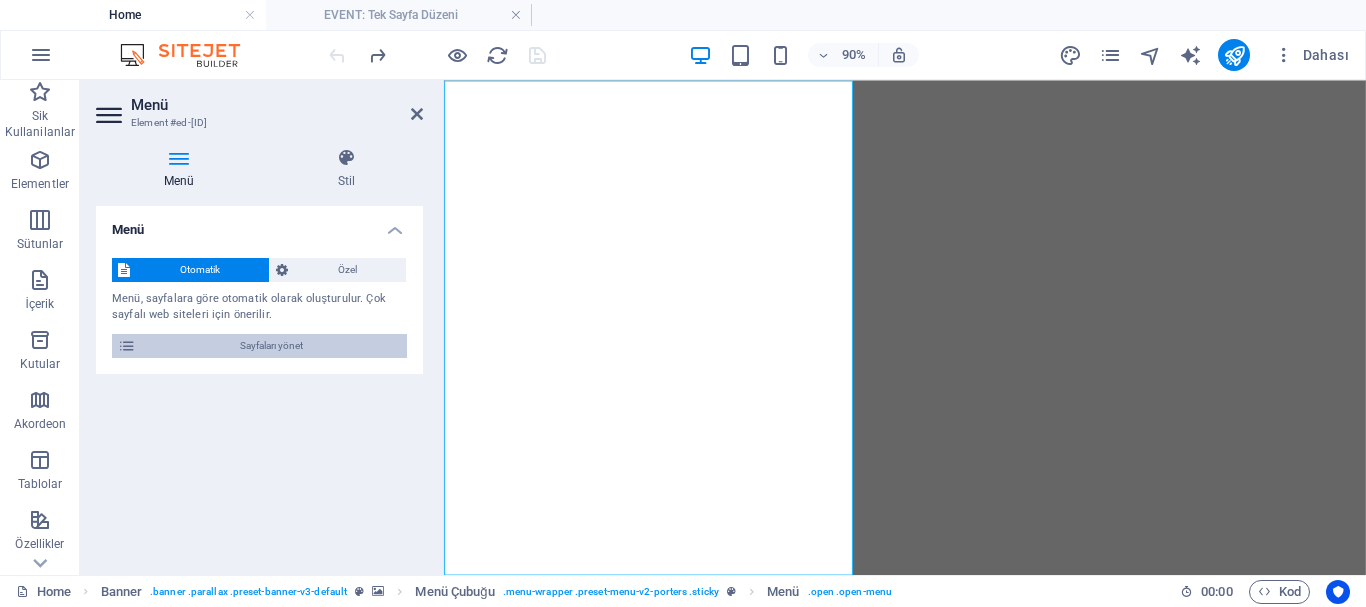 click on "Sayfaları yönet" at bounding box center (271, 346) 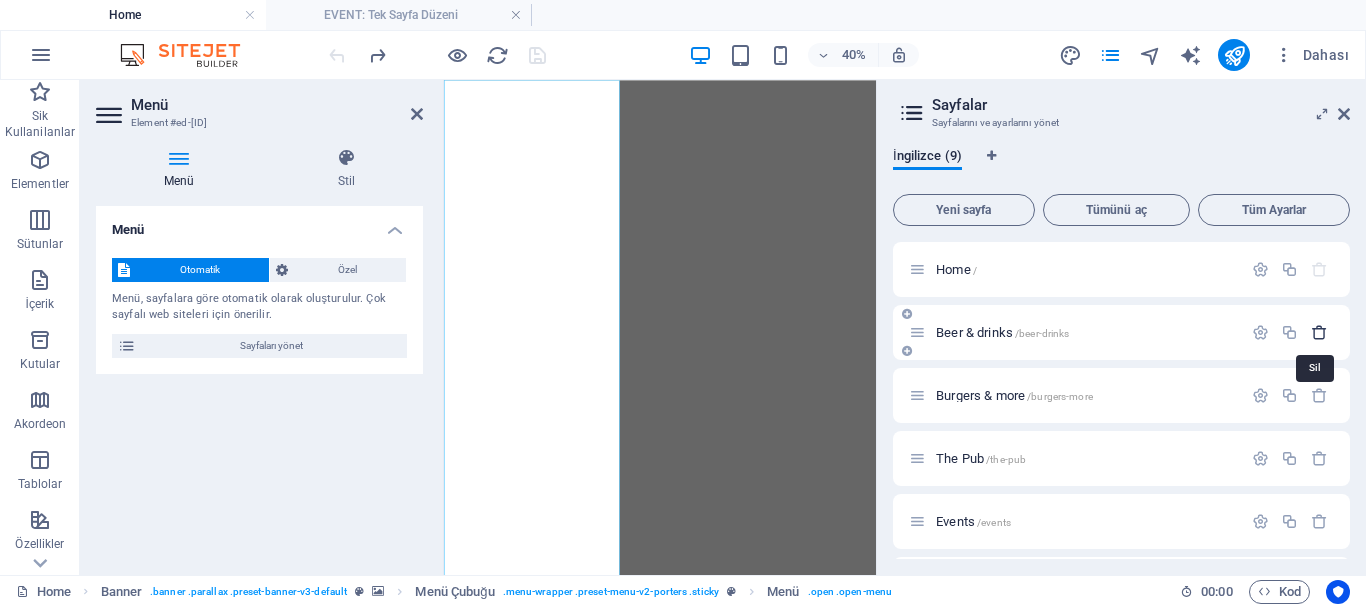 click at bounding box center (1319, 332) 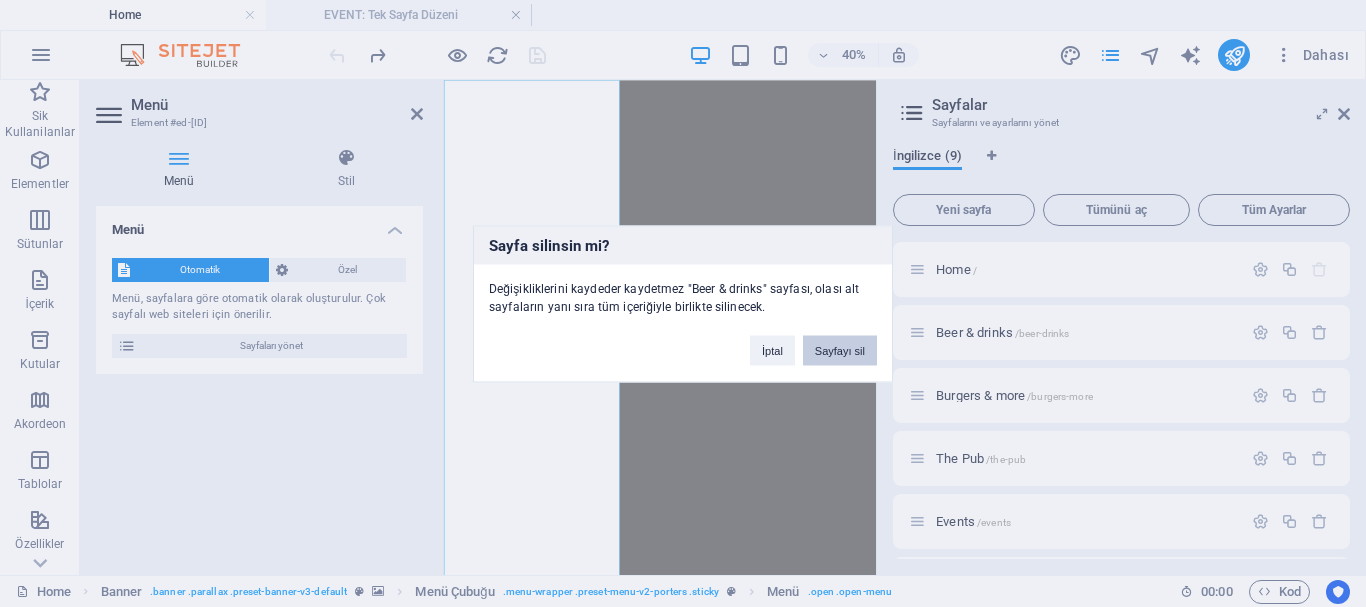click on "Sayfayı sil" at bounding box center [840, 350] 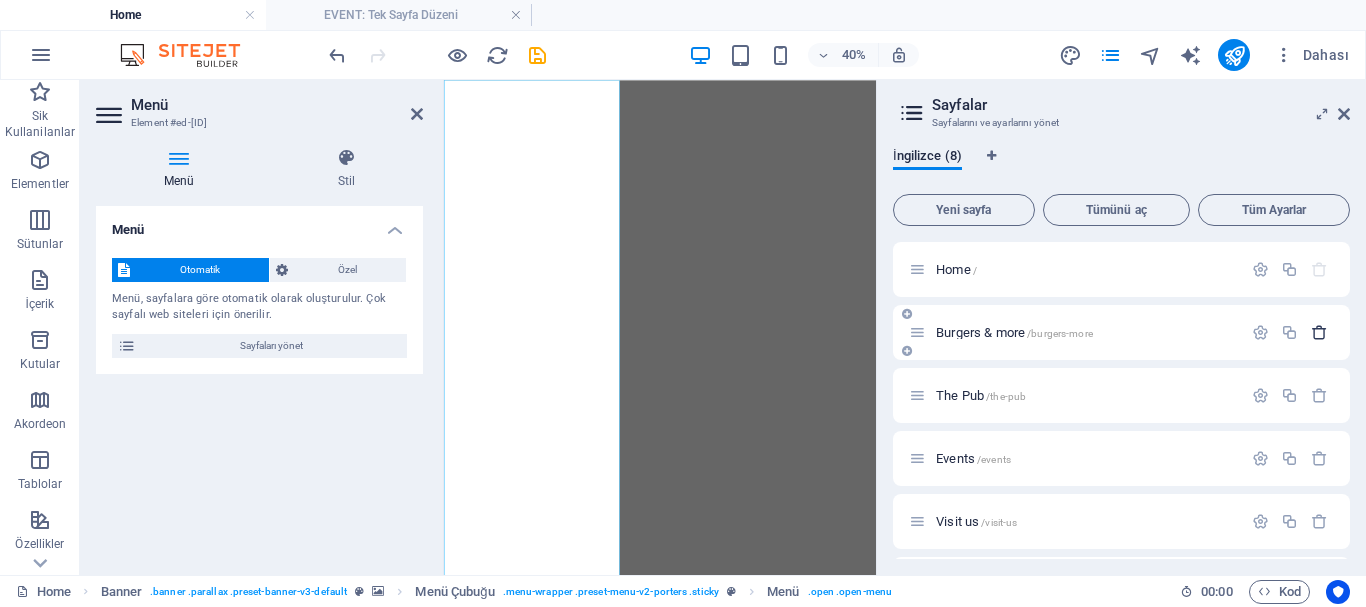 click at bounding box center (1319, 332) 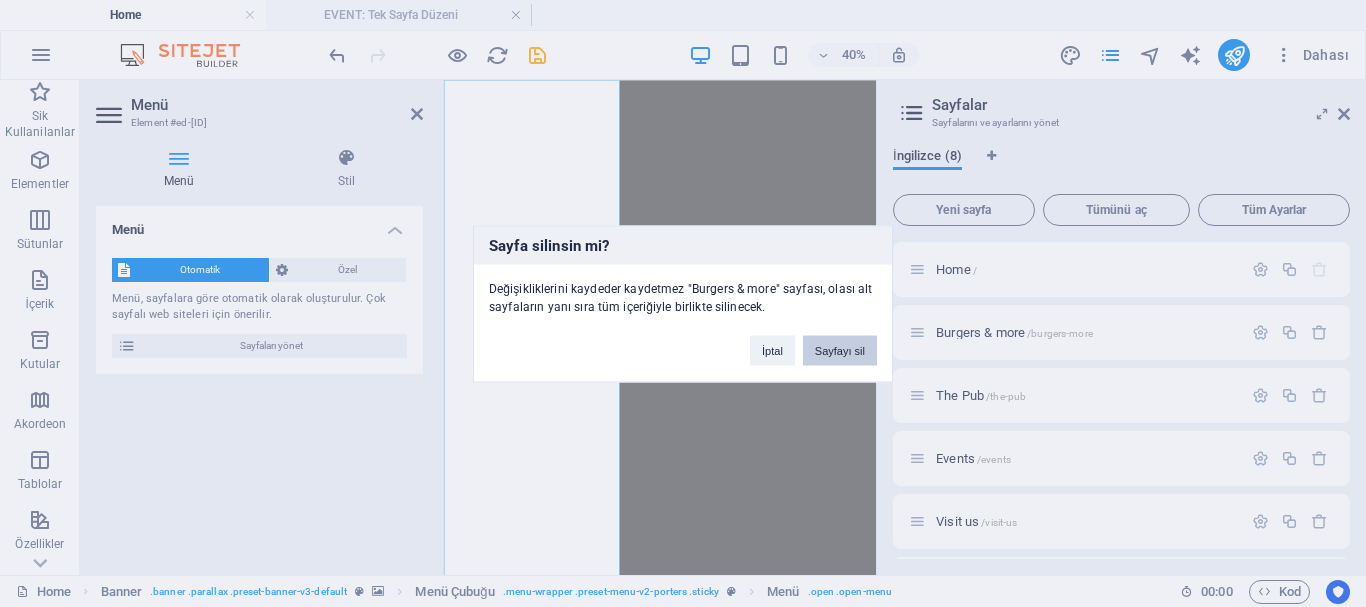 click on "Sayfayı sil" at bounding box center [840, 350] 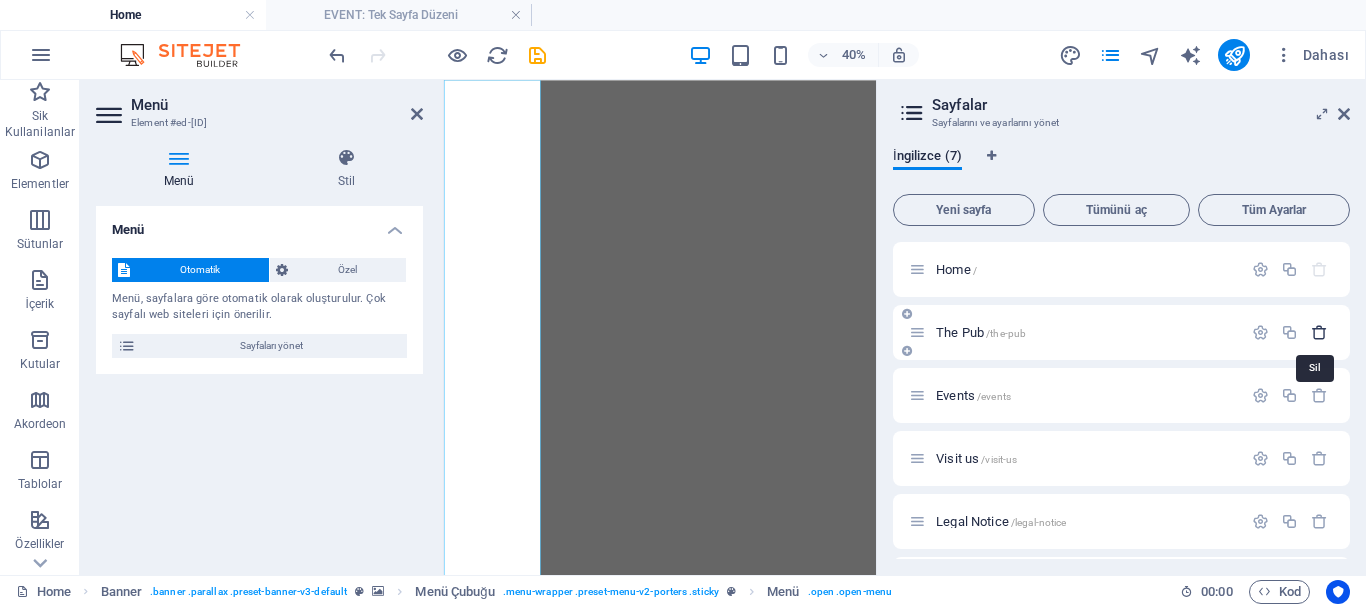 click at bounding box center [1319, 332] 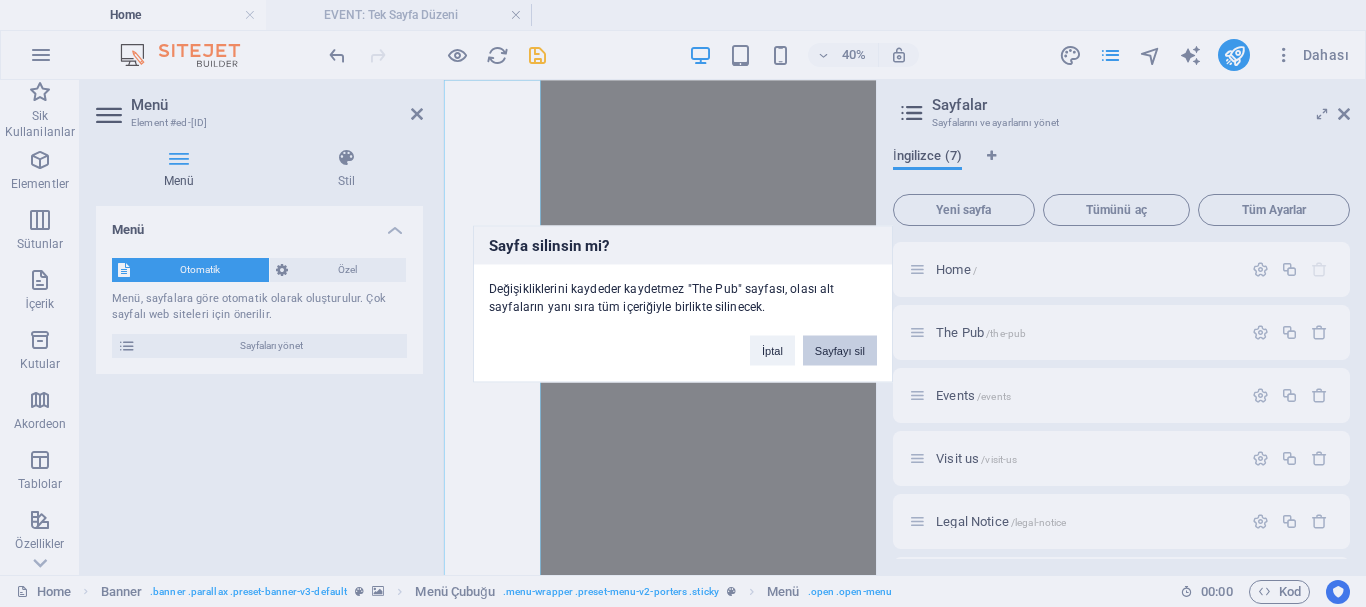 click on "Sayfayı sil" at bounding box center [840, 350] 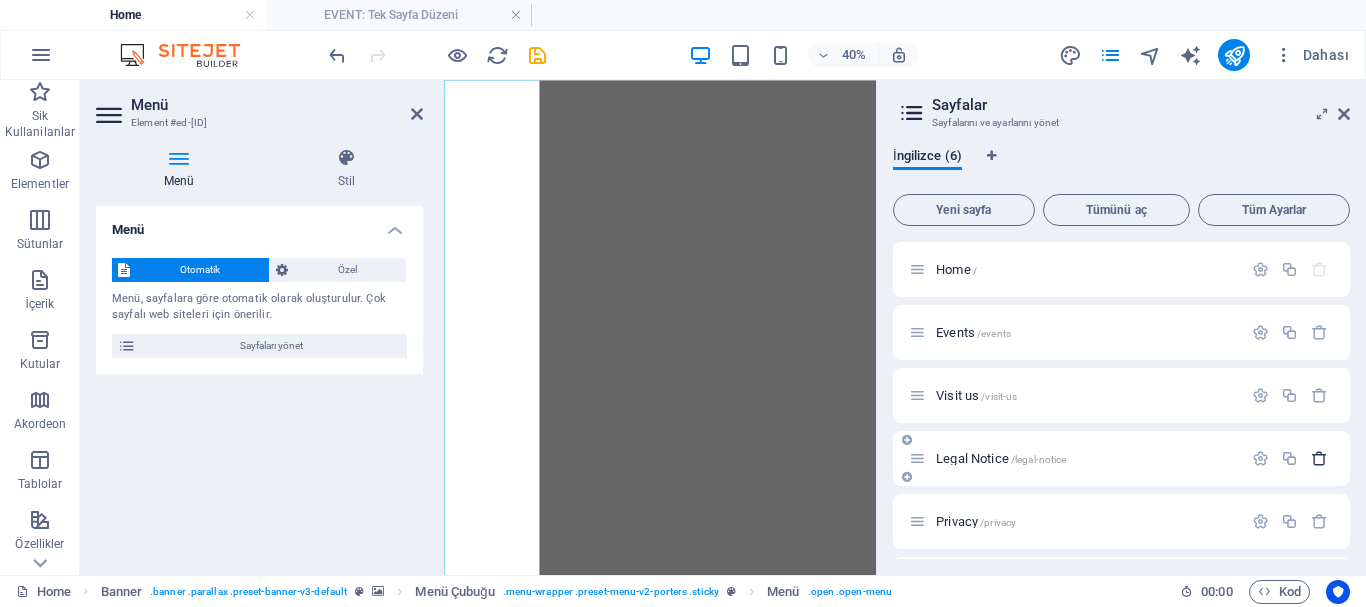 click at bounding box center (1319, 458) 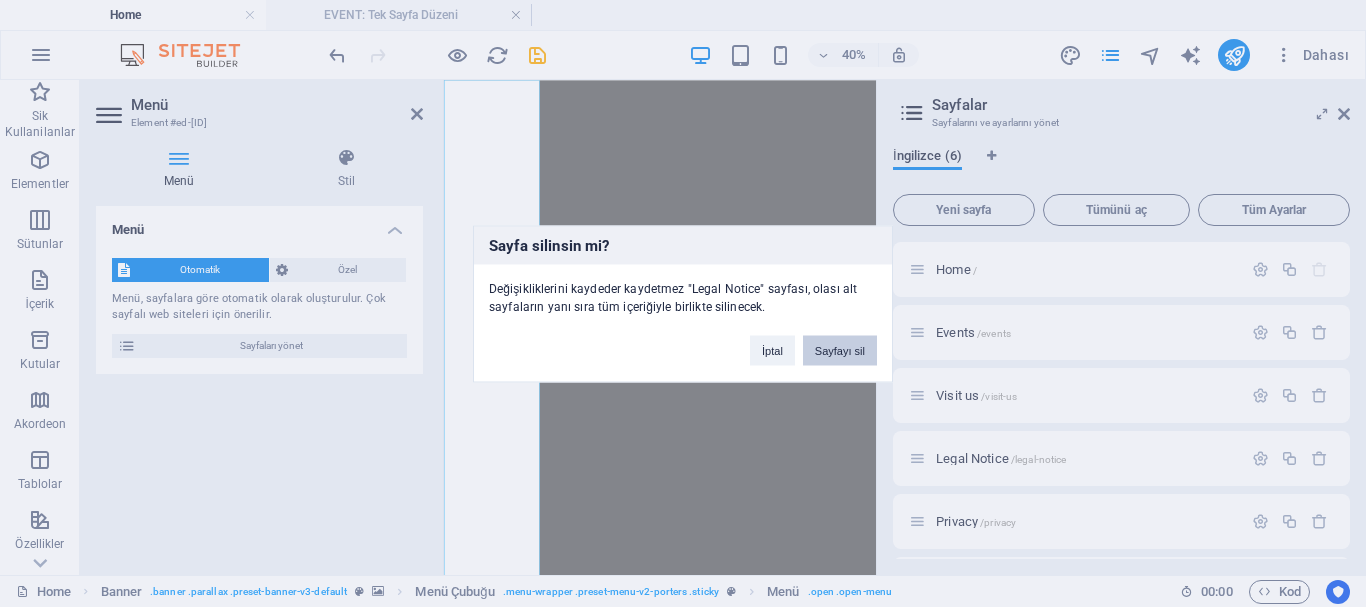 click on "Sayfayı sil" at bounding box center (840, 350) 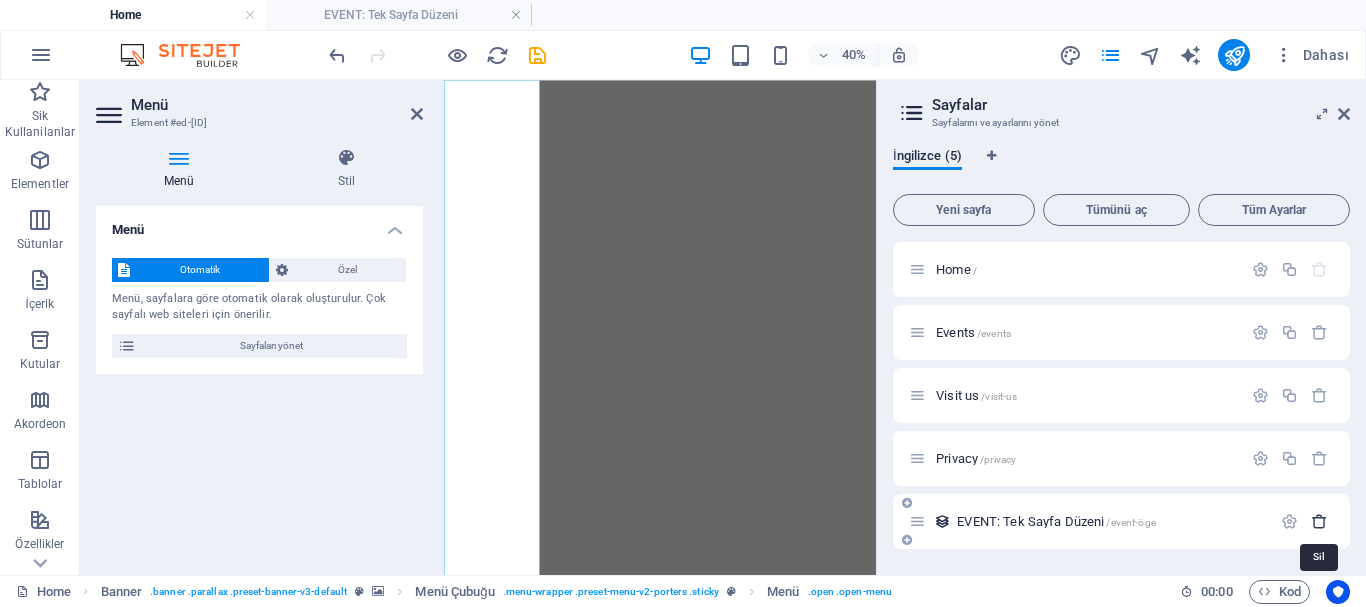 click at bounding box center (1319, 521) 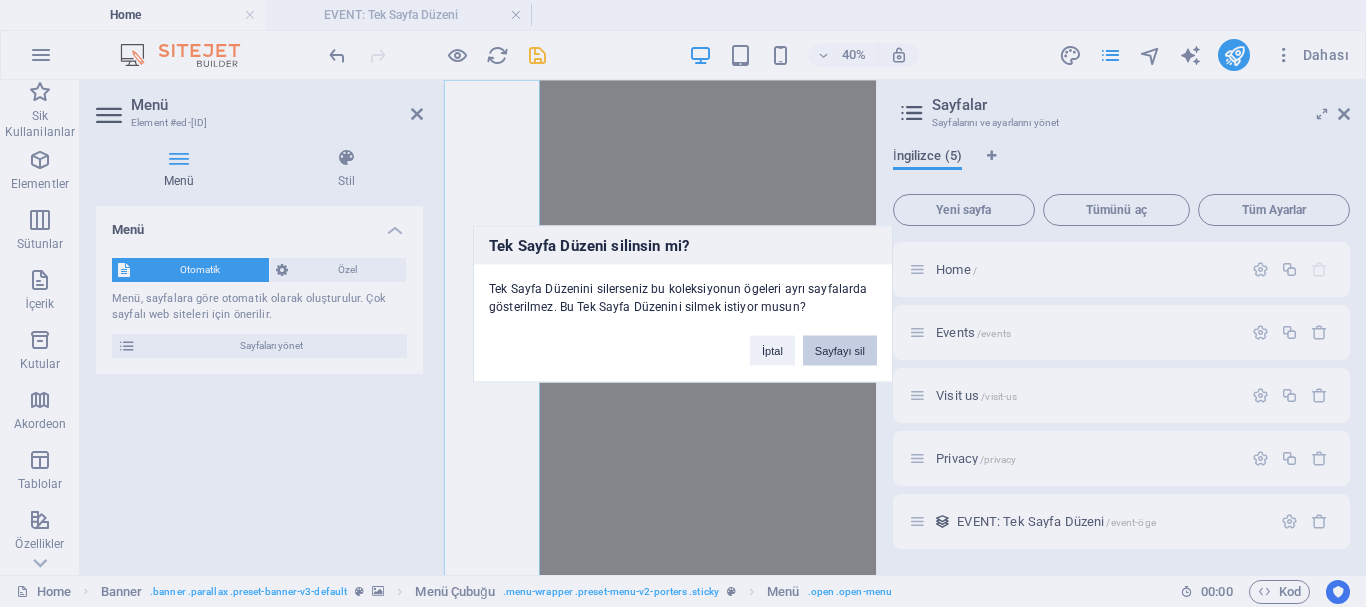 click on "Sayfayı sil" at bounding box center [840, 350] 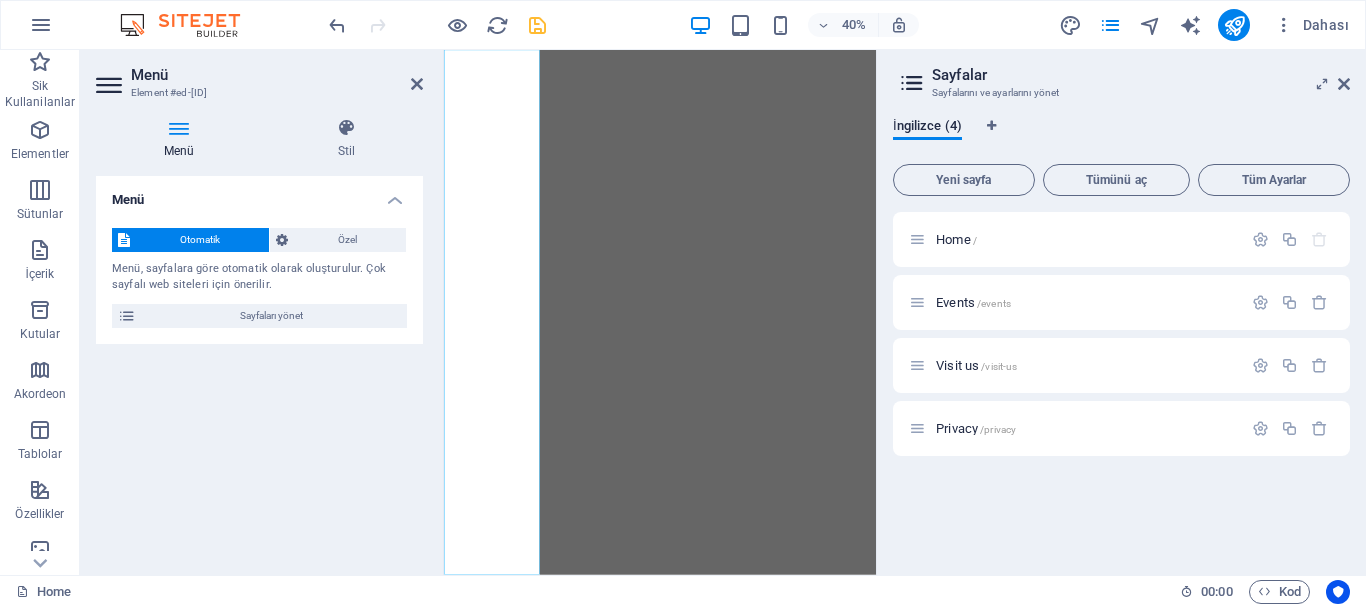 click at bounding box center (537, 25) 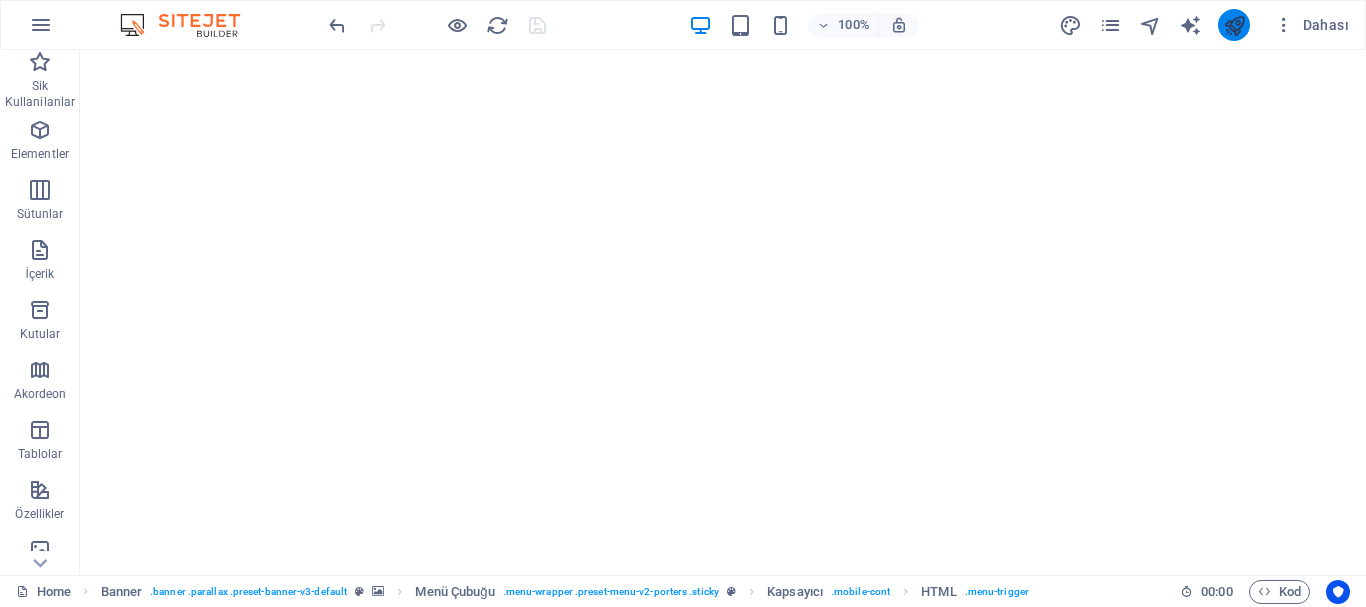 click at bounding box center (1234, 25) 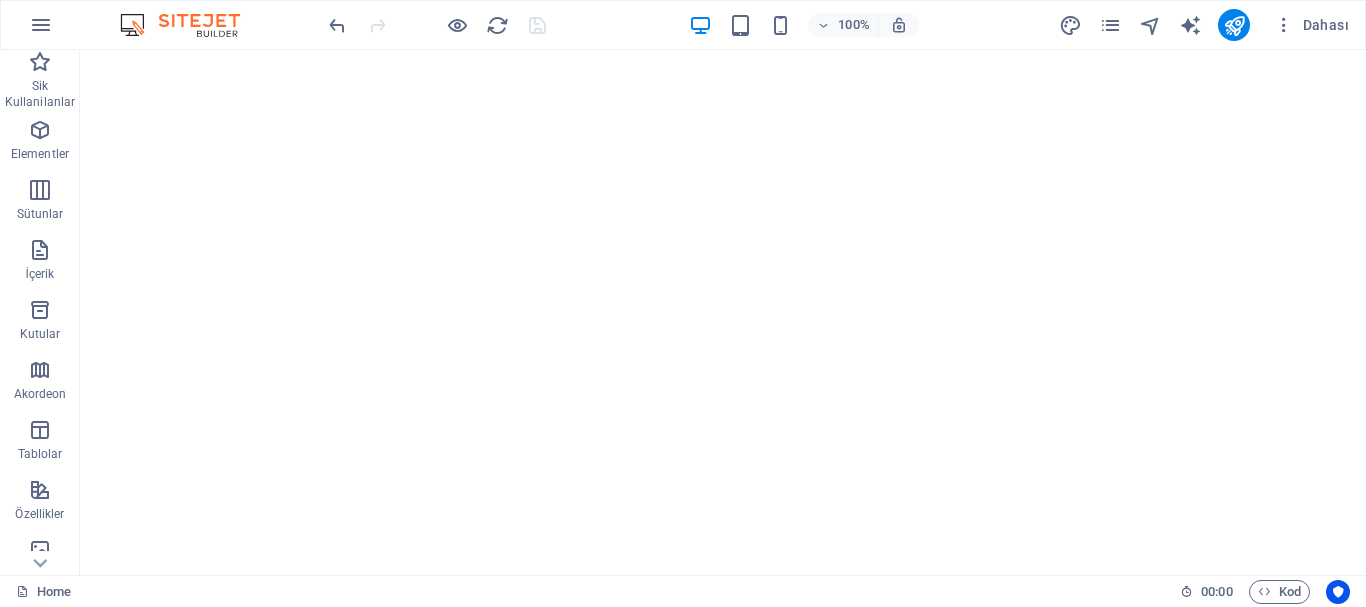 click at bounding box center (437, 25) 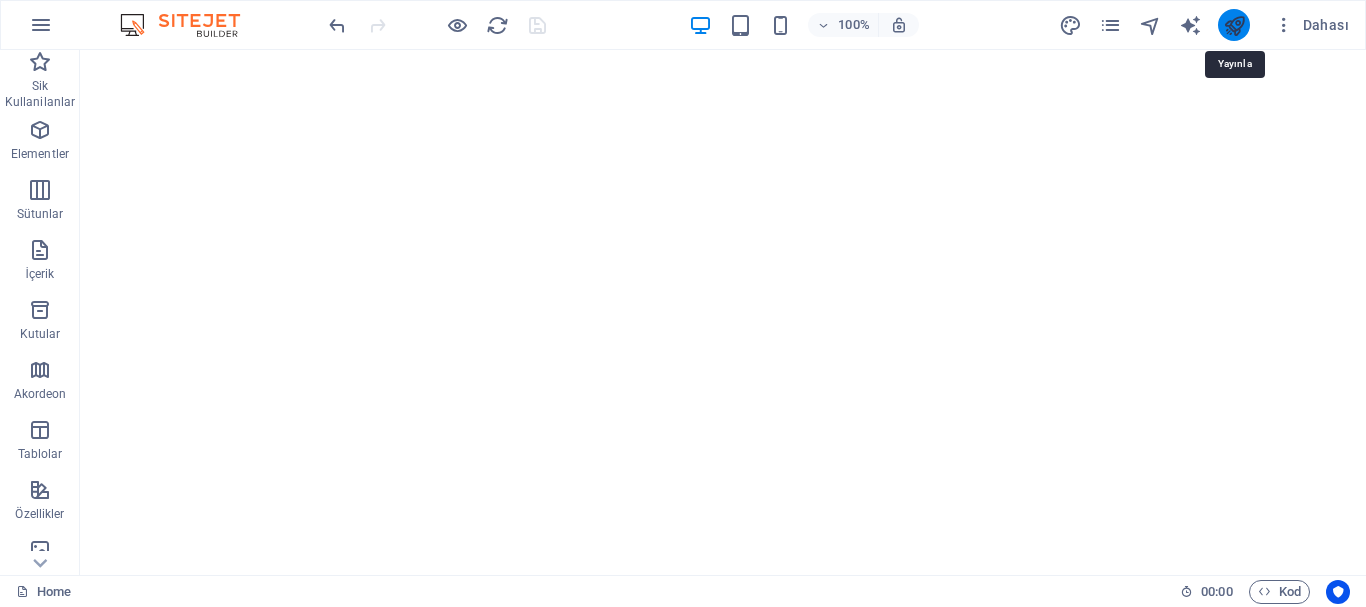 click at bounding box center (1234, 25) 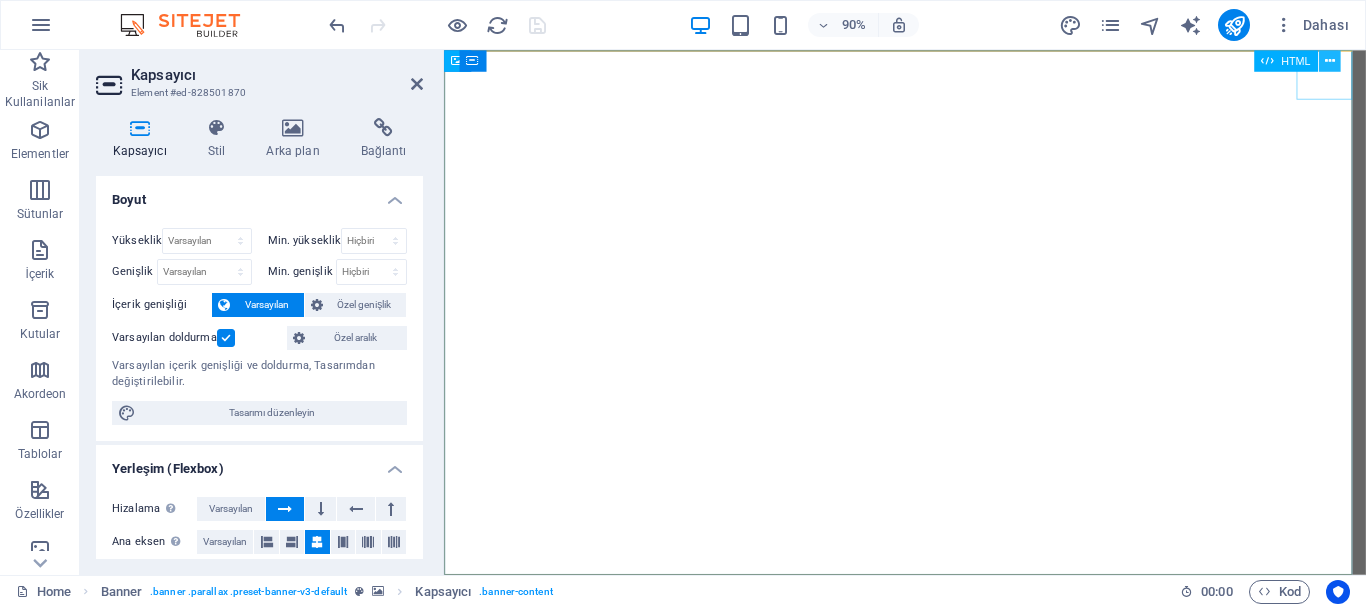 click at bounding box center [1329, 60] 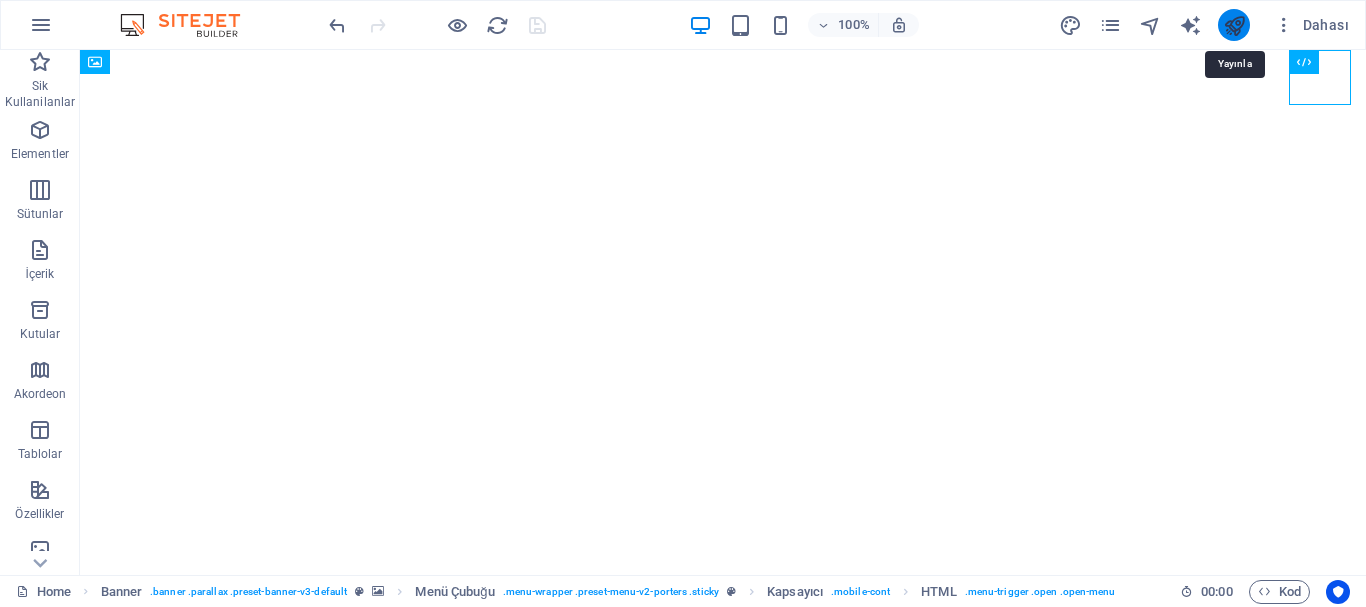 click at bounding box center [1234, 25] 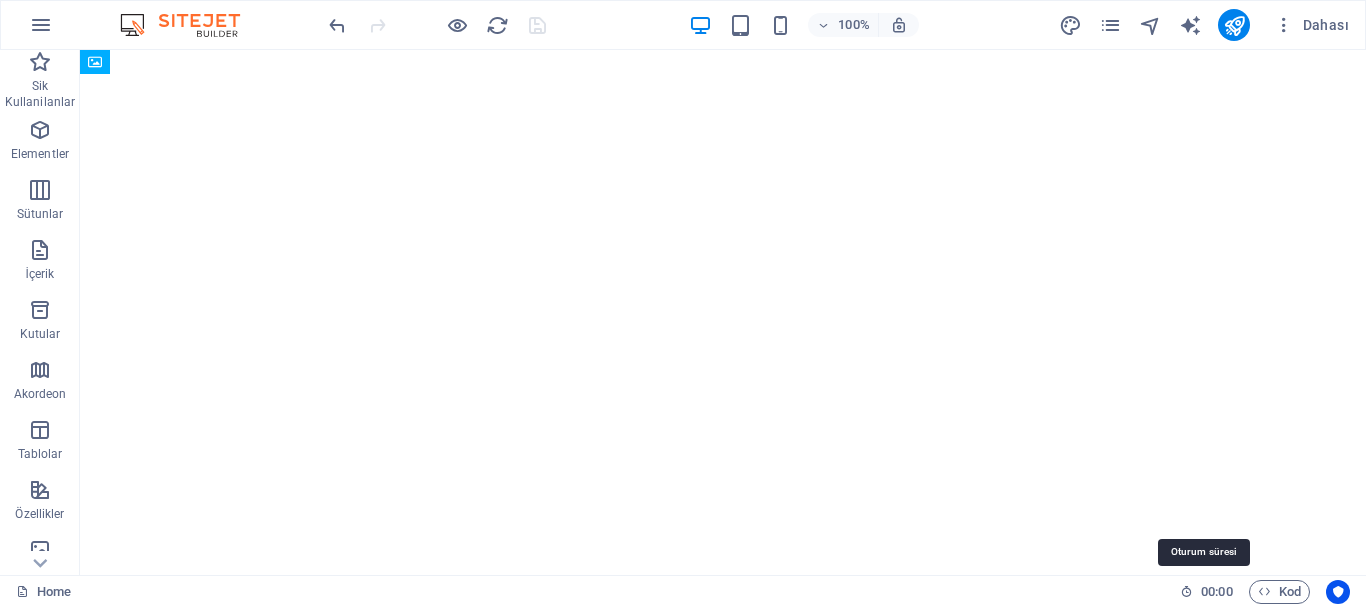 click on "00 : 00" at bounding box center (1216, 592) 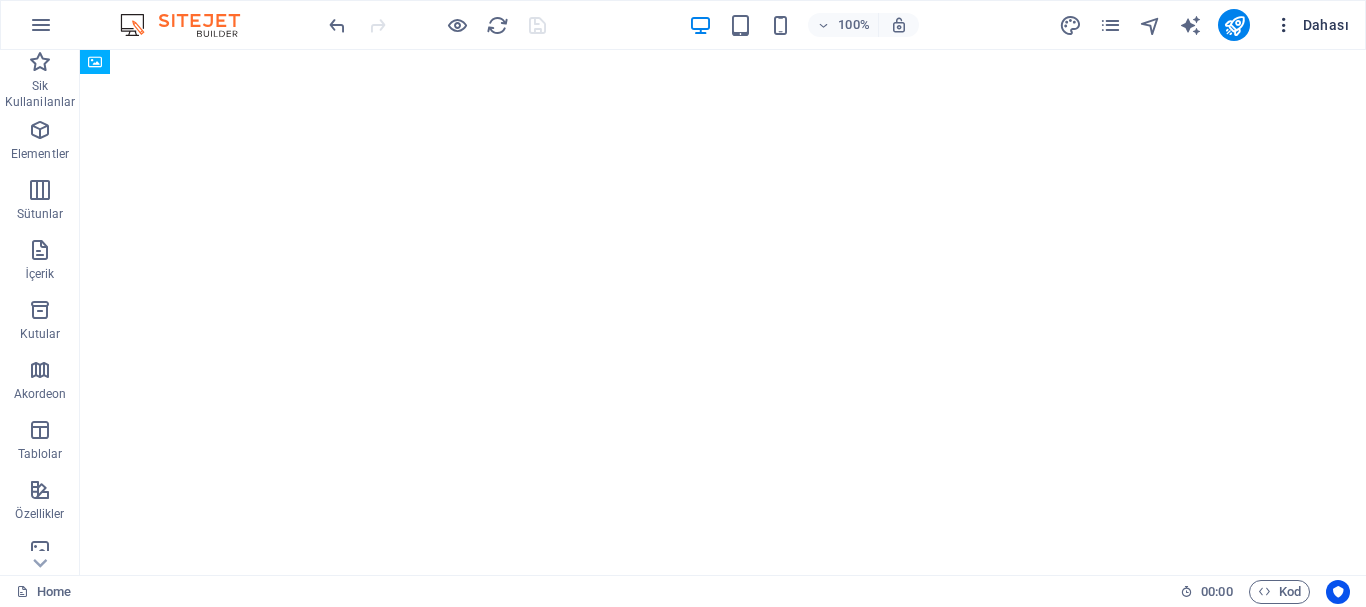 click on "Dahası" at bounding box center [1311, 25] 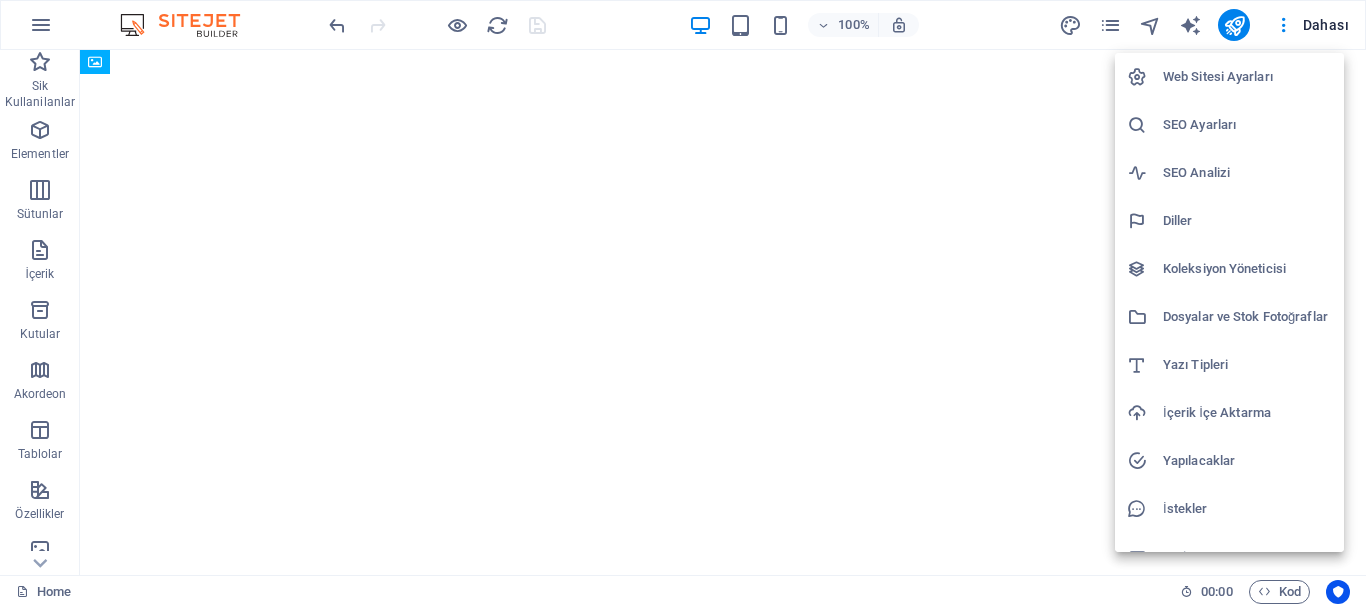 click at bounding box center (683, 303) 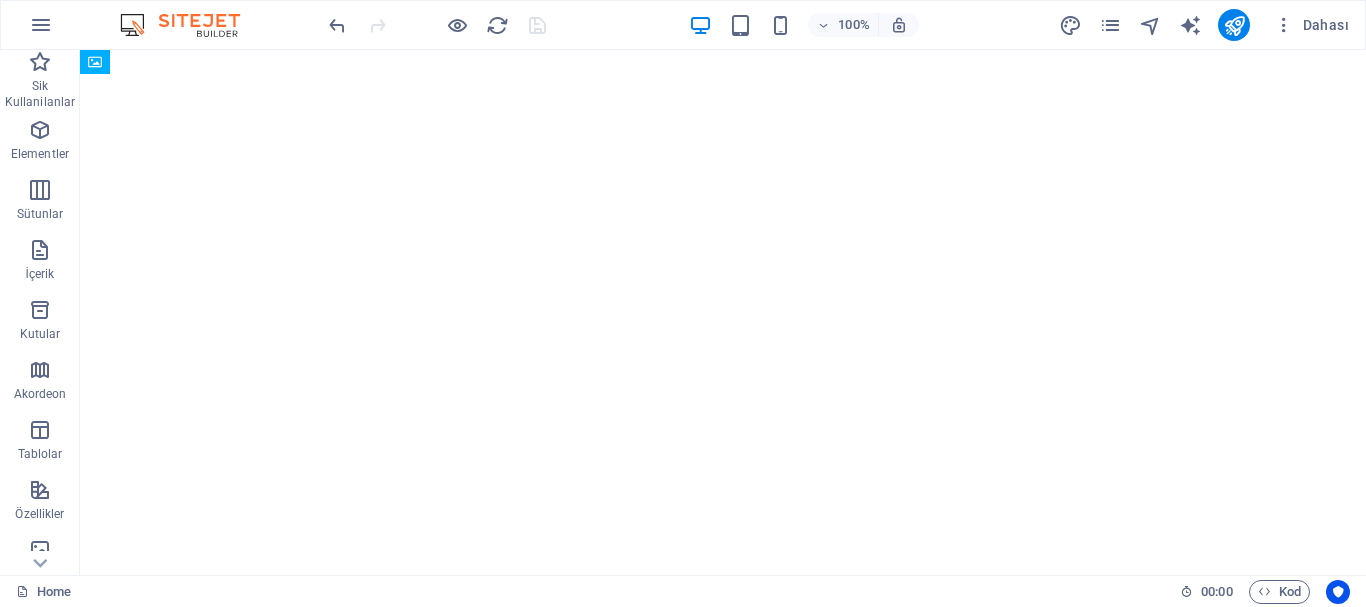 click at bounding box center [1234, 25] 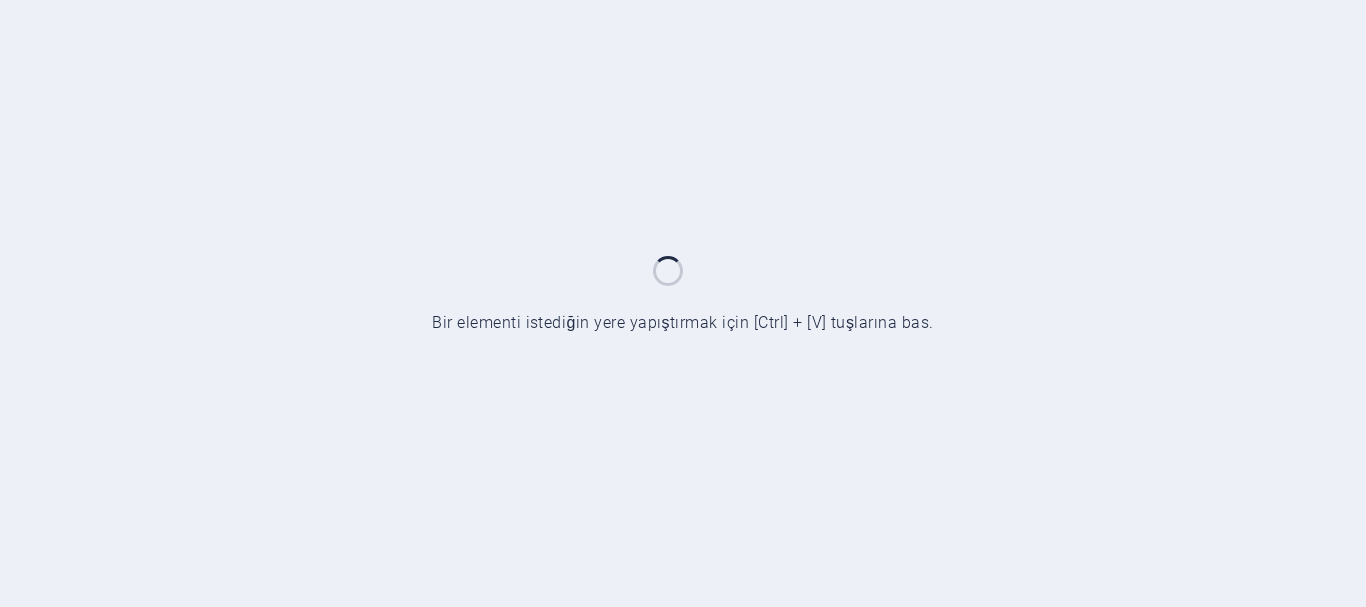 scroll, scrollTop: 0, scrollLeft: 0, axis: both 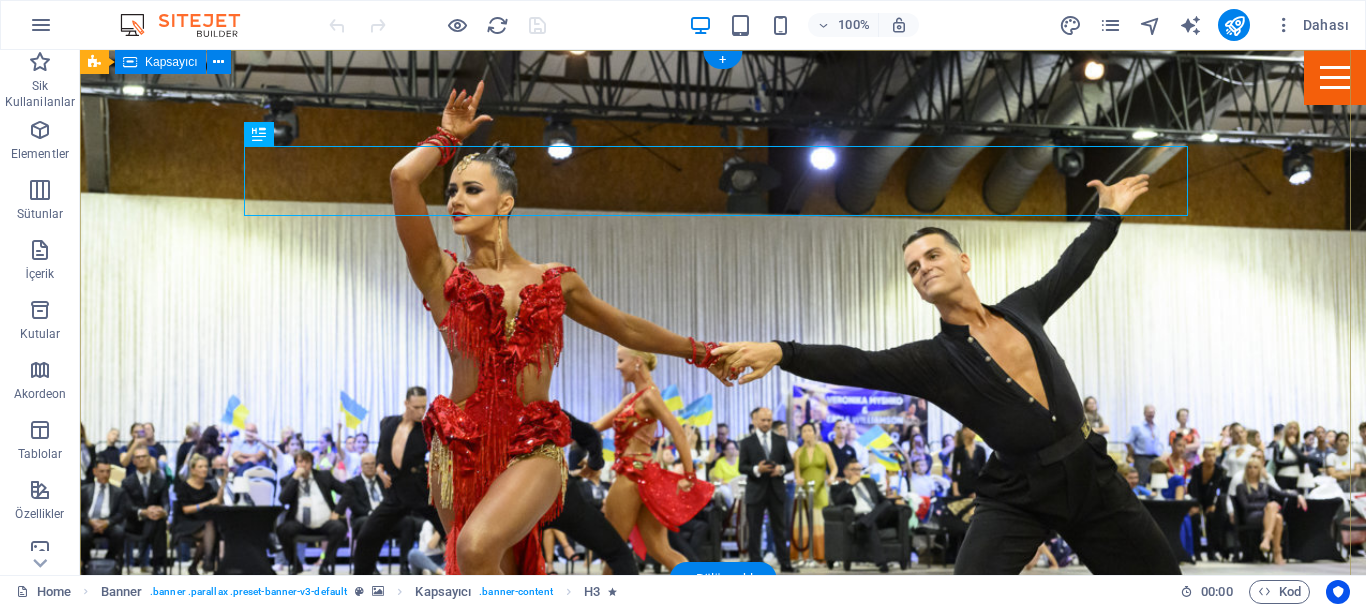 click on "WDSF CALIBBEAN 2025" at bounding box center [723, 840] 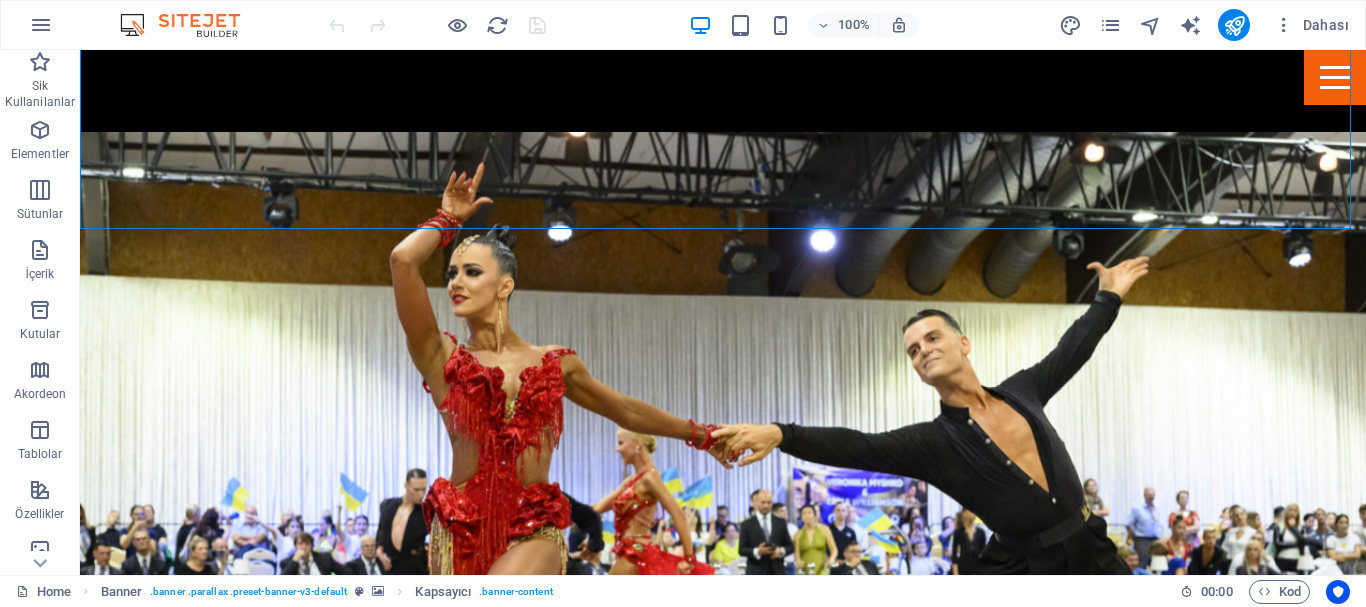 scroll, scrollTop: 0, scrollLeft: 0, axis: both 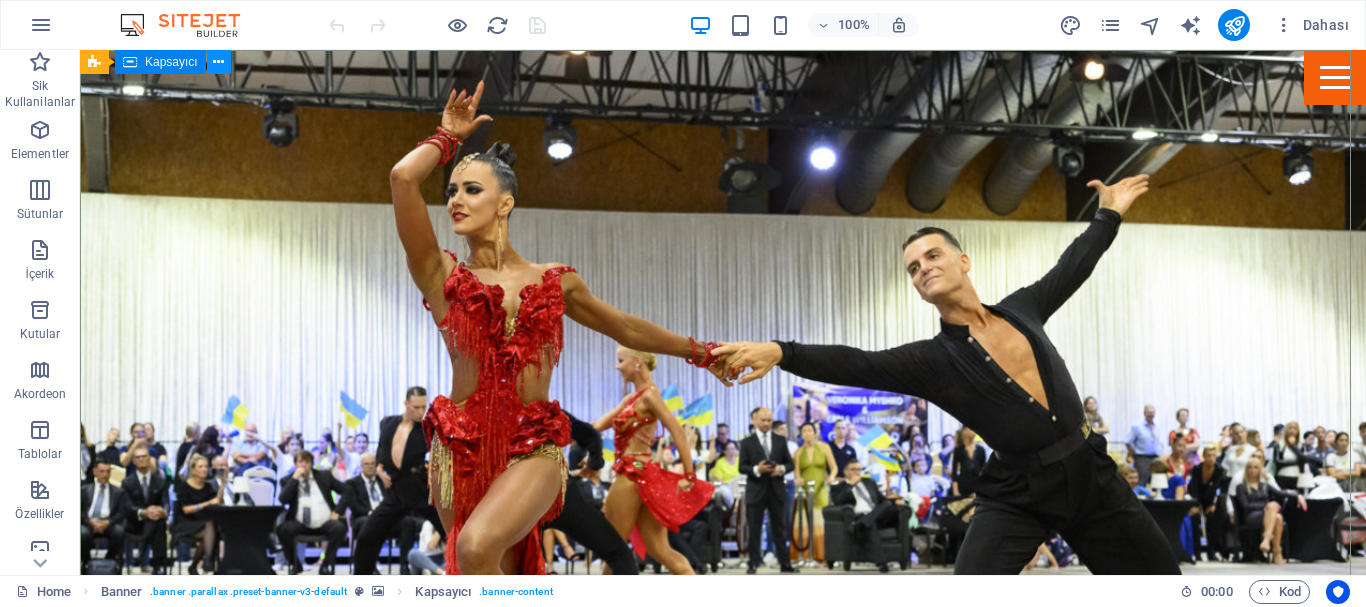 click at bounding box center (219, 62) 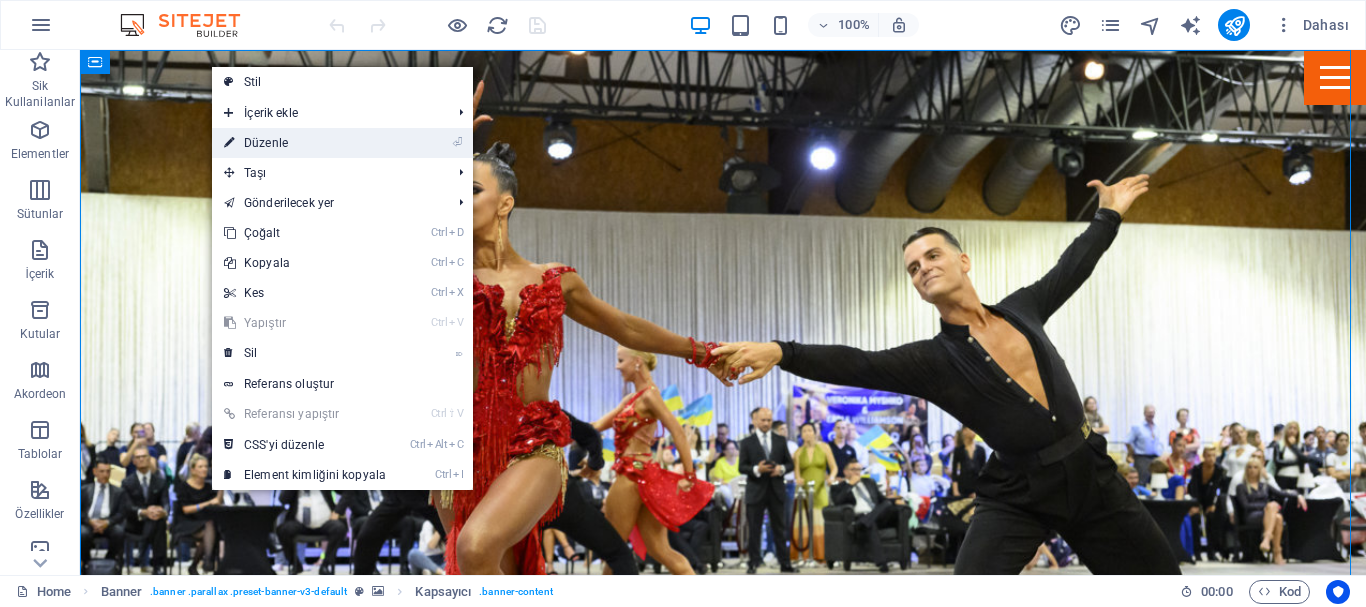 click on "⏎  Düzenle" at bounding box center (305, 143) 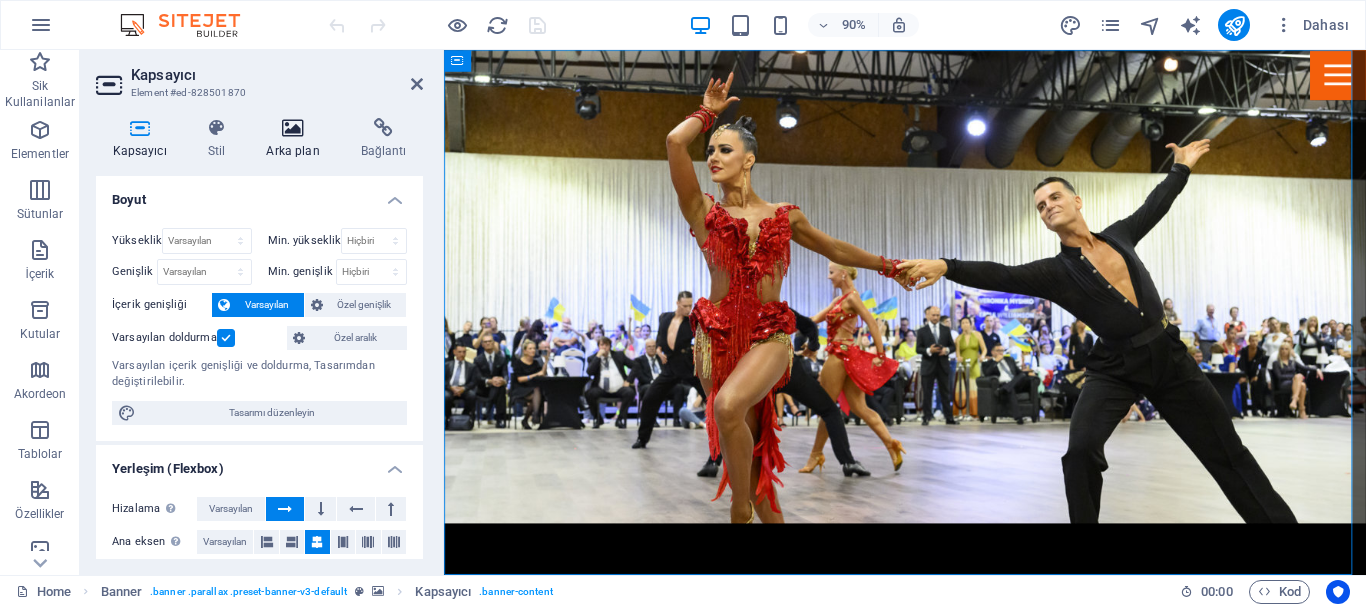 click on "Arka plan" at bounding box center [297, 139] 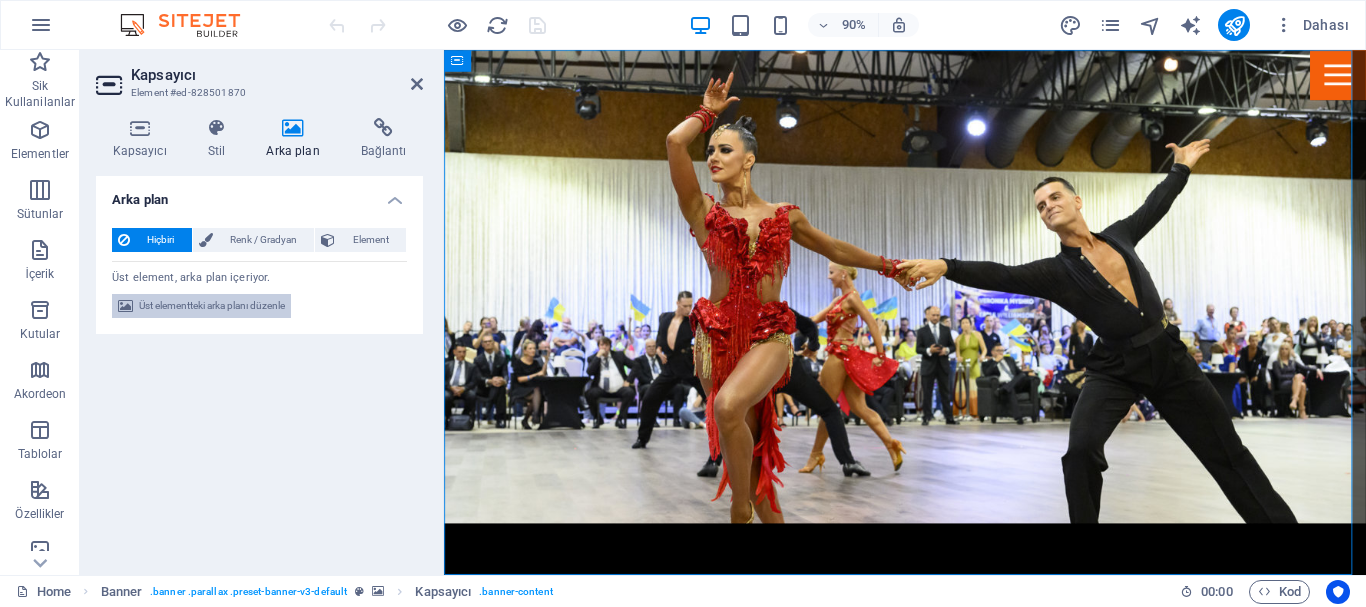 click on "Üst elementteki arka planı düzenle" at bounding box center (212, 306) 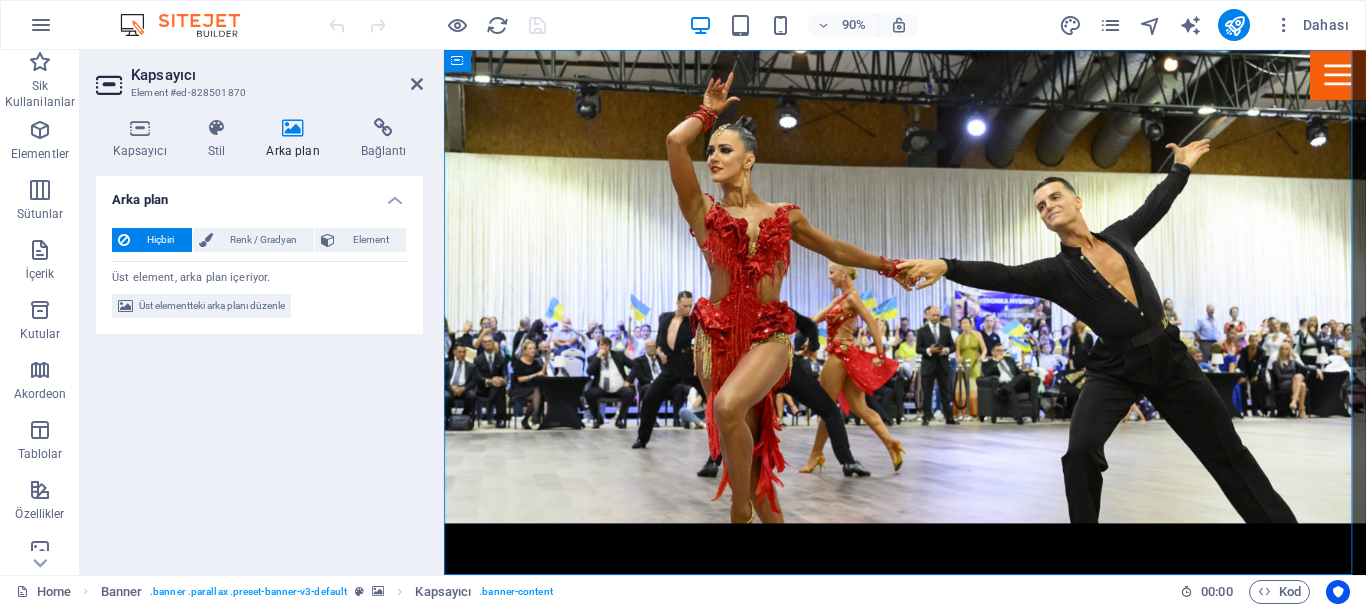 select on "%" 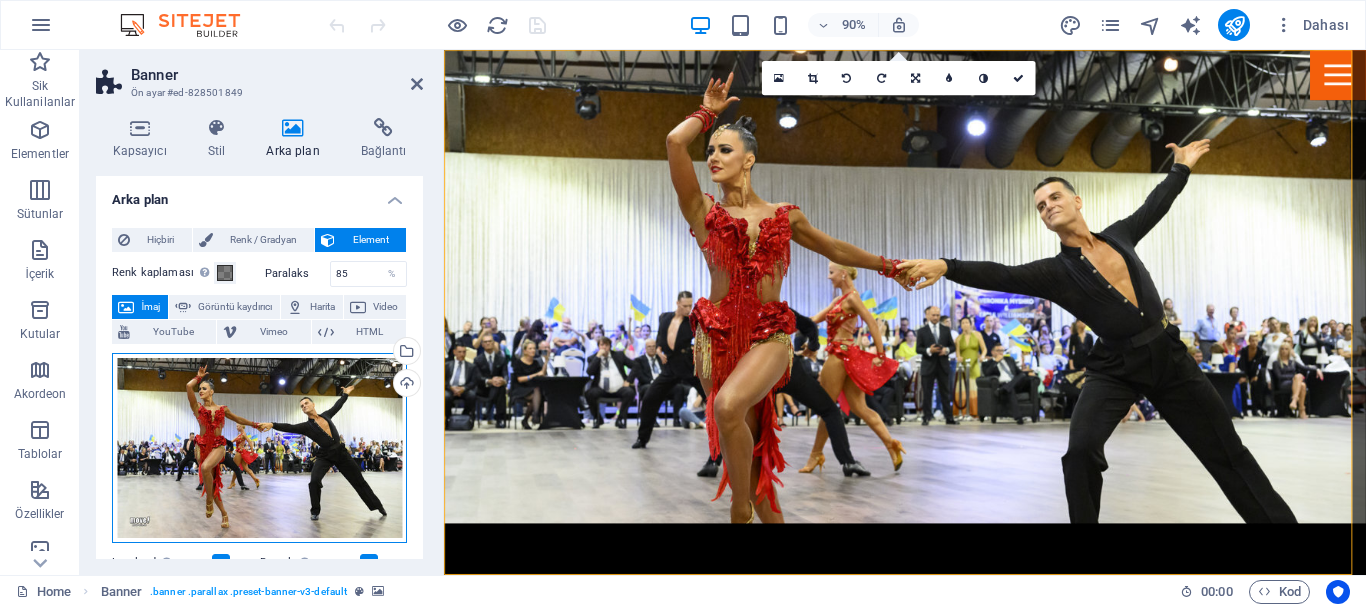 click on "Dosyaları buraya sürükleyin, dosyaları seçmek için tıklayın veya Dosyalardan ya da ücretsiz stok fotoğraf ve videolarımızdan dosyalar seçin" at bounding box center [259, 448] 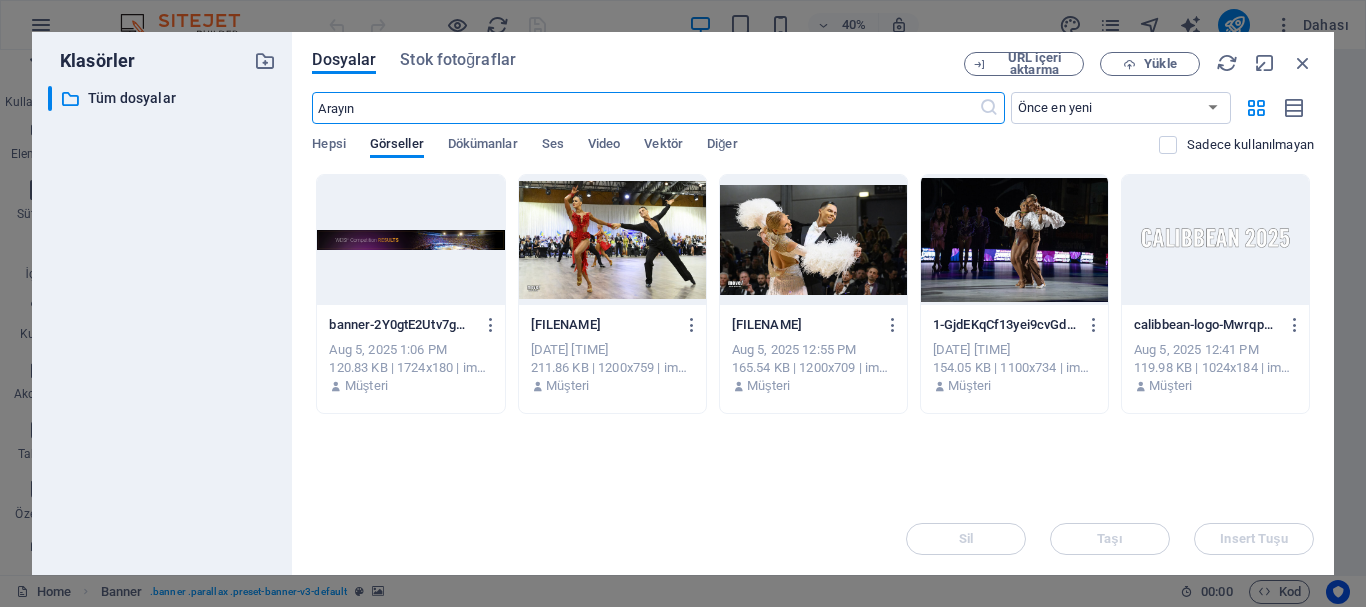 click at bounding box center (1014, 240) 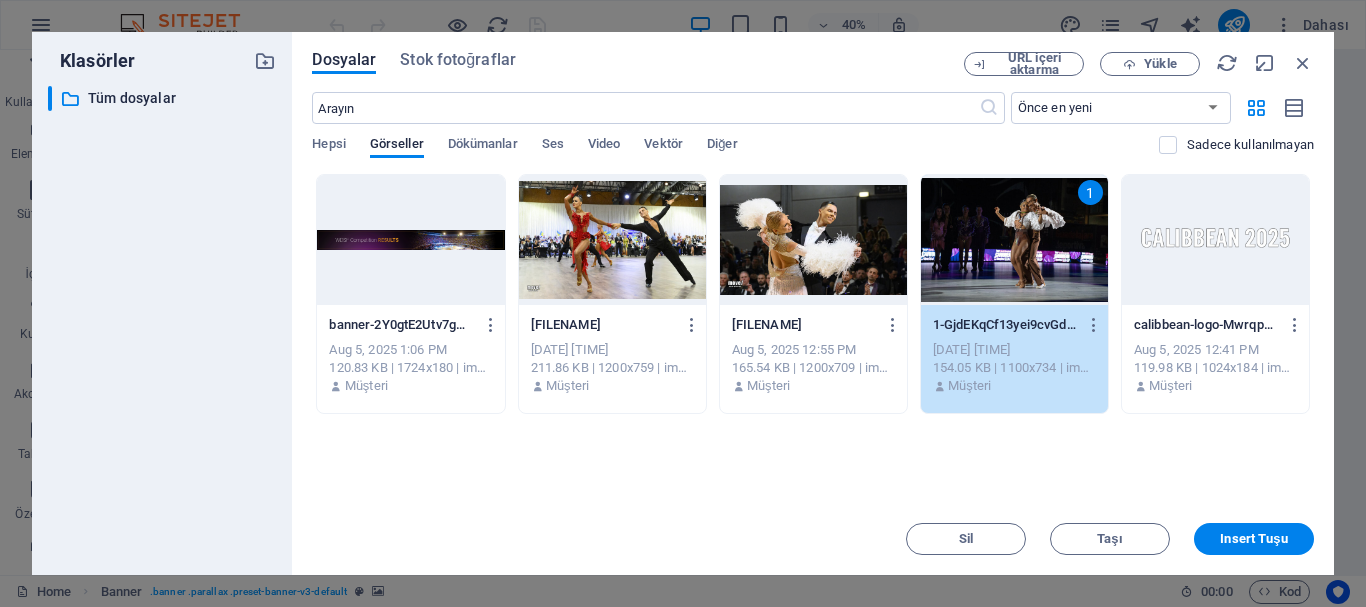 click on "1" at bounding box center (1014, 240) 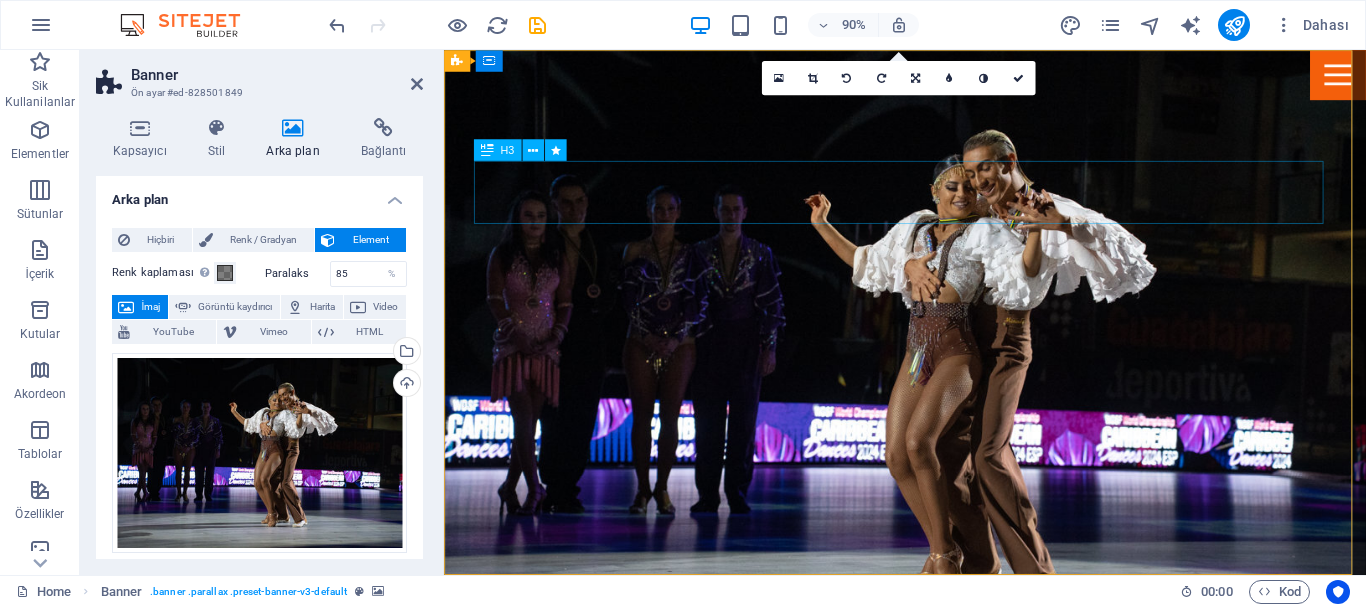 drag, startPoint x: 1090, startPoint y: 219, endPoint x: 1390, endPoint y: 204, distance: 300.37476 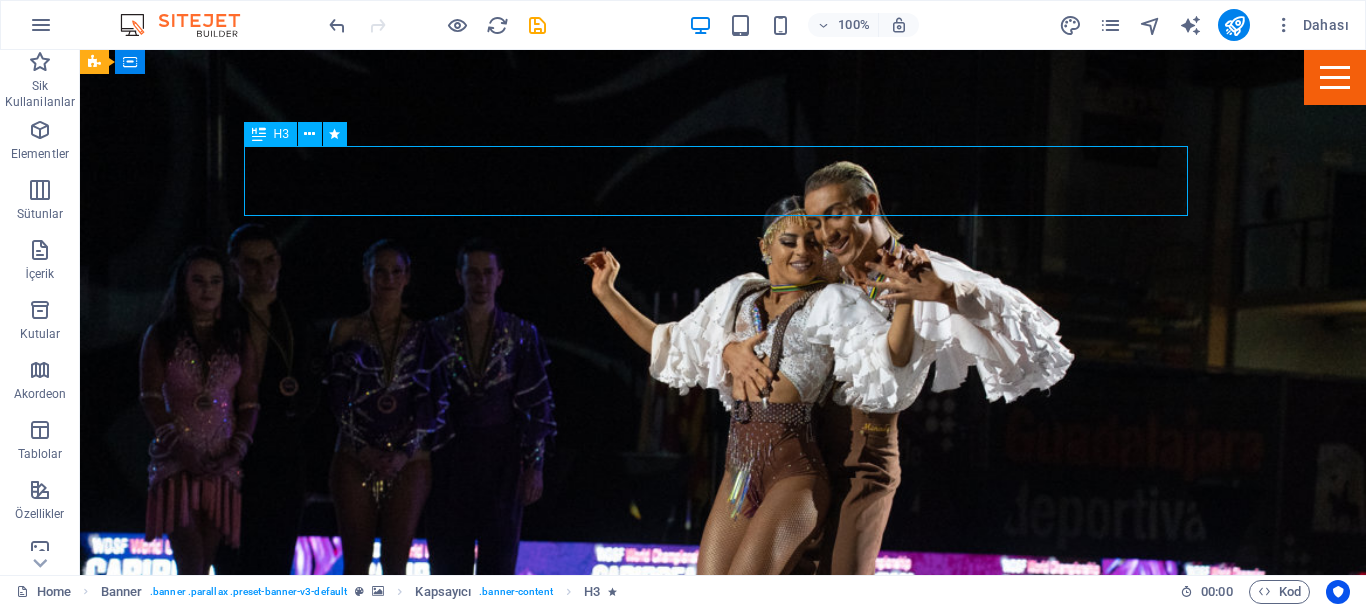 click on "WDSF CALIBBEAN 2025" at bounding box center [723, 764] 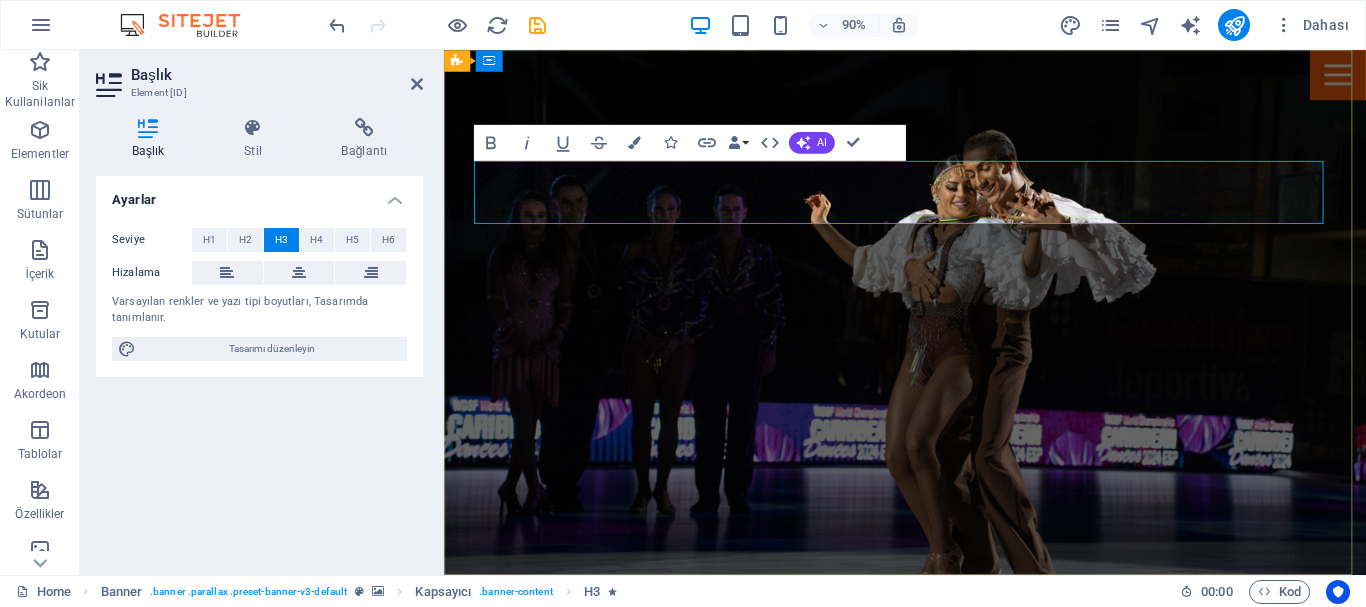 click on "WDSF CALIBBEAN 2025" at bounding box center [956, 764] 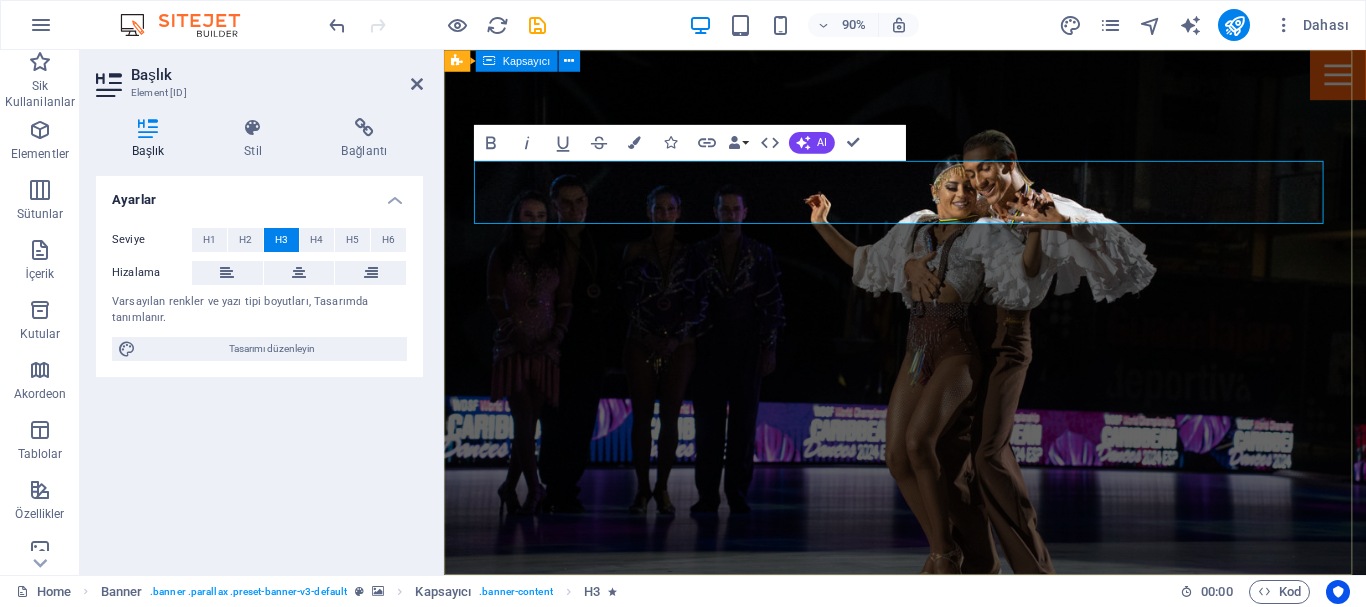 click on "4-5-6DECEMBER" at bounding box center [956, 897] 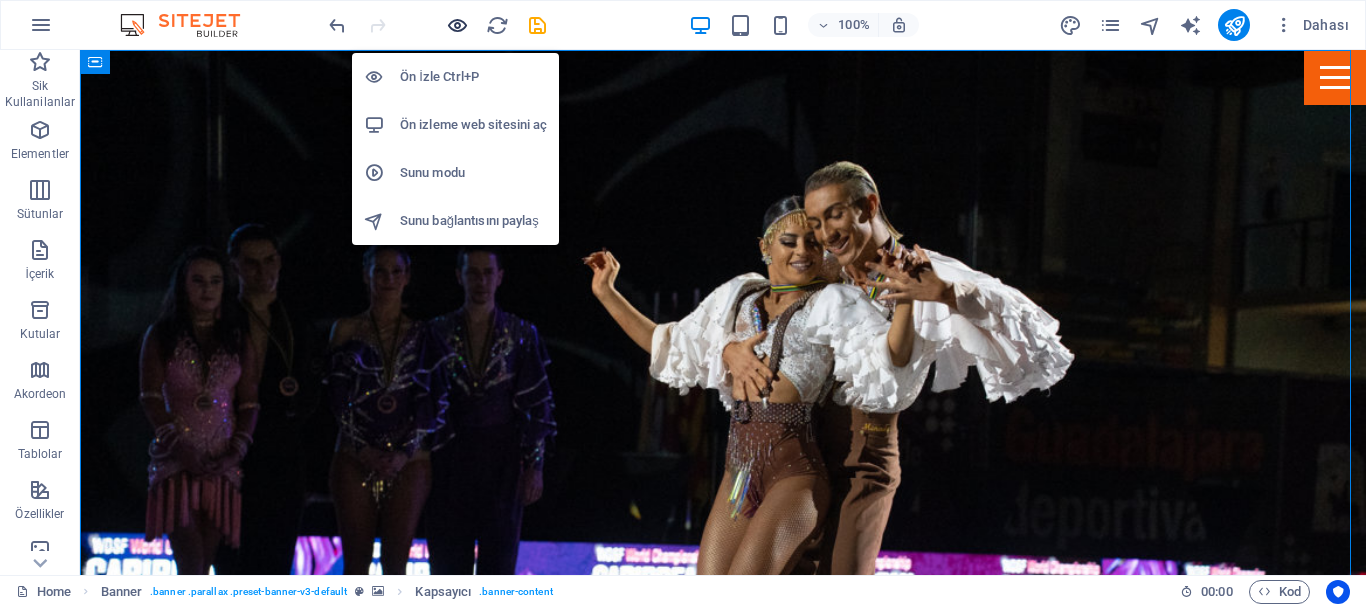 click at bounding box center (457, 25) 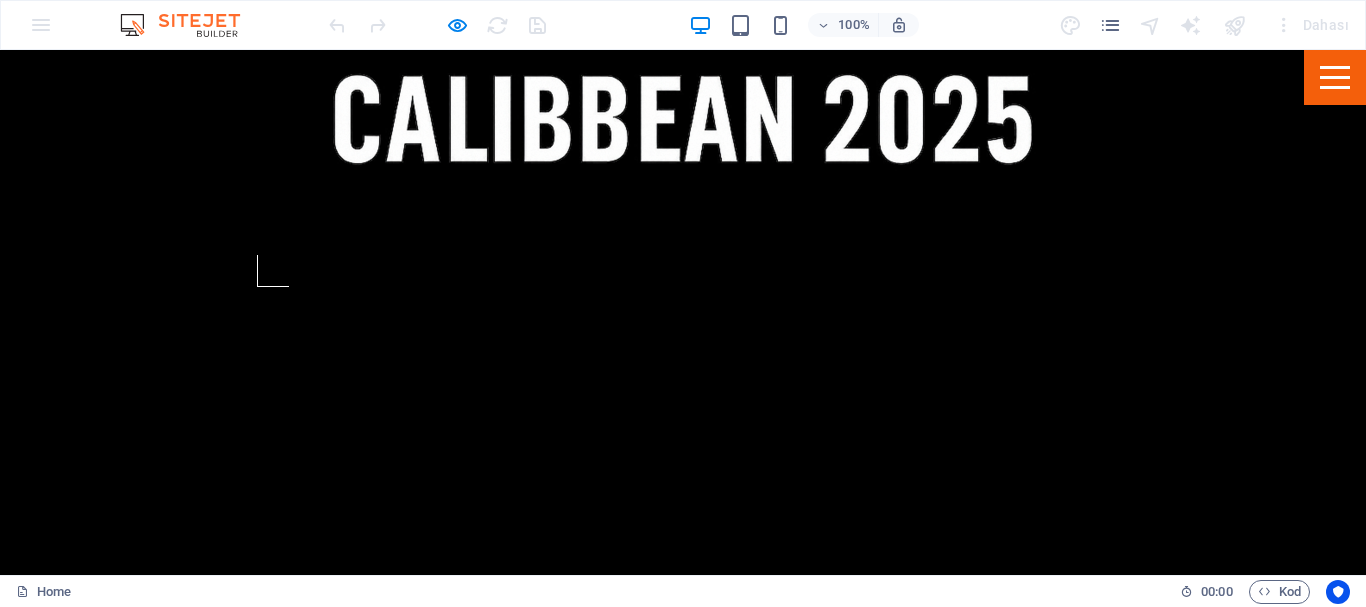 scroll, scrollTop: 600, scrollLeft: 0, axis: vertical 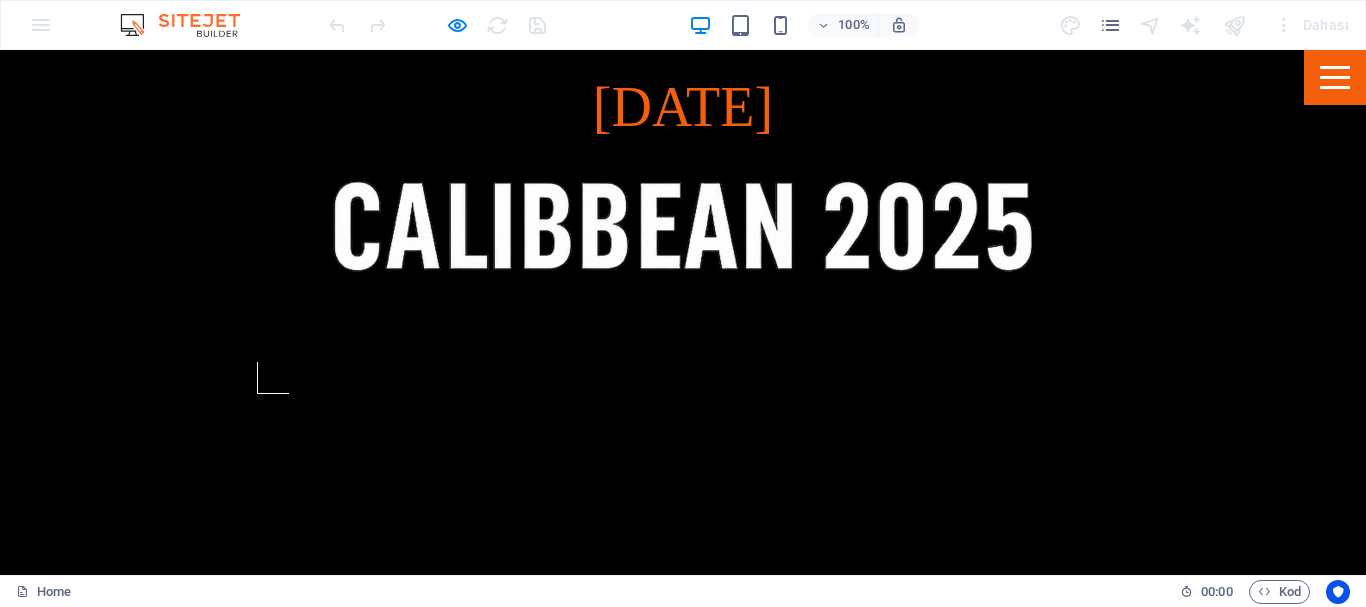 click on "Time for a break" at bounding box center (683, 2476) 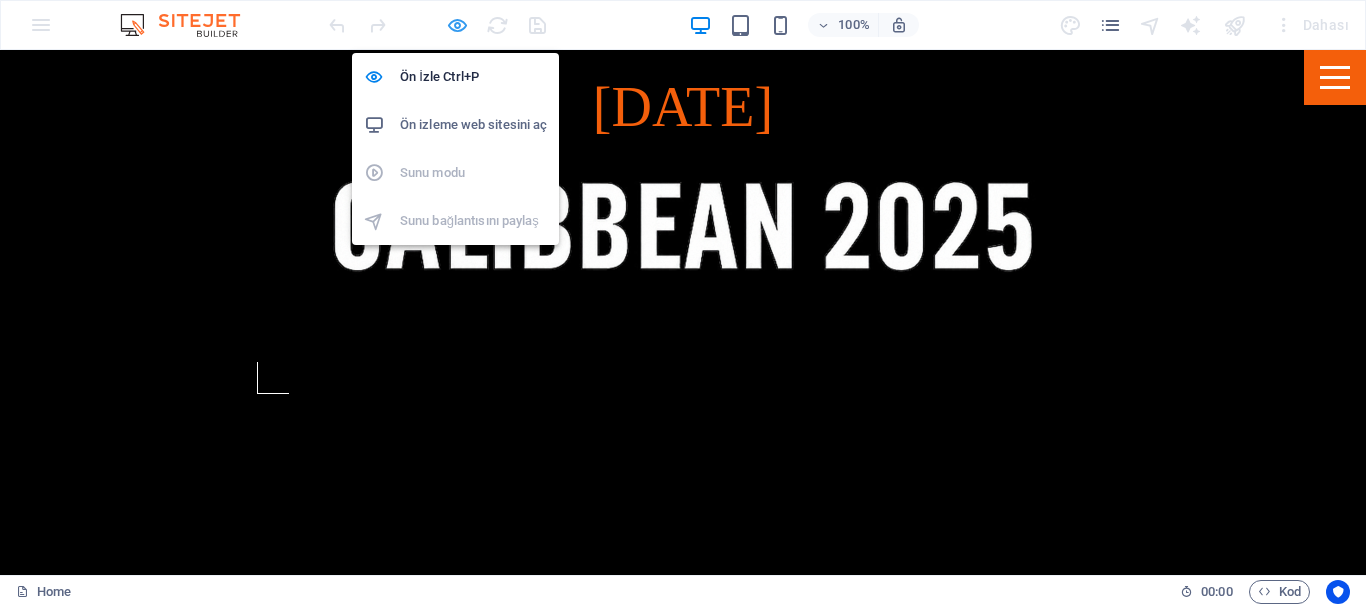 click at bounding box center (457, 25) 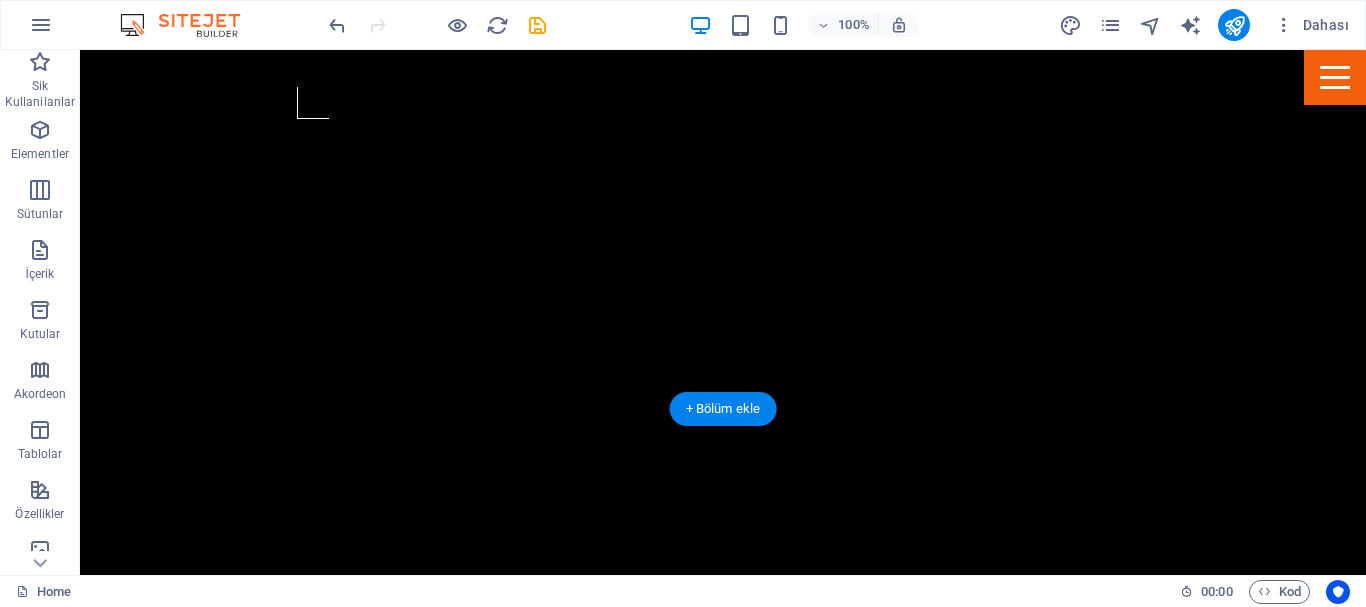 scroll, scrollTop: 1000, scrollLeft: 0, axis: vertical 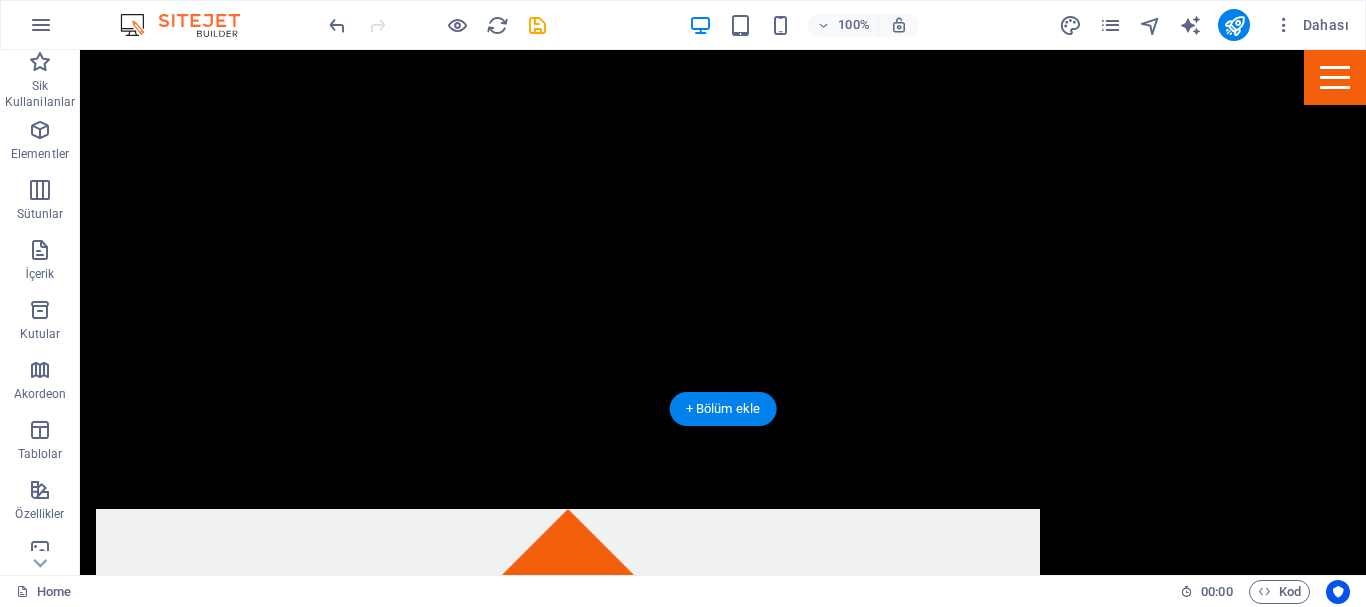 click at bounding box center [723, 1684] 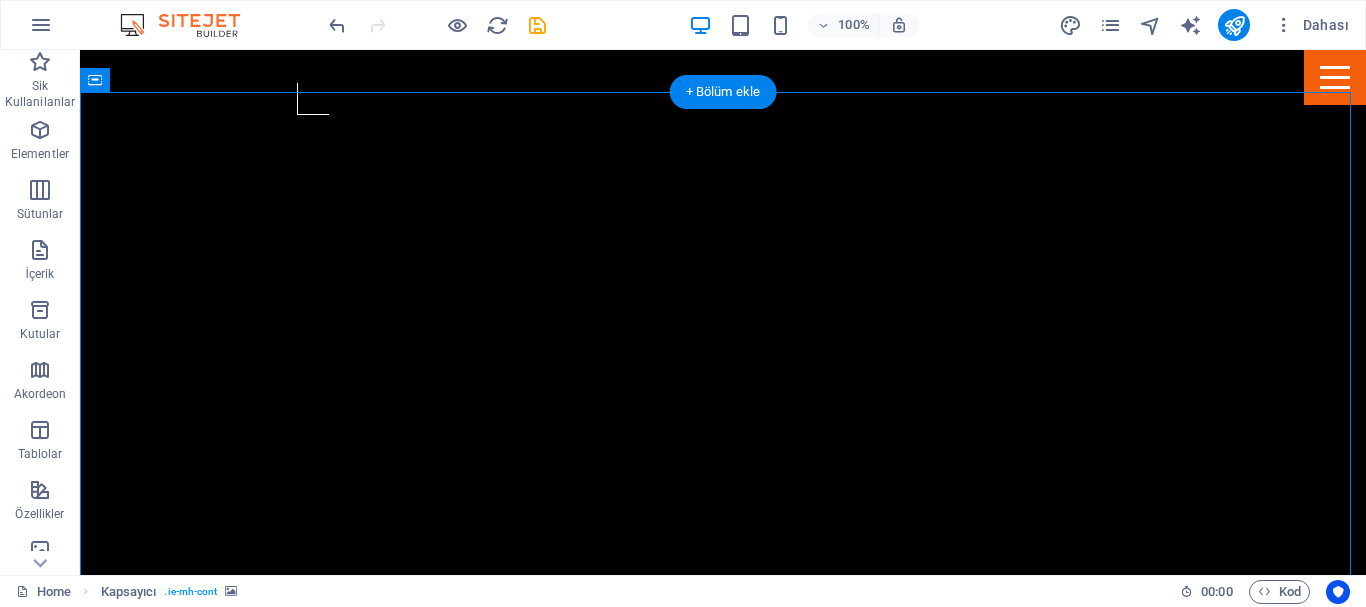 scroll, scrollTop: 700, scrollLeft: 0, axis: vertical 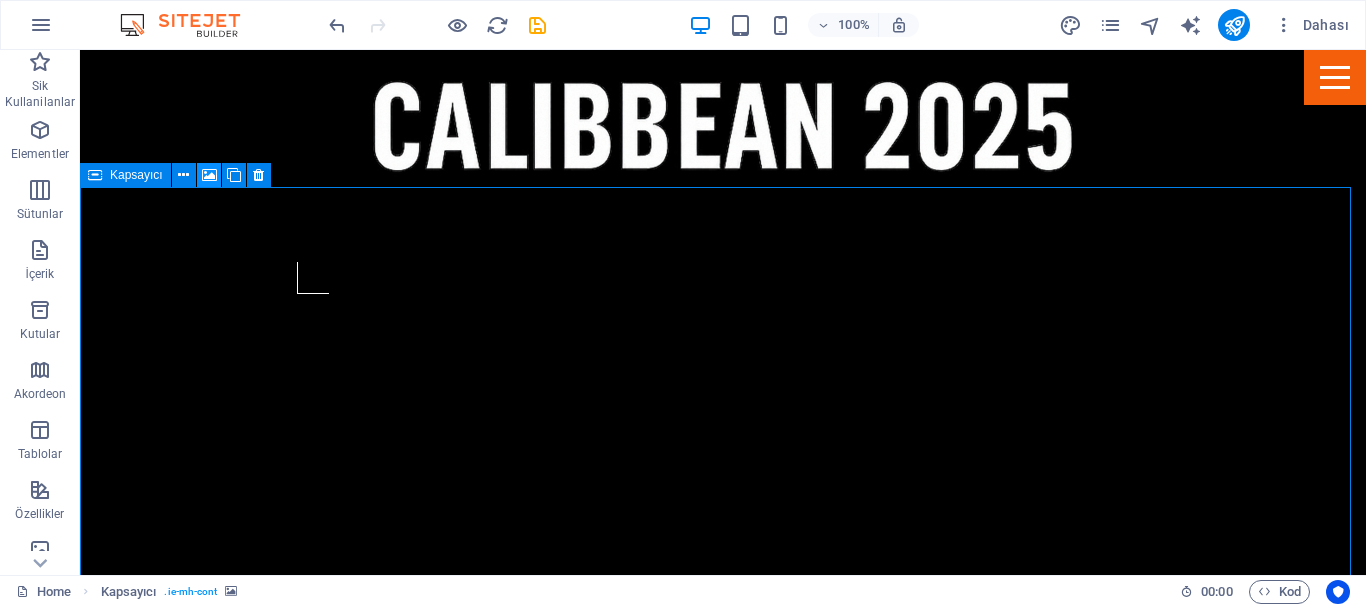 click at bounding box center (209, 175) 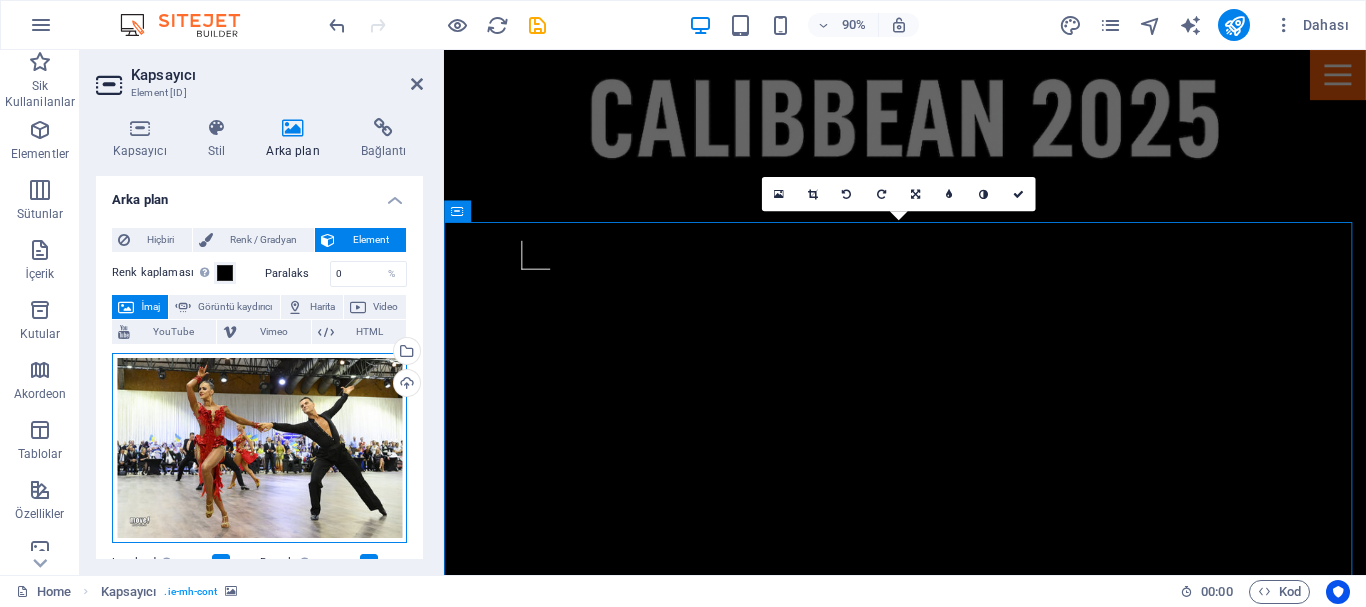 click on "Dosyaları buraya sürükleyin, dosyaları seçmek için tıklayın veya Dosyalardan ya da ücretsiz stok fotoğraf ve videolarımızdan dosyalar seçin" at bounding box center (259, 448) 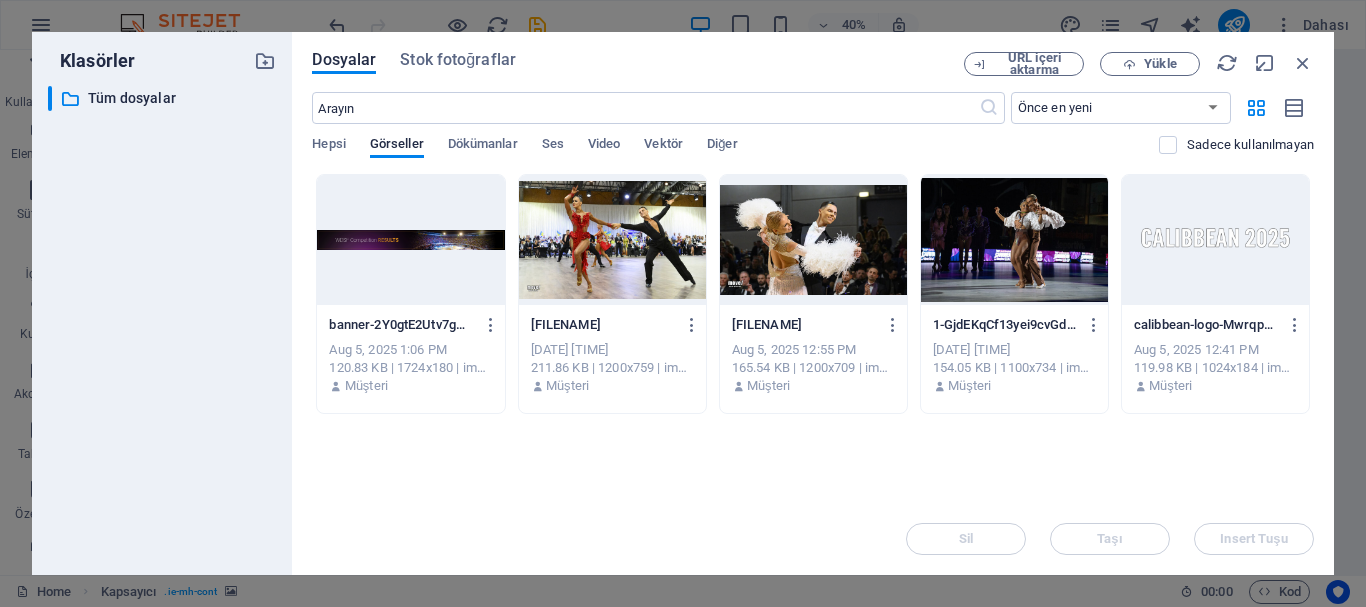 click at bounding box center (813, 240) 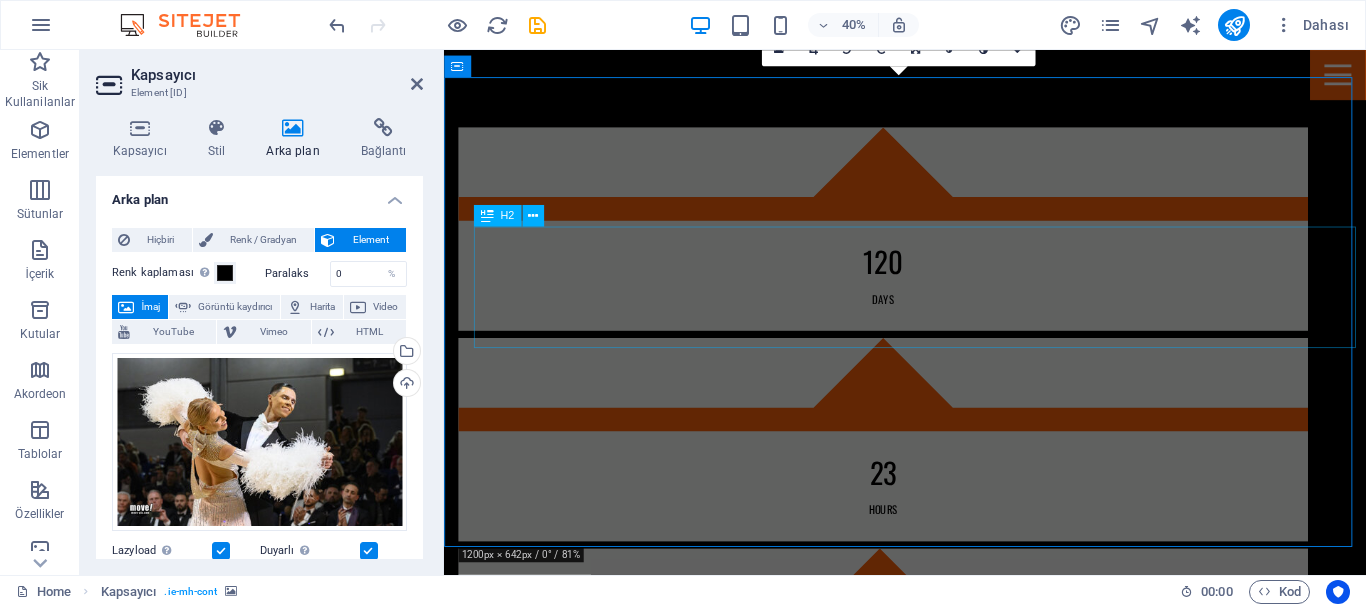 scroll, scrollTop: 861, scrollLeft: 0, axis: vertical 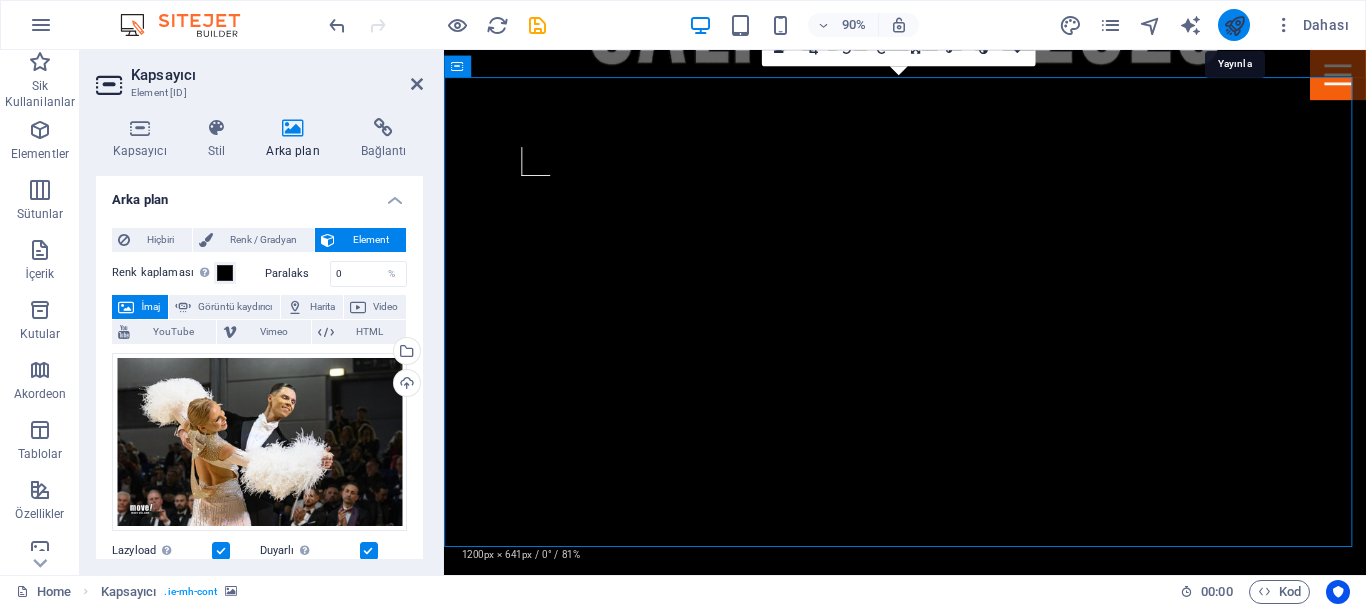 click at bounding box center (1234, 25) 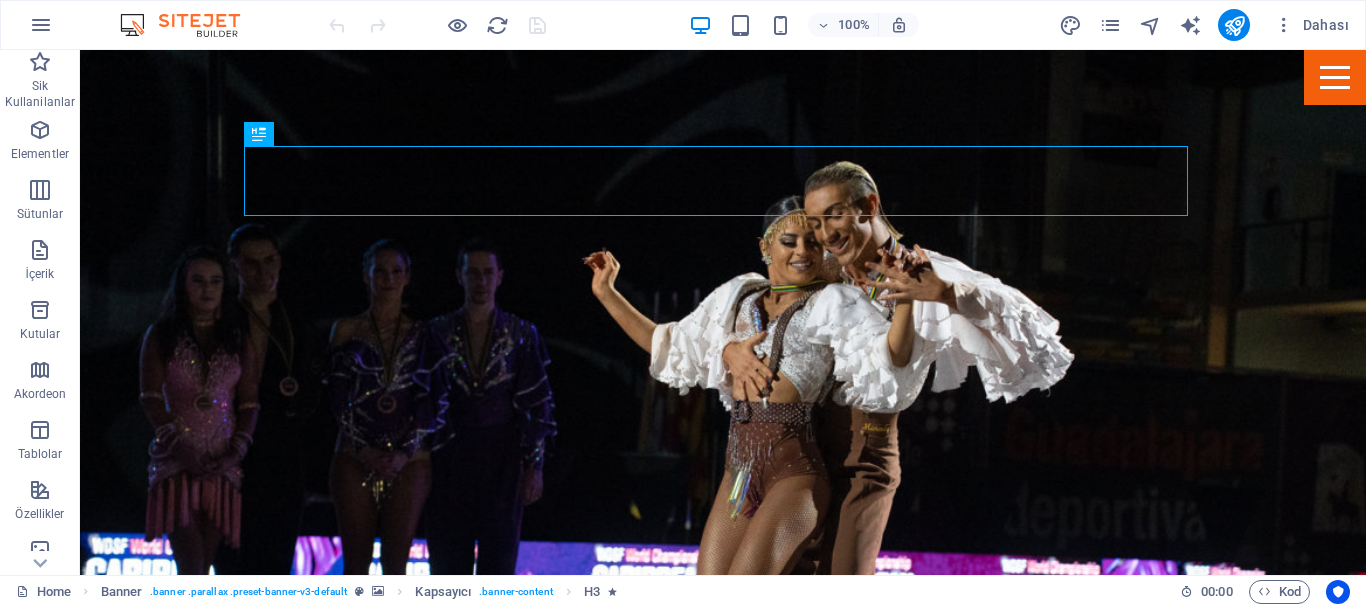 scroll, scrollTop: 0, scrollLeft: 0, axis: both 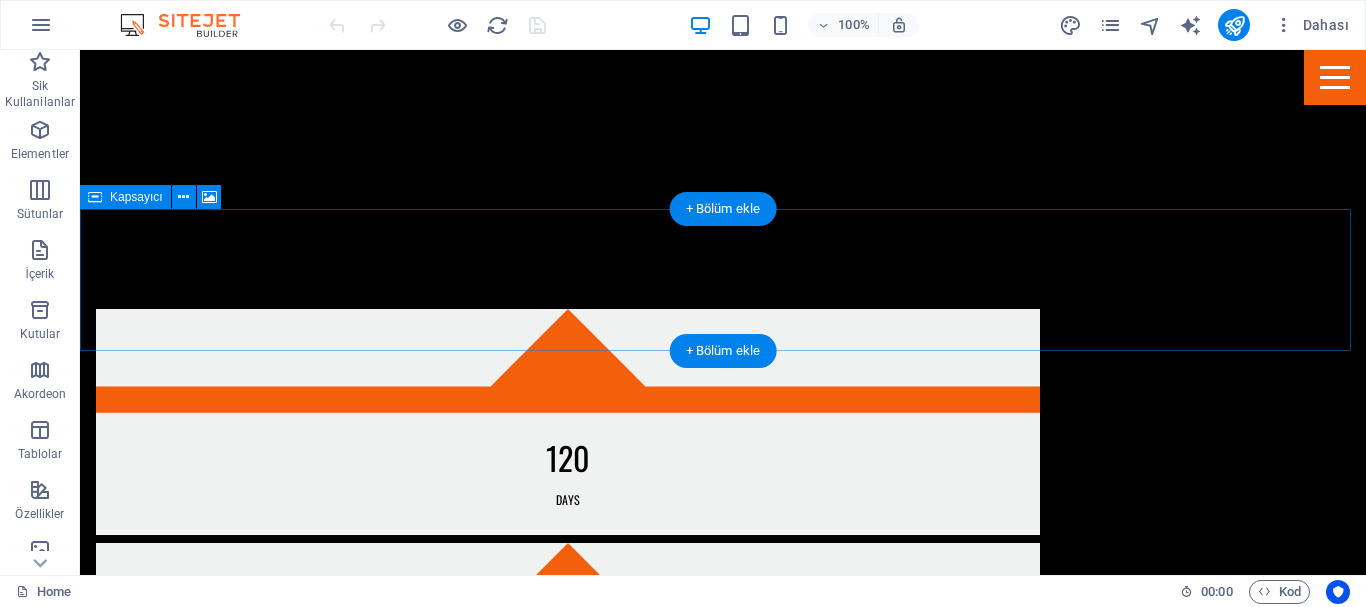 click on "İçeriği buraya bırak veya  Element ekle  Panoyu yapıştır" at bounding box center (723, 2480) 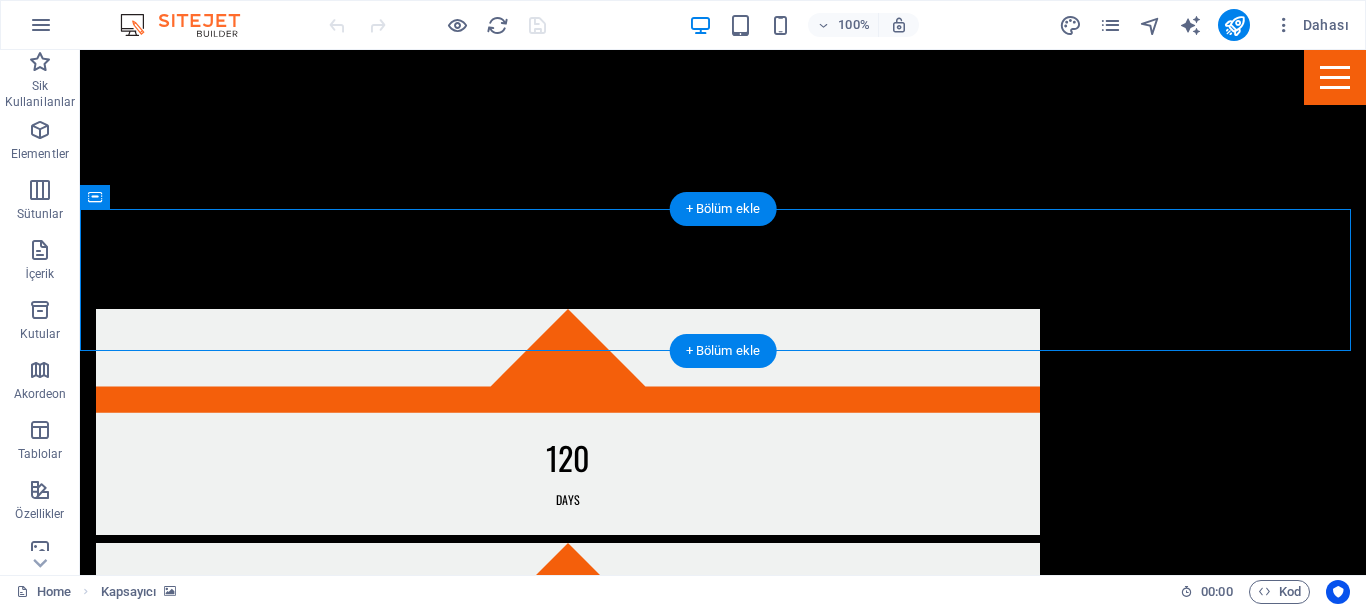 click at bounding box center [723, 2338] 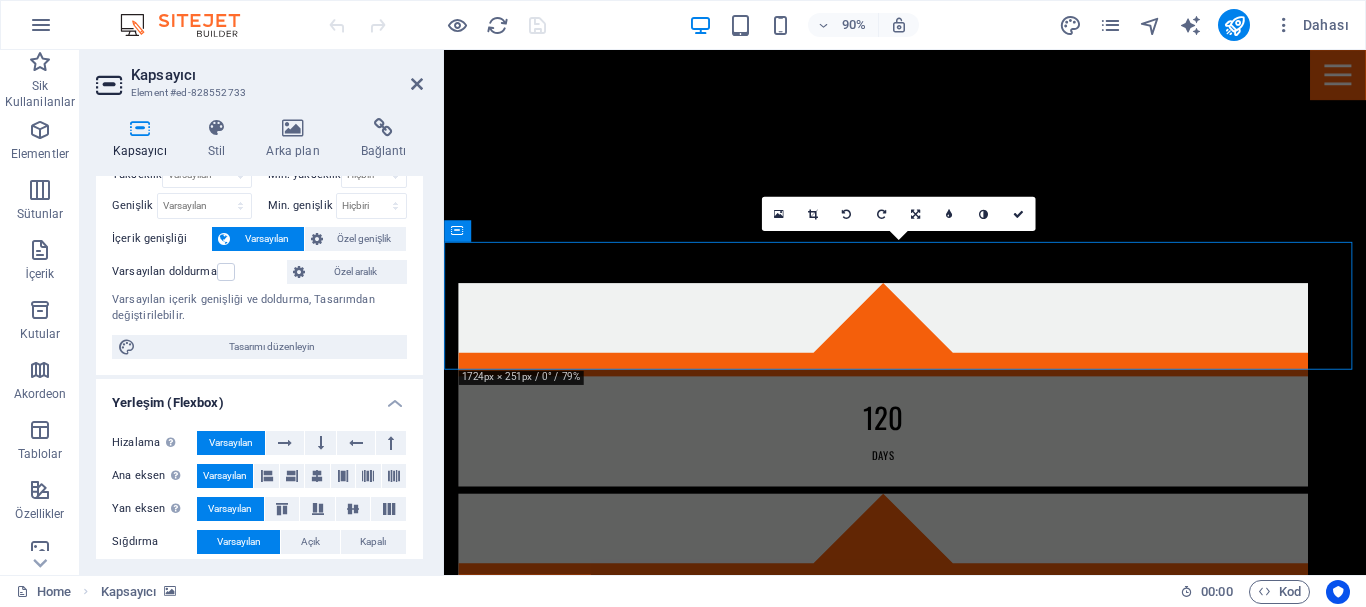 scroll, scrollTop: 0, scrollLeft: 0, axis: both 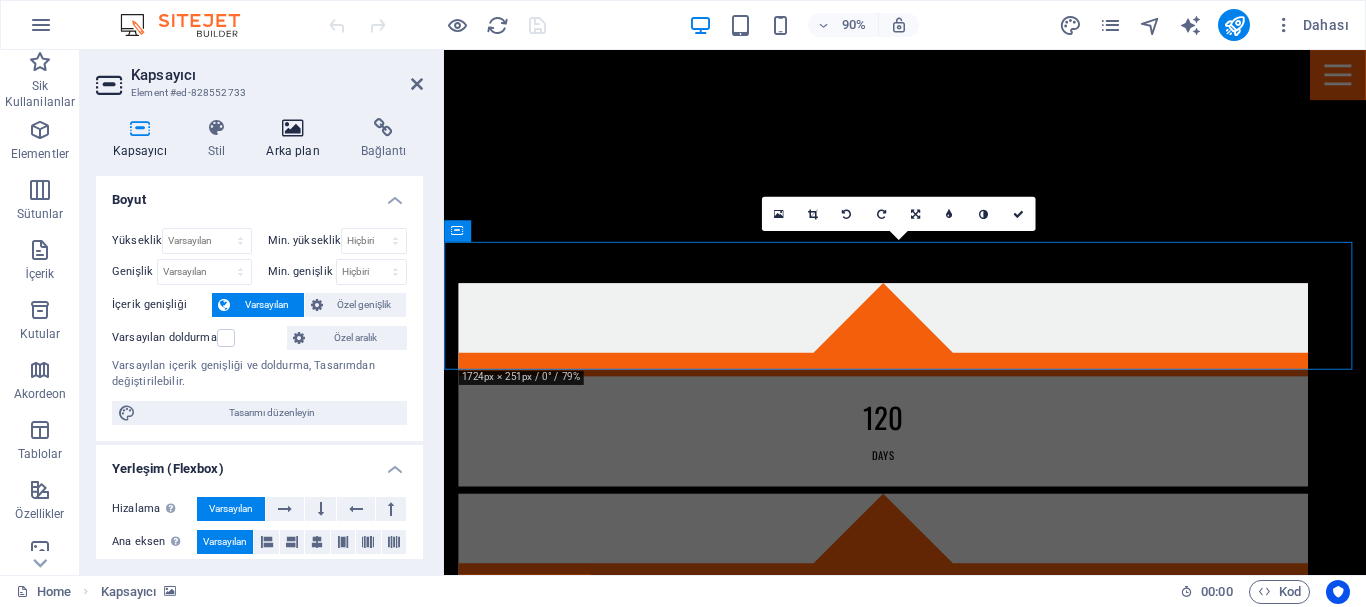 click on "Arka plan" at bounding box center [297, 139] 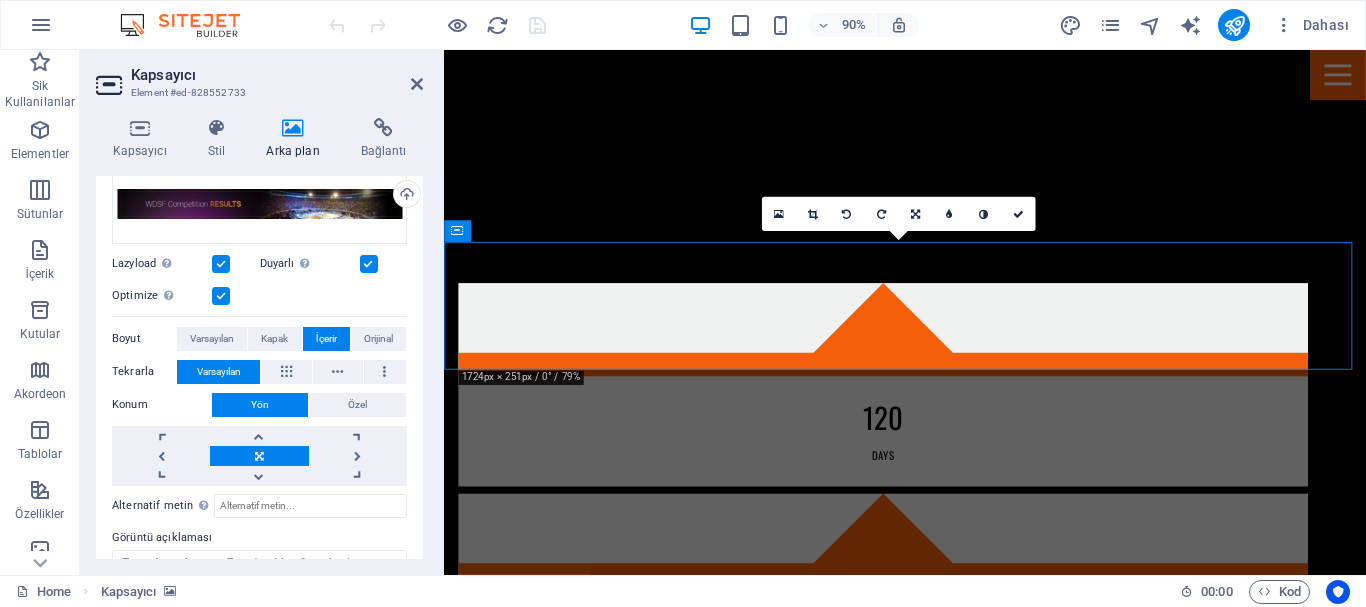 scroll, scrollTop: 200, scrollLeft: 0, axis: vertical 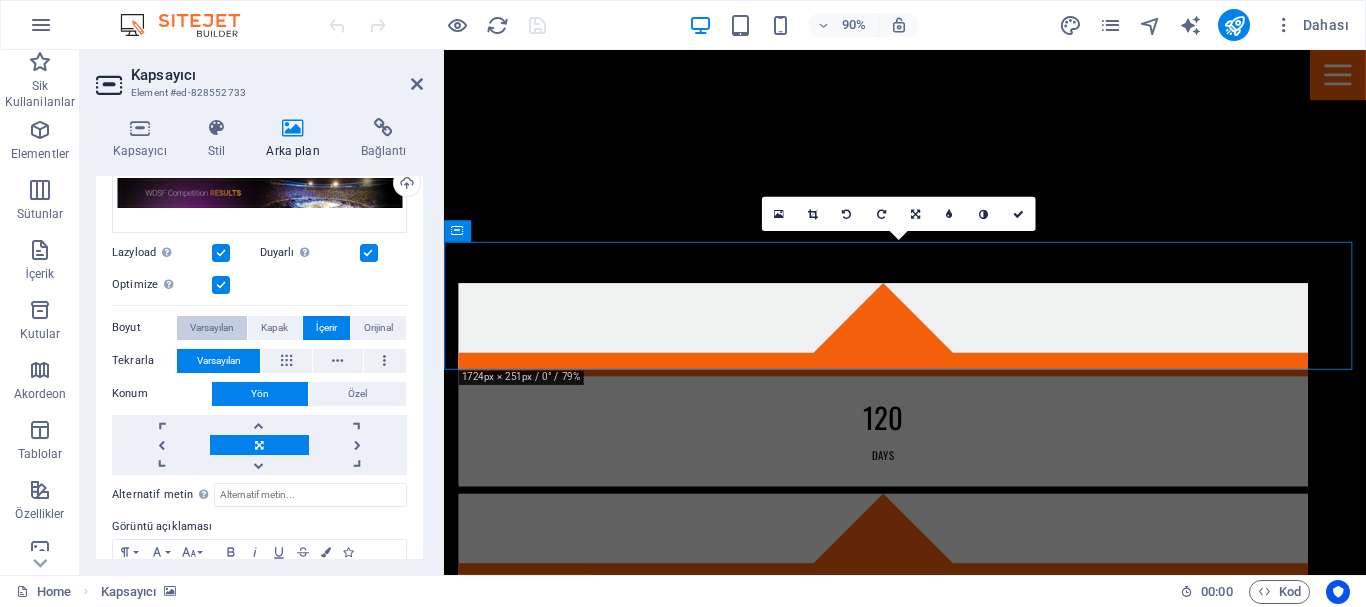 click on "Varsayılan" at bounding box center [212, 328] 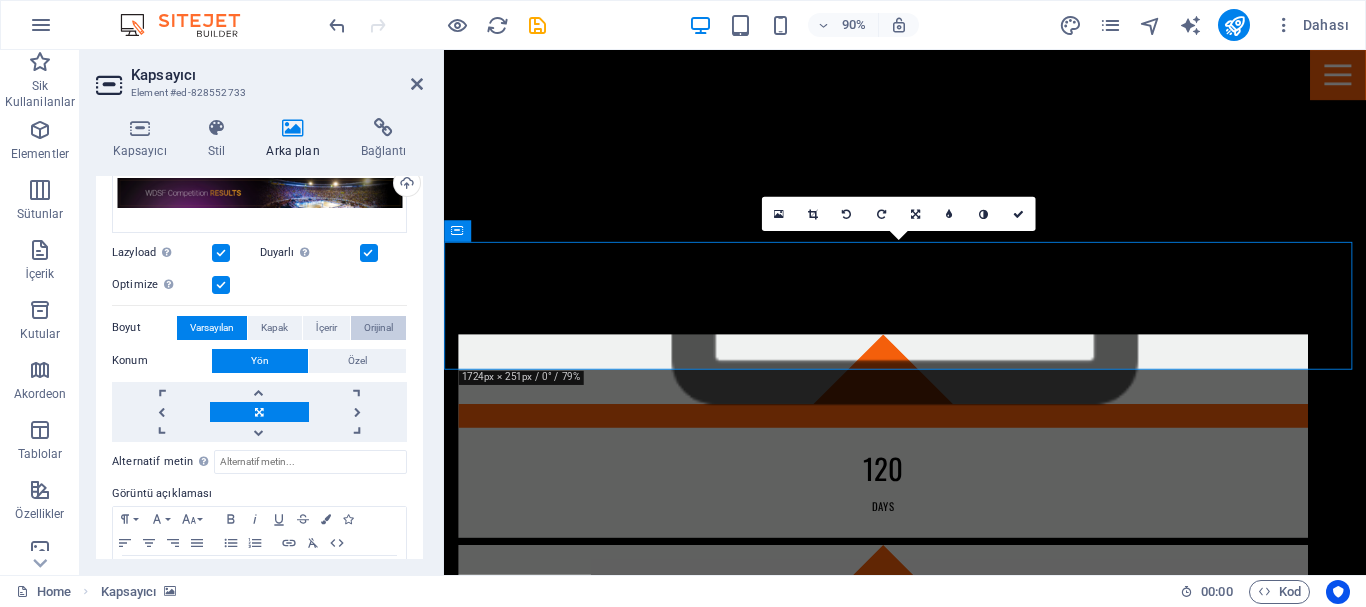 click on "Orijinal" at bounding box center [378, 328] 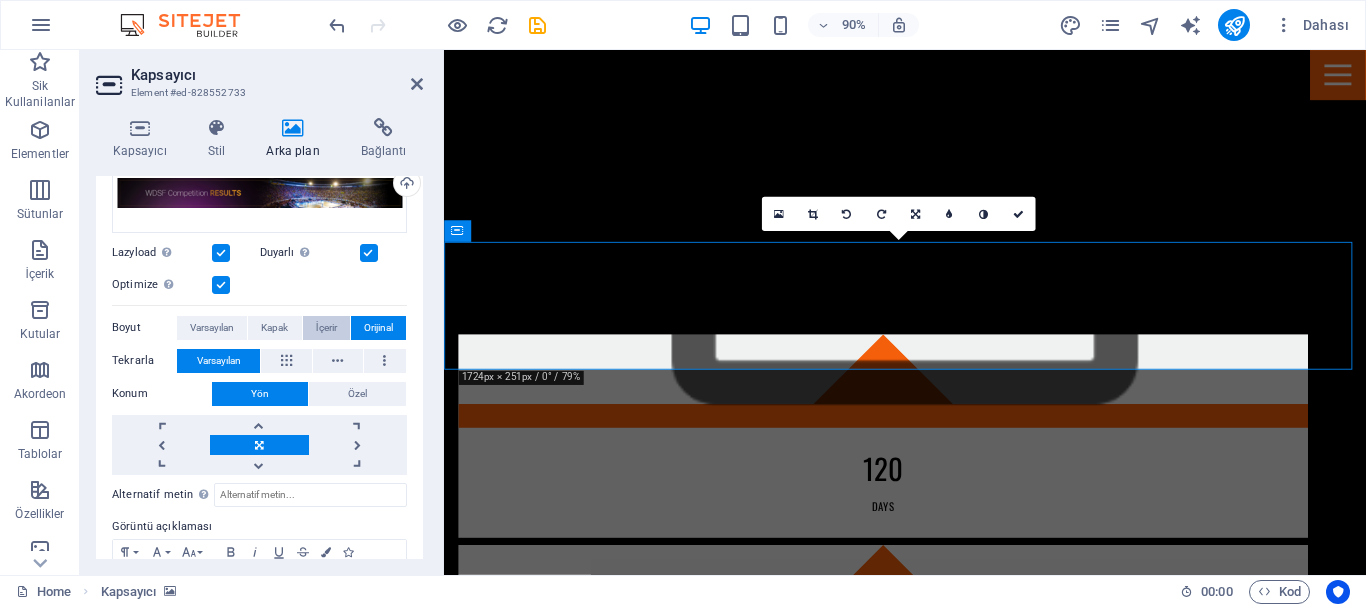 click on "İçerir" at bounding box center [326, 328] 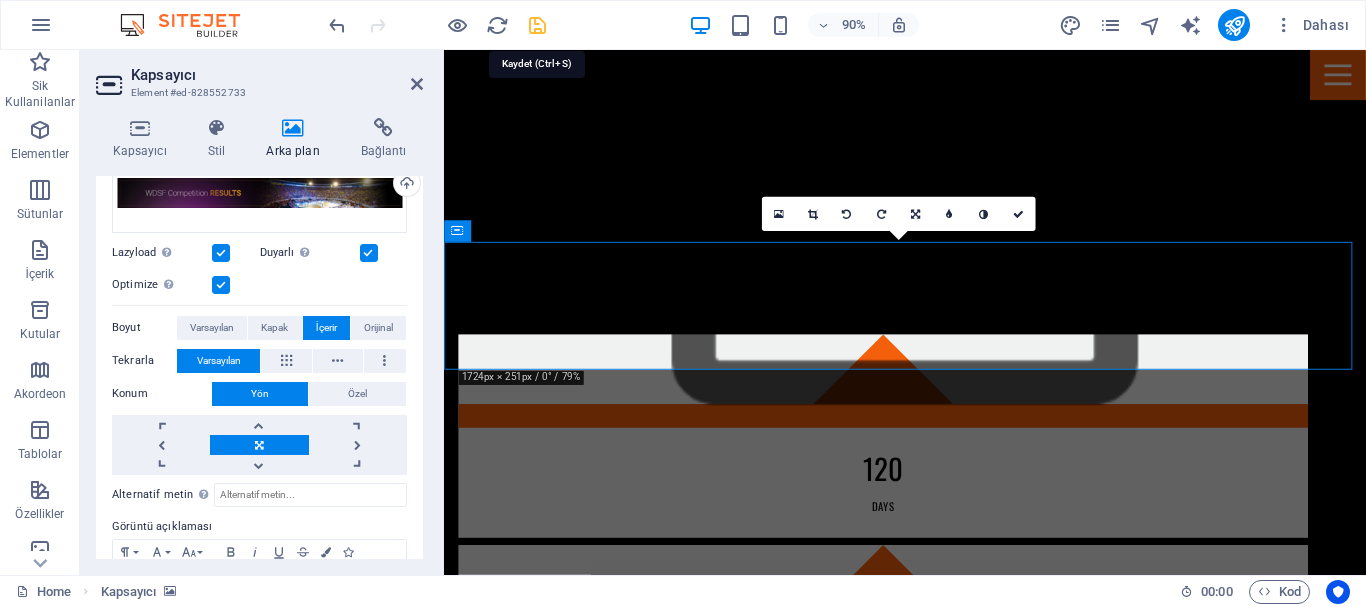 click at bounding box center (537, 25) 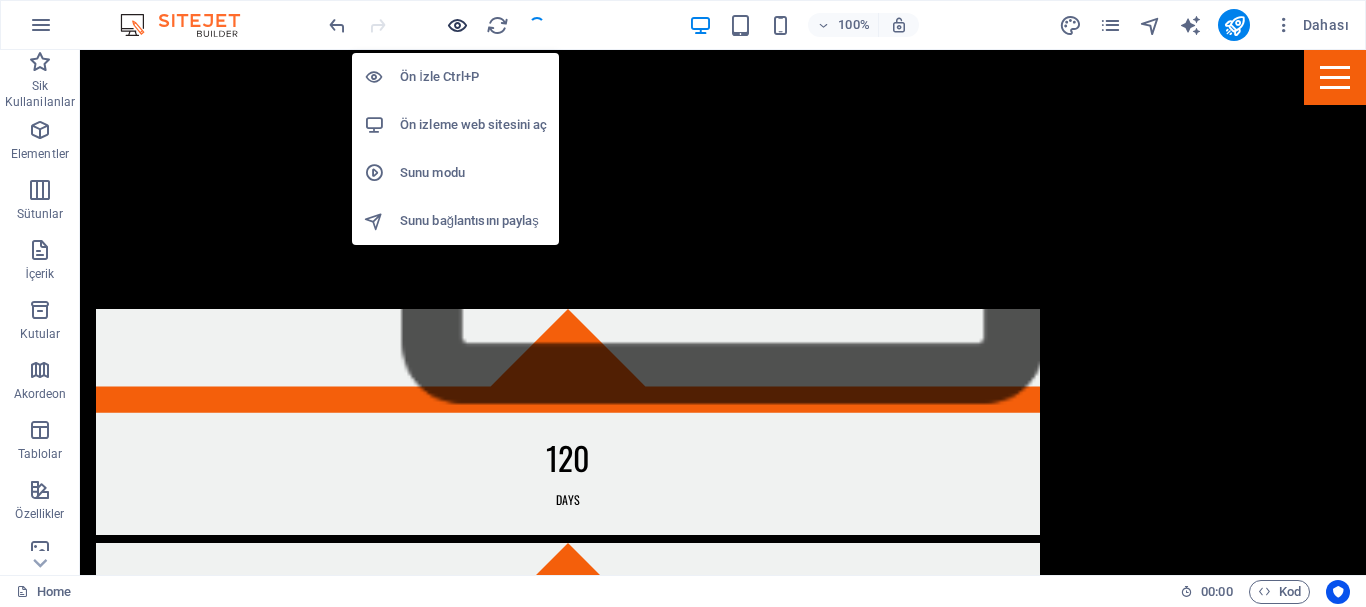 click at bounding box center (457, 25) 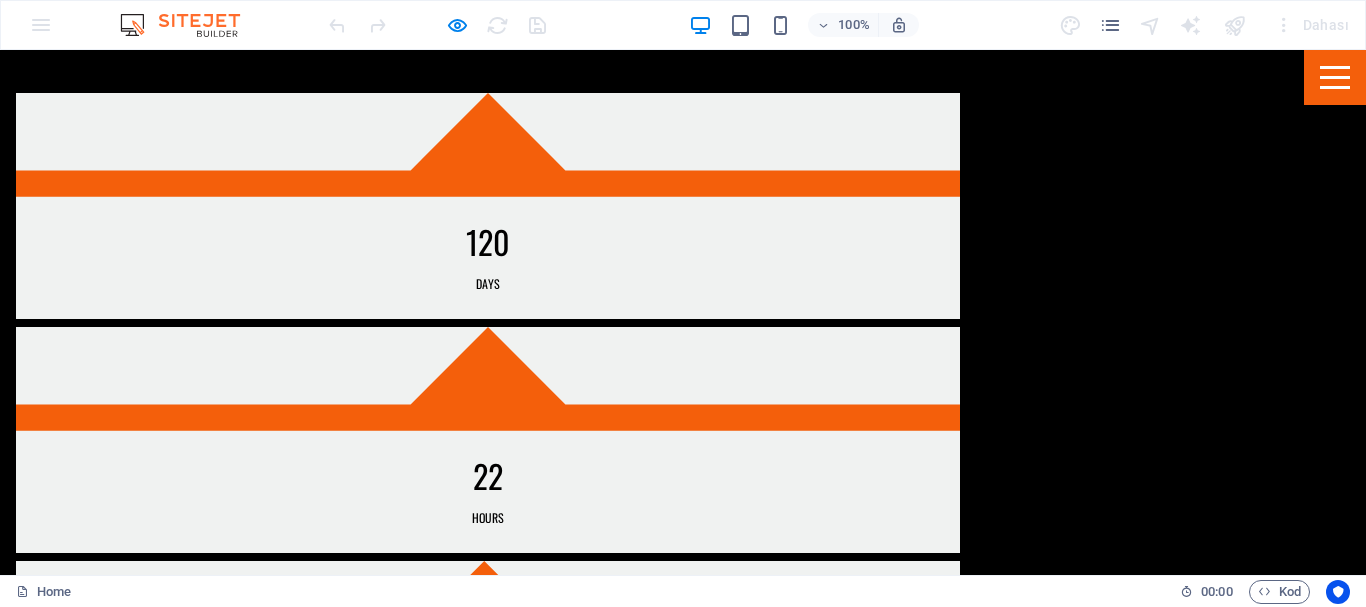 scroll, scrollTop: 874, scrollLeft: 0, axis: vertical 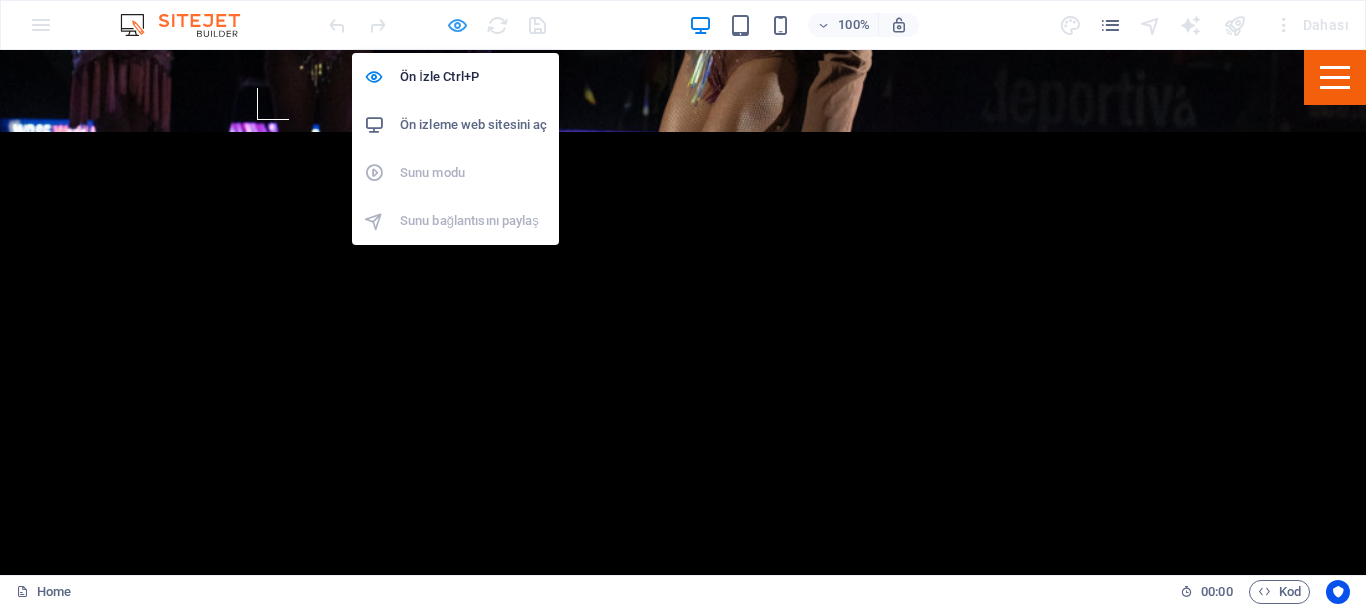 click at bounding box center (457, 25) 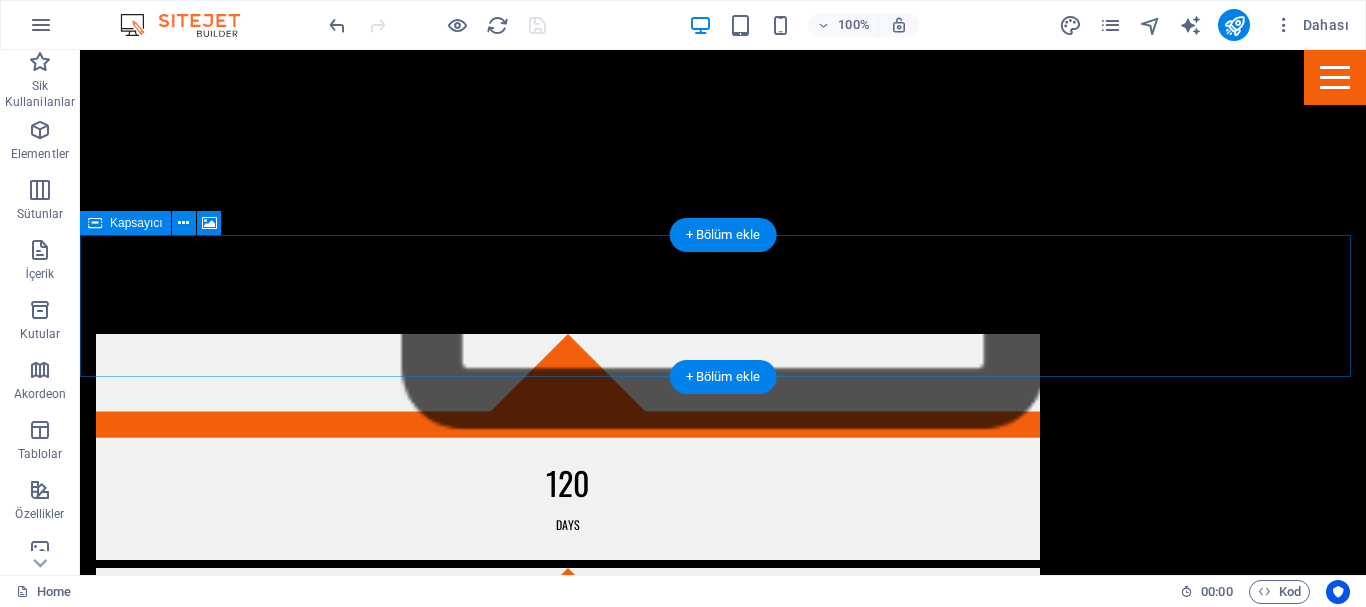 scroll, scrollTop: 1174, scrollLeft: 0, axis: vertical 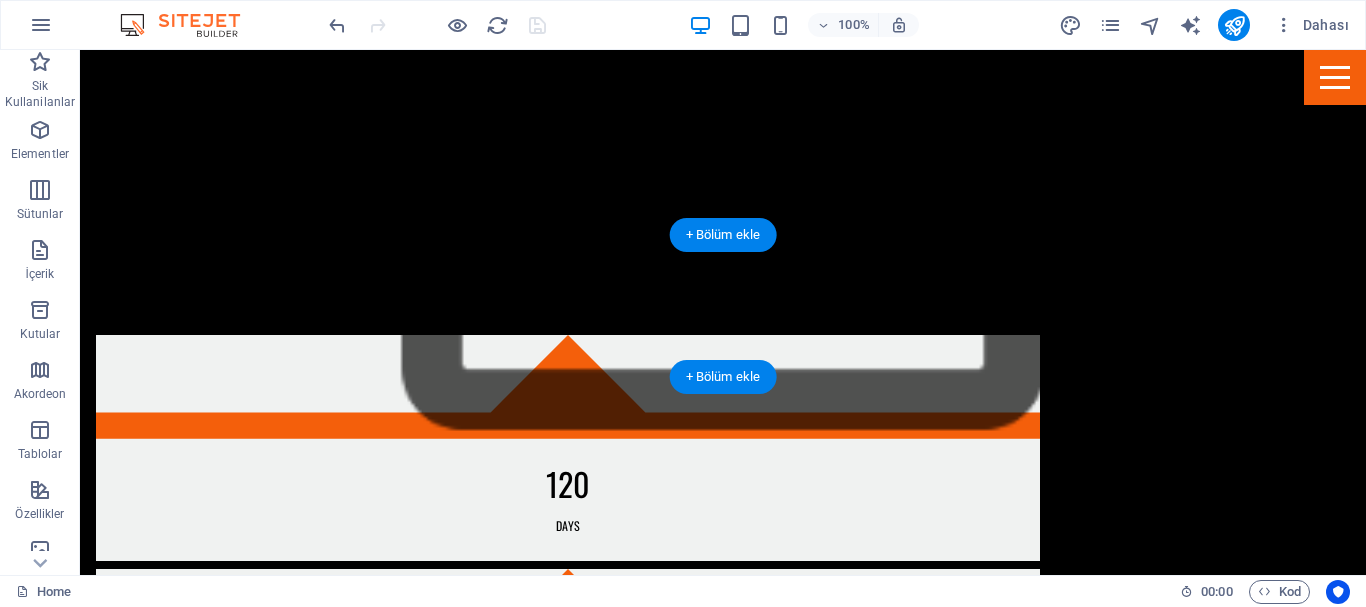 click at bounding box center (723, 2364) 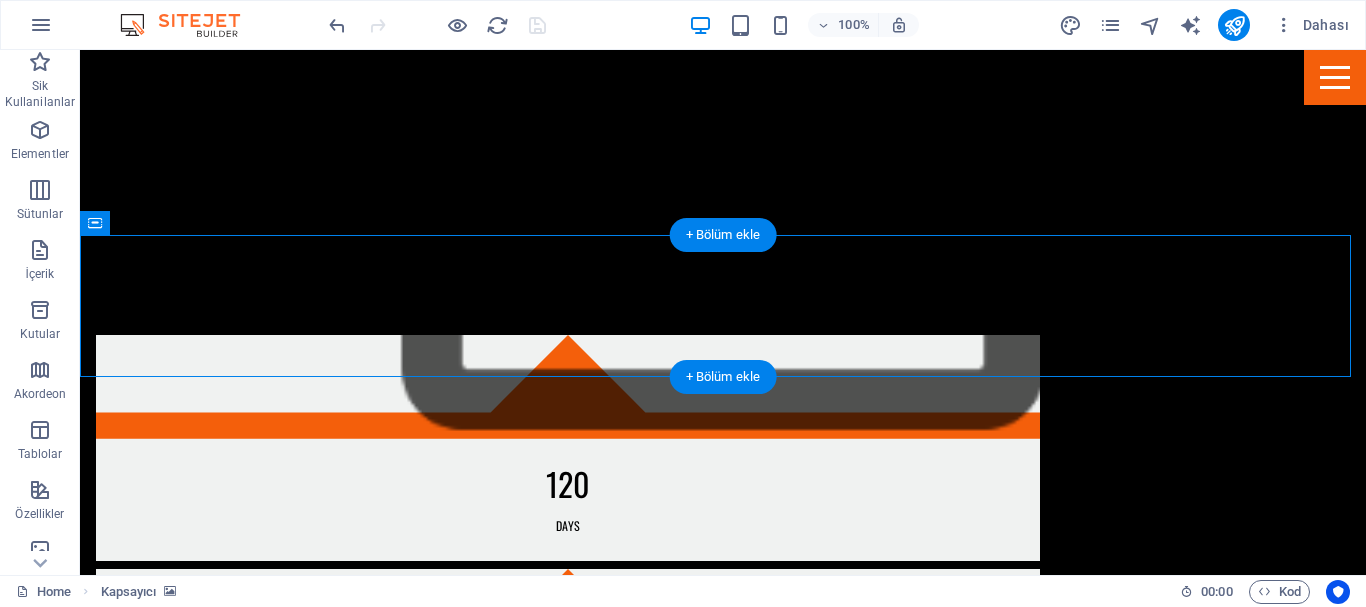 click at bounding box center (723, 2364) 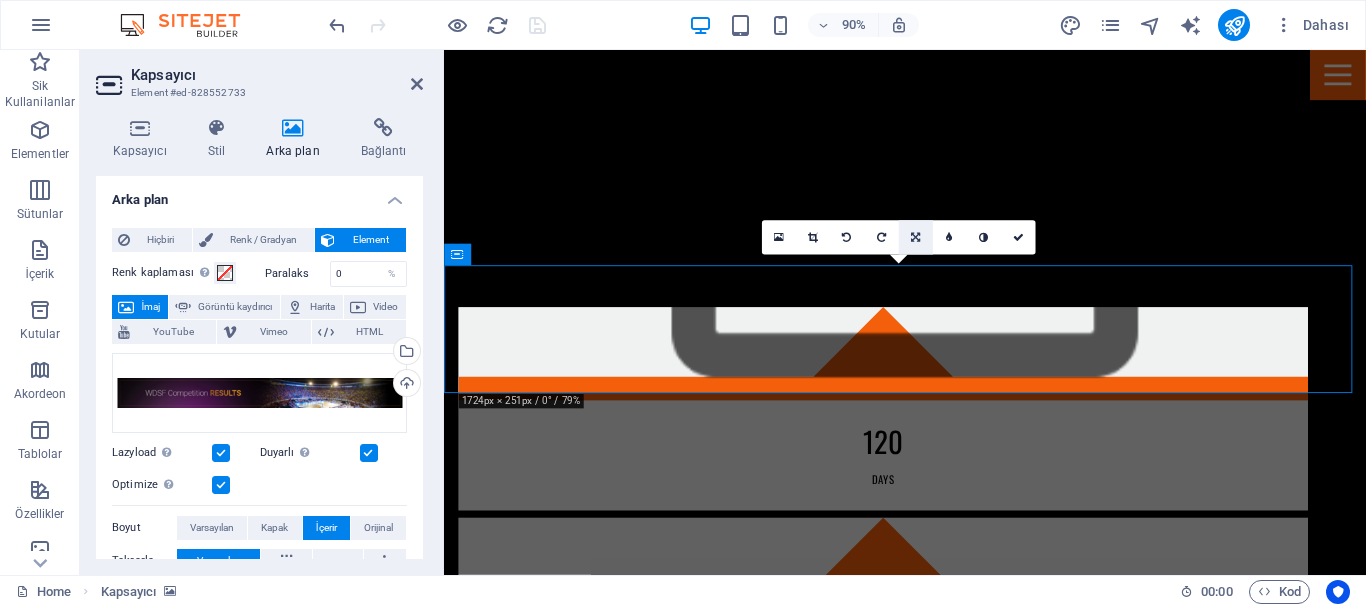 click at bounding box center [915, 237] 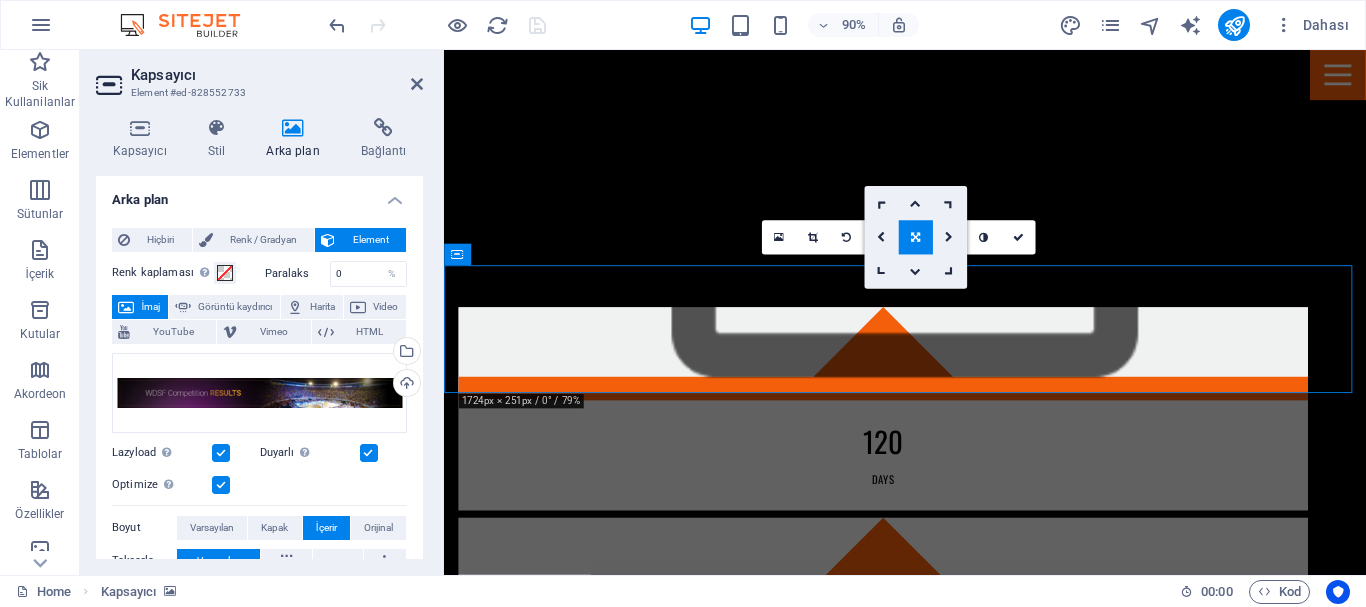 click at bounding box center [949, 237] 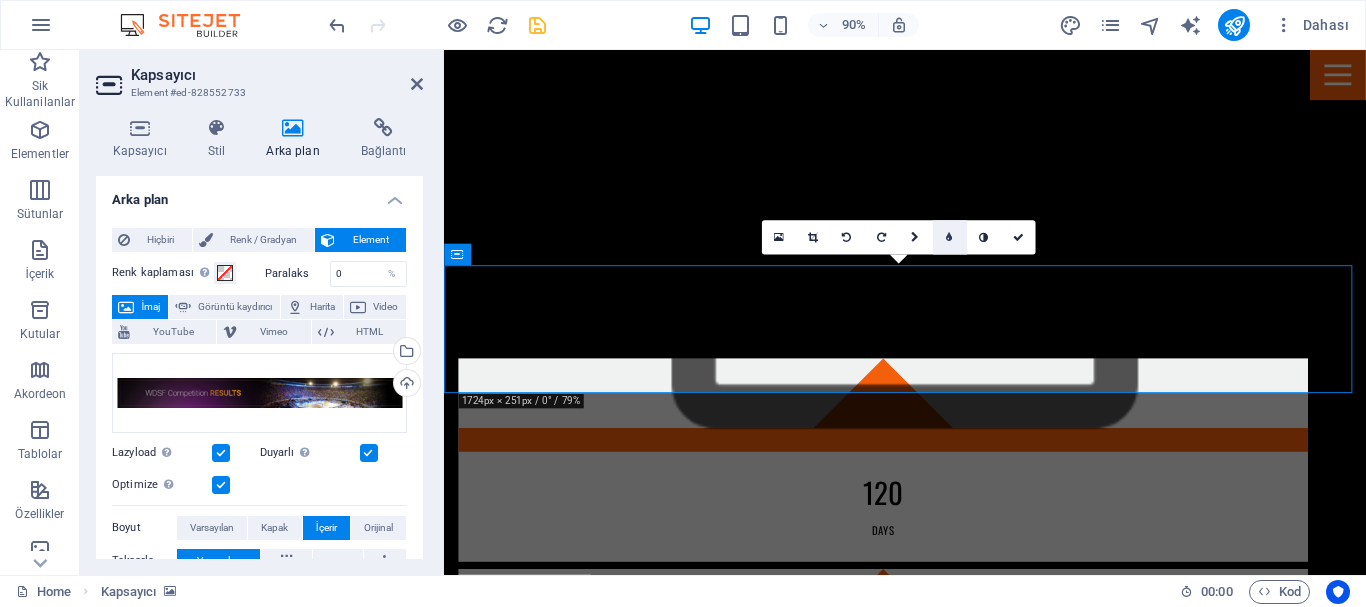 click at bounding box center [949, 237] 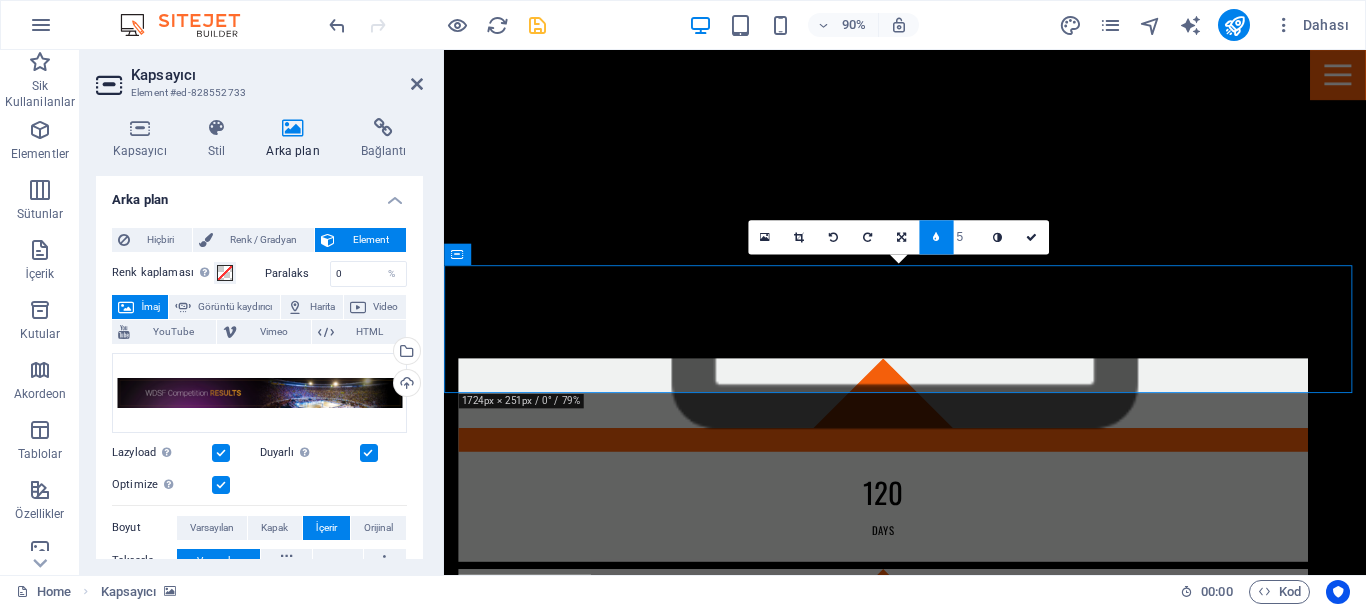 click at bounding box center [936, 237] 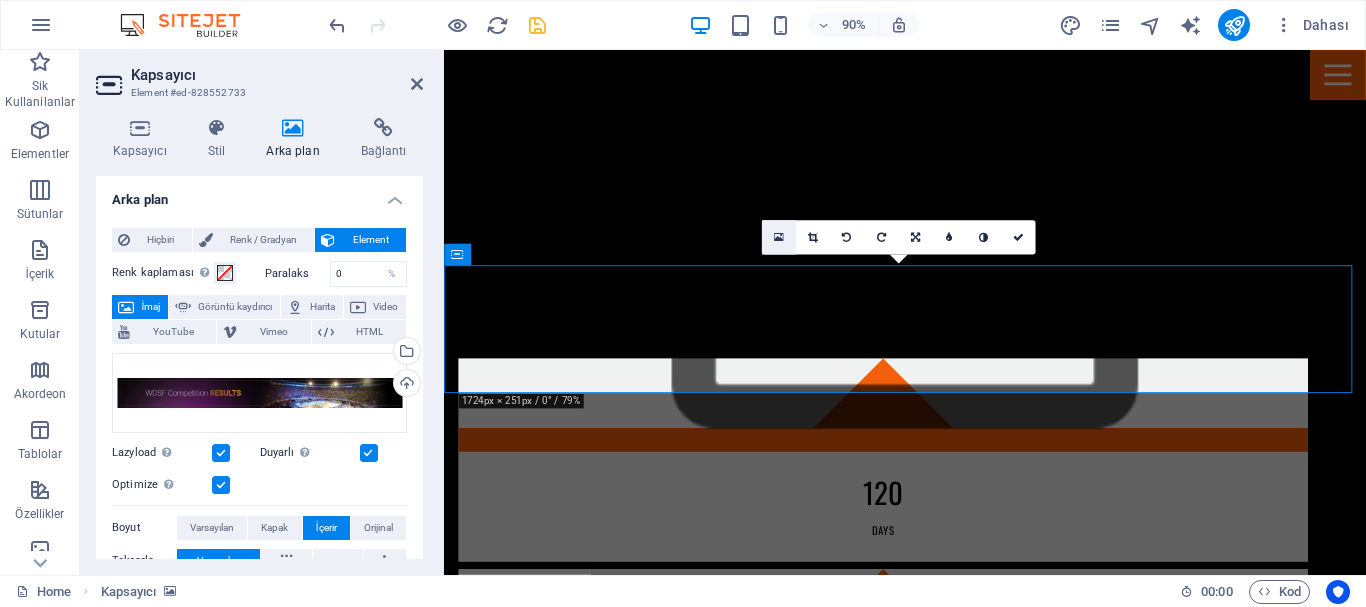 click at bounding box center (778, 237) 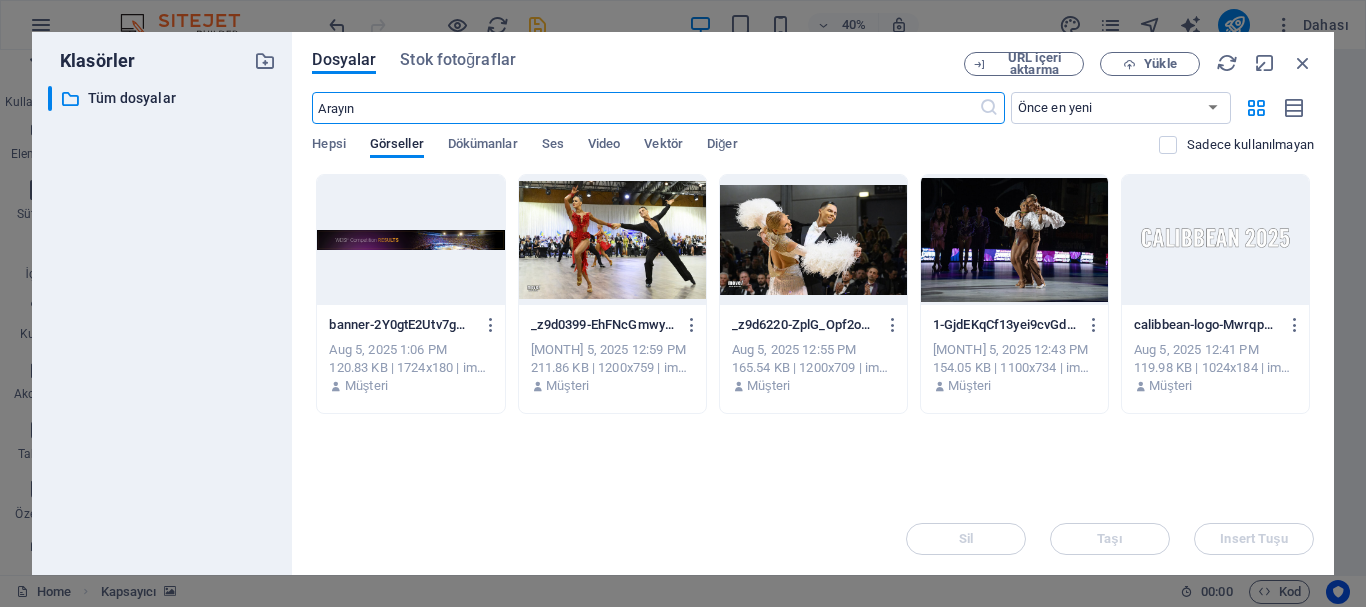 scroll, scrollTop: 1955, scrollLeft: 0, axis: vertical 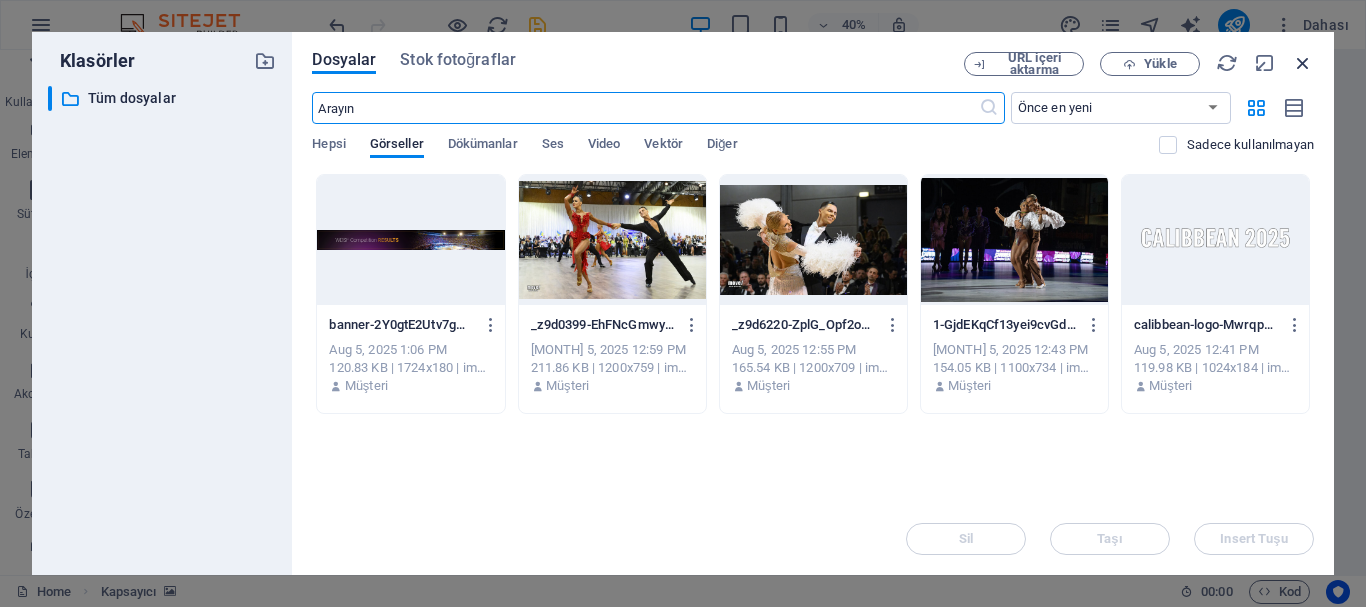 click at bounding box center [1303, 63] 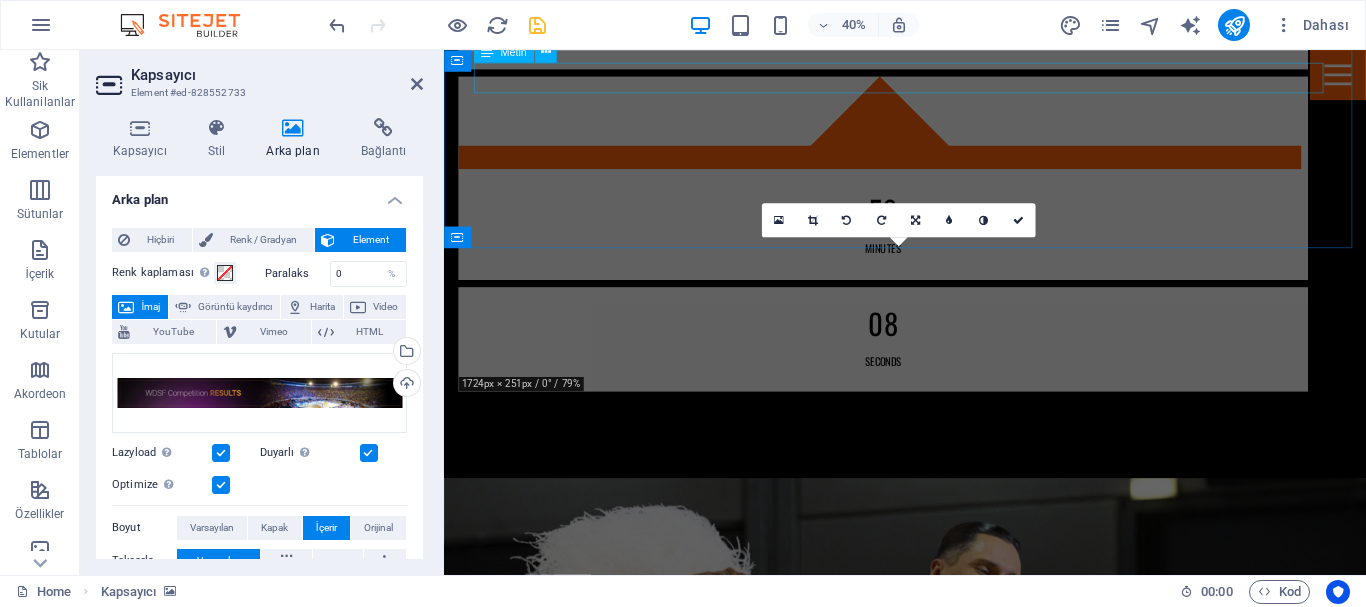 scroll, scrollTop: 1193, scrollLeft: 0, axis: vertical 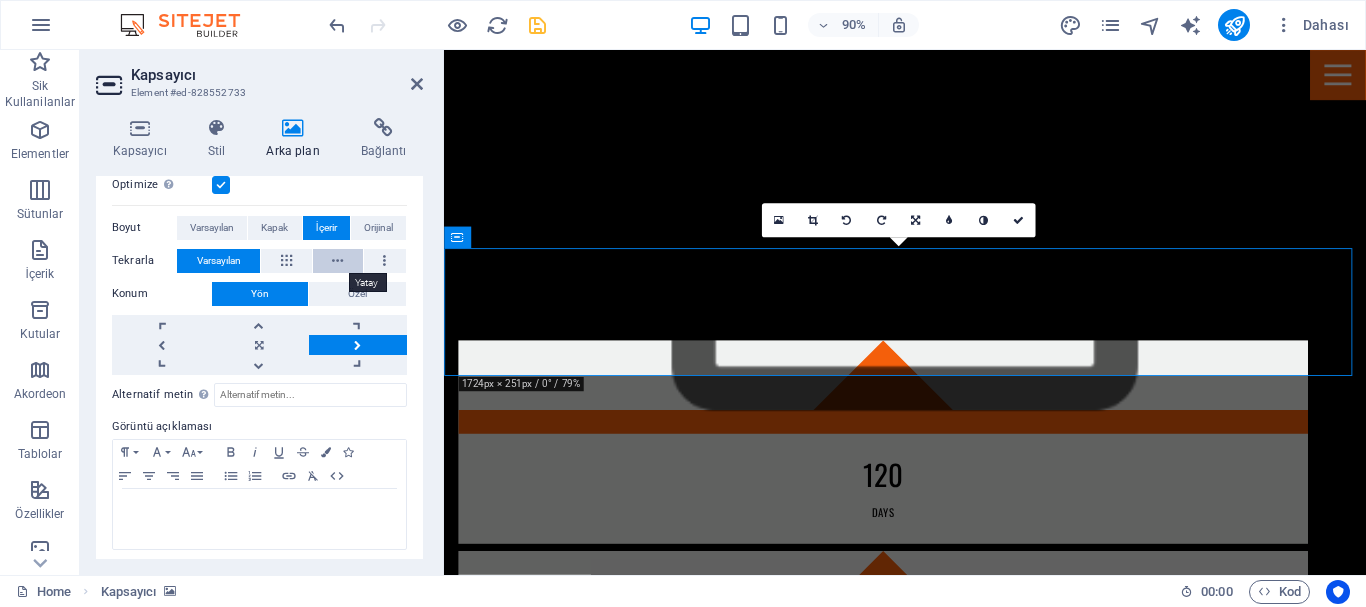 click at bounding box center (337, 261) 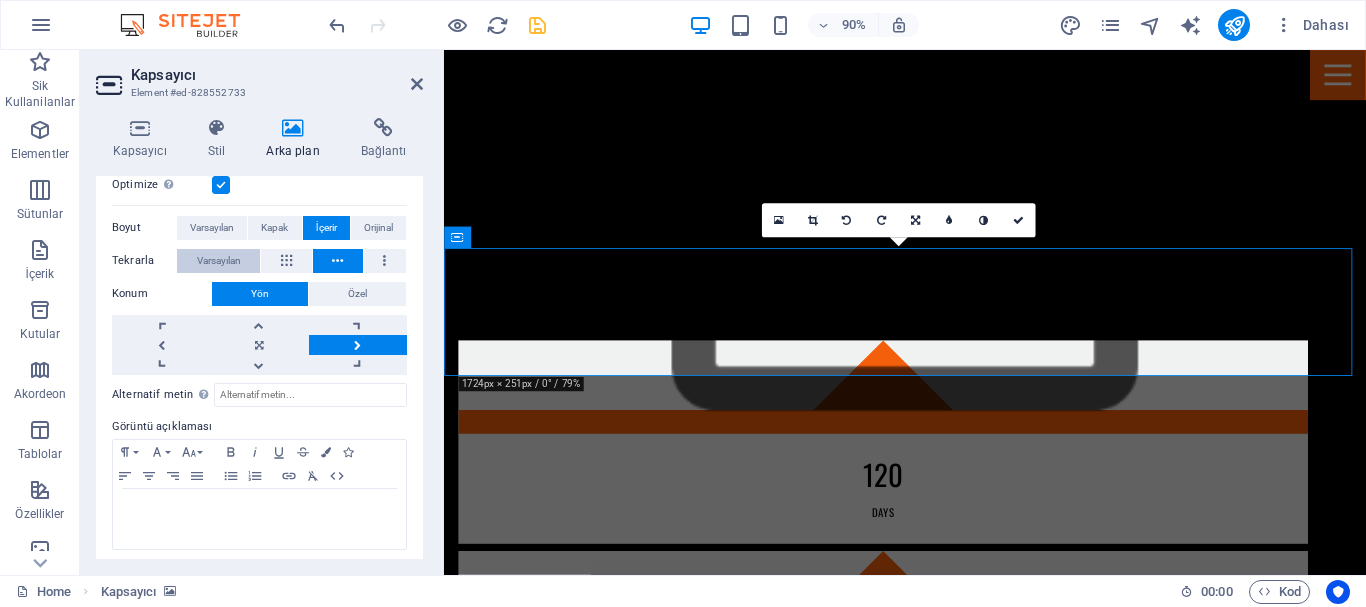 click on "Varsayılan" at bounding box center [219, 261] 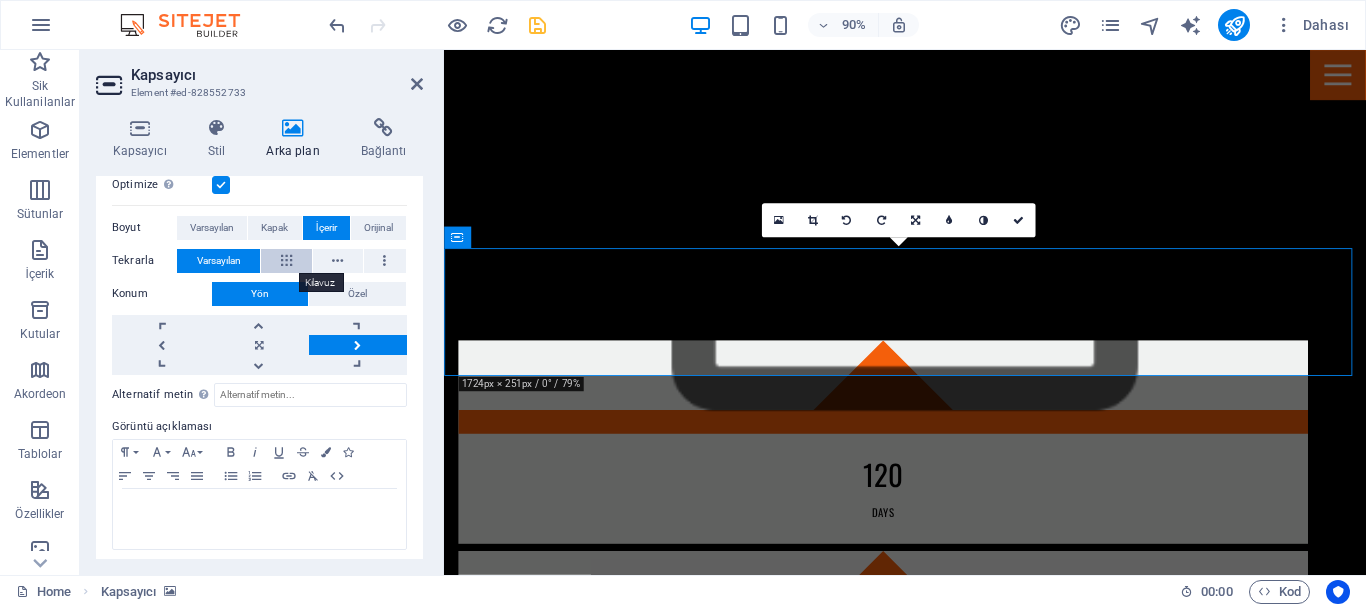 click at bounding box center [286, 261] 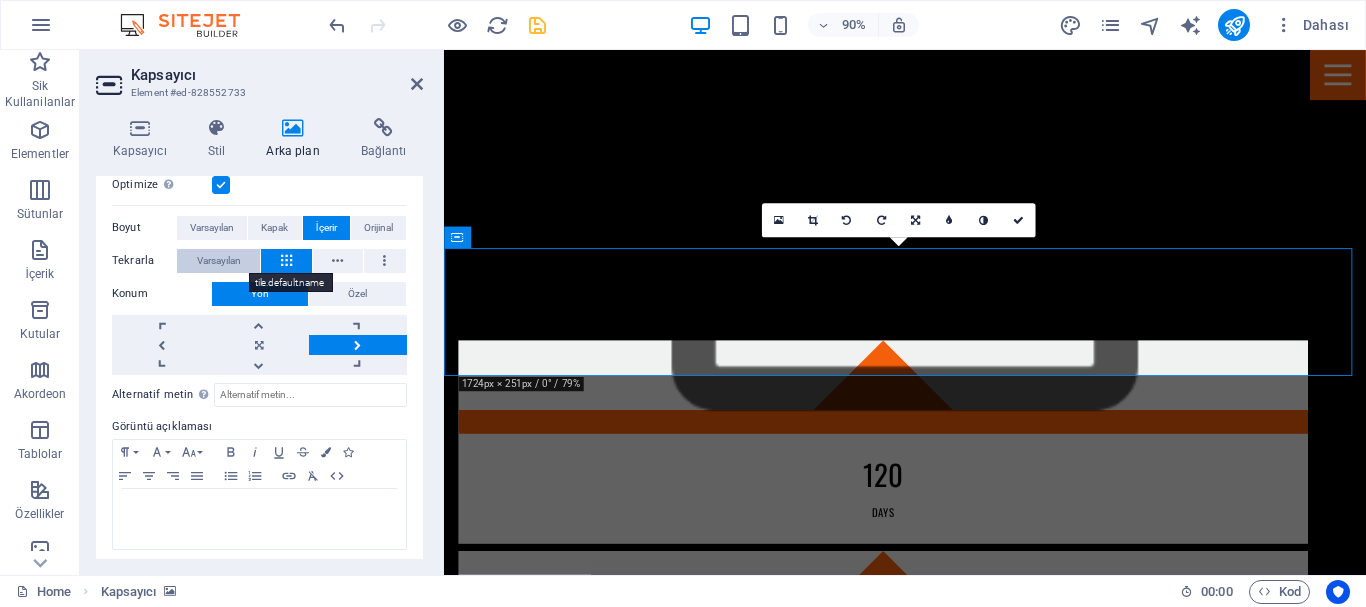 click on "Varsayılan" at bounding box center (219, 261) 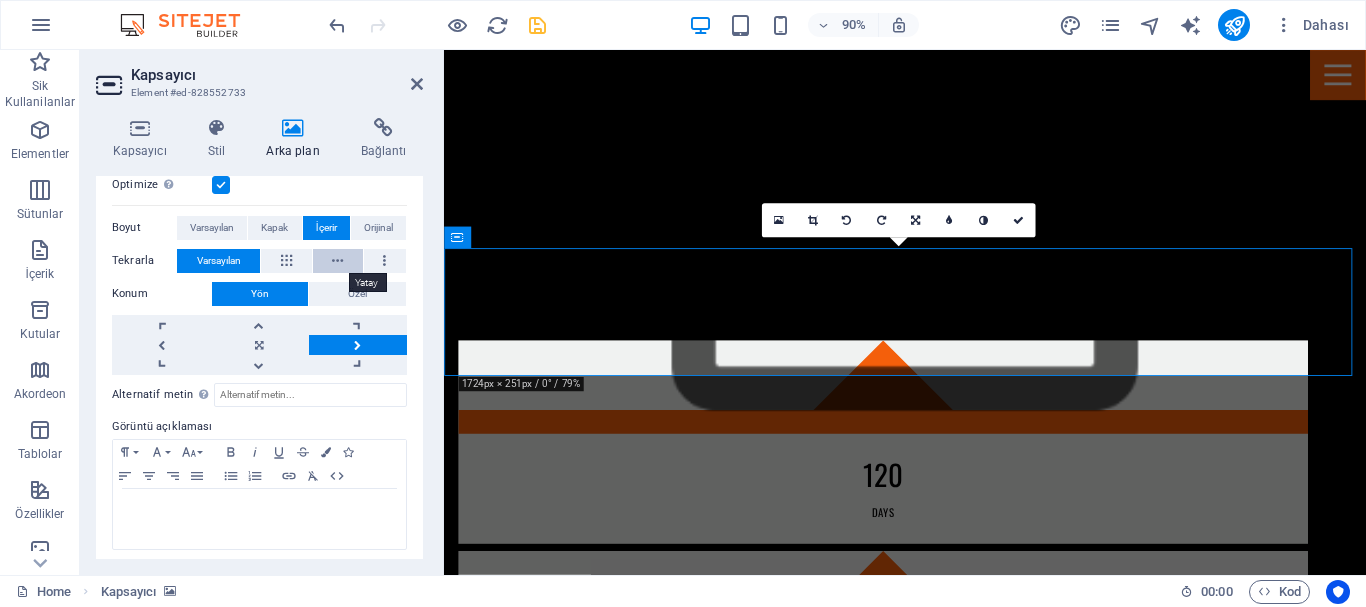 click at bounding box center (337, 261) 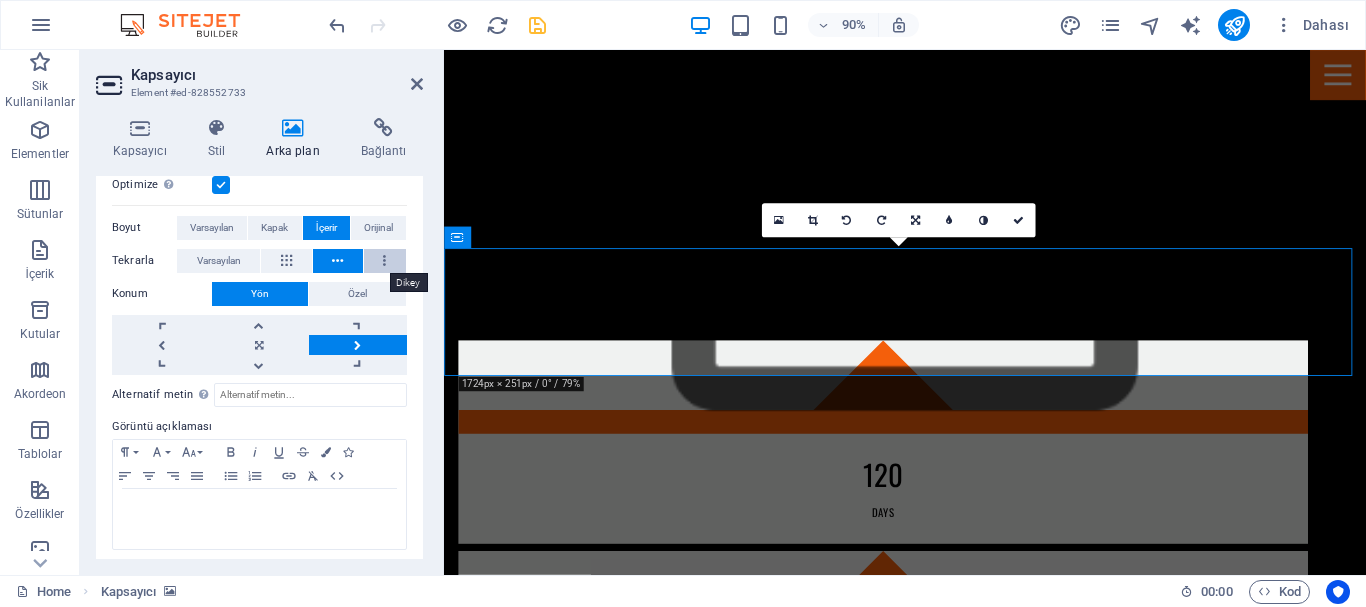 click at bounding box center (384, 261) 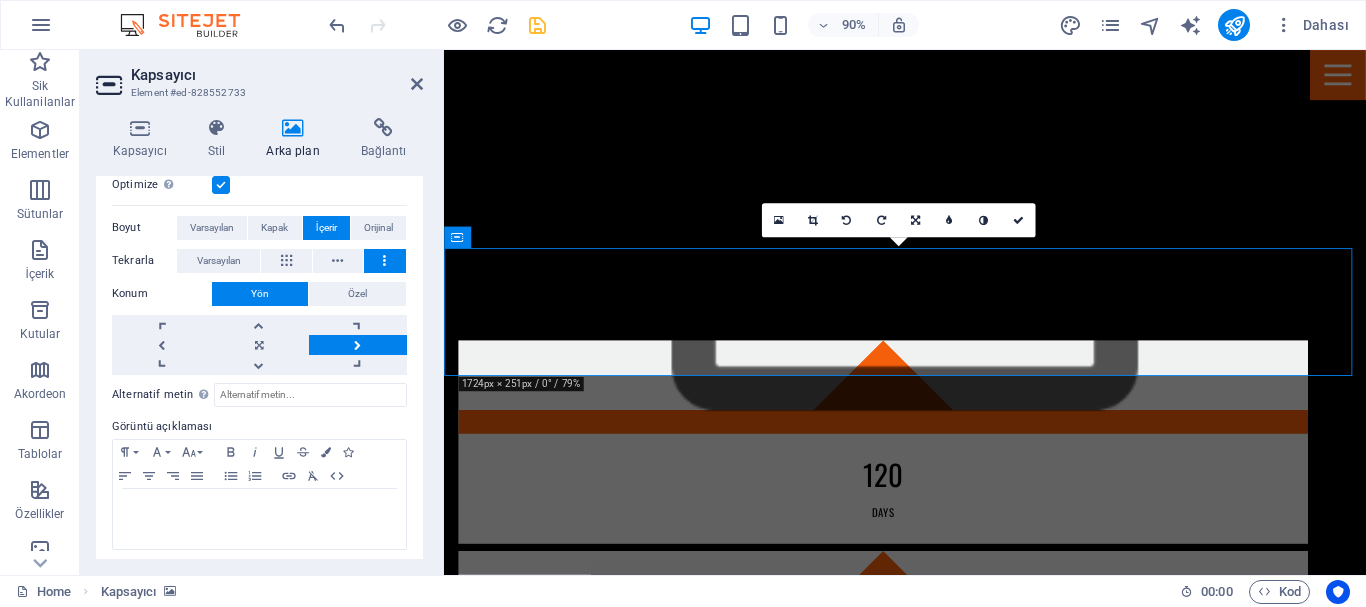 click at bounding box center (384, 261) 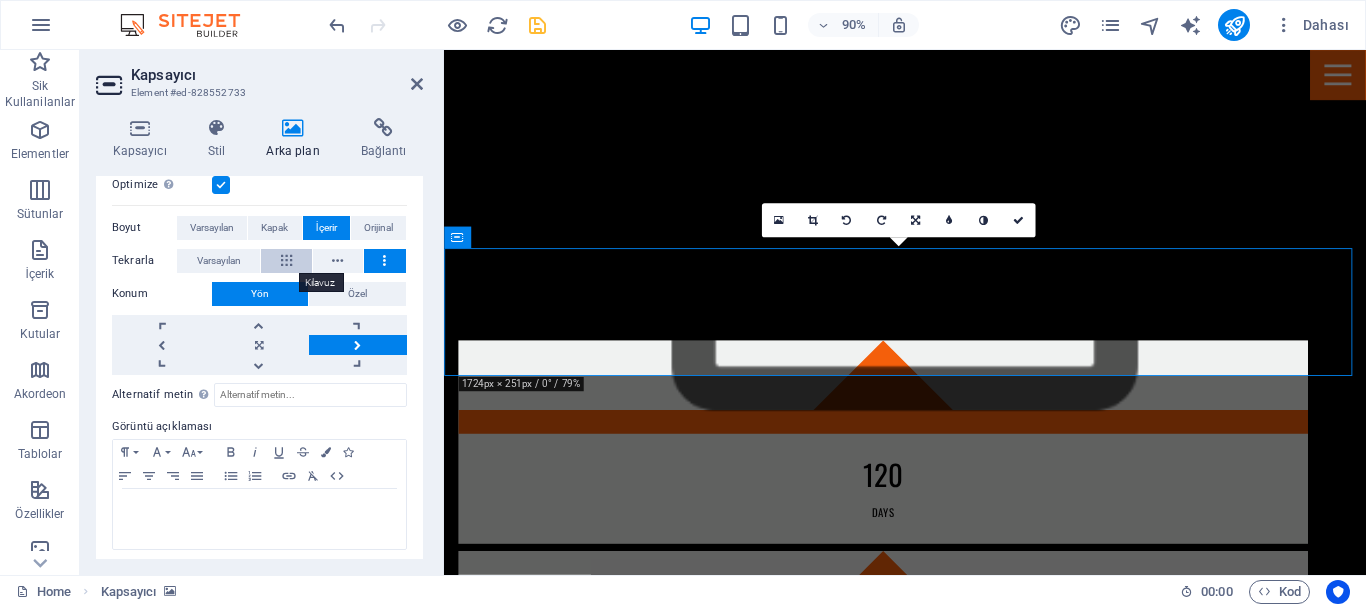 click at bounding box center [286, 261] 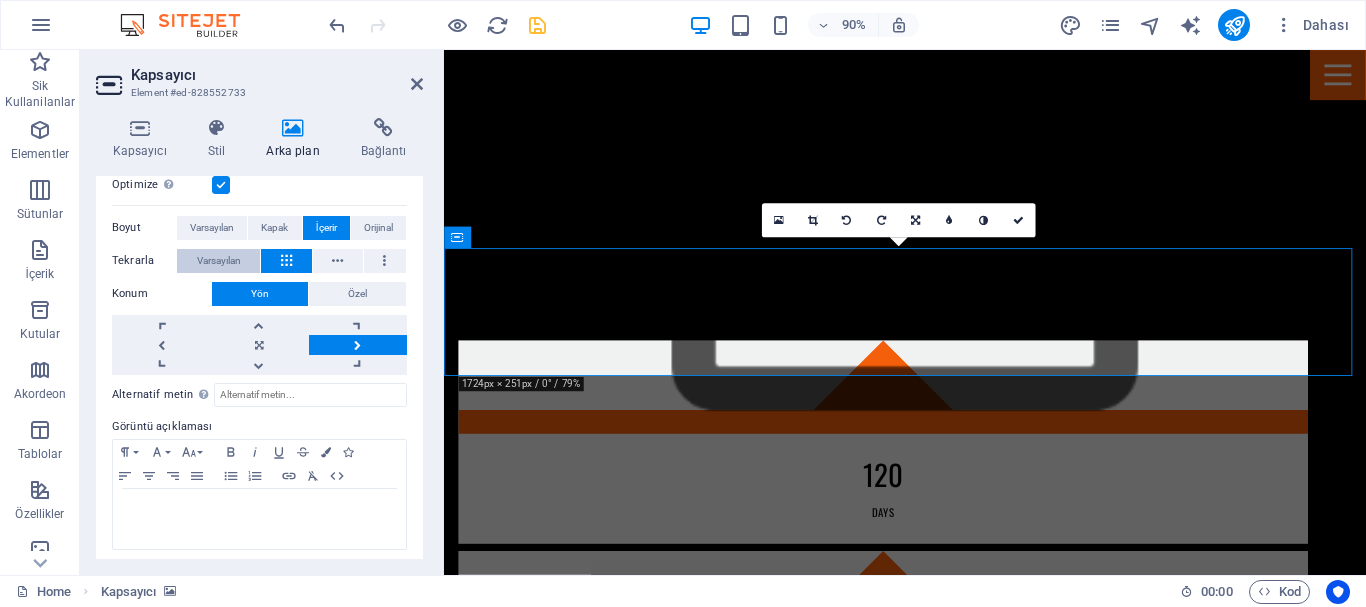click on "Varsayılan" at bounding box center (219, 261) 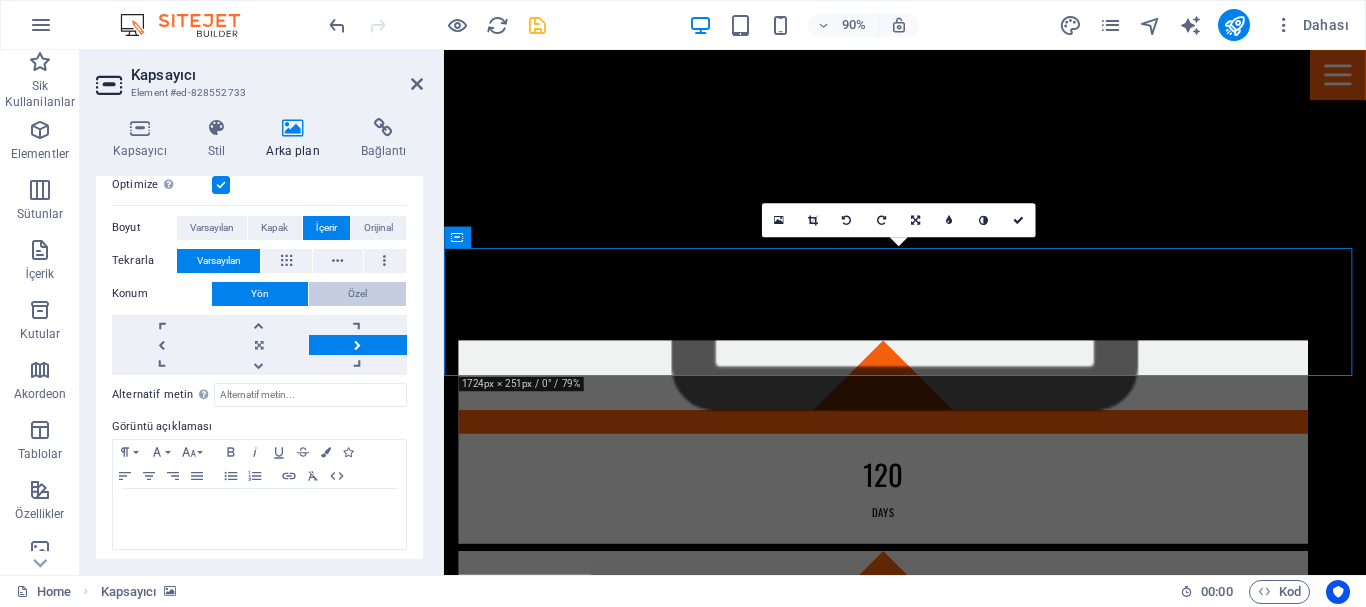 click on "Özel" at bounding box center (357, 294) 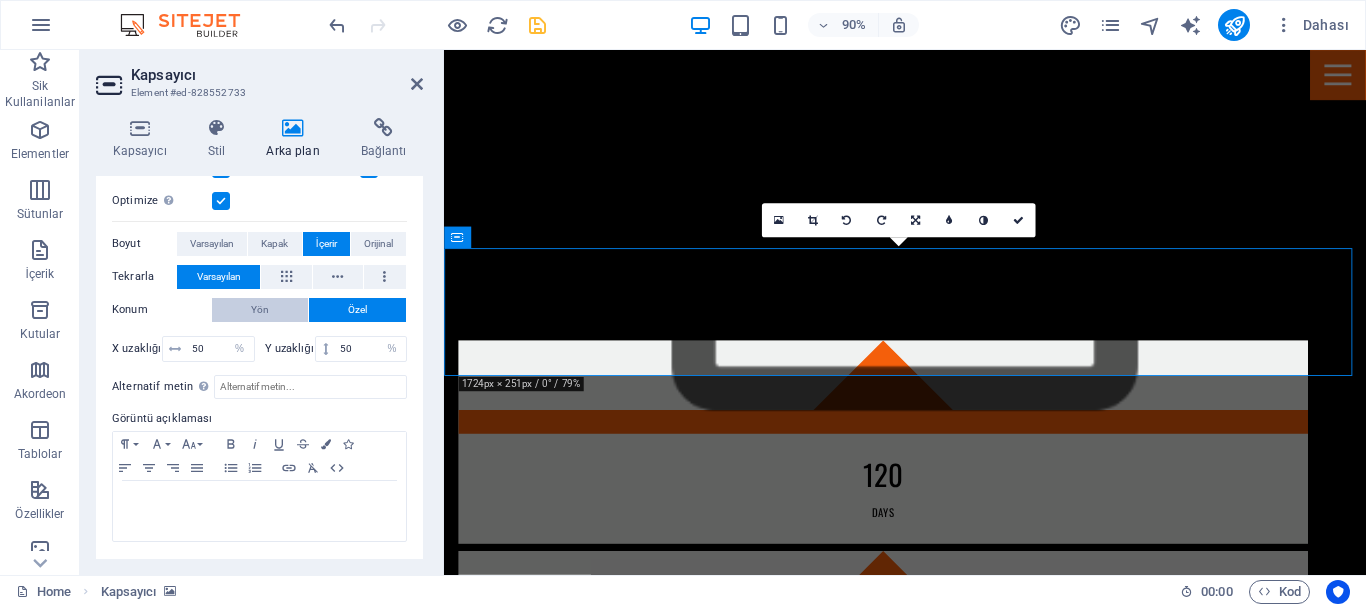 click on "Yön" at bounding box center [260, 310] 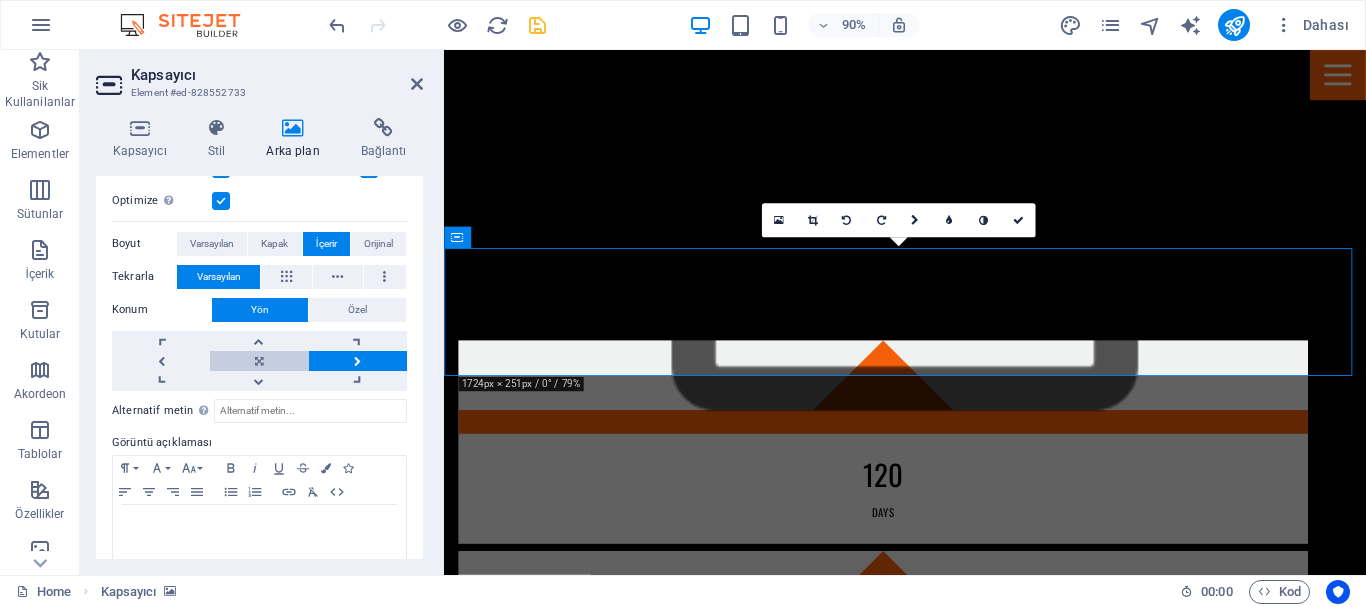 click at bounding box center [259, 361] 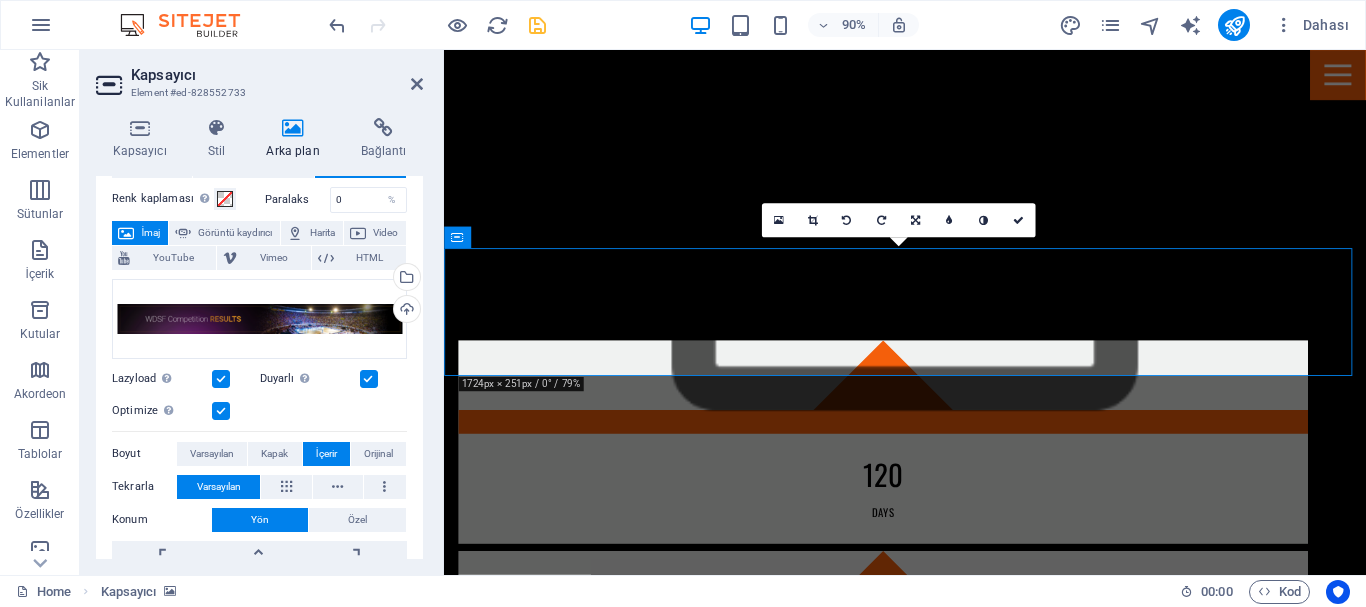 scroll, scrollTop: 108, scrollLeft: 0, axis: vertical 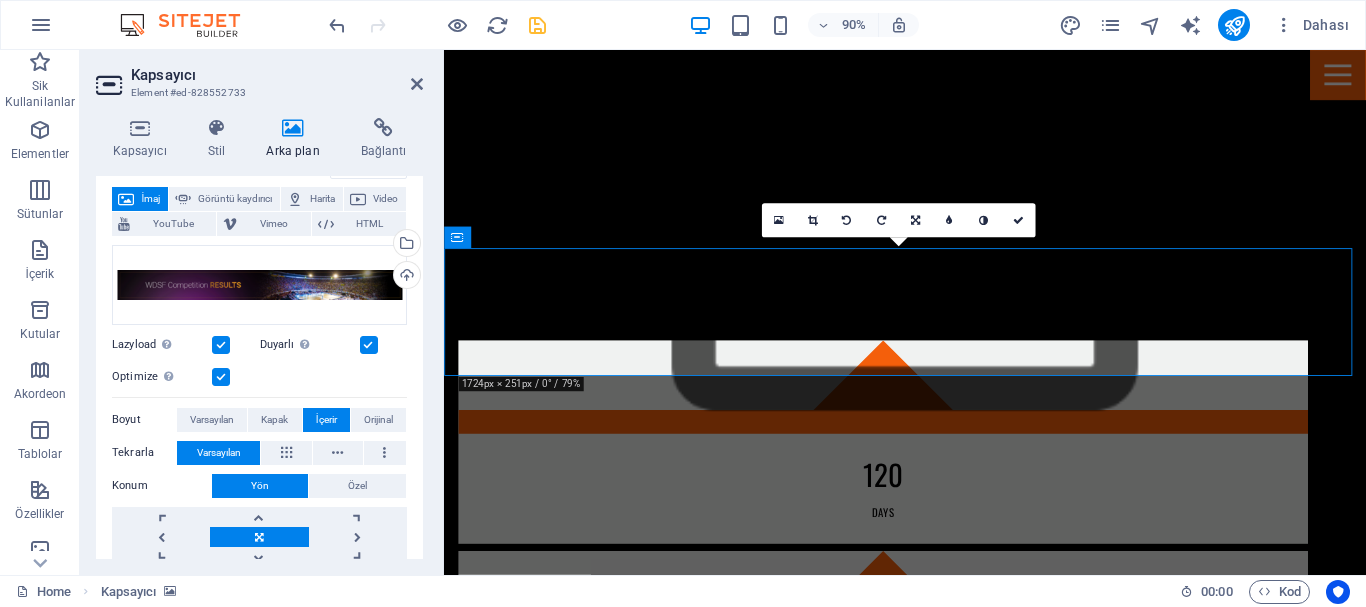 click at bounding box center (369, 345) 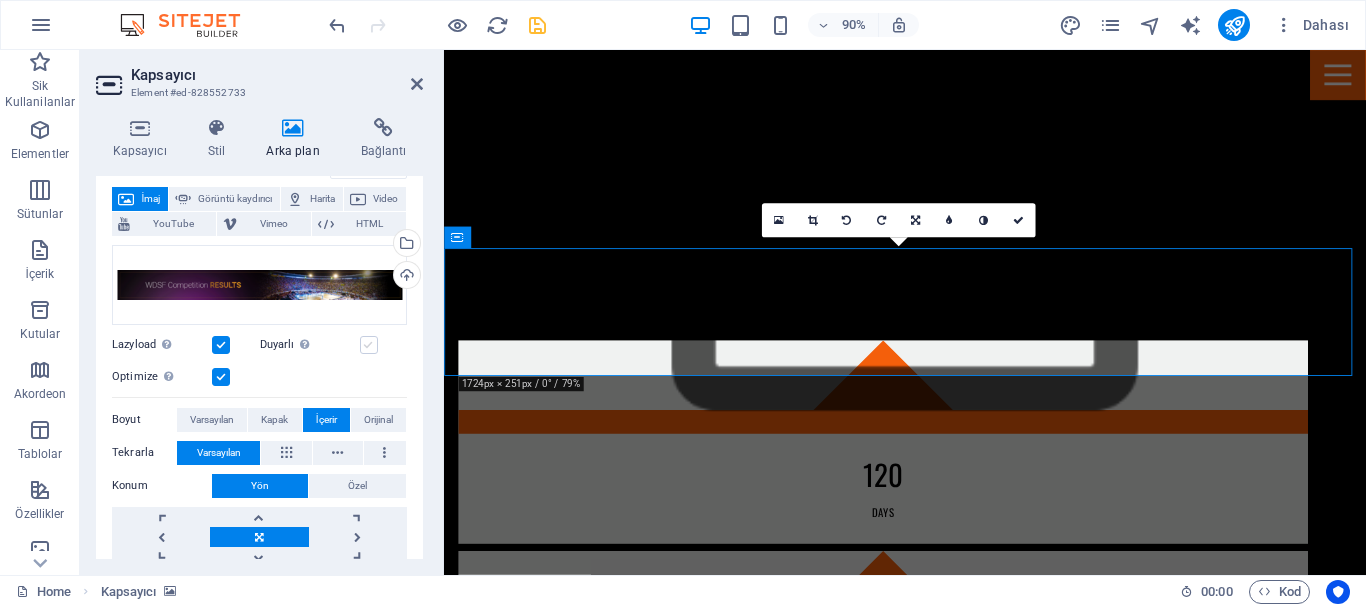 click at bounding box center (369, 345) 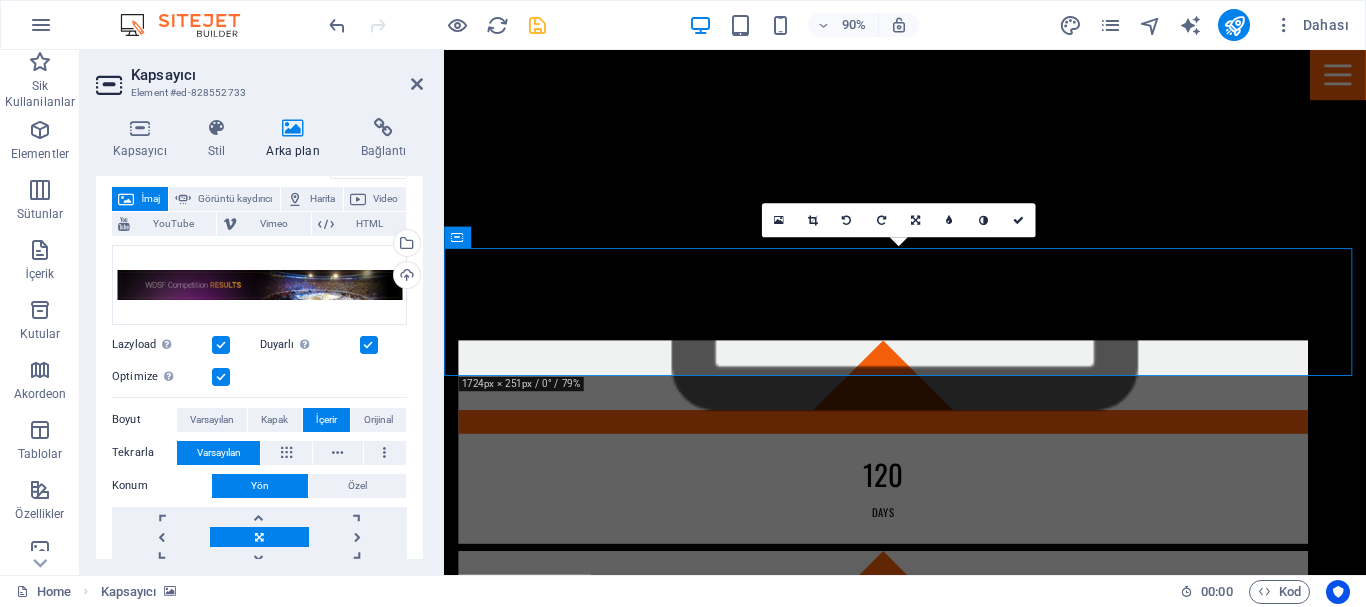 click at bounding box center [221, 345] 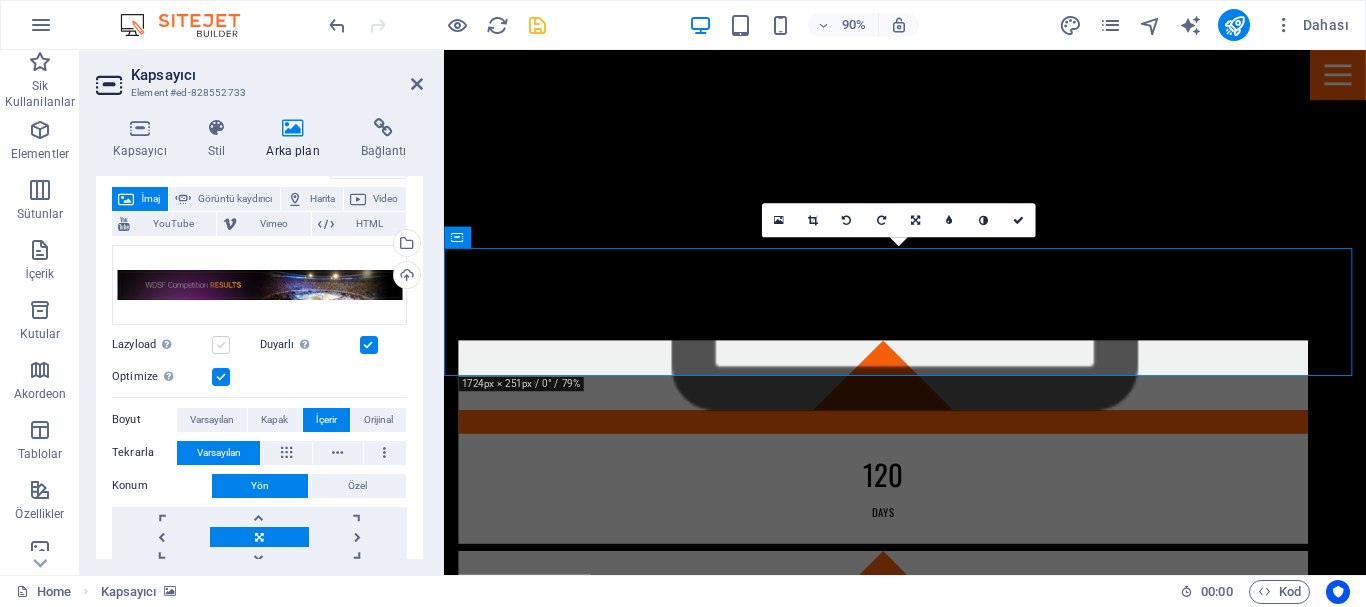 click at bounding box center (221, 345) 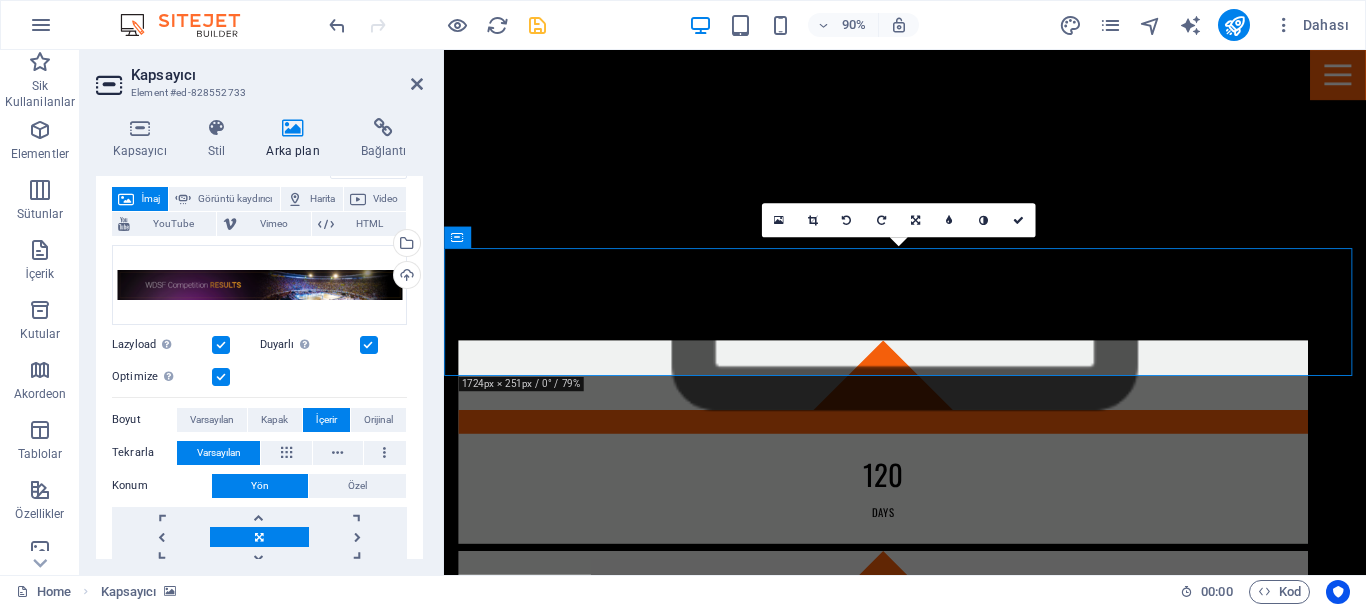click at bounding box center [221, 377] 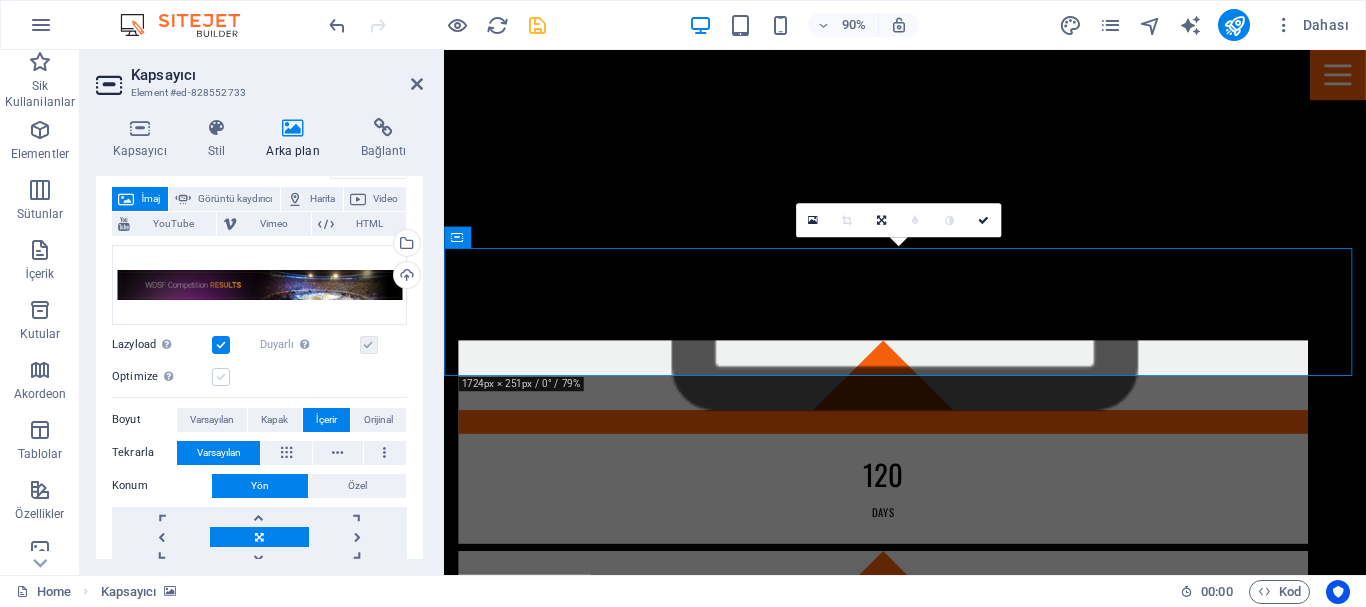 click at bounding box center (221, 377) 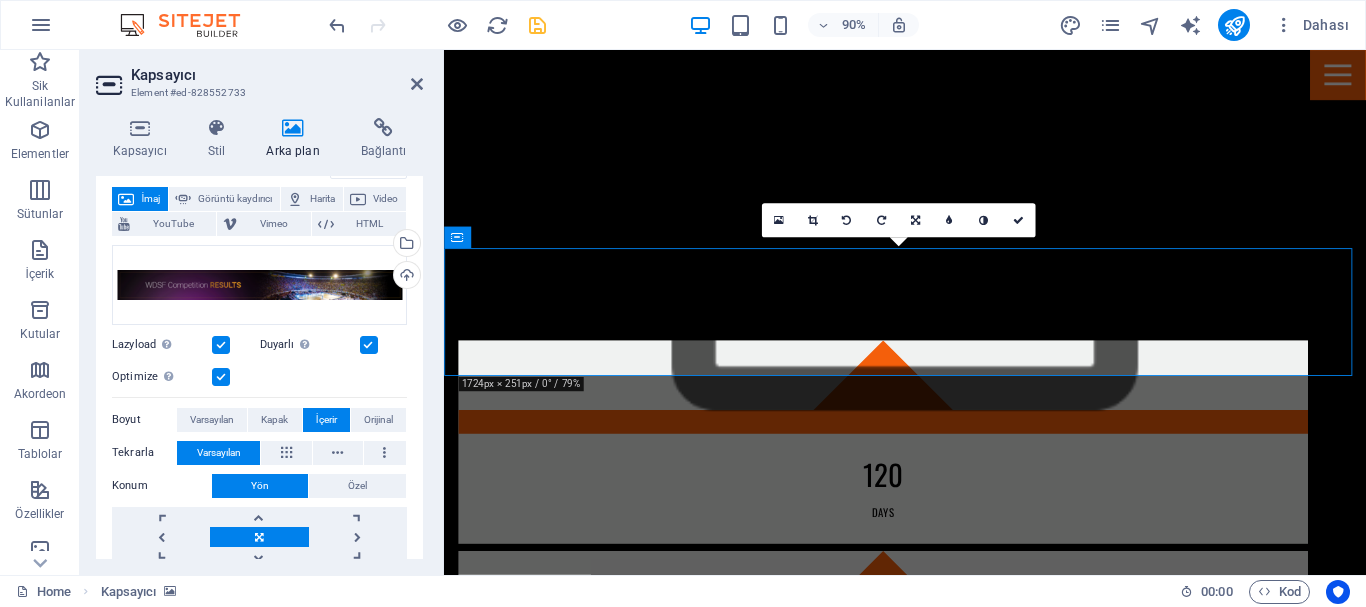 click on "90% Dahası" at bounding box center (841, 25) 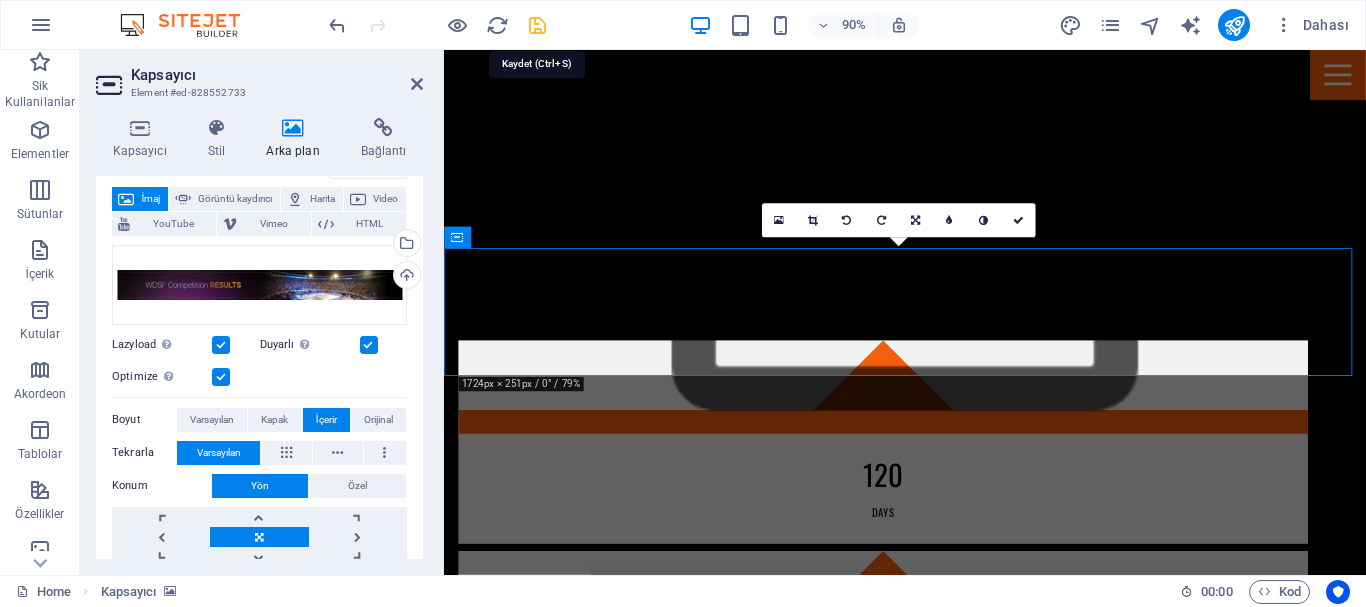 click at bounding box center [537, 25] 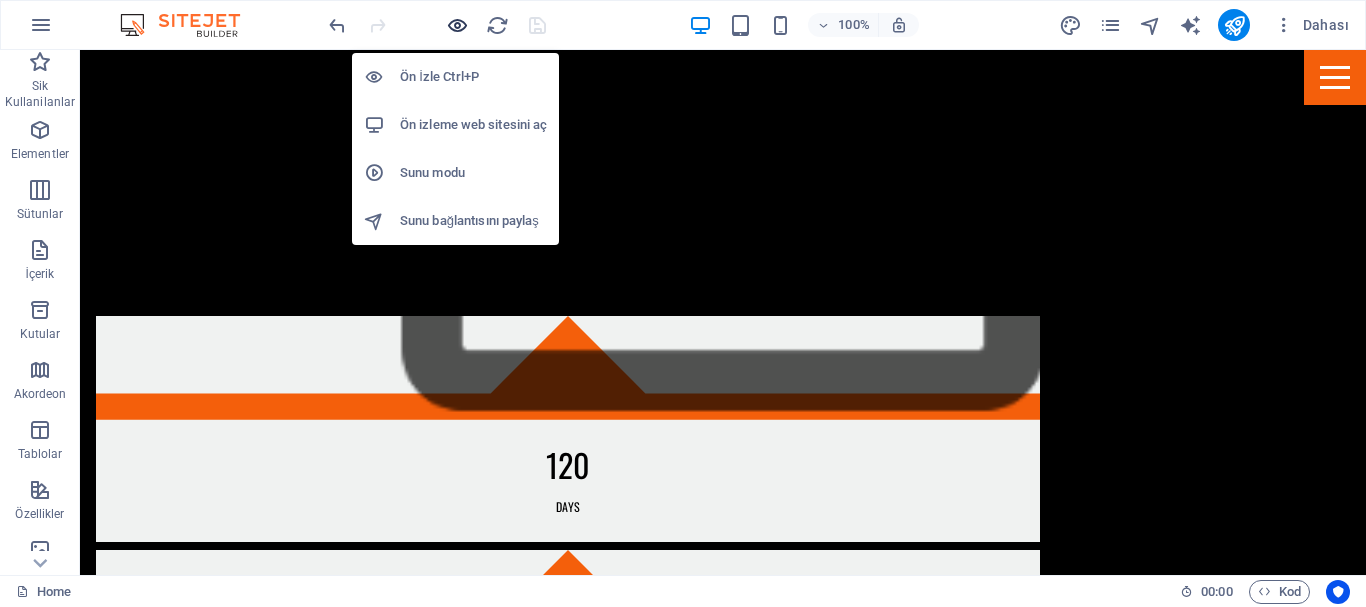 click at bounding box center (457, 25) 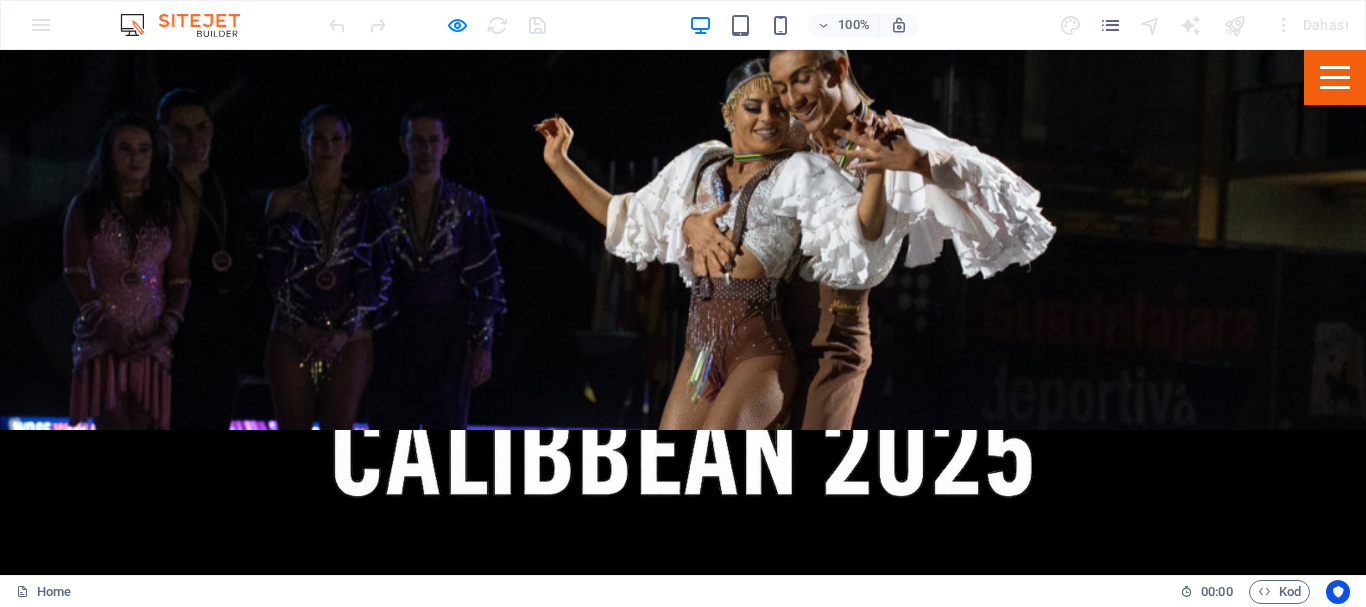 scroll, scrollTop: 0, scrollLeft: 0, axis: both 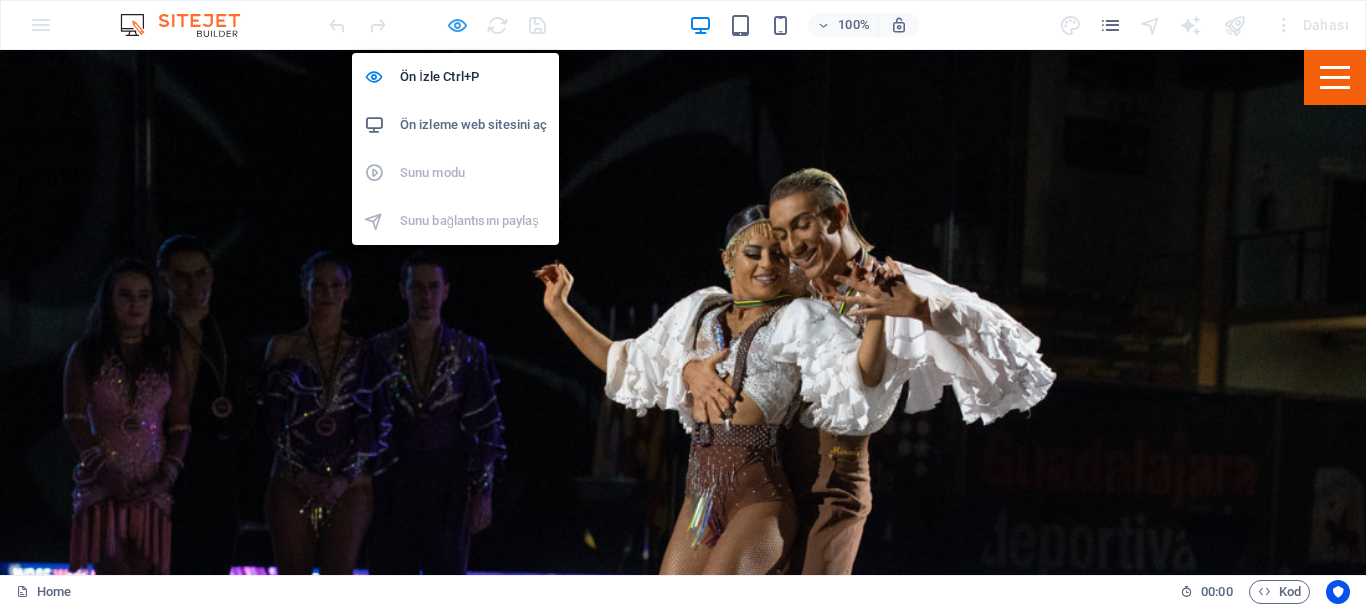 click at bounding box center [457, 25] 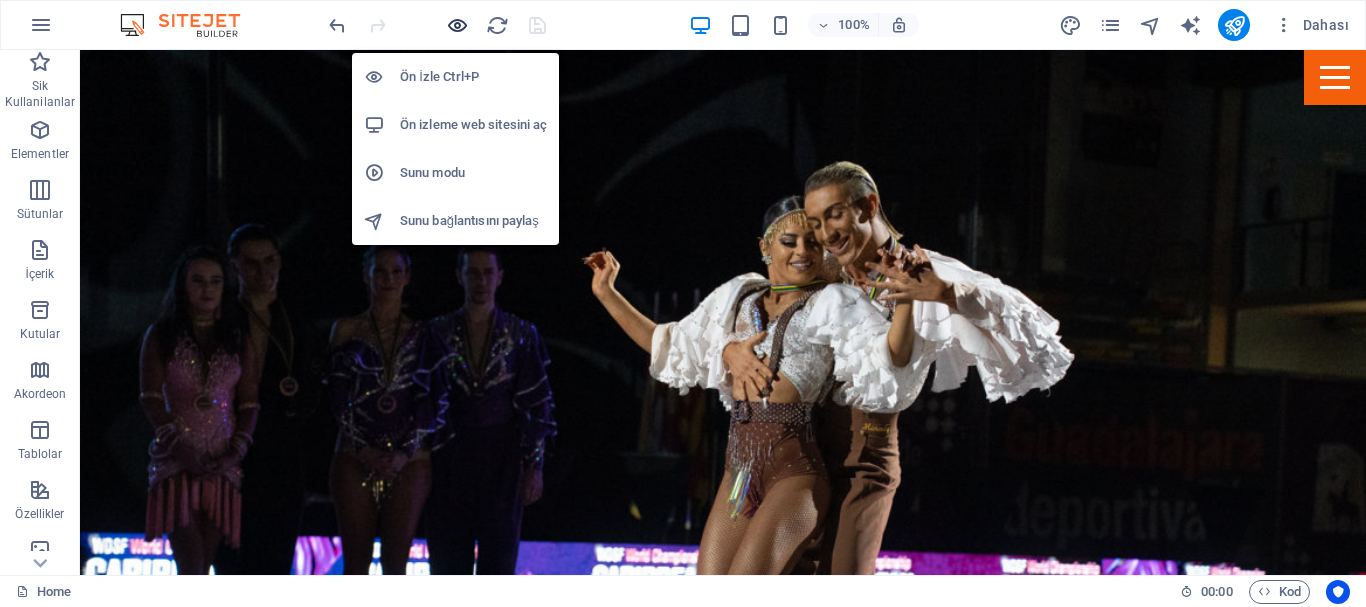 click at bounding box center (457, 25) 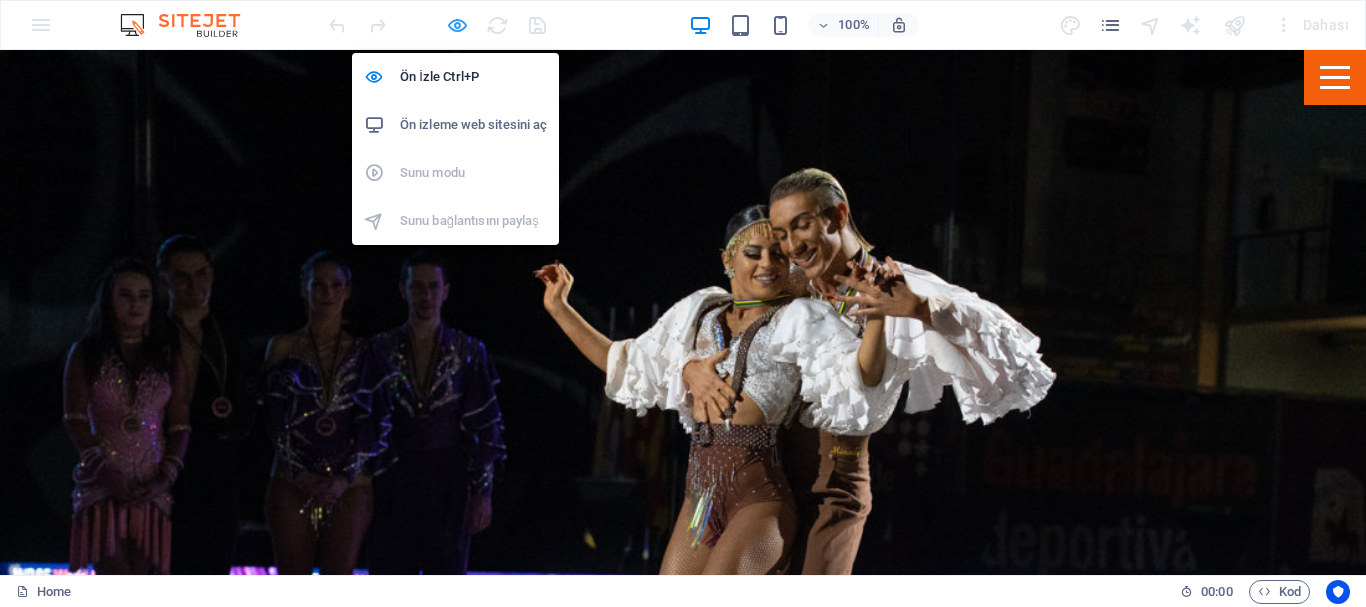 click at bounding box center (457, 25) 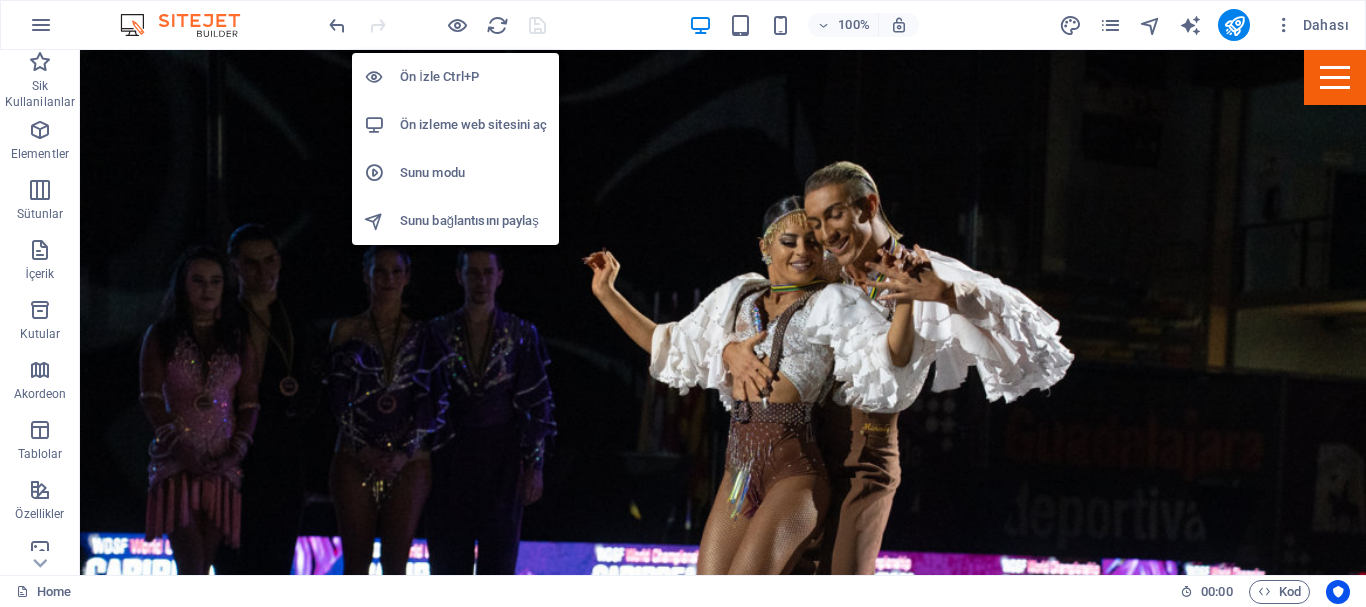 type 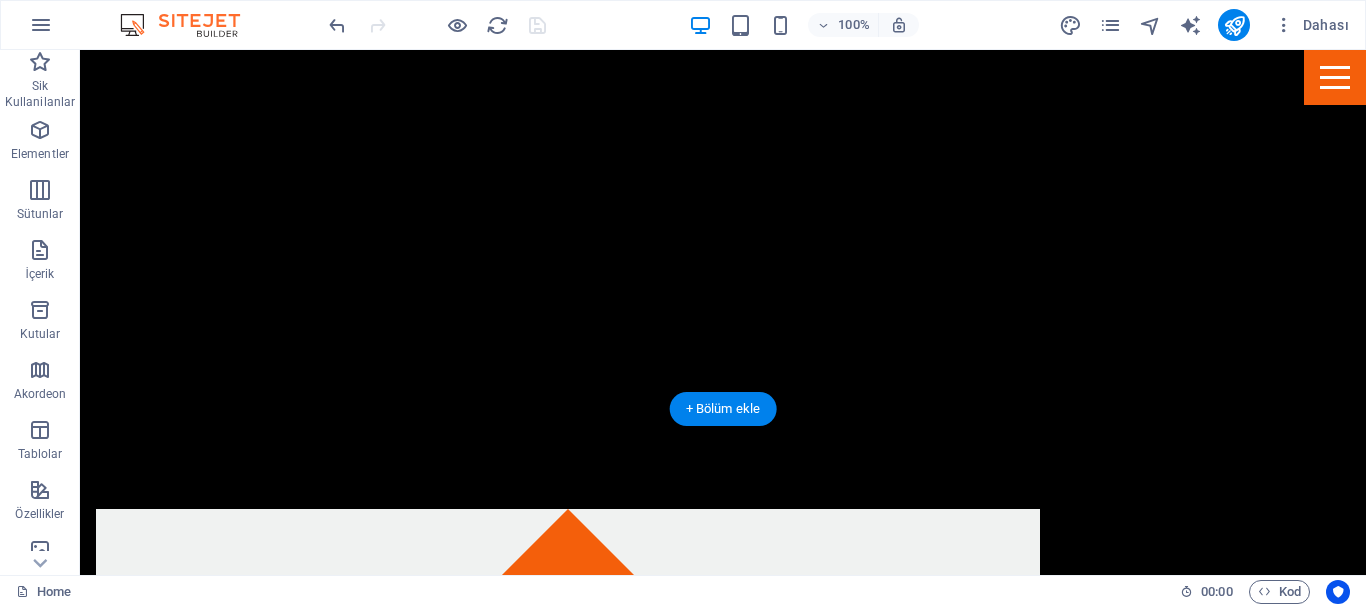 scroll, scrollTop: 1200, scrollLeft: 0, axis: vertical 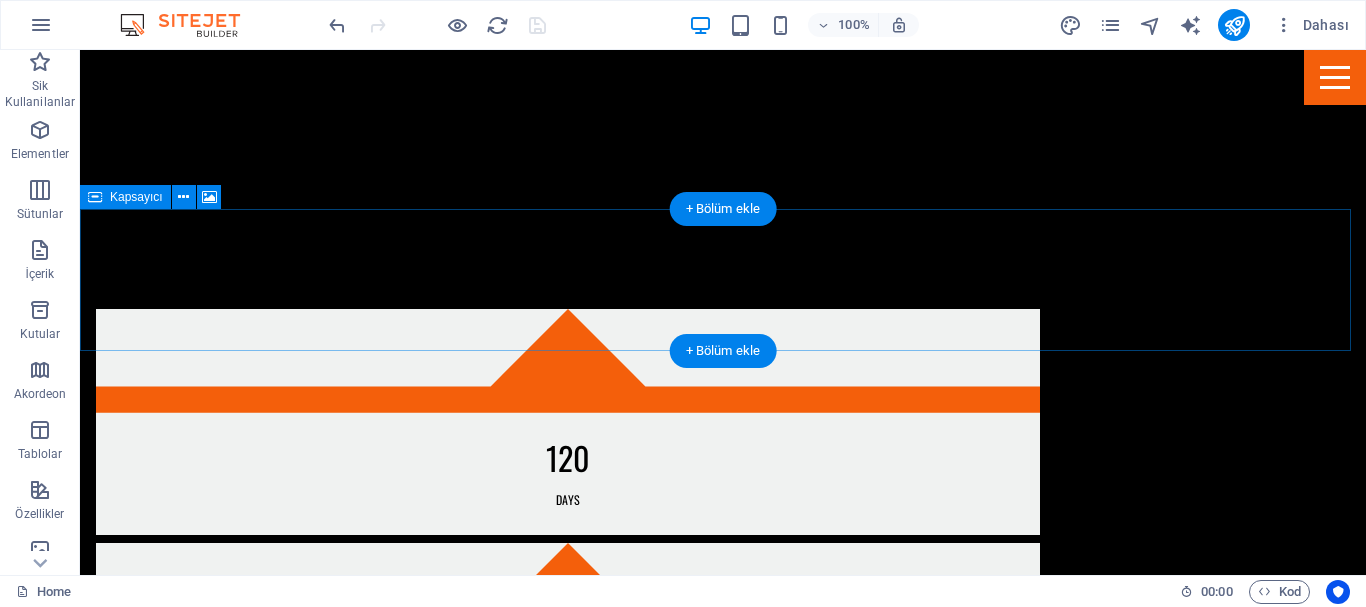 click on "İçeriği buraya bırak veya  Element ekle  Panoyu yapıştır" at bounding box center (723, 2480) 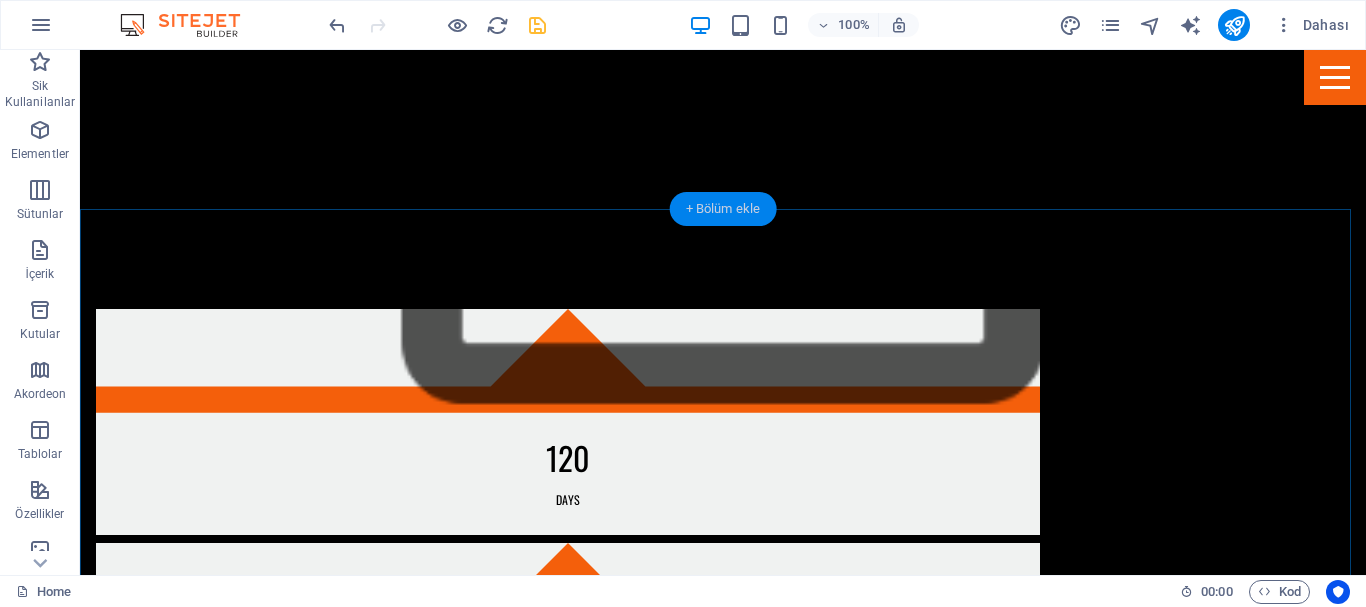 drag, startPoint x: 716, startPoint y: 212, endPoint x: 291, endPoint y: 164, distance: 427.702 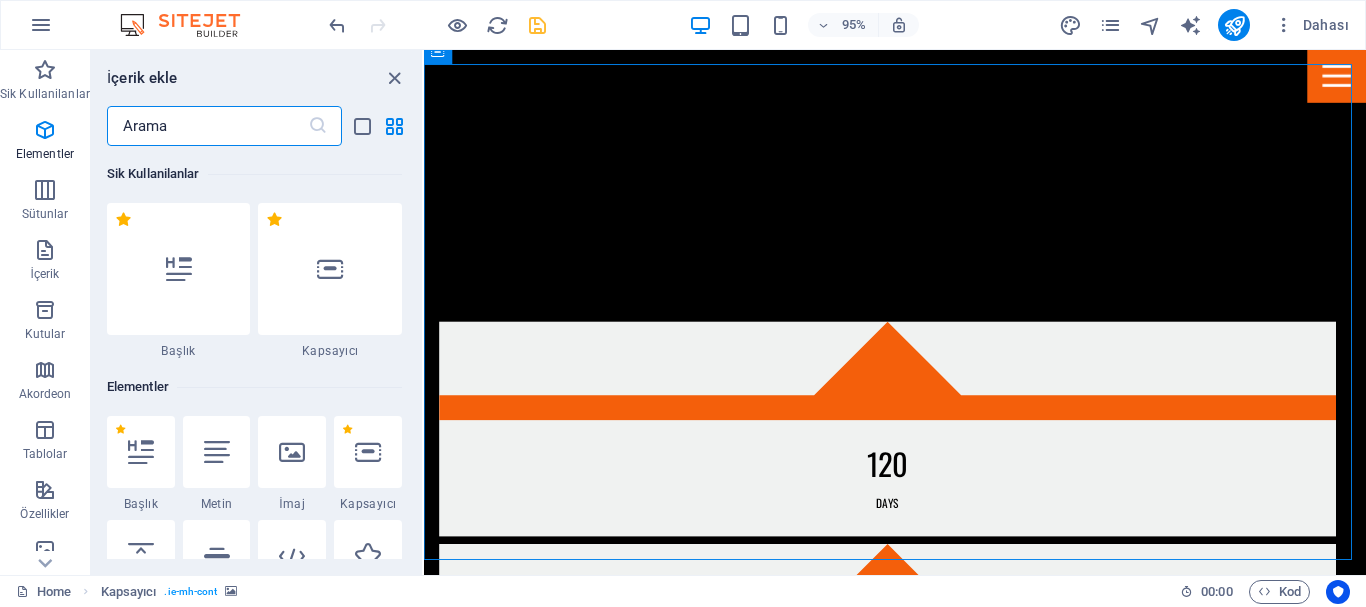 scroll, scrollTop: 846, scrollLeft: 0, axis: vertical 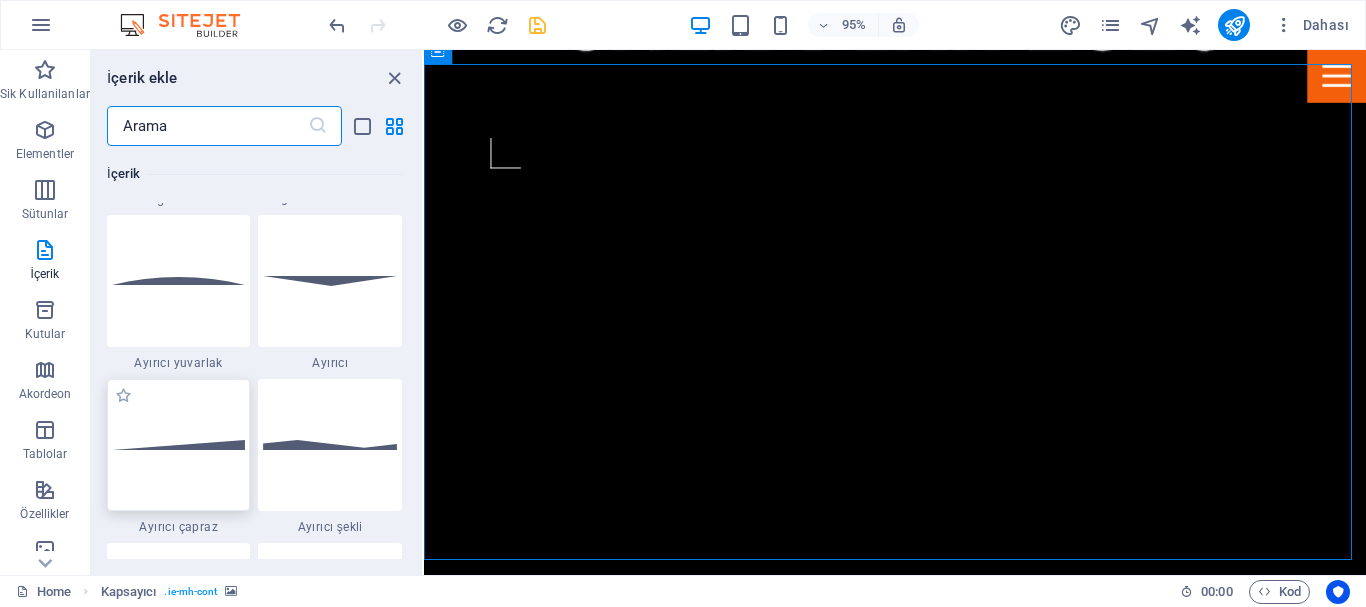 click at bounding box center (179, 445) 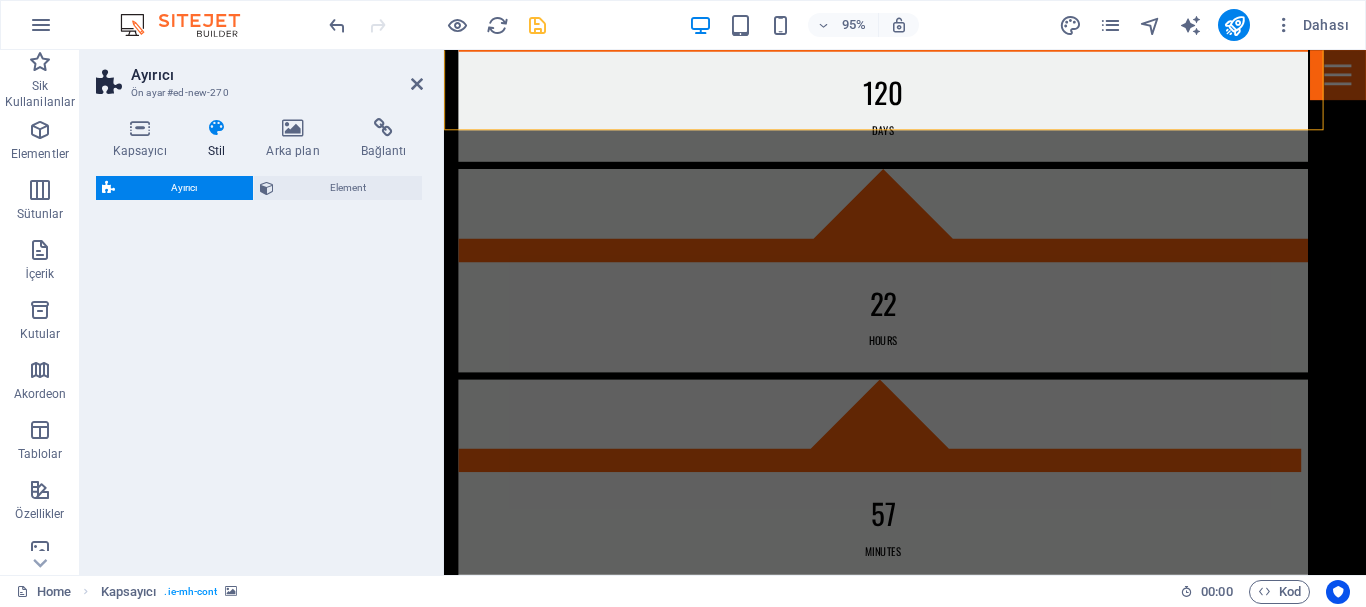 select on "diagonal" 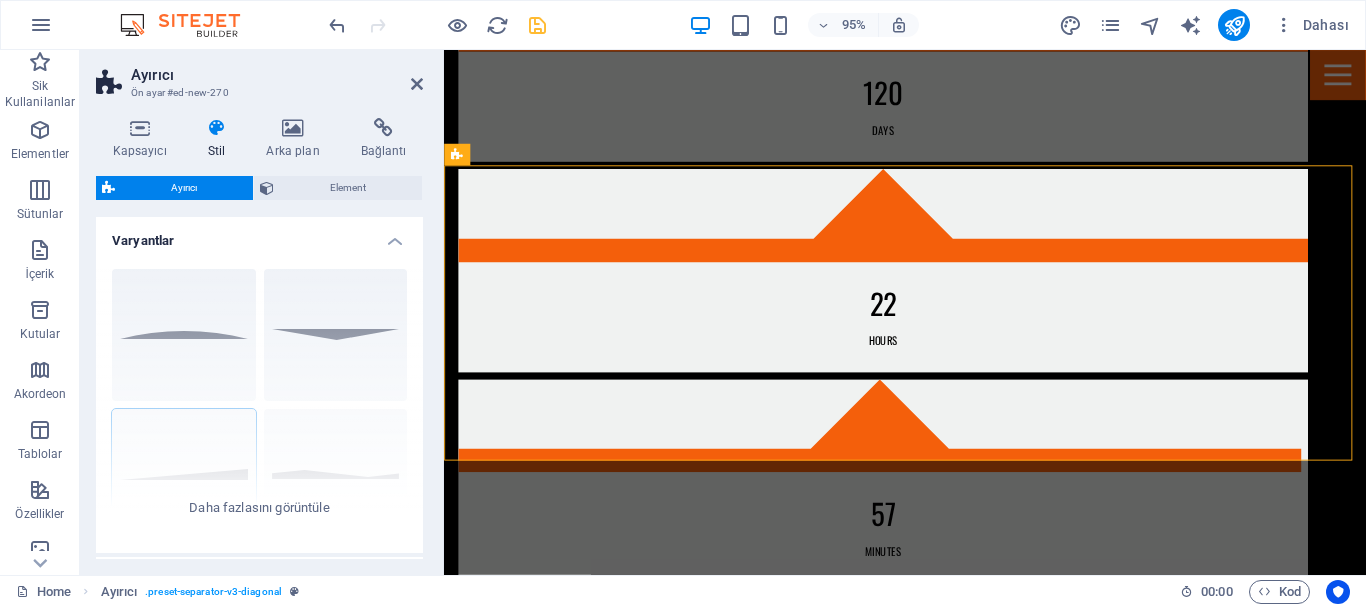scroll, scrollTop: 1285, scrollLeft: 0, axis: vertical 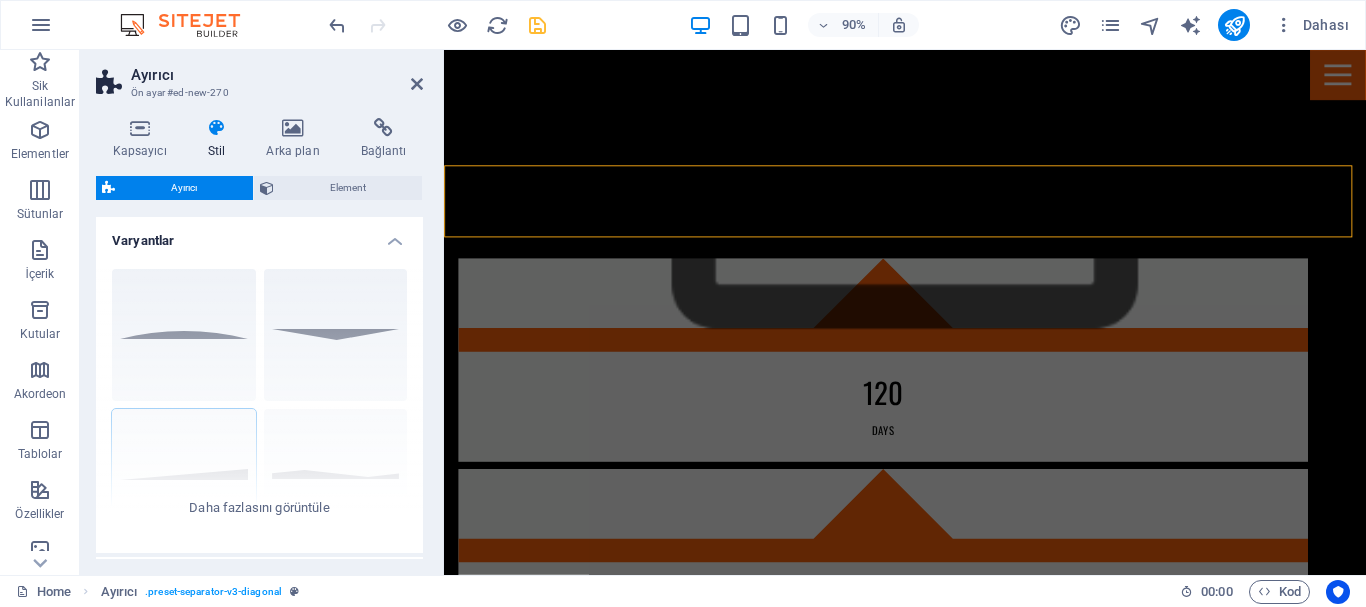 click at bounding box center (956, 1456) 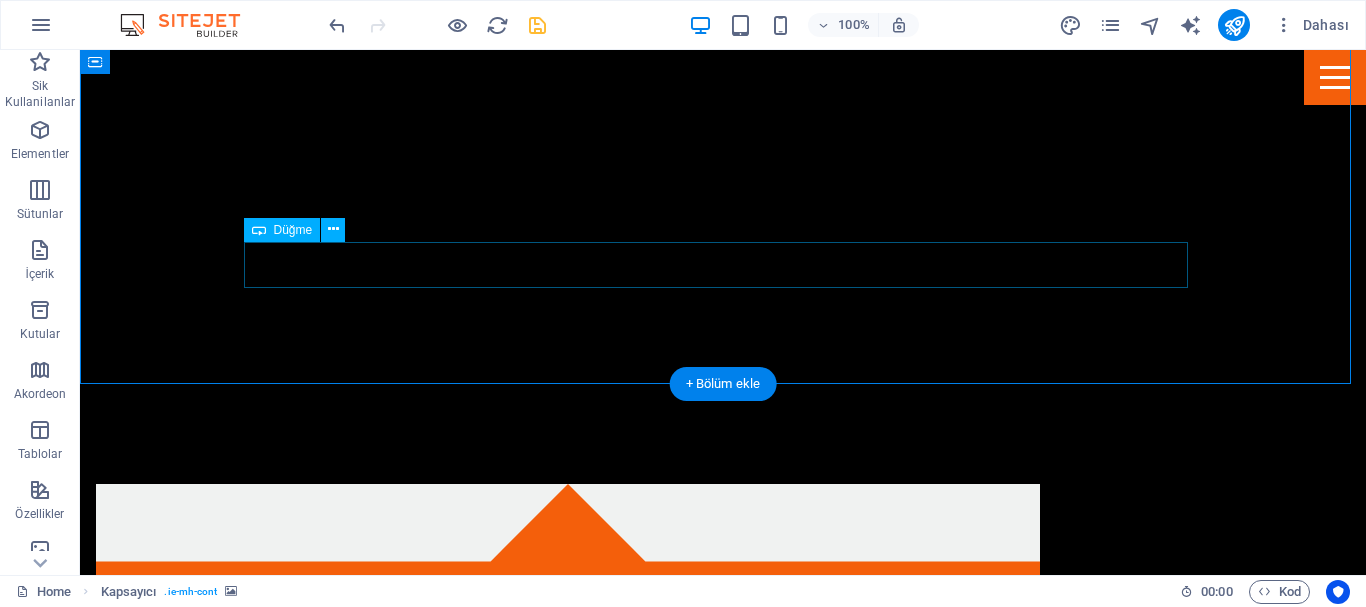 scroll, scrollTop: 1036, scrollLeft: 0, axis: vertical 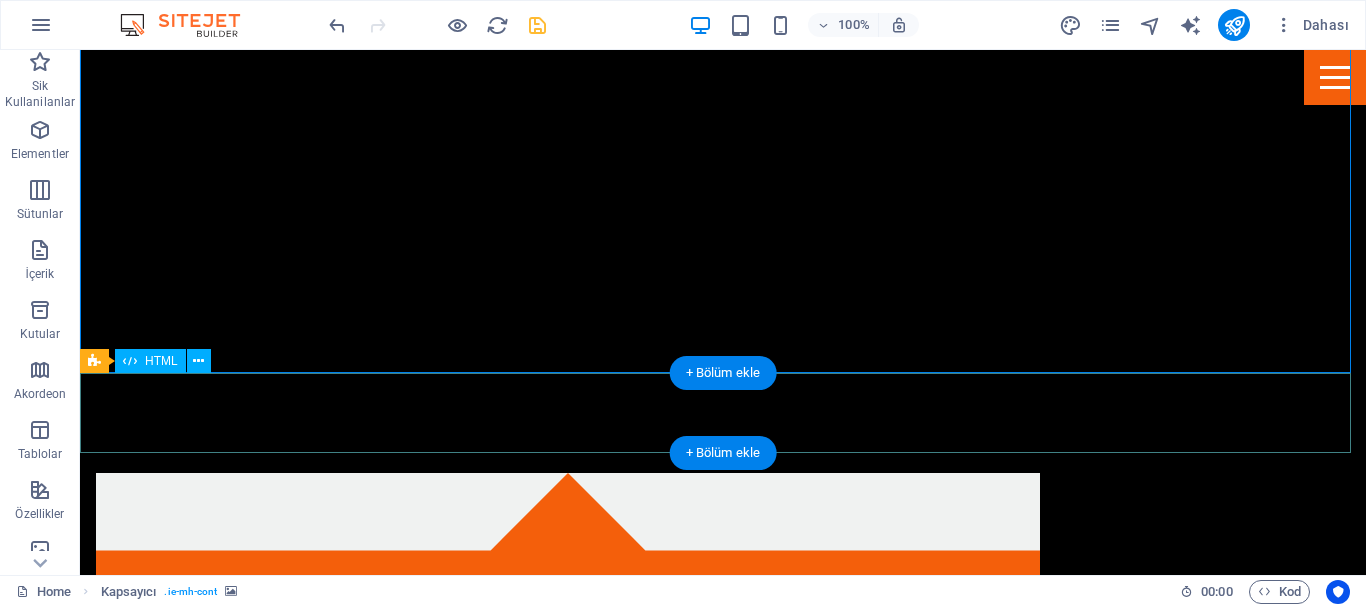 click at bounding box center [723, 2471] 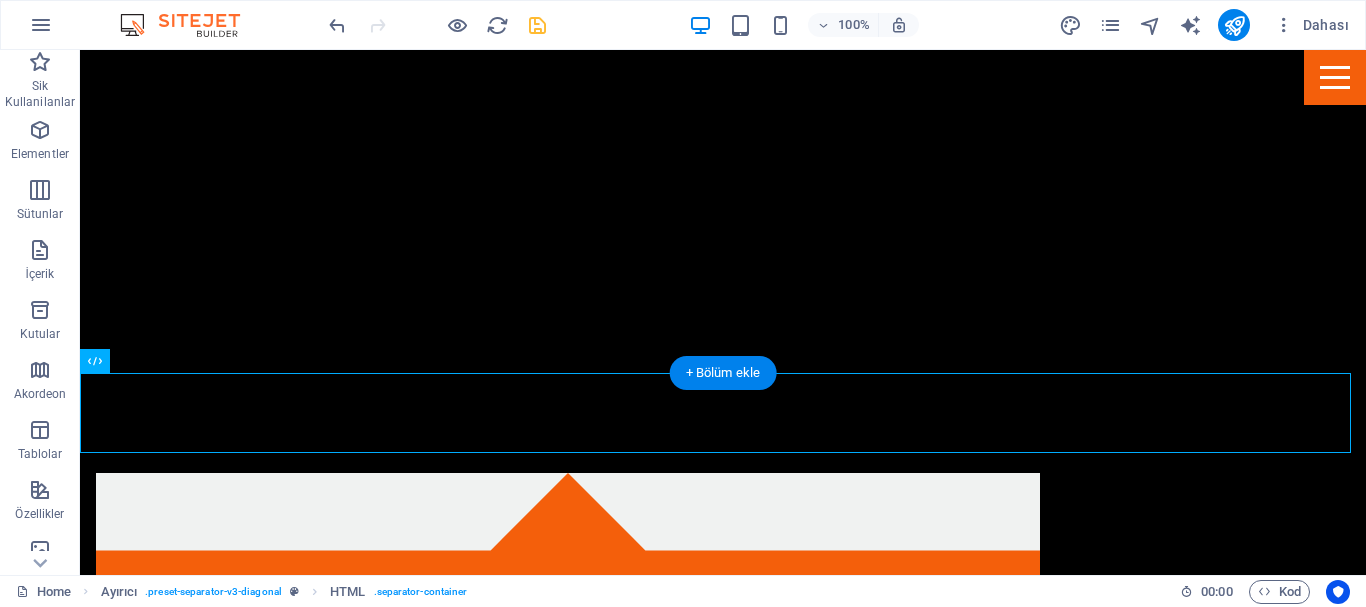 click at bounding box center (723, 1648) 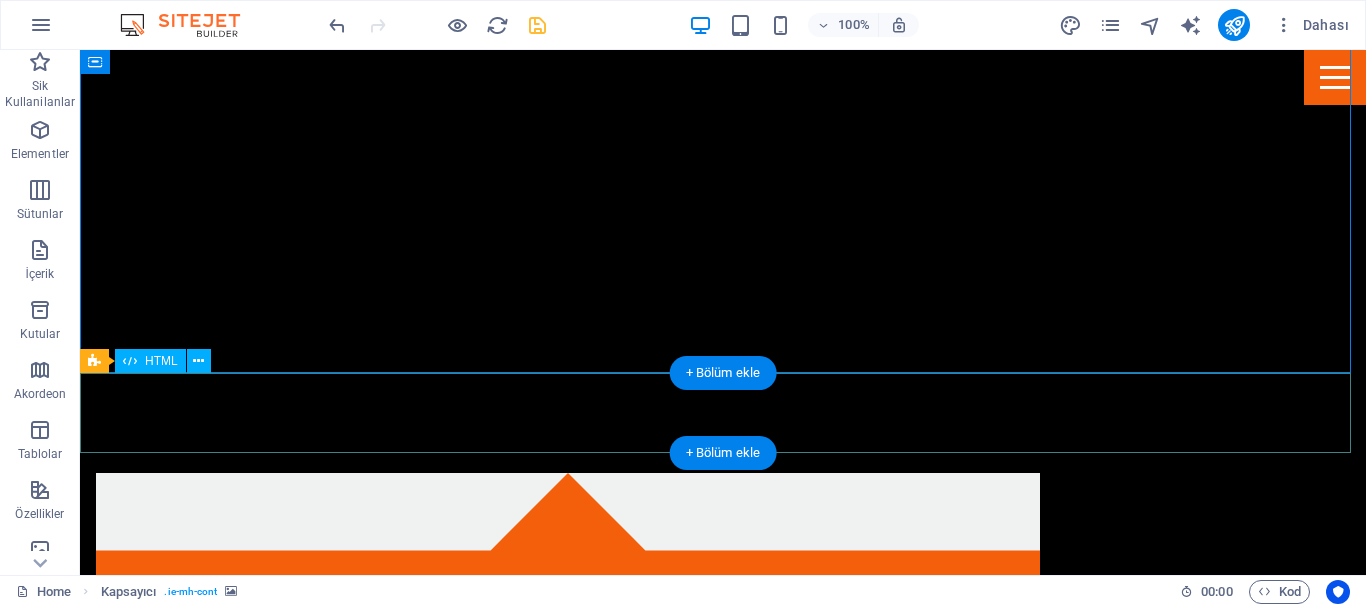 click at bounding box center [723, 2471] 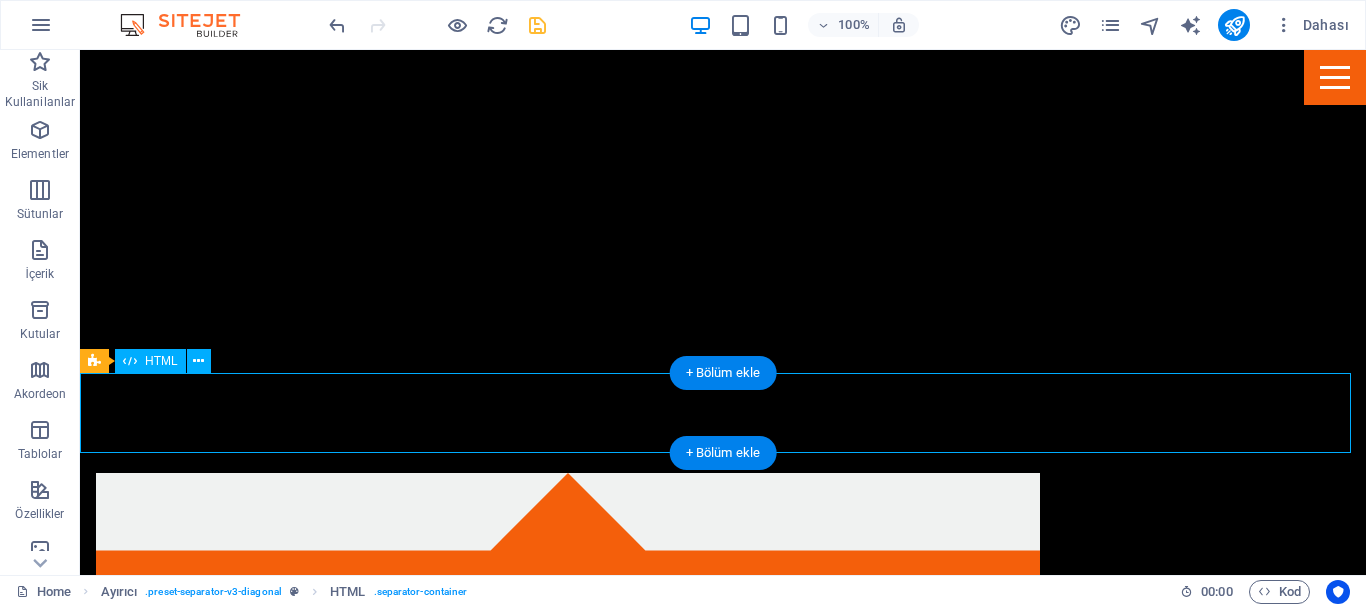 click at bounding box center (723, 2471) 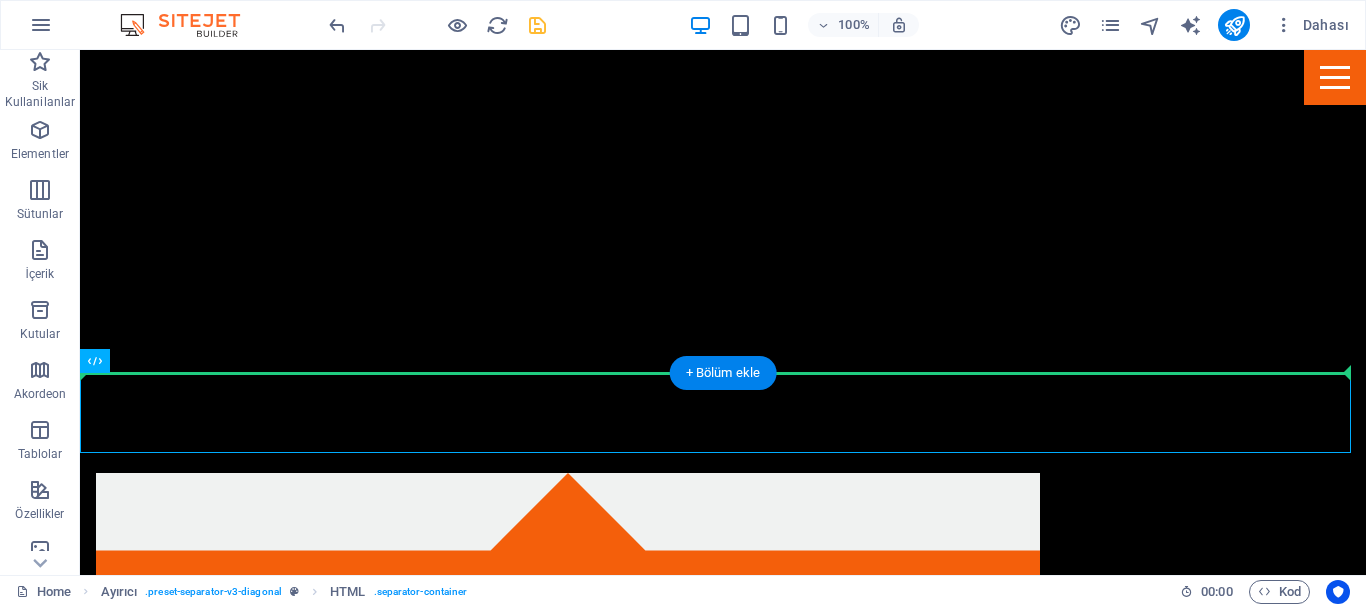 drag, startPoint x: 940, startPoint y: 417, endPoint x: 954, endPoint y: 352, distance: 66.4906 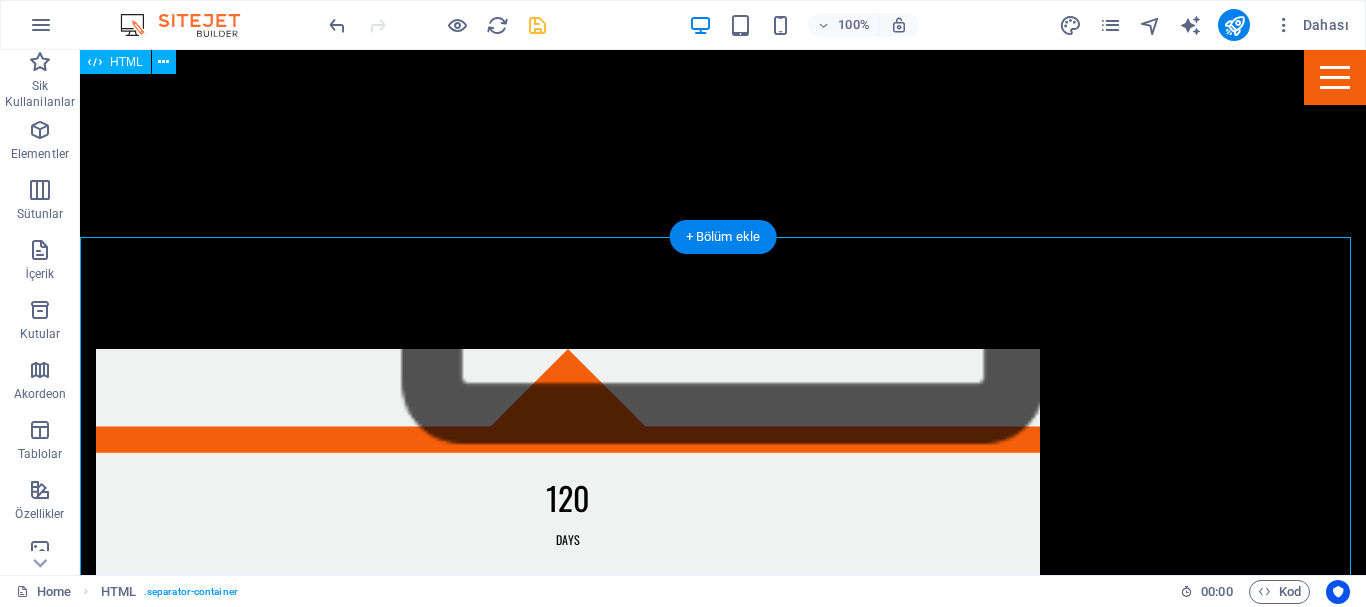 scroll, scrollTop: 1136, scrollLeft: 0, axis: vertical 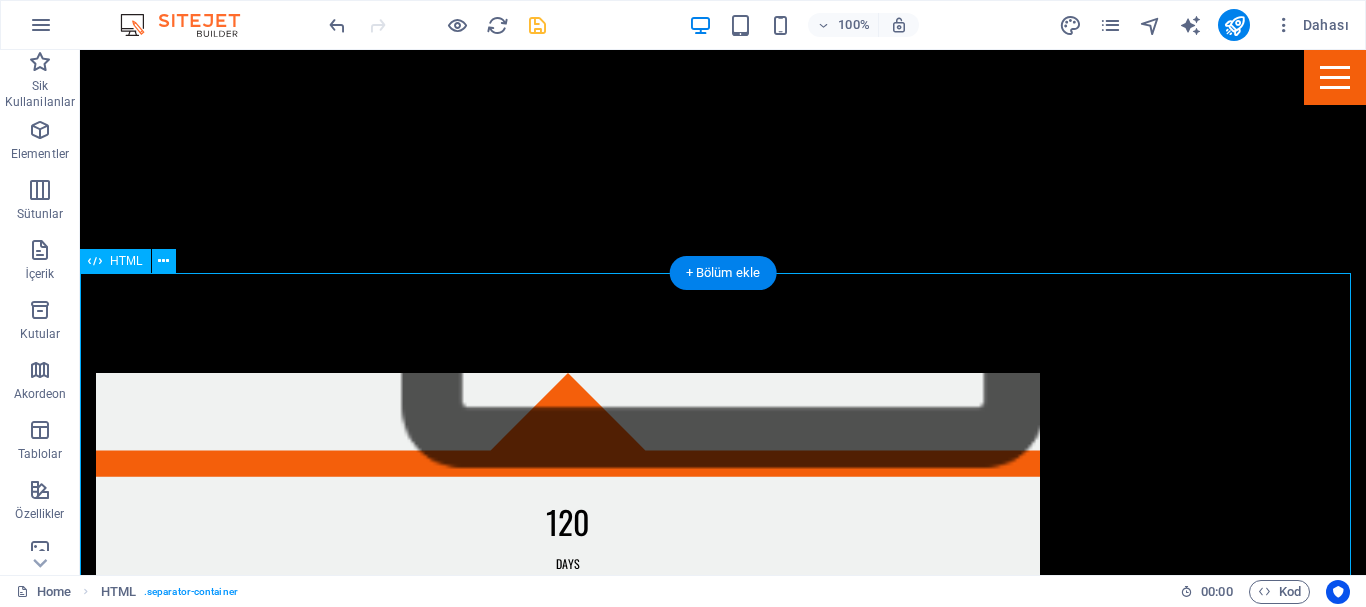 click at bounding box center [723, 2510] 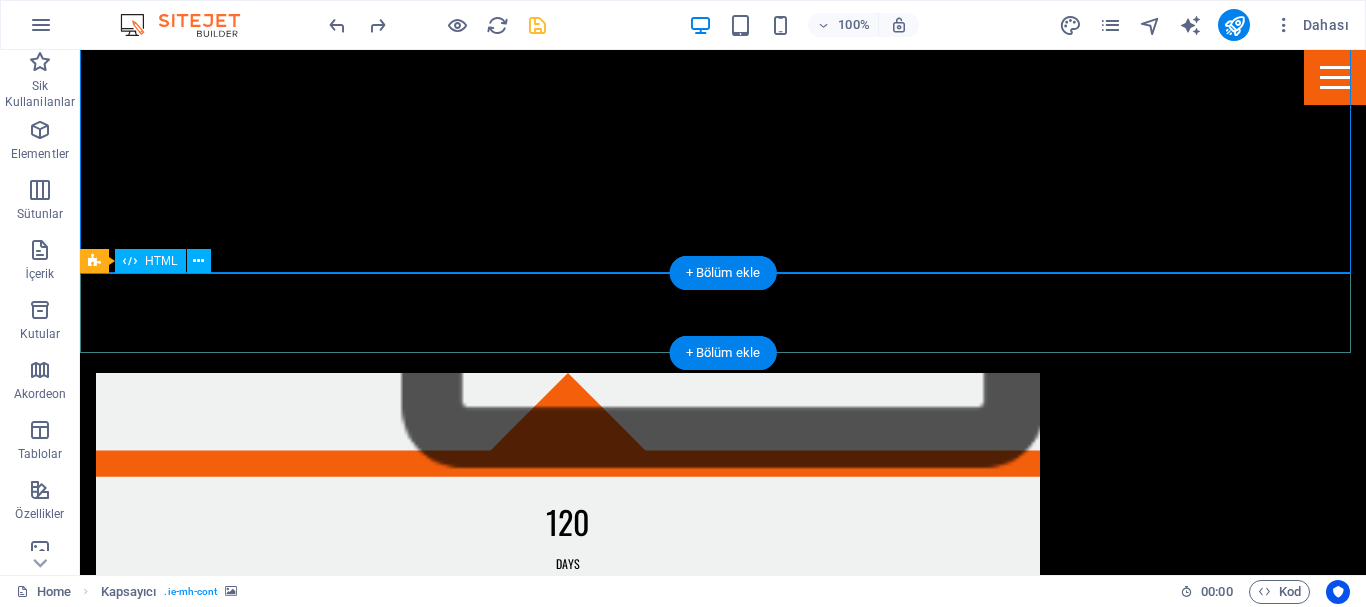 click at bounding box center [723, 2371] 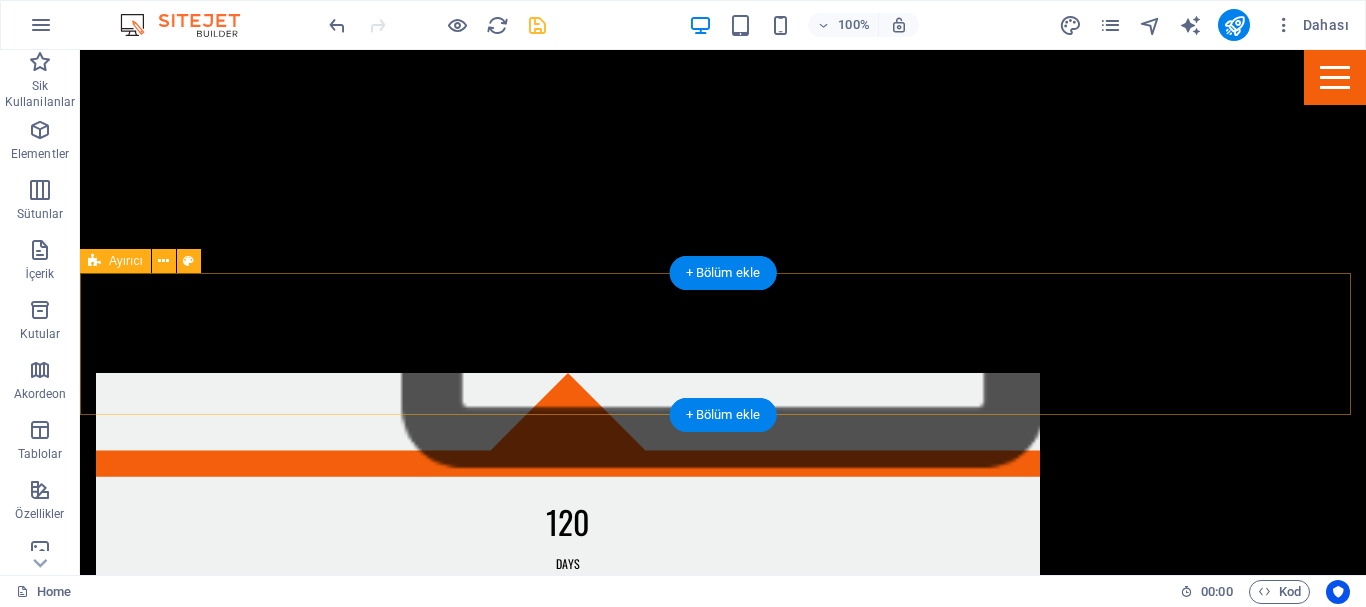 click on "İçeriği buraya bırak veya  Element ekle  Panoyu yapıştır" at bounding box center (723, 2402) 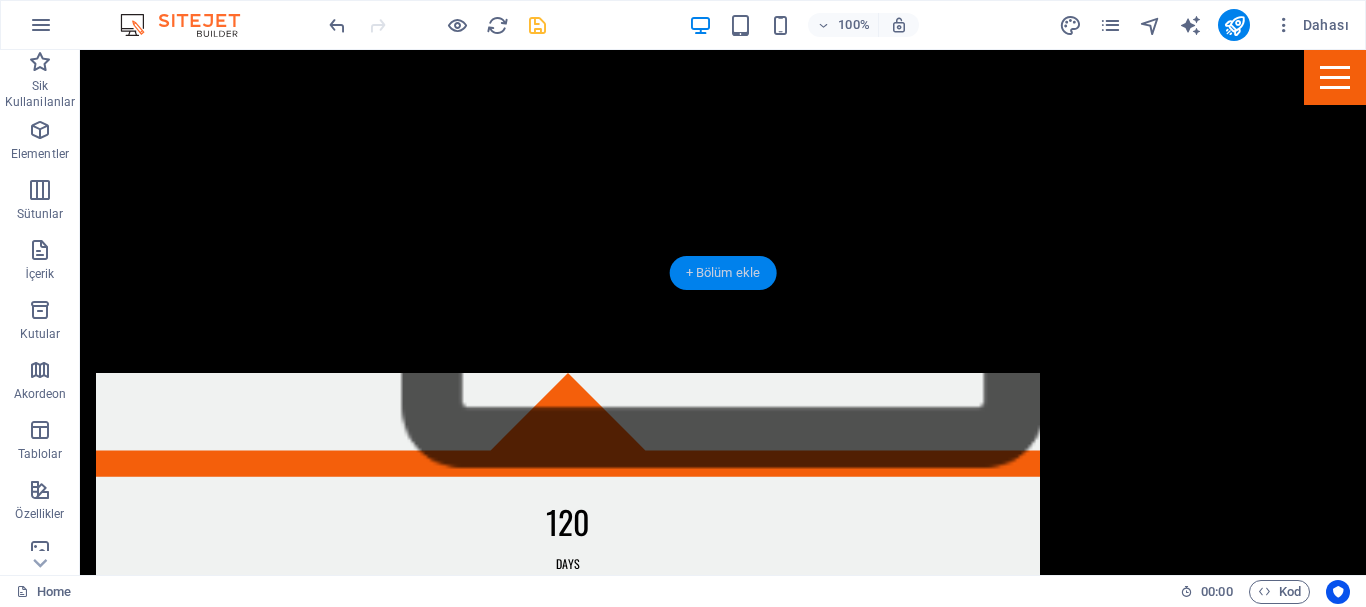 click on "+ Bölüm ekle" at bounding box center (723, 273) 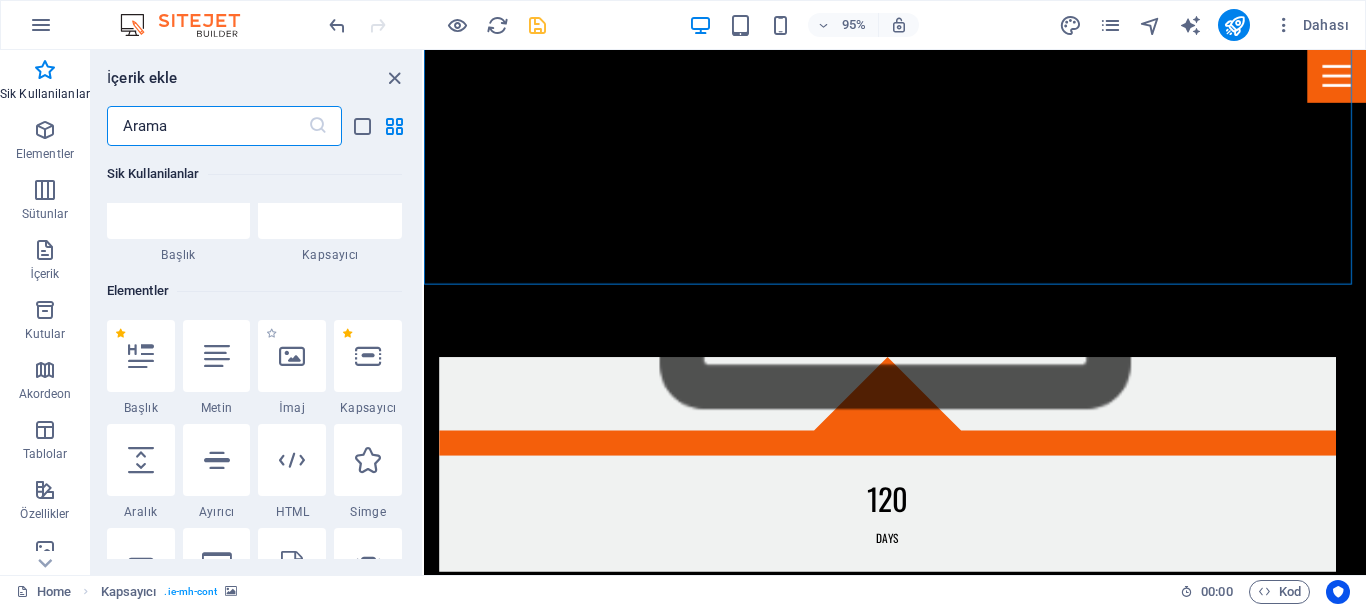 scroll, scrollTop: 200, scrollLeft: 0, axis: vertical 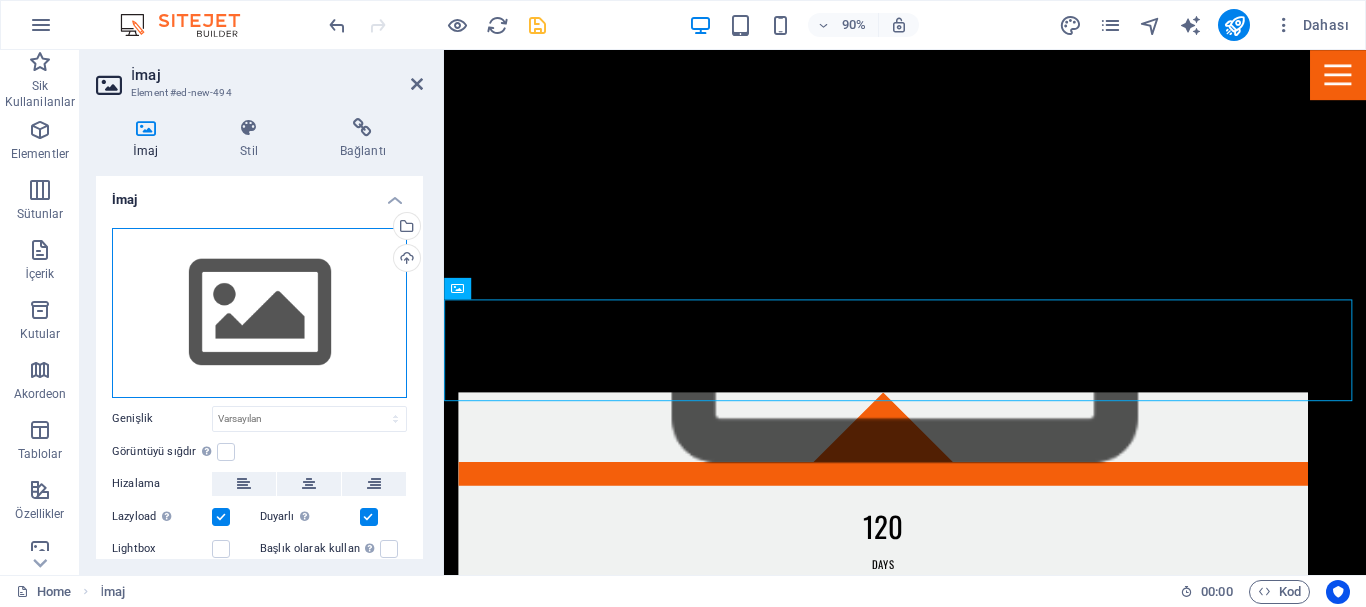 click on "Dosyaları buraya sürükleyin, dosyaları seçmek için tıklayın veya Dosyalardan ya da ücretsiz stok fotoğraf ve videolarımızdan dosyalar seçin" at bounding box center (259, 313) 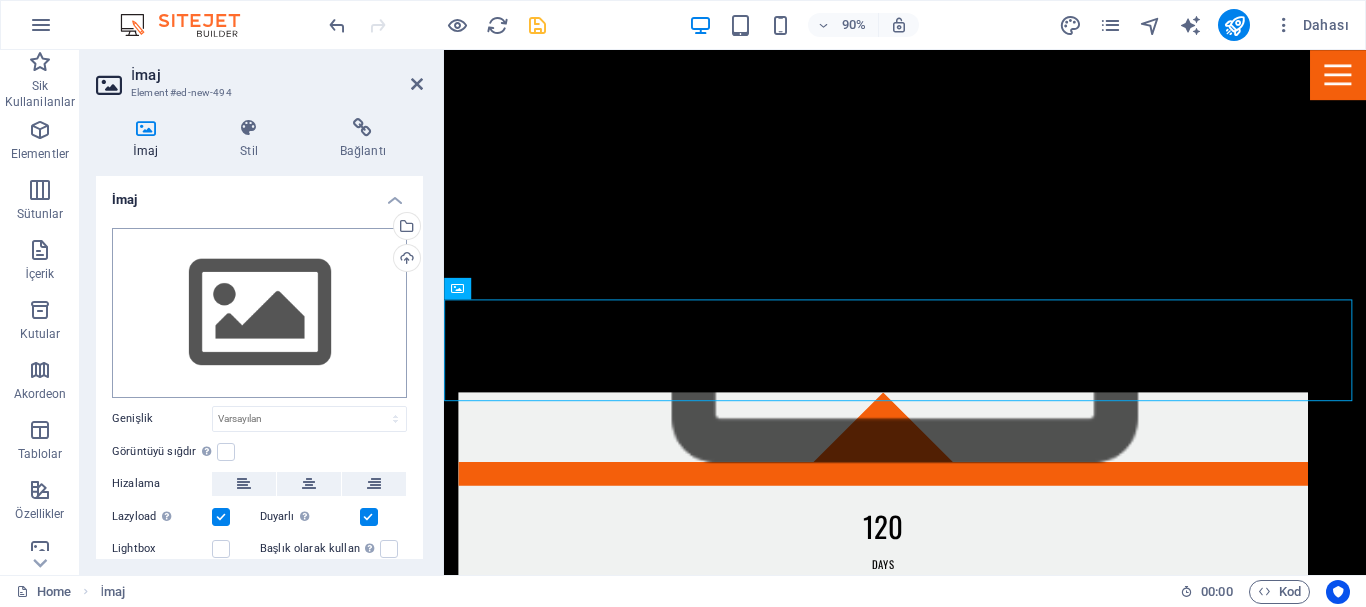 scroll, scrollTop: 1940, scrollLeft: 0, axis: vertical 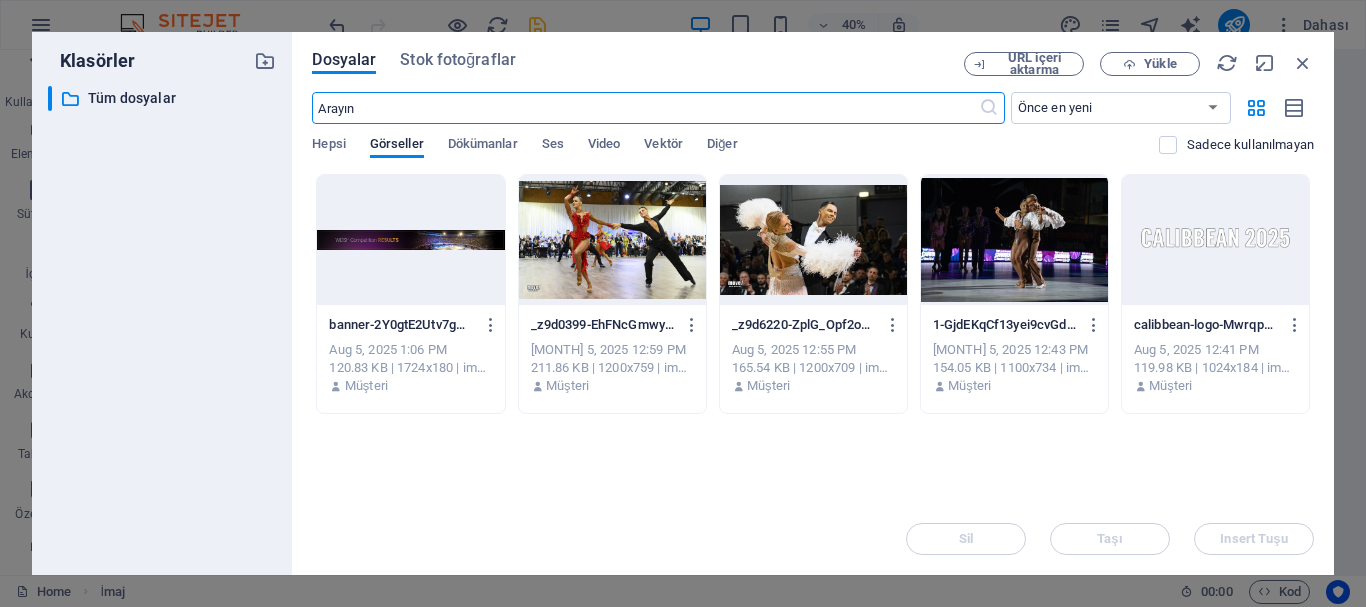click at bounding box center (410, 240) 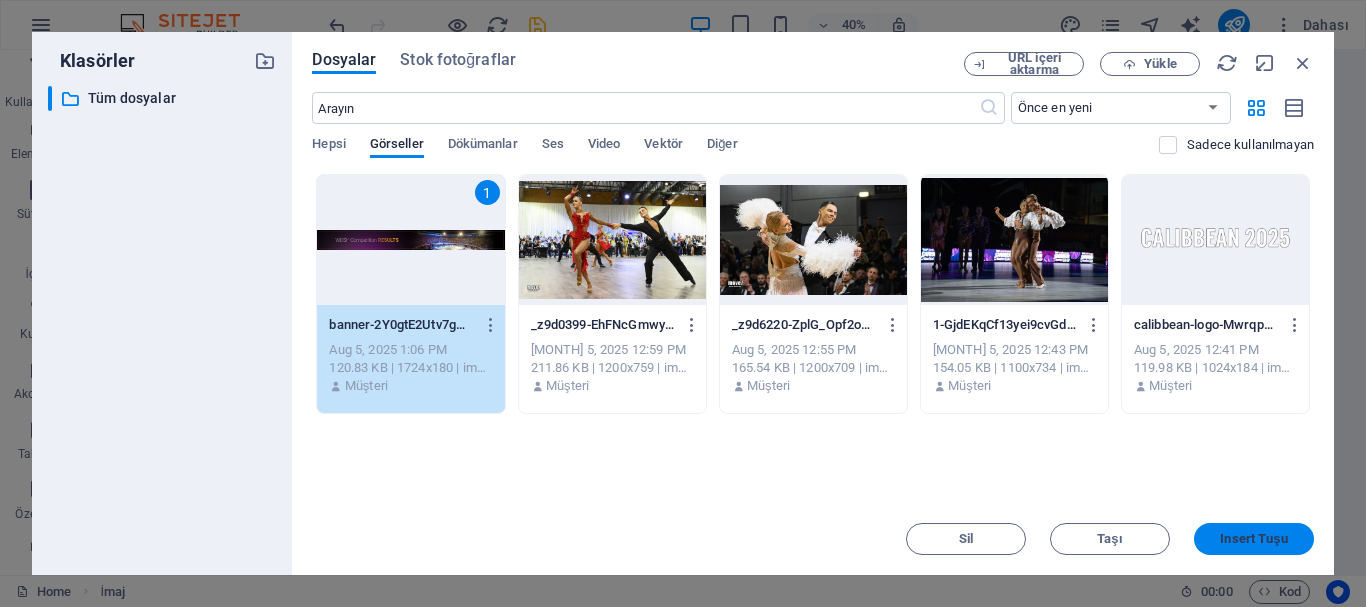 click on "Insert Tuşu" at bounding box center [1254, 539] 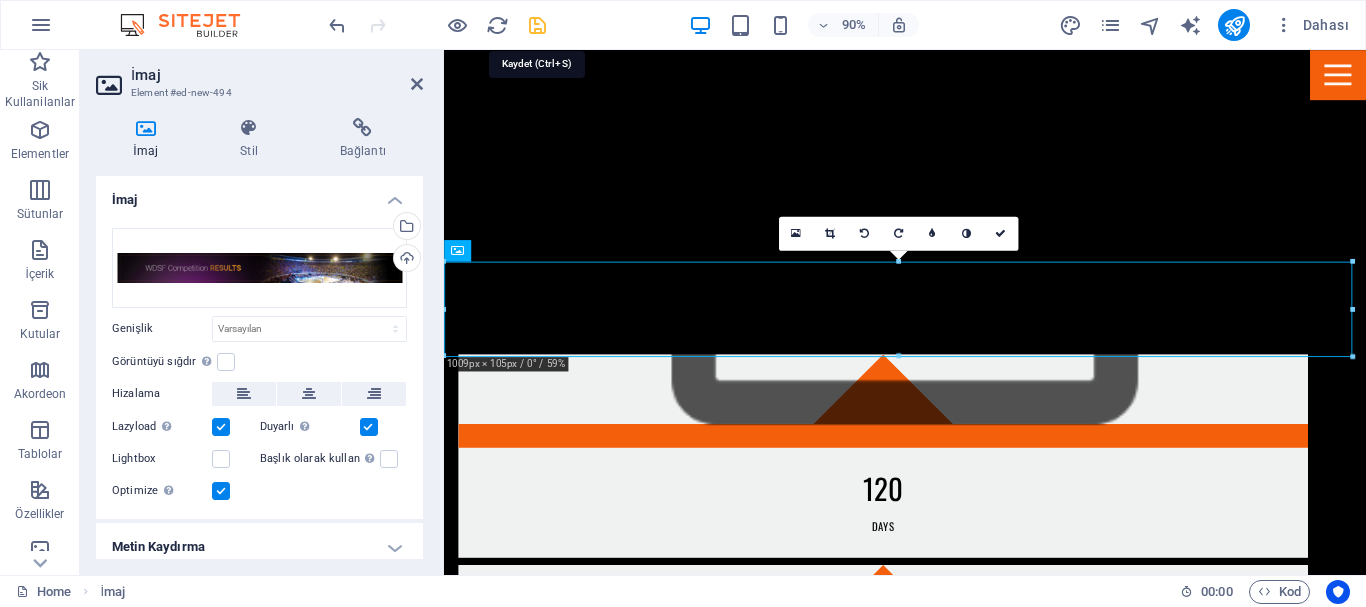 click at bounding box center [537, 25] 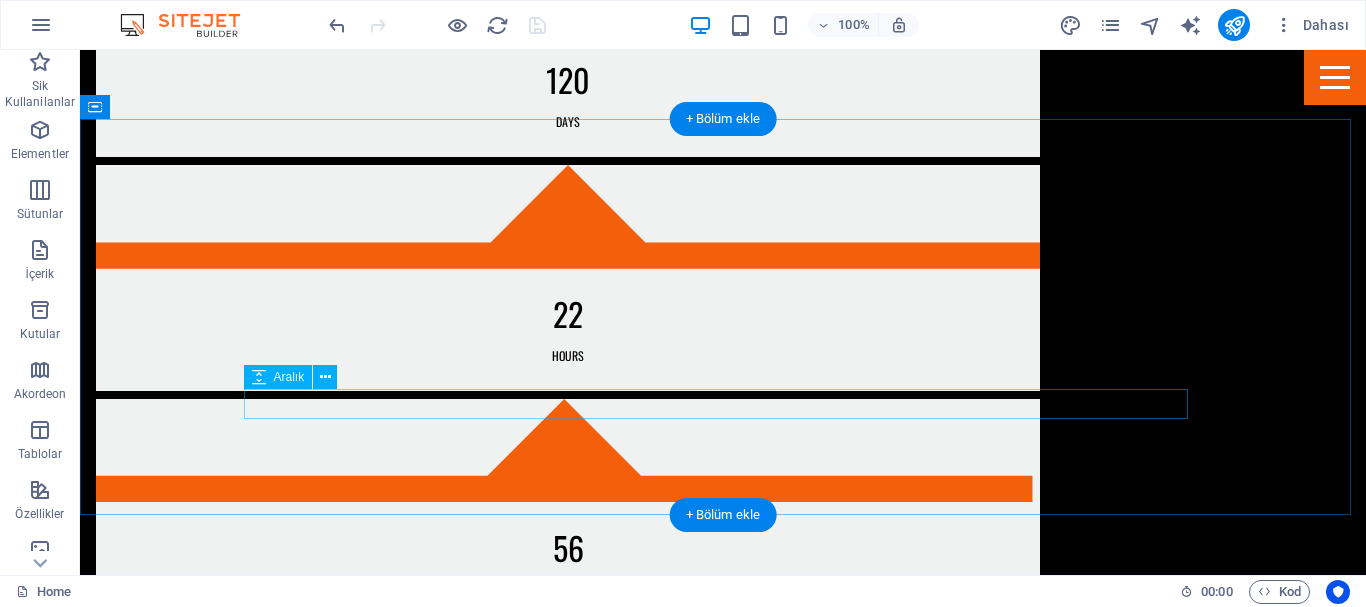 scroll, scrollTop: 1607, scrollLeft: 0, axis: vertical 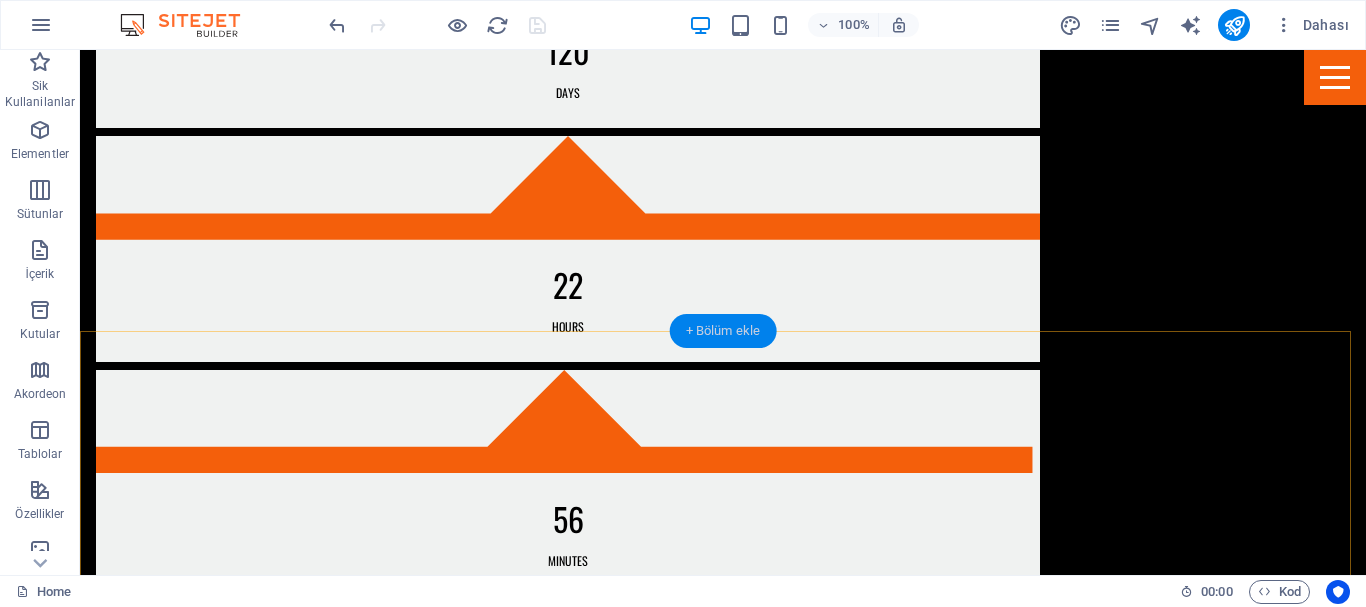 click on "+ Bölüm ekle" at bounding box center [723, 331] 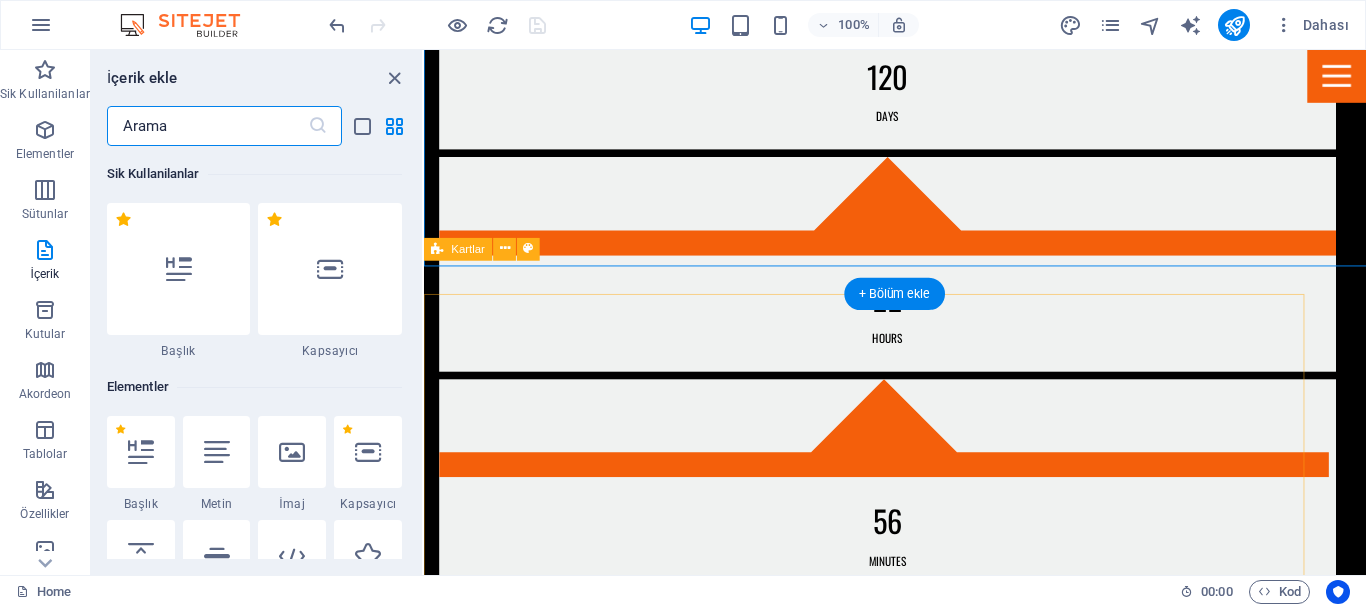 scroll, scrollTop: 1660, scrollLeft: 0, axis: vertical 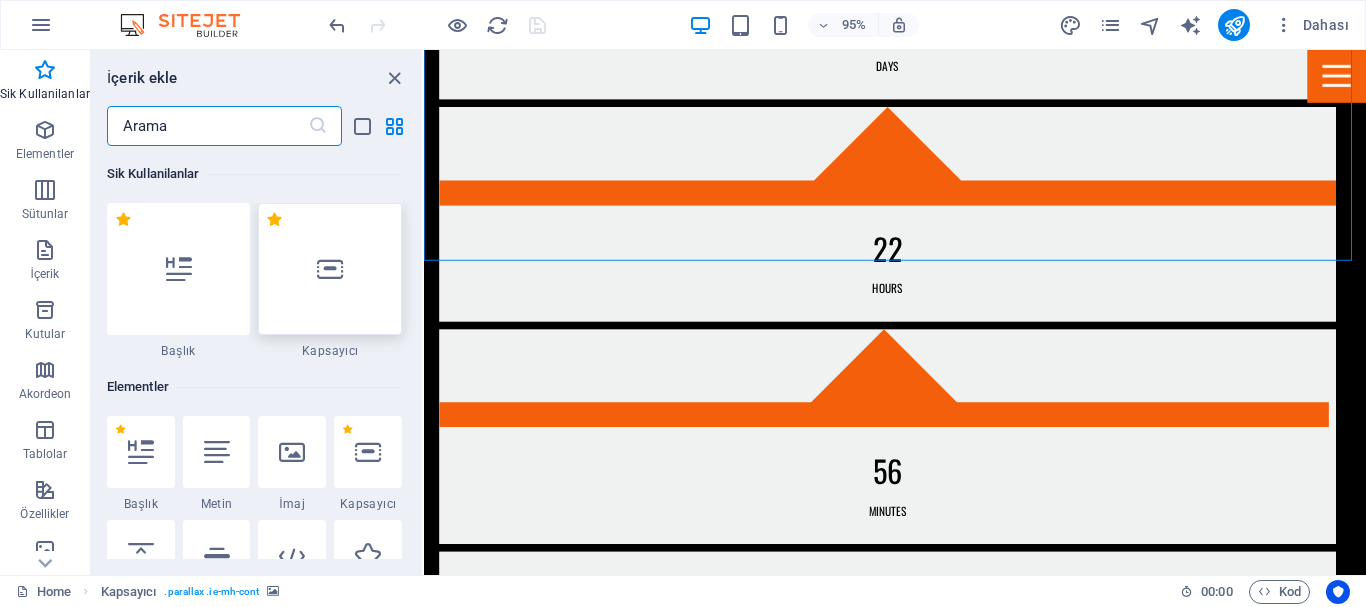 click at bounding box center [330, 269] 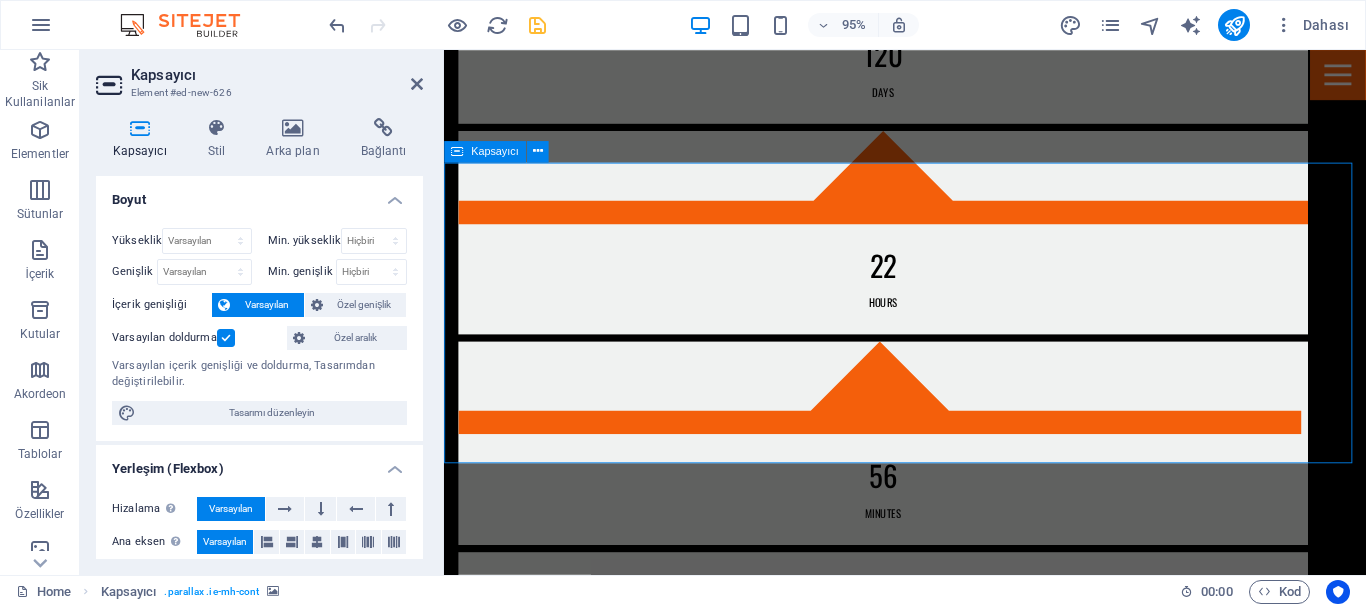 scroll, scrollTop: 1802, scrollLeft: 0, axis: vertical 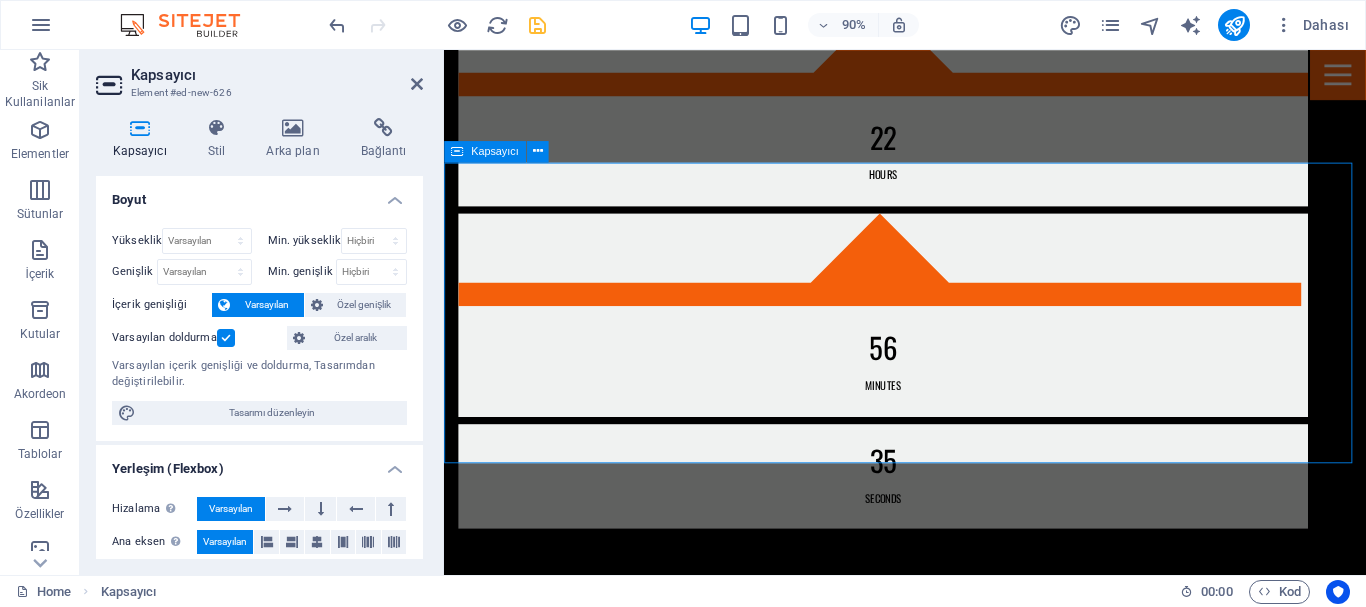 click on "Element ekle" at bounding box center (896, 2979) 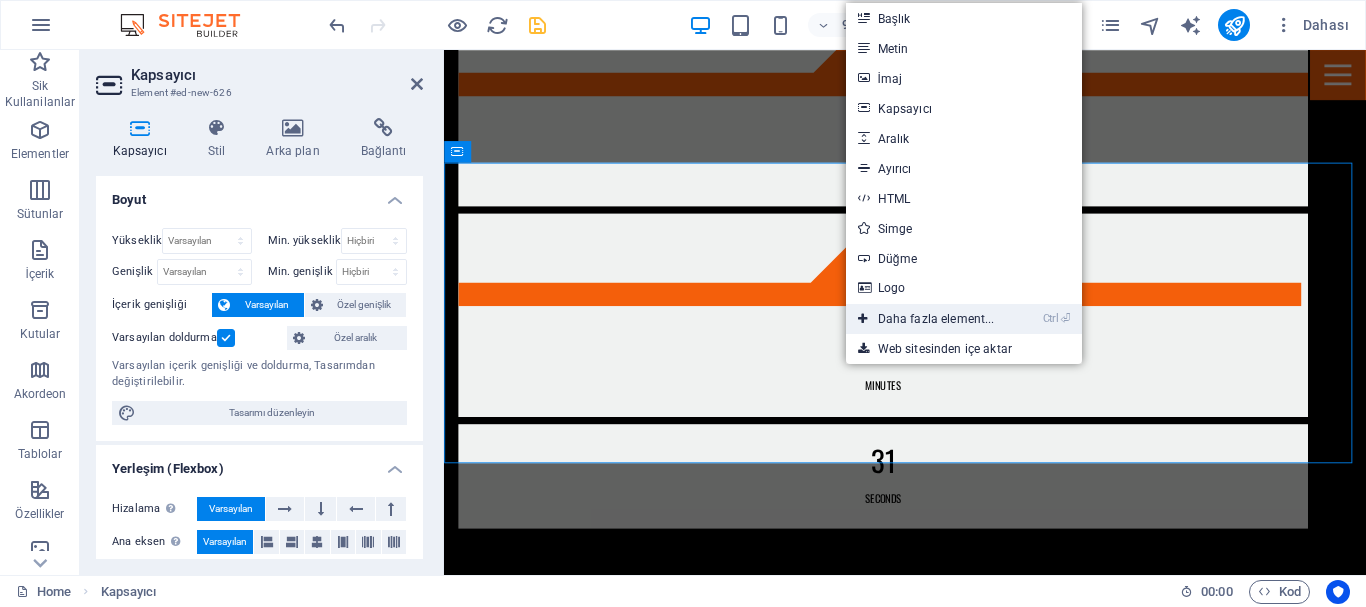 drag, startPoint x: 915, startPoint y: 319, endPoint x: 492, endPoint y: 269, distance: 425.94482 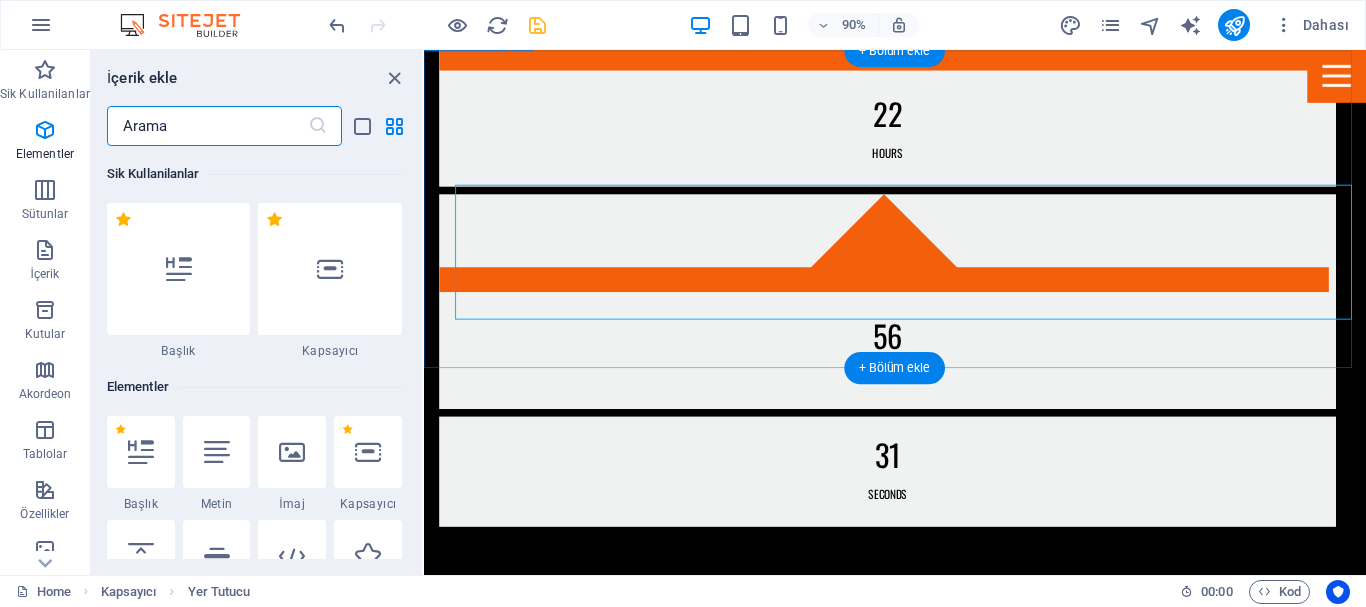 scroll, scrollTop: 1881, scrollLeft: 0, axis: vertical 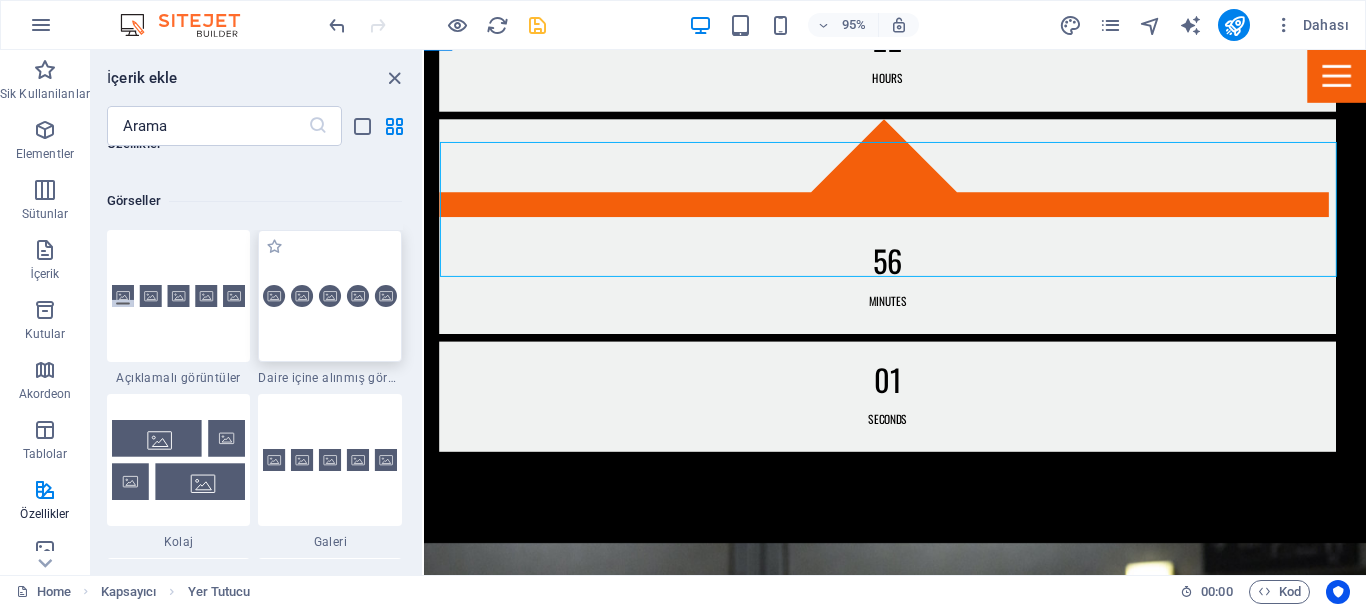 click at bounding box center (330, 296) 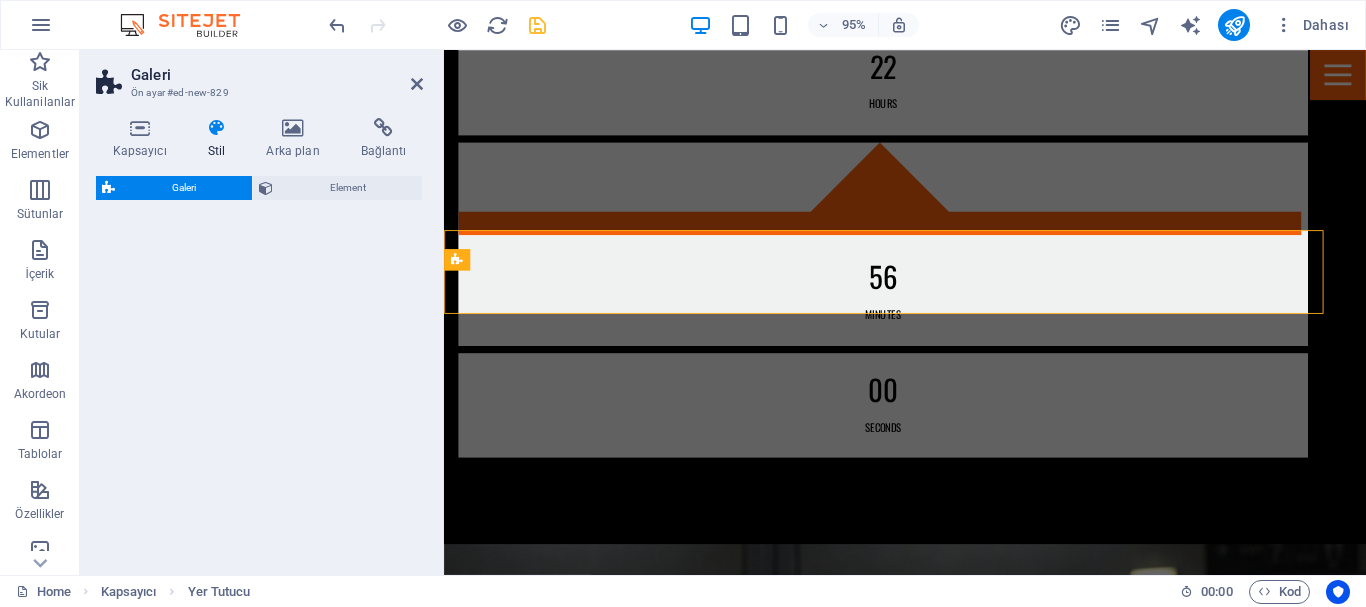 scroll, scrollTop: 2016, scrollLeft: 0, axis: vertical 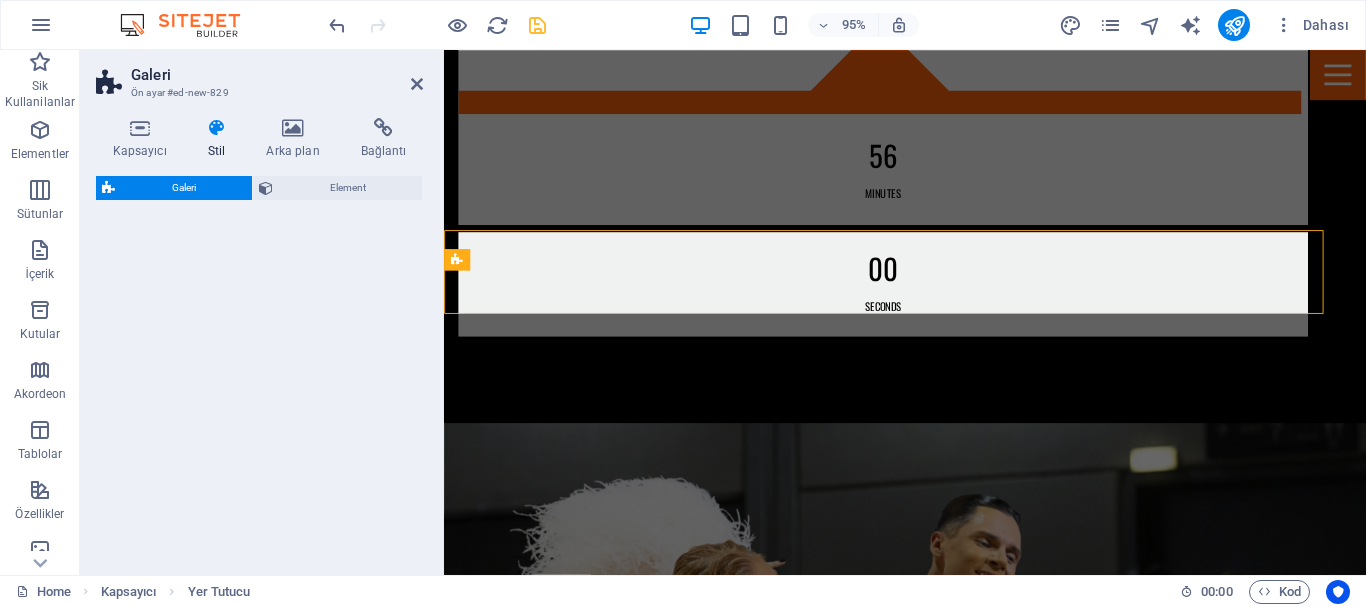 select on "rem" 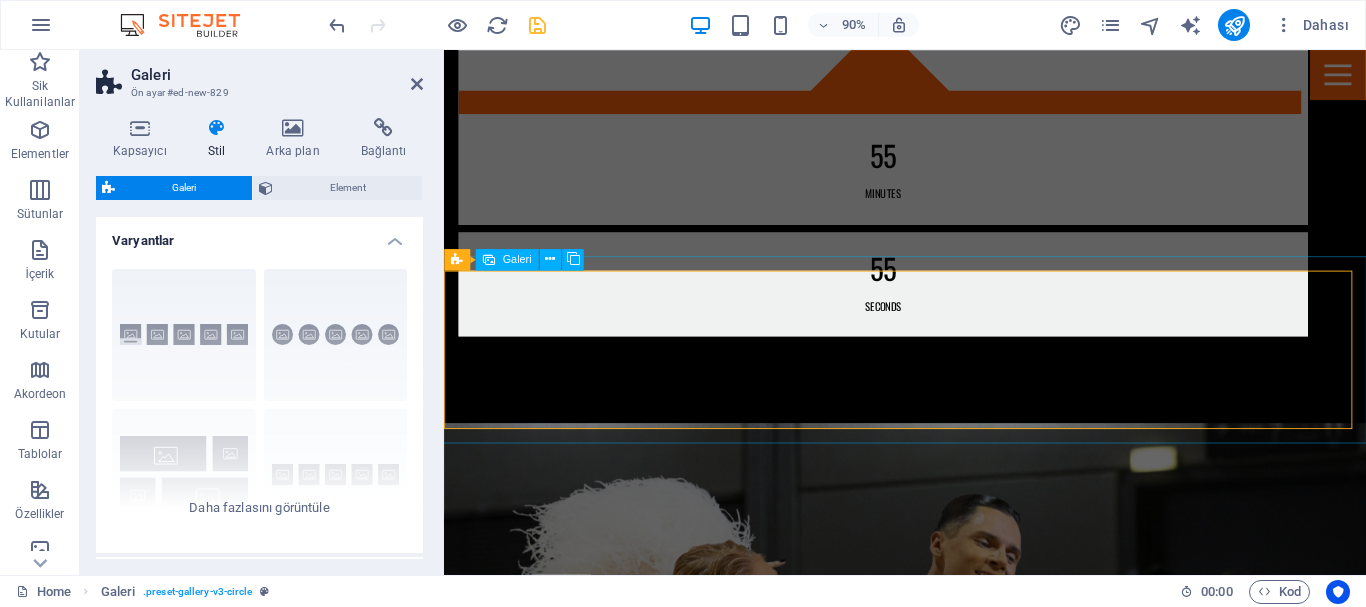 click at bounding box center (744, 2991) 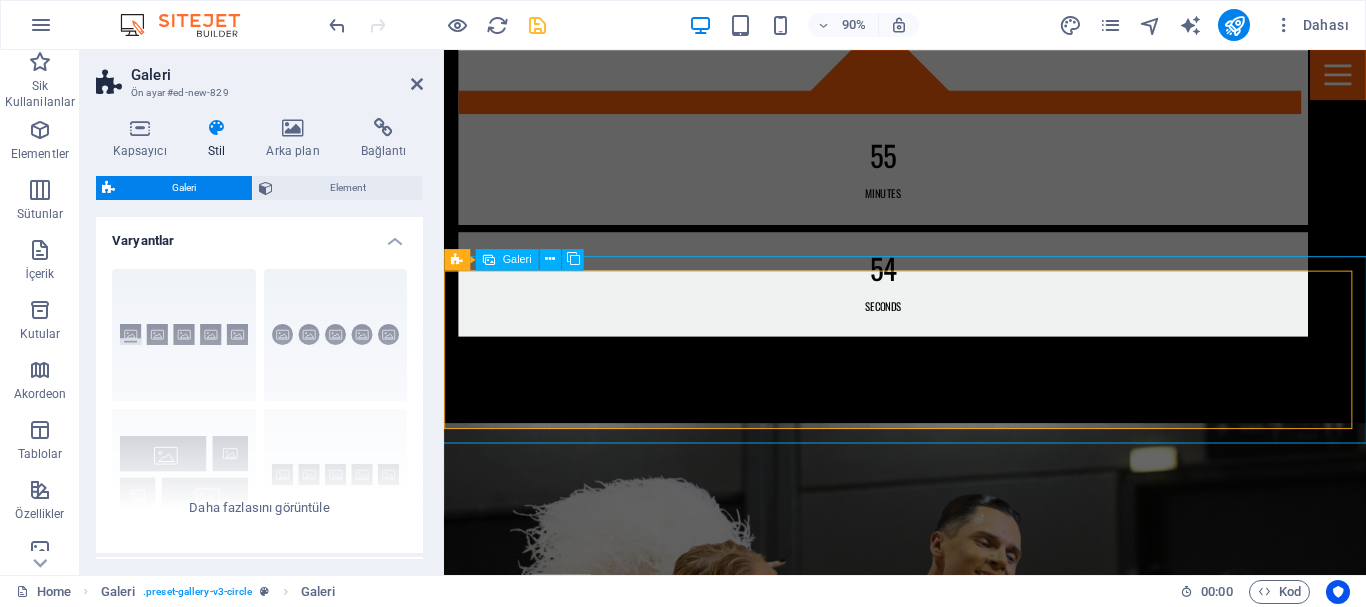 click at bounding box center [533, 2991] 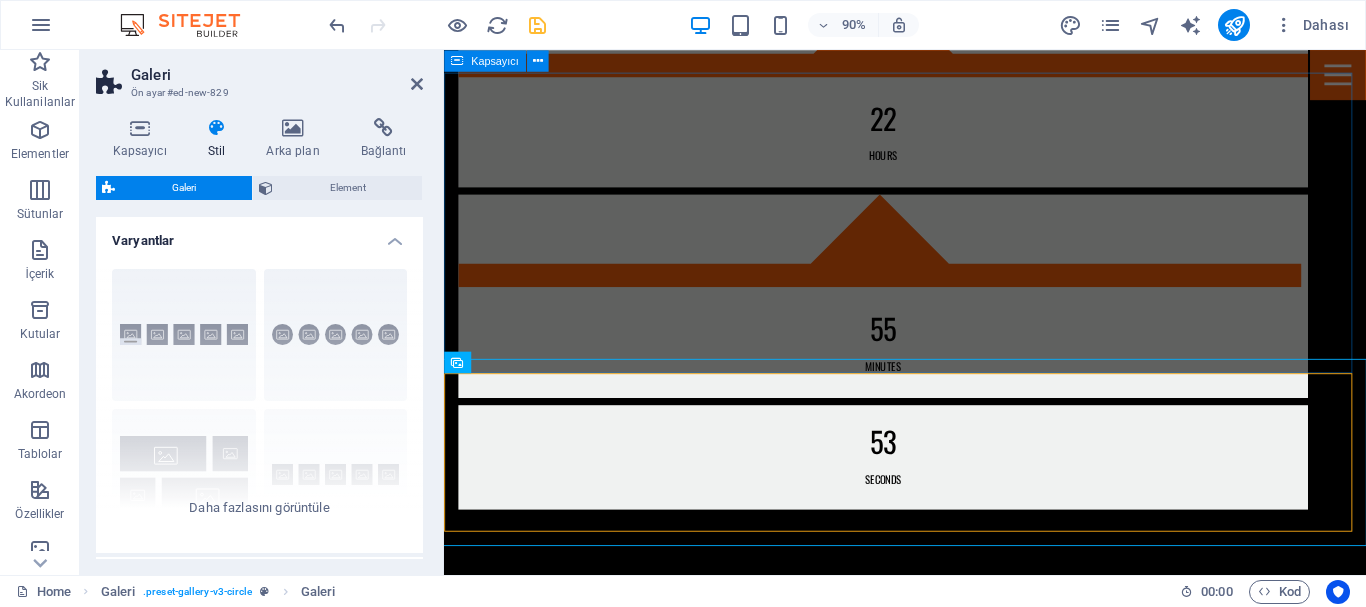 scroll, scrollTop: 1816, scrollLeft: 0, axis: vertical 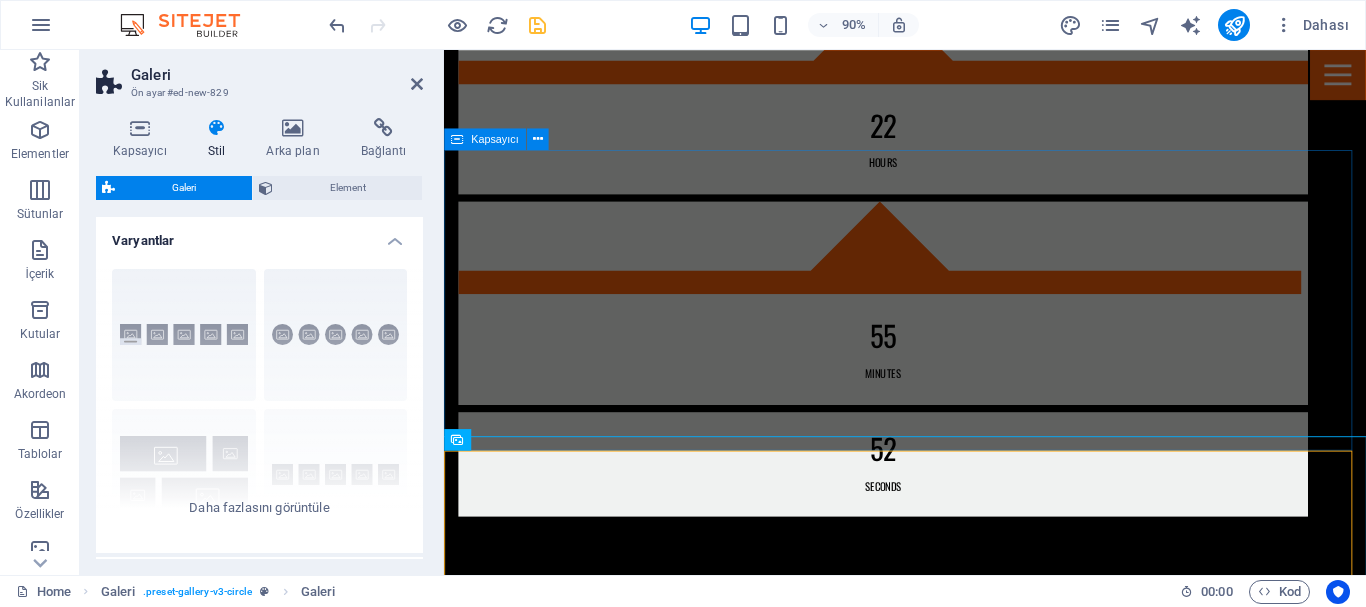 click on "İçeriği buraya bırak veya  Element ekle  Panoyu yapıştır" at bounding box center [956, 2935] 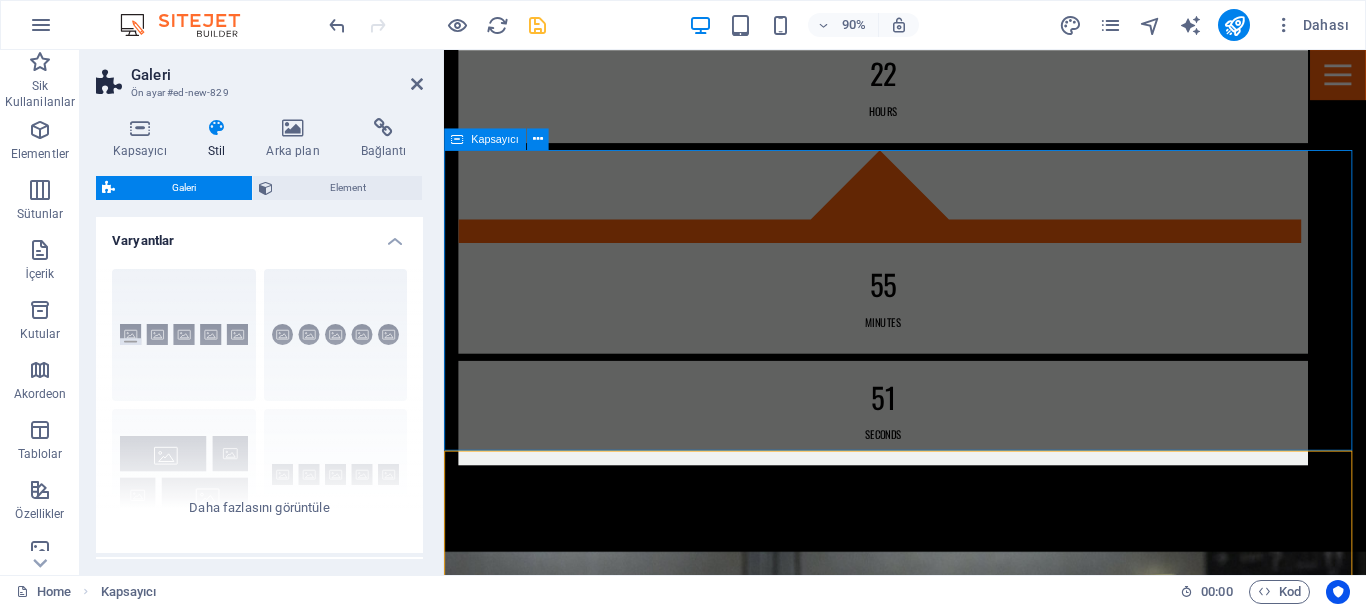 scroll, scrollTop: 1842, scrollLeft: 0, axis: vertical 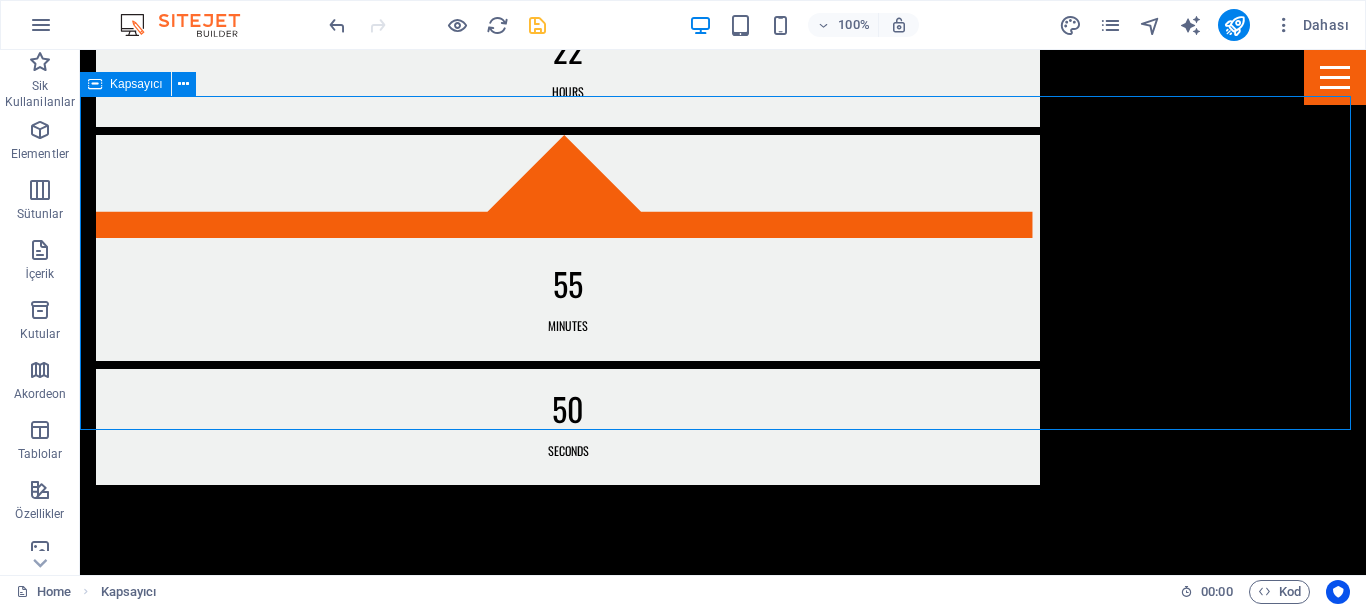 click on "Element ekle" at bounding box center [663, 2858] 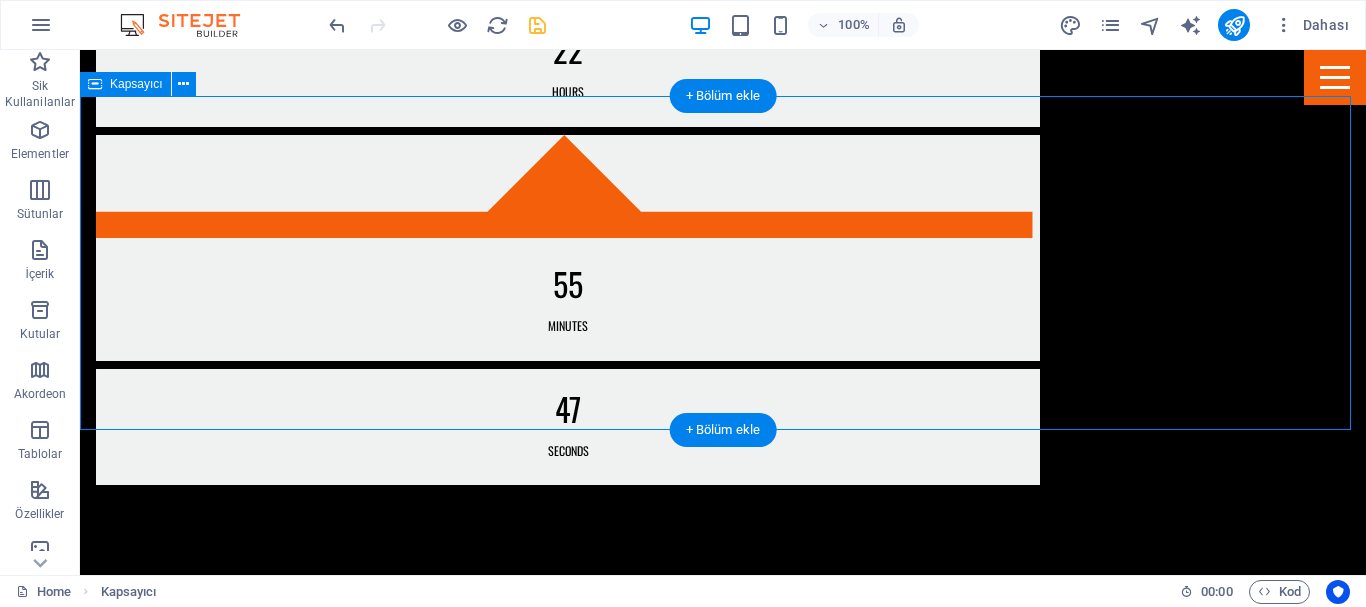 click on "İçeriği buraya bırak veya  Element ekle  Panoyu yapıştır" at bounding box center (723, 2828) 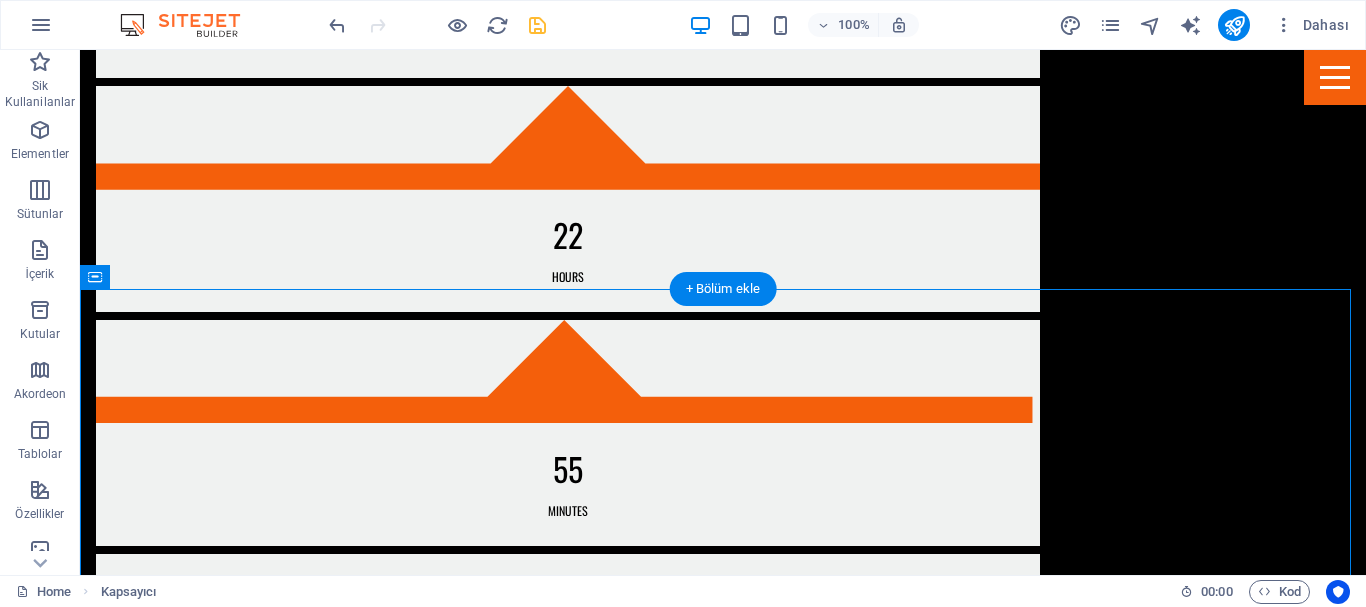 scroll, scrollTop: 1642, scrollLeft: 0, axis: vertical 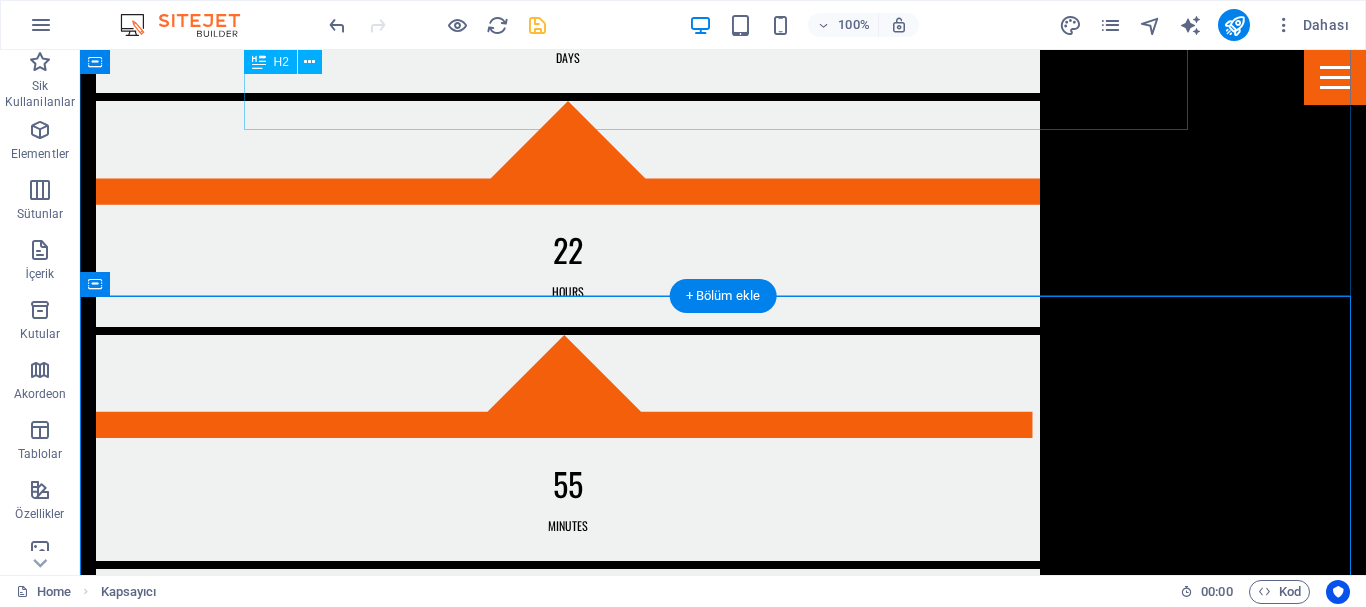 click on "Event Guide" at bounding box center (723, 2628) 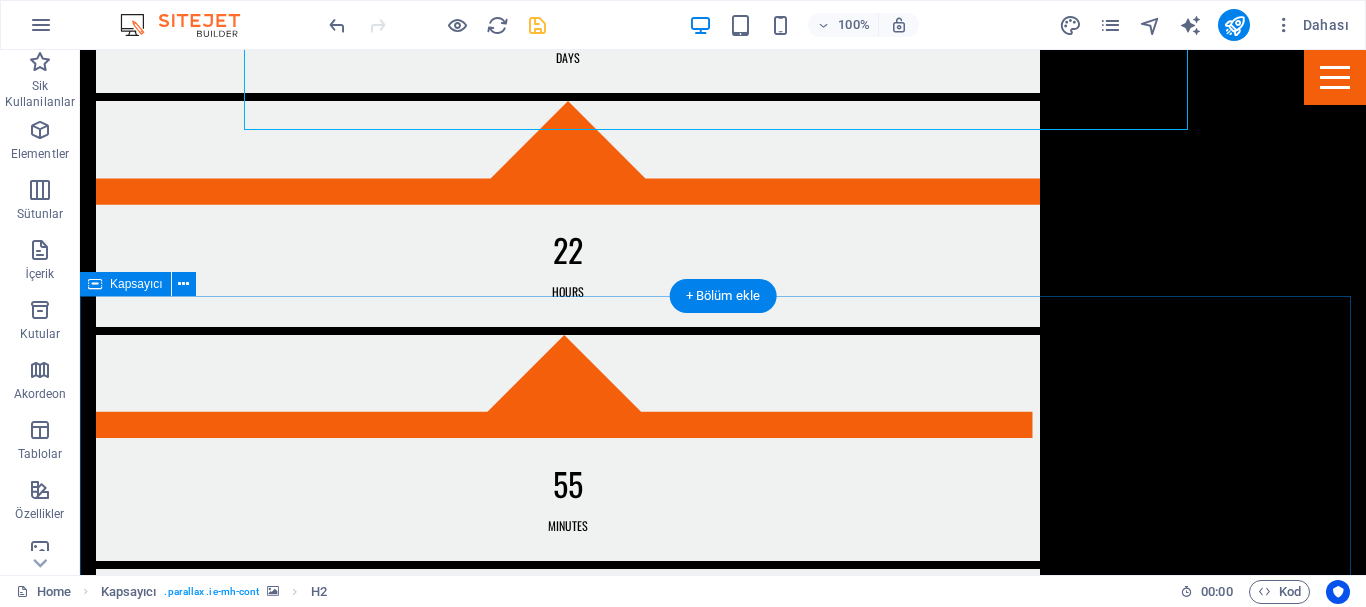 click on "İçeriği buraya bırak veya  Element ekle  Panoyu yapıştır" at bounding box center (723, 3028) 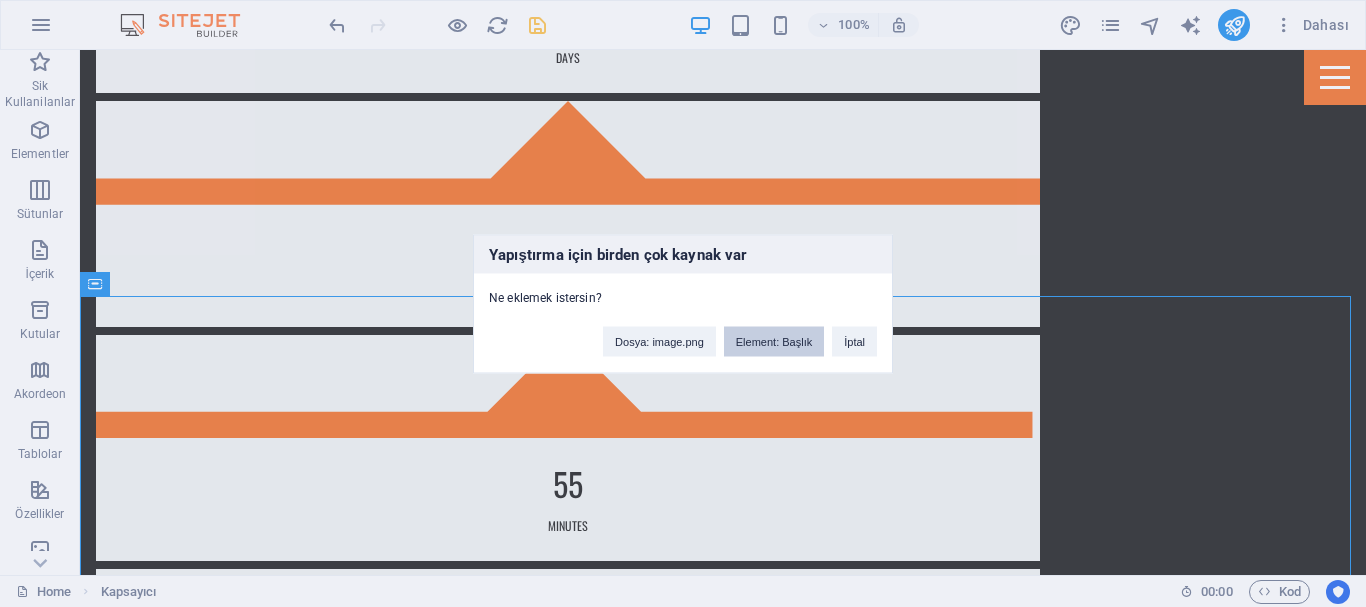 click on "Element: Başlık" at bounding box center [774, 341] 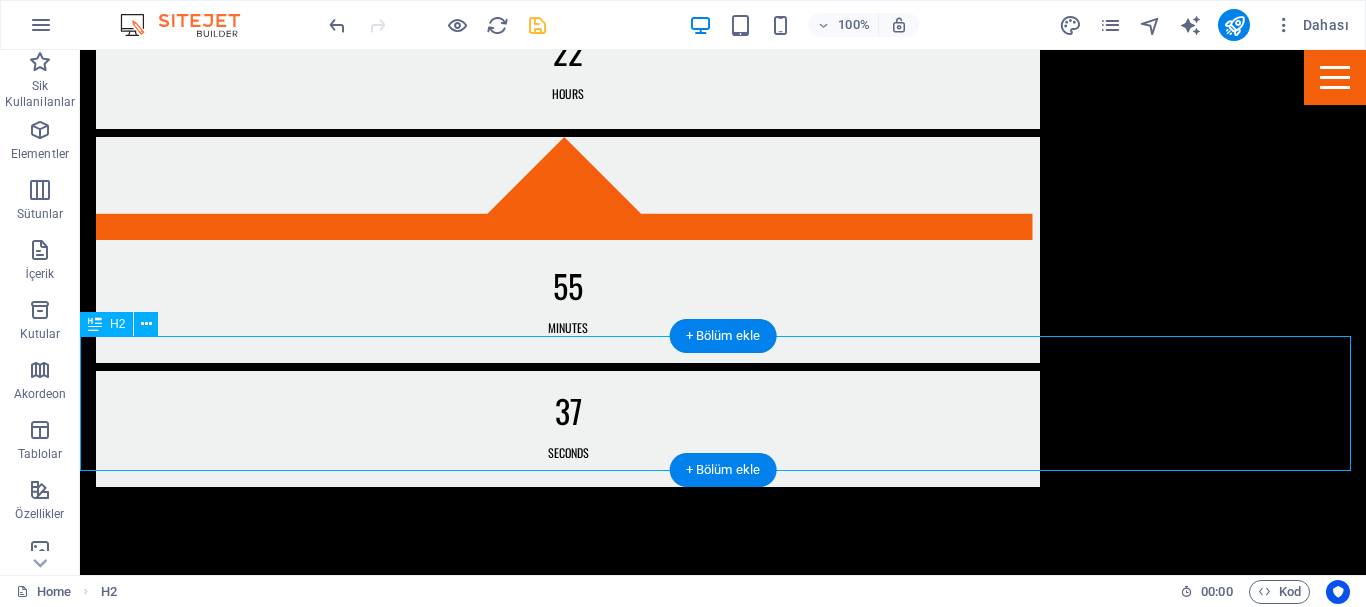 scroll, scrollTop: 1727, scrollLeft: 0, axis: vertical 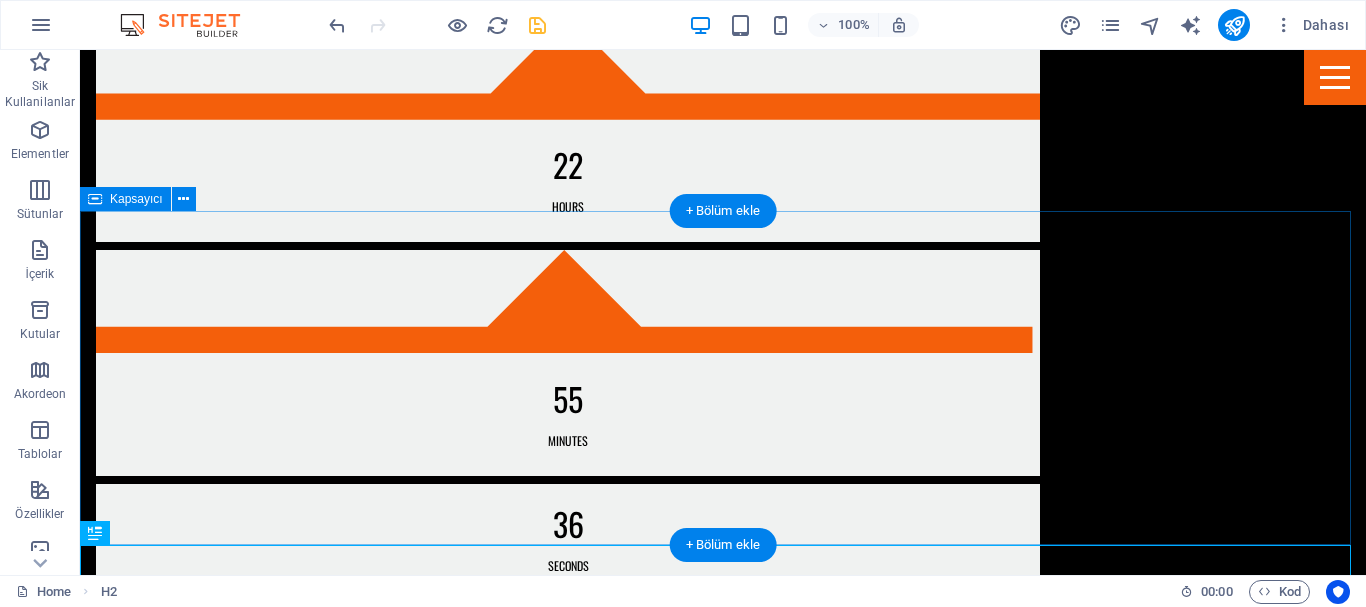 click on "İçeriği buraya bırak veya  Element ekle  Panoyu yapıştır" at bounding box center [723, 2943] 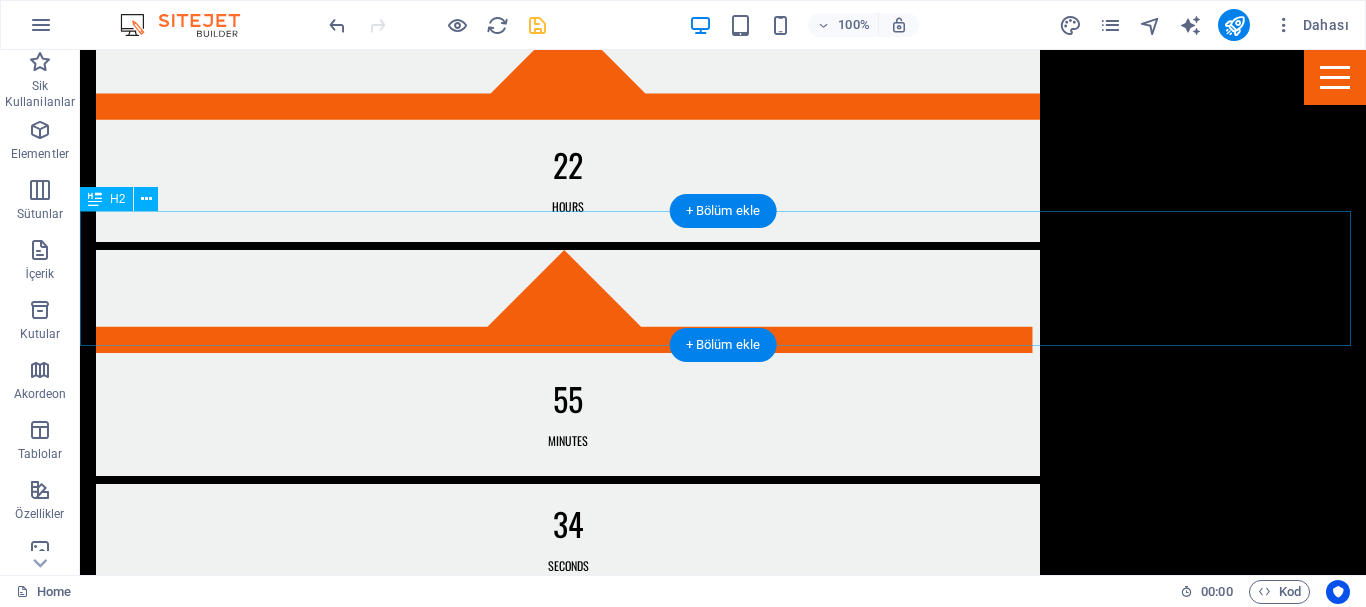click on "Event Guide" at bounding box center [723, 2843] 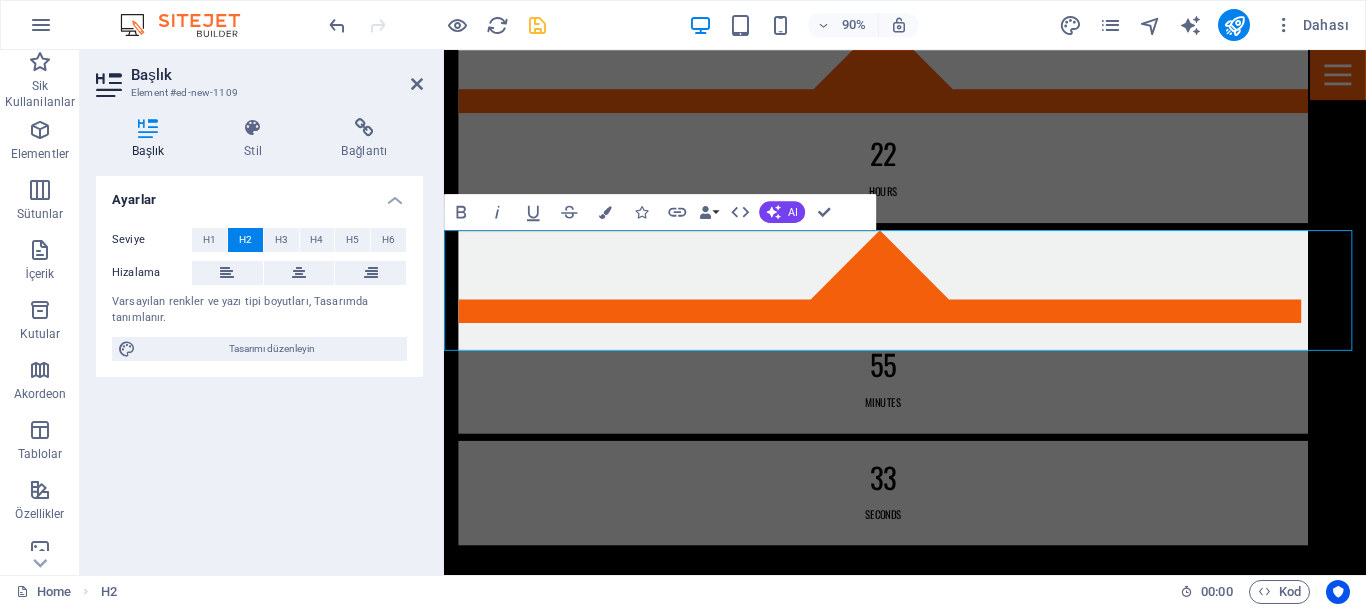 type 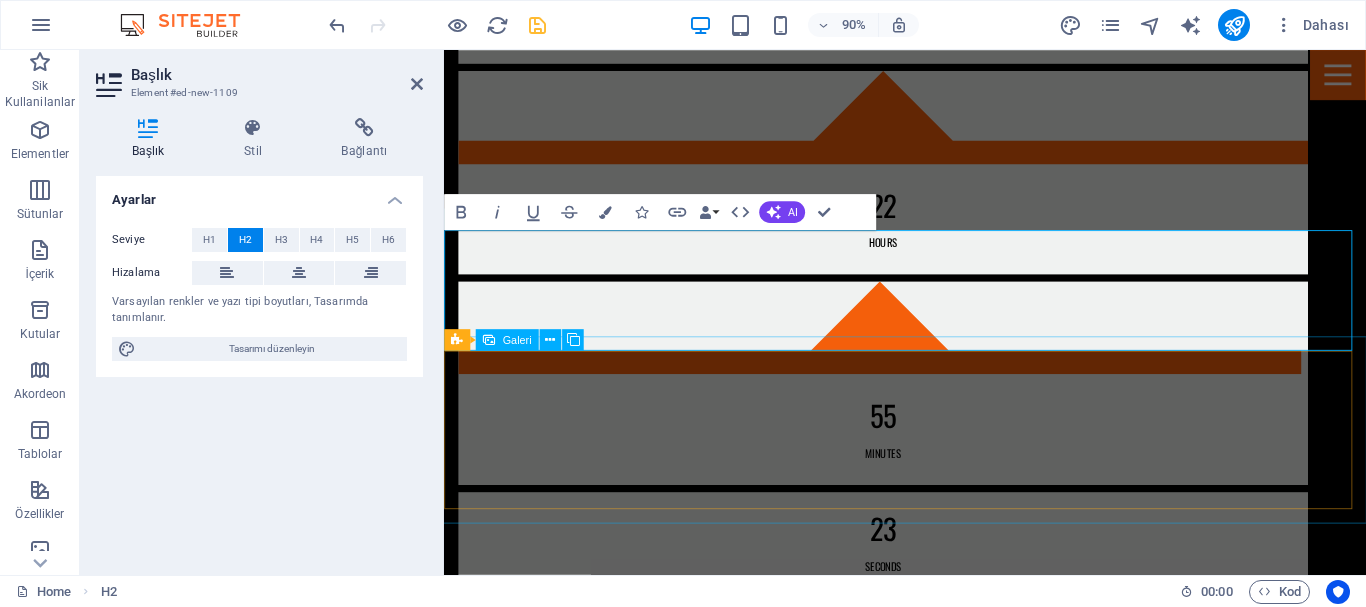 click at bounding box center (744, 3081) 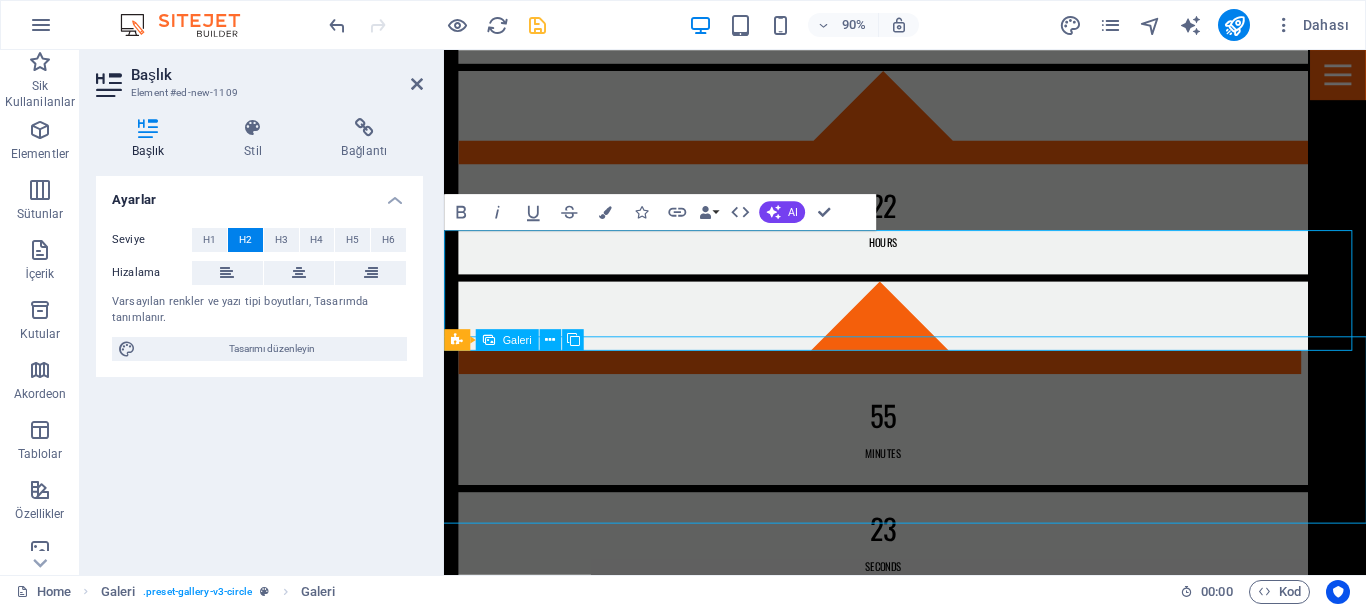 scroll, scrollTop: 1753, scrollLeft: 0, axis: vertical 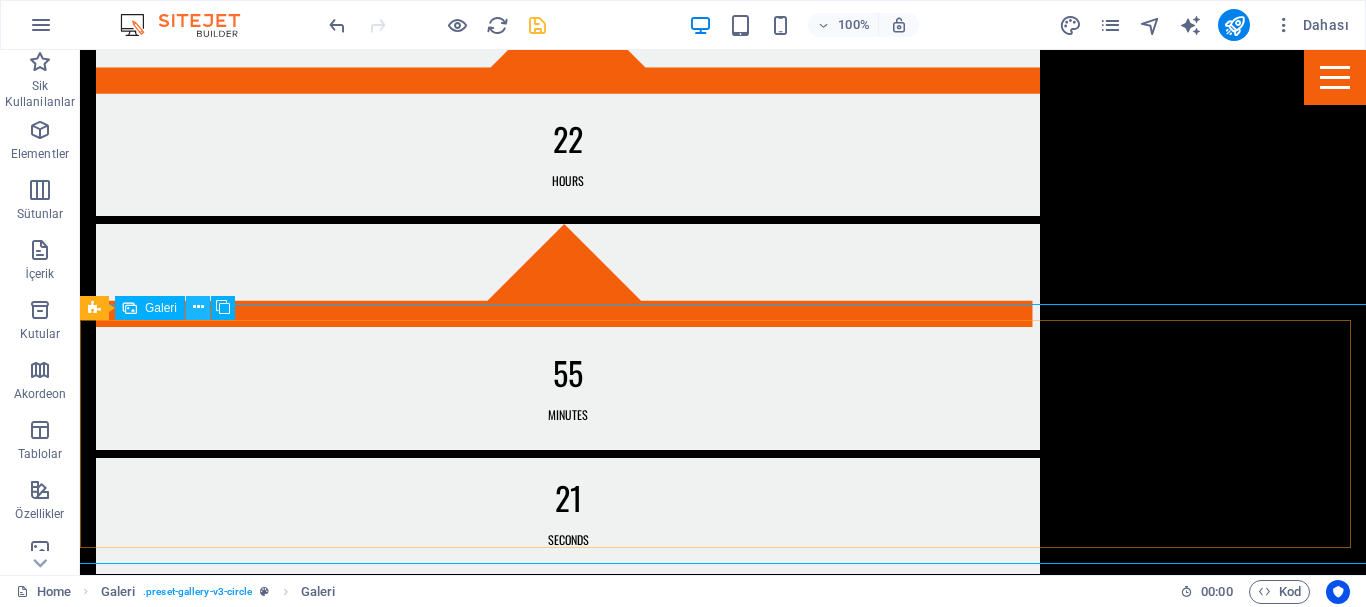 click at bounding box center (198, 307) 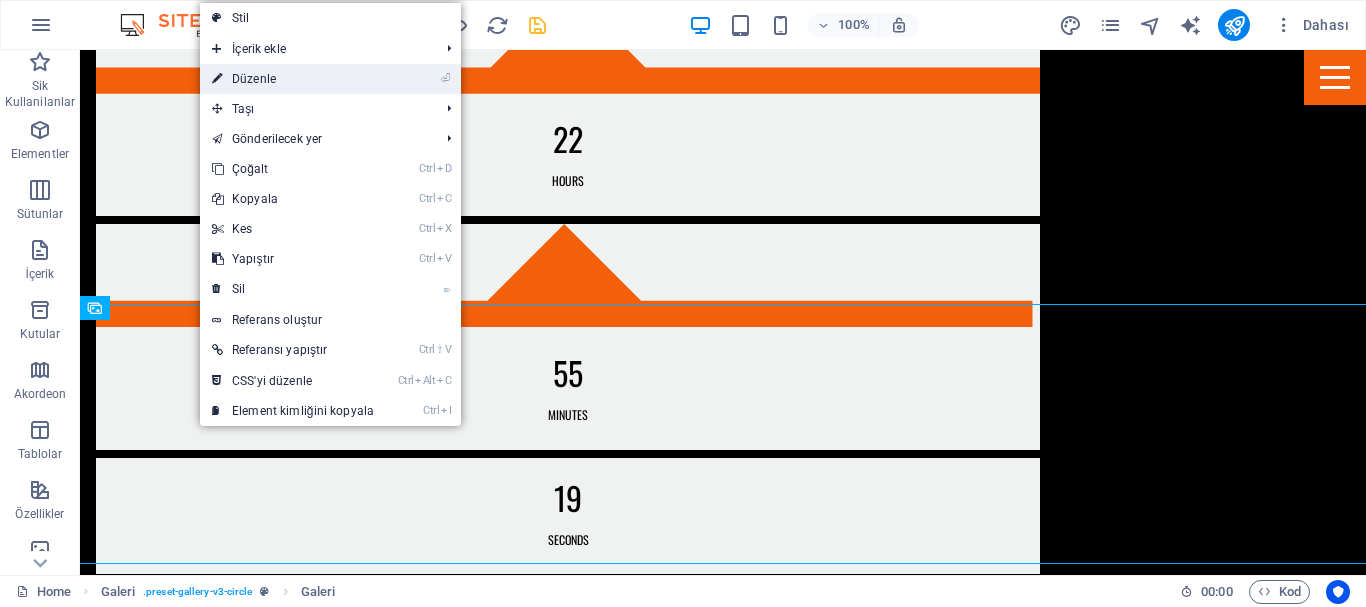 click on "⏎  Düzenle" at bounding box center (293, 79) 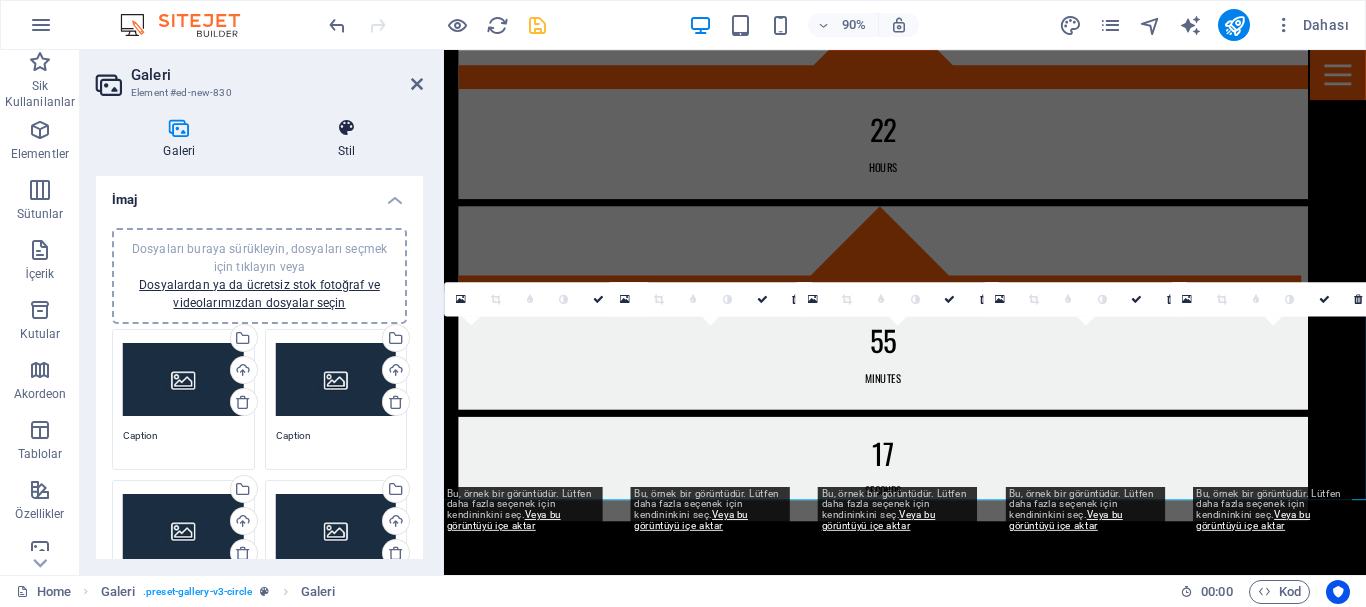 click on "Stil" at bounding box center (347, 139) 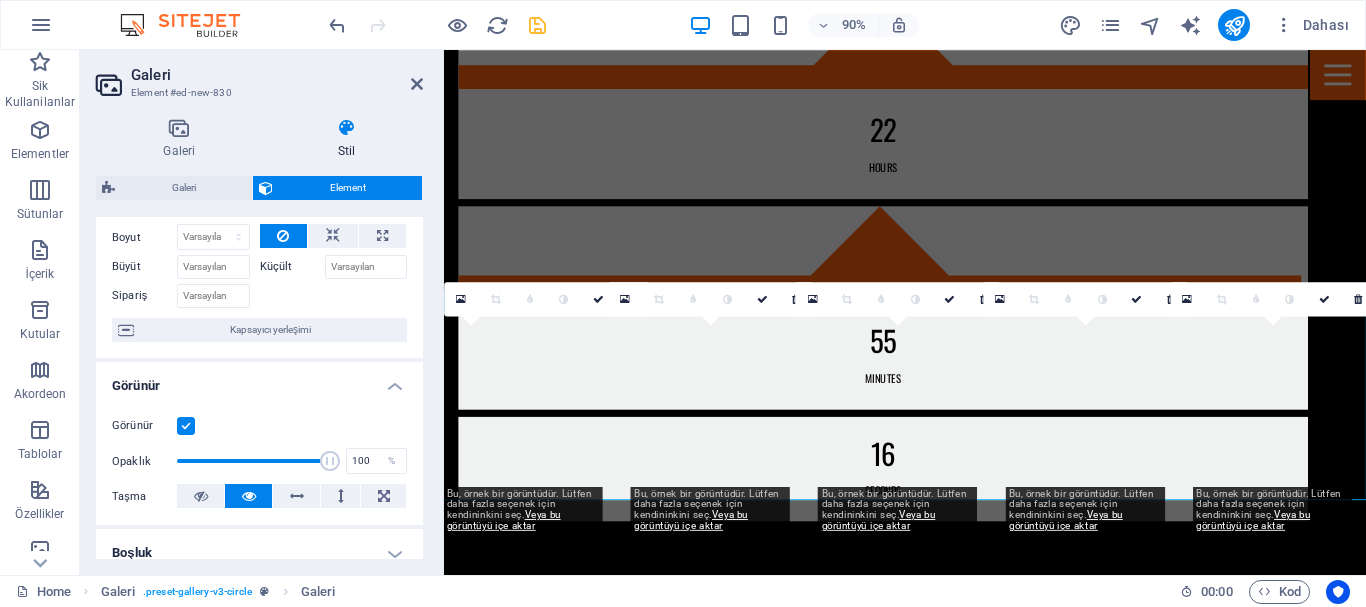 scroll, scrollTop: 100, scrollLeft: 0, axis: vertical 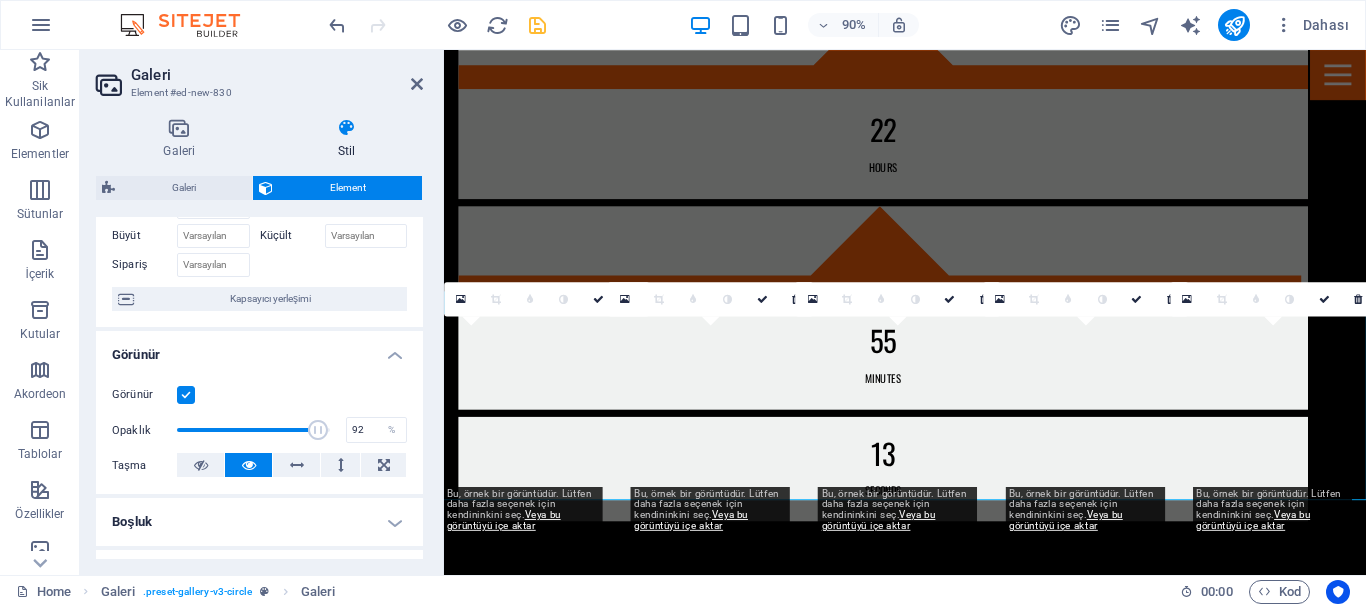 drag, startPoint x: 324, startPoint y: 431, endPoint x: 314, endPoint y: 430, distance: 10.049875 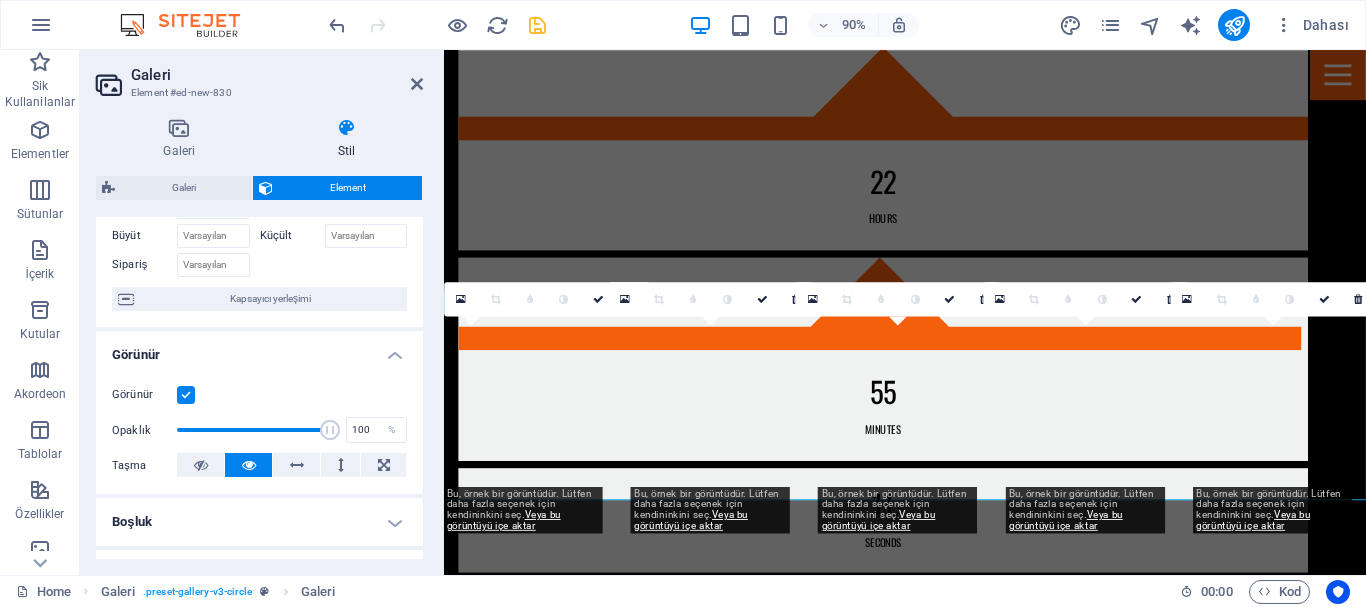 drag, startPoint x: 314, startPoint y: 430, endPoint x: 330, endPoint y: 433, distance: 16.27882 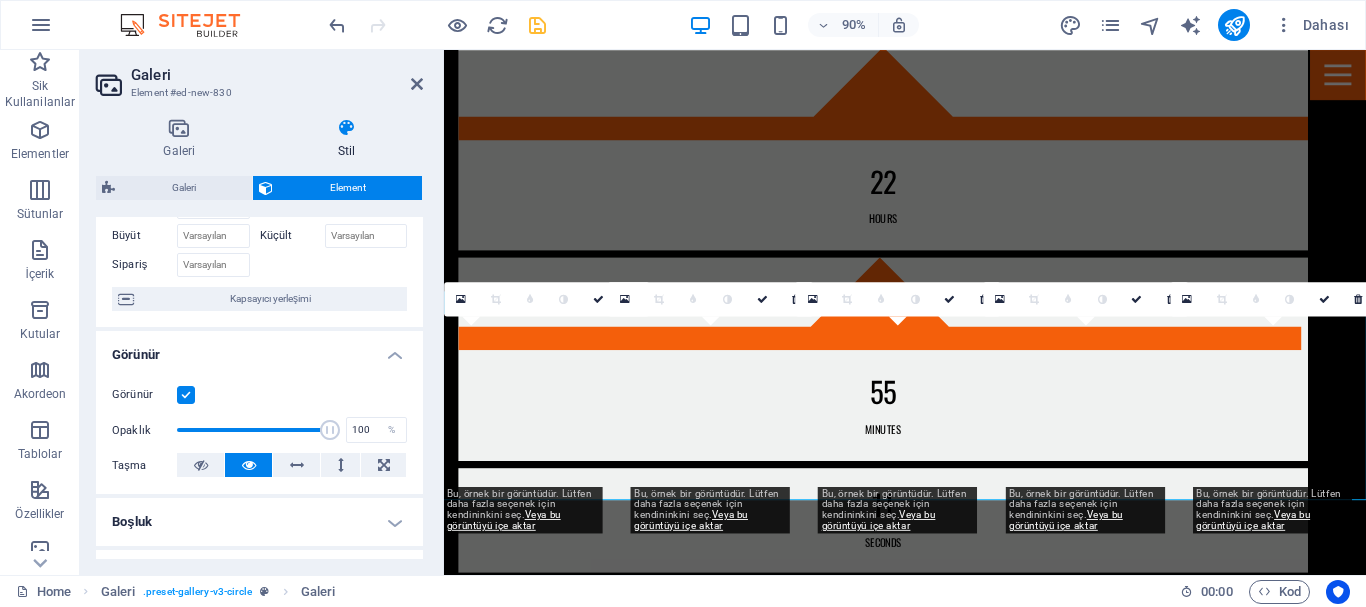 click at bounding box center [330, 430] 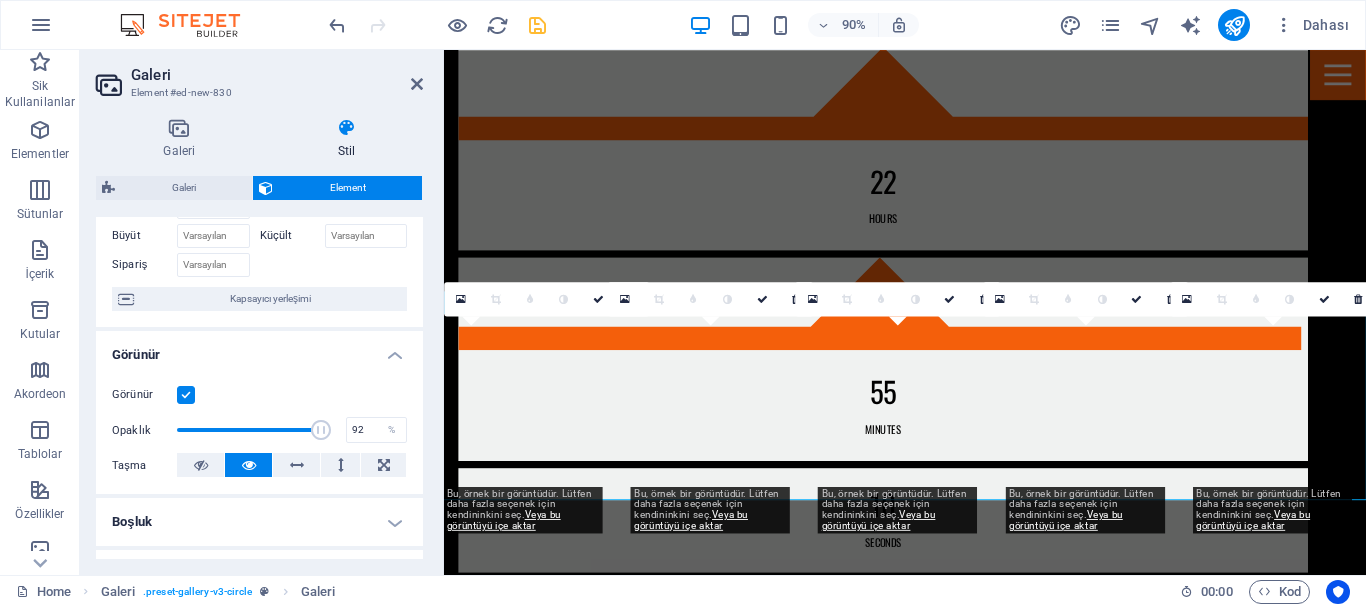type on "91" 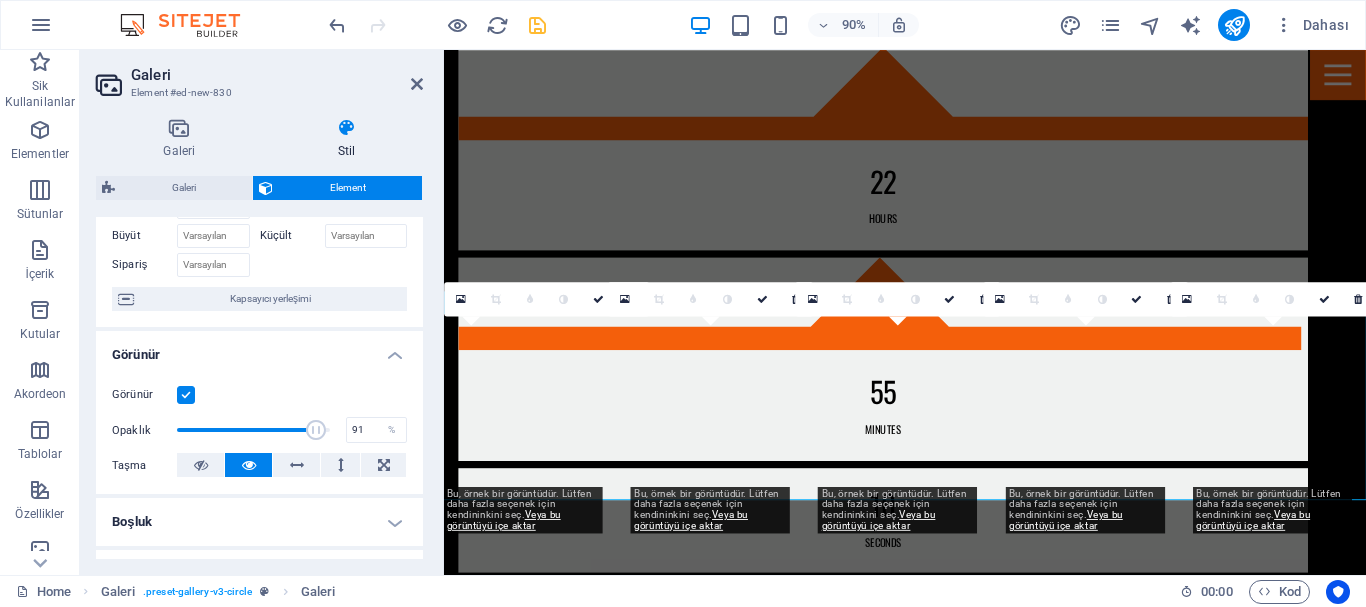 drag, startPoint x: 327, startPoint y: 433, endPoint x: 313, endPoint y: 430, distance: 14.3178215 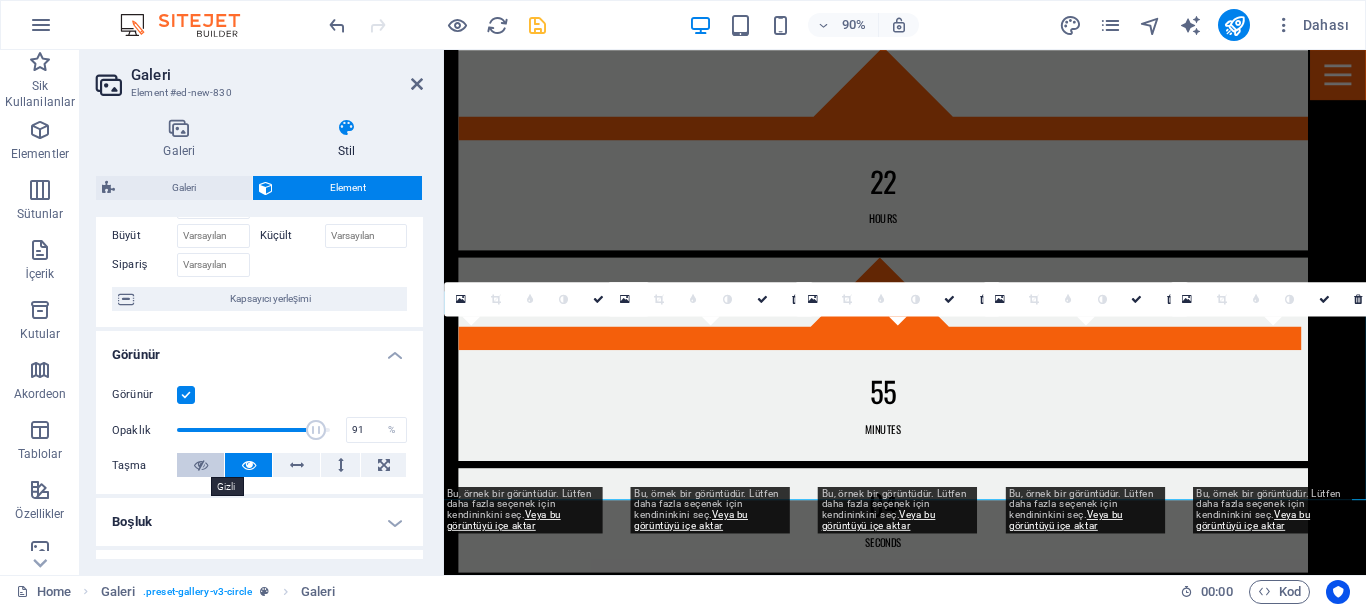 click at bounding box center [201, 465] 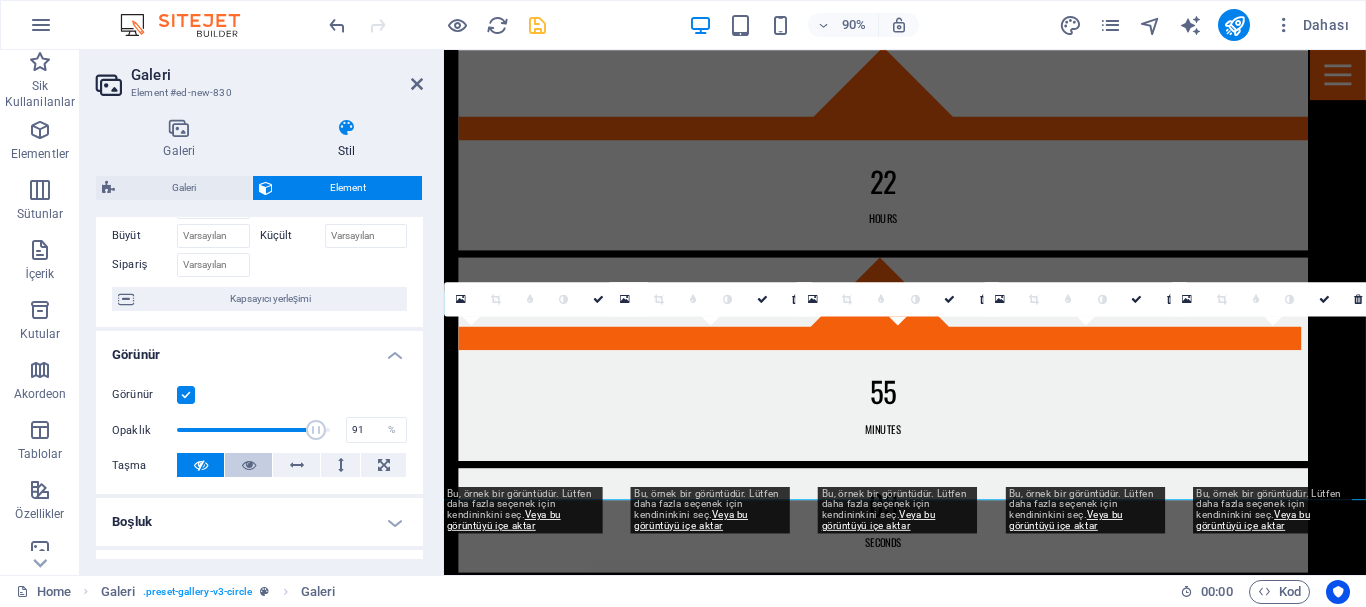 click at bounding box center (248, 465) 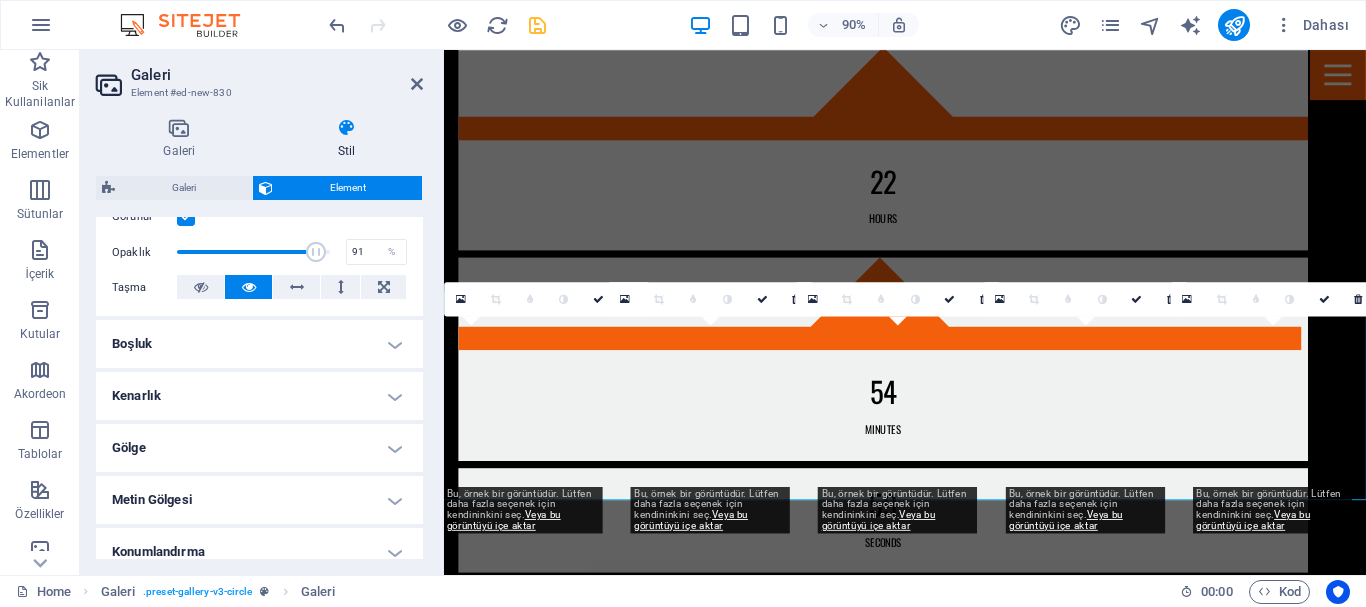 scroll, scrollTop: 300, scrollLeft: 0, axis: vertical 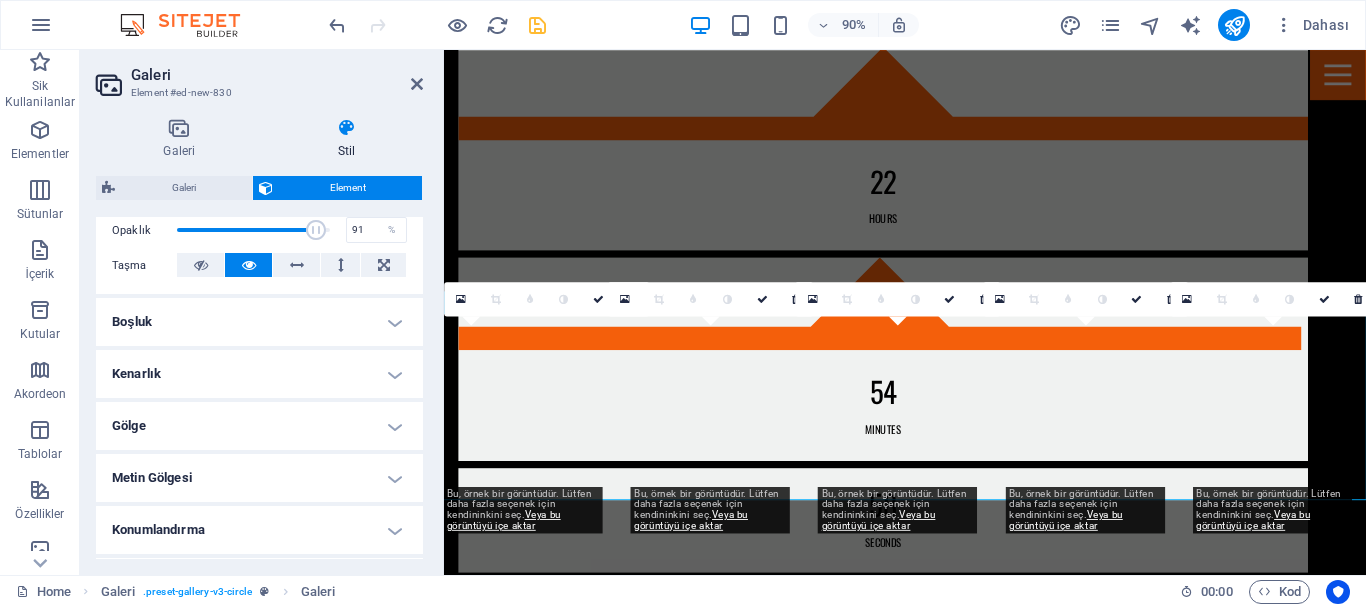 click on "Boşluk" at bounding box center (259, 322) 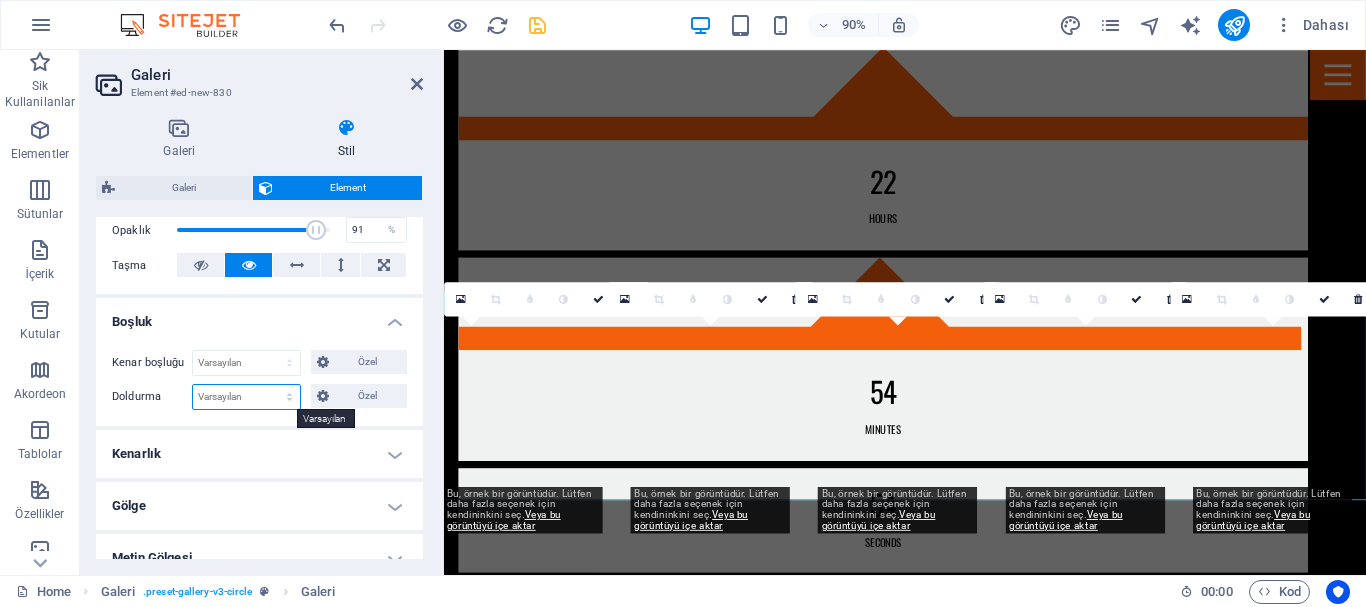 click on "Varsayılan px rem % vh vw Özel" at bounding box center (246, 397) 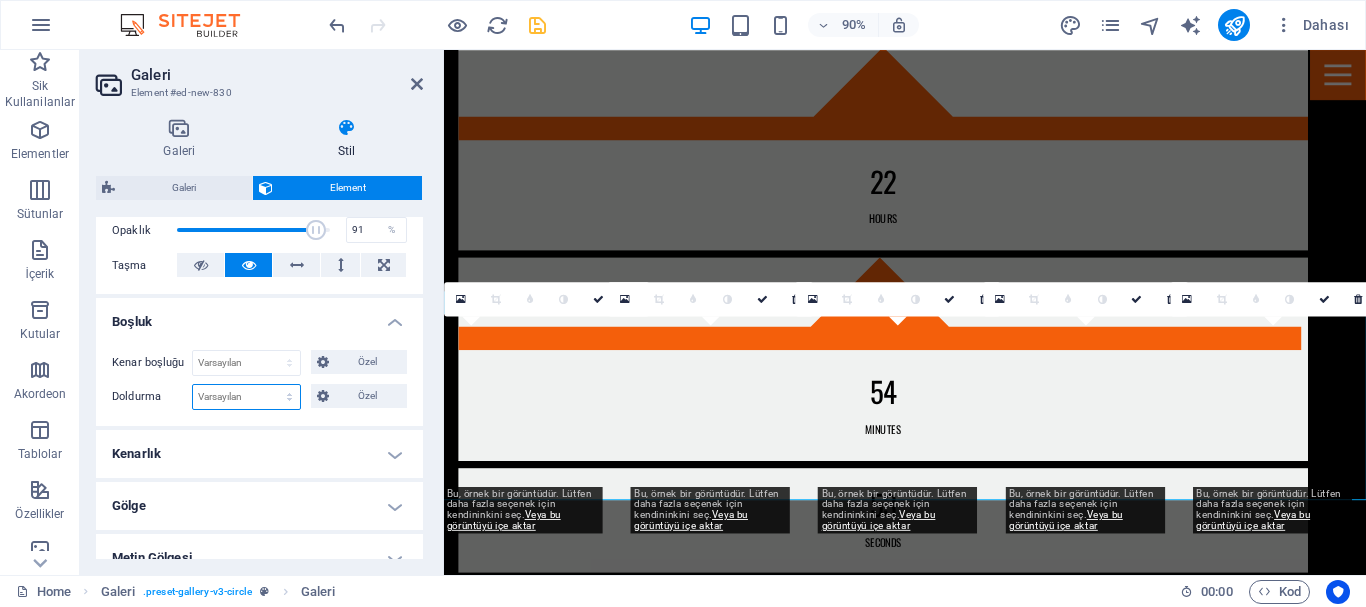 click on "Varsayılan px rem % vh vw Özel" at bounding box center (246, 397) 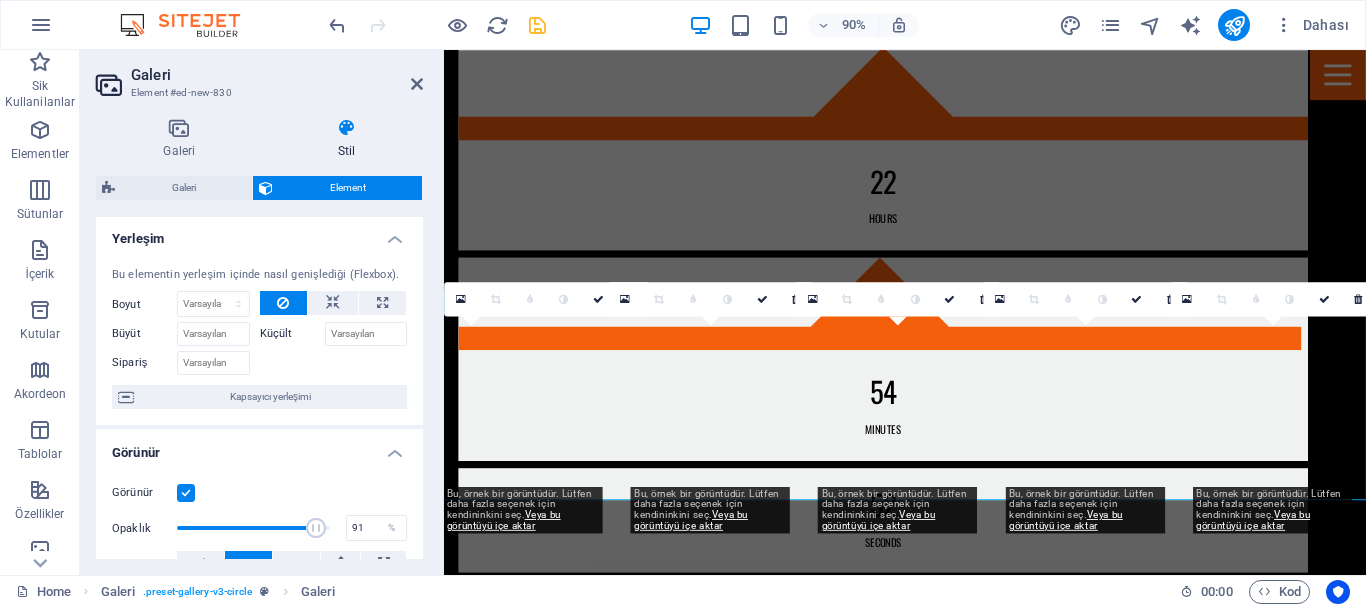 scroll, scrollTop: 0, scrollLeft: 0, axis: both 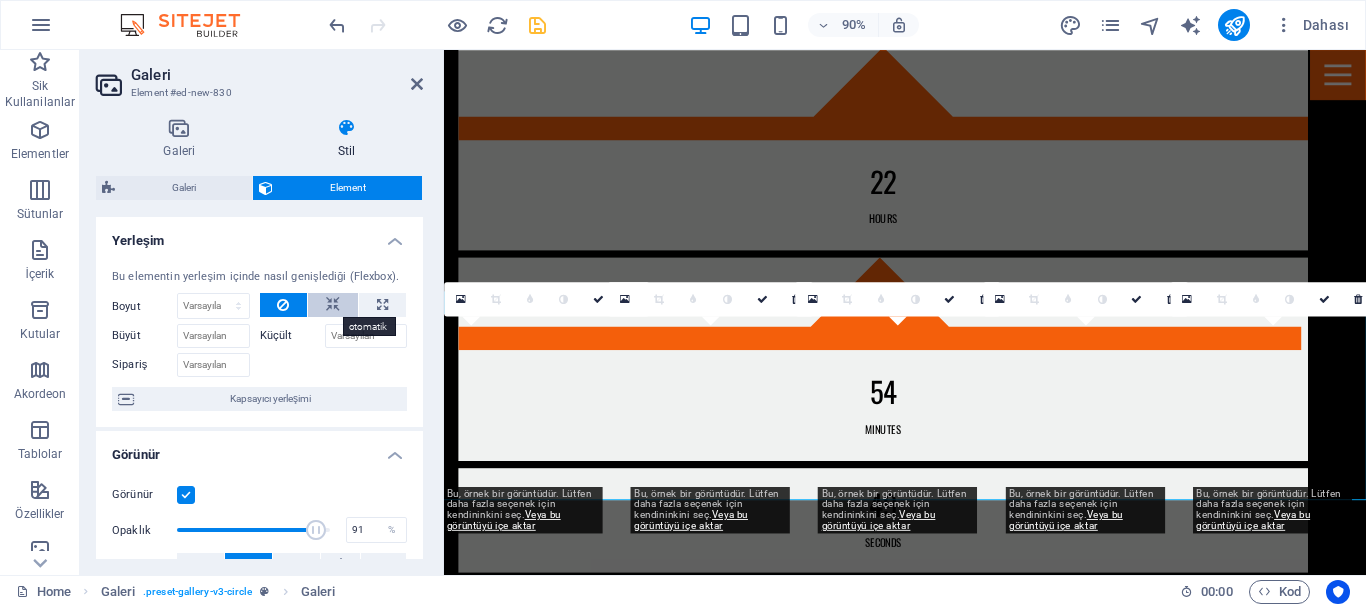 click at bounding box center [333, 305] 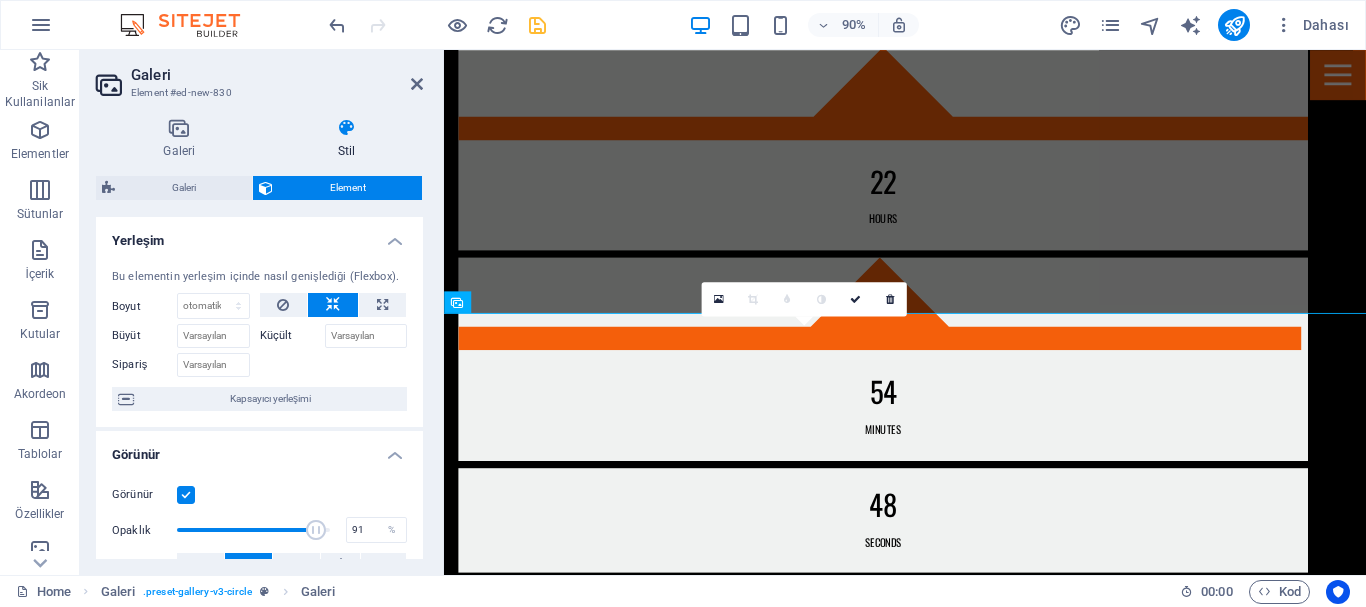 click at bounding box center (333, 305) 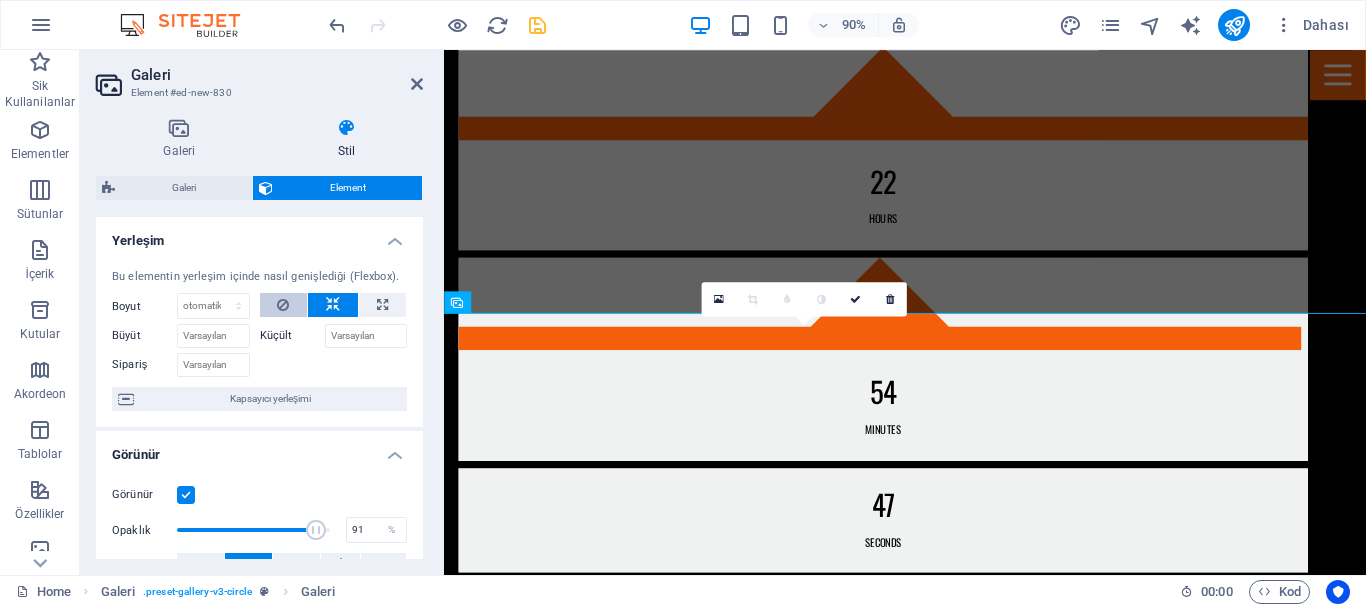 click at bounding box center (284, 305) 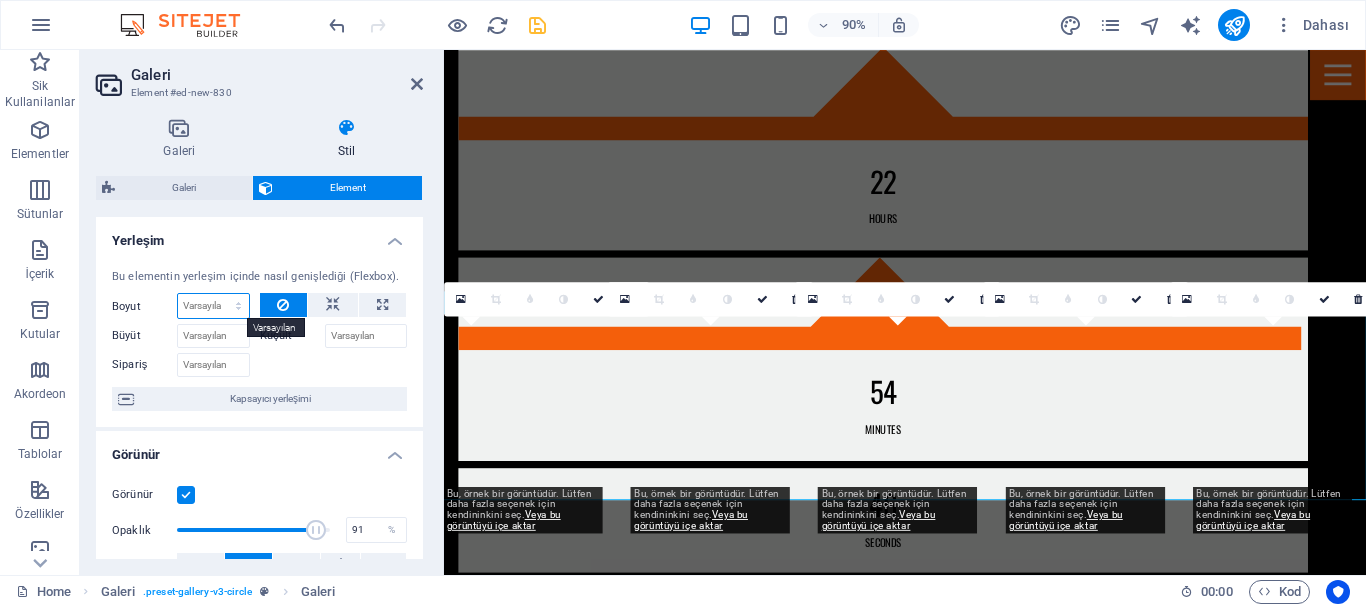 click on "Varsayılan otomatik px % 1/1 1/2 1/3 1/4 1/5 1/6 1/7 1/8 1/9 1/10" at bounding box center (213, 306) 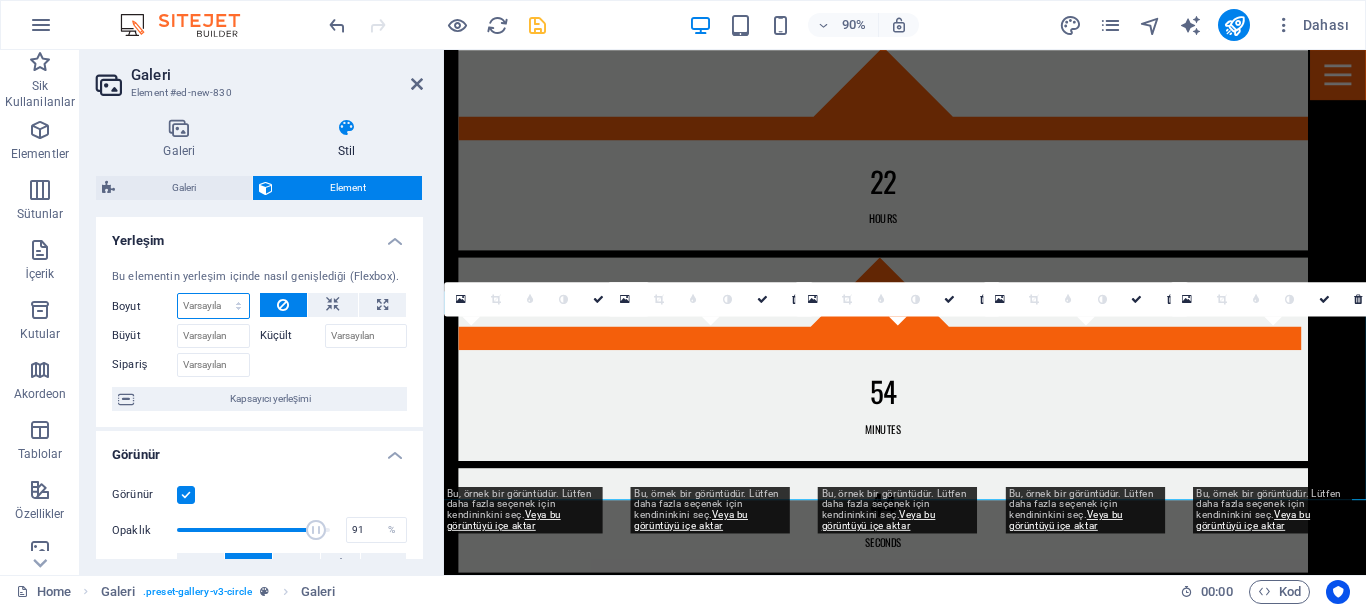 select on "1/1" 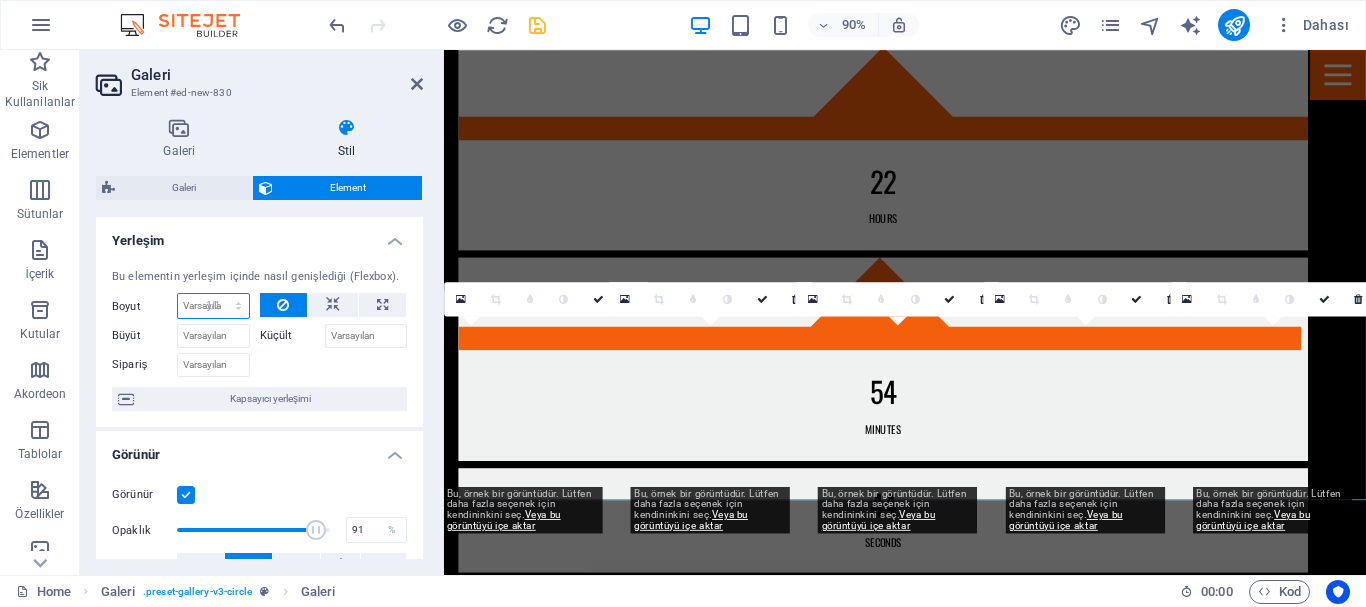 click on "Varsayılan otomatik px % 1/1 1/2 1/3 1/4 1/5 1/6 1/7 1/8 1/9 1/10" at bounding box center (213, 306) 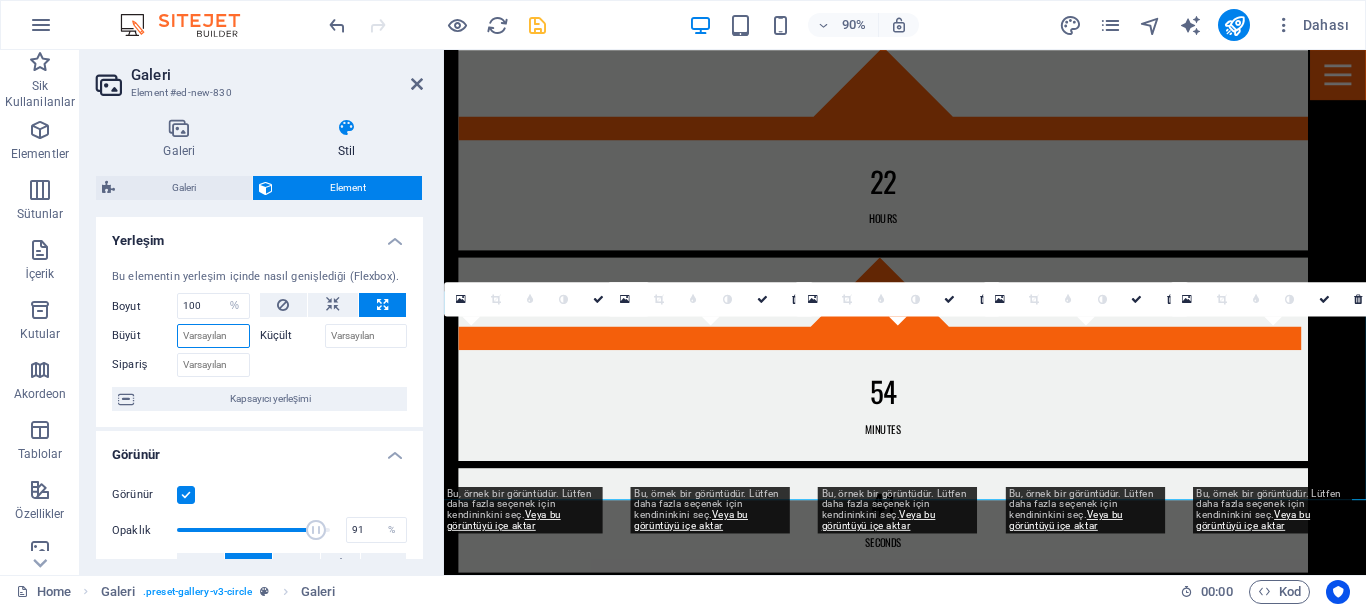 click on "Büyüt" at bounding box center [213, 336] 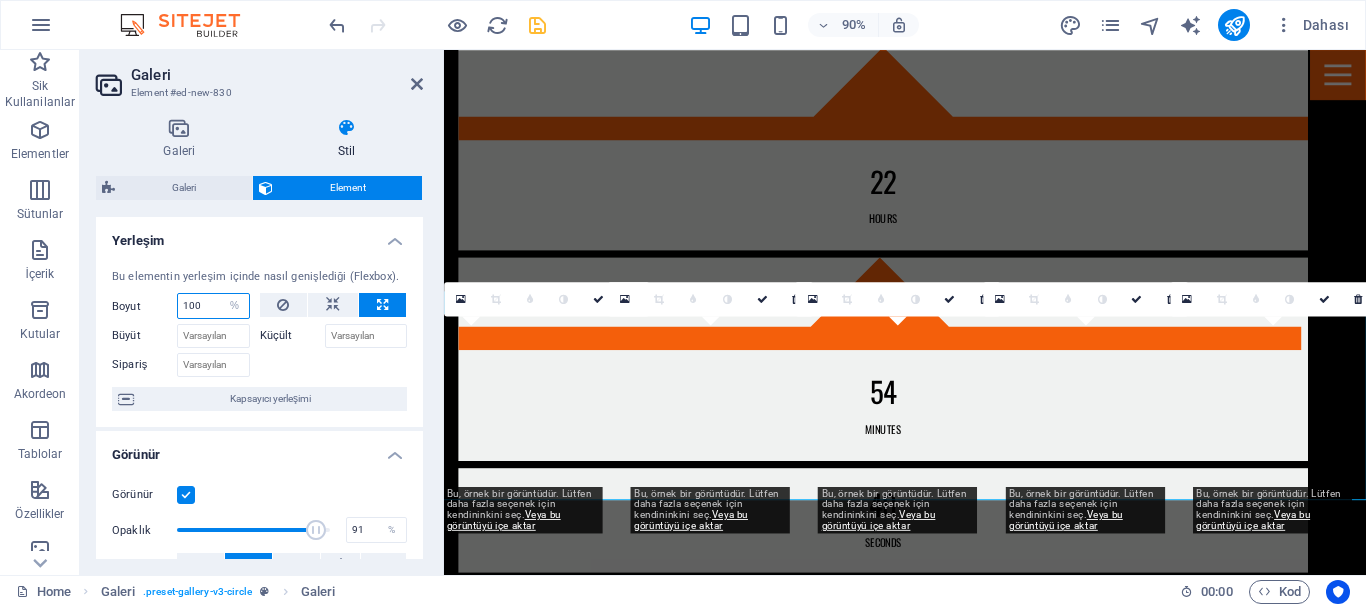 click on "100" at bounding box center (213, 306) 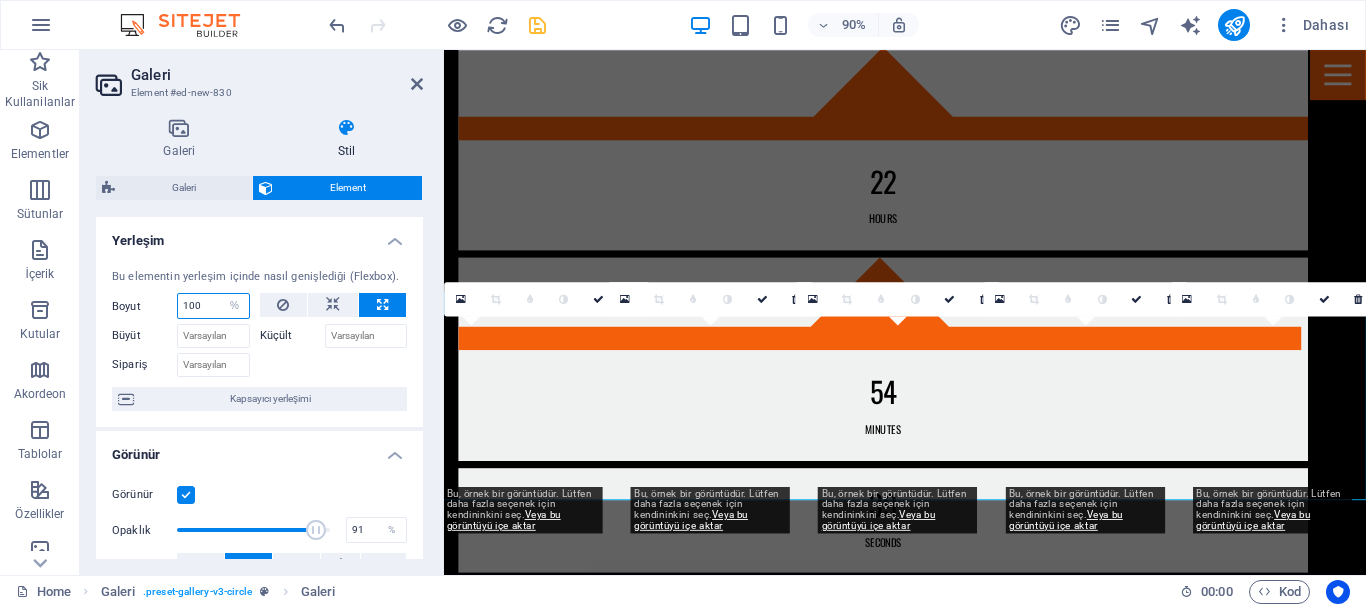 click on "100" at bounding box center [213, 306] 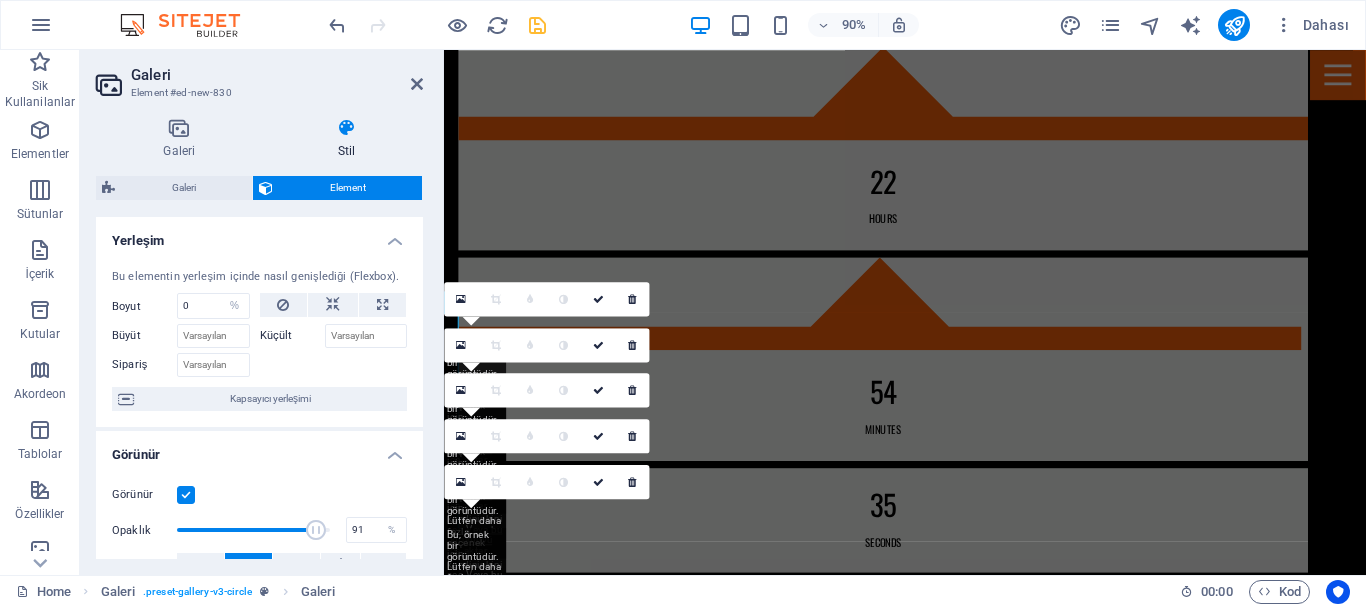 type on "100" 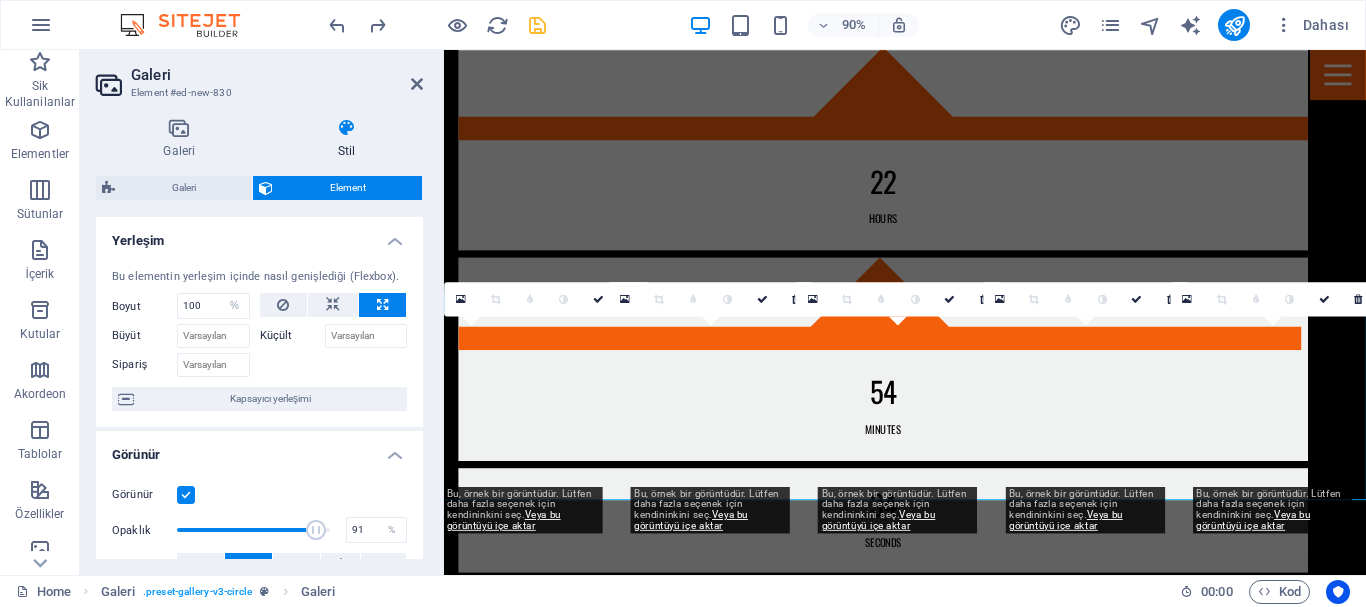 type 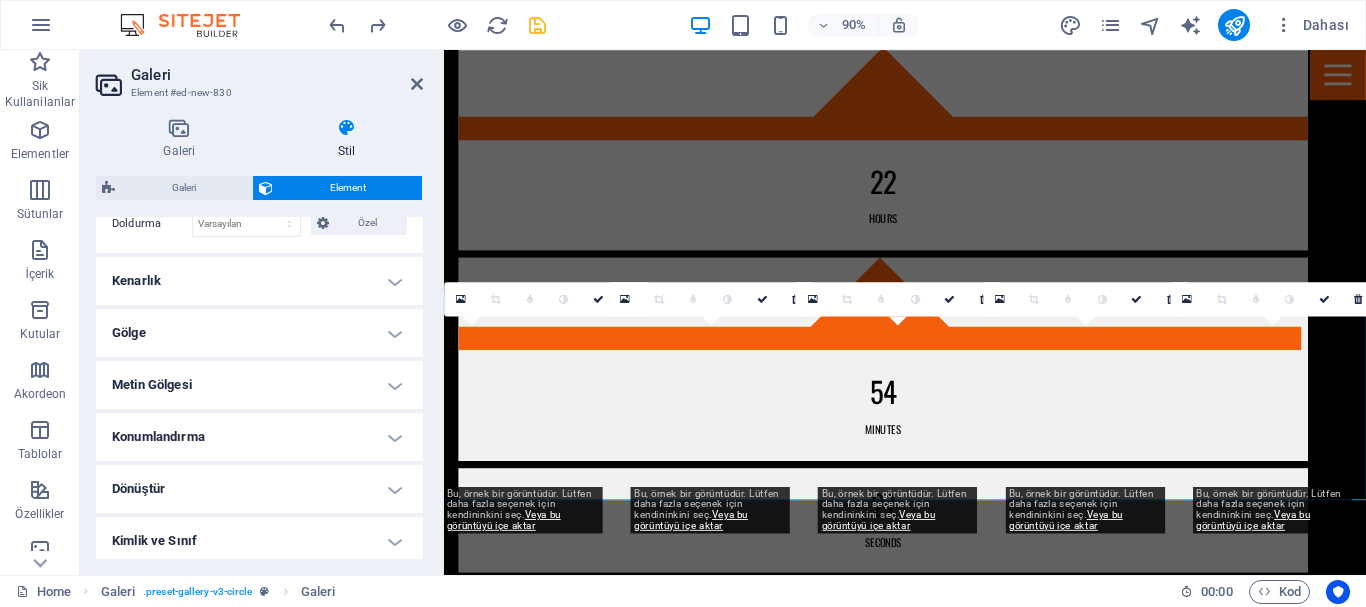 scroll, scrollTop: 500, scrollLeft: 0, axis: vertical 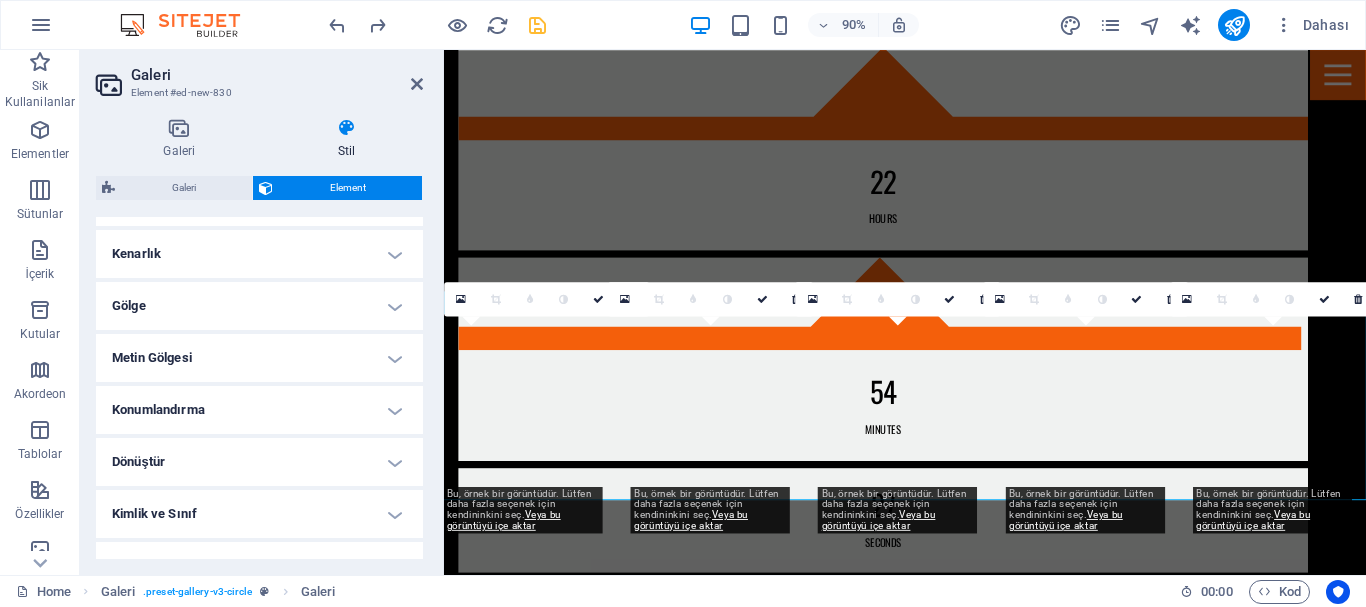 click on "Konumlandırma" at bounding box center (259, 410) 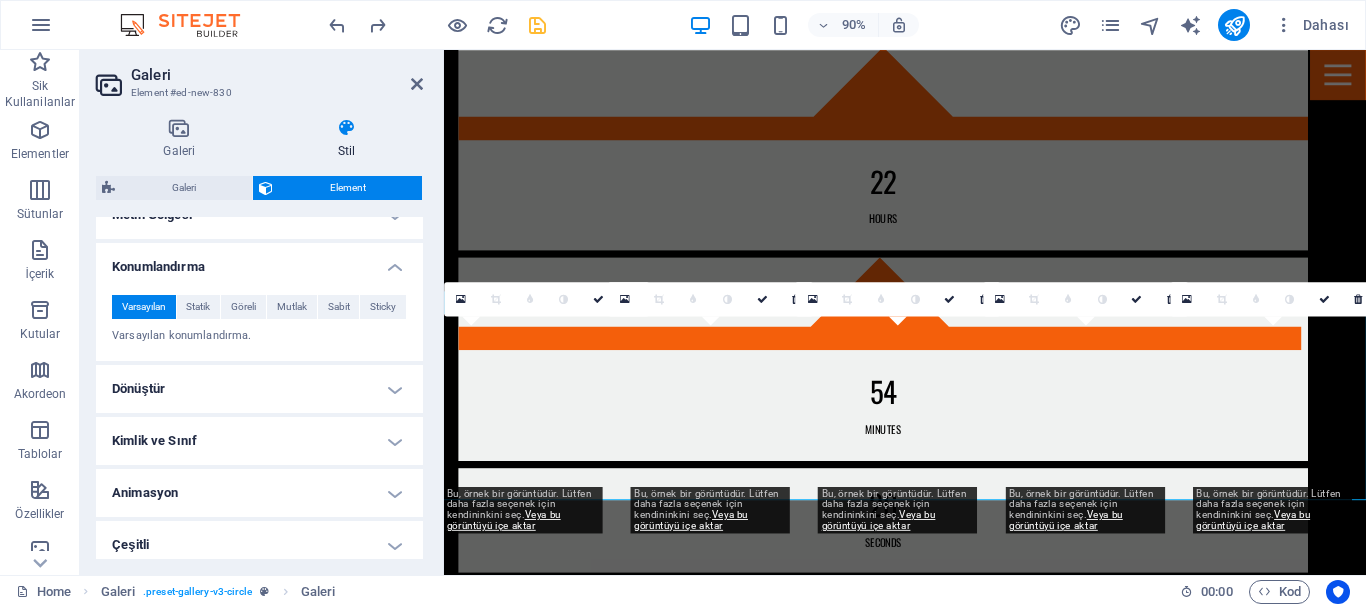 scroll, scrollTop: 653, scrollLeft: 0, axis: vertical 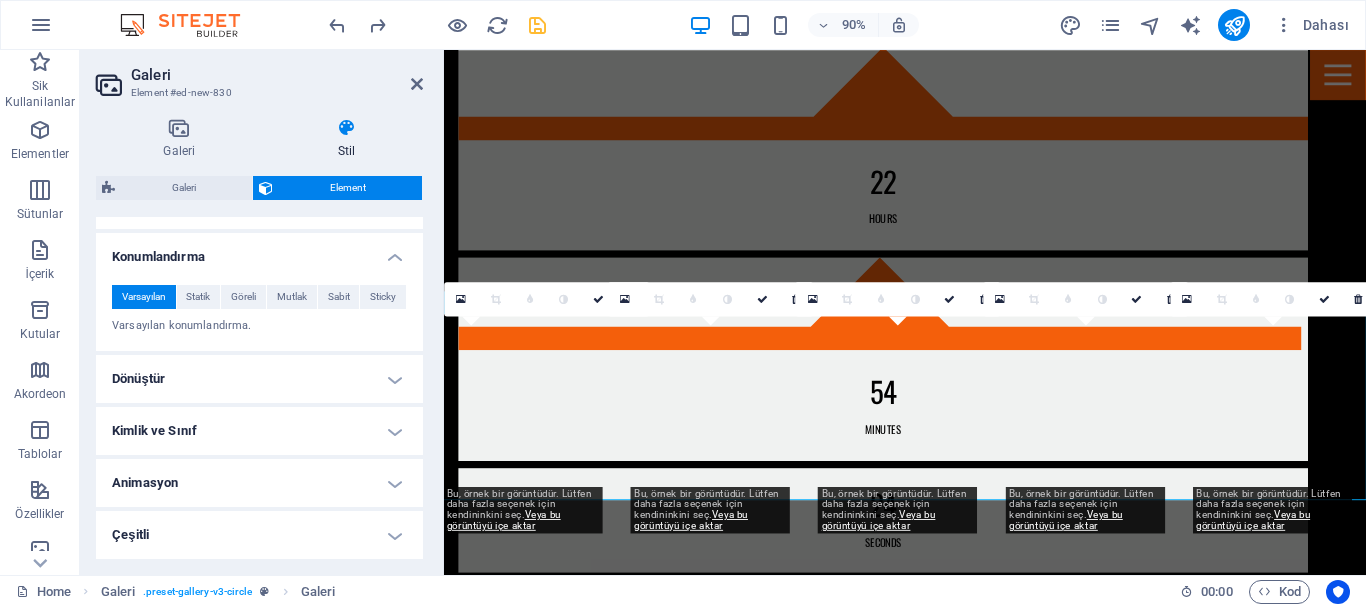 click on "Animasyon" at bounding box center [259, 483] 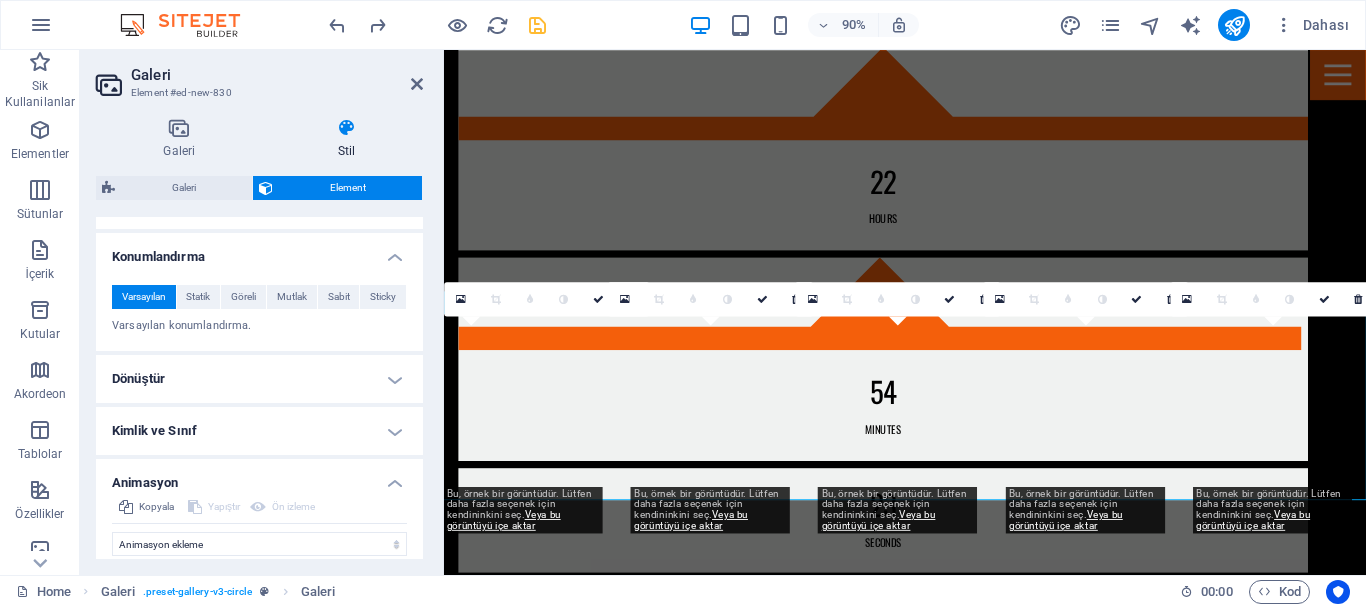 scroll, scrollTop: 718, scrollLeft: 0, axis: vertical 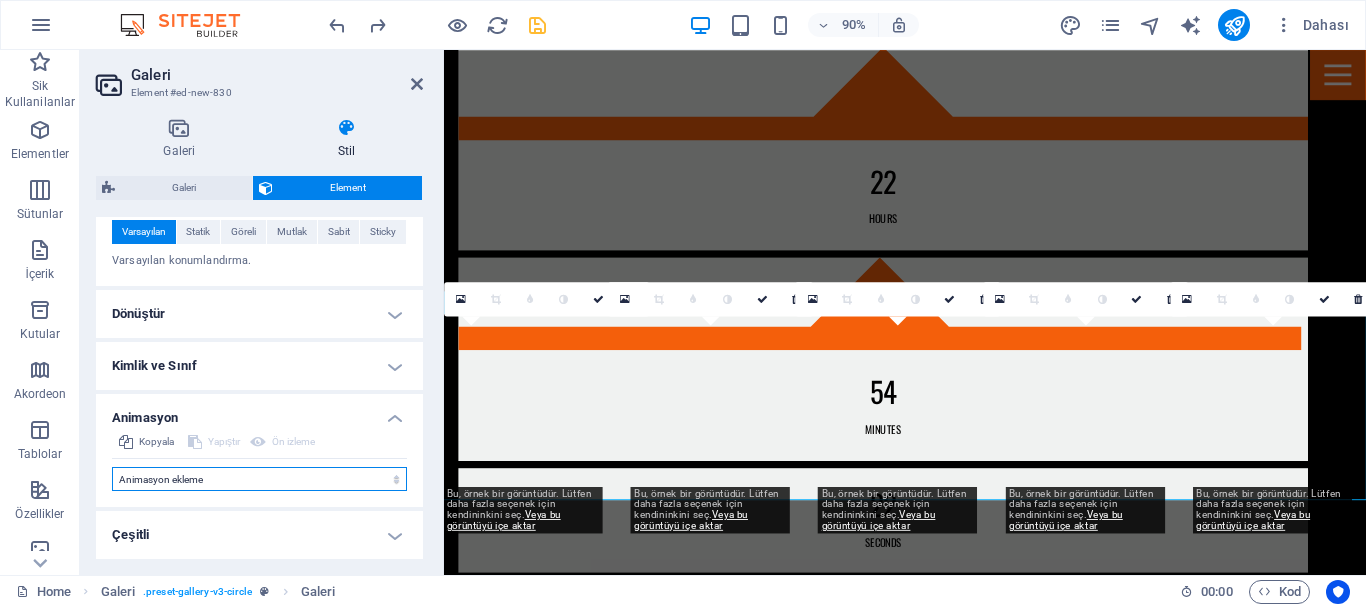 click on "Animasyon ekleme Göster / Gizle Yukarı/Aşağı kaydır Yakınlaştır/Uzaklaştır Soldan sağa kaydır Sağdan sola kaydır Yukarıdan aşağıya kaydır Aşağıdan yukarıya kaydır Nabız atışı Yanıp sönme Kaplama olarak aç" at bounding box center (259, 479) 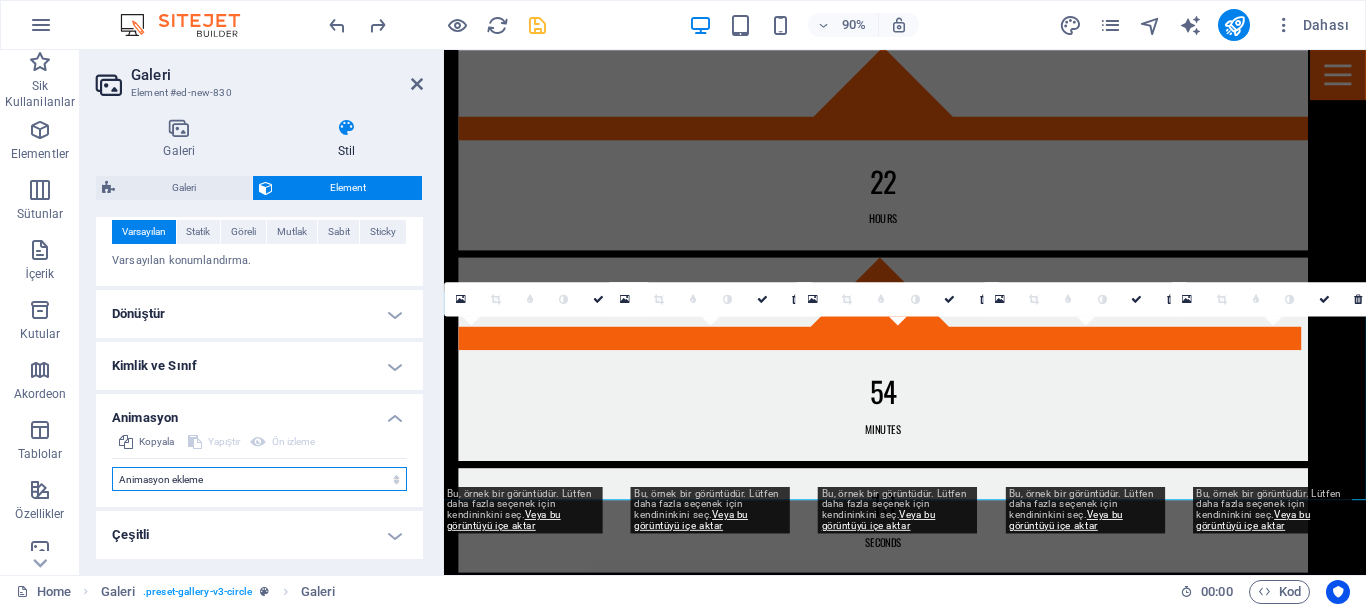 select on "move-right-to-left" 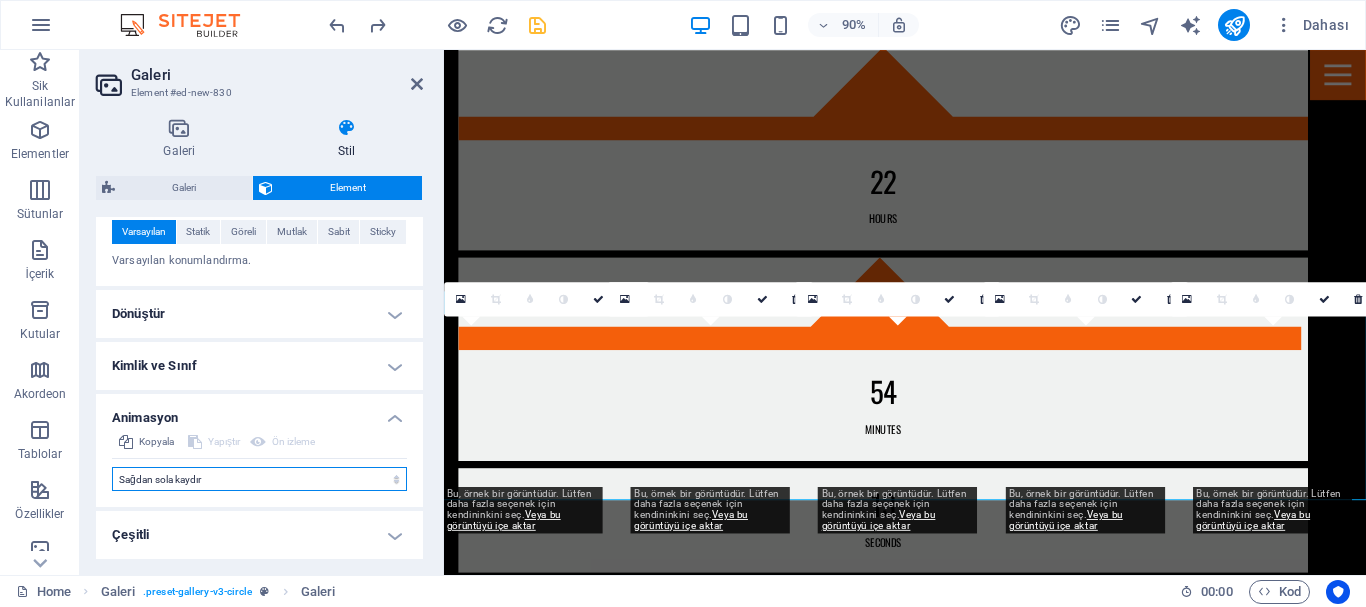 click on "Animasyon ekleme Göster / Gizle Yukarı/Aşağı kaydır Yakınlaştır/Uzaklaştır Soldan sağa kaydır Sağdan sola kaydır Yukarıdan aşağıya kaydır Aşağıdan yukarıya kaydır Nabız atışı Yanıp sönme Kaplama olarak aç" at bounding box center (259, 479) 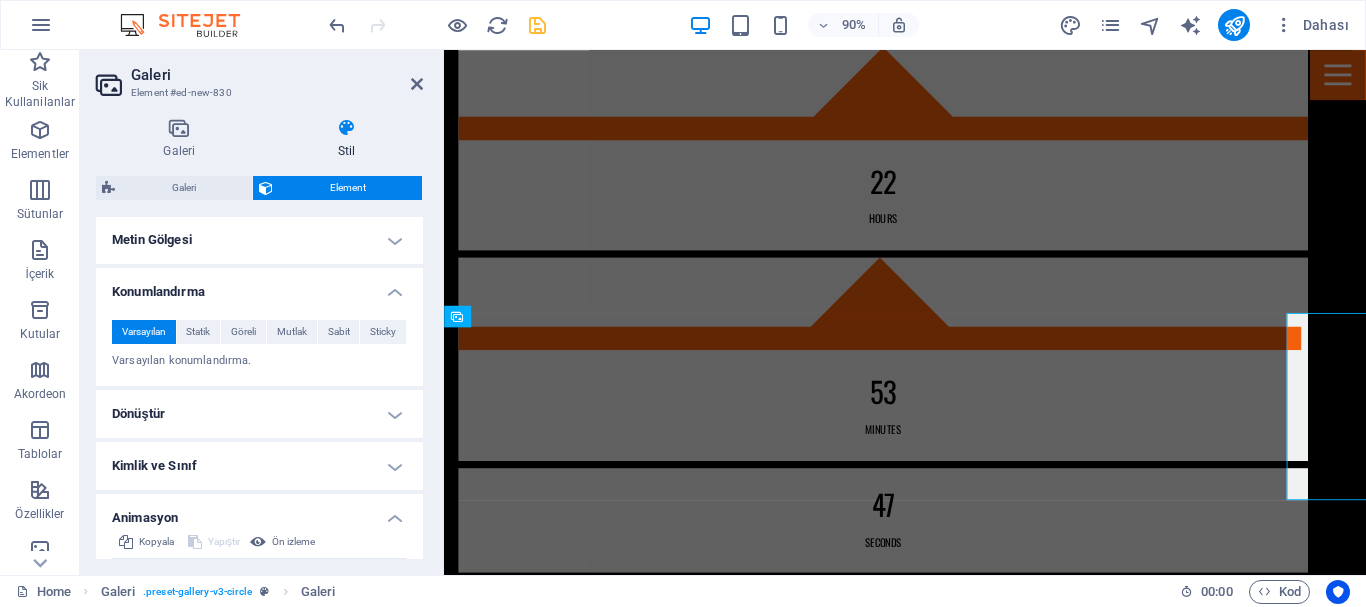 scroll, scrollTop: 718, scrollLeft: 0, axis: vertical 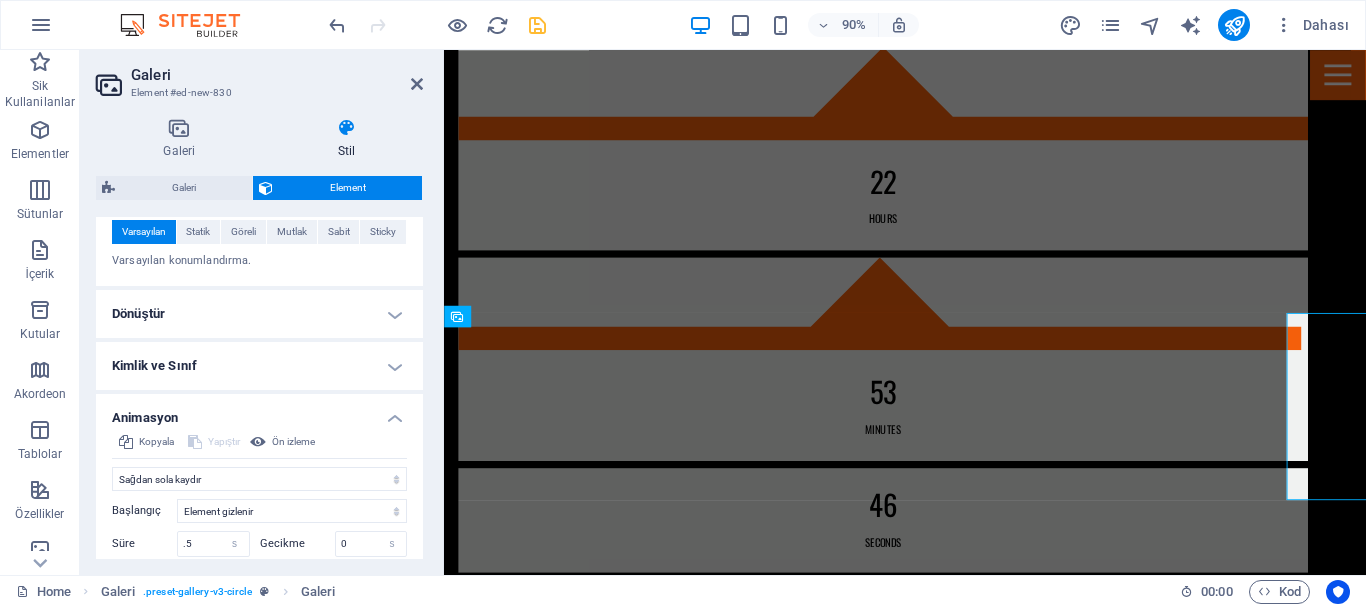 click on "Dönüştür" at bounding box center [259, 314] 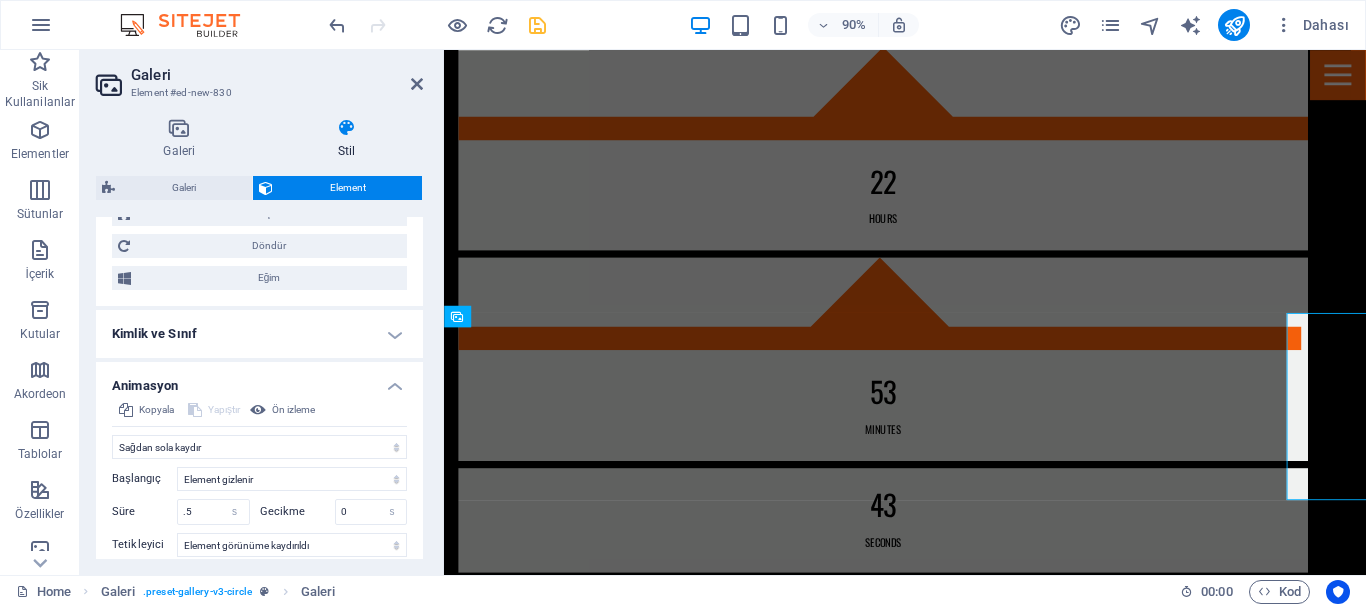 scroll, scrollTop: 918, scrollLeft: 0, axis: vertical 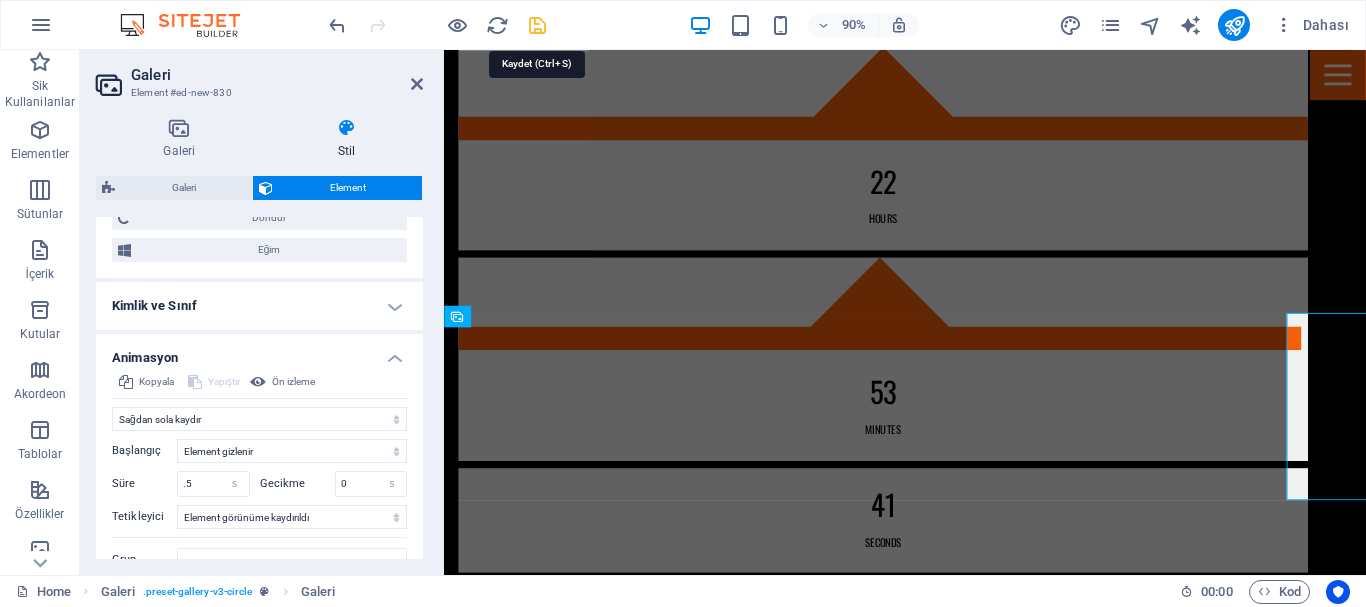 click at bounding box center [537, 25] 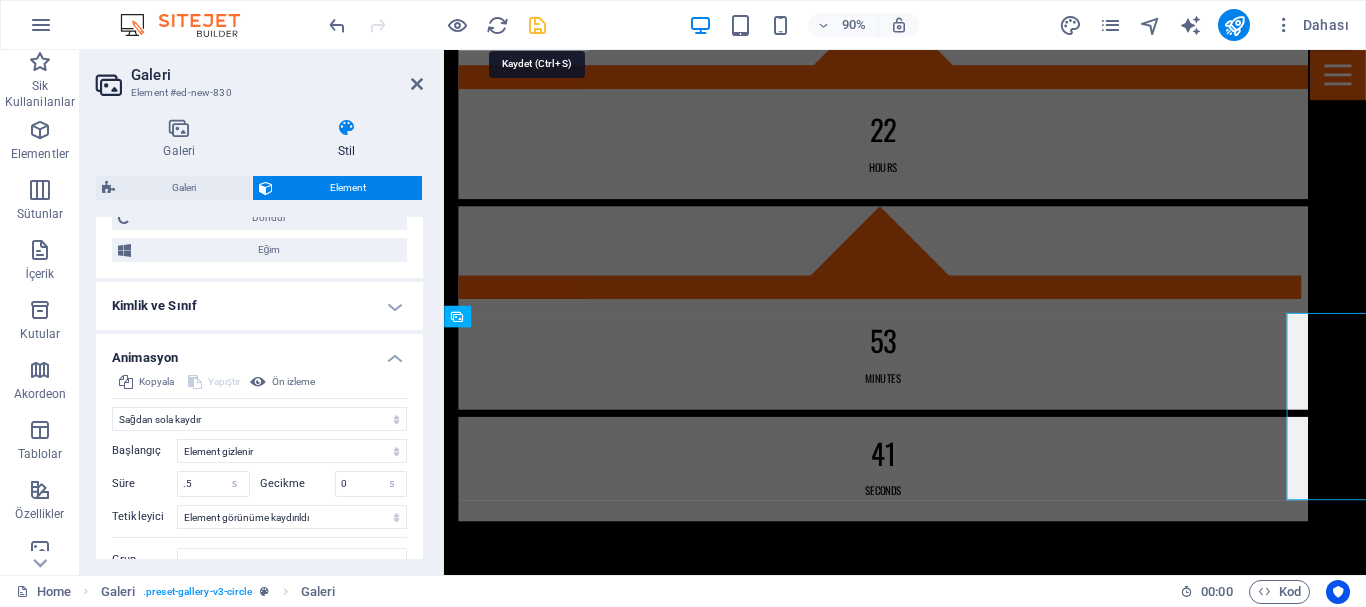 scroll, scrollTop: 1779, scrollLeft: 0, axis: vertical 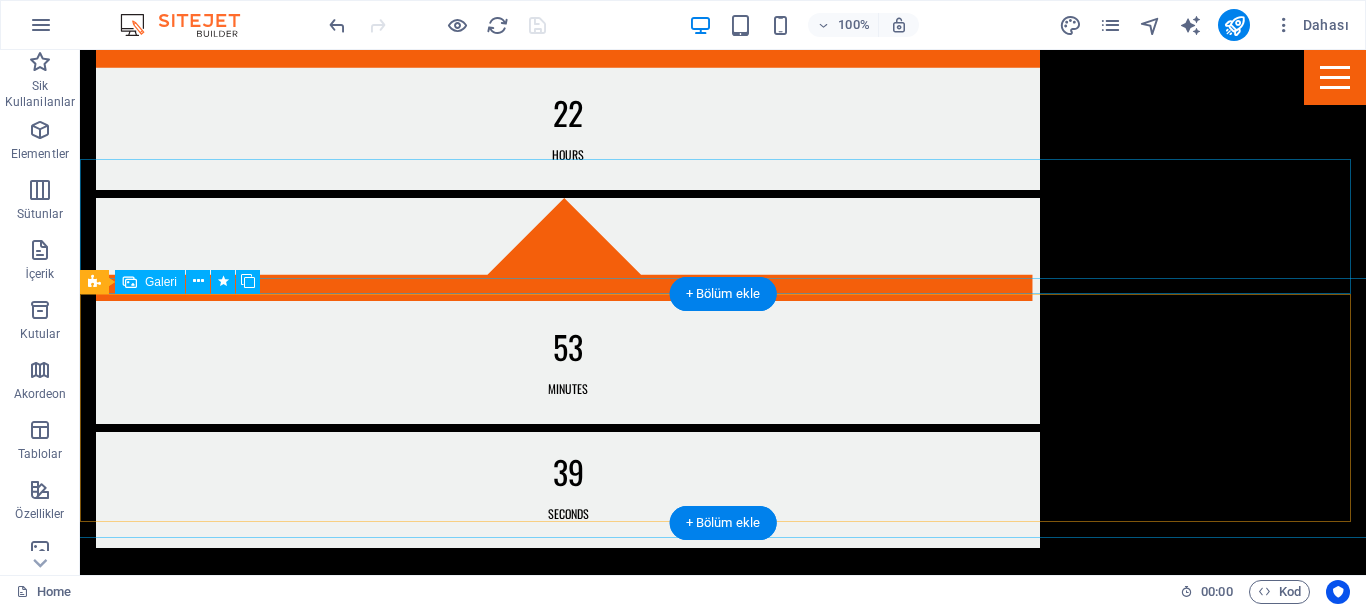 click at bounding box center [723, 2975] 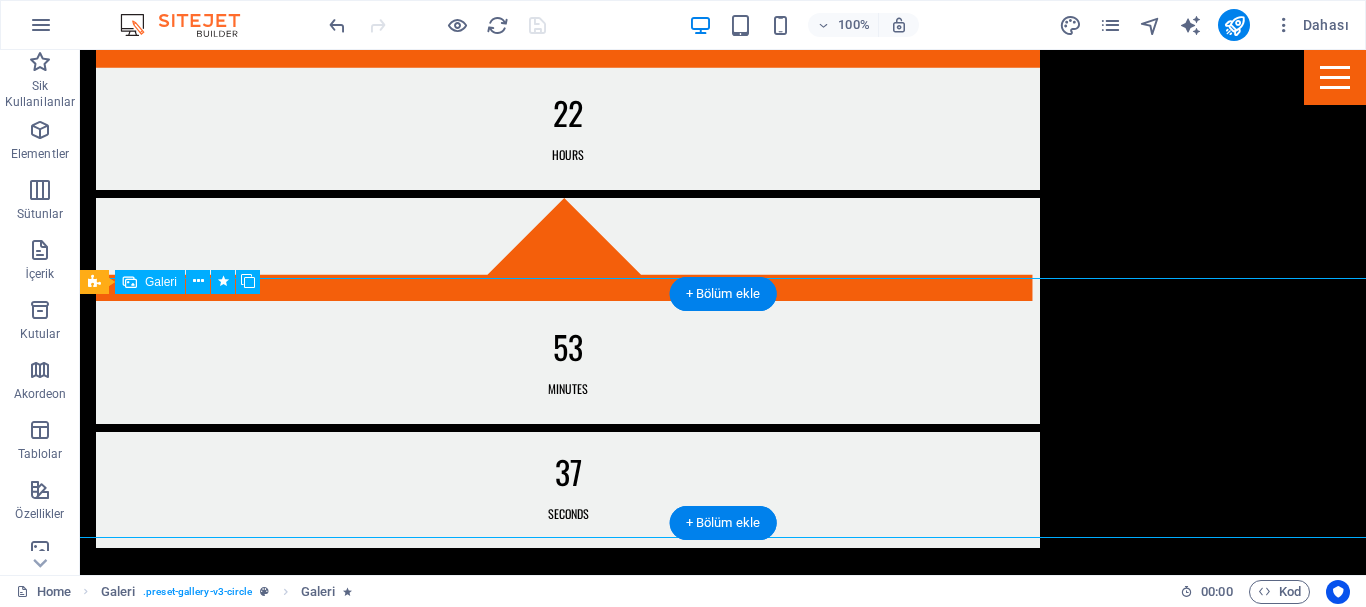 click at bounding box center (196, 2975) 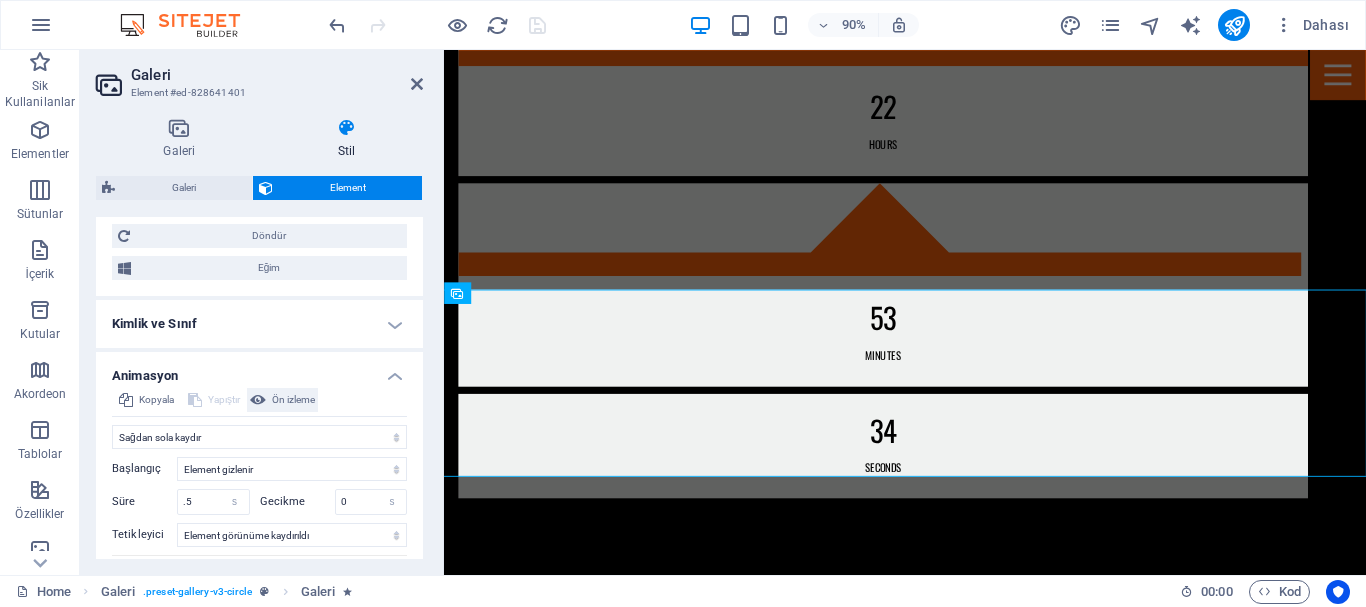 scroll, scrollTop: 999, scrollLeft: 0, axis: vertical 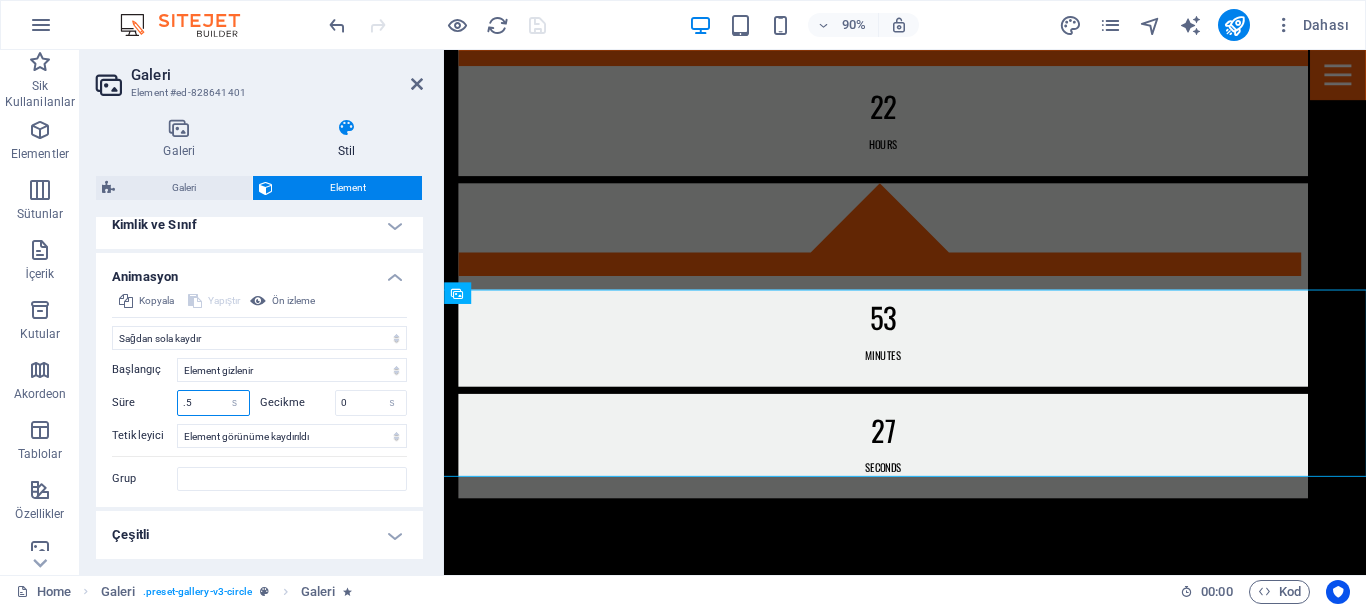 click on ".5" at bounding box center (213, 403) 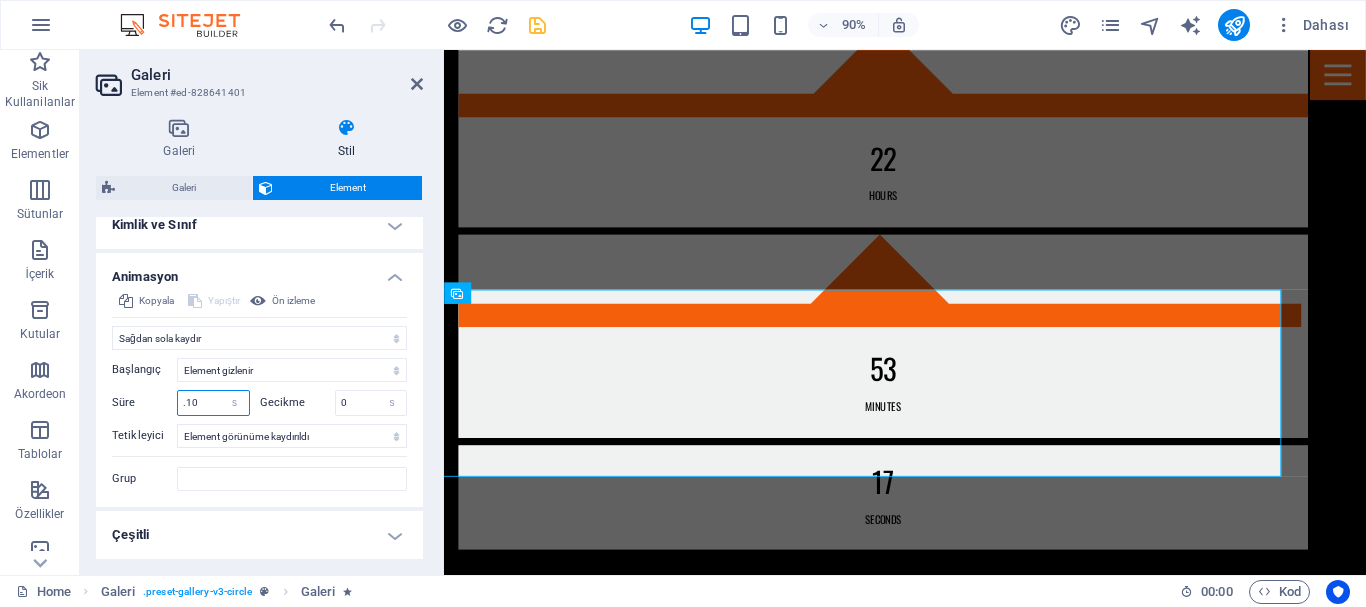 drag, startPoint x: 198, startPoint y: 404, endPoint x: 186, endPoint y: 404, distance: 12 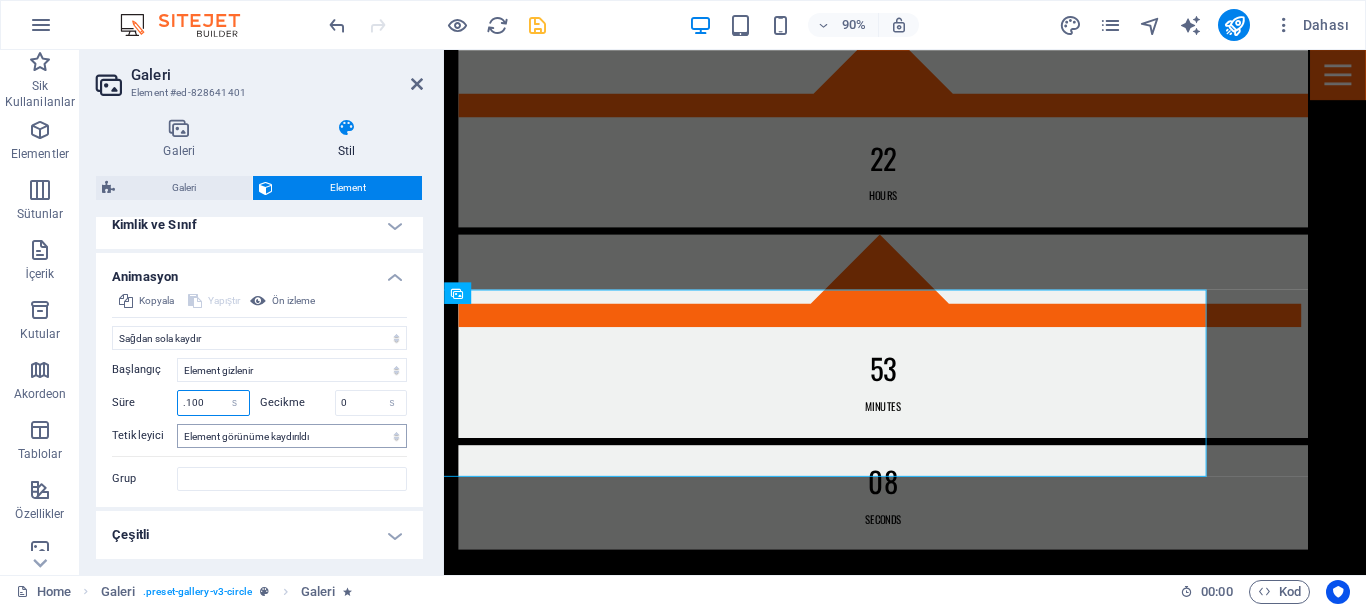 type on ".100" 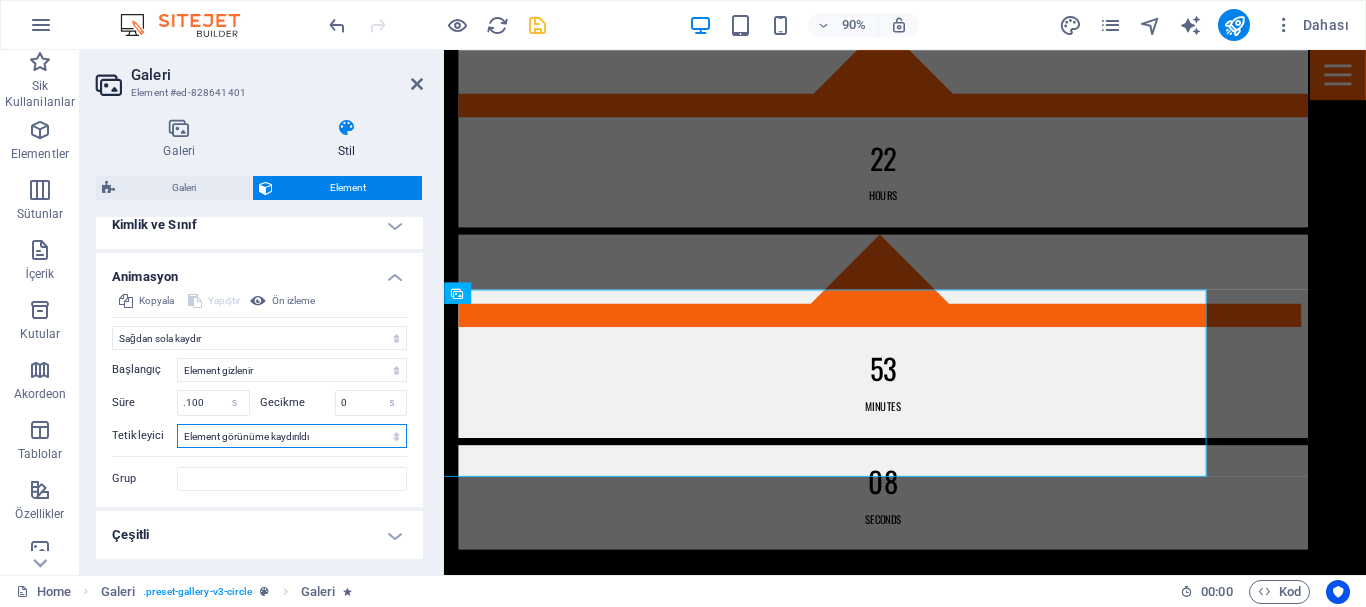 click on "Otomatik tetikleyici yok Sayfa yüklendiğinde Element görünüme kaydırıldı" at bounding box center [292, 436] 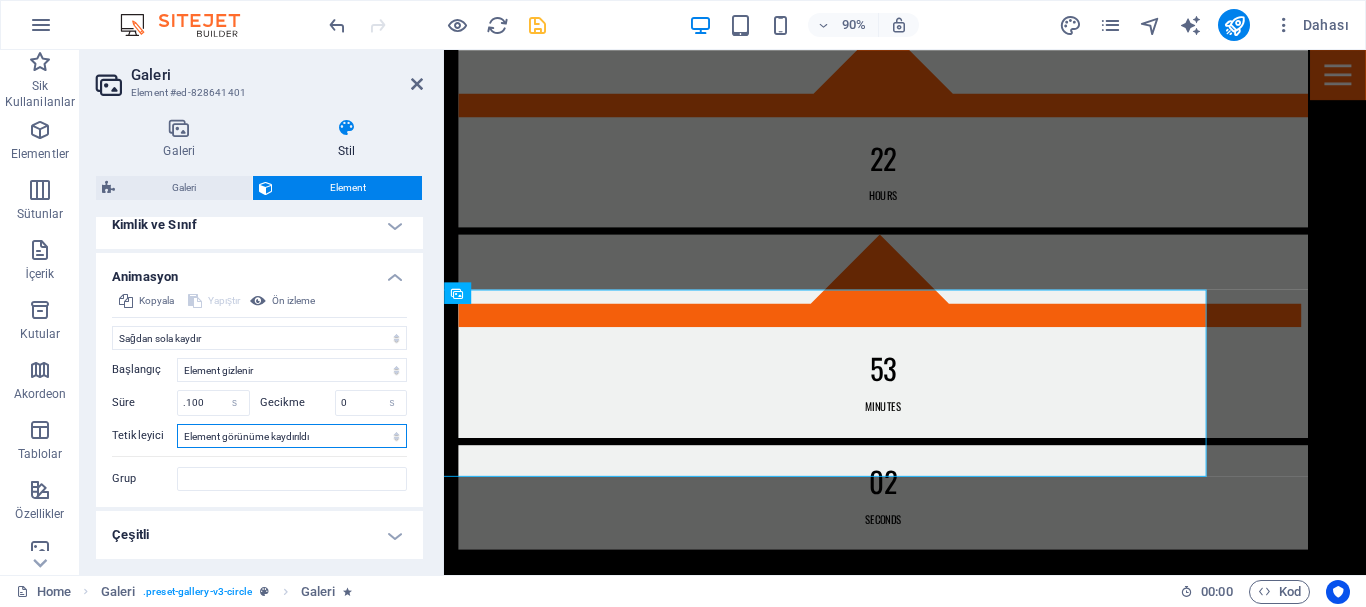 click on "Otomatik tetikleyici yok Sayfa yüklendiğinde Element görünüme kaydırıldı" at bounding box center [292, 436] 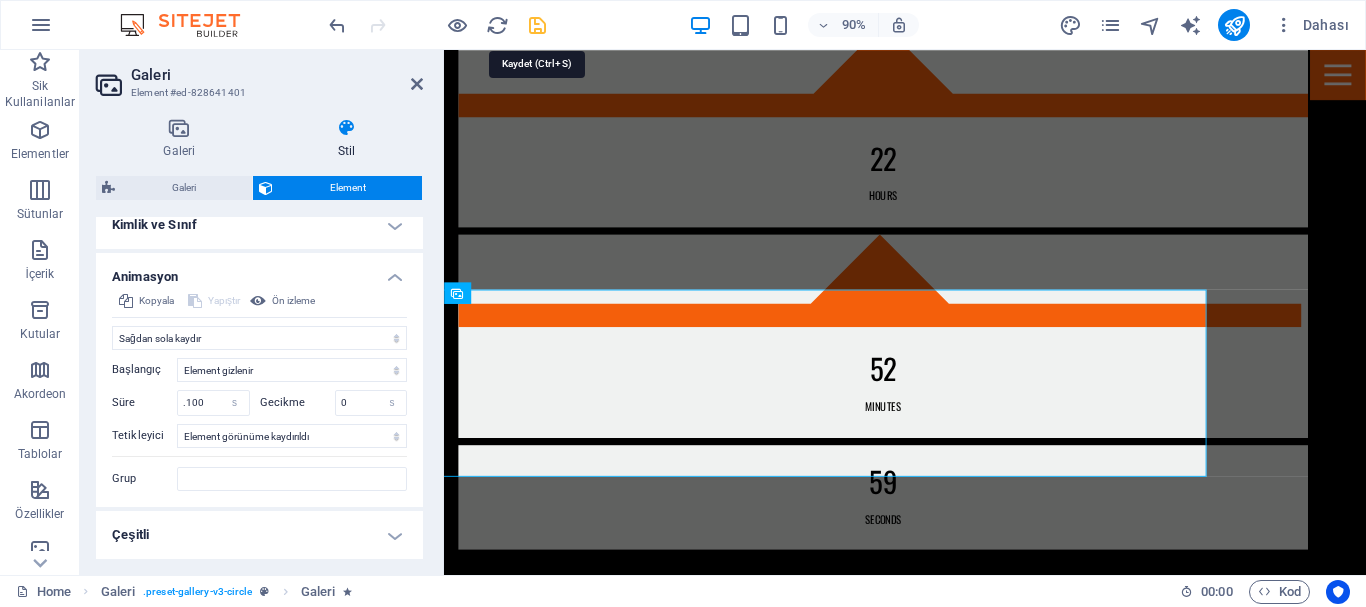 click at bounding box center [537, 25] 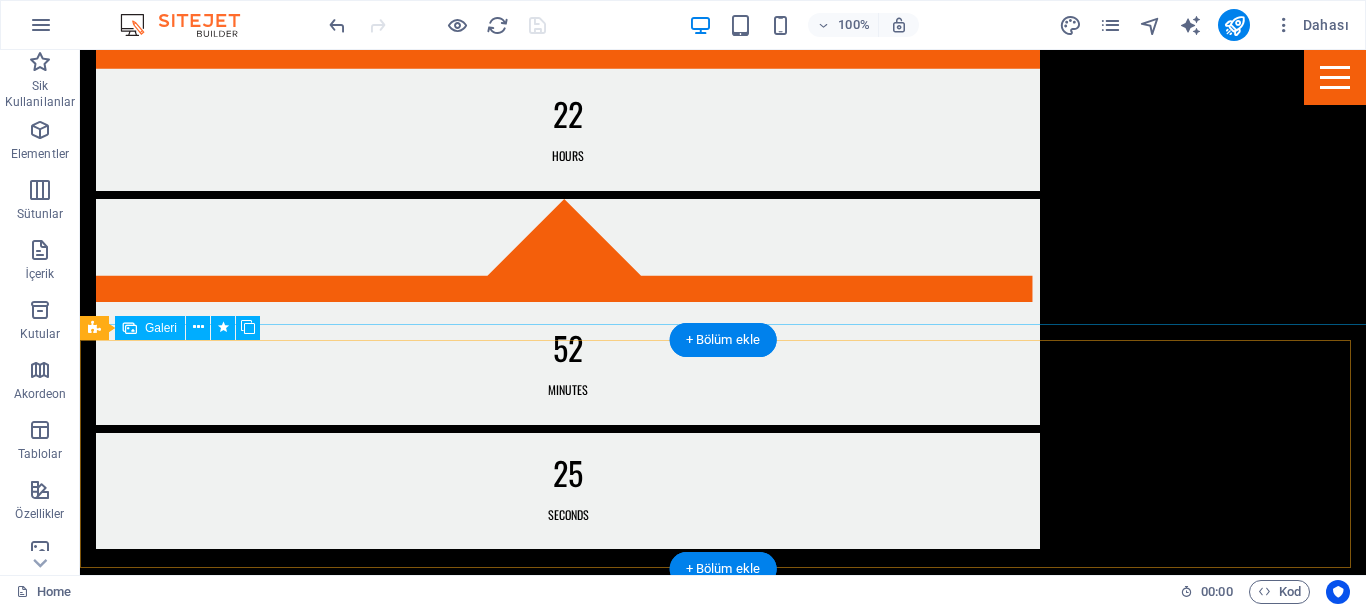 scroll, scrollTop: 1805, scrollLeft: 0, axis: vertical 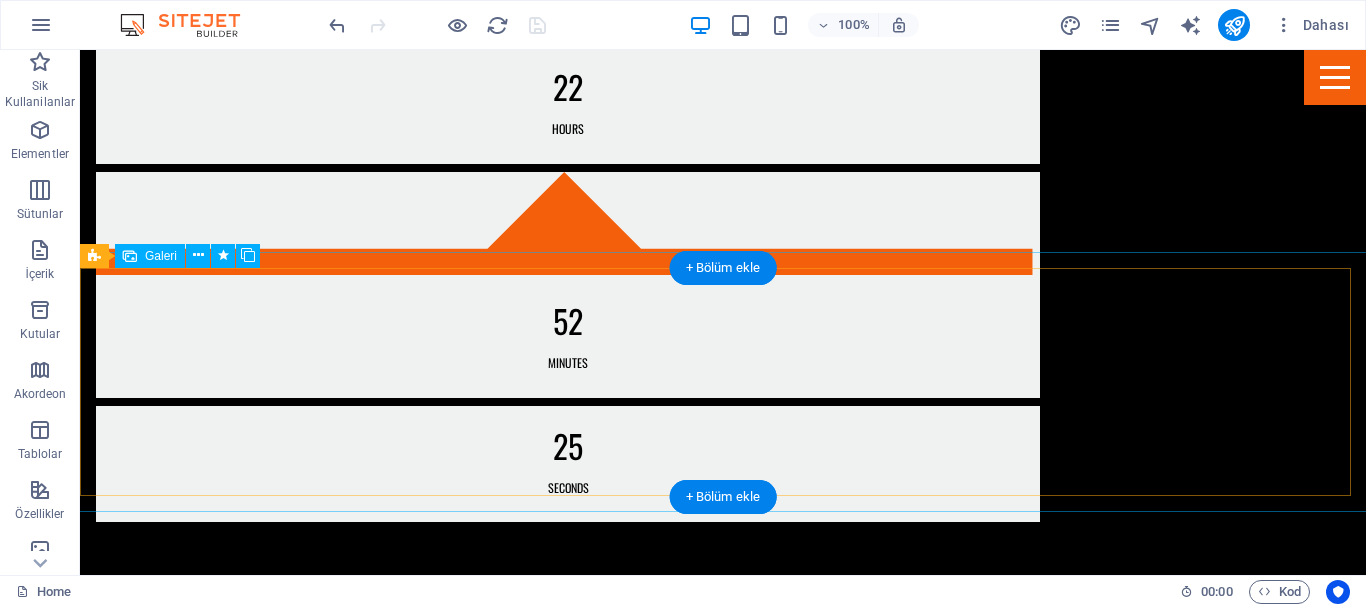 click at bounding box center (196, 2949) 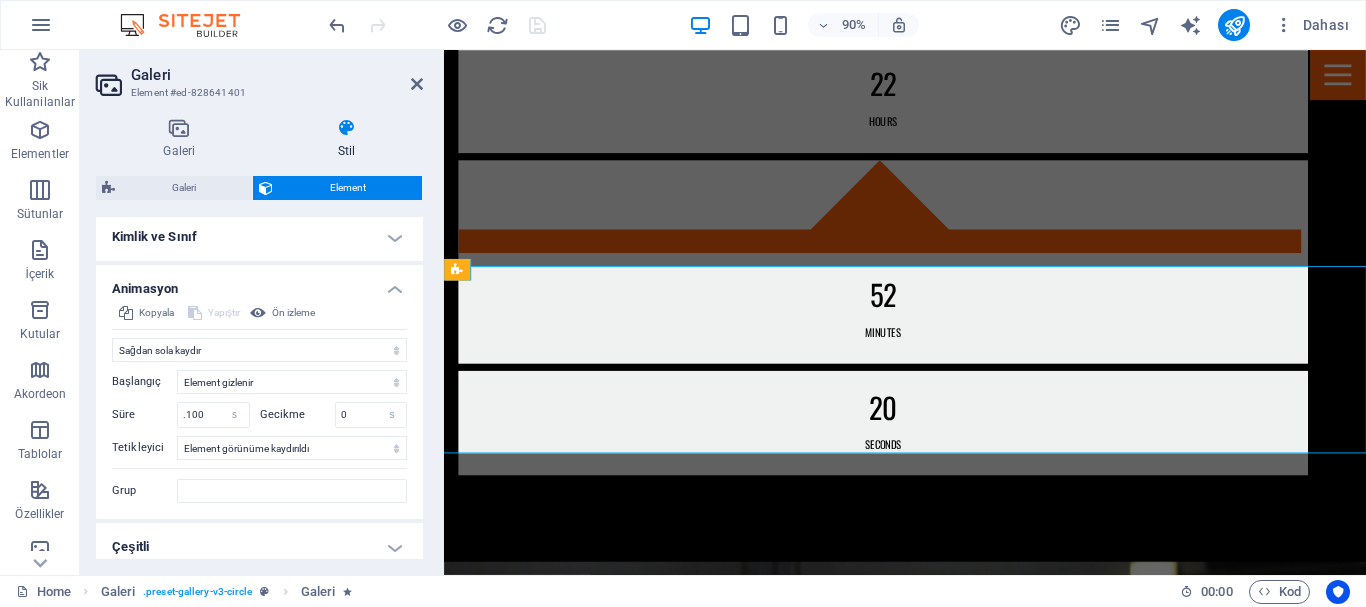 scroll, scrollTop: 999, scrollLeft: 0, axis: vertical 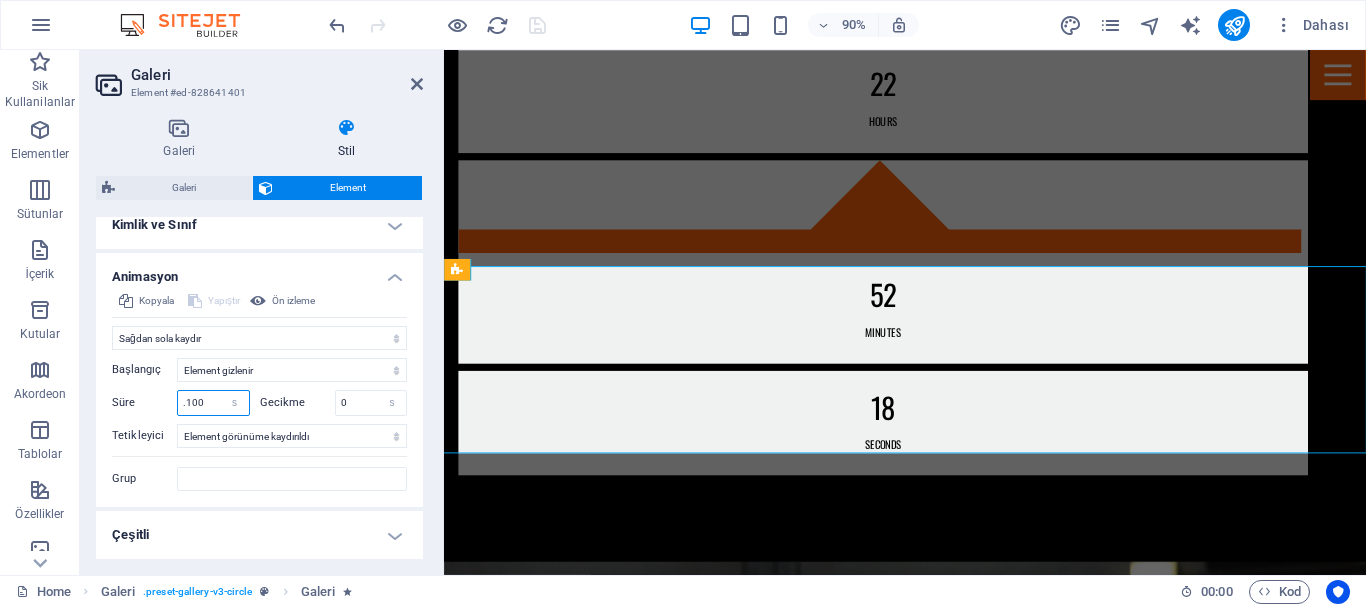 drag, startPoint x: 210, startPoint y: 400, endPoint x: 186, endPoint y: 400, distance: 24 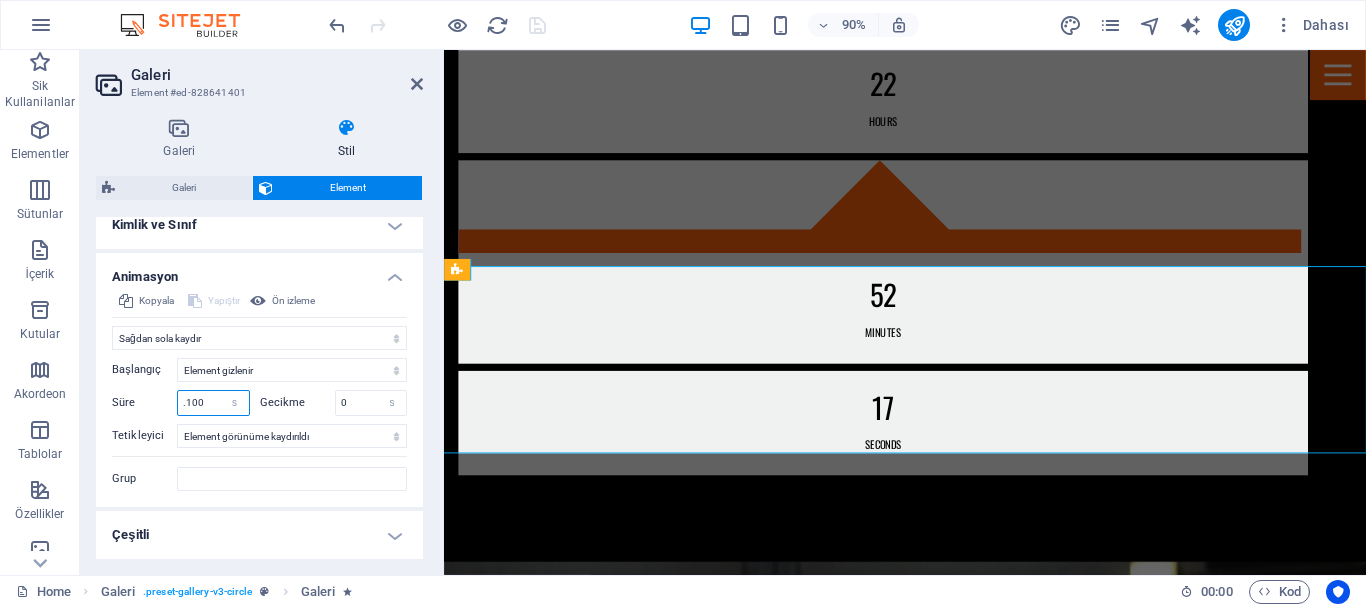 type on ".5" 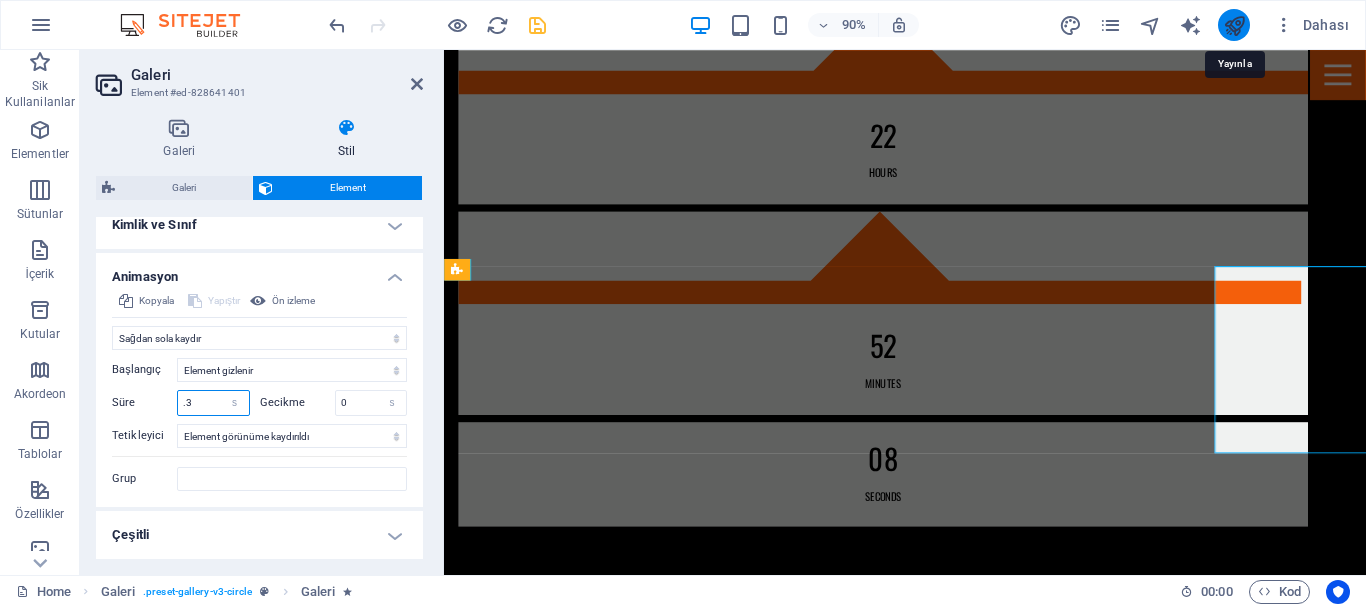 type on ".3" 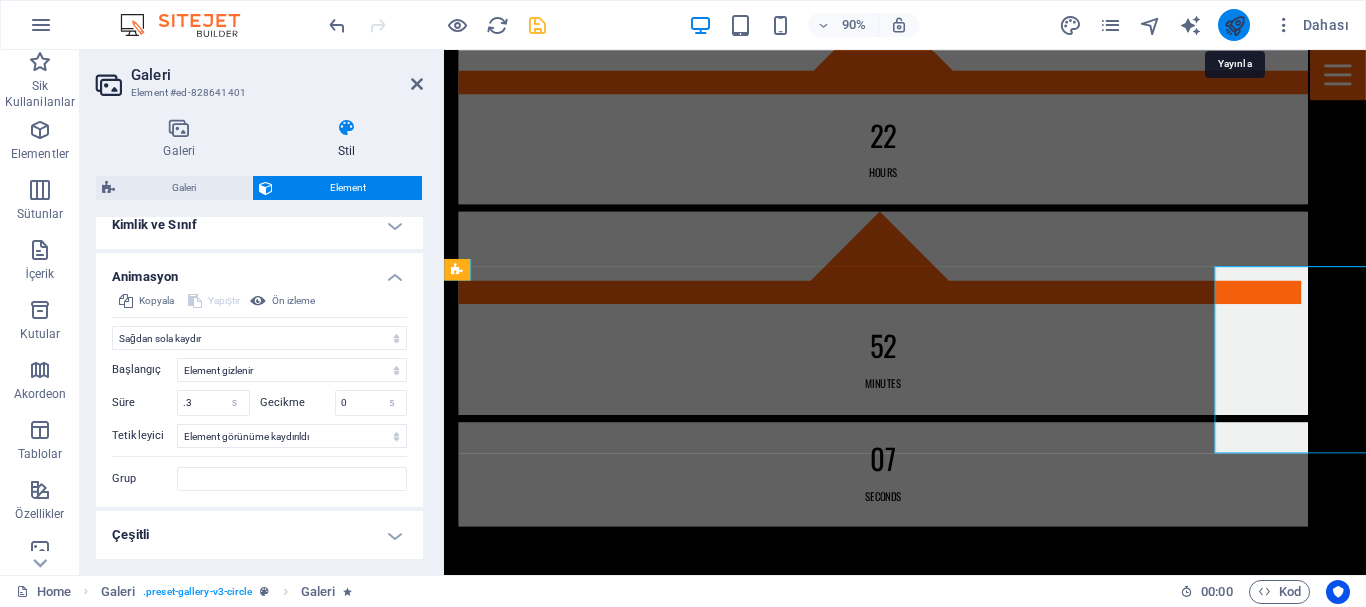 click at bounding box center (1234, 25) 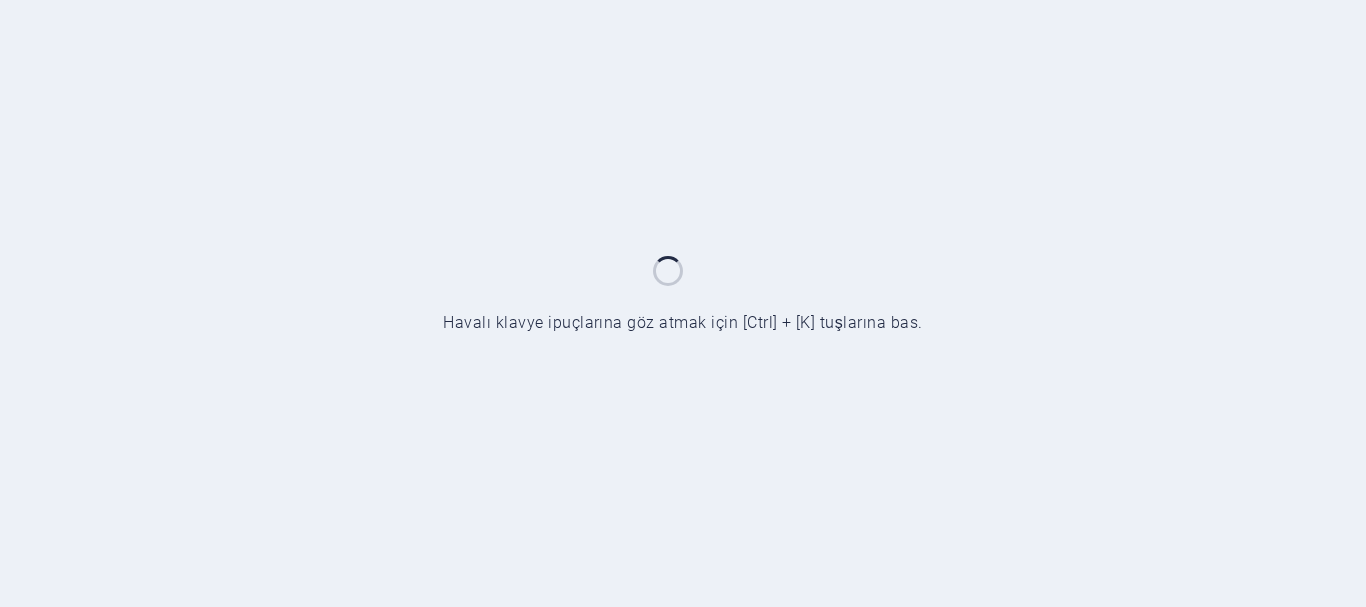 scroll, scrollTop: 0, scrollLeft: 0, axis: both 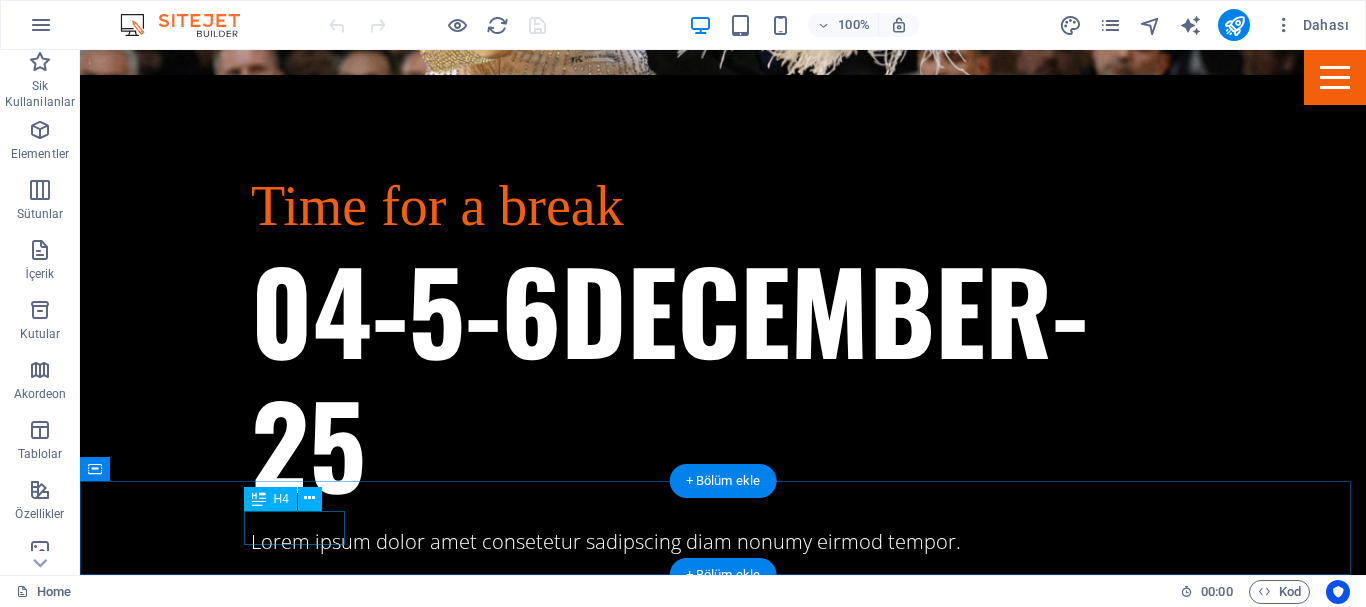 click on "Porters" at bounding box center [723, 4459] 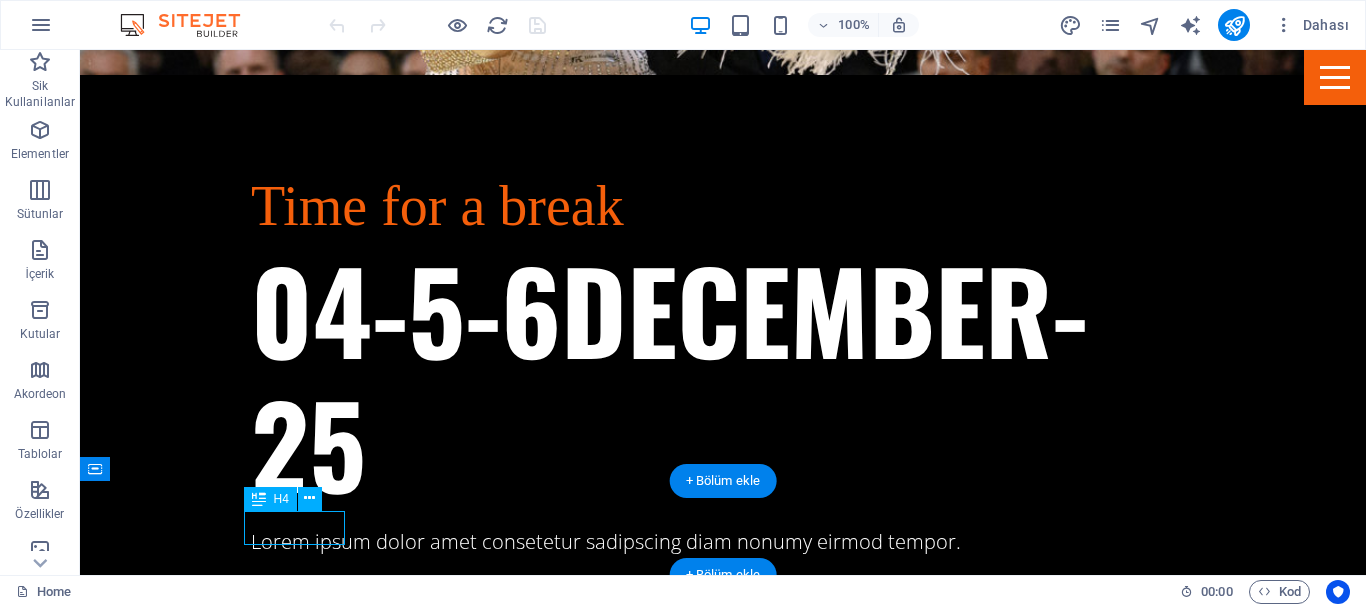 click on "Porters" at bounding box center [723, 4459] 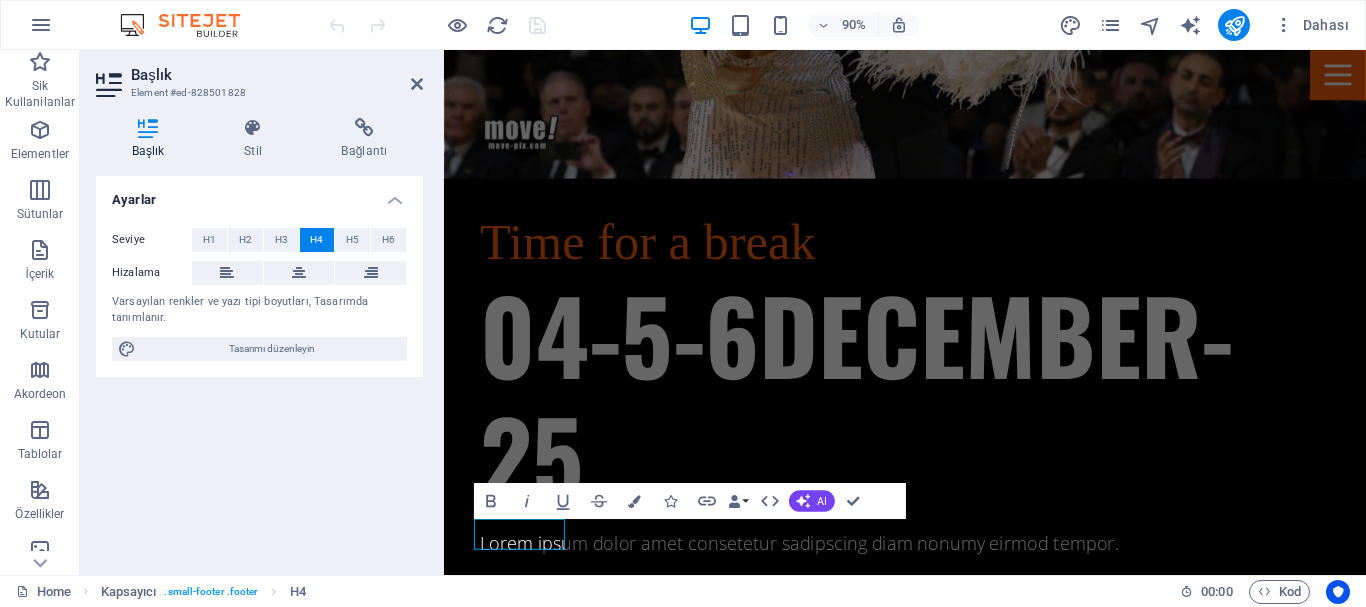 scroll, scrollTop: 2796, scrollLeft: 0, axis: vertical 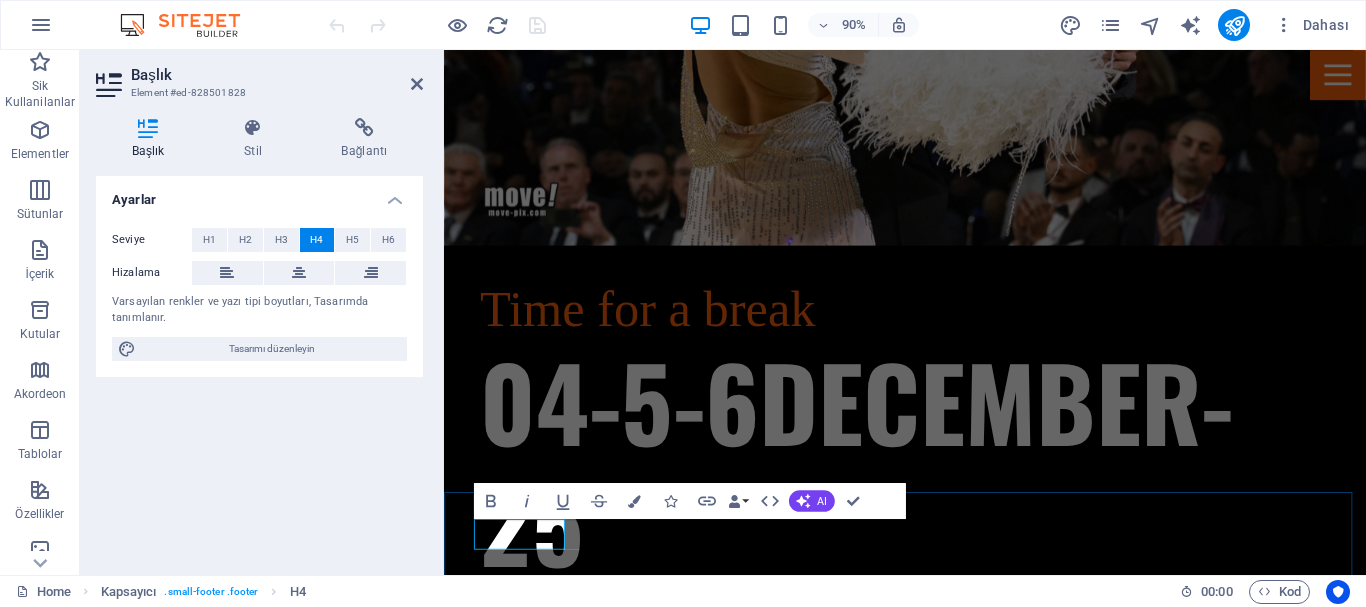 click on "Porters" at bounding box center (956, 4611) 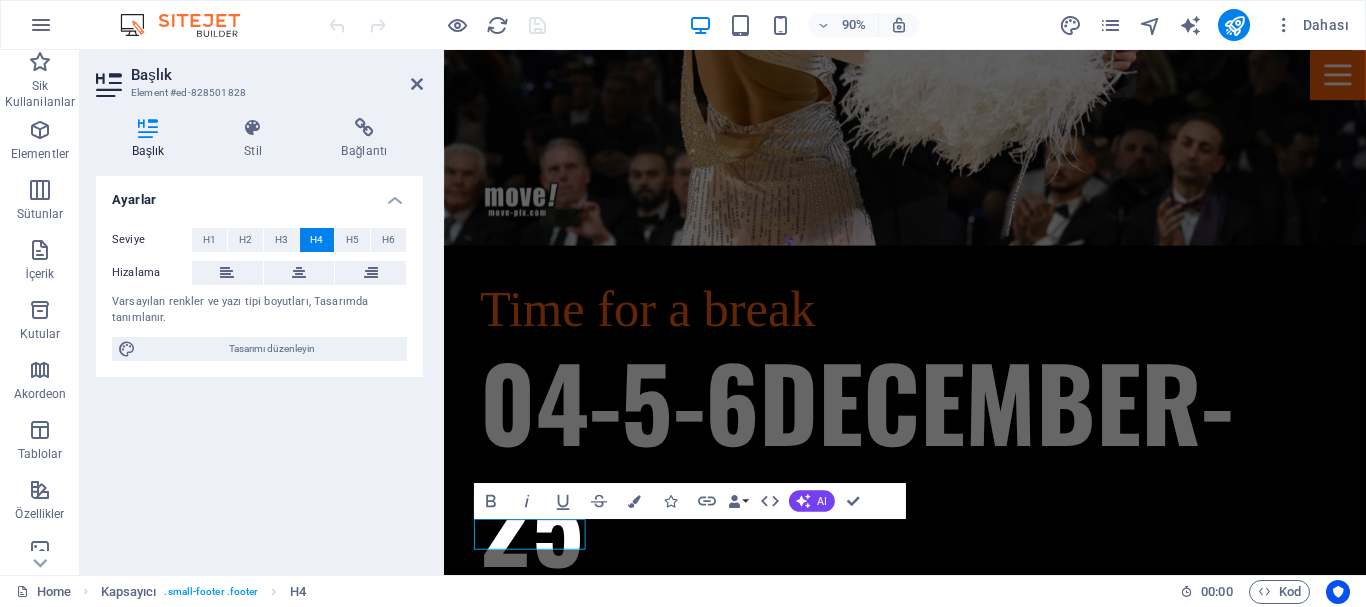 click at bounding box center [956, 3759] 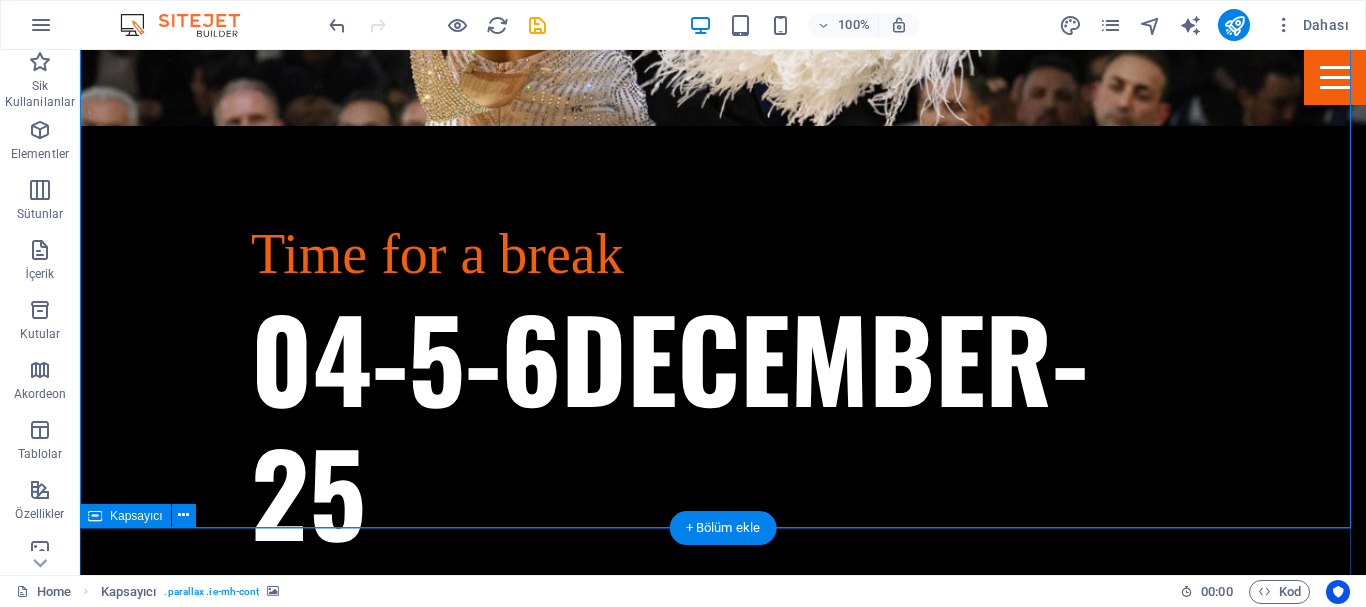 scroll, scrollTop: 2870, scrollLeft: 0, axis: vertical 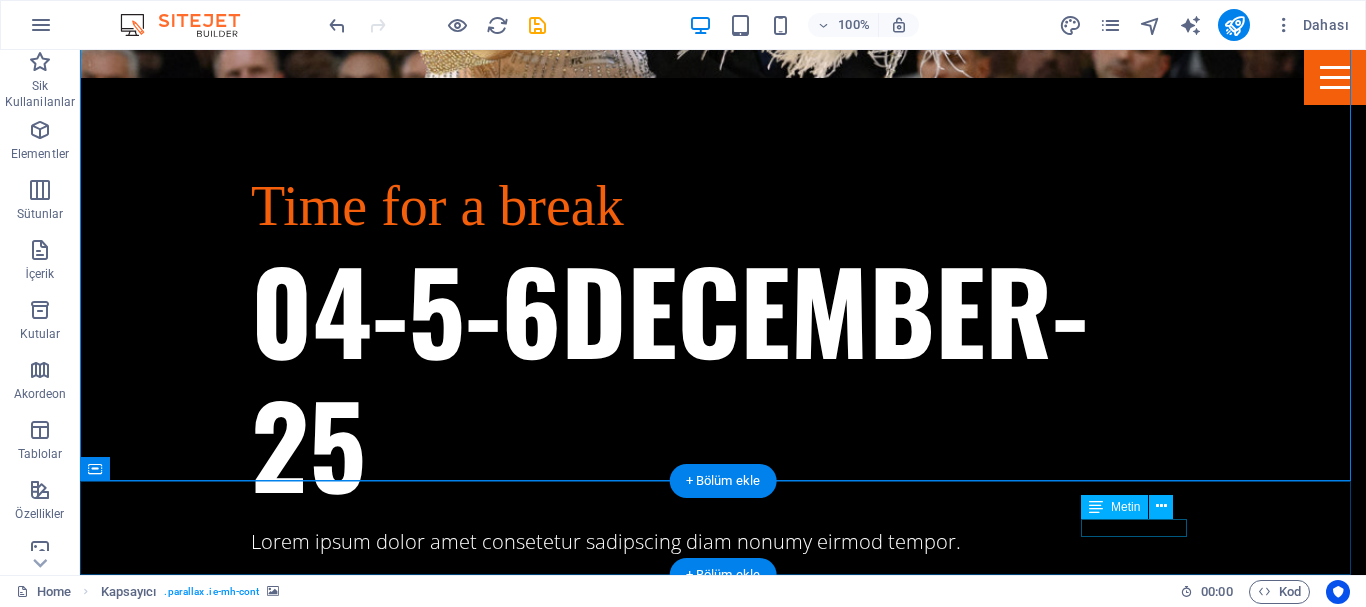 click on "Legal Notice  |  Privacy" at bounding box center [723, 4637] 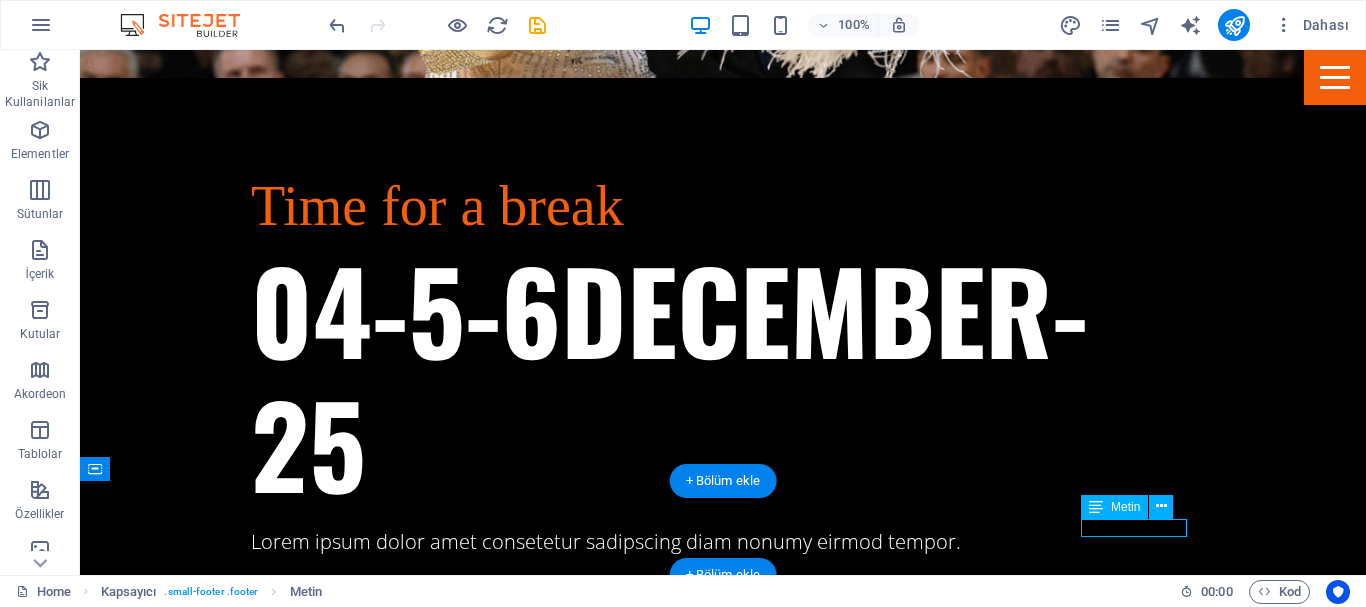click on "Legal Notice  |  Privacy" at bounding box center [723, 4637] 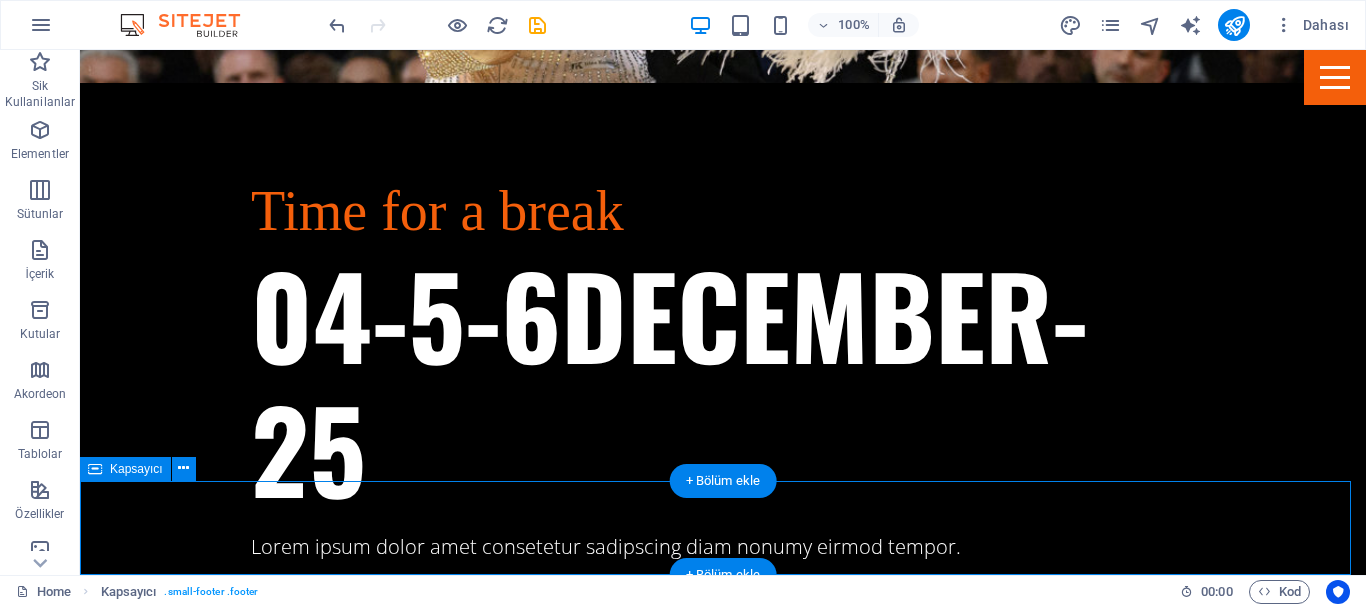 scroll, scrollTop: 2870, scrollLeft: 0, axis: vertical 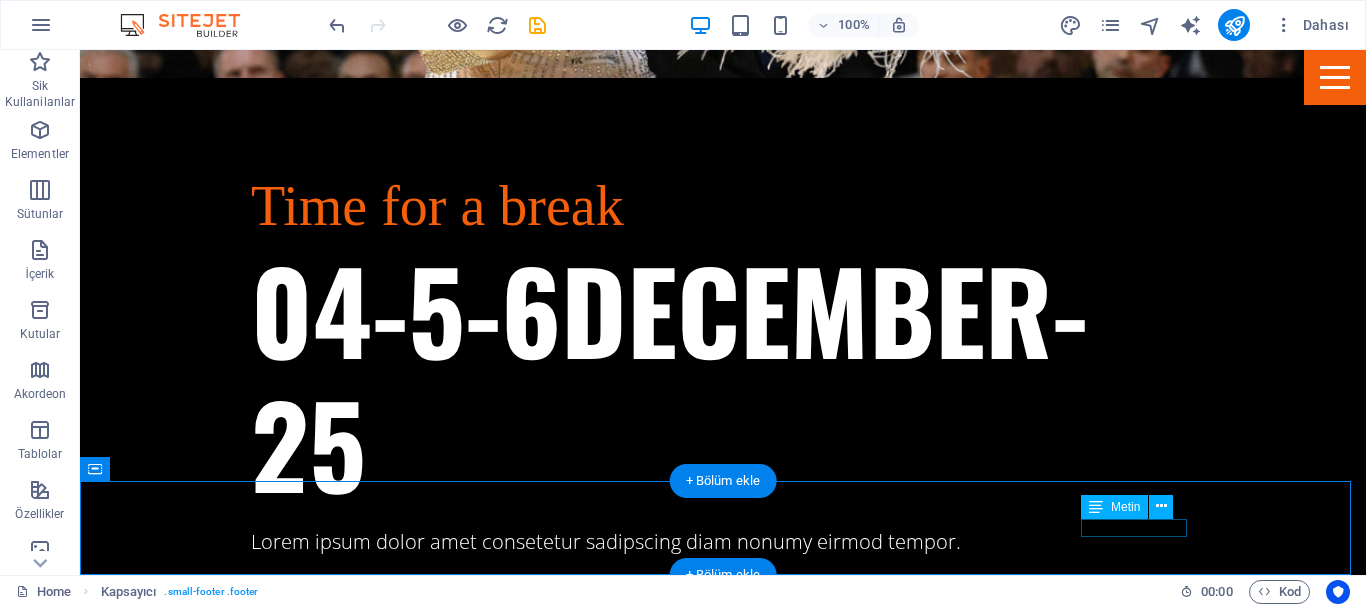 click on "Legal Notice  |  Privacy" at bounding box center (723, 4637) 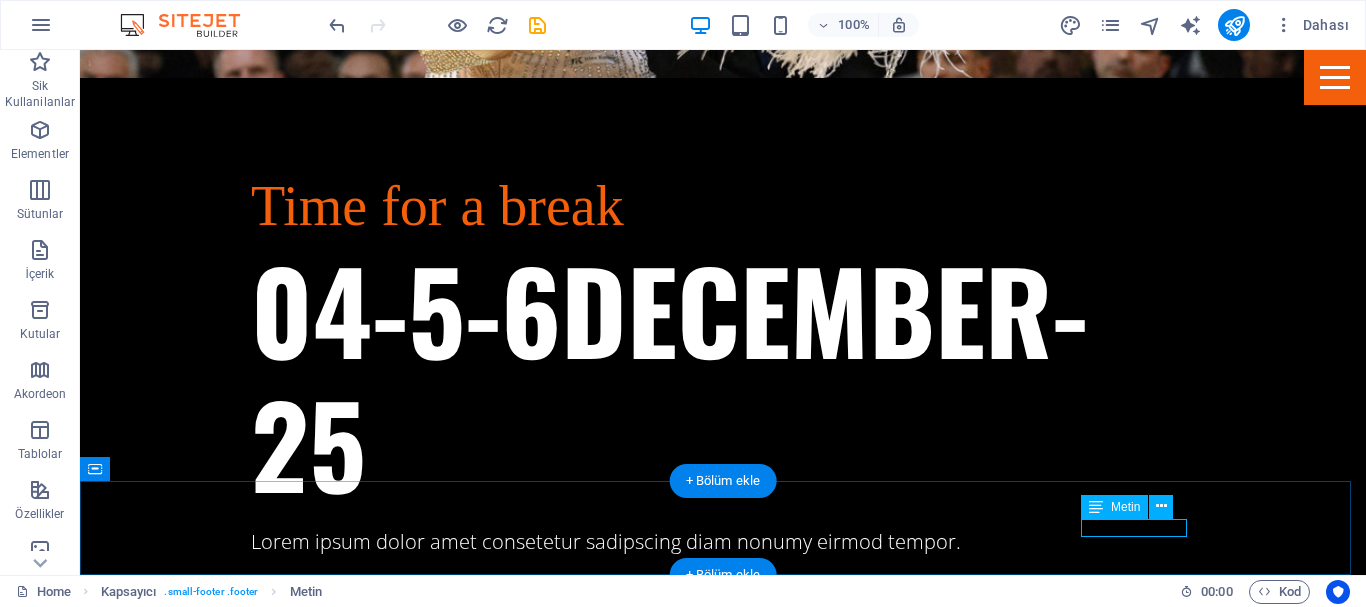 click on "Legal Notice  |  Privacy" at bounding box center [723, 4637] 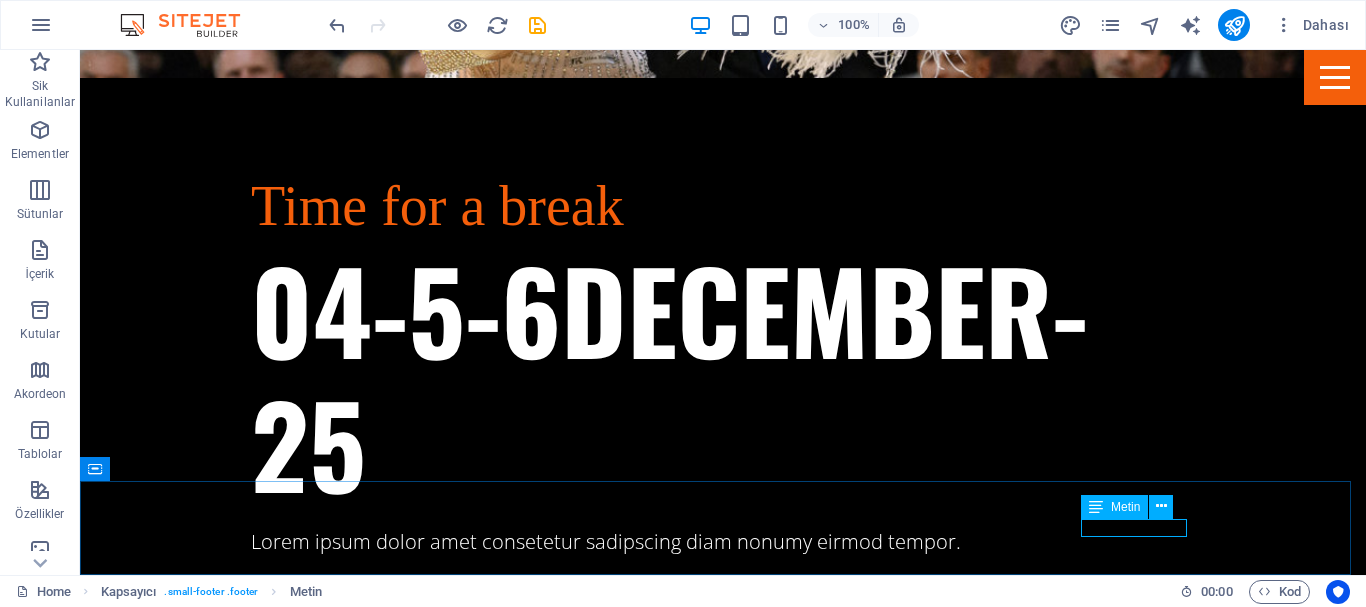 click on "Metin" at bounding box center (1114, 507) 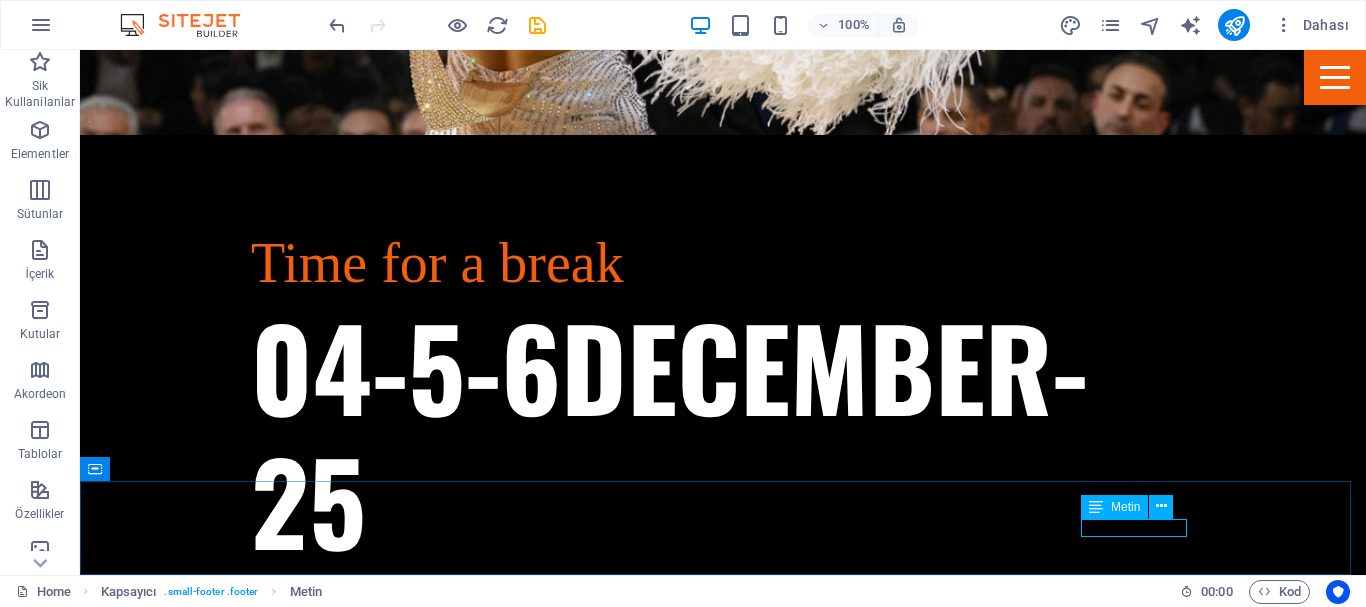 scroll, scrollTop: 2798, scrollLeft: 0, axis: vertical 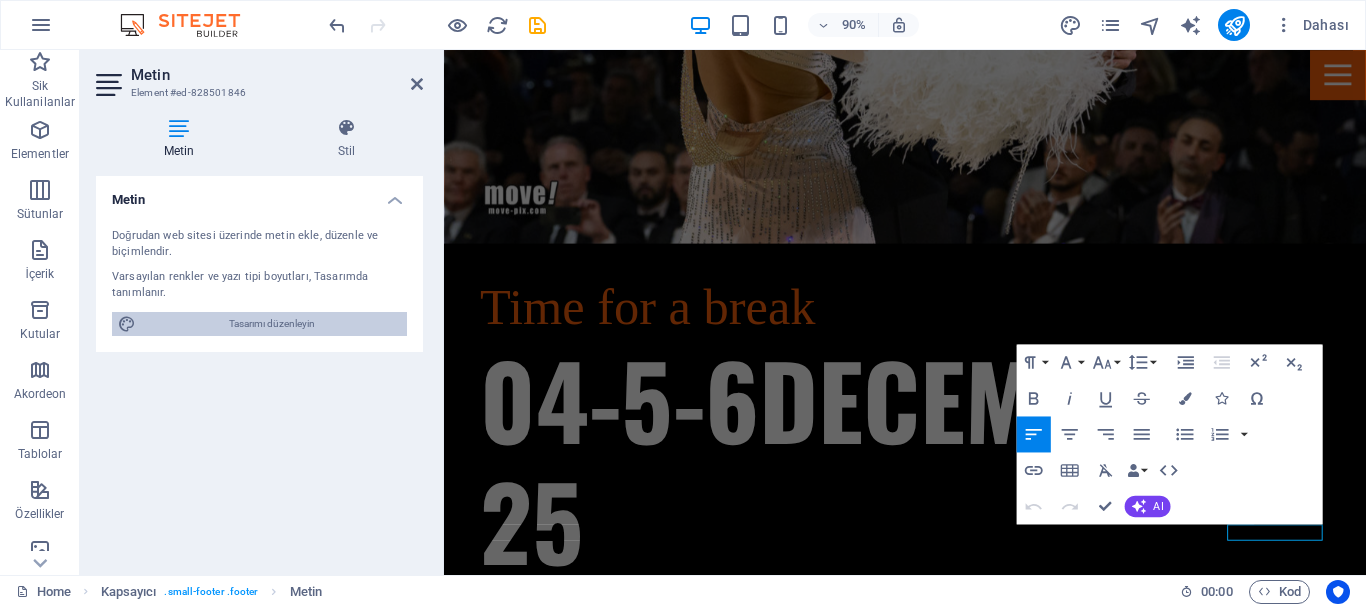 click on "Tasarımı düzenleyin" at bounding box center (271, 324) 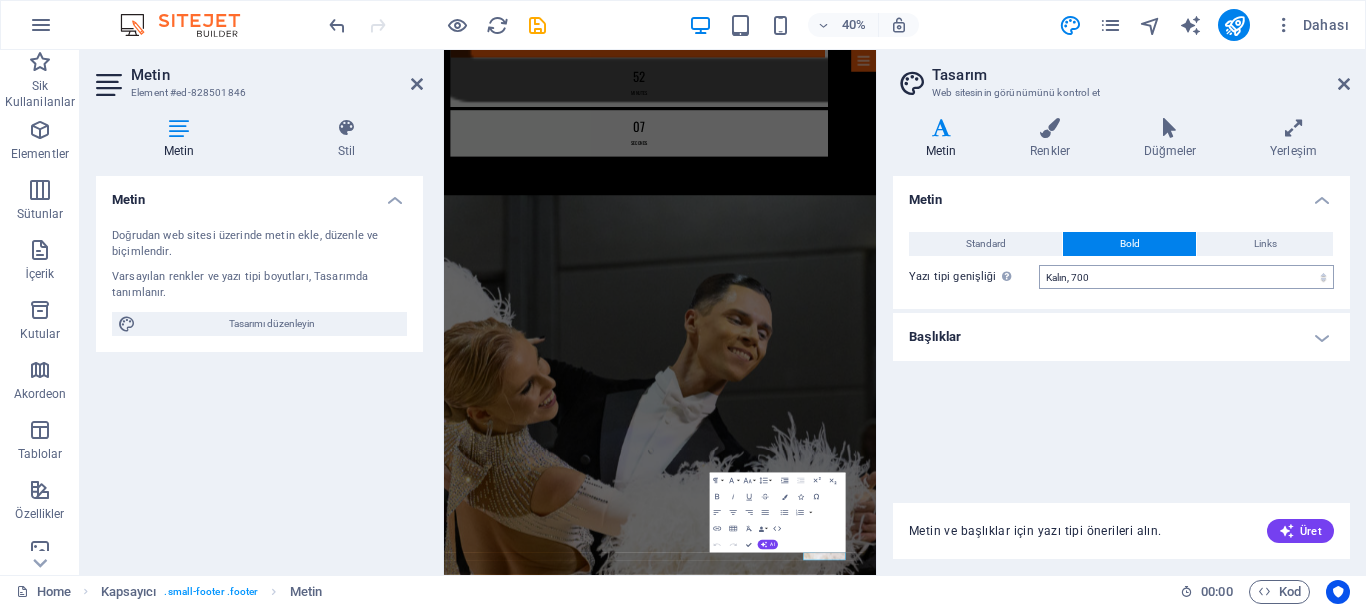 scroll, scrollTop: 4120, scrollLeft: 0, axis: vertical 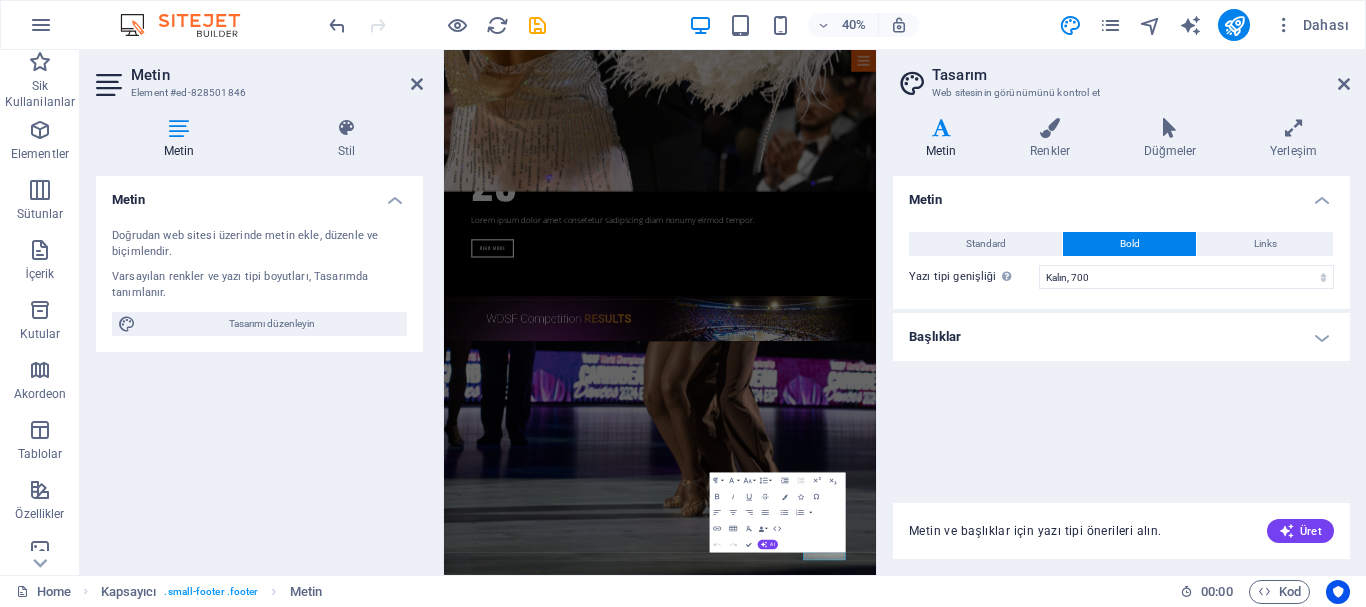 click at bounding box center [941, 128] 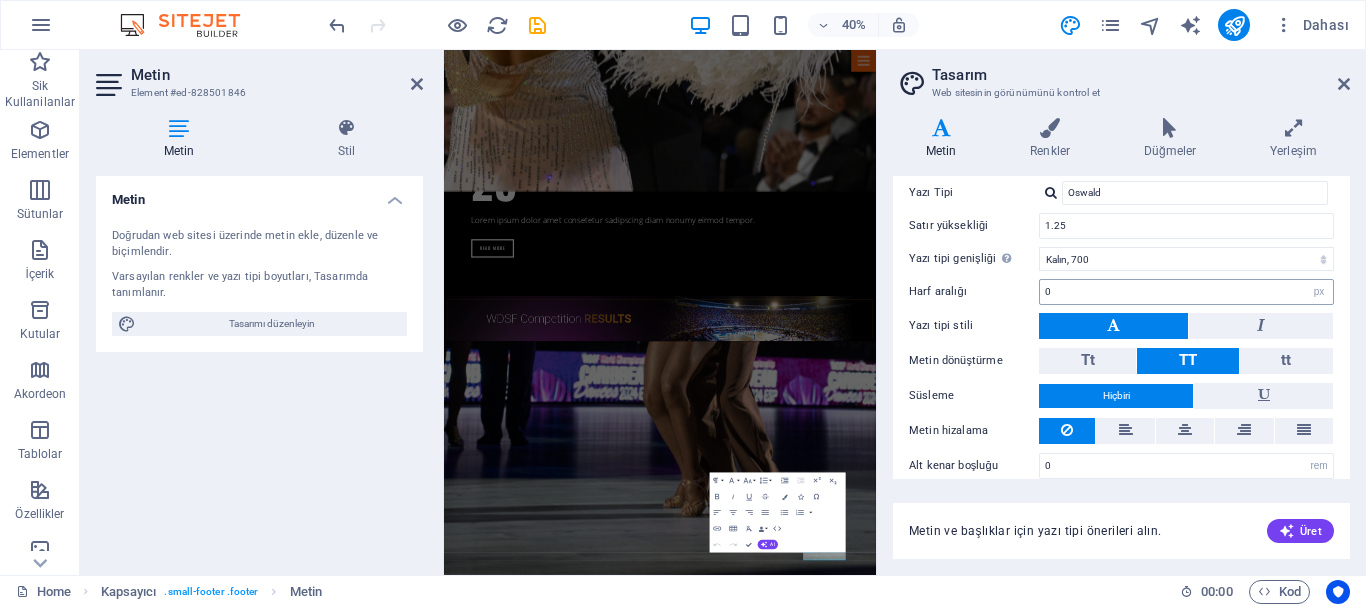 scroll, scrollTop: 273, scrollLeft: 0, axis: vertical 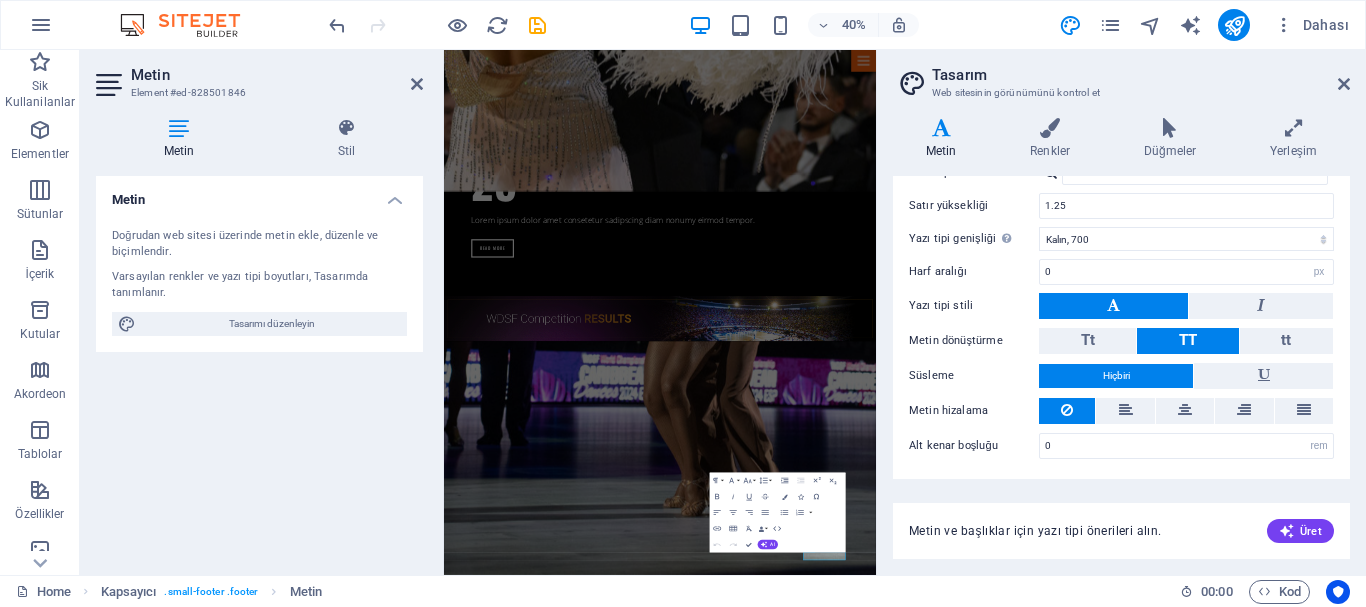 click at bounding box center (984, 4641) 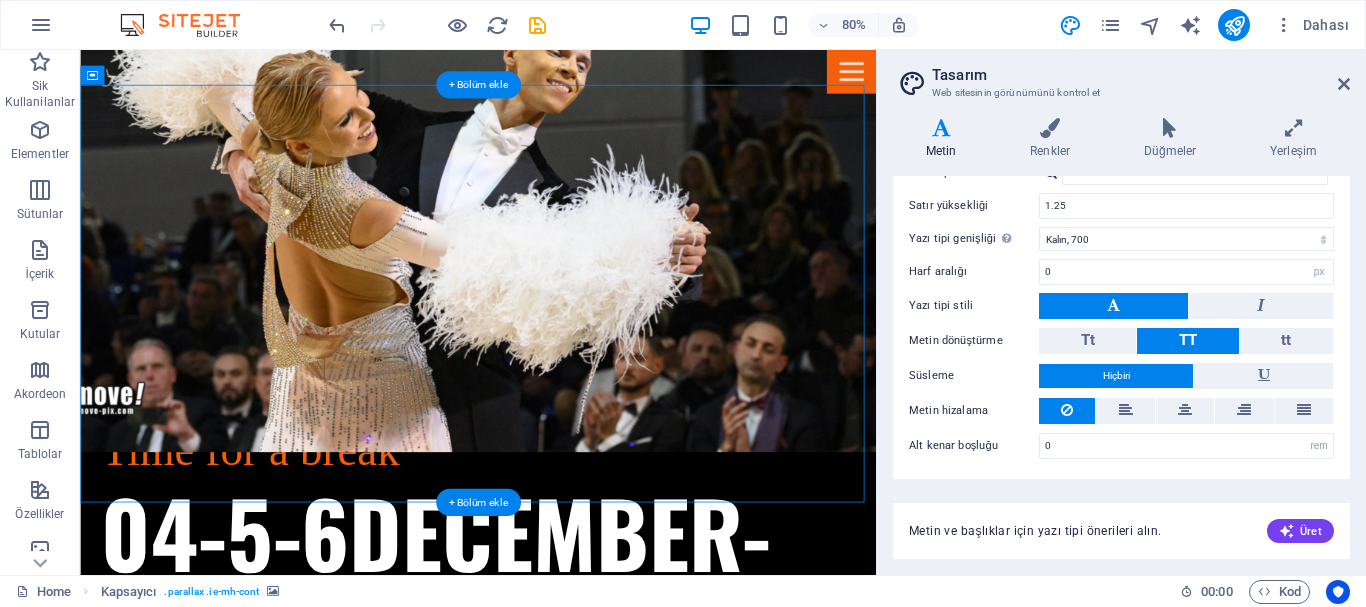 scroll, scrollTop: 2840, scrollLeft: 0, axis: vertical 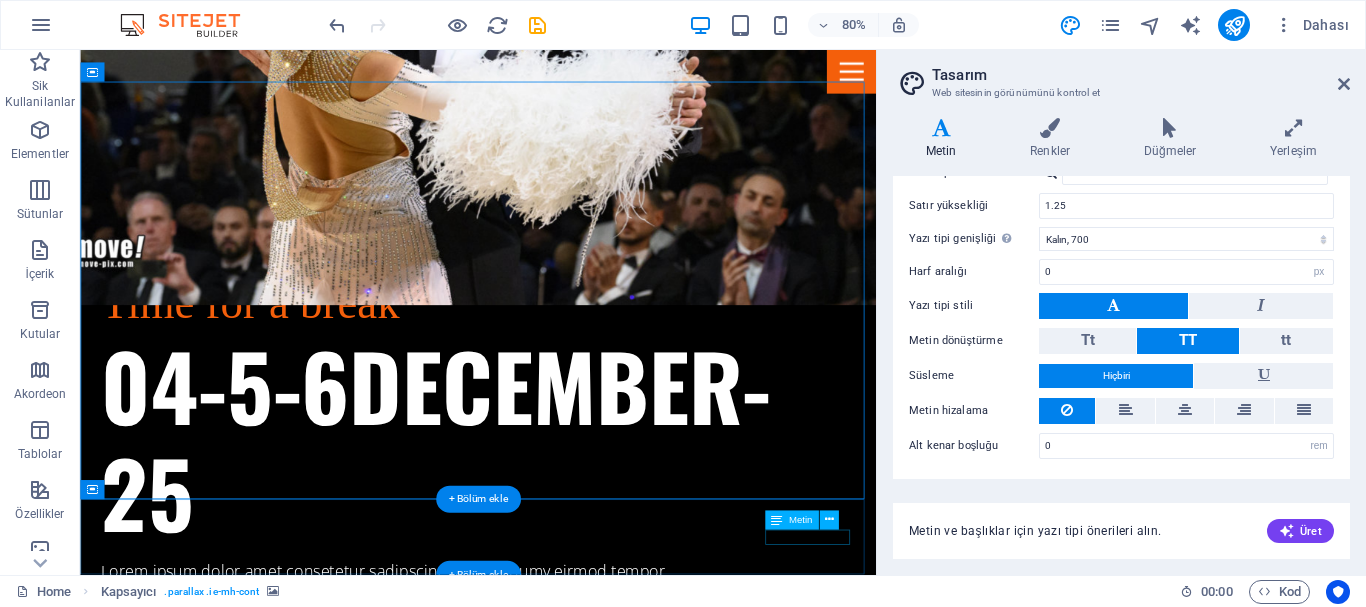 click on "Legal Notice  |  Privacy" at bounding box center [578, 4941] 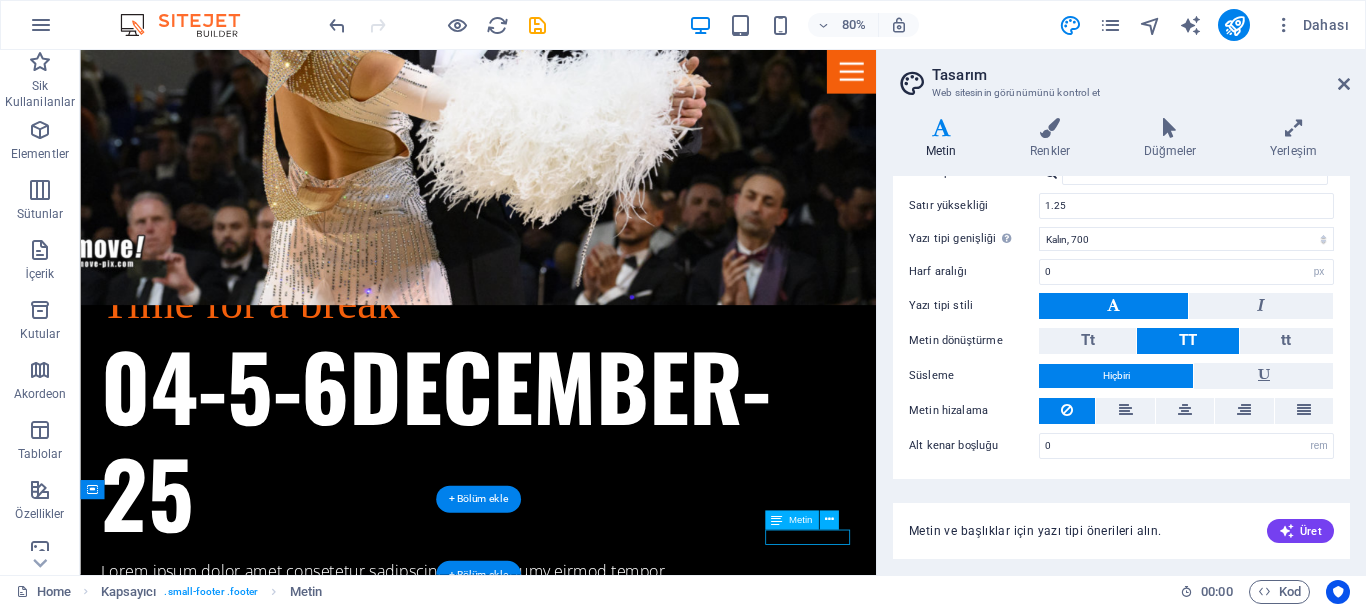 click on "Legal Notice  |  Privacy" at bounding box center (578, 4941) 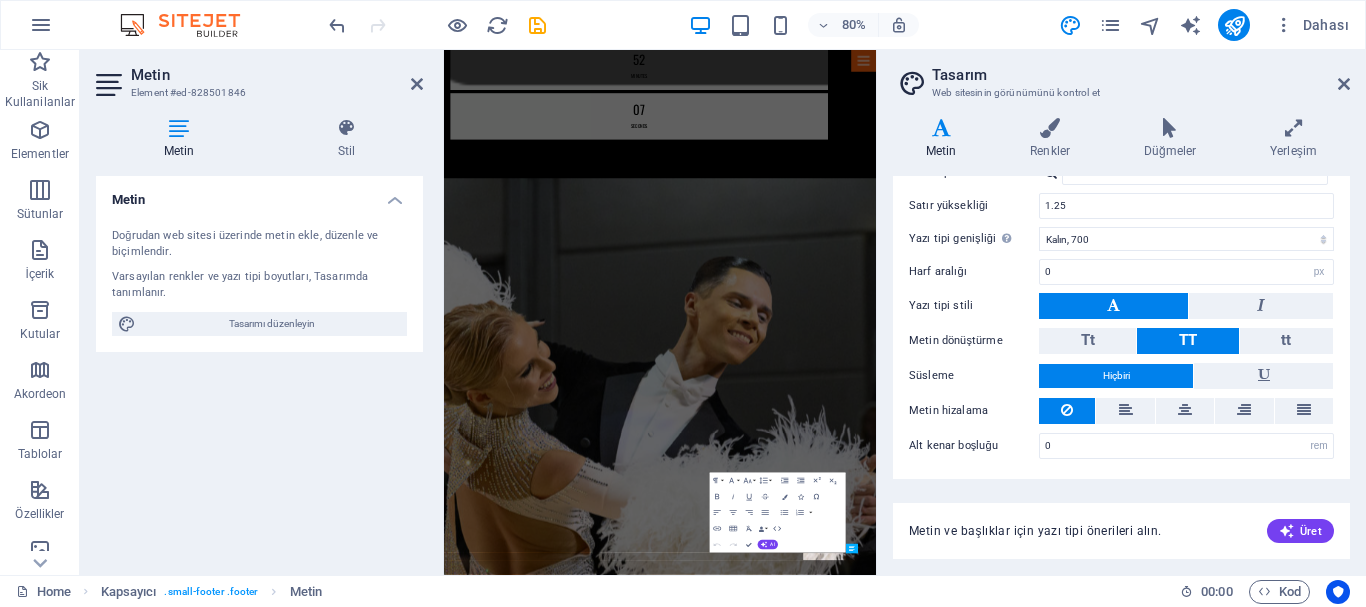 scroll, scrollTop: 4120, scrollLeft: 0, axis: vertical 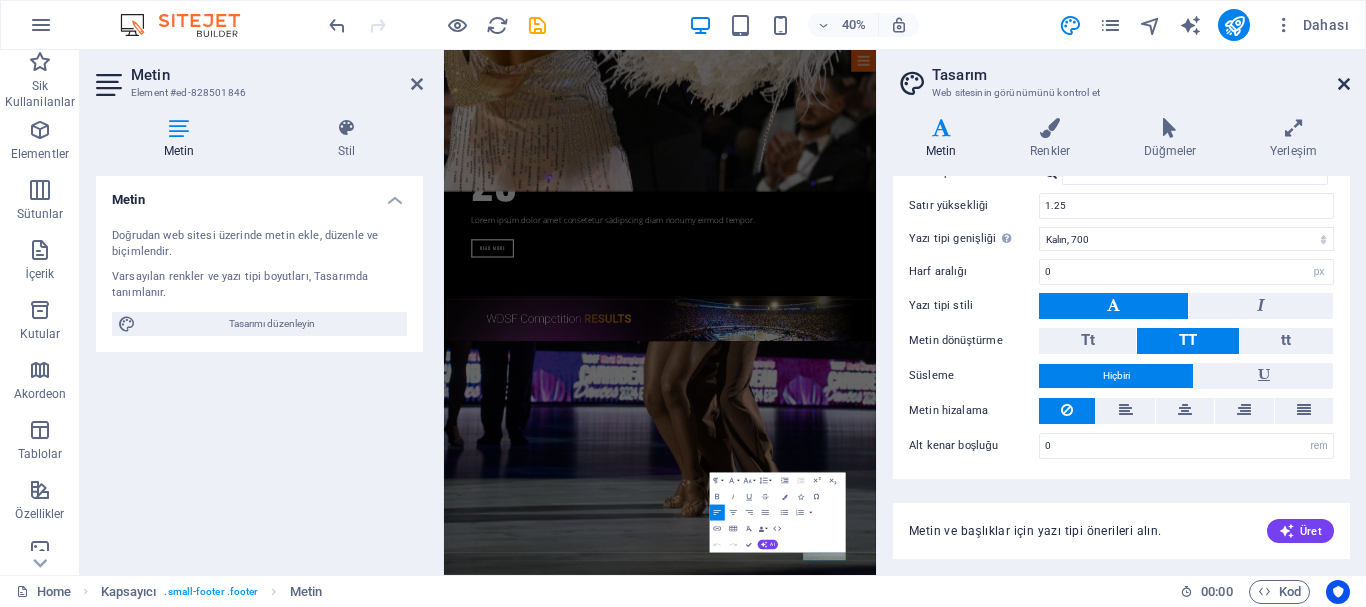 click at bounding box center [1344, 84] 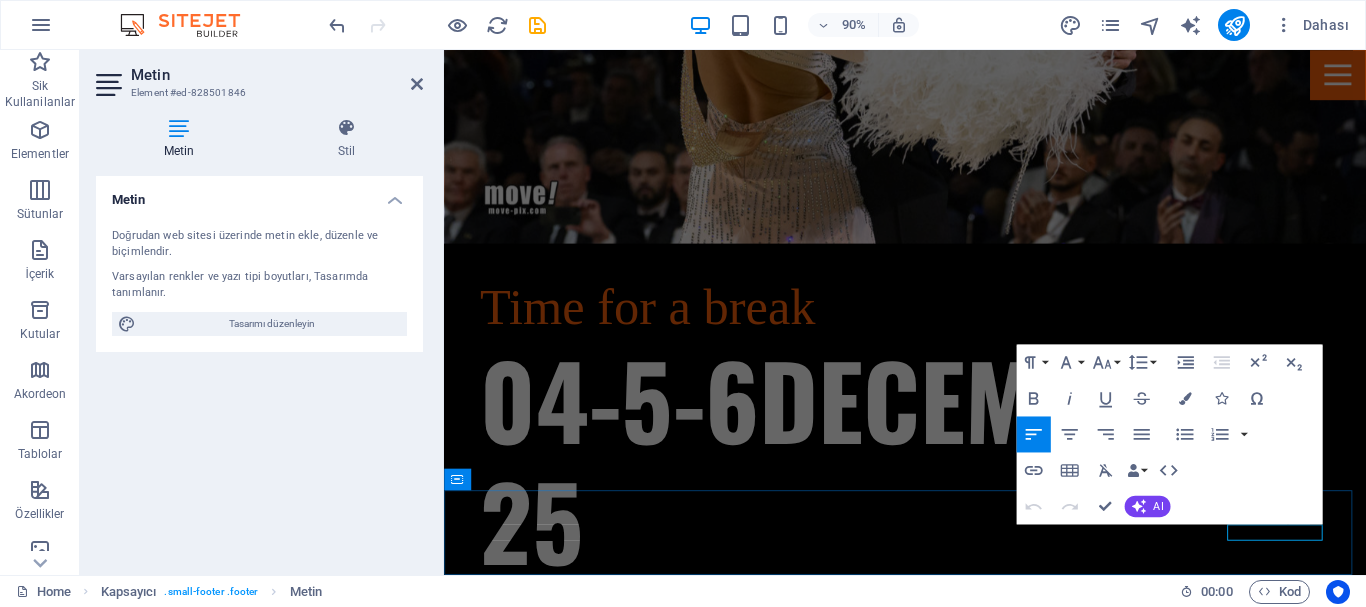 click on "Legal Notice" at bounding box center (514, 4786) 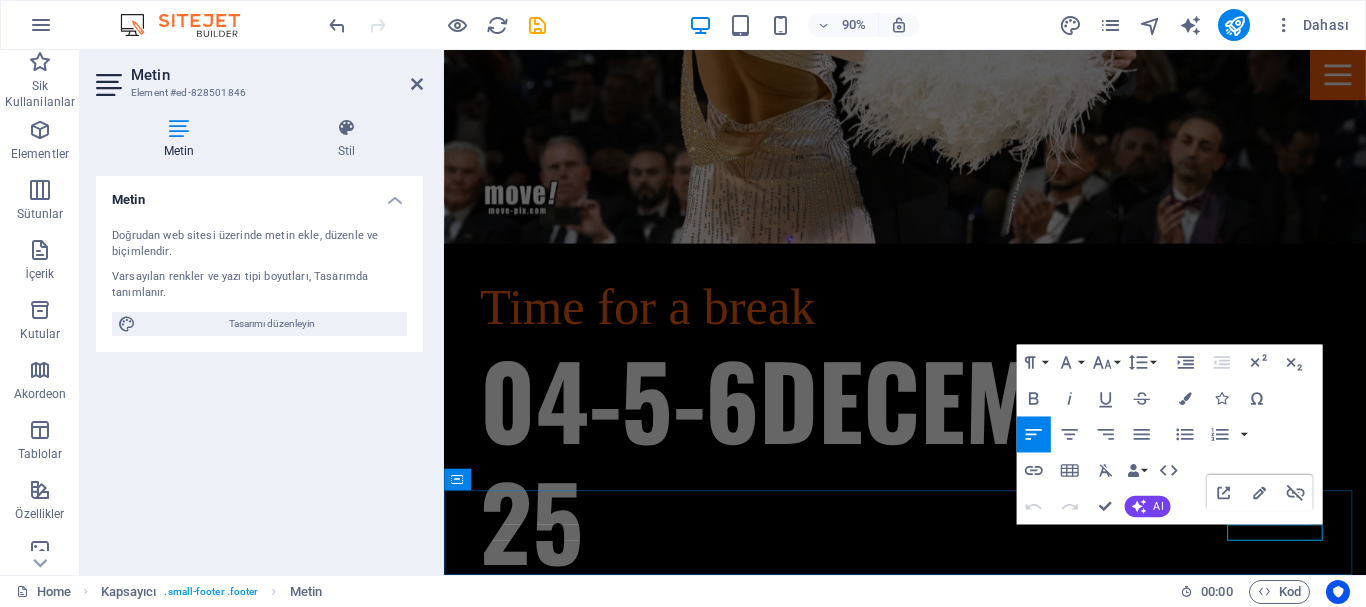 click on "Legal Notice" at bounding box center (514, 4786) 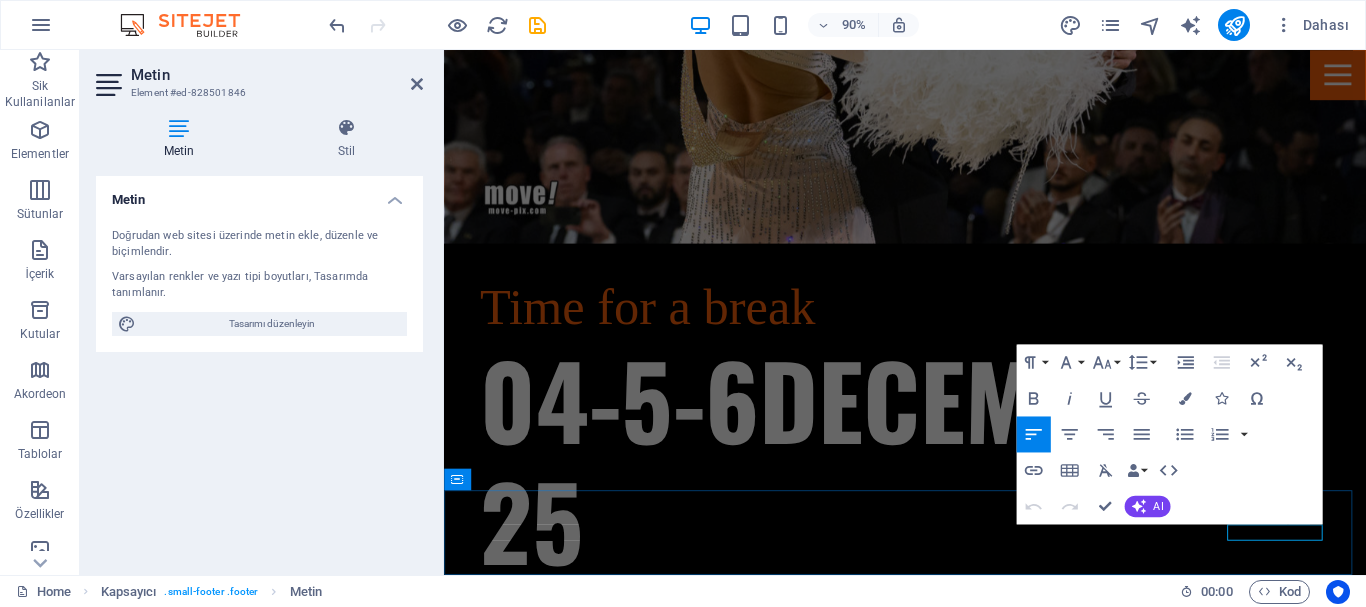 click on "Legal Notice" at bounding box center (514, 4786) 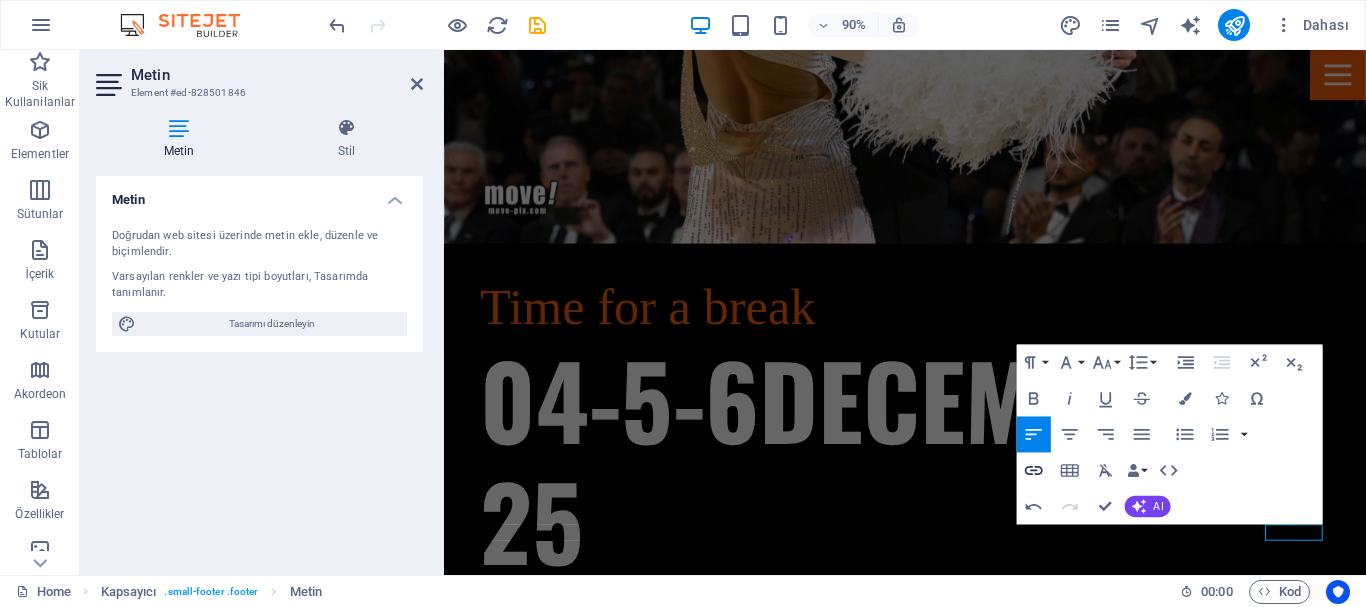 click 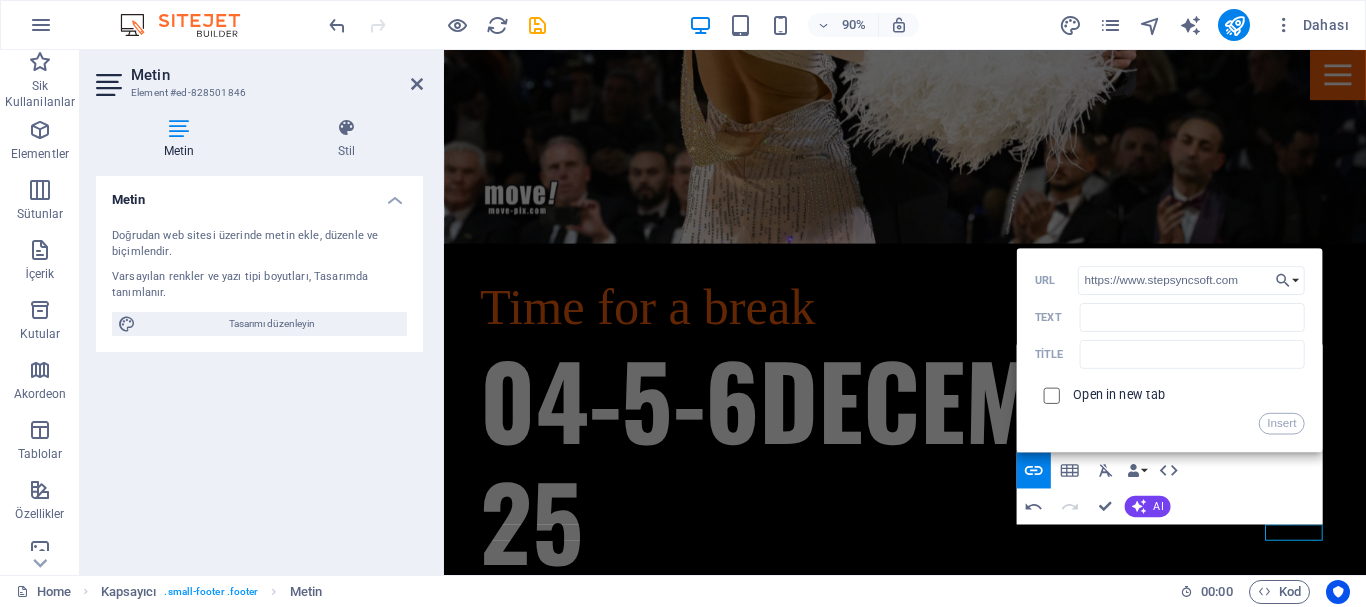 type on "https://www.stepsyncsoft.com" 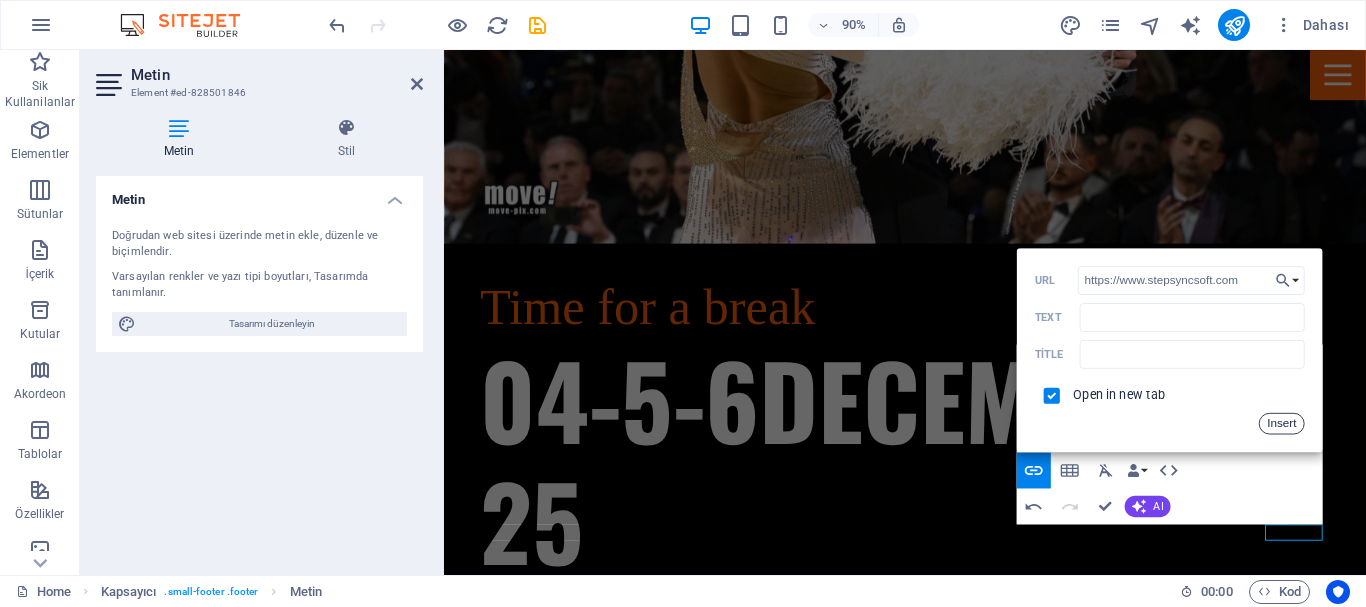 click on "Insert" at bounding box center [1281, 423] 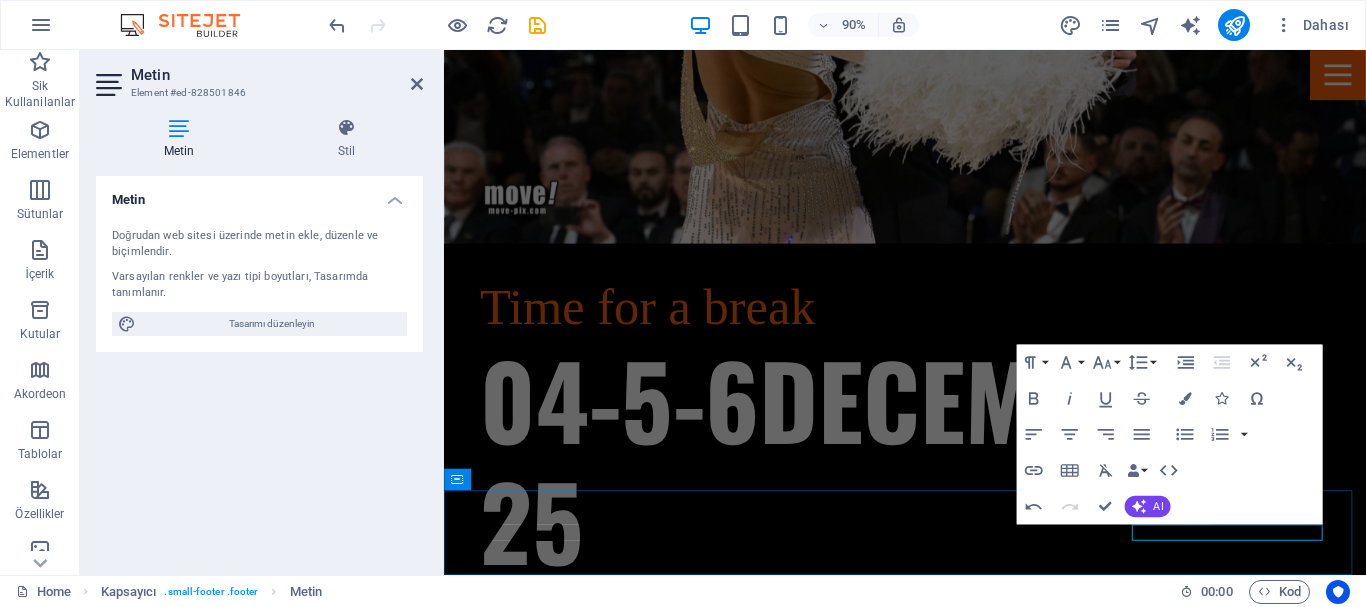 click on "https://www.stepsyncsoft.com StepSyncSoft​" at bounding box center [956, 4787] 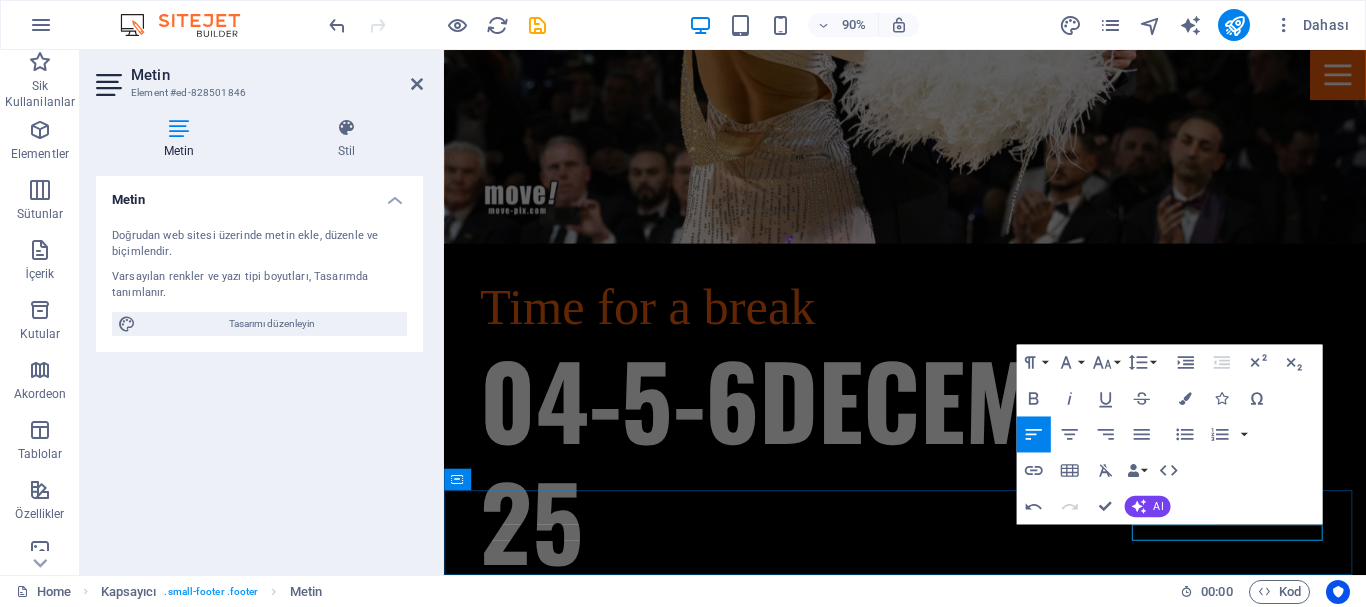 click on "https://www.stepsyncsoft.com StepSyncSoft​" at bounding box center [956, 4787] 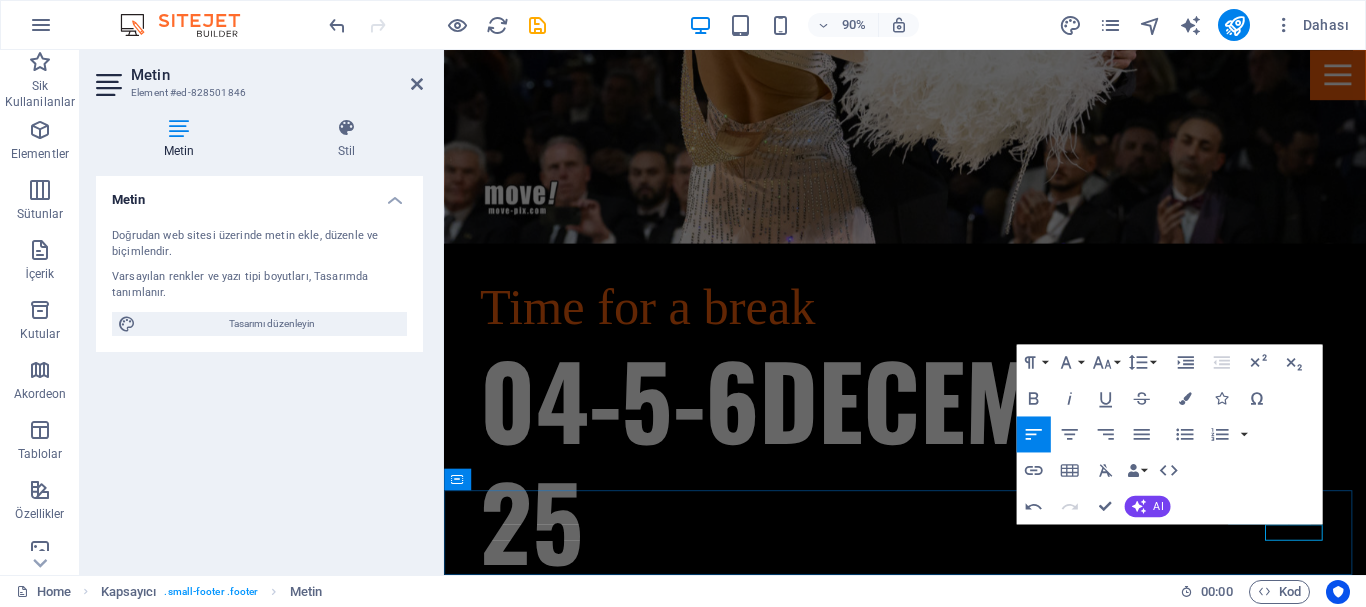 click on "​ StepSyncSoft​" at bounding box center [956, 4787] 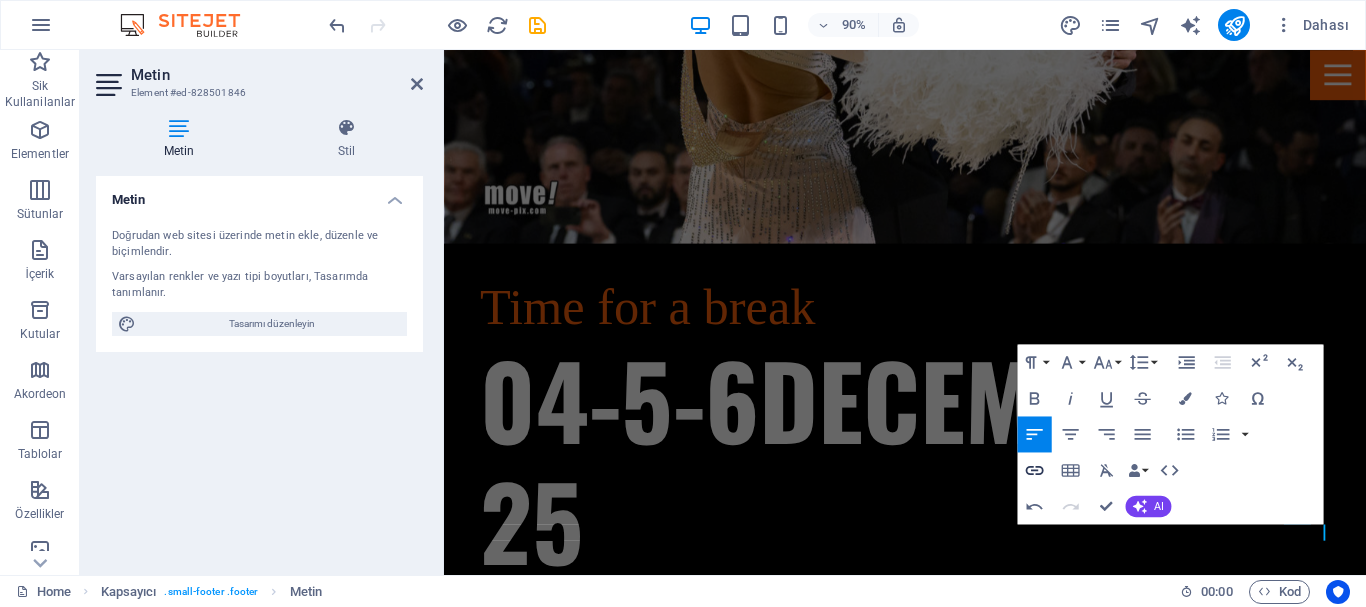 type 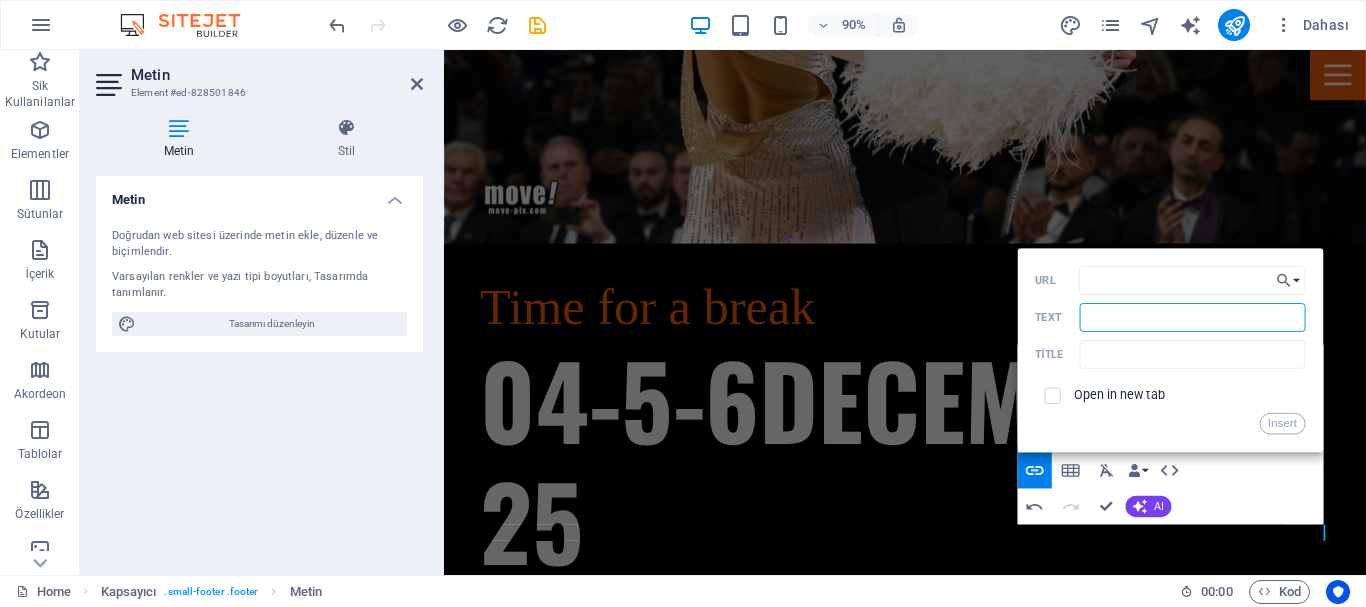 click on "Text" at bounding box center [1191, 317] 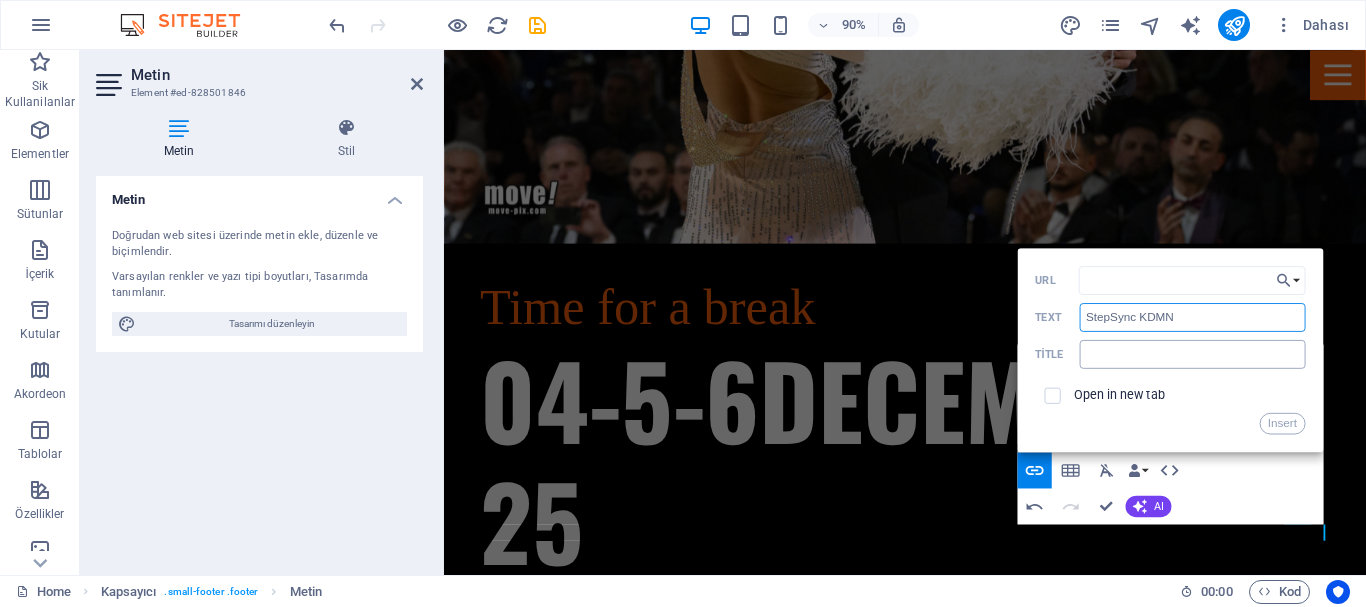 type on "StepSync KDMN" 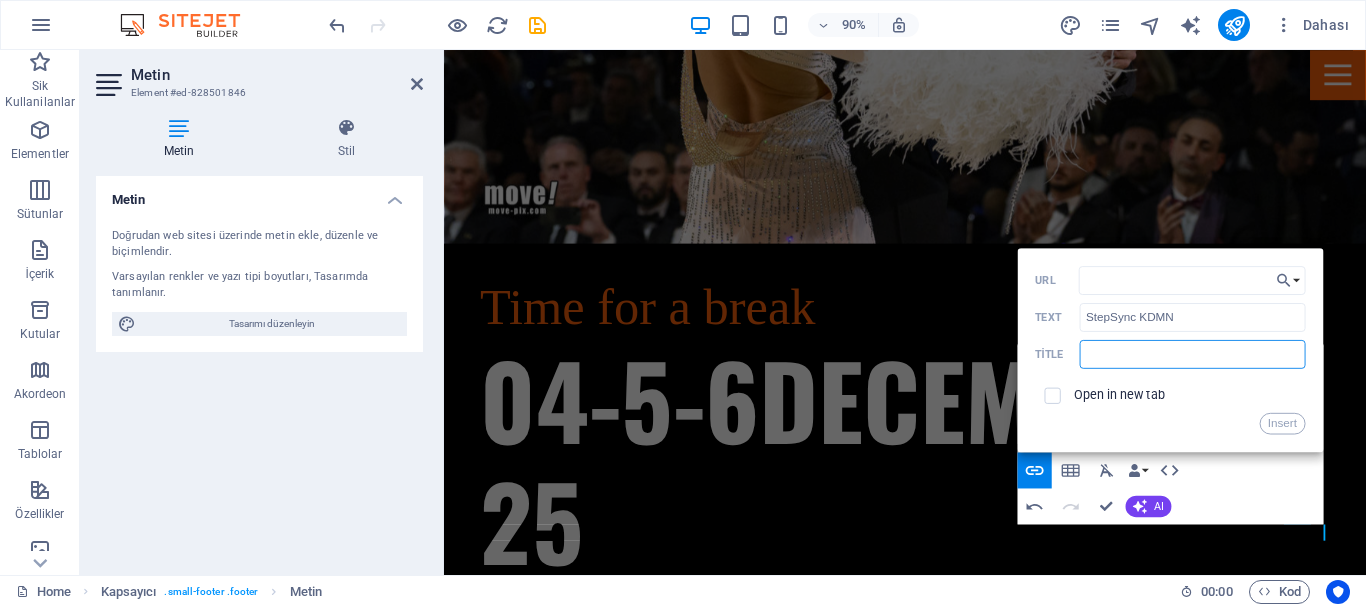 click at bounding box center (1191, 354) 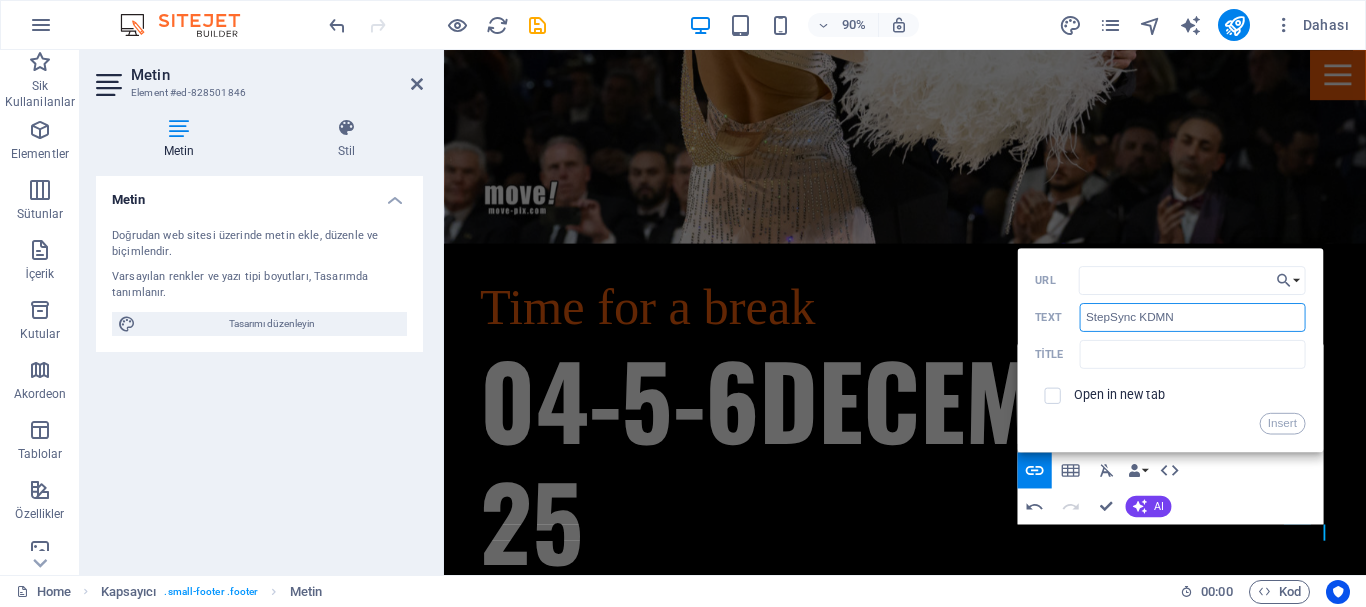 drag, startPoint x: 1190, startPoint y: 316, endPoint x: 1077, endPoint y: 317, distance: 113.004425 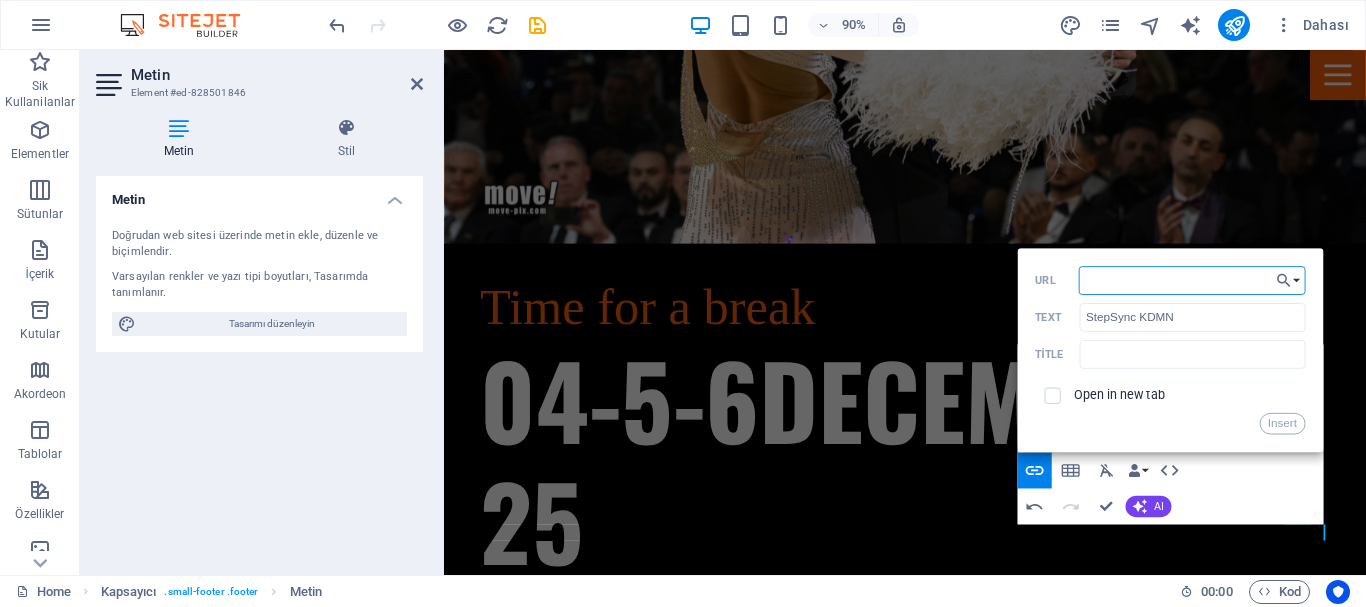 click on "URL" at bounding box center (1191, 280) 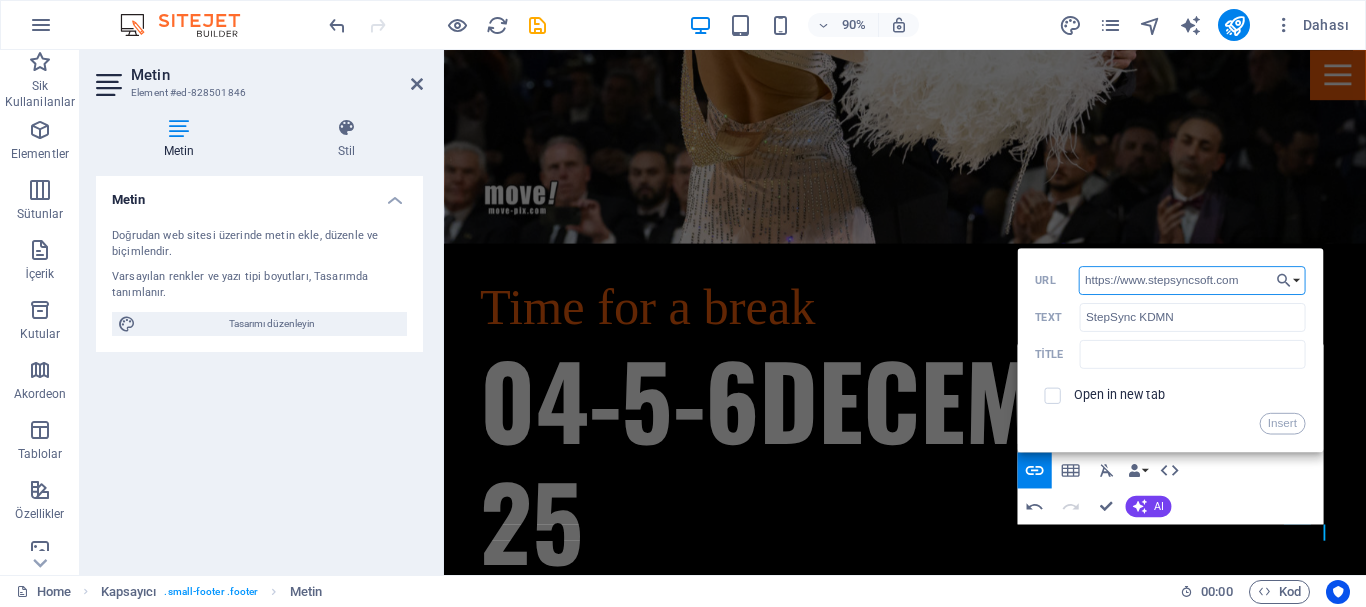 type on "https://www.stepsyncsoft.com" 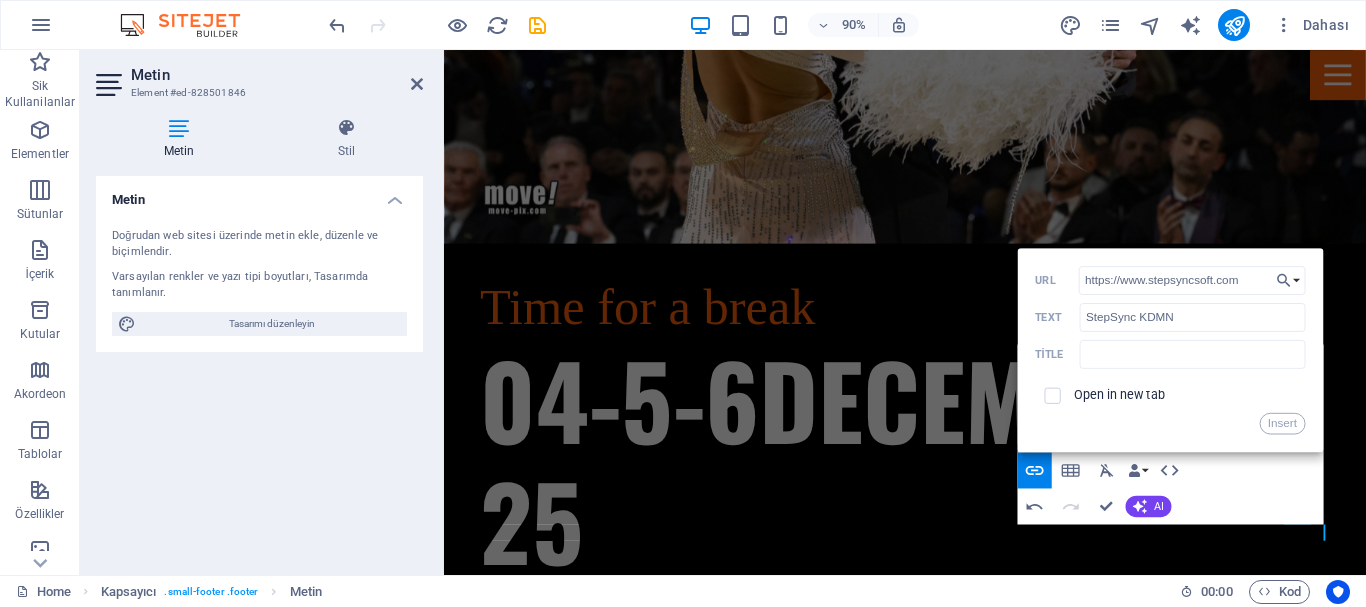 click on "Open in new tab" at bounding box center [1120, 394] 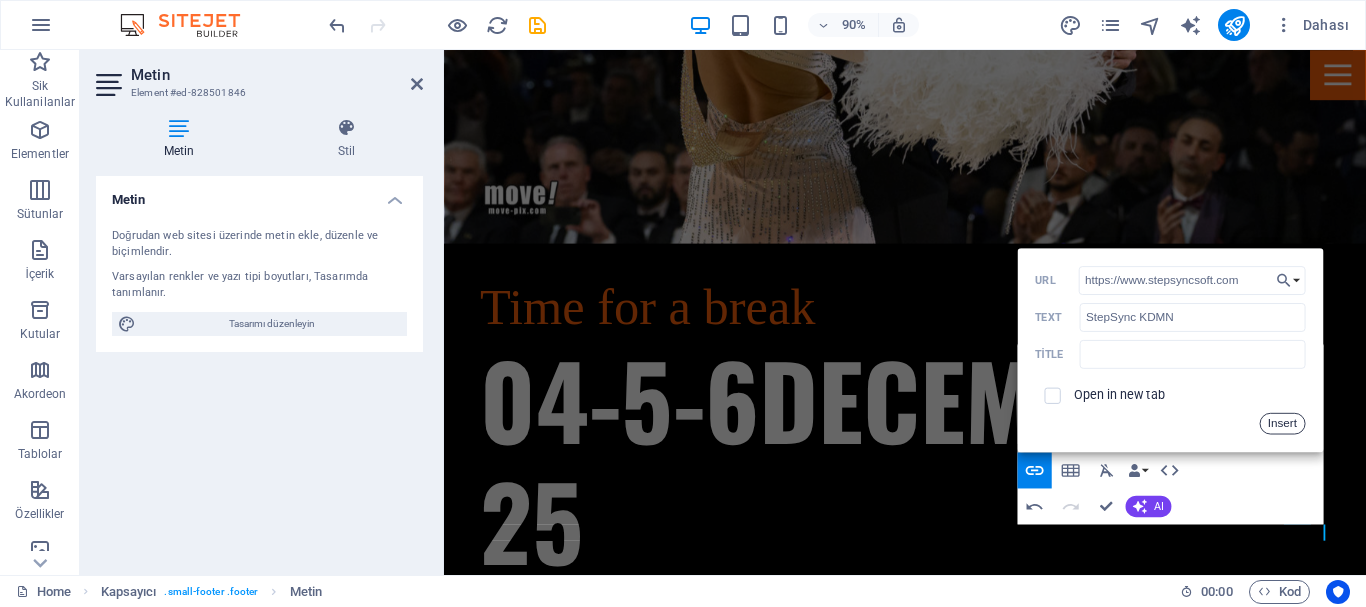 click on "Insert" at bounding box center [1281, 423] 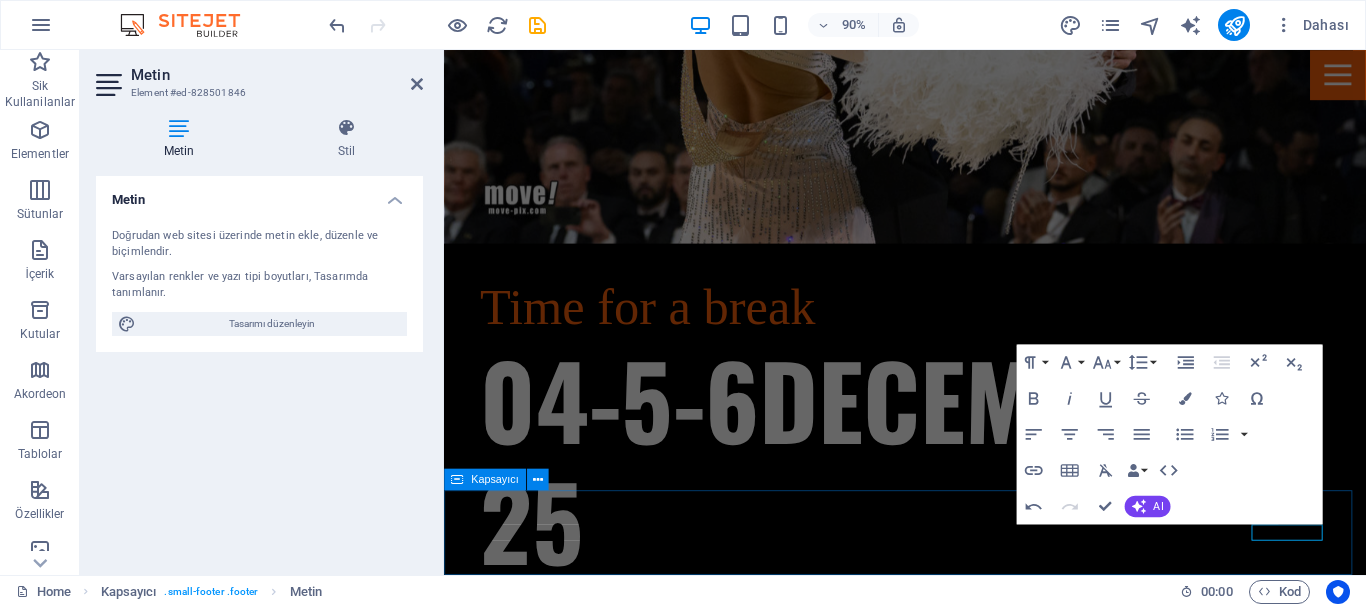 click on "CALIBBEAN StepSync KDMN ​" at bounding box center [956, 4694] 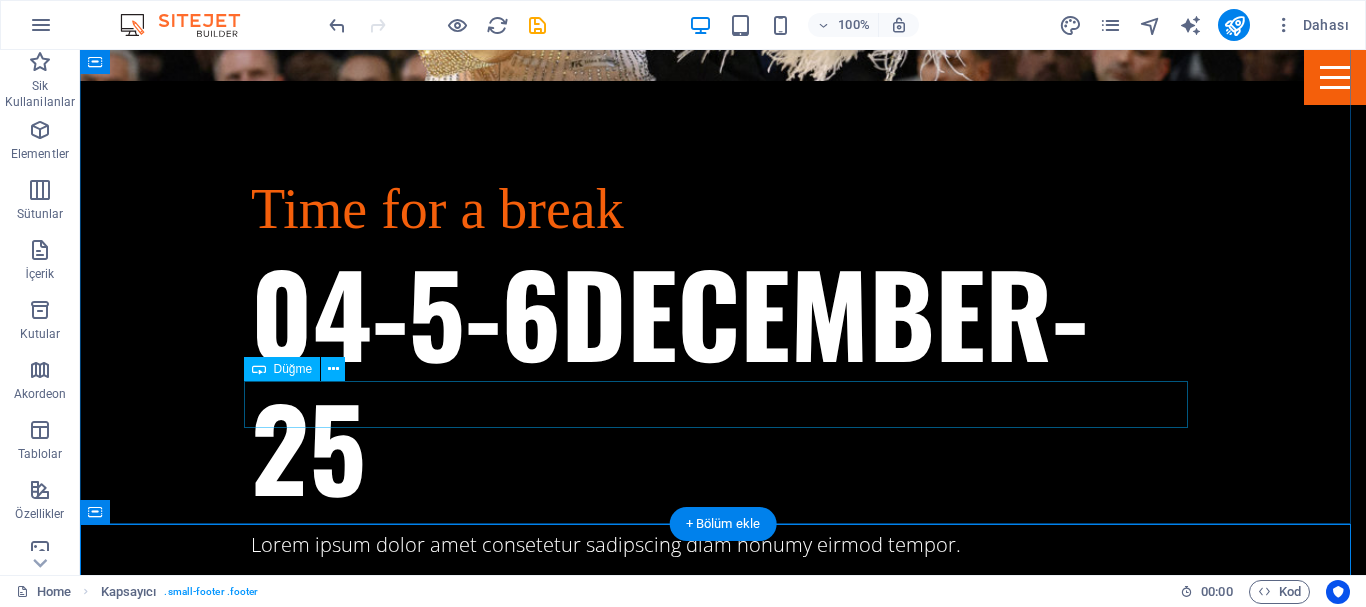 scroll, scrollTop: 2870, scrollLeft: 0, axis: vertical 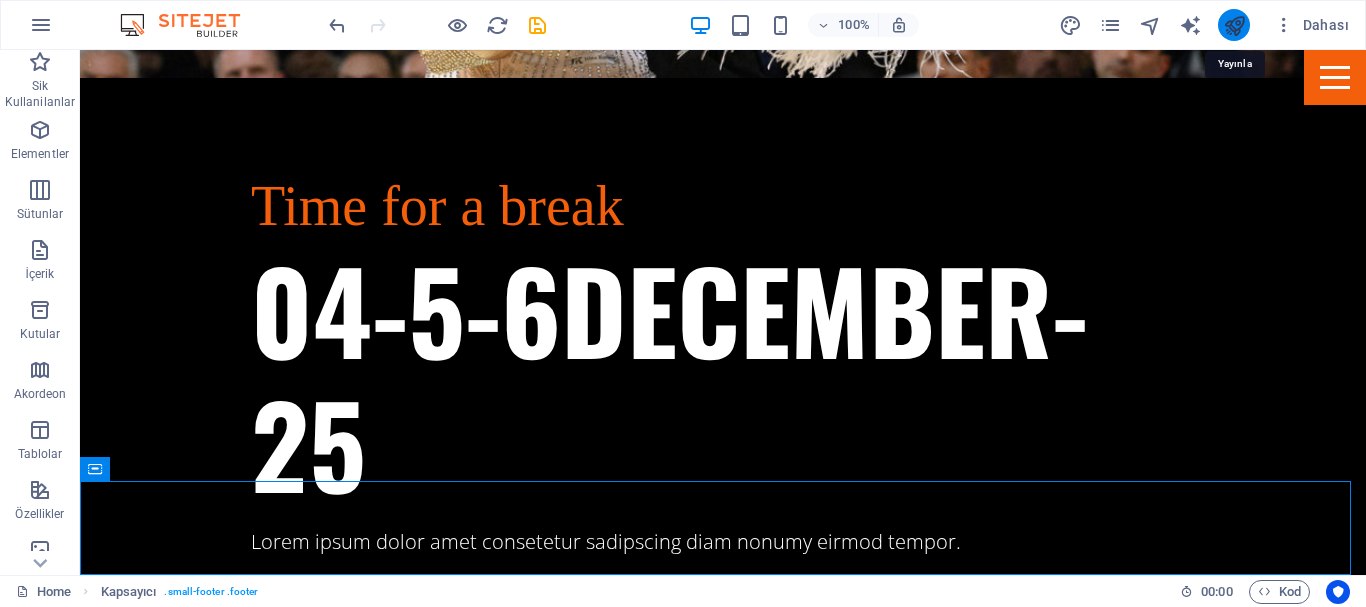 click at bounding box center [1234, 25] 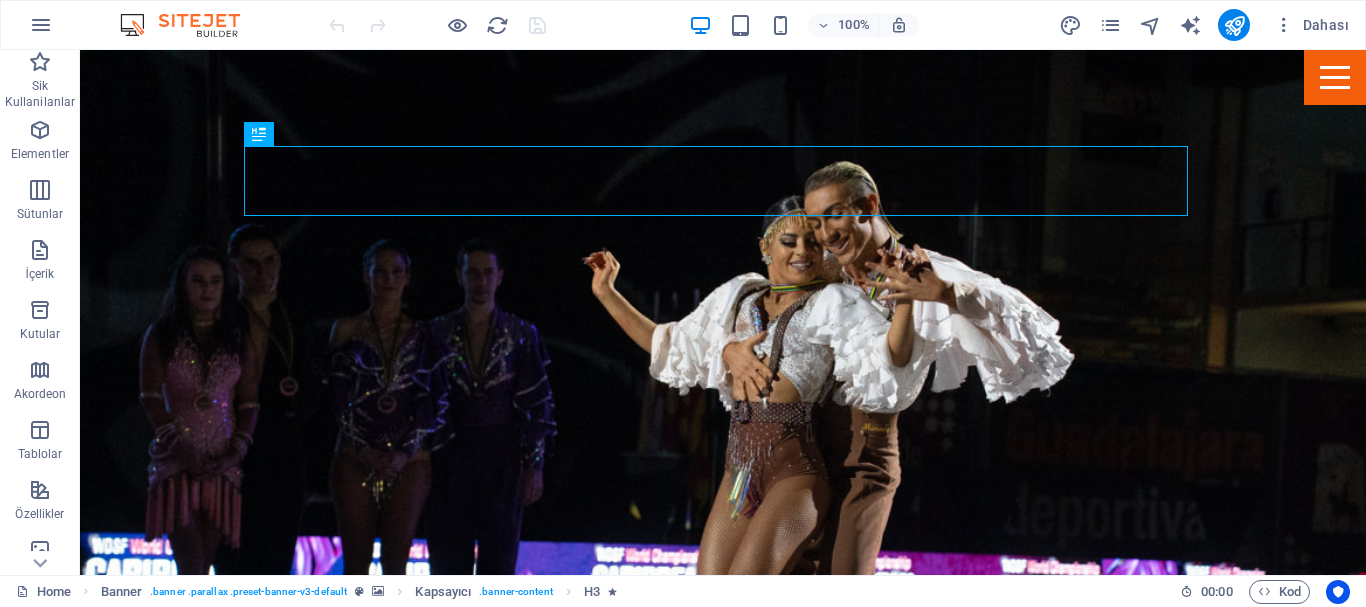 scroll, scrollTop: 0, scrollLeft: 0, axis: both 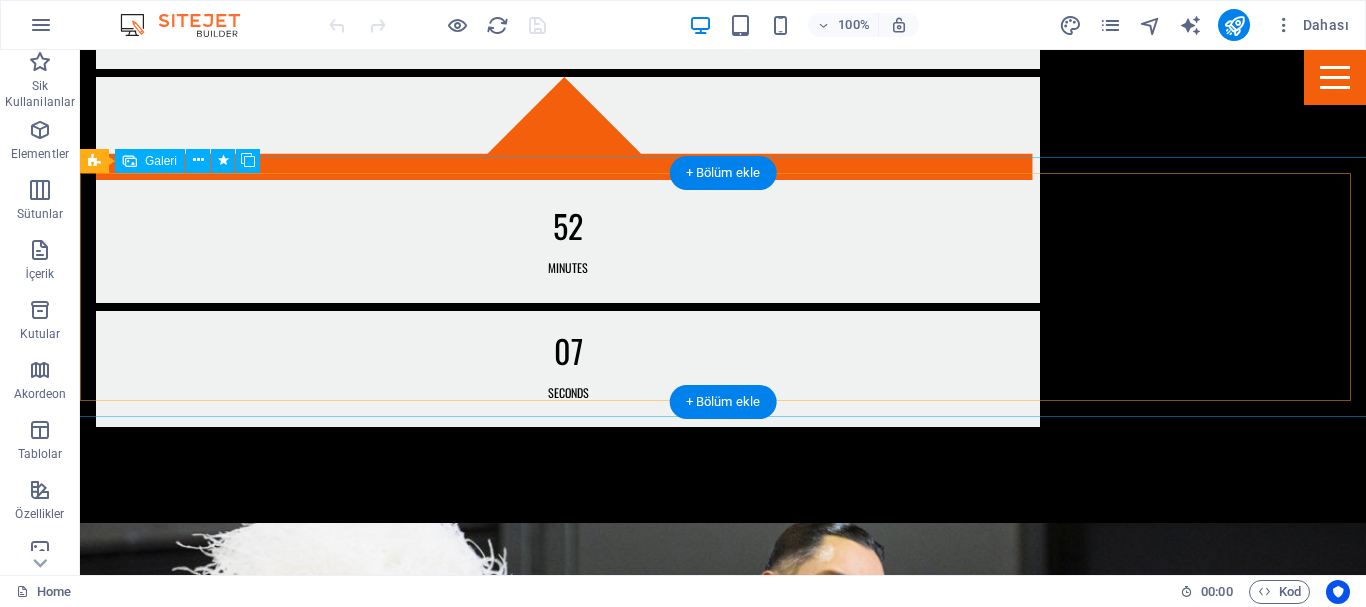 click at bounding box center (723, 2988) 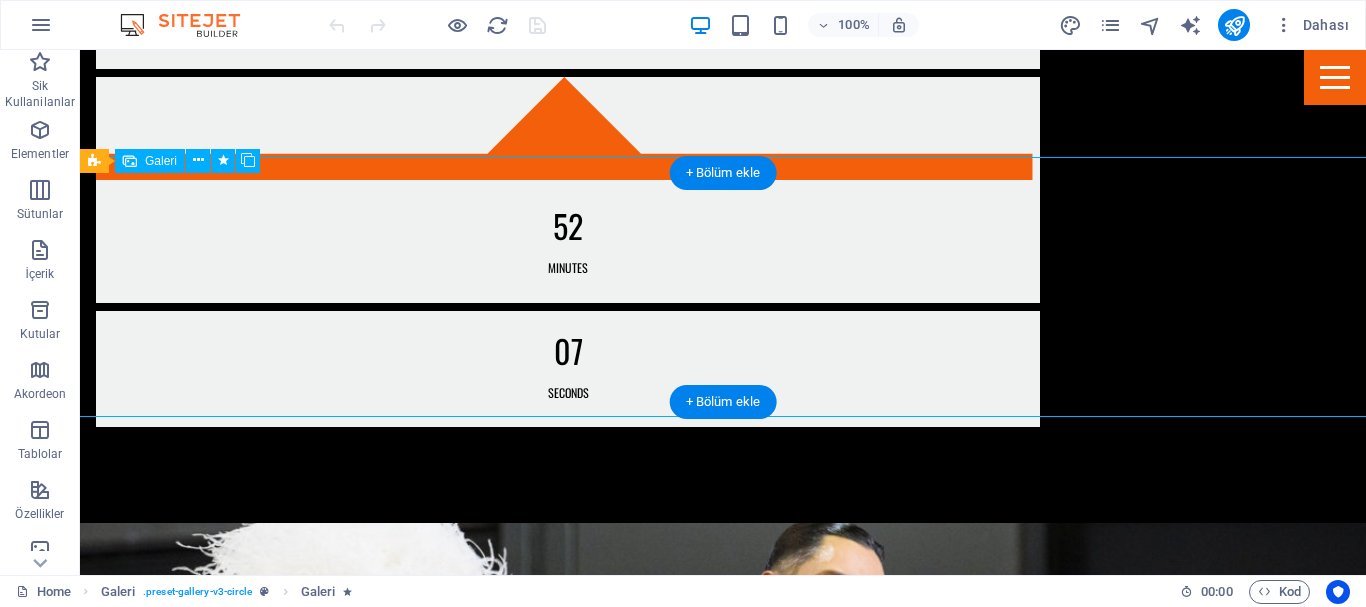 click at bounding box center [723, 2988] 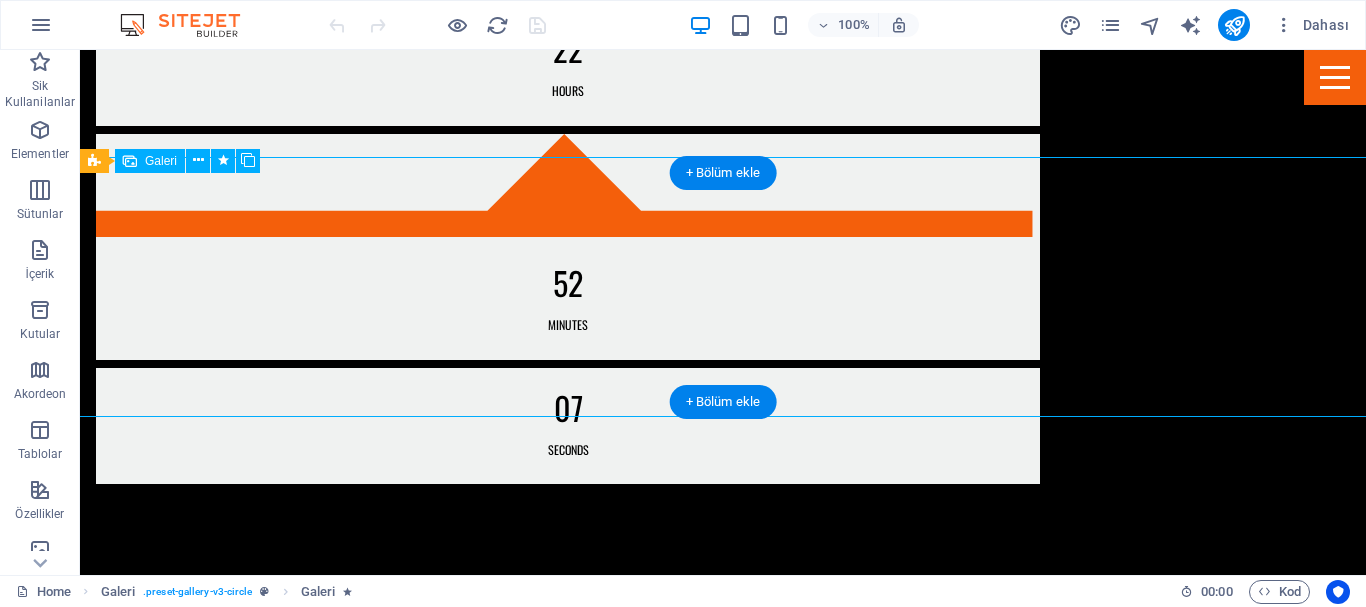 select on "4" 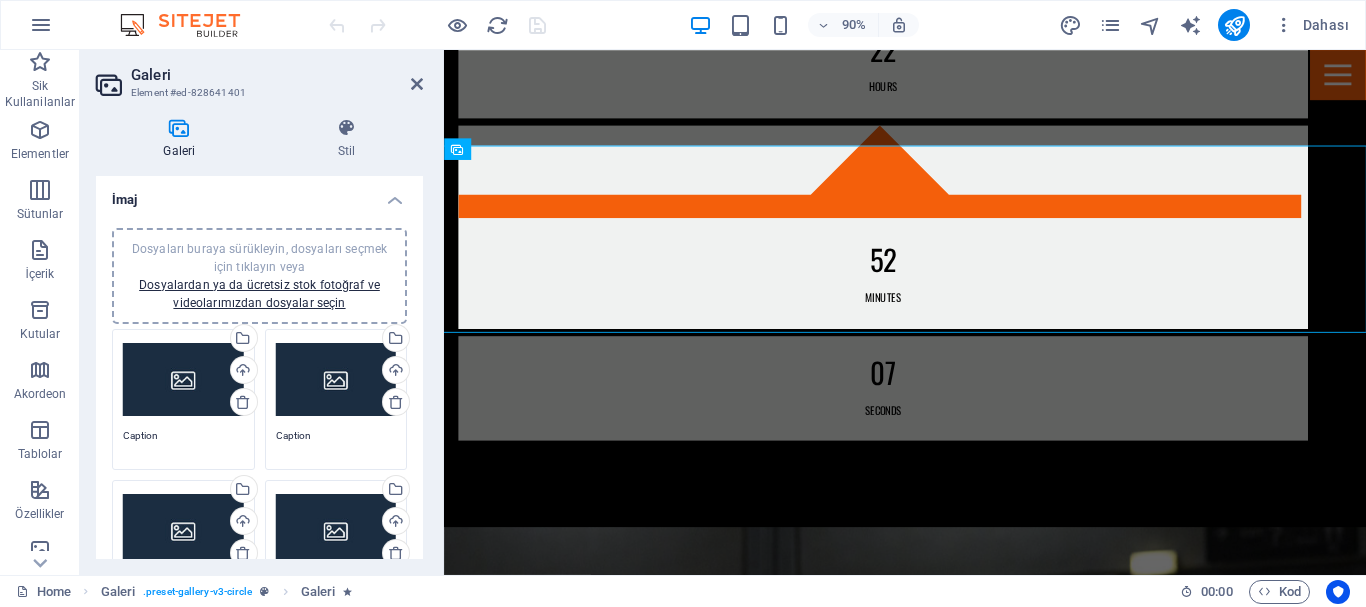 scroll, scrollTop: 1939, scrollLeft: 0, axis: vertical 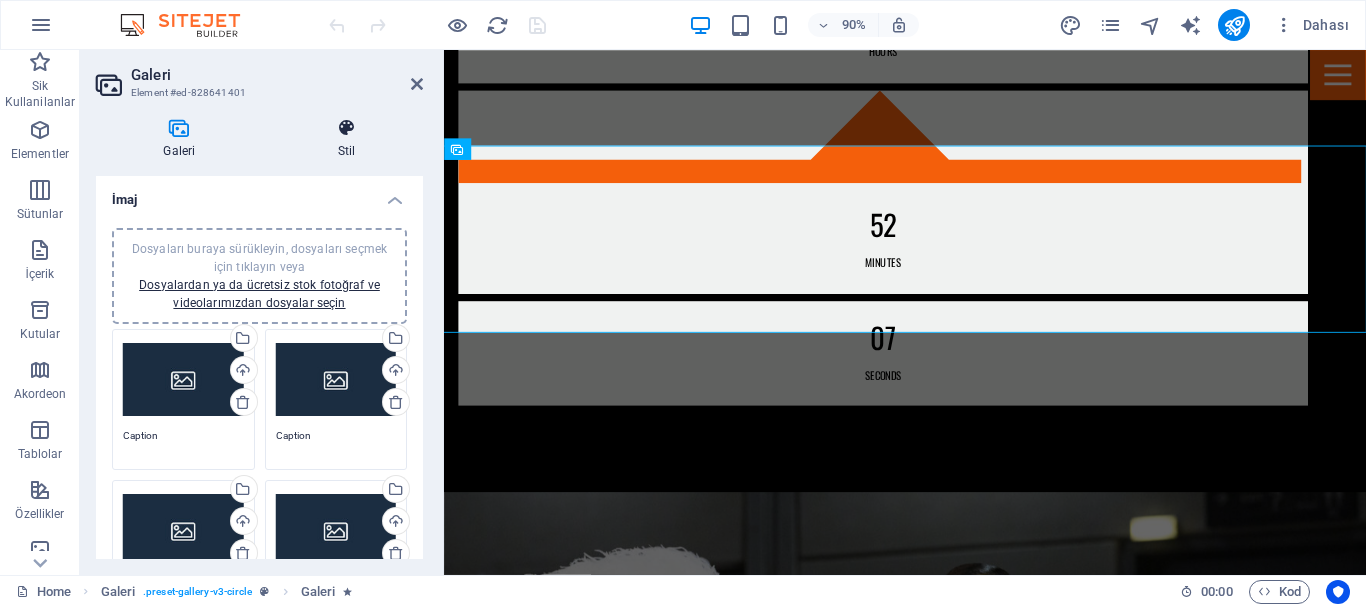 click on "Stil" at bounding box center (347, 139) 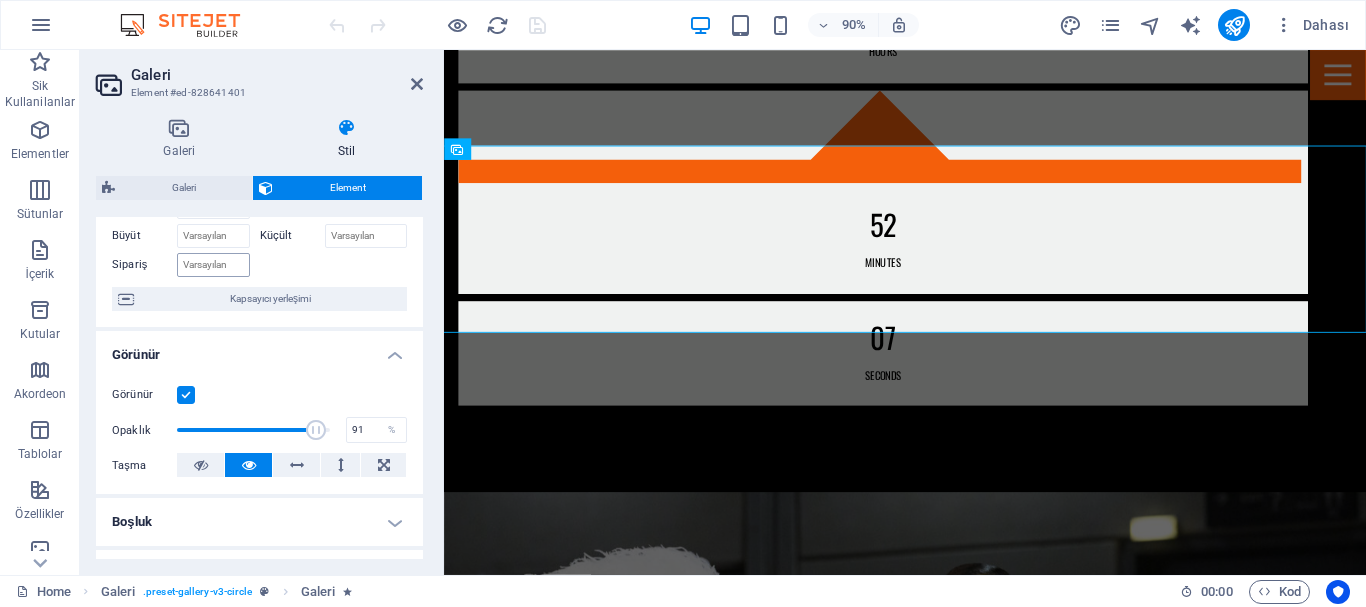 scroll, scrollTop: 0, scrollLeft: 0, axis: both 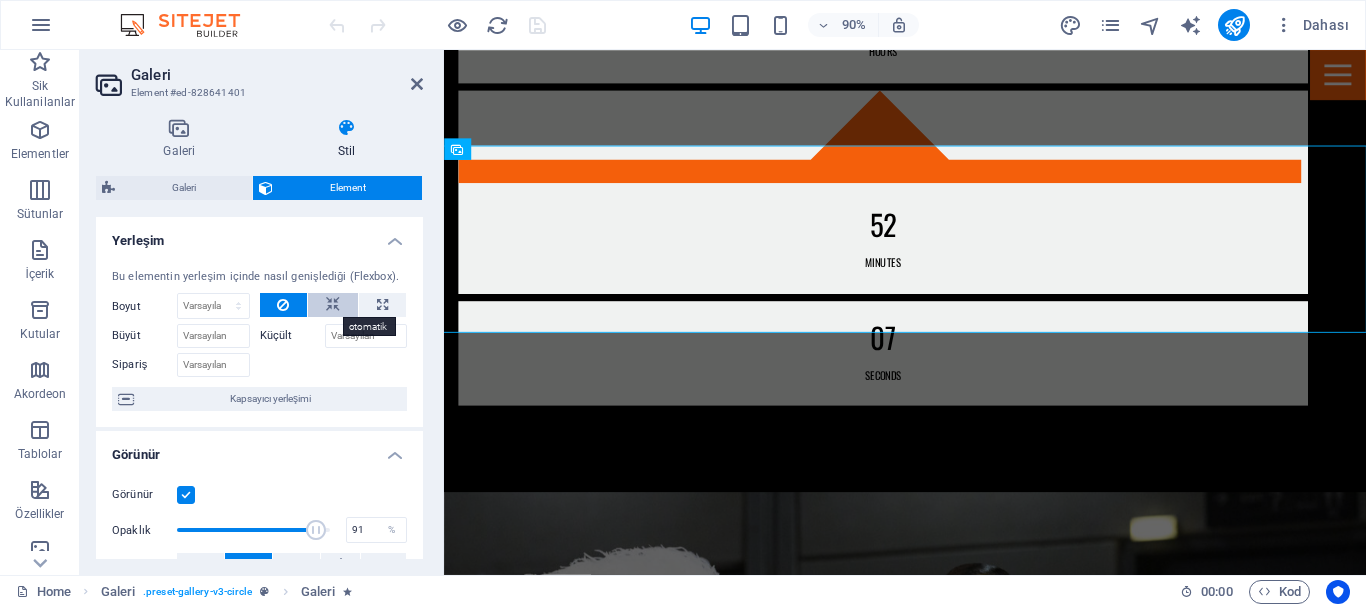 click at bounding box center [333, 305] 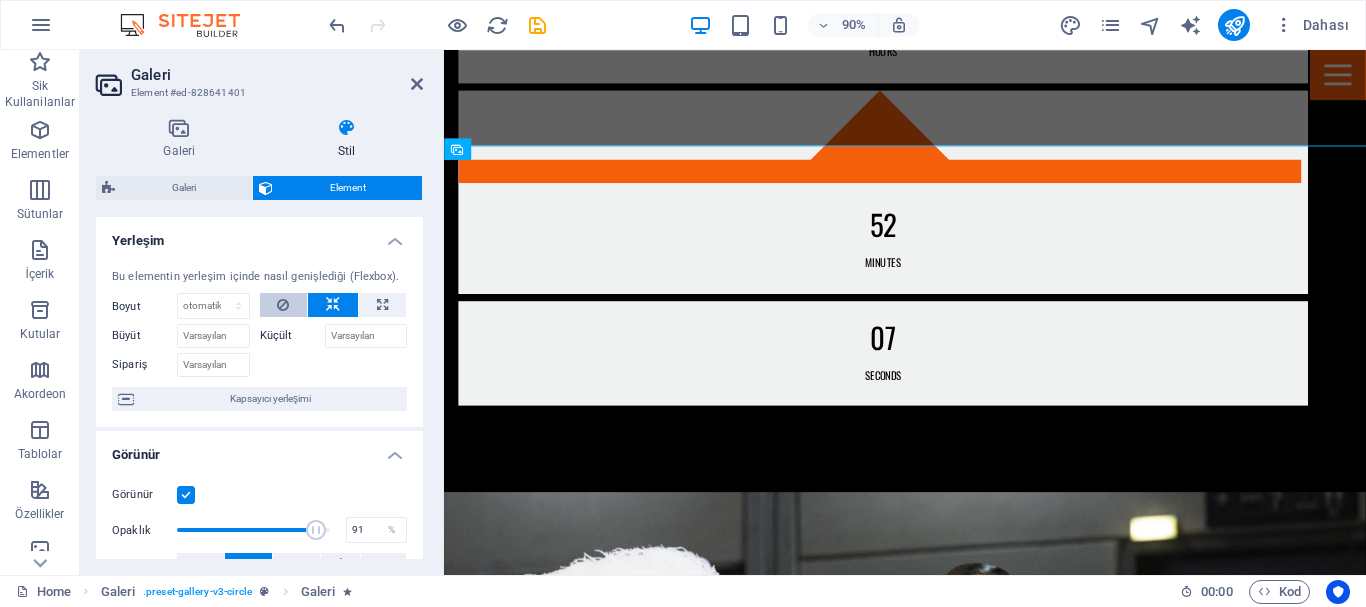click at bounding box center [283, 305] 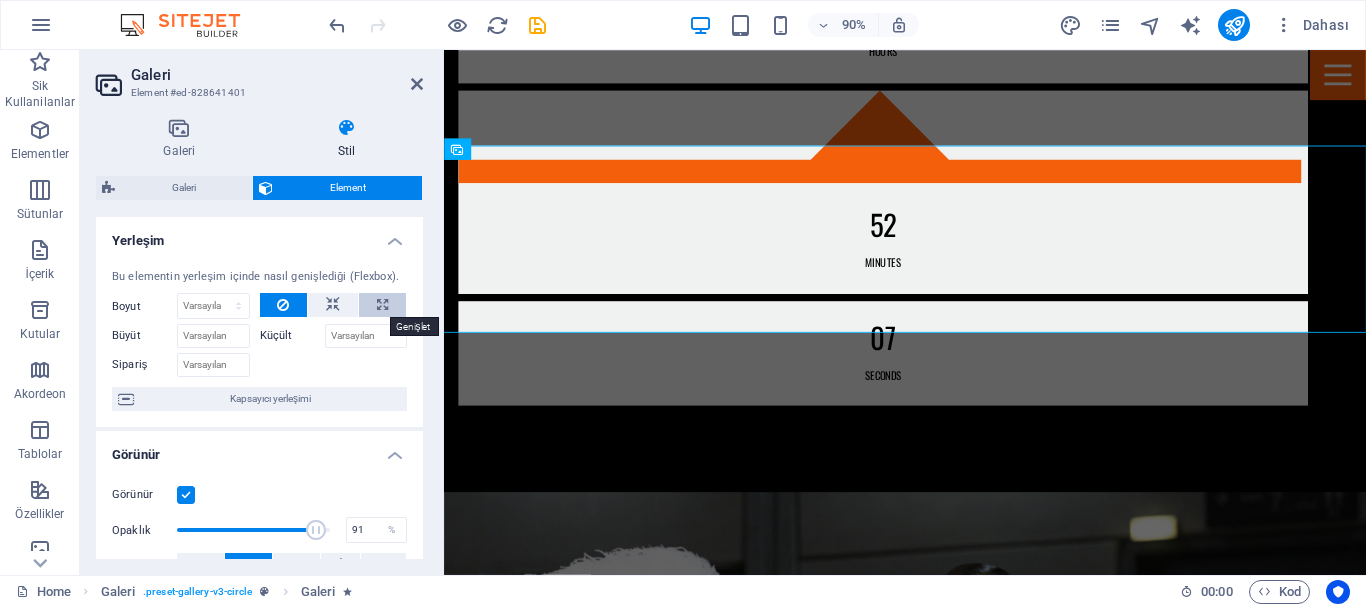 click at bounding box center [382, 305] 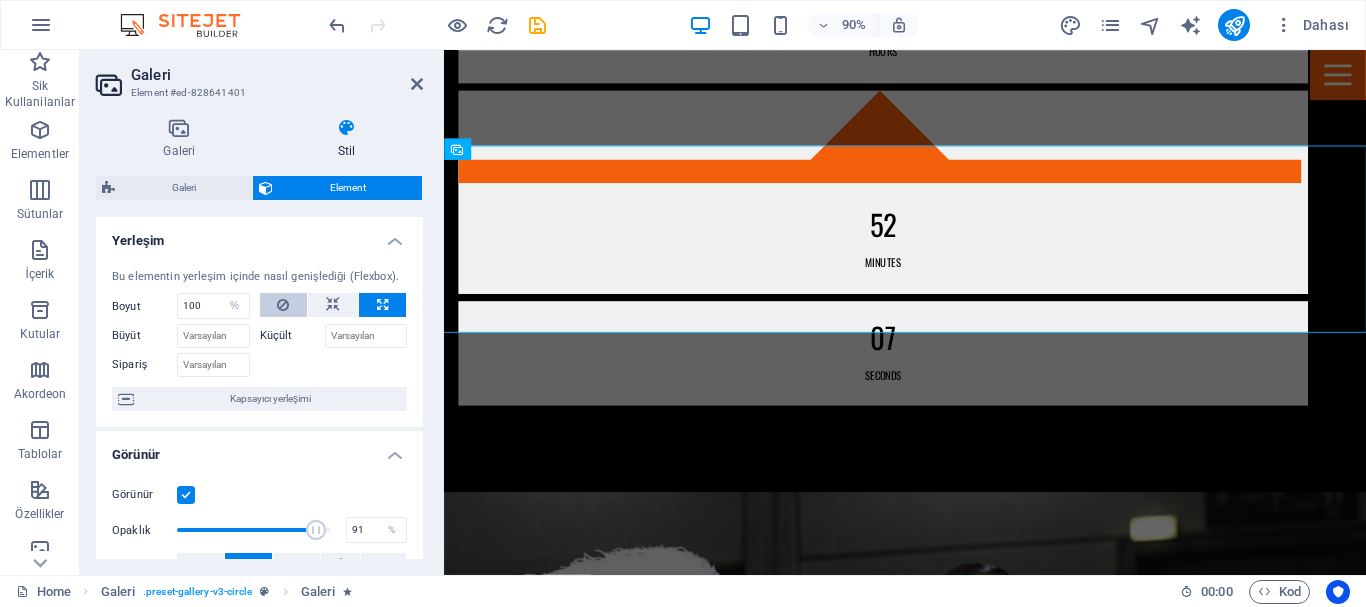 click at bounding box center (283, 305) 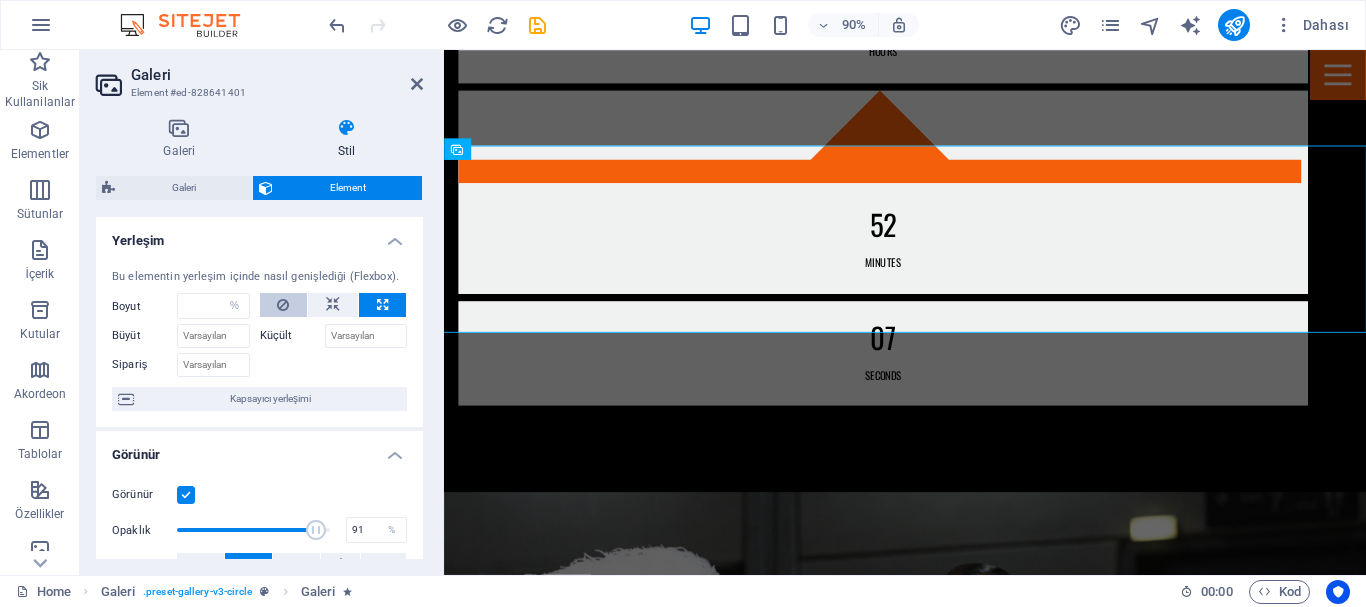 select on "DISABLED_OPTION_VALUE" 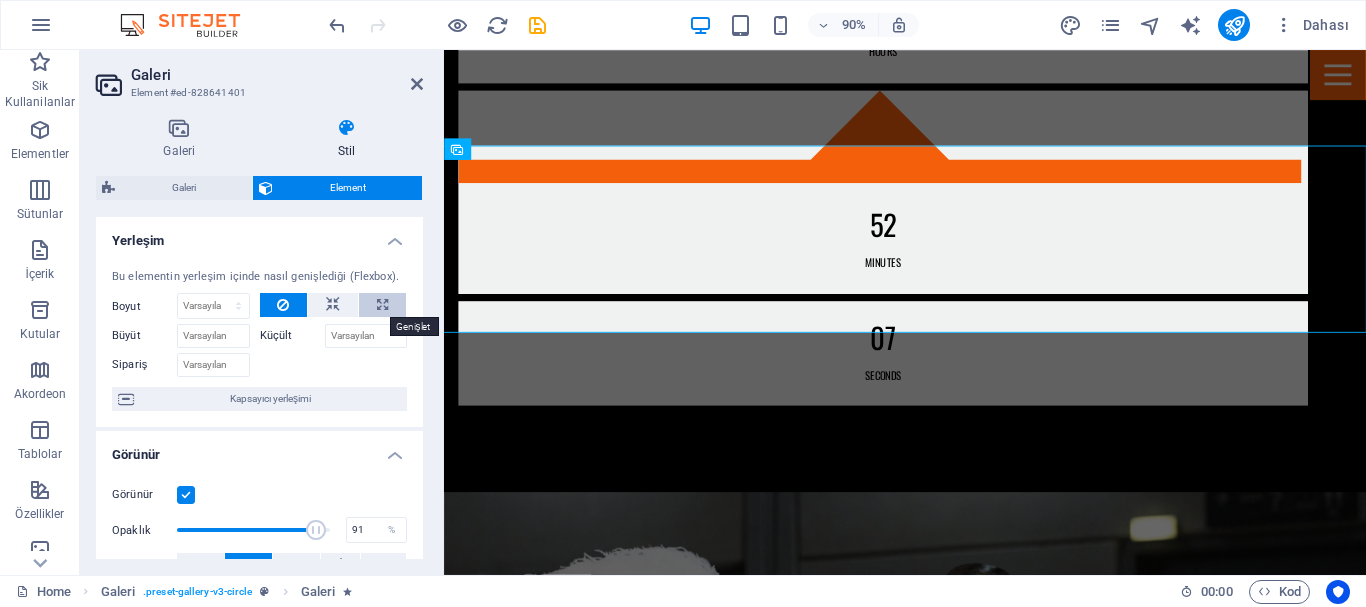 click at bounding box center (382, 305) 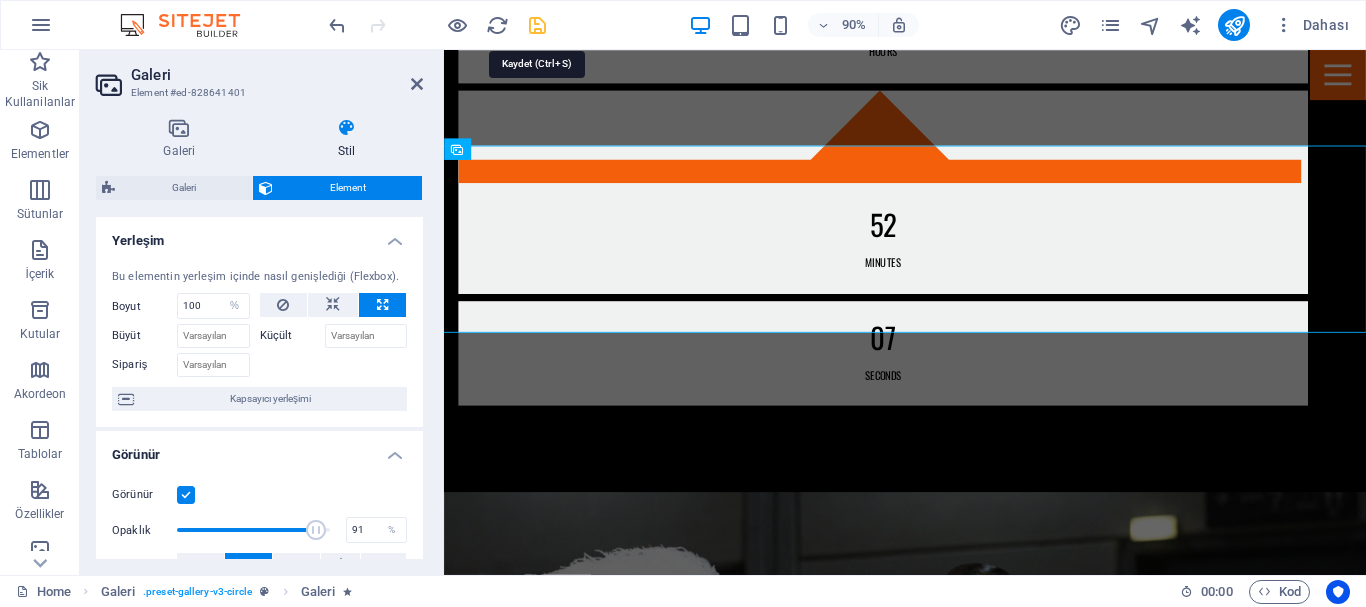 click at bounding box center (537, 25) 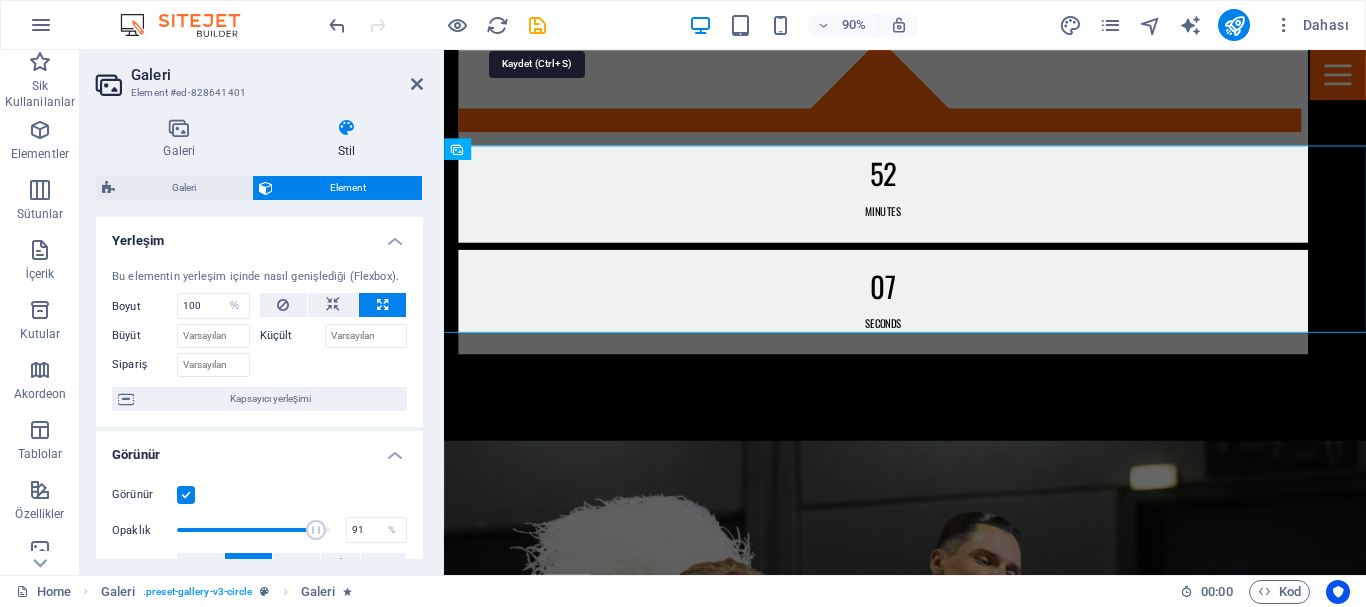 scroll, scrollTop: 1900, scrollLeft: 0, axis: vertical 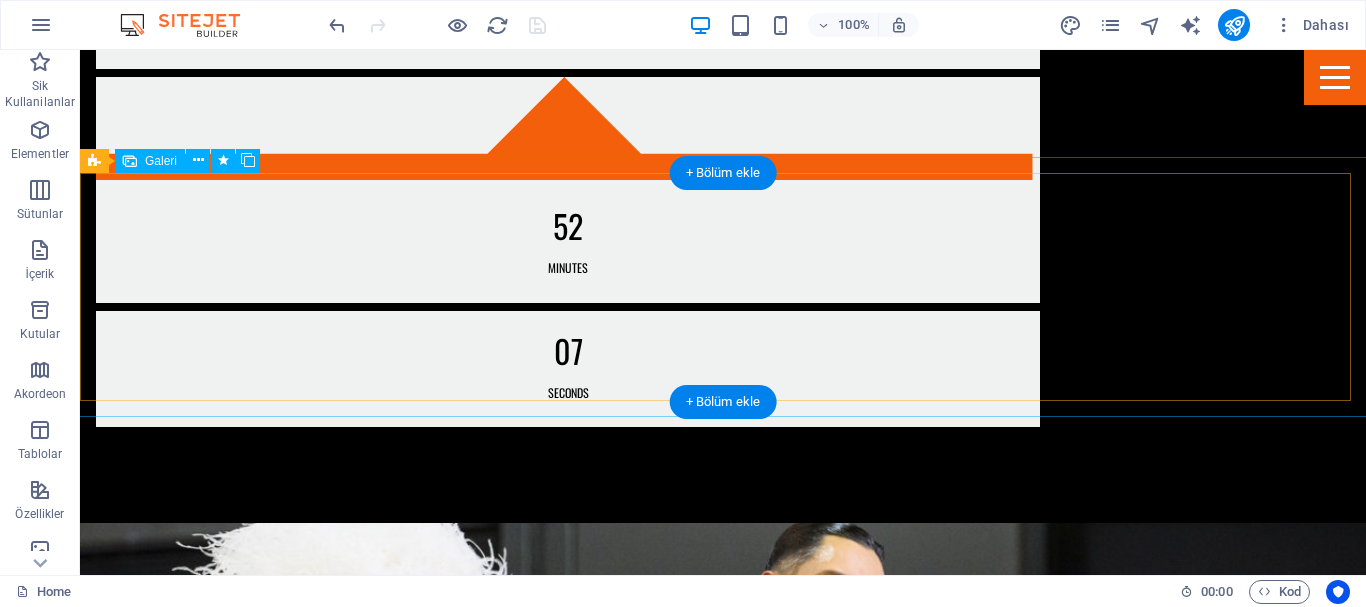 click at bounding box center (196, 2988) 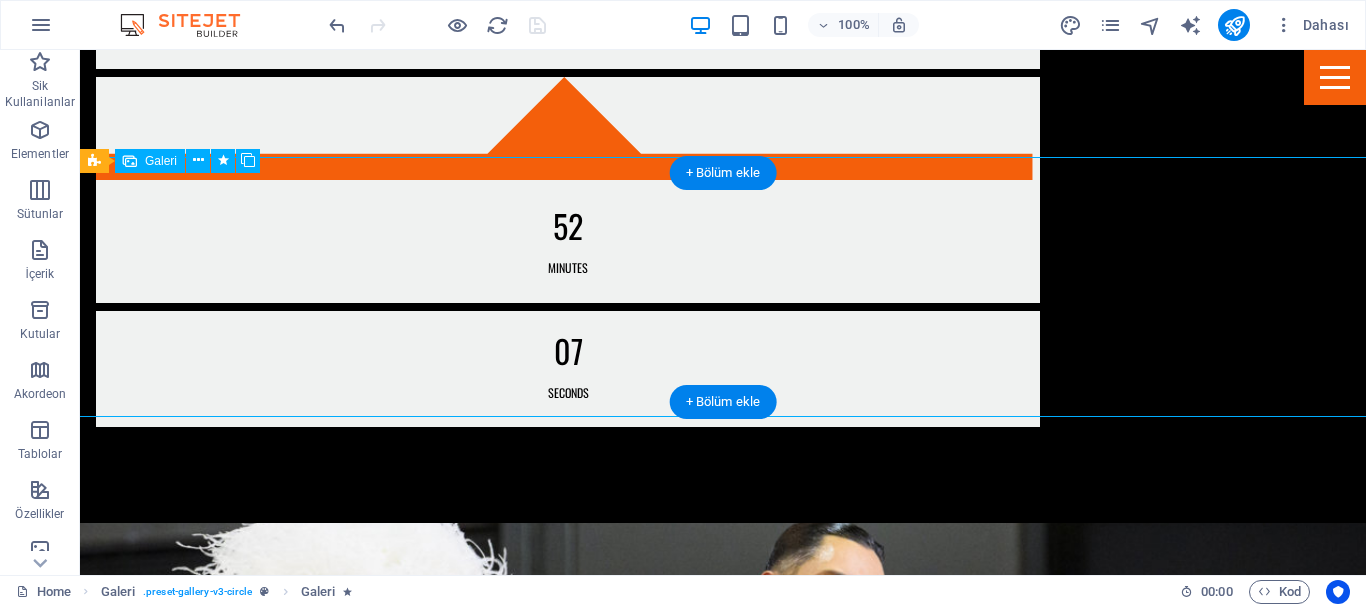 click at bounding box center (196, 2988) 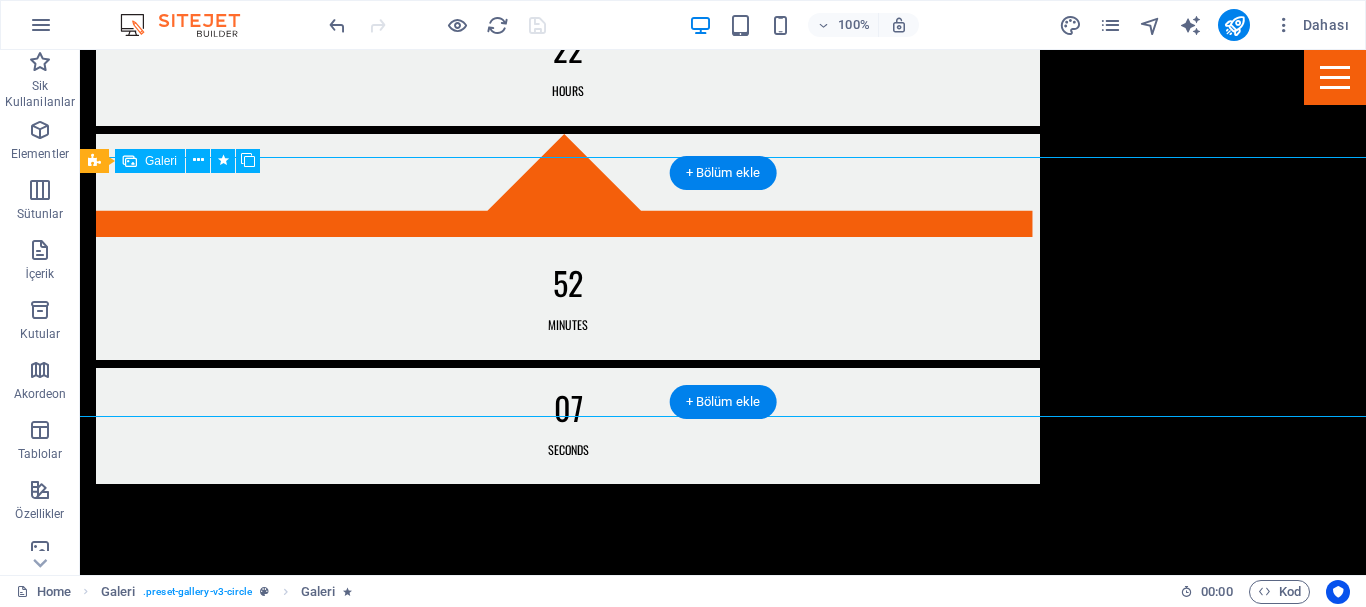 scroll, scrollTop: 1939, scrollLeft: 0, axis: vertical 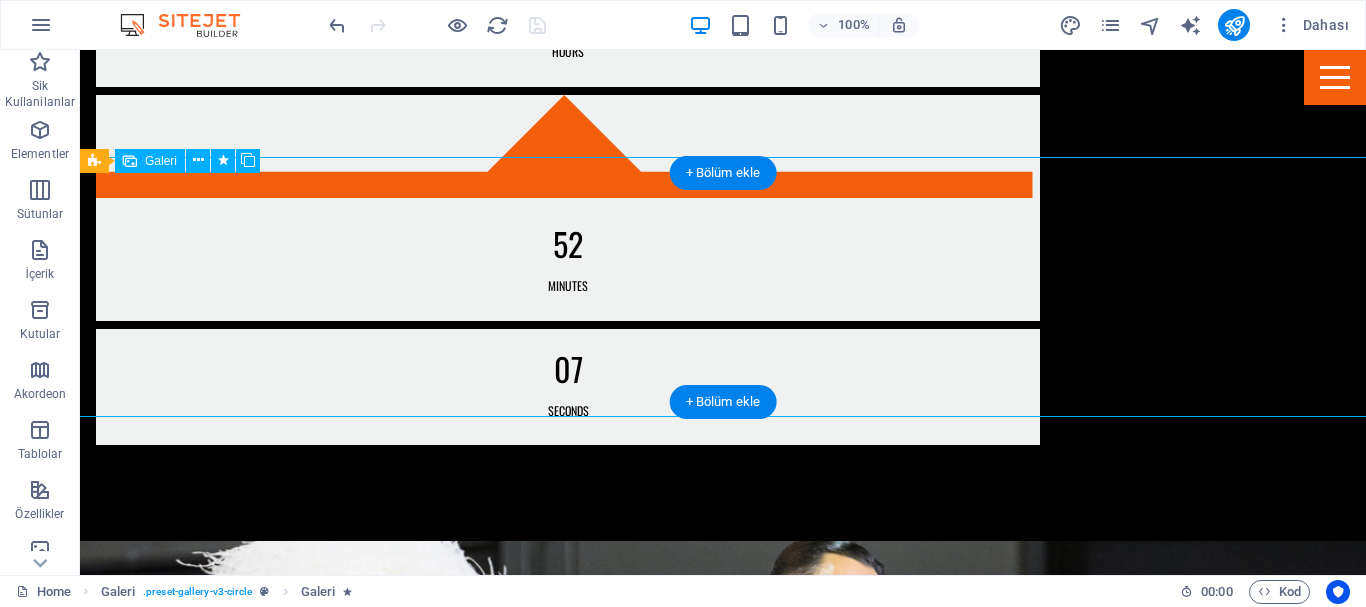 select on "%" 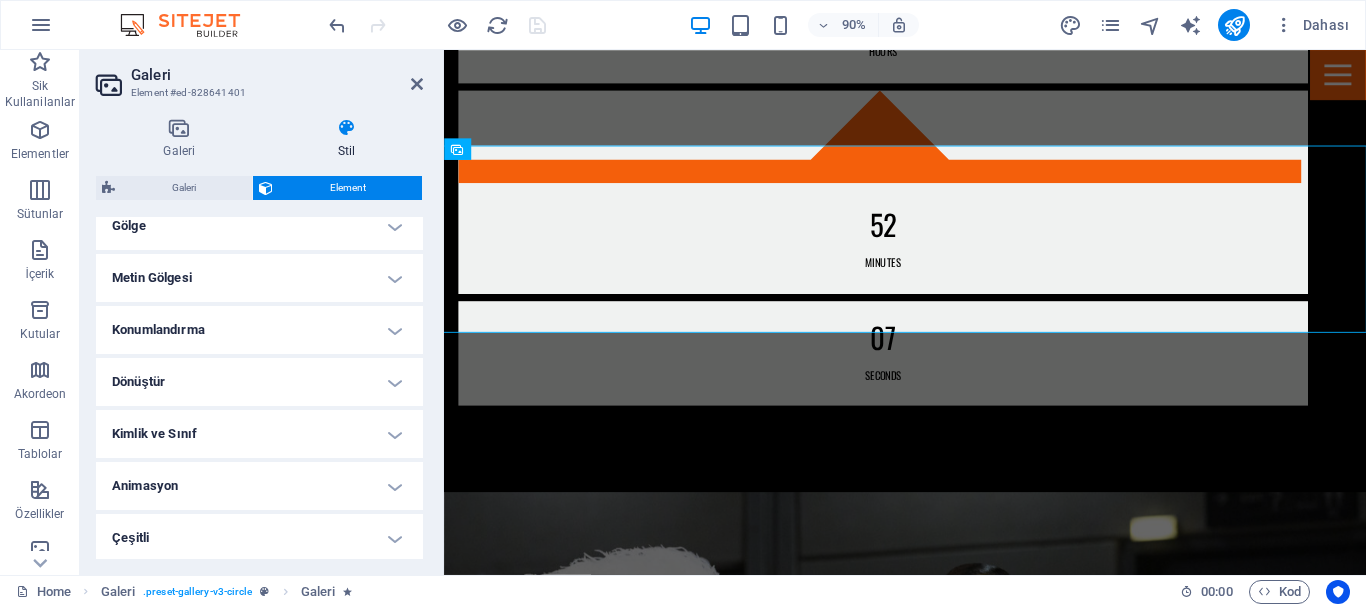 scroll, scrollTop: 503, scrollLeft: 0, axis: vertical 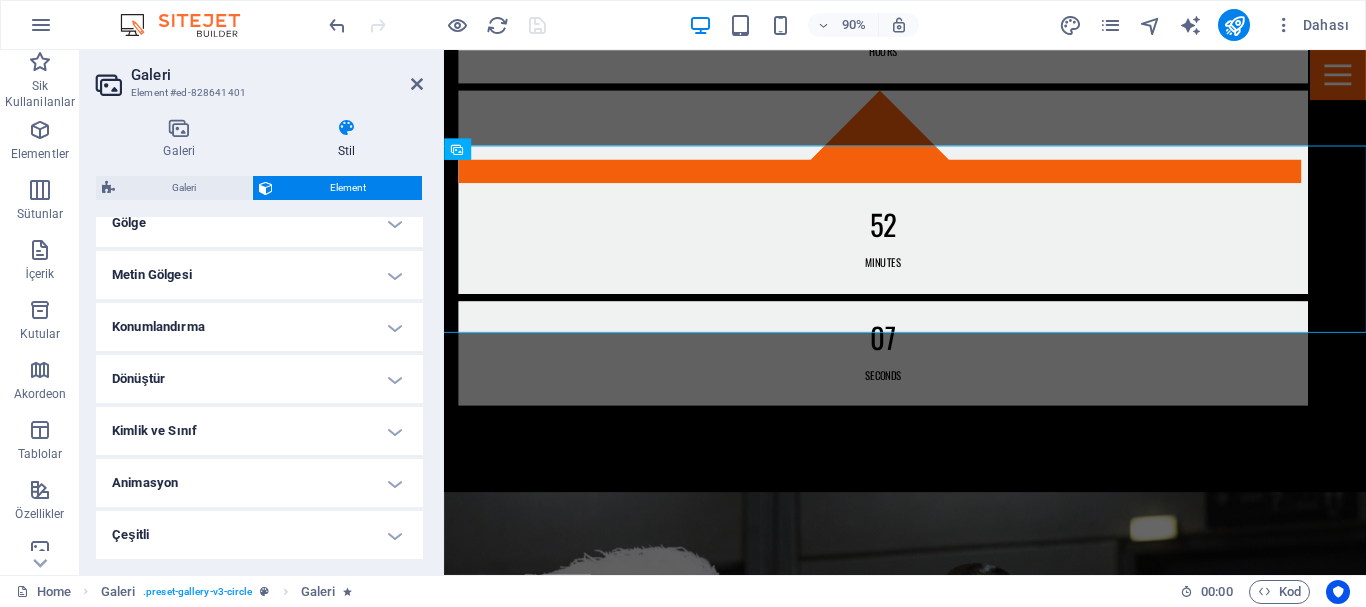 click on "Konumlandırma" at bounding box center (259, 327) 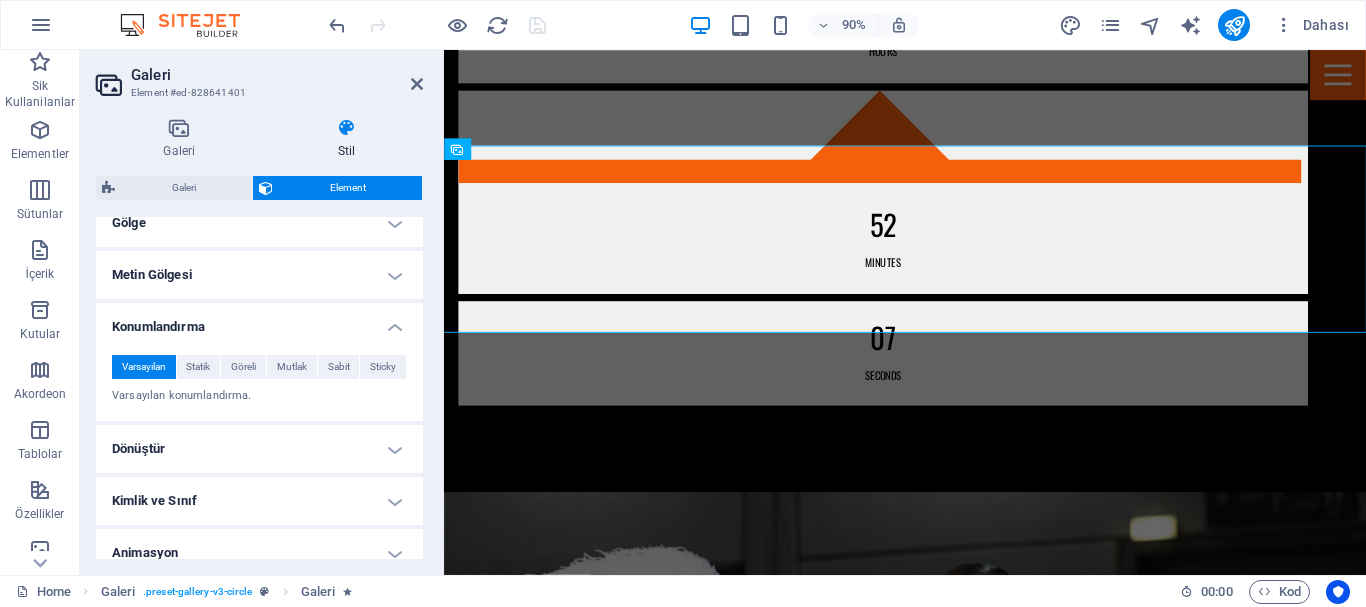 click on "Metin Gölgesi" at bounding box center (259, 275) 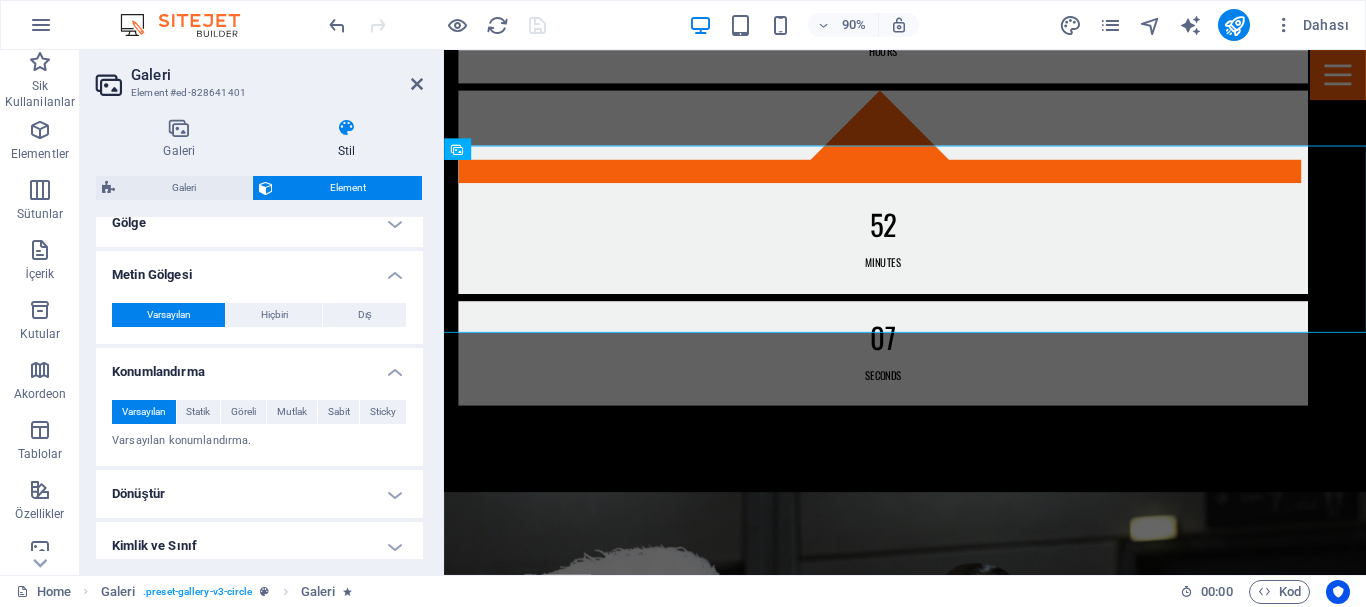 scroll, scrollTop: 403, scrollLeft: 0, axis: vertical 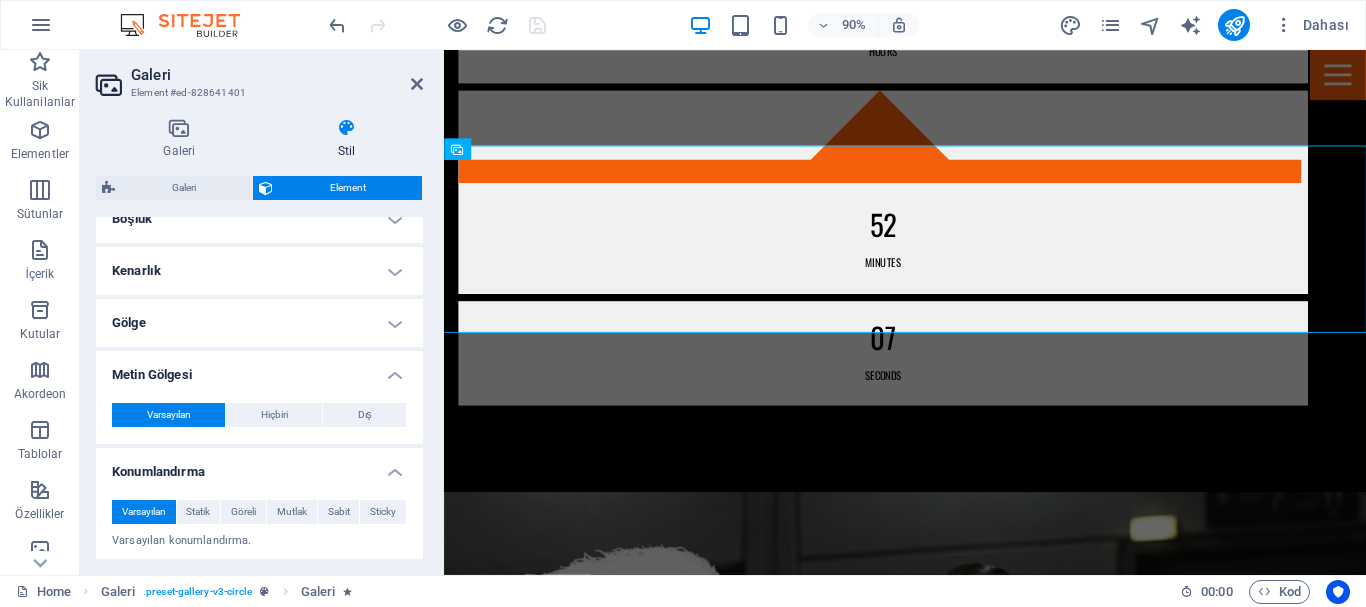 click on "Gölge" at bounding box center (259, 323) 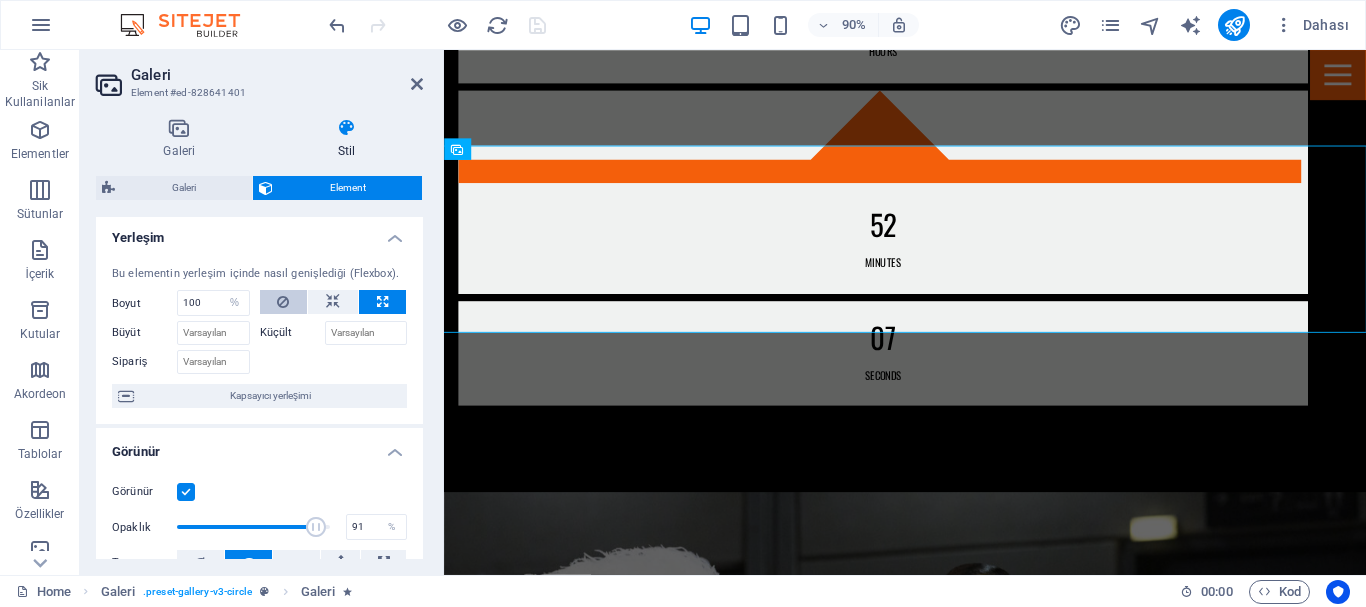 scroll, scrollTop: 0, scrollLeft: 0, axis: both 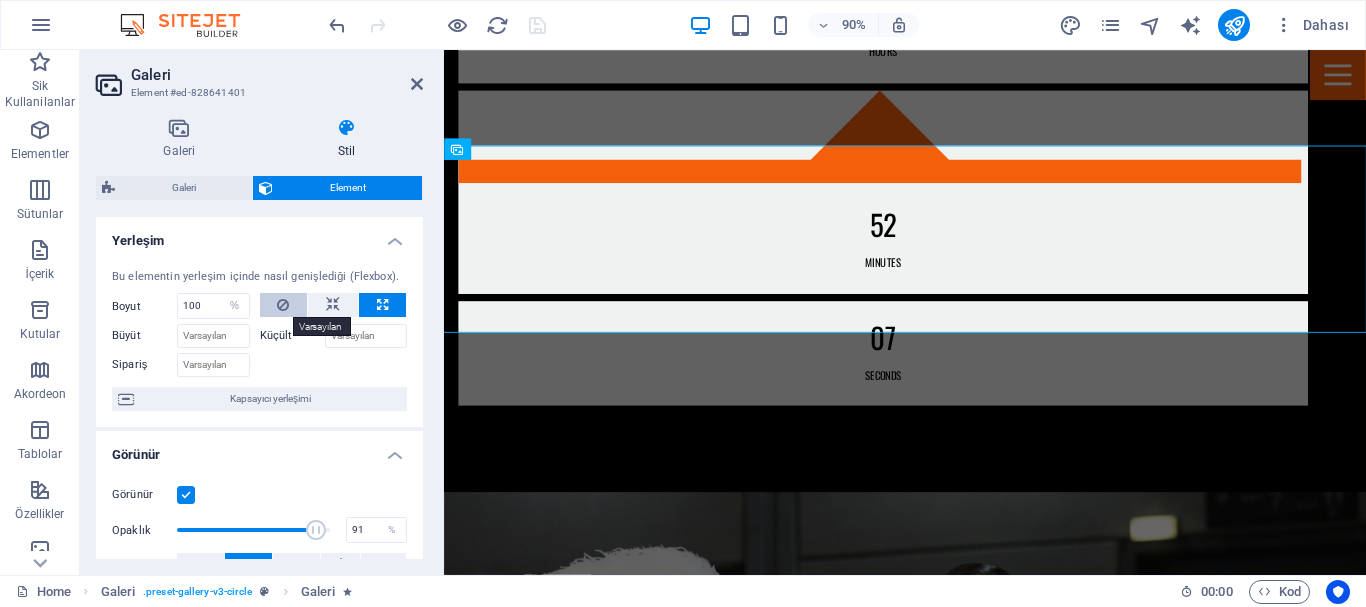 click at bounding box center [283, 305] 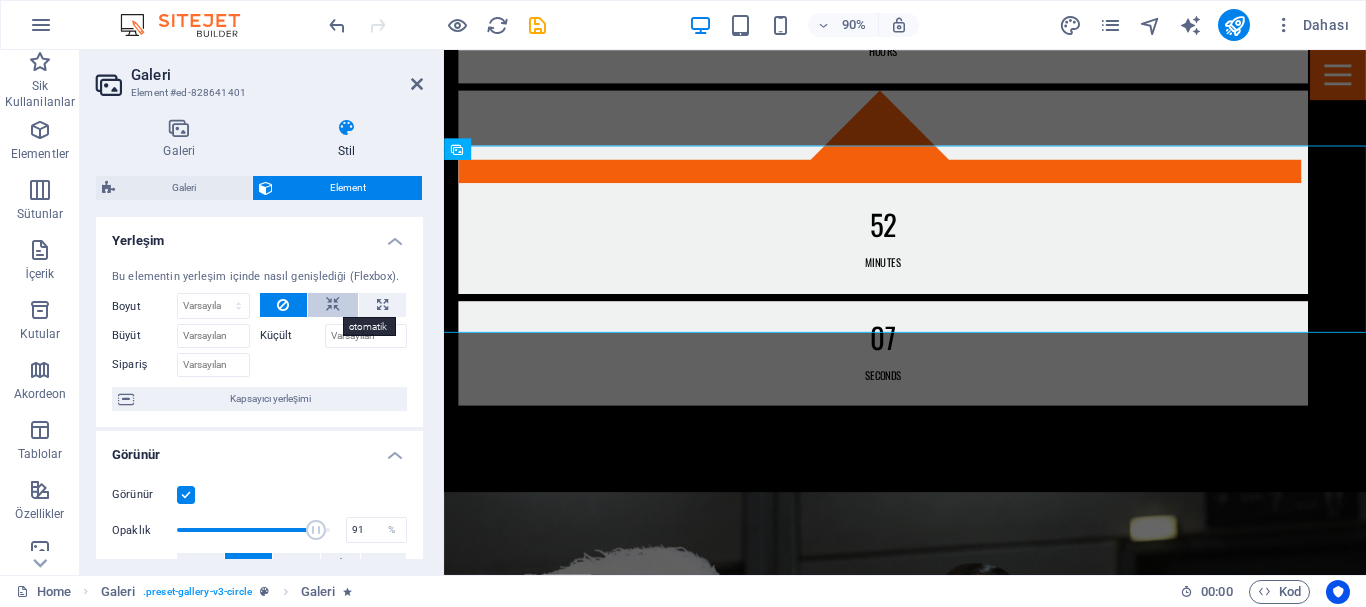 click at bounding box center [333, 305] 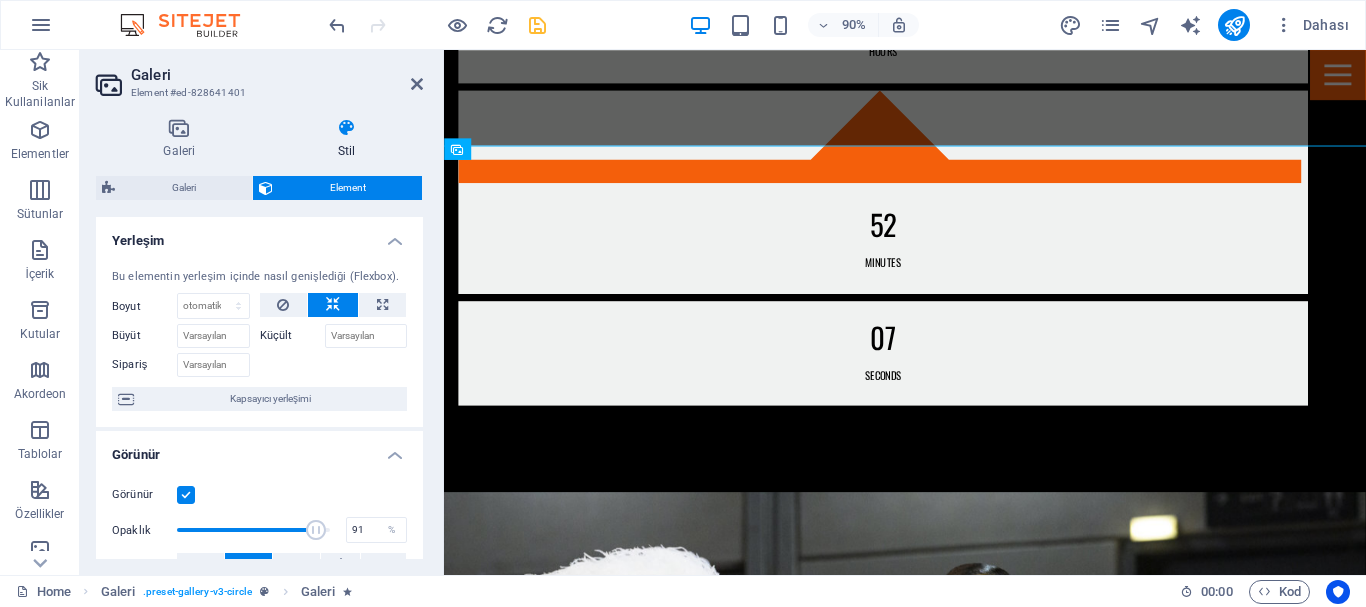 click at bounding box center (537, 25) 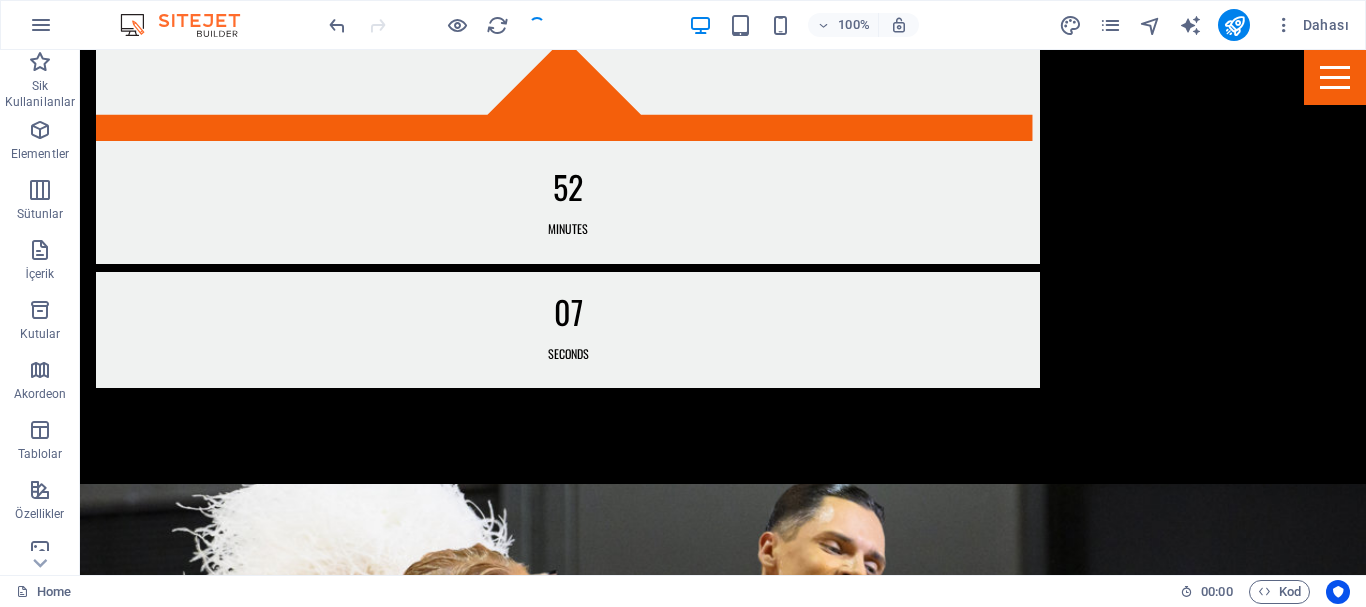 scroll, scrollTop: 1900, scrollLeft: 0, axis: vertical 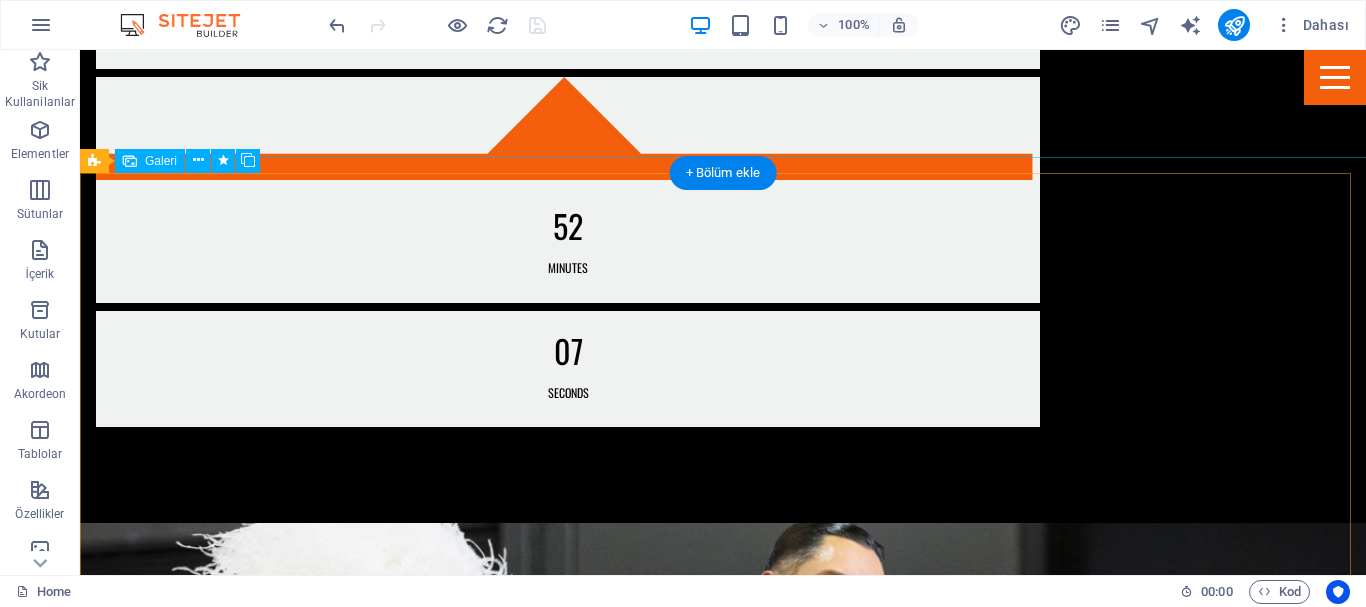 click at bounding box center [196, 2988] 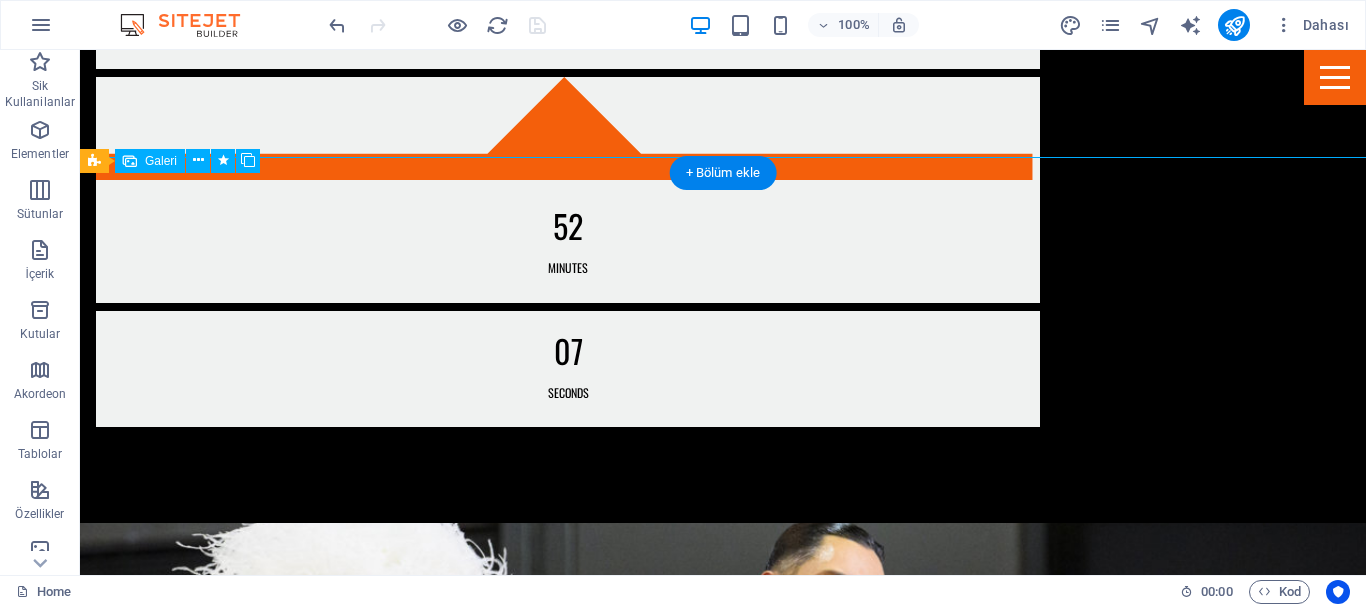 click at bounding box center [196, 2988] 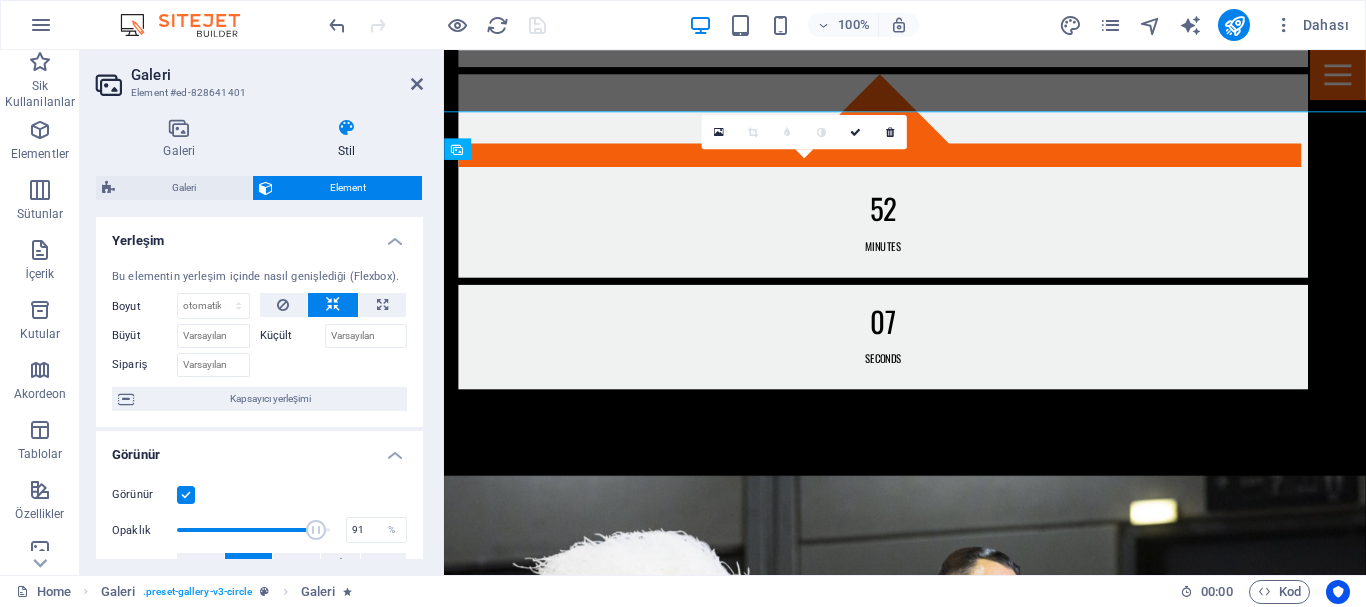 scroll, scrollTop: 1939, scrollLeft: 0, axis: vertical 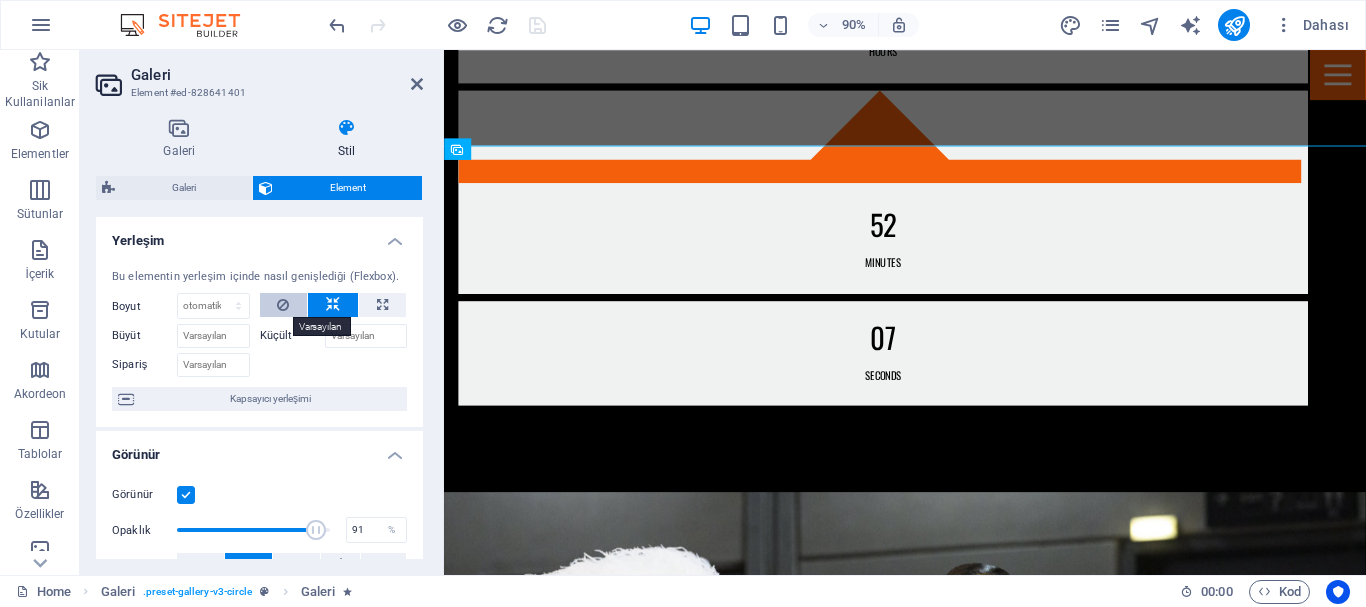 click at bounding box center [284, 305] 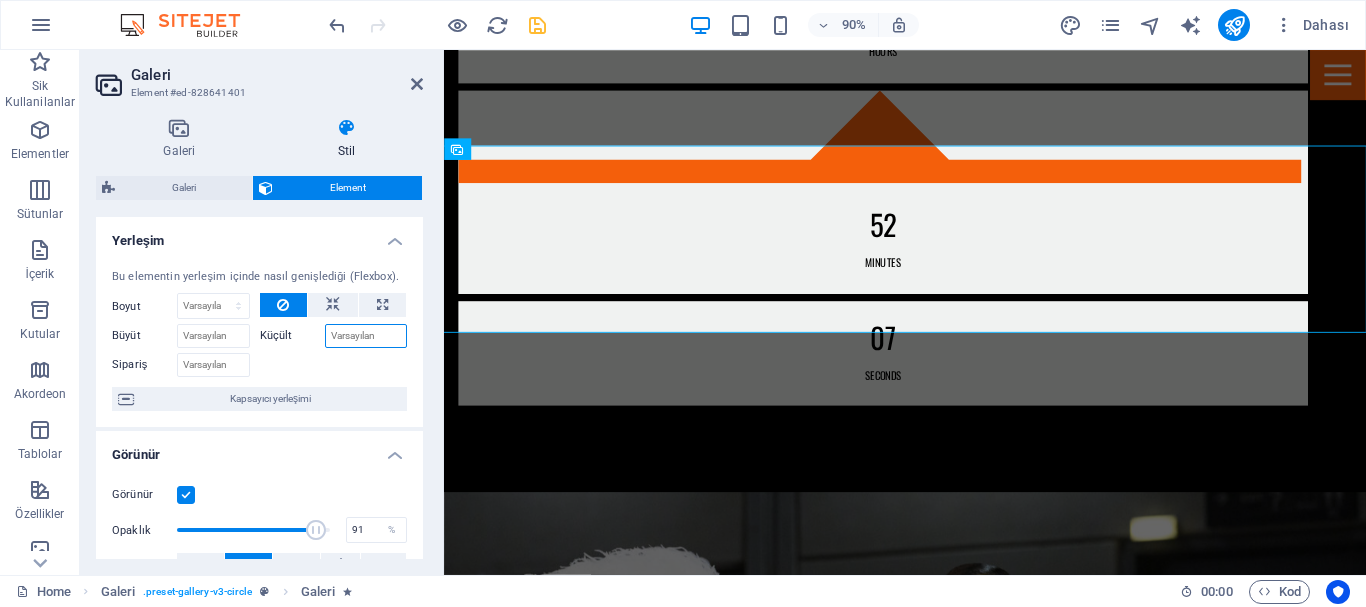 click on "Küçült" at bounding box center [366, 336] 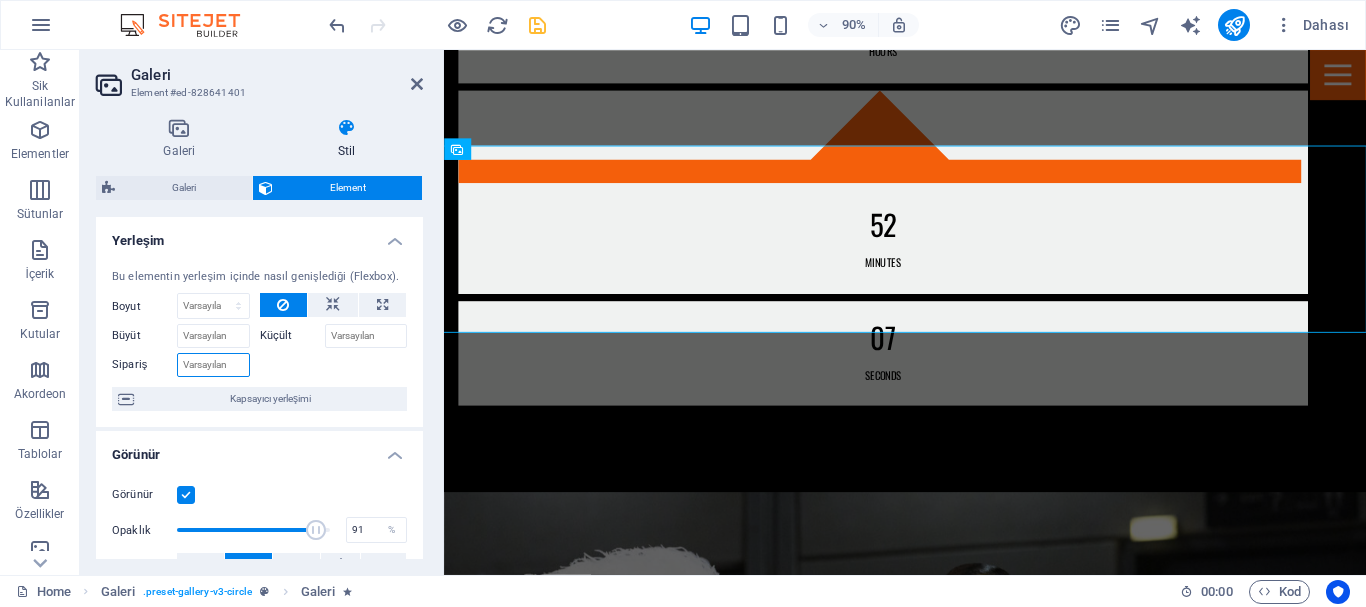click on "Sipariş" at bounding box center [213, 365] 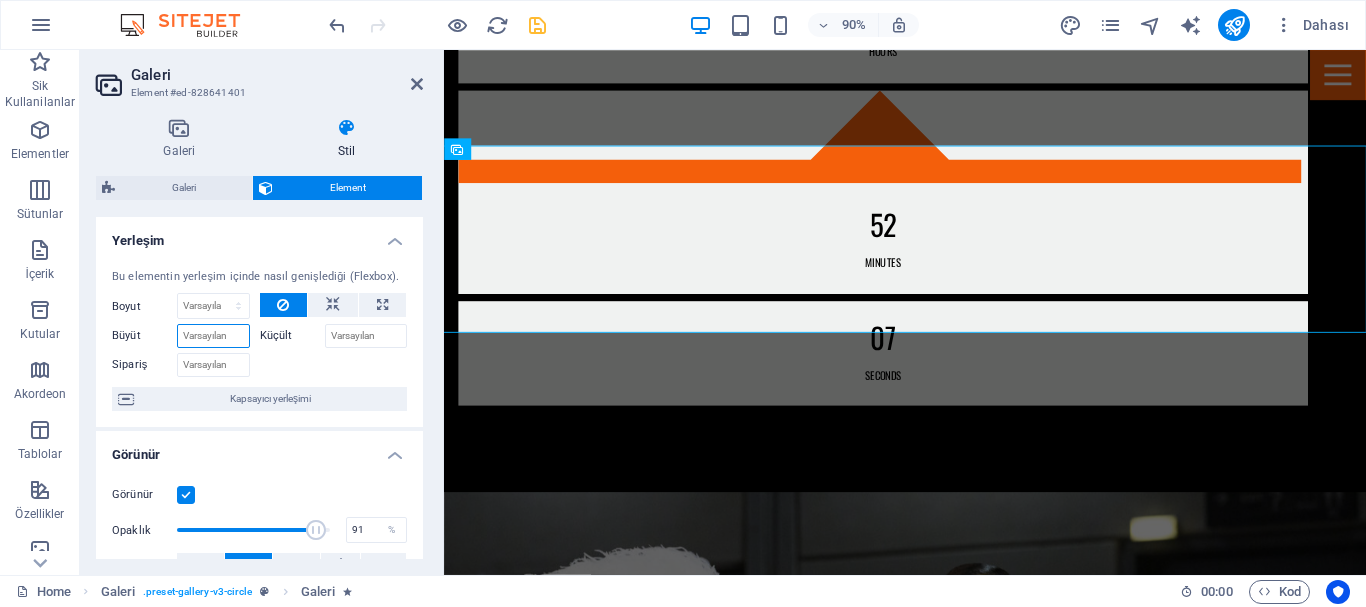click on "Büyüt" at bounding box center (213, 336) 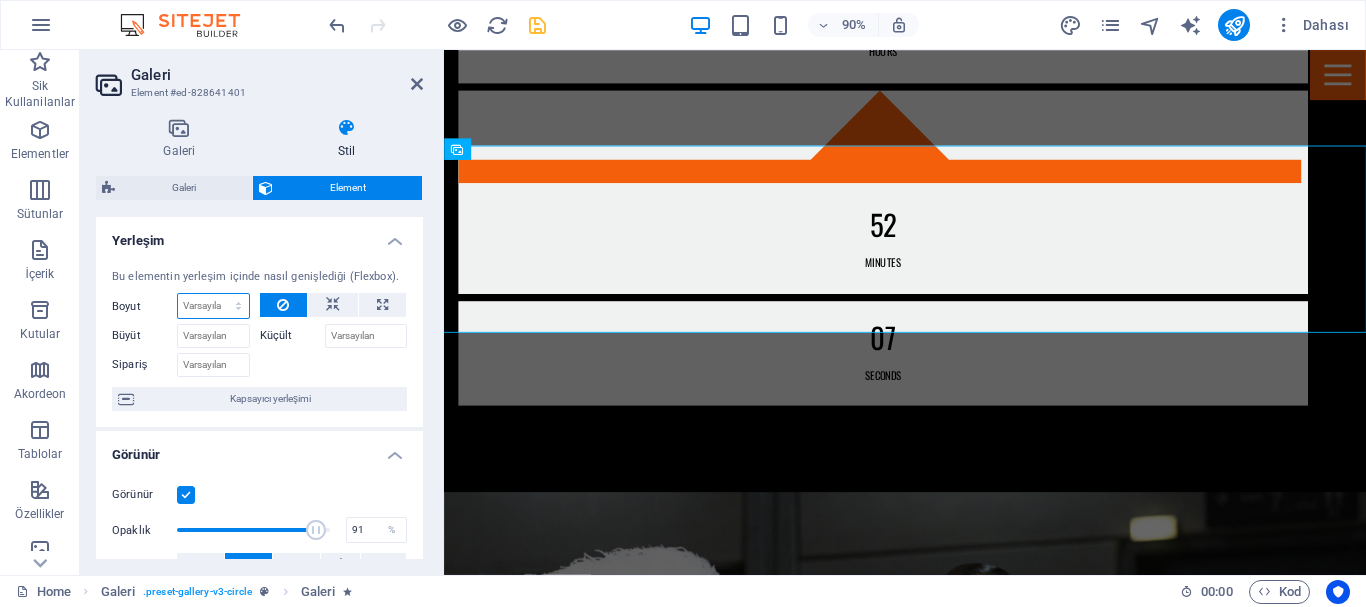 click on "Varsayılan otomatik px % 1/1 1/2 1/3 1/4 1/5 1/6 1/7 1/8 1/9 1/10" at bounding box center [213, 306] 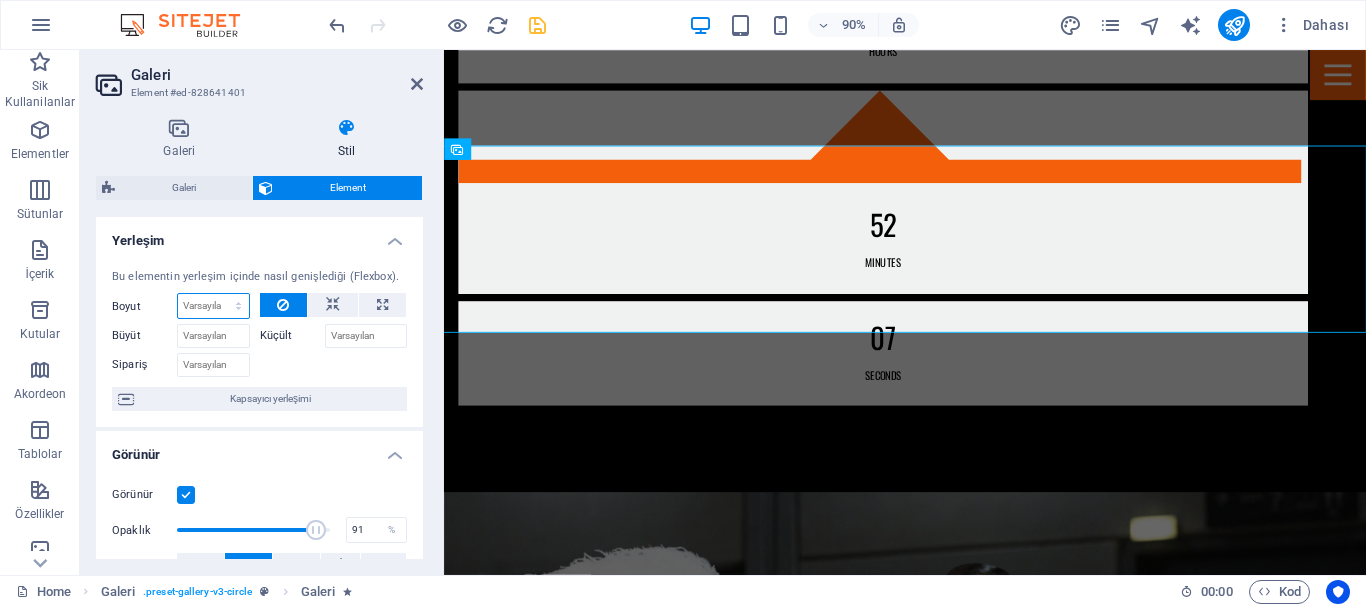 select on "1/1" 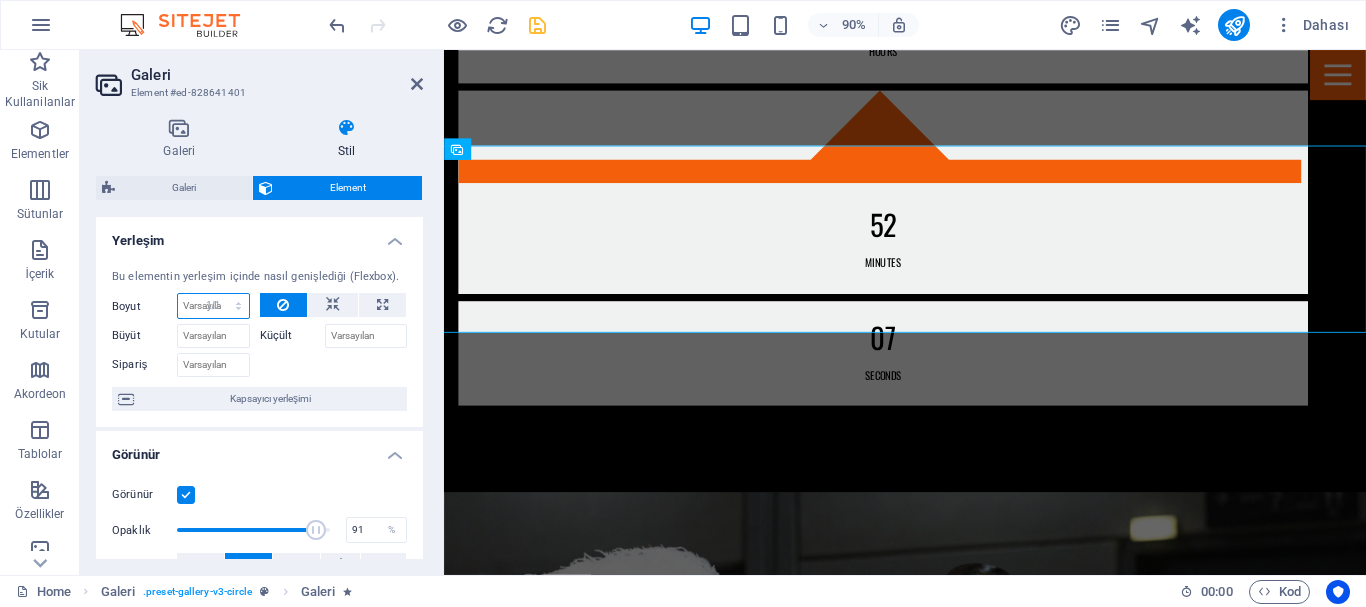 click on "Varsayılan otomatik px % 1/1 1/2 1/3 1/4 1/5 1/6 1/7 1/8 1/9 1/10" at bounding box center [213, 306] 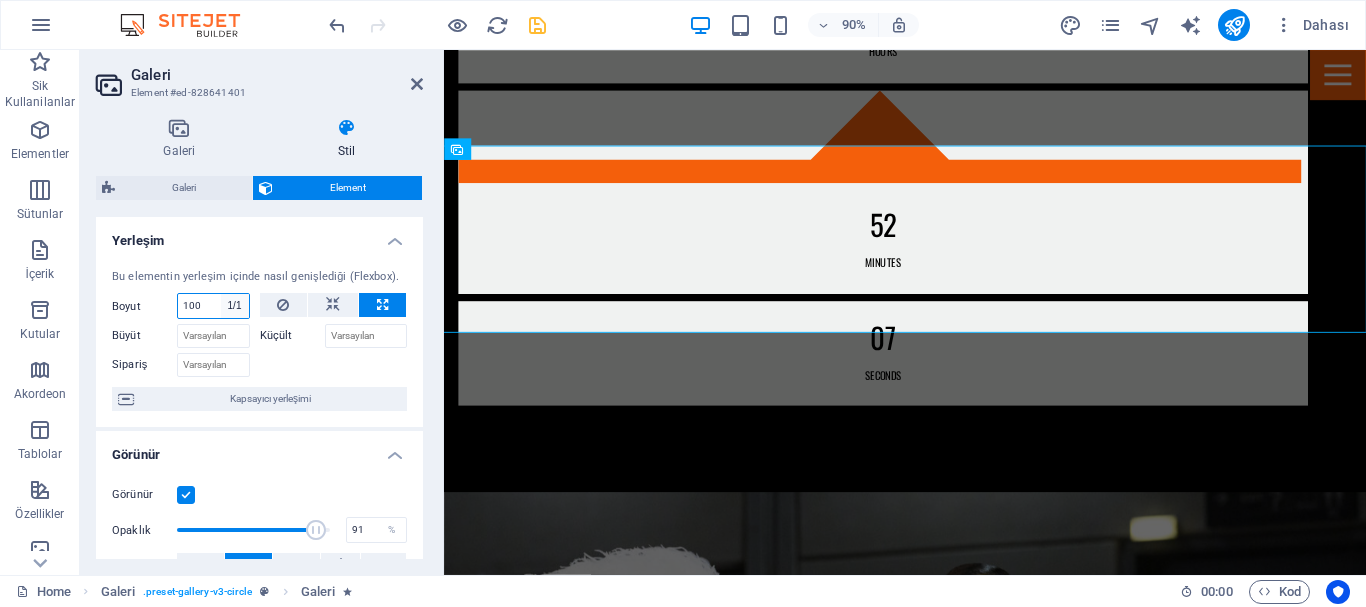 type on "100" 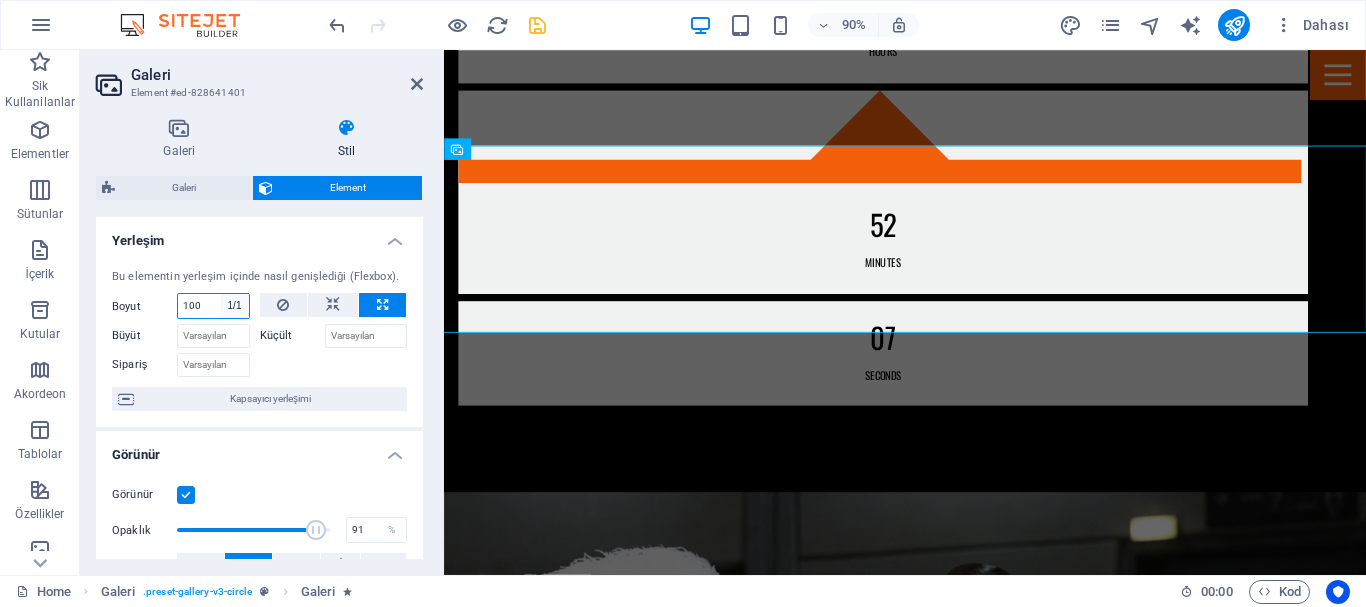 select on "%" 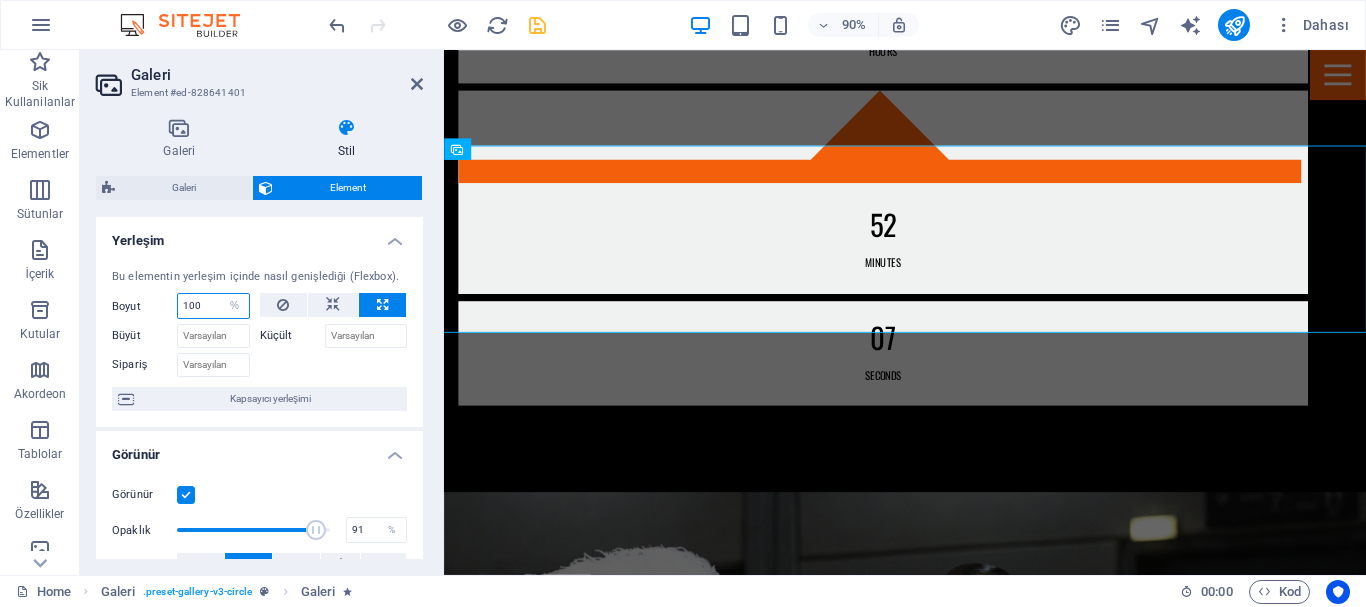 click on "100" at bounding box center [213, 306] 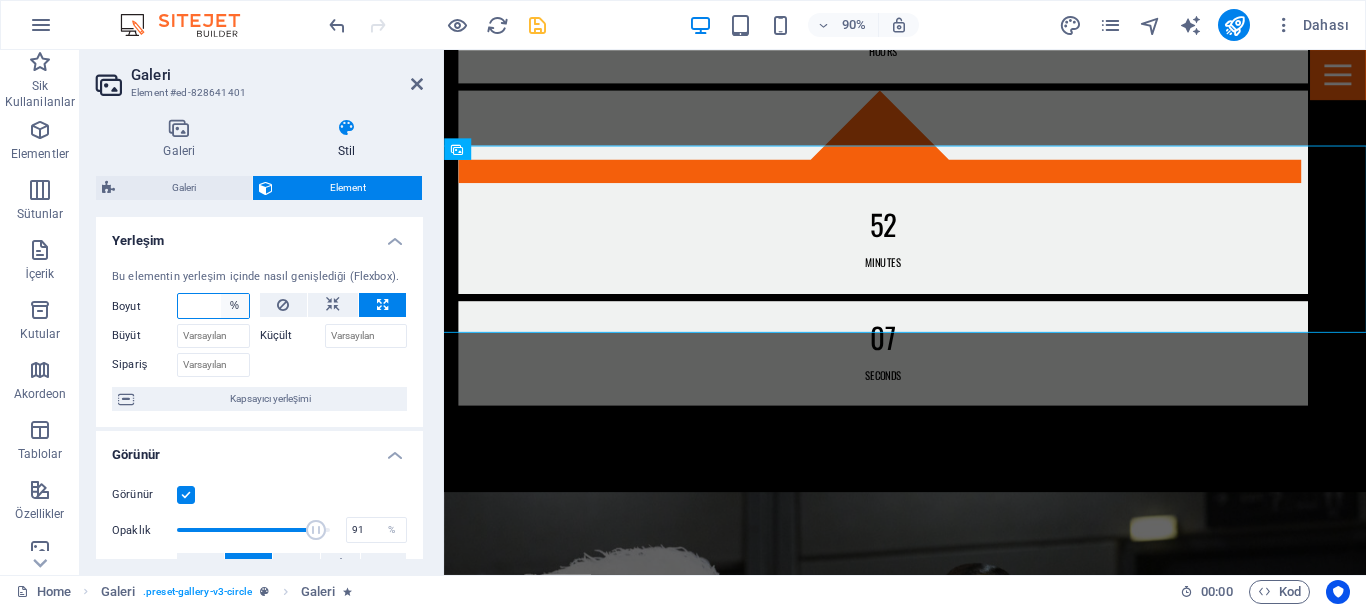 type 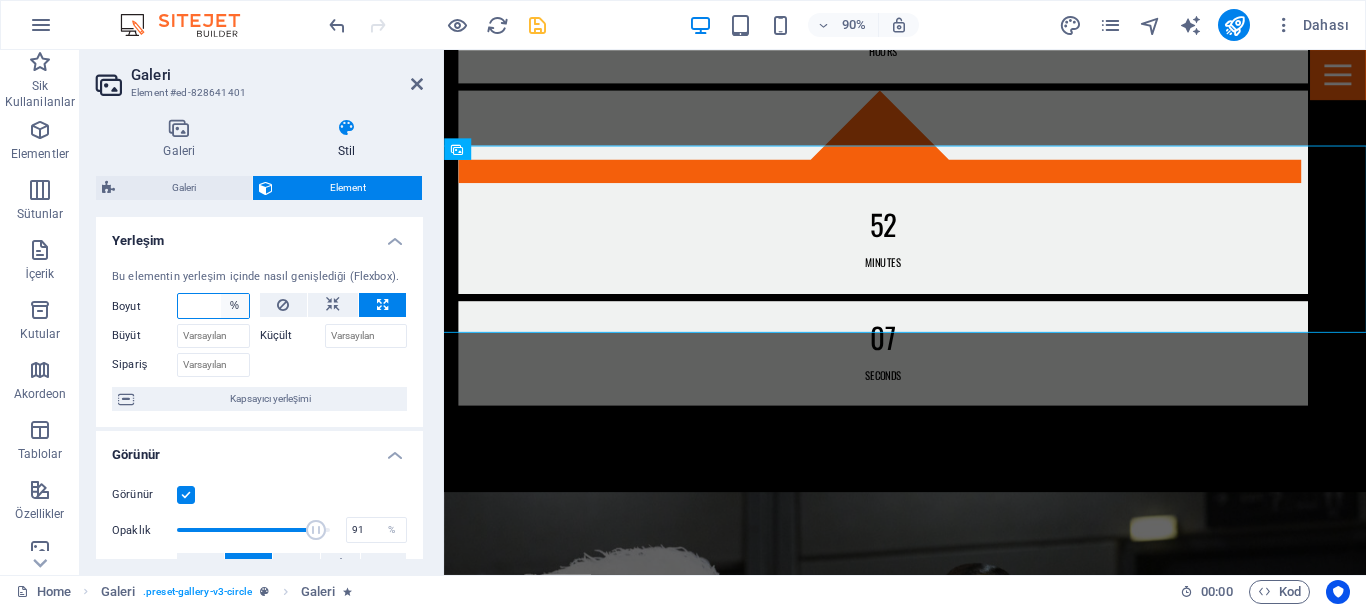 click on "Varsayılan otomatik px % 1/1 1/2 1/3 1/4 1/5 1/6 1/7 1/8 1/9 1/10" at bounding box center [235, 306] 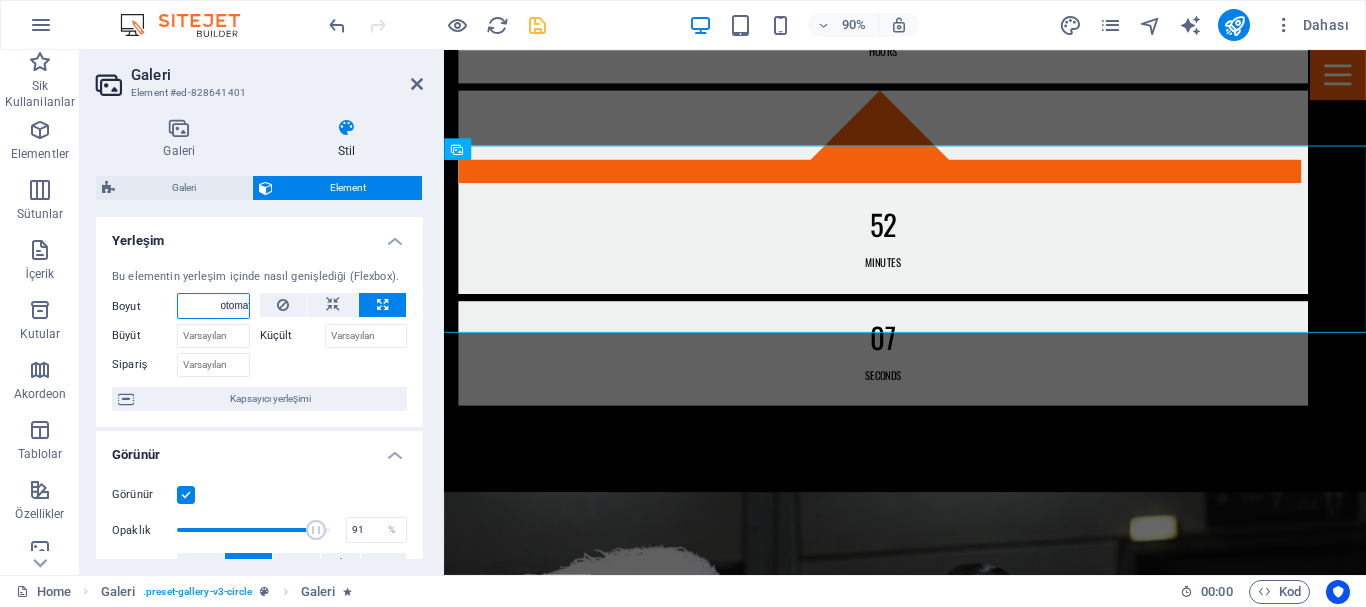click on "Varsayılan otomatik px % 1/1 1/2 1/3 1/4 1/5 1/6 1/7 1/8 1/9 1/10" at bounding box center [235, 306] 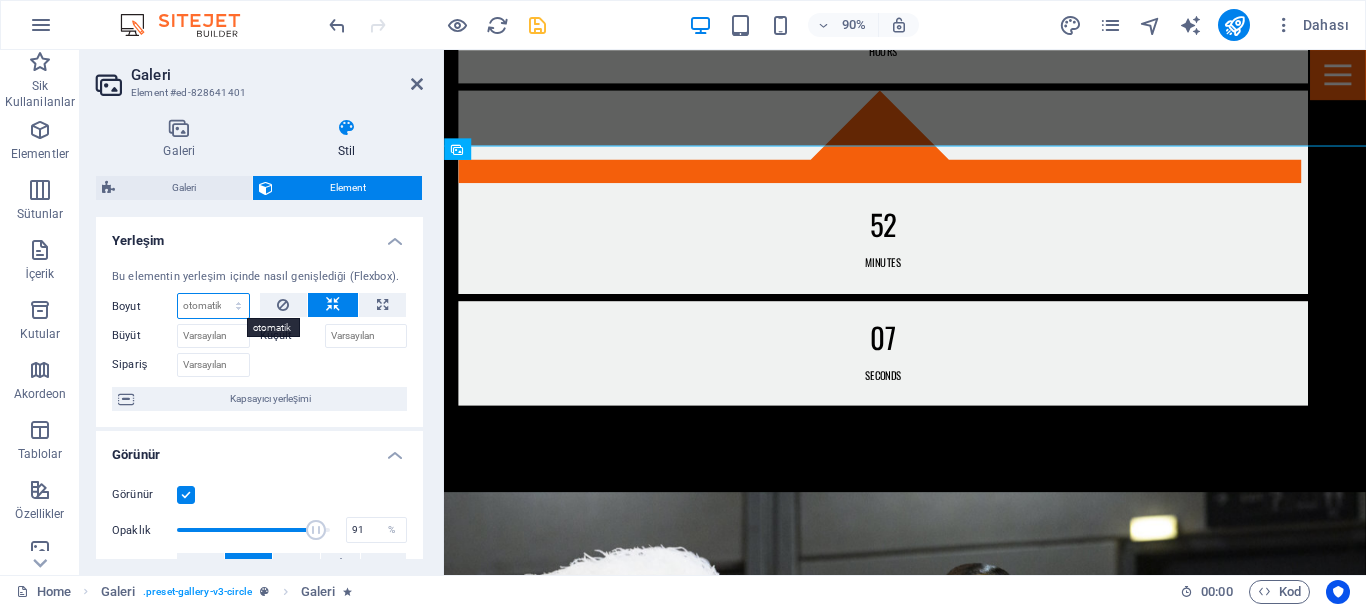 click on "Varsayılan otomatik px % 1/1 1/2 1/3 1/4 1/5 1/6 1/7 1/8 1/9 1/10" at bounding box center (213, 306) 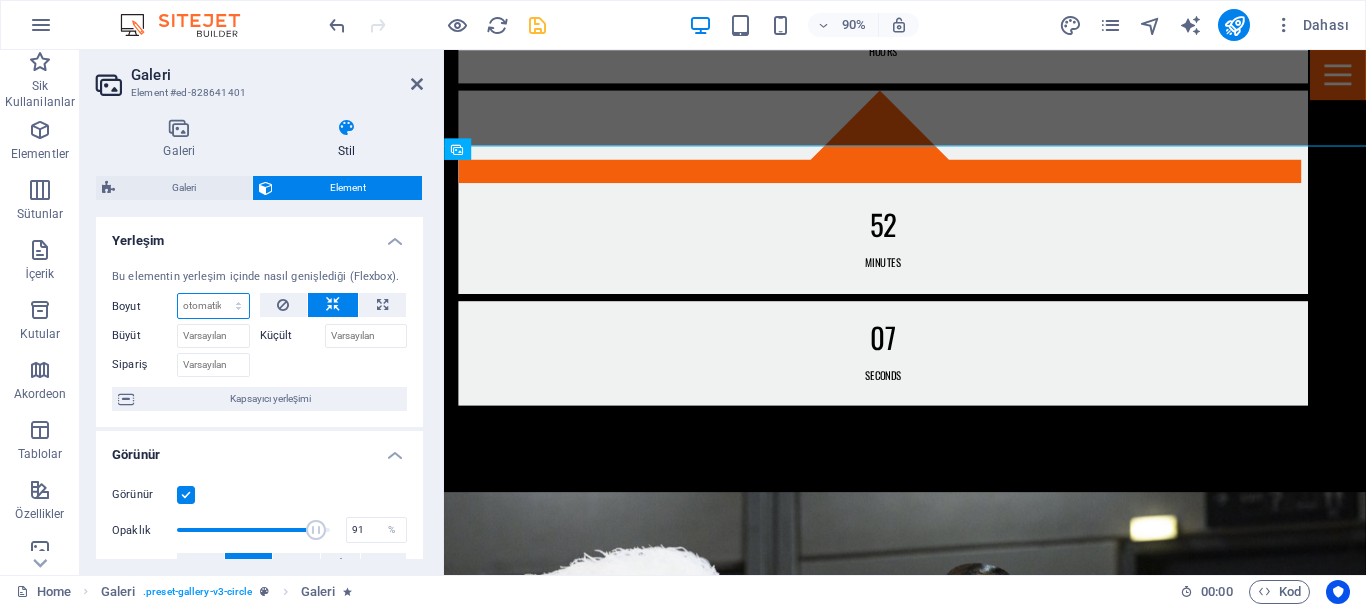 select on "%" 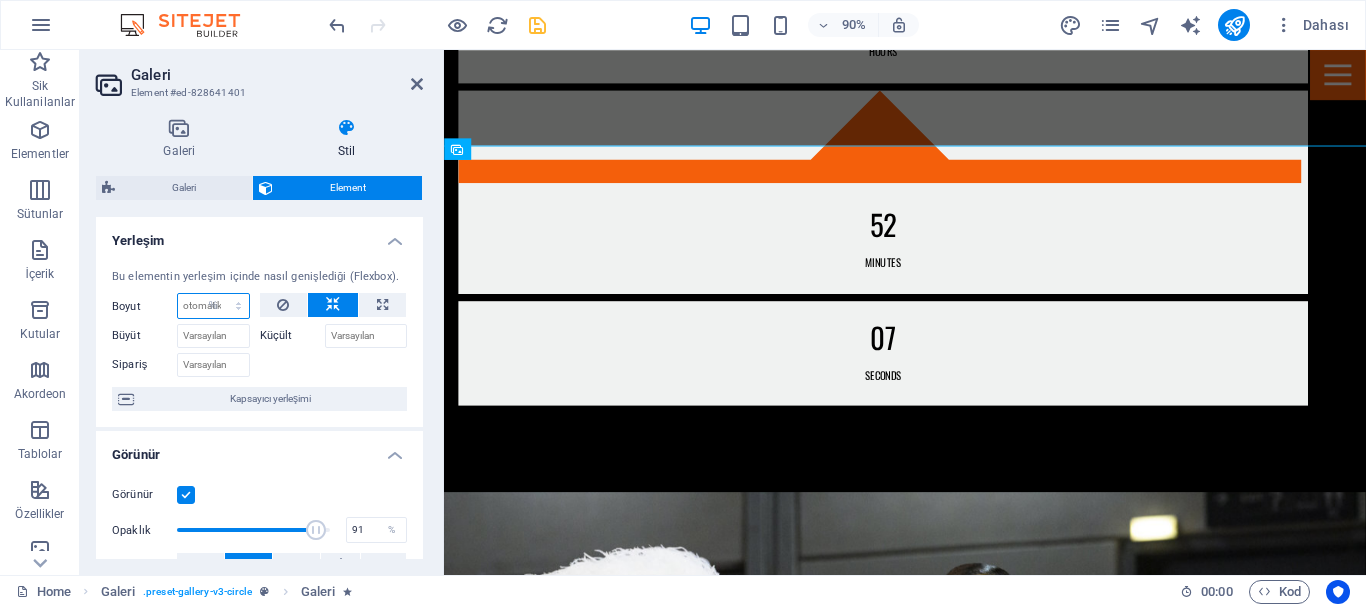 click on "Varsayılan otomatik px % 1/1 1/2 1/3 1/4 1/5 1/6 1/7 1/8 1/9 1/10" at bounding box center [213, 306] 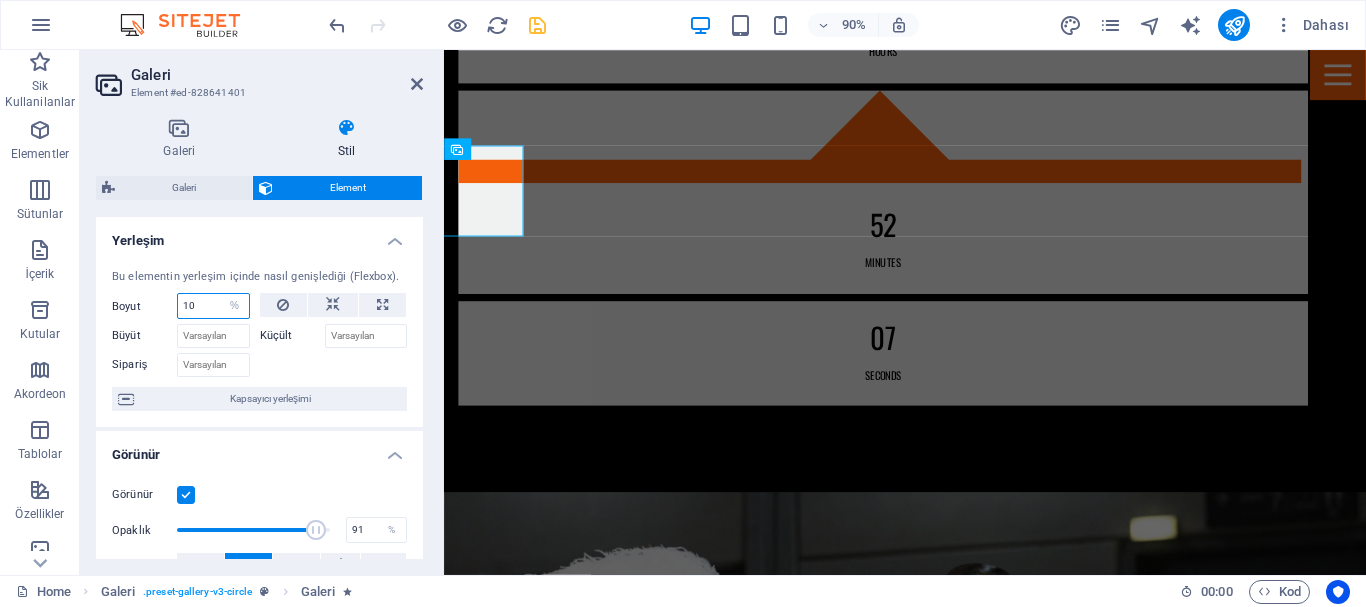 click on "10" at bounding box center [213, 306] 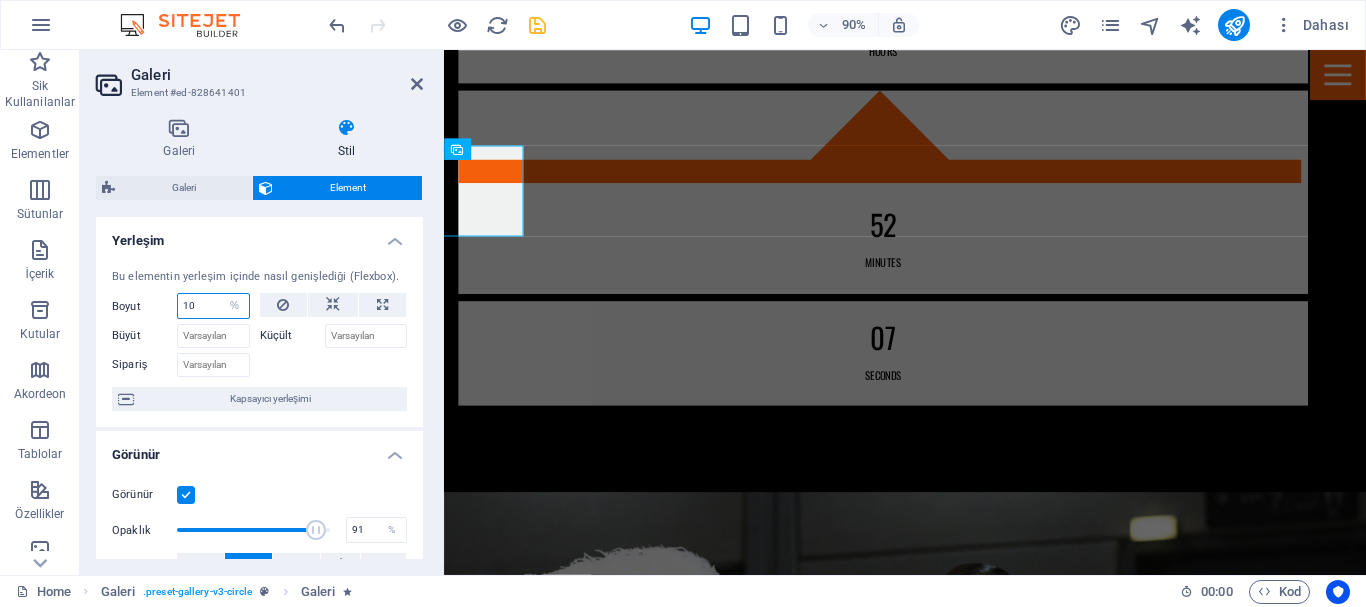 type on "1" 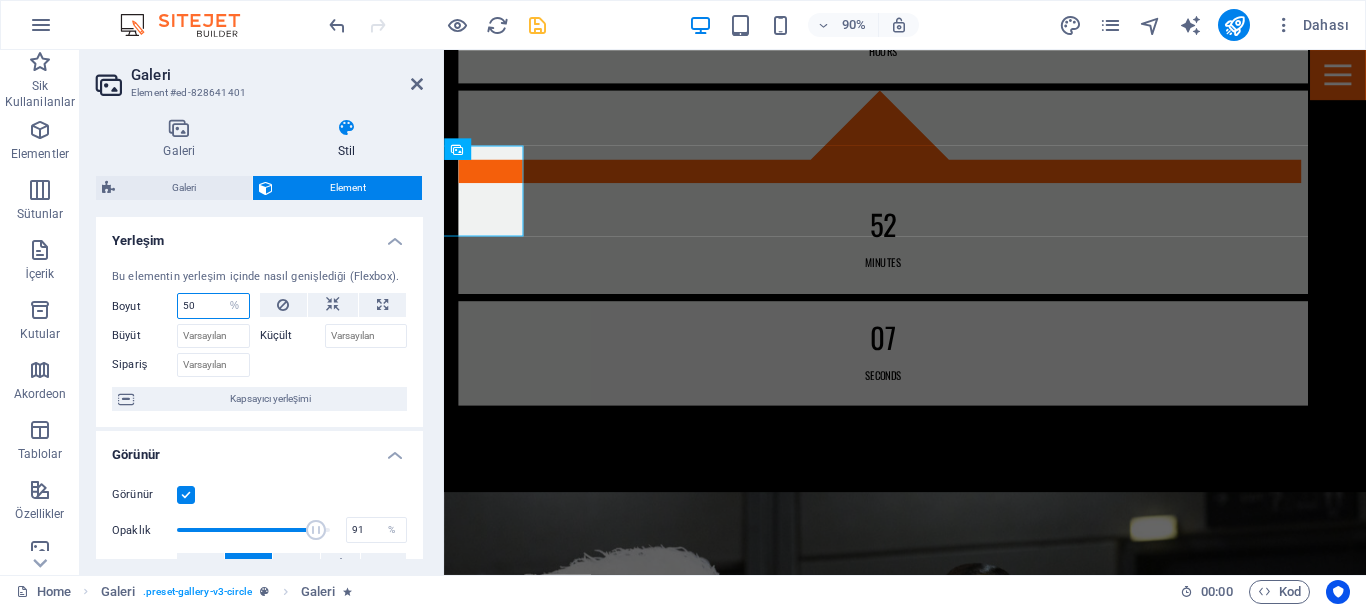 type on "50" 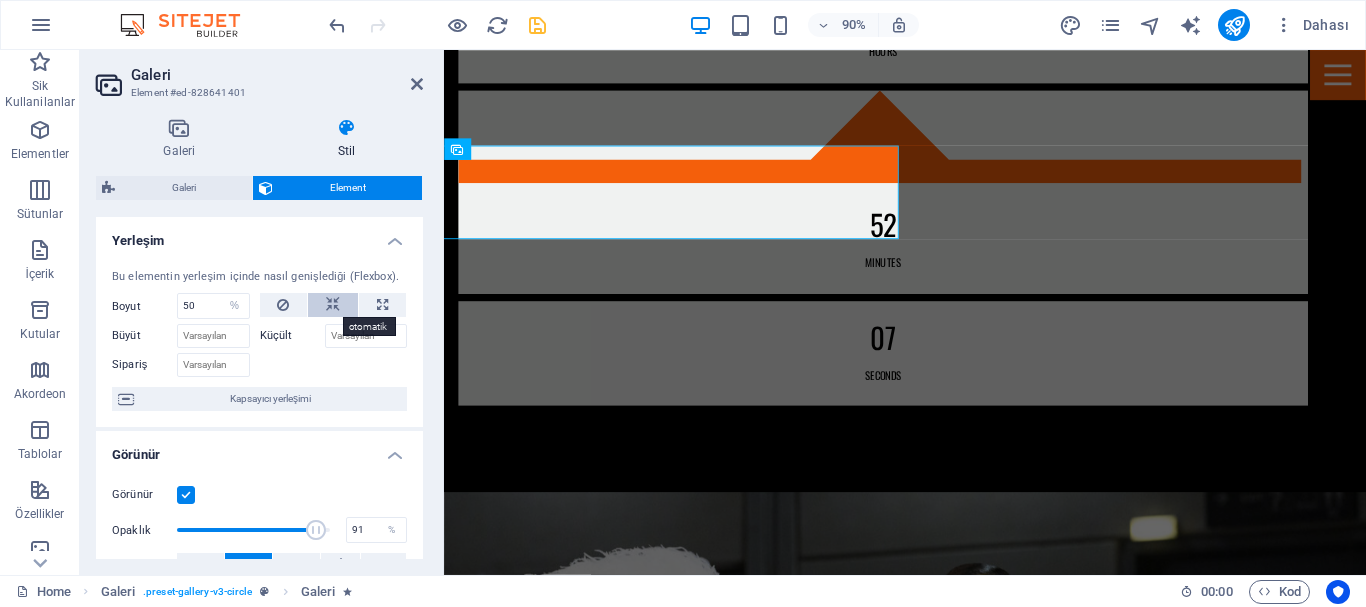 click at bounding box center [333, 305] 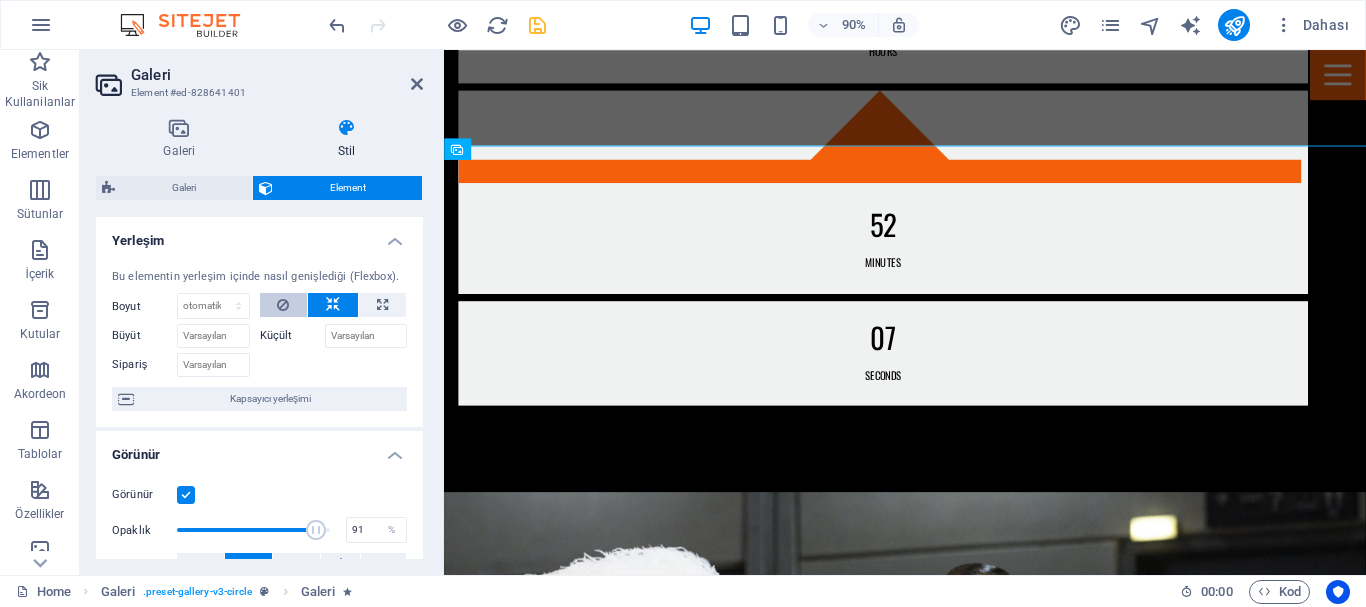 click at bounding box center (284, 305) 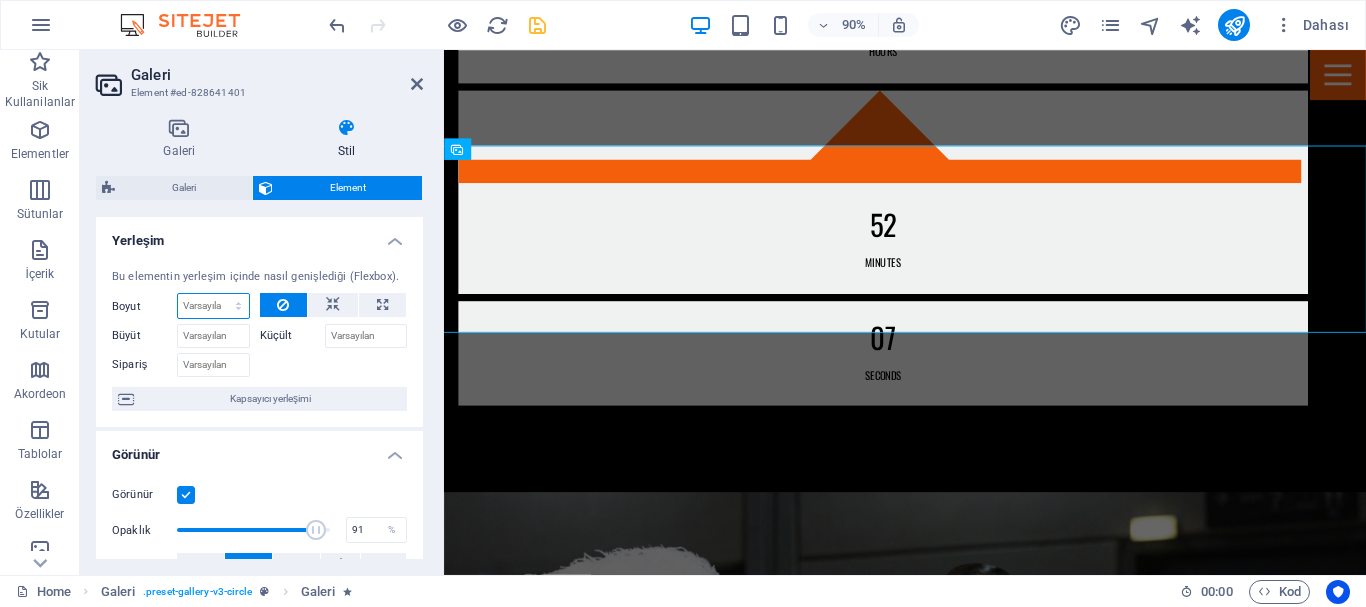 click on "Varsayılan otomatik px % 1/1 1/2 1/3 1/4 1/5 1/6 1/7 1/8 1/9 1/10" at bounding box center (213, 306) 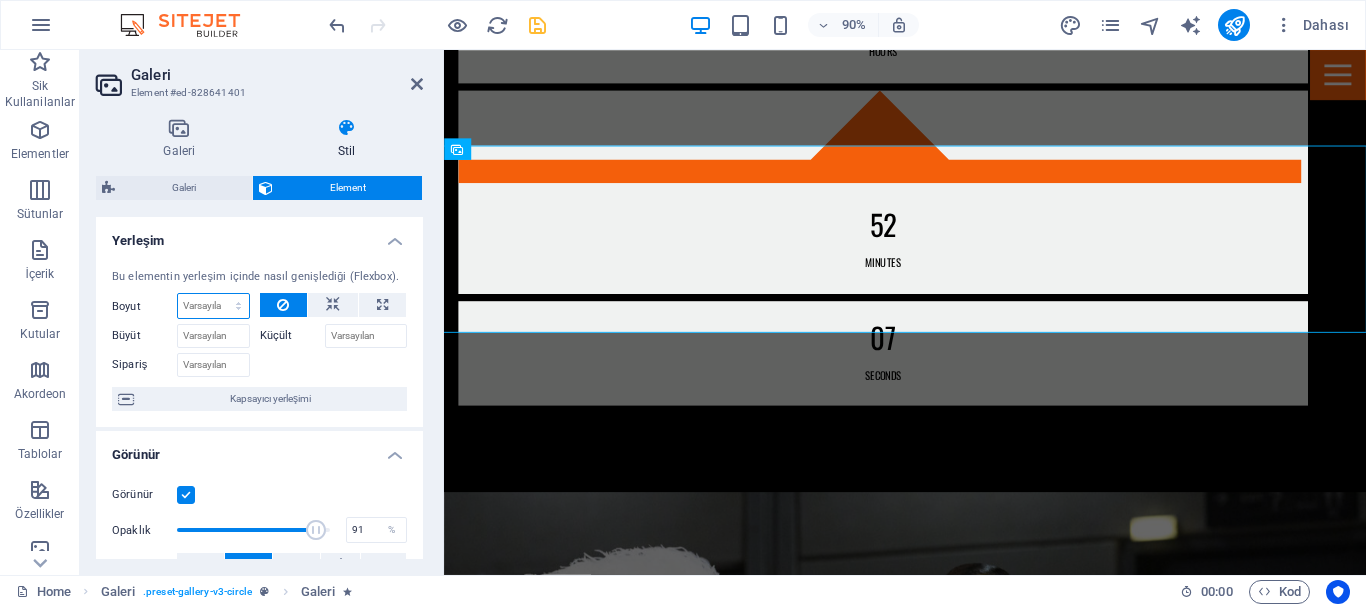 select on "1/7" 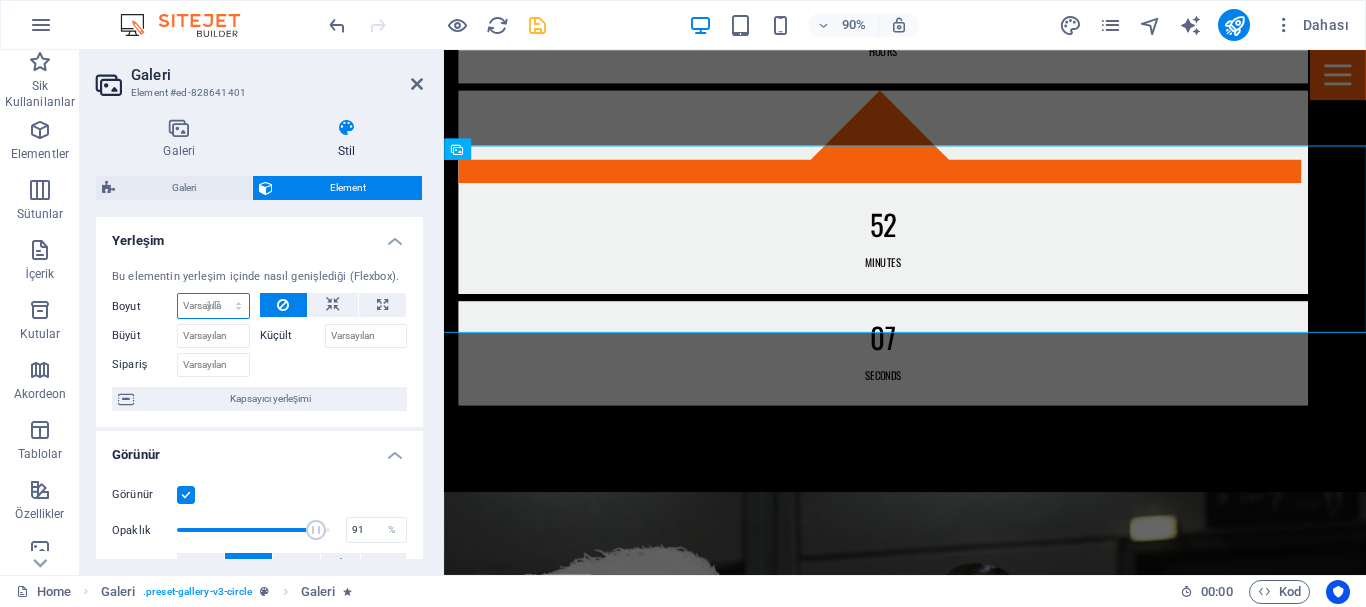 click on "Varsayılan otomatik px % 1/1 1/2 1/3 1/4 1/5 1/6 1/7 1/8 1/9 1/10" at bounding box center (213, 306) 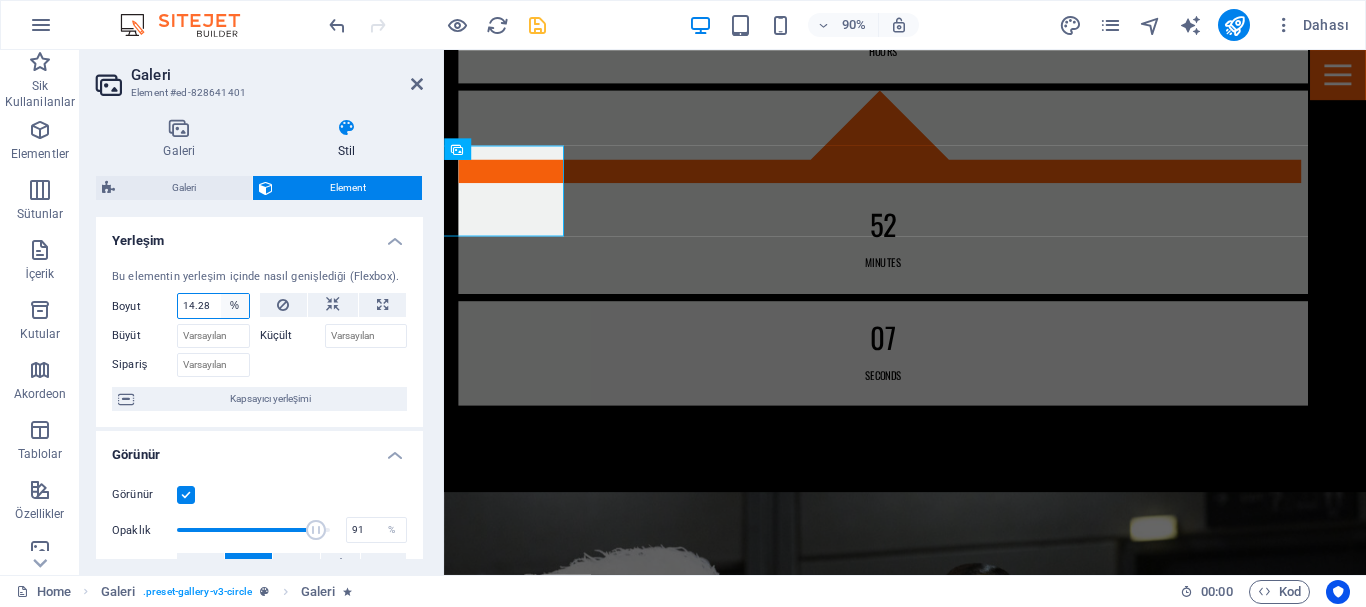 click on "Varsayılan otomatik px % 1/1 1/2 1/3 1/4 1/5 1/6 1/7 1/8 1/9 1/10" at bounding box center (235, 306) 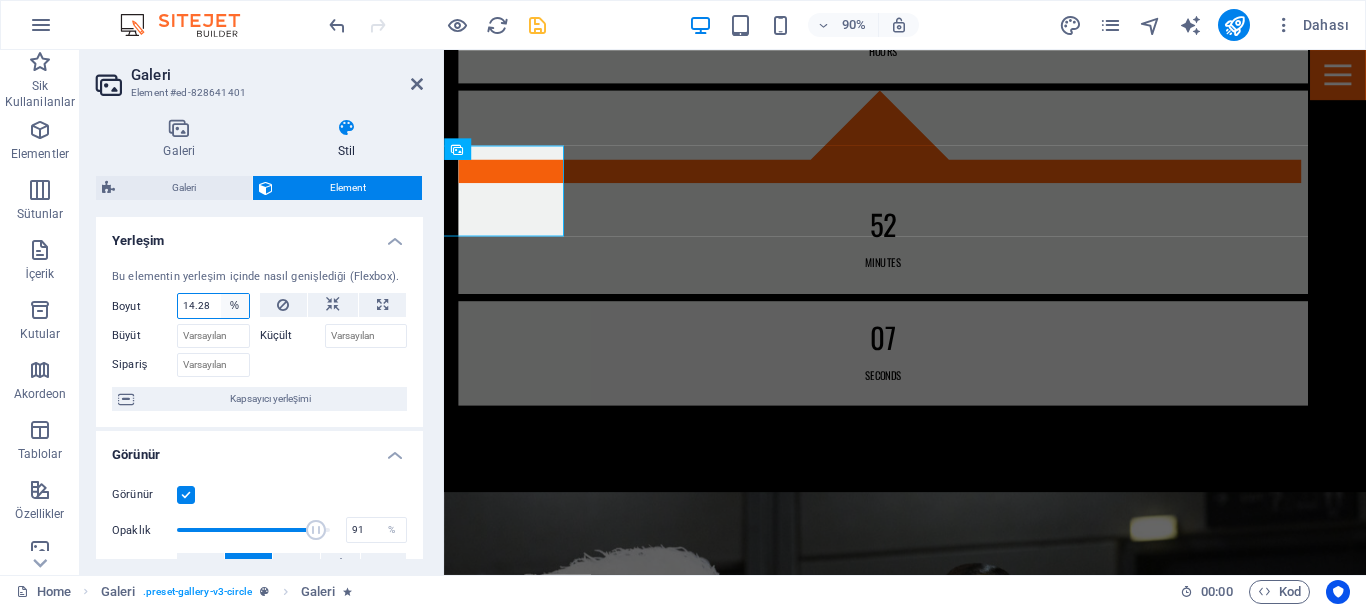 select on "1/9" 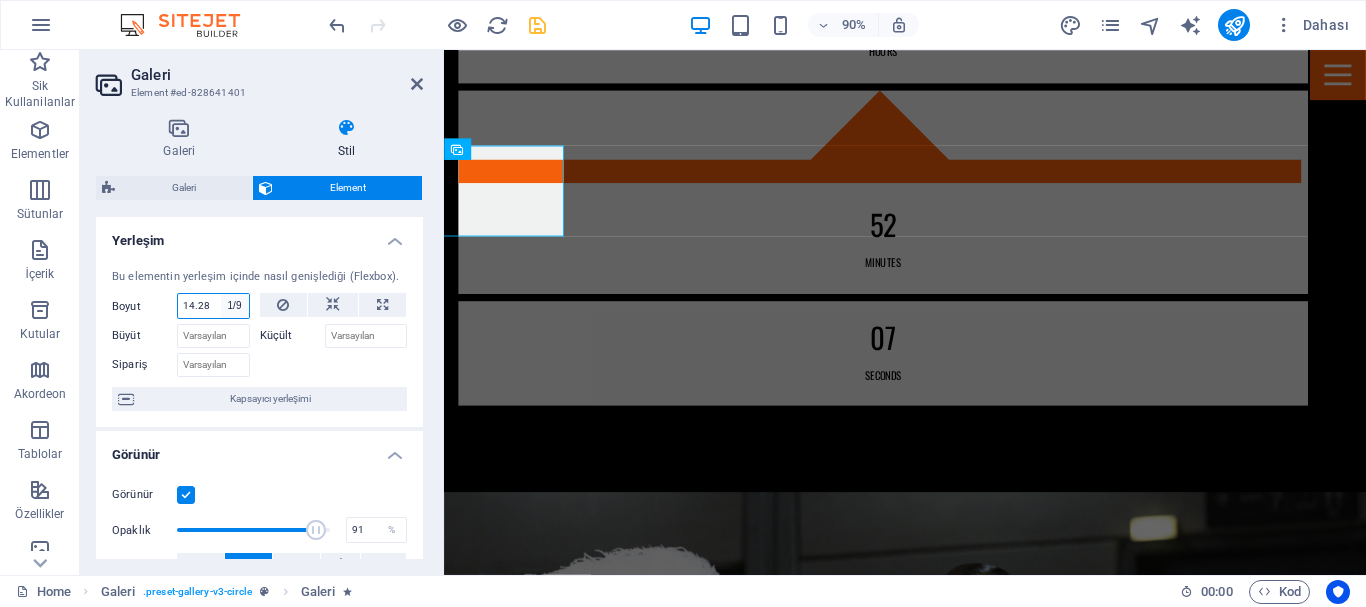 click on "Varsayılan otomatik px % 1/1 1/2 1/3 1/4 1/5 1/6 1/7 1/8 1/9 1/10" at bounding box center (235, 306) 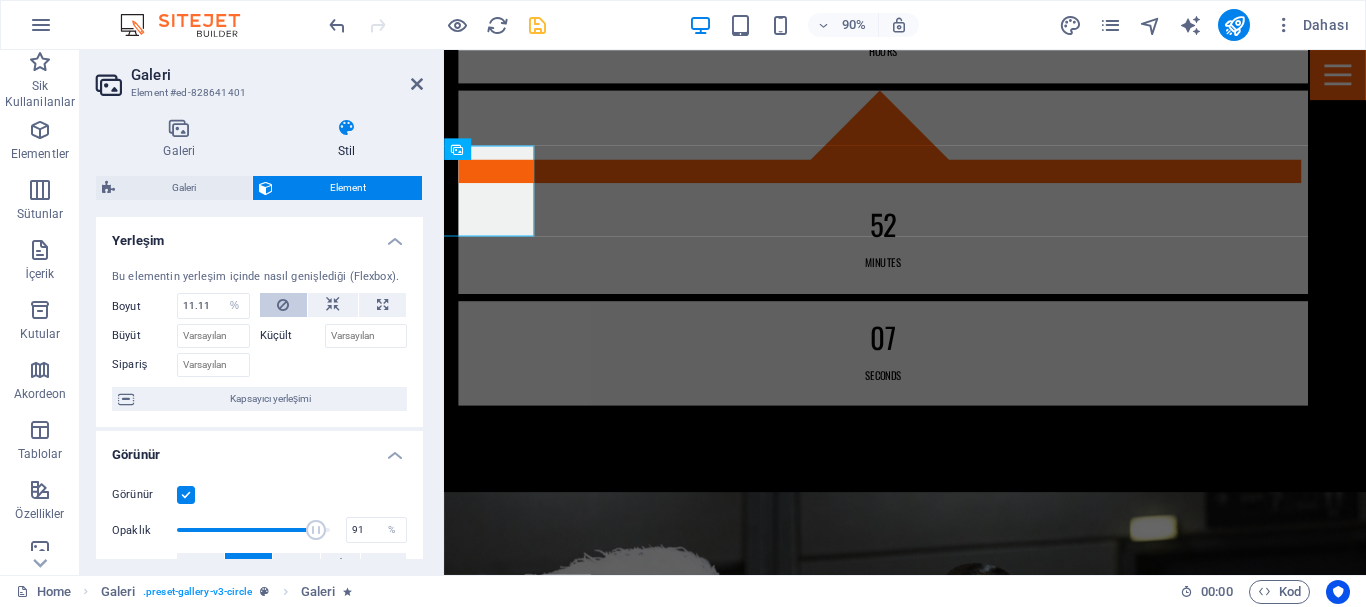 click at bounding box center [283, 305] 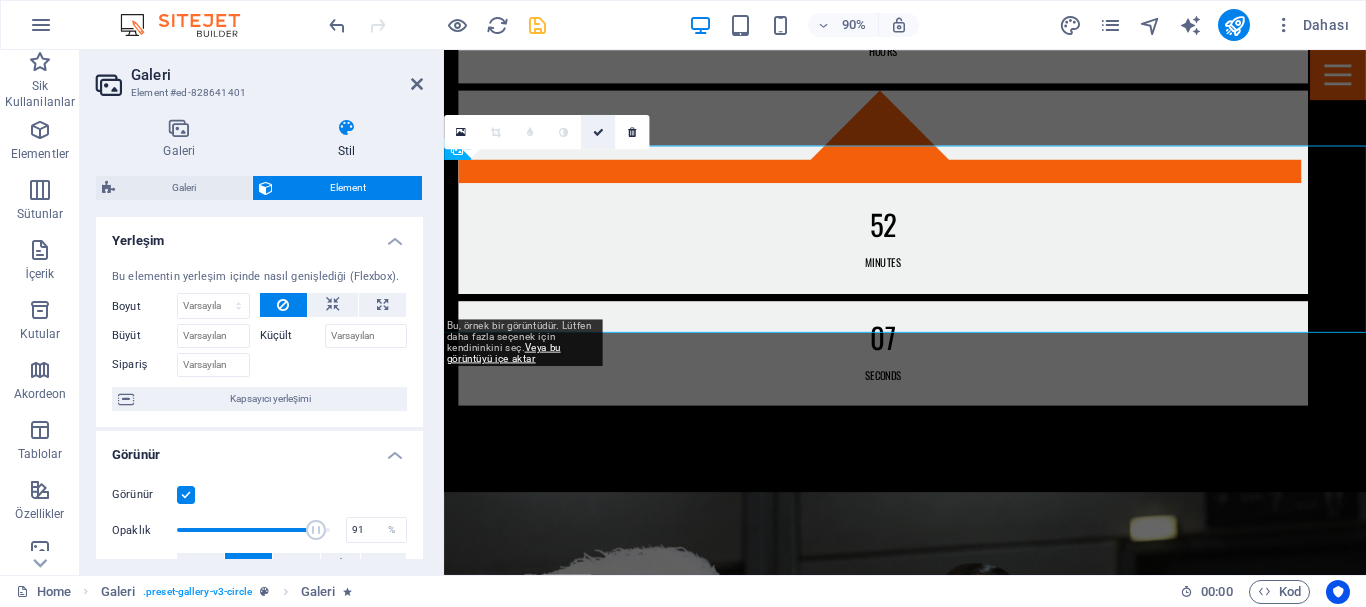 click at bounding box center (597, 132) 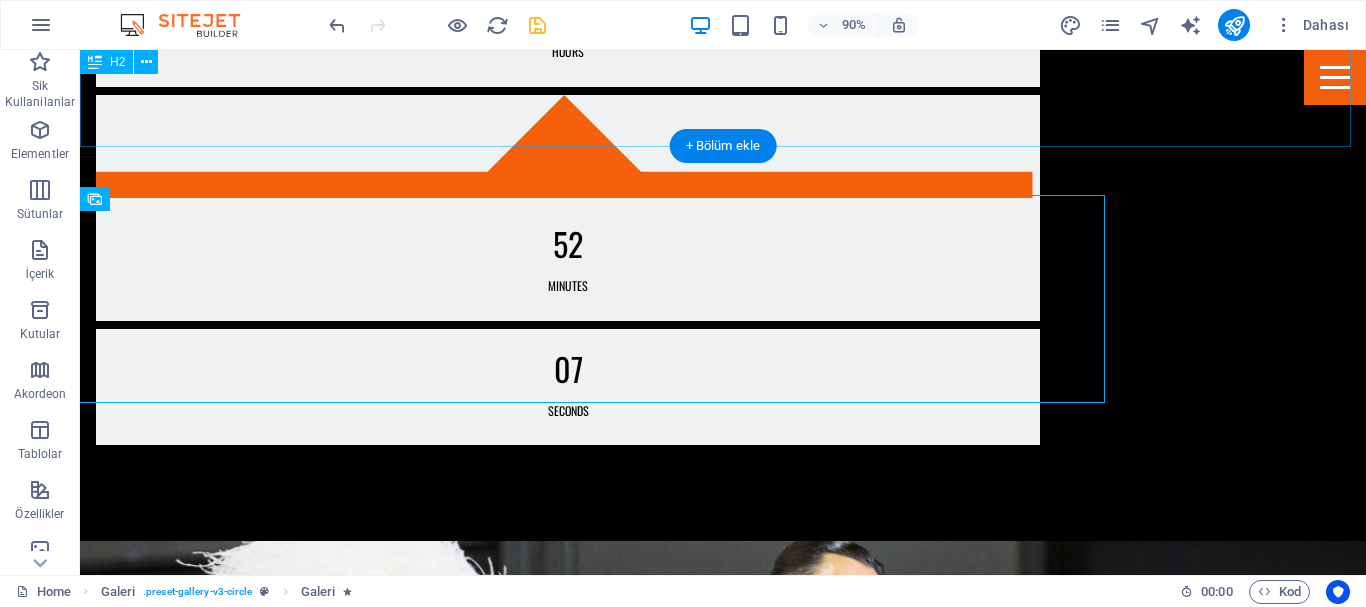 scroll, scrollTop: 1900, scrollLeft: 0, axis: vertical 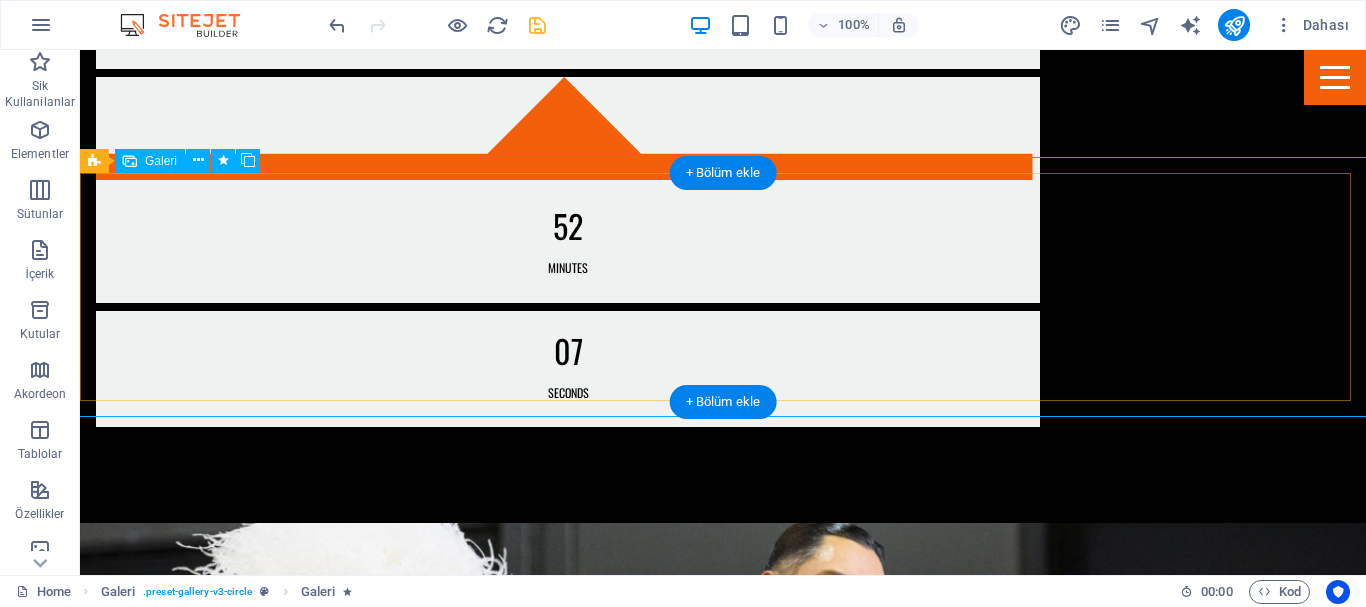 click at bounding box center [723, 2988] 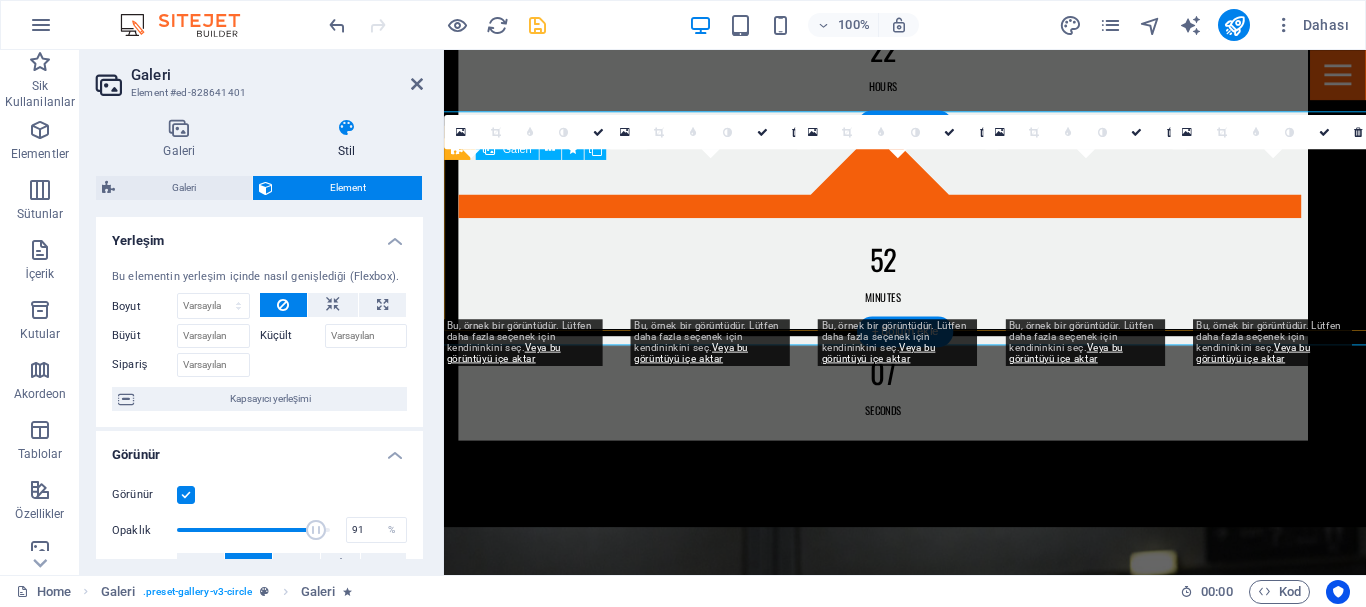 scroll, scrollTop: 1939, scrollLeft: 0, axis: vertical 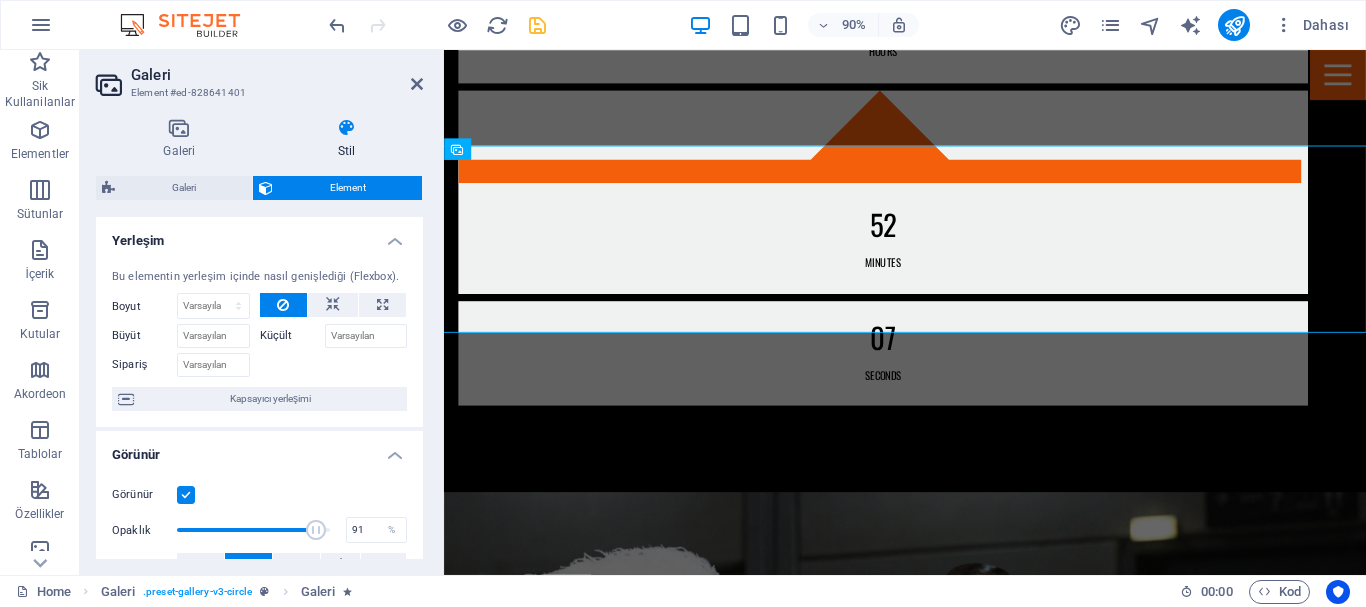 click on "Yerleşim" at bounding box center (259, 235) 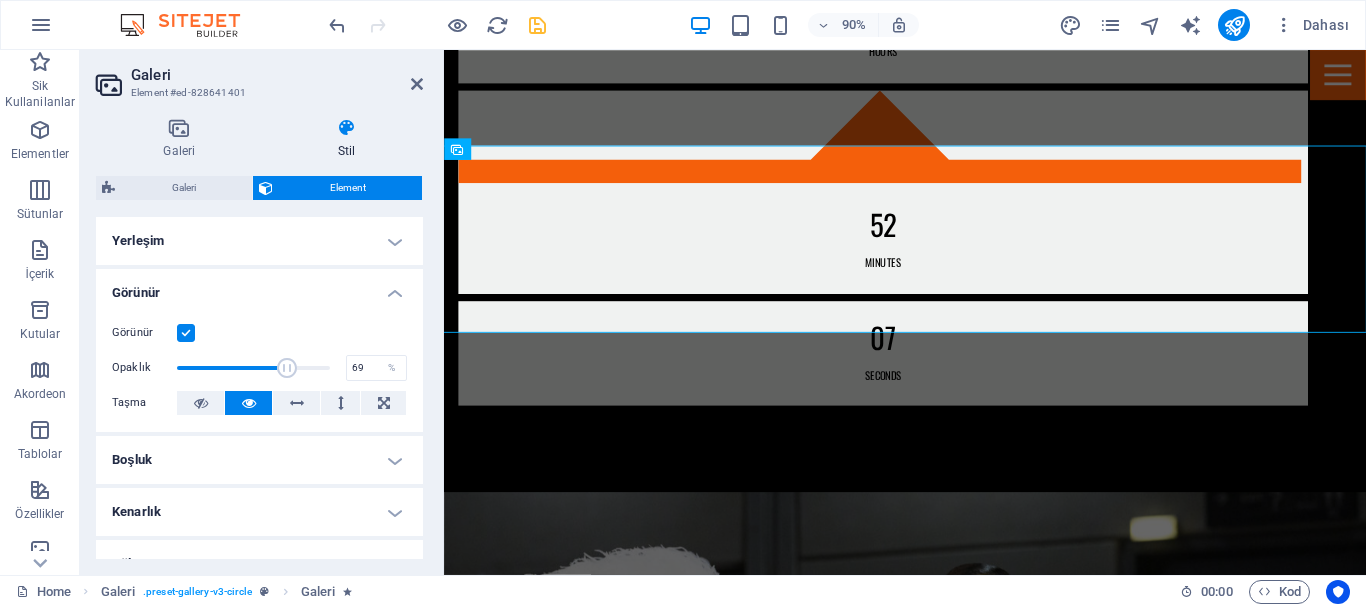 drag, startPoint x: 306, startPoint y: 367, endPoint x: 280, endPoint y: 366, distance: 26.019224 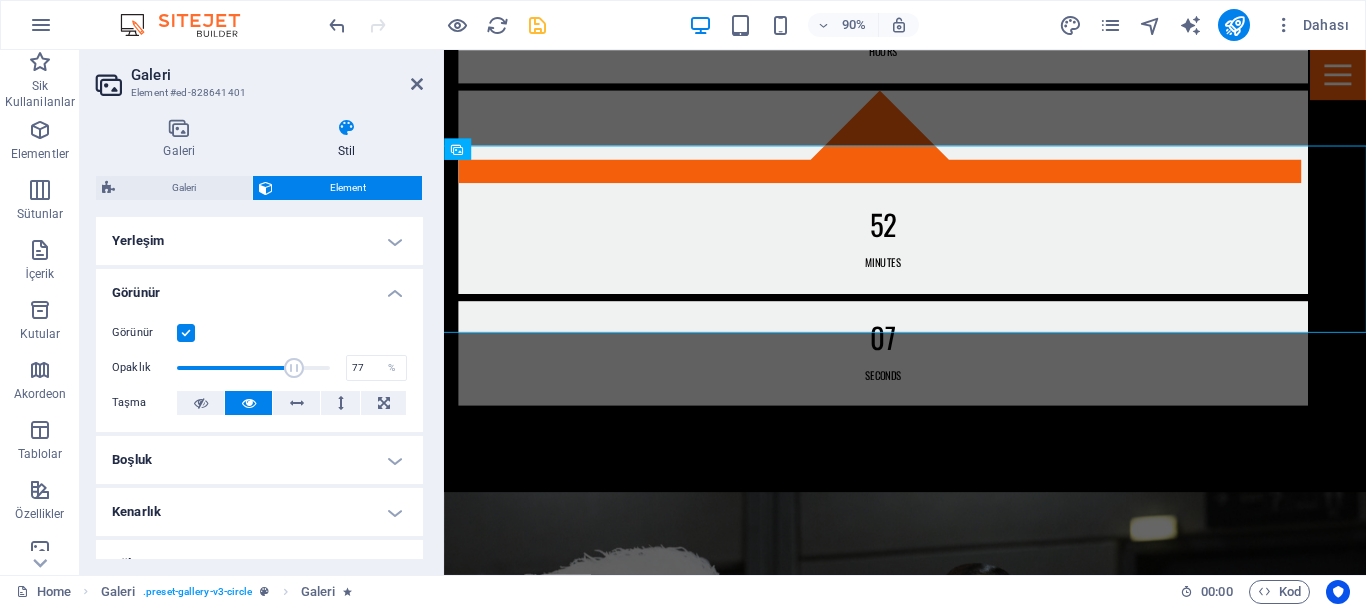 click at bounding box center (294, 368) 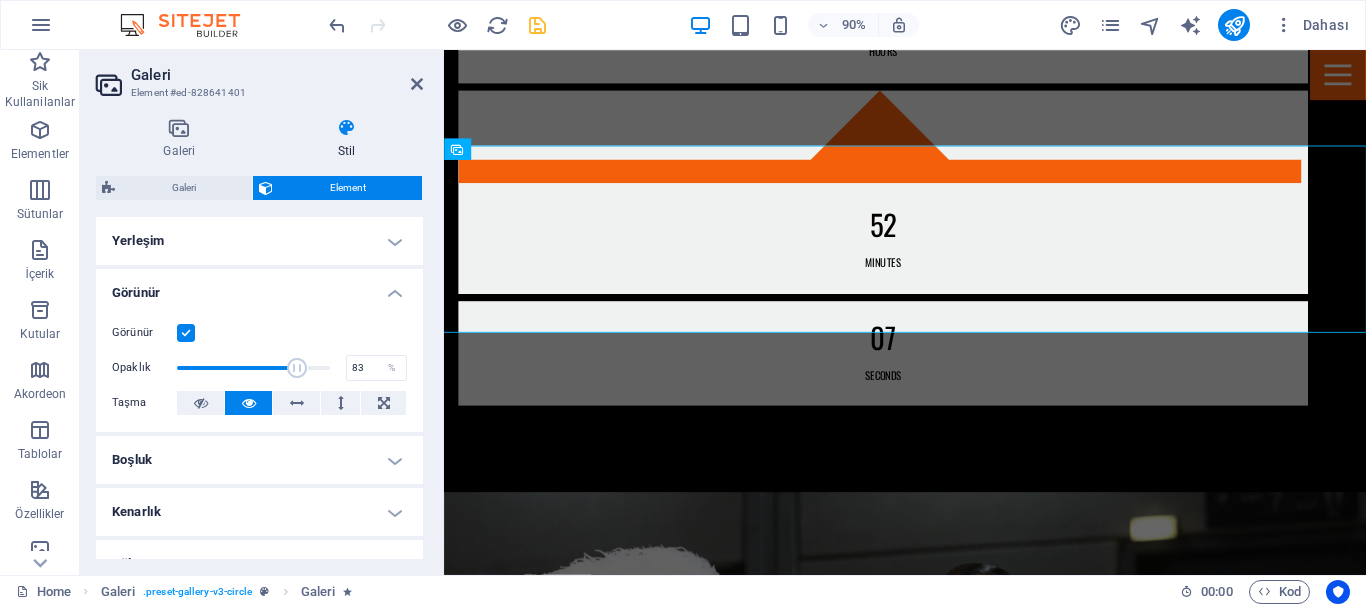 type on "84" 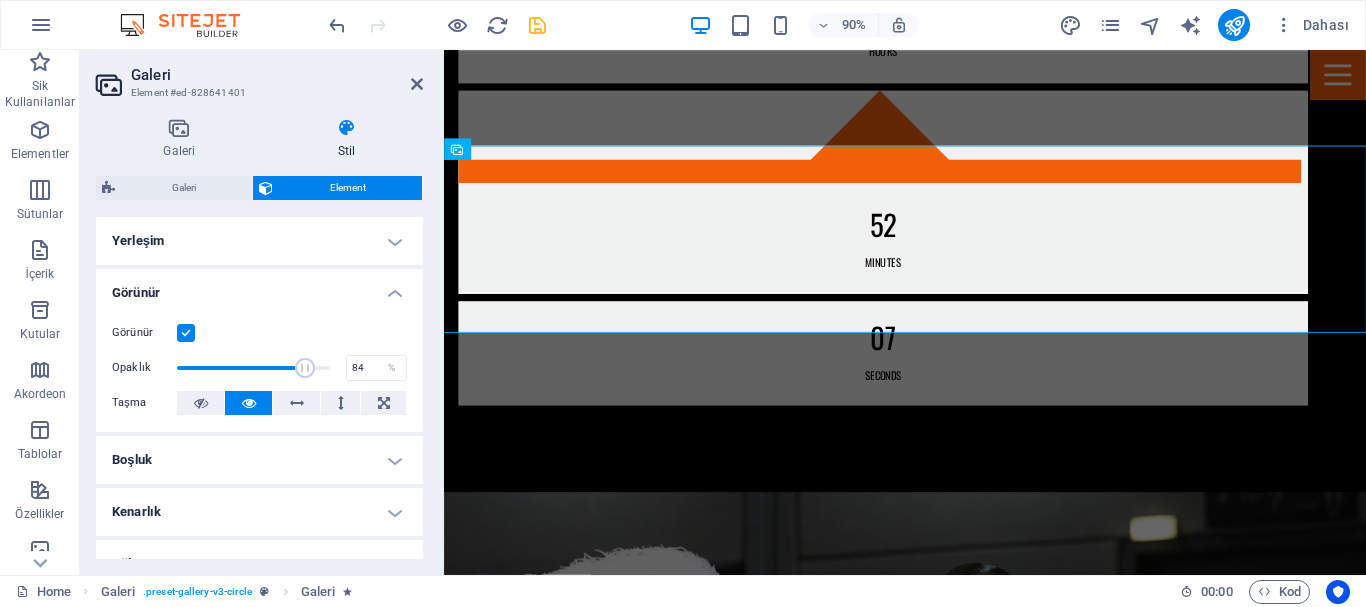 click at bounding box center [305, 368] 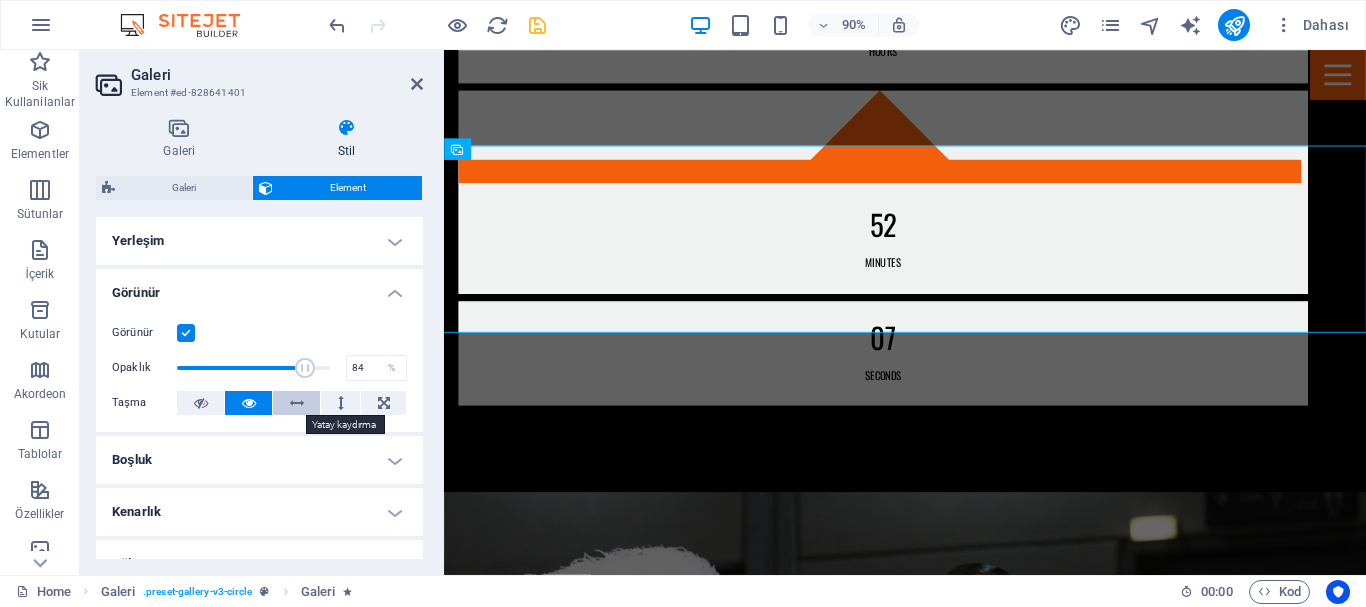 click at bounding box center (297, 403) 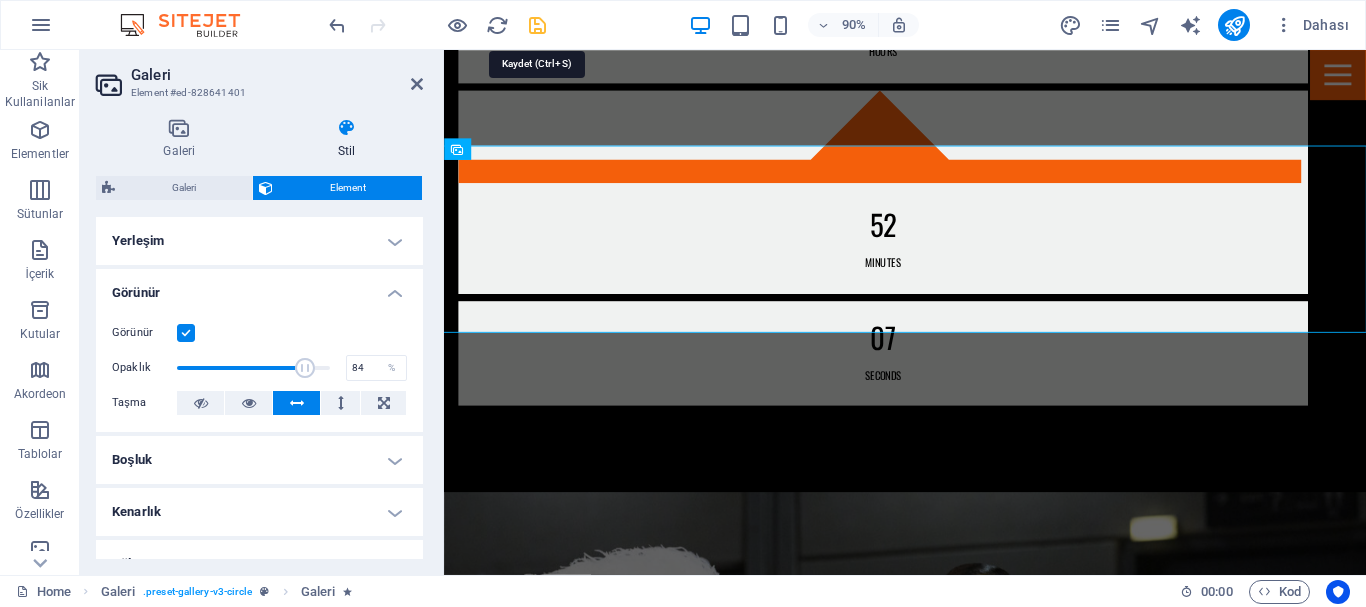 click at bounding box center (537, 25) 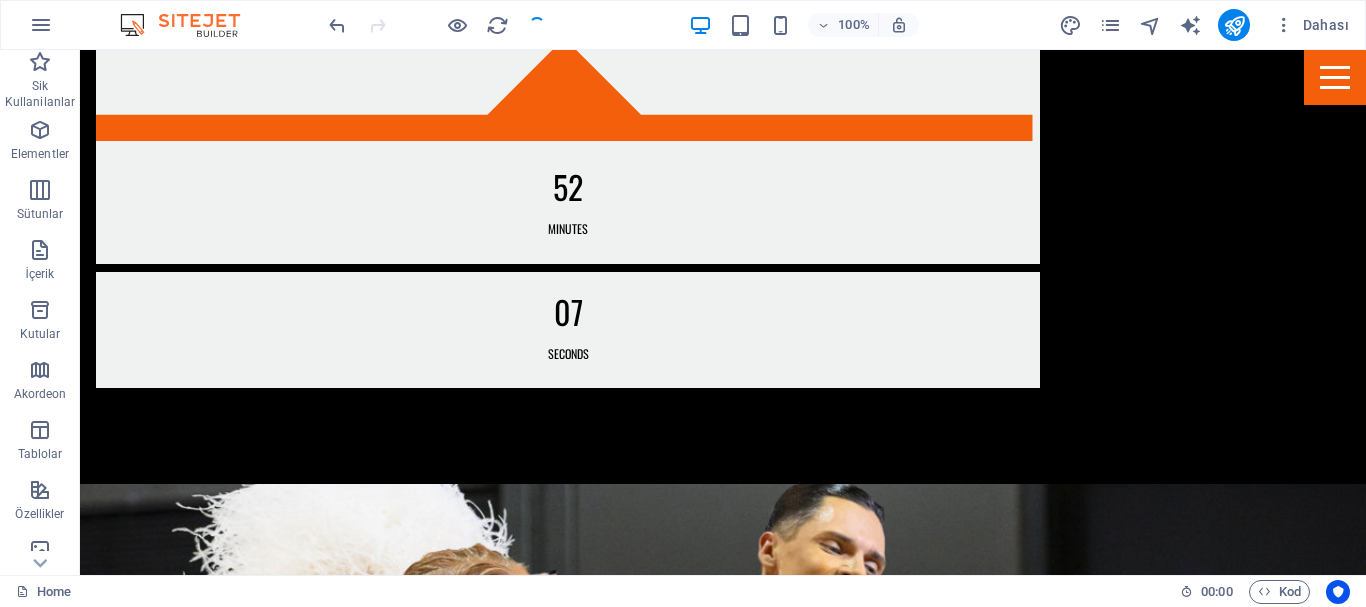 scroll, scrollTop: 1900, scrollLeft: 0, axis: vertical 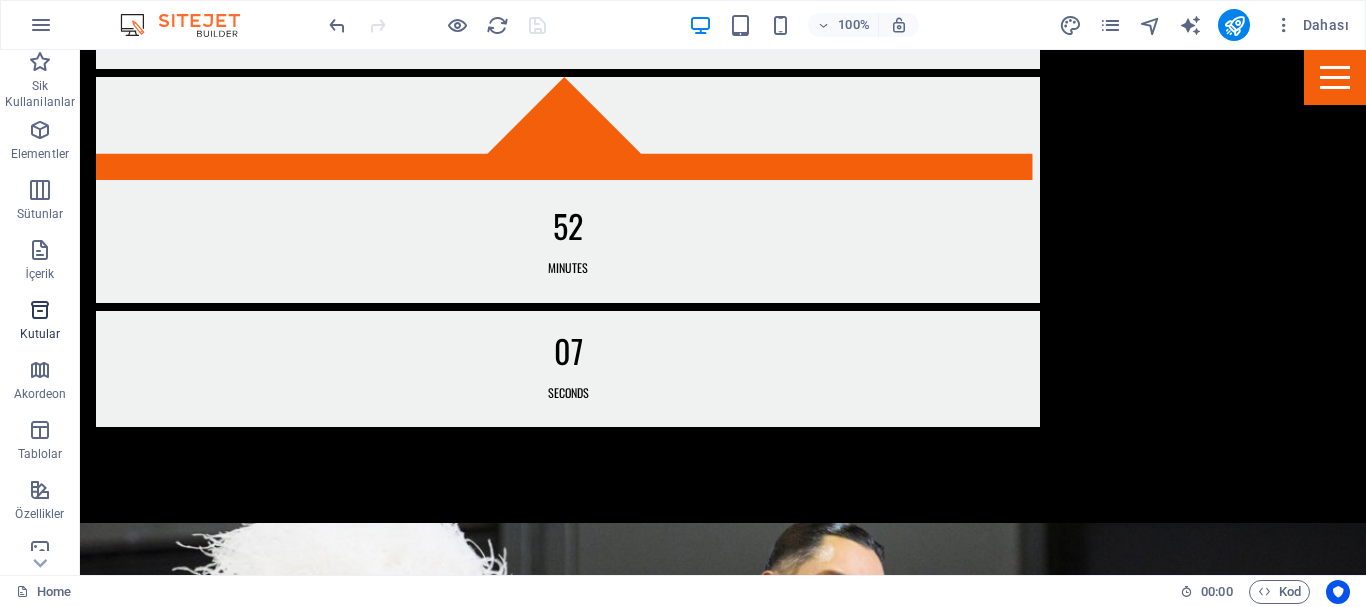 click at bounding box center (40, 310) 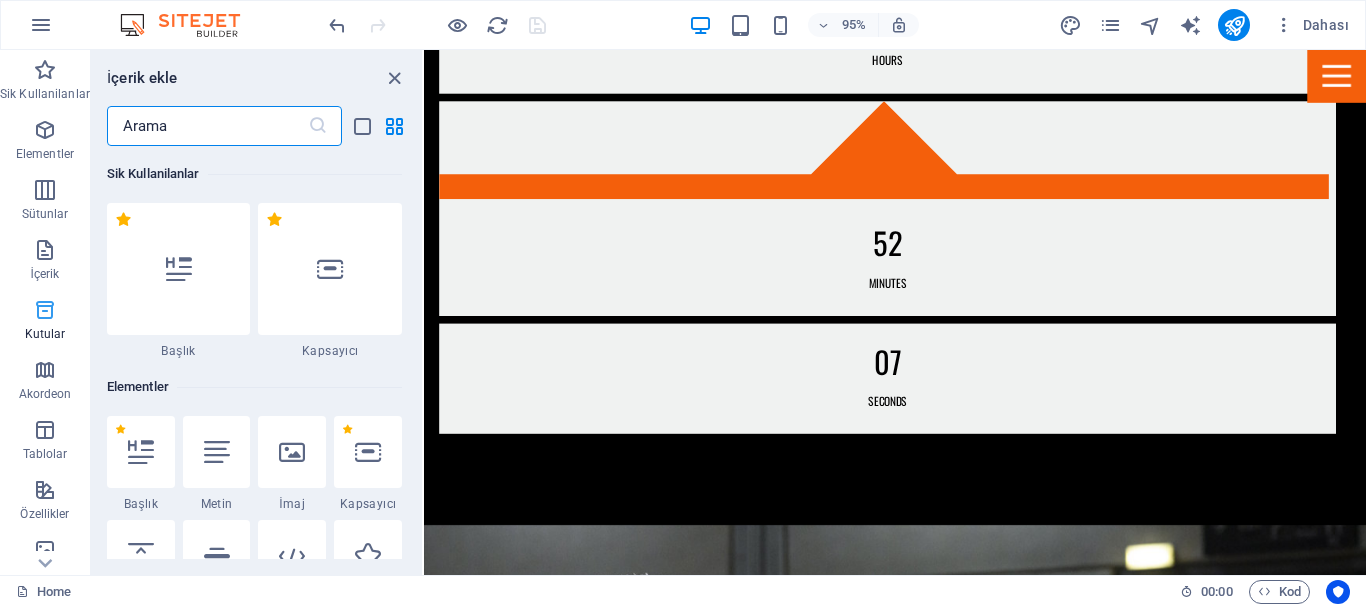scroll, scrollTop: 1894, scrollLeft: 0, axis: vertical 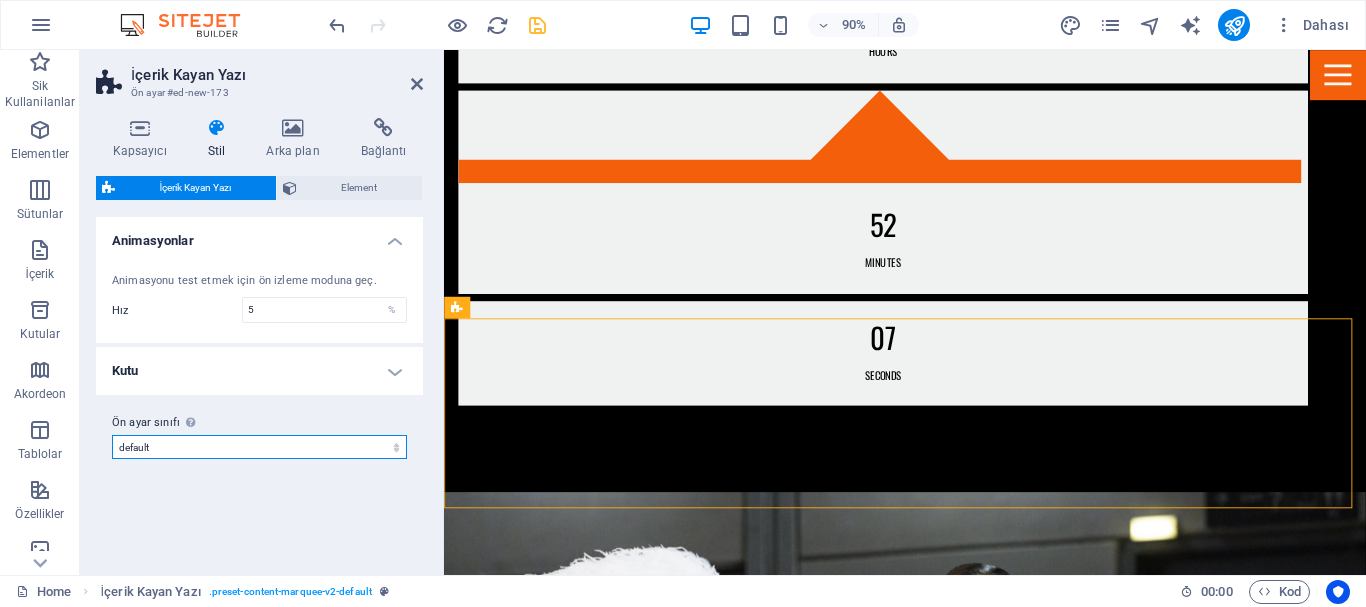 click on "default Ön ayar sınıfı ekle" at bounding box center [259, 447] 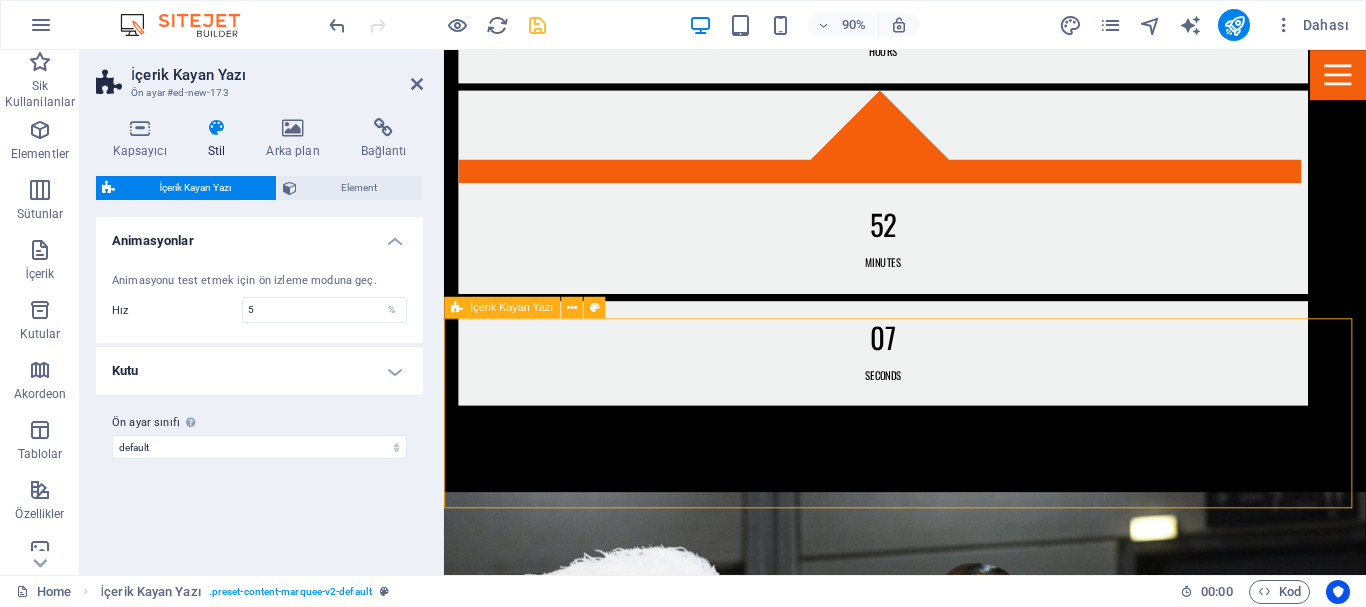 click on "News:  +++ Lorem ipsum dolor sit amet consetetur sadipscing elitr, sed diam nonumy eirmod tempor invidunt ut labore. +++" at bounding box center [956, 3198] 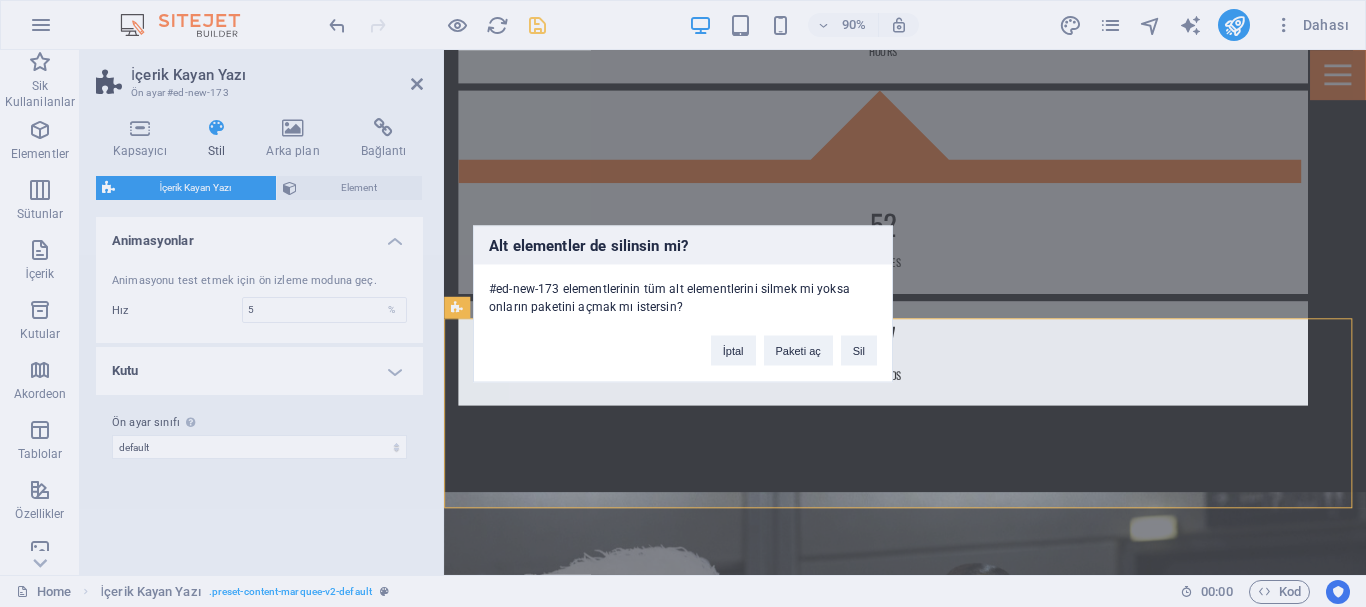 scroll, scrollTop: 1900, scrollLeft: 0, axis: vertical 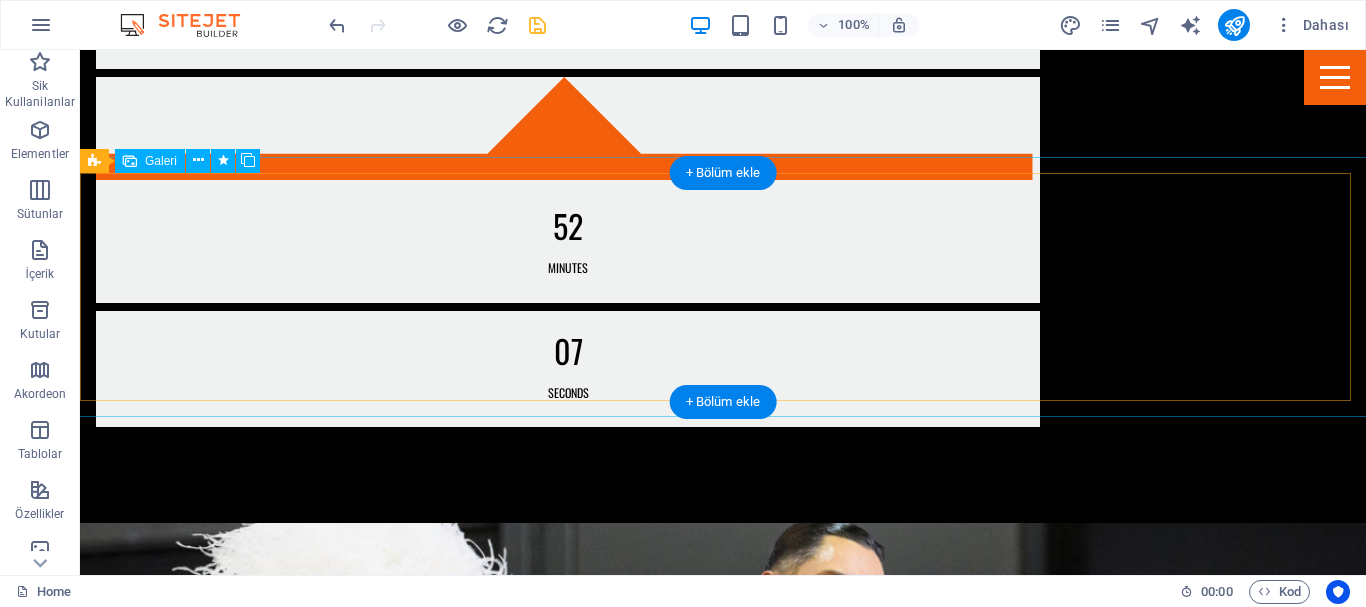 click at bounding box center [723, 2988] 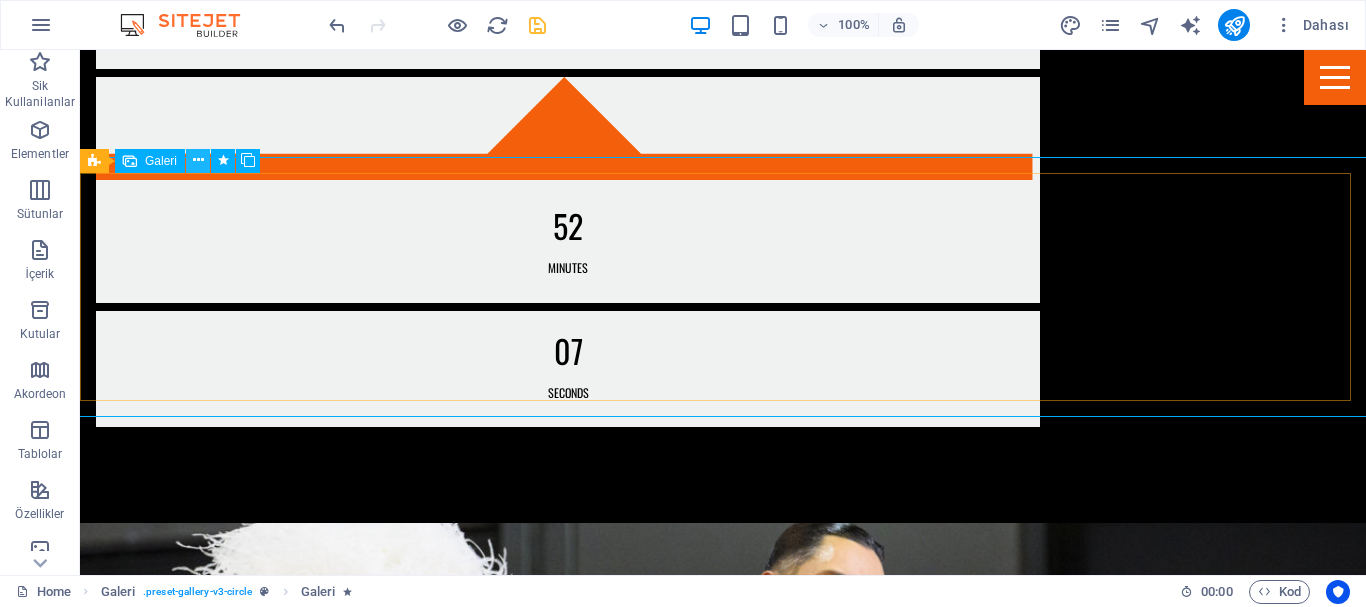 click at bounding box center [198, 160] 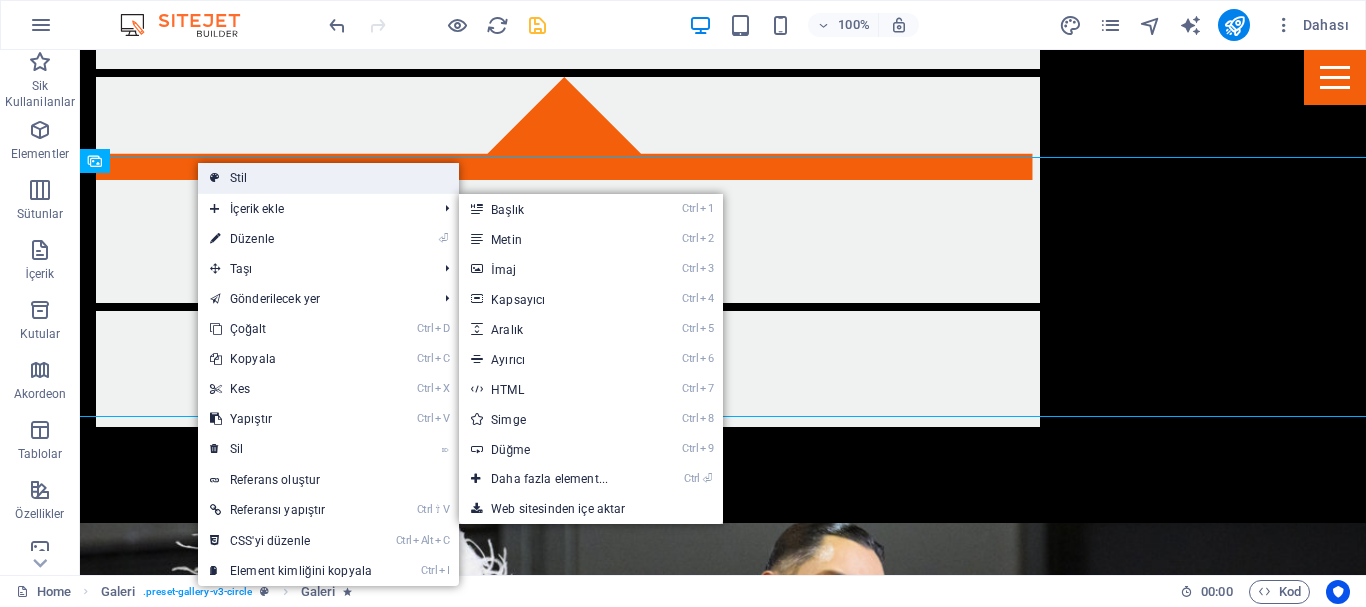 click on "Stil" at bounding box center [328, 178] 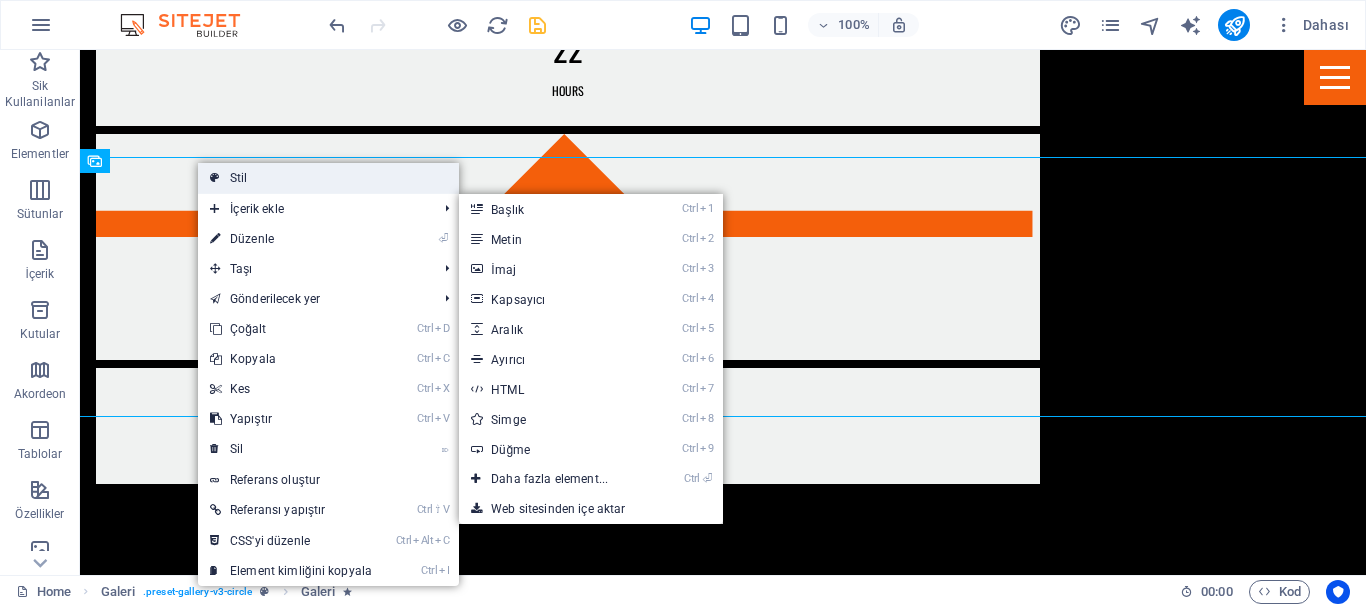select on "rem" 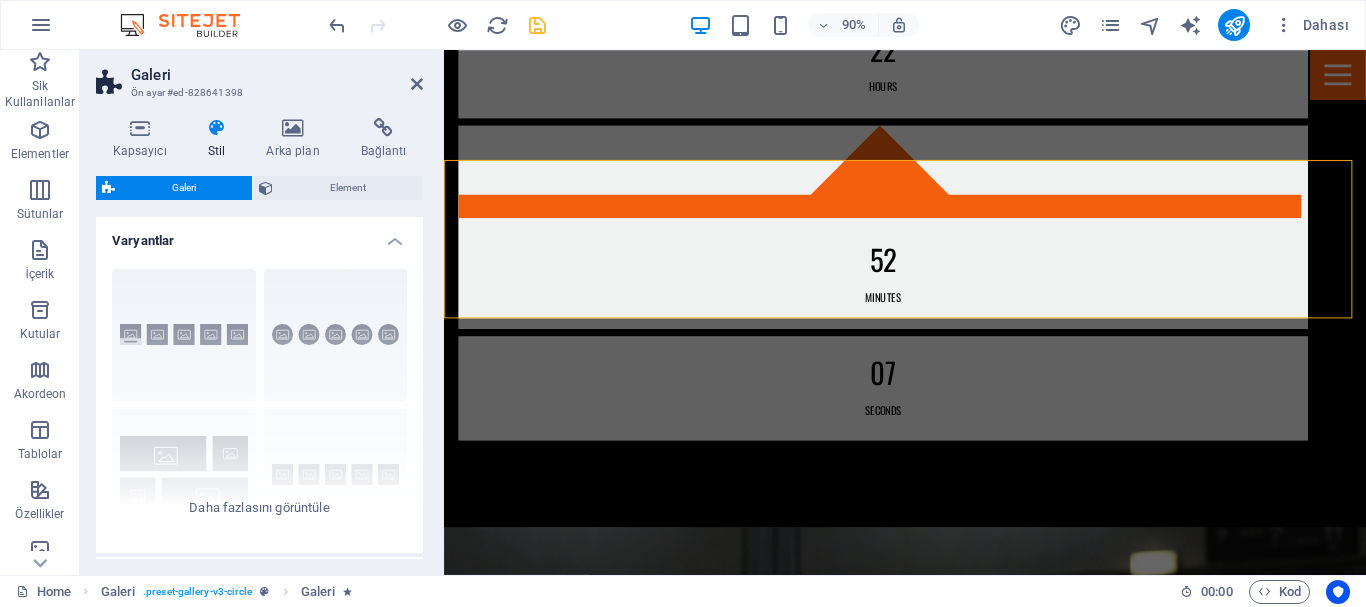 scroll, scrollTop: 1939, scrollLeft: 0, axis: vertical 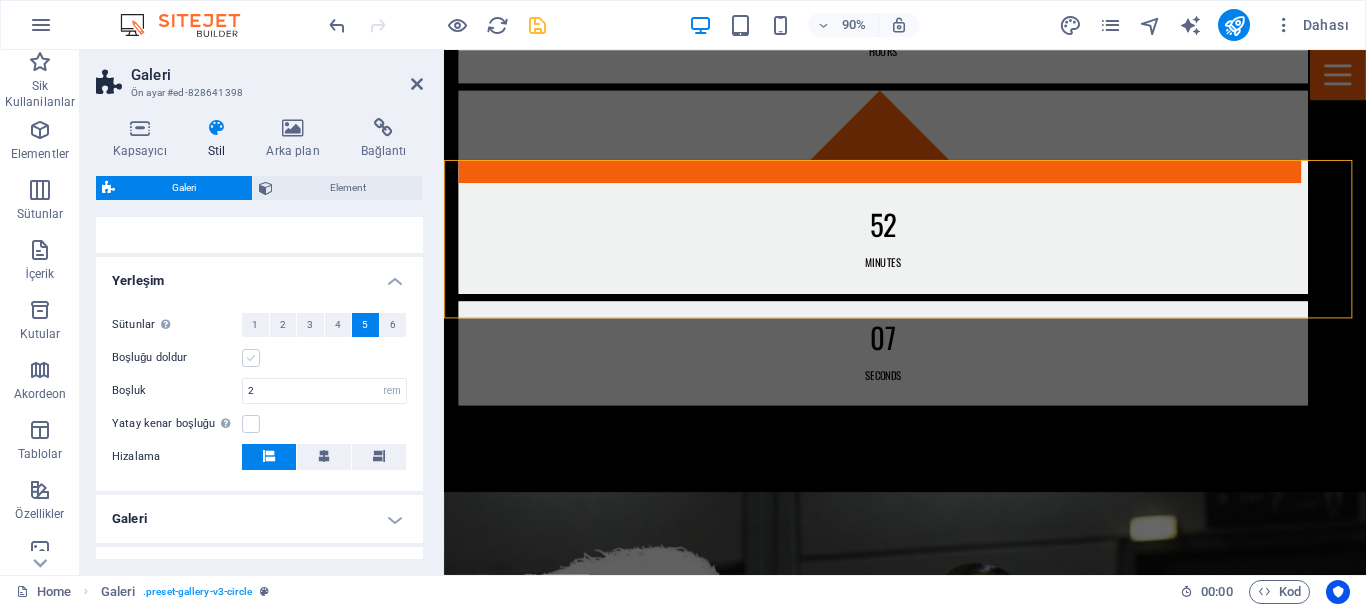 click at bounding box center (251, 358) 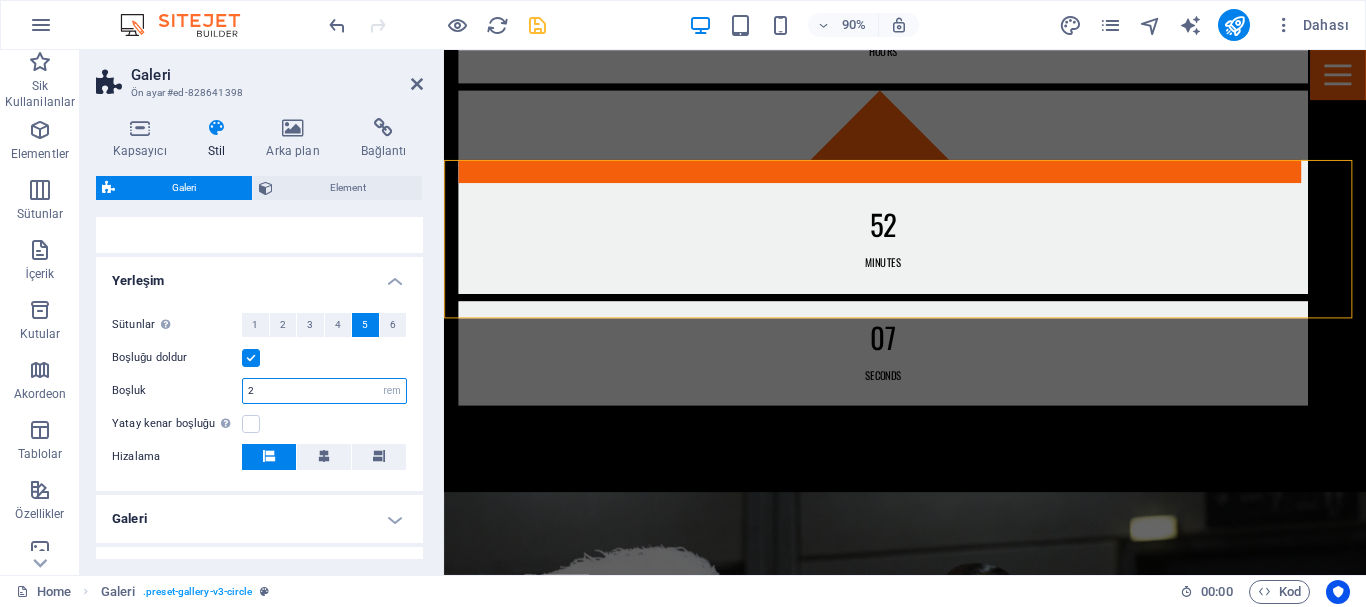 click on "2" at bounding box center (324, 391) 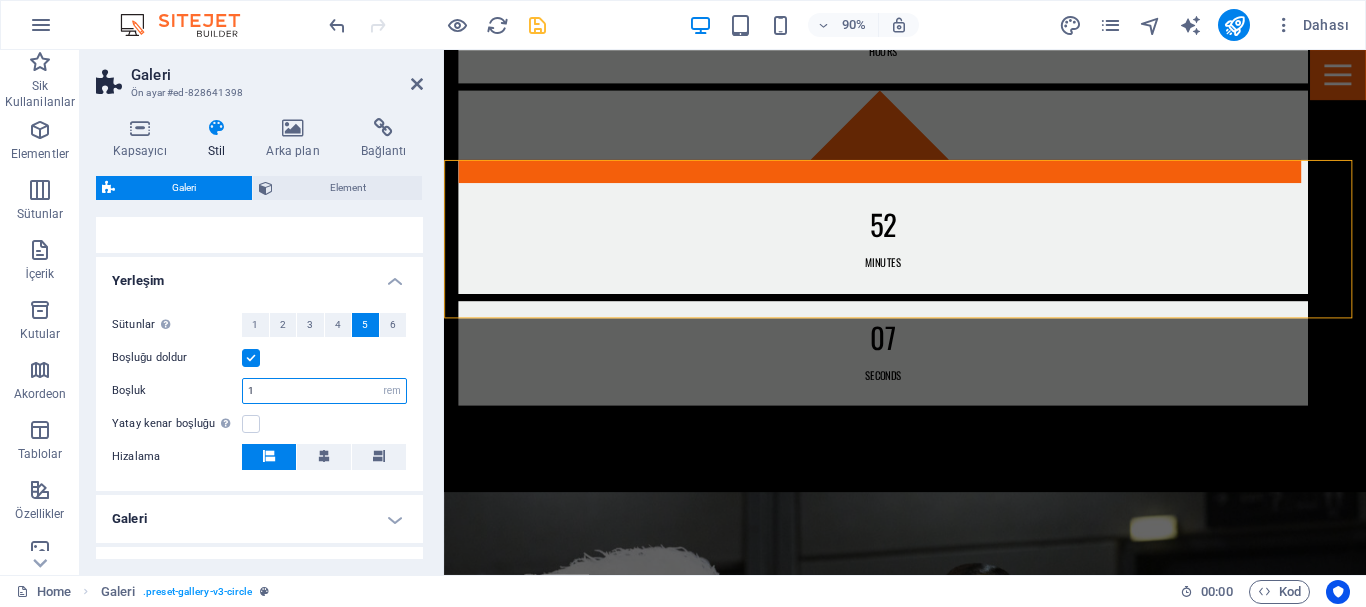 type on "1" 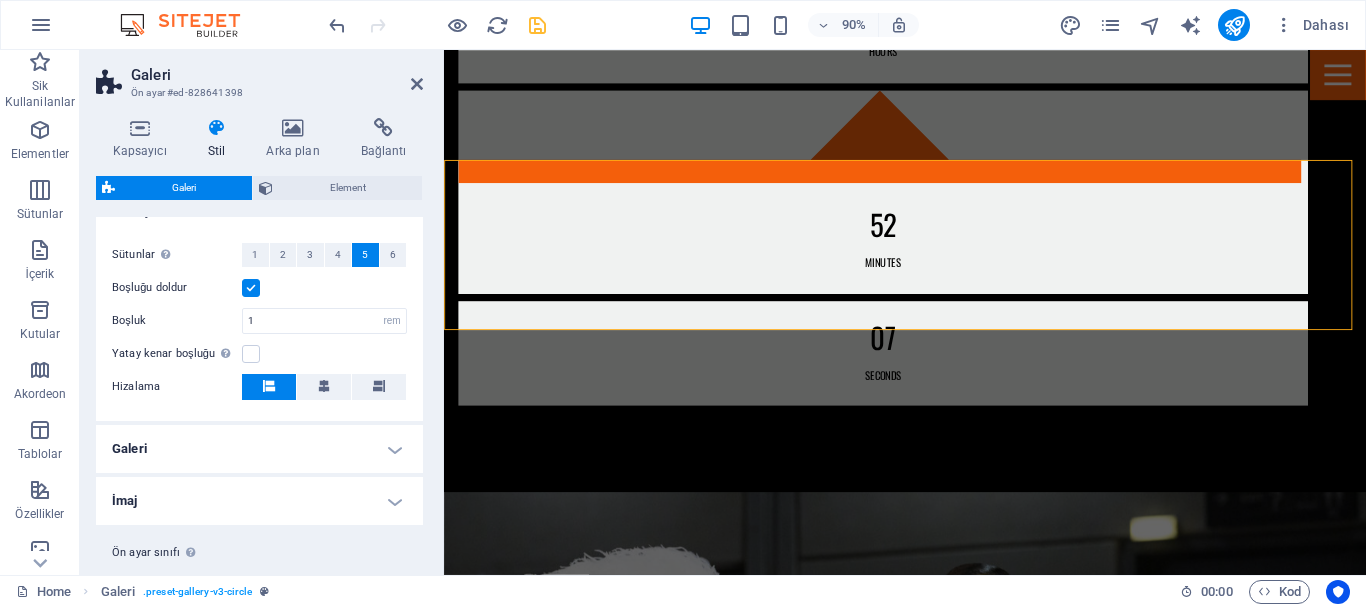 scroll, scrollTop: 400, scrollLeft: 0, axis: vertical 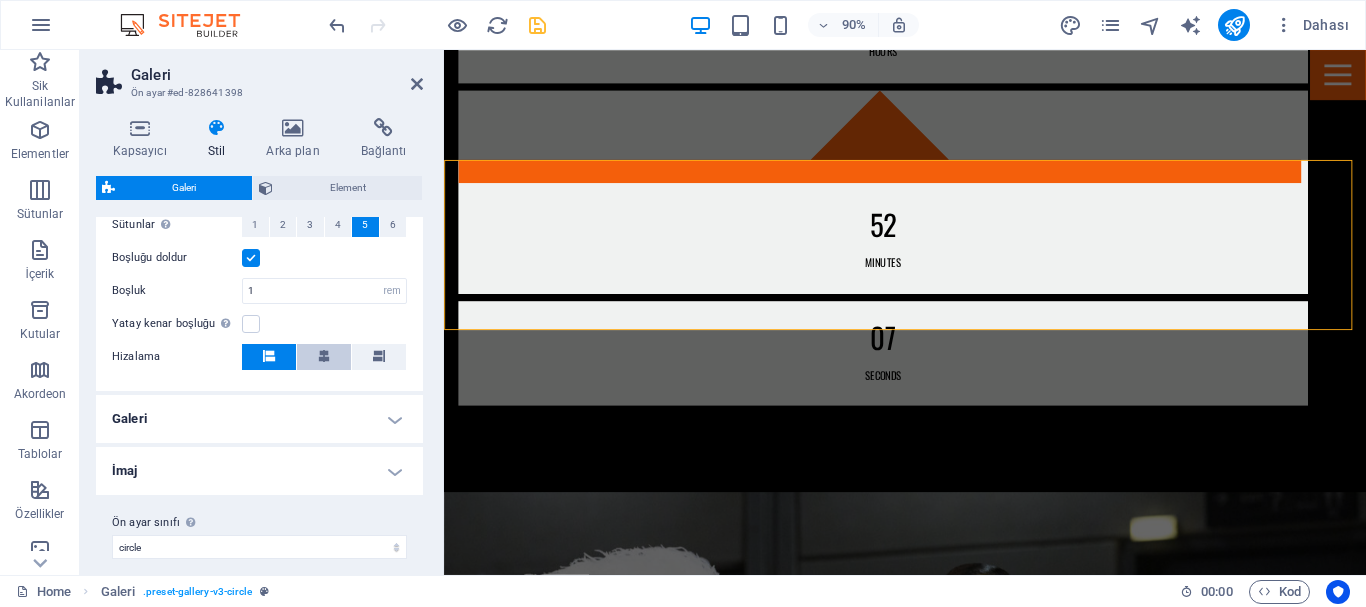click at bounding box center [324, 356] 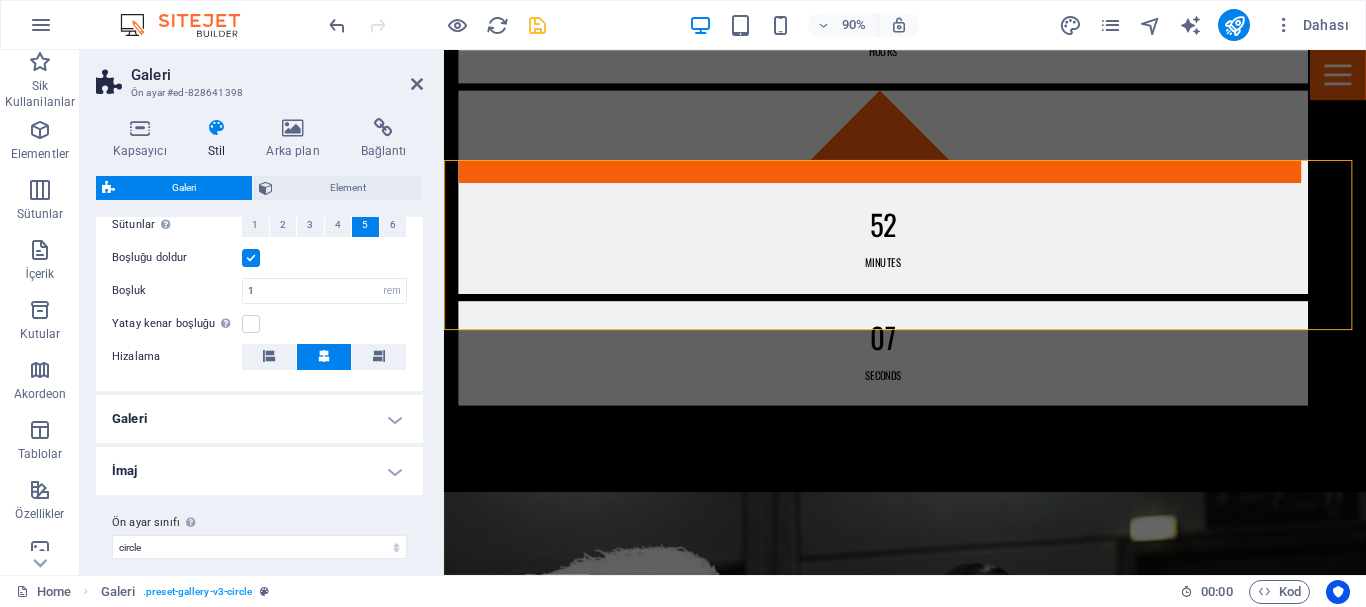 scroll, scrollTop: 416, scrollLeft: 0, axis: vertical 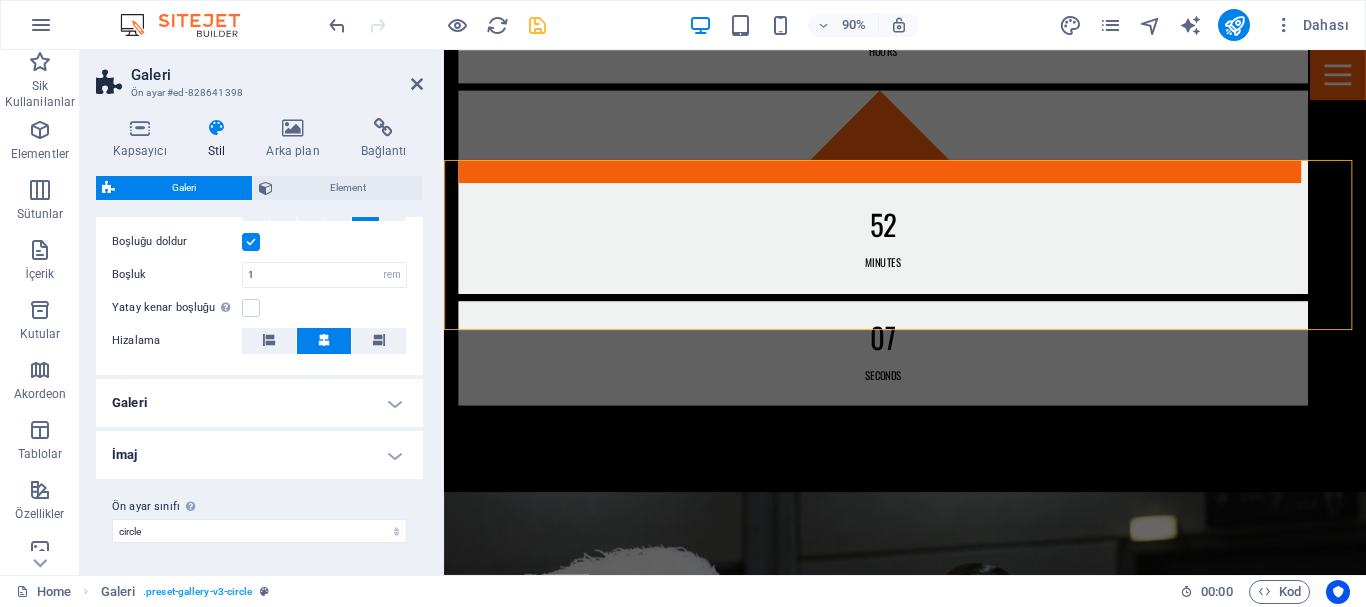 click on "Galeri" at bounding box center [259, 403] 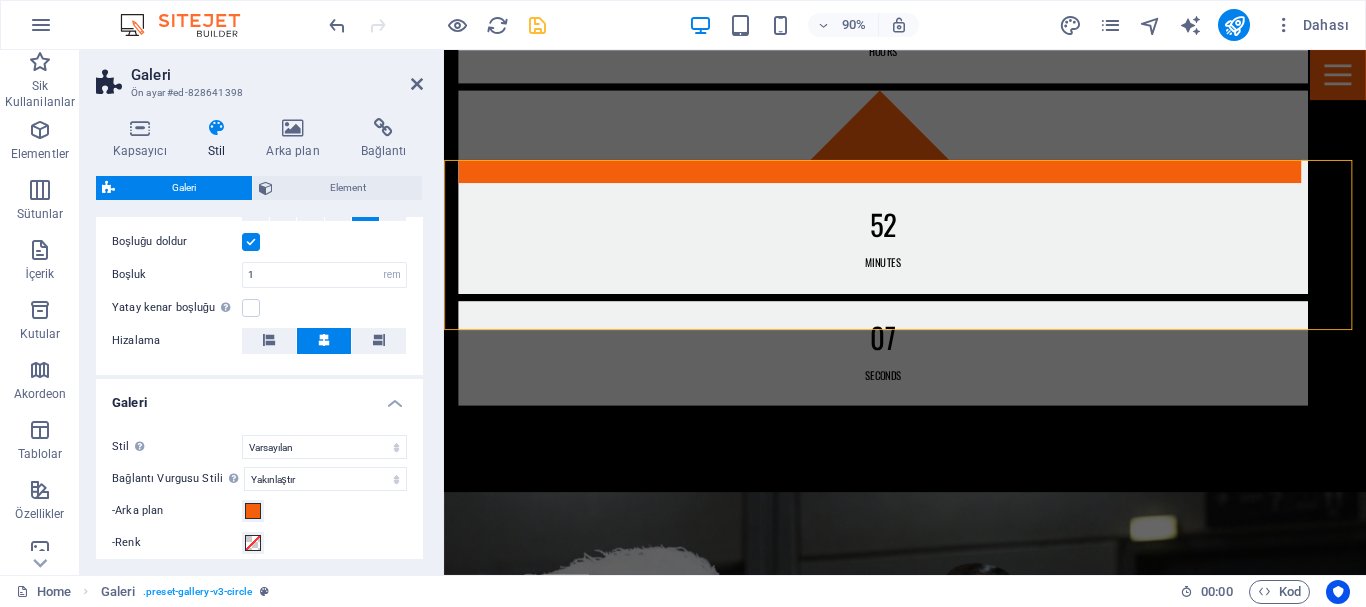 scroll, scrollTop: 516, scrollLeft: 0, axis: vertical 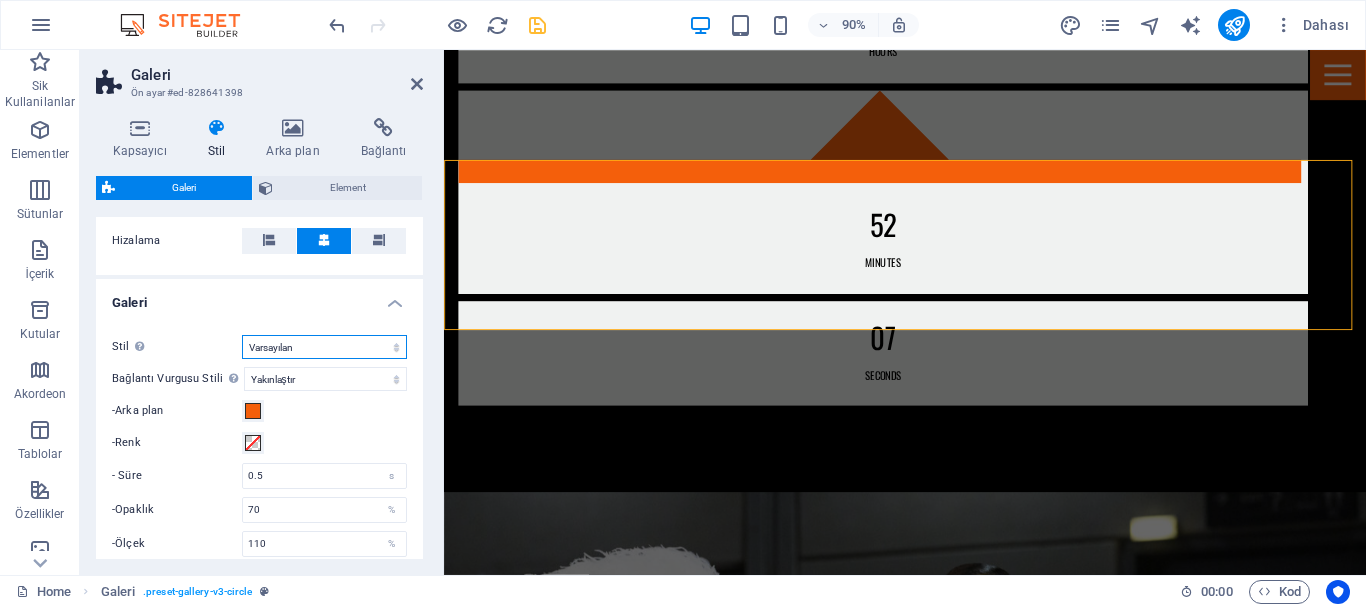 click on "Varsayılan Kılavuz Tersine kılavuz Kılavuz kaydırıldı Kolaj" at bounding box center [324, 347] 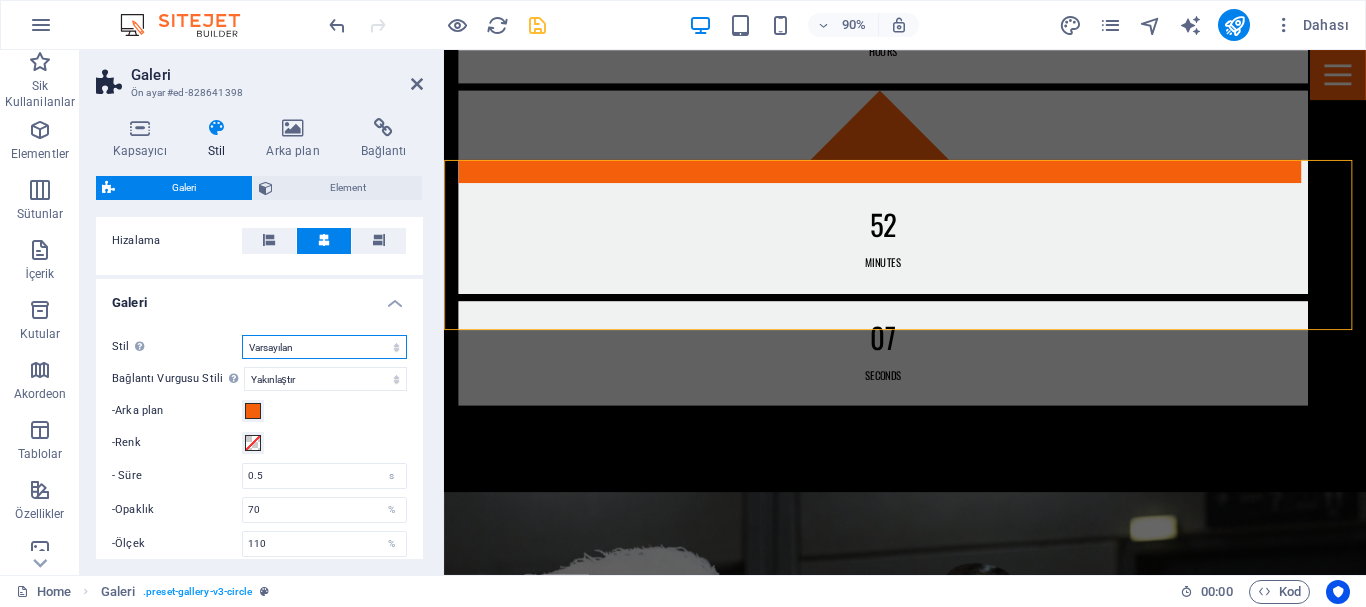 click on "Varsayılan Kılavuz Tersine kılavuz Kılavuz kaydırıldı Kolaj" at bounding box center (324, 347) 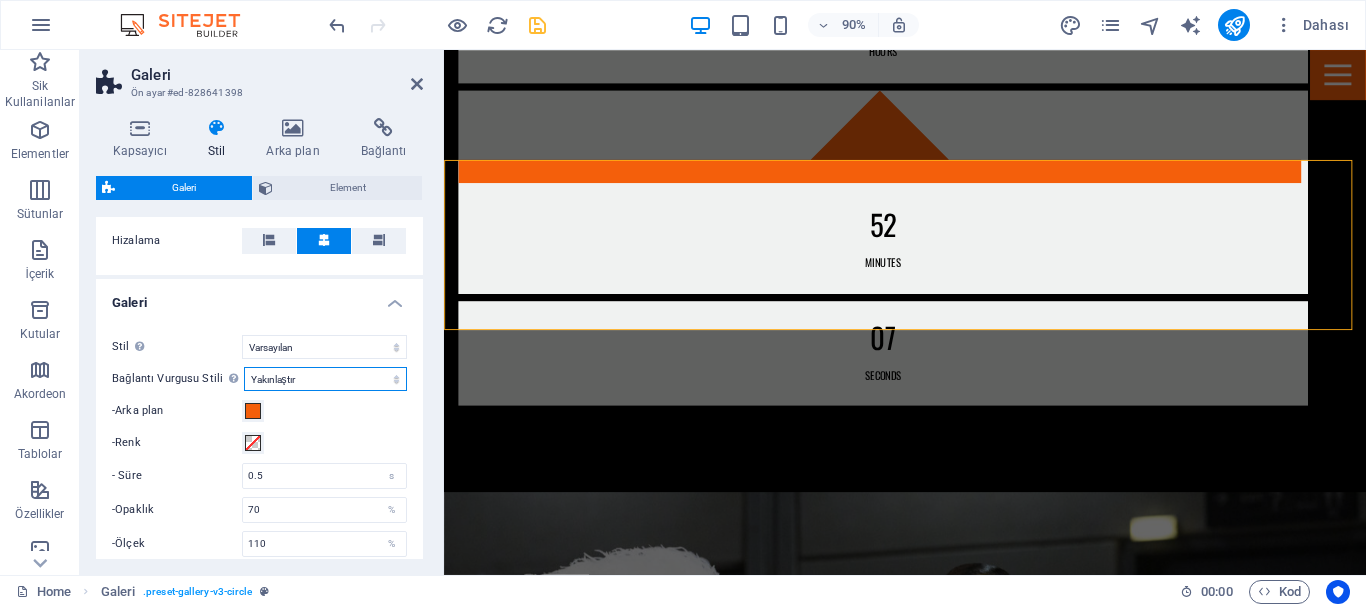 click on "Kapalı Döndür Yakınlaştır Solma Açıklamalar" at bounding box center [325, 379] 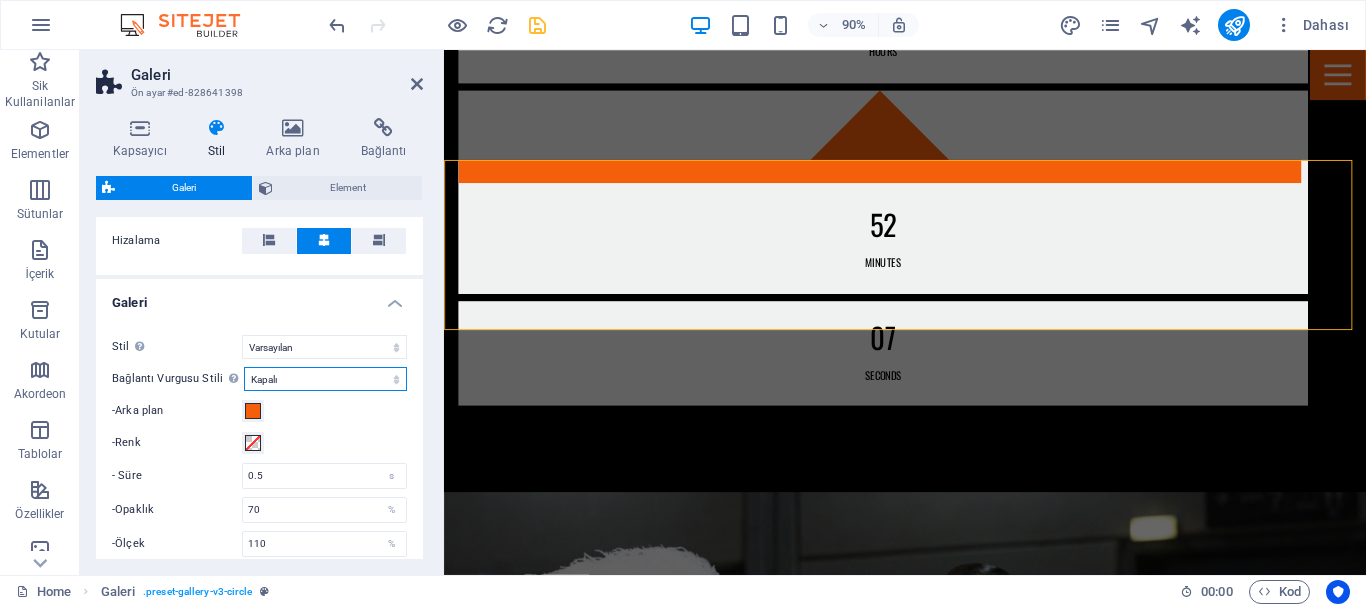 click on "Kapalı Döndür Yakınlaştır Solma Açıklamalar" at bounding box center [325, 379] 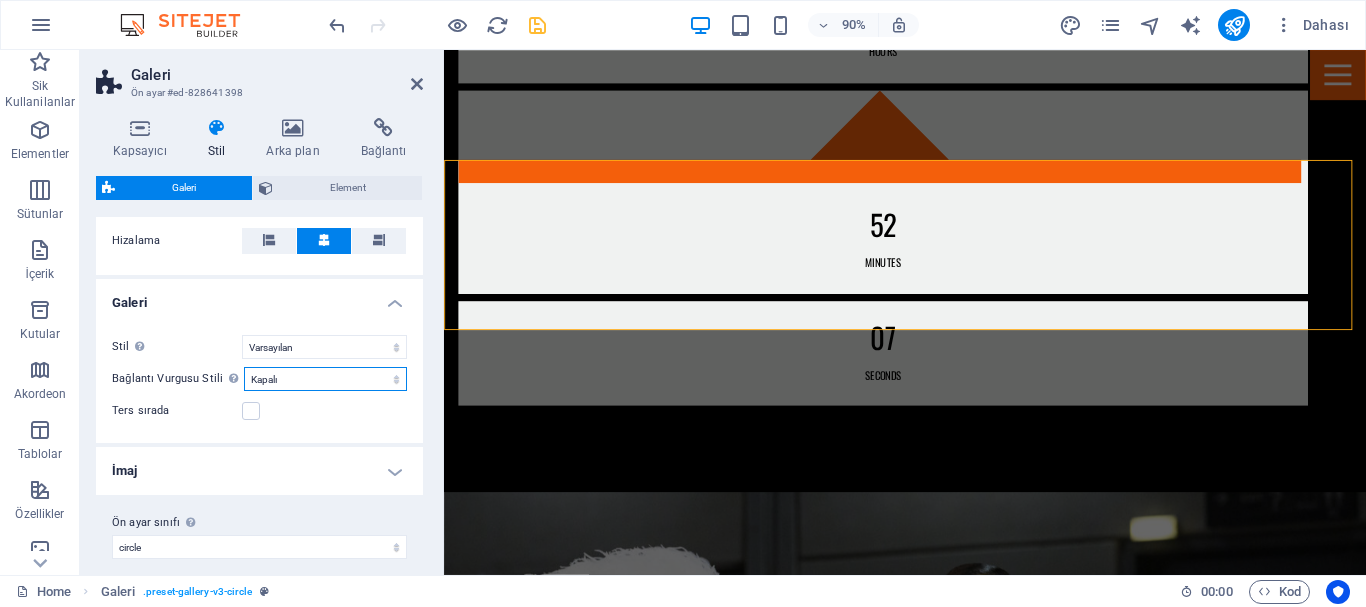 click on "Kapalı Döndür Yakınlaştır Solma Açıklamalar" at bounding box center [325, 379] 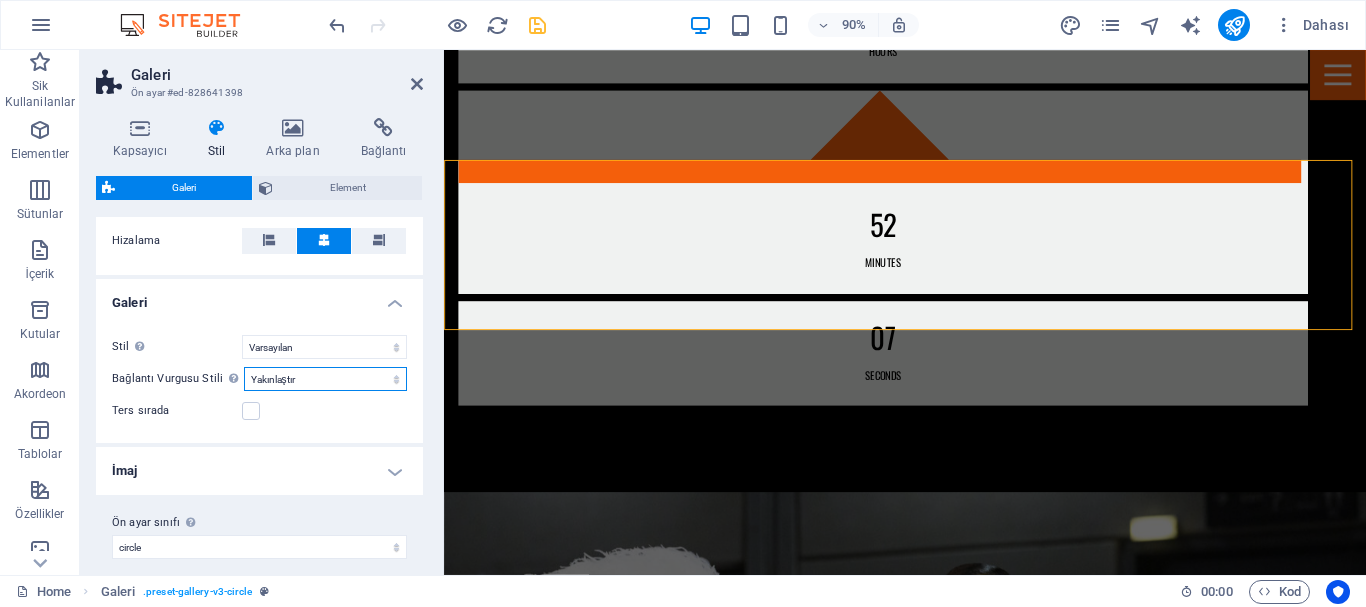 click on "Kapalı Döndür Yakınlaştır Solma Açıklamalar" at bounding box center (325, 379) 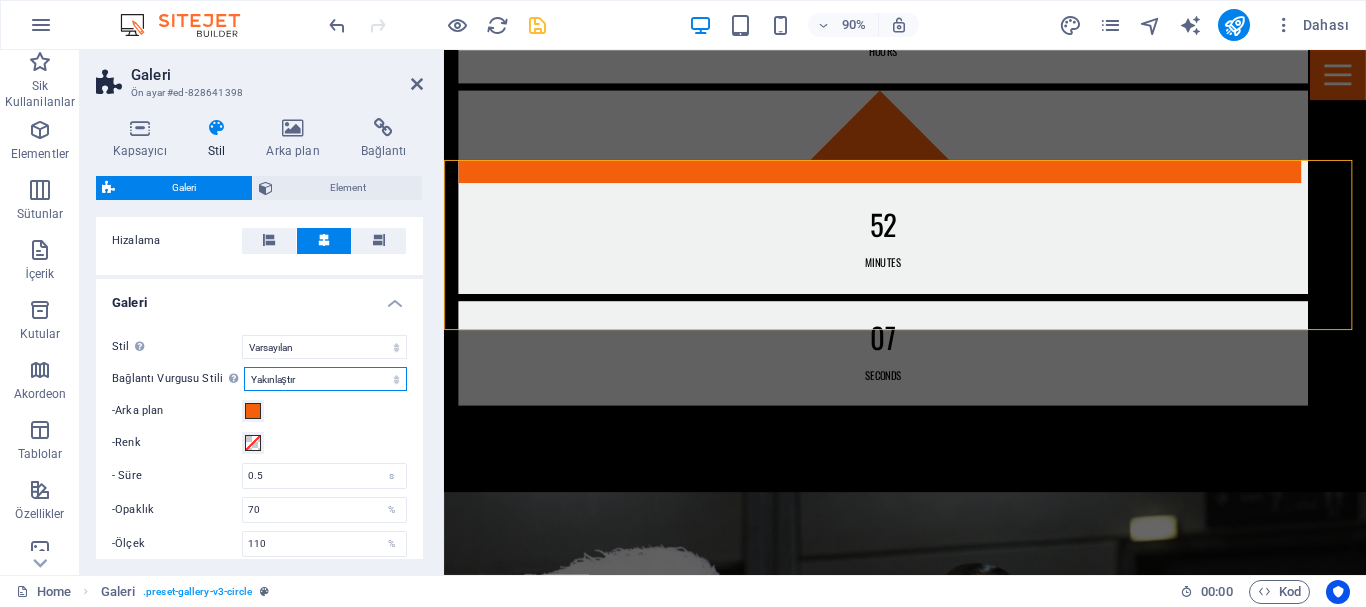 scroll, scrollTop: 616, scrollLeft: 0, axis: vertical 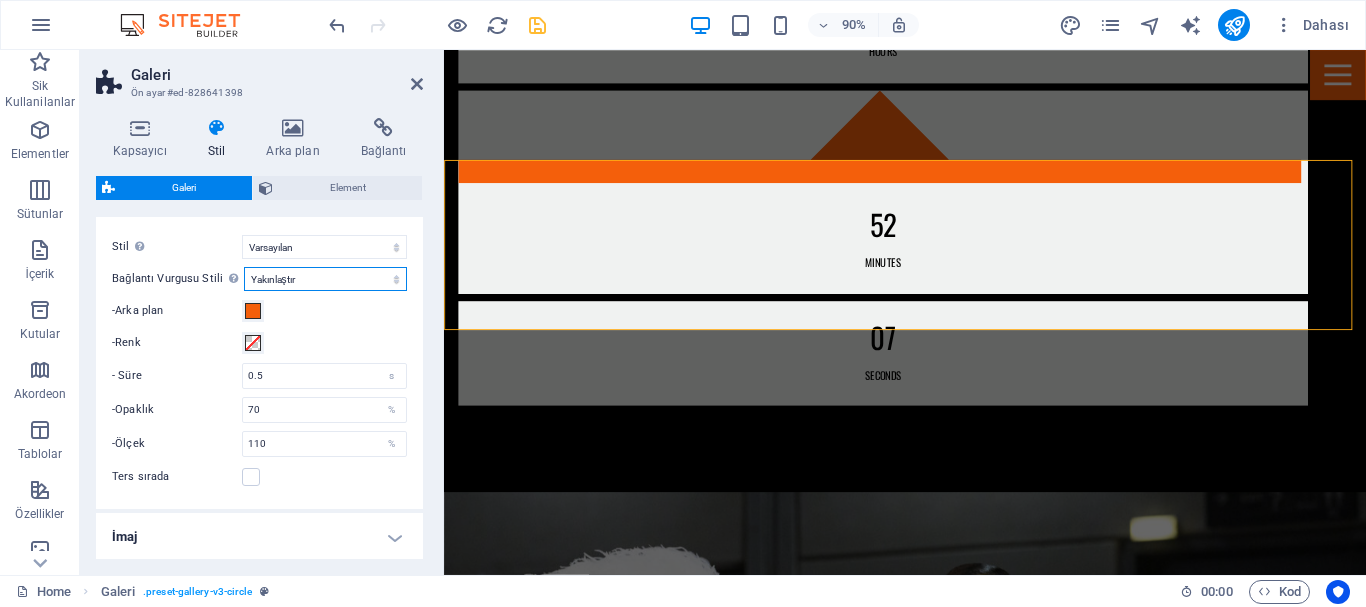 click on "Kapalı Döndür Yakınlaştır Solma Açıklamalar" at bounding box center (325, 279) 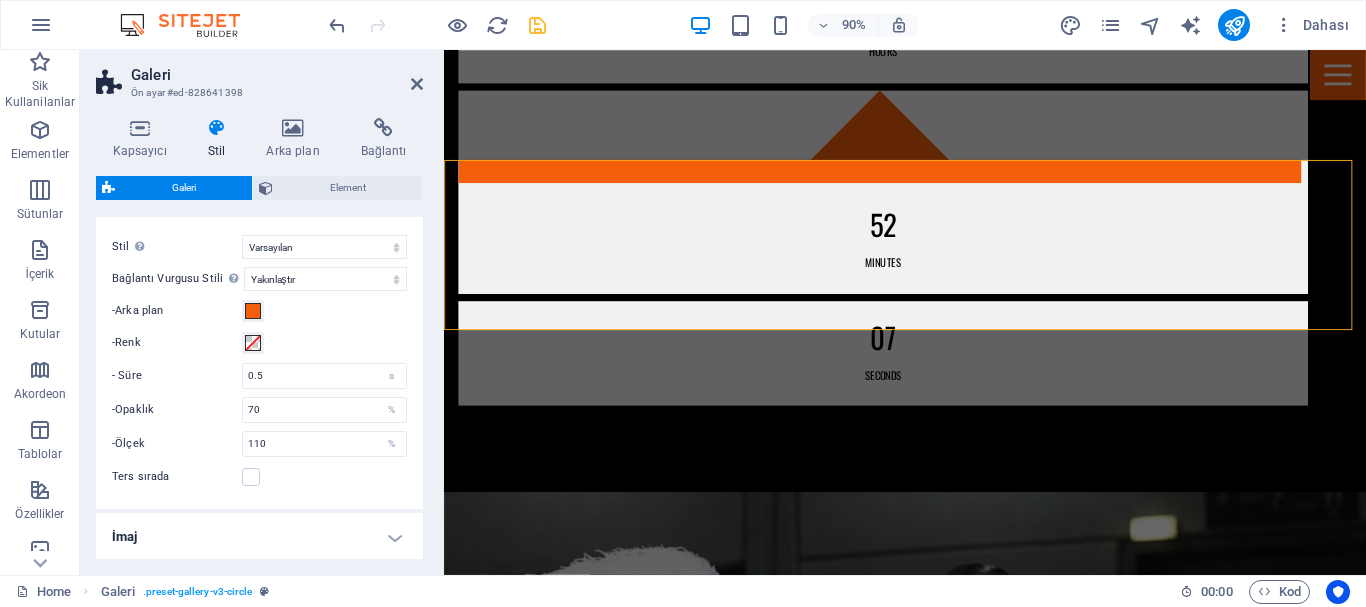 click on "- Süre" at bounding box center (177, 375) 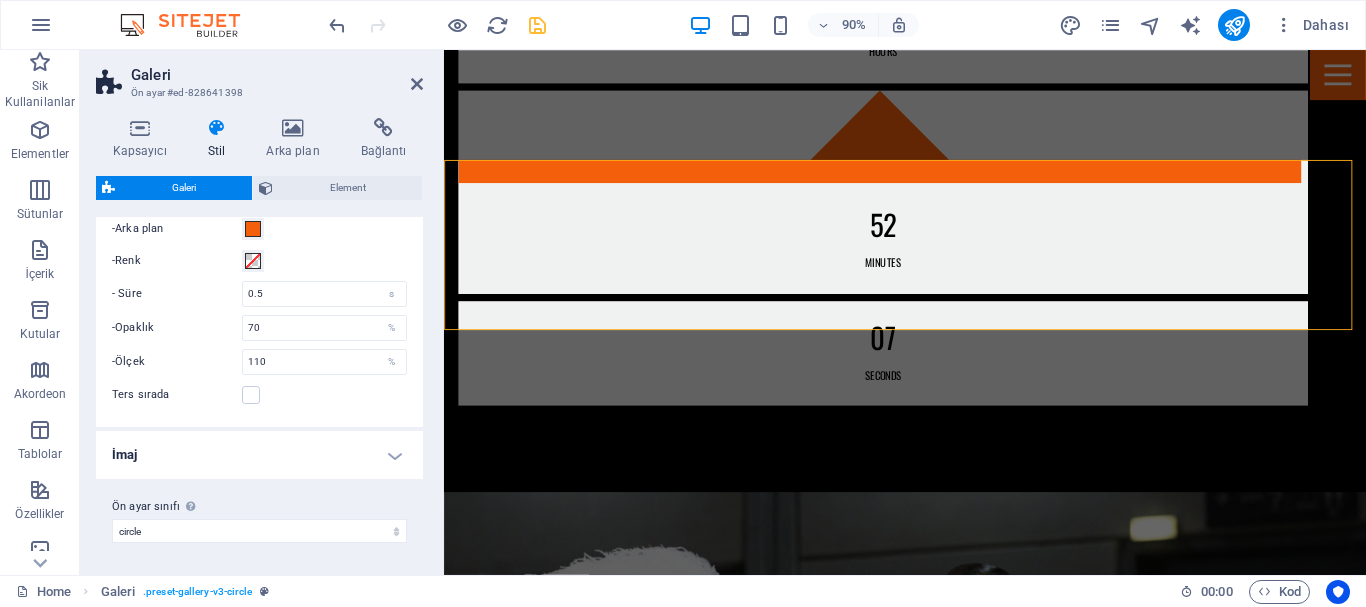 click on "İmaj" at bounding box center (259, 455) 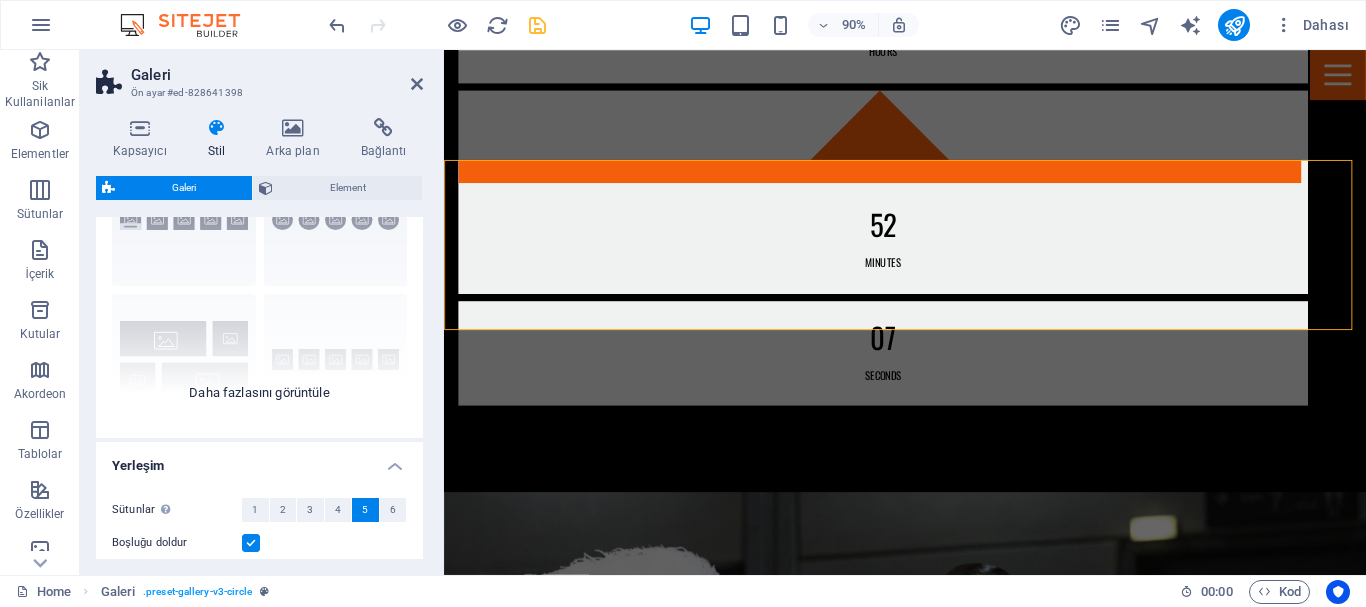 scroll, scrollTop: 18, scrollLeft: 0, axis: vertical 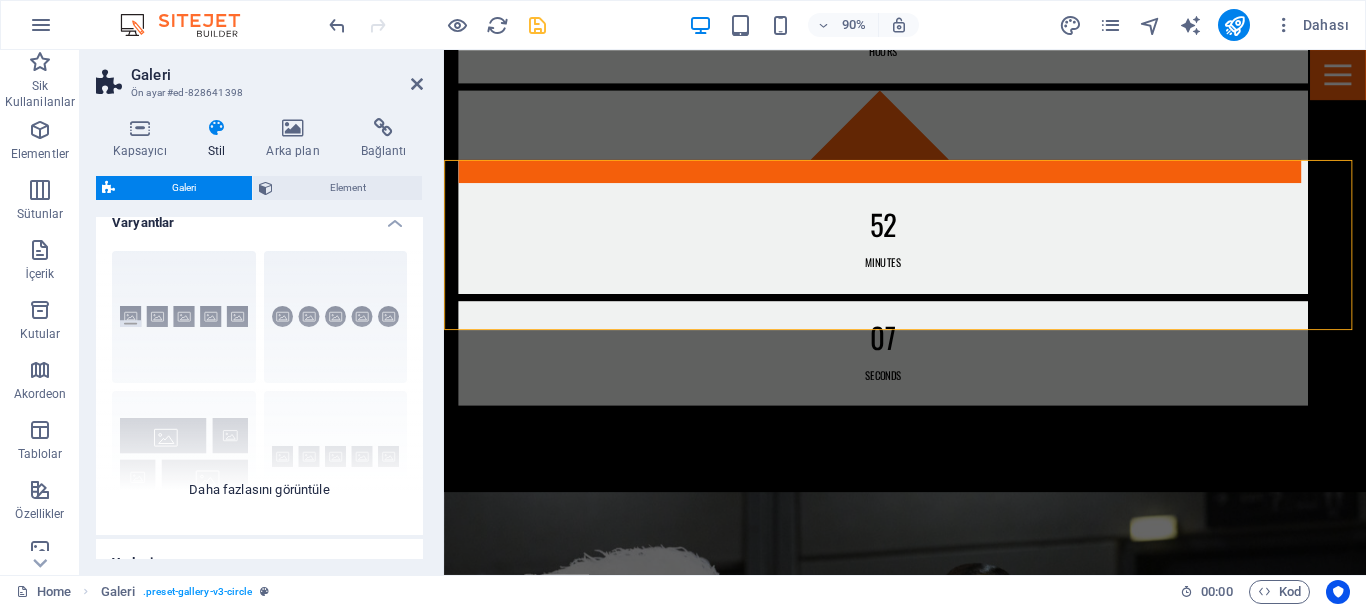 click on "Açıklamalar Daire Kolaj Varsayılan Kılavuz Kılavuz kaydırıldı" at bounding box center [259, 385] 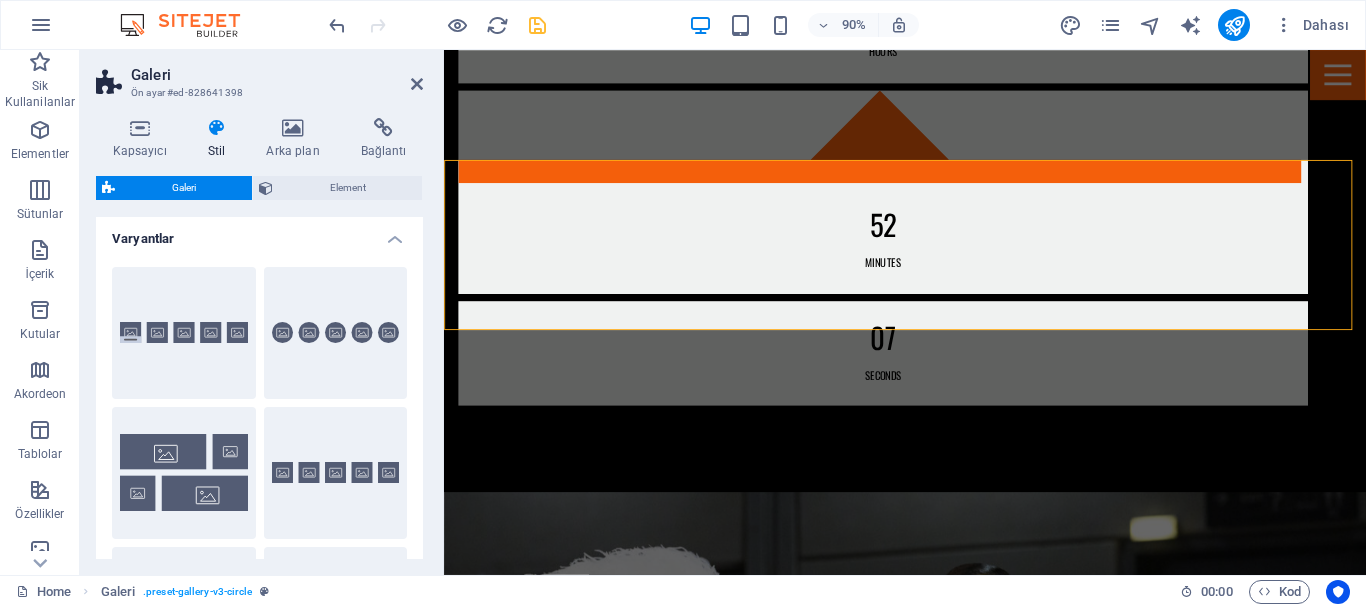 scroll, scrollTop: 0, scrollLeft: 0, axis: both 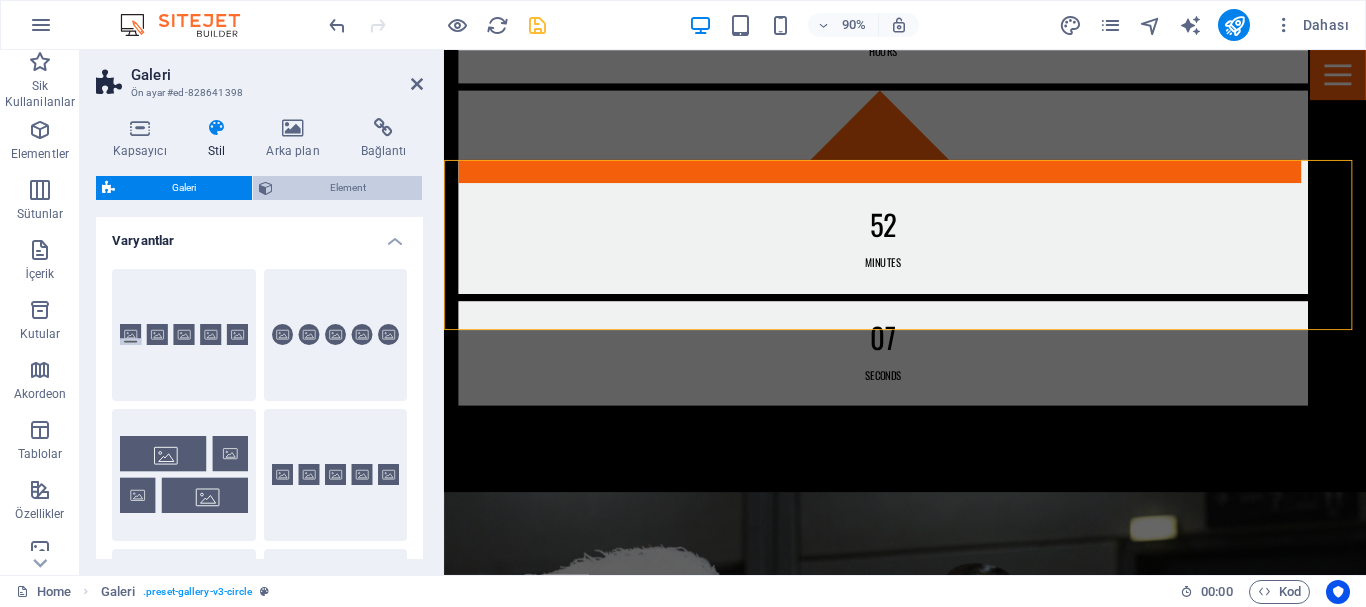 click on "Element" at bounding box center (347, 188) 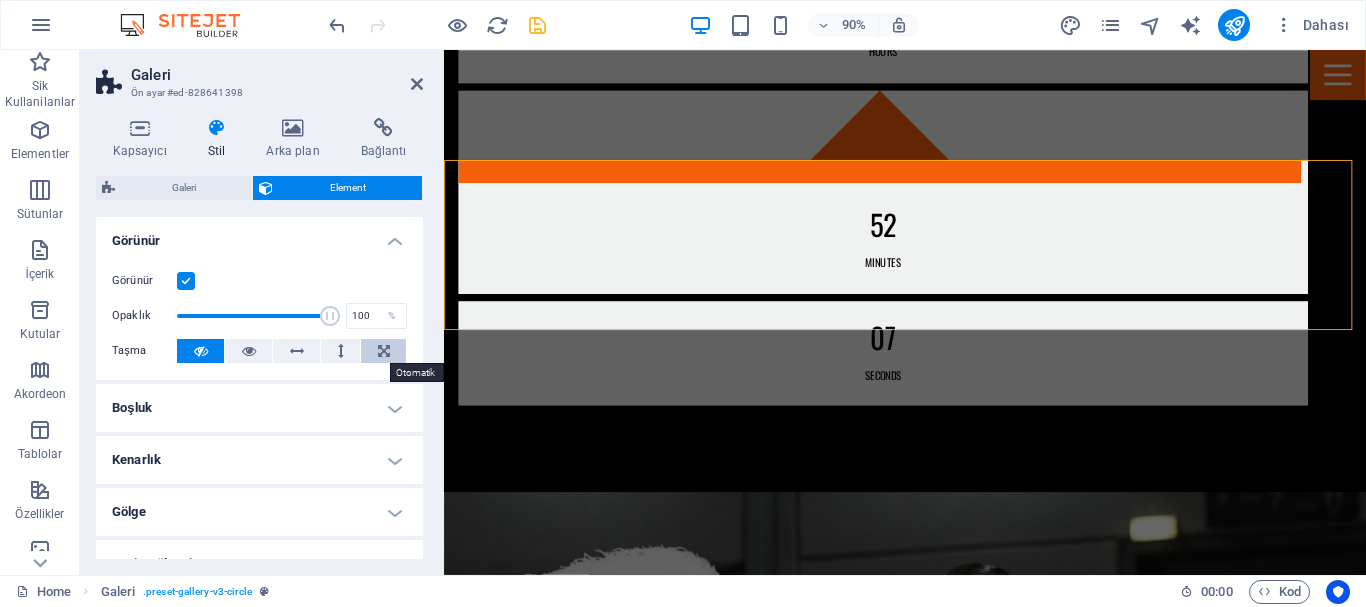 click at bounding box center [384, 351] 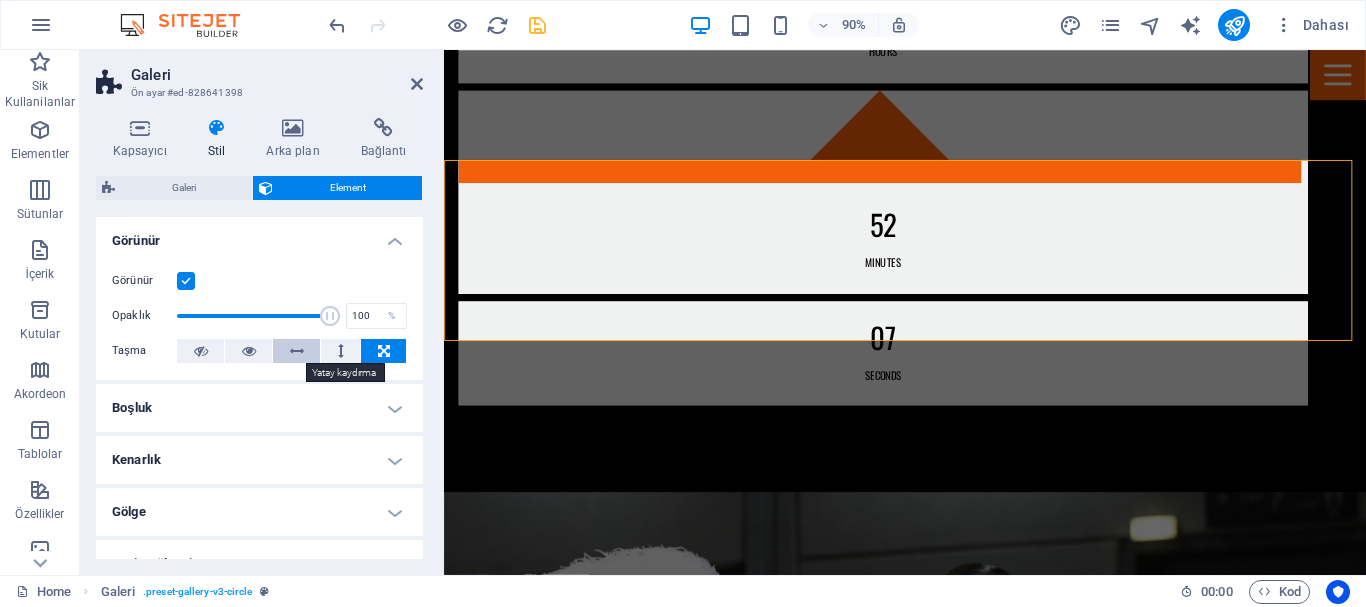 click at bounding box center [296, 351] 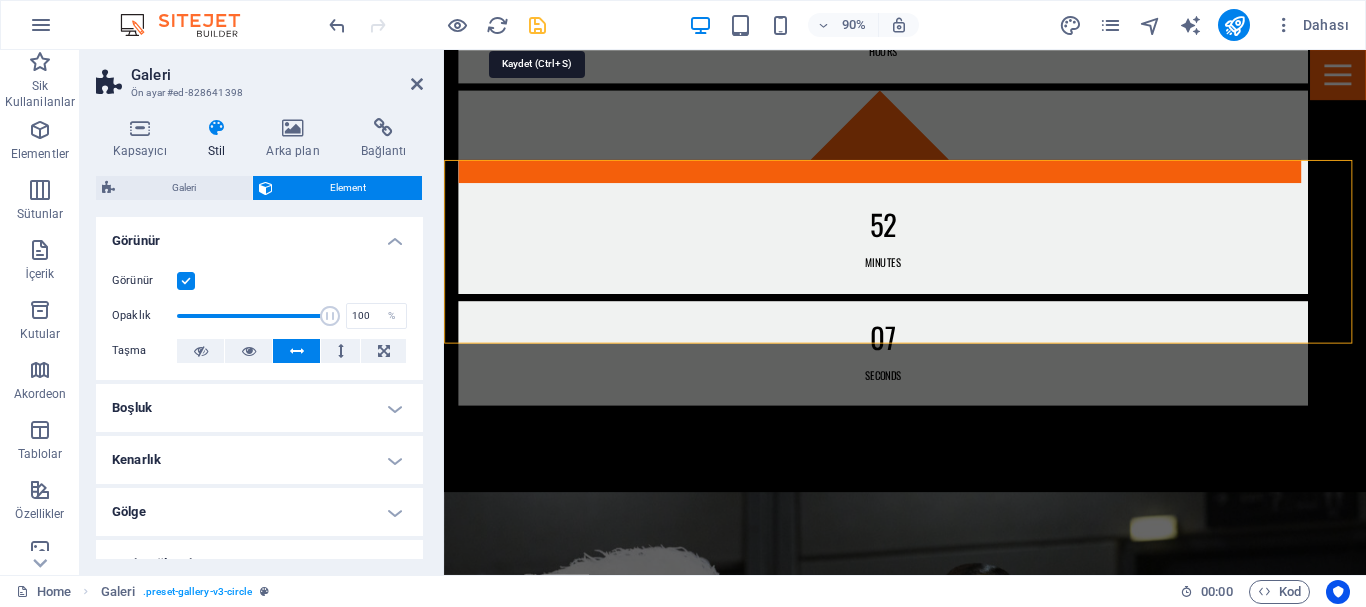 click at bounding box center [537, 25] 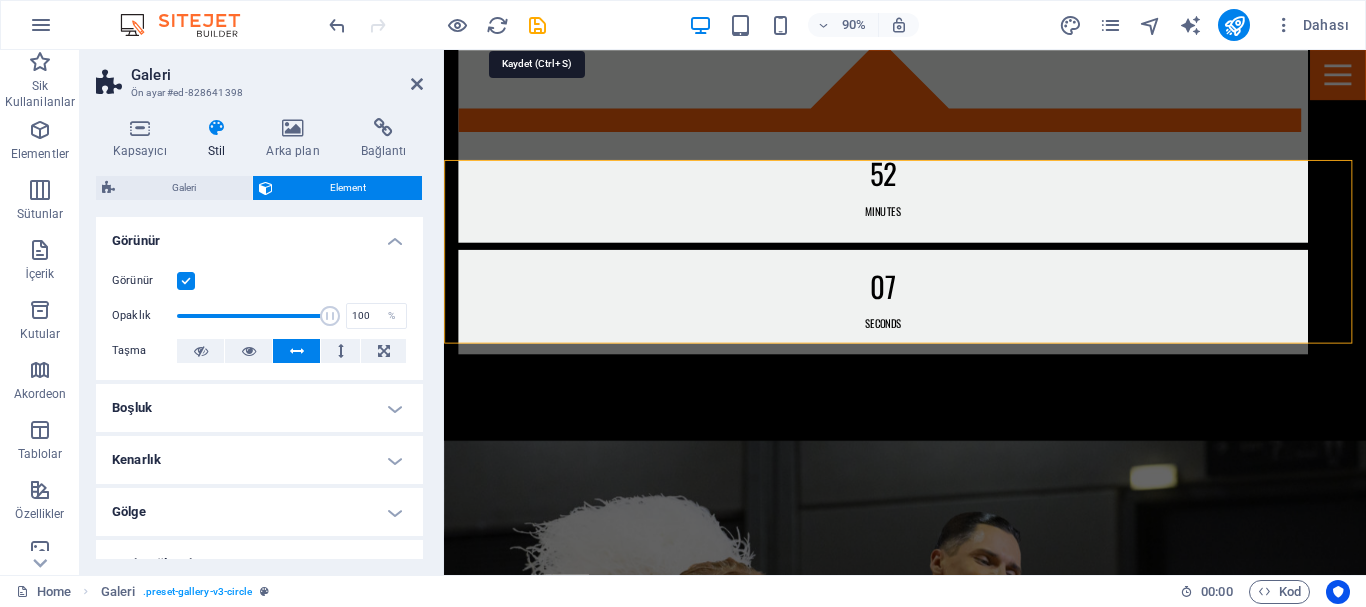 scroll, scrollTop: 1900, scrollLeft: 0, axis: vertical 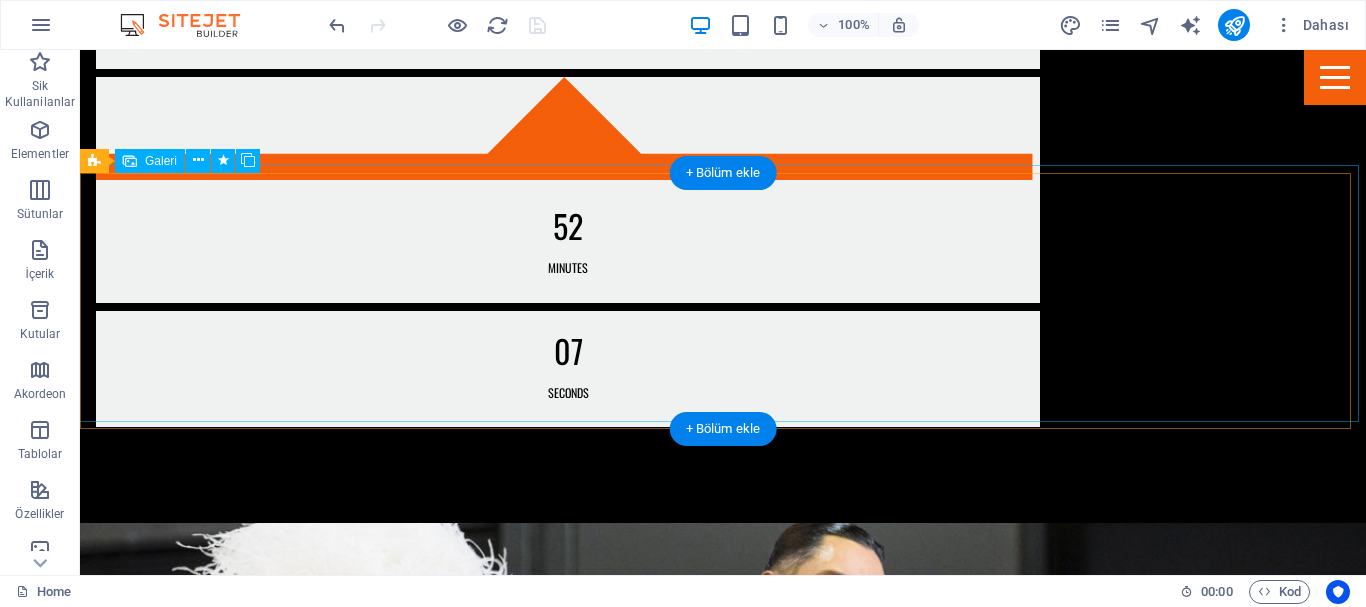 click at bounding box center [723, 2994] 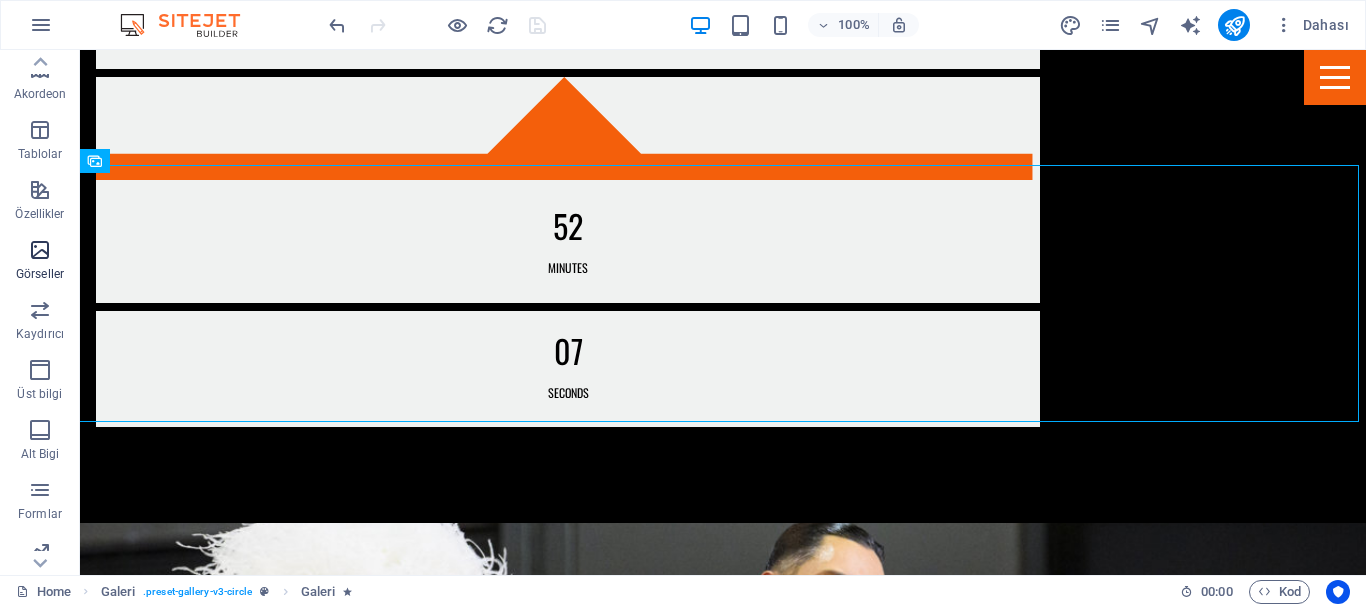 scroll, scrollTop: 375, scrollLeft: 0, axis: vertical 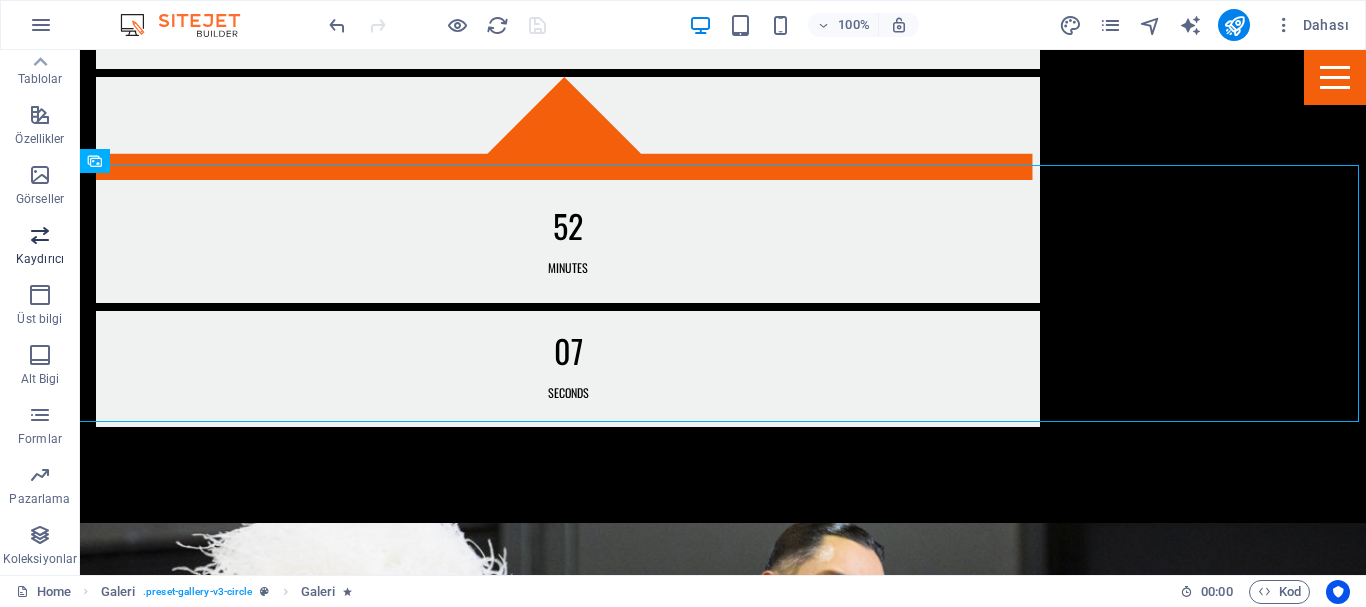 click at bounding box center (40, 235) 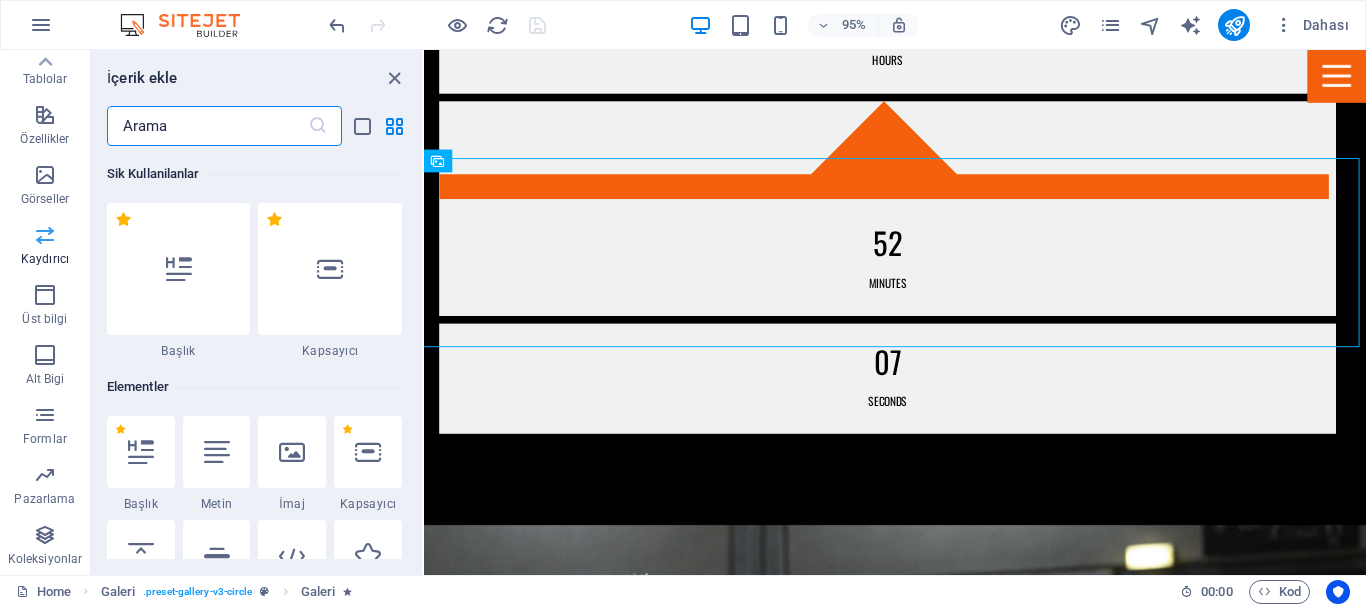 scroll, scrollTop: 1894, scrollLeft: 0, axis: vertical 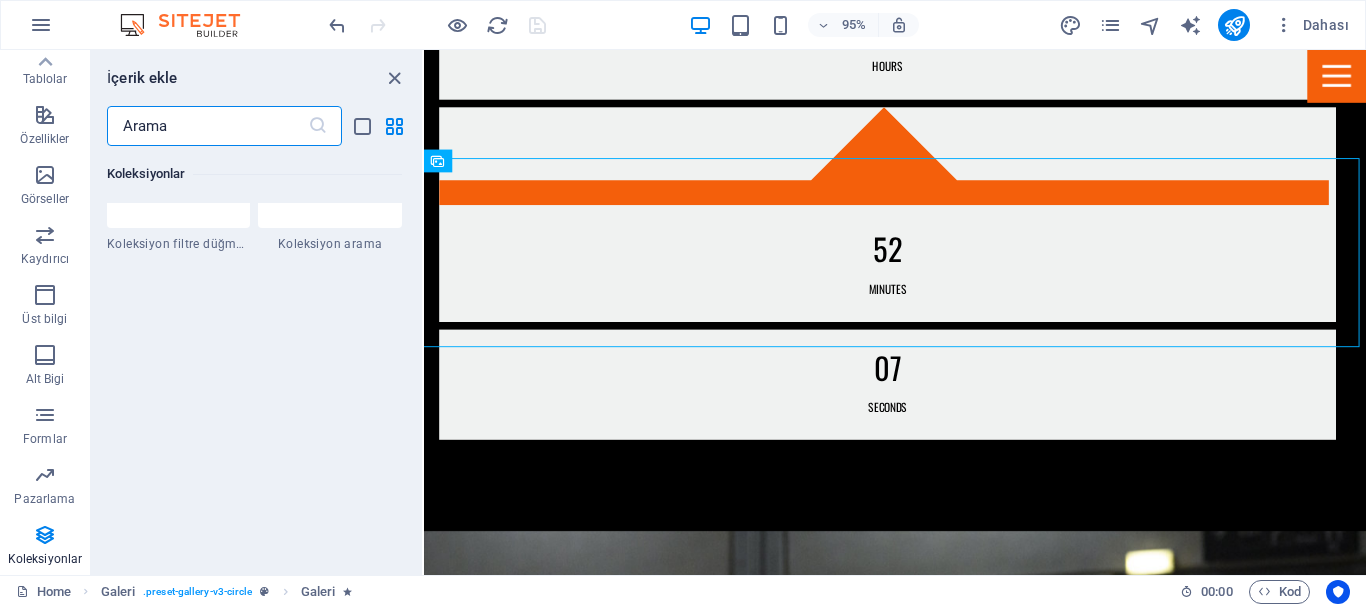 click at bounding box center (207, 126) 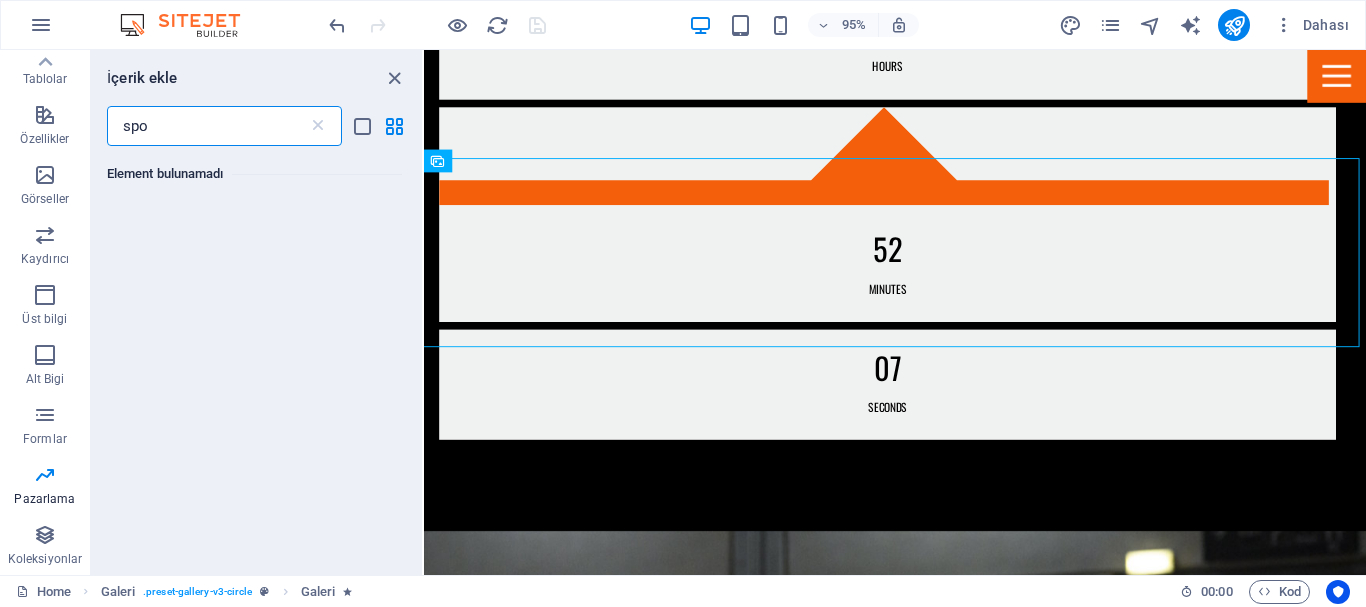 scroll, scrollTop: 0, scrollLeft: 0, axis: both 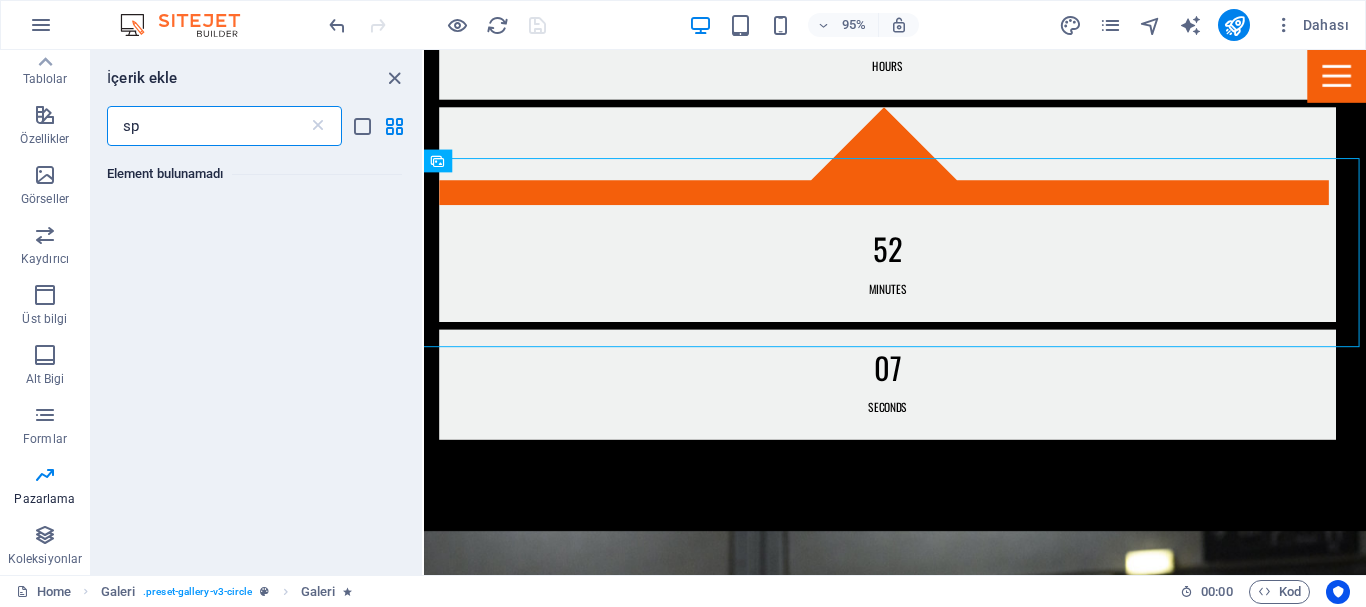 type on "s" 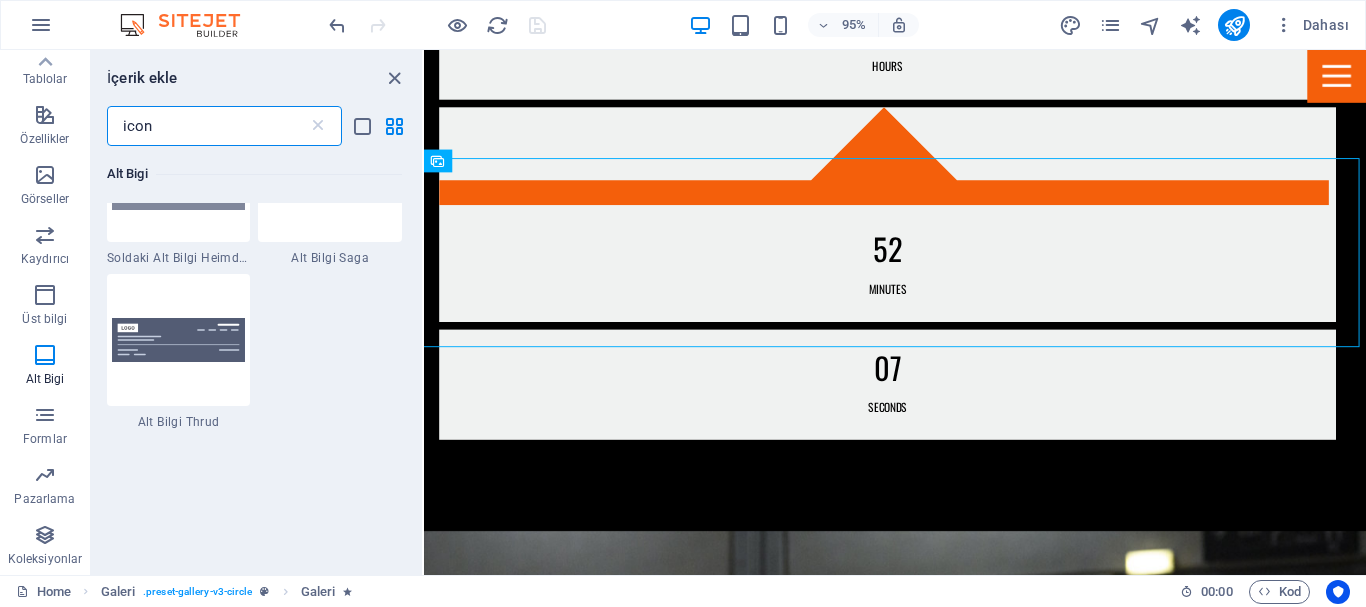 scroll, scrollTop: 1102, scrollLeft: 0, axis: vertical 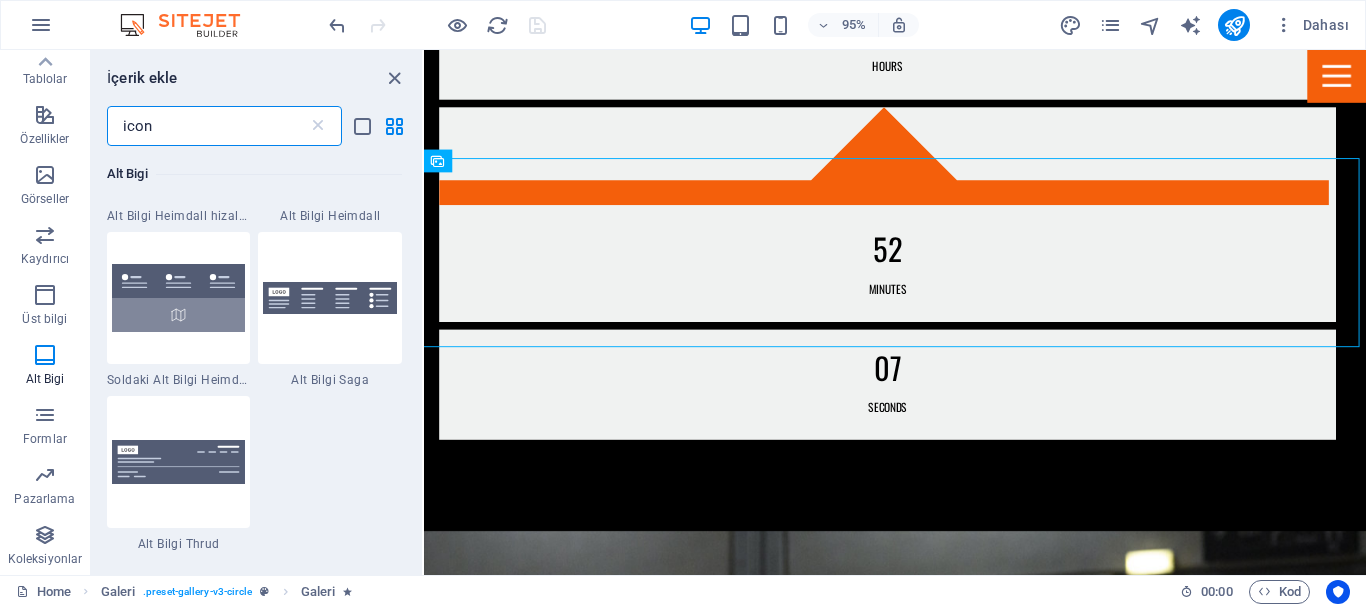 click on "icon" at bounding box center (207, 126) 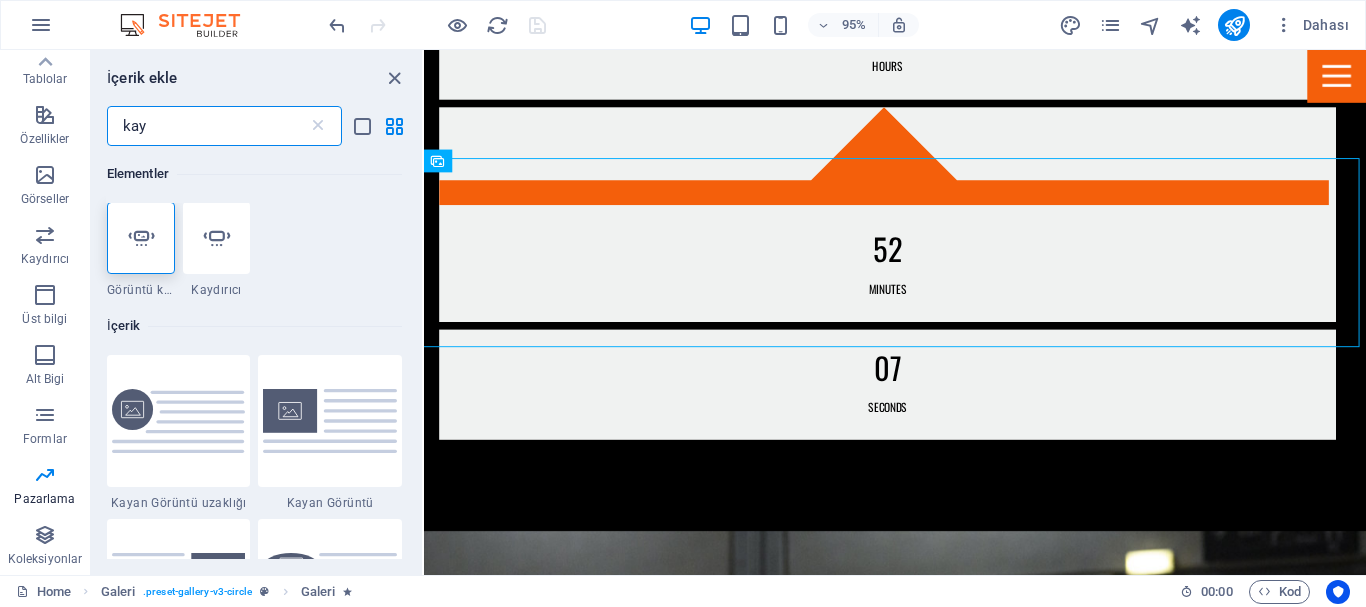 scroll, scrollTop: 0, scrollLeft: 0, axis: both 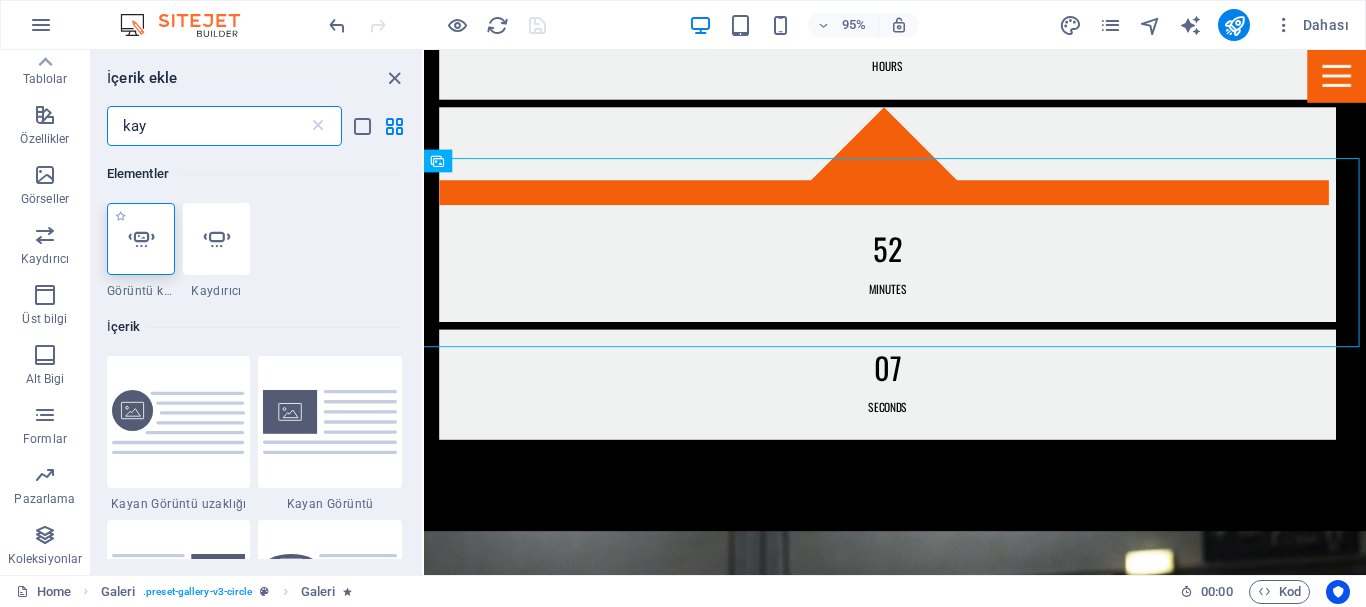 type on "kay" 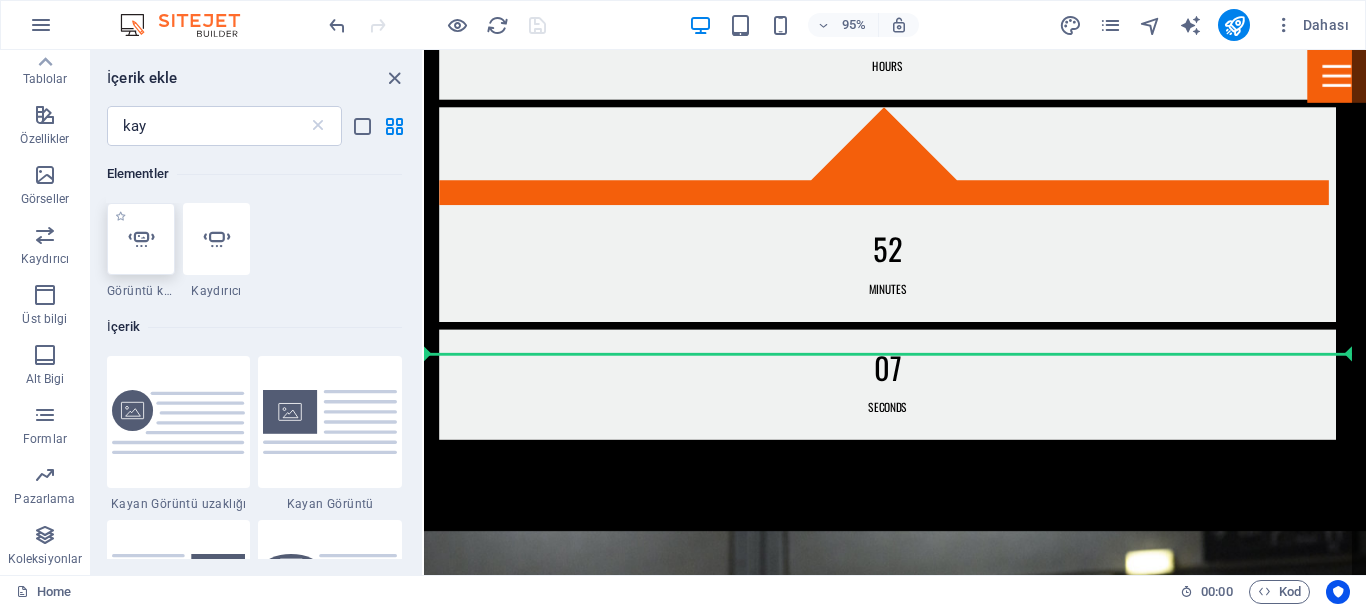 select on "ms" 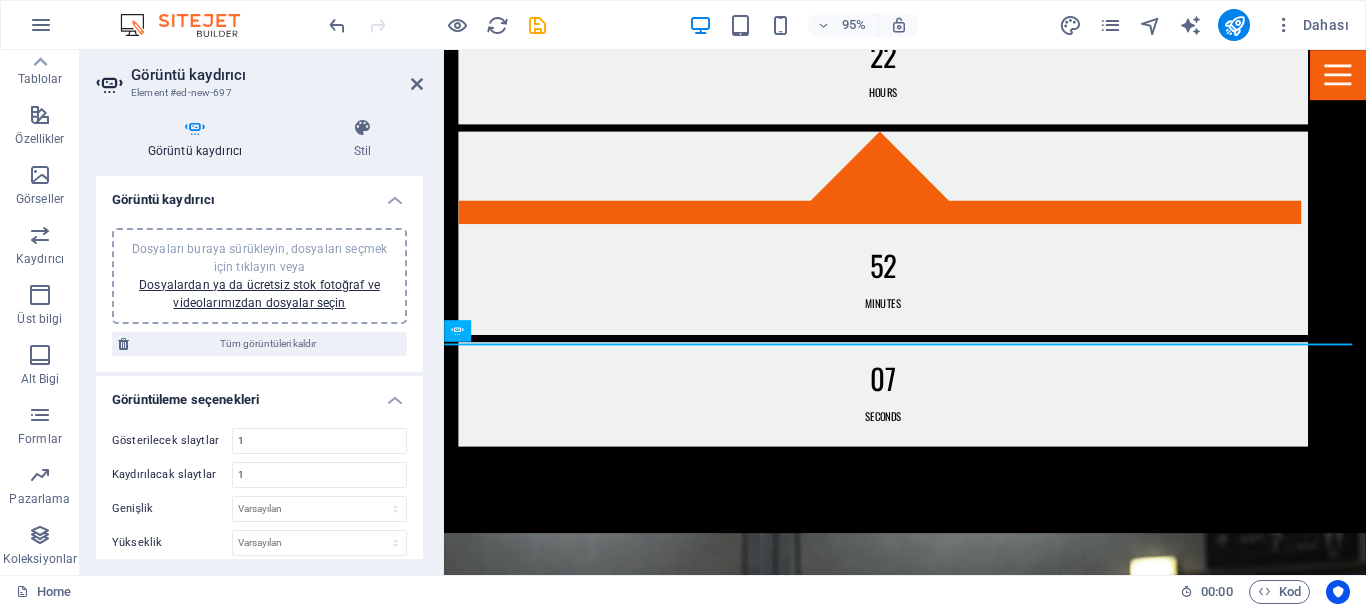 scroll, scrollTop: 1939, scrollLeft: 0, axis: vertical 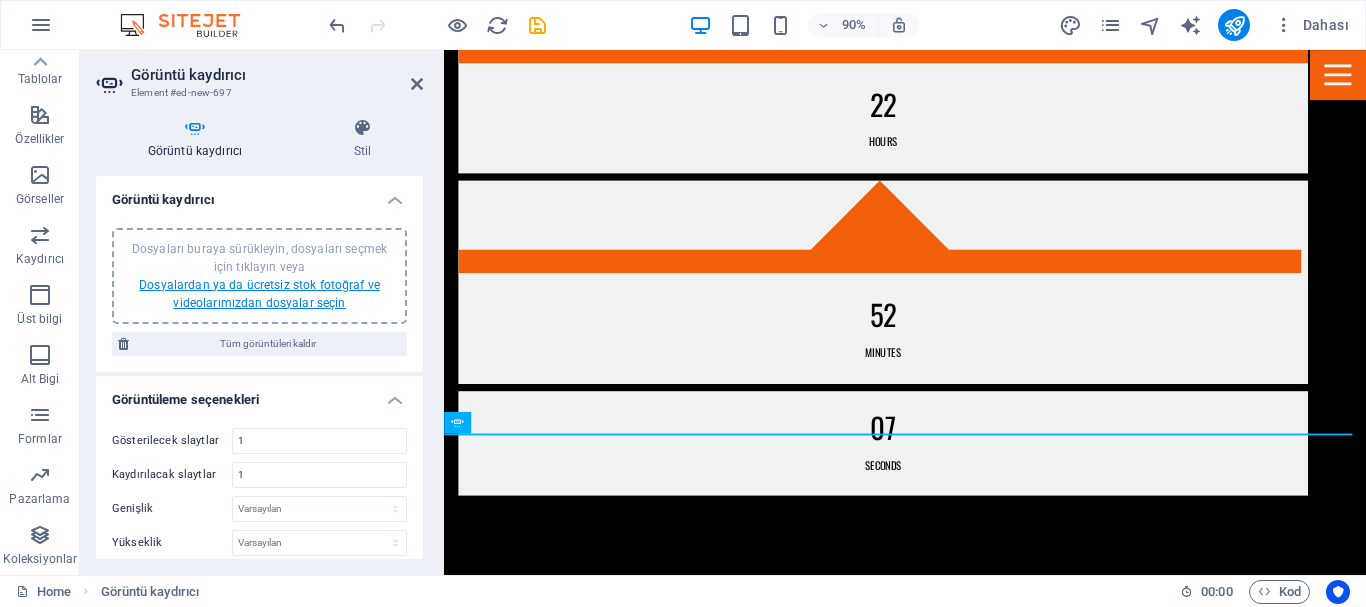 click on "Dosyalardan ya da ücretsiz stok fotoğraf ve videolarımızdan dosyalar seçin" at bounding box center [259, 294] 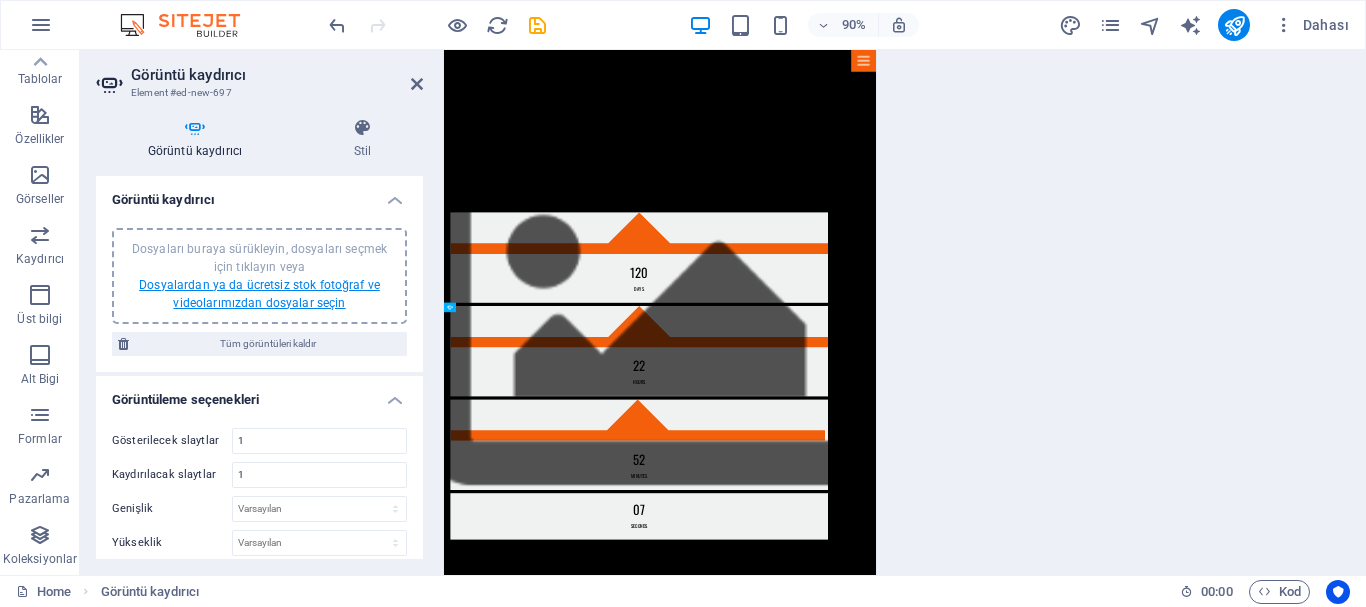 scroll, scrollTop: 3265, scrollLeft: 0, axis: vertical 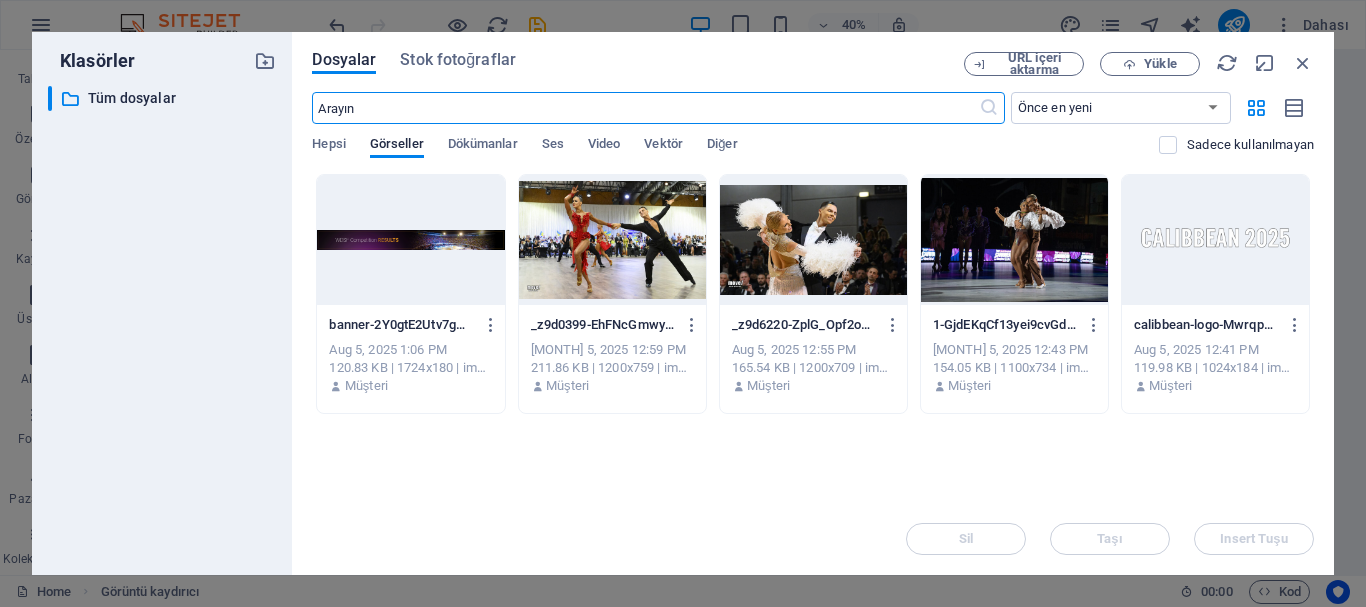 click at bounding box center (1014, 240) 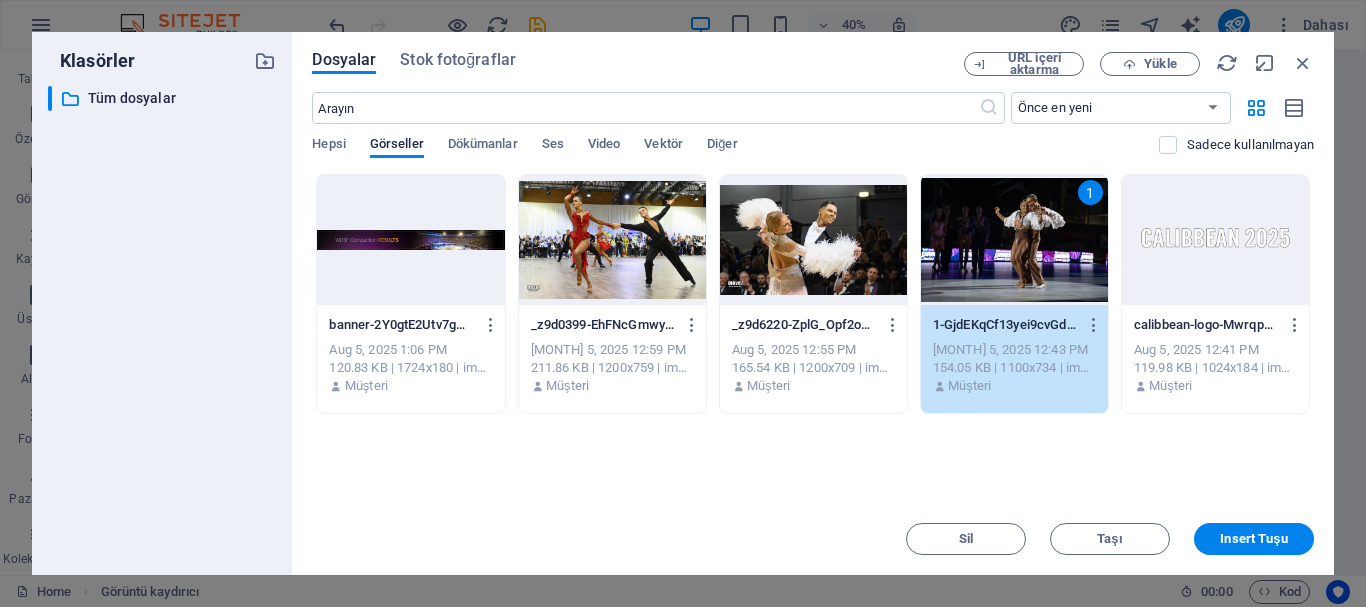 click on "1" at bounding box center (1014, 240) 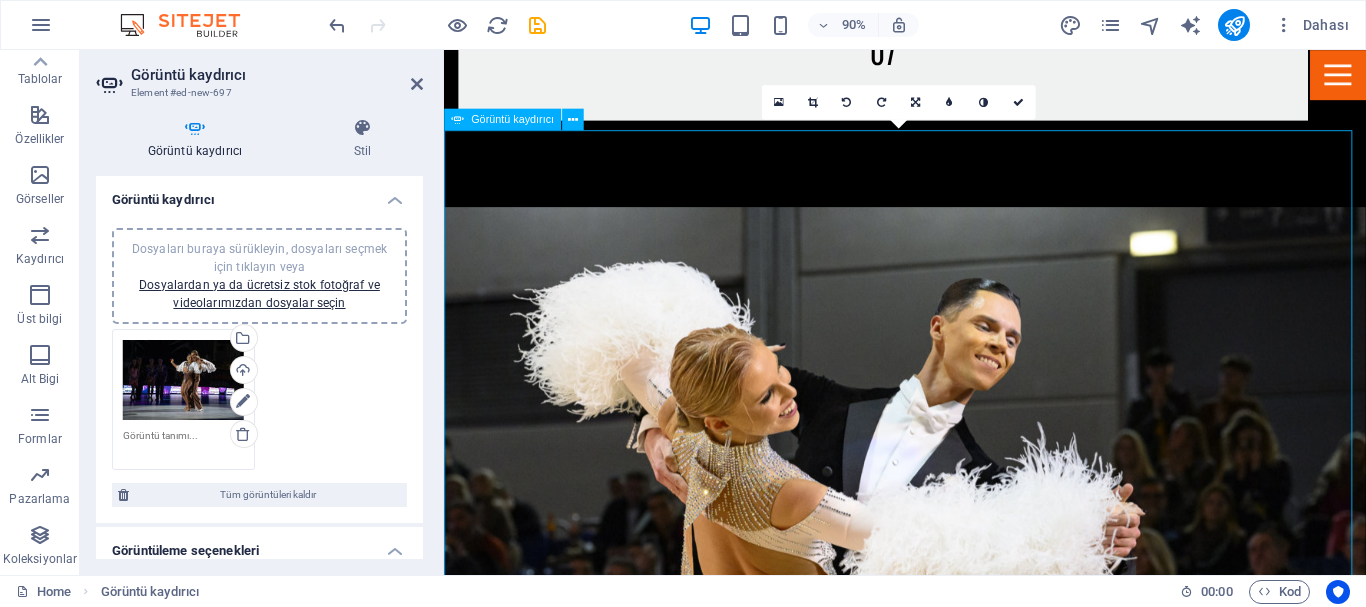scroll, scrollTop: 2374, scrollLeft: 0, axis: vertical 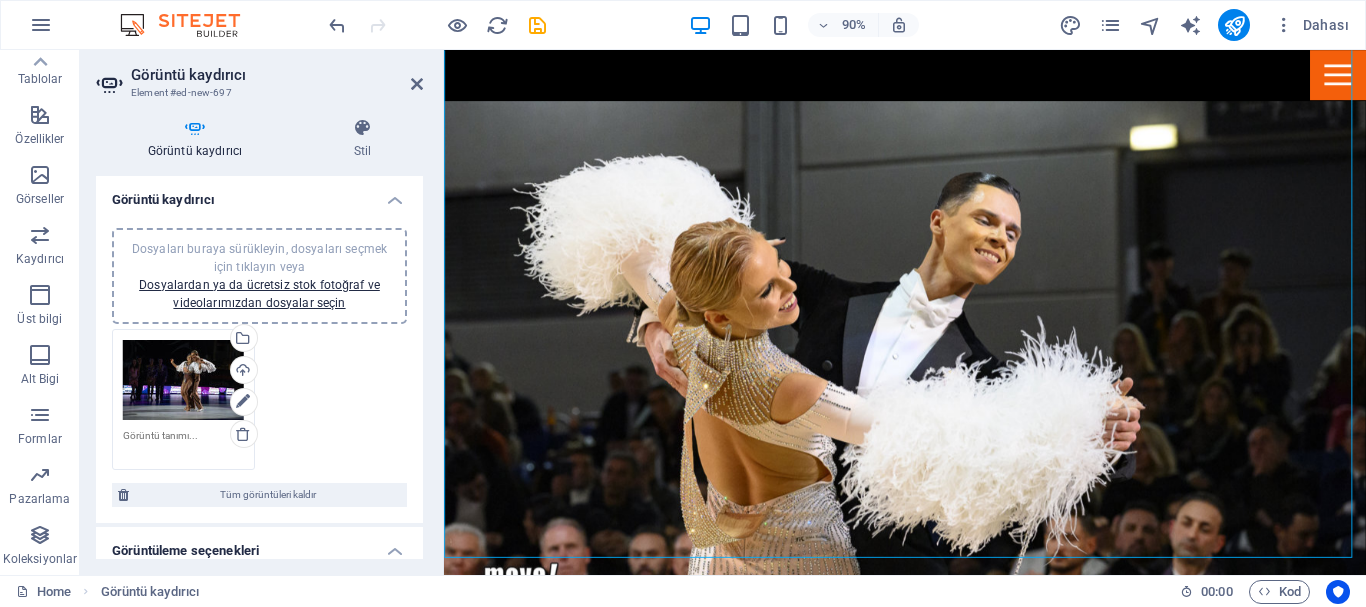 click on "Dosyaları buraya sürükleyin, dosyaları seçmek için tıklayın veya Dosyalardan ya da ücretsiz stok fotoğraf ve videolarımızdan dosyalar seçin" at bounding box center [259, 276] 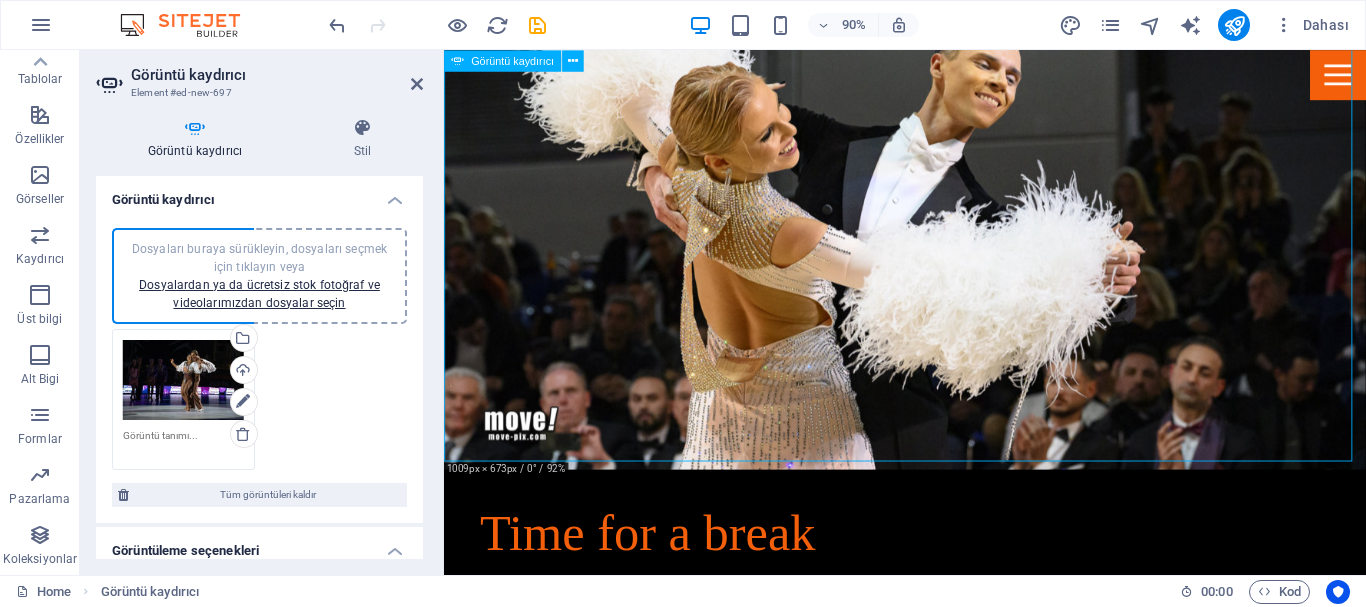 scroll, scrollTop: 2574, scrollLeft: 0, axis: vertical 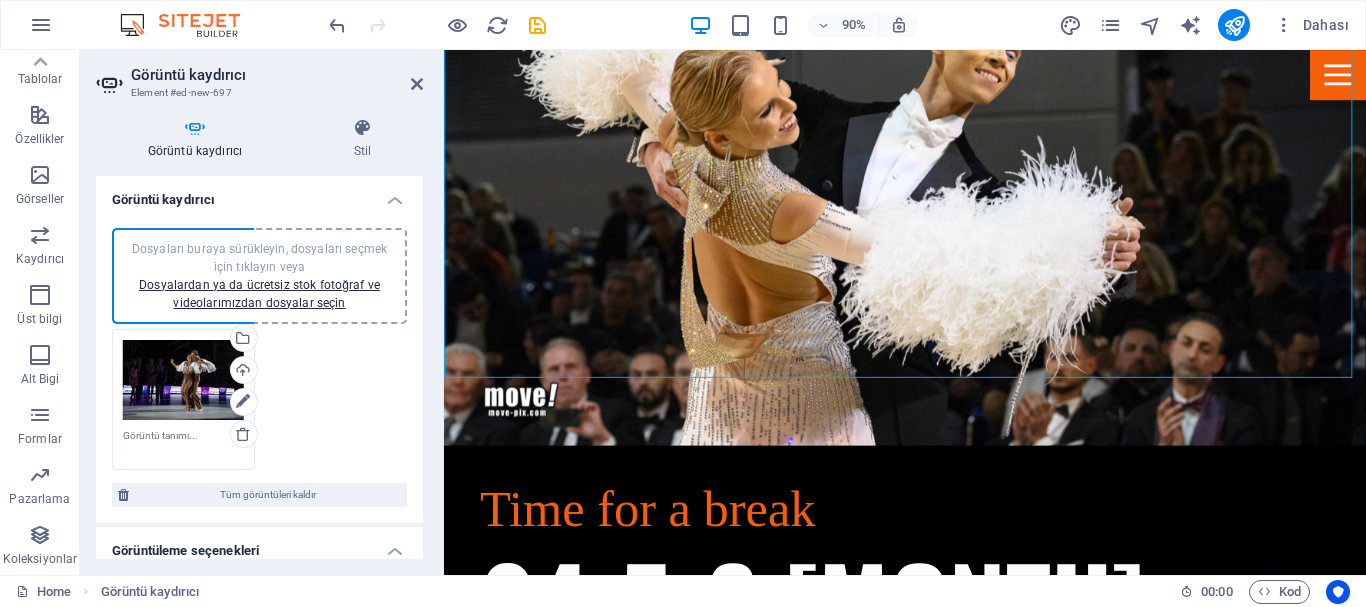 click on "Dosyaları buraya sürükleyin, dosyaları seçmek için tıklayın veya Dosyalardan ya da ücretsiz stok fotoğraf ve videolarımızdan dosyalar seçin Dosya yöneticisinden, stok fotoğraflardan dosyalar seçin veya dosya(lar) yükleyin Yükle" at bounding box center (259, 400) 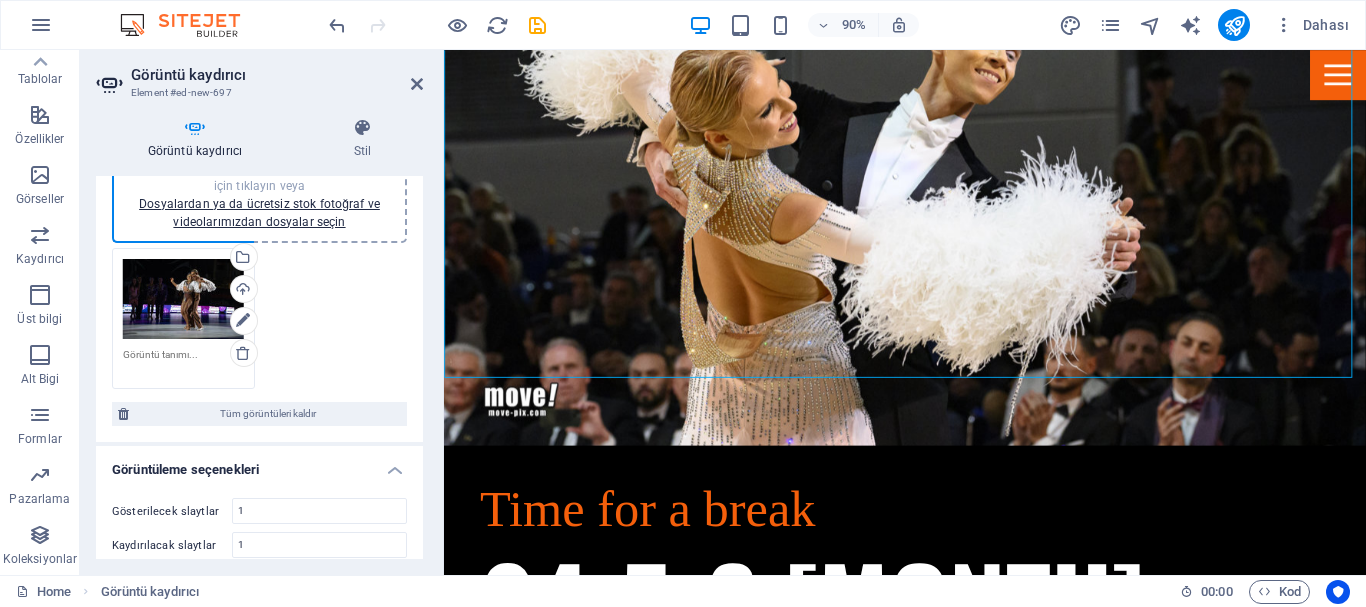 scroll, scrollTop: 200, scrollLeft: 0, axis: vertical 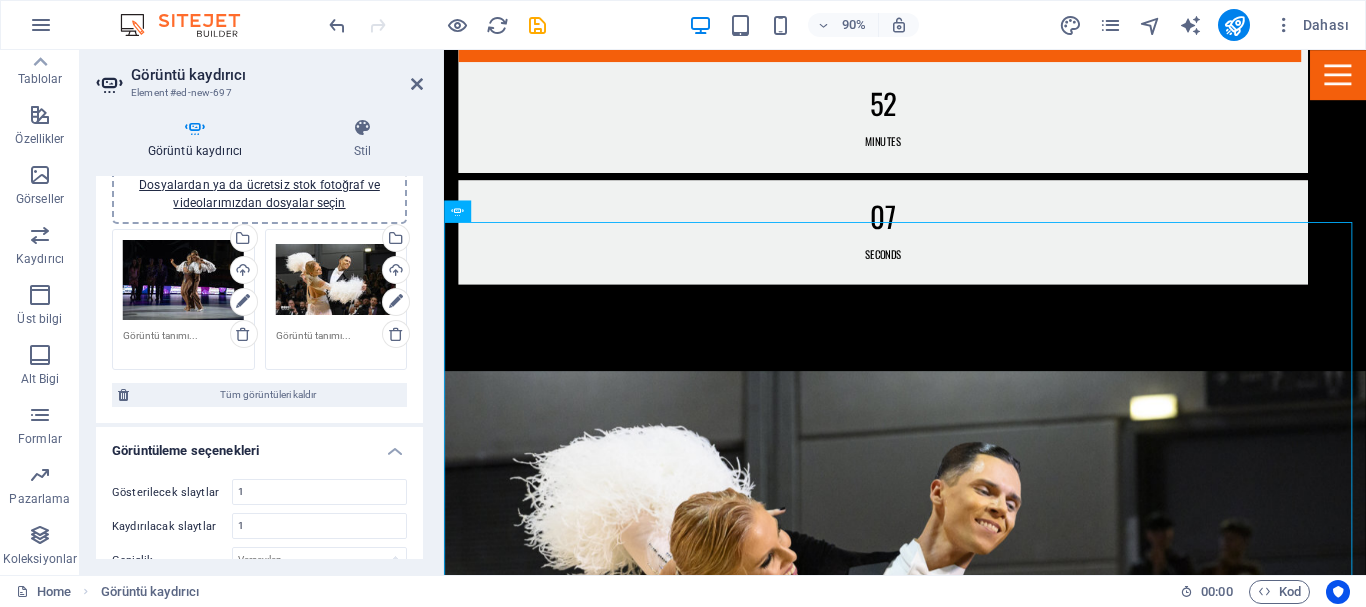 click at bounding box center [437, 25] 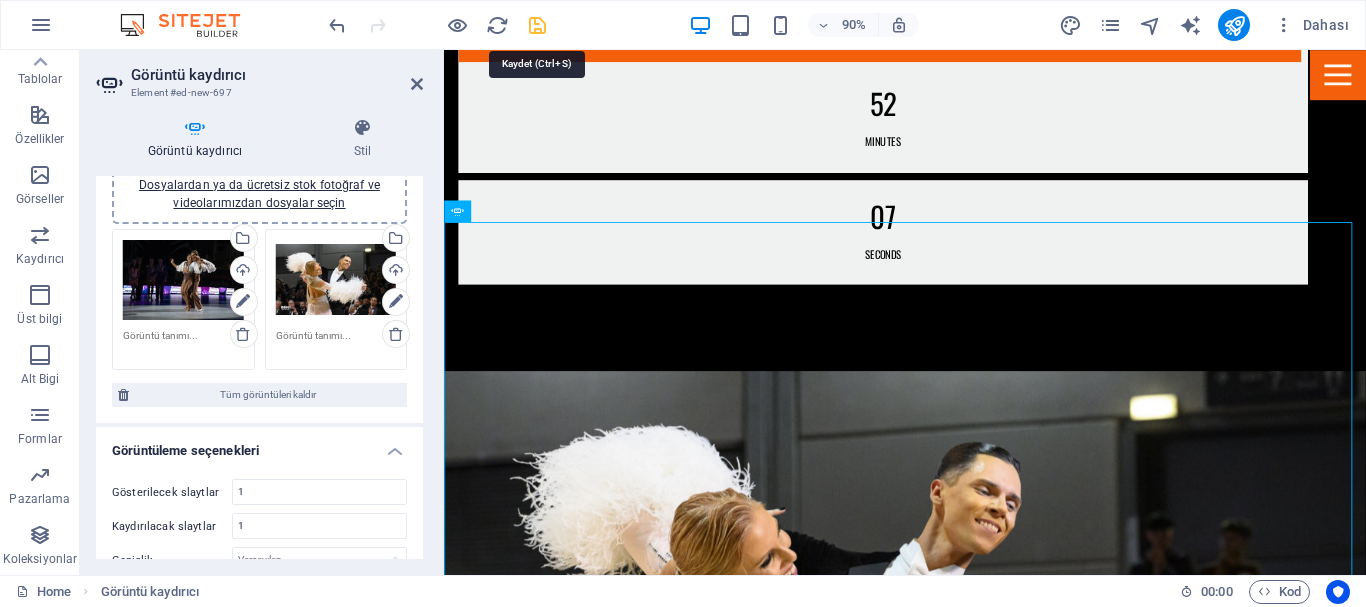 click at bounding box center (537, 25) 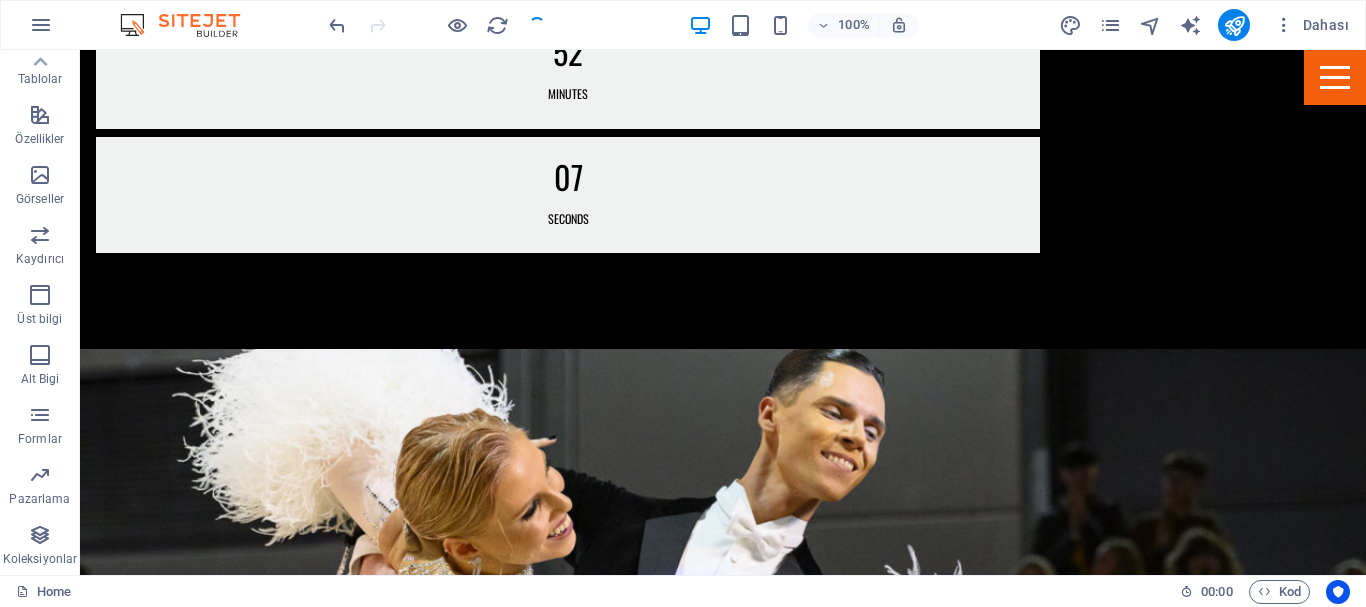 scroll, scrollTop: 2035, scrollLeft: 0, axis: vertical 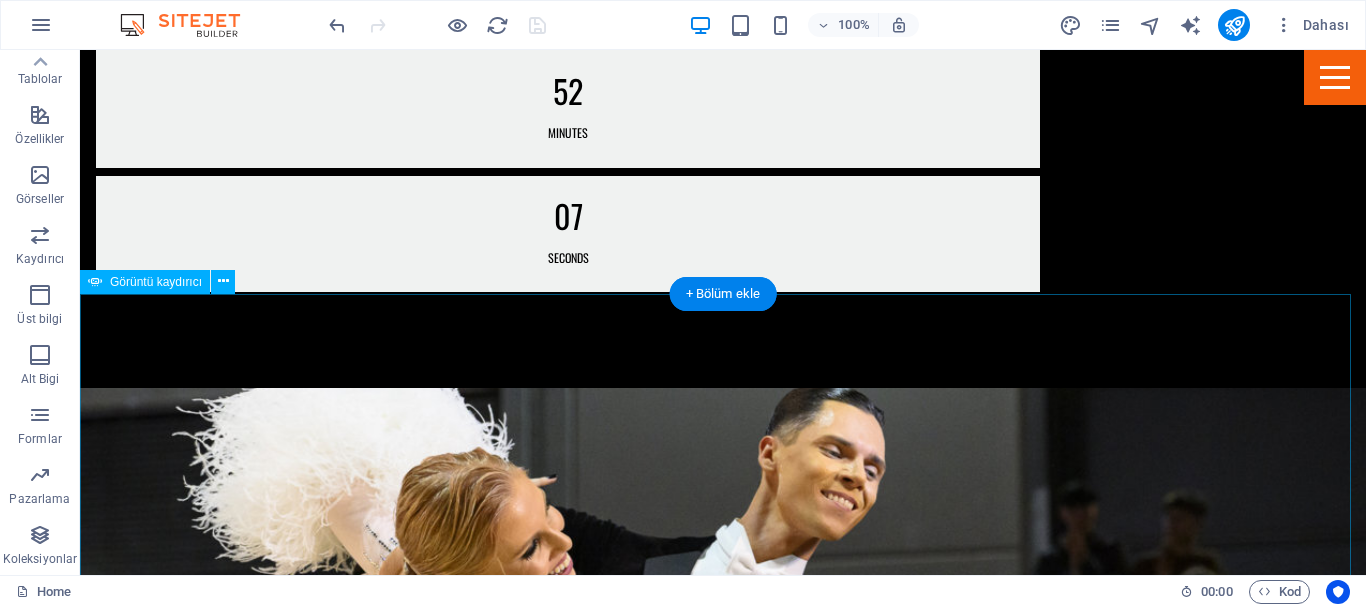 click at bounding box center [-641, 4168] 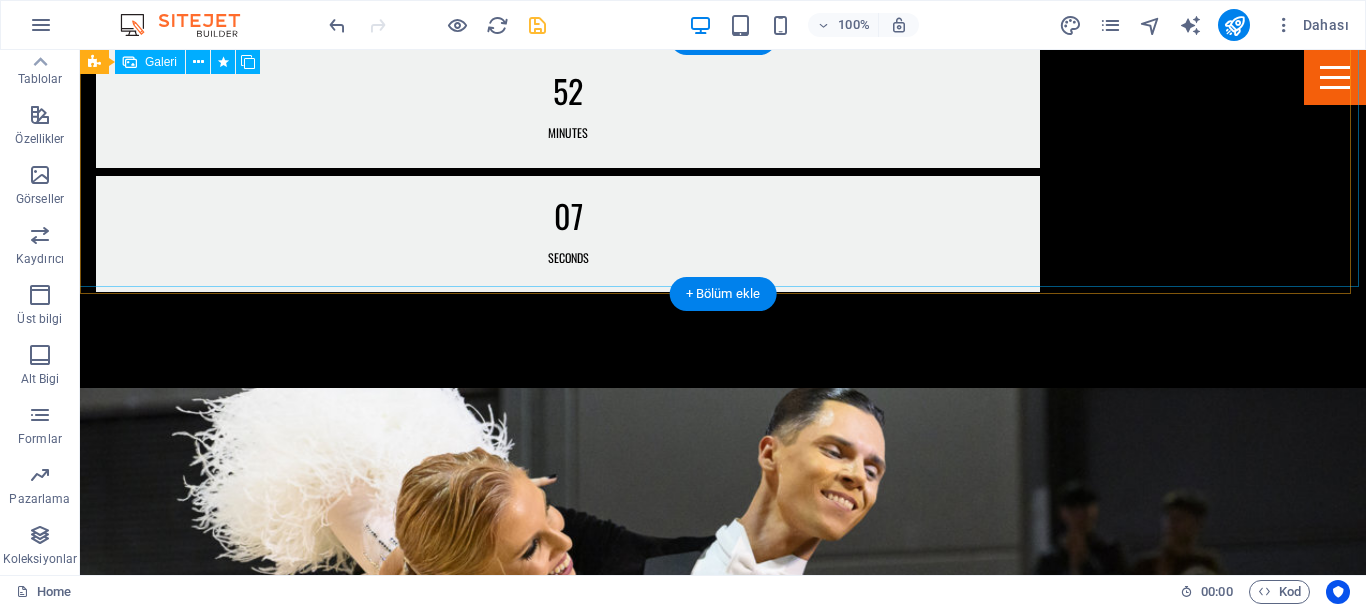 click at bounding box center (723, 2859) 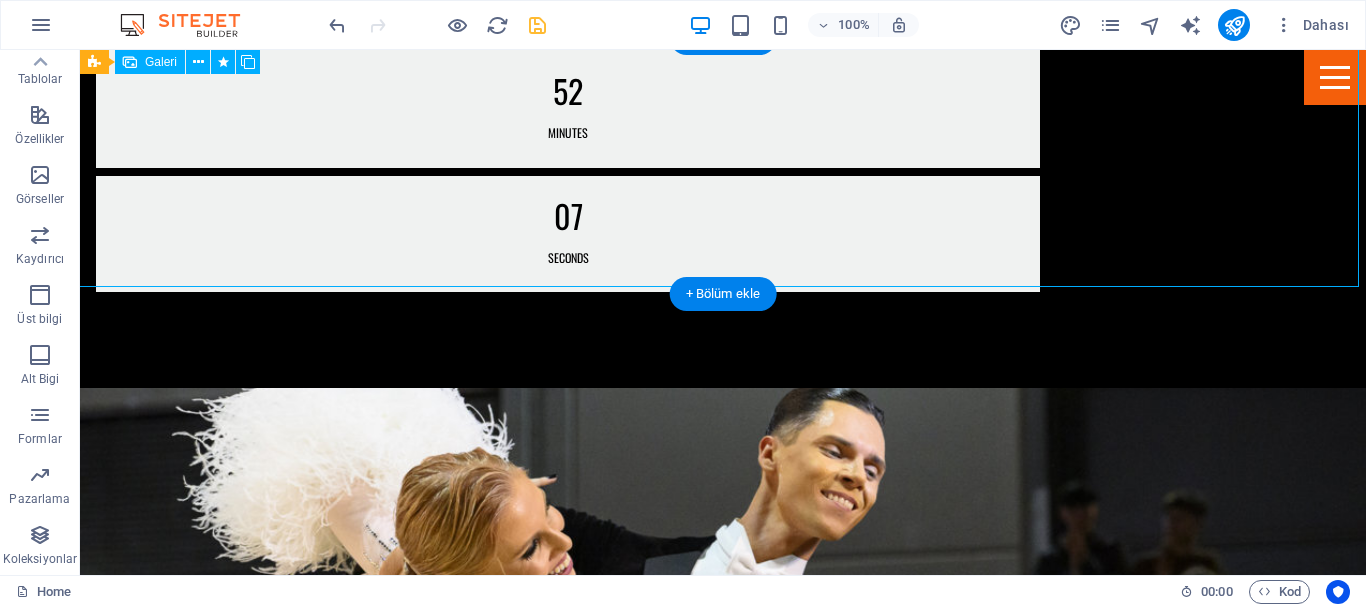 click at bounding box center (723, 2859) 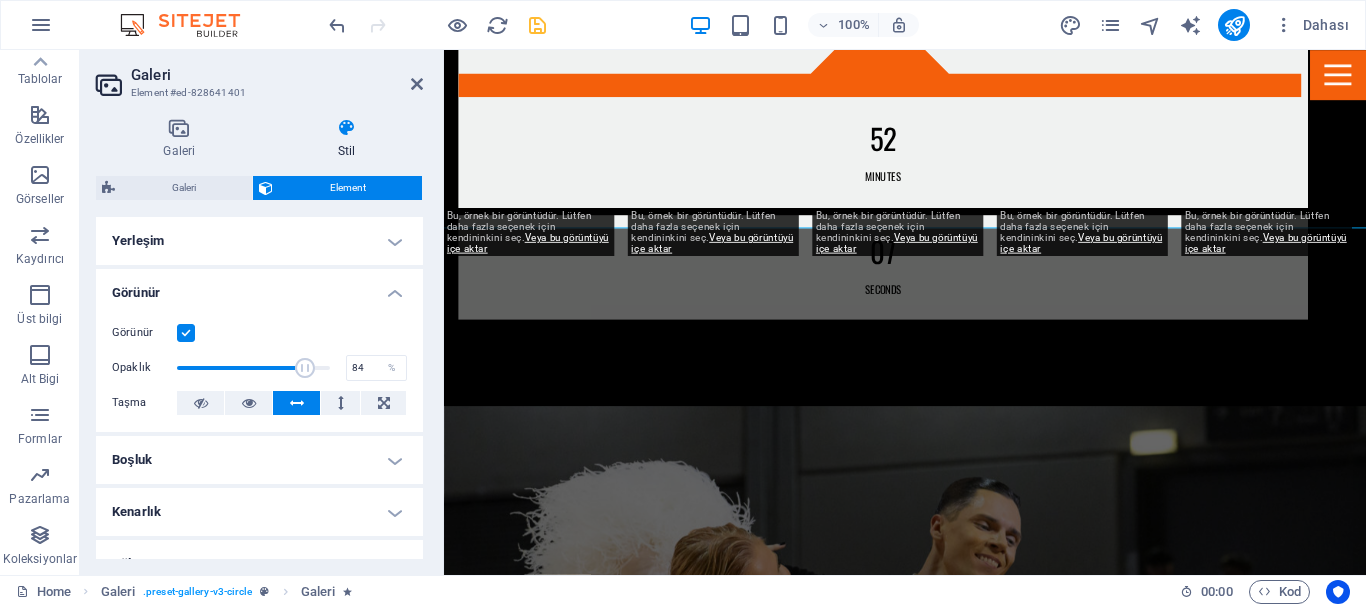 scroll, scrollTop: 2074, scrollLeft: 0, axis: vertical 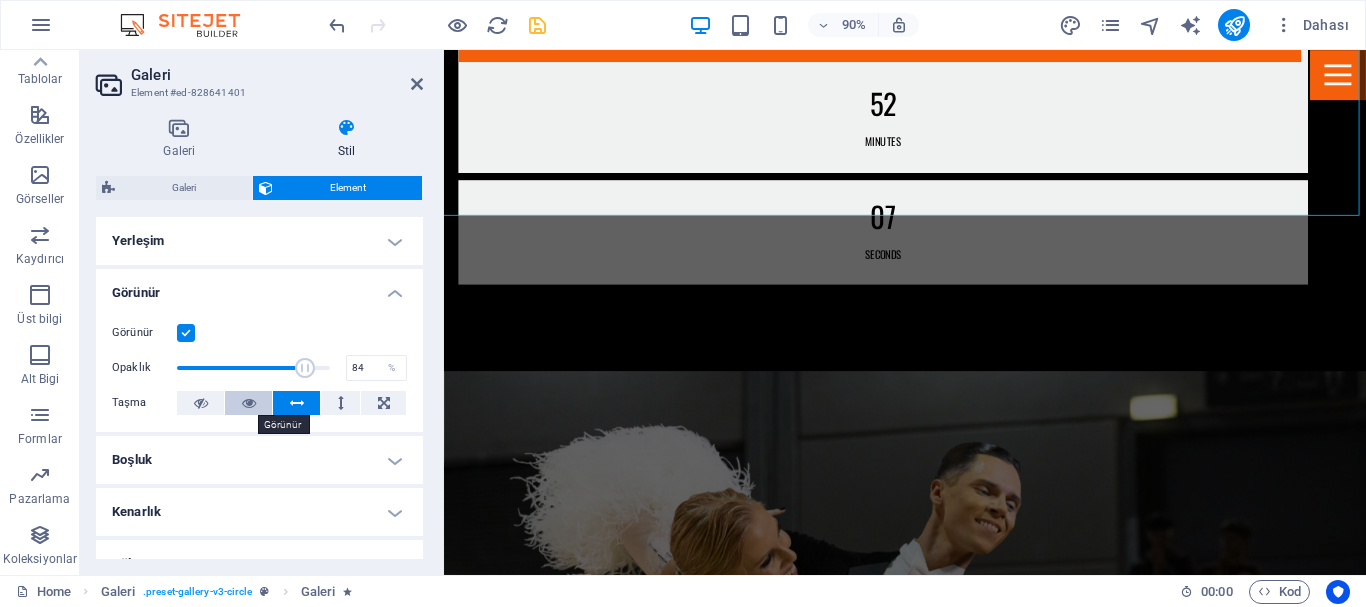 click at bounding box center (249, 403) 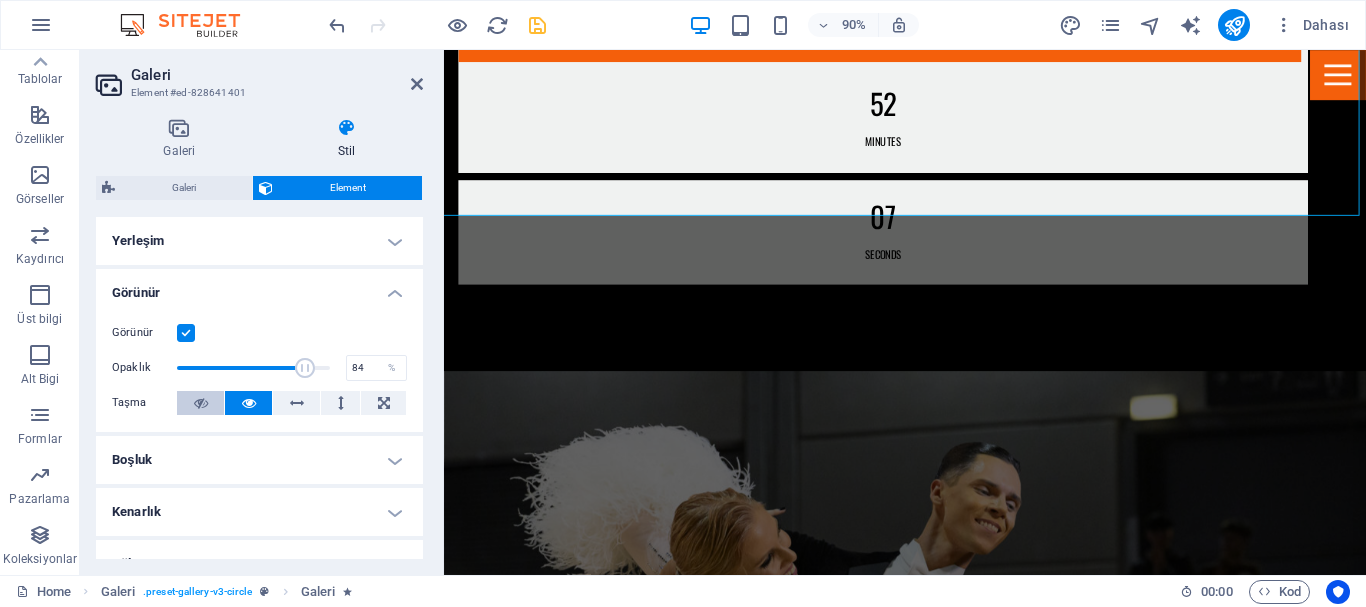 click at bounding box center [201, 403] 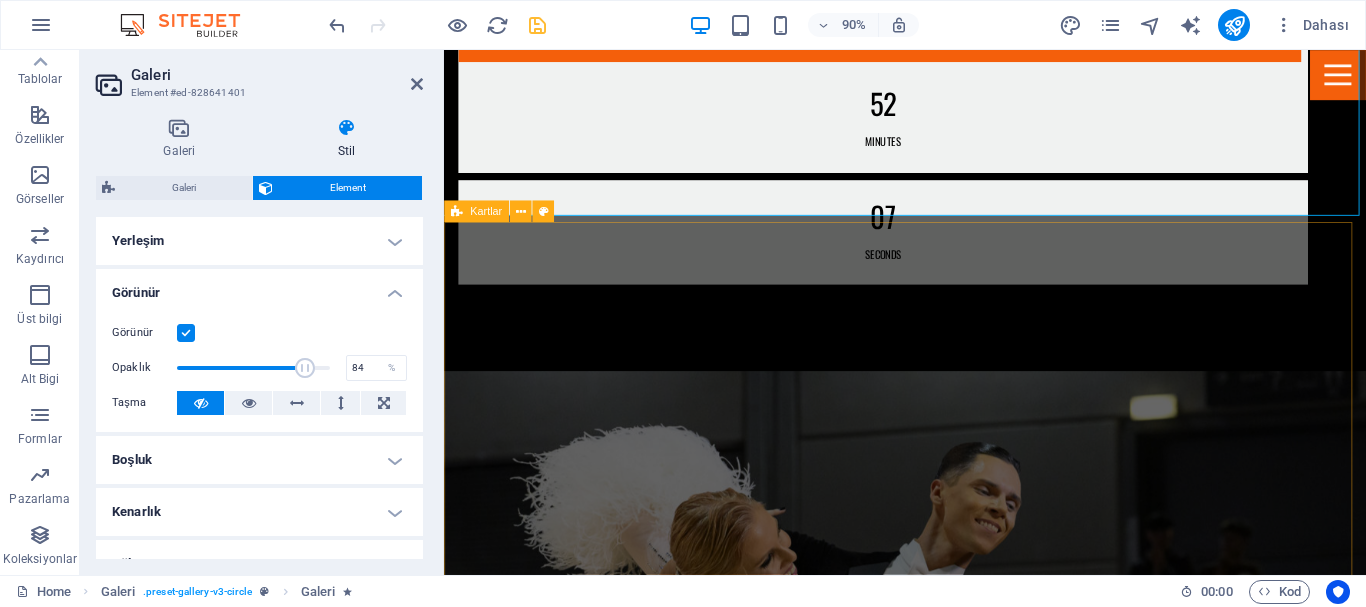 click on "Headline Lorem ipsum dolor sit amet, consectetuer adipiscing elit. Aenean commodo ligula eget dolor. Lorem ipsum dolor sit amet. Headline Lorem ipsum dolor sit amet, consectetuer adipiscing elit. Aenean commodo ligula eget dolor. Lorem ipsum dolor sit amet. Headline Lorem ipsum dolor sit amet, consectetuer adipiscing elit. Aenean commodo ligula eget dolor. Lorem ipsum dolor sit amet." at bounding box center [956, 3587] 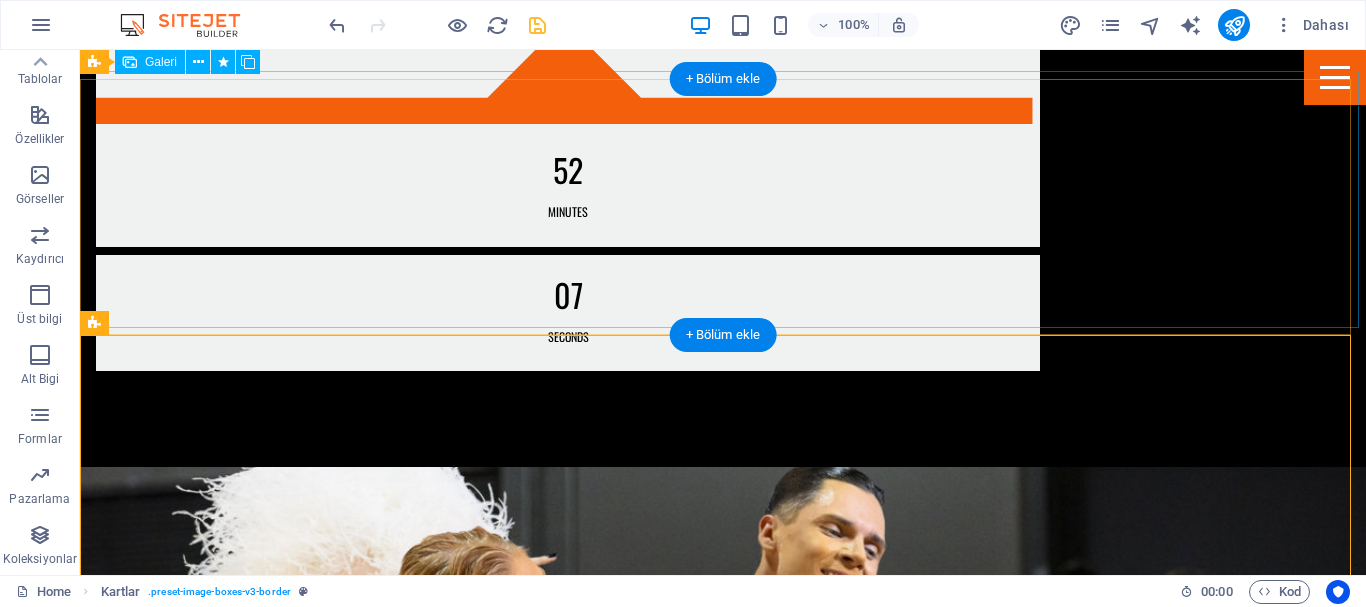 scroll, scrollTop: 1835, scrollLeft: 0, axis: vertical 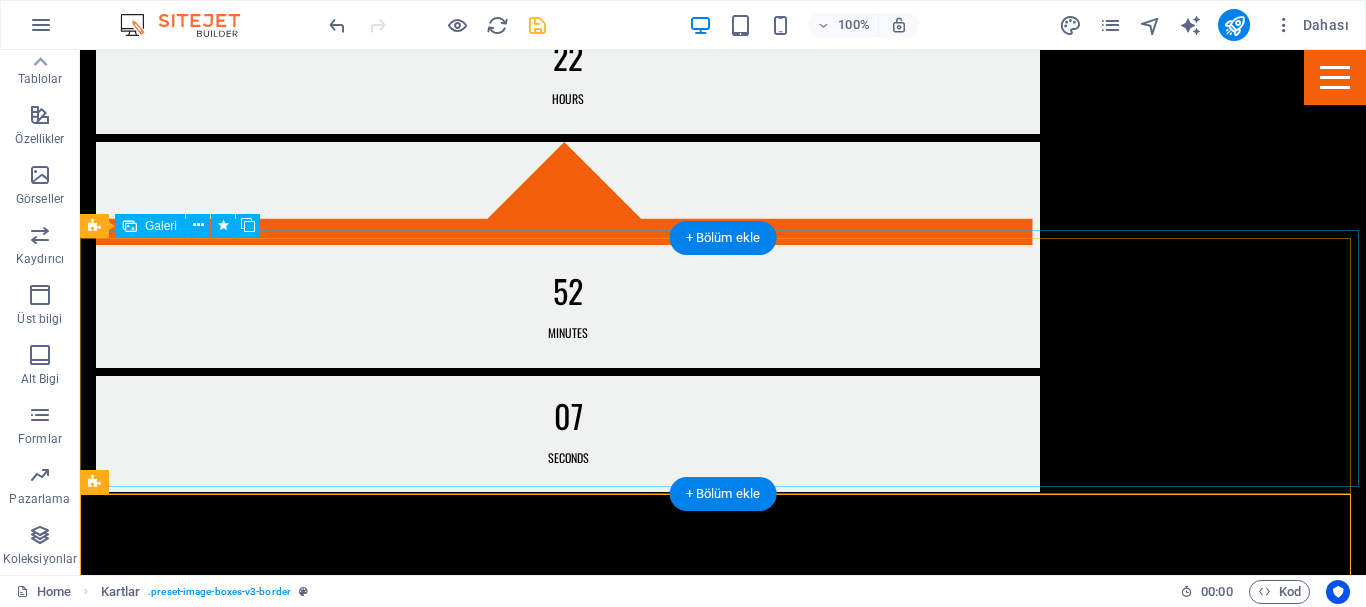 click at bounding box center (723, 3059) 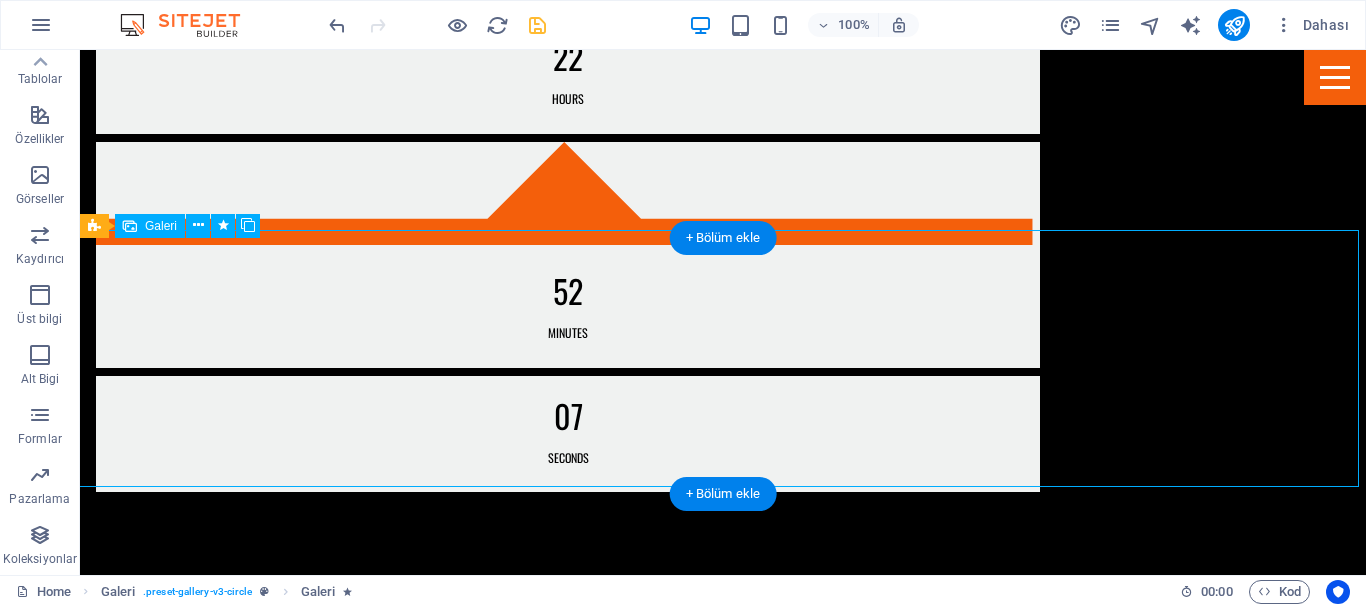click at bounding box center (723, 3059) 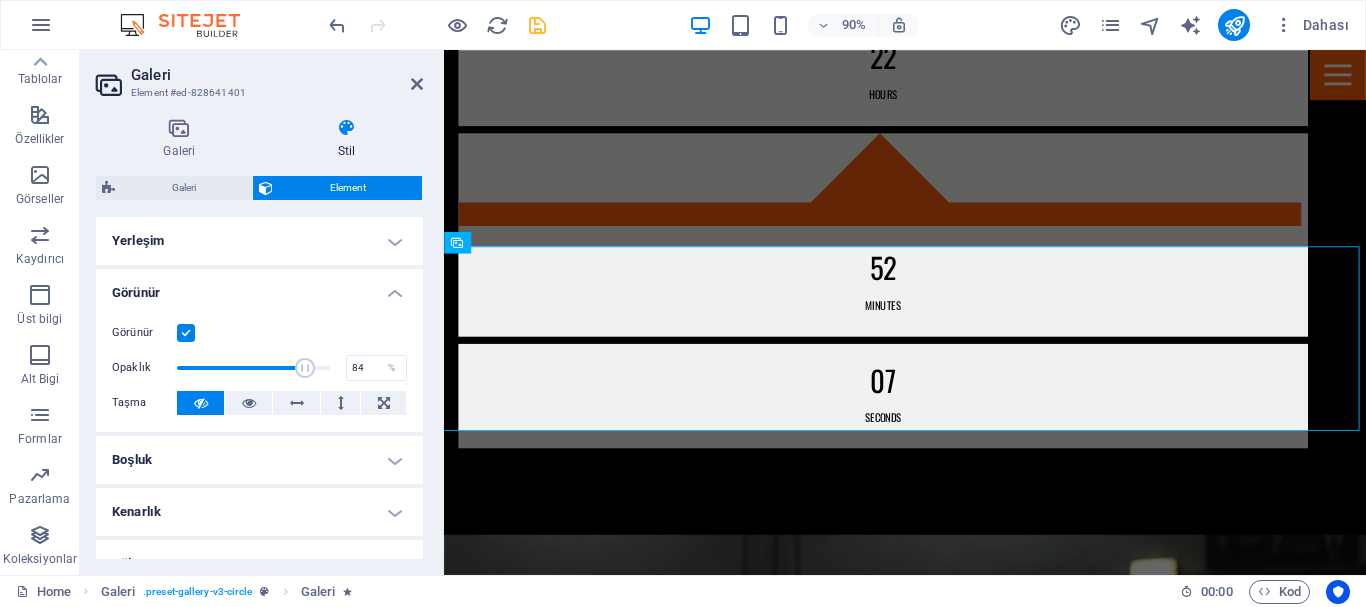 click at bounding box center (186, 333) 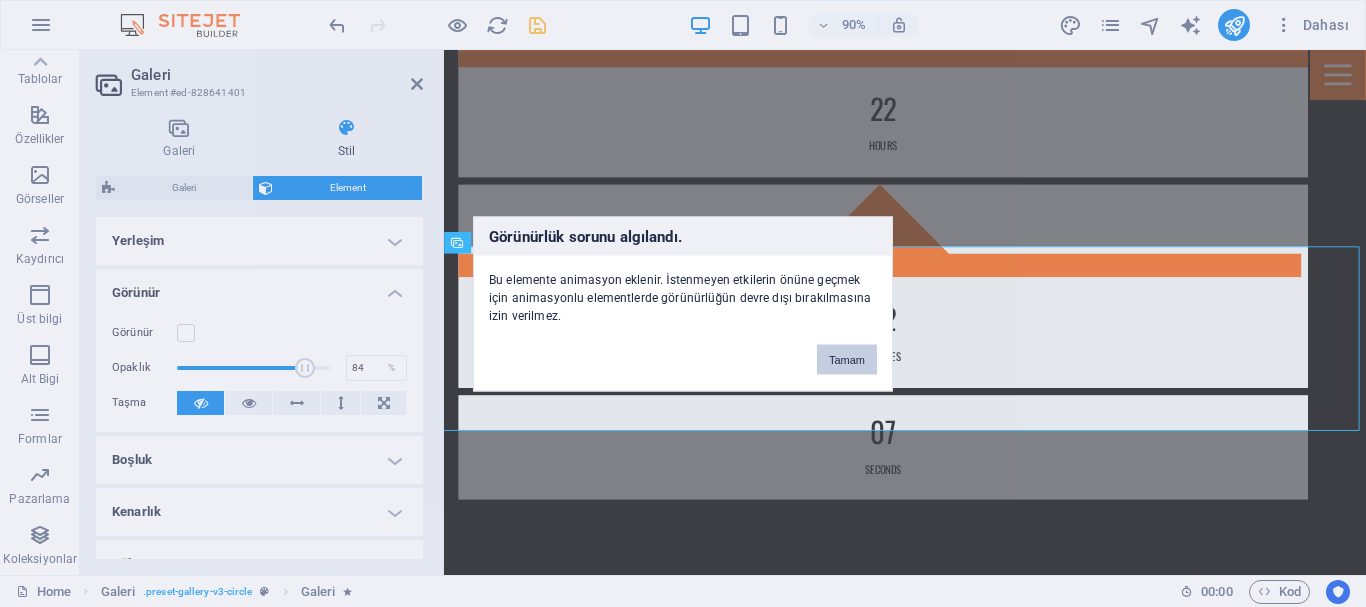 click on "Tamam" at bounding box center [847, 359] 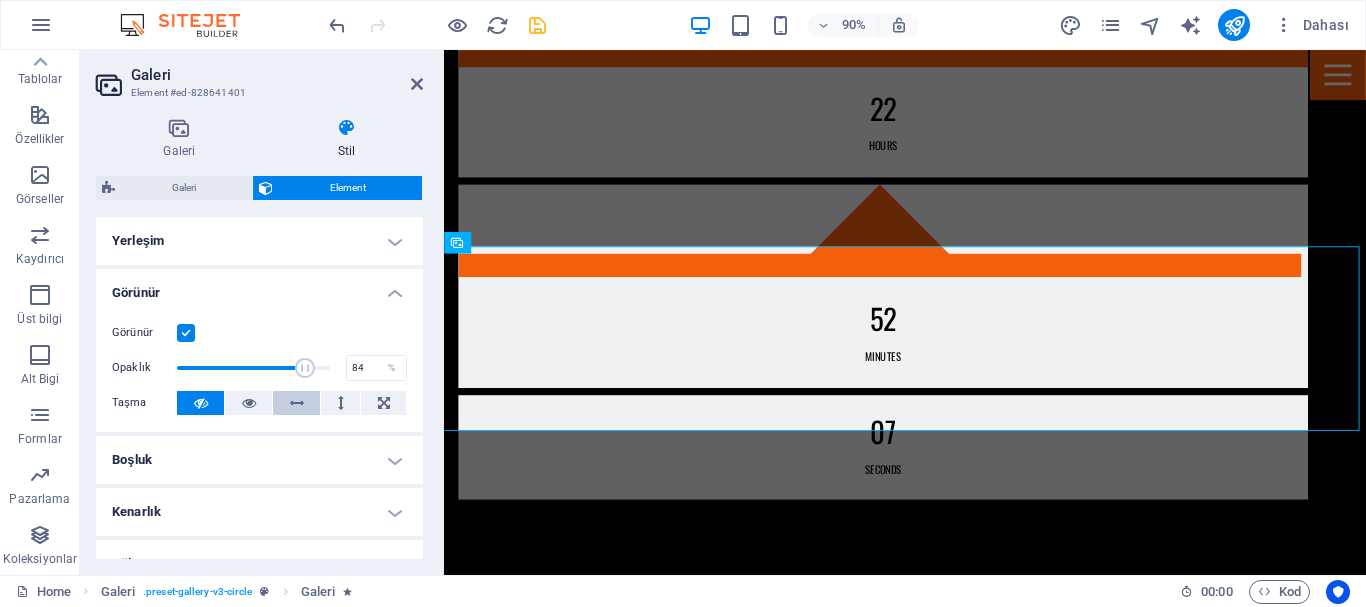 click at bounding box center (297, 403) 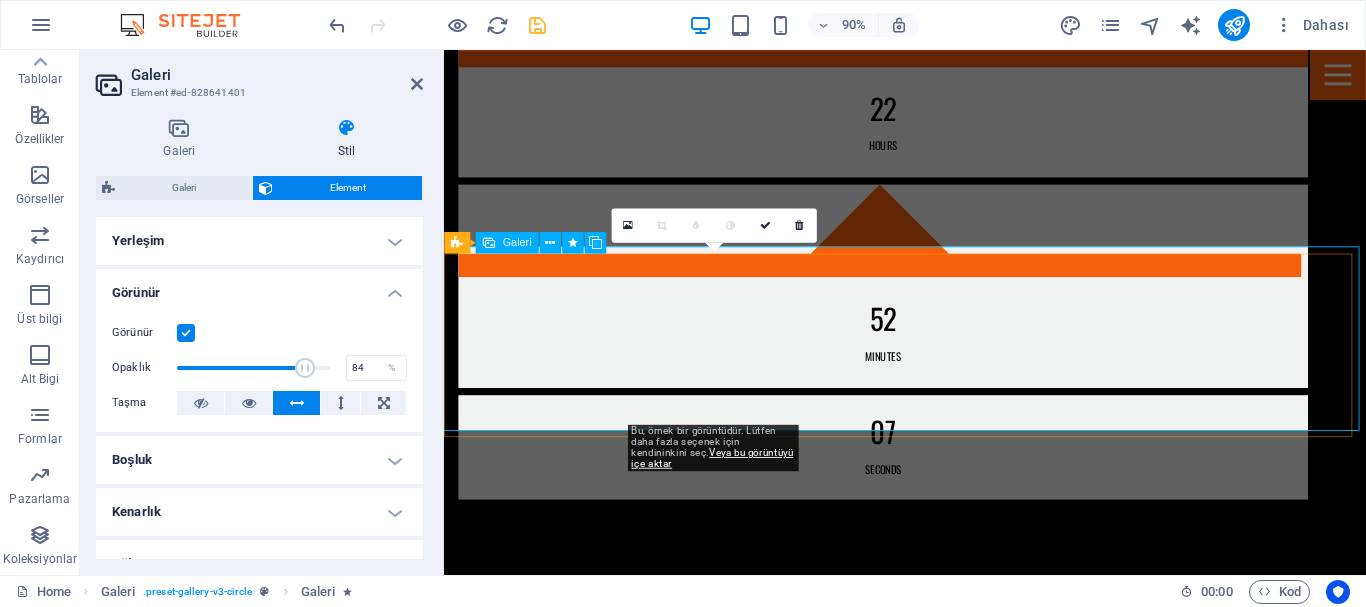 click at bounding box center [956, 3114] 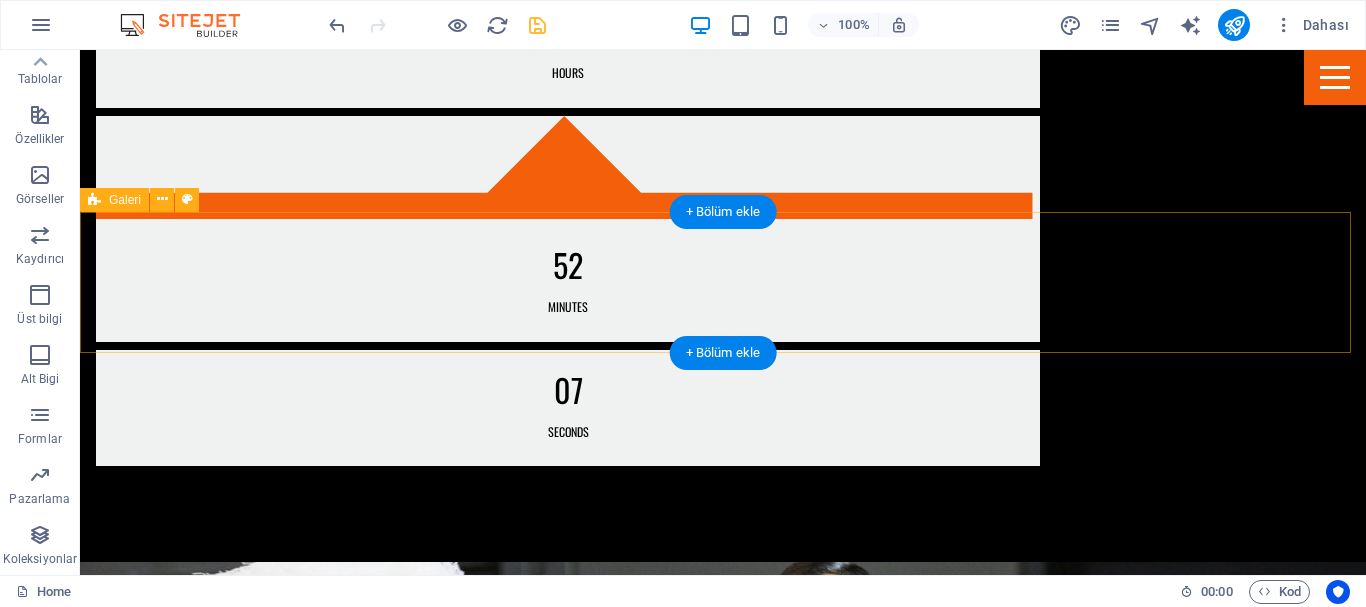 click on "İçeriği buraya bırak veya  Element ekle  Panoyu yapıştır" at bounding box center (723, 2974) 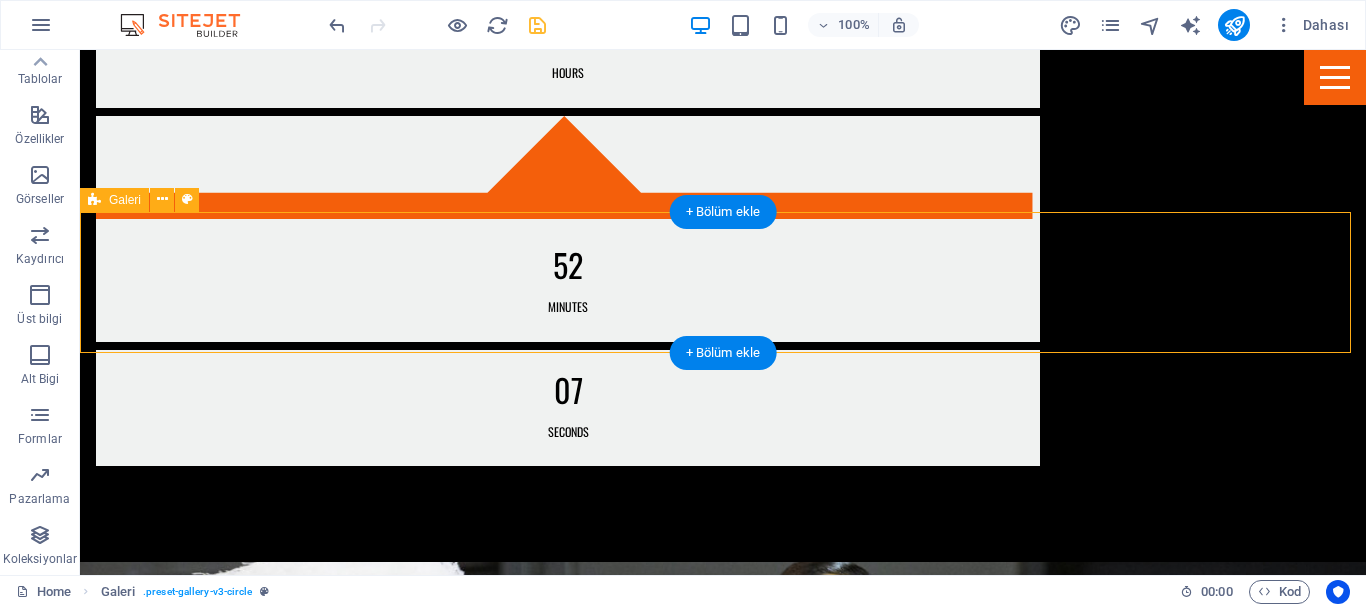 click on "Element ekle" at bounding box center [663, 3004] 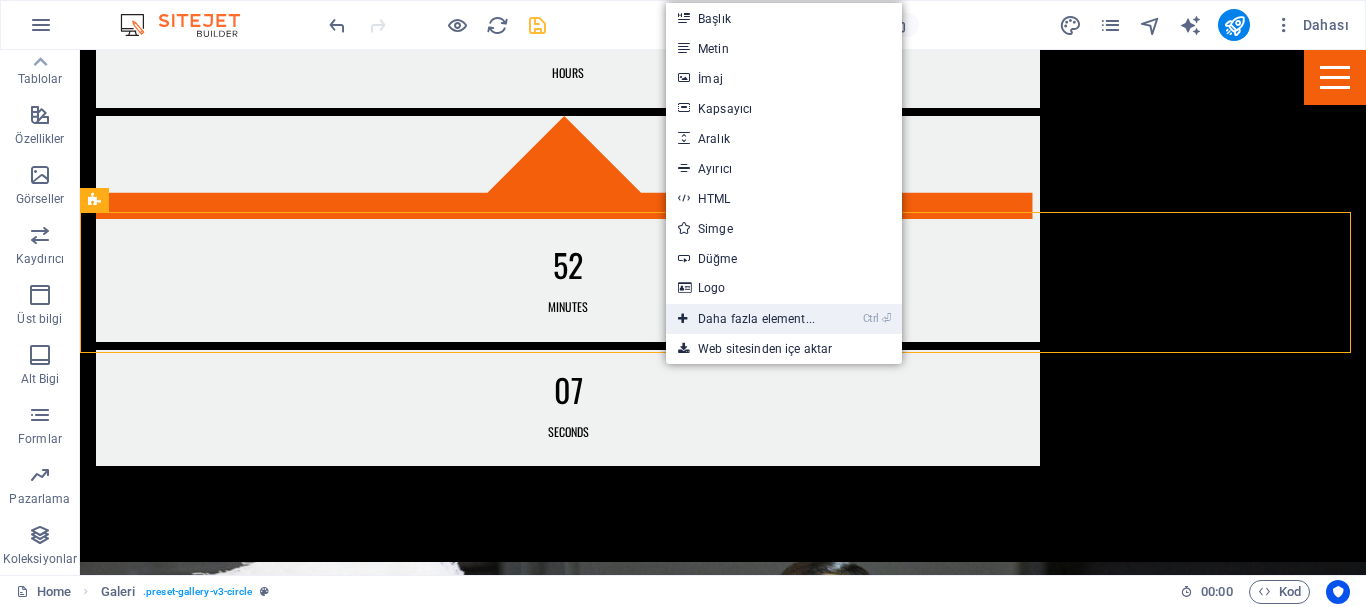 click on "Ctrl ⏎  Daha fazla element..." at bounding box center (746, 319) 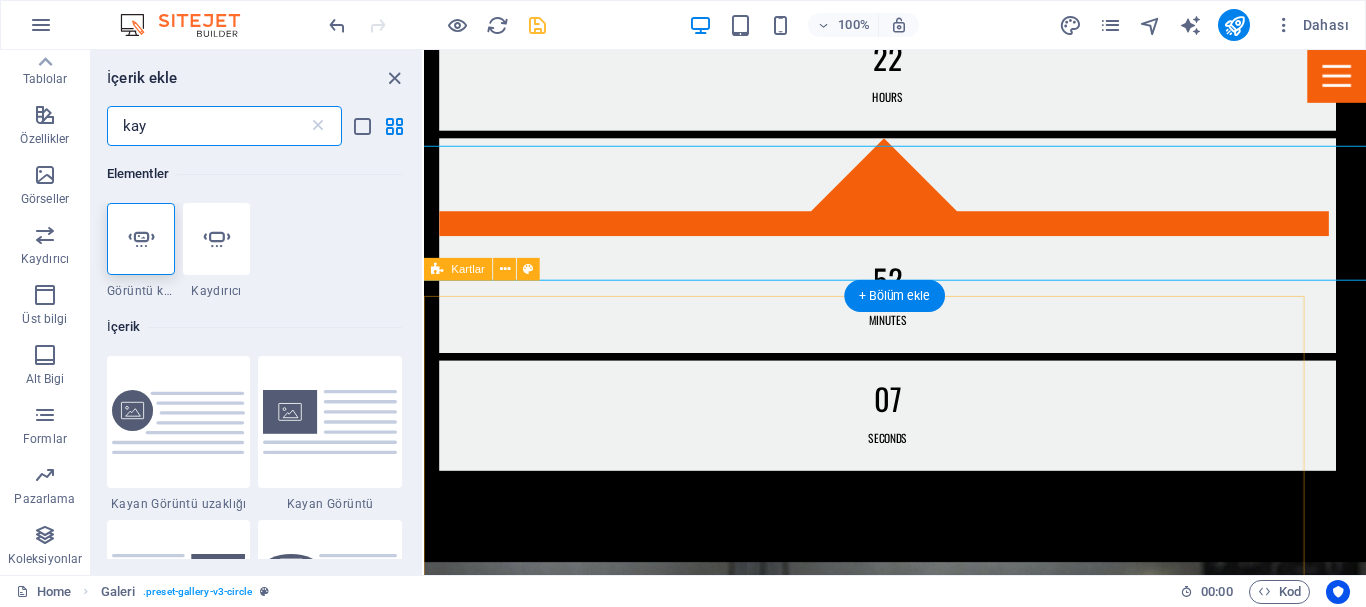 scroll, scrollTop: 1914, scrollLeft: 0, axis: vertical 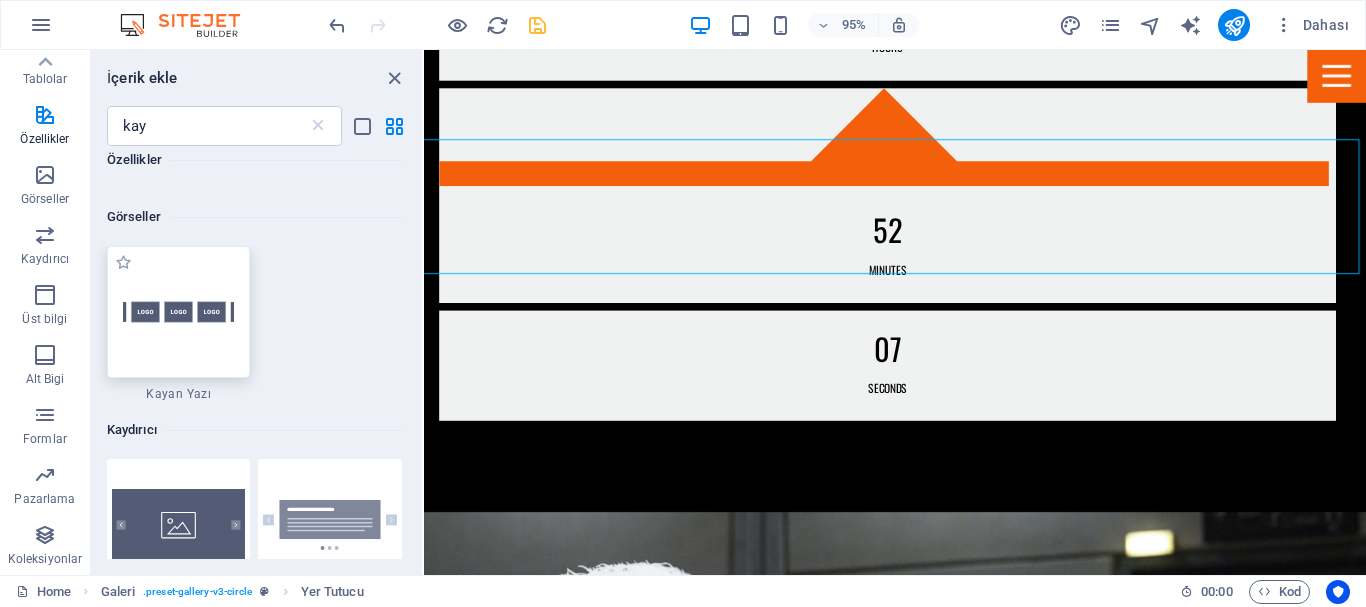 click at bounding box center [179, 311] 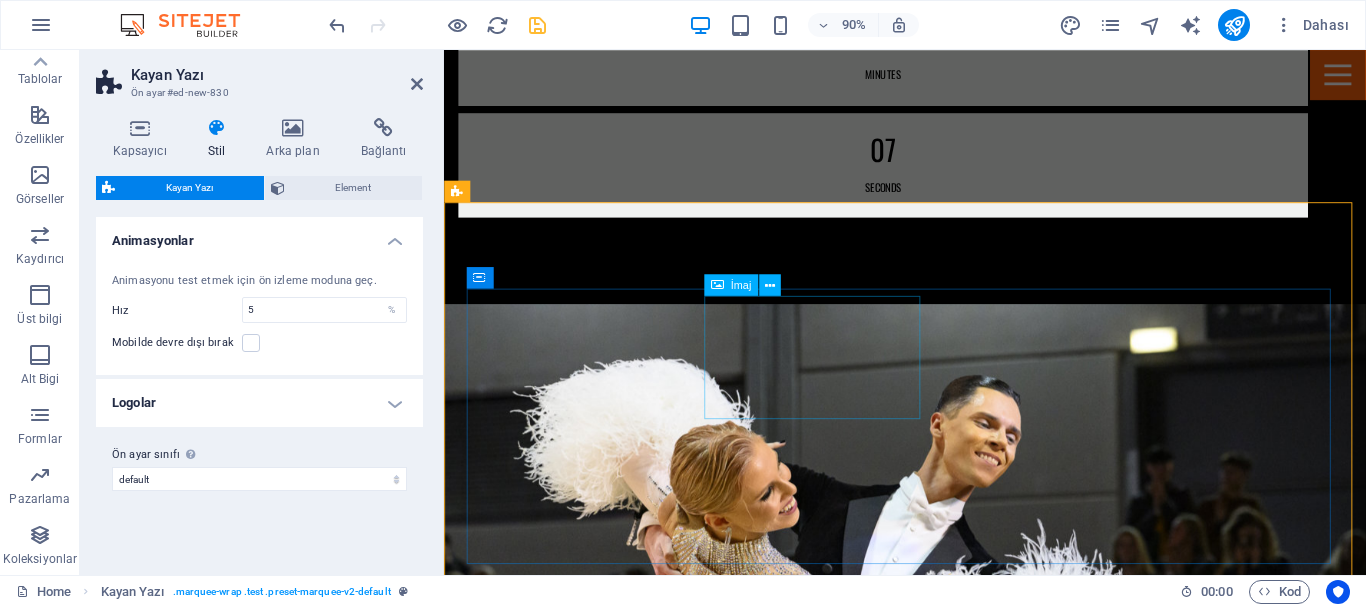 scroll, scrollTop: 2159, scrollLeft: 0, axis: vertical 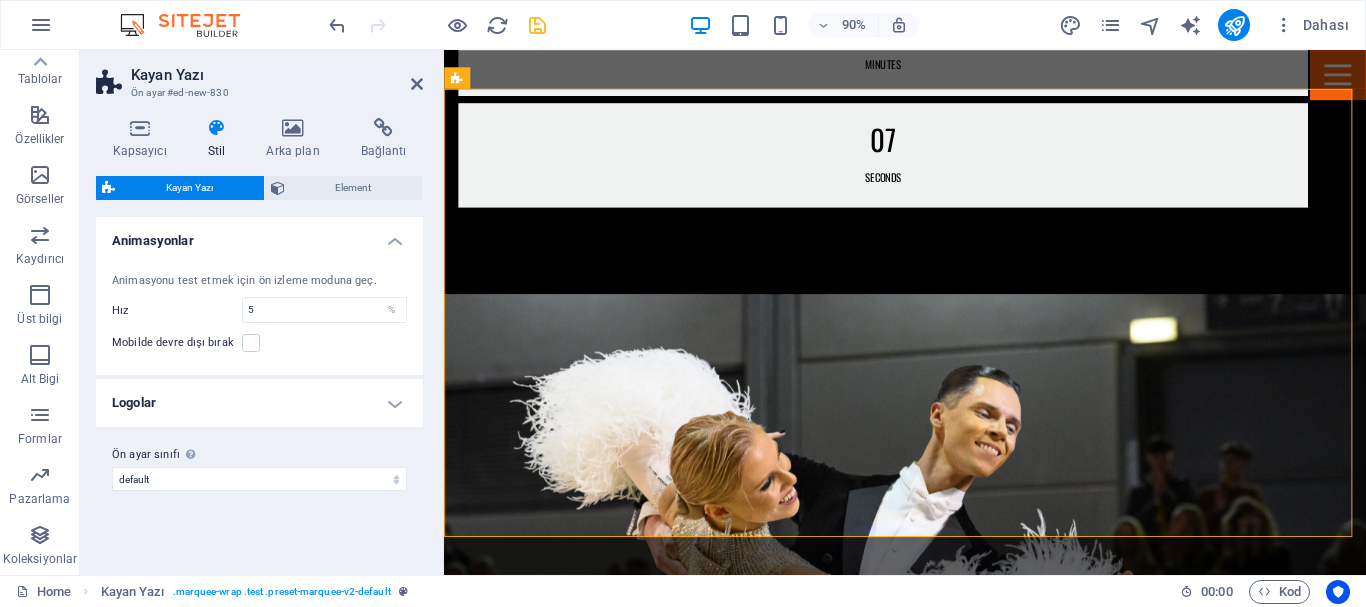click on "Logolar" at bounding box center (259, 403) 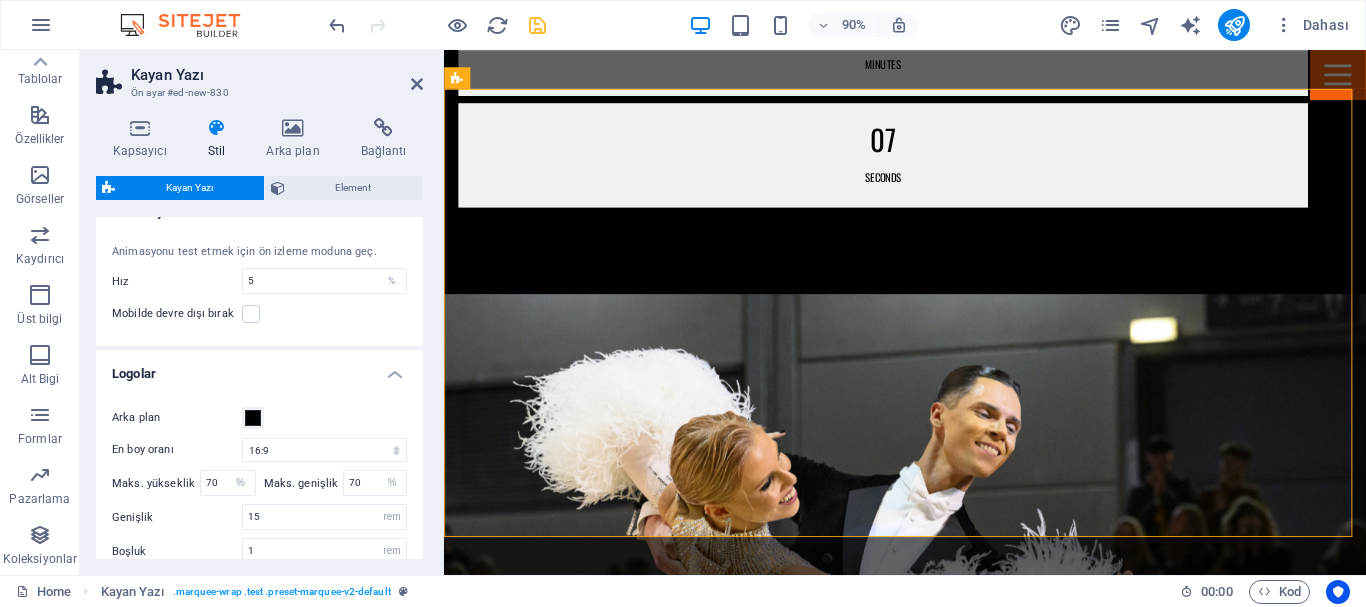 scroll, scrollTop: 0, scrollLeft: 0, axis: both 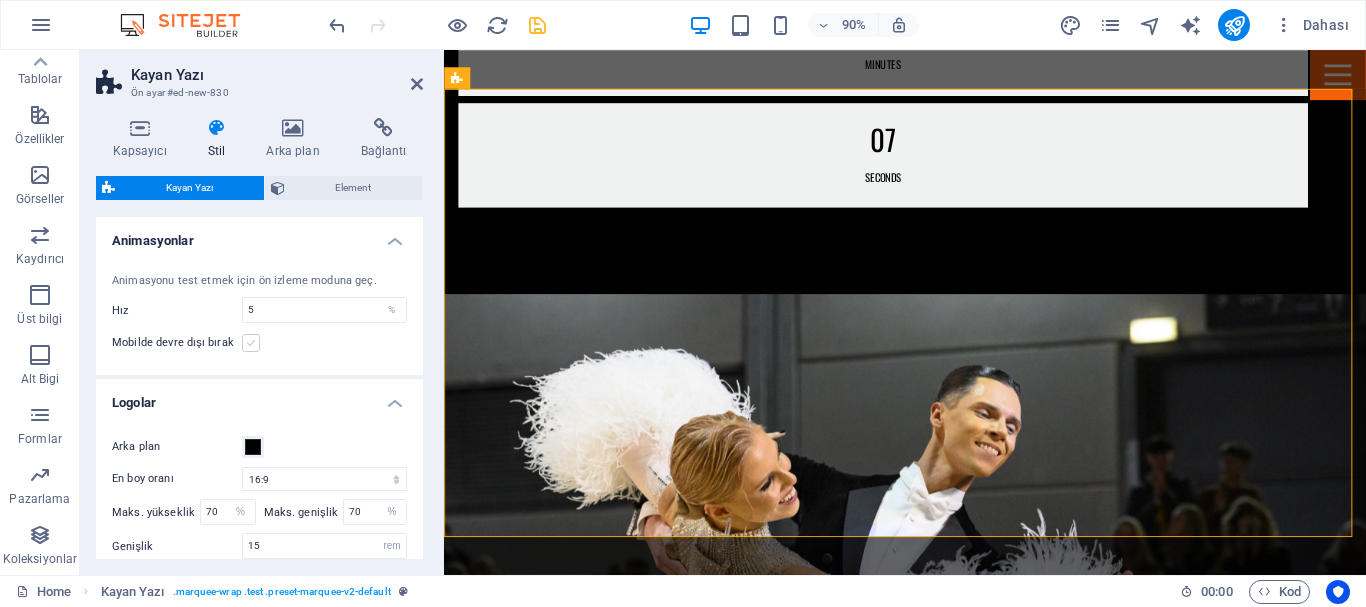 click at bounding box center (251, 343) 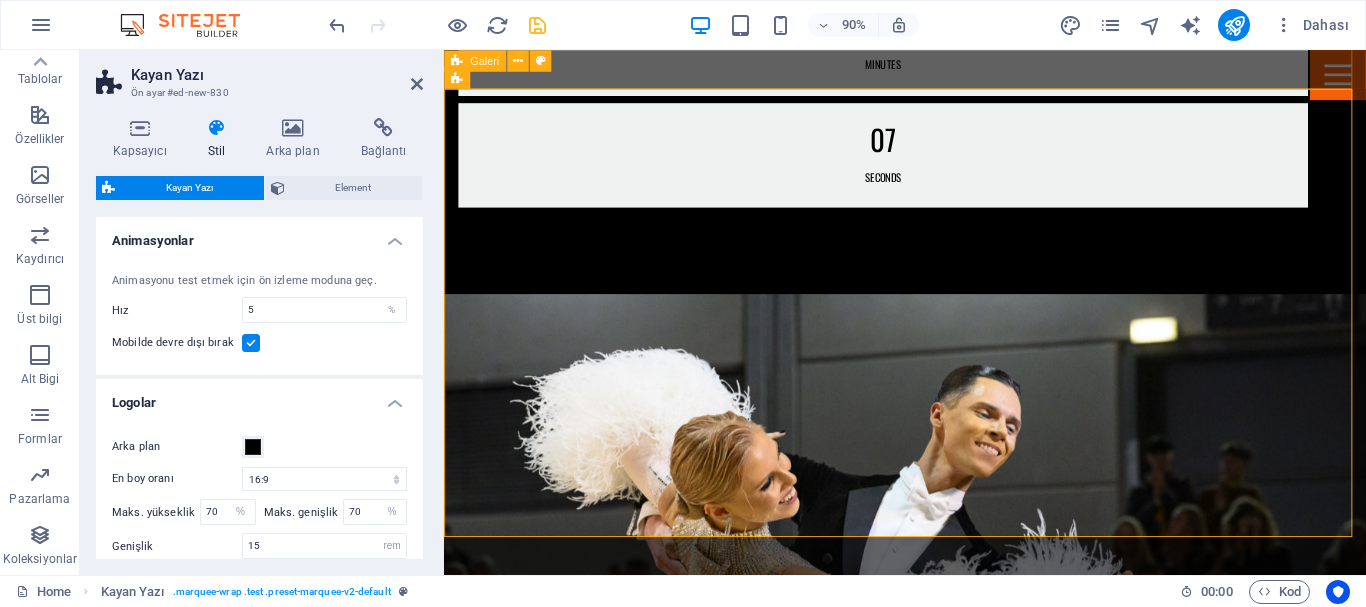 click on "İçeriği buraya bırak veya  Element ekle  Panoyu yapıştır" at bounding box center [956, 2757] 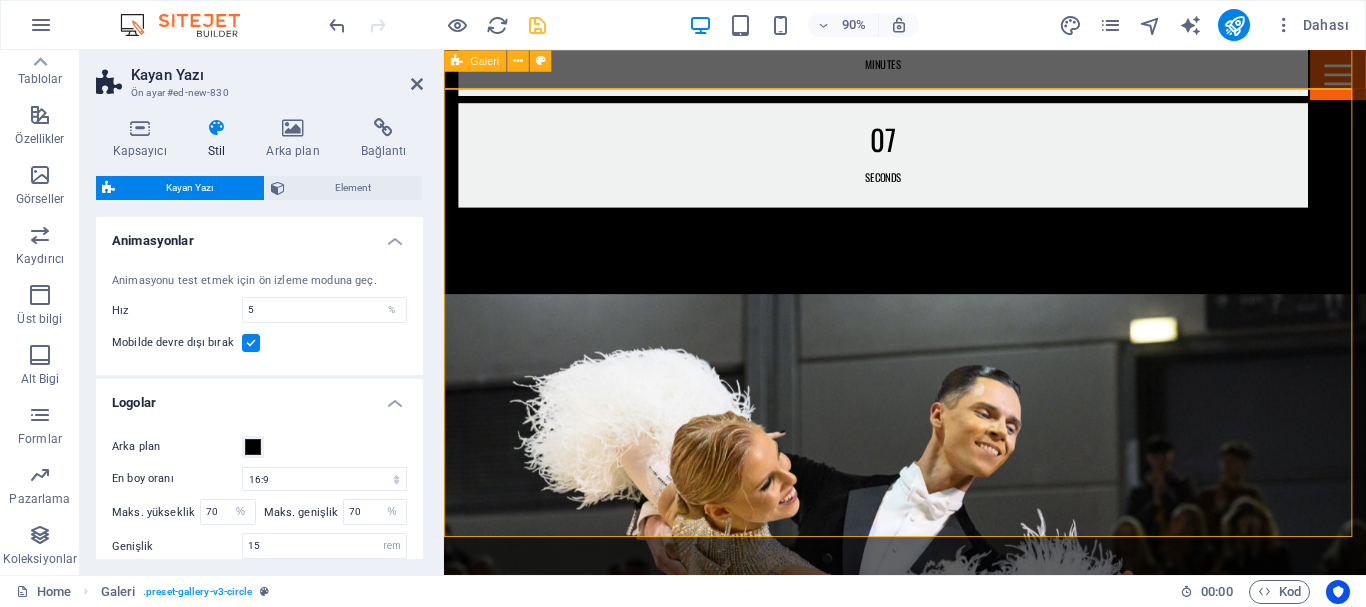 scroll, scrollTop: 2121, scrollLeft: 0, axis: vertical 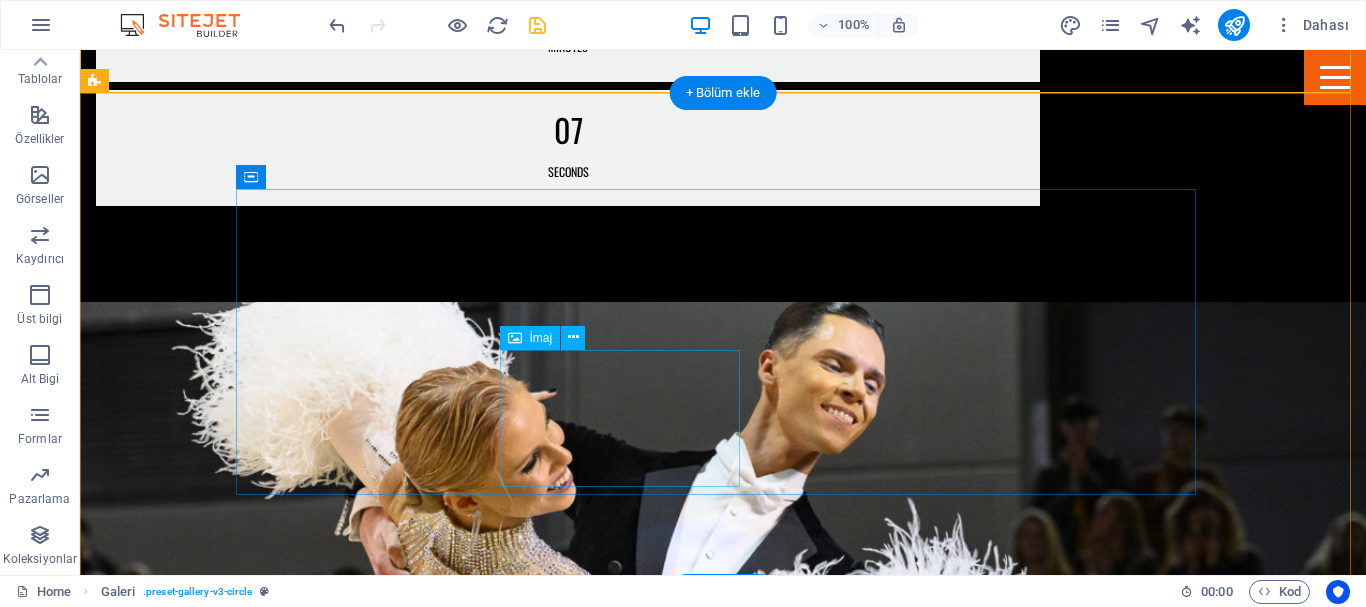 click at bounding box center [371, 3529] 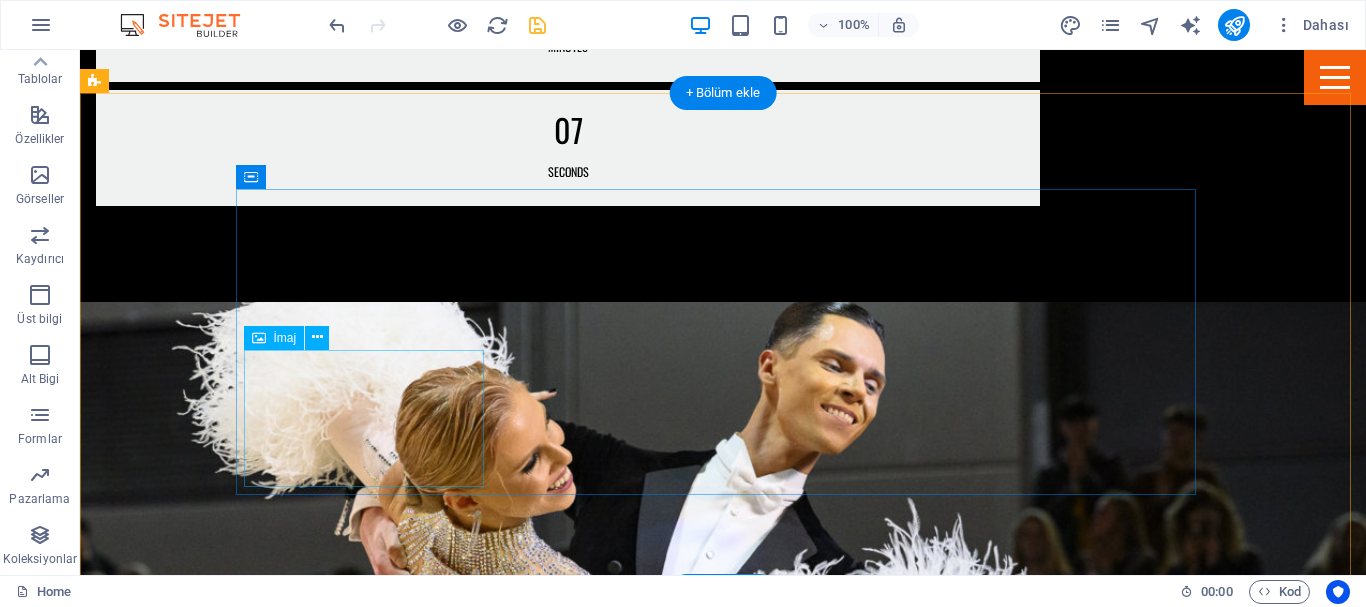 click at bounding box center [371, 3384] 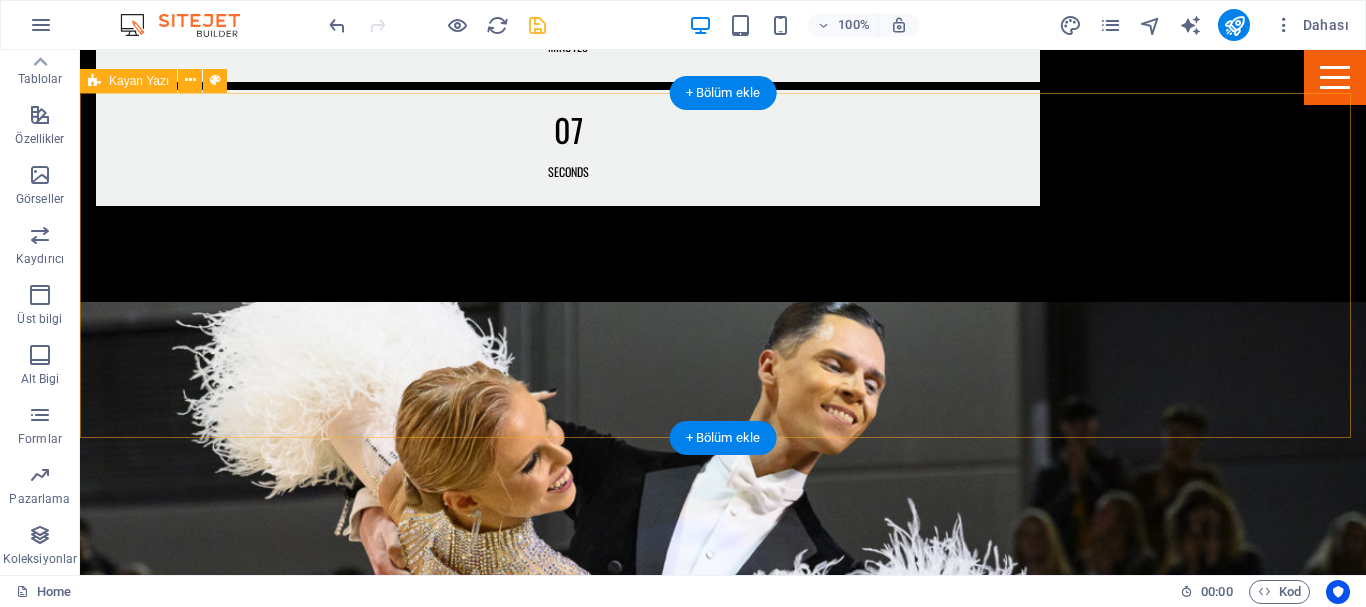 click at bounding box center (723, 3094) 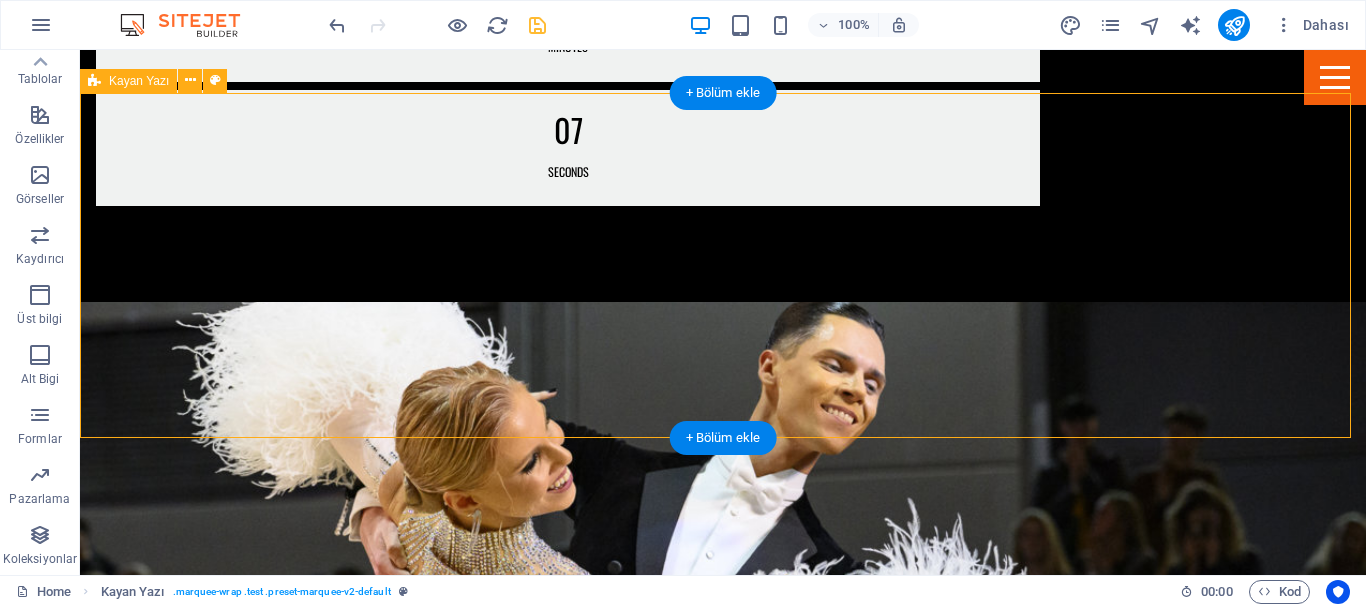 click at bounding box center (723, 3094) 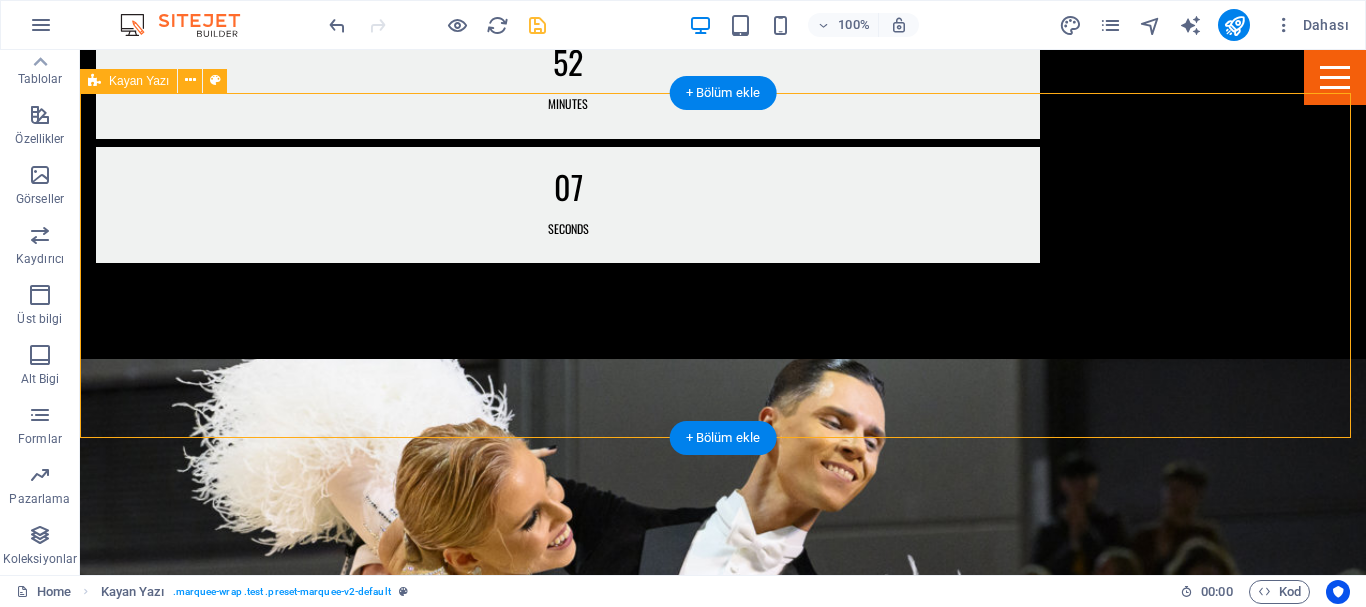 scroll, scrollTop: 2159, scrollLeft: 0, axis: vertical 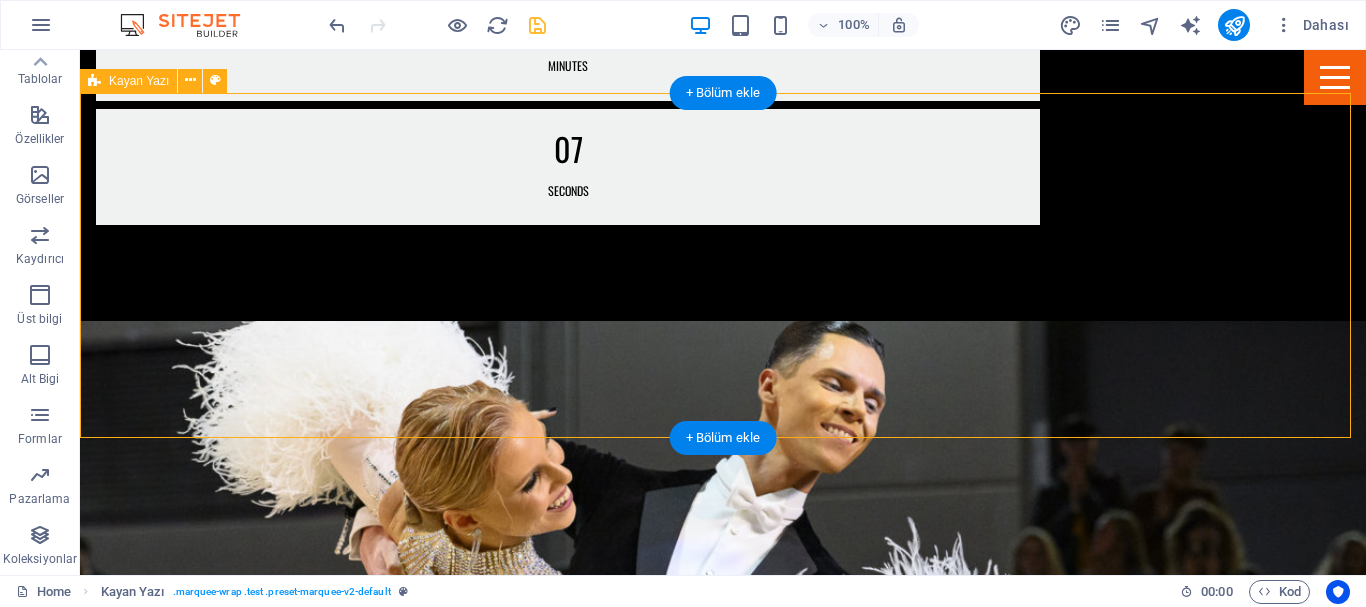 select on "16/9" 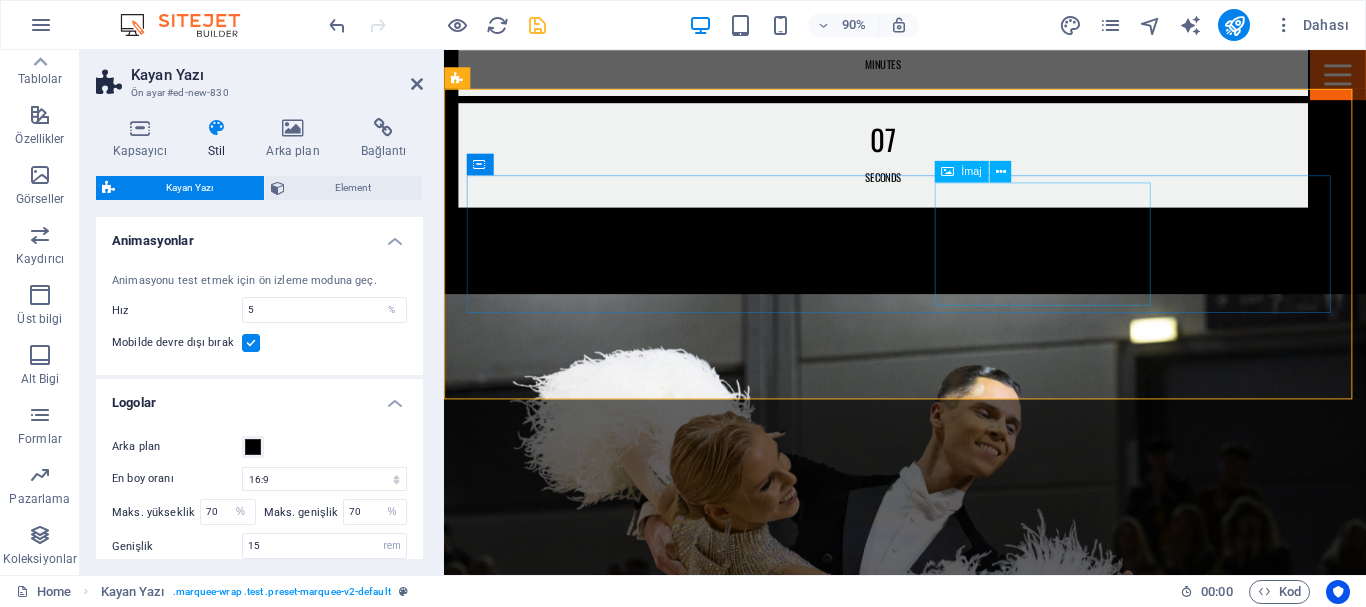 click at bounding box center [604, 3282] 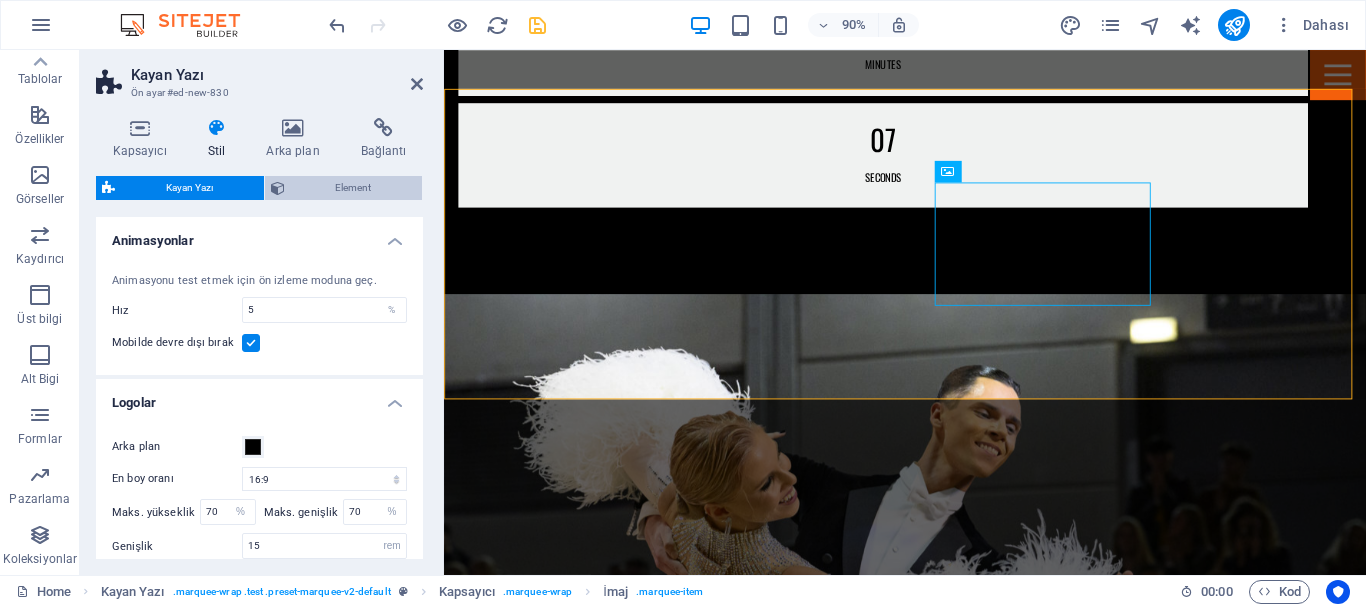 click at bounding box center (278, 188) 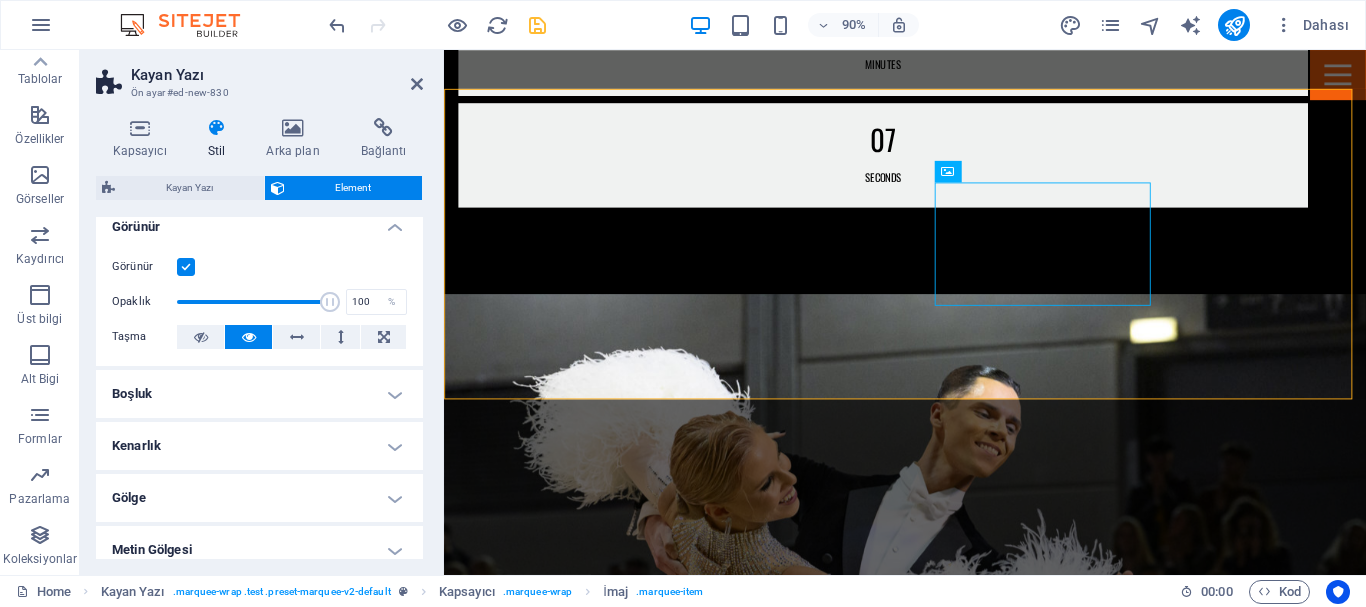 scroll, scrollTop: 0, scrollLeft: 0, axis: both 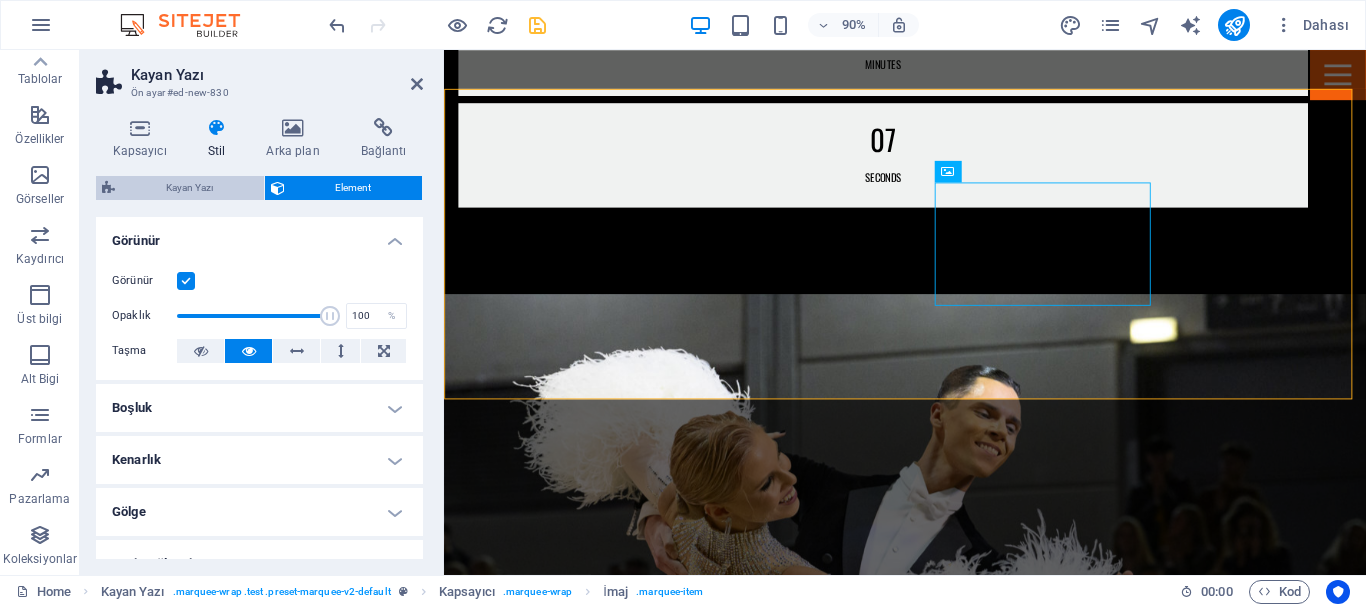 click on "Kayan Yazı" at bounding box center (189, 188) 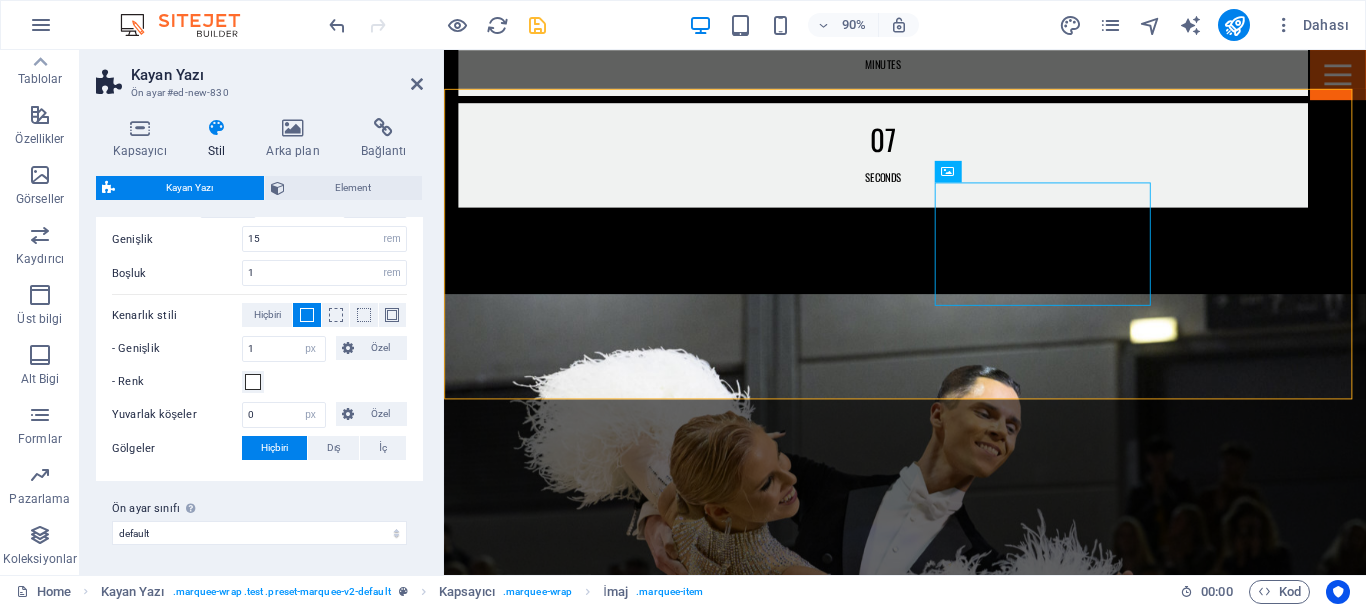 scroll, scrollTop: 309, scrollLeft: 0, axis: vertical 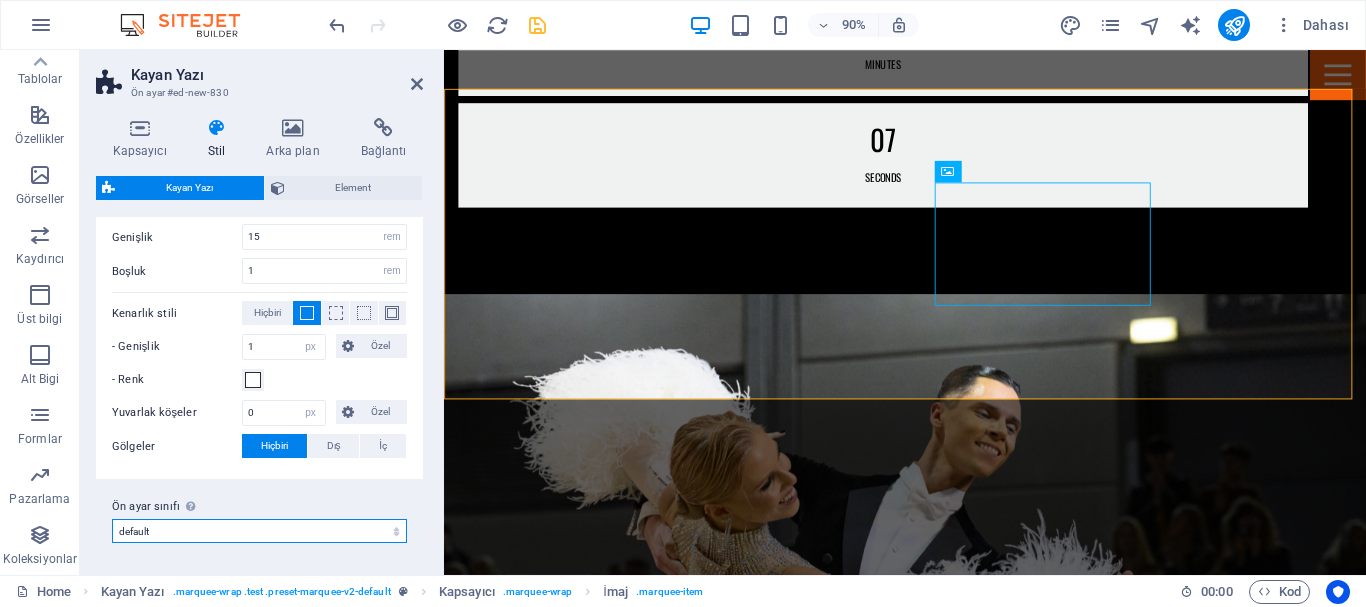 click on "default Ön ayar sınıfı ekle" at bounding box center [259, 531] 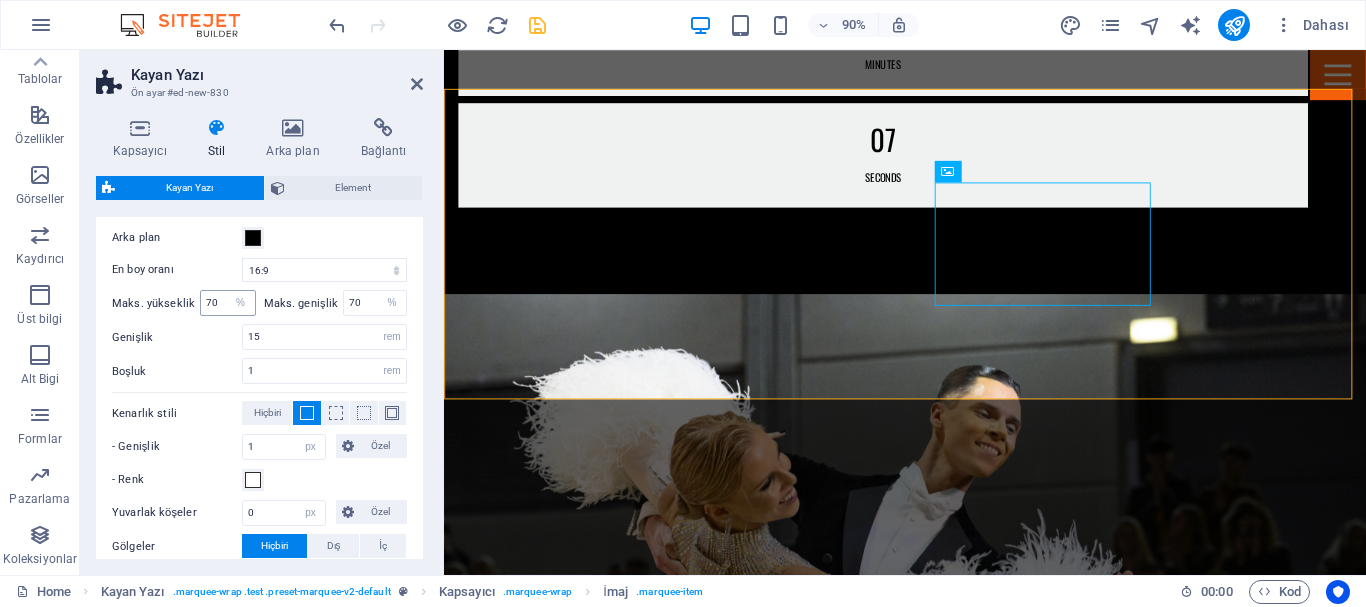 scroll, scrollTop: 109, scrollLeft: 0, axis: vertical 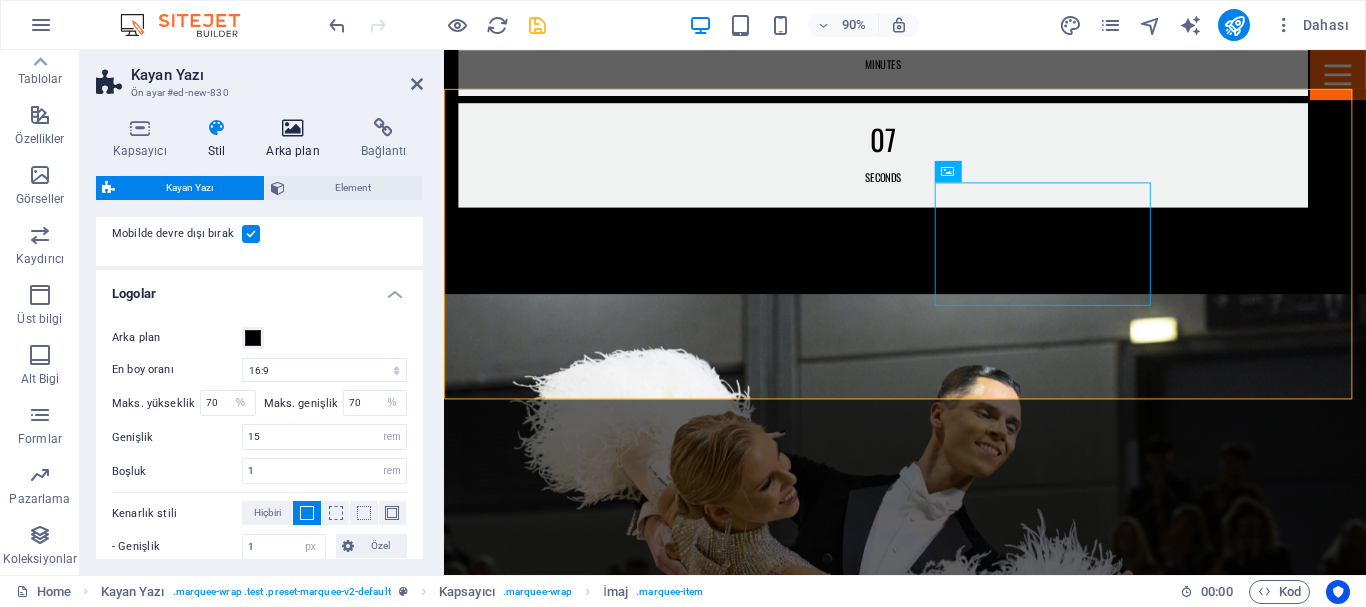 click at bounding box center [293, 128] 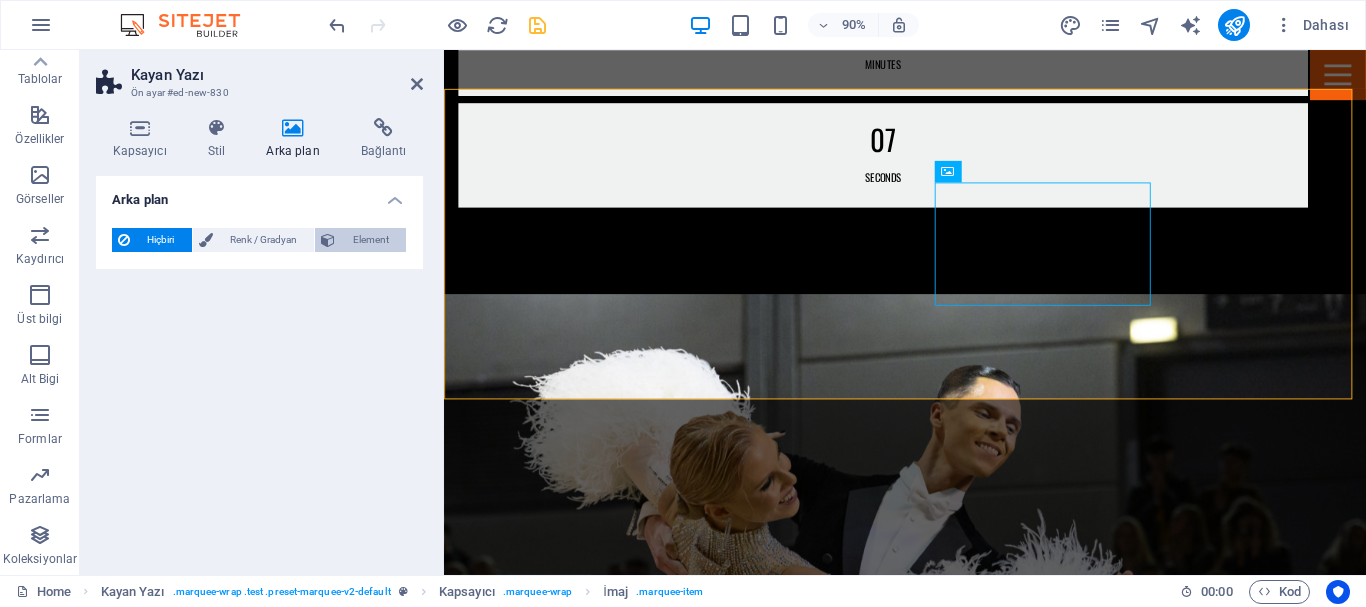 click on "Element" at bounding box center [360, 240] 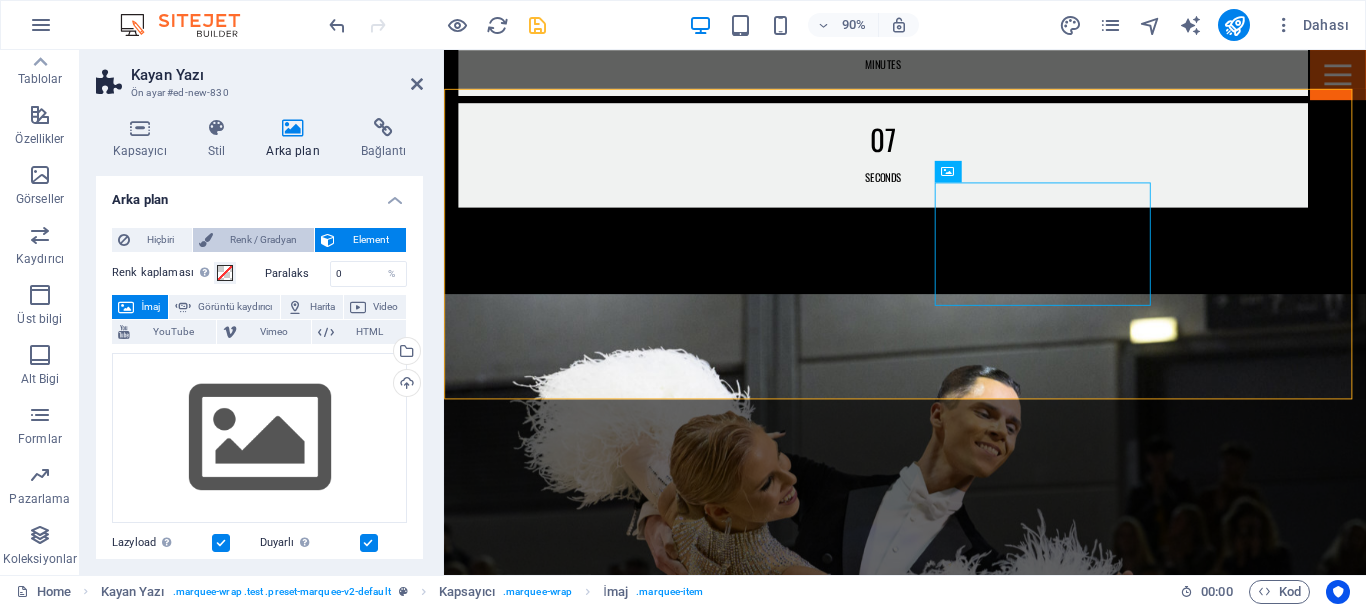 click on "Renk / Gradyan" at bounding box center (264, 240) 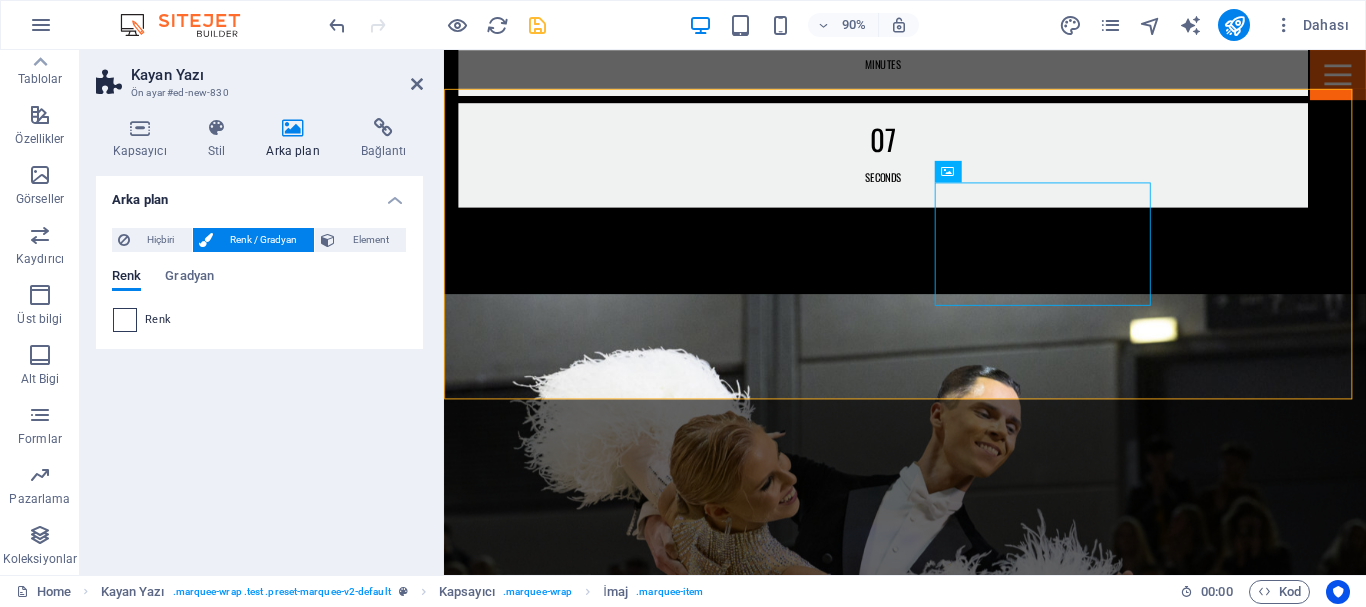 click at bounding box center [125, 320] 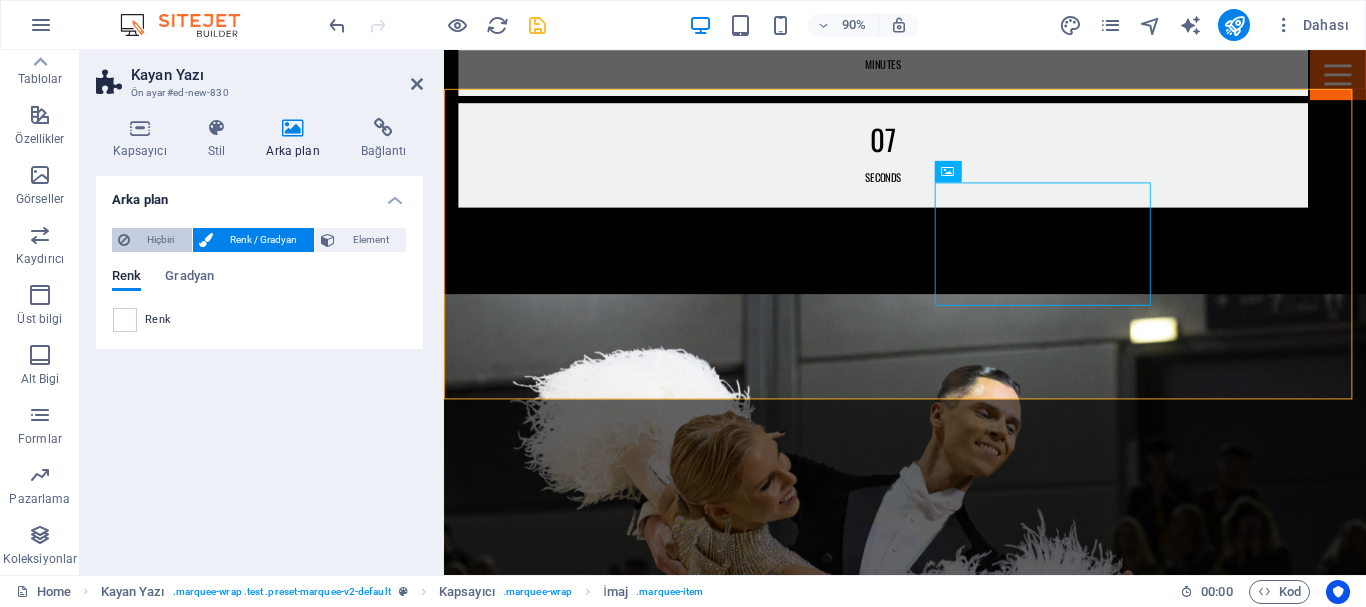 click on "Hiçbiri" at bounding box center (161, 240) 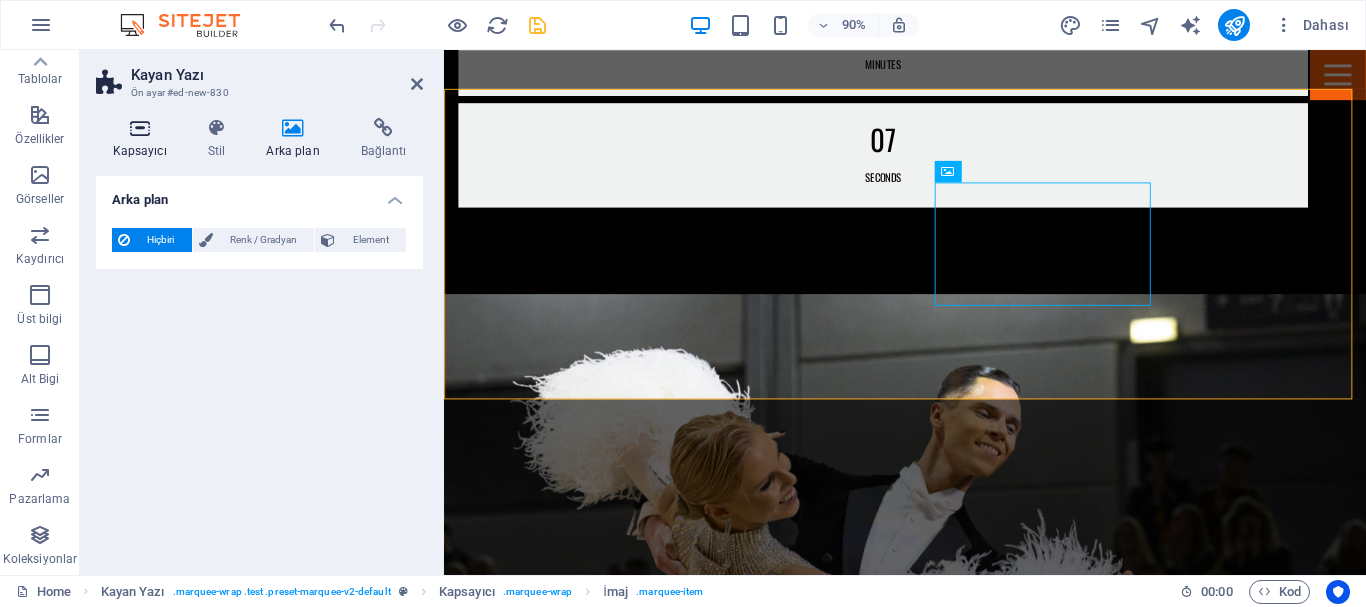 click on "Kapsayıcı" at bounding box center (143, 139) 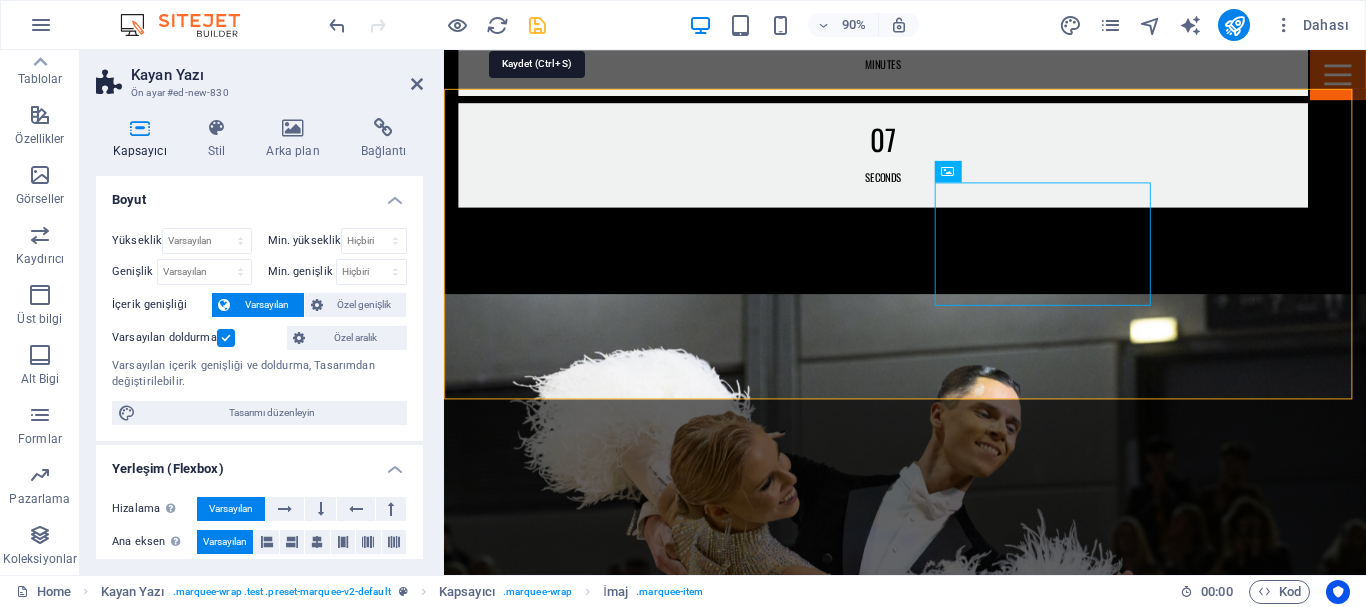 click at bounding box center [537, 25] 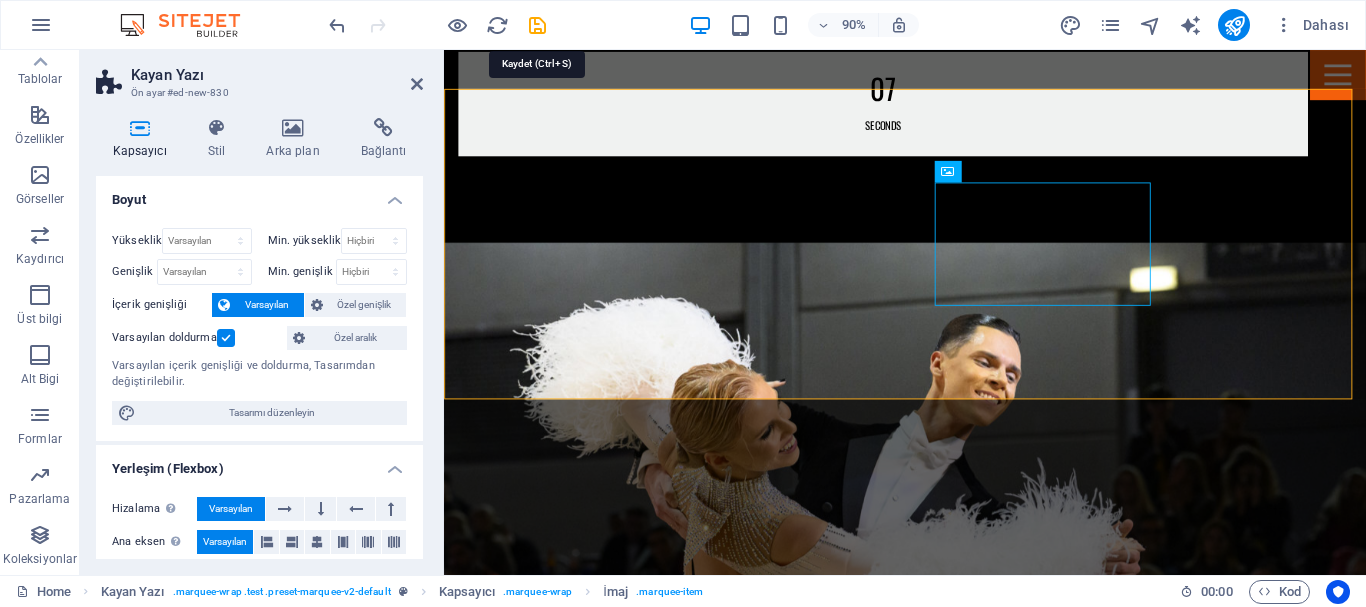 scroll, scrollTop: 2121, scrollLeft: 0, axis: vertical 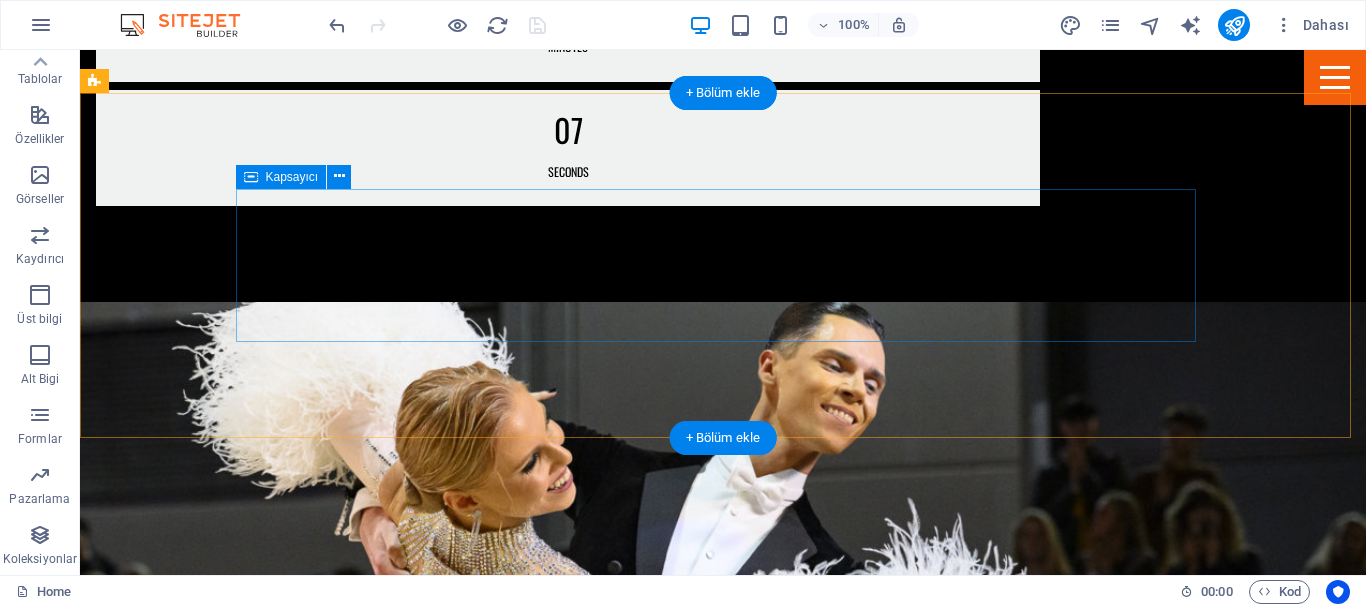 click at bounding box center (723, 3094) 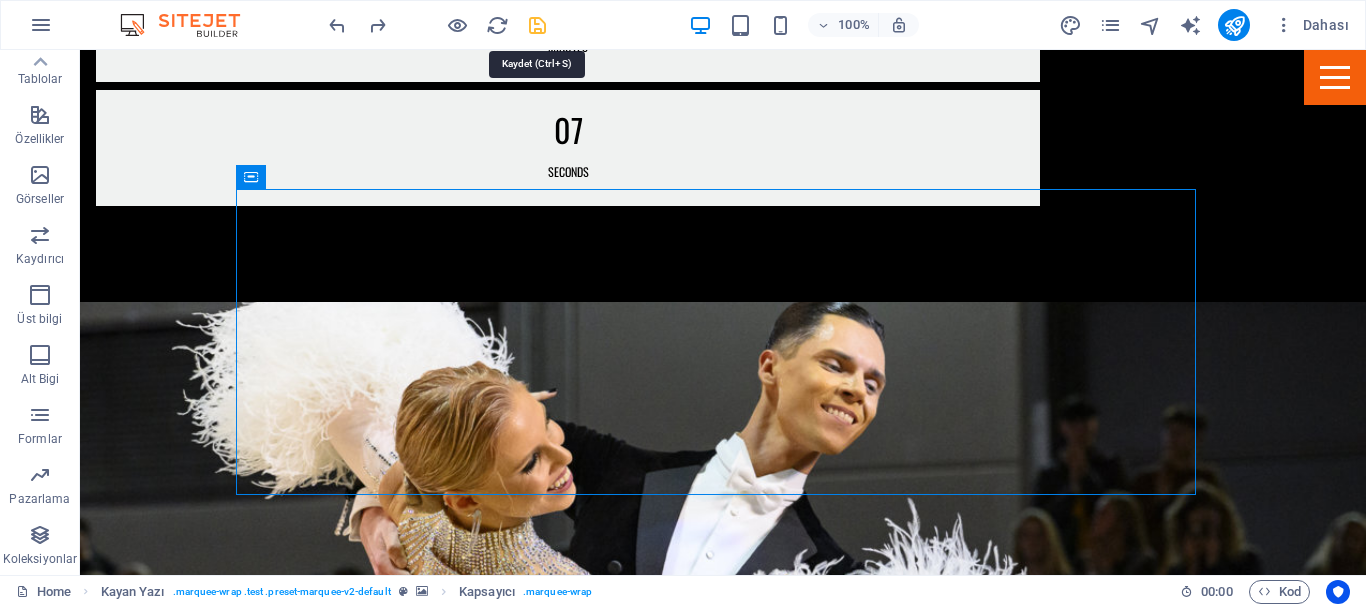 click at bounding box center [537, 25] 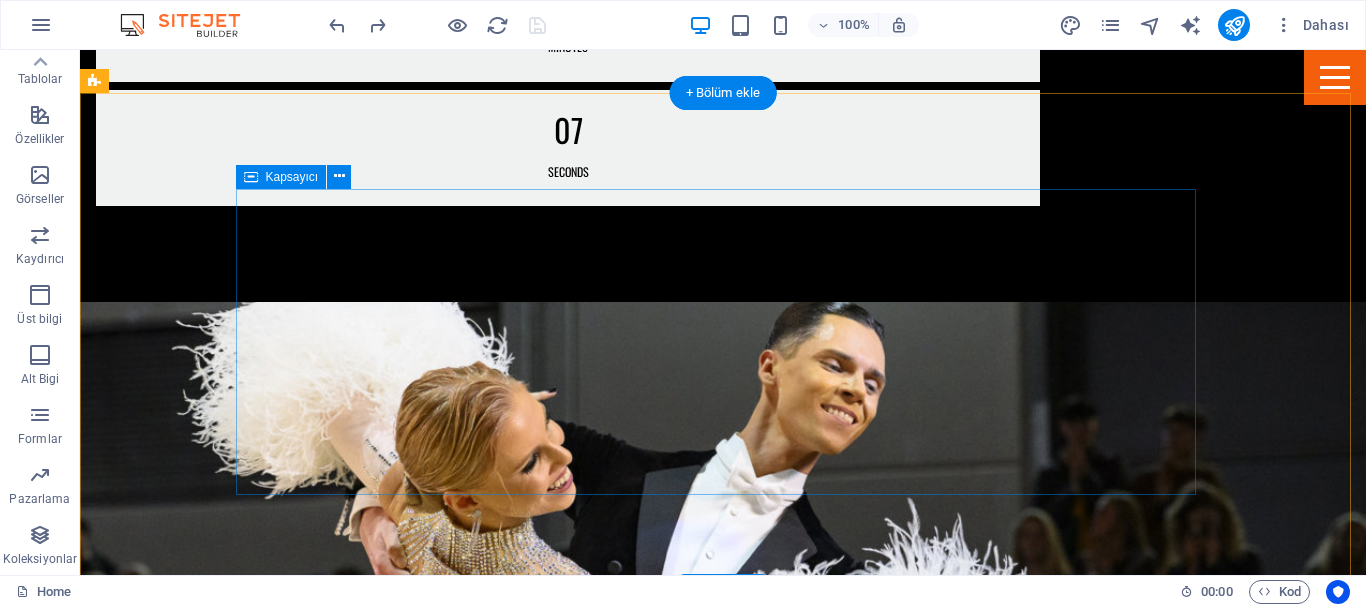 click at bounding box center (371, 3529) 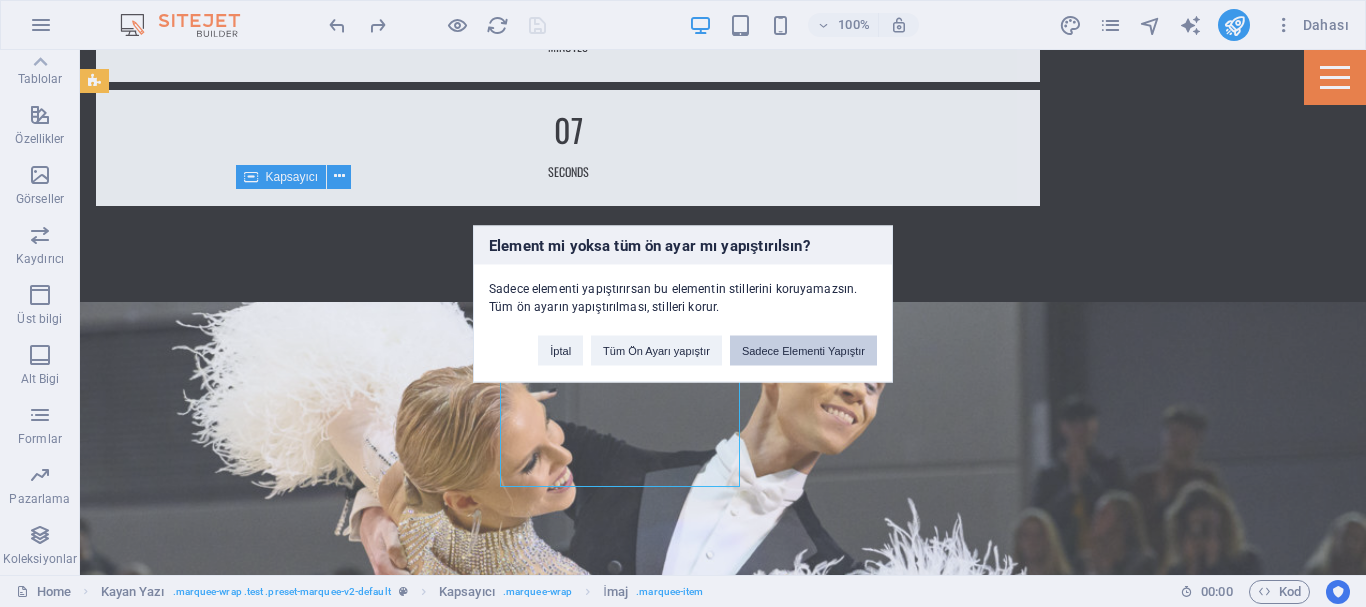 type 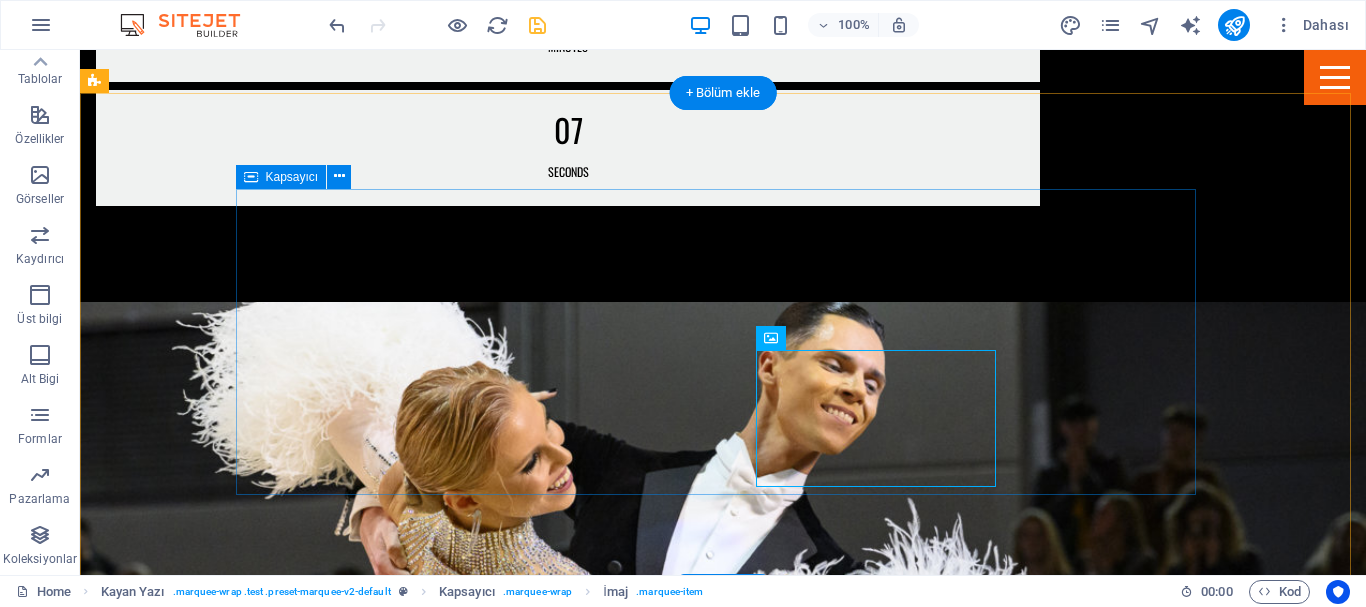 click at bounding box center (723, 3312) 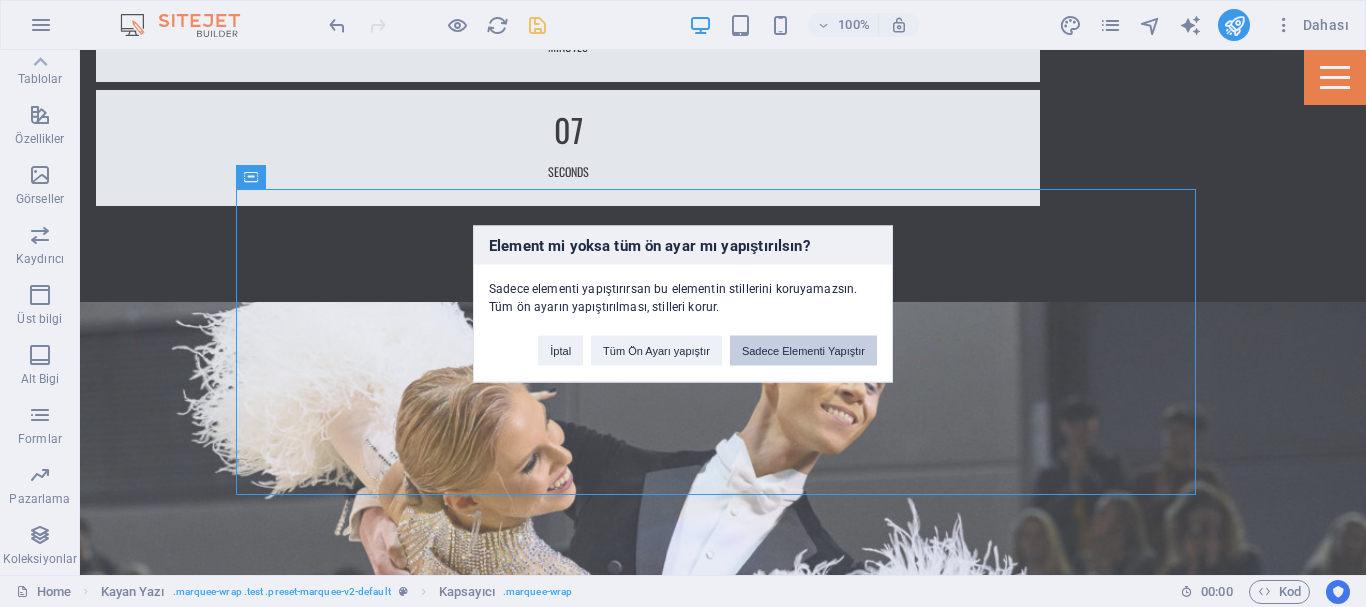 click on "Sadece Elementi Yapıştır" at bounding box center [803, 350] 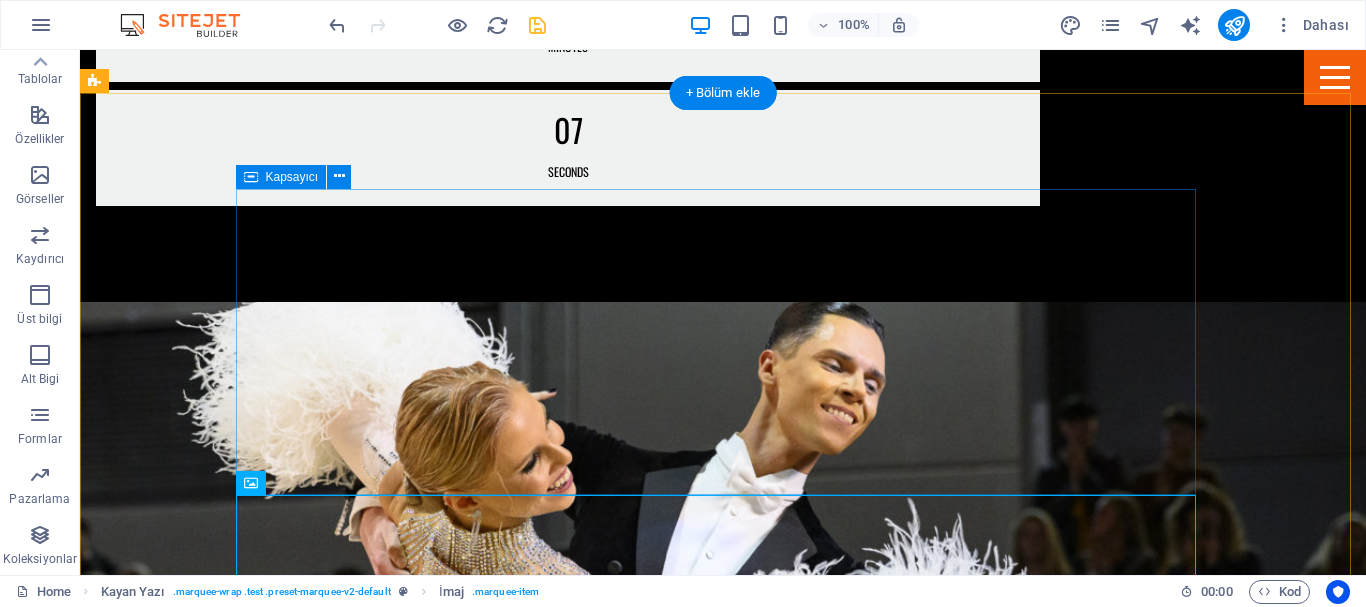 click at bounding box center [723, 3312] 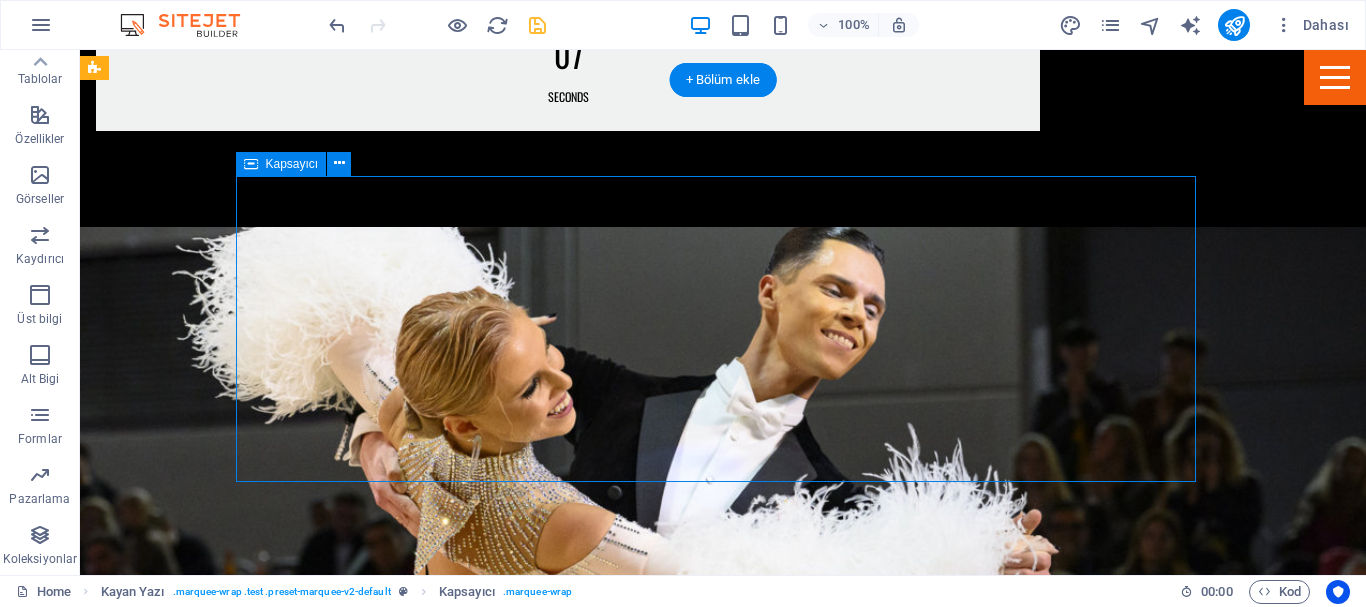 scroll, scrollTop: 2321, scrollLeft: 0, axis: vertical 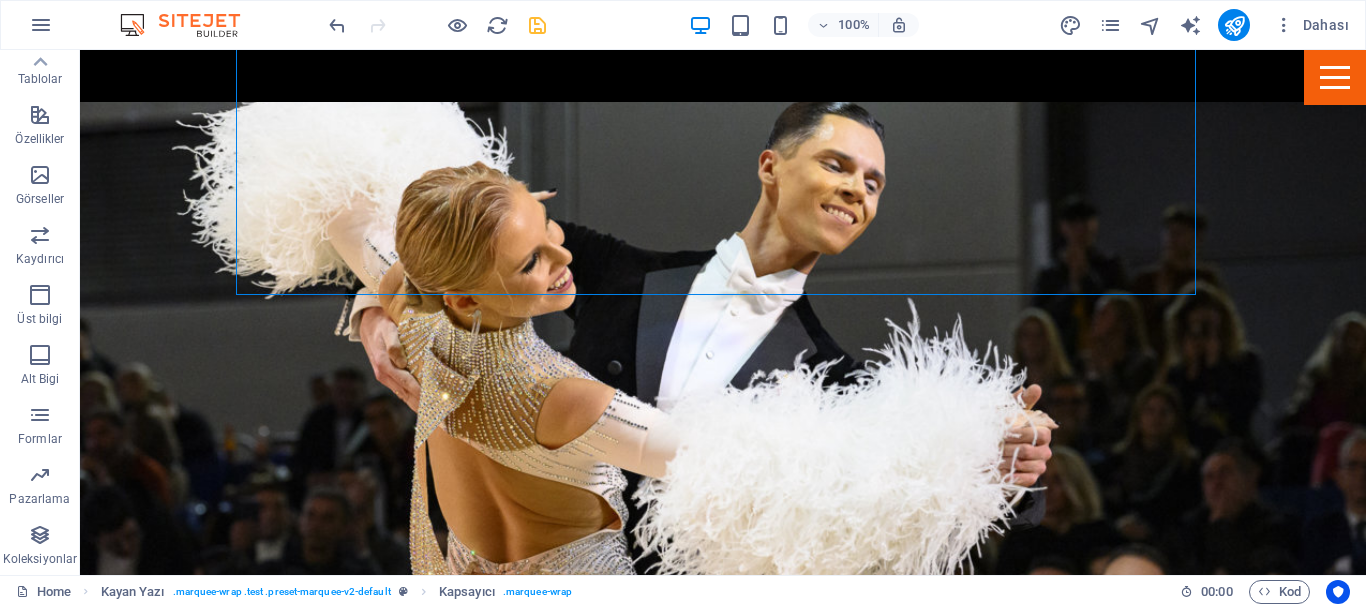 click at bounding box center (537, 25) 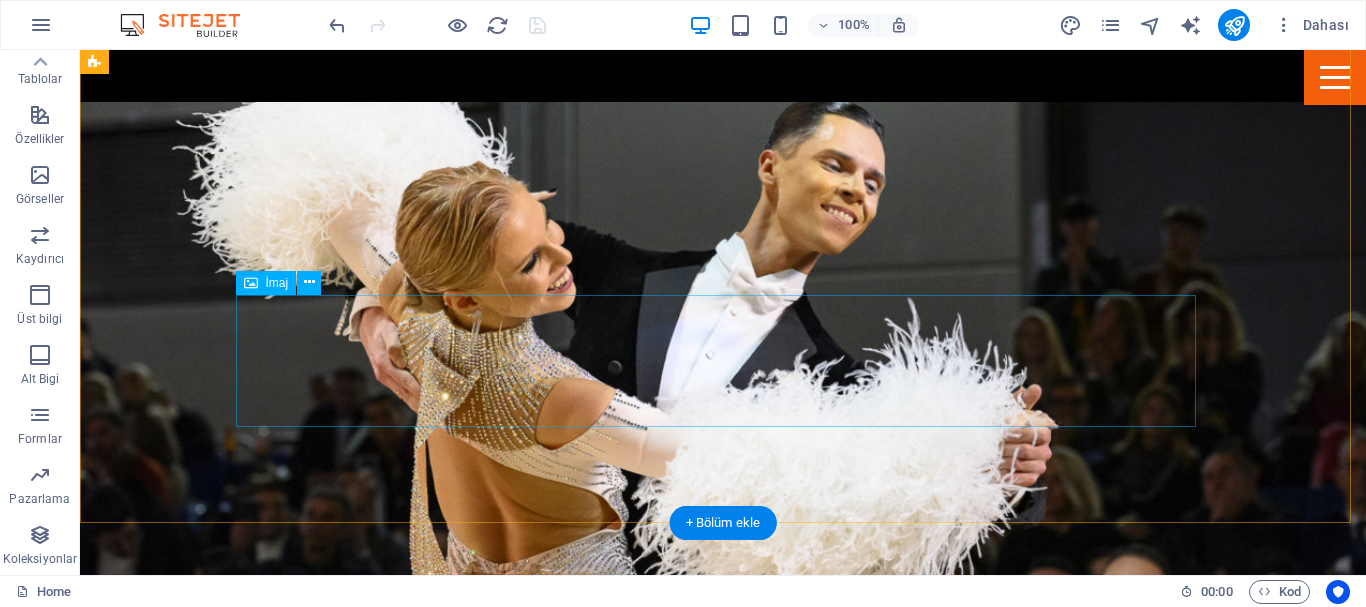 click at bounding box center [723, 3617] 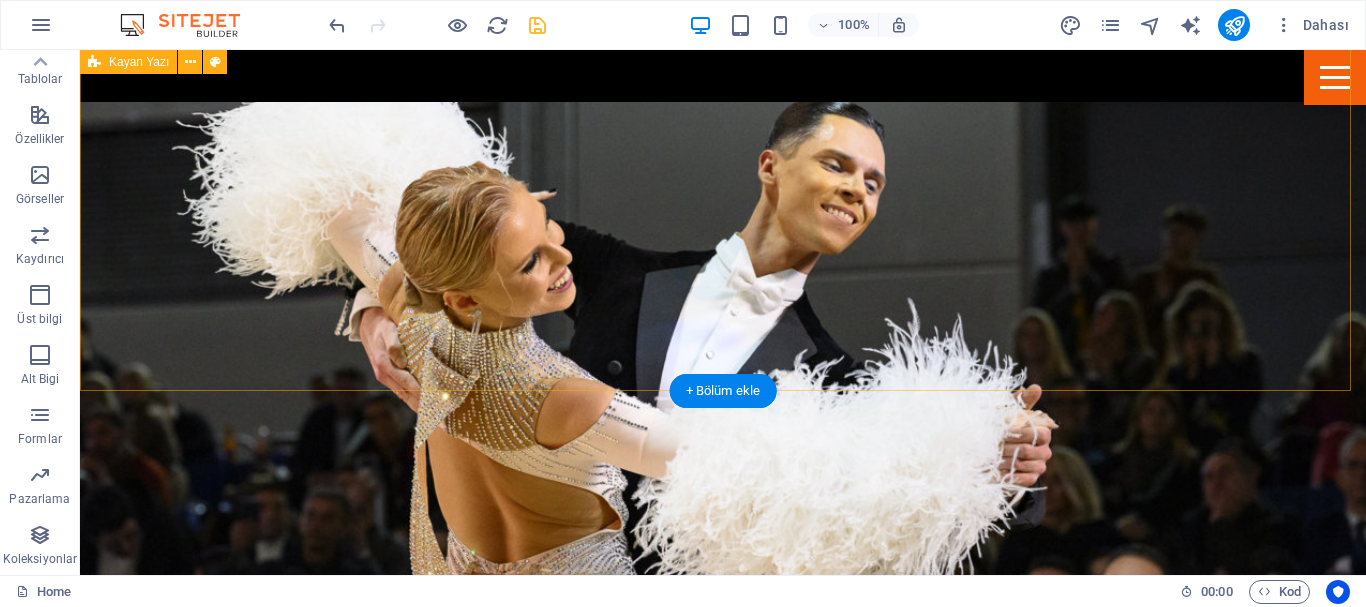 click at bounding box center [723, 3112] 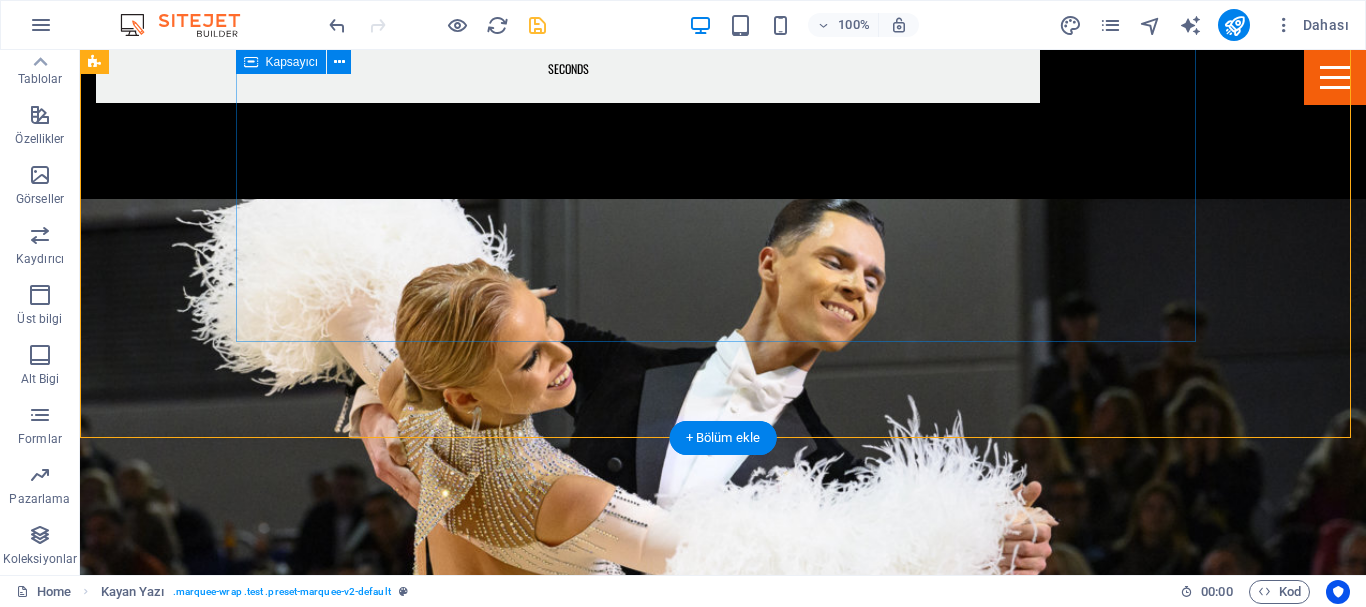 scroll, scrollTop: 2121, scrollLeft: 0, axis: vertical 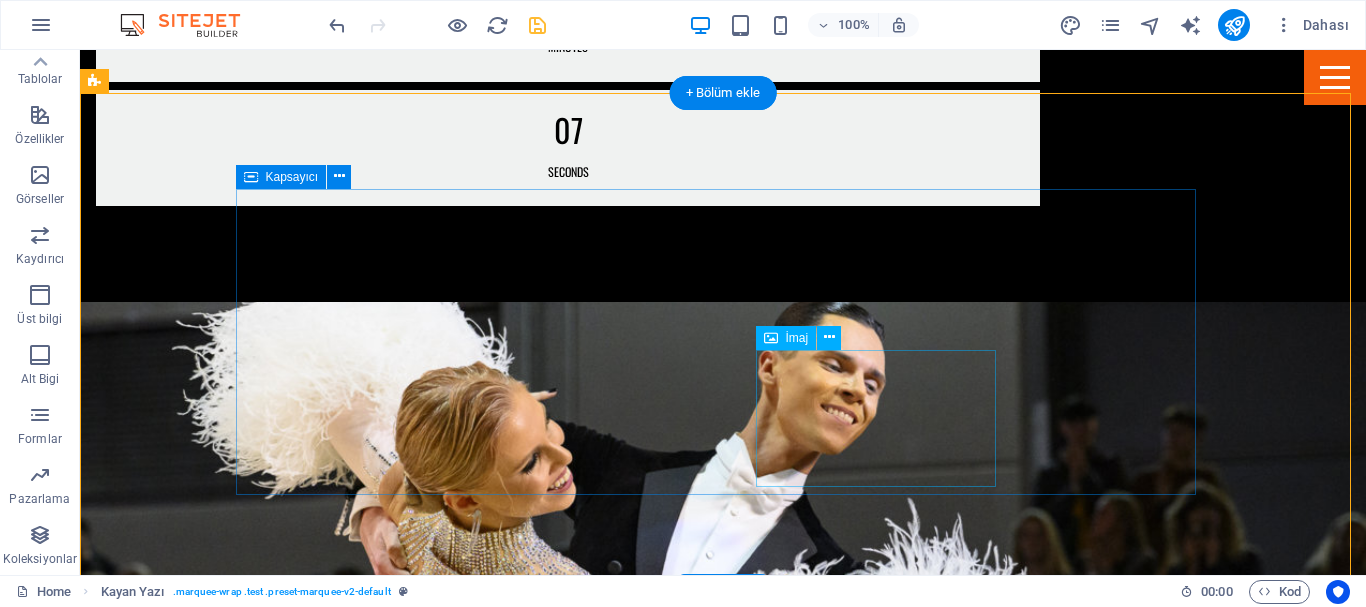 click at bounding box center (371, 3674) 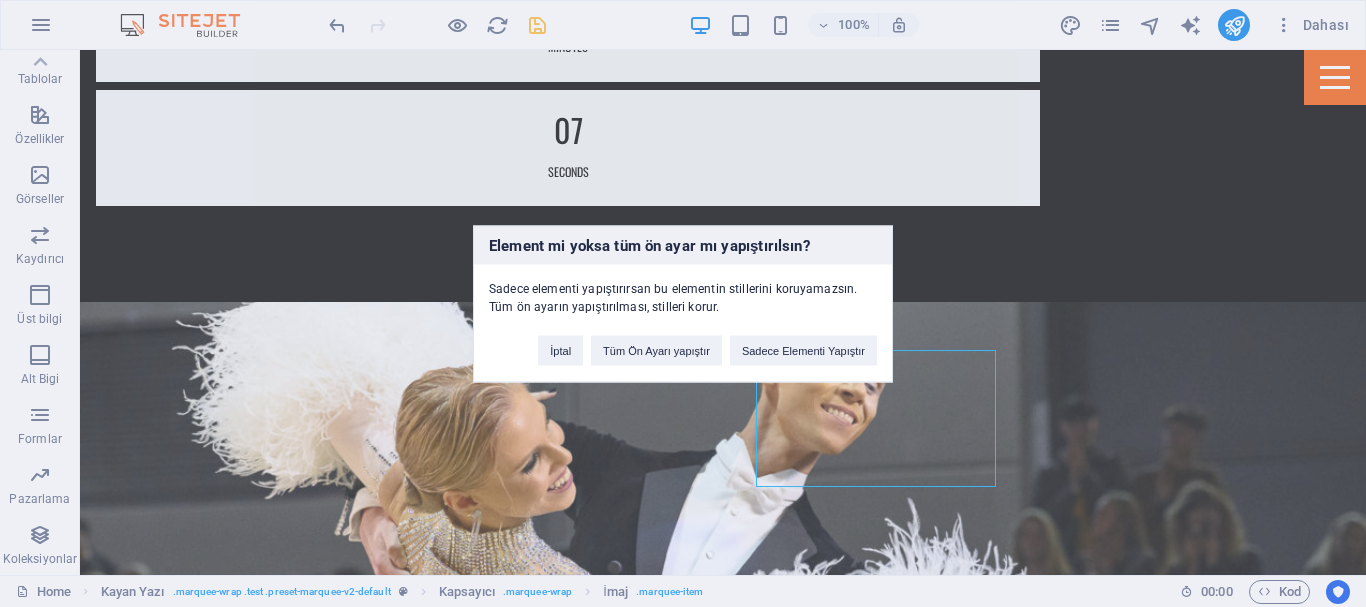 type 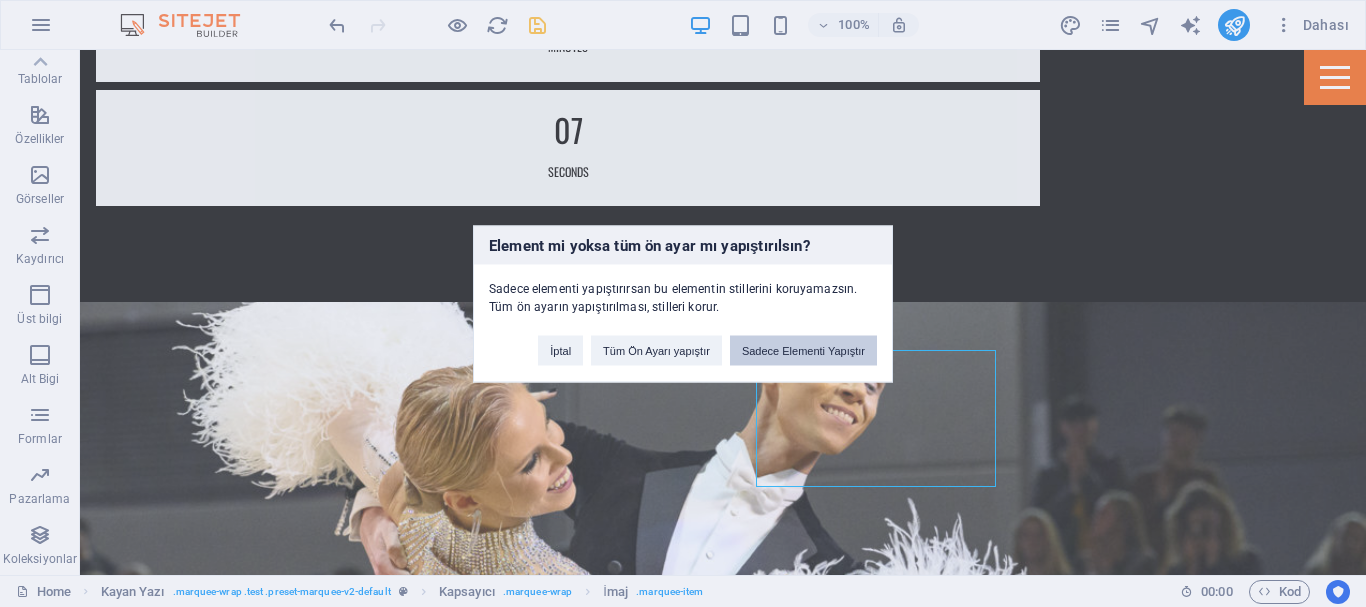click on "Sadece Elementi Yapıştır" at bounding box center [803, 350] 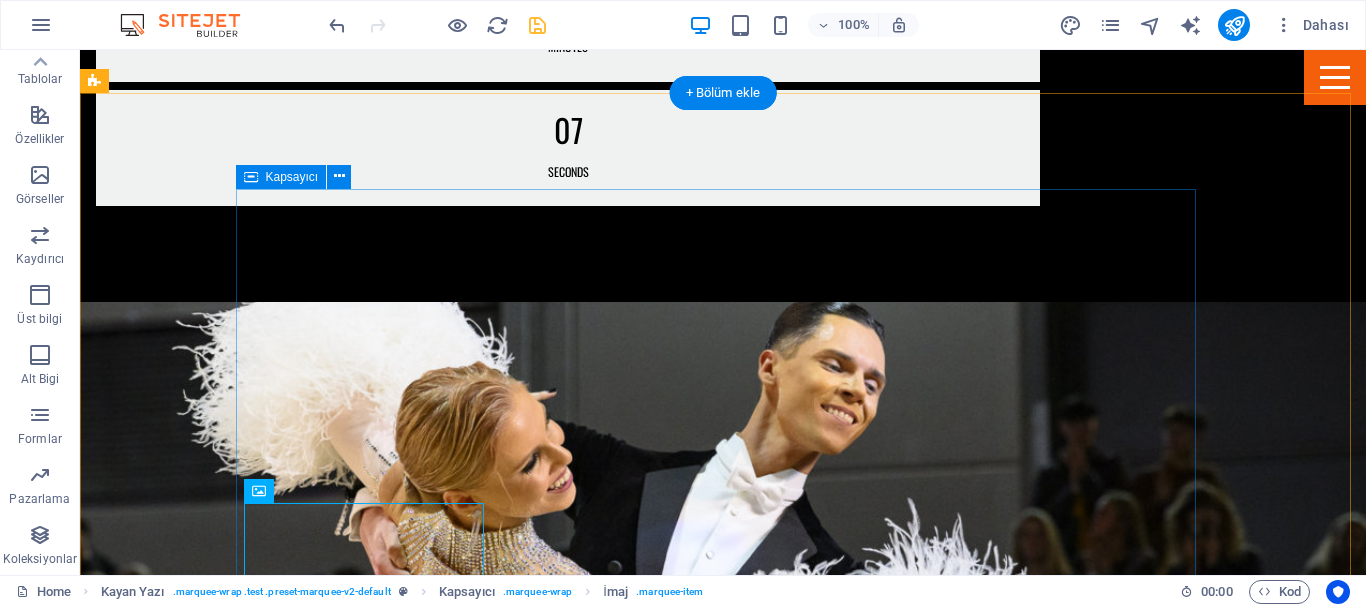 scroll, scrollTop: 2221, scrollLeft: 0, axis: vertical 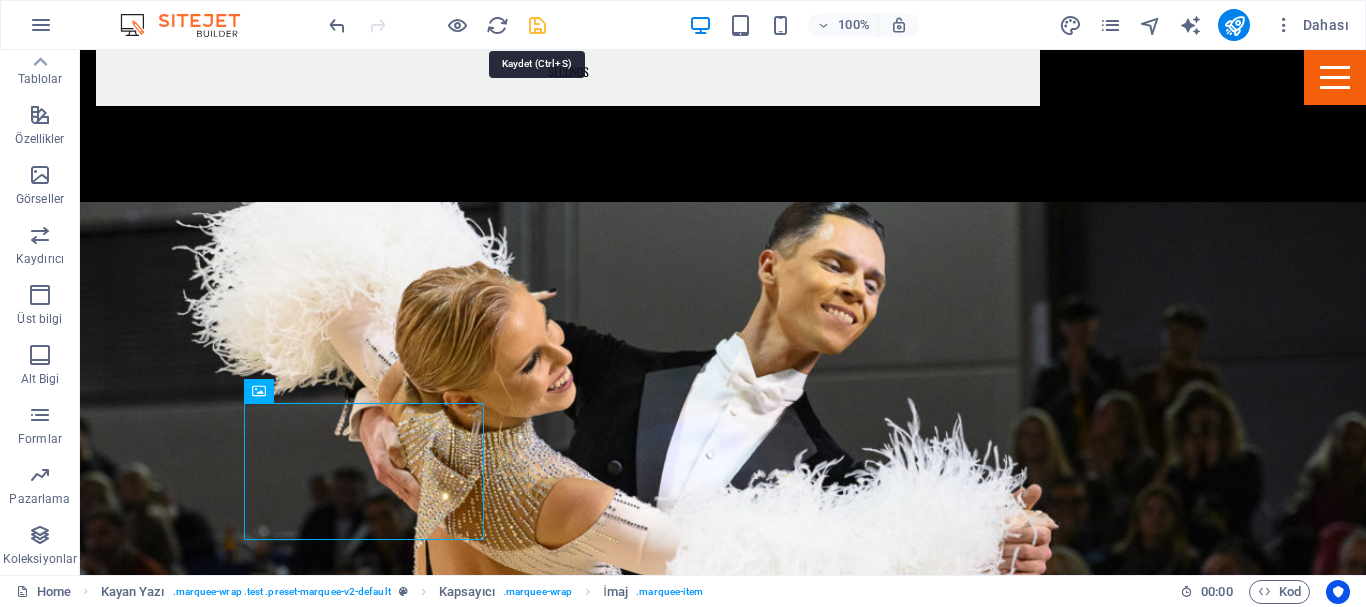 click at bounding box center (537, 25) 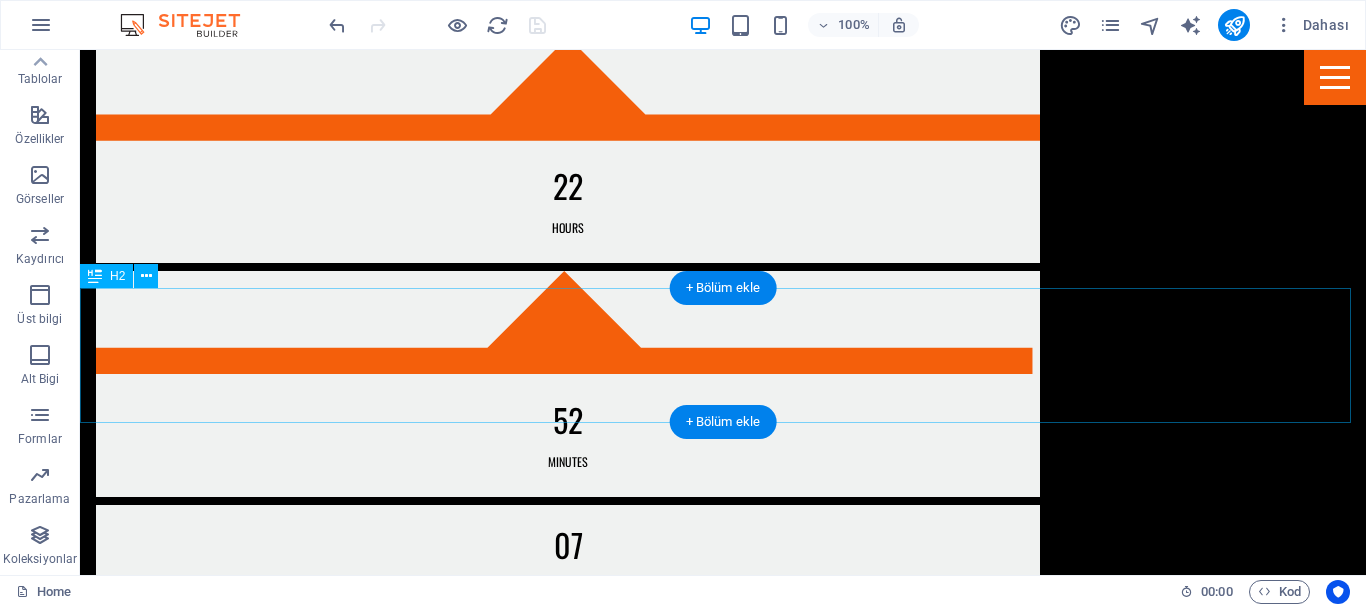 scroll, scrollTop: 1821, scrollLeft: 0, axis: vertical 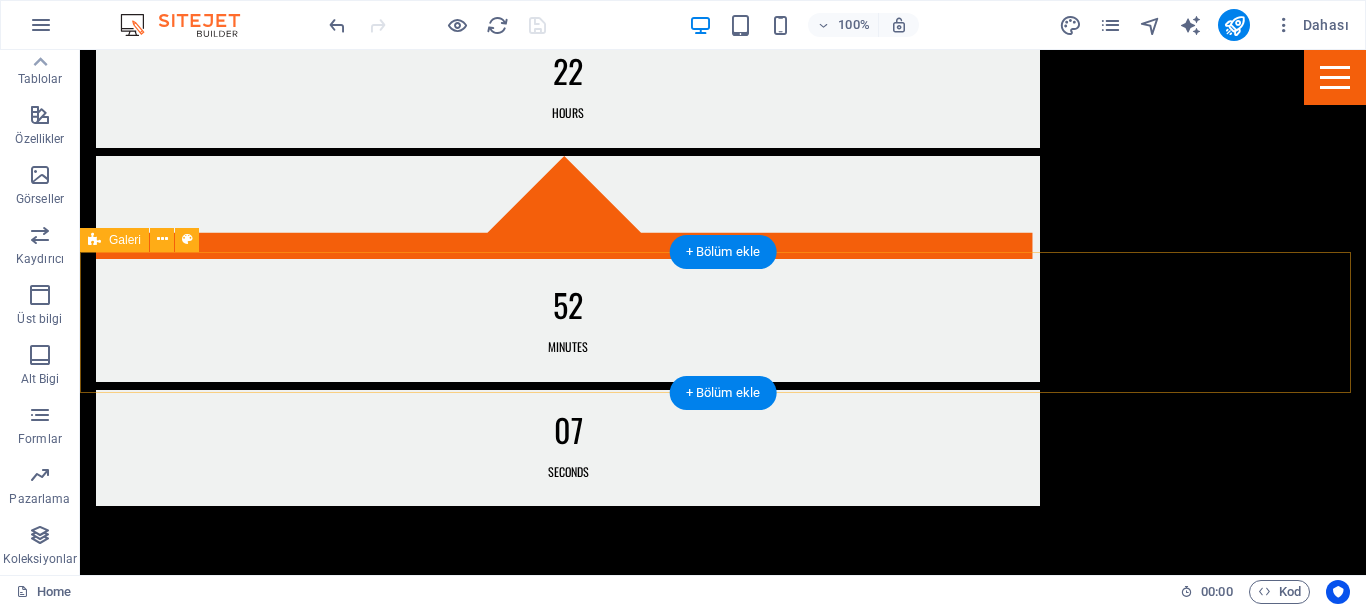 click on "İçeriği buraya bırak veya  Element ekle  Panoyu yapıştır" at bounding box center [723, 3014] 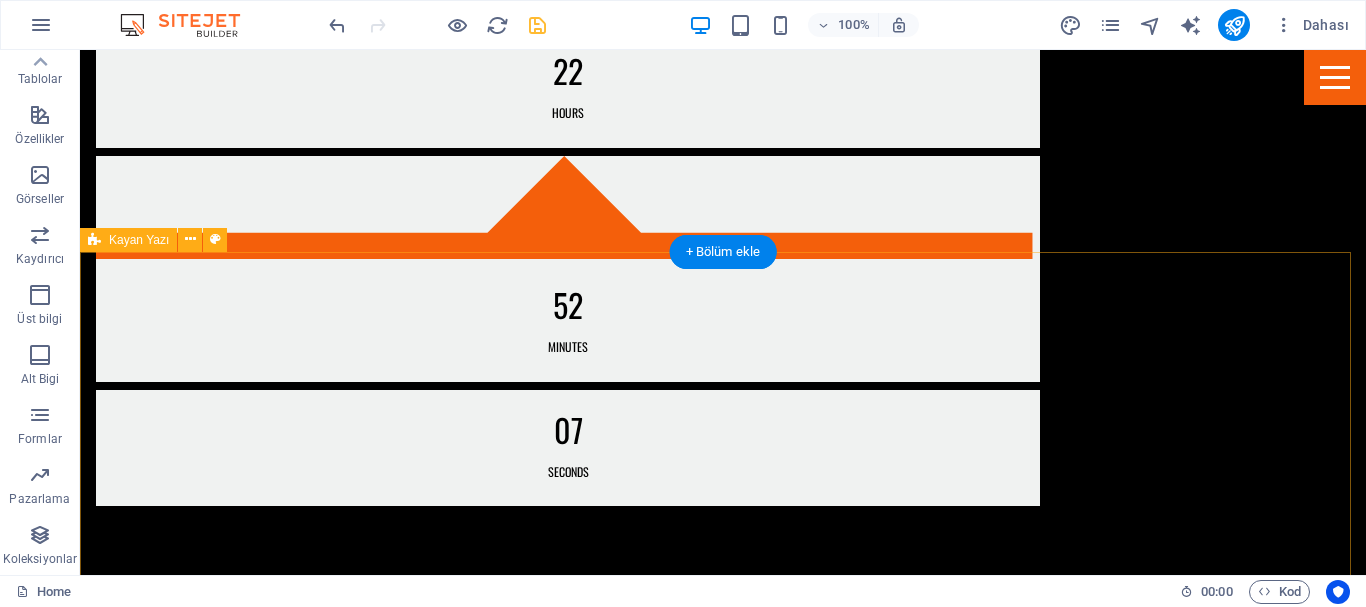 click at bounding box center (723, 3558) 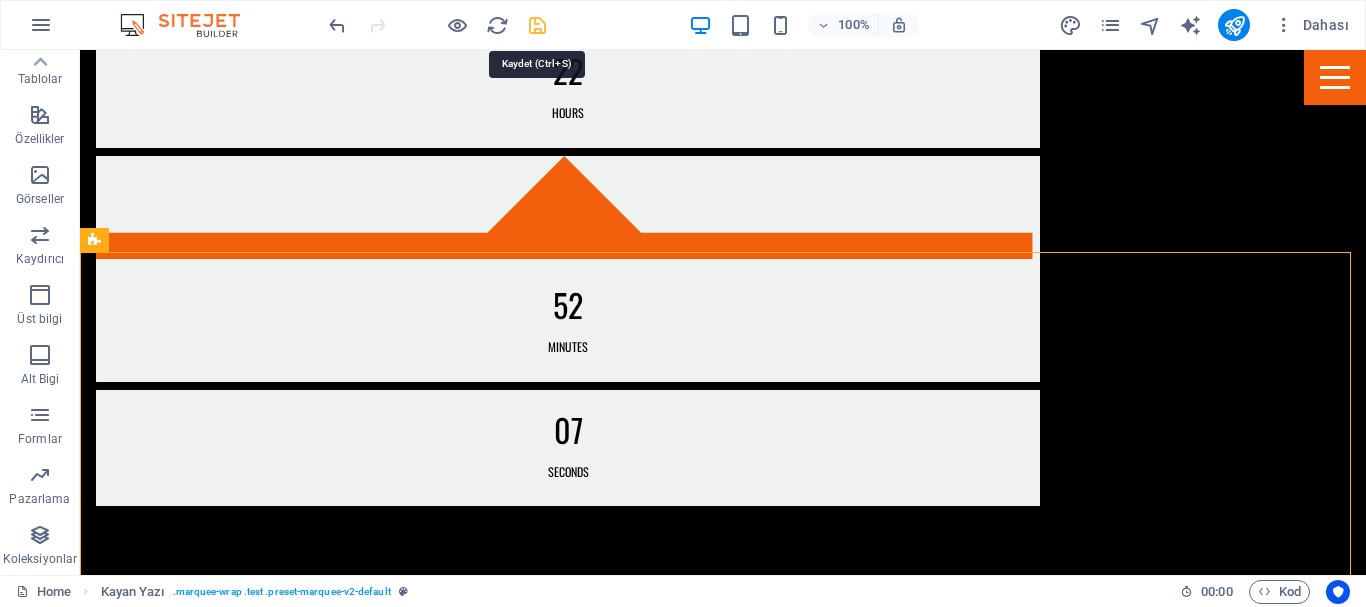 click at bounding box center [437, 25] 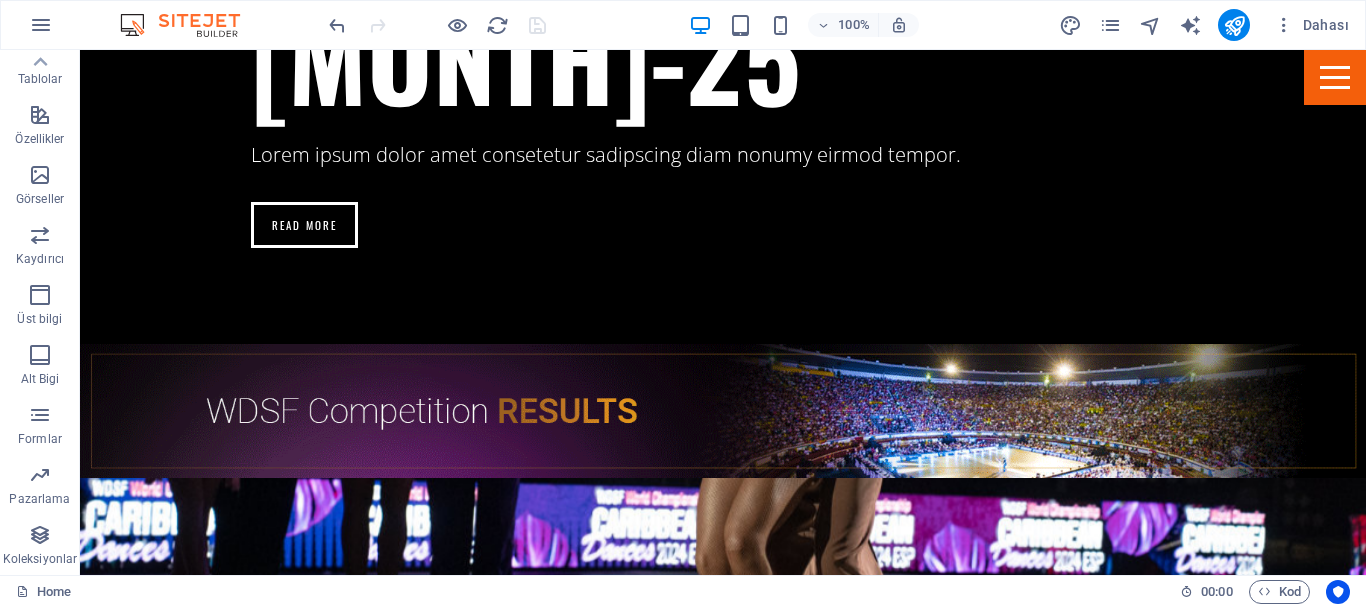 scroll, scrollTop: 3292, scrollLeft: 0, axis: vertical 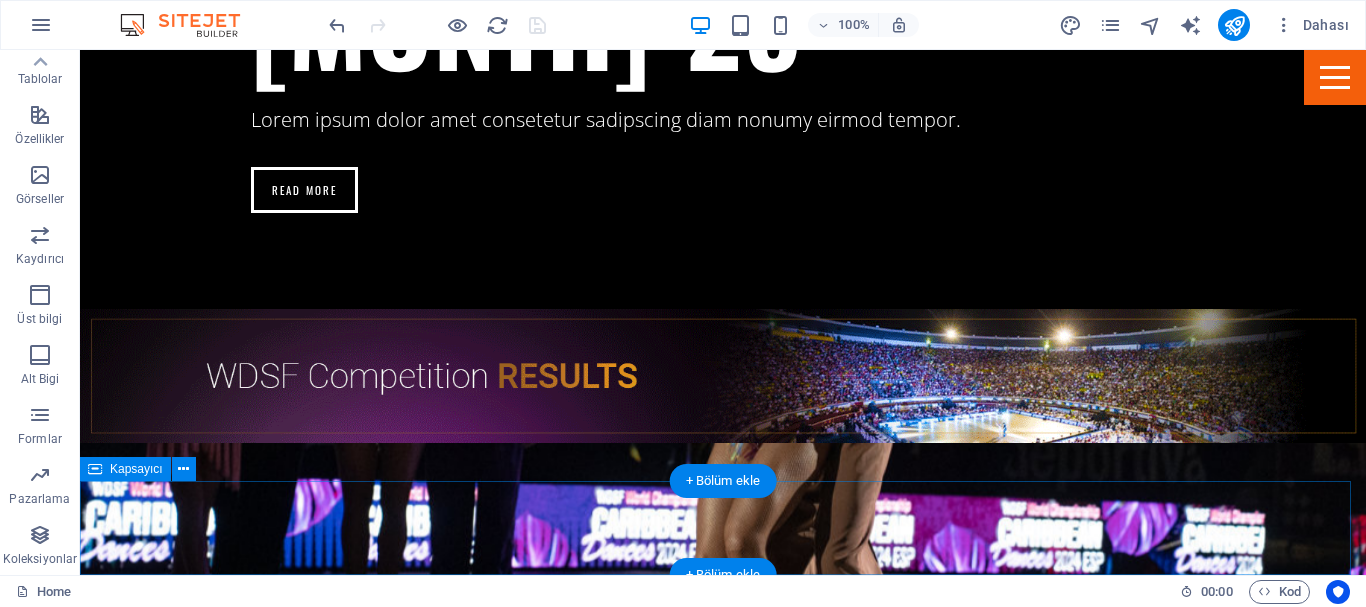 click on "CALIBBEAN StepSync KDMN" at bounding box center (723, 5106) 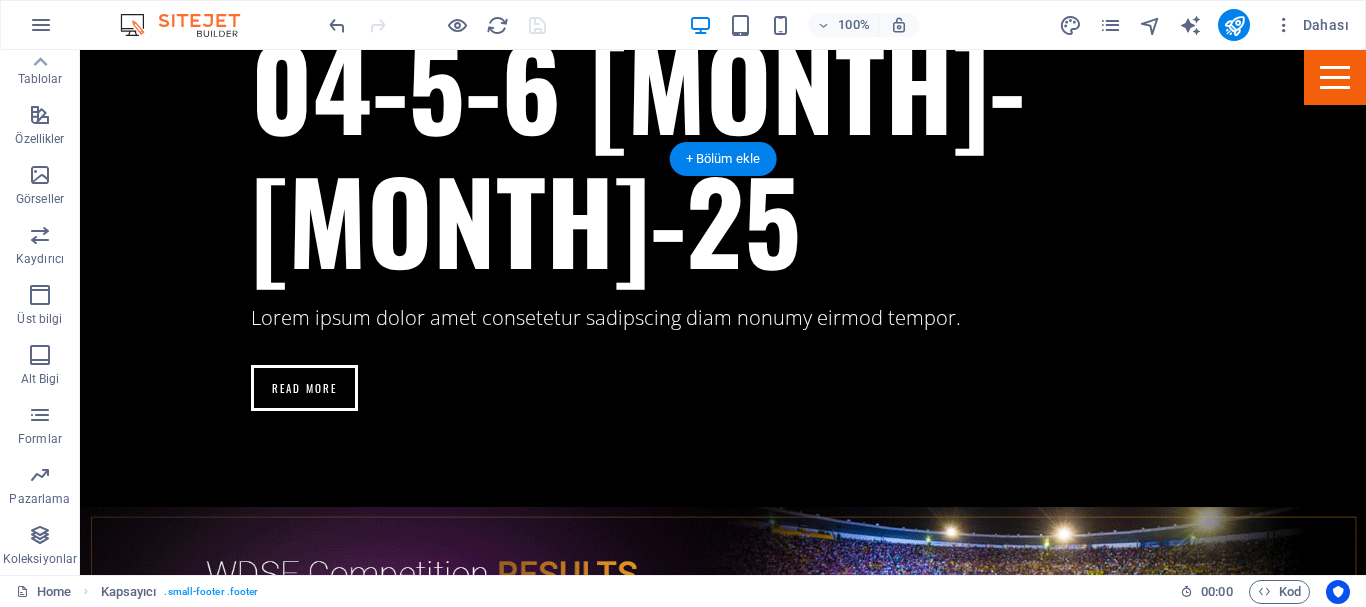 scroll, scrollTop: 3092, scrollLeft: 0, axis: vertical 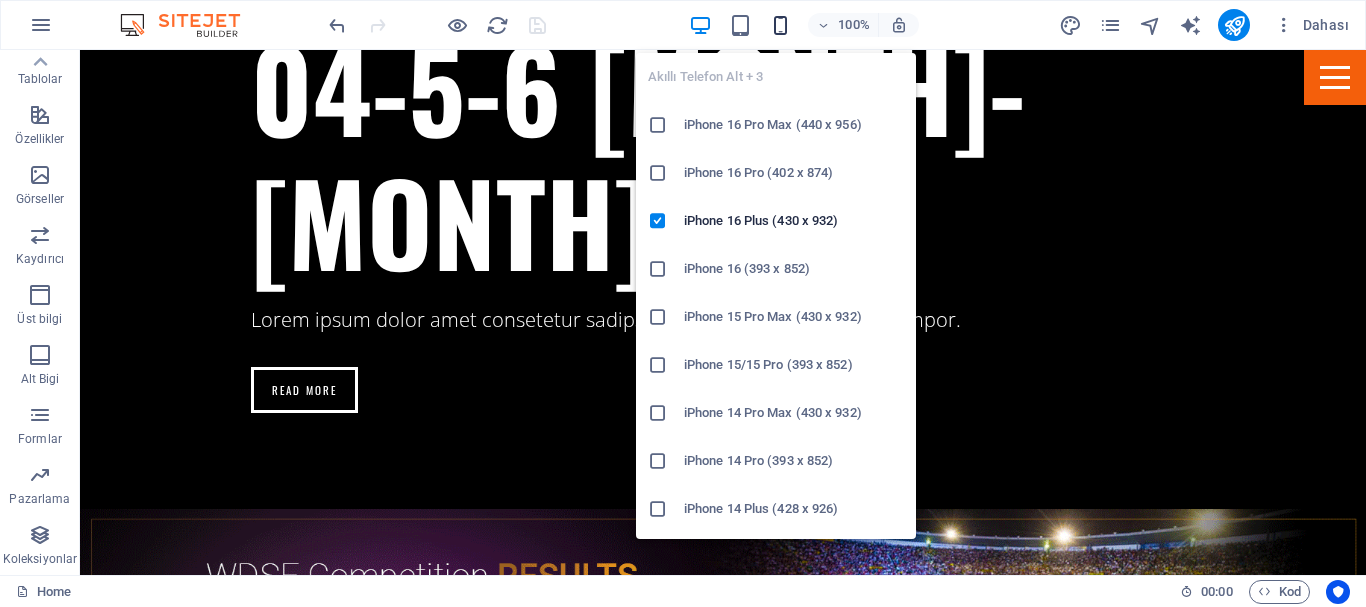click at bounding box center (780, 25) 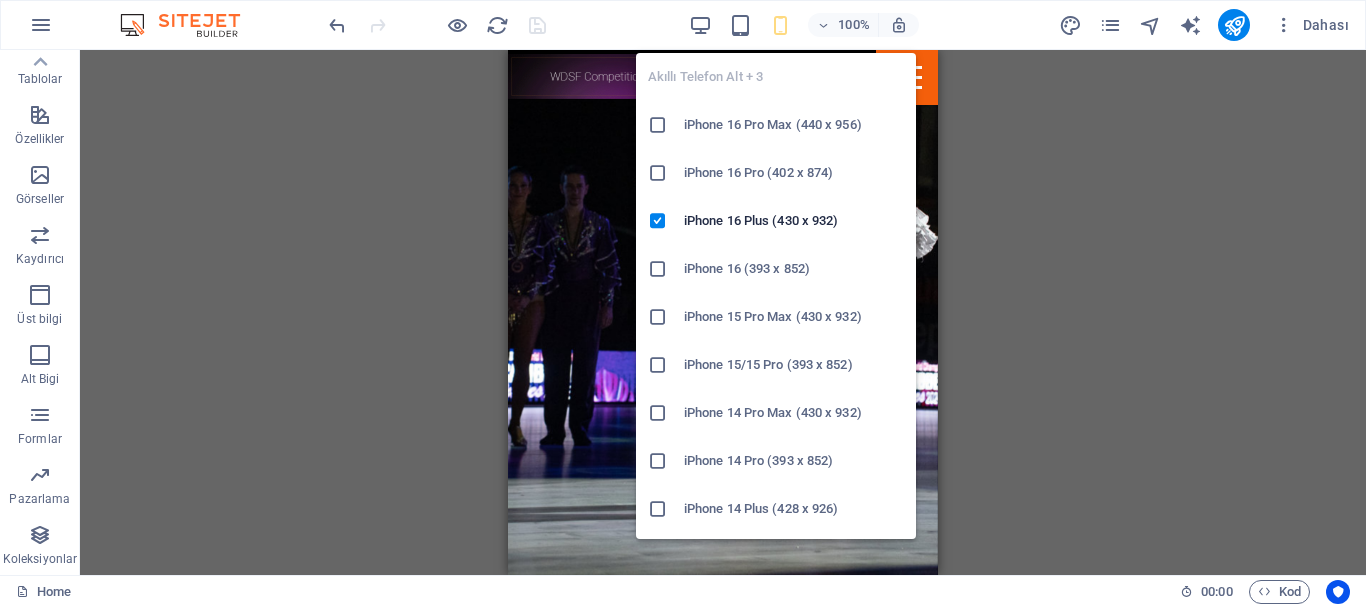 click on "iPhone 16 Pro Max (440 x 956)" at bounding box center (794, 125) 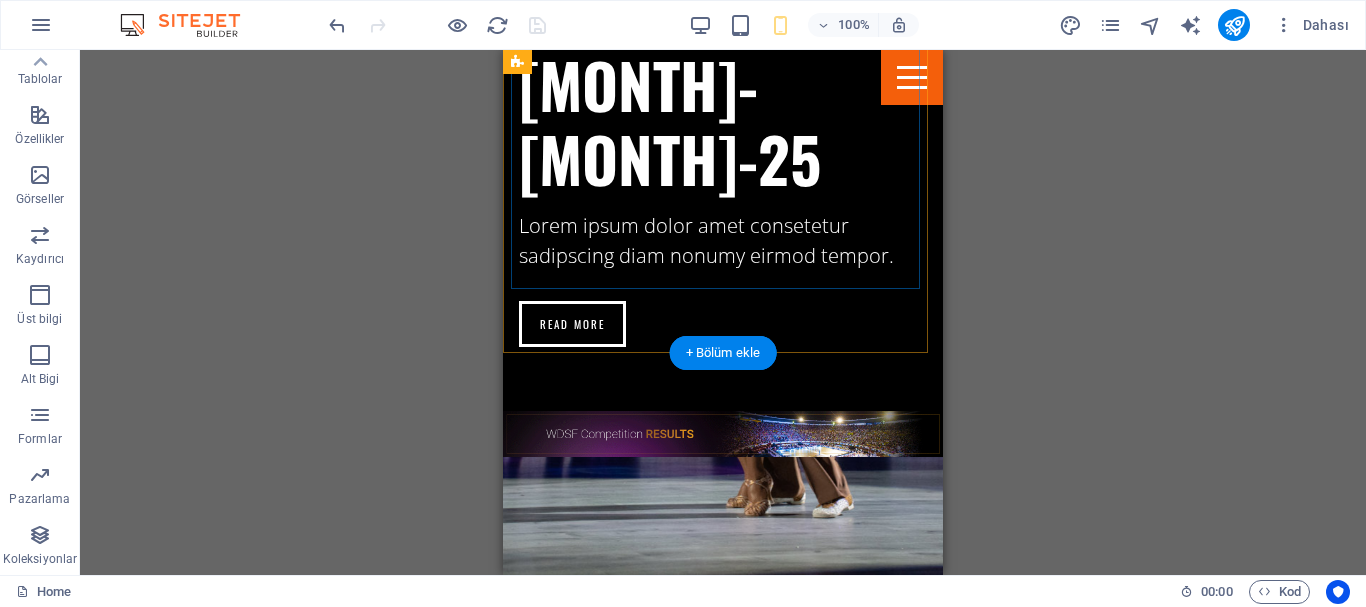 scroll, scrollTop: 2993, scrollLeft: 0, axis: vertical 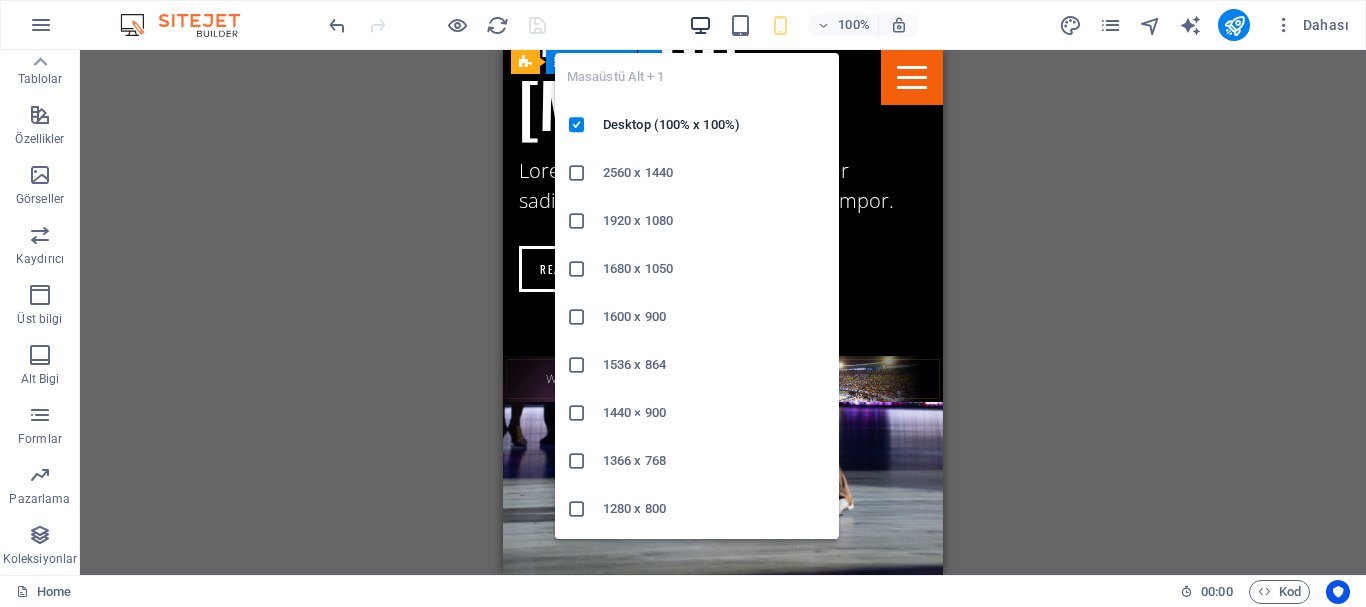 click at bounding box center (700, 25) 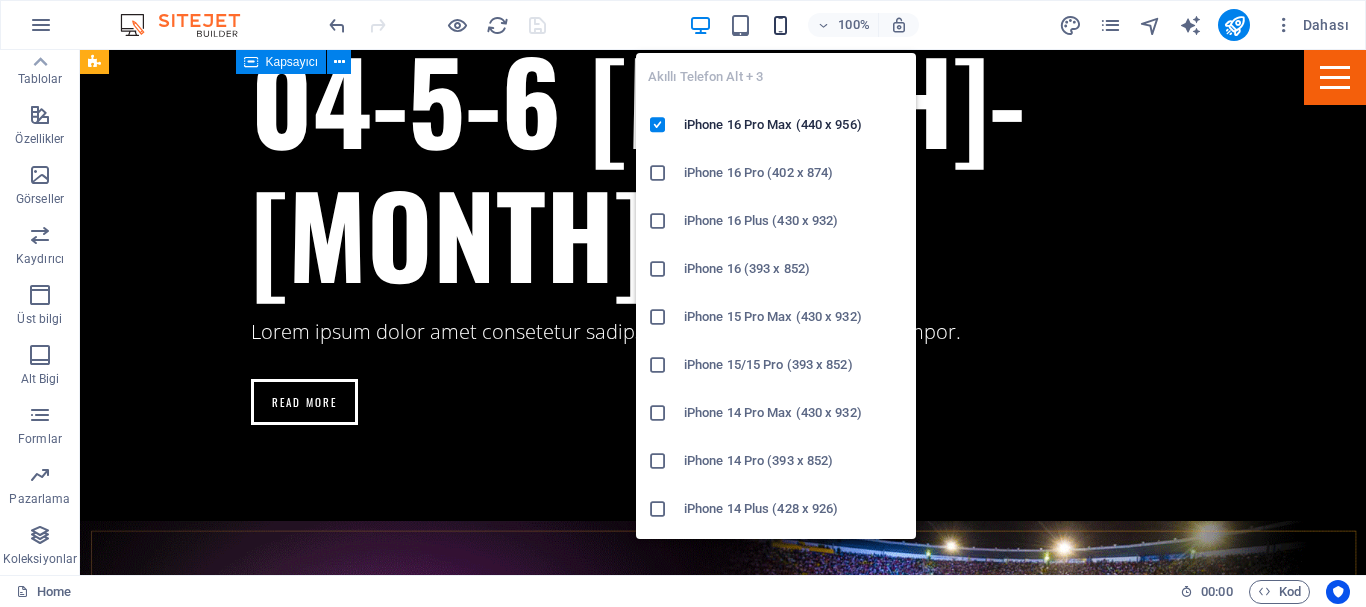 click at bounding box center [780, 25] 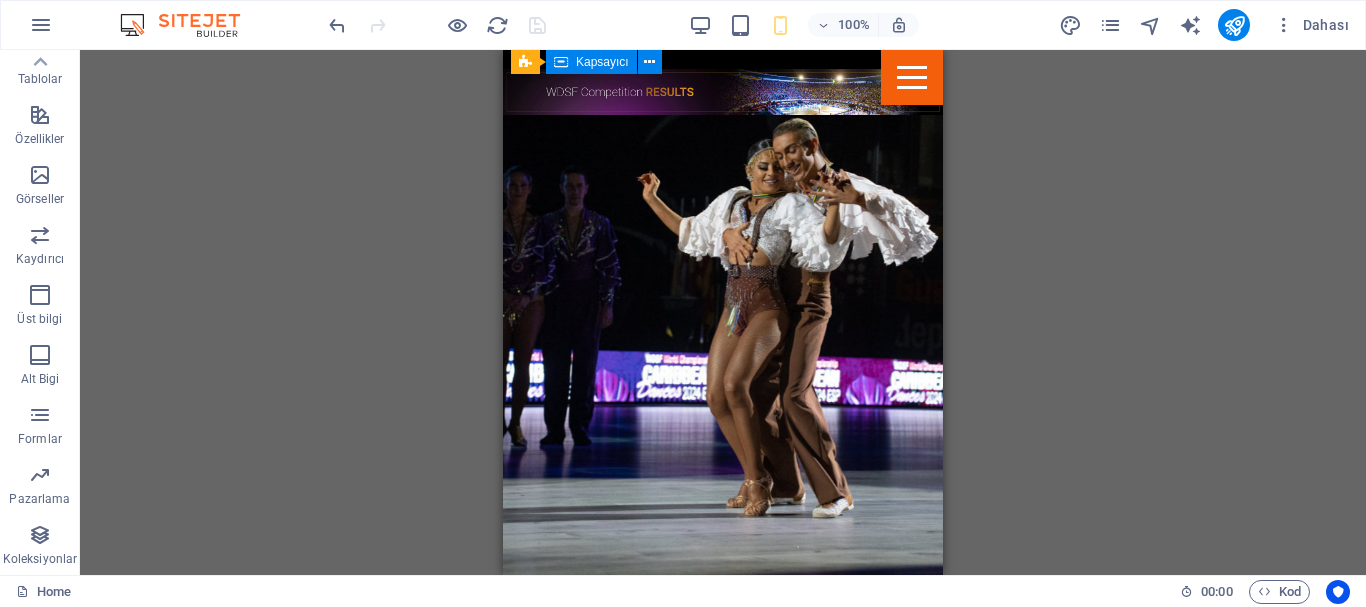 click on "Mevcut içeriği değiştirmek için buraya sürükleyin. Yeni bir element oluşturmak istiyorsanız “Ctrl” tuşuna basın.
H3   Banner   Banner   Kapsayıcı   Logo   Kaydırma göstergesi   Kapsayıcı   H3   Geri sayım   Kapsayıcı   H3   Kapsayıcı   H2   Metin   Aralık   Düğme   İmaj   H2   Kapsayıcı   H5   H2   Galeri   Galeri   Kartlar   İçerik Kayan Yazı   Kapsayıcı   Görüntü kaydırıcı   Kapsayıcı   İmaj   Kapsayıcı   H3   Görüntü kaydırıcı   Yer Tutucu   Kayan Yazı   İmaj   Kayan Yazı   Kapsayıcı   İmaj   İmaj   İmaj   İmaj   İmaj   Kapsayıcı   Kayan Yazı   Kayan Yazı   Kapsayıcı   İmaj   İmaj   İmaj   İmaj   İmaj   İmaj   İmaj   İmaj   İmaj   İmaj   Kapsayıcı   İmaj   Kapsayıcı   H3   Kapsayıcı   Metin   Düğme   Kapsayıcı   Metin   Aralık   H2   Aralık   Kapsayıcı   H4   Ön ayar   Simge   Metin   Simge   Simge   Simge   H3   İmaj   Aralık   Aralık" at bounding box center [723, 312] 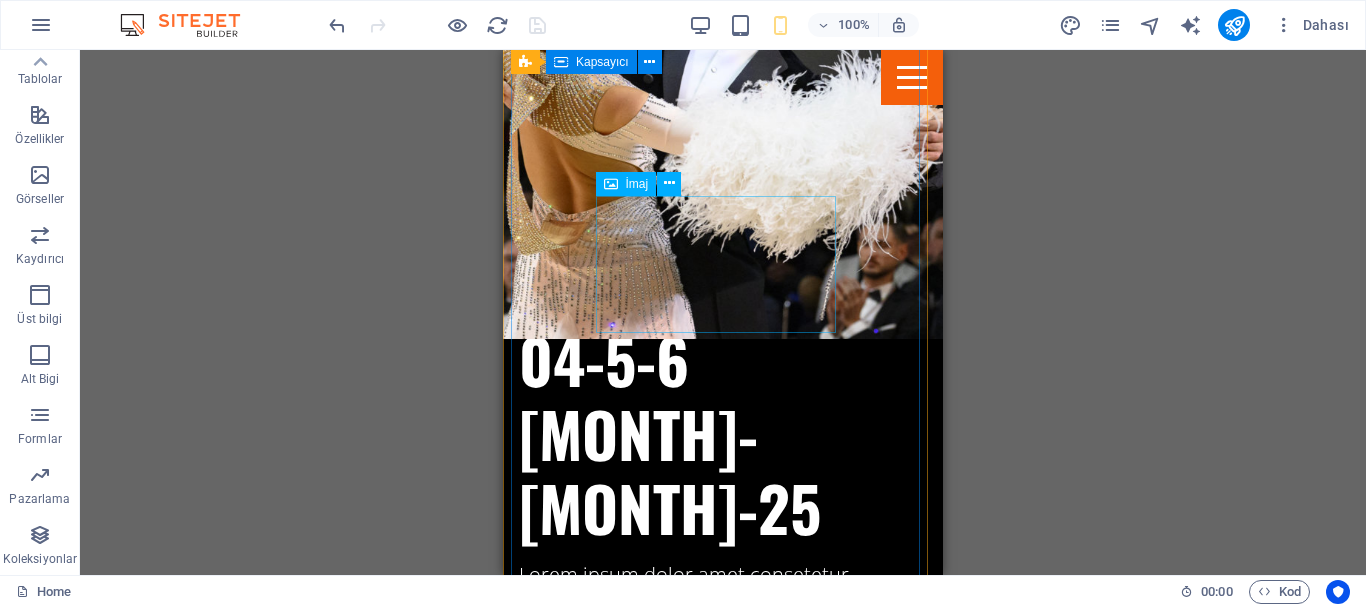scroll, scrollTop: 2580, scrollLeft: 0, axis: vertical 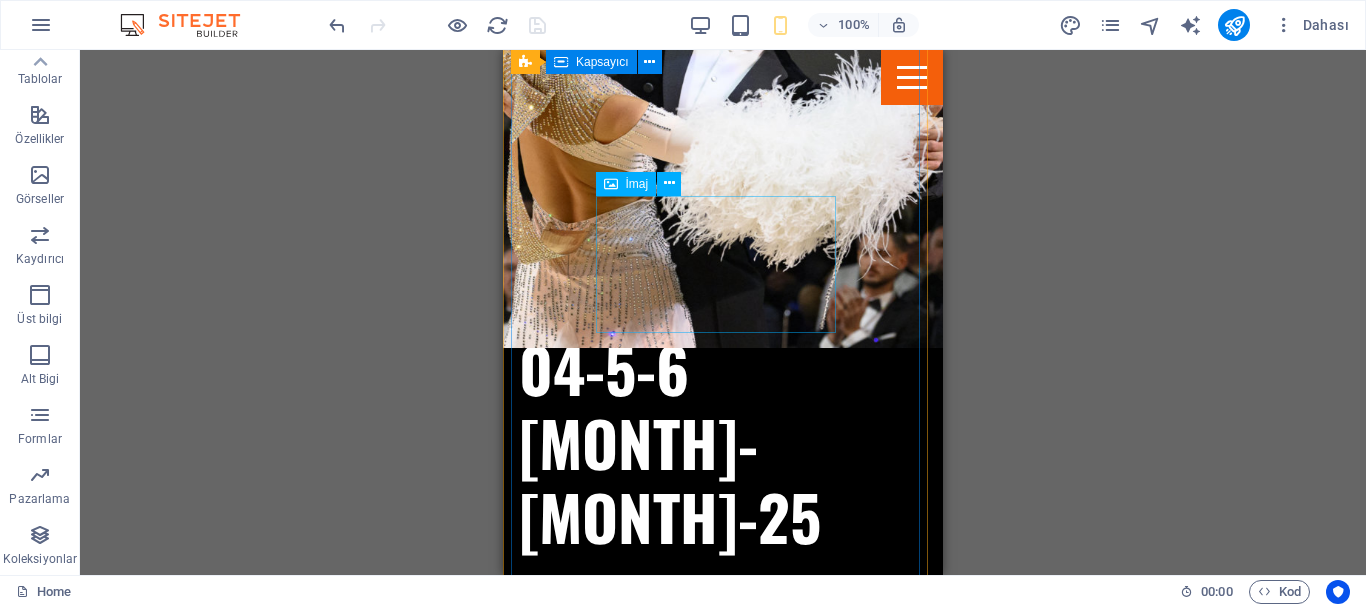 click at bounding box center (639, 2390) 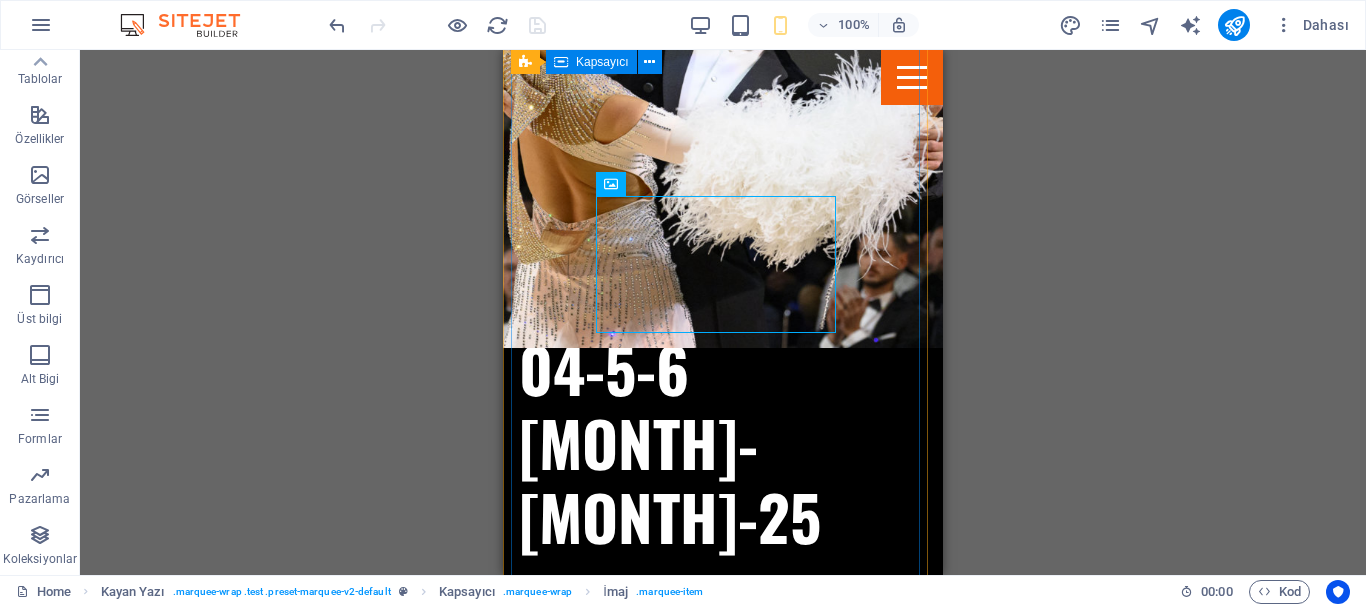 click at bounding box center [723, 2245] 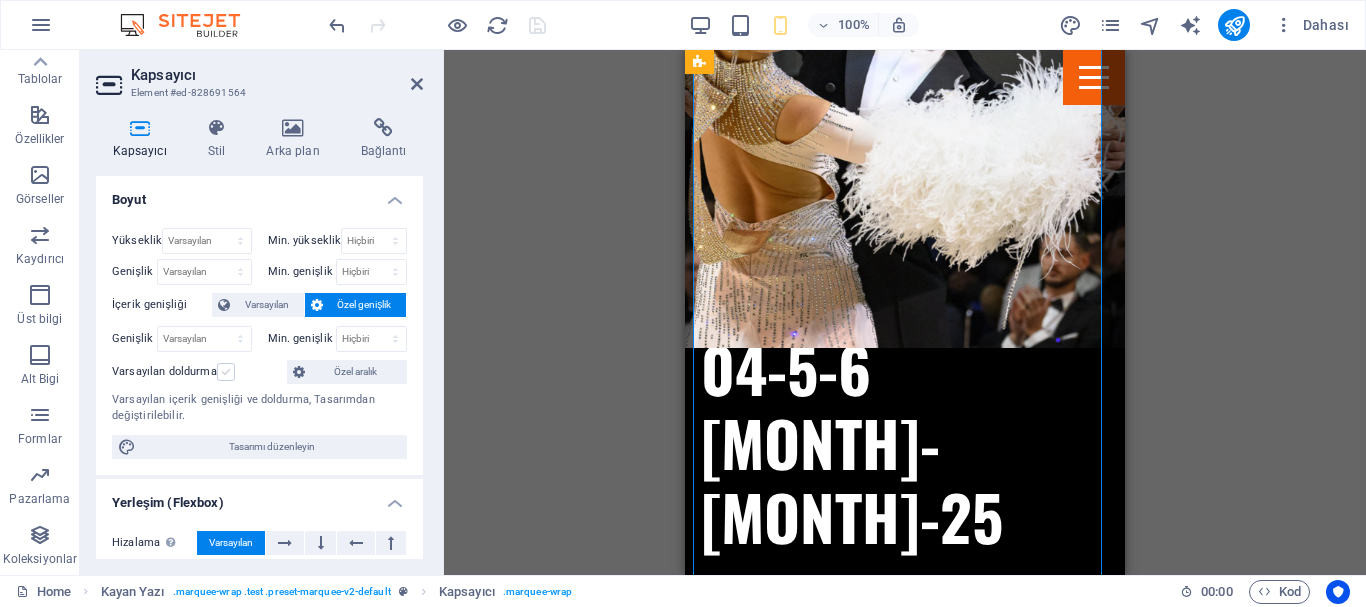 click at bounding box center [226, 372] 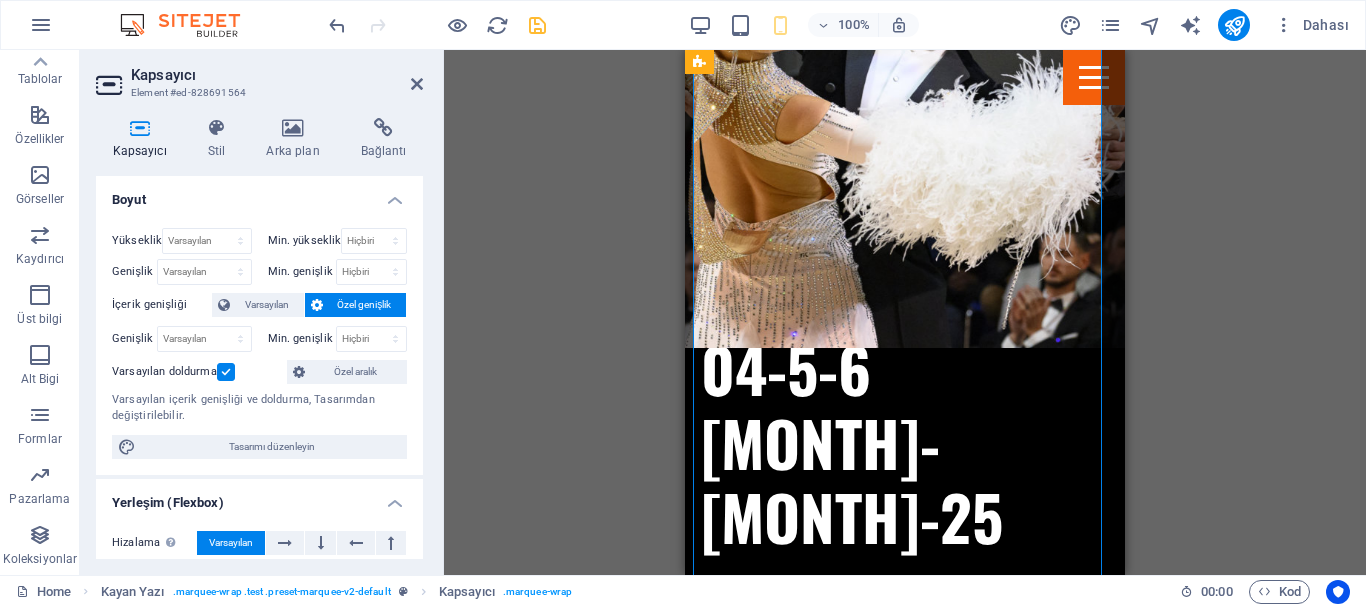 click at bounding box center (226, 372) 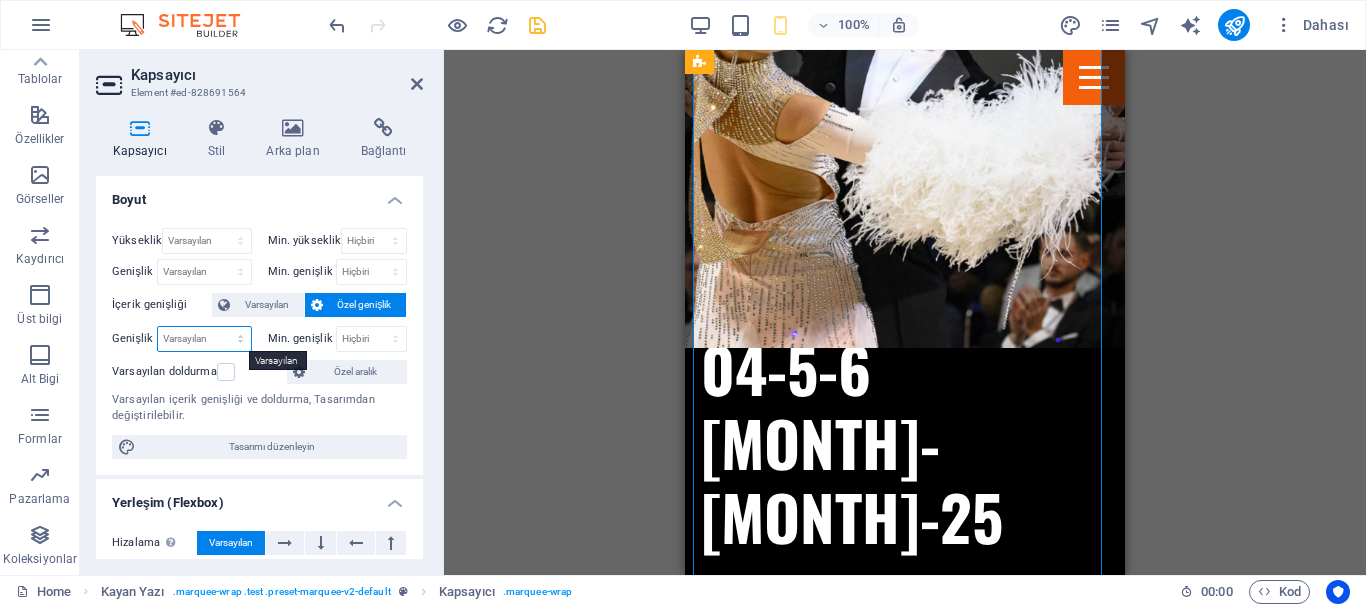 click on "Varsayılan px rem % em vh vw" at bounding box center [204, 339] 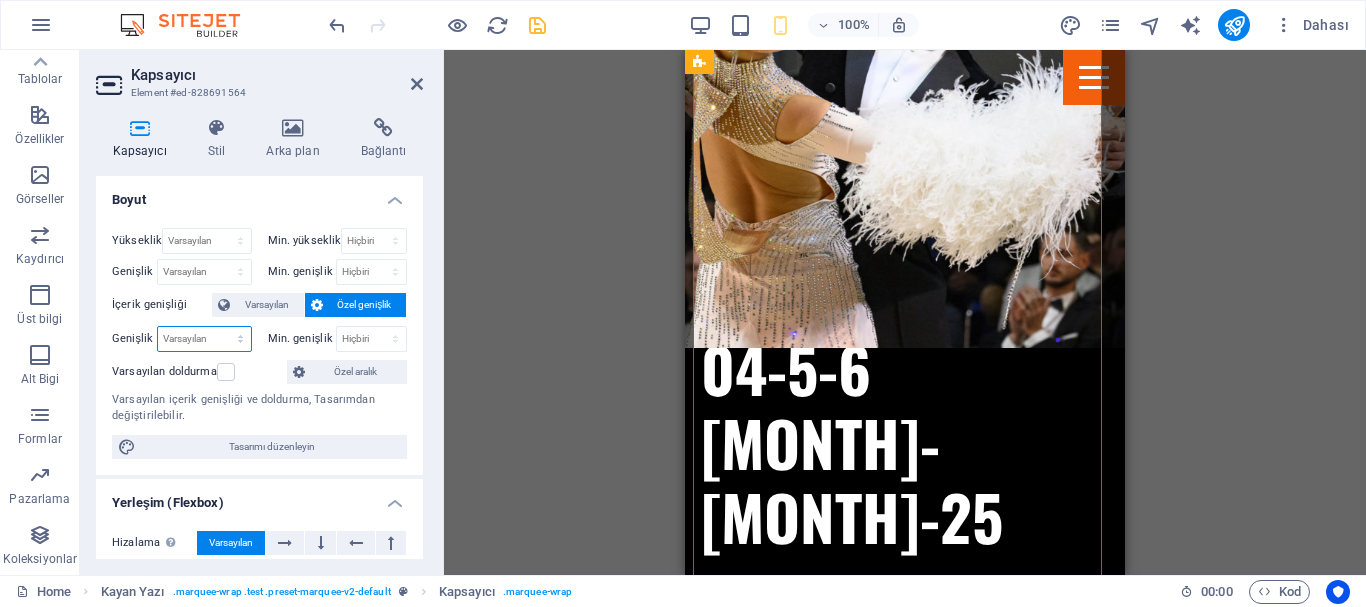 click on "Varsayılan px rem % em vh vw" at bounding box center (204, 339) 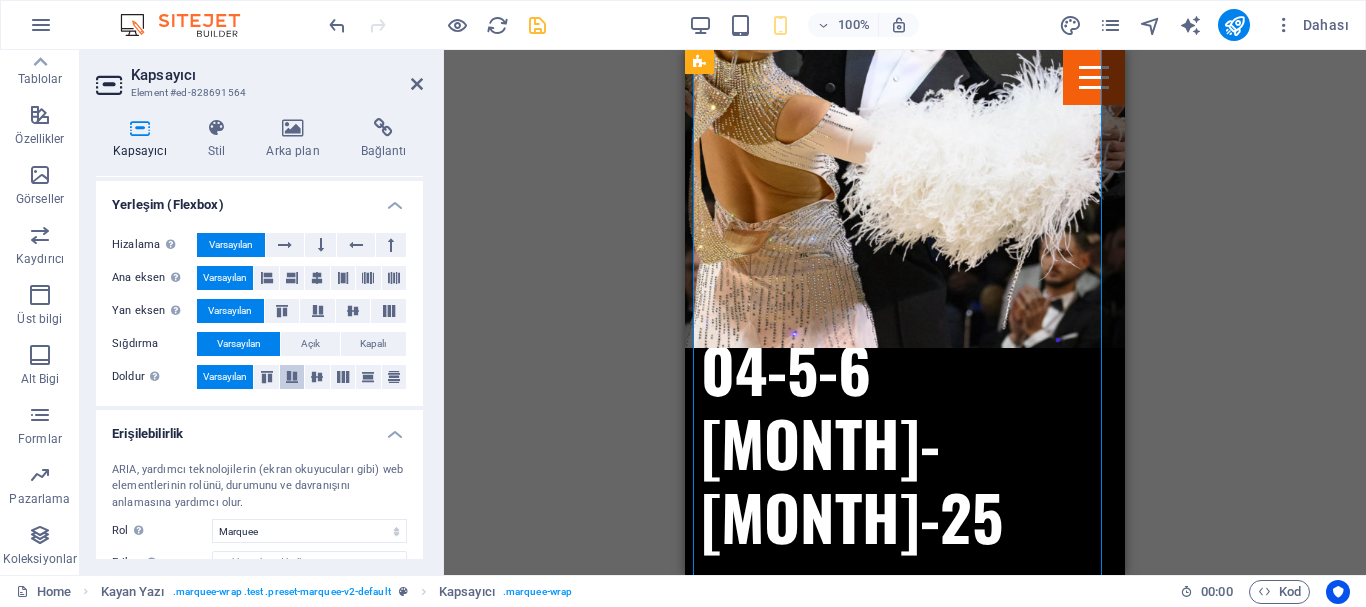 scroll, scrollTop: 300, scrollLeft: 0, axis: vertical 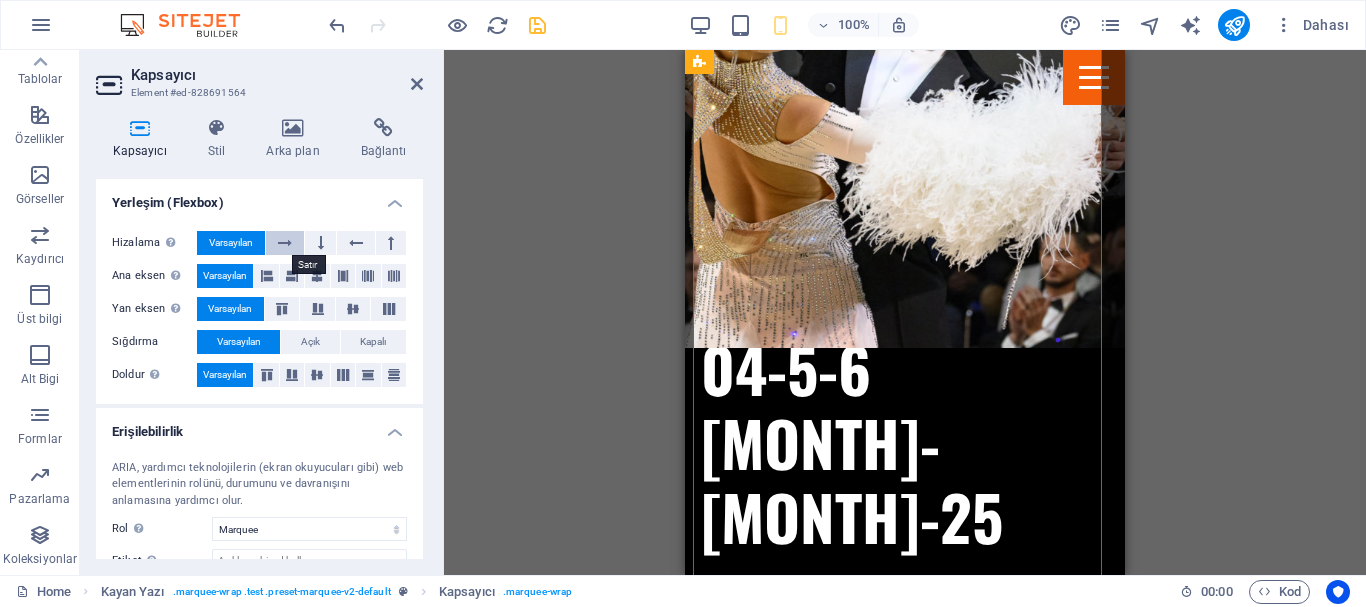 click at bounding box center (285, 243) 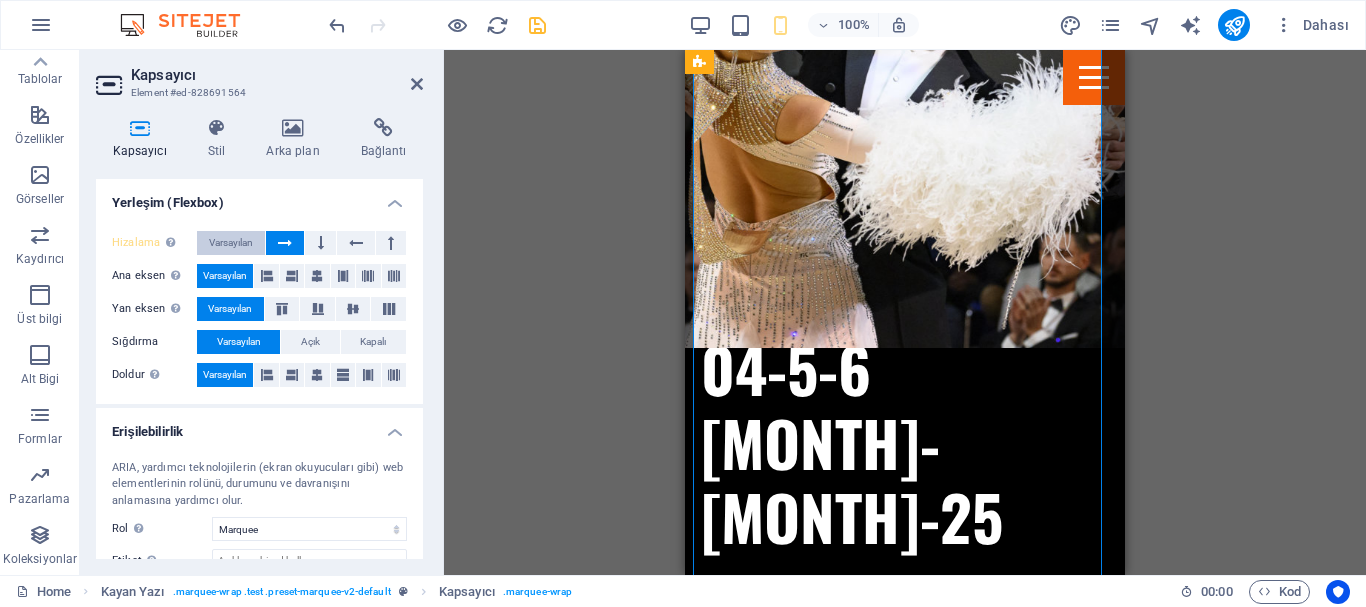 click on "Varsayılan" at bounding box center (231, 243) 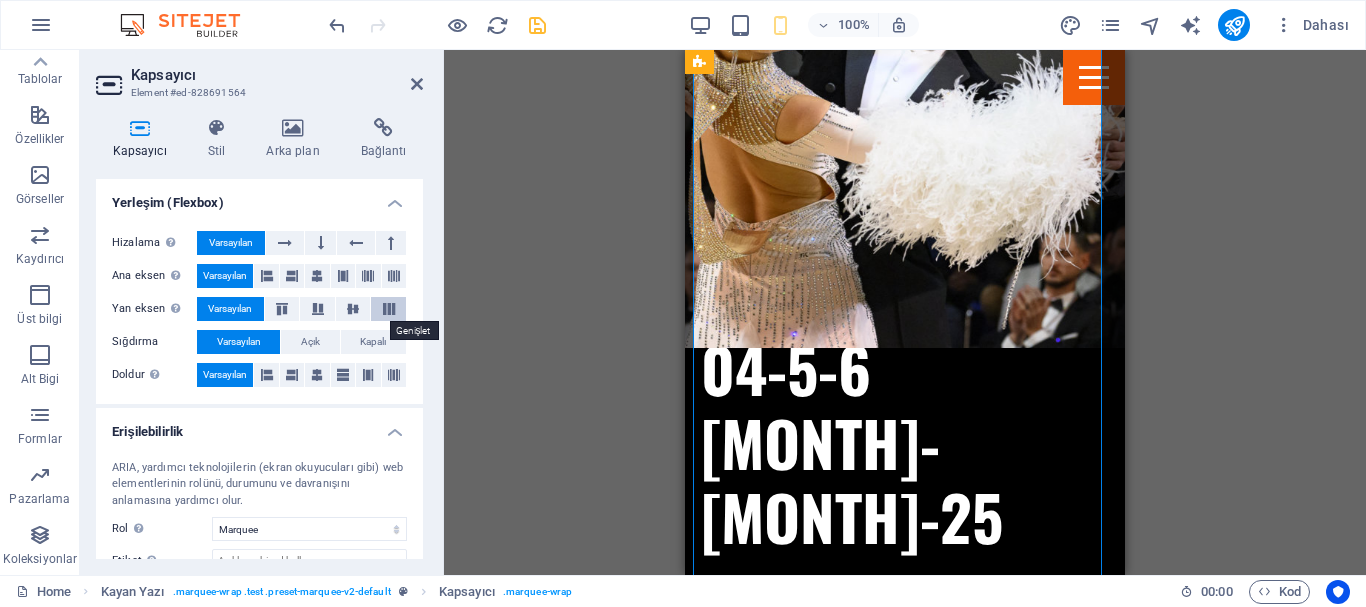 click at bounding box center (389, 309) 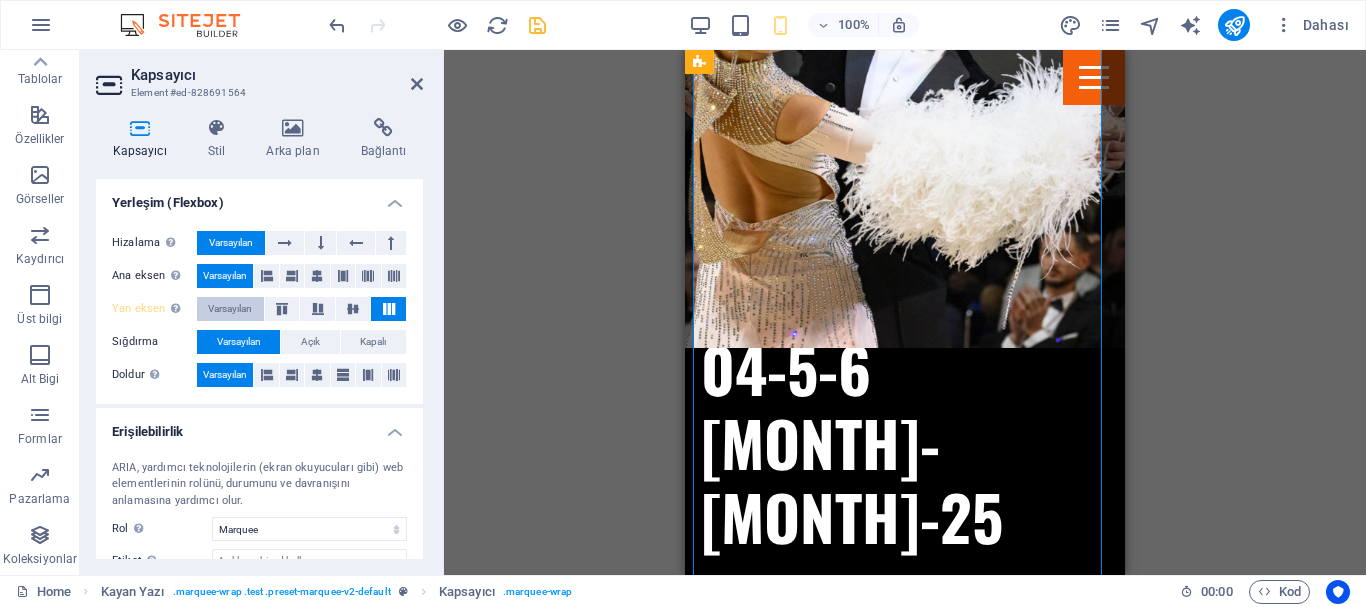 click on "Varsayılan" at bounding box center (230, 309) 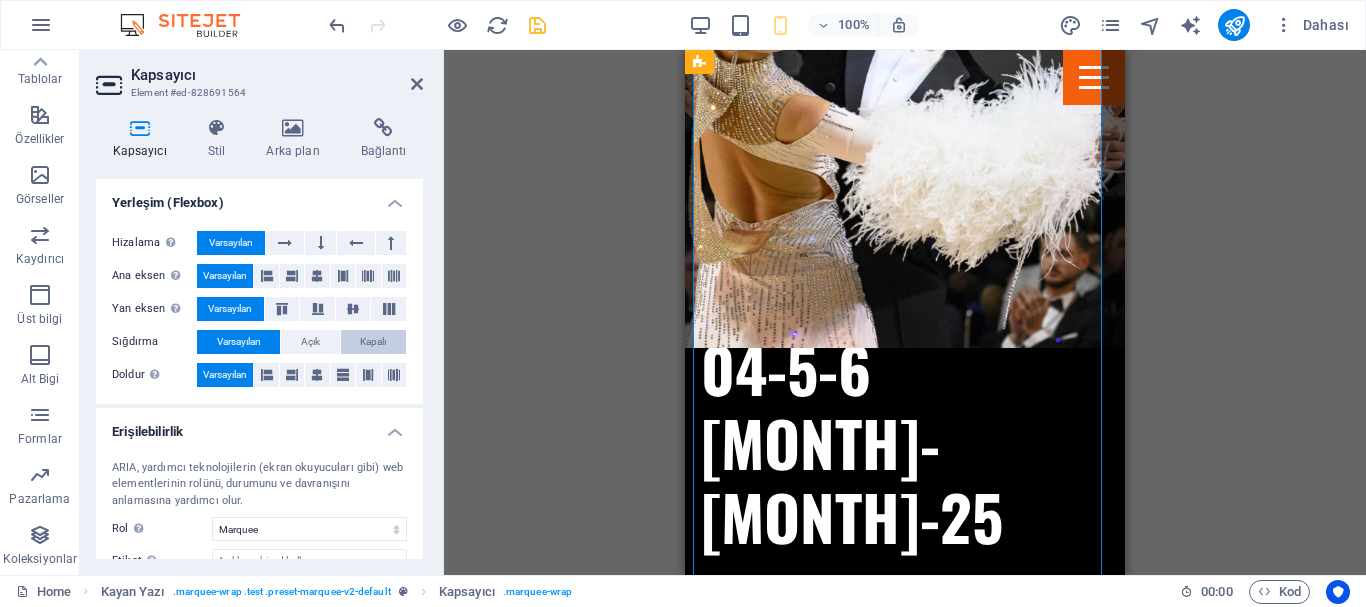 click on "Kapalı" at bounding box center [373, 342] 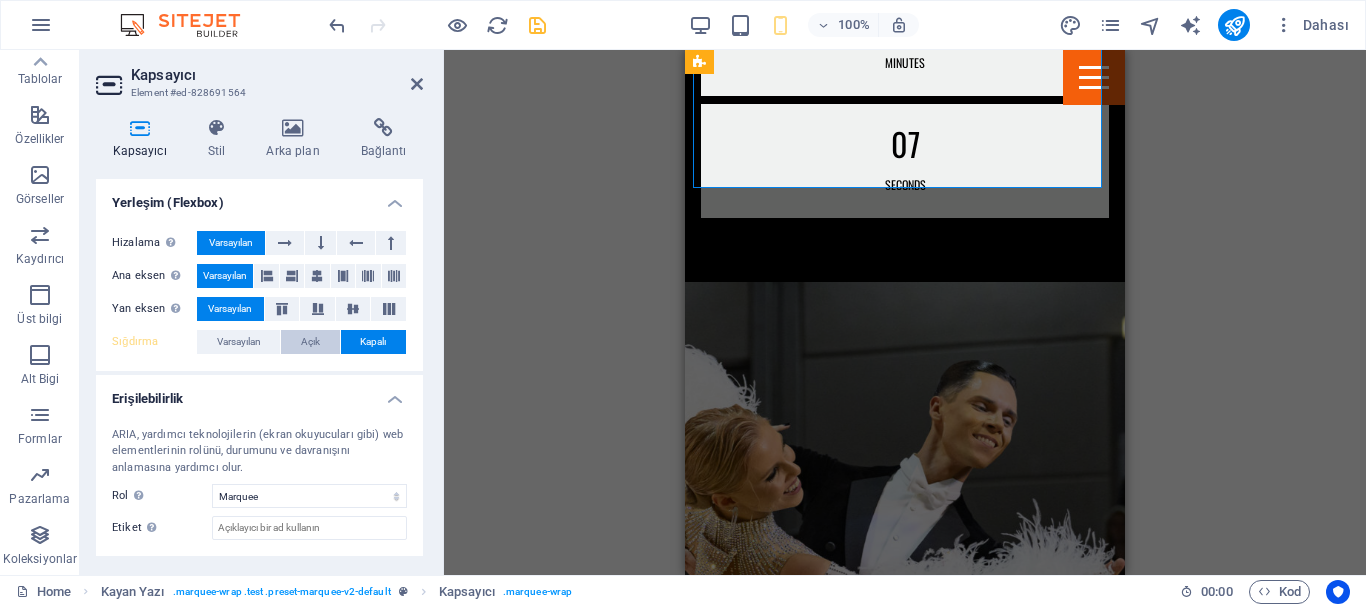 click on "Açık" at bounding box center (310, 342) 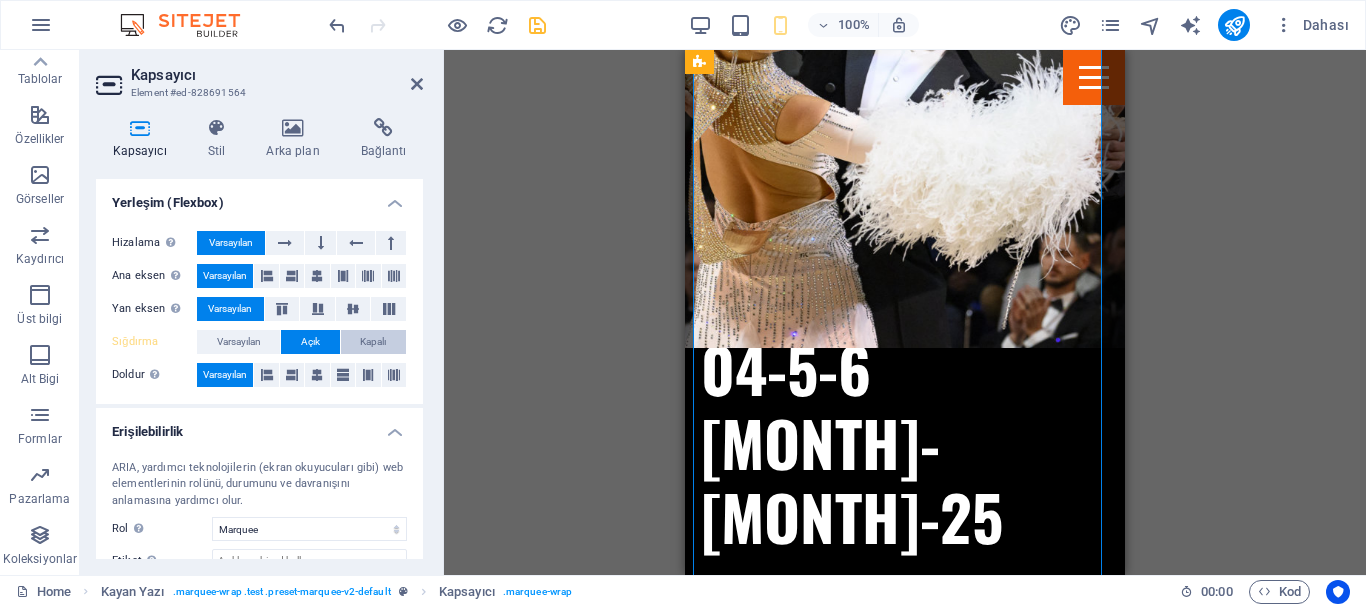 click on "Kapalı" at bounding box center [373, 342] 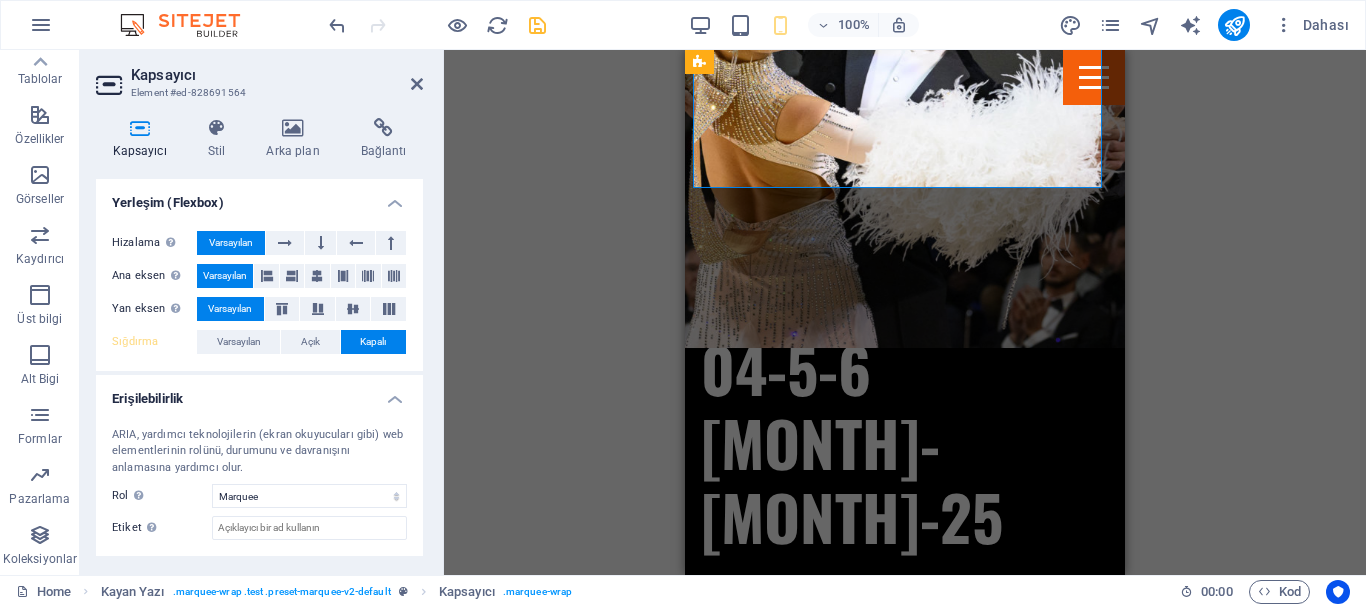 scroll, scrollTop: 2121, scrollLeft: 0, axis: vertical 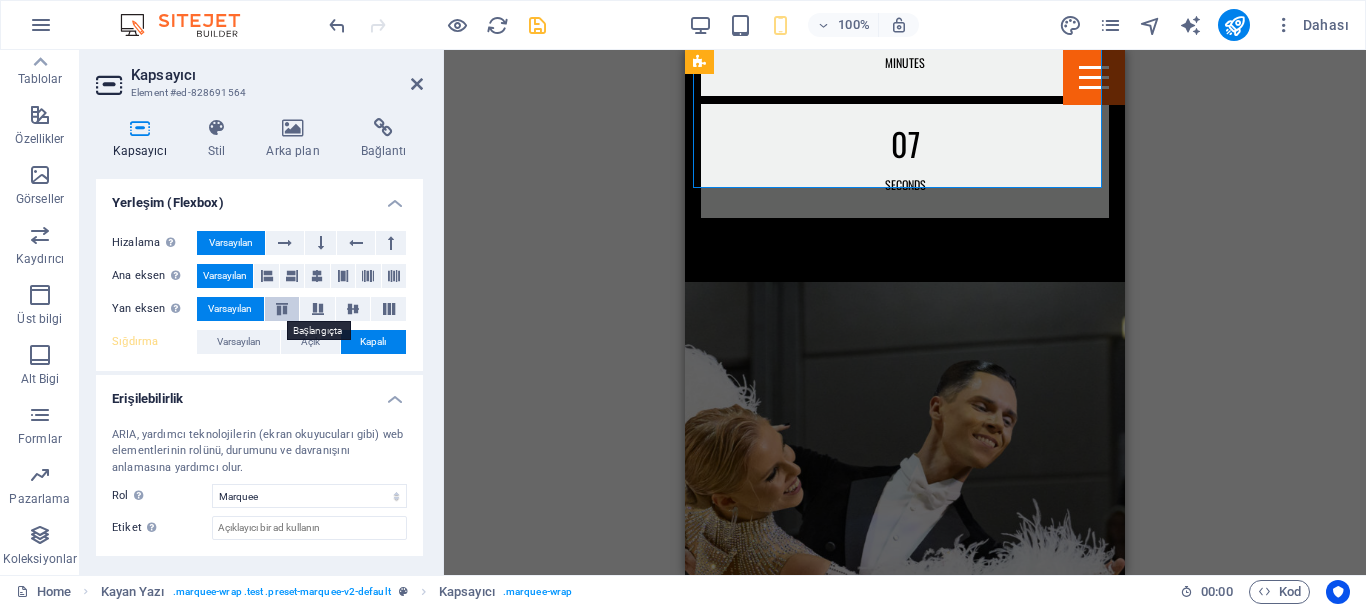 click at bounding box center (282, 309) 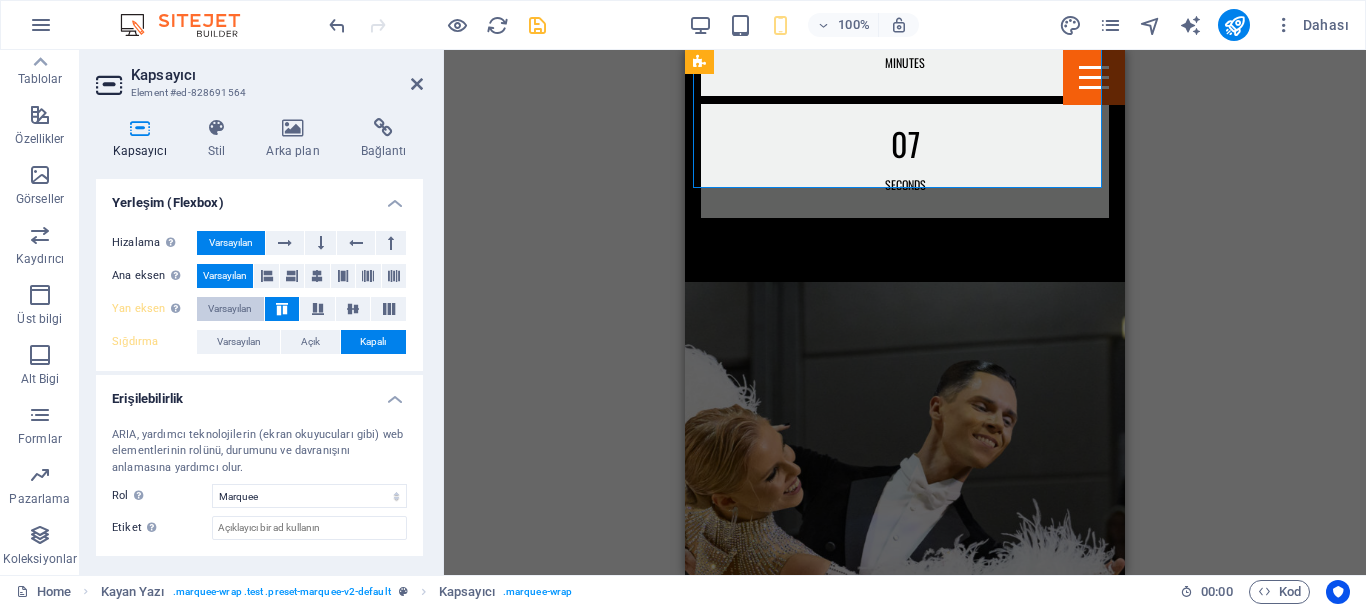click on "Varsayılan" at bounding box center (230, 309) 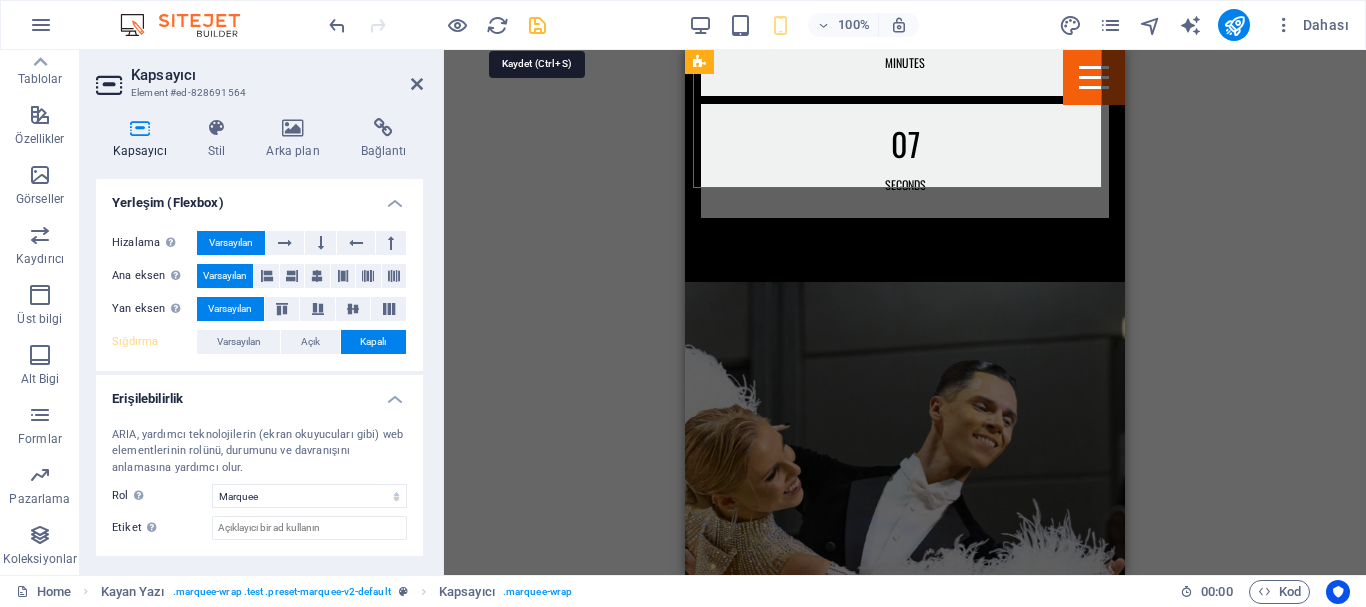 click at bounding box center (537, 25) 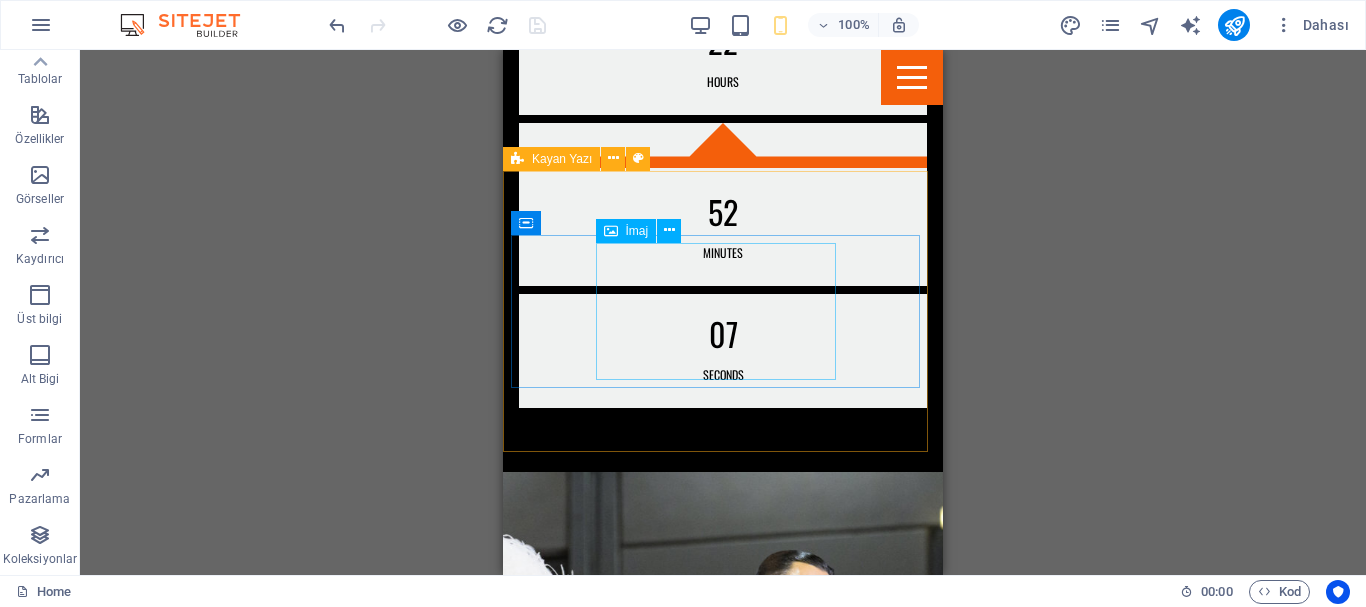 scroll, scrollTop: 1921, scrollLeft: 0, axis: vertical 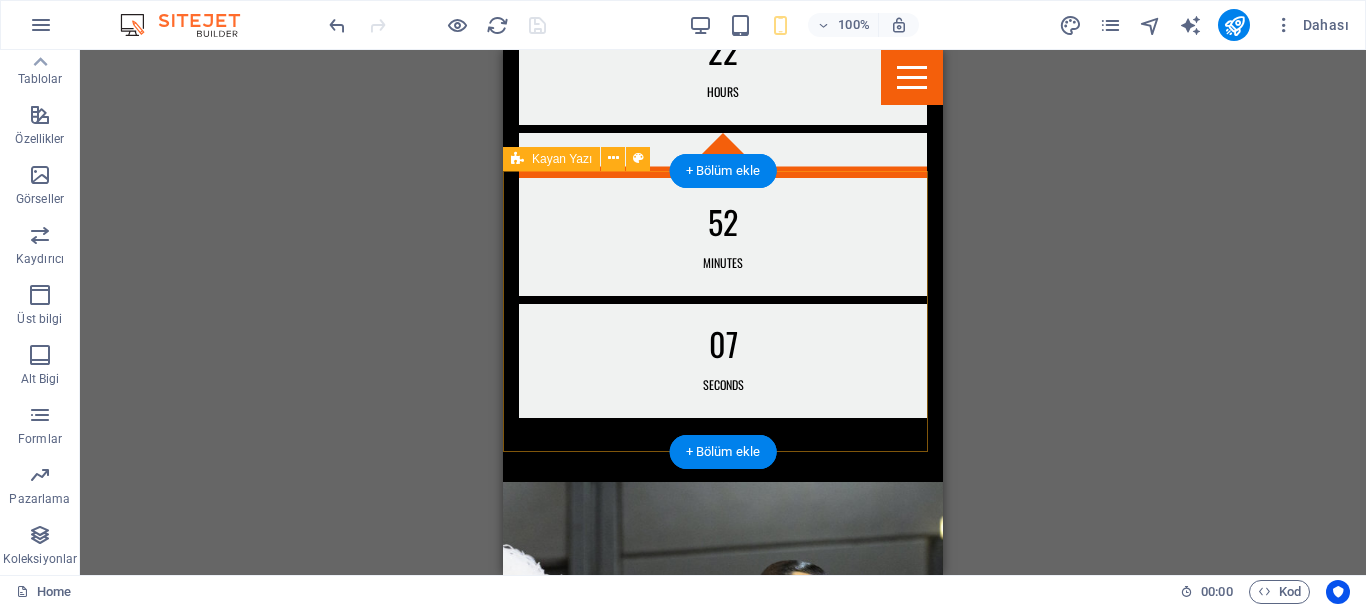 click at bounding box center (723, 2904) 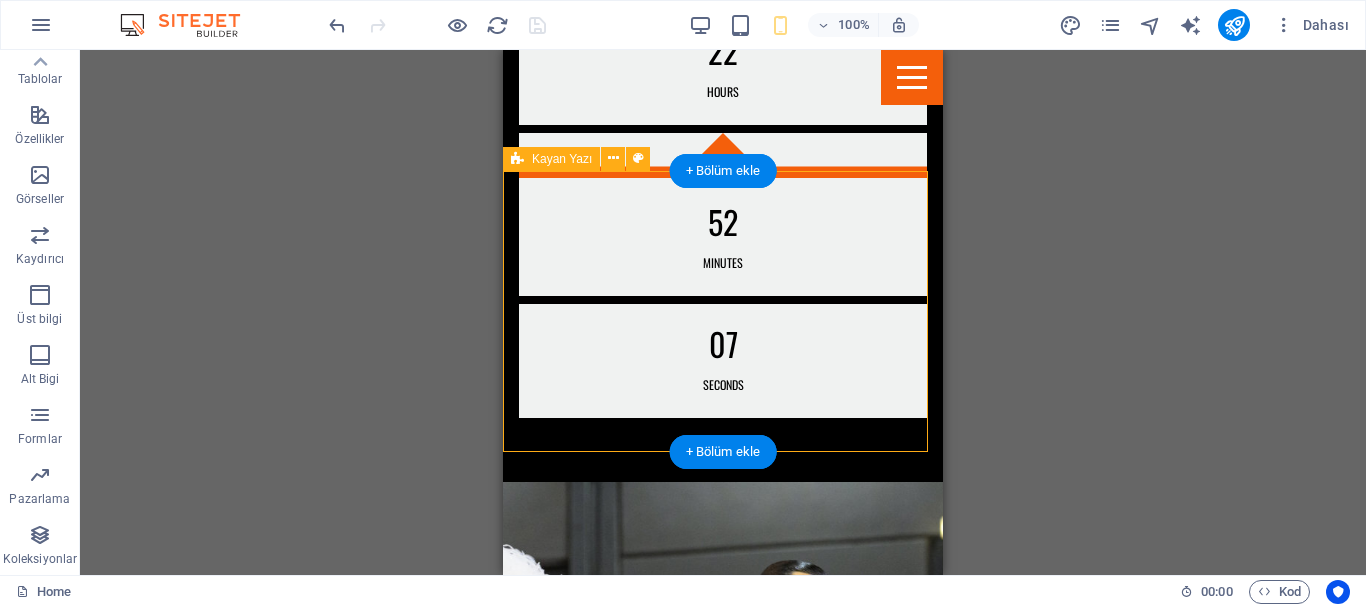 click at bounding box center (723, 2904) 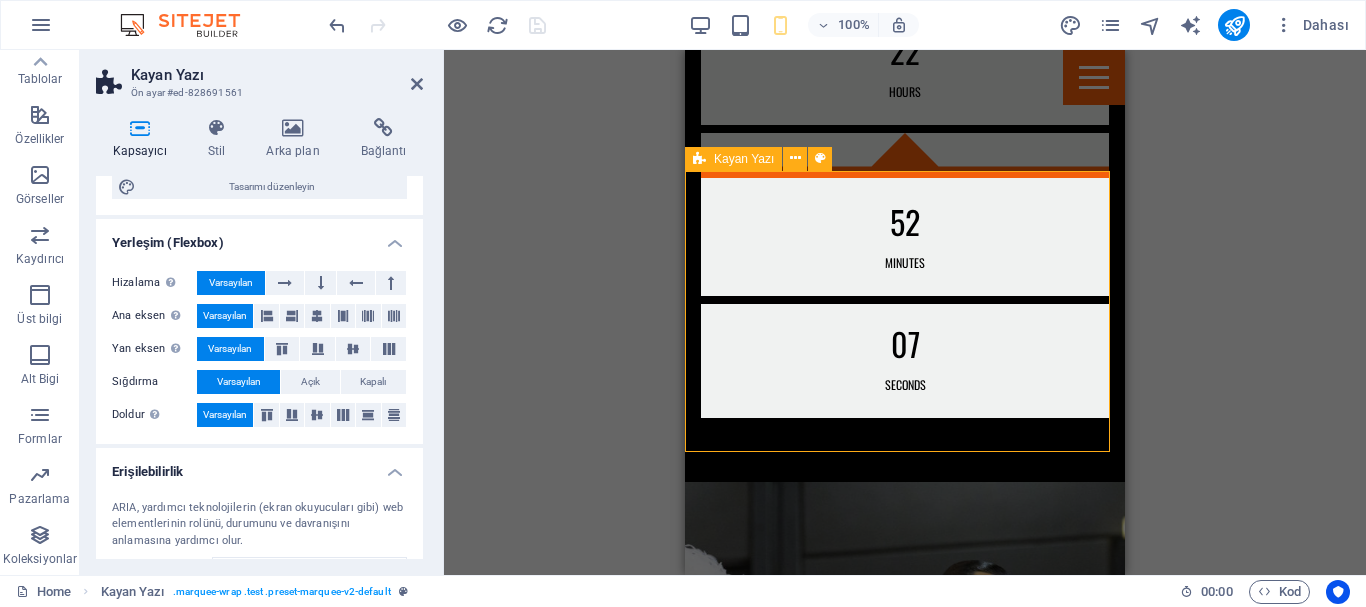 scroll, scrollTop: 200, scrollLeft: 0, axis: vertical 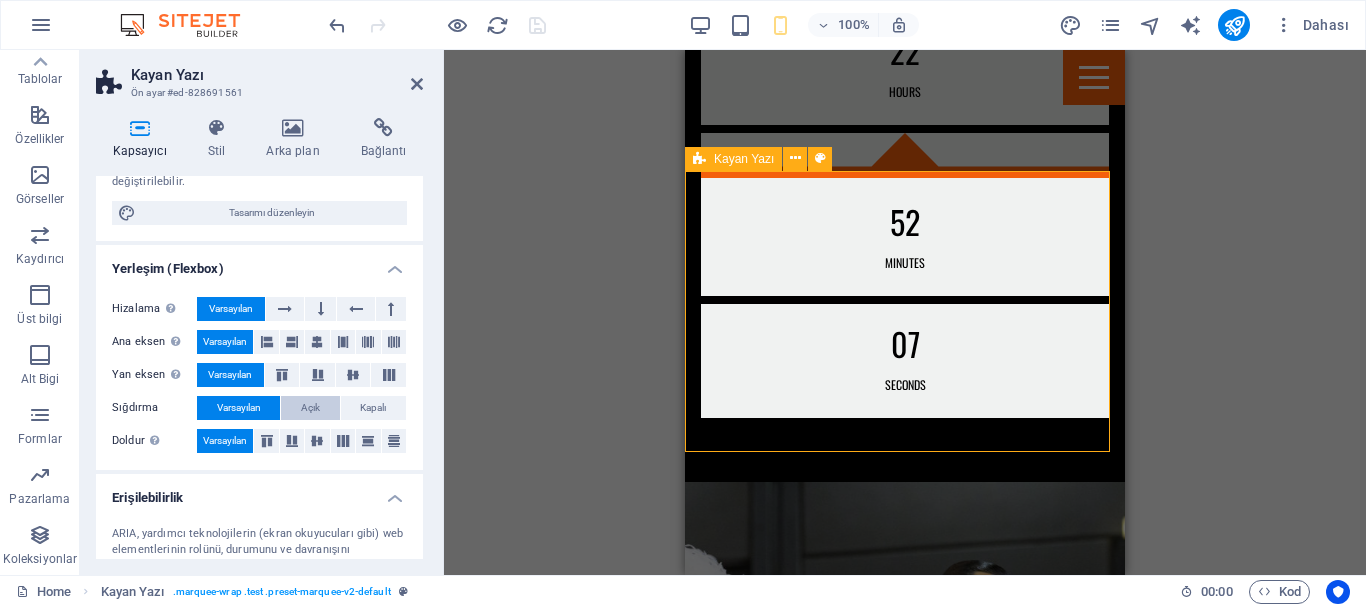 click on "Açık" at bounding box center (310, 408) 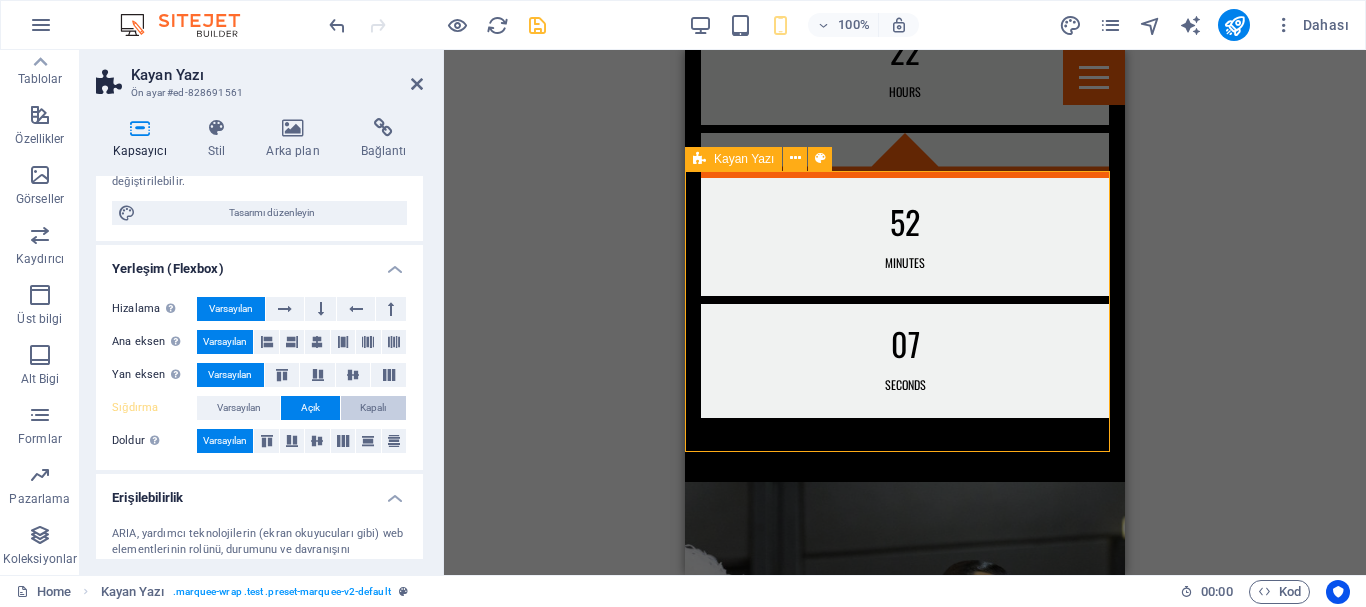 click on "Kapalı" at bounding box center [373, 408] 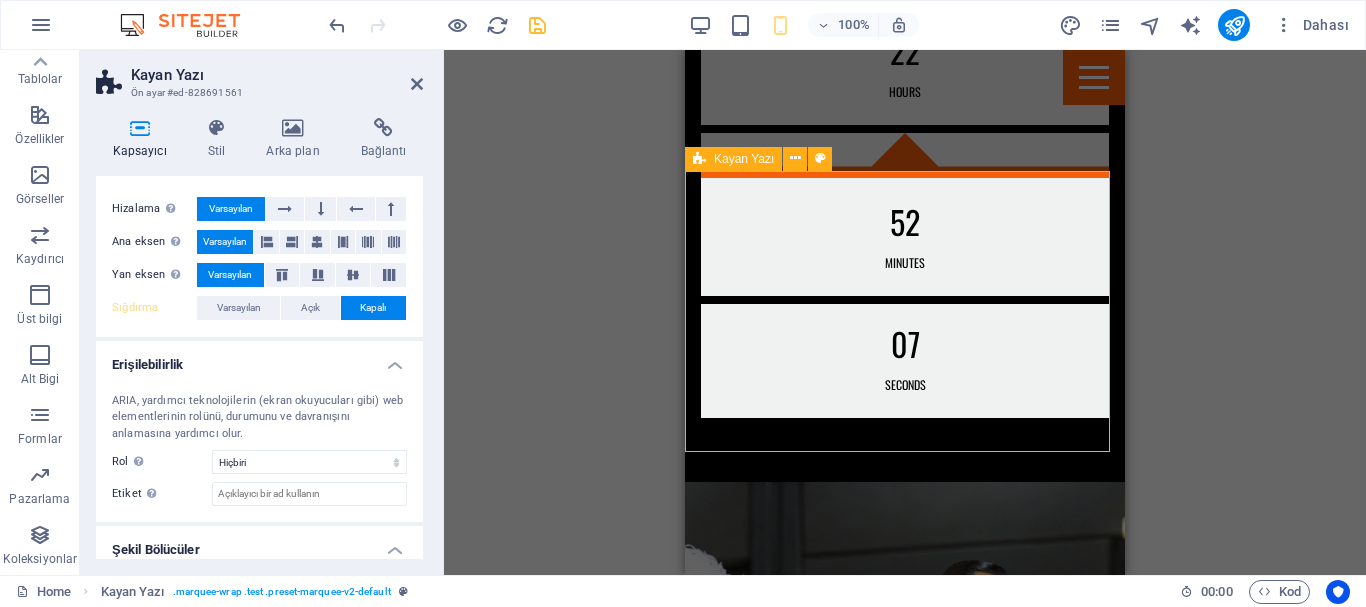 scroll, scrollTop: 359, scrollLeft: 0, axis: vertical 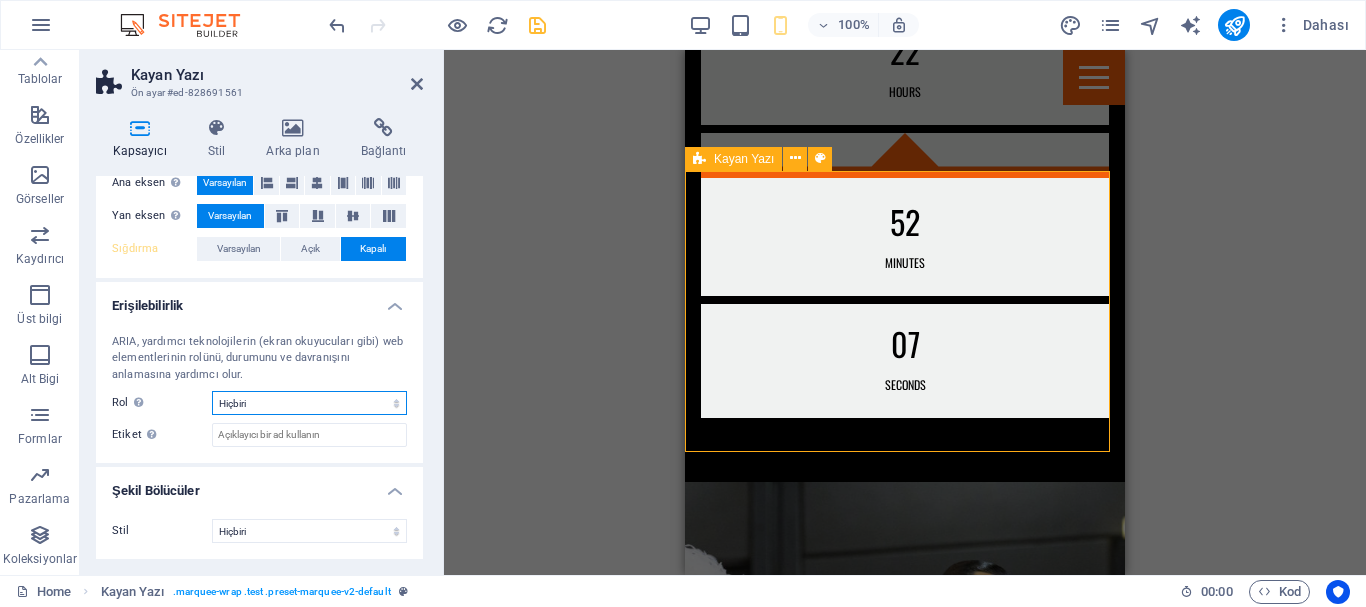 click on "Hiçbiri Alert Alt Bigi Article Banner Comment Complementary Dialog Marquee Presentation Region Section Separator Status Timer Üst bilgi" at bounding box center [309, 403] 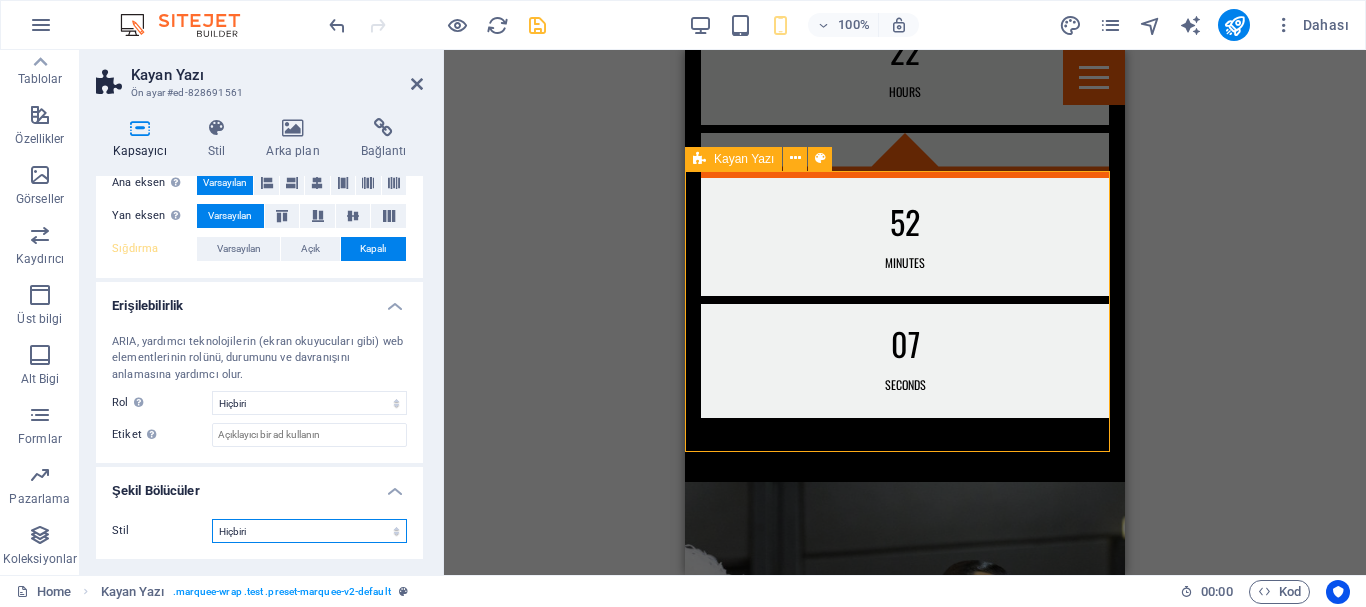 click on "Hiçbiri Üçgen Kare Çapraz Çokgen 1 Çokgen 2 Zikzak Çoklu Zikzaklar Dalgalar Çoklu Dalgalar Yarım Daire Daire Daire Gölge Bloklar Altıgenler Bulutlar Çoklu Bulutlar Yelpaze Piramitler Kitap Boya Akıntısı Ateş Parçalanmış Kağıt Ok" at bounding box center [309, 531] 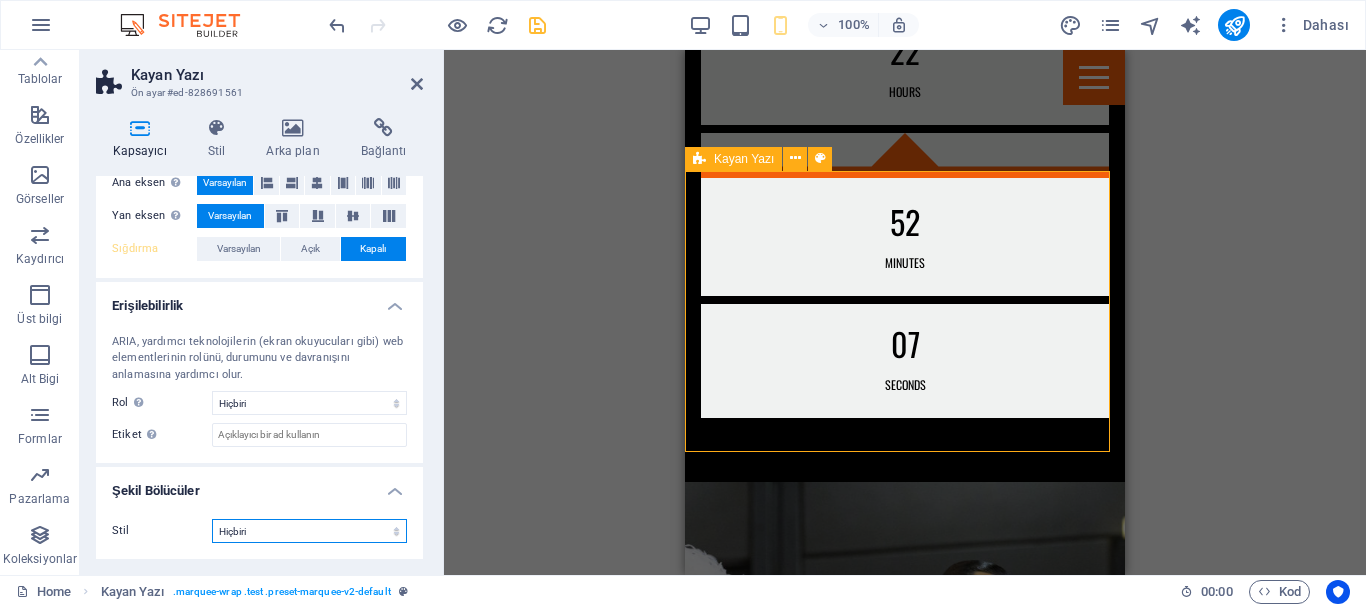 click on "Hiçbiri Üçgen Kare Çapraz Çokgen 1 Çokgen 2 Zikzak Çoklu Zikzaklar Dalgalar Çoklu Dalgalar Yarım Daire Daire Daire Gölge Bloklar Altıgenler Bulutlar Çoklu Bulutlar Yelpaze Piramitler Kitap Boya Akıntısı Ateş Parçalanmış Kağıt Ok" at bounding box center [309, 531] 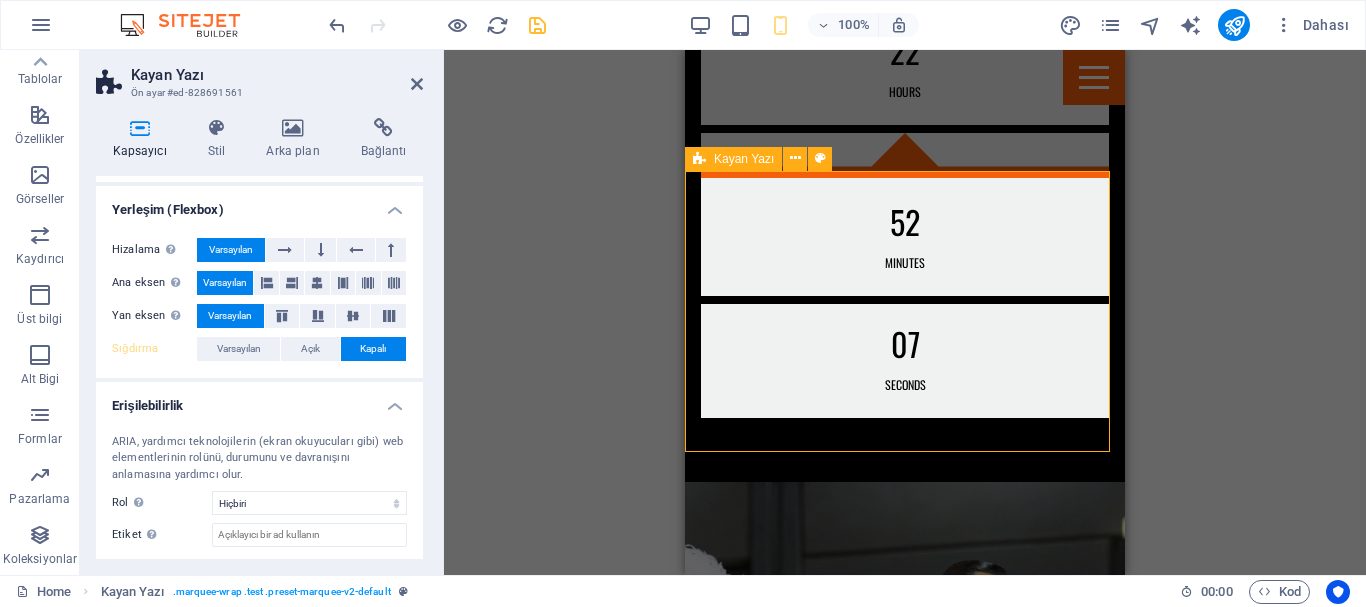 scroll, scrollTop: 159, scrollLeft: 0, axis: vertical 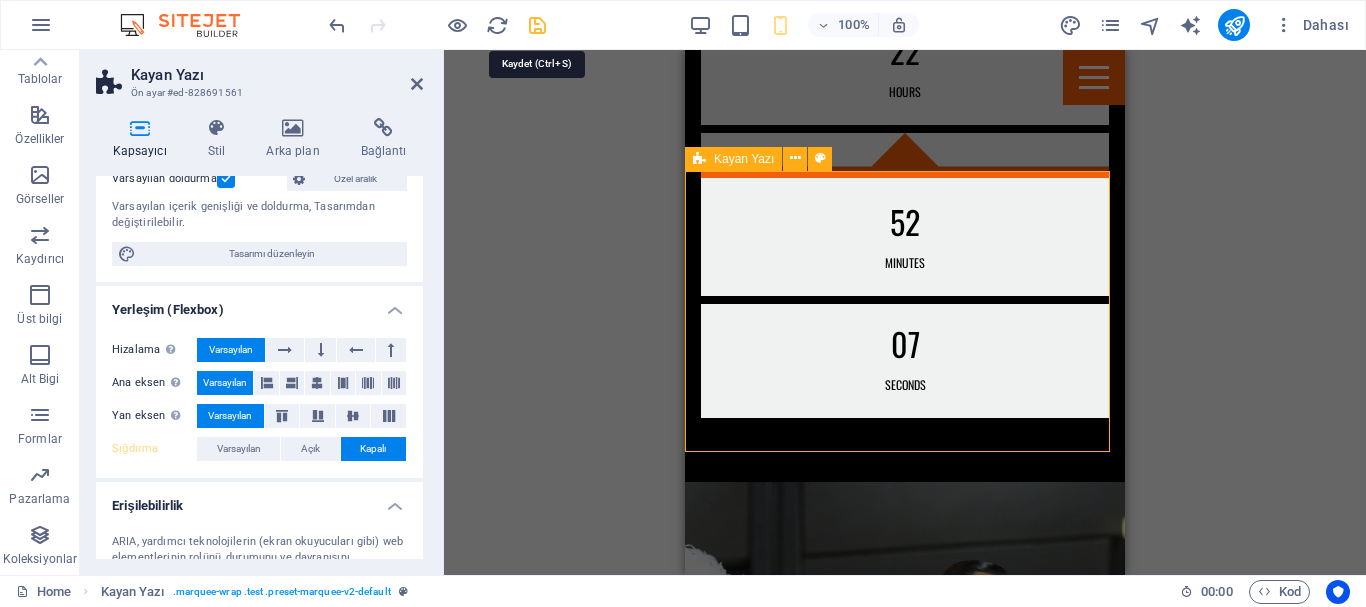 click at bounding box center [537, 25] 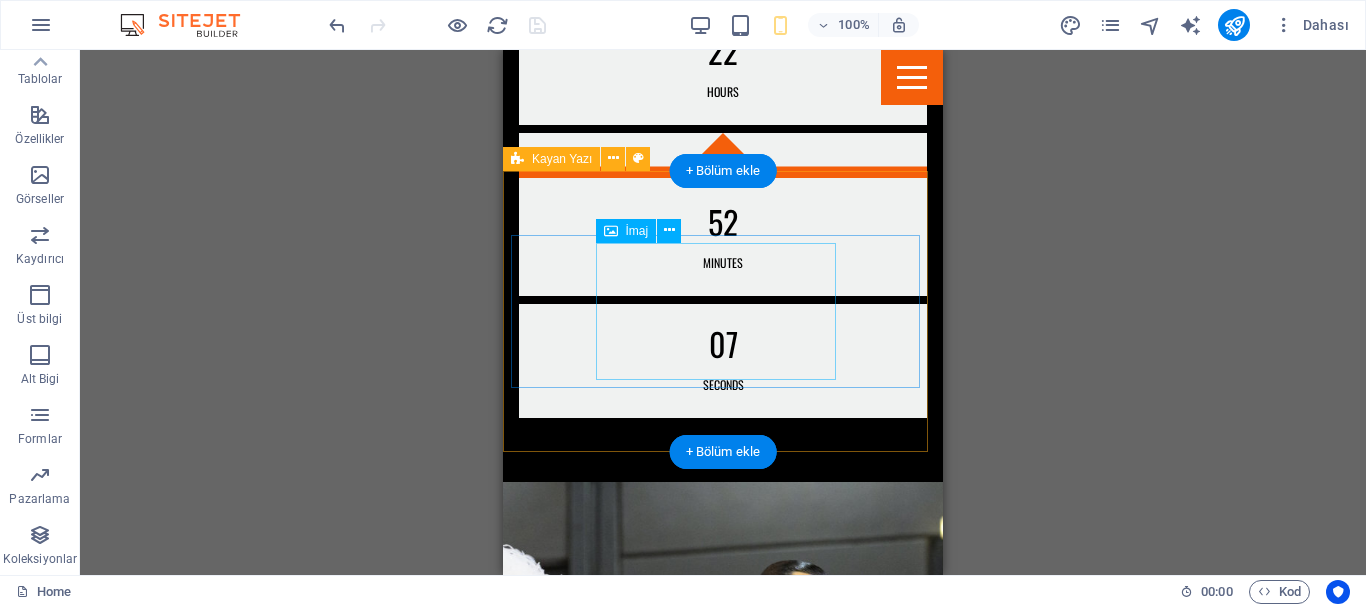 click at bounding box center (639, 2904) 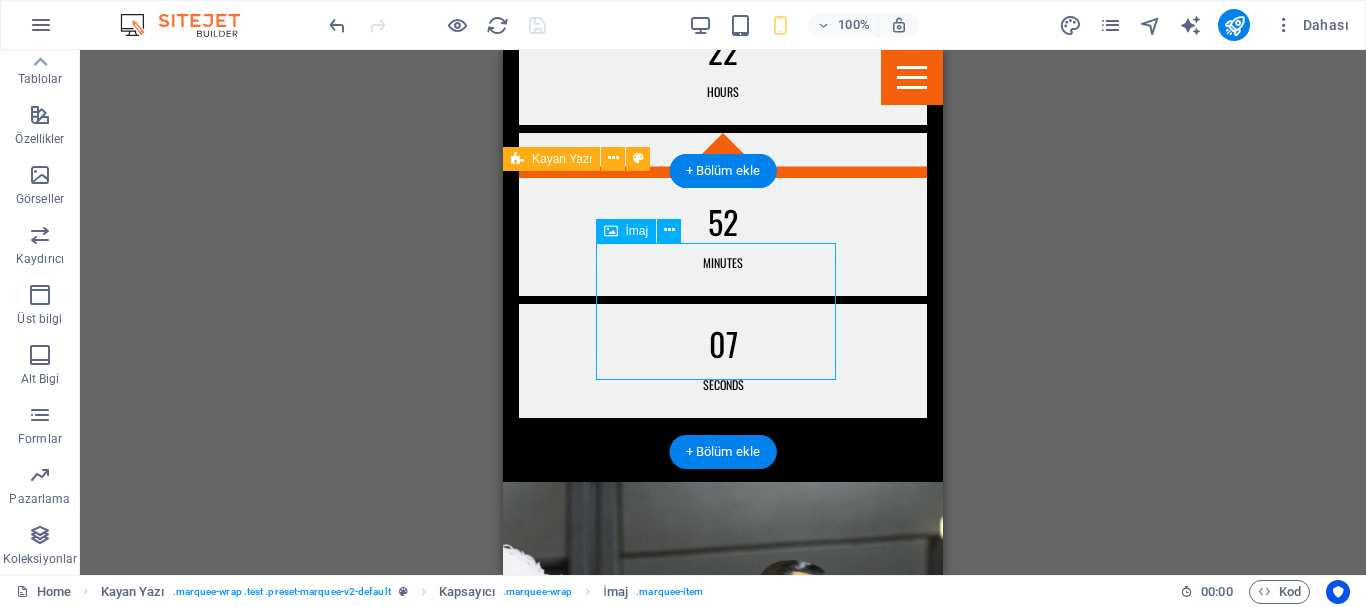 click at bounding box center [639, 2904] 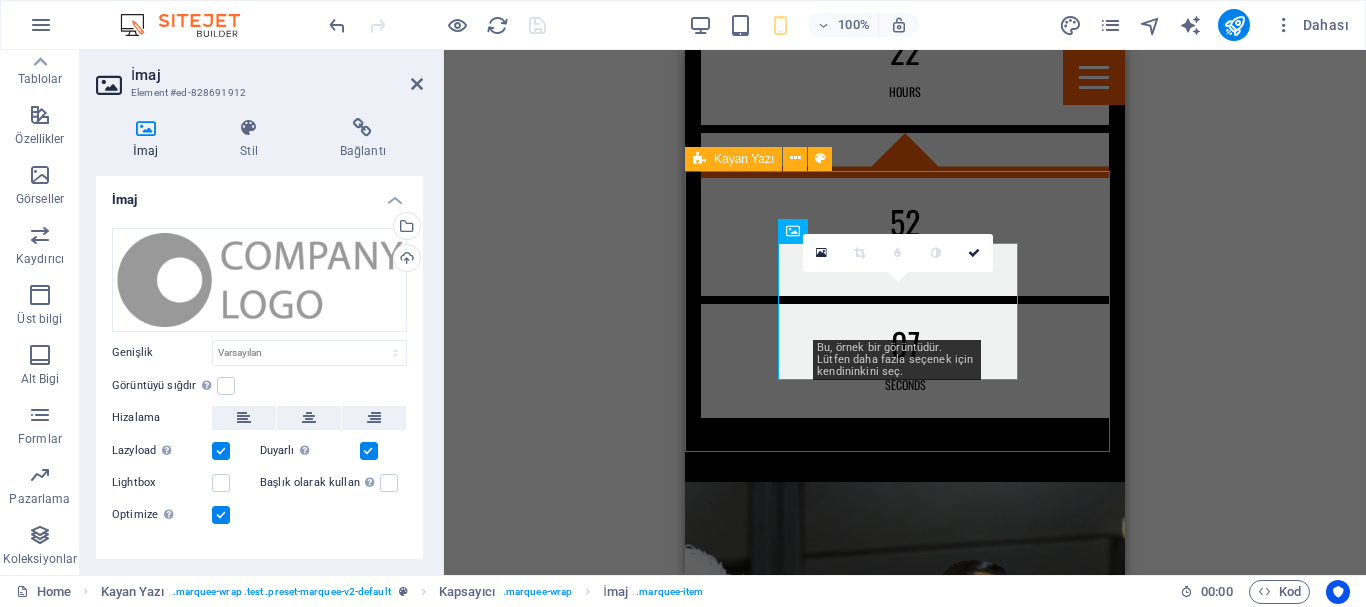 click at bounding box center (905, 2904) 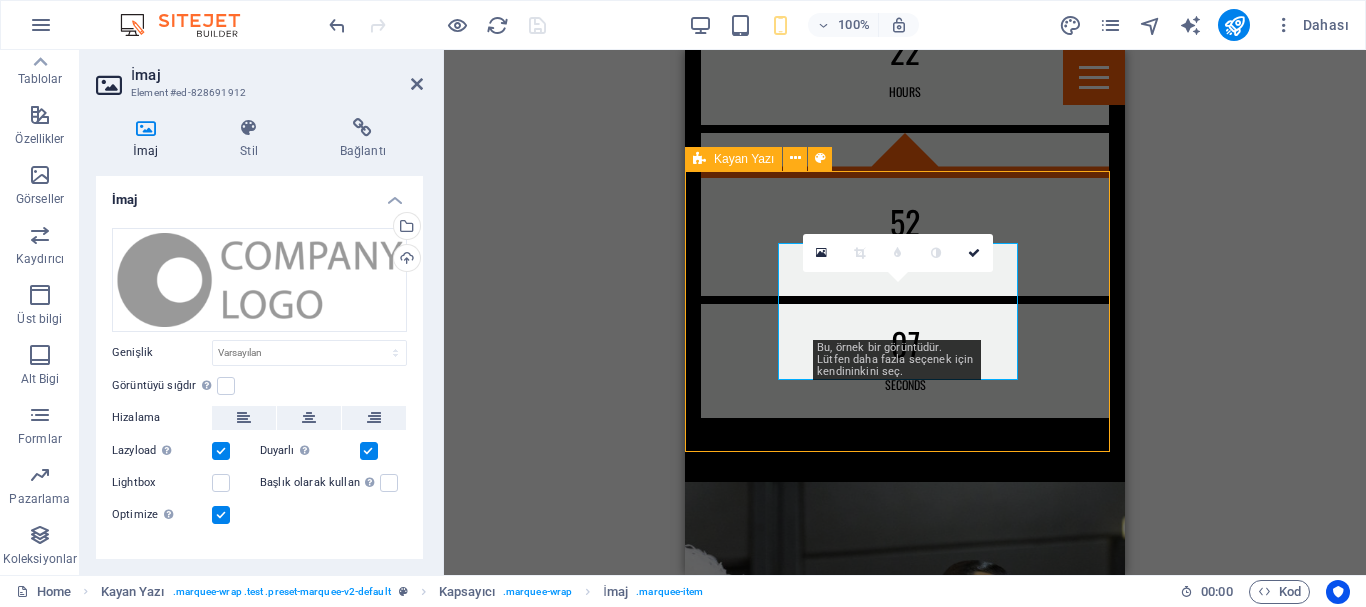 click at bounding box center (905, 2904) 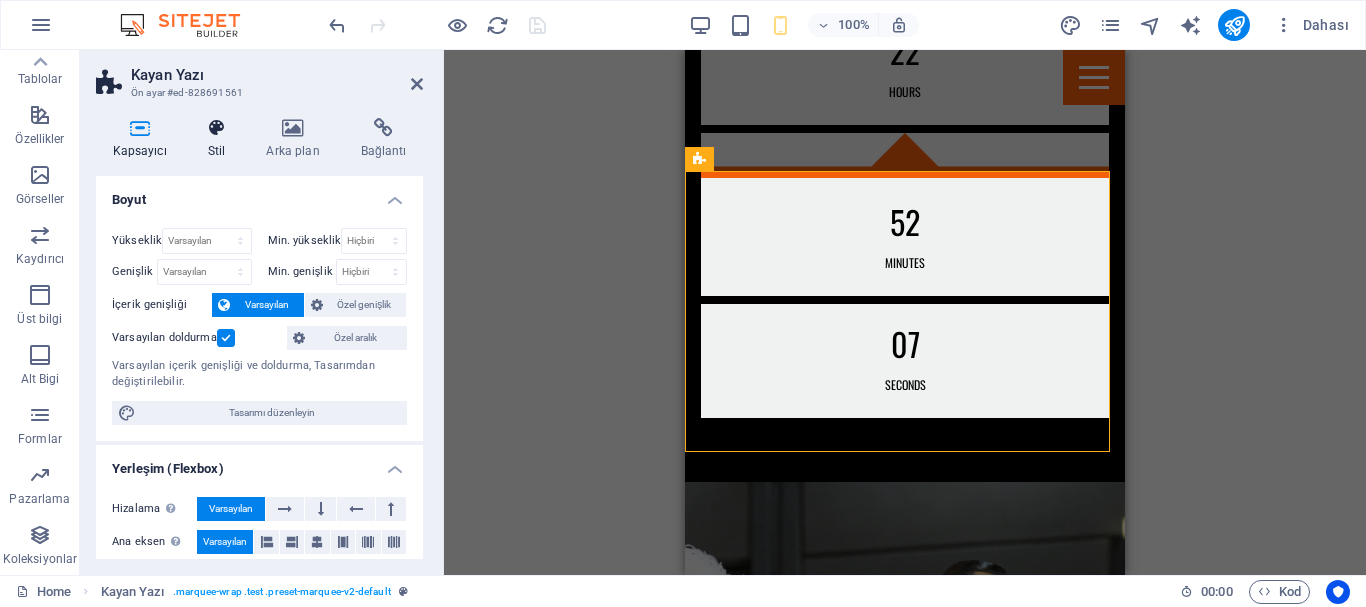 click at bounding box center (216, 128) 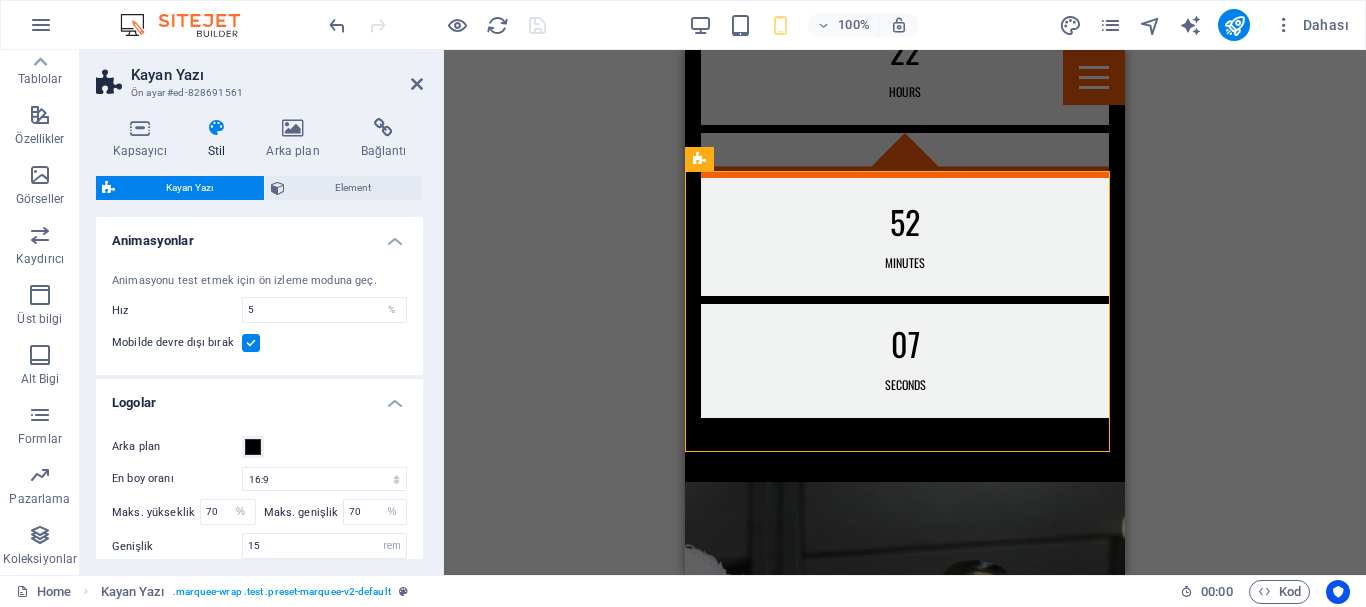 scroll, scrollTop: 100, scrollLeft: 0, axis: vertical 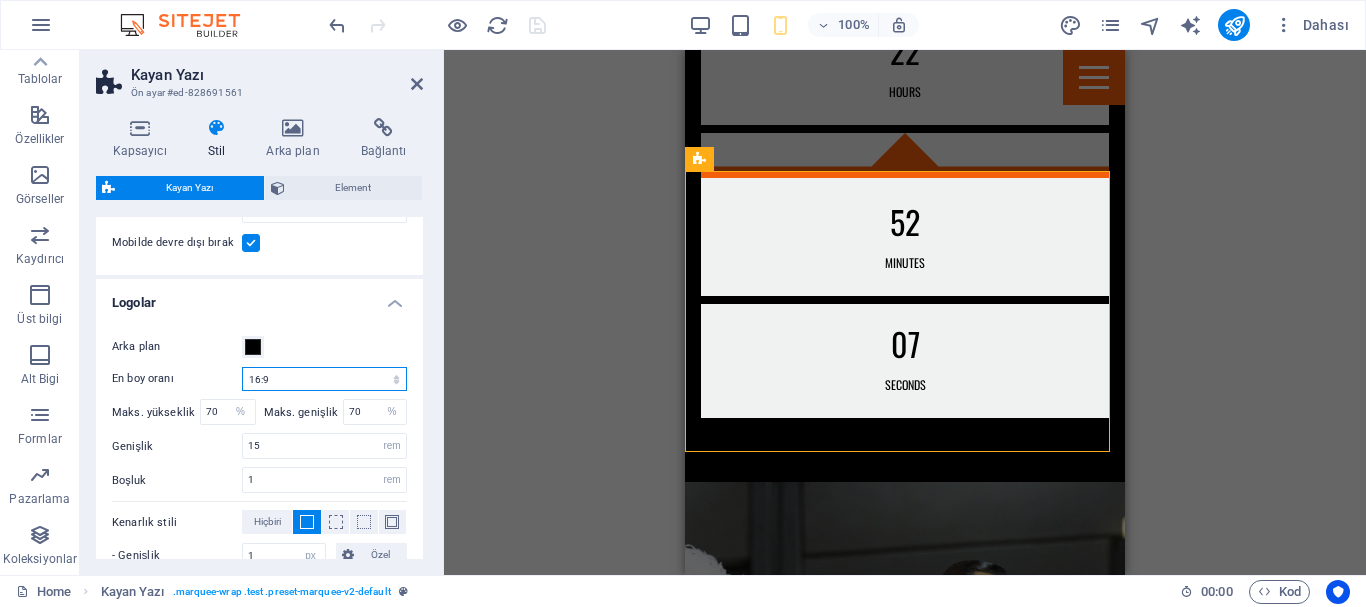 click on "1:2 1:1 2:1 4:3 16:9 16:10" at bounding box center [324, 379] 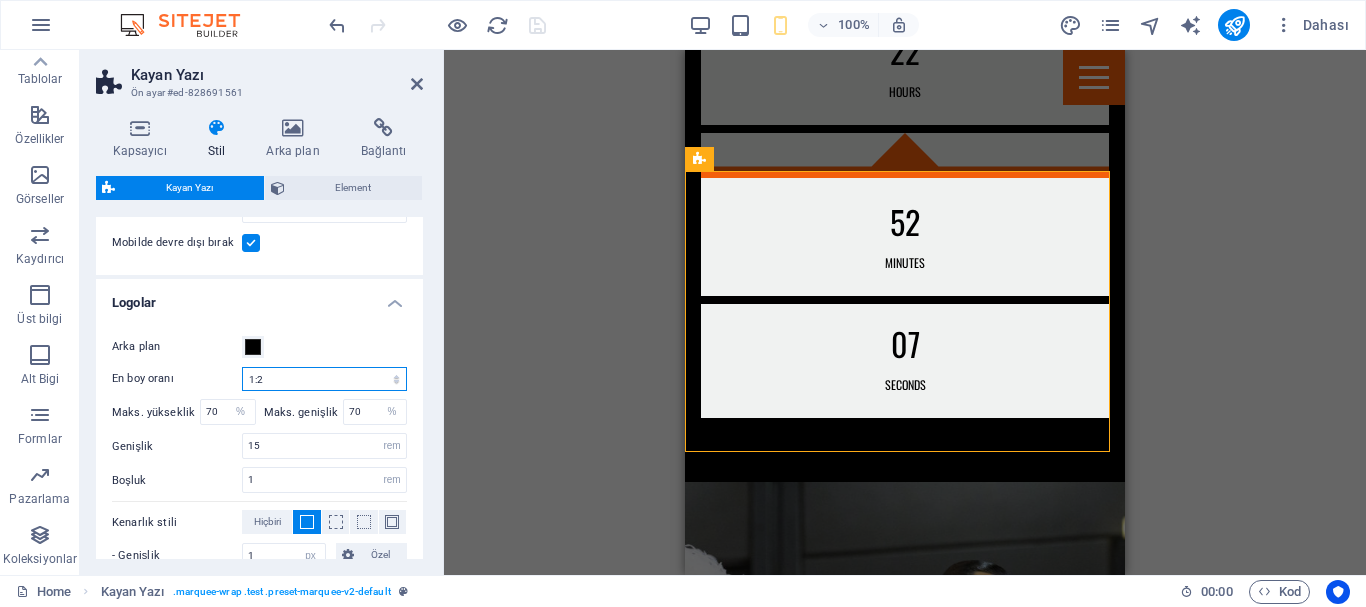 click on "1:2 1:1 2:1 4:3 16:9 16:10" at bounding box center [324, 379] 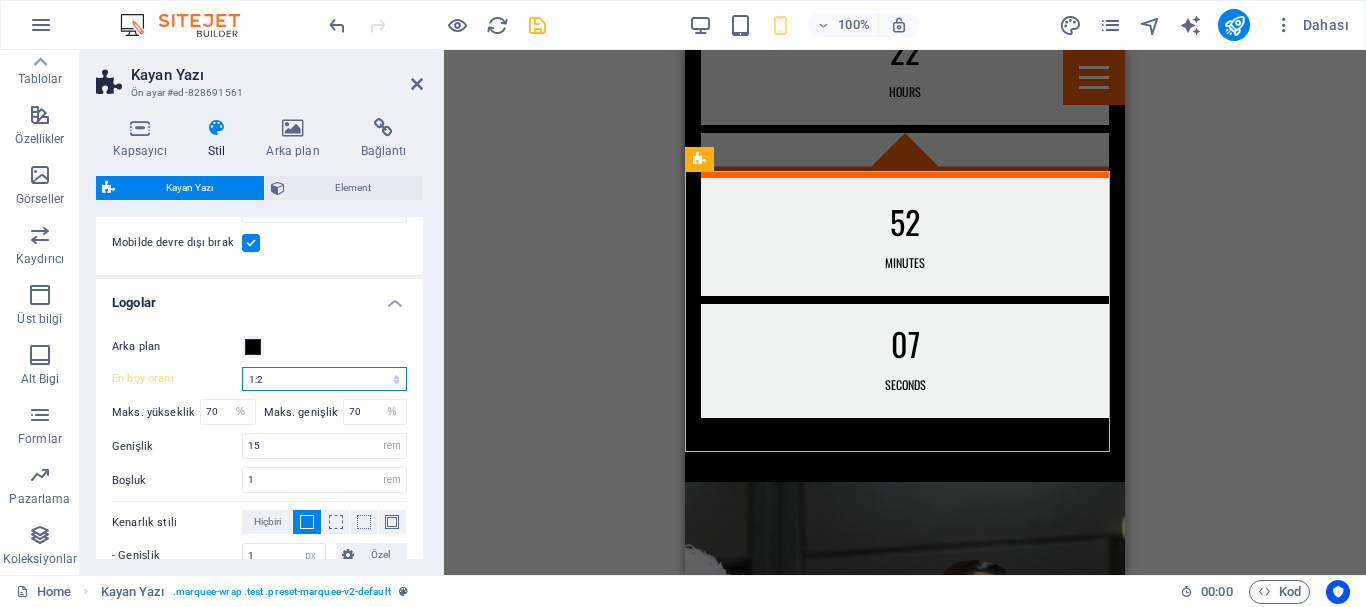 click on "1:2 1:1 2:1 4:3 16:9 16:10" at bounding box center [324, 379] 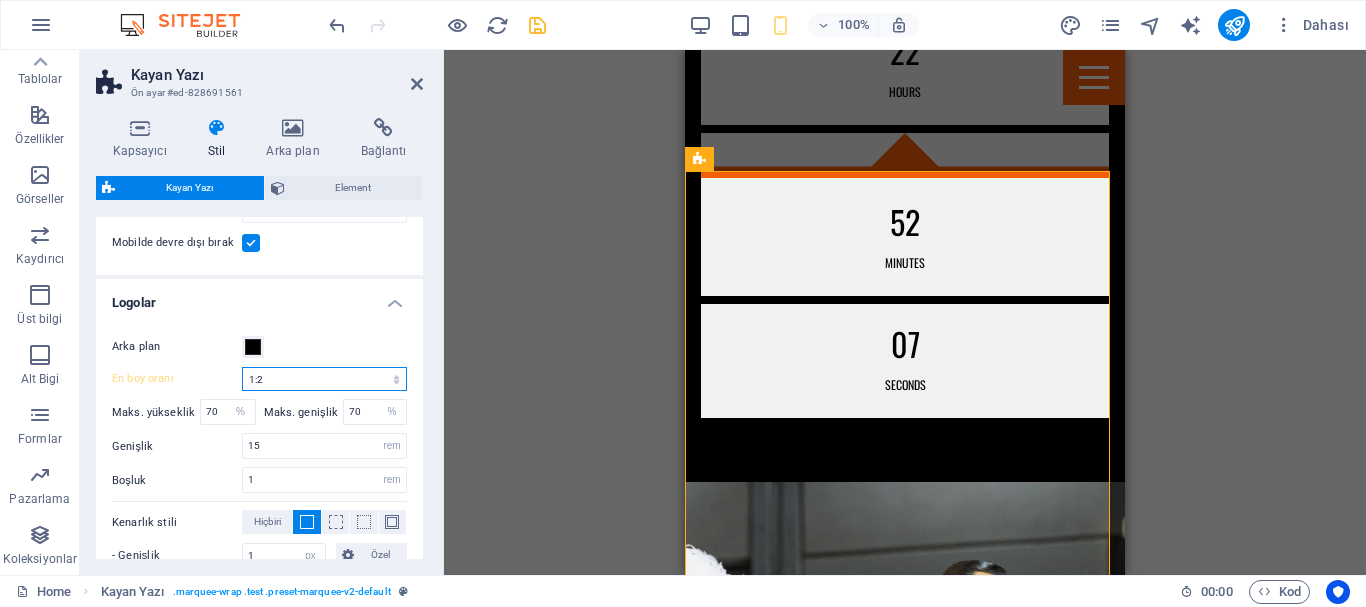 click on "1:2 1:1 2:1 4:3 16:9 16:10" at bounding box center (324, 379) 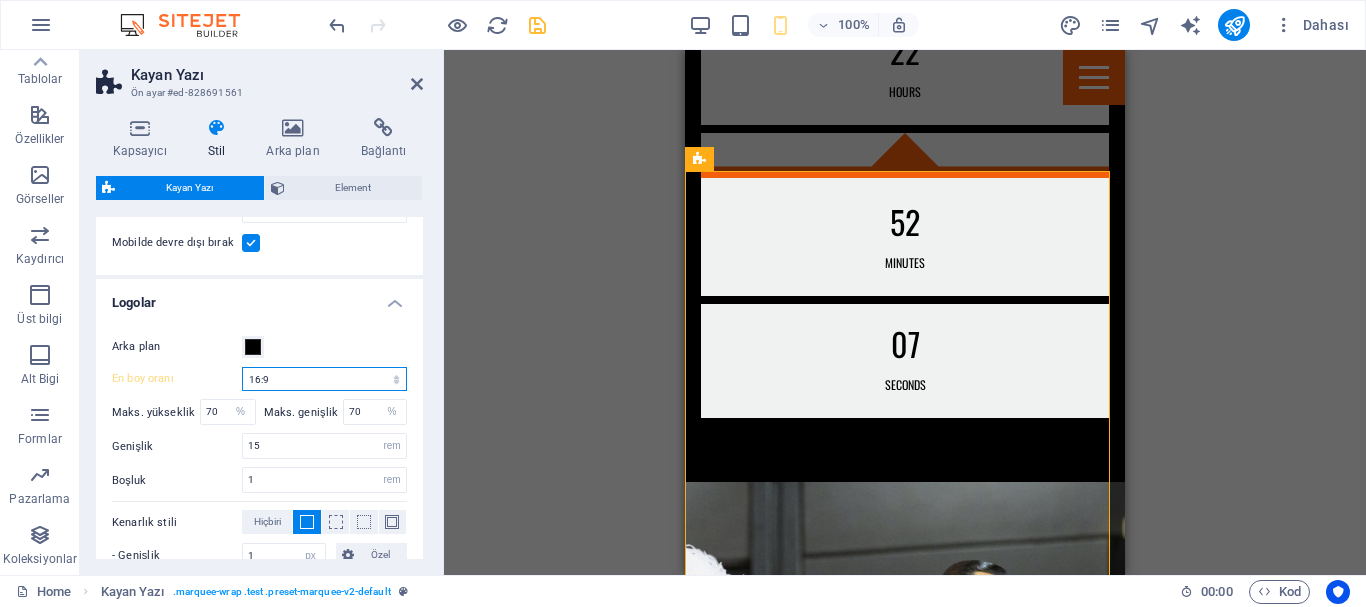 click on "1:2 1:1 2:1 4:3 16:9 16:10" at bounding box center (324, 379) 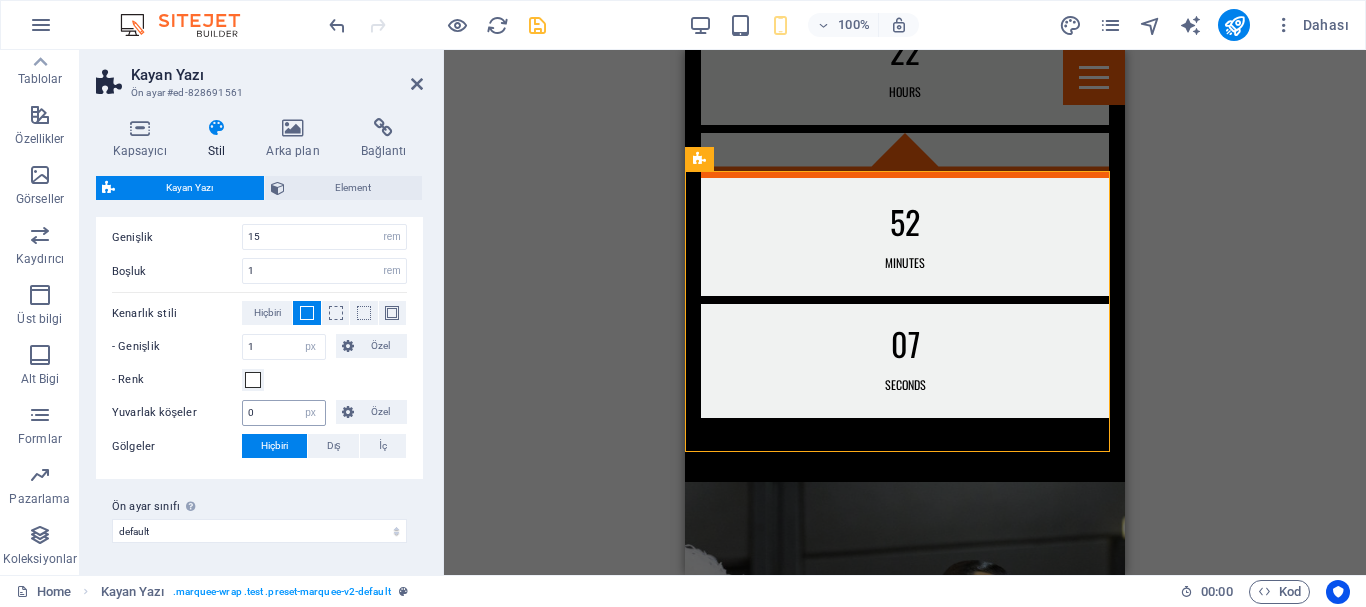 scroll, scrollTop: 9, scrollLeft: 0, axis: vertical 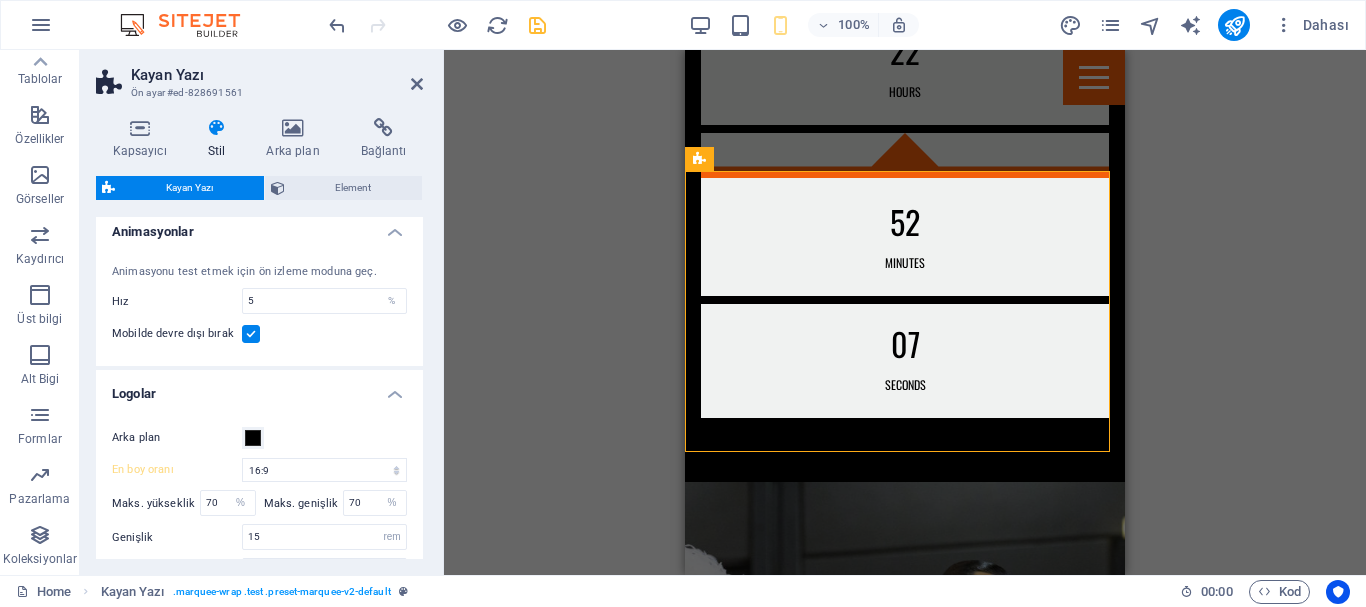 click on "Kayan Yazı" at bounding box center [189, 188] 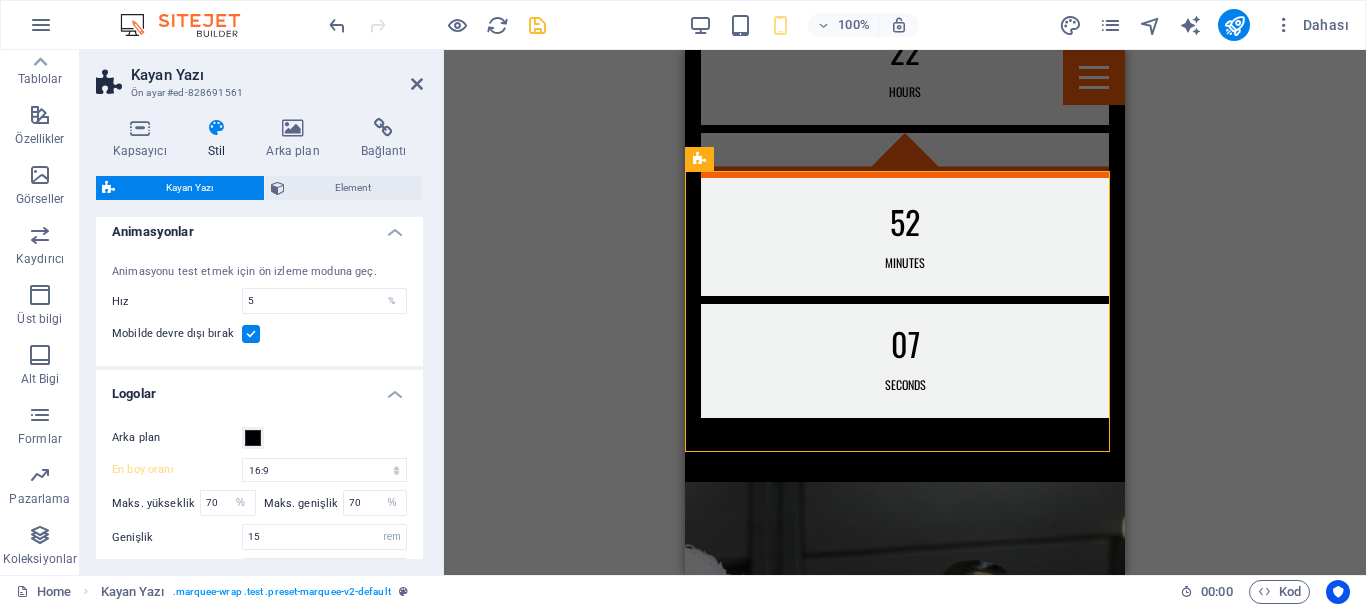 click at bounding box center [251, 334] 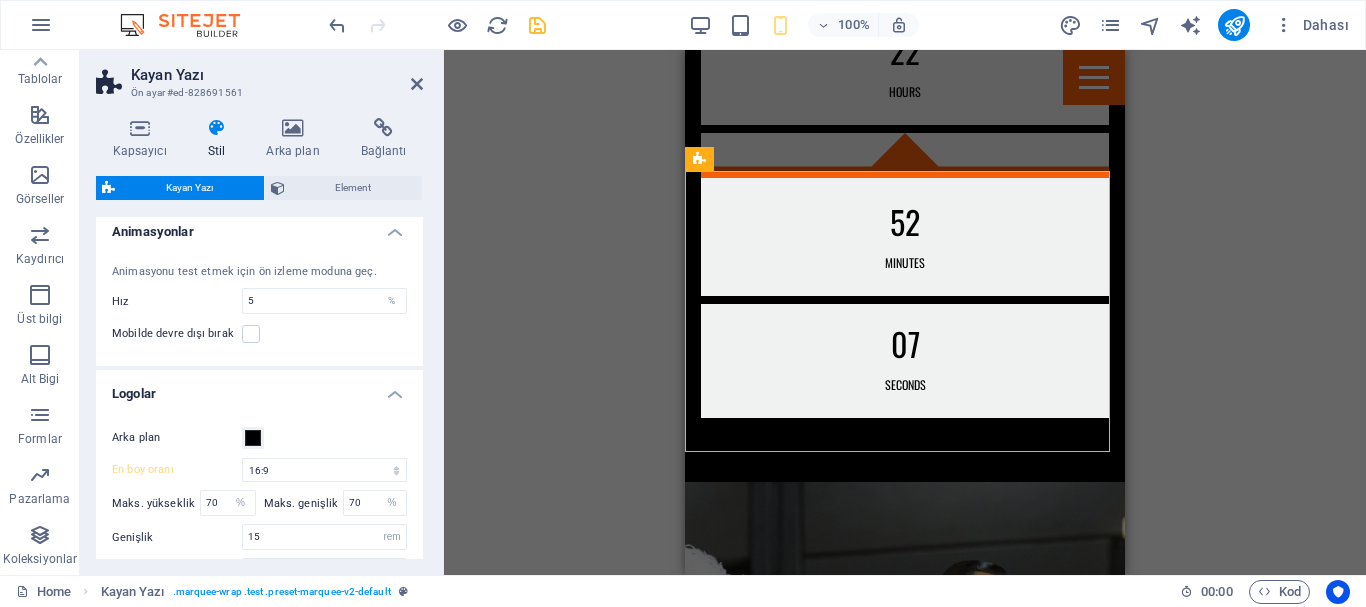 click on "100% Dahası" at bounding box center (841, 25) 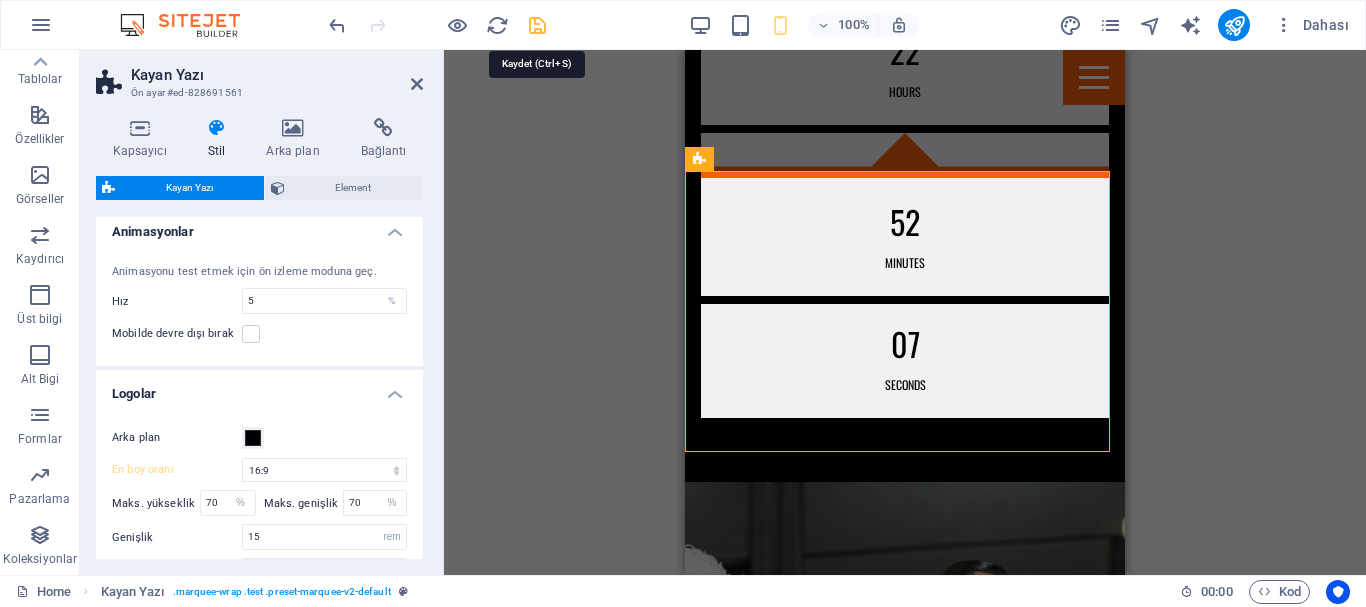 click at bounding box center (537, 25) 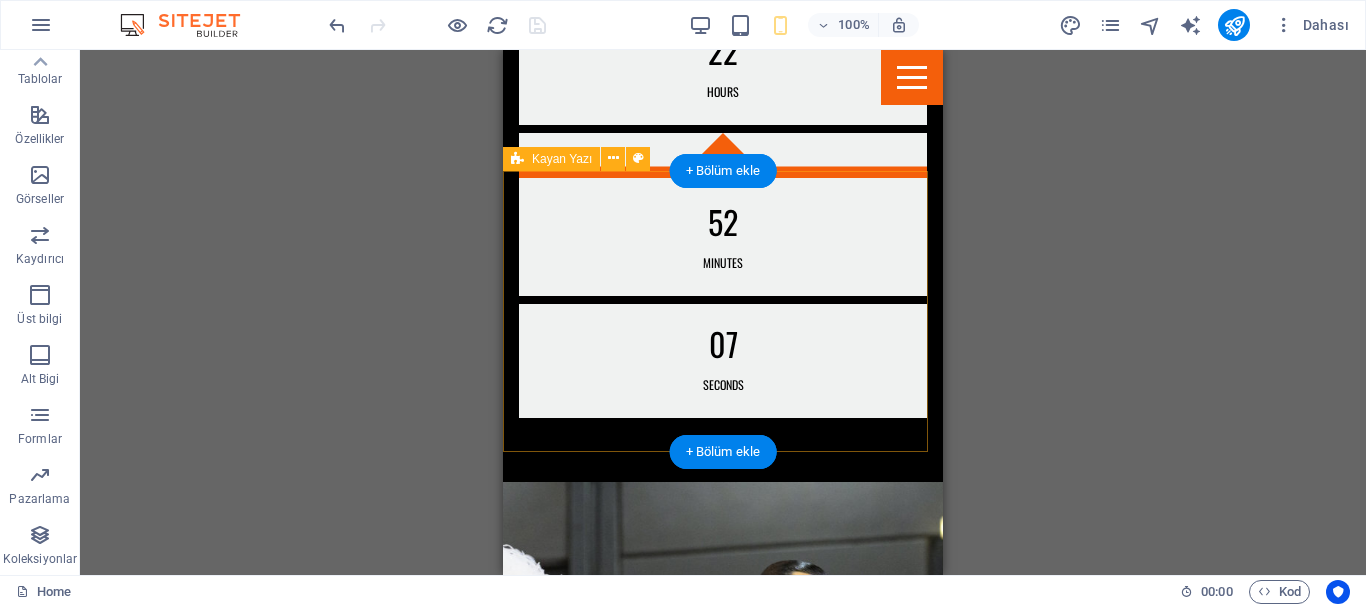 click at bounding box center [723, 2904] 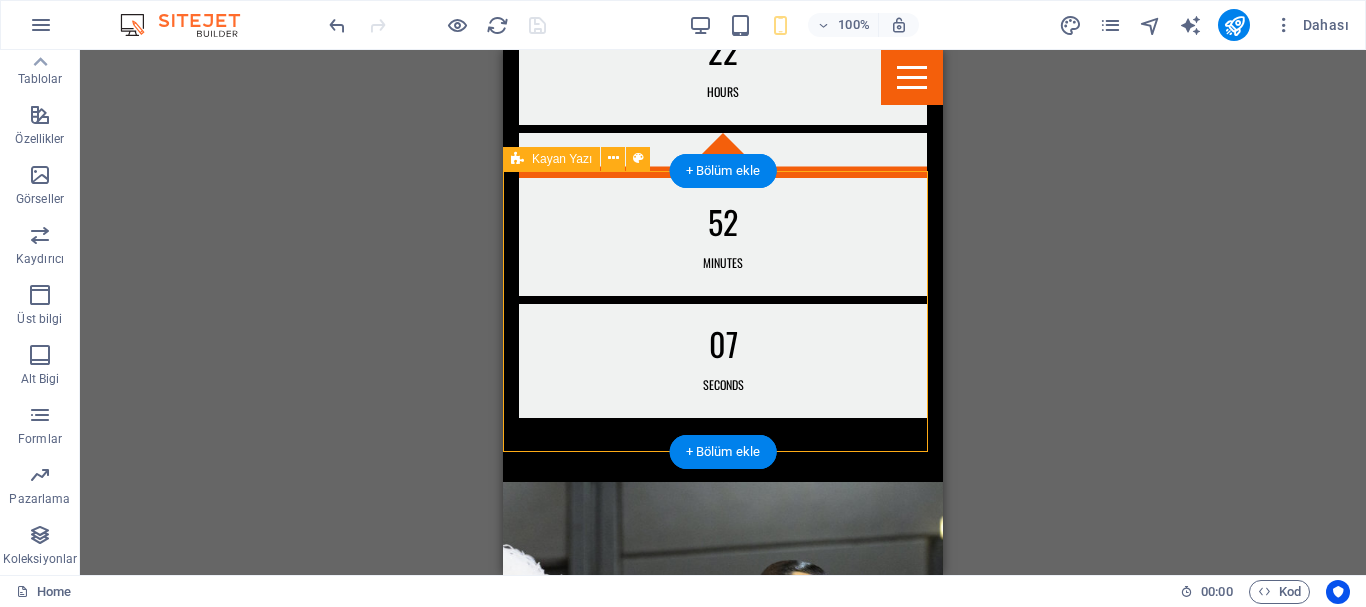 click at bounding box center (723, 2904) 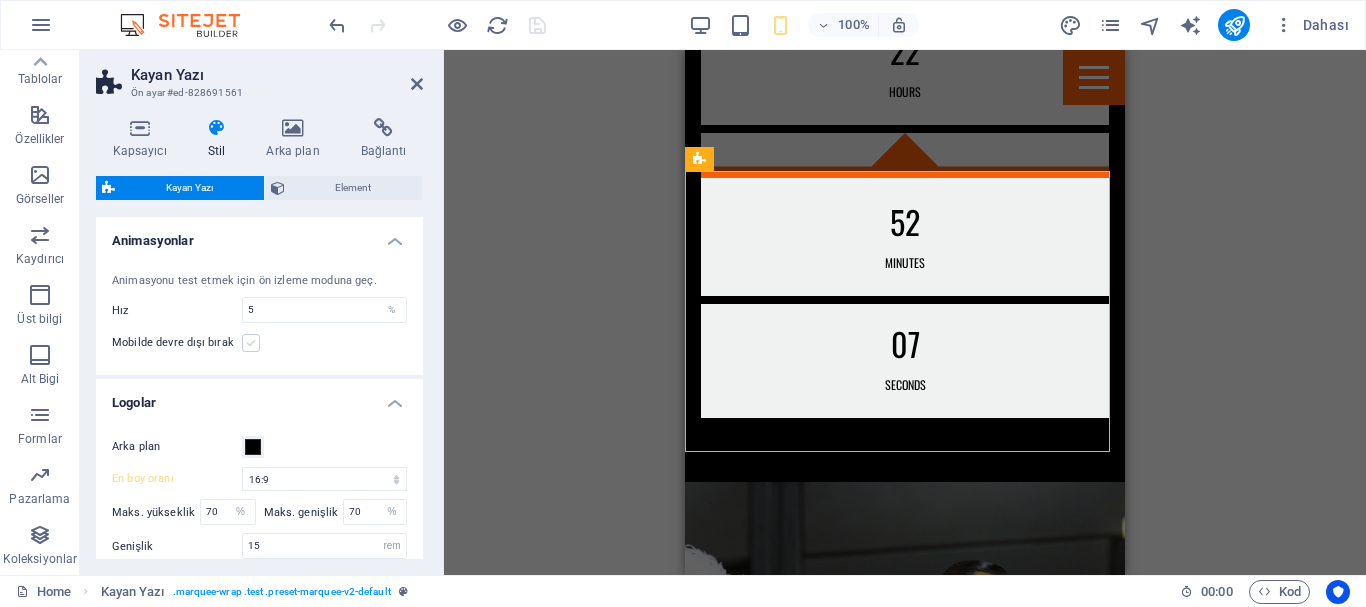 click at bounding box center [251, 343] 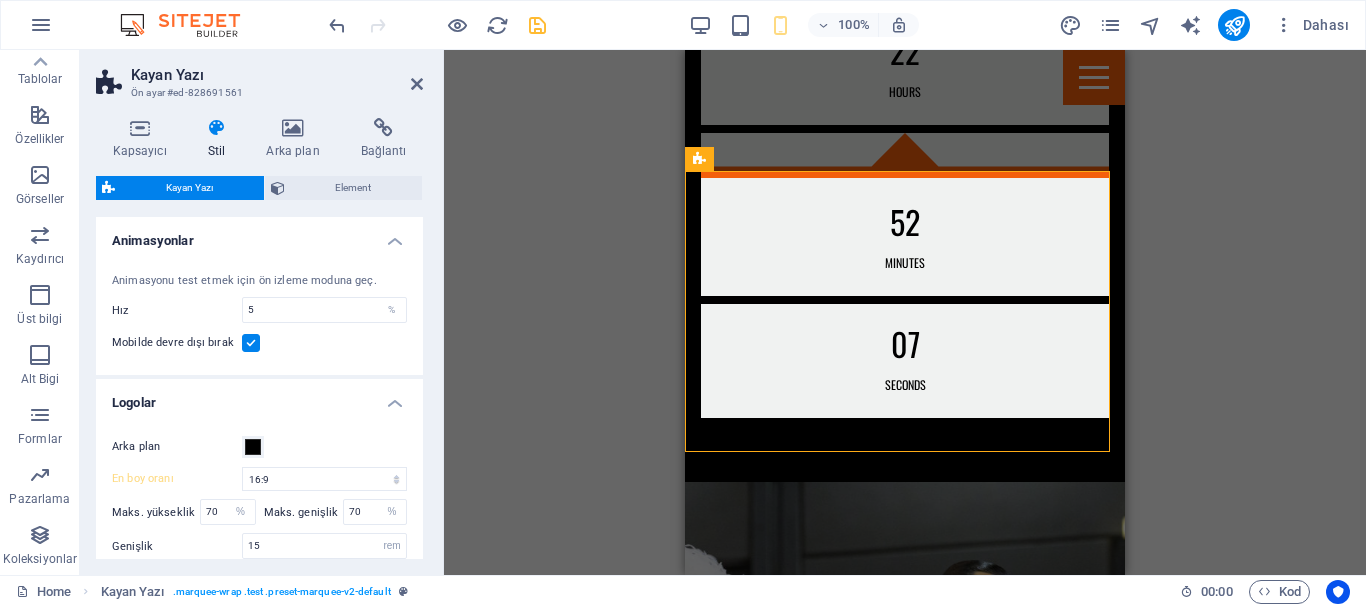 click at bounding box center [251, 343] 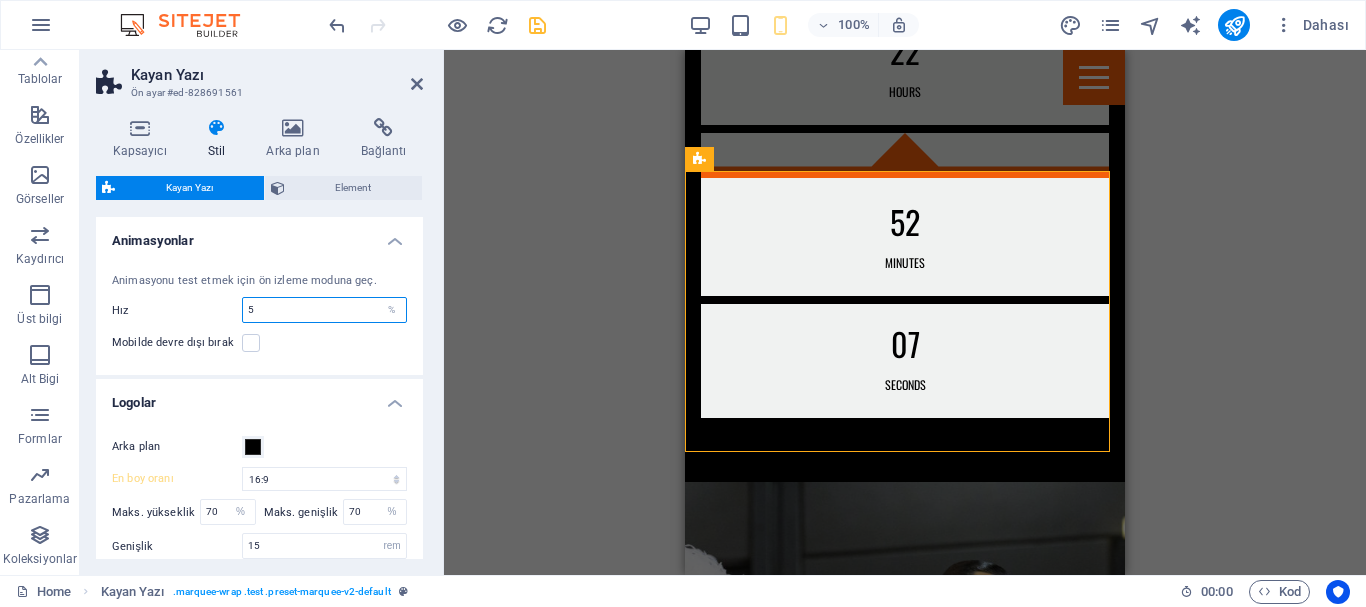 click on "5" at bounding box center (324, 310) 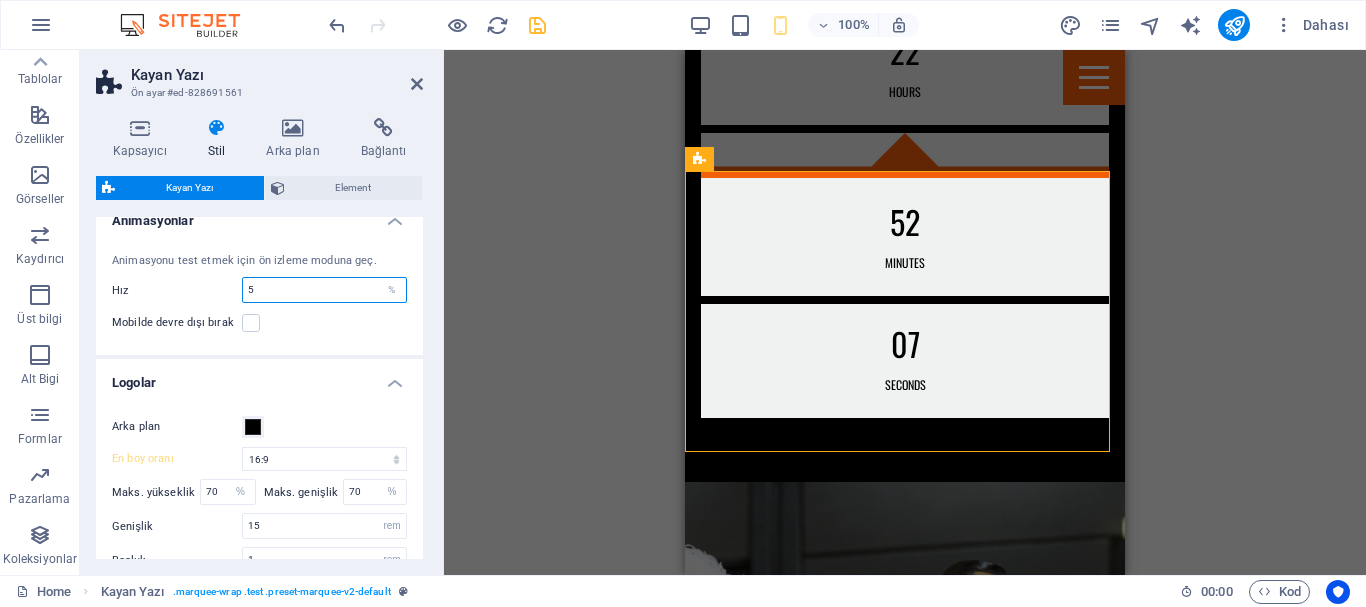 scroll, scrollTop: 9, scrollLeft: 0, axis: vertical 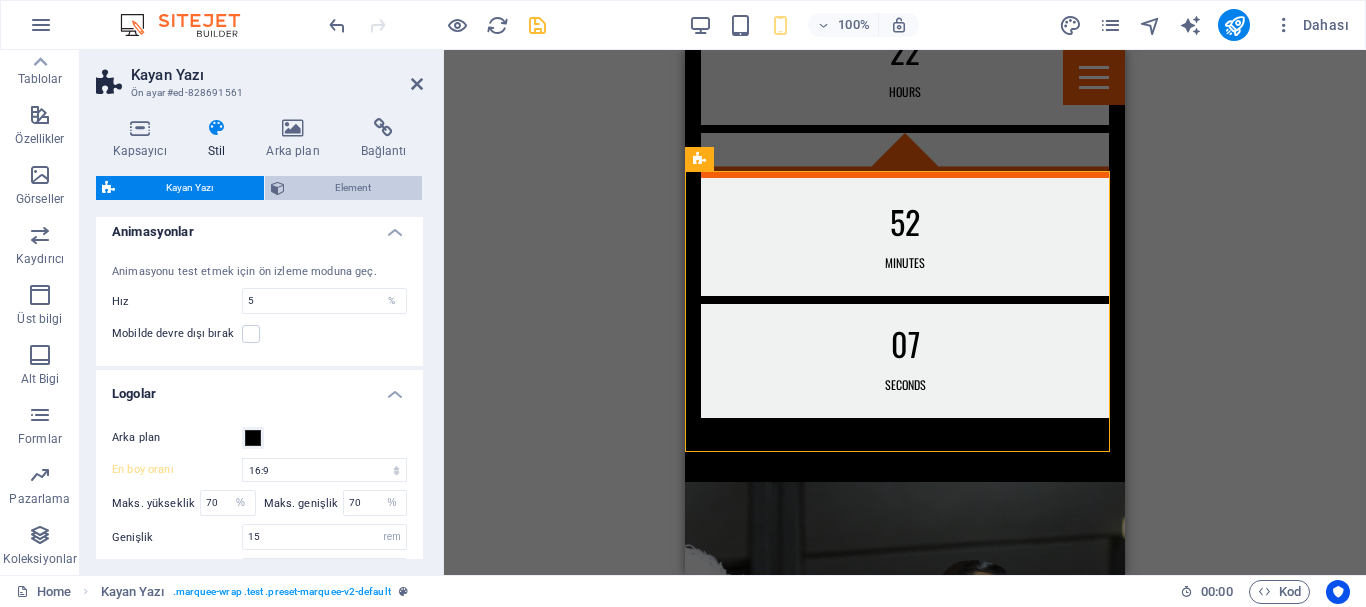 click on "Element" at bounding box center (344, 188) 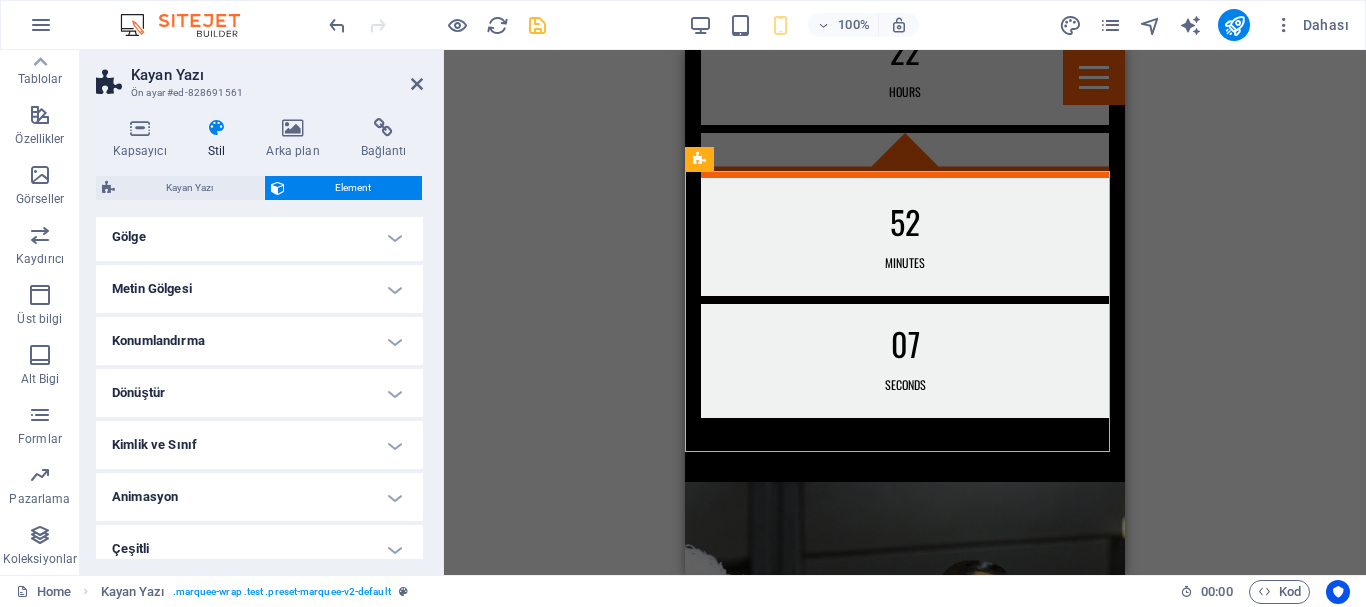 scroll, scrollTop: 289, scrollLeft: 0, axis: vertical 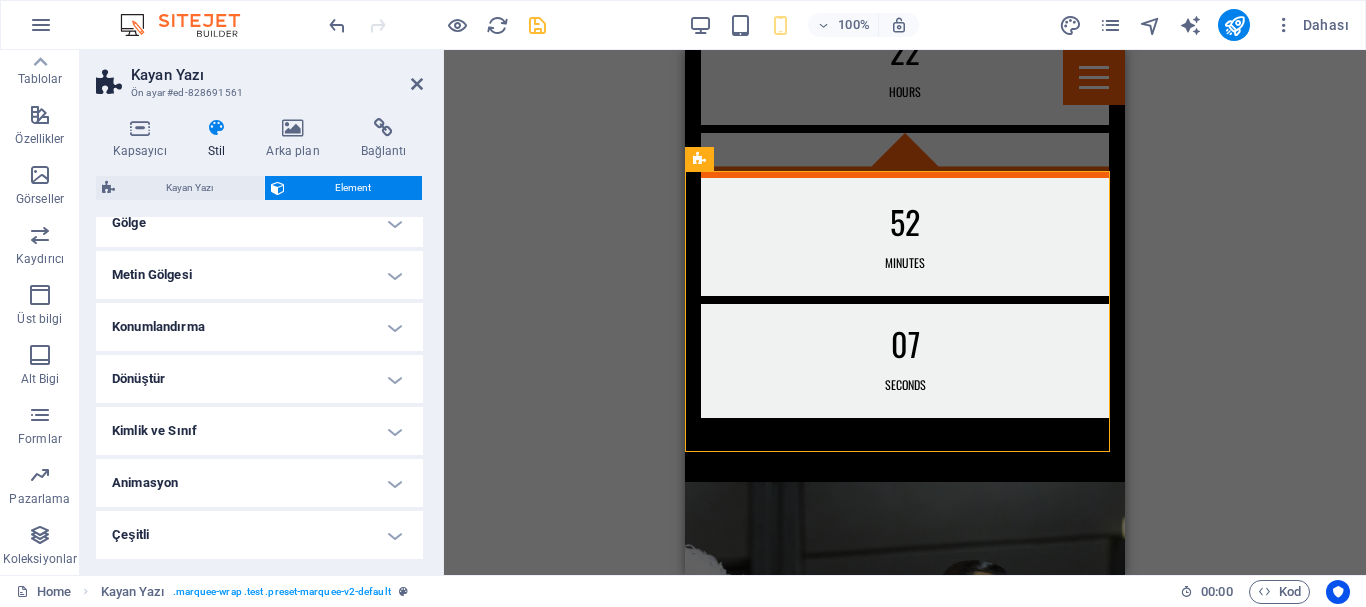 click on "Dönüştür" at bounding box center (259, 379) 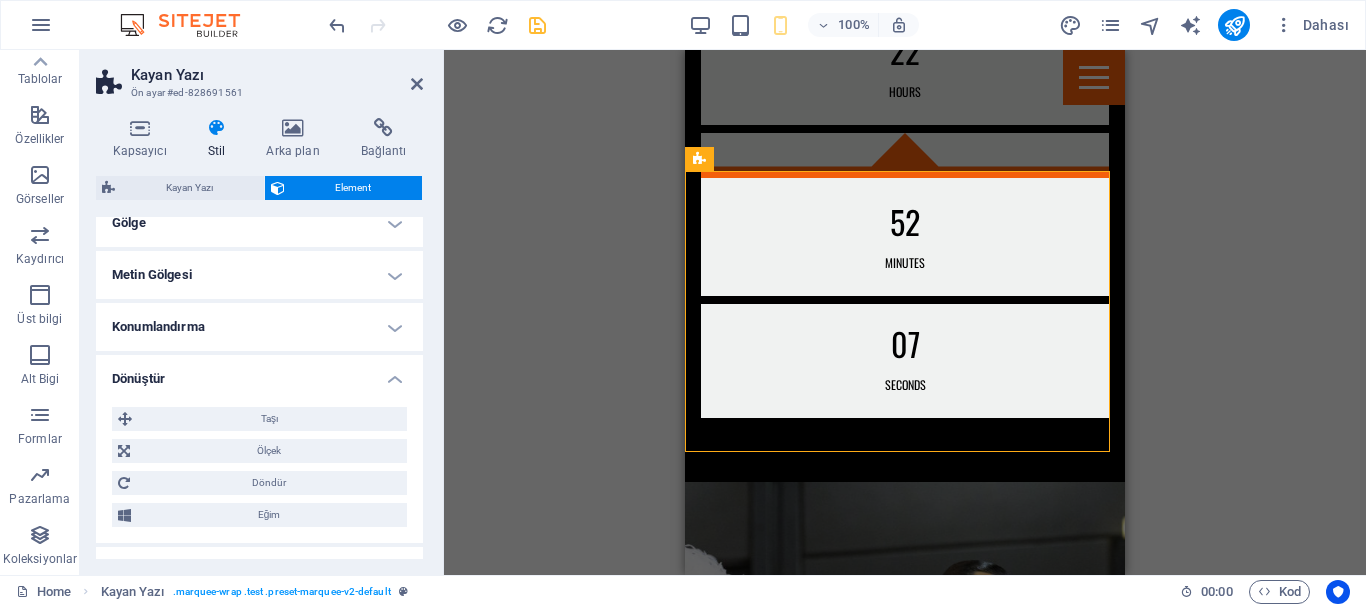 click on "Dönüştür" at bounding box center [259, 373] 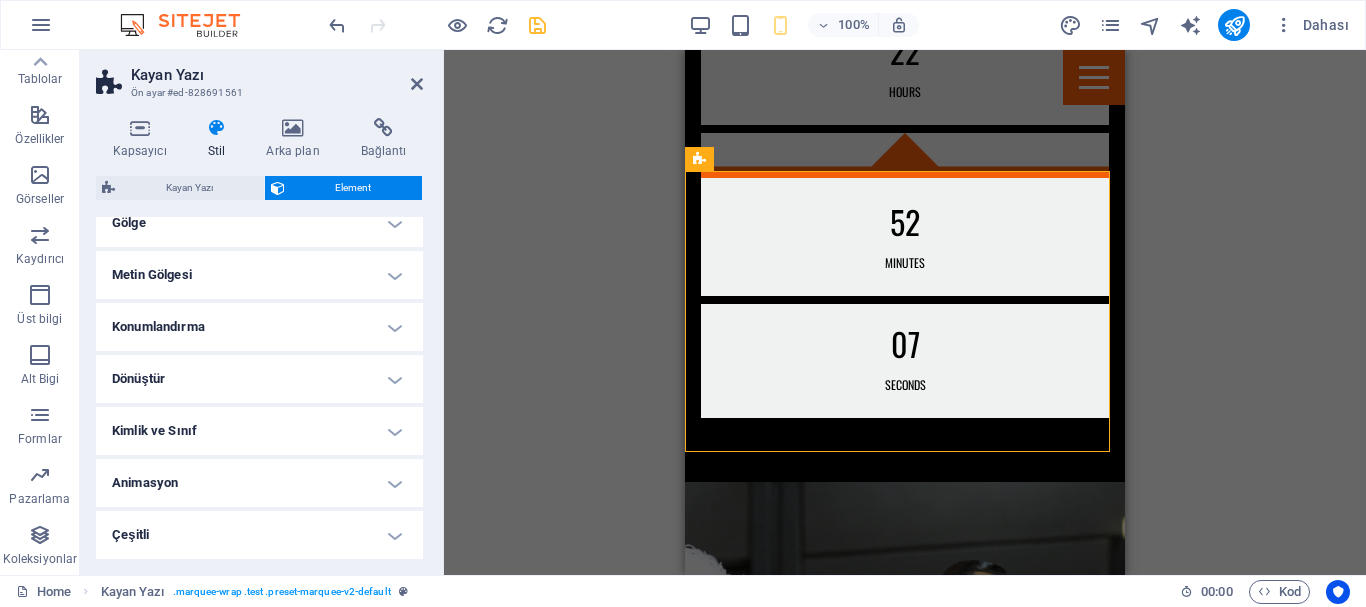 click on "Metin Gölgesi" at bounding box center (259, 275) 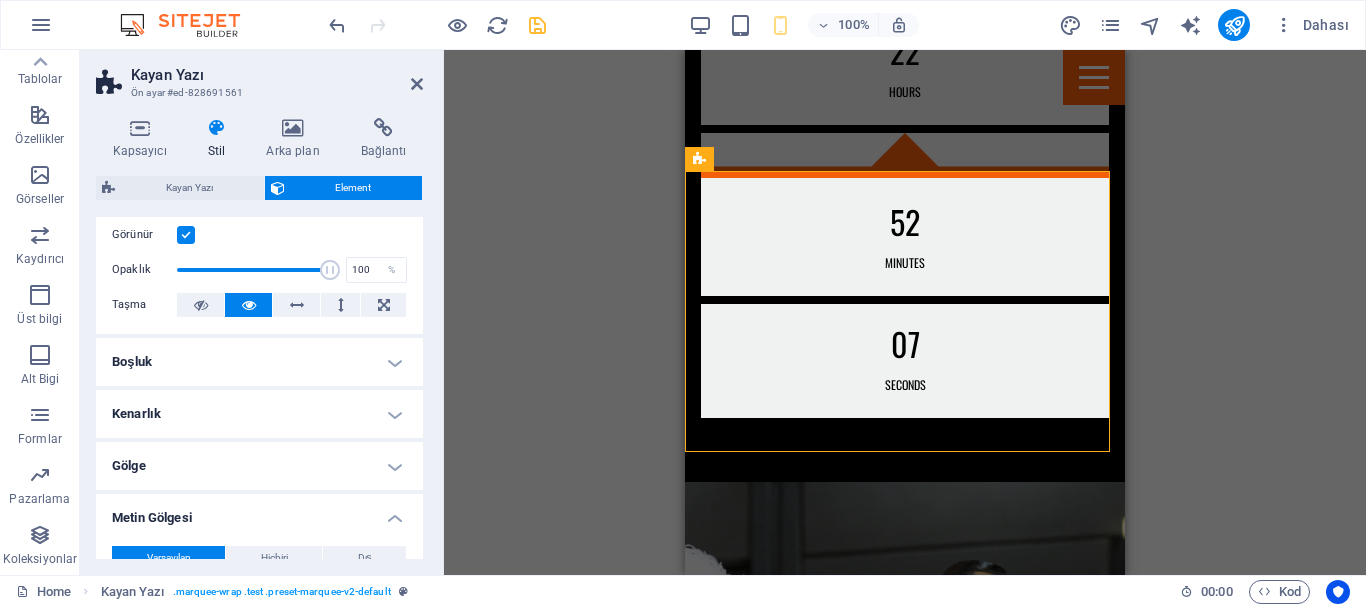 scroll, scrollTop: 0, scrollLeft: 0, axis: both 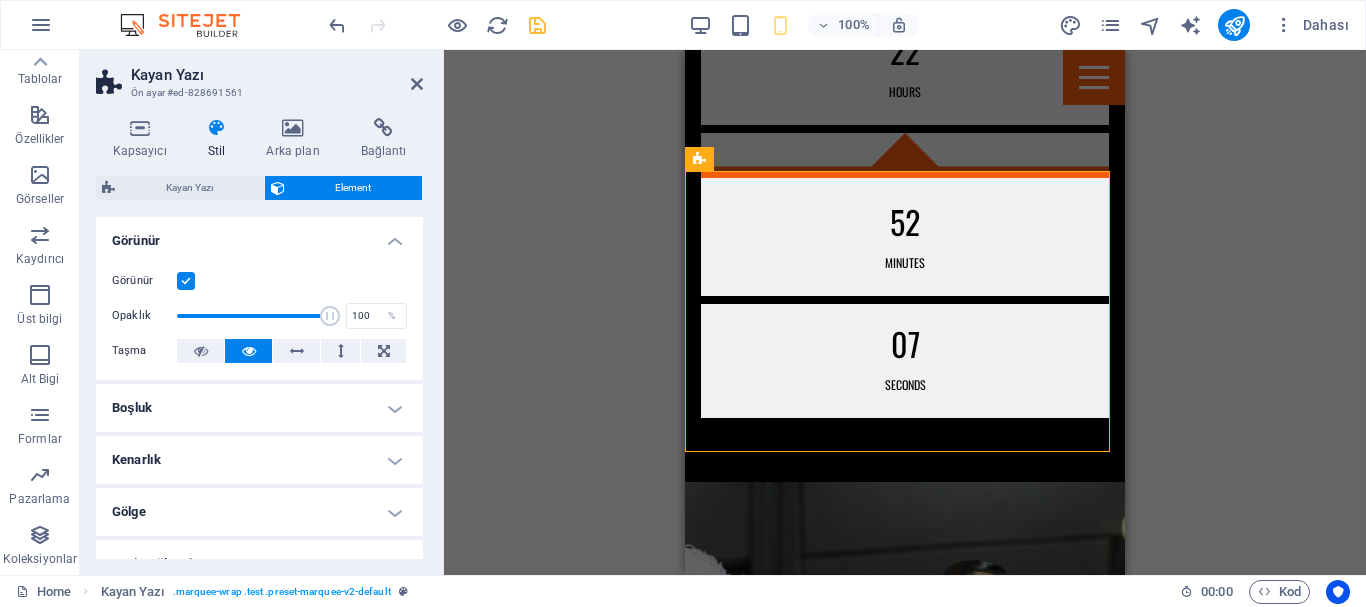 click at bounding box center (186, 281) 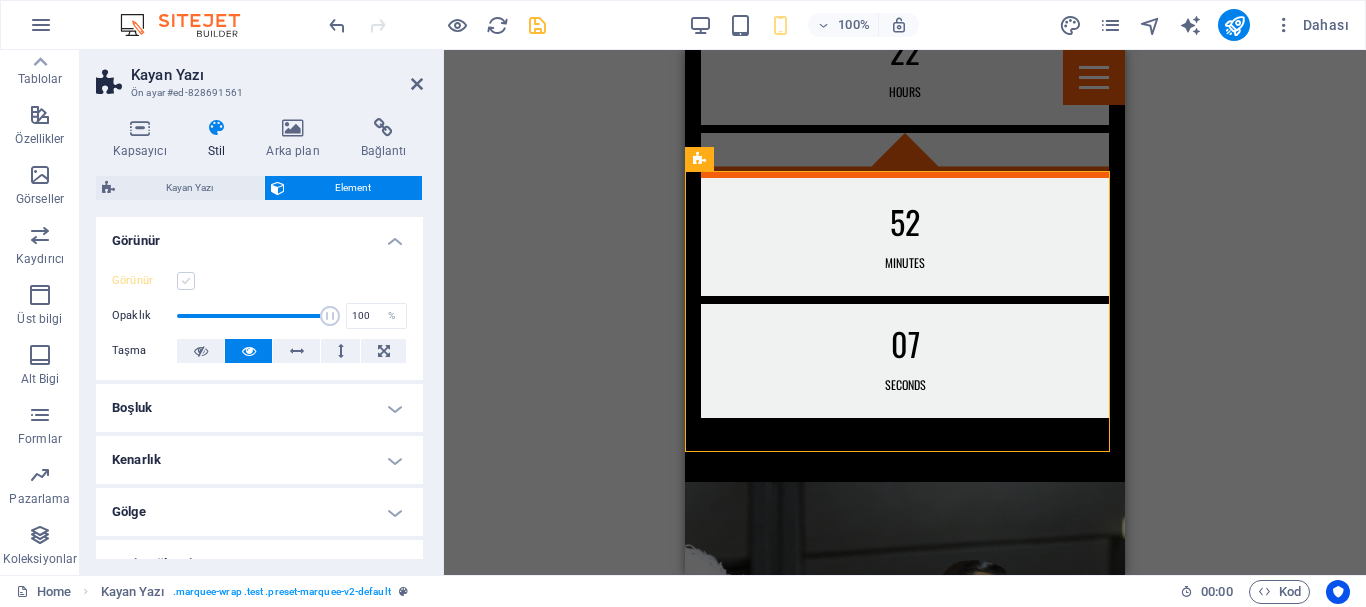 click at bounding box center (186, 281) 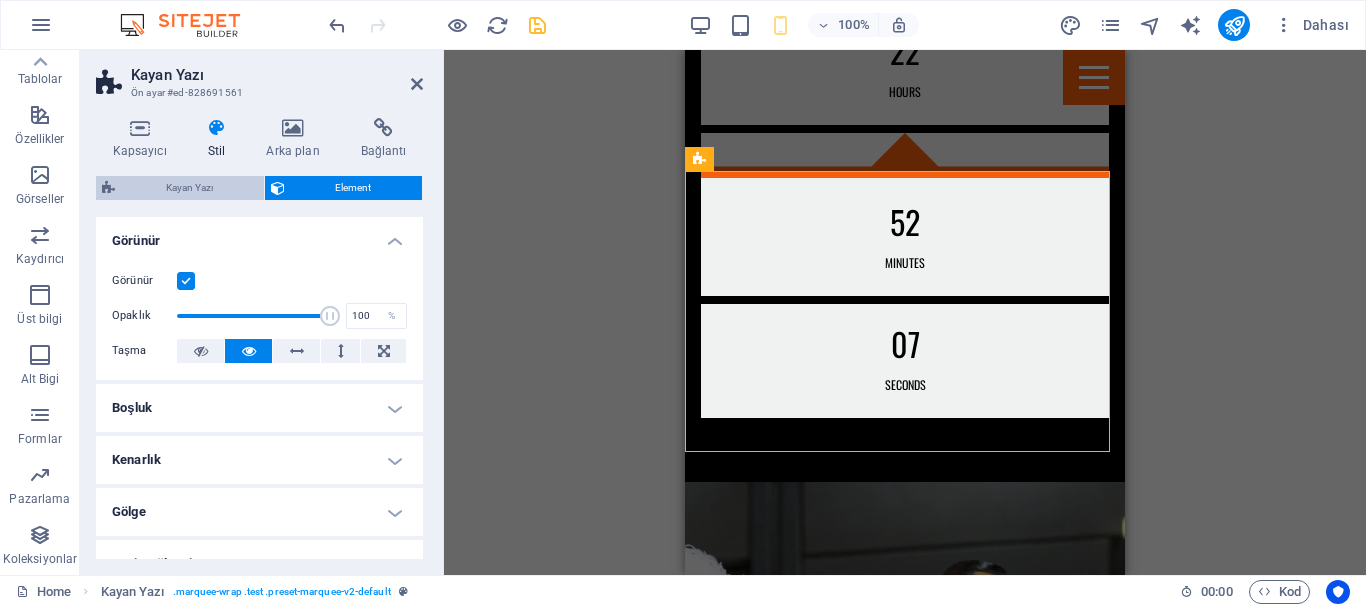 click on "Kayan Yazı" at bounding box center [189, 188] 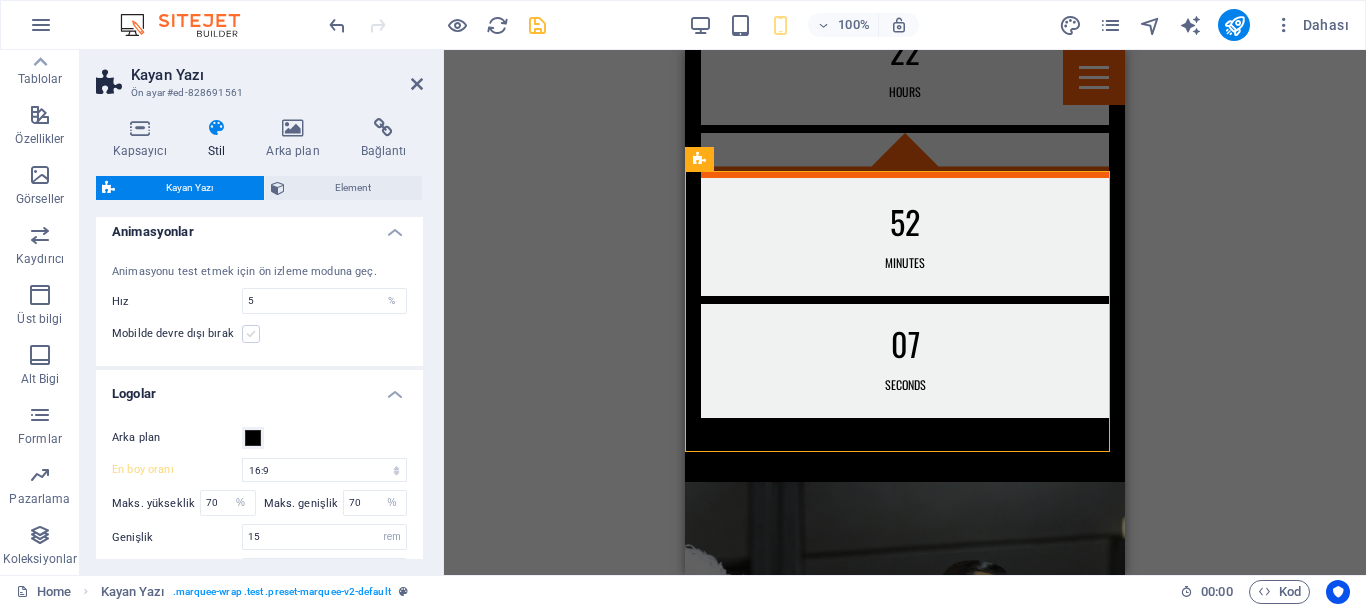 click at bounding box center [251, 334] 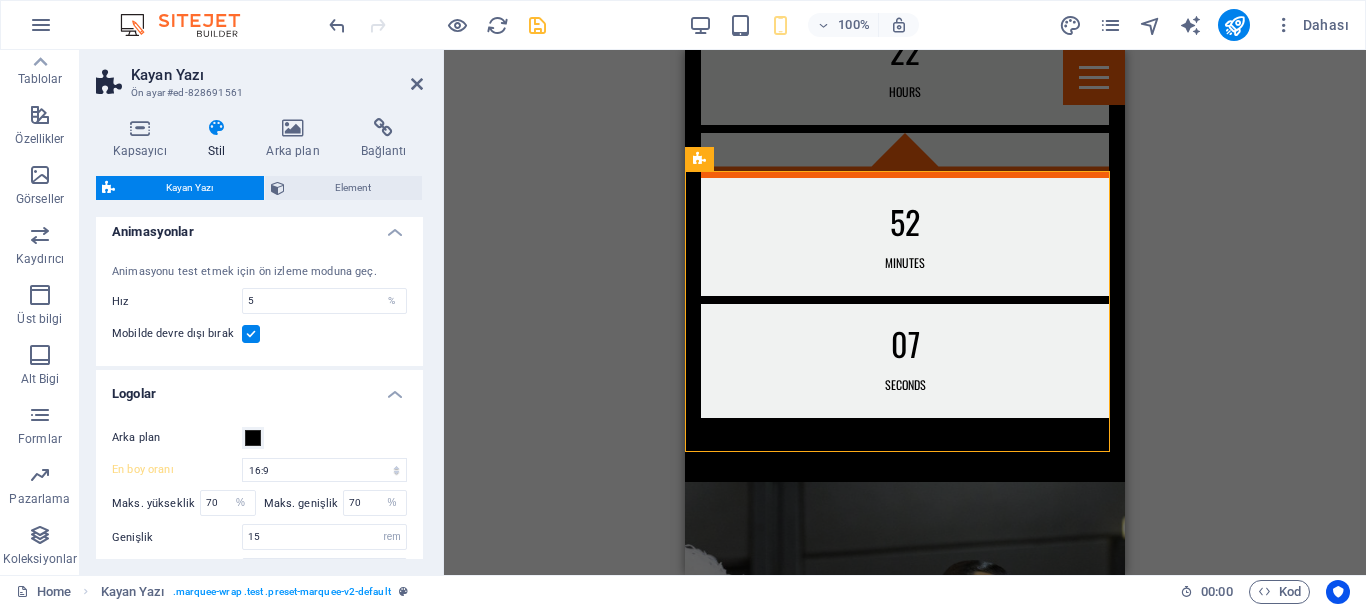 click at bounding box center (251, 334) 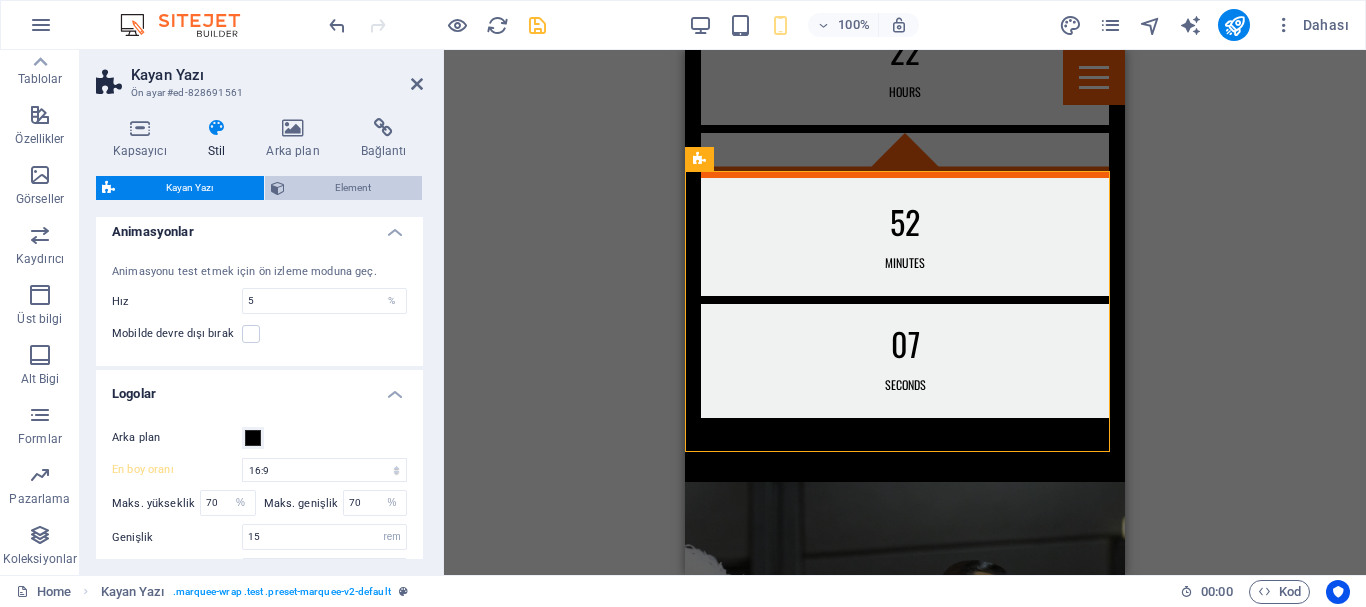 click on "Element" at bounding box center [354, 188] 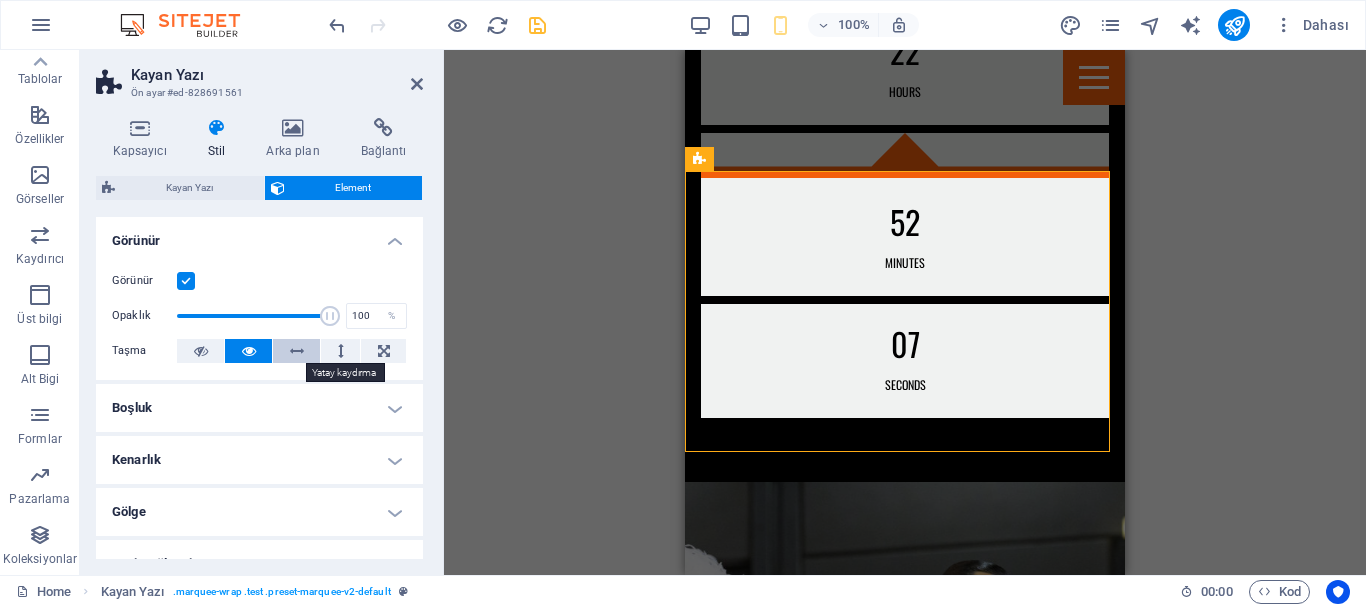 click at bounding box center [297, 351] 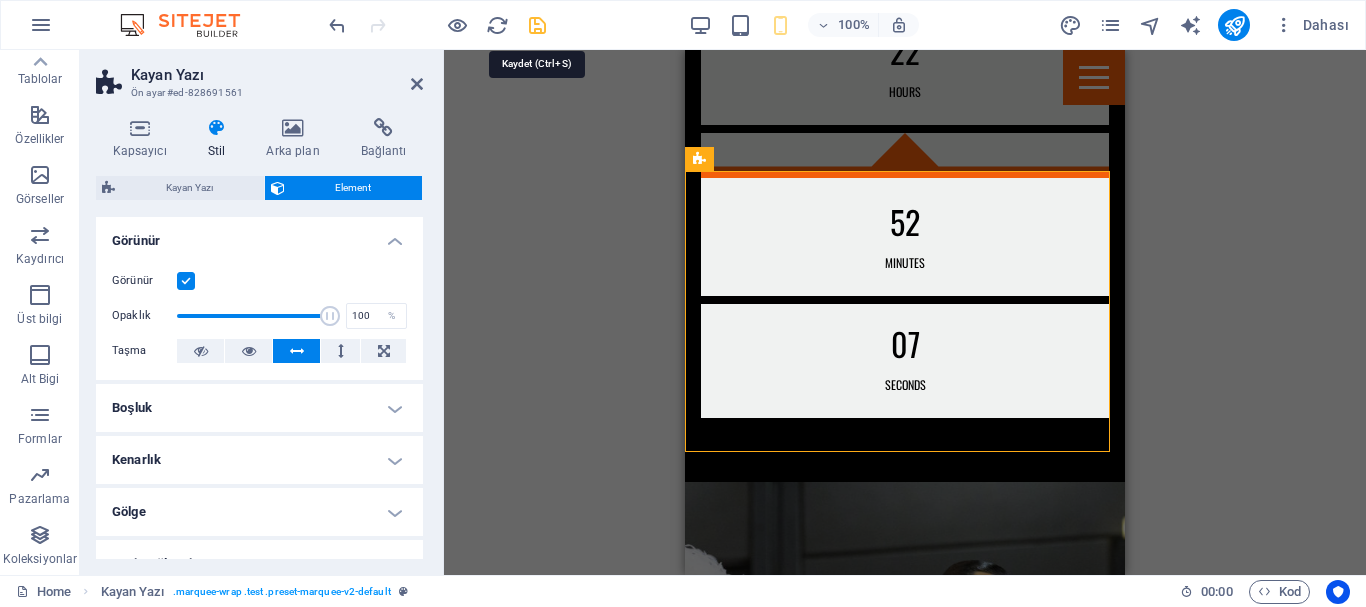 click at bounding box center (537, 25) 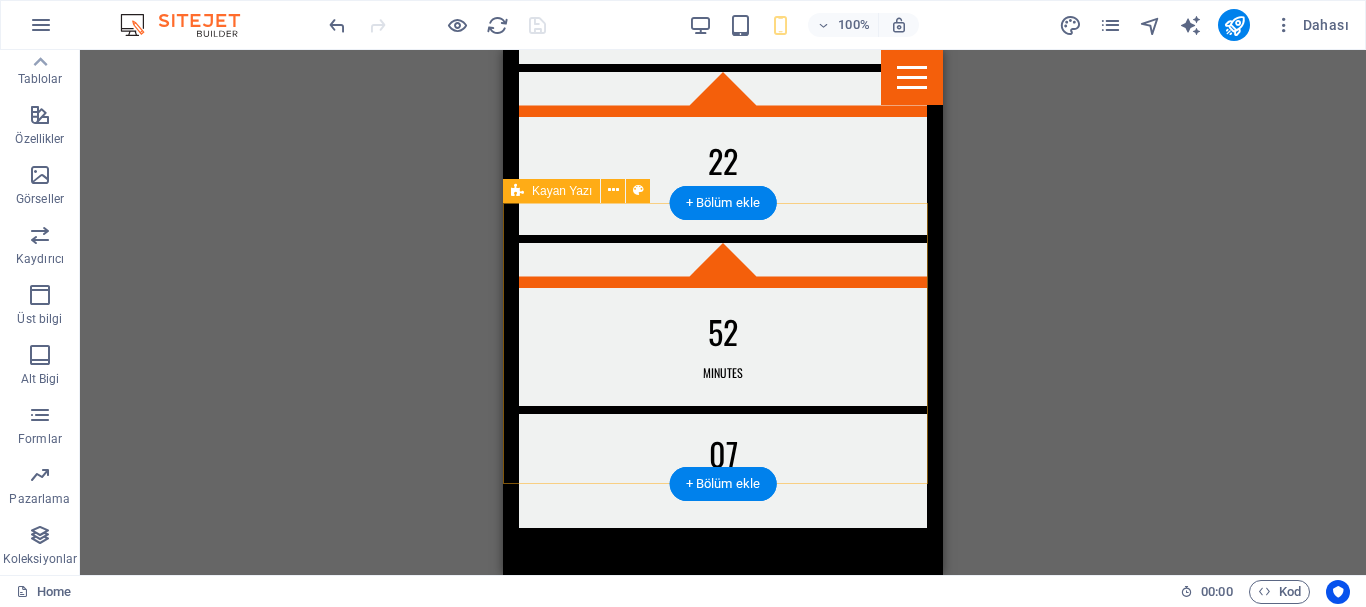 scroll, scrollTop: 1721, scrollLeft: 0, axis: vertical 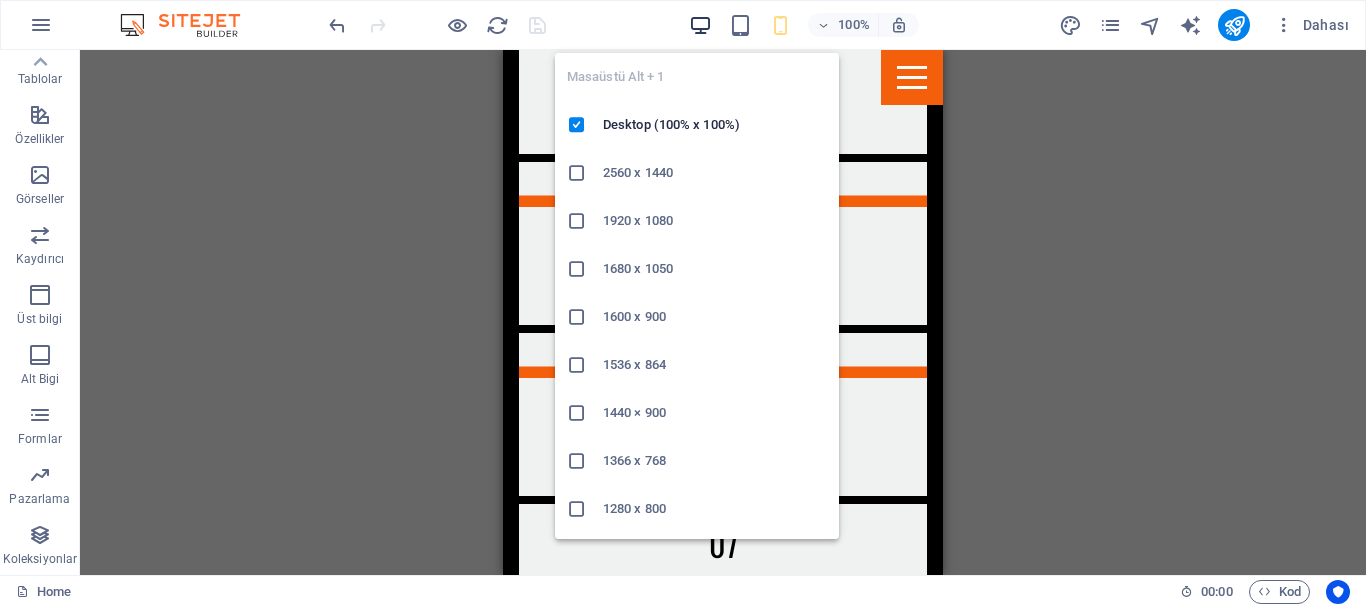 click at bounding box center [700, 25] 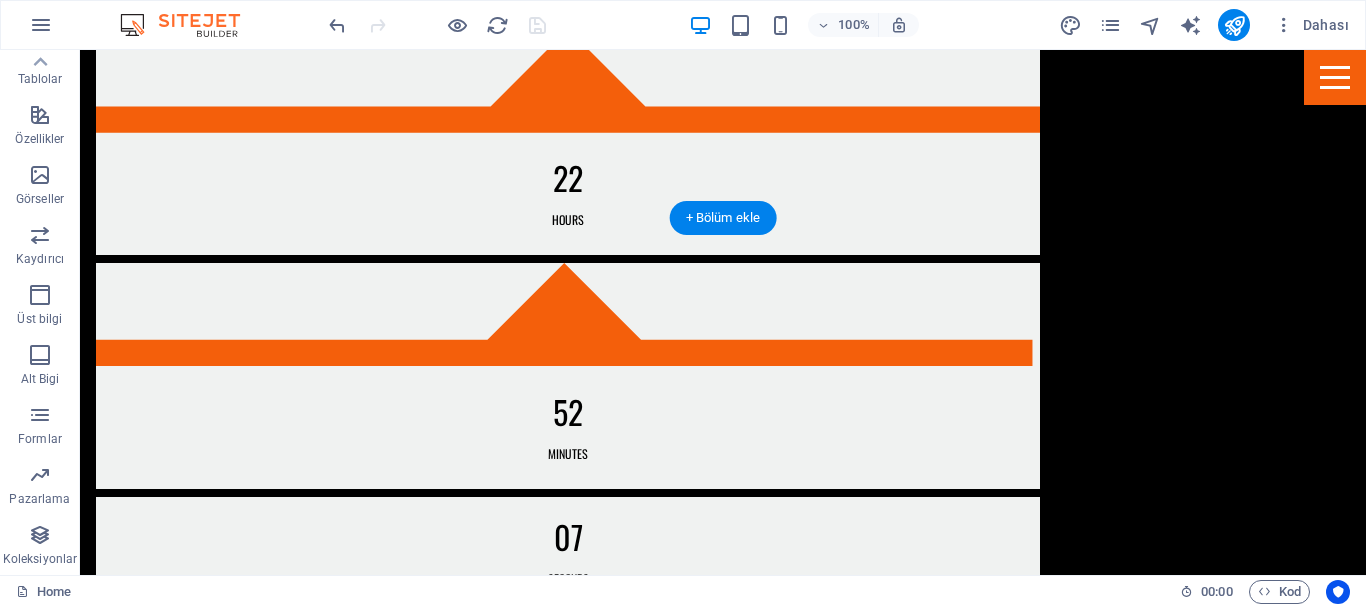 scroll, scrollTop: 1713, scrollLeft: 0, axis: vertical 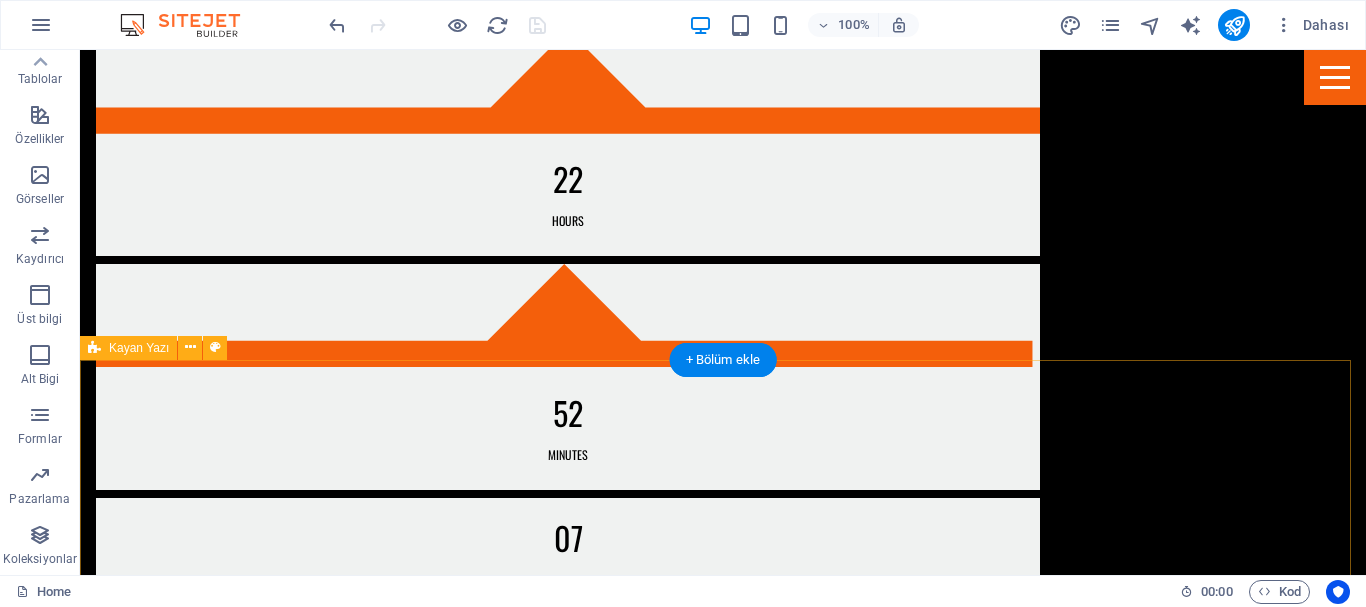 click at bounding box center [723, 3666] 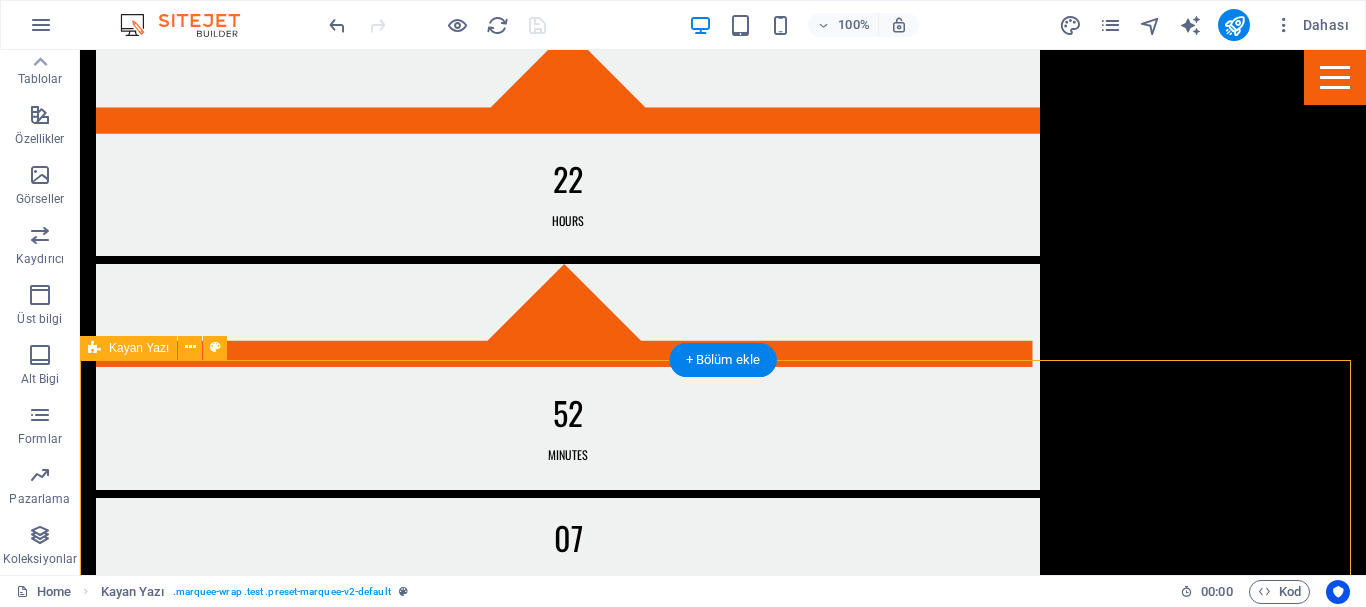 click at bounding box center (723, 3666) 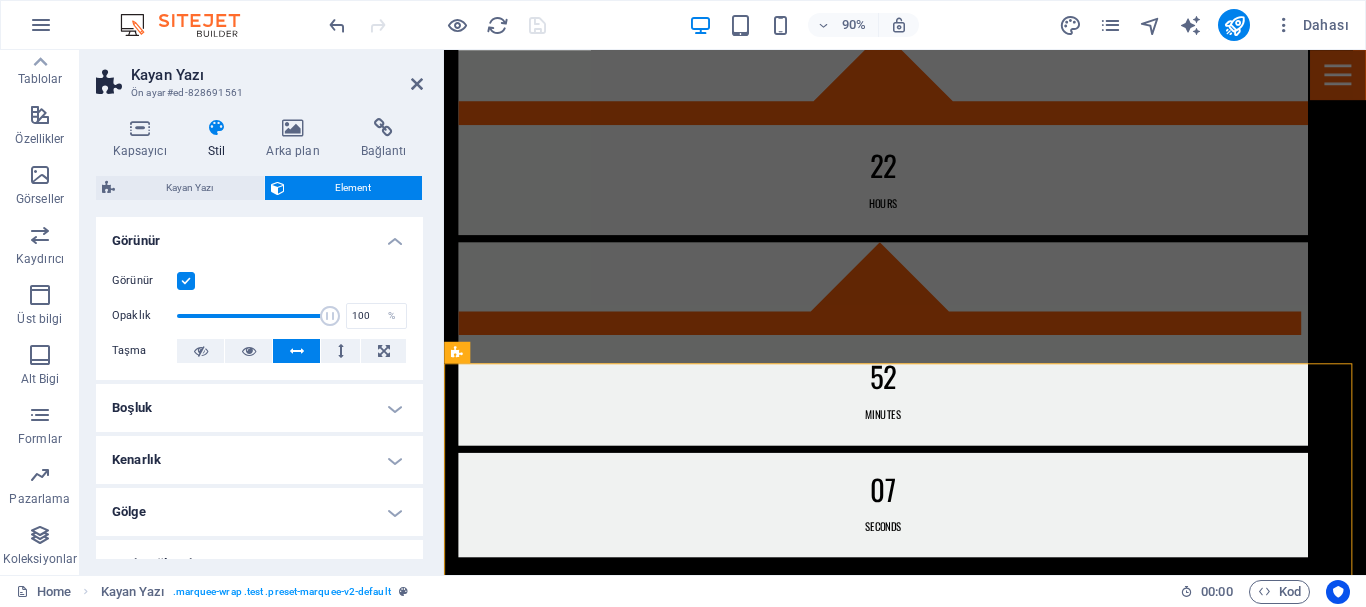click on "Boşluk" at bounding box center [259, 408] 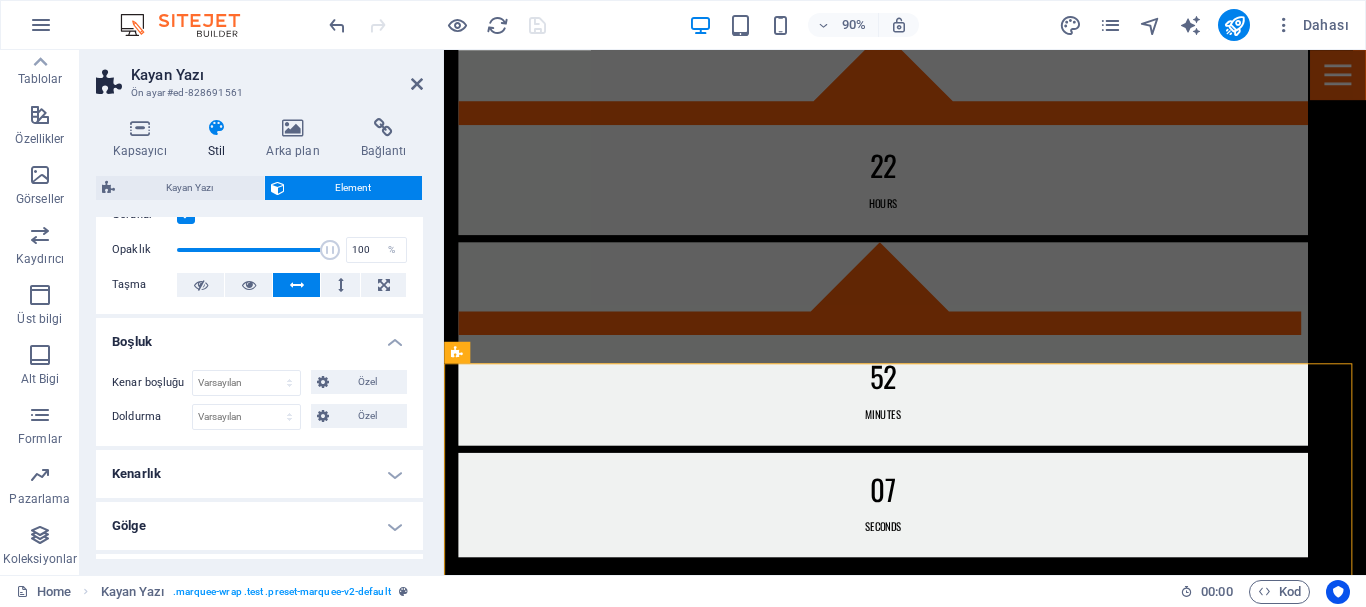 scroll, scrollTop: 200, scrollLeft: 0, axis: vertical 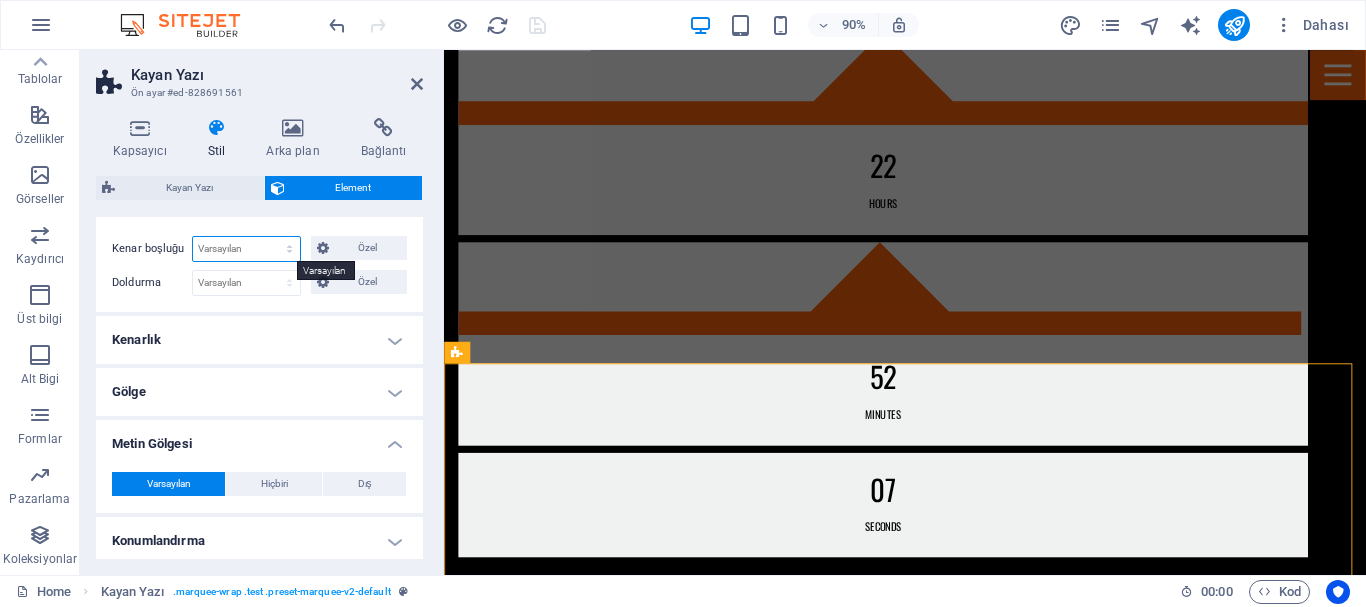 click on "Varsayılan otomatik px % rem vw vh Özel" at bounding box center [246, 249] 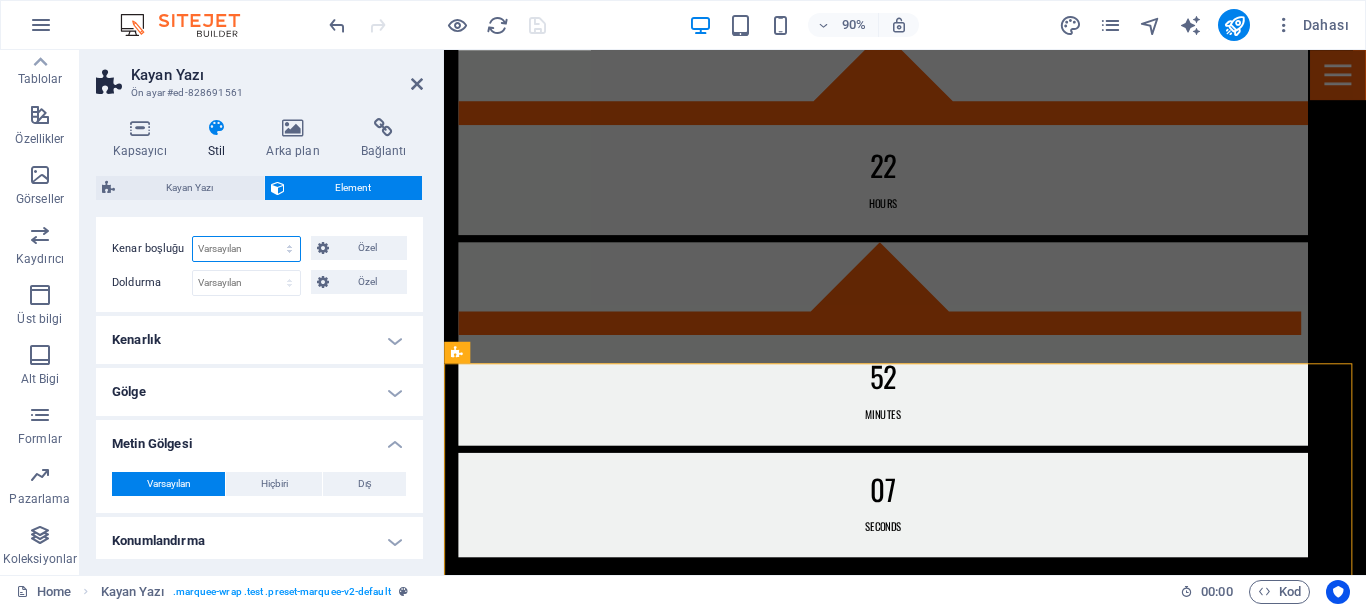 click on "Varsayılan otomatik px % rem vw vh Özel" at bounding box center [246, 249] 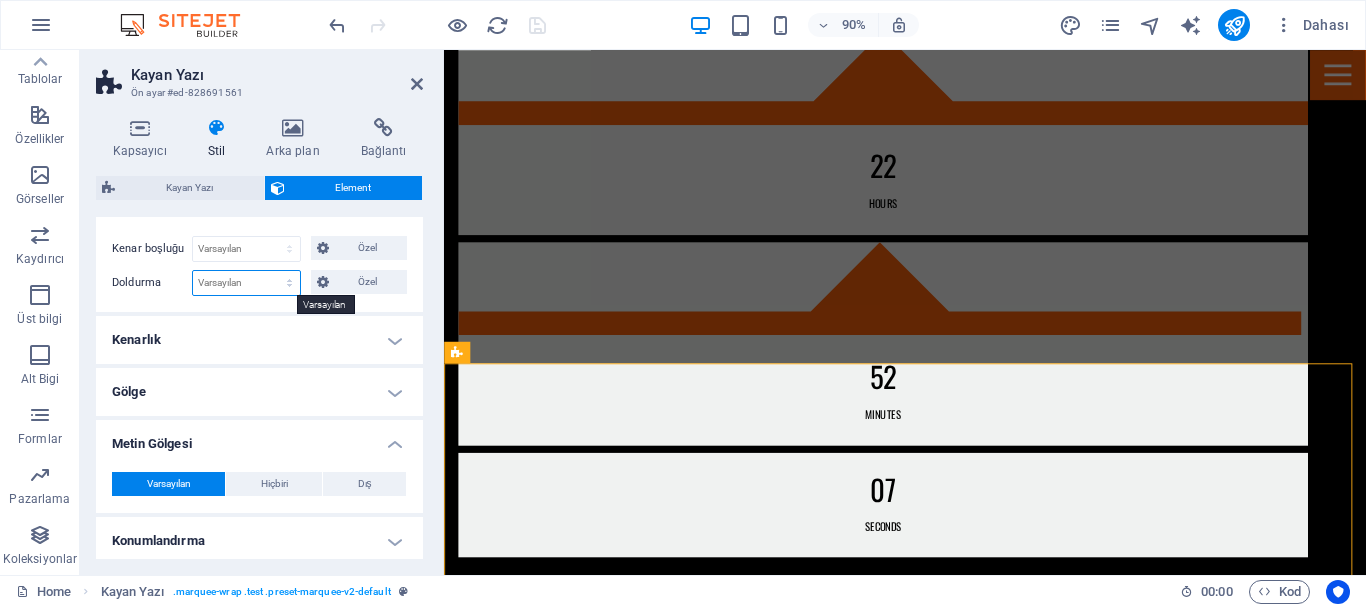click on "Varsayılan px rem % vh vw Özel" at bounding box center [246, 283] 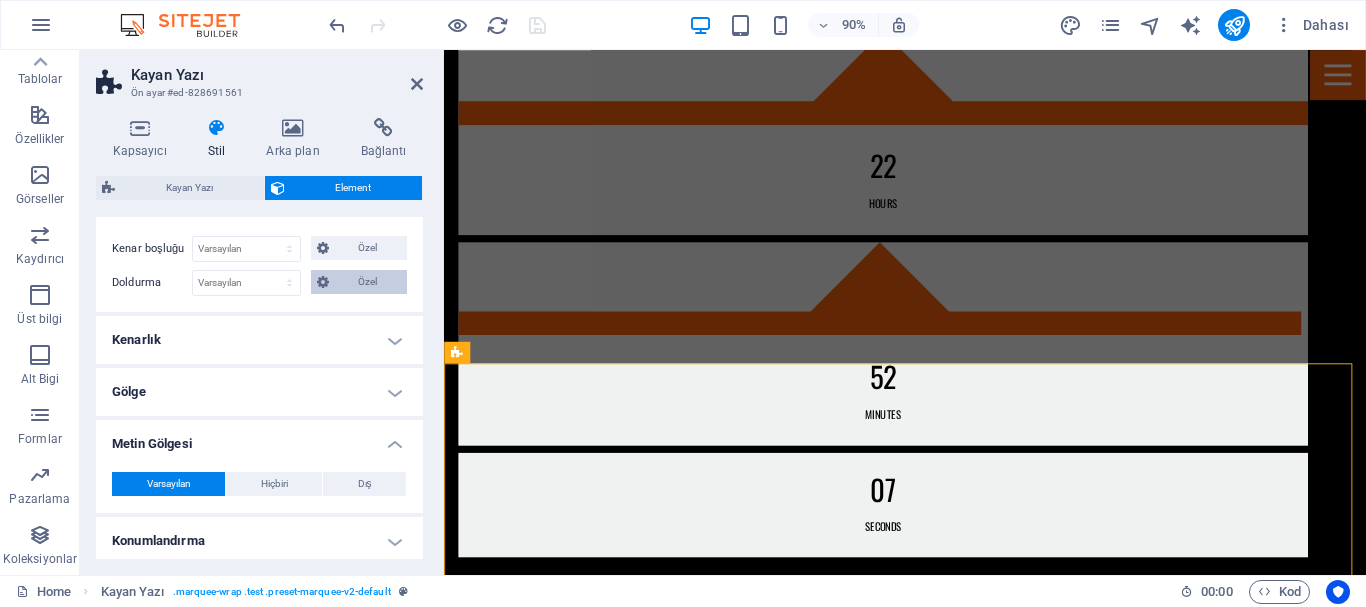 click on "Özel" at bounding box center (359, 282) 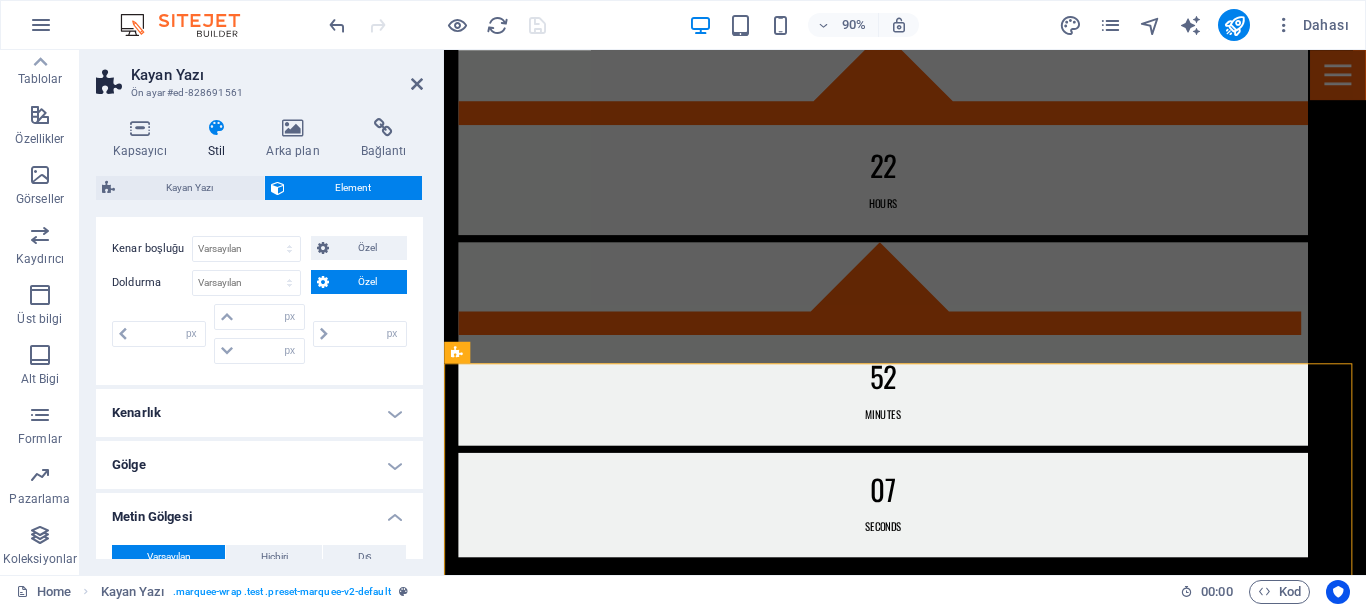 click on "Özel" at bounding box center [359, 282] 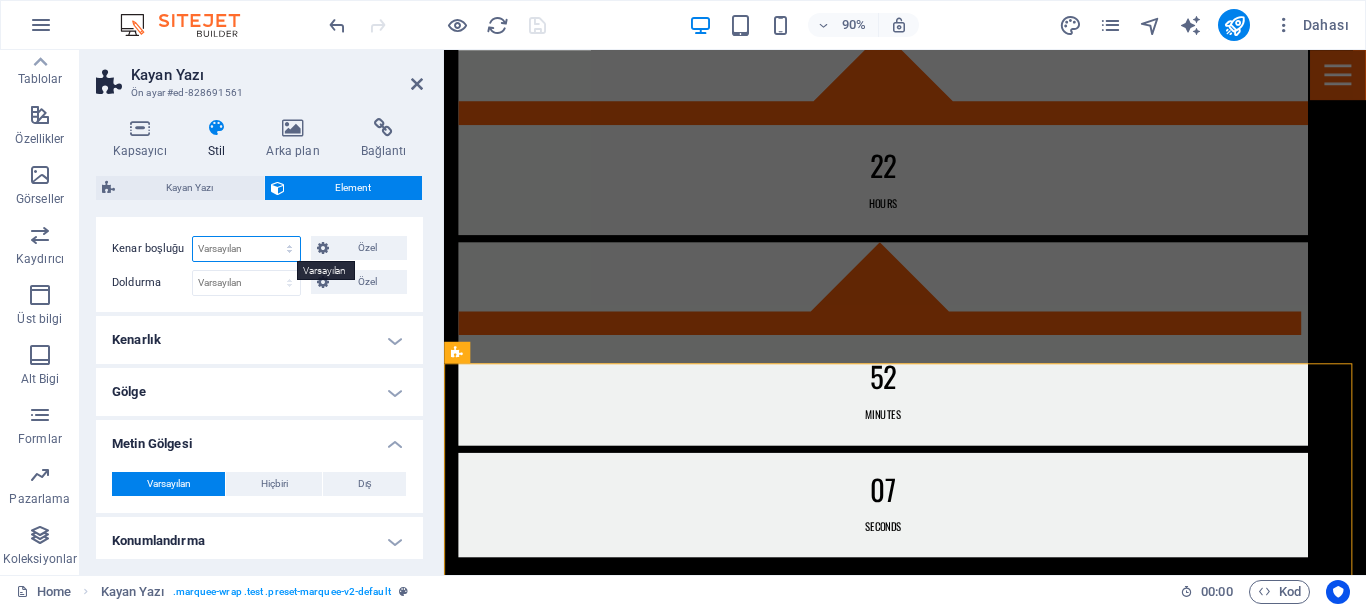 click on "Varsayılan otomatik px % rem vw vh Özel" at bounding box center [246, 249] 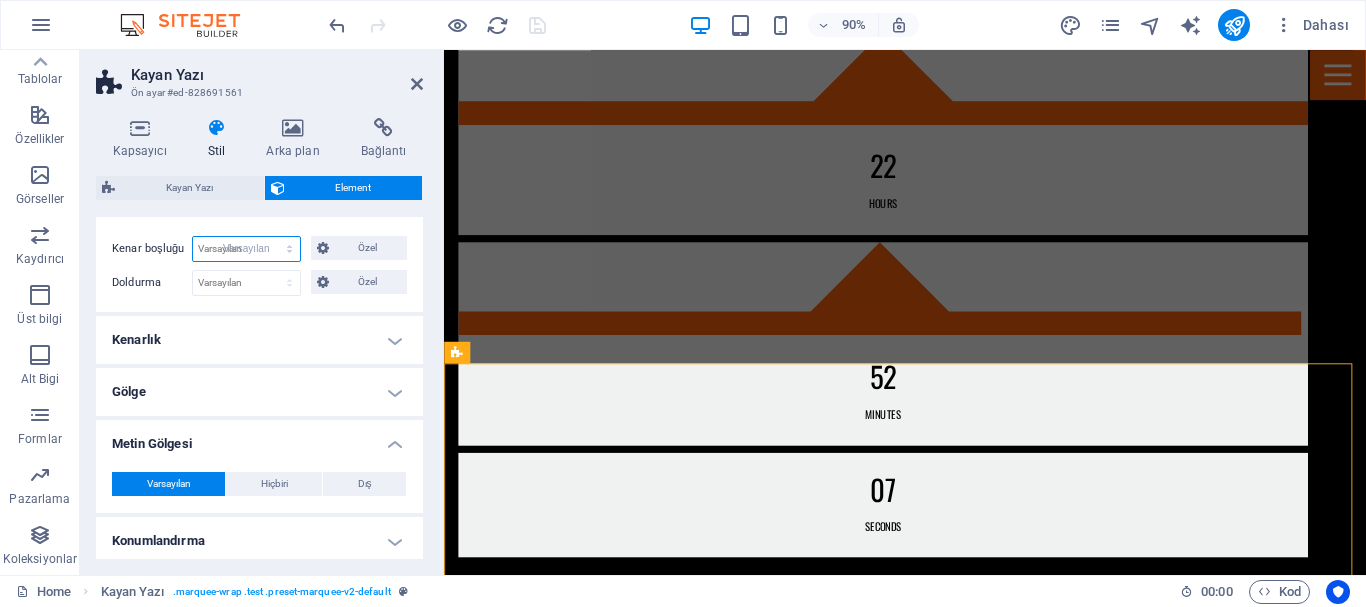 click on "Varsayılan otomatik px % rem vw vh Özel" at bounding box center [246, 249] 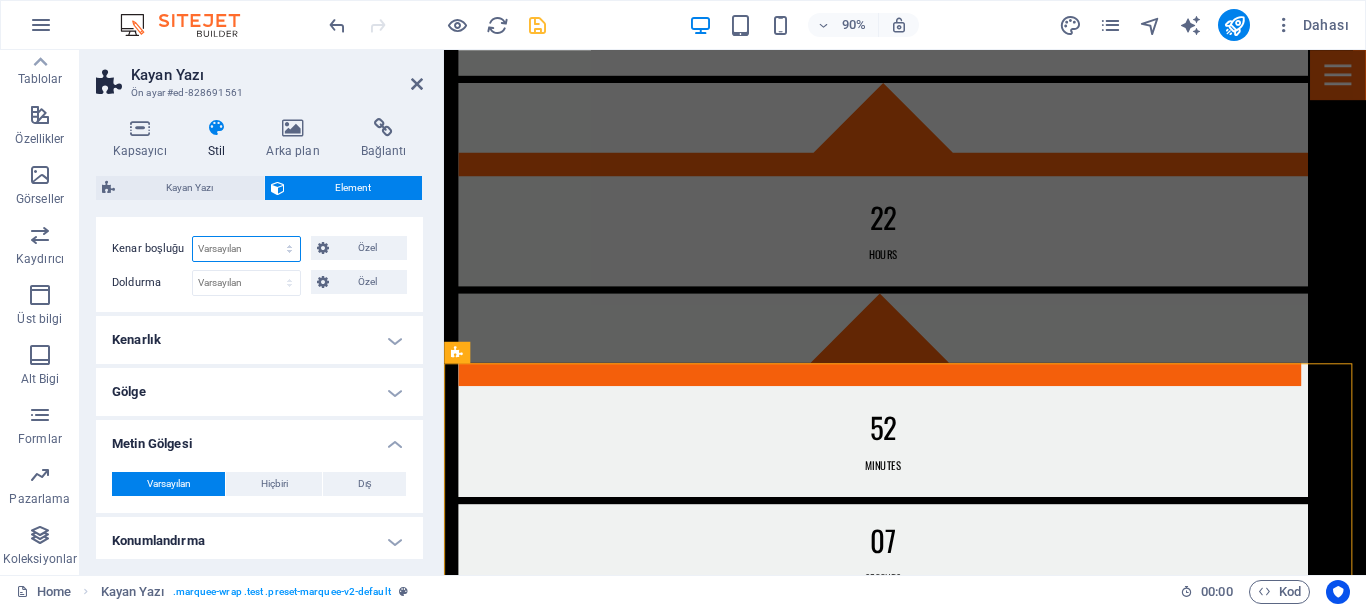 click on "Varsayılan otomatik px % rem vw vh Özel" at bounding box center [246, 249] 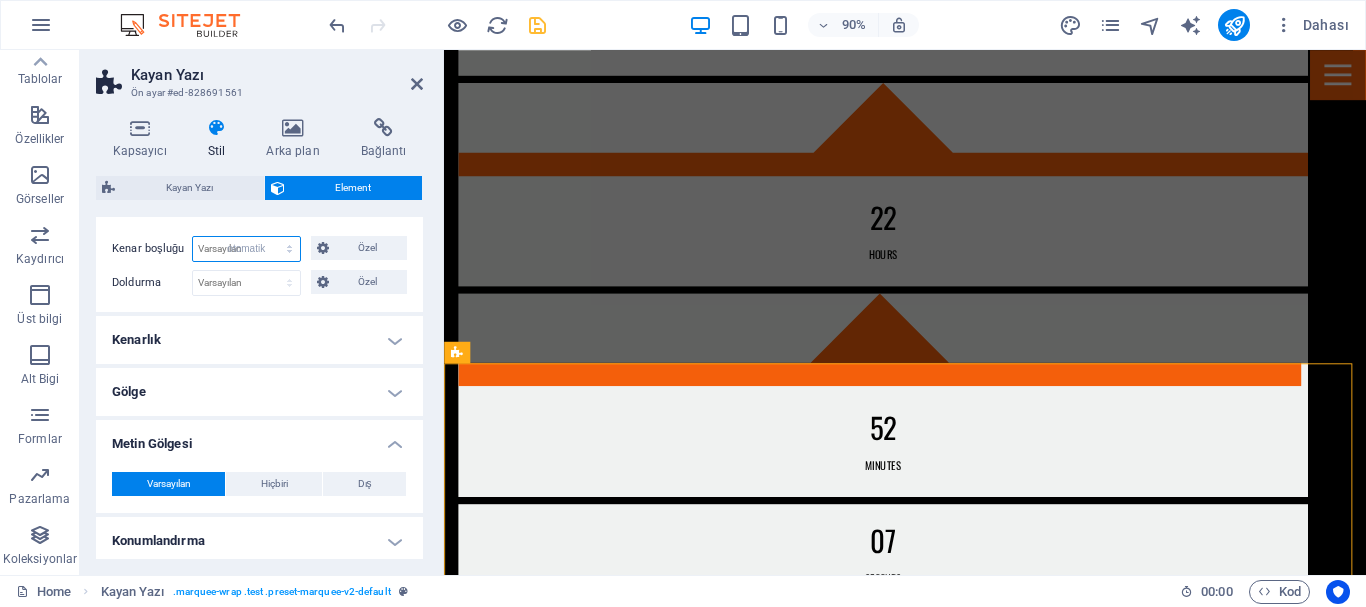 click on "Varsayılan otomatik px % rem vw vh Özel" at bounding box center [246, 249] 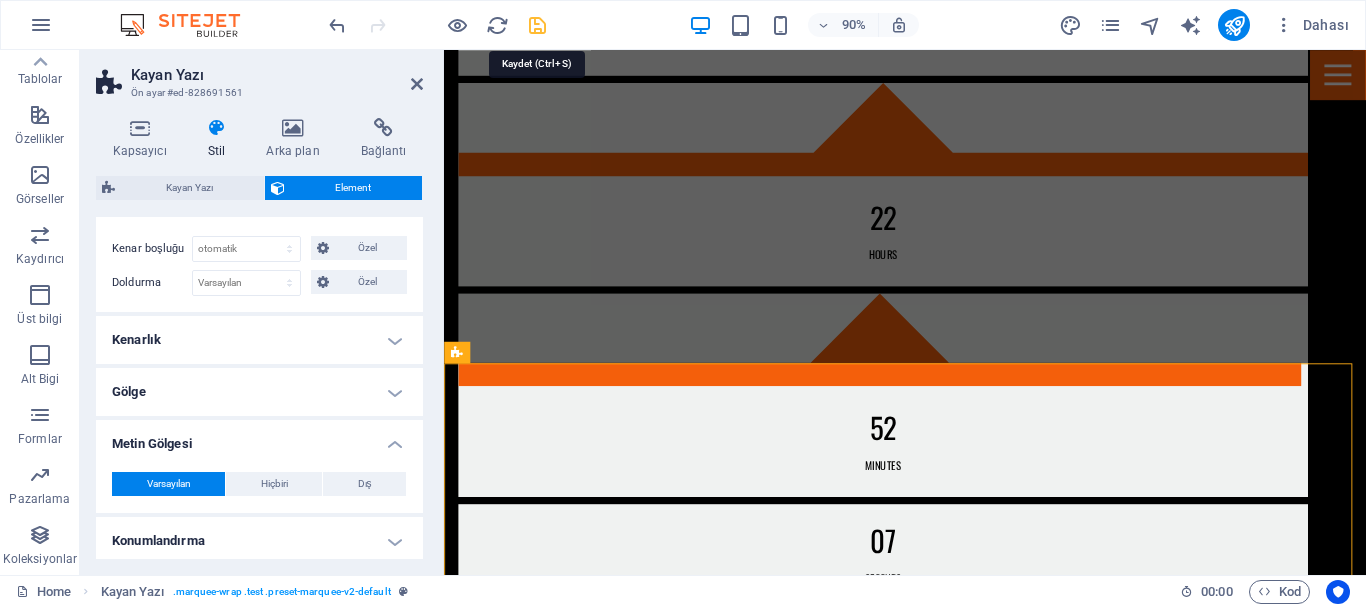 click at bounding box center [537, 25] 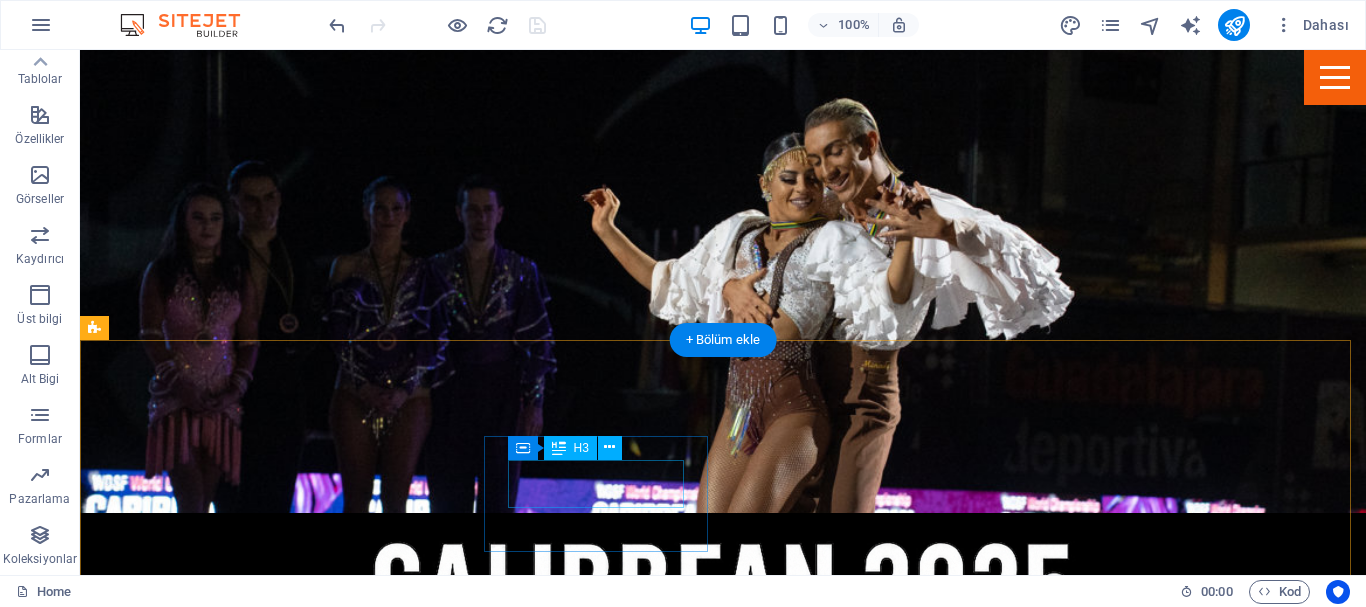 scroll, scrollTop: 0, scrollLeft: 0, axis: both 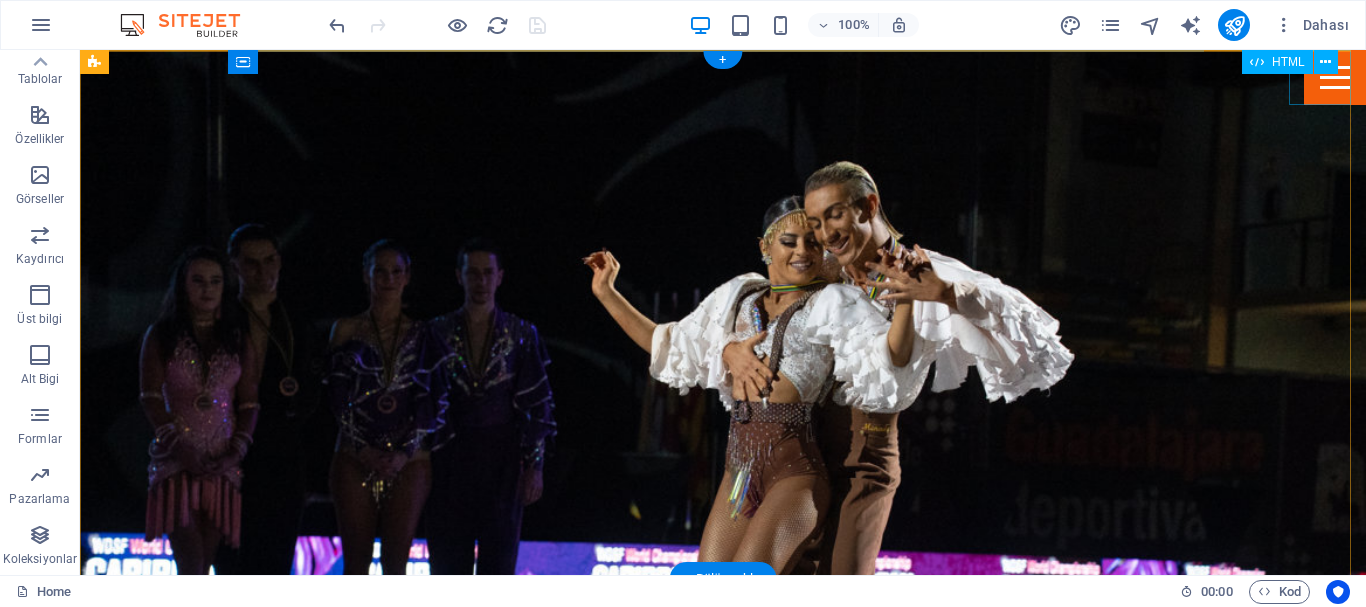 click at bounding box center (1335, 77) 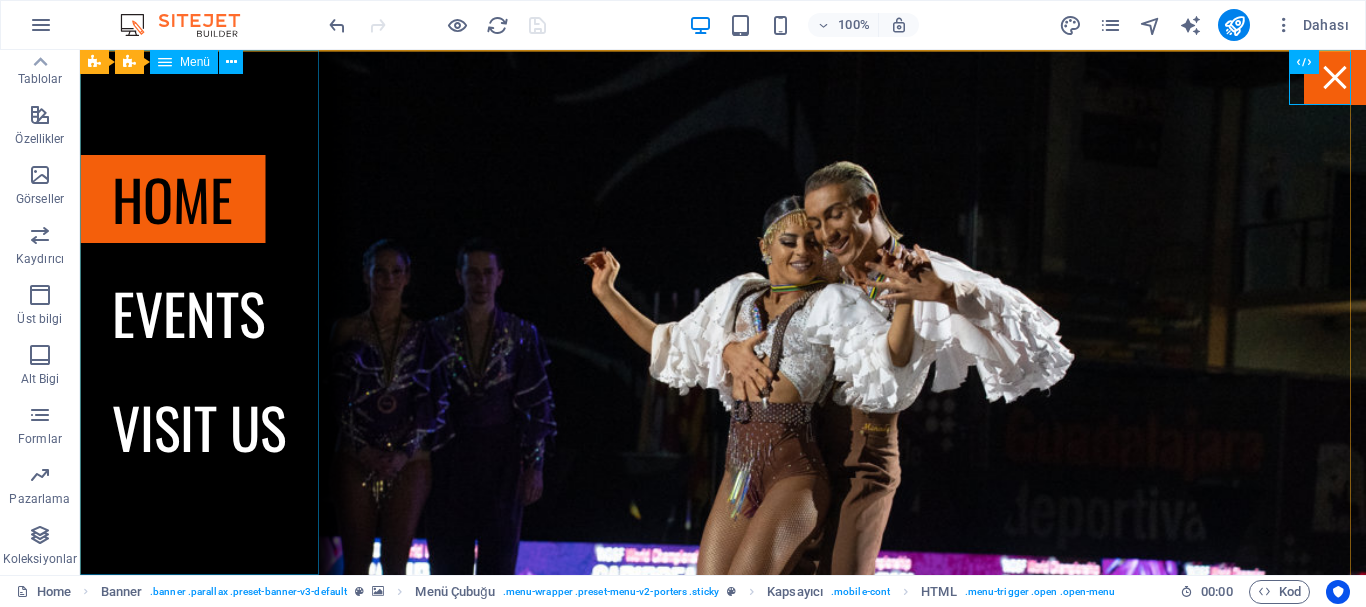click on "Menü" at bounding box center [195, 62] 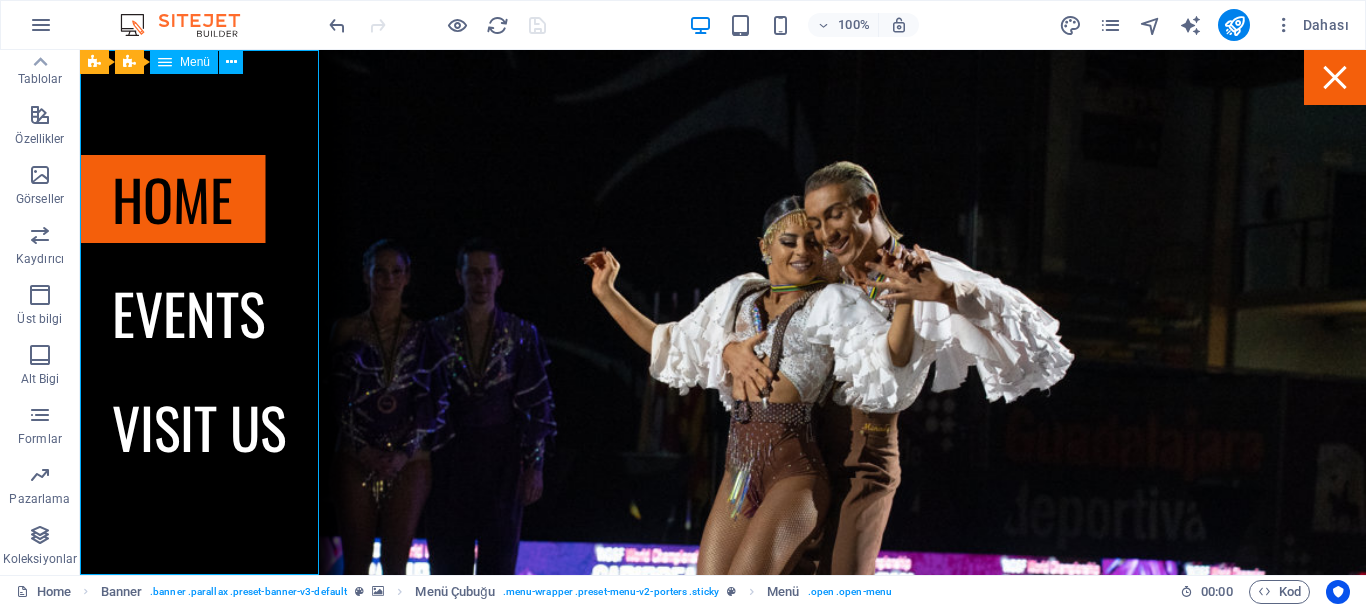 click on "Menü" at bounding box center [195, 62] 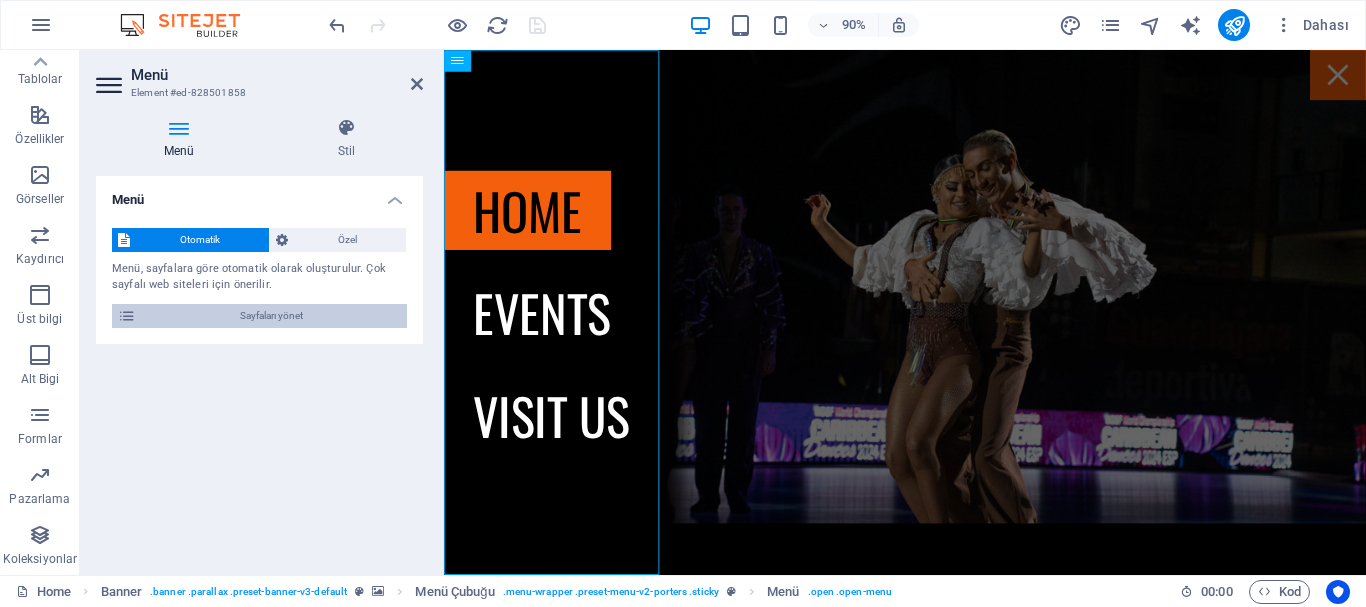 click on "Sayfaları yönet" at bounding box center (271, 316) 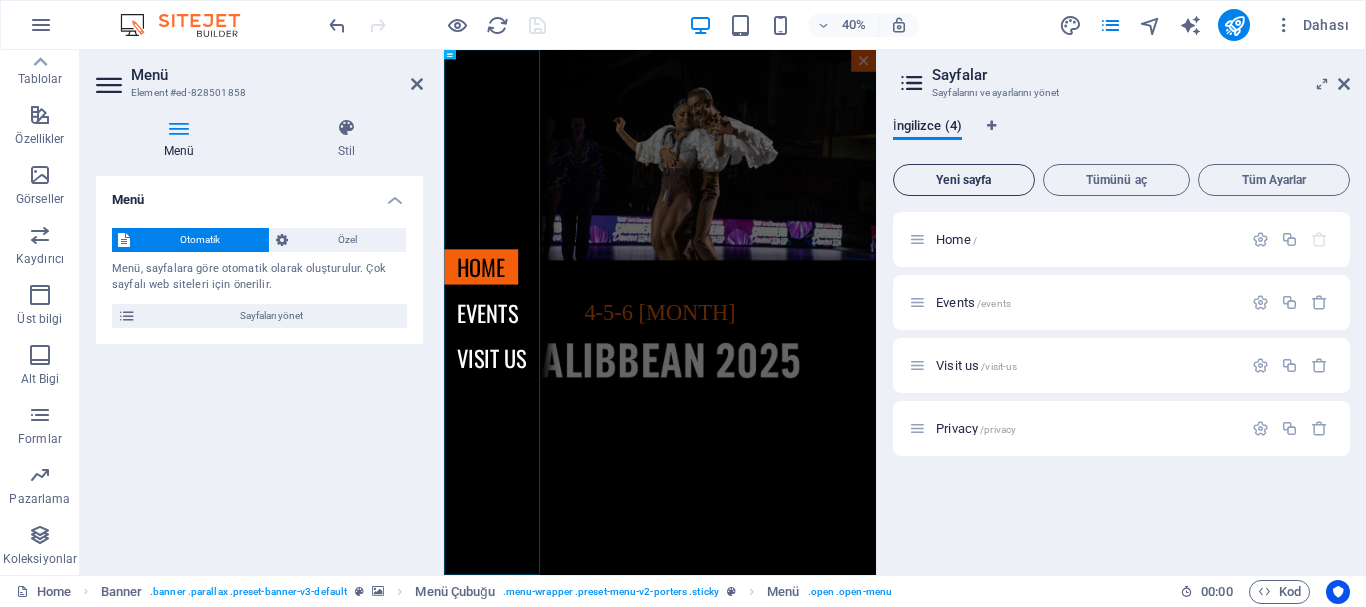 click on "Yeni sayfa" at bounding box center (964, 180) 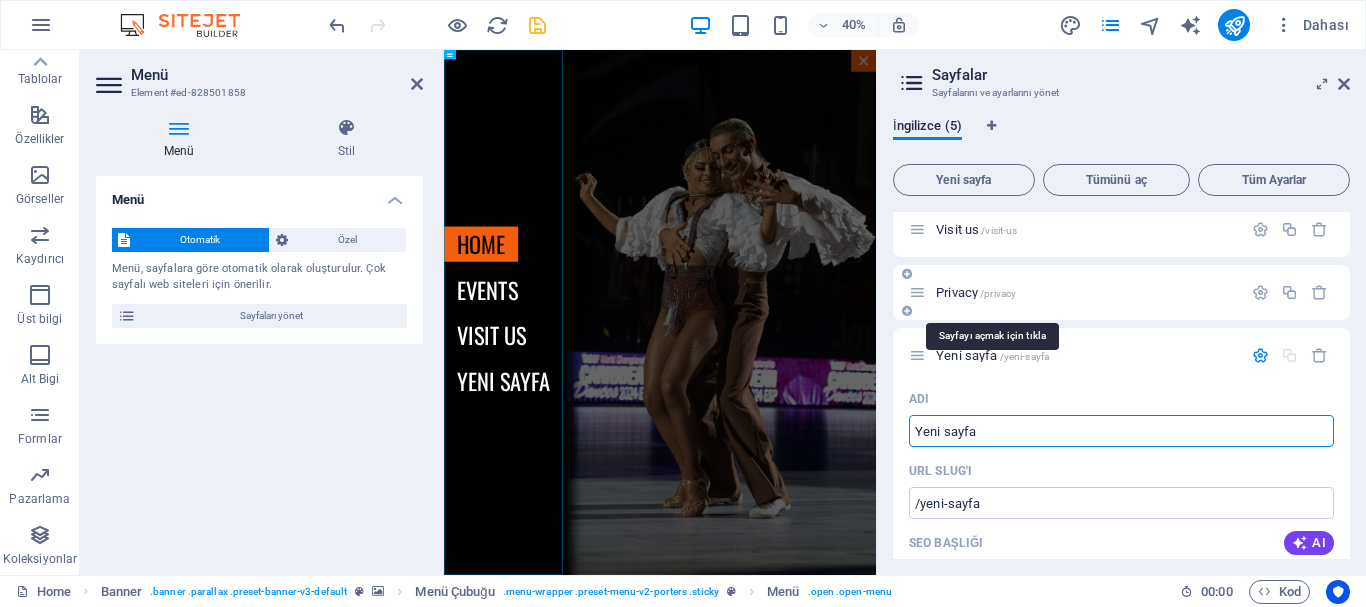 scroll, scrollTop: 124, scrollLeft: 0, axis: vertical 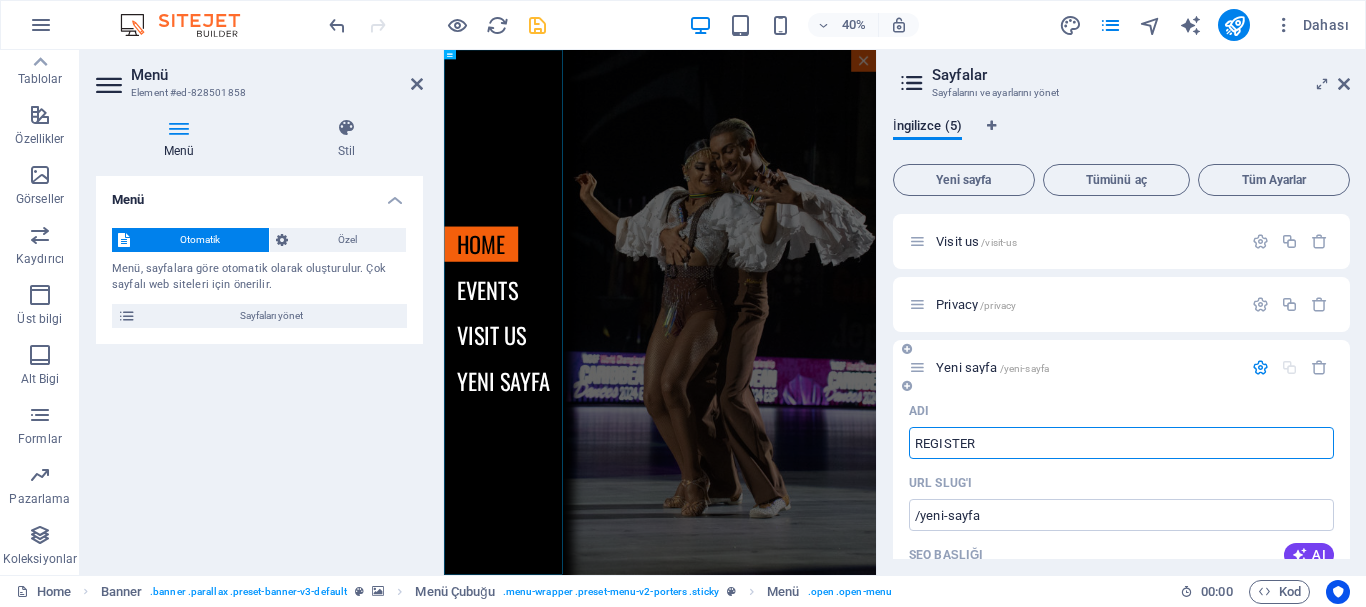 type on "REGISTER" 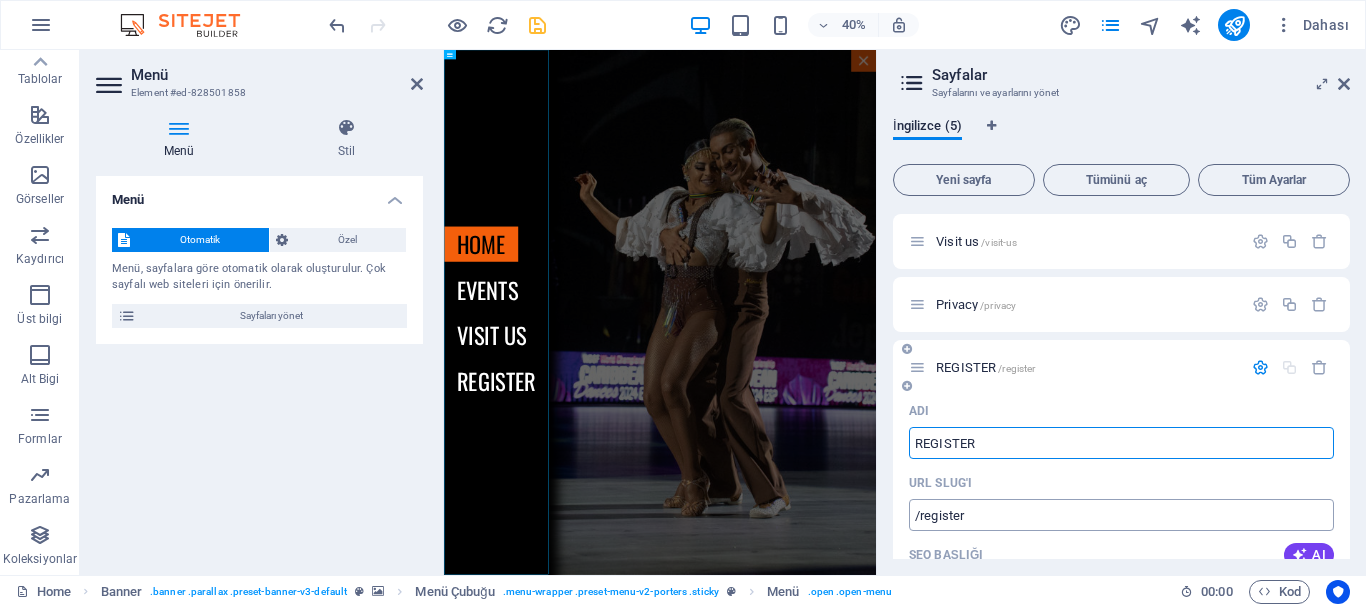 type on "REGISTER" 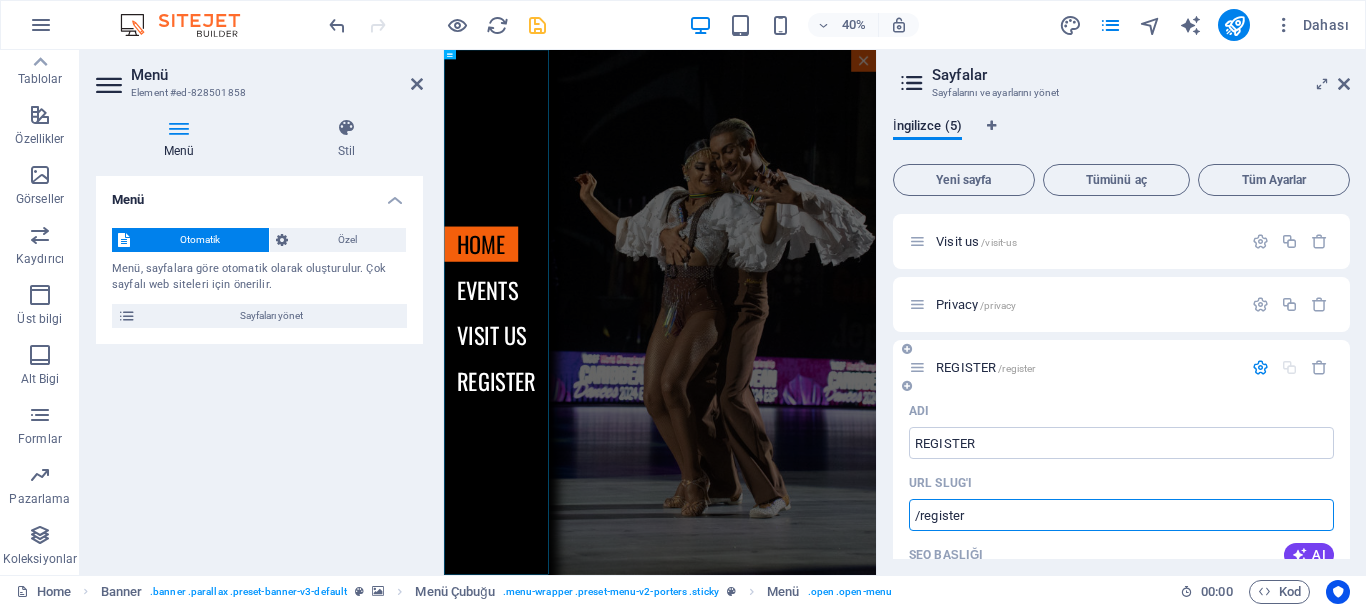 click on "/register" at bounding box center (1121, 515) 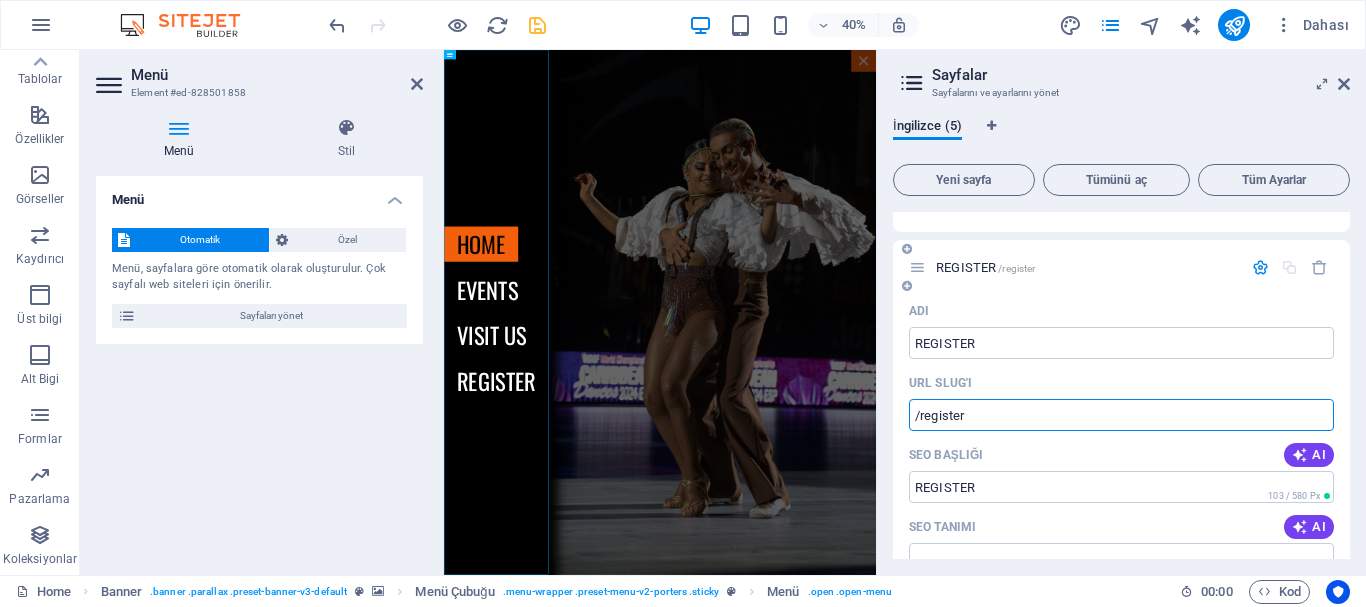 drag, startPoint x: 999, startPoint y: 419, endPoint x: 920, endPoint y: 419, distance: 79 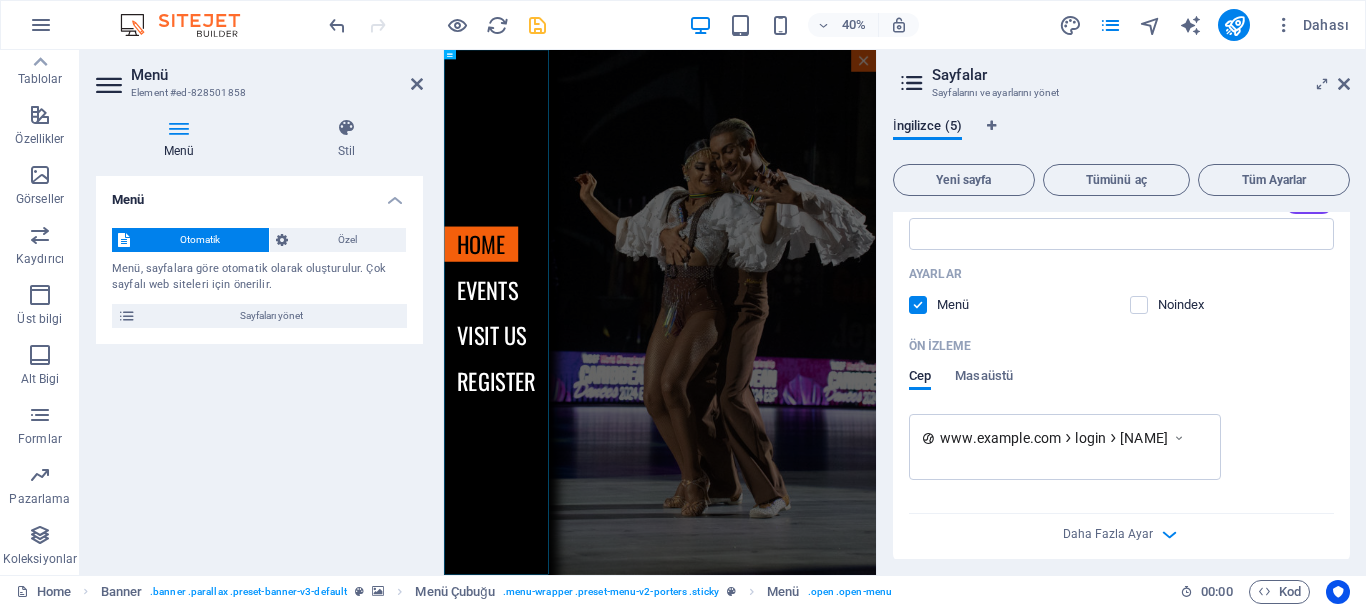 scroll, scrollTop: 665, scrollLeft: 0, axis: vertical 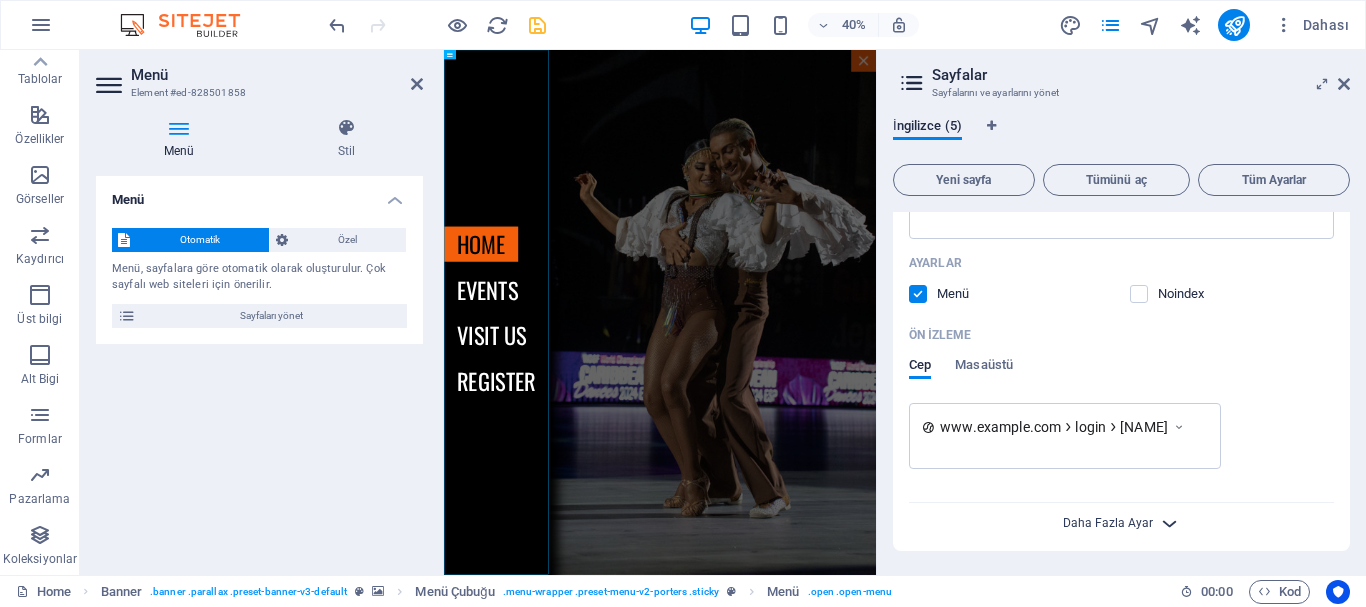 type on "/login/kayit" 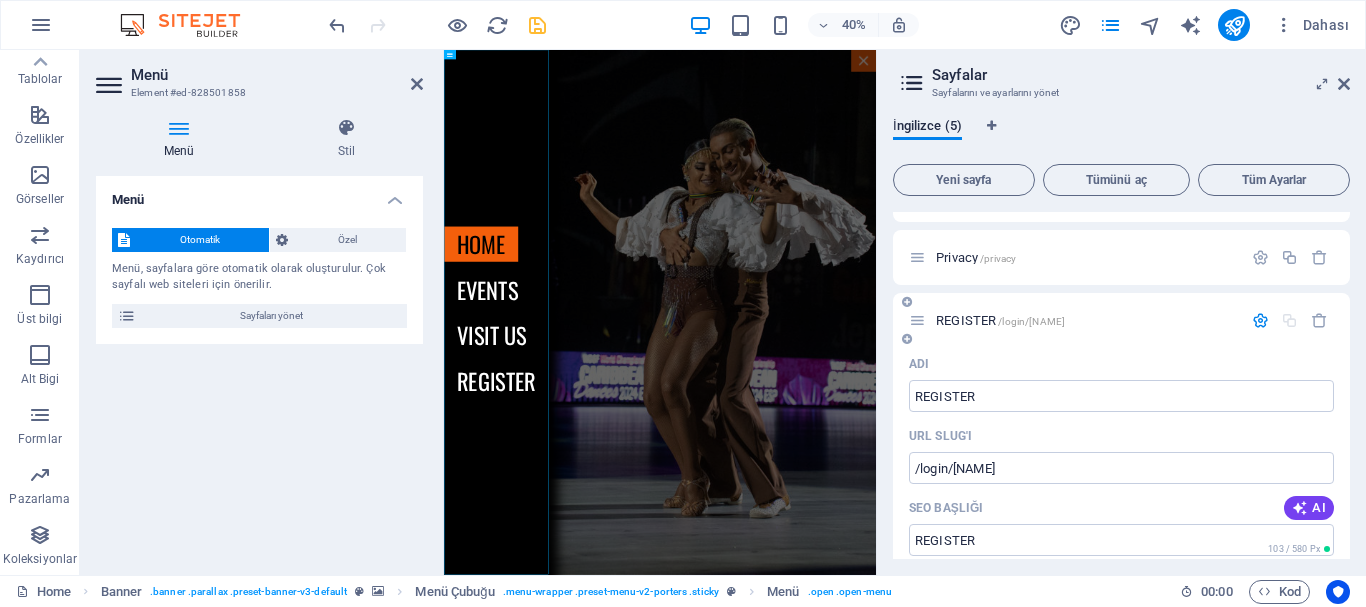 scroll, scrollTop: 0, scrollLeft: 0, axis: both 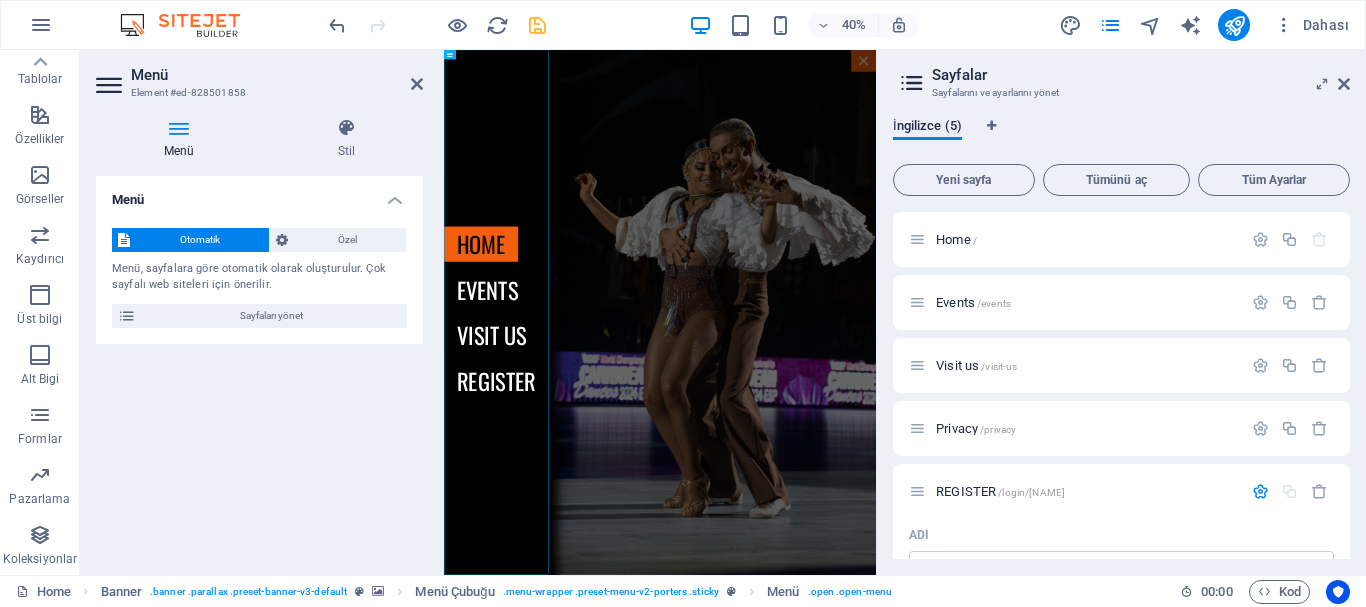 click at bounding box center (537, 25) 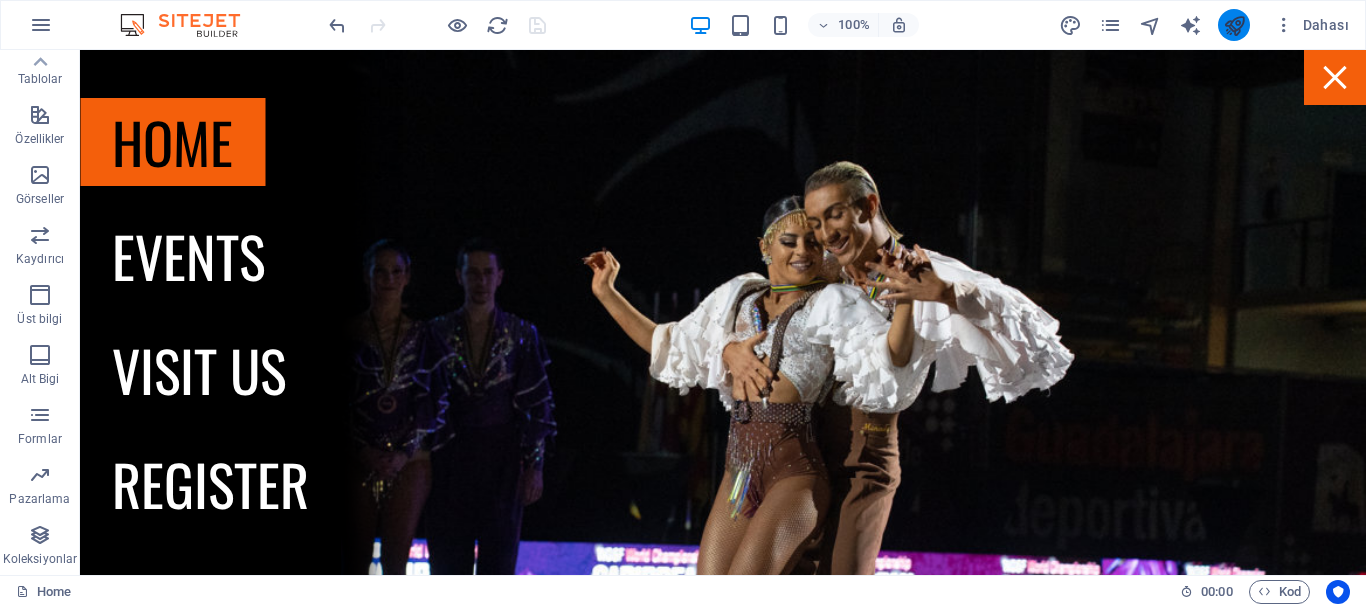 click at bounding box center [1234, 25] 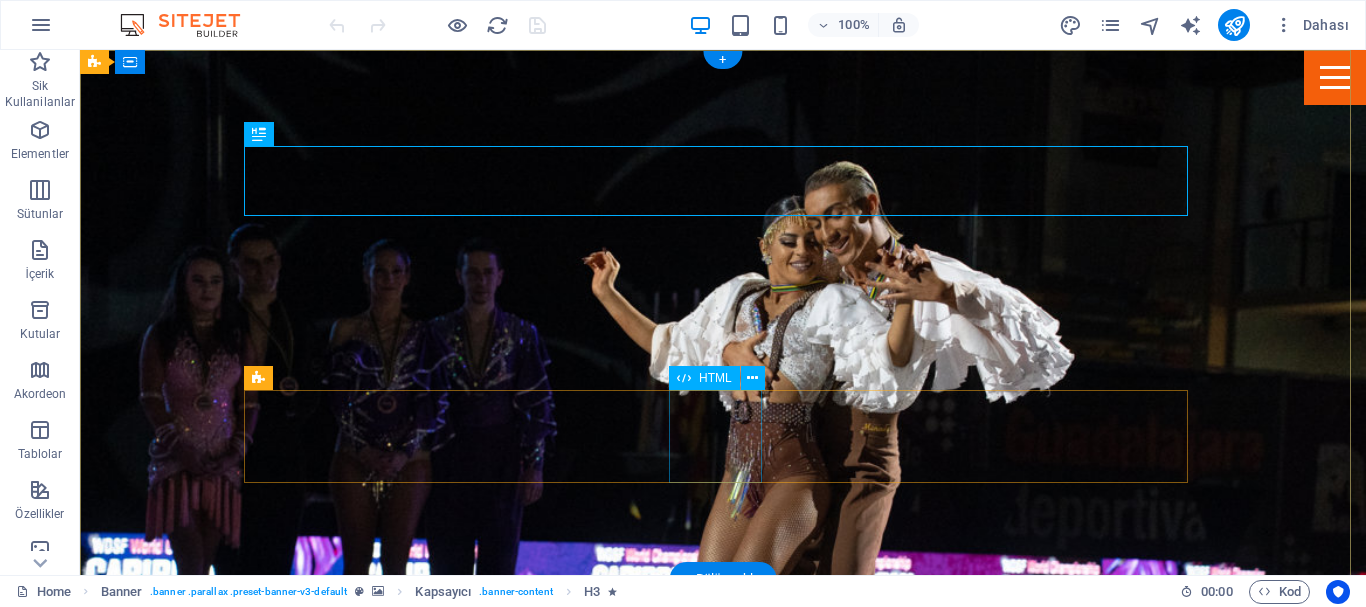 scroll, scrollTop: 0, scrollLeft: 0, axis: both 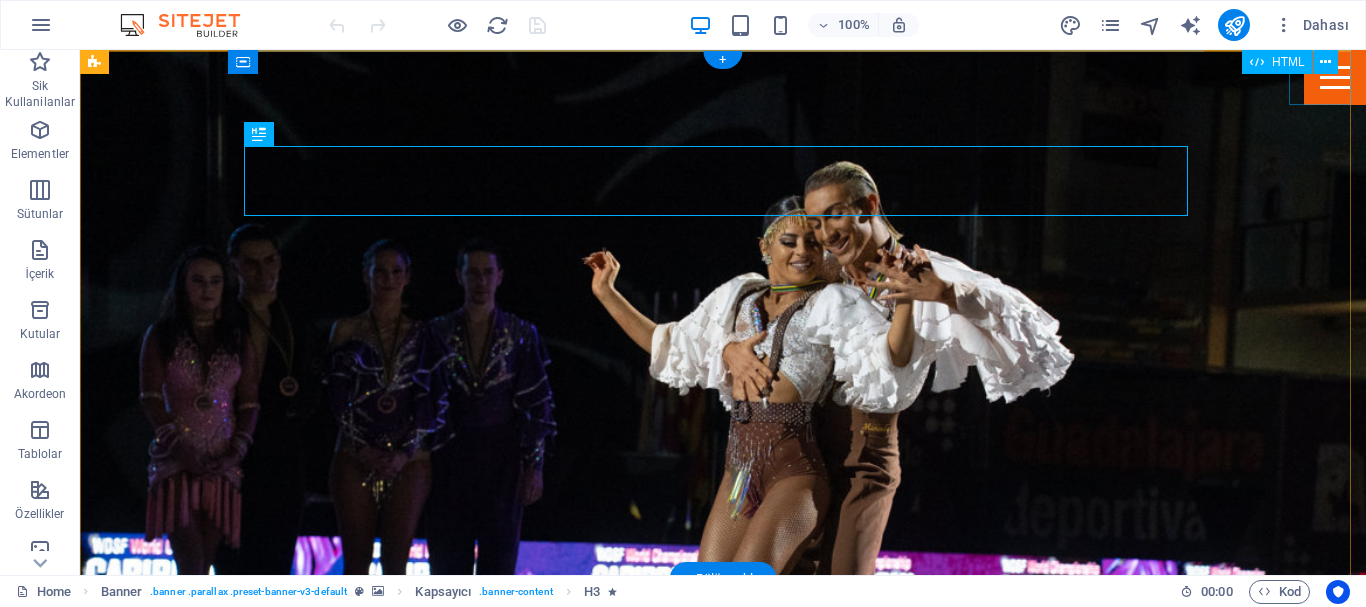 click at bounding box center (1335, 77) 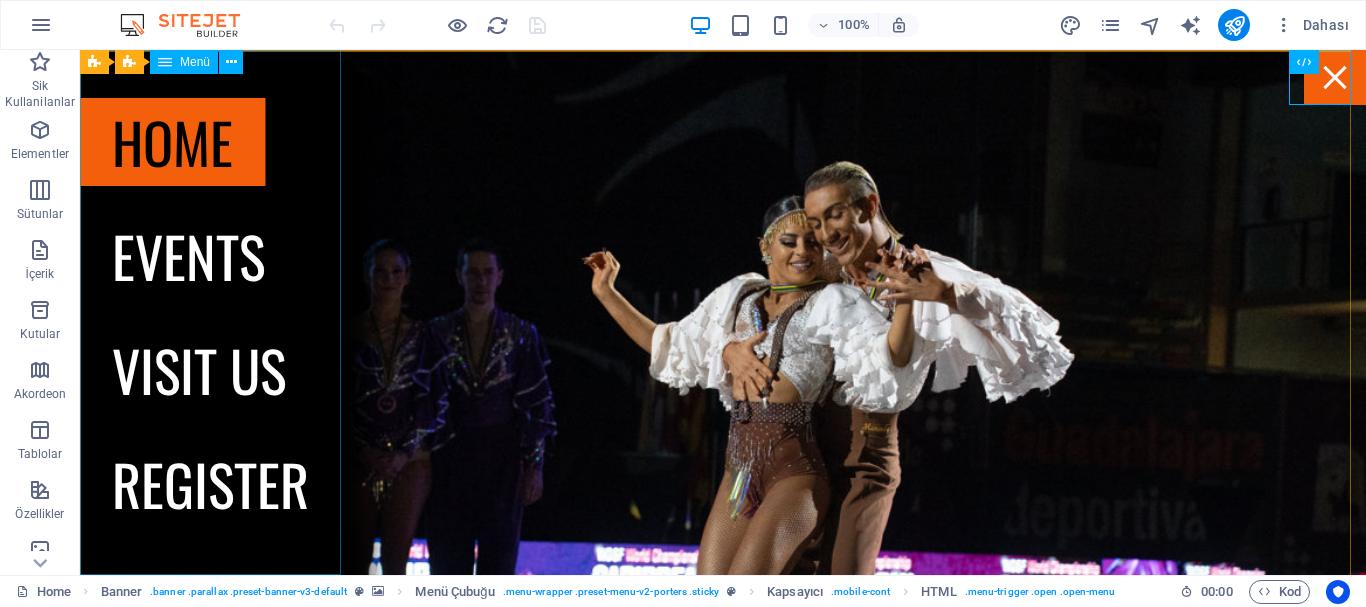 click on "Menü" at bounding box center [184, 62] 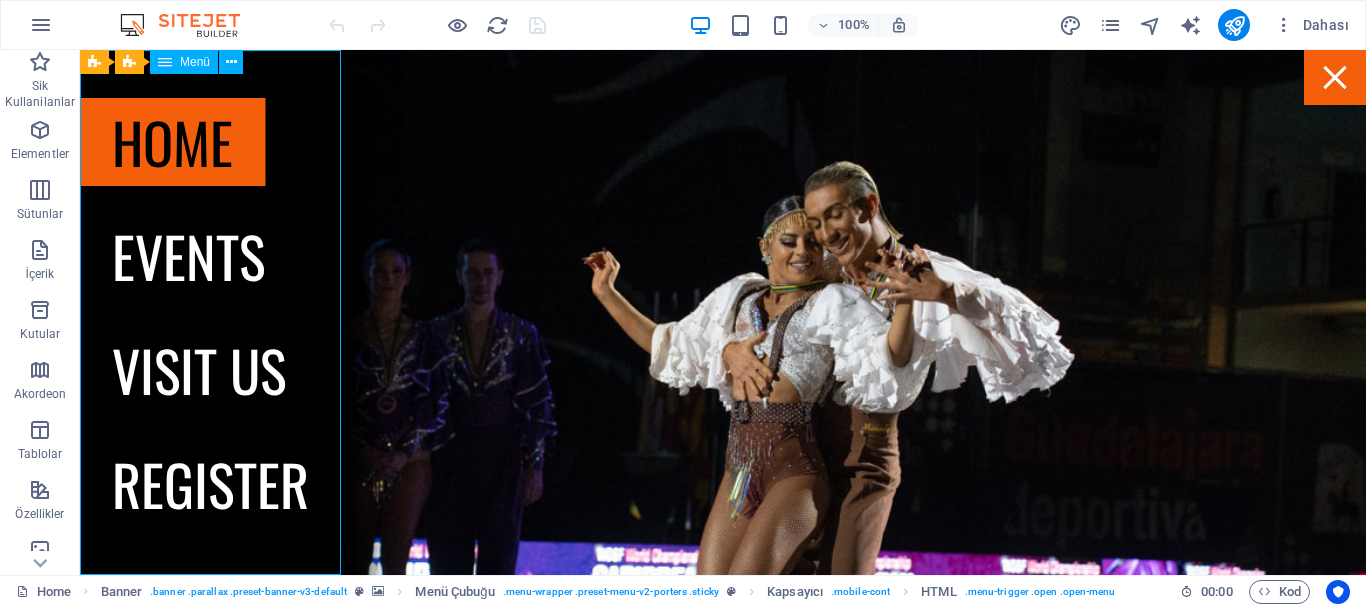 click on "Menü" at bounding box center (184, 62) 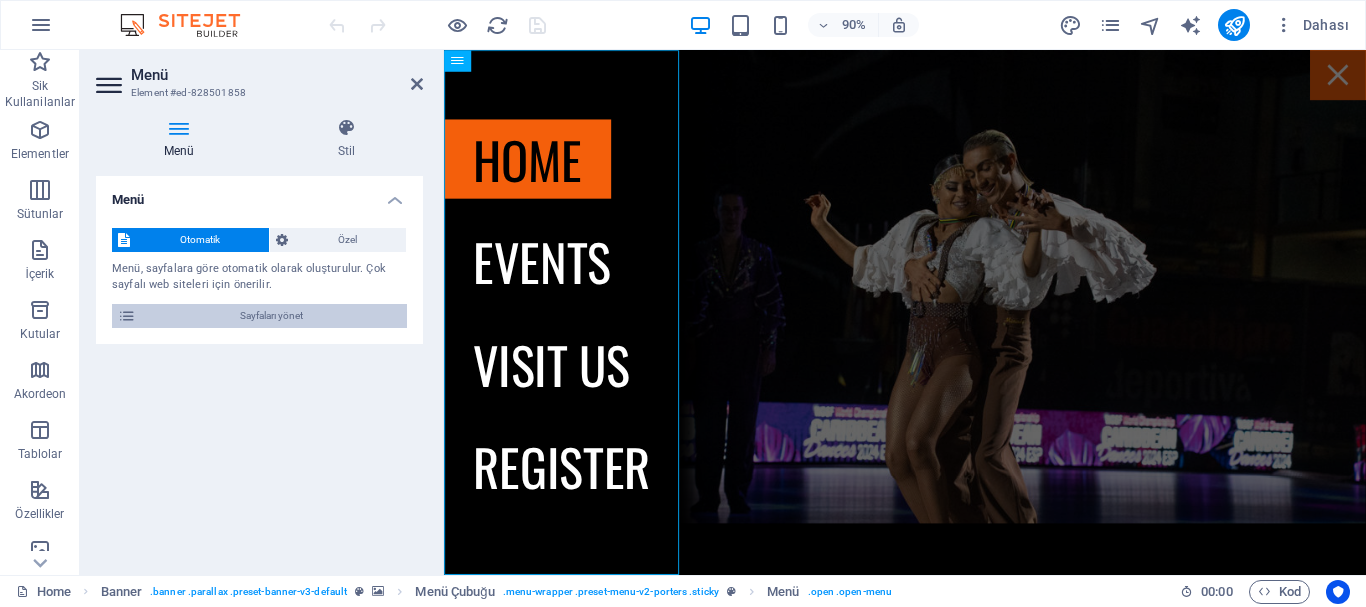 click on "Sayfaları yönet" at bounding box center (271, 316) 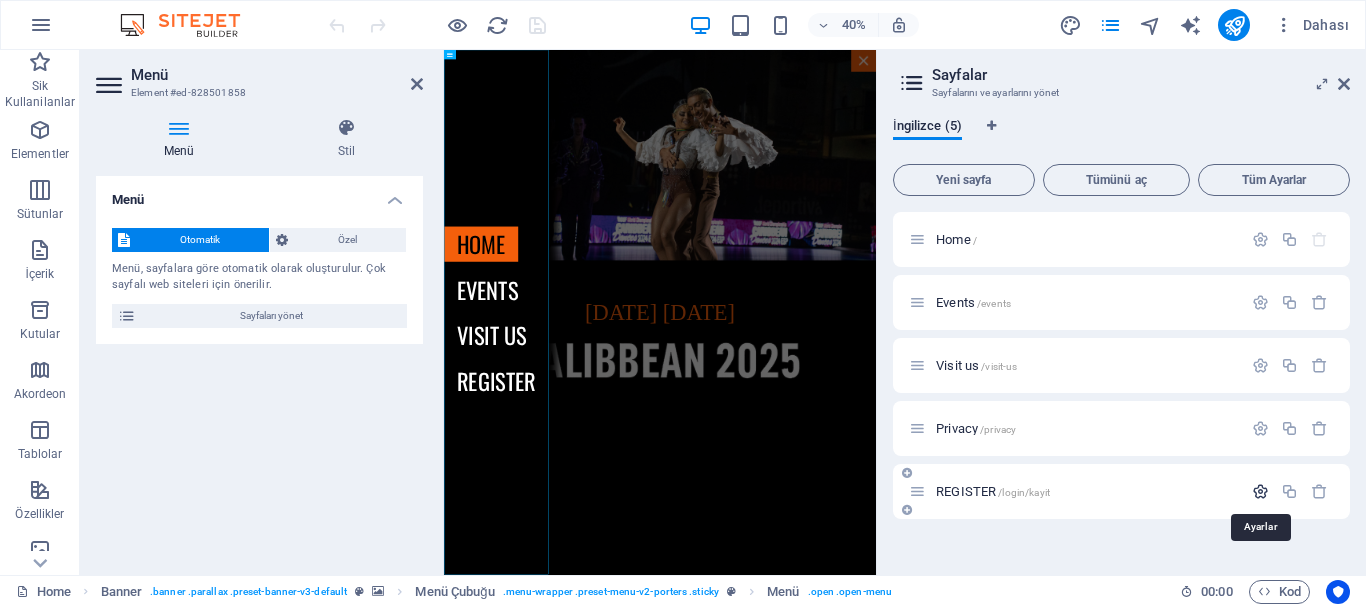click at bounding box center (1260, 491) 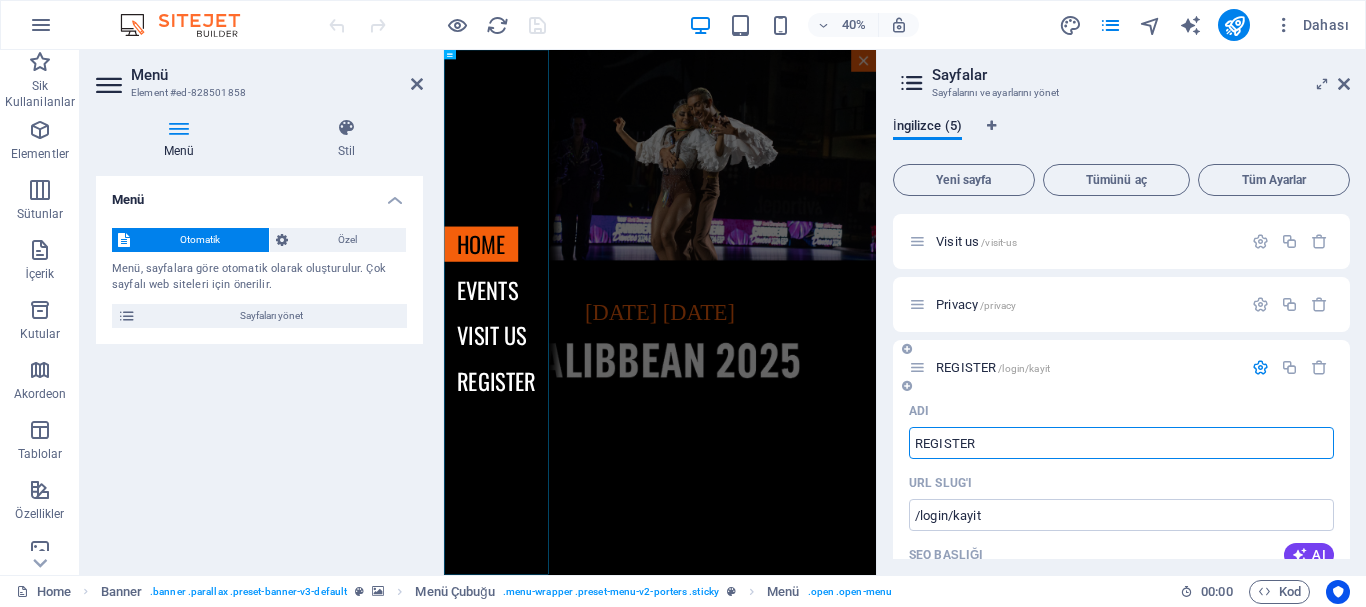 scroll, scrollTop: 224, scrollLeft: 0, axis: vertical 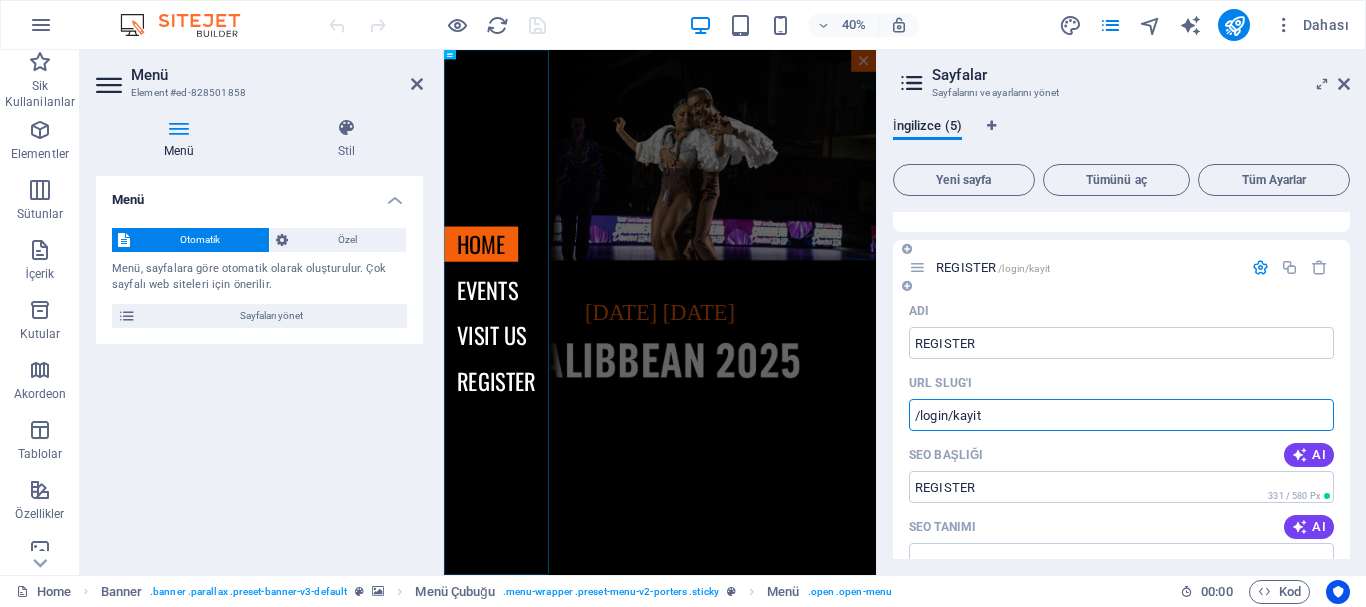 drag, startPoint x: 987, startPoint y: 413, endPoint x: 963, endPoint y: 418, distance: 24.5153 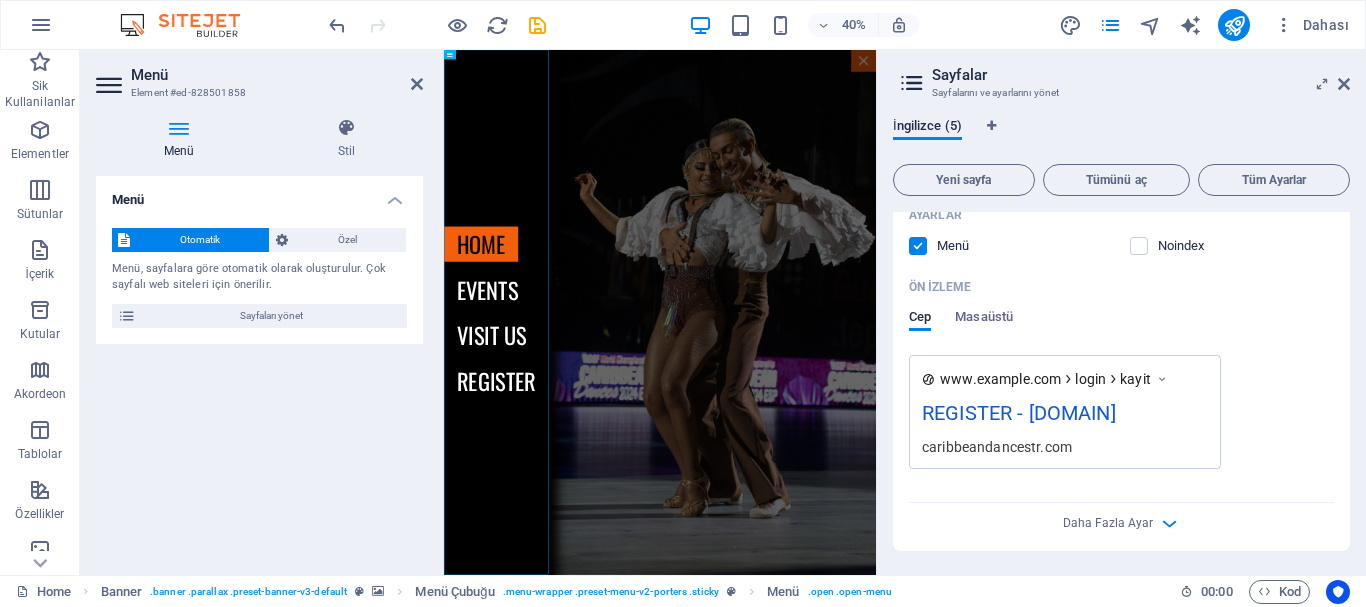 scroll, scrollTop: 741, scrollLeft: 0, axis: vertical 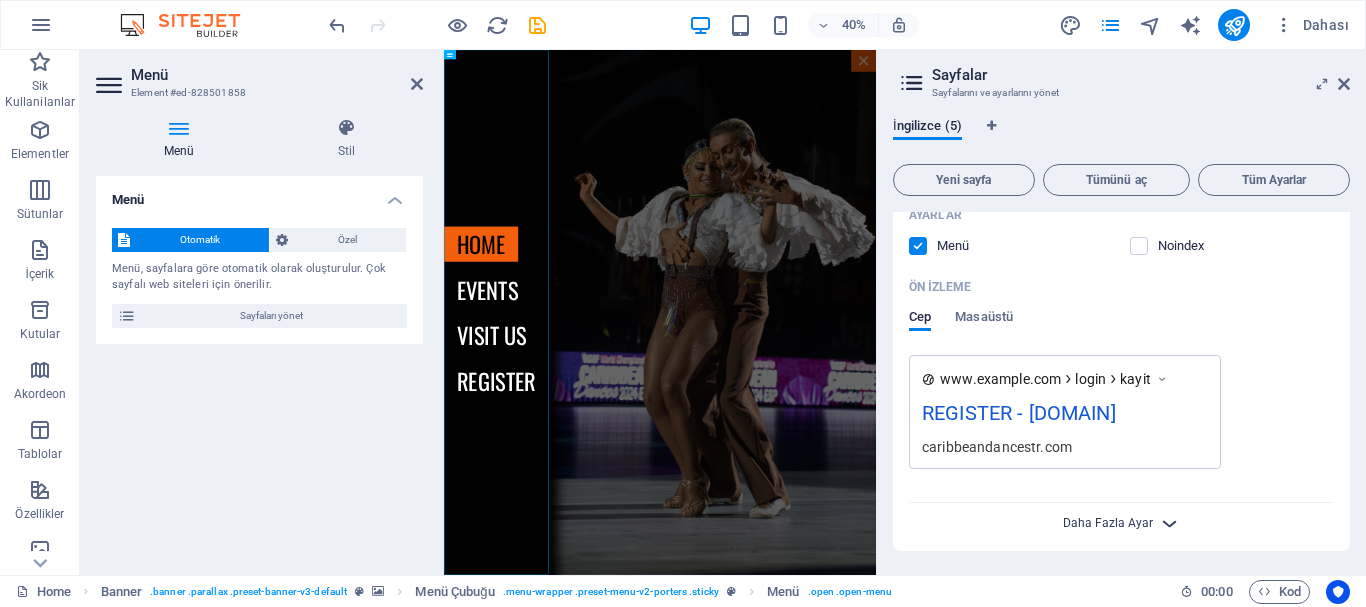 click on "Daha Fazla Ayar" at bounding box center [1108, 523] 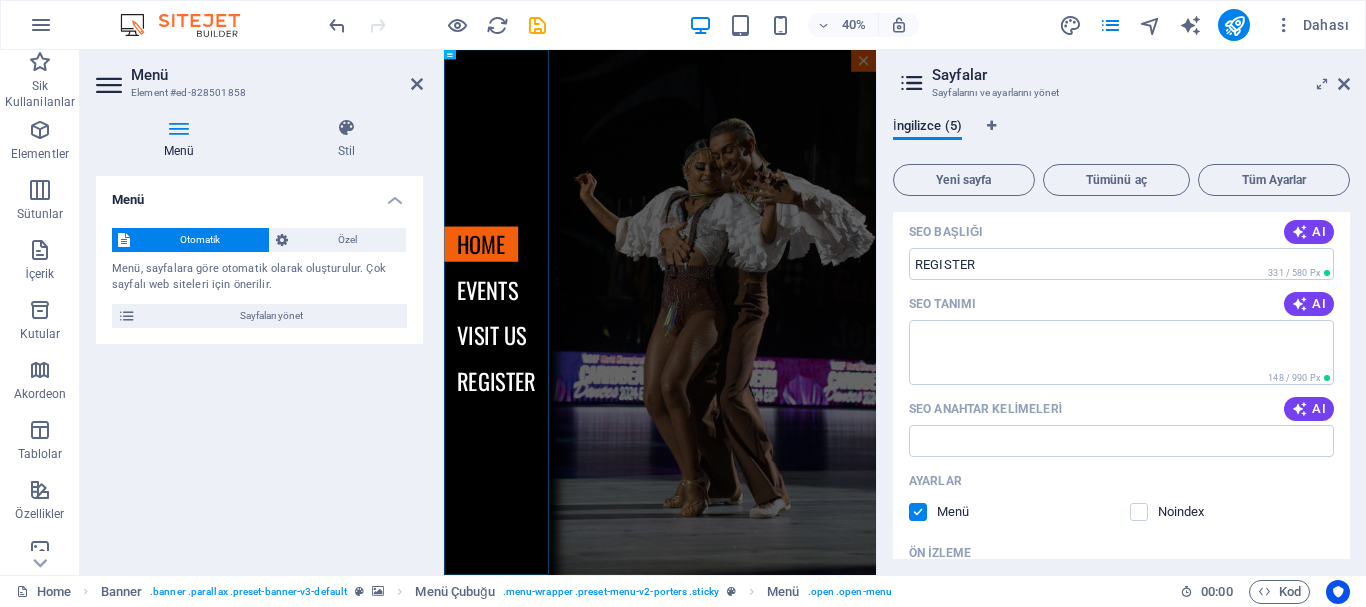 scroll, scrollTop: 547, scrollLeft: 0, axis: vertical 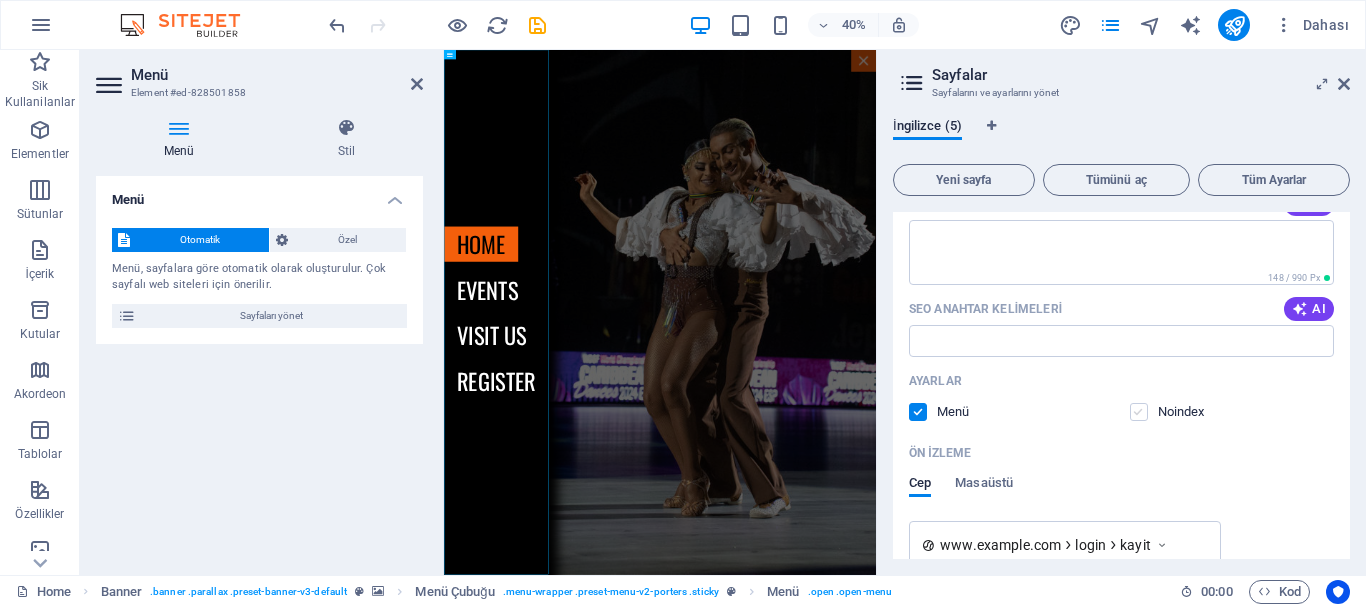 click at bounding box center (1139, 412) 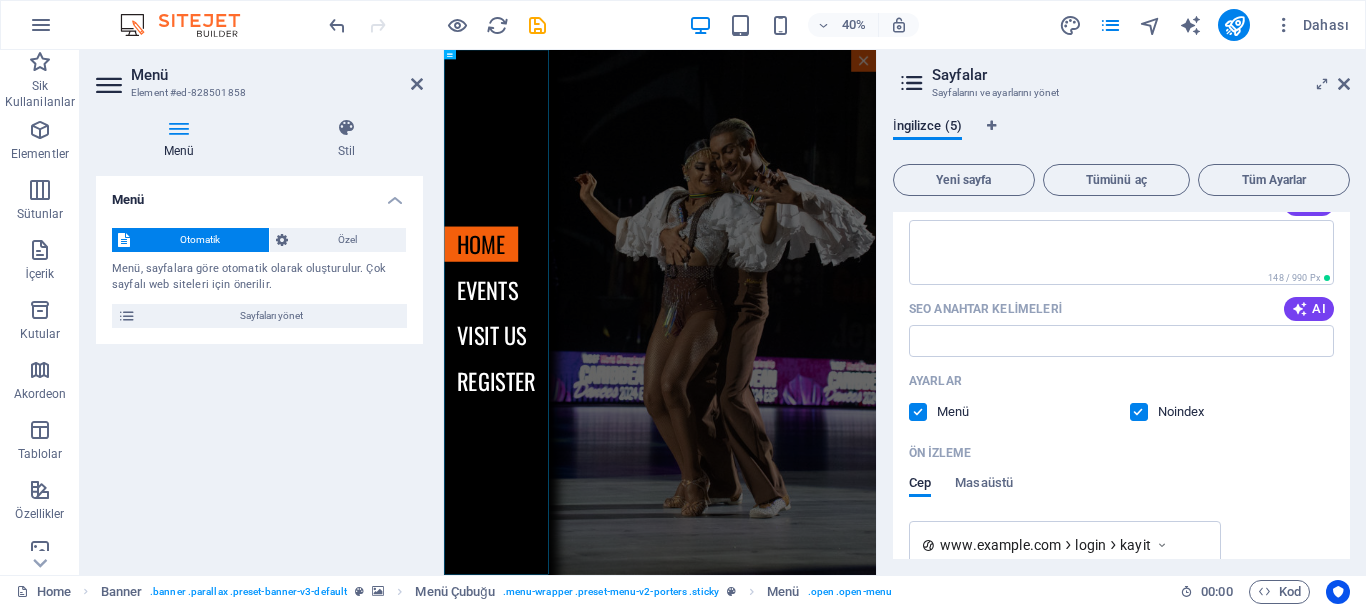 click at bounding box center [1139, 412] 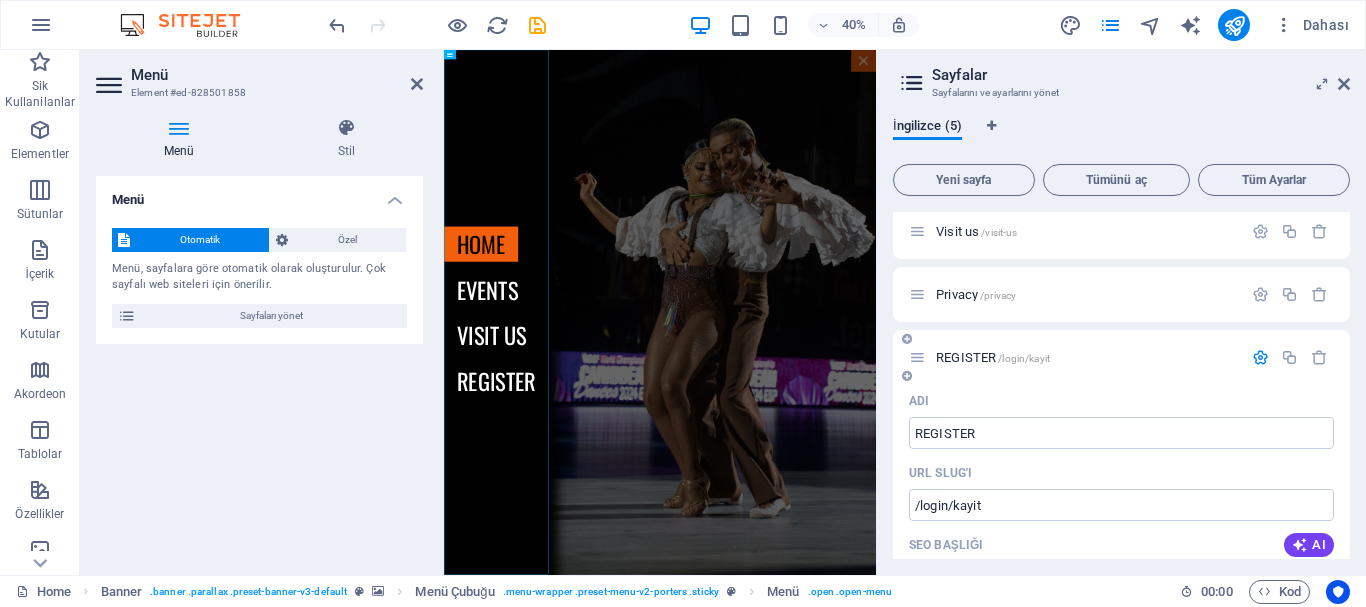 scroll, scrollTop: 247, scrollLeft: 0, axis: vertical 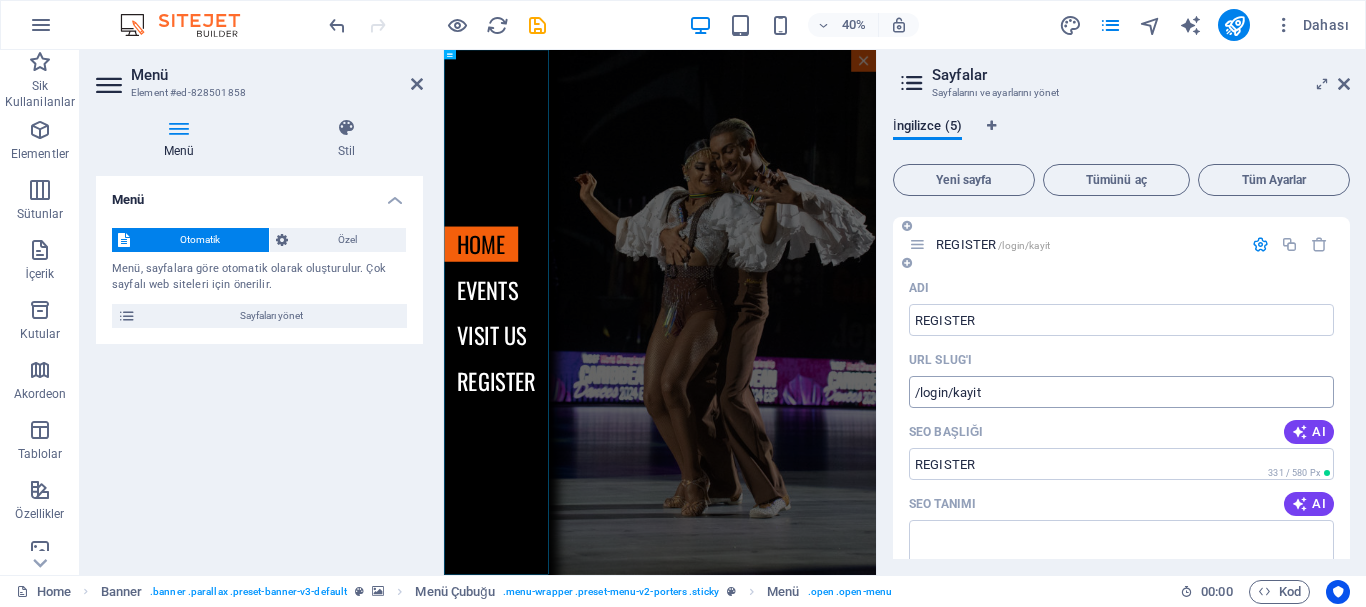 click on "/login/kayit" at bounding box center (1121, 392) 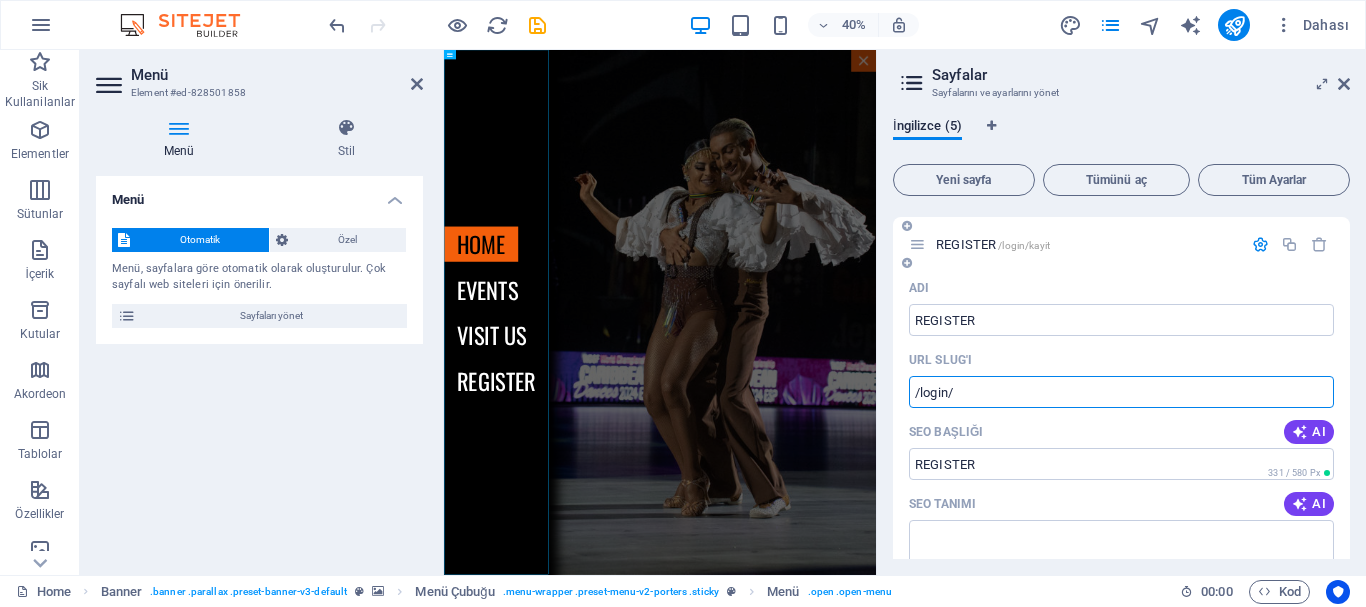 type on "/login/" 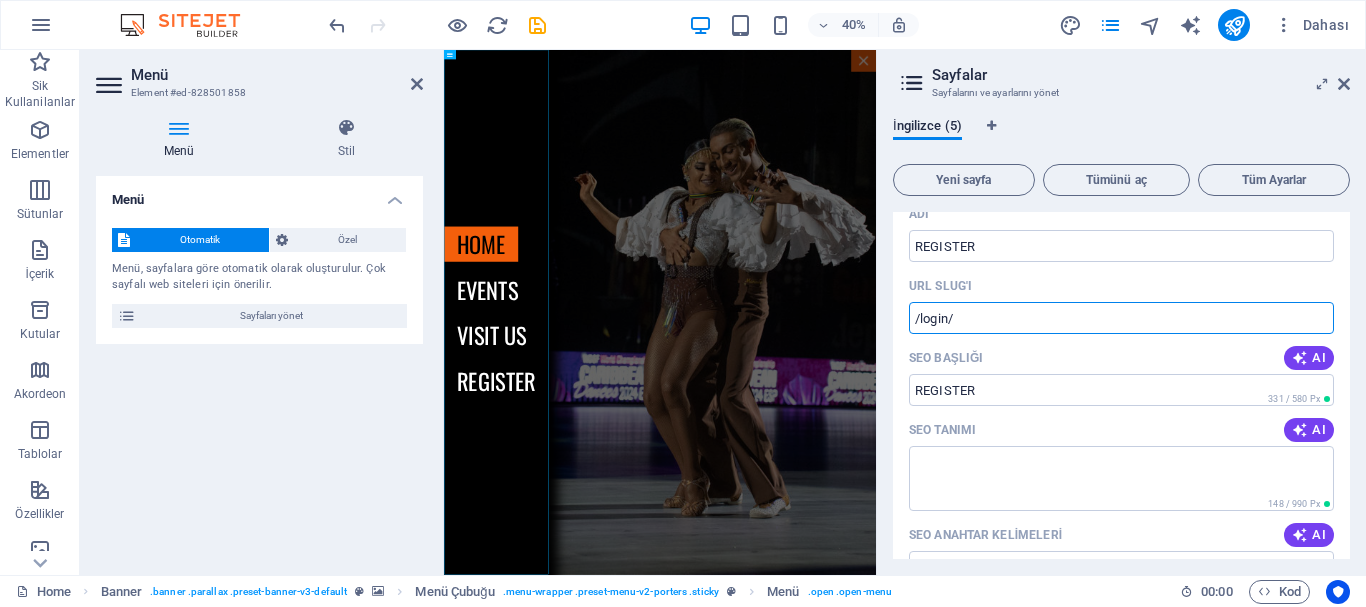 scroll, scrollTop: 347, scrollLeft: 0, axis: vertical 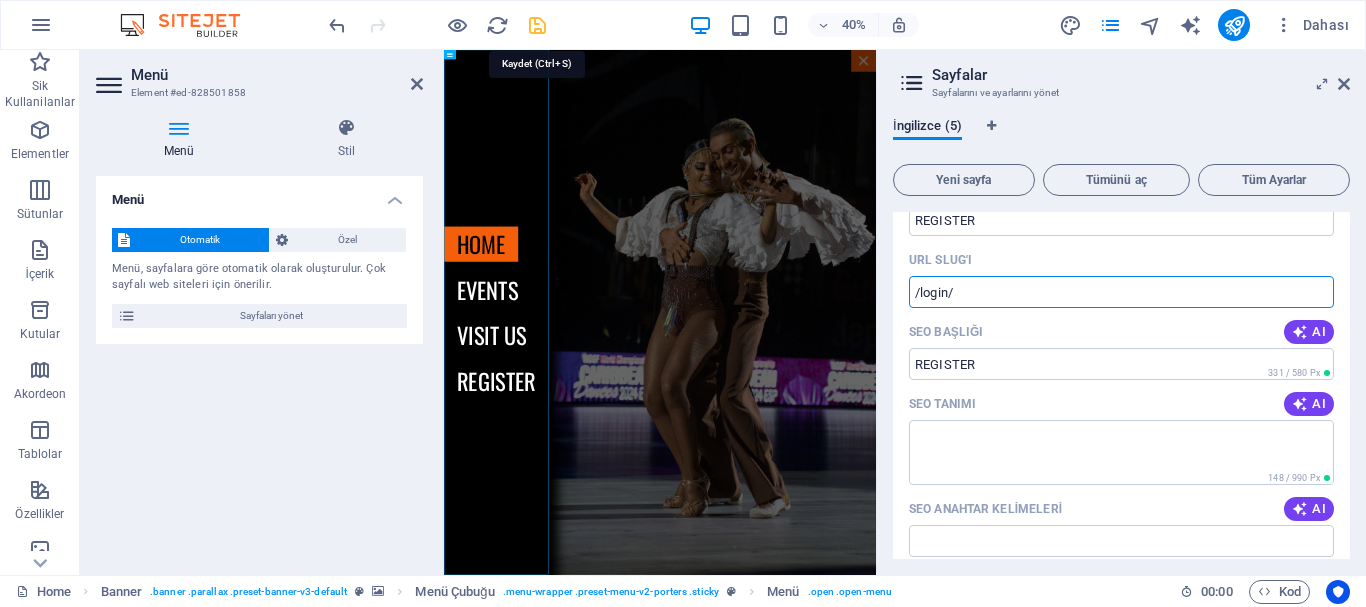 click at bounding box center (537, 25) 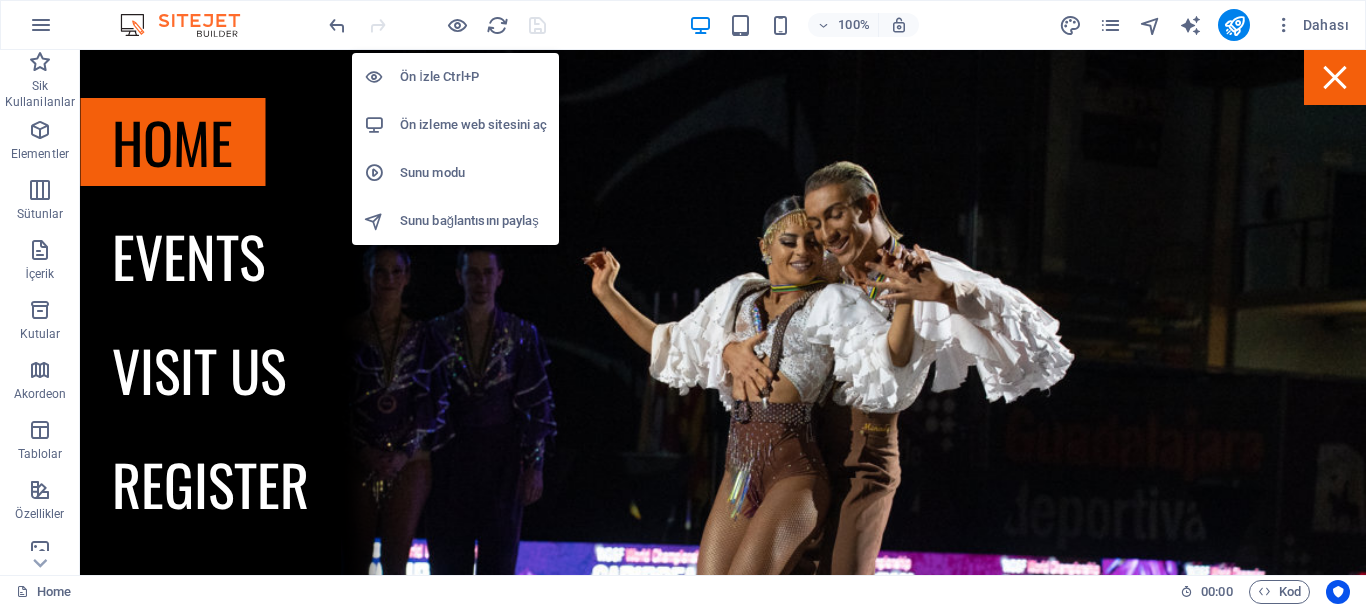 click on "Ön izleme web sitesini aç" at bounding box center (473, 125) 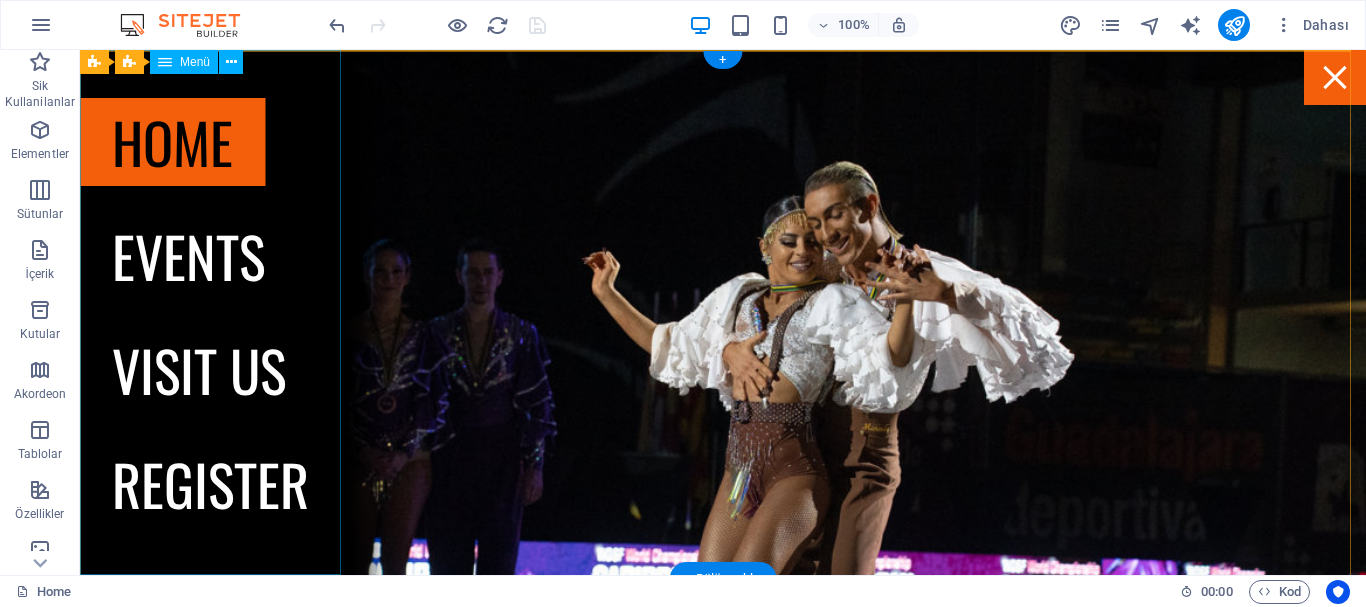 click on "Home Events Visit us REGISTER" at bounding box center [210, 312] 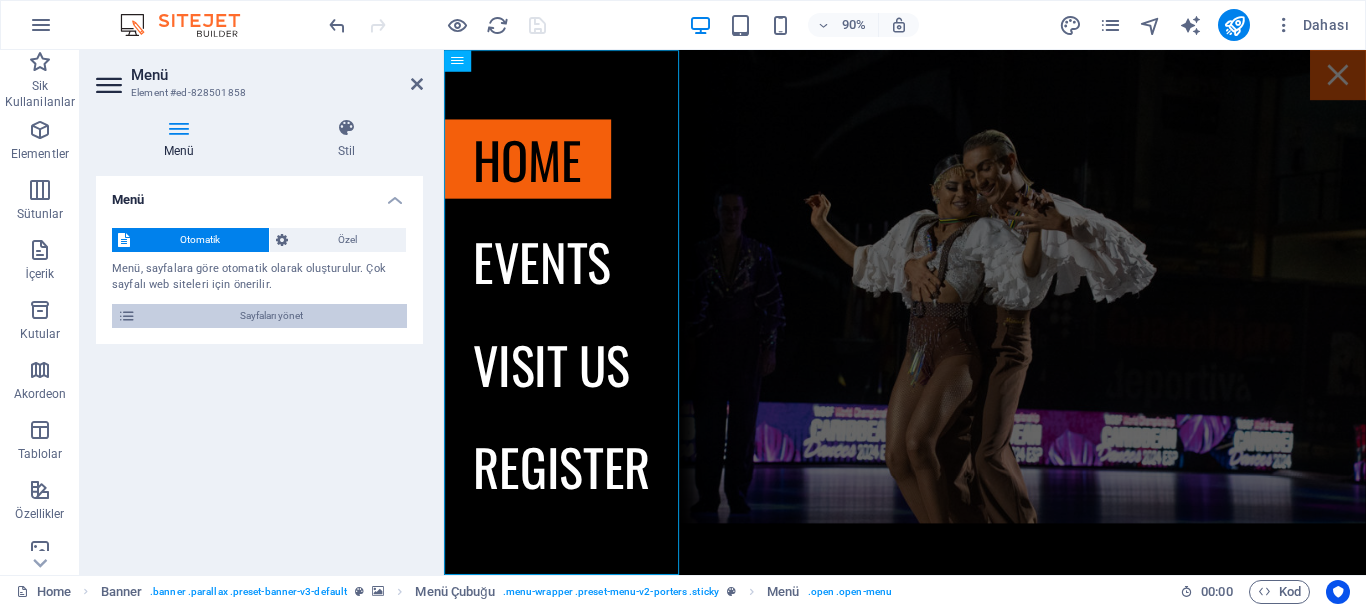 click on "Sayfaları yönet" at bounding box center [271, 316] 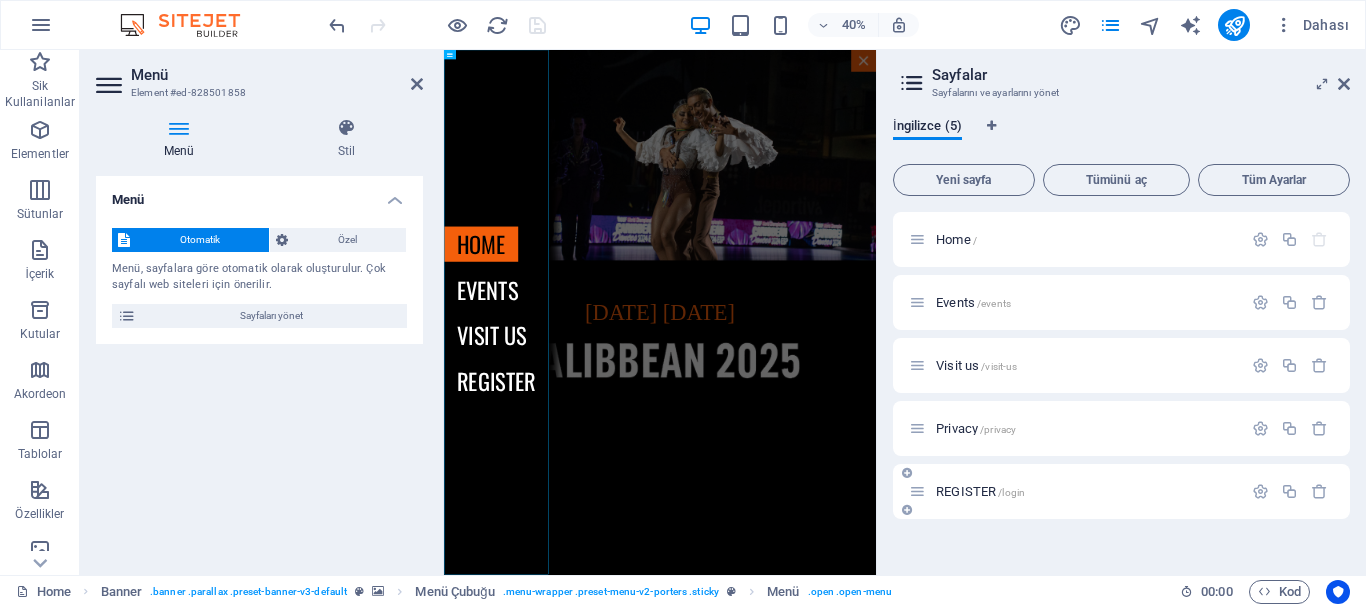 click on "REGISTER /login" at bounding box center [1121, 491] 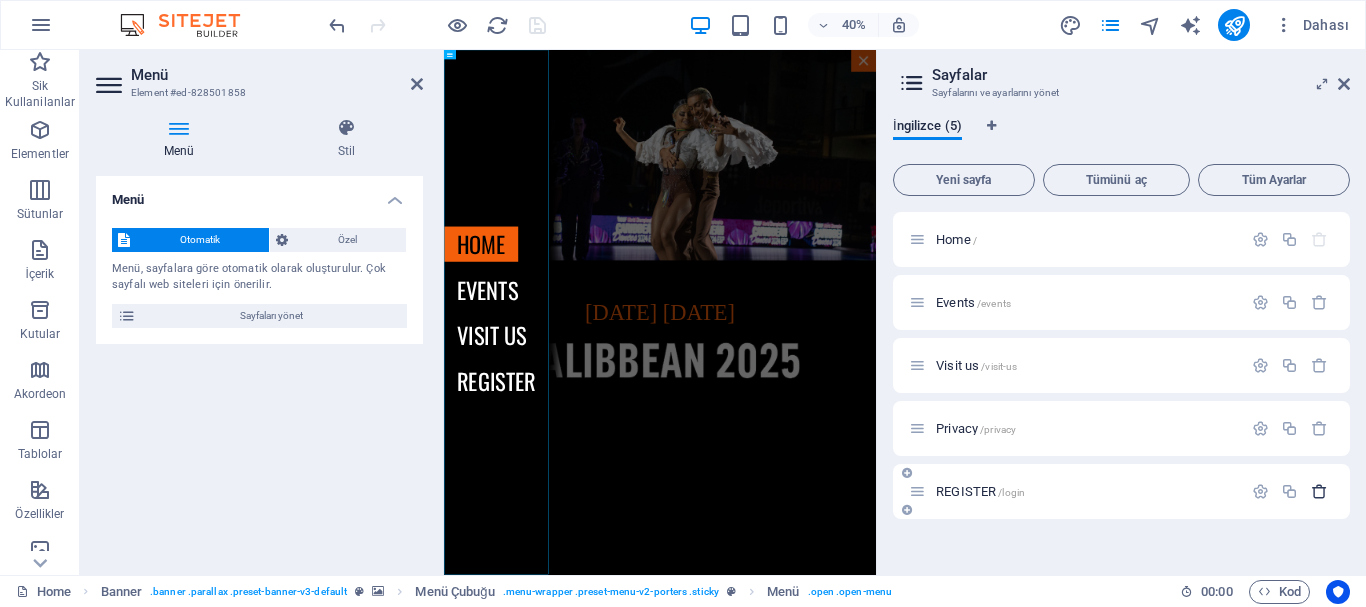 click at bounding box center [1319, 491] 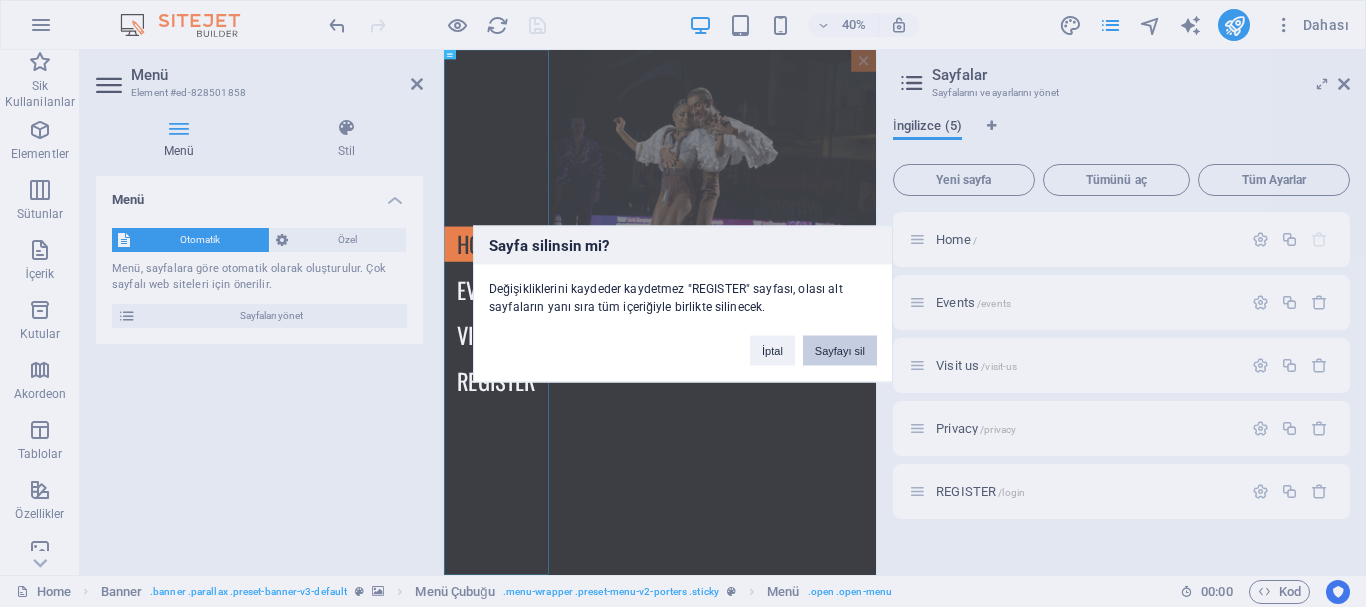 click on "Sayfayı sil" at bounding box center [840, 350] 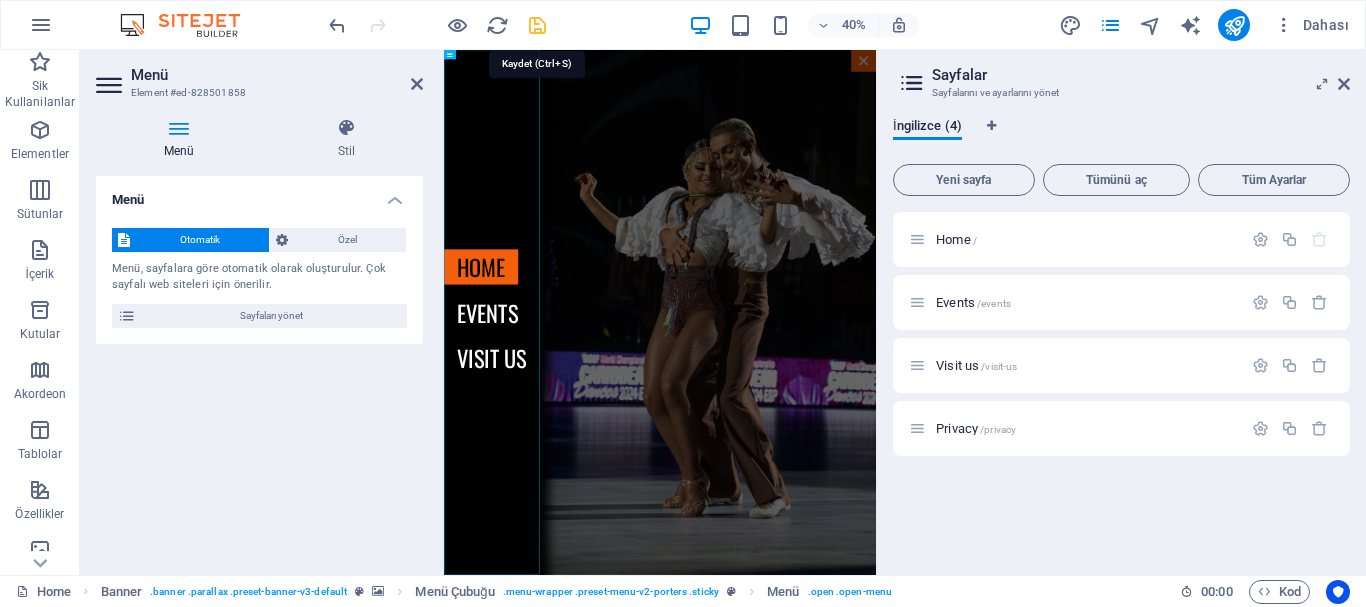 click at bounding box center (537, 25) 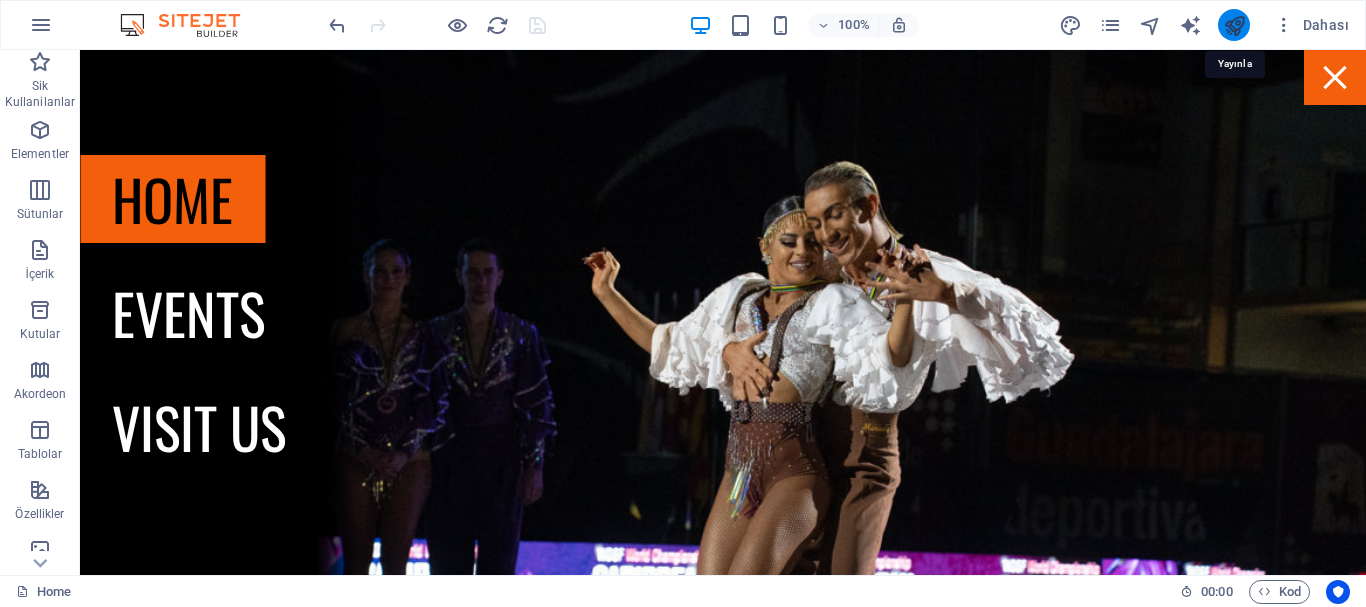 click at bounding box center (1234, 25) 